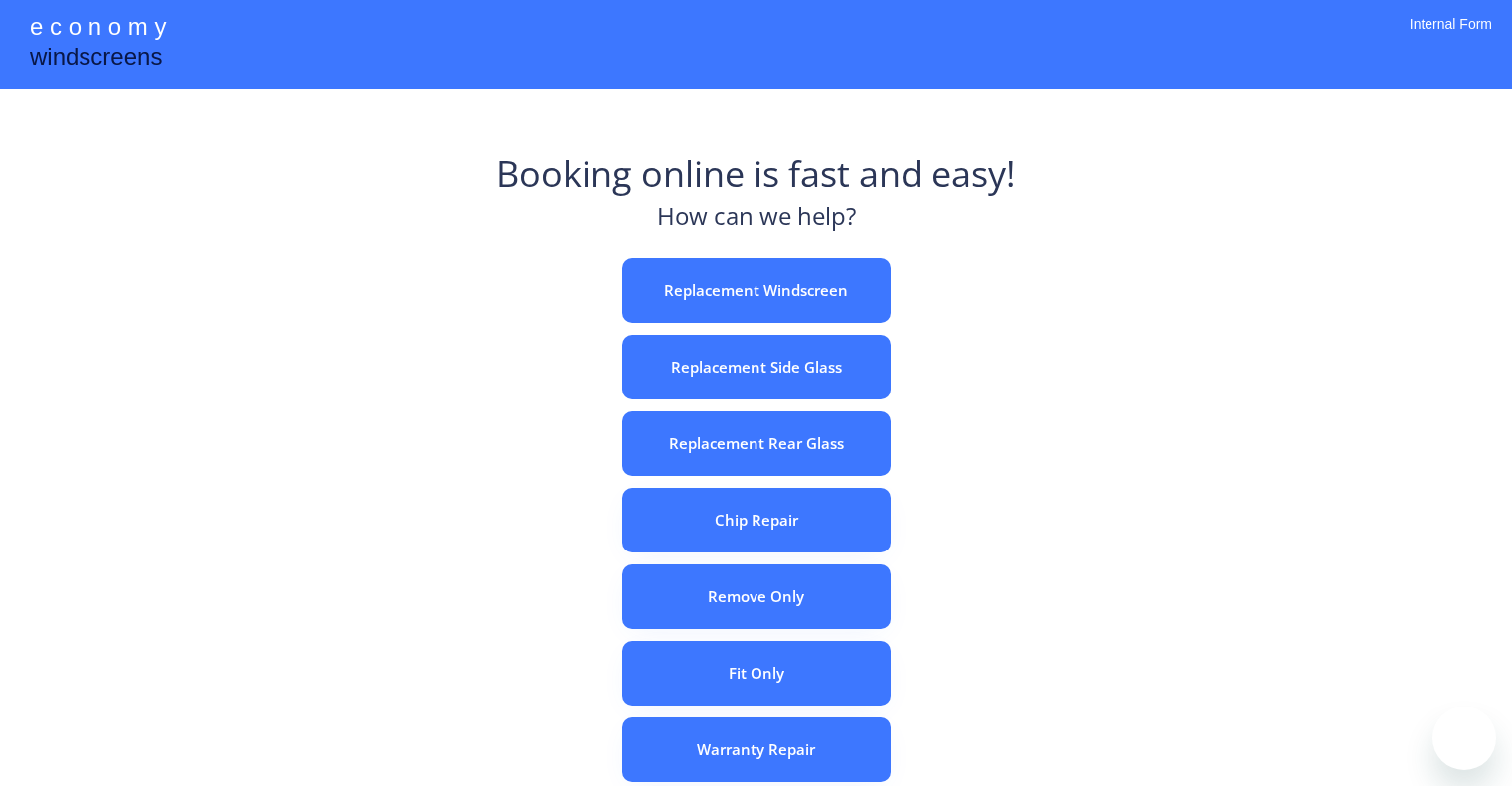 scroll, scrollTop: 0, scrollLeft: 0, axis: both 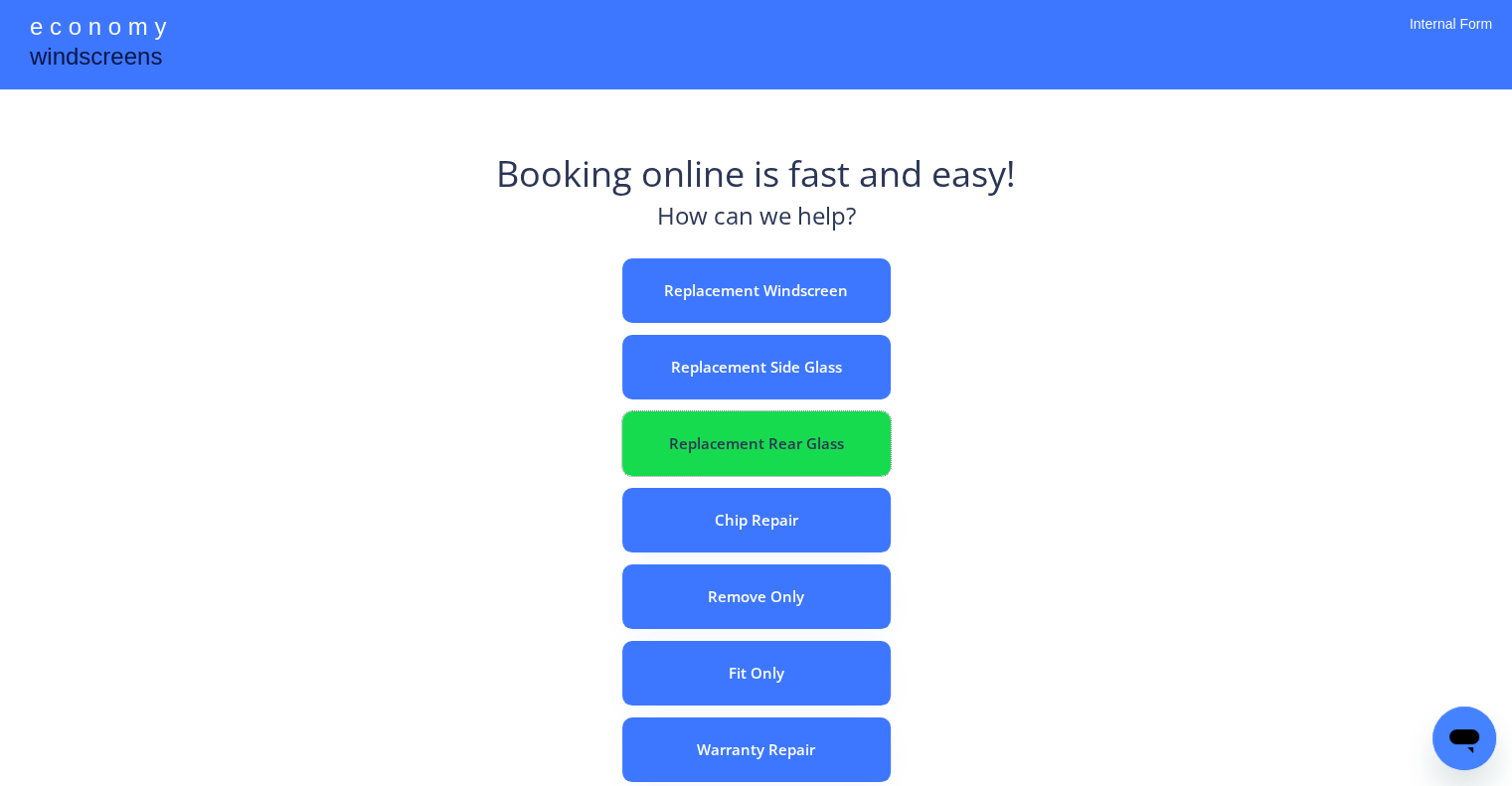 click on "Replacement Rear Glass" at bounding box center (756, 443) 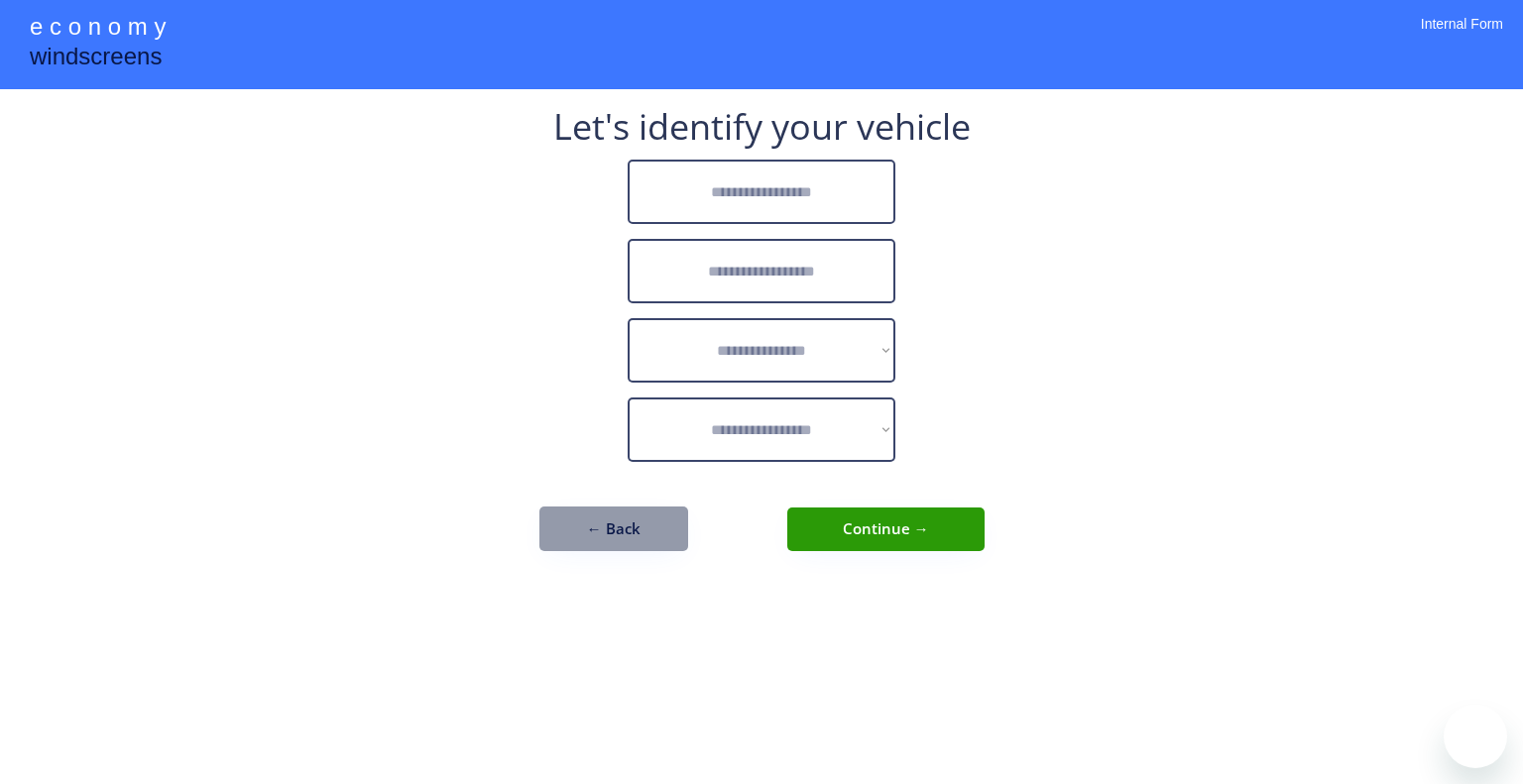 scroll, scrollTop: 0, scrollLeft: 0, axis: both 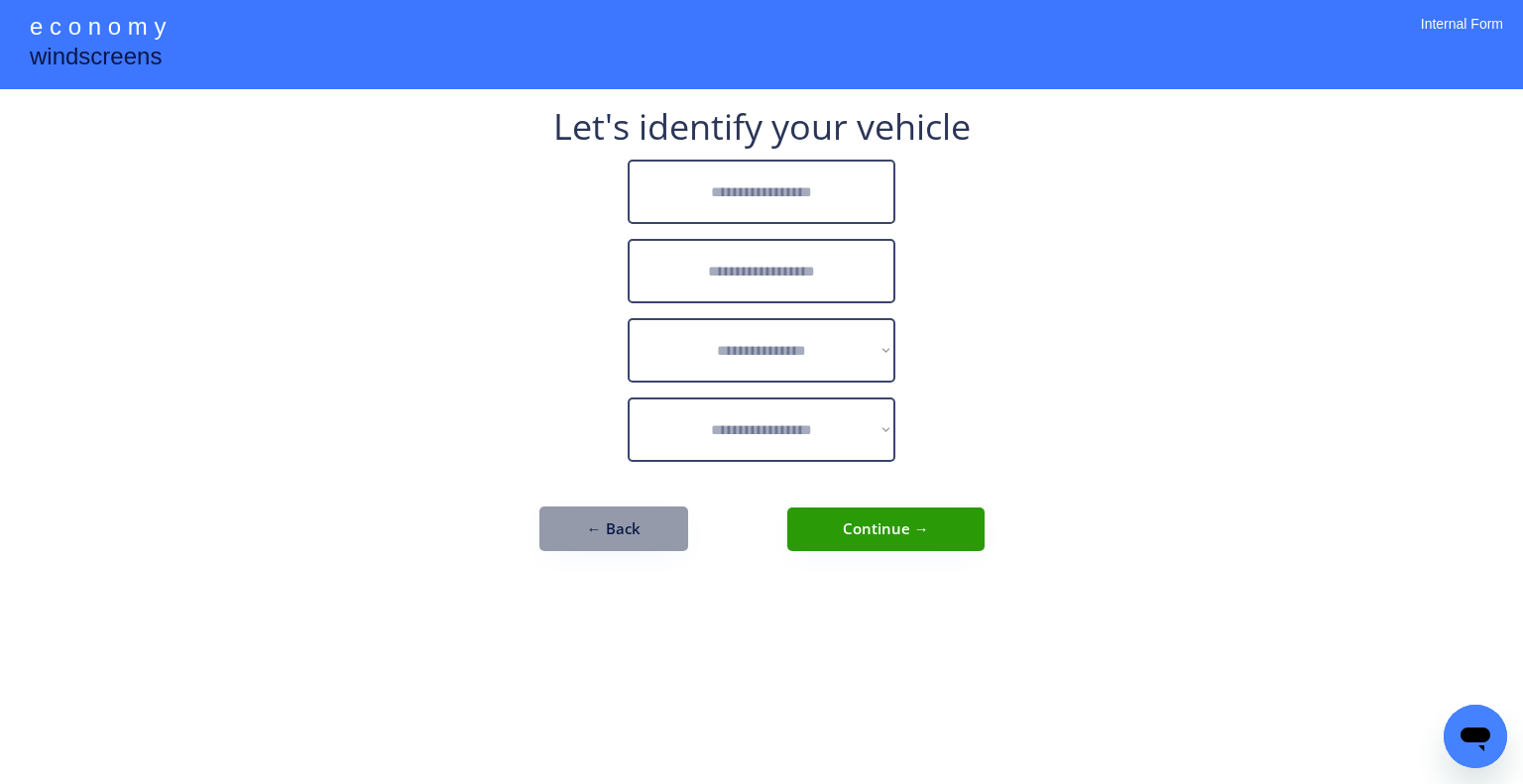 click at bounding box center (762, 191) 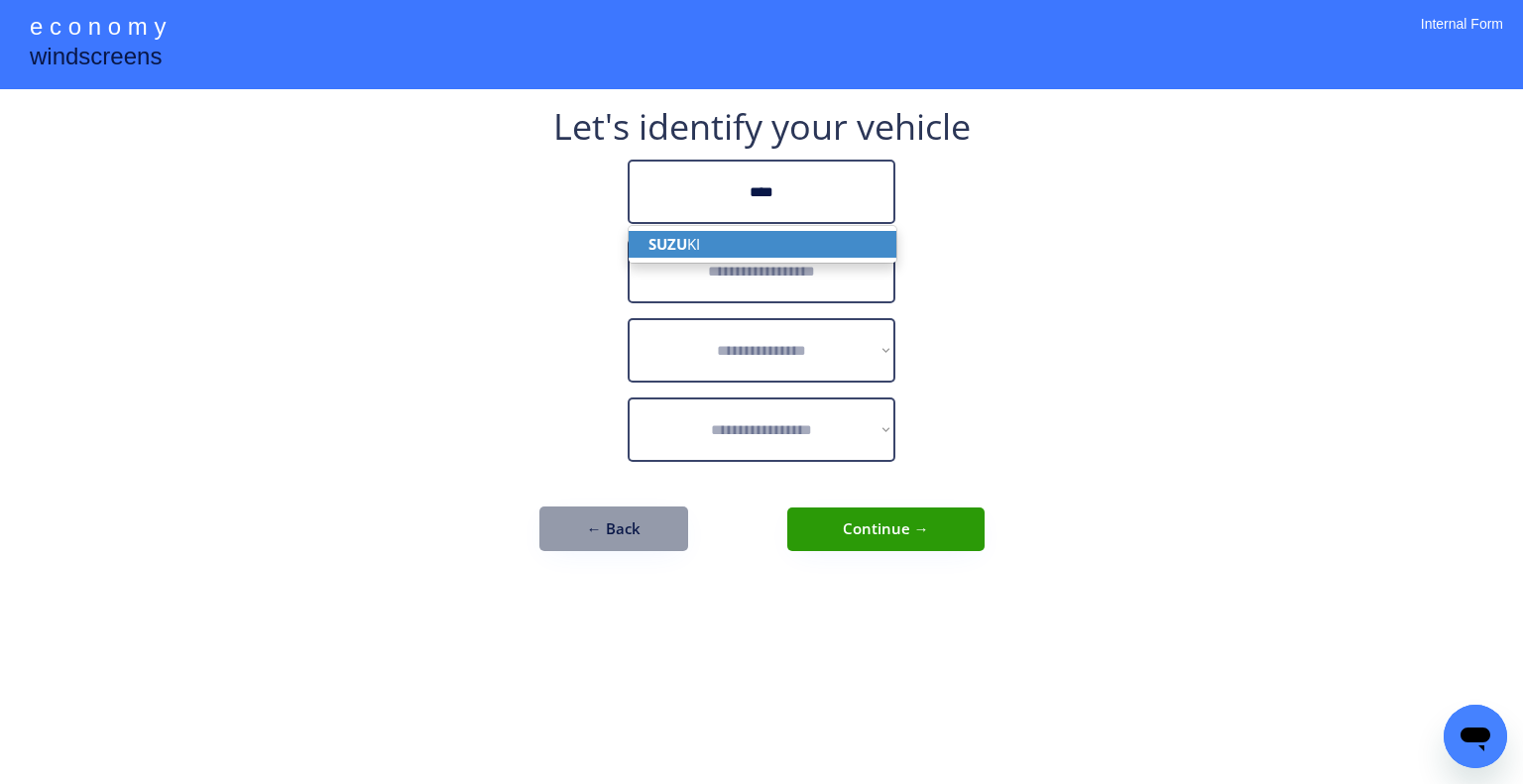 click on "SUZU KI" at bounding box center [762, 244] 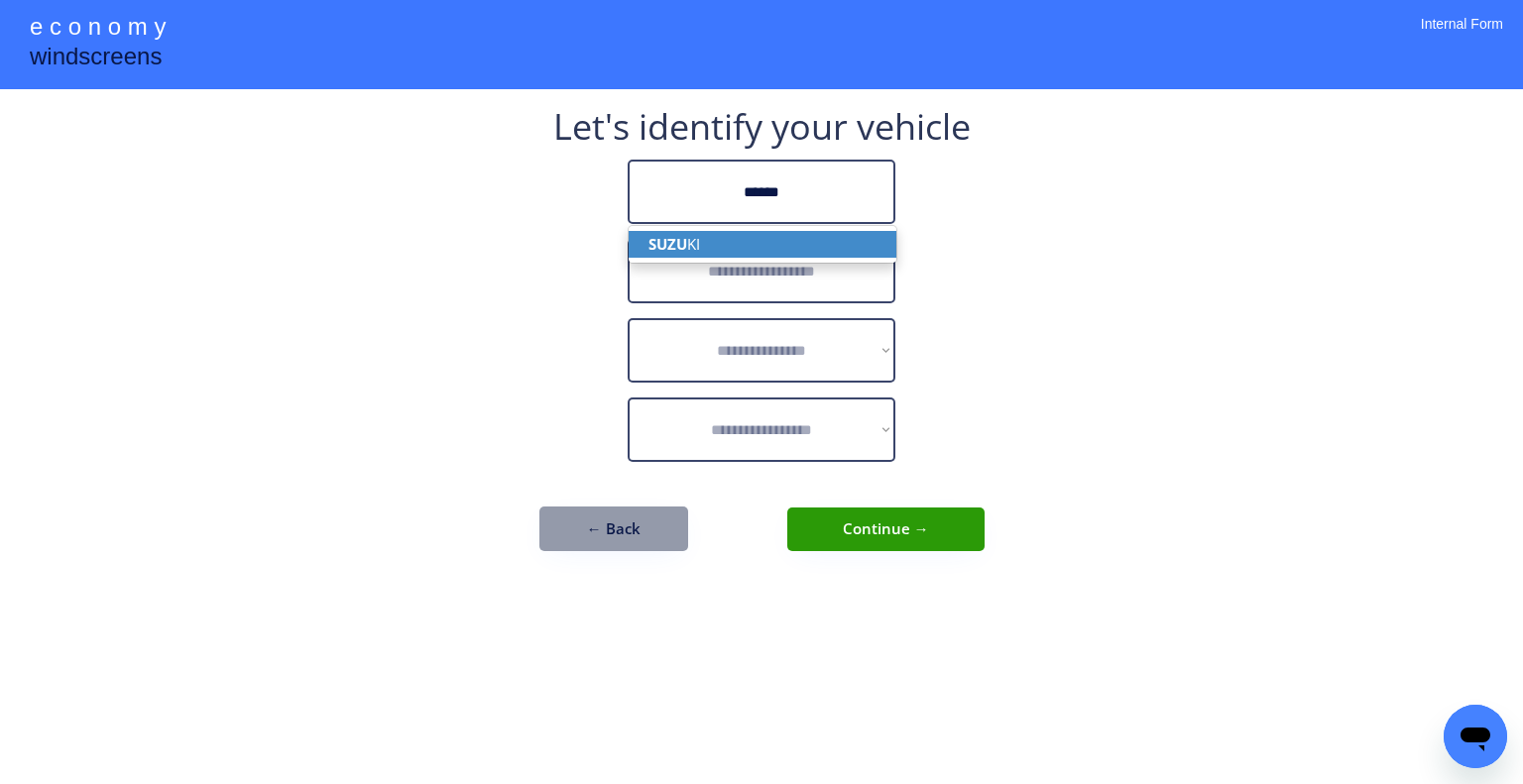 type on "******" 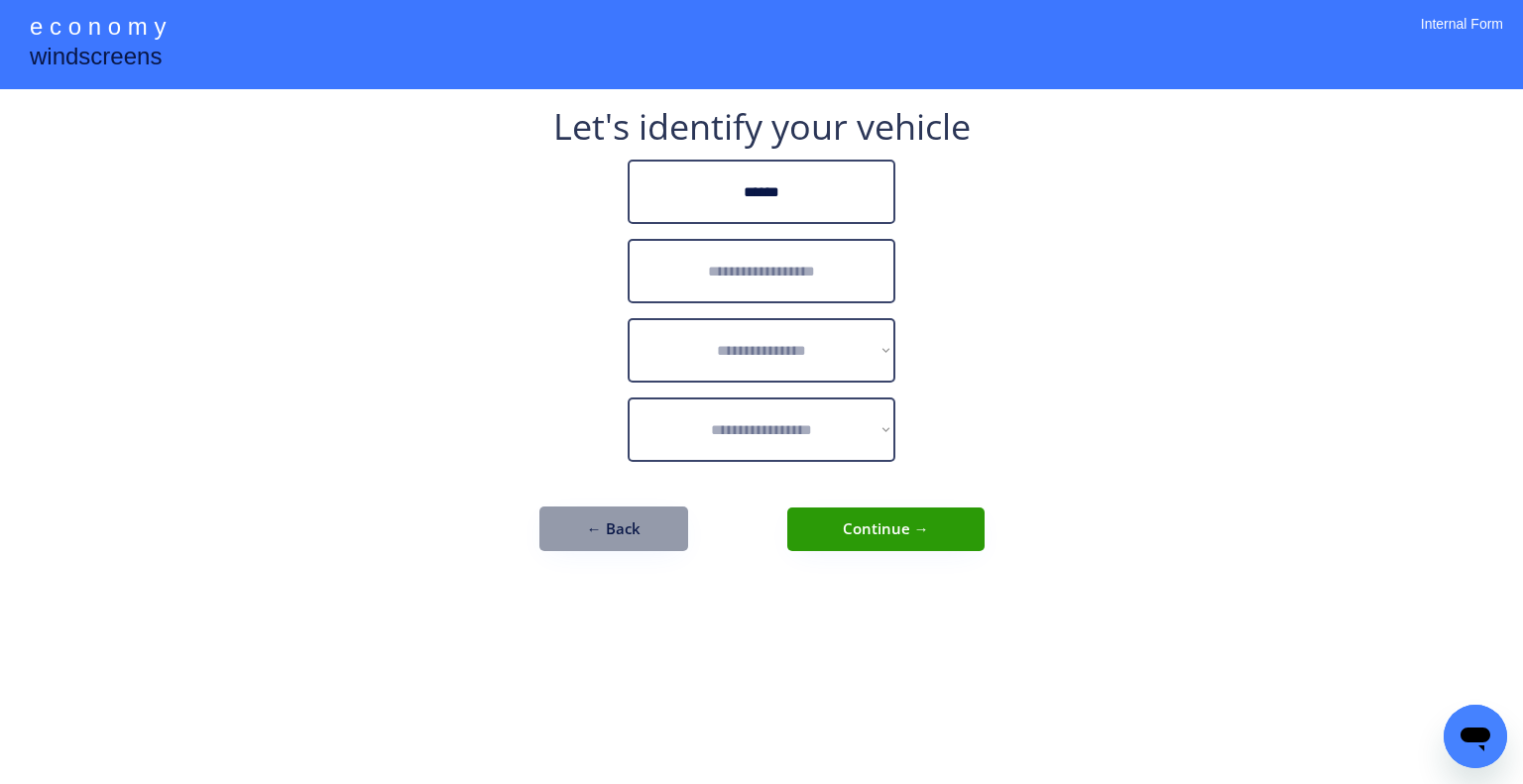 click at bounding box center [762, 271] 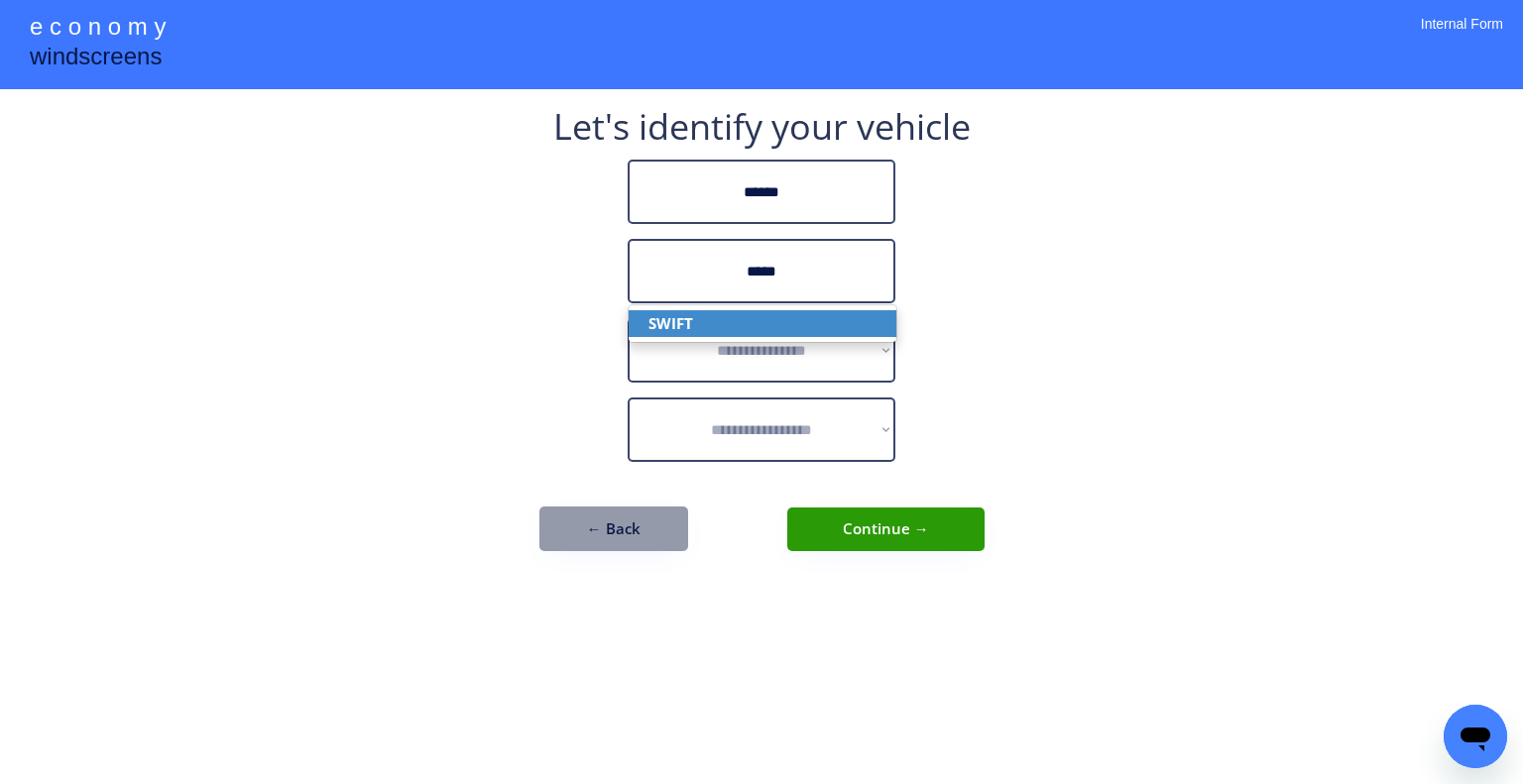 click on "SWIFT" at bounding box center (762, 323) 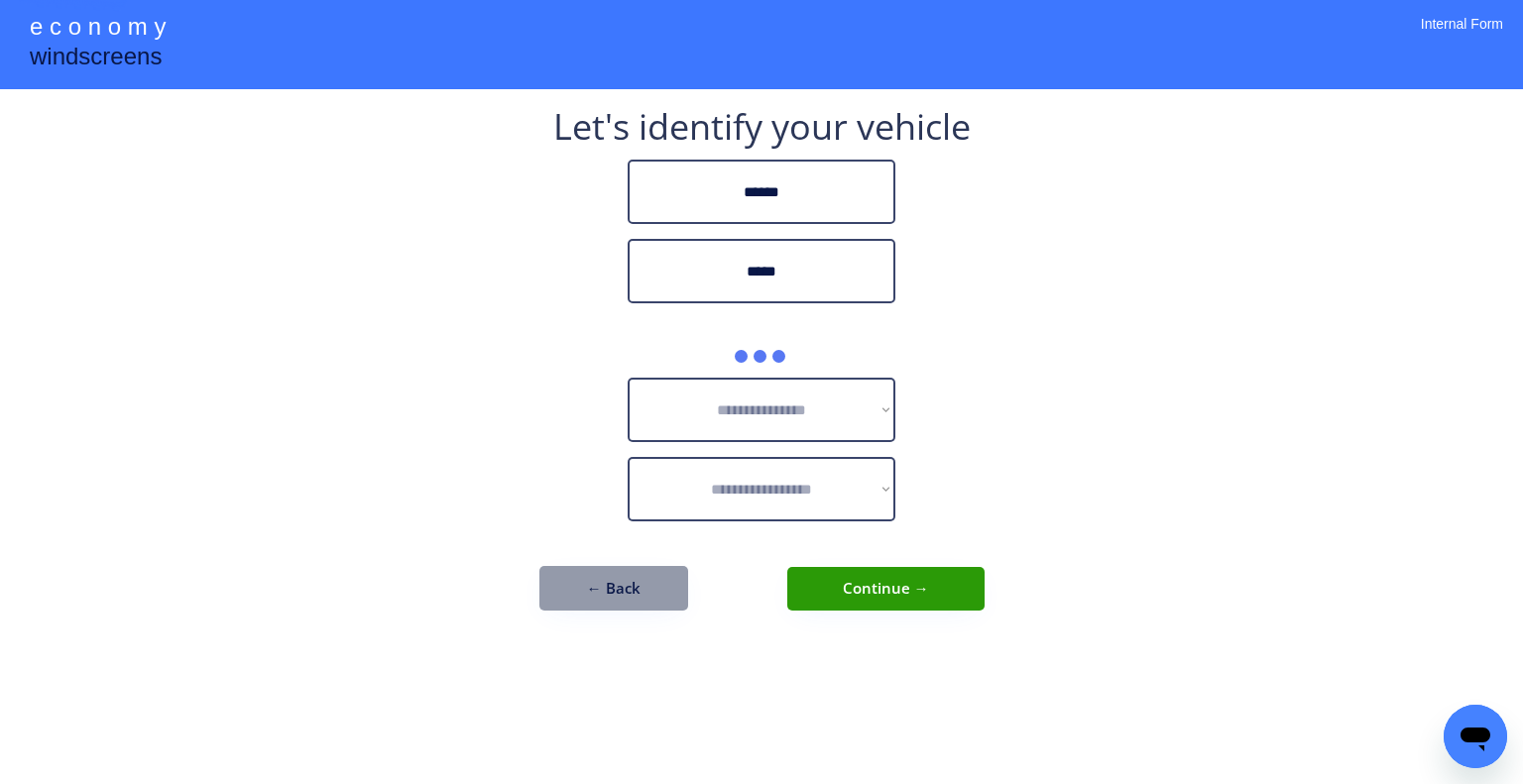 type on "*****" 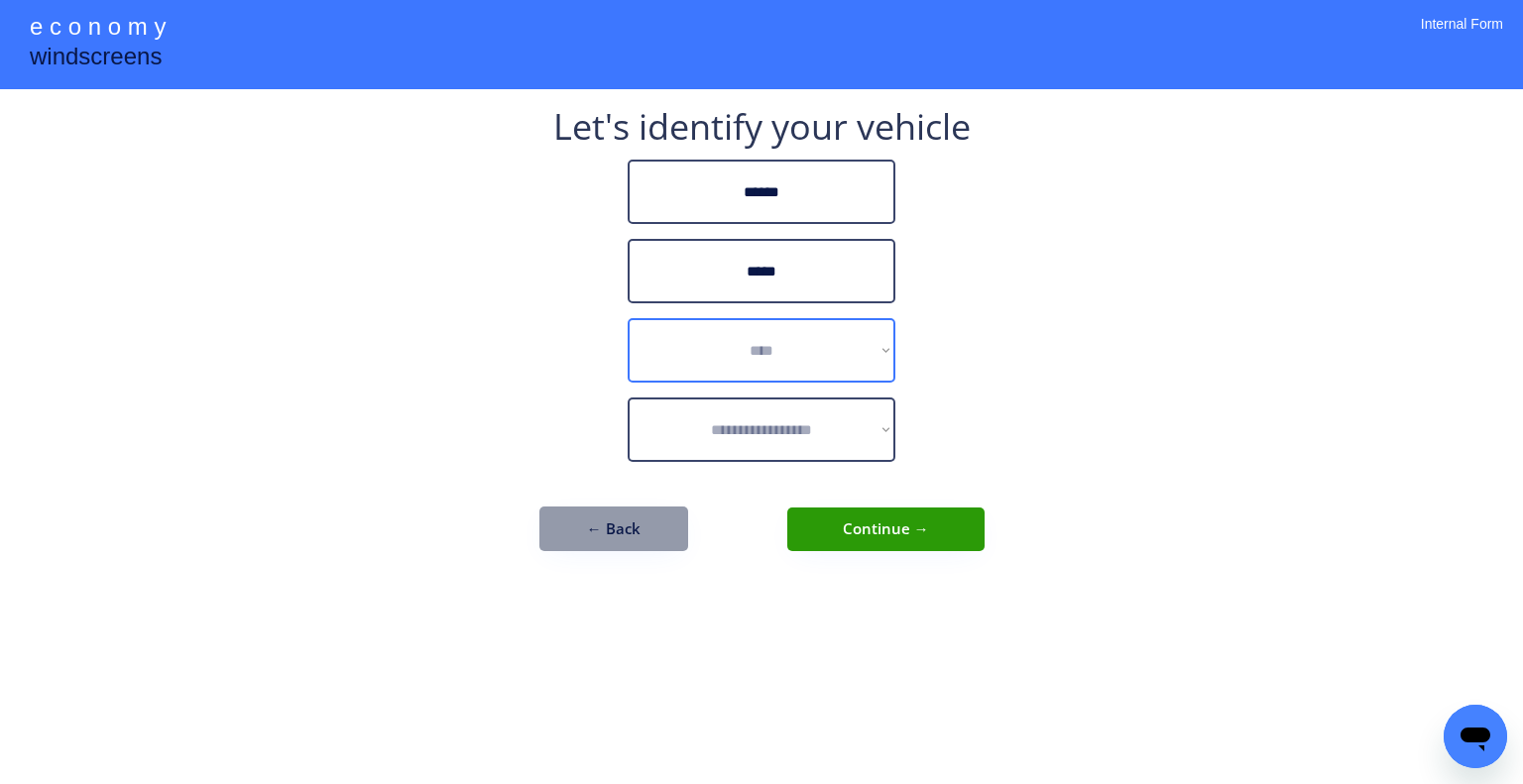 click on "**********" at bounding box center [762, 350] 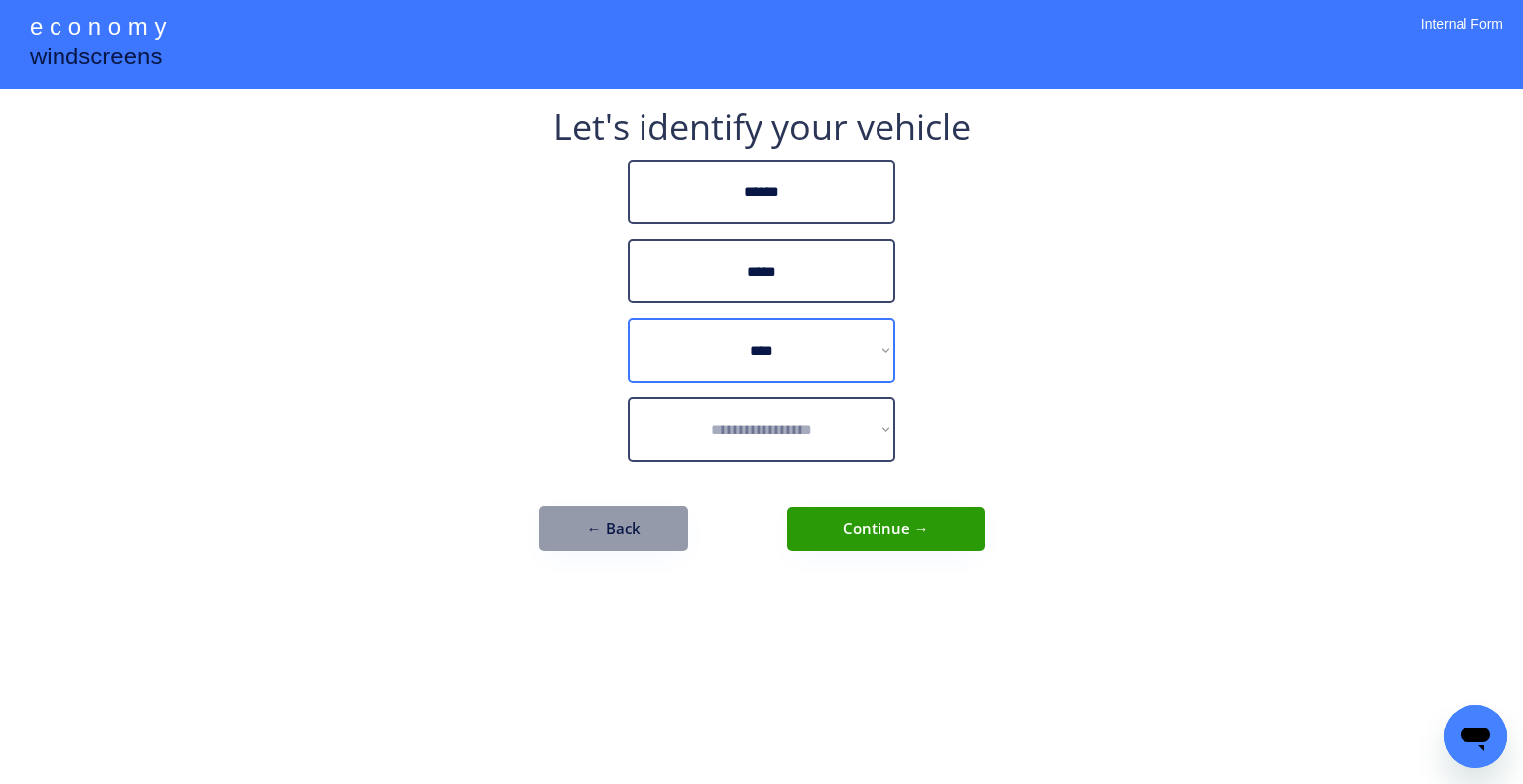 select on "**********" 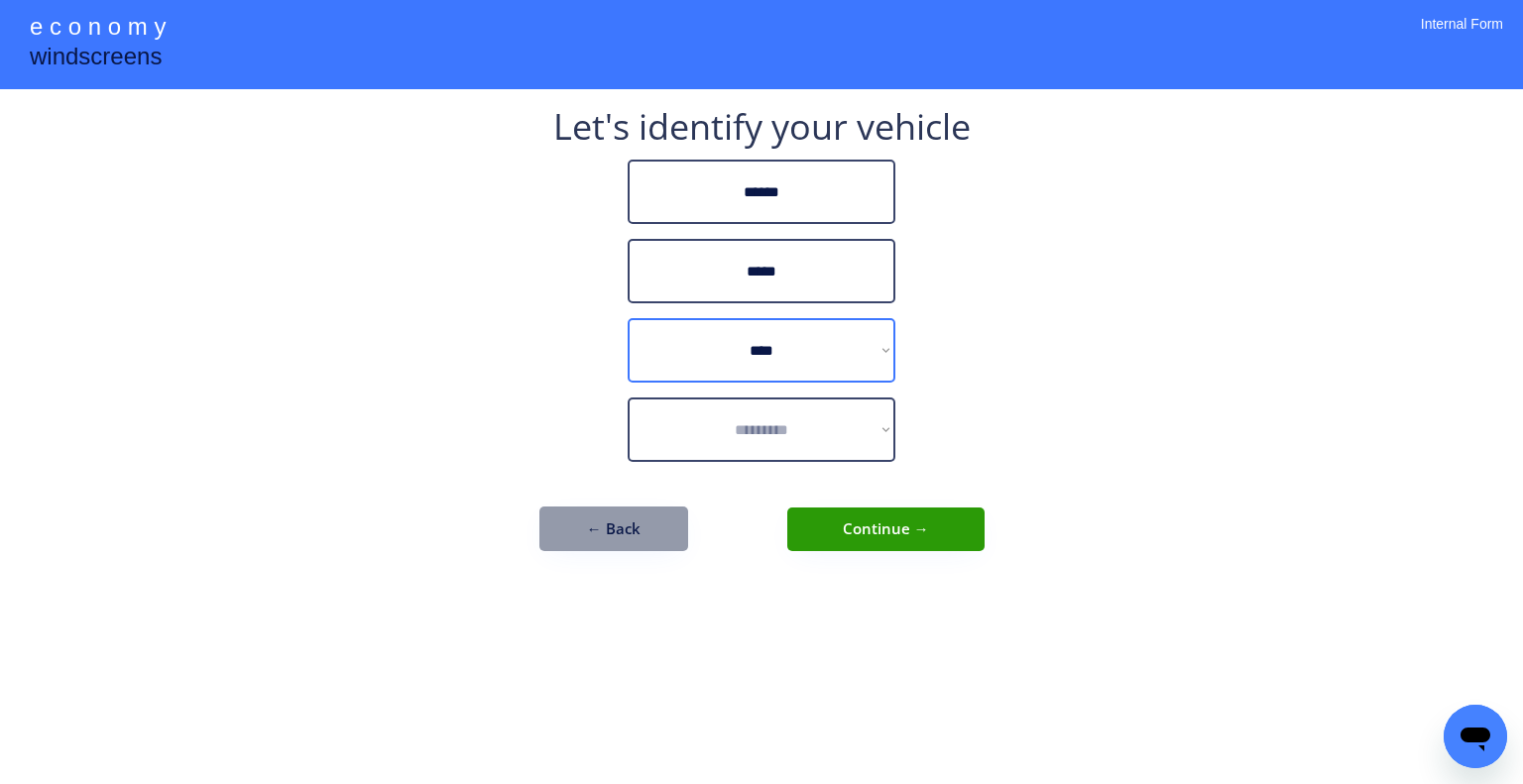 click on "**********" at bounding box center (762, 392) 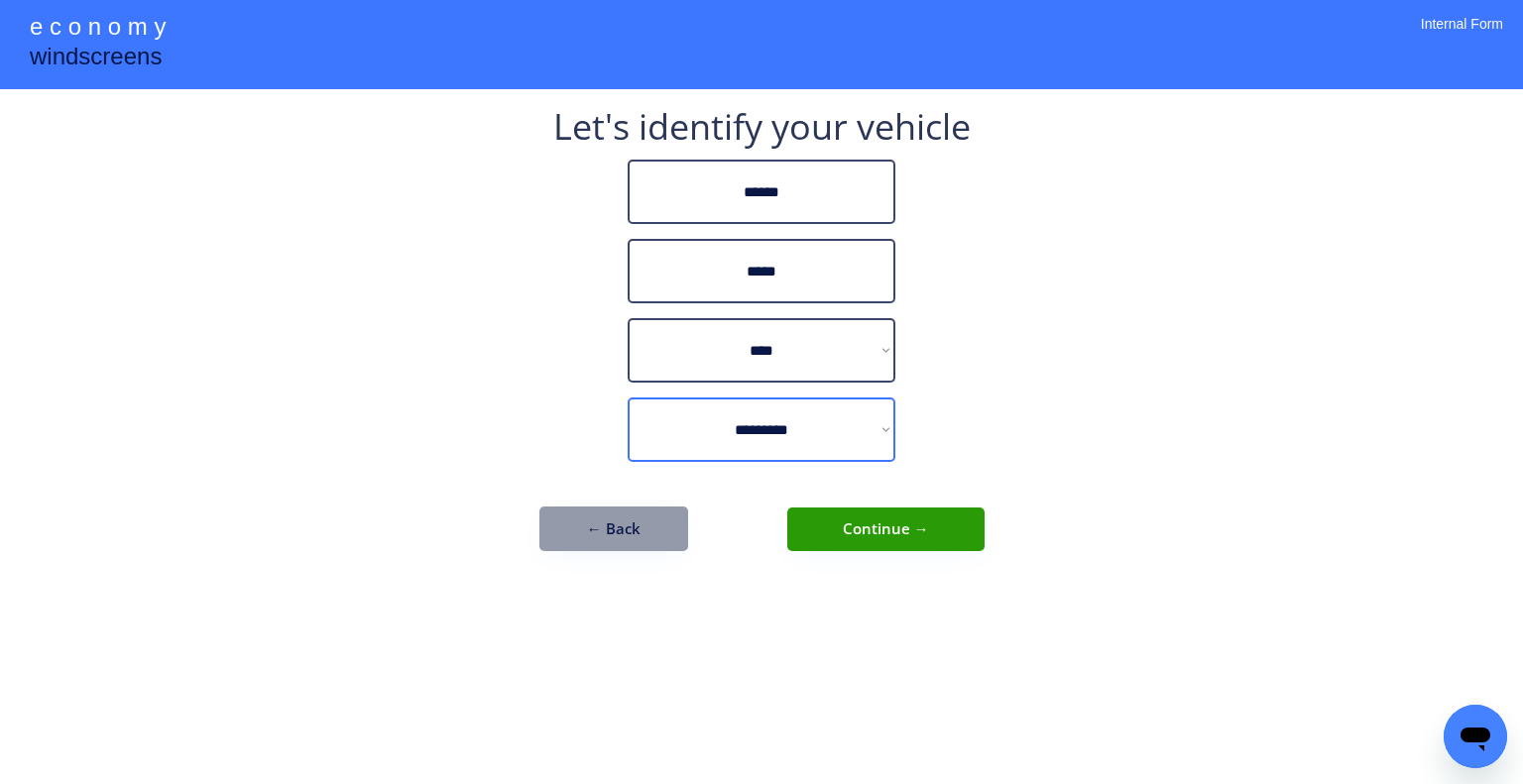 click on "**********" at bounding box center (762, 429) 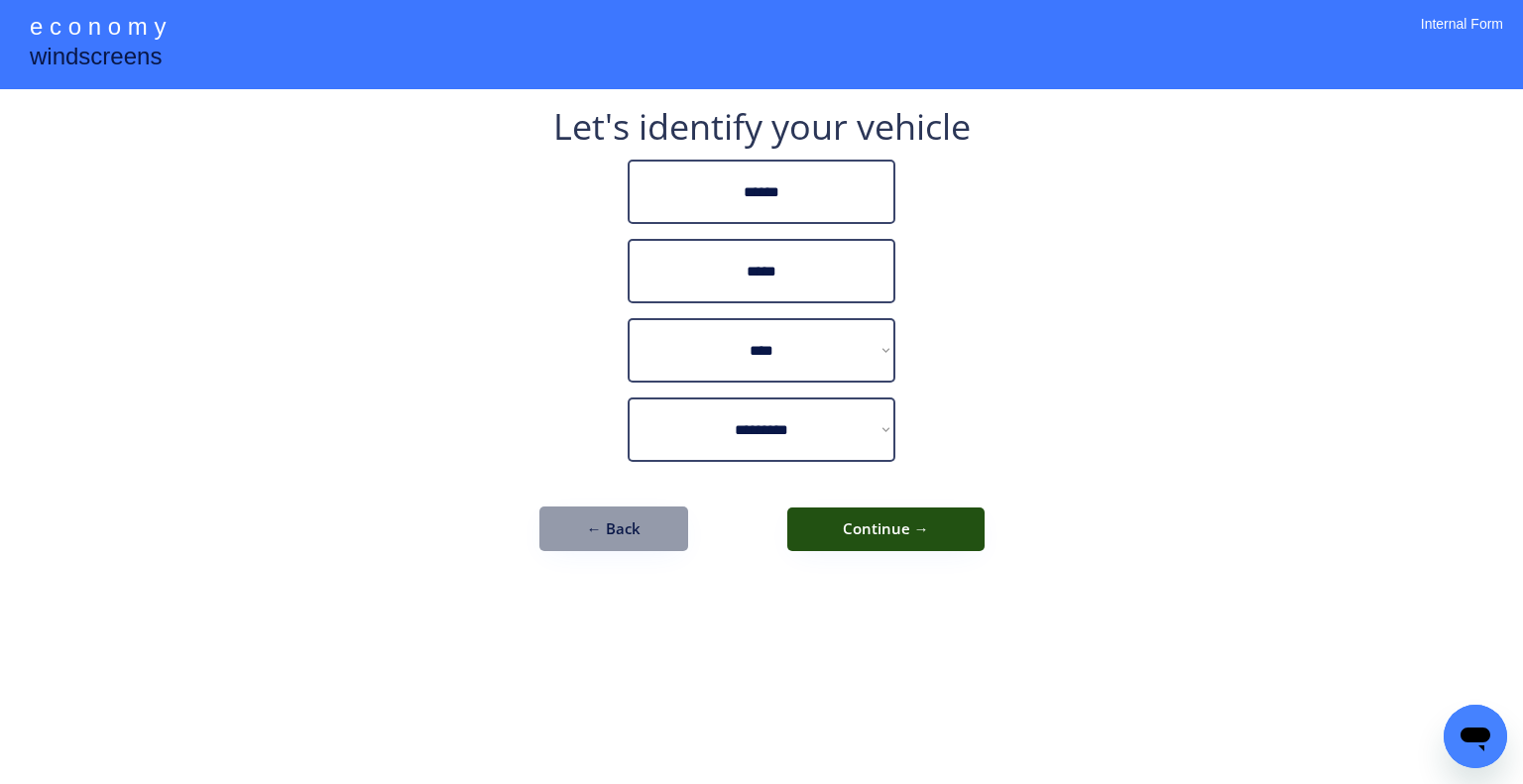 click on "Continue    →" at bounding box center (885, 529) 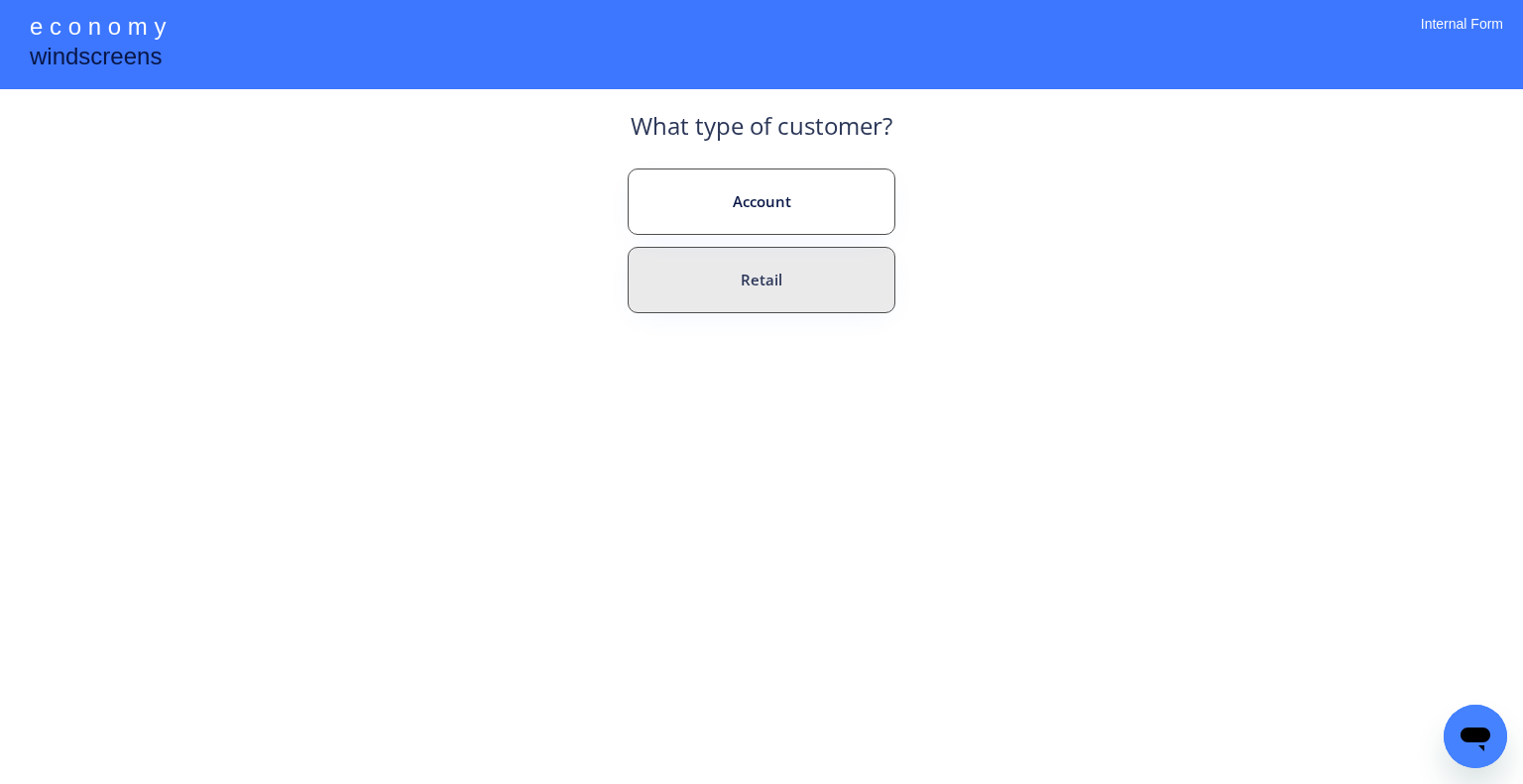 click on "Retail" at bounding box center [762, 280] 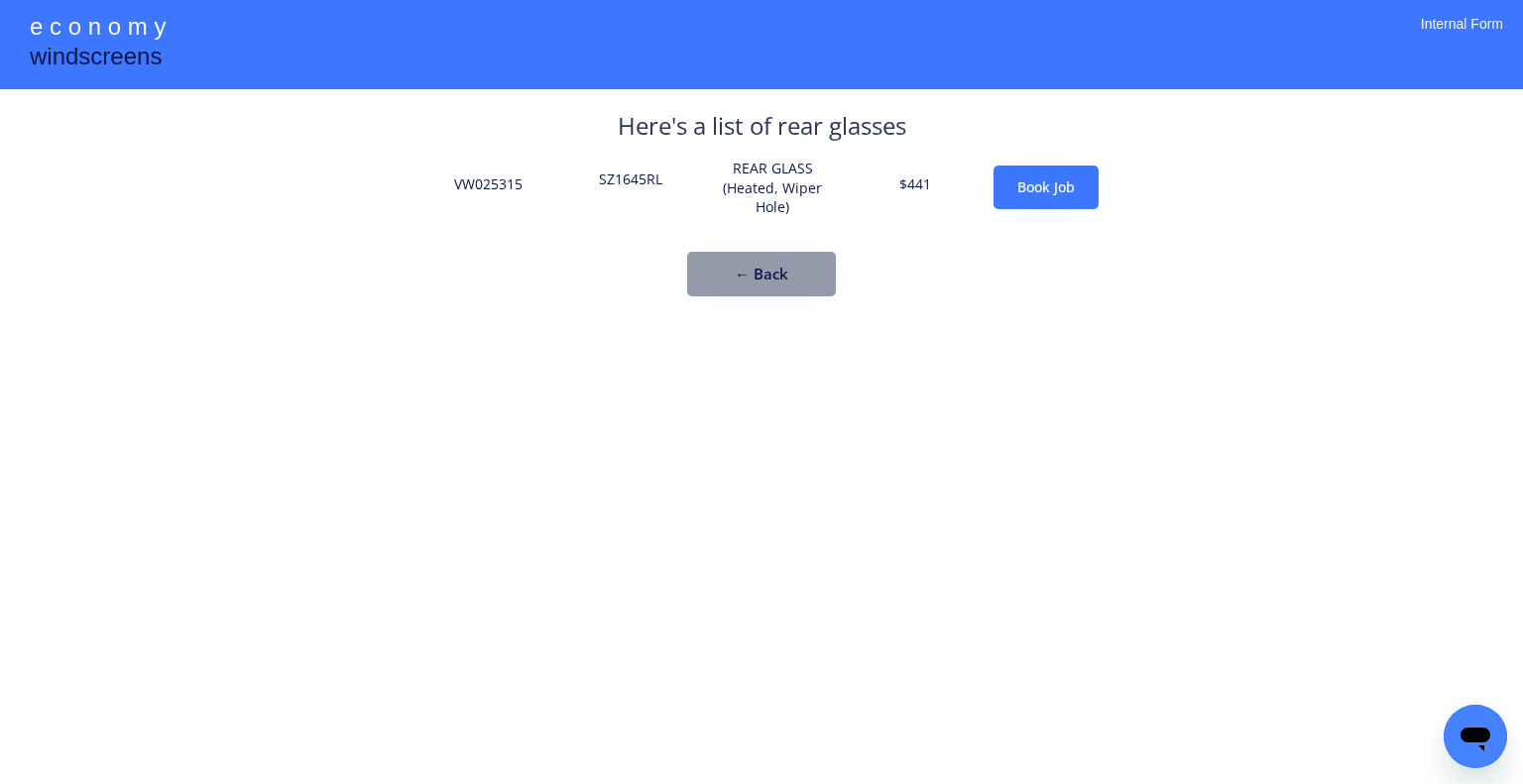 click on "SZ1645RL" at bounding box center (631, 187) 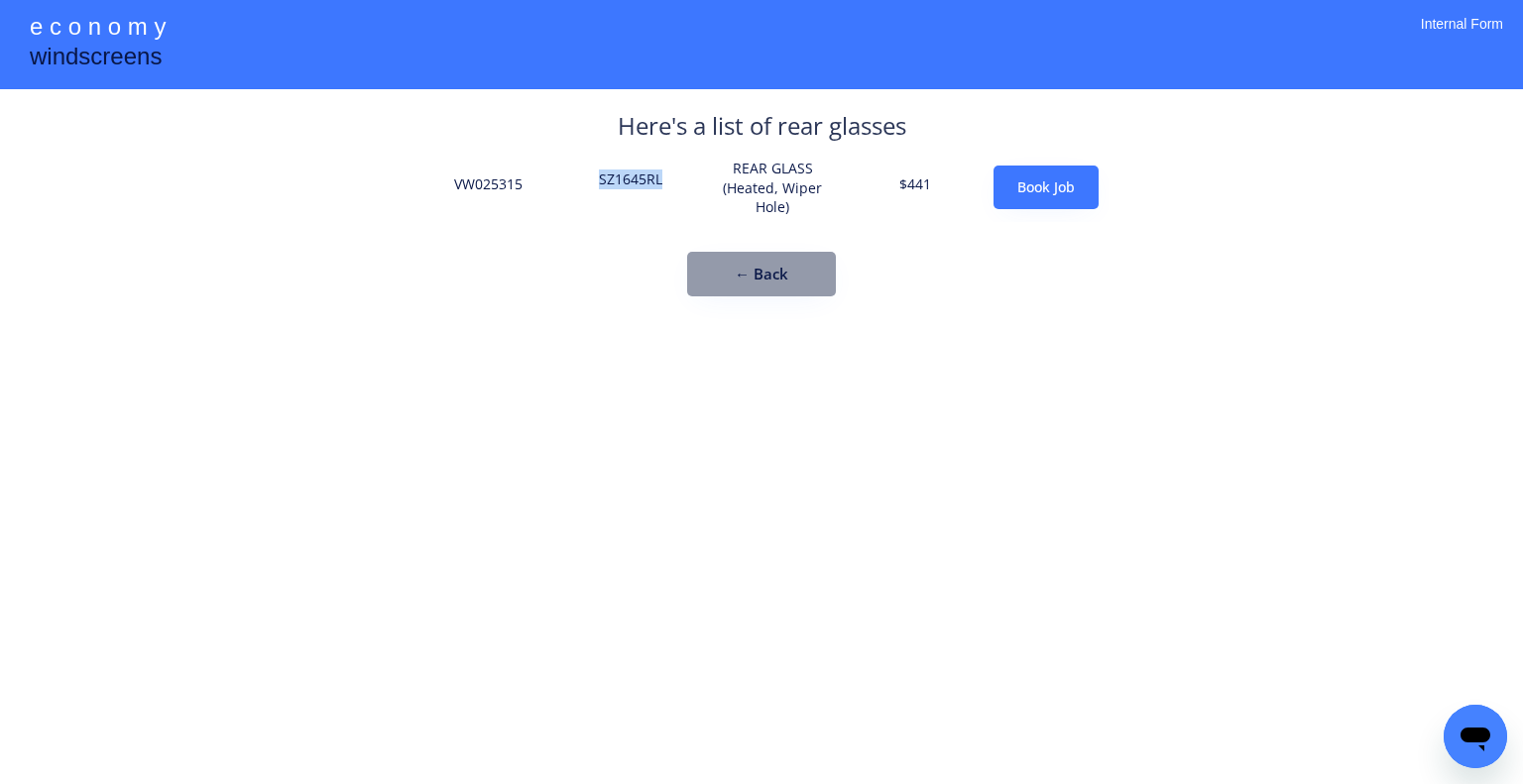 click on "SZ1645RL" at bounding box center [631, 187] 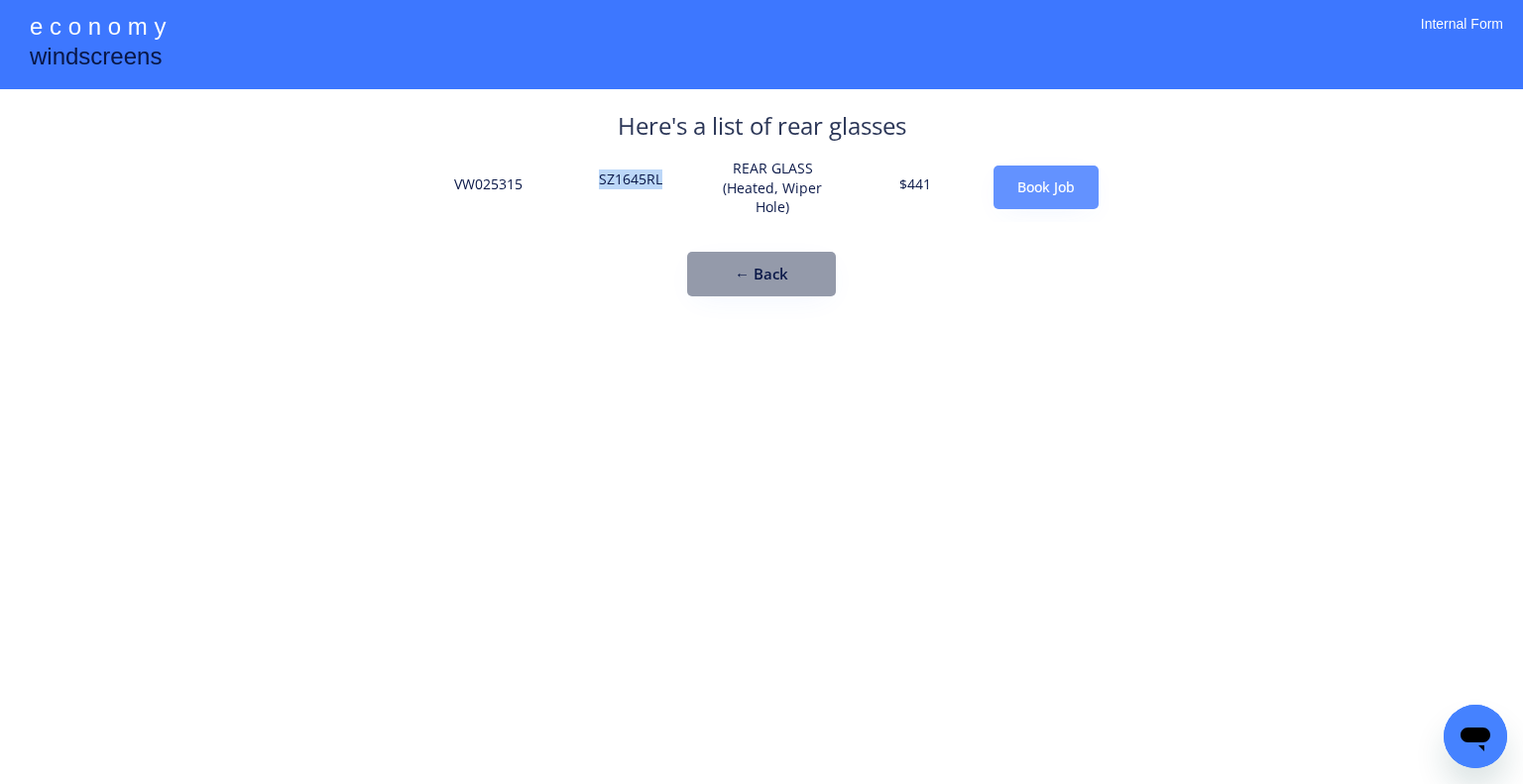 click on "Book Job" at bounding box center [1046, 187] 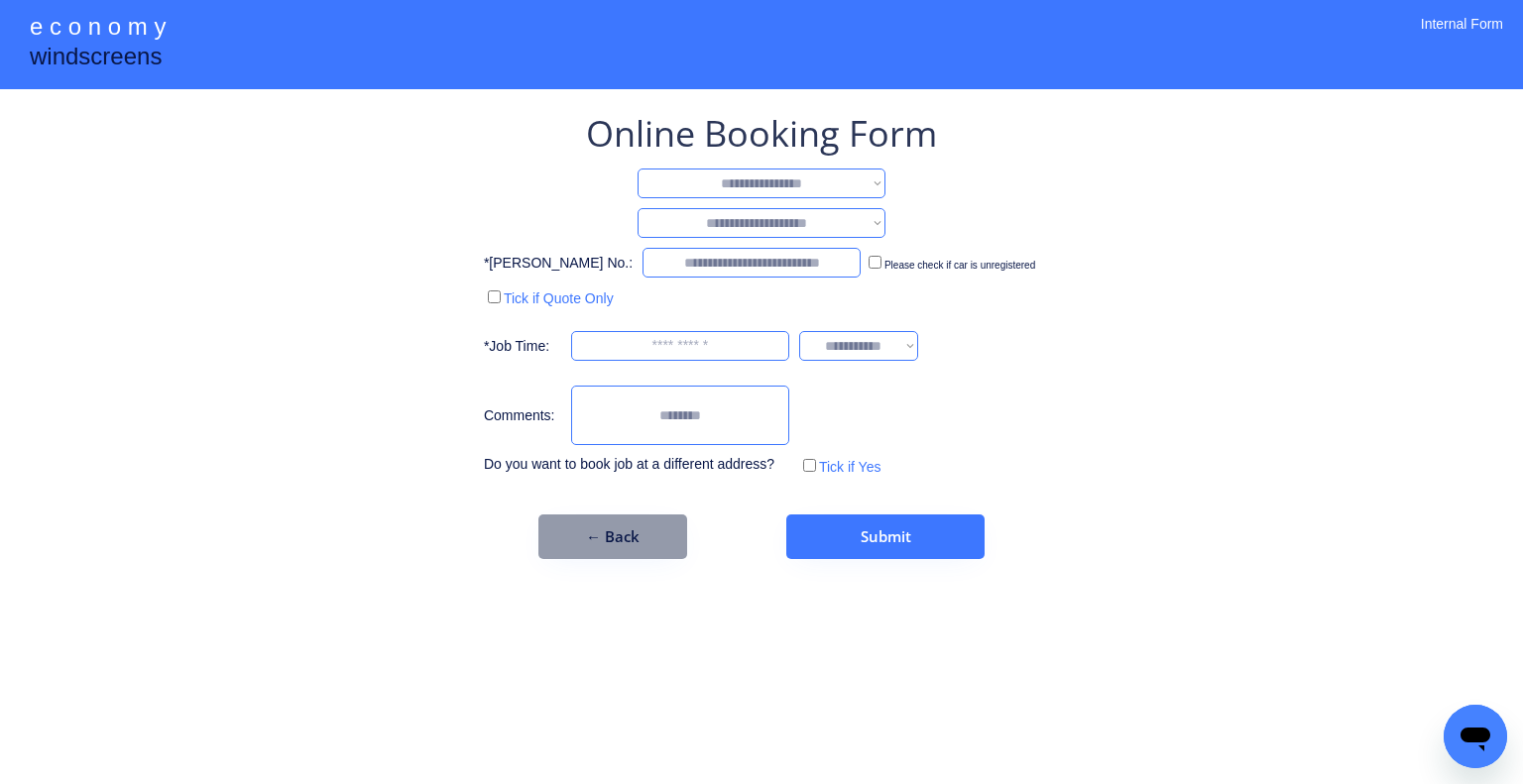 click on "**********" at bounding box center (762, 183) 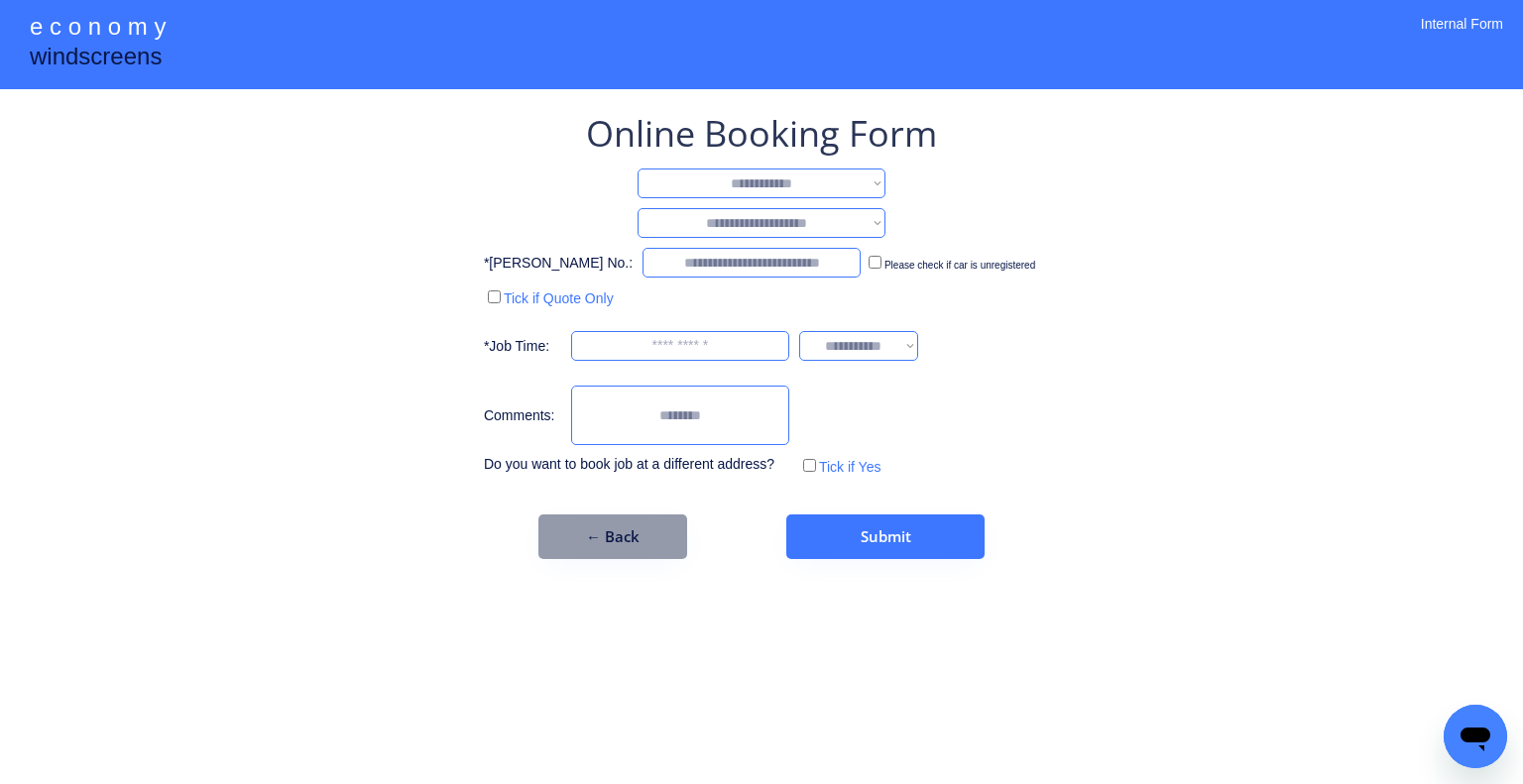 click on "**********" at bounding box center (762, 183) 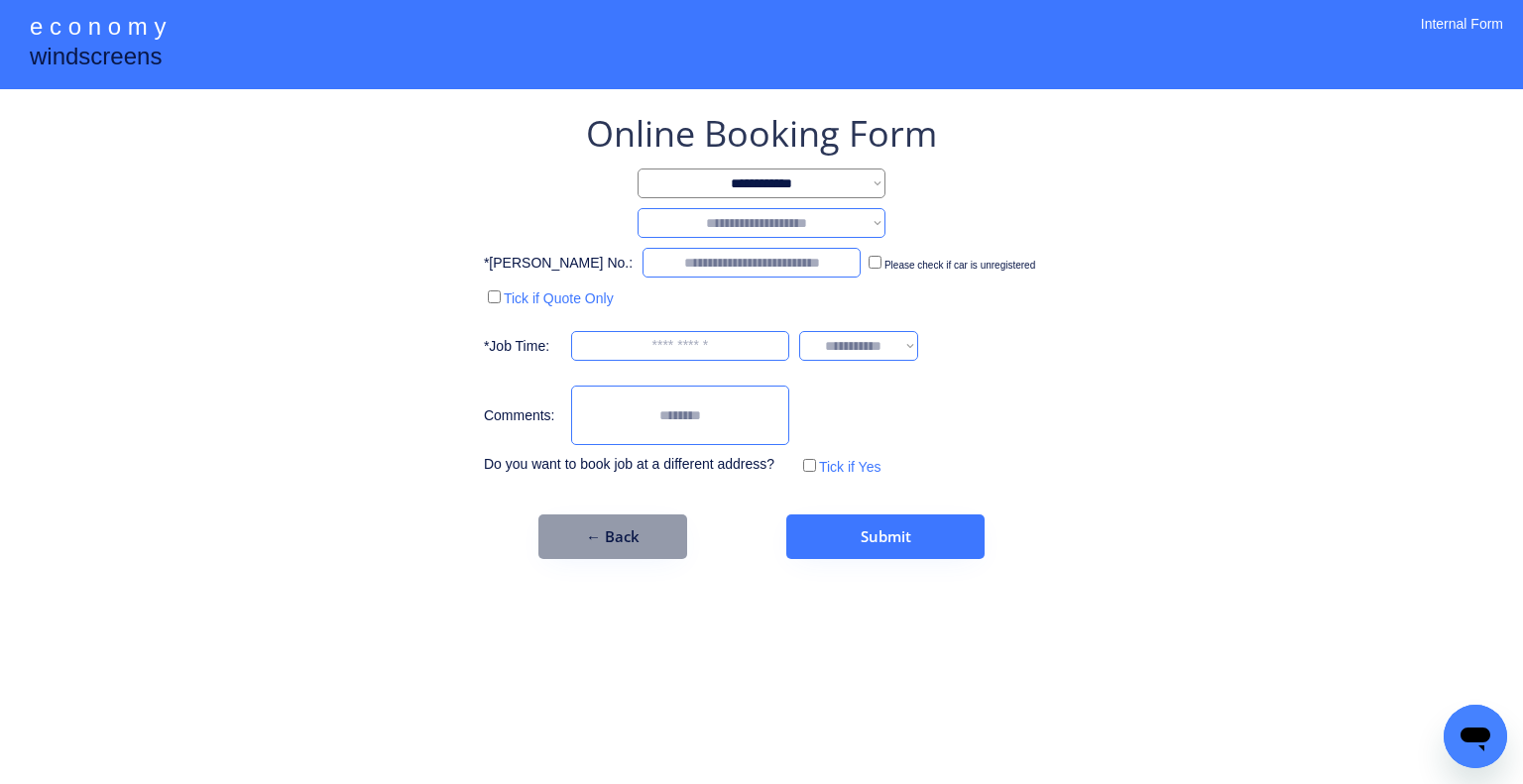click on "**********" at bounding box center [762, 223] 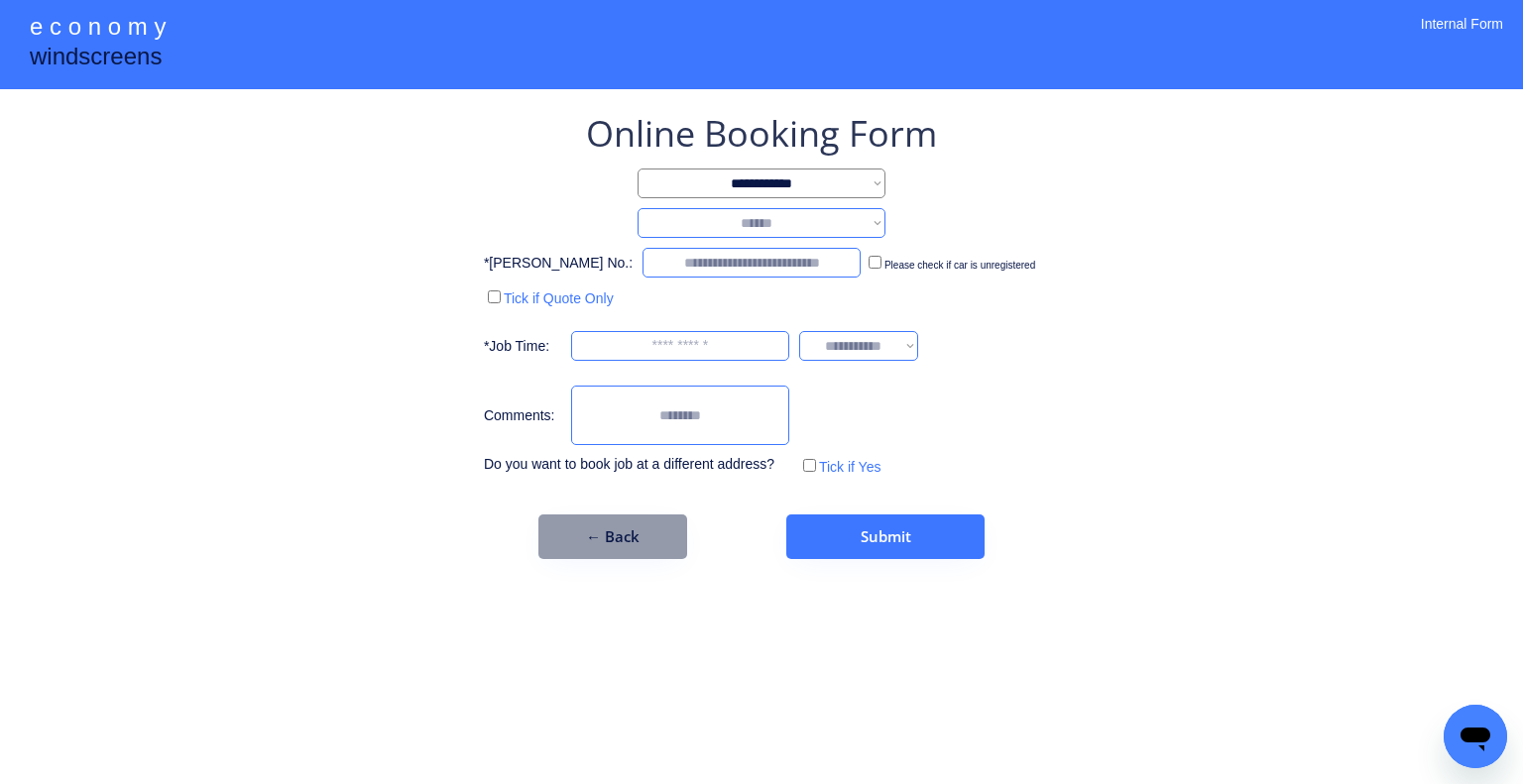 click on "**********" at bounding box center [762, 223] 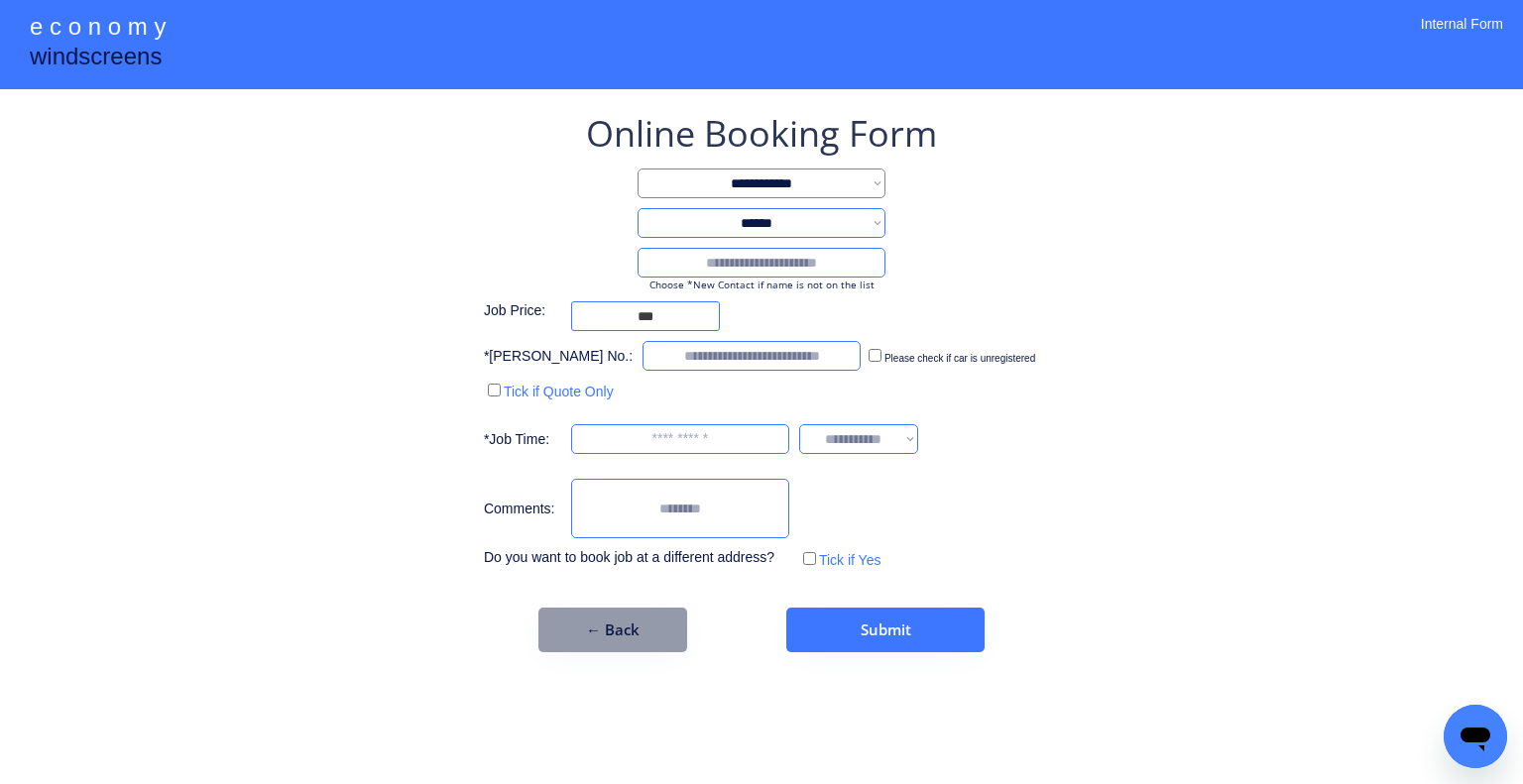 click at bounding box center [762, 263] 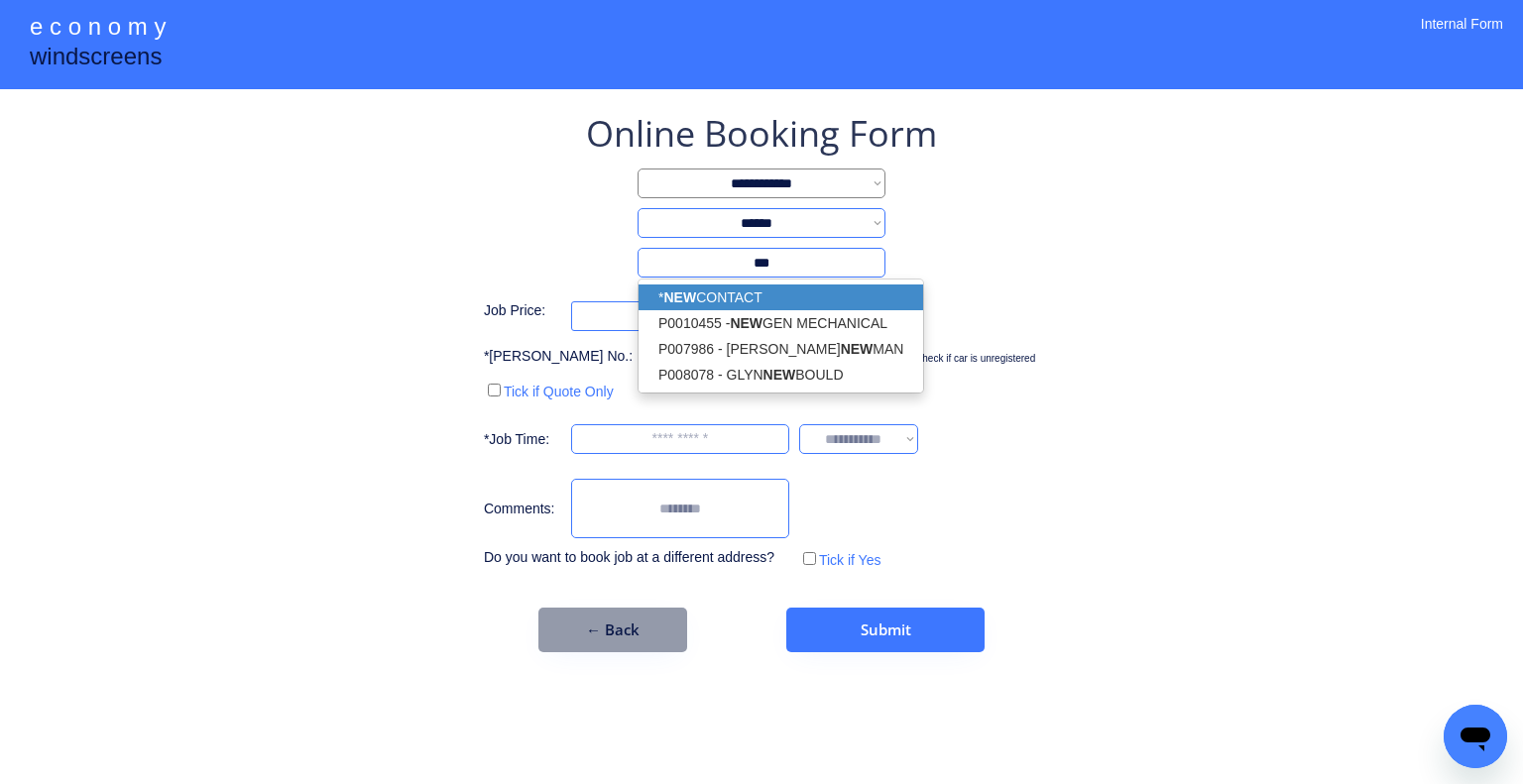 click on "* NEW  CONTACT" at bounding box center [780, 297] 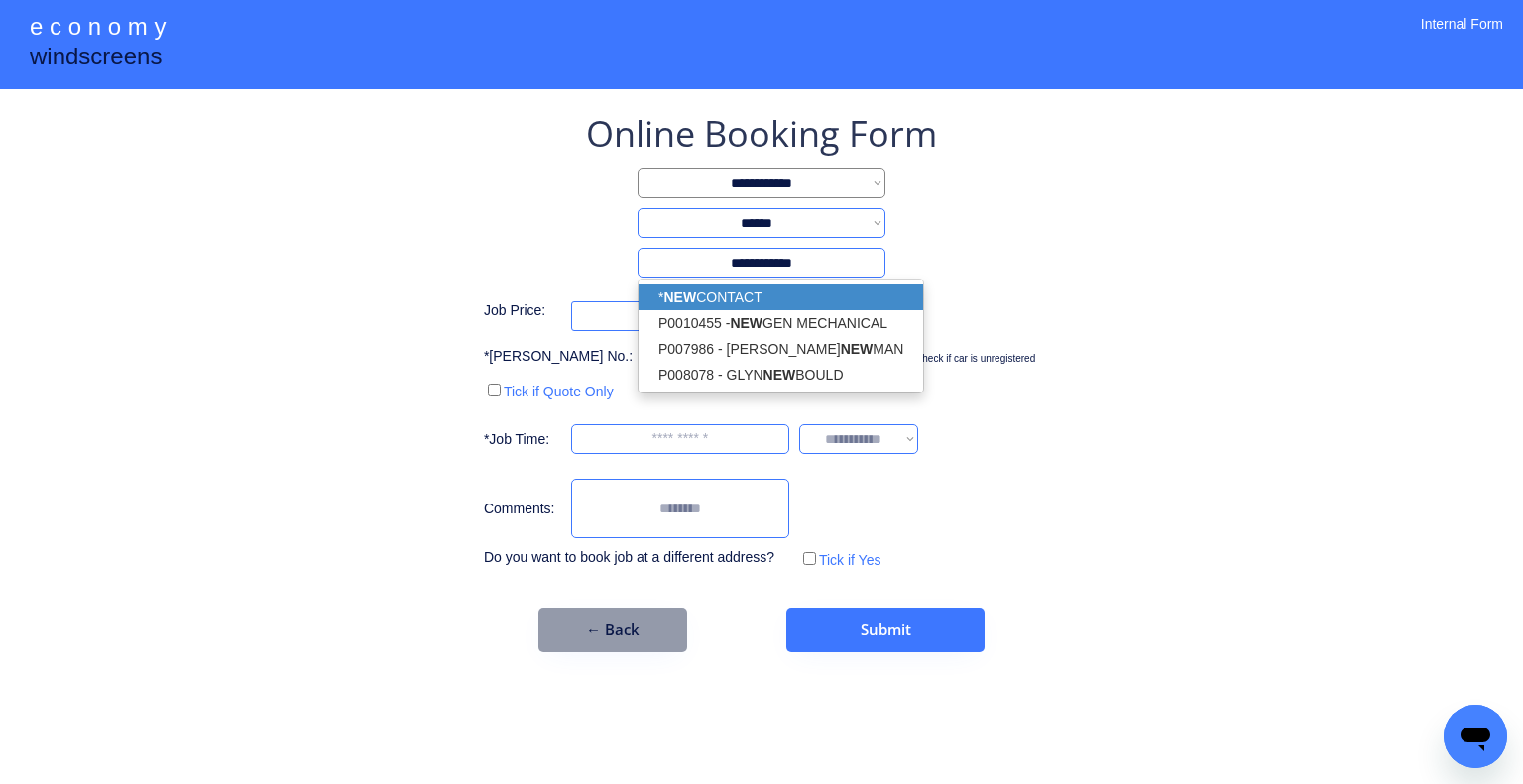 type on "**********" 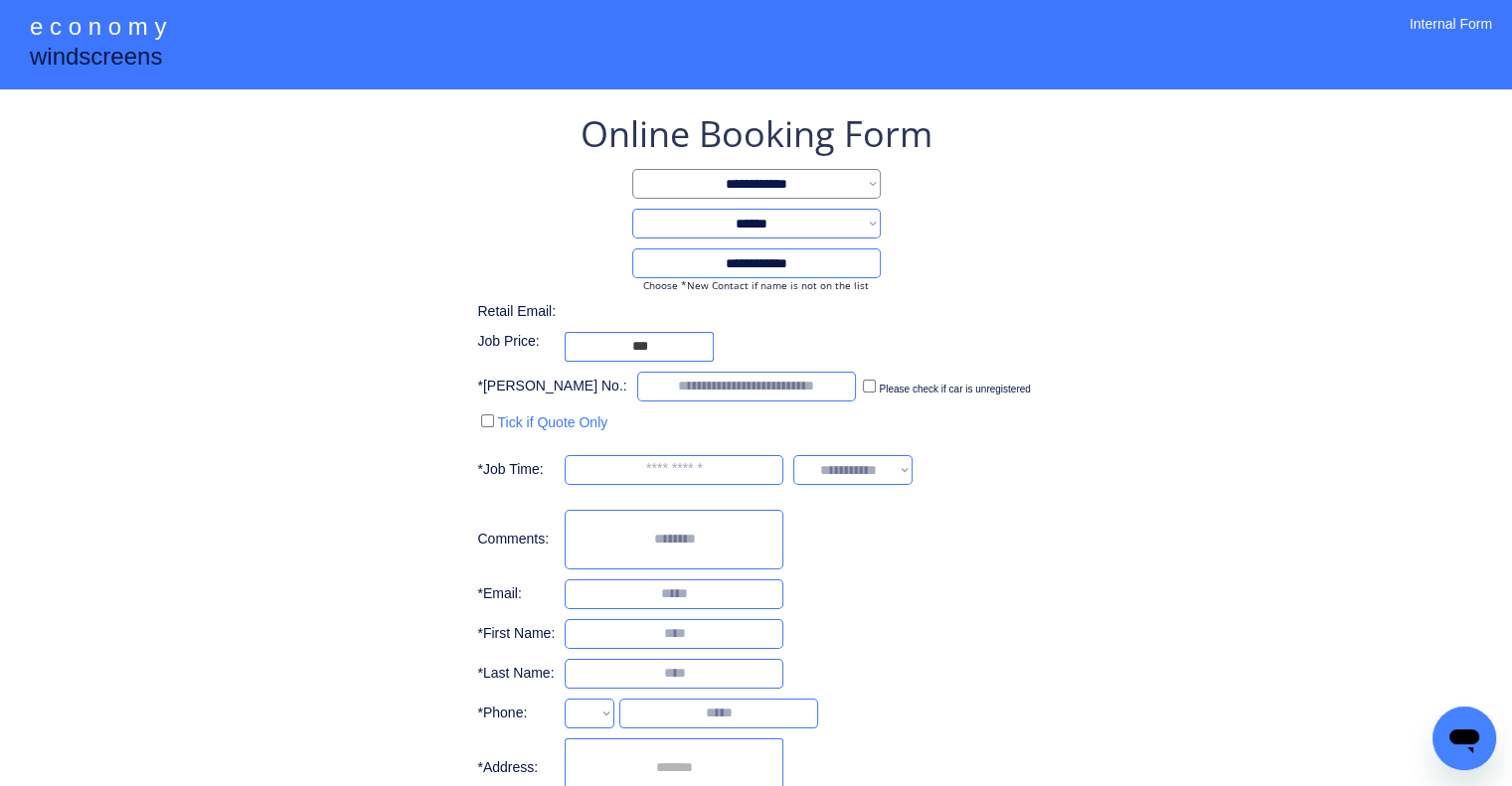 click on "**********" at bounding box center (756, 511) 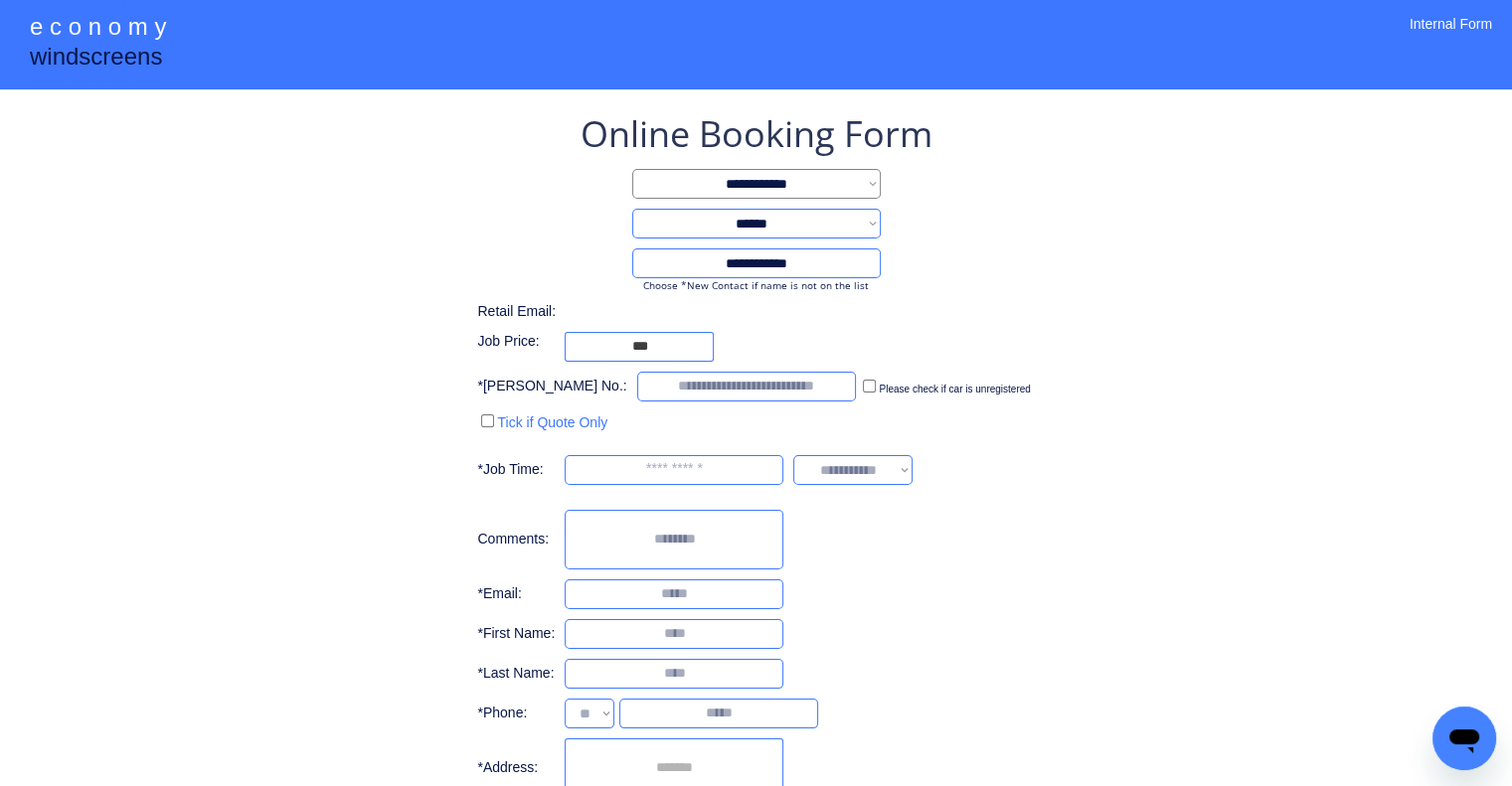 select on "**********" 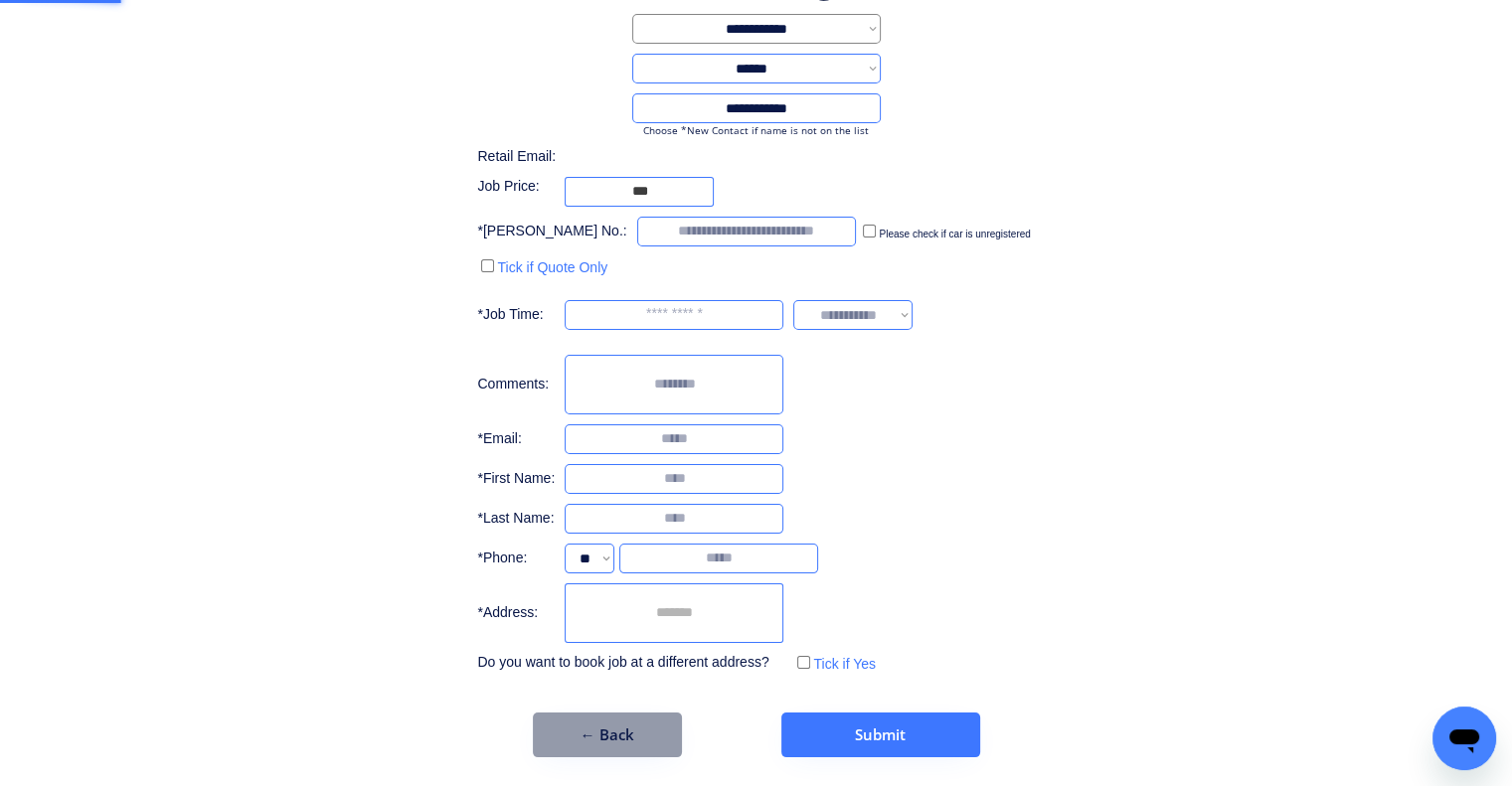 scroll, scrollTop: 155, scrollLeft: 0, axis: vertical 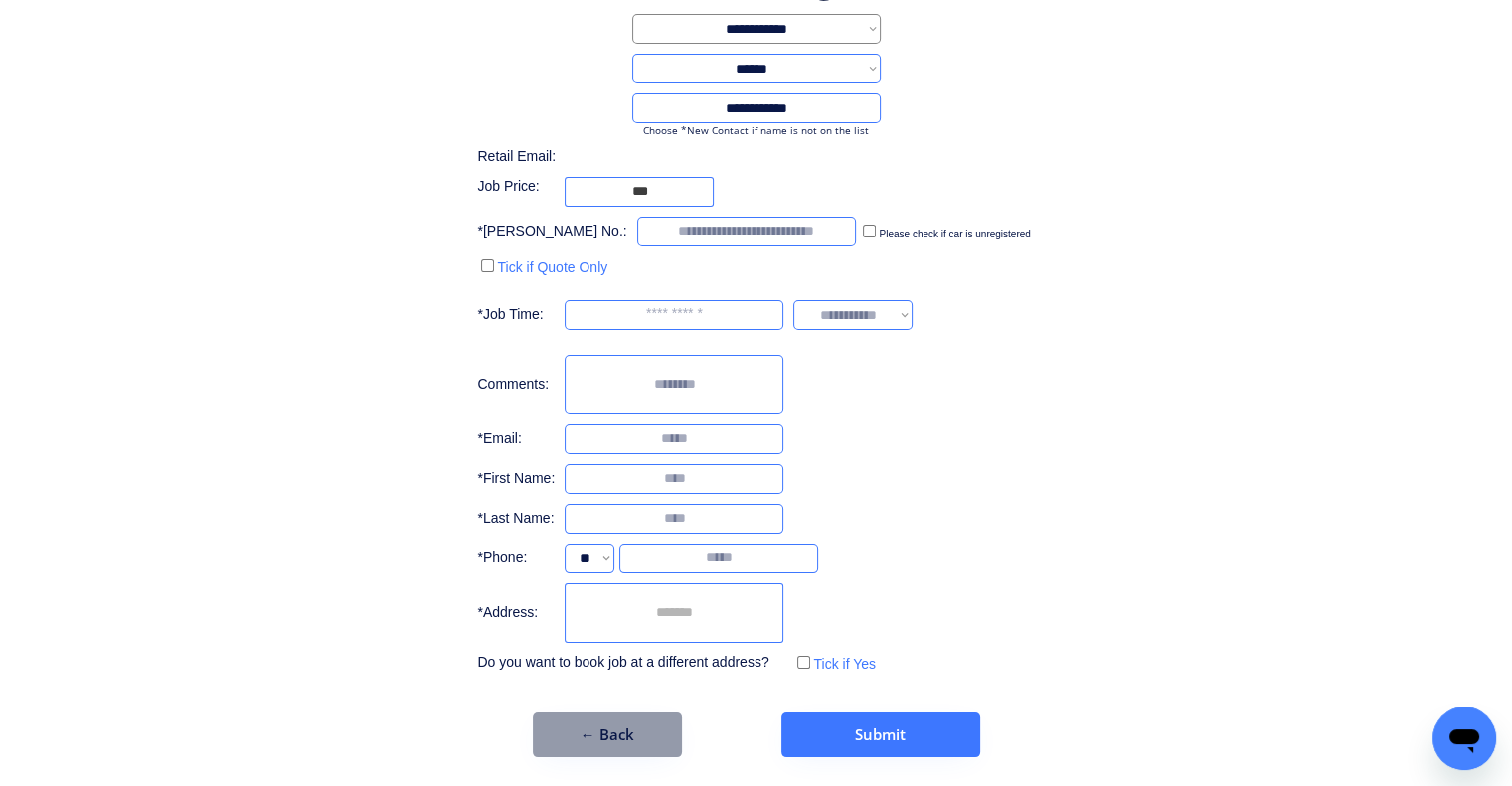 click at bounding box center [674, 613] 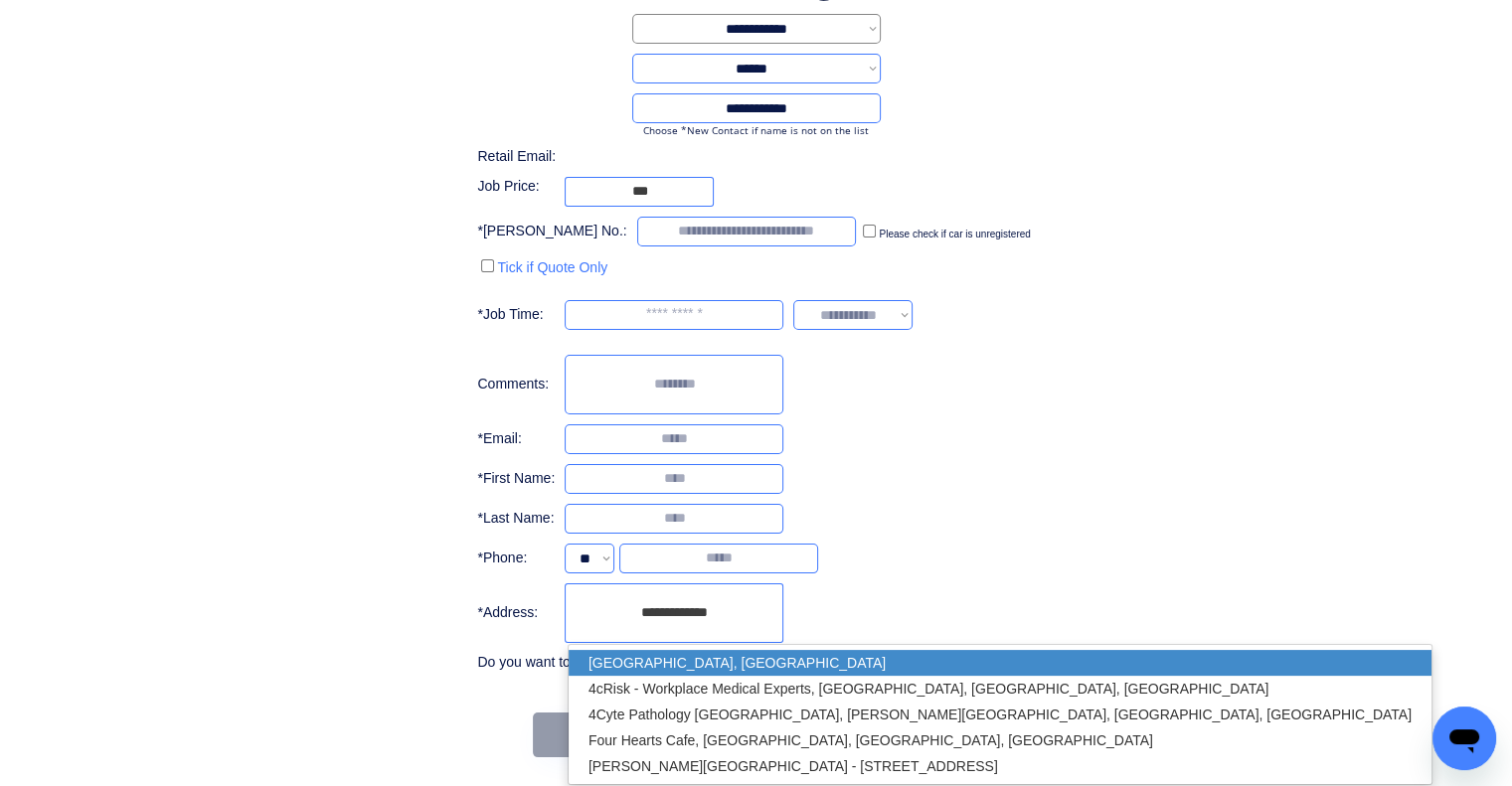 click on "Spring Hill QLD 4000, Australia" at bounding box center (1000, 663) 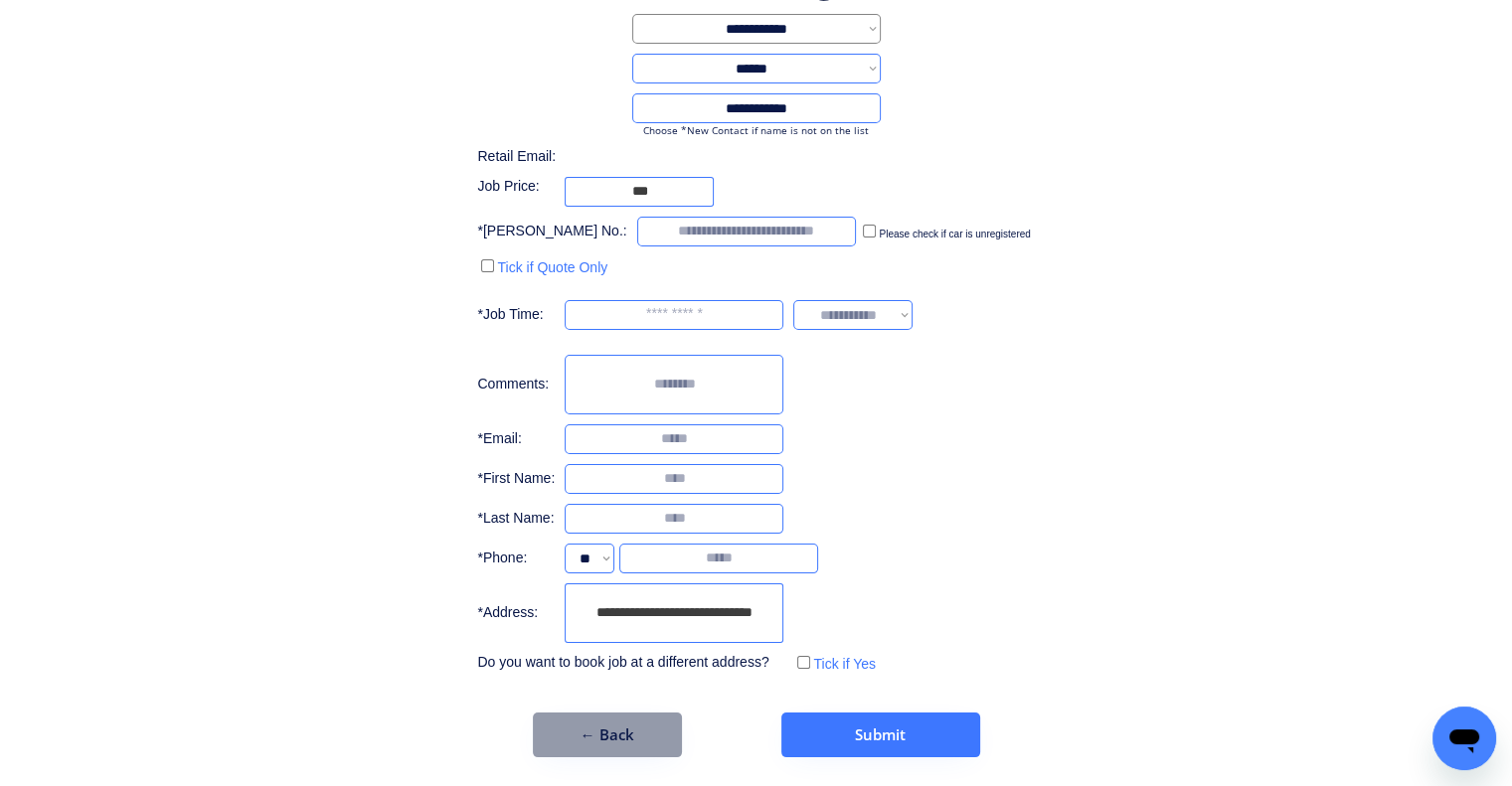 type on "**********" 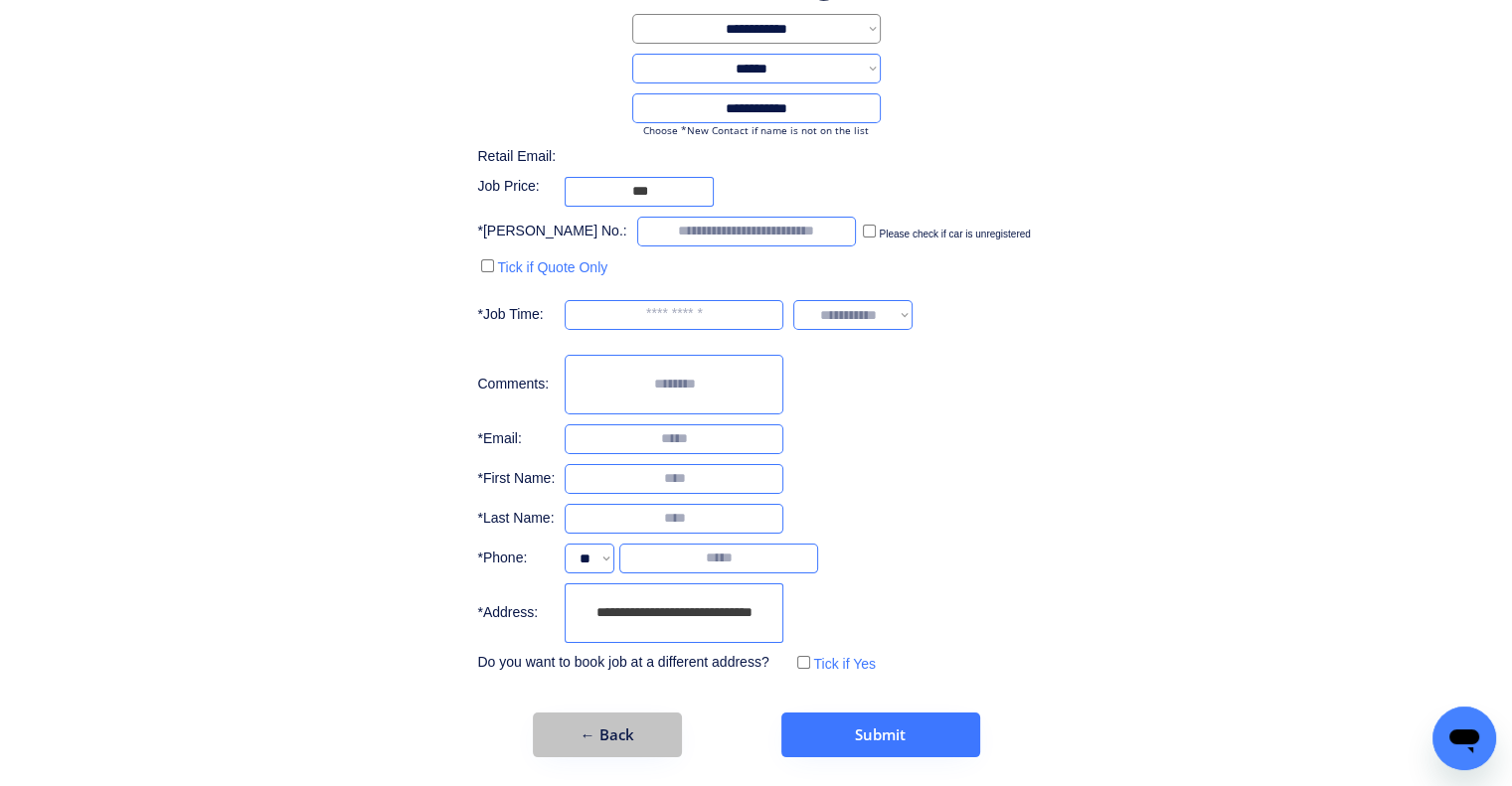 click on "←   Back" at bounding box center [607, 734] 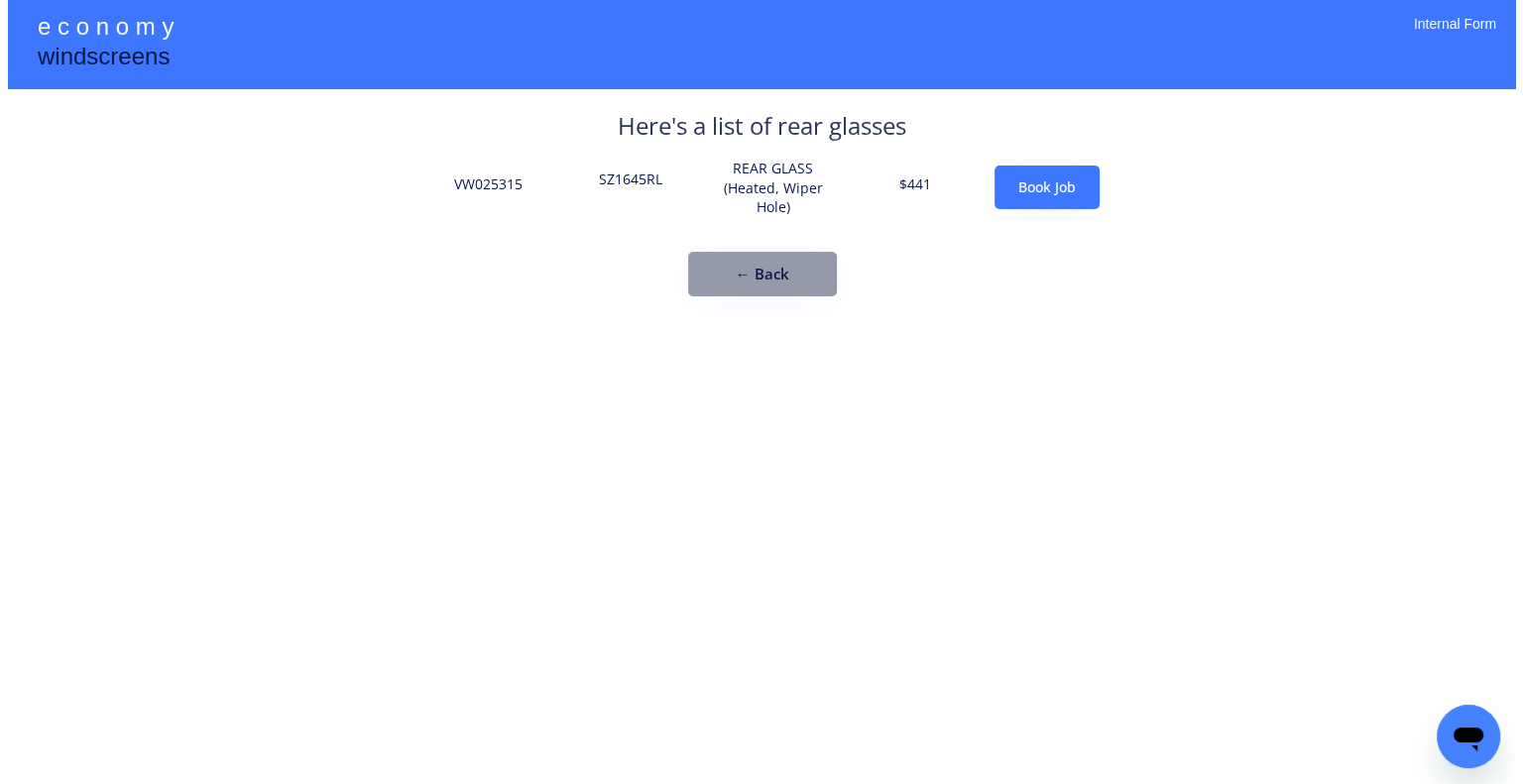 scroll, scrollTop: 0, scrollLeft: 0, axis: both 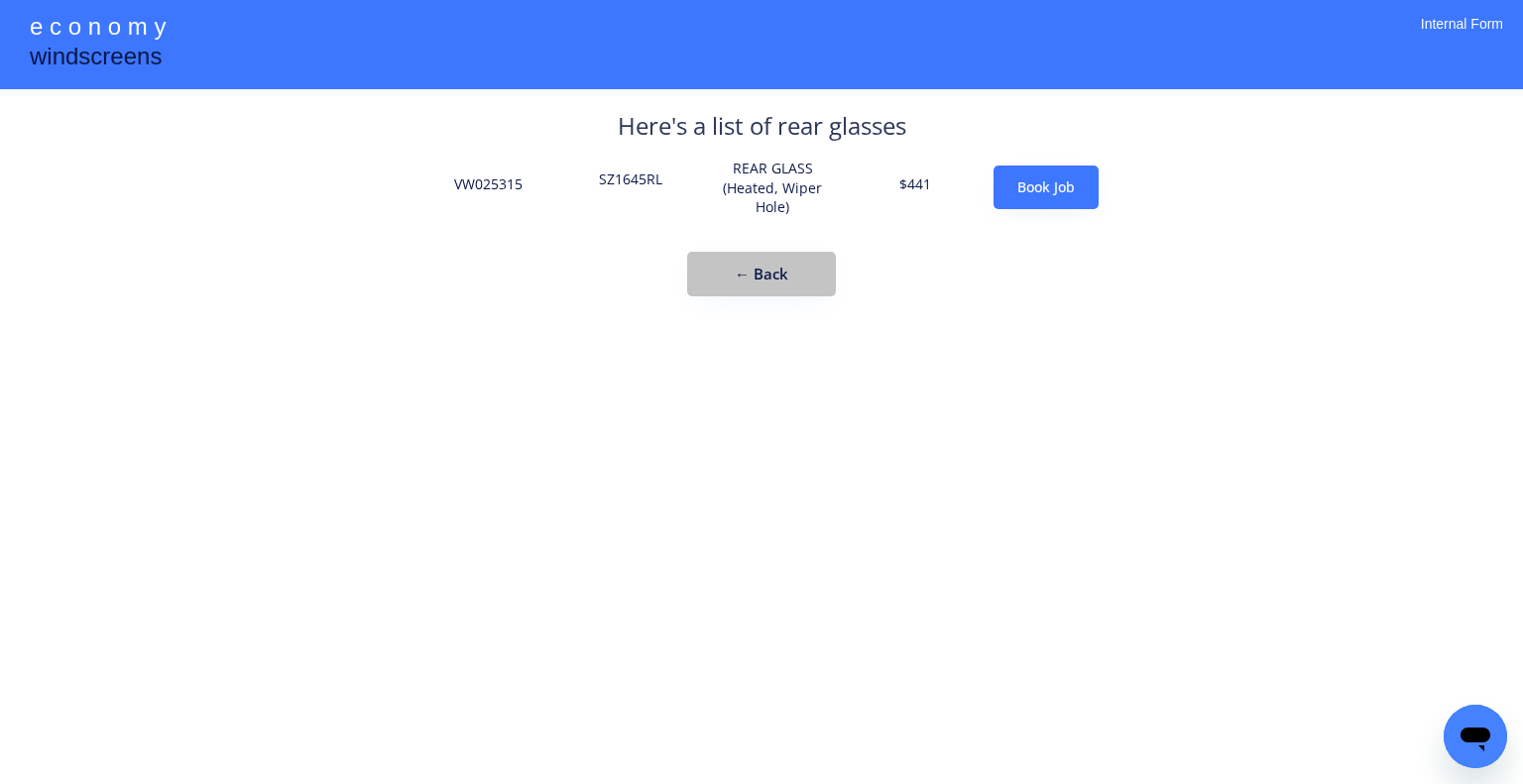 click on "←   Back" at bounding box center (762, 274) 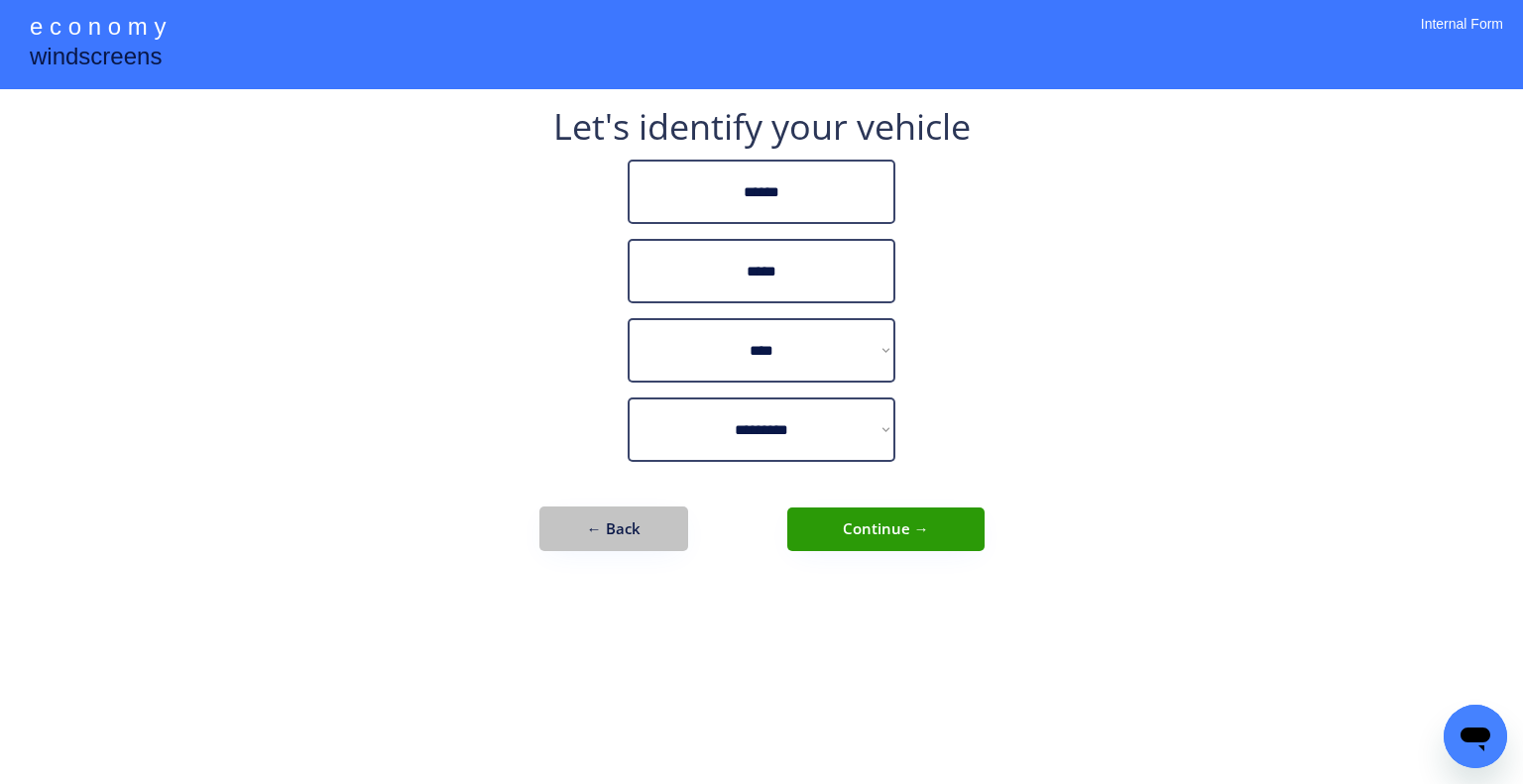 click on "←   Back" at bounding box center (614, 528) 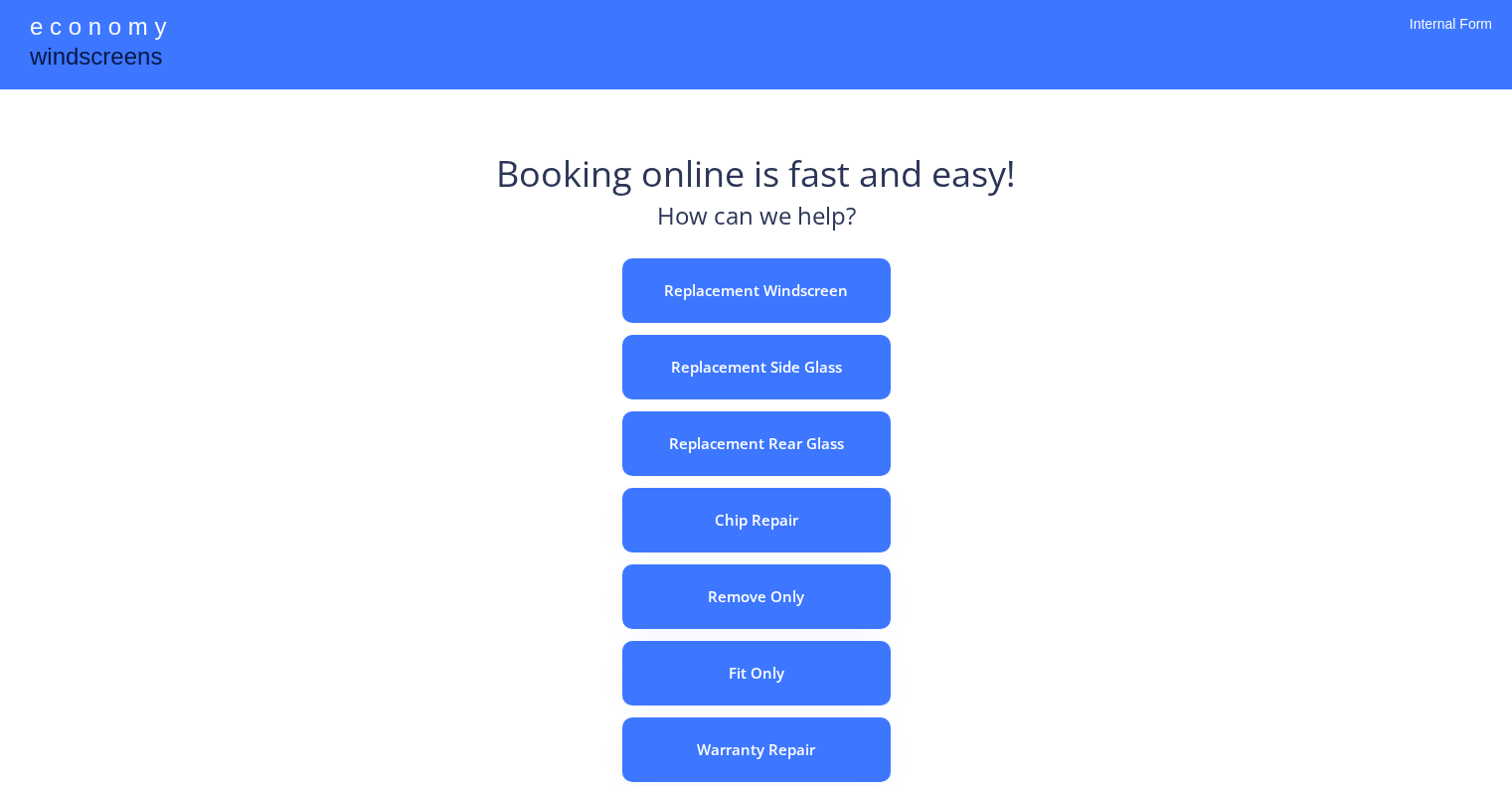 scroll, scrollTop: 0, scrollLeft: 0, axis: both 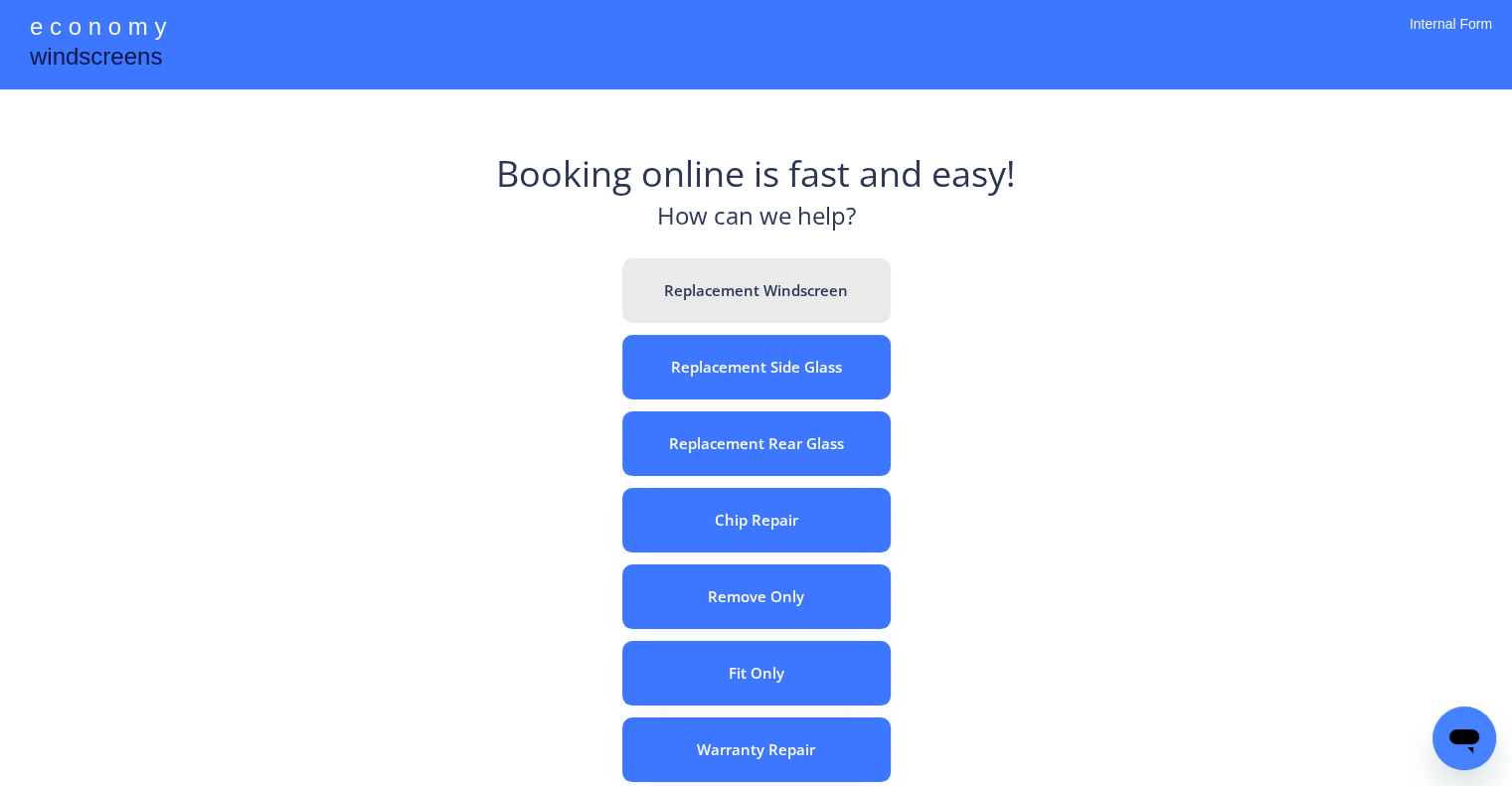 click on "Replacement Windscreen" at bounding box center (756, 290) 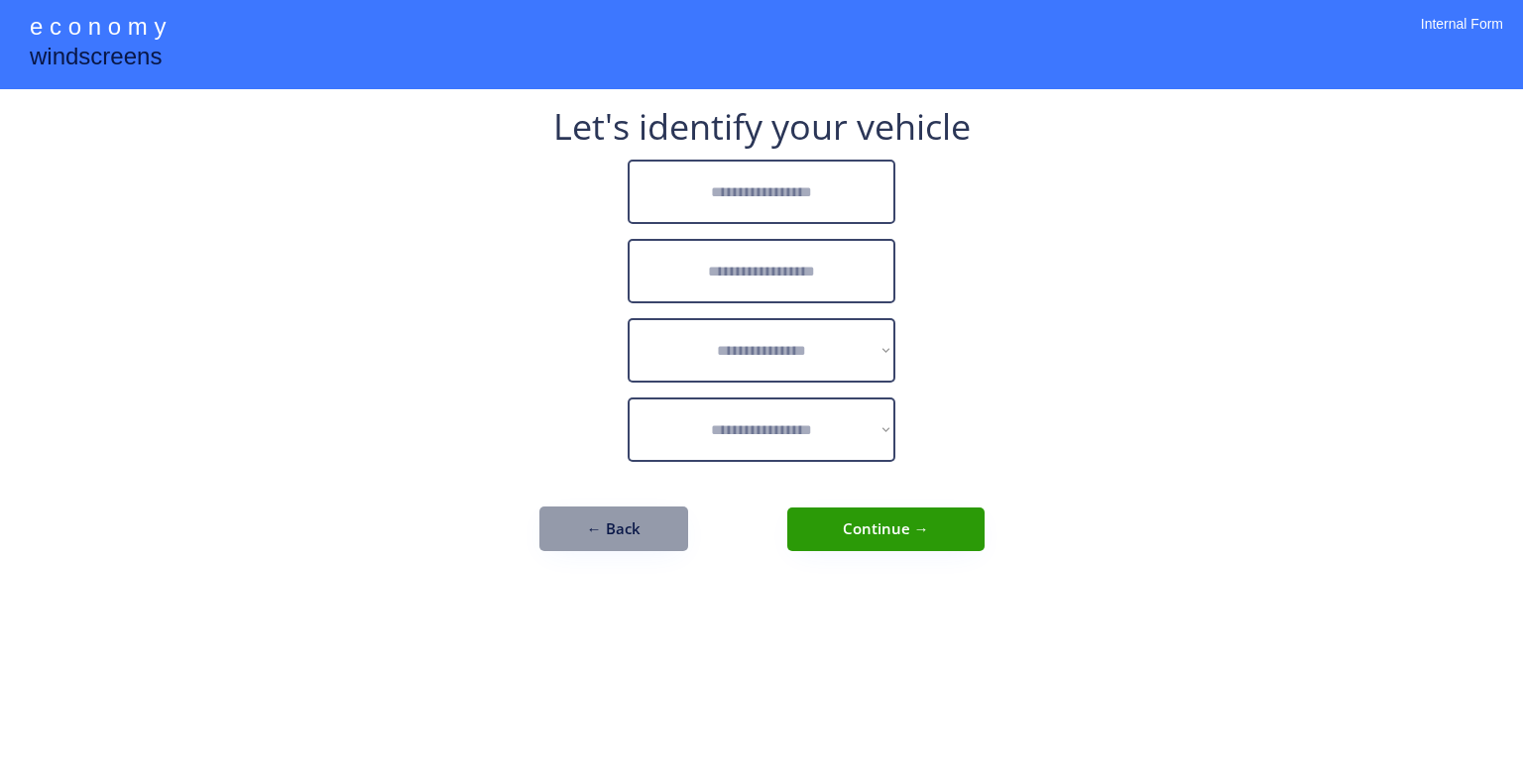 scroll, scrollTop: 0, scrollLeft: 0, axis: both 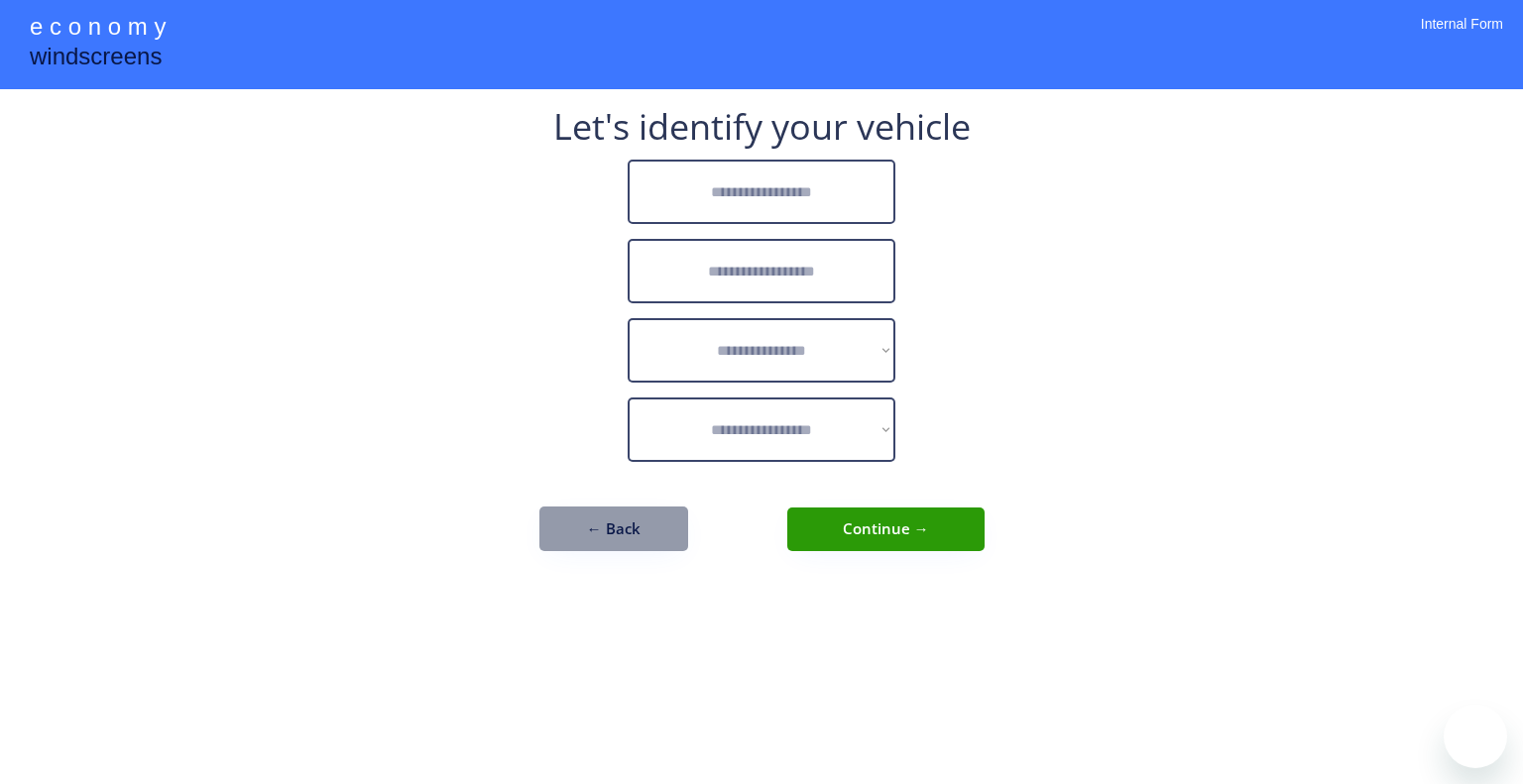 click at bounding box center [762, 191] 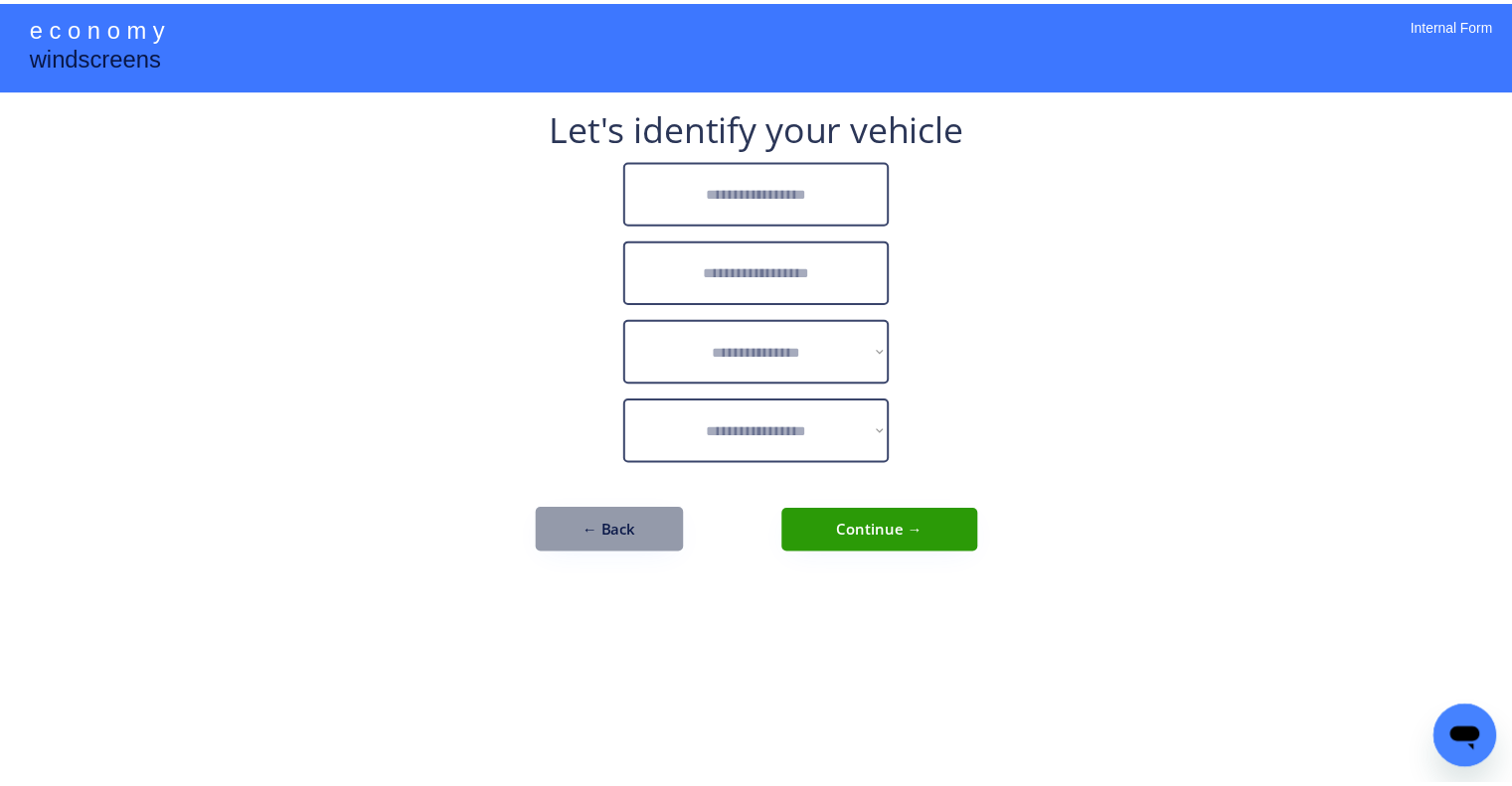 scroll, scrollTop: 0, scrollLeft: 0, axis: both 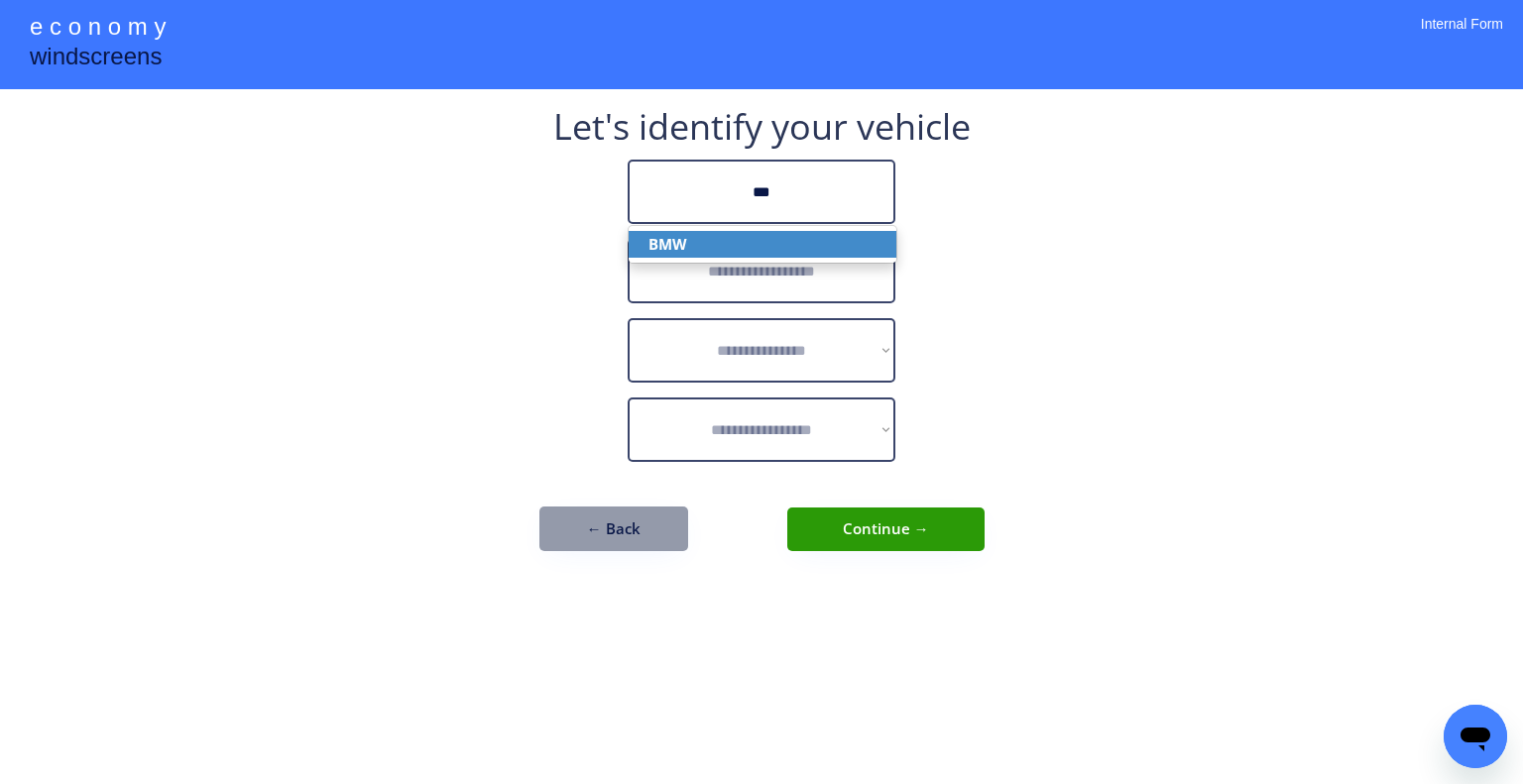 click on "BMW" at bounding box center (762, 244) 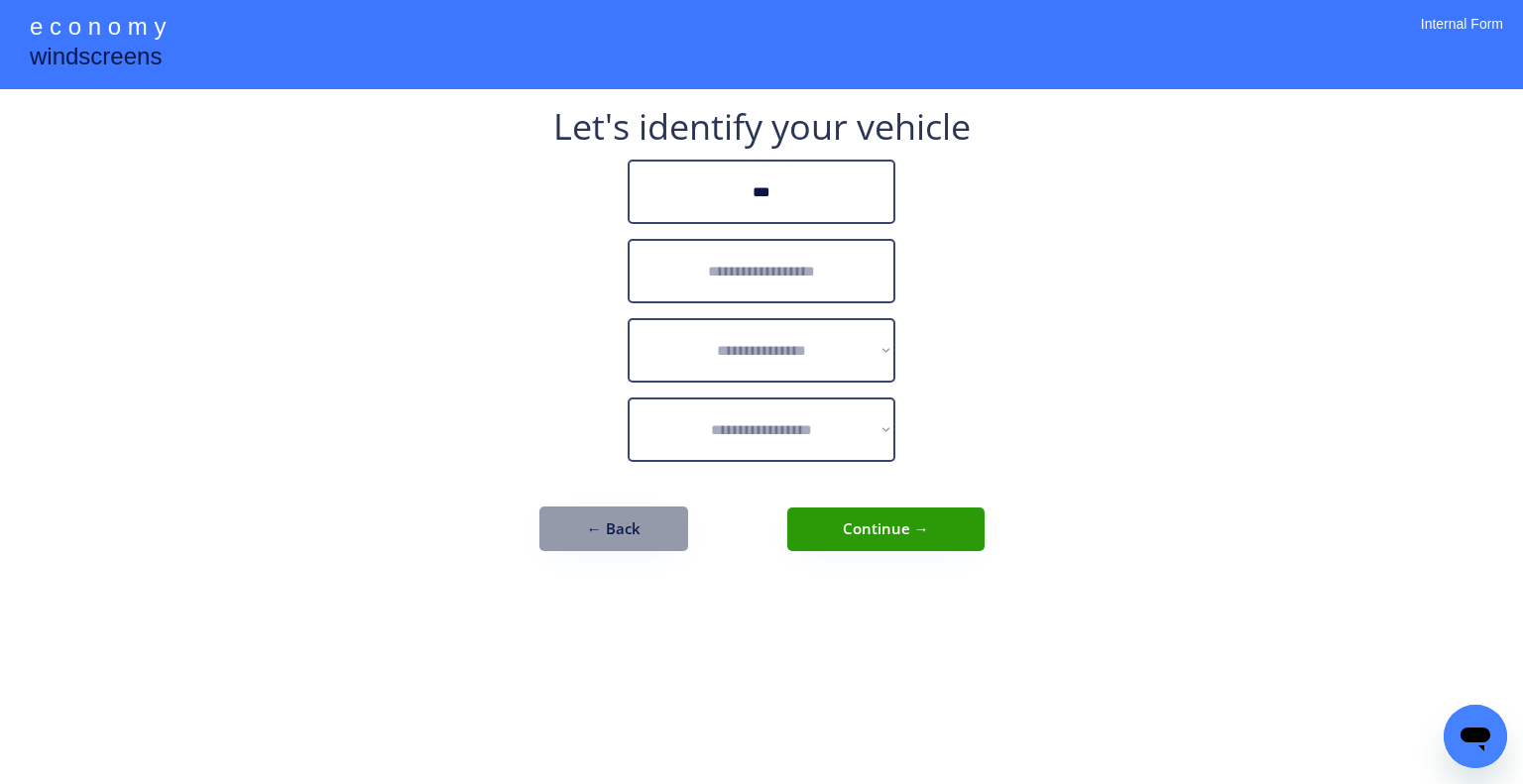 click at bounding box center [762, 271] 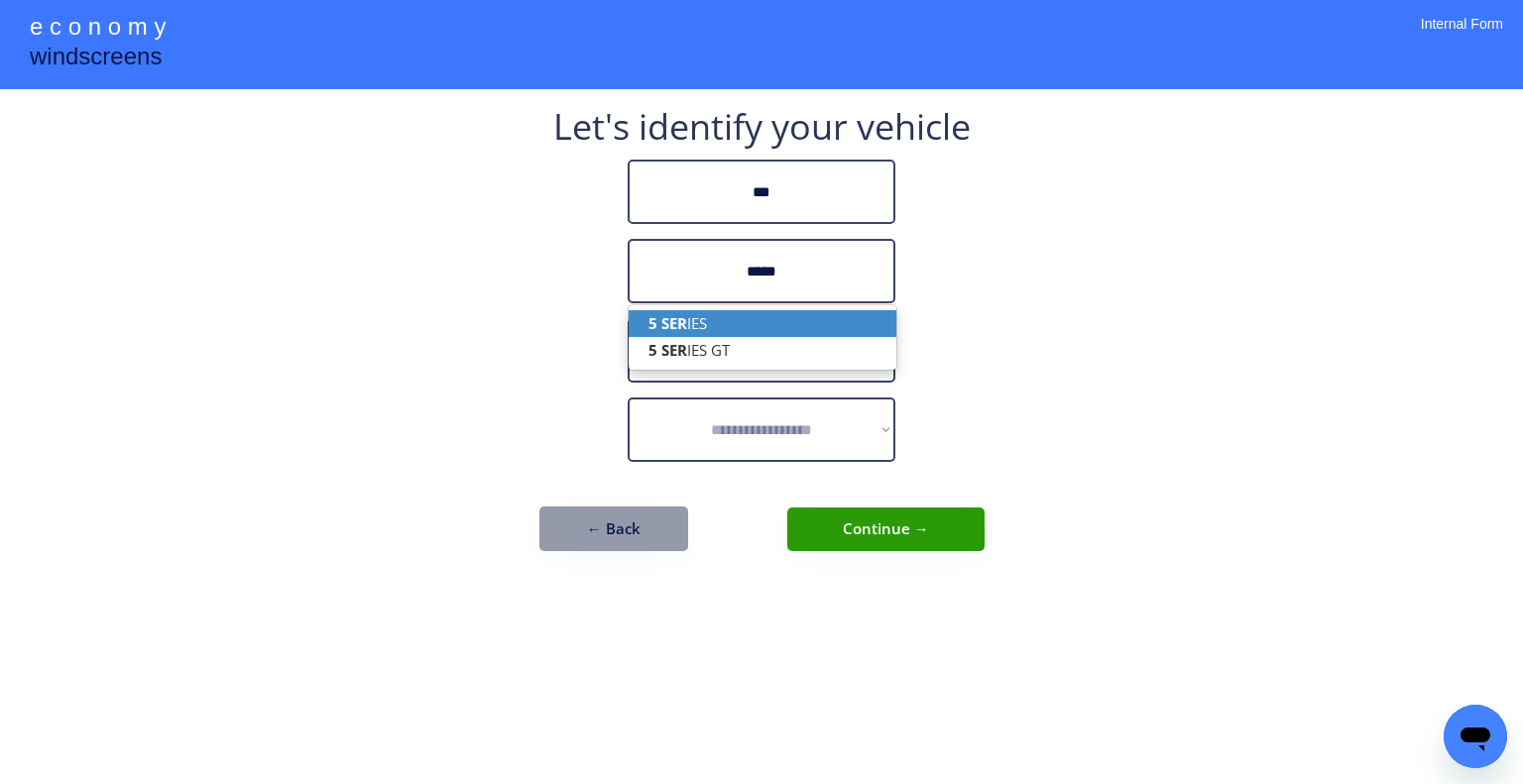 click on "5 SER IES" at bounding box center [762, 323] 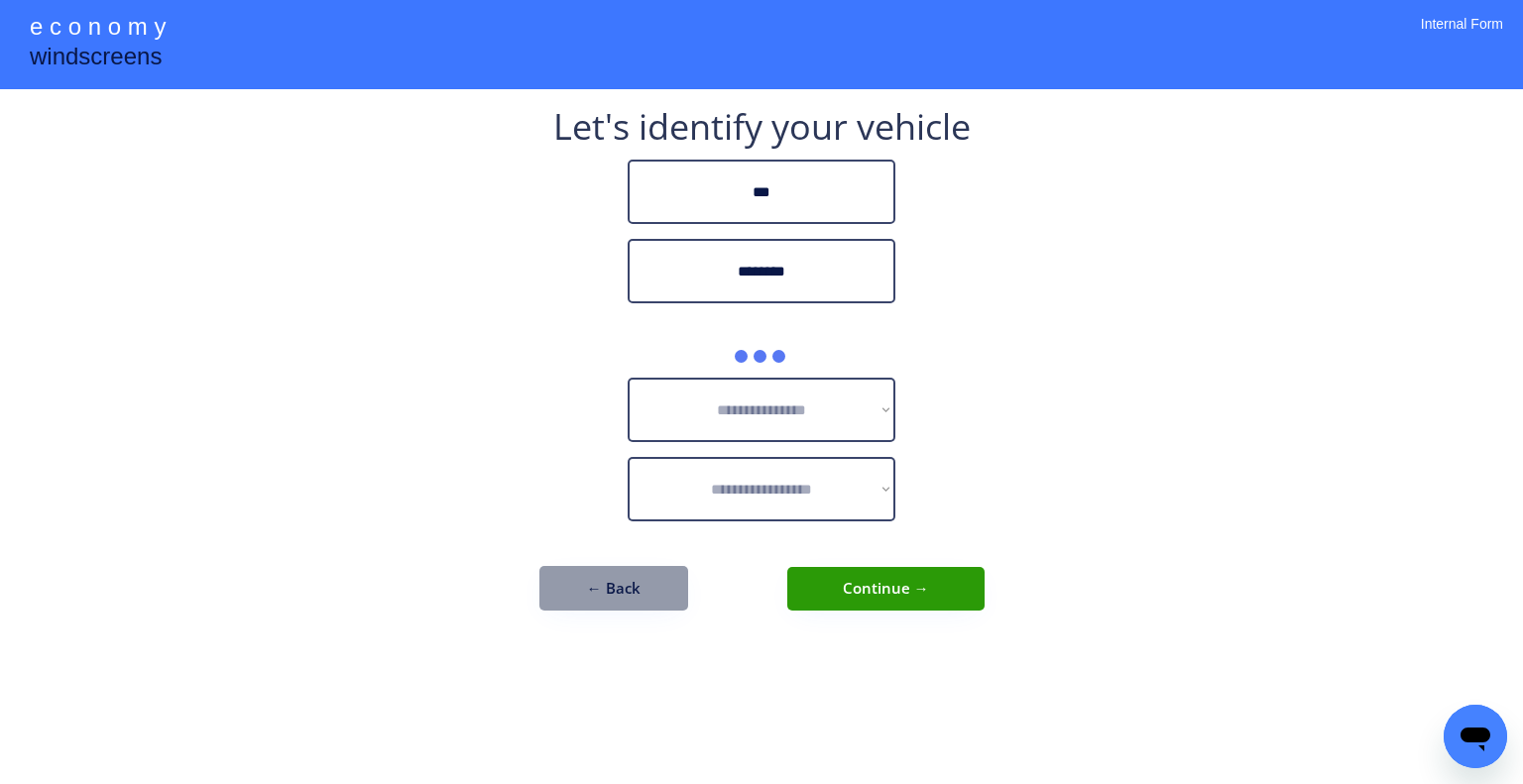type on "********" 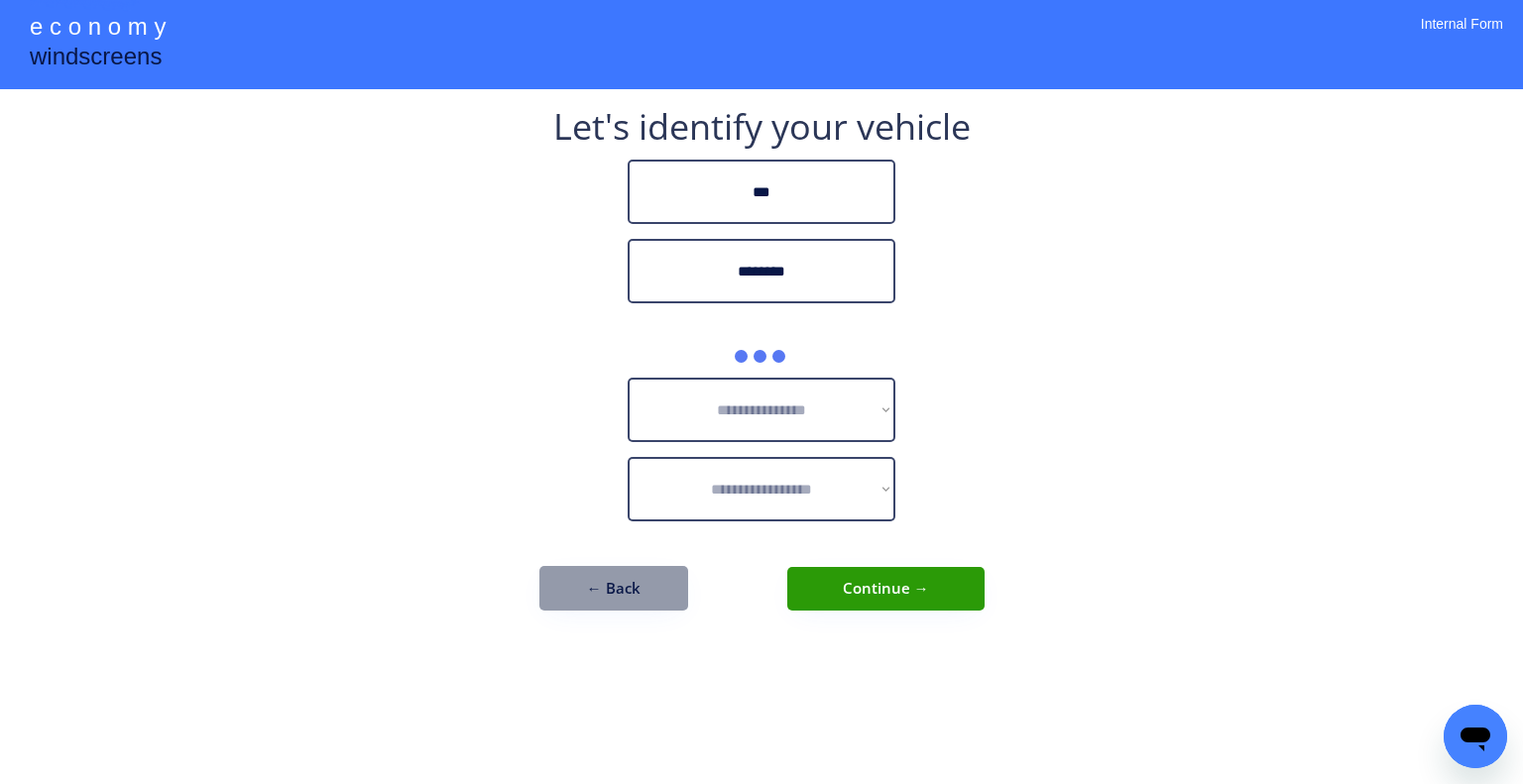 click on "**********" at bounding box center [762, 392] 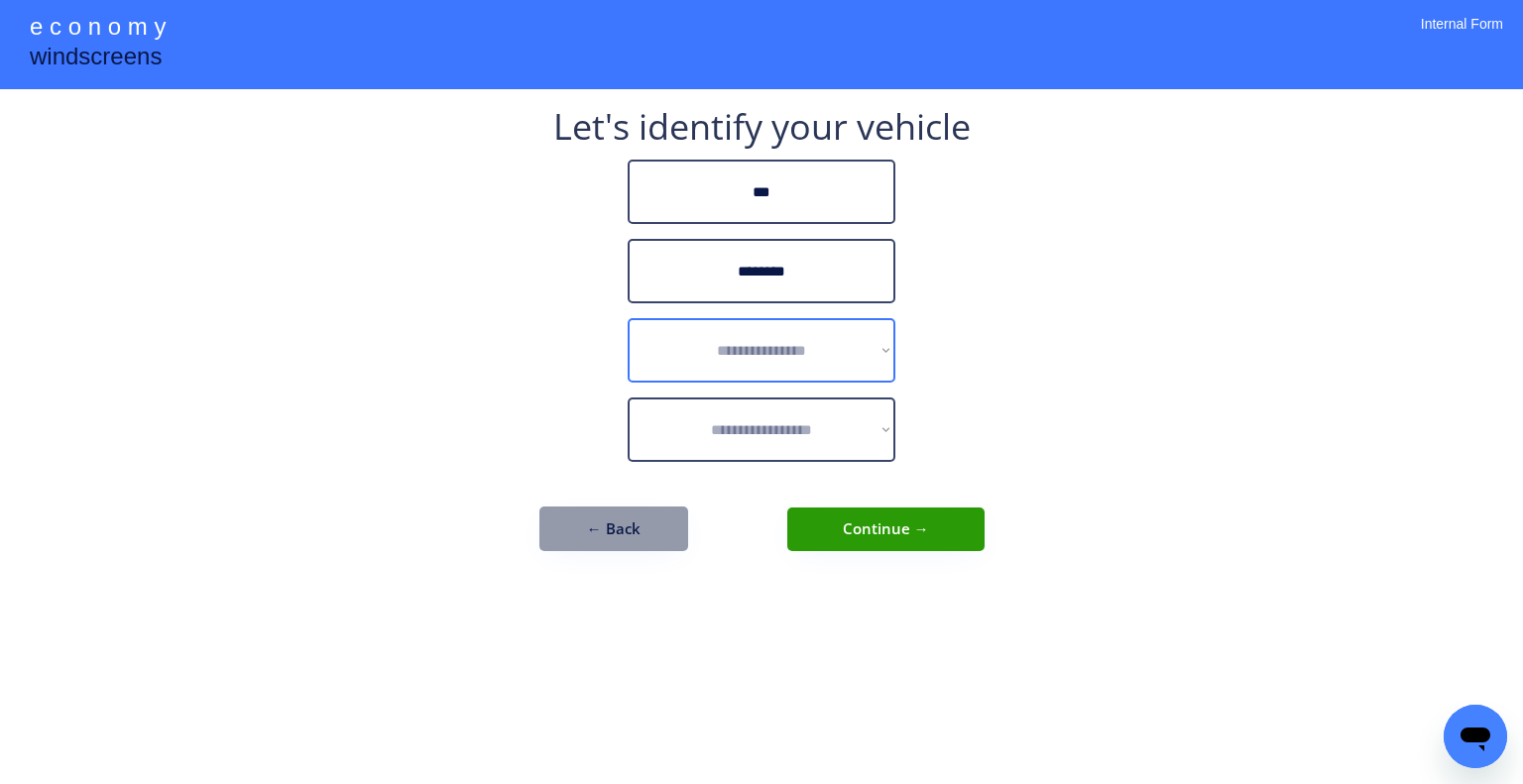 drag, startPoint x: 784, startPoint y: 361, endPoint x: 795, endPoint y: 358, distance: 11.401754 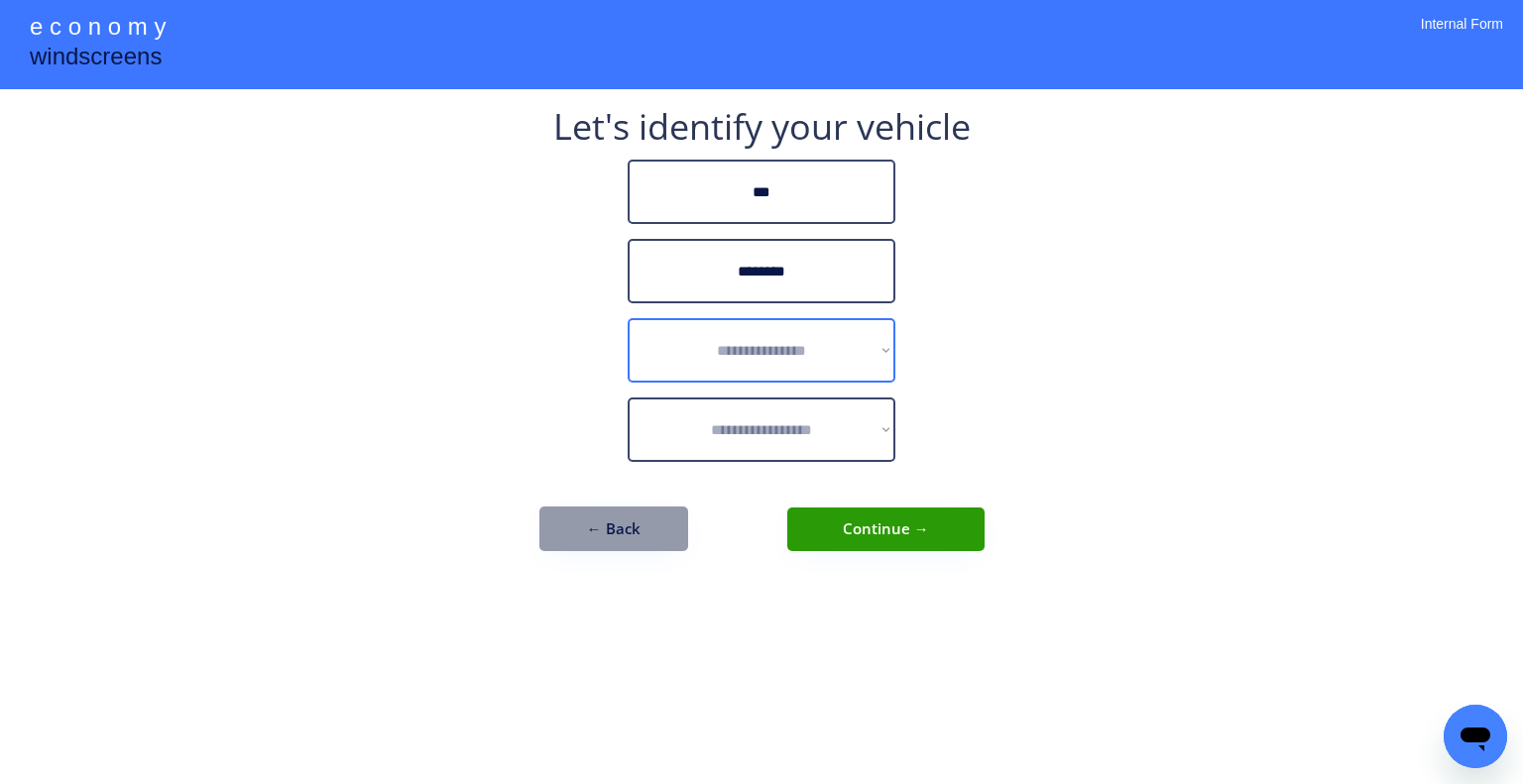 select on "******" 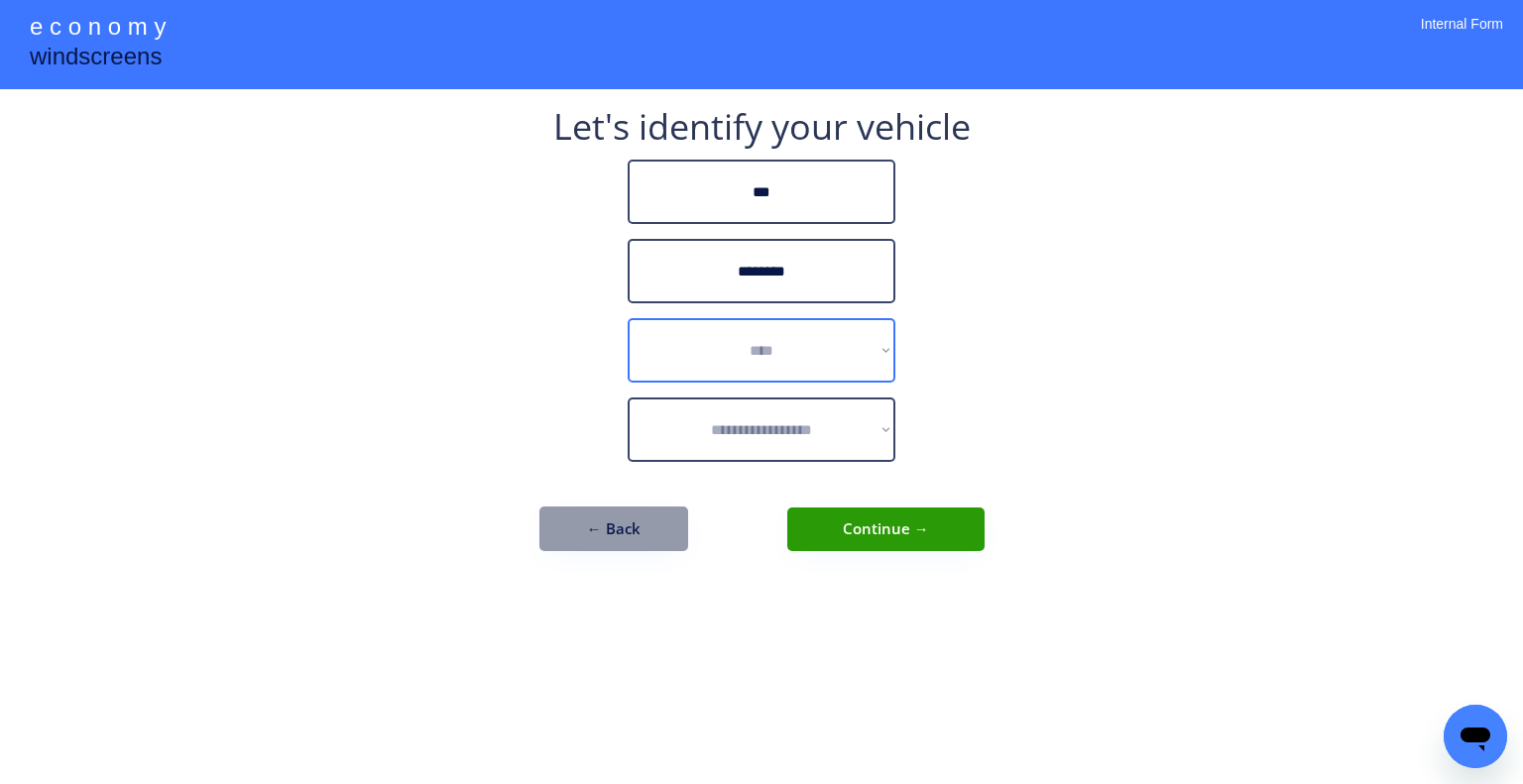 click on "**********" at bounding box center (762, 350) 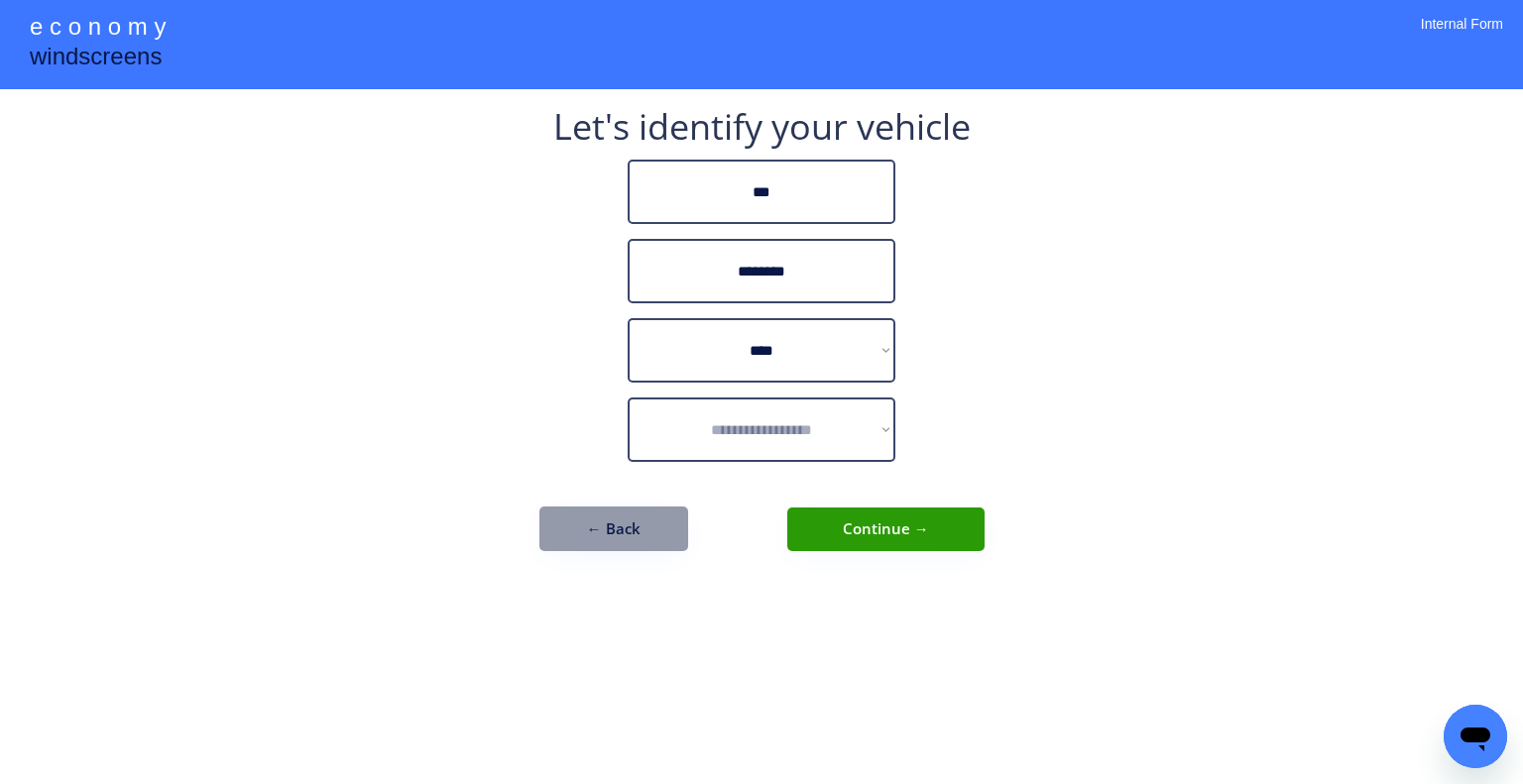 click on "**********" at bounding box center [762, 392] 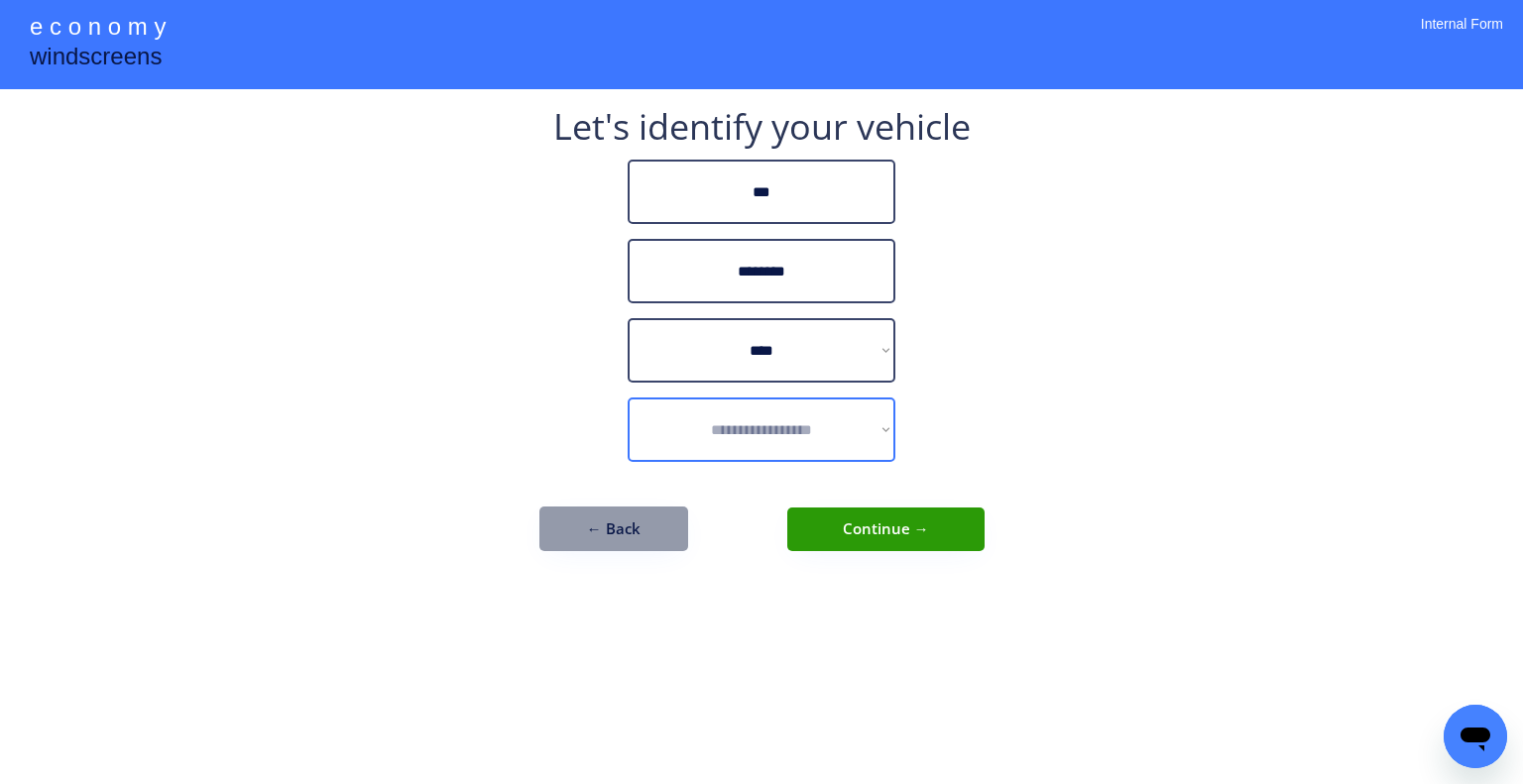 click on "**********" at bounding box center [762, 429] 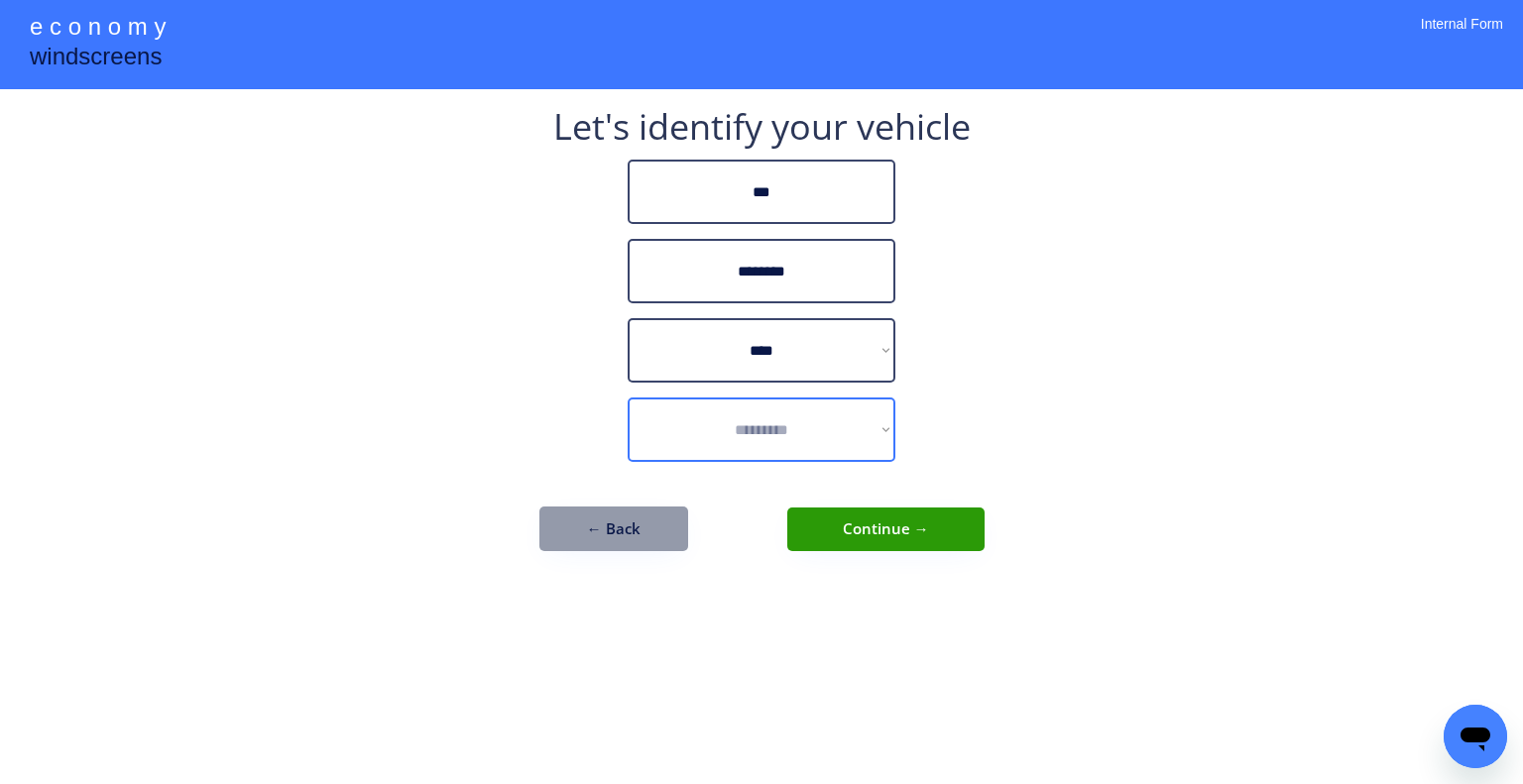 click on "**********" at bounding box center (762, 429) 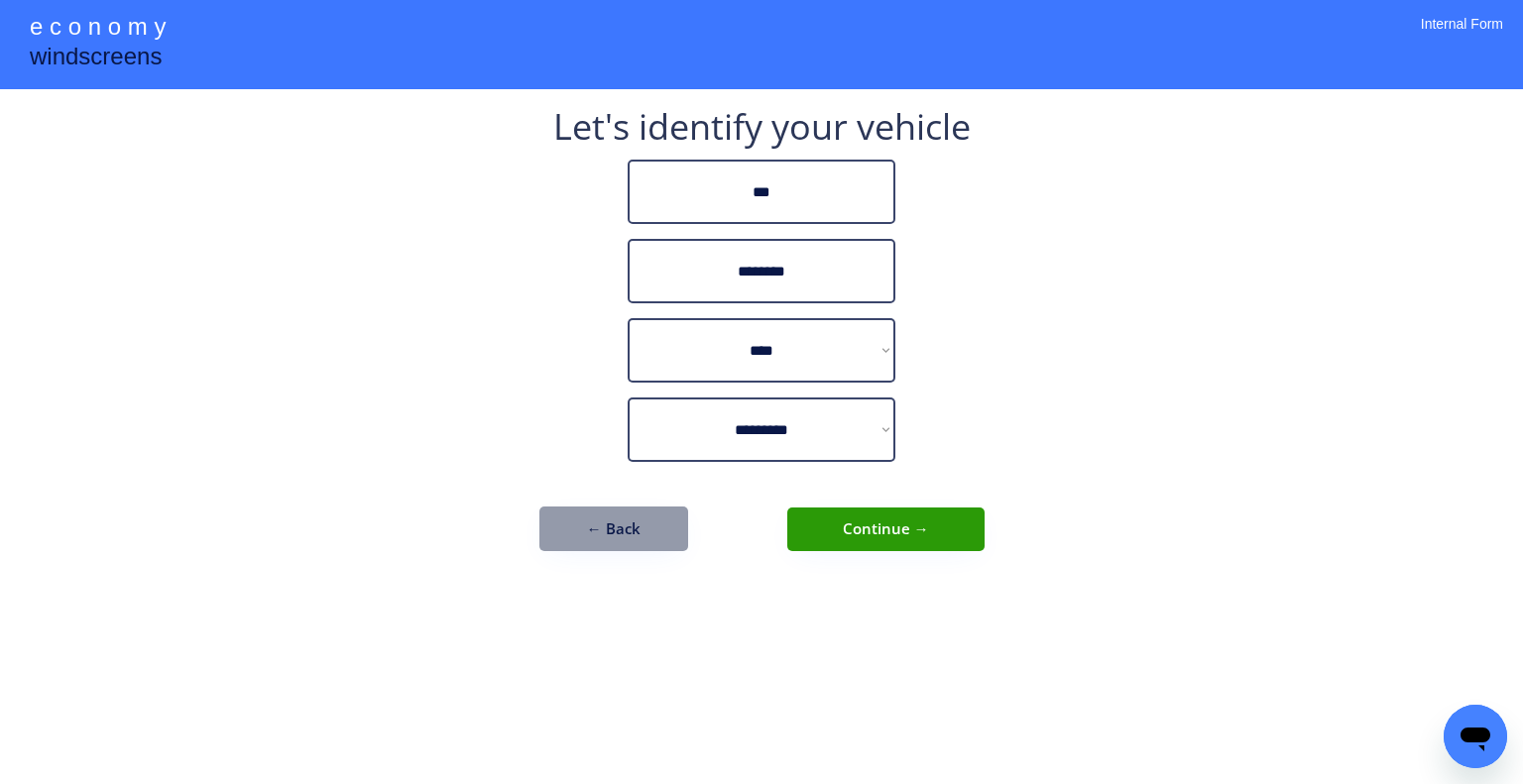 click on "**********" at bounding box center [762, 392] 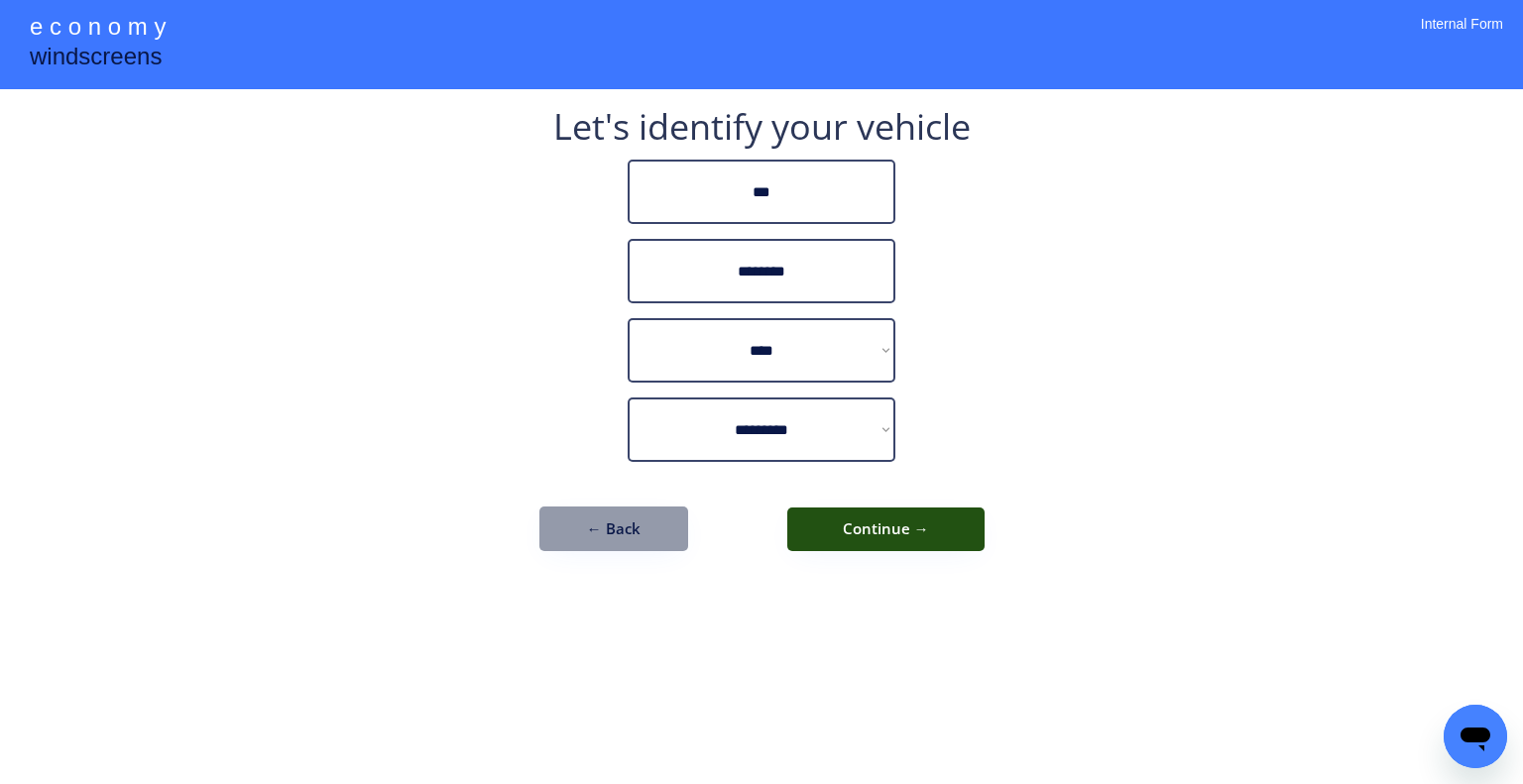 click on "Continue    →" at bounding box center (885, 529) 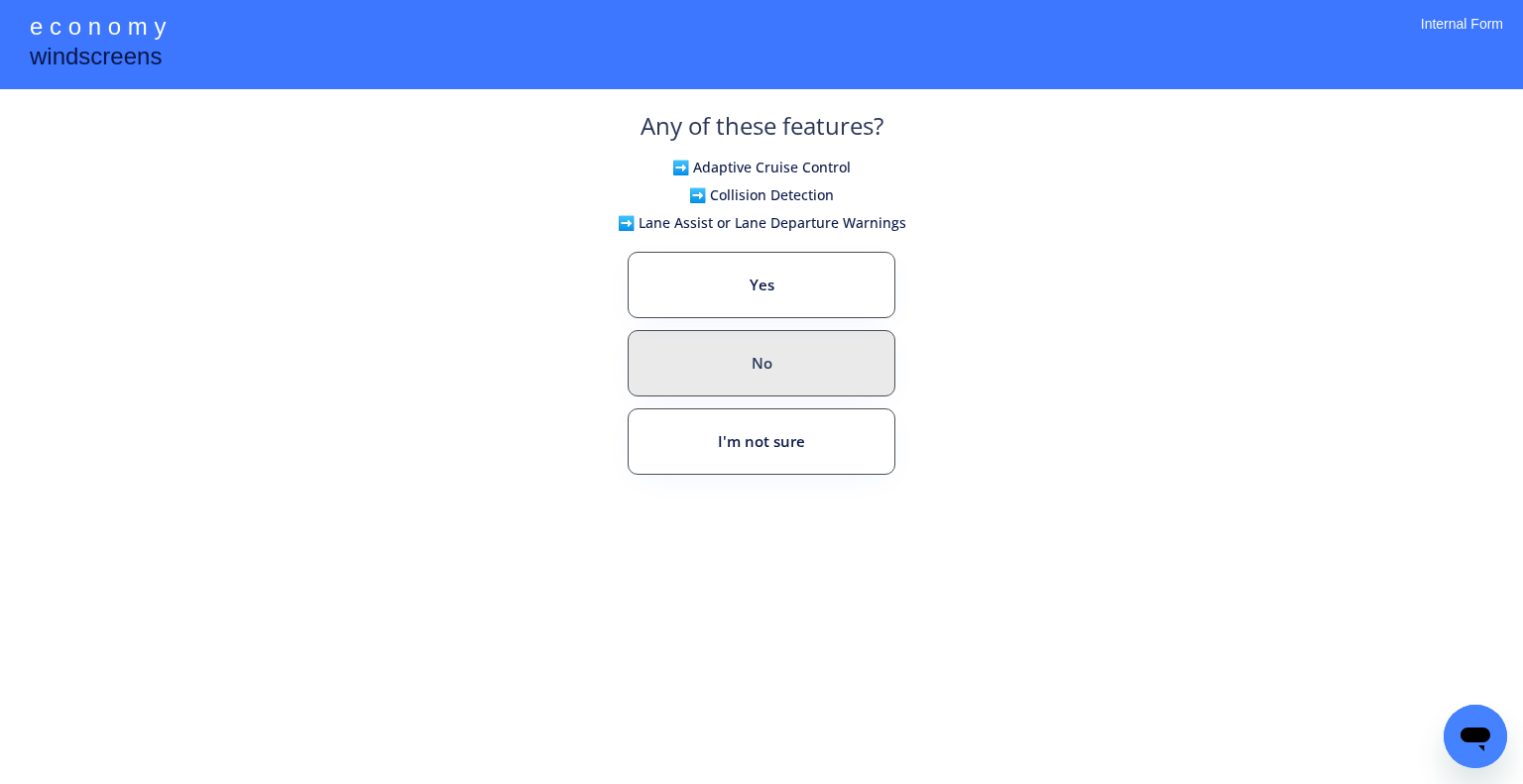 click on "No" at bounding box center [762, 363] 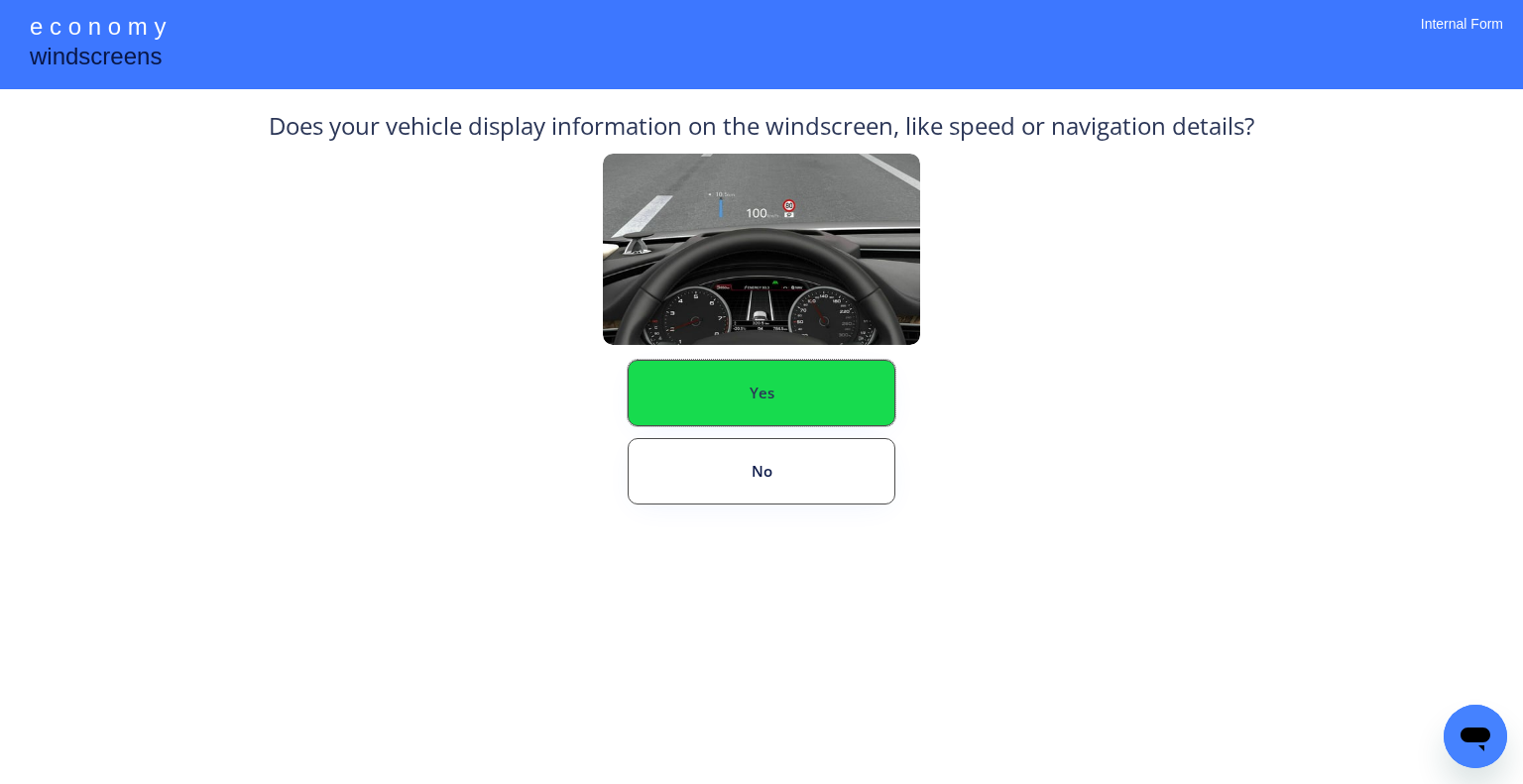 click on "Yes" at bounding box center [762, 392] 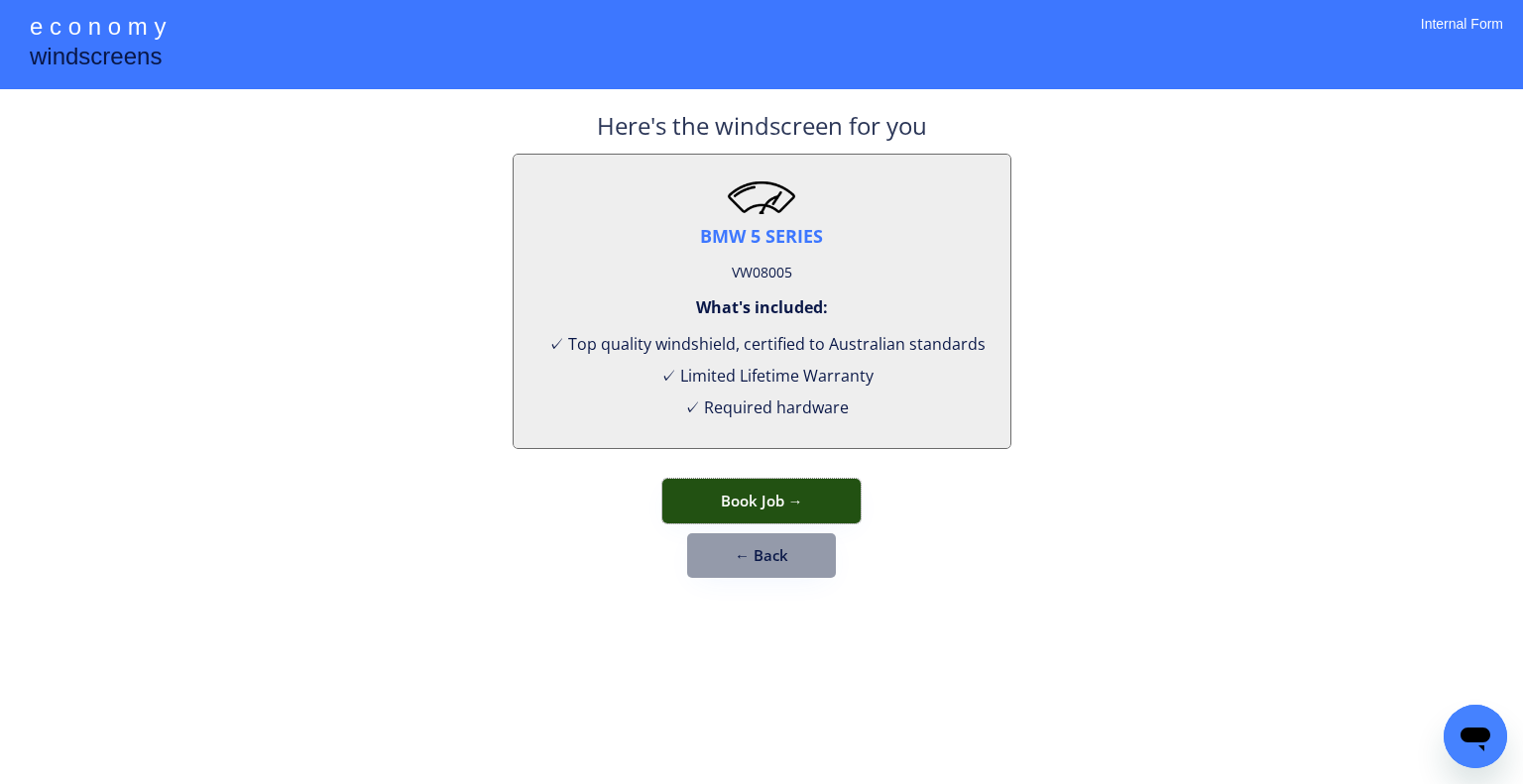 click on "Book Job    →" at bounding box center (762, 501) 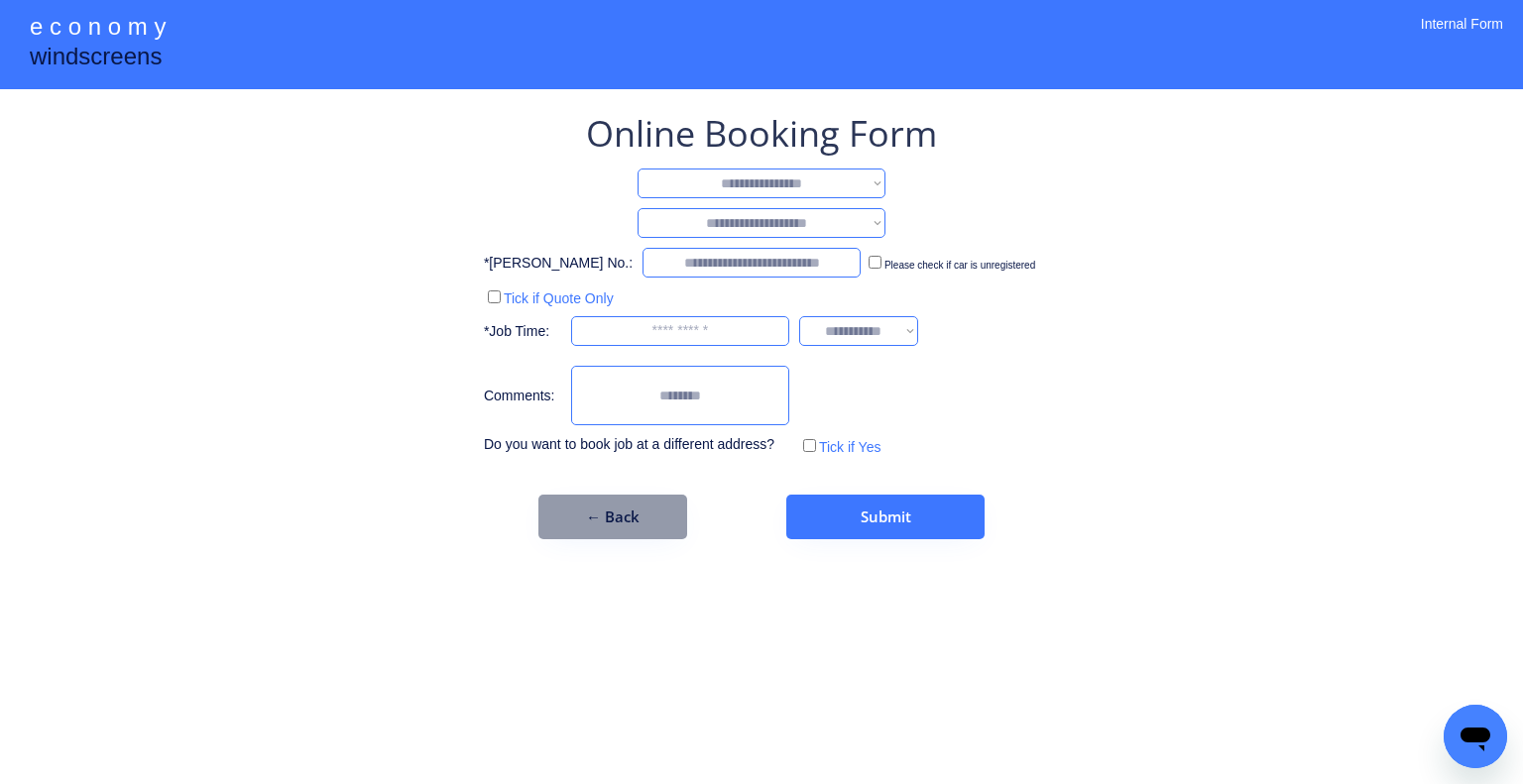 click on "**********" at bounding box center (762, 183) 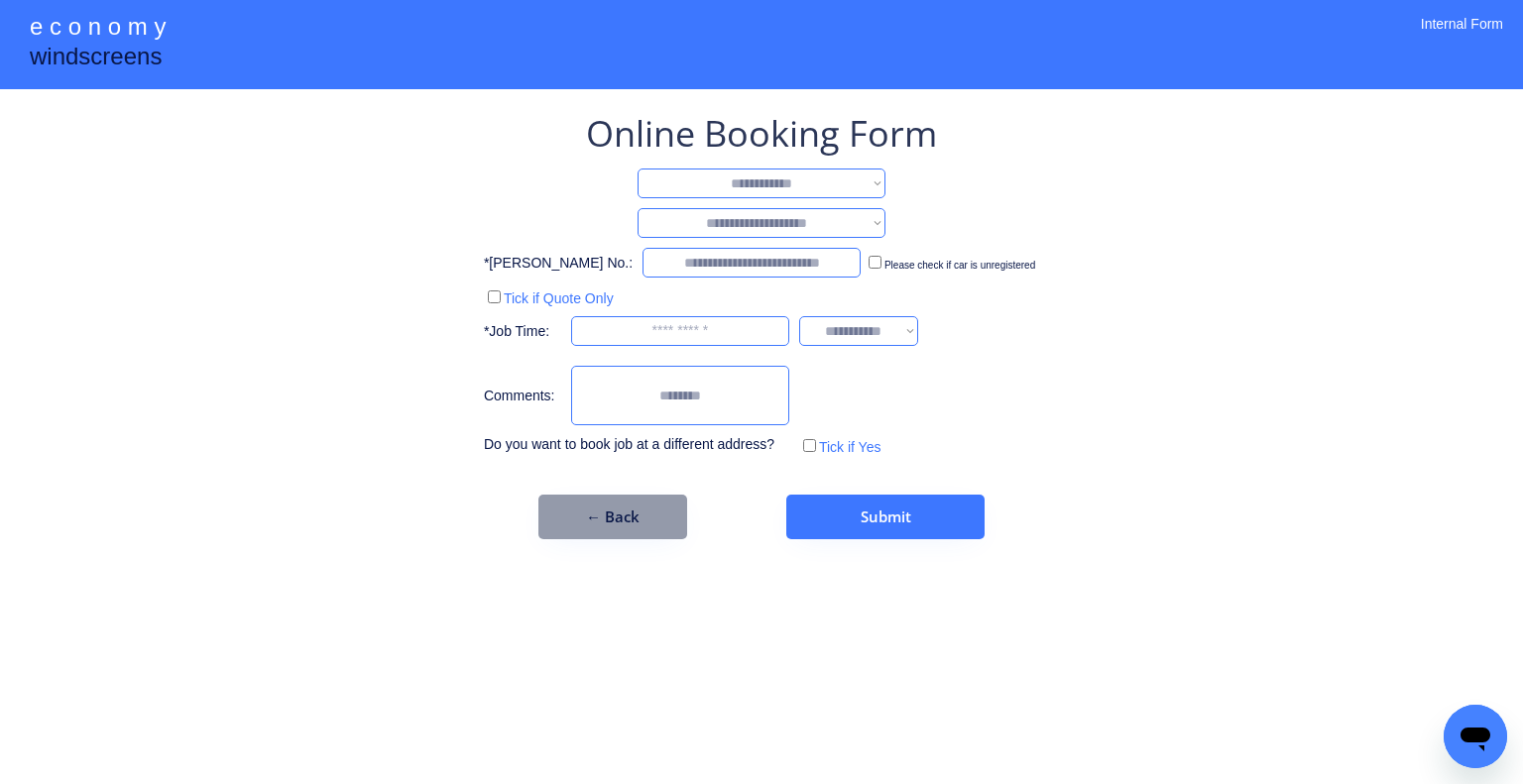 click on "**********" at bounding box center [762, 183] 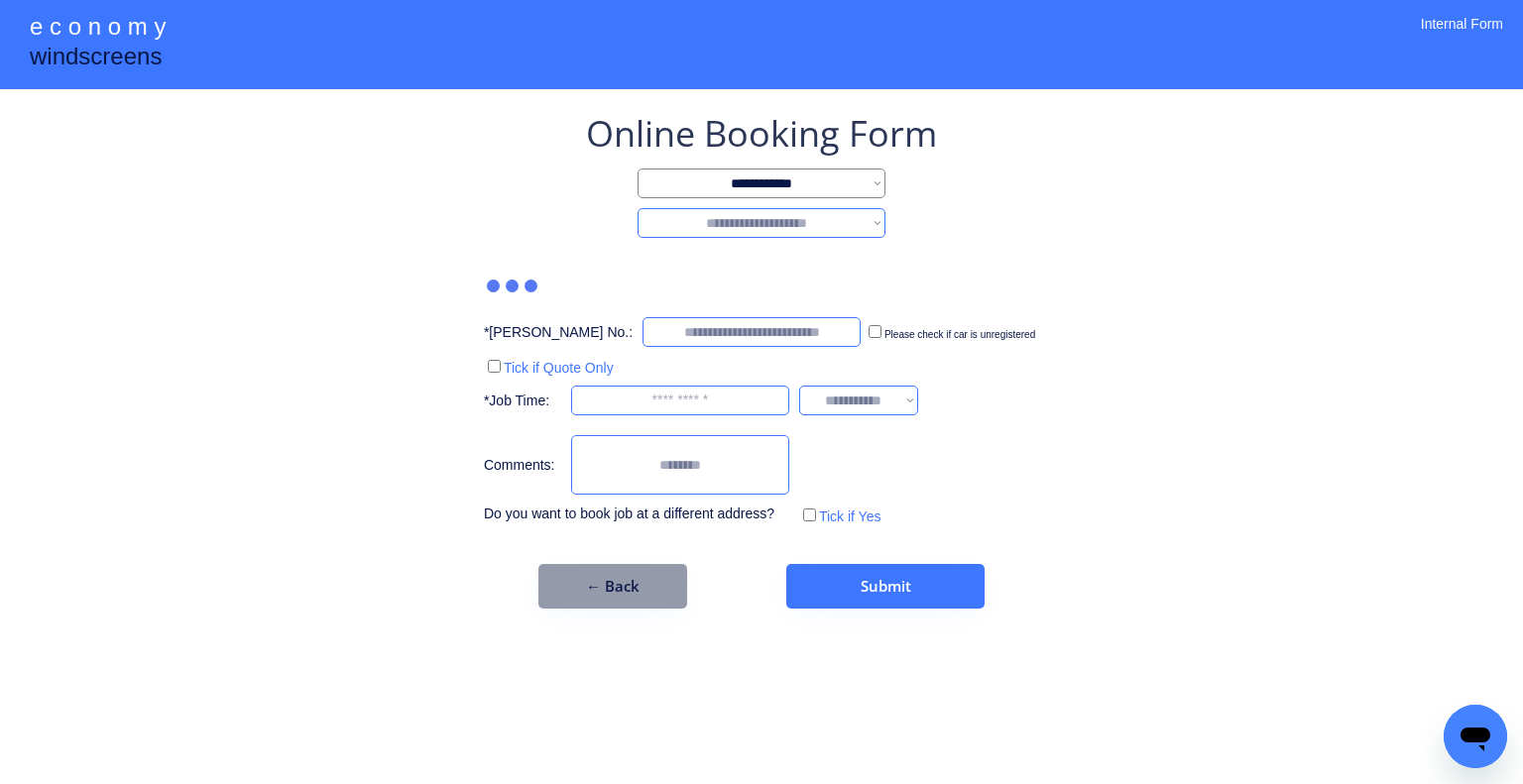 click on "**********" at bounding box center [762, 223] 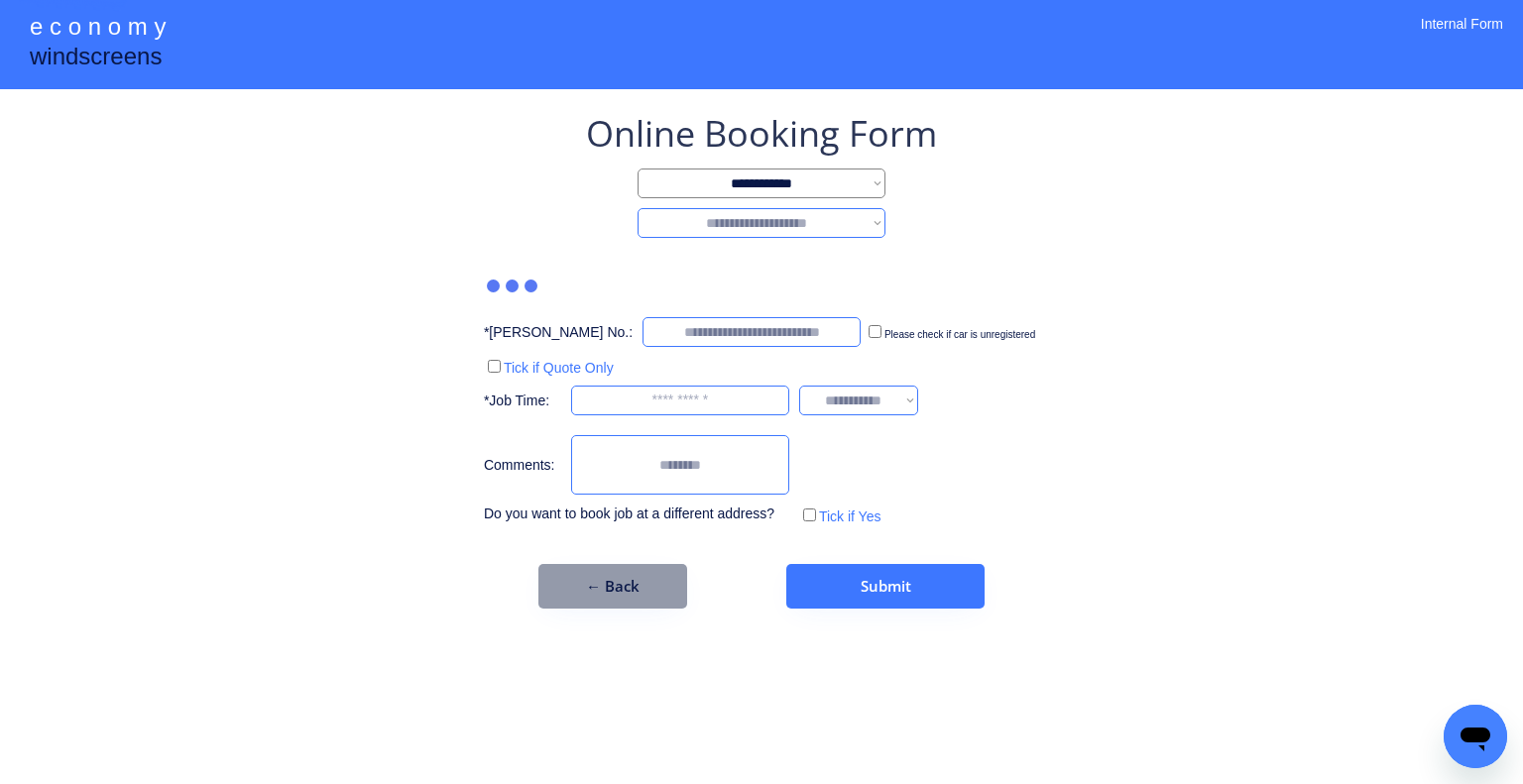 select on "********" 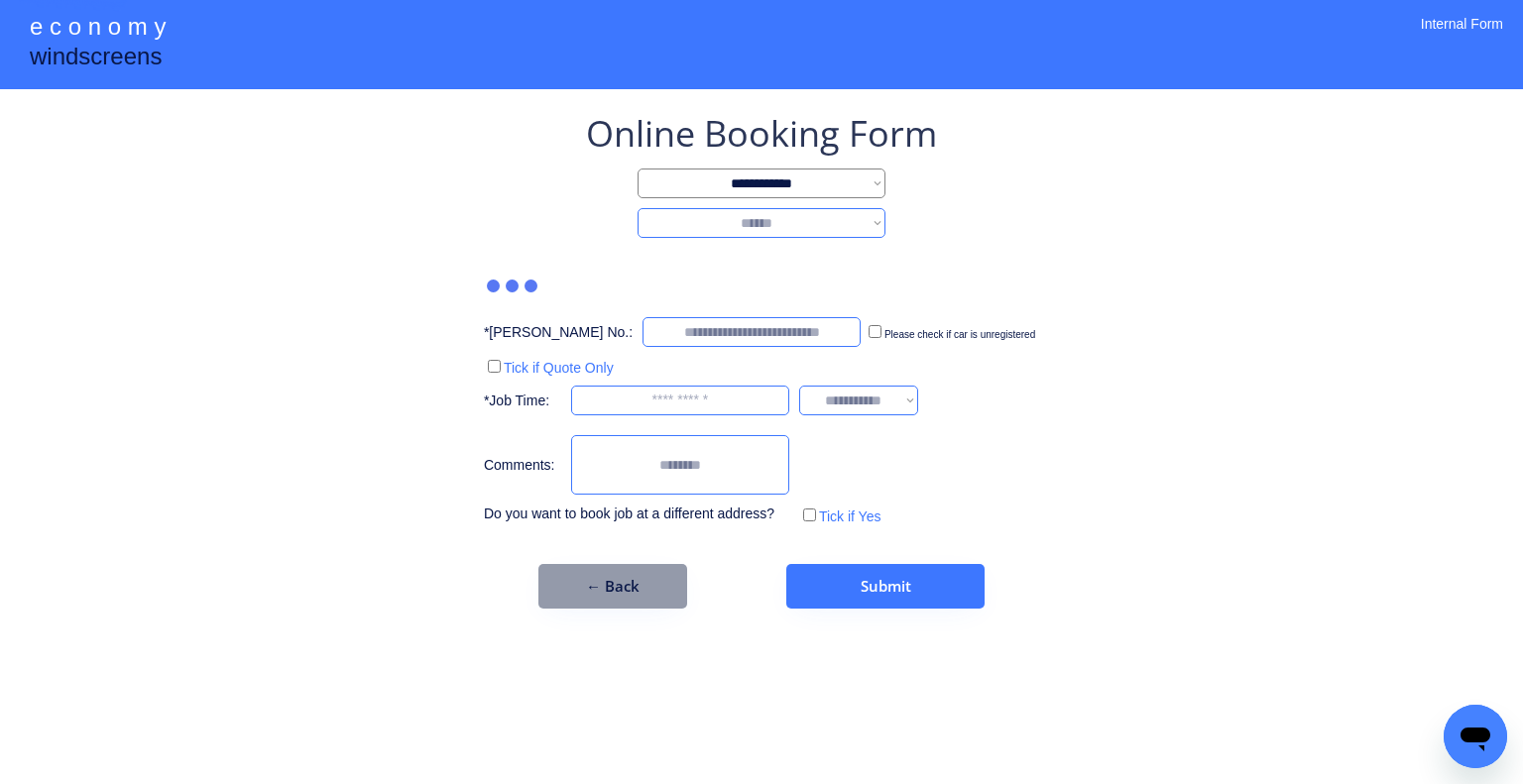 click on "**********" at bounding box center [762, 223] 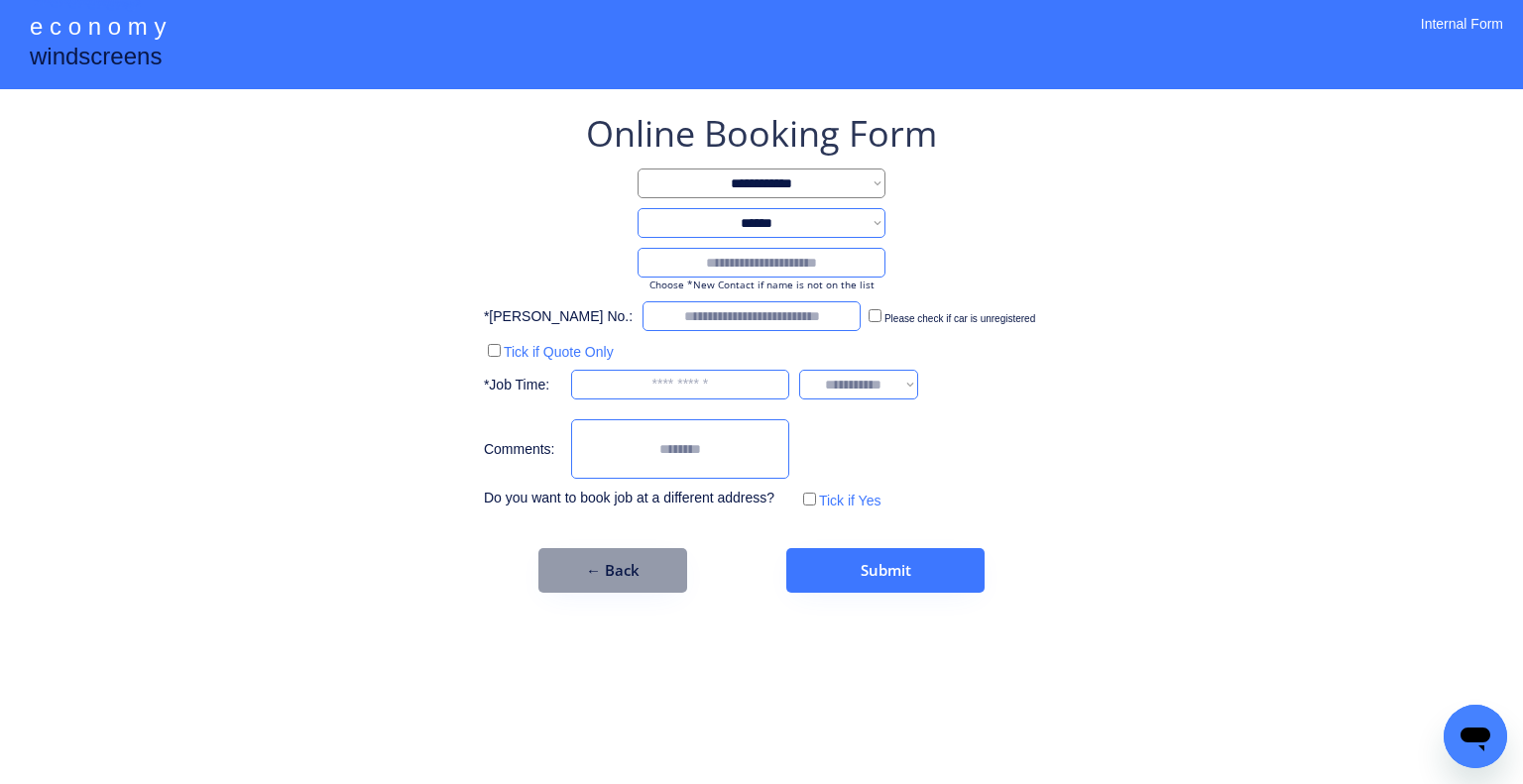click at bounding box center [762, 263] 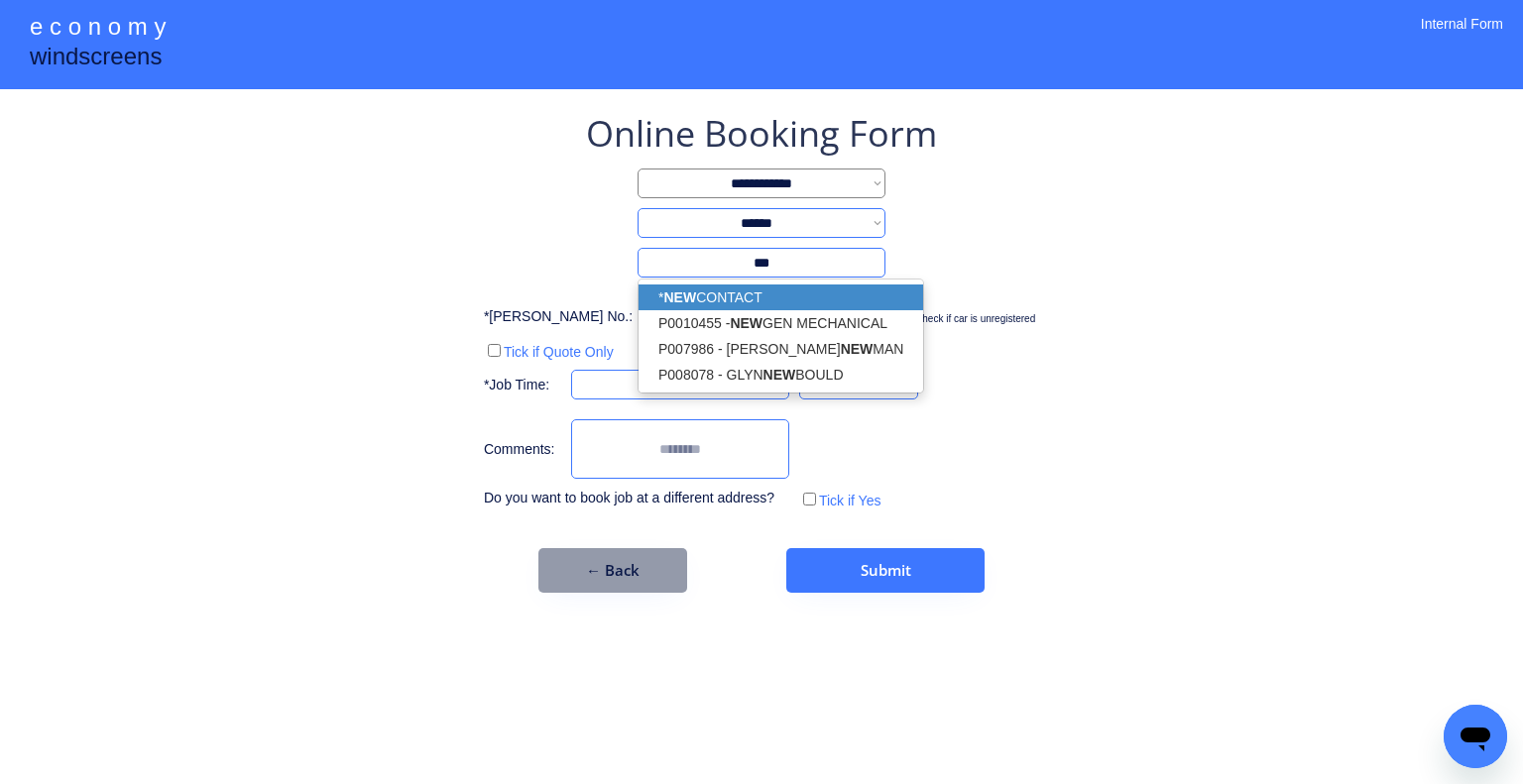 click on "* NEW  CONTACT" at bounding box center (780, 297) 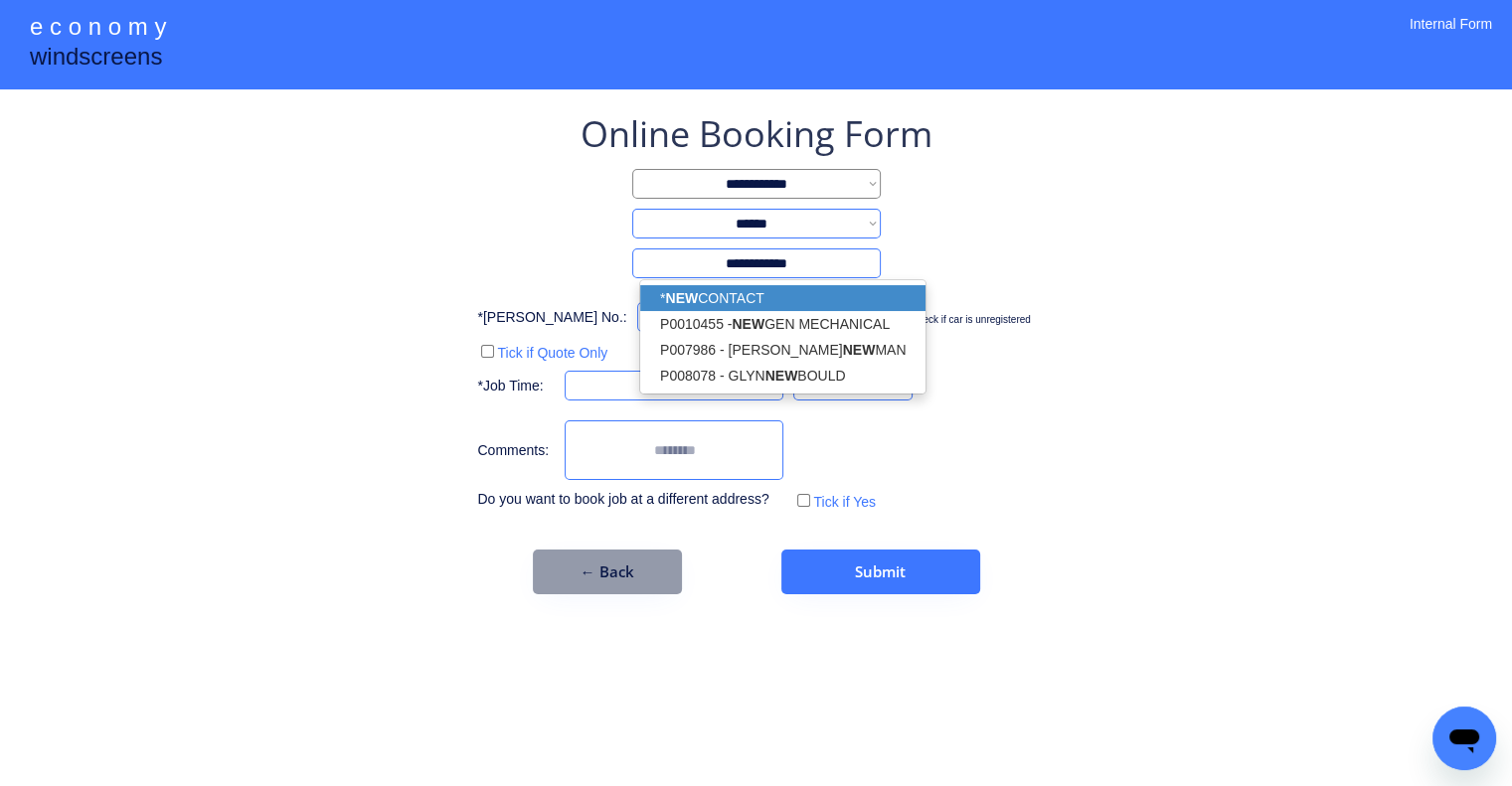 type on "**********" 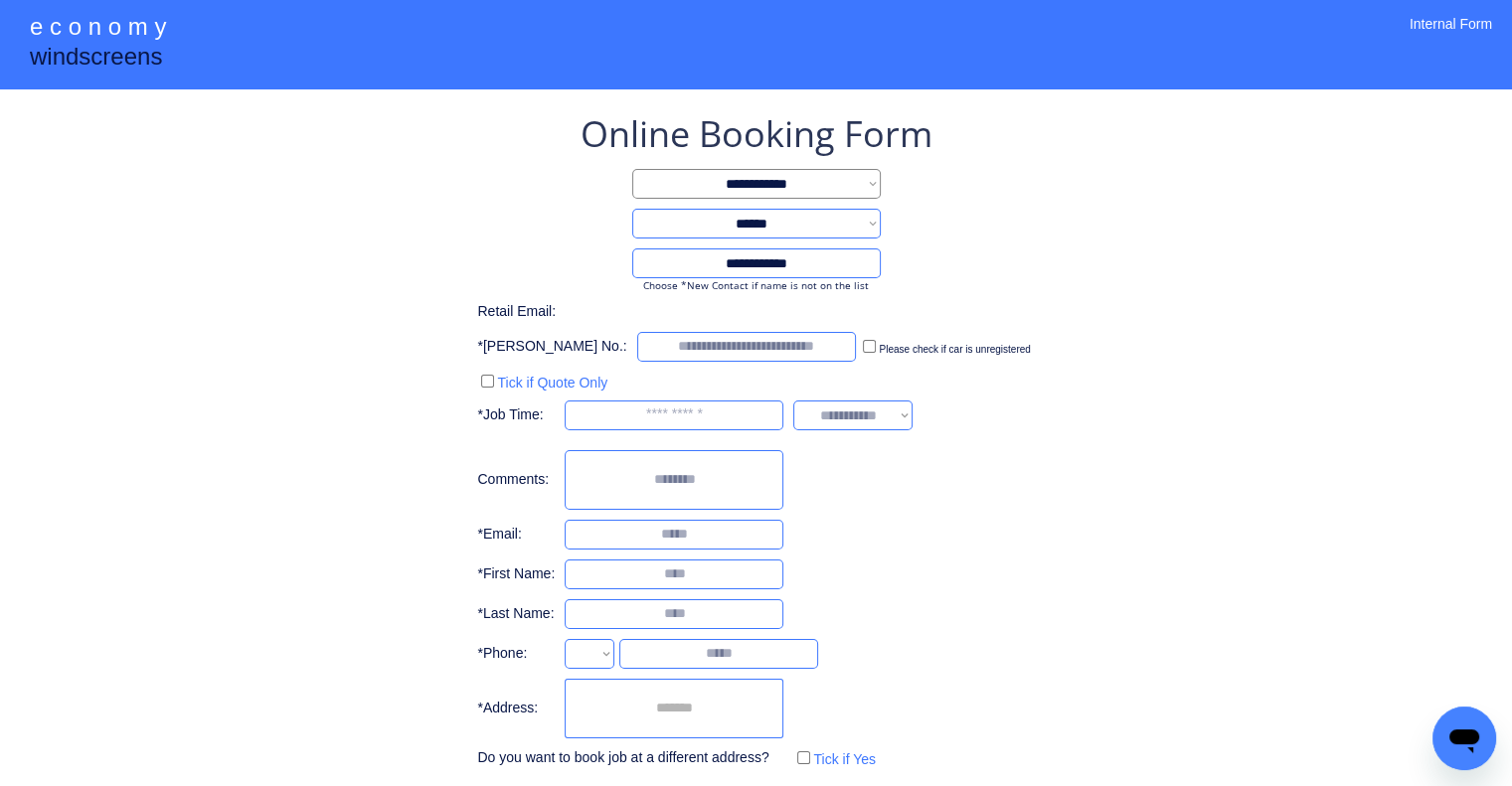 select on "**********" 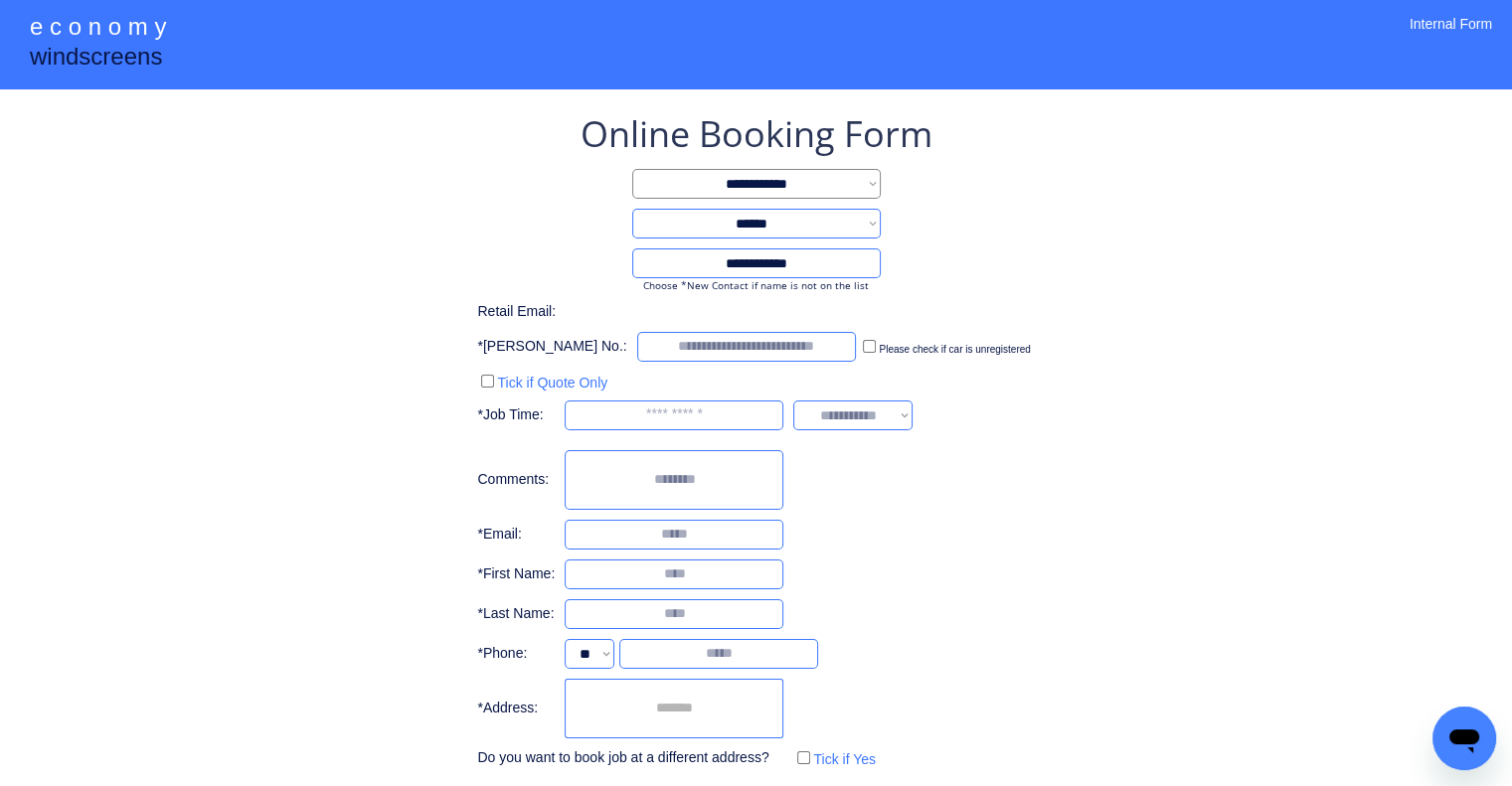 click at bounding box center (674, 708) 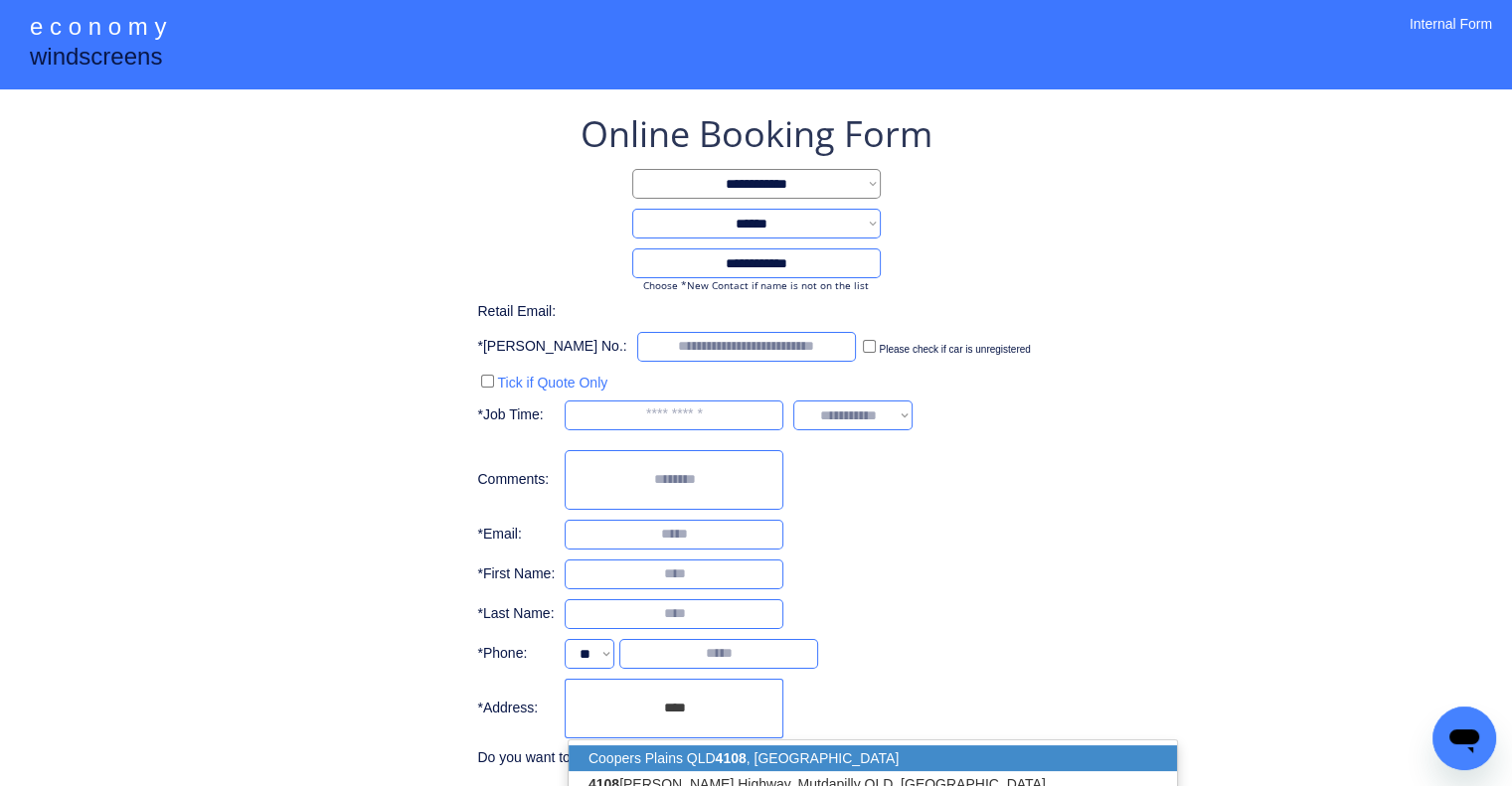 click on "Coopers Plains QLD  4108 , Australia 4108  Cunningham Highway, Mutdapilly QLD, Australia Tanza,  4108  Cavite, Philippines 4108  Trade Center Boulevard, Laredo, TX, USA General Manuel Belgrano  4108 , Neuquen, Neuquén Province, Argentina" at bounding box center (873, 810) 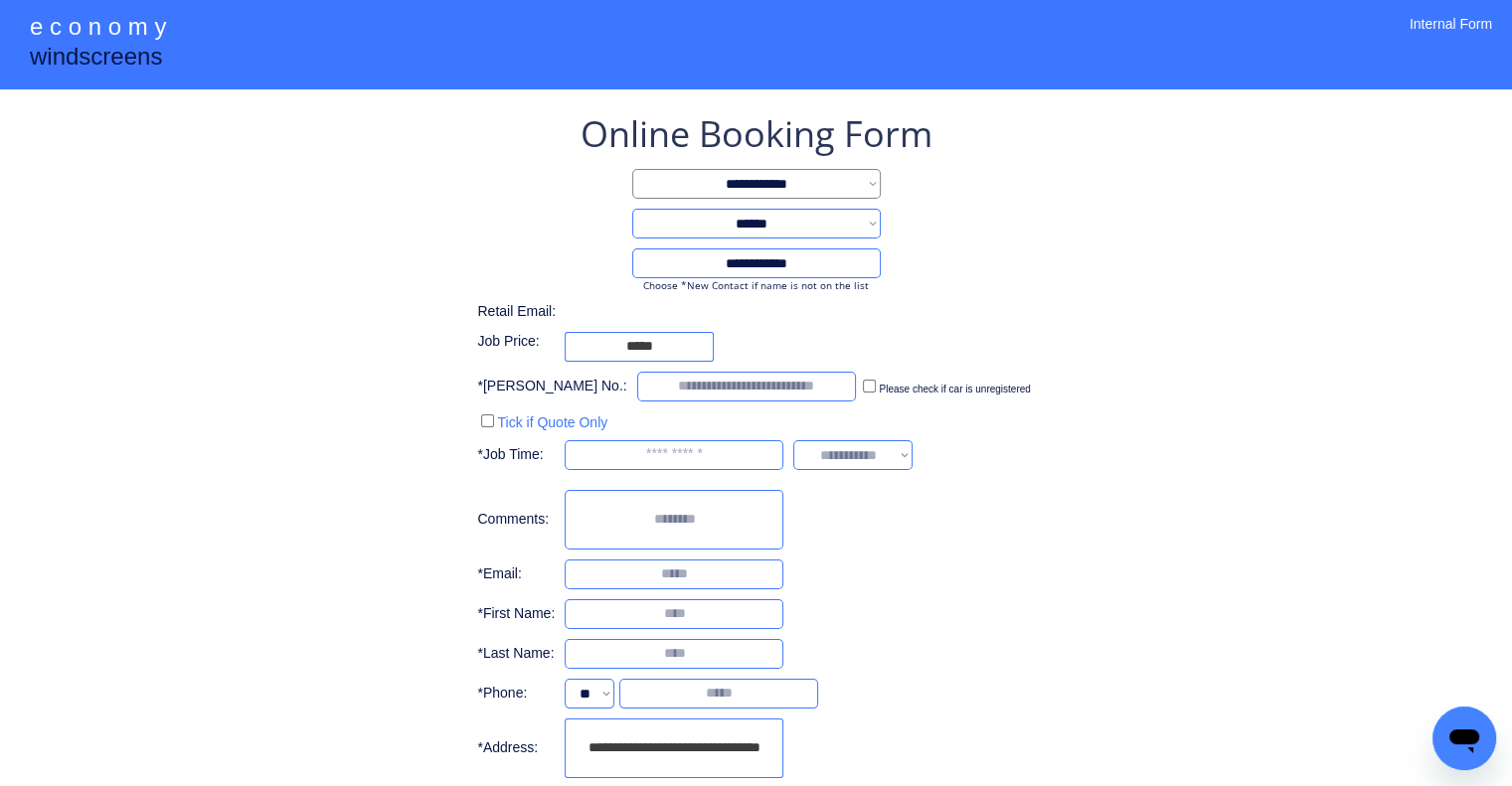 type on "**********" 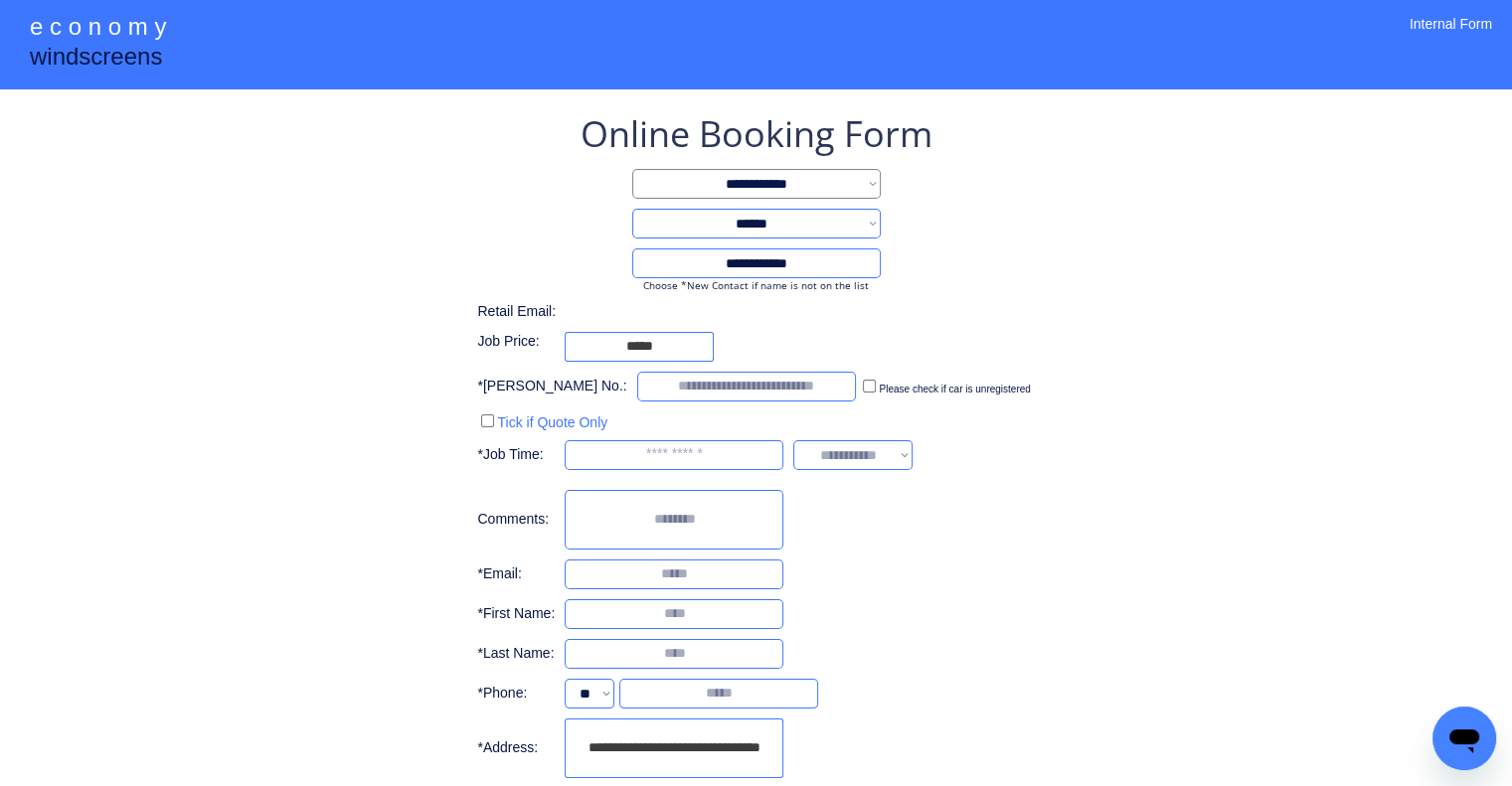 click on "**********" at bounding box center (756, 515) 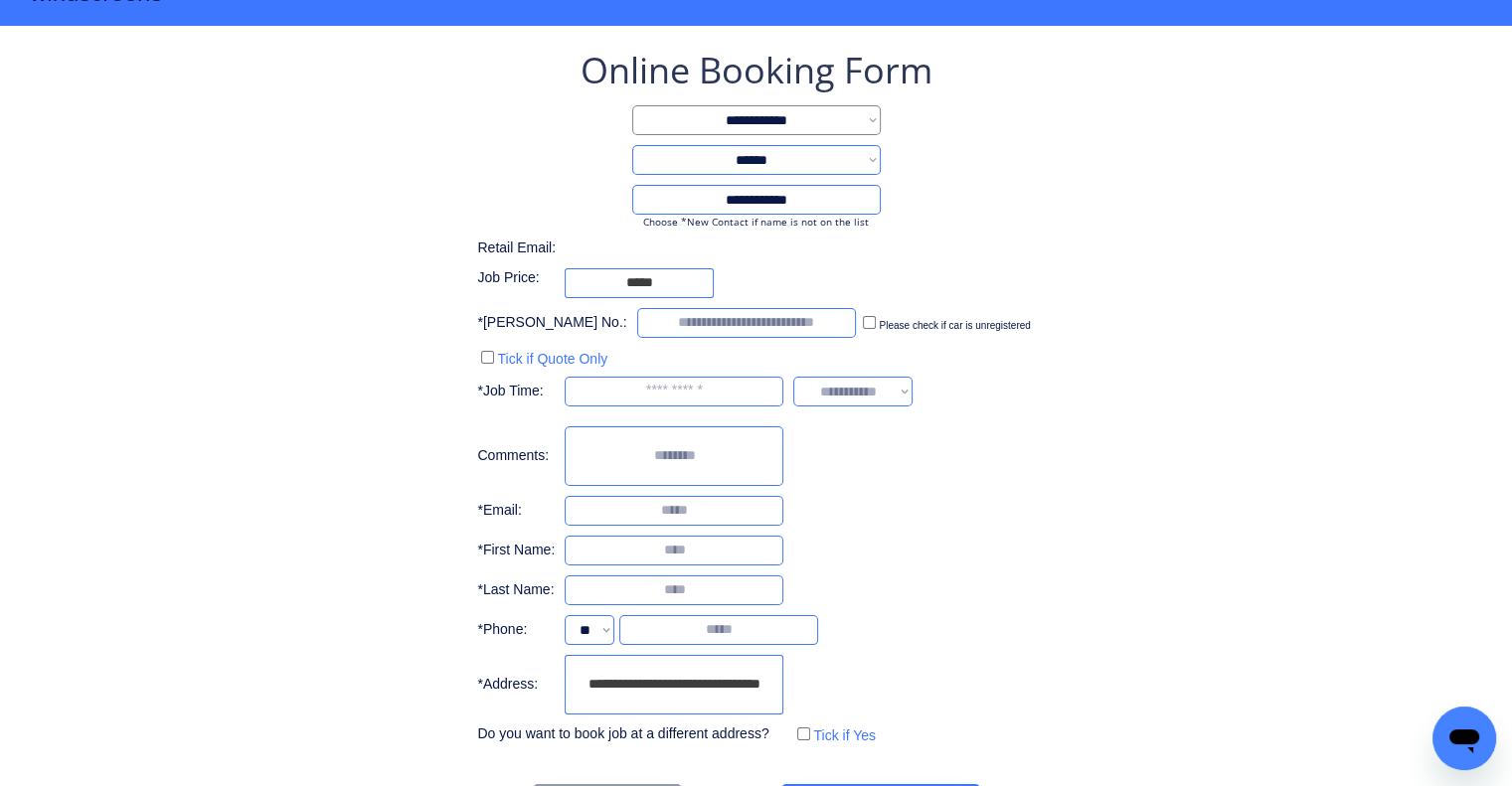 scroll, scrollTop: 99, scrollLeft: 0, axis: vertical 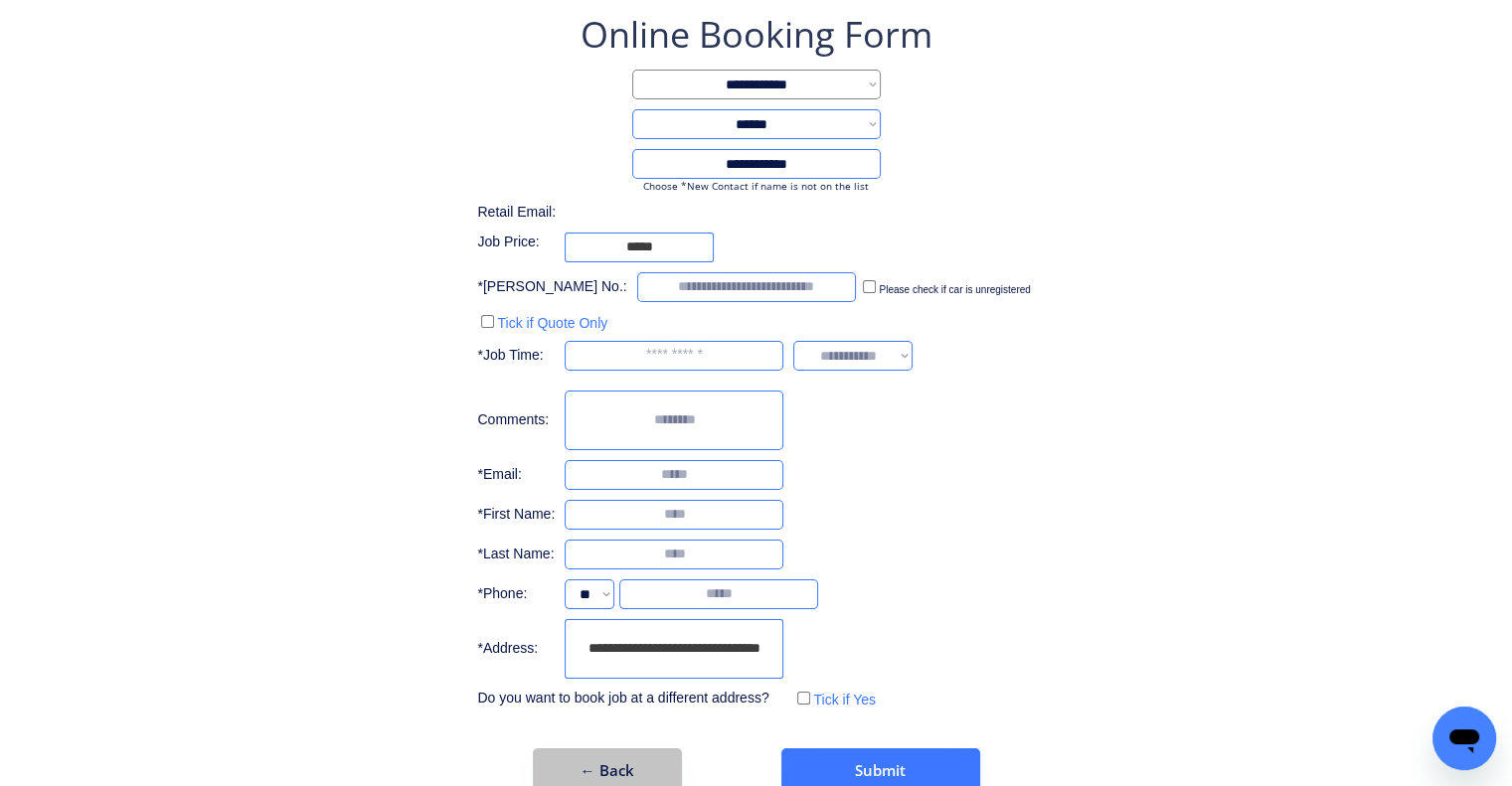 click on "←   Back" at bounding box center (607, 770) 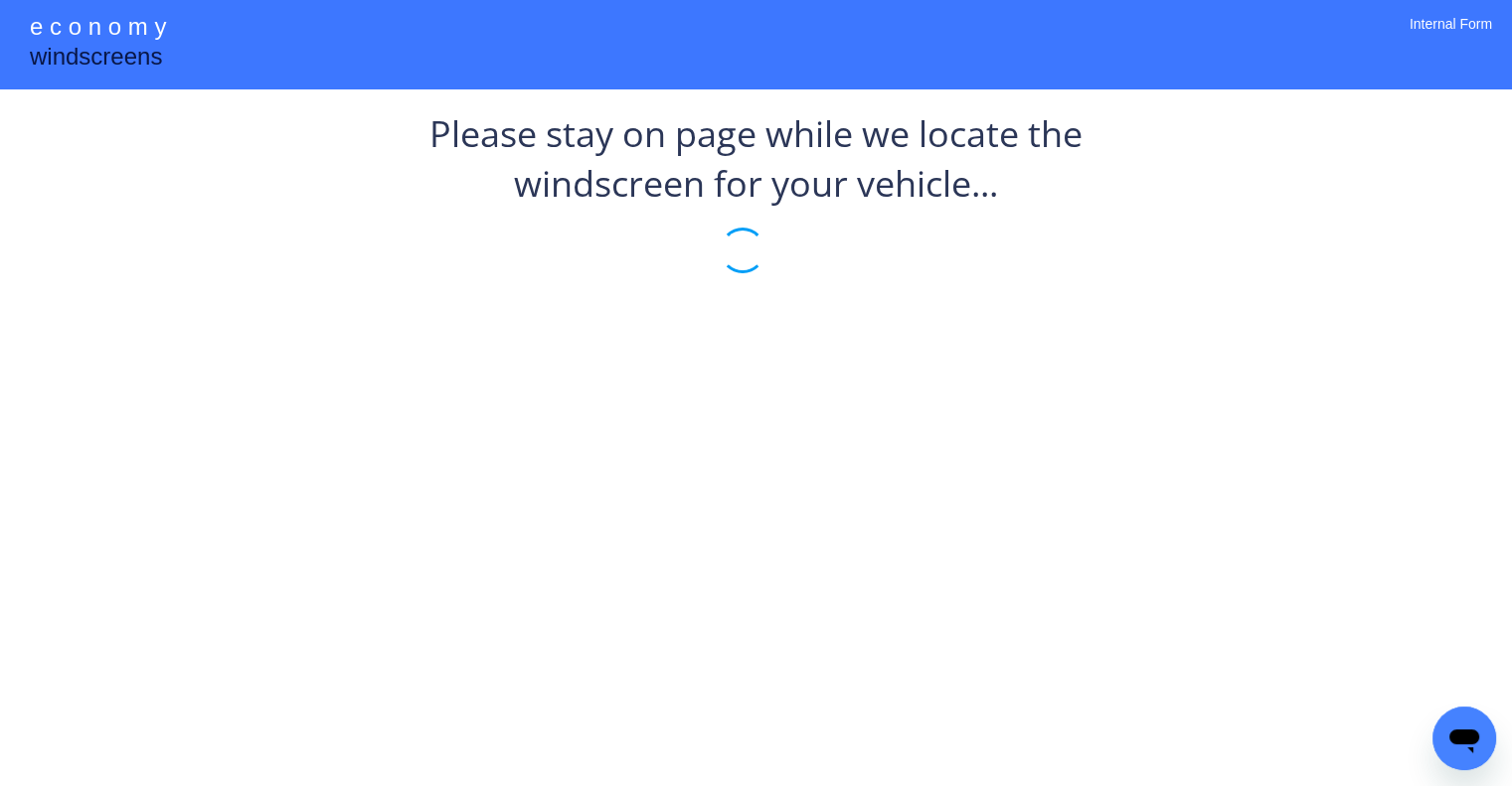 scroll, scrollTop: 0, scrollLeft: 0, axis: both 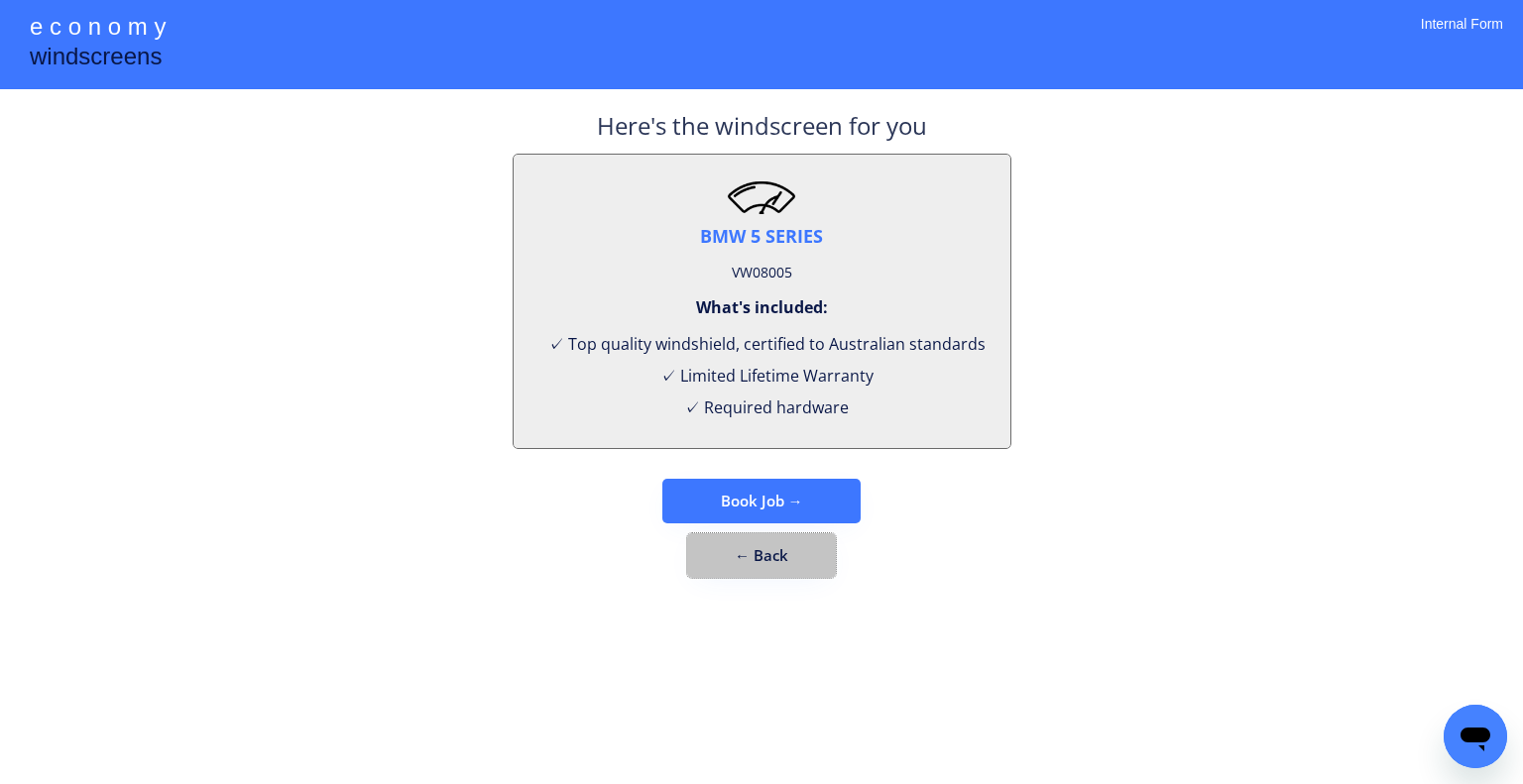 click on "←   Back" at bounding box center (762, 555) 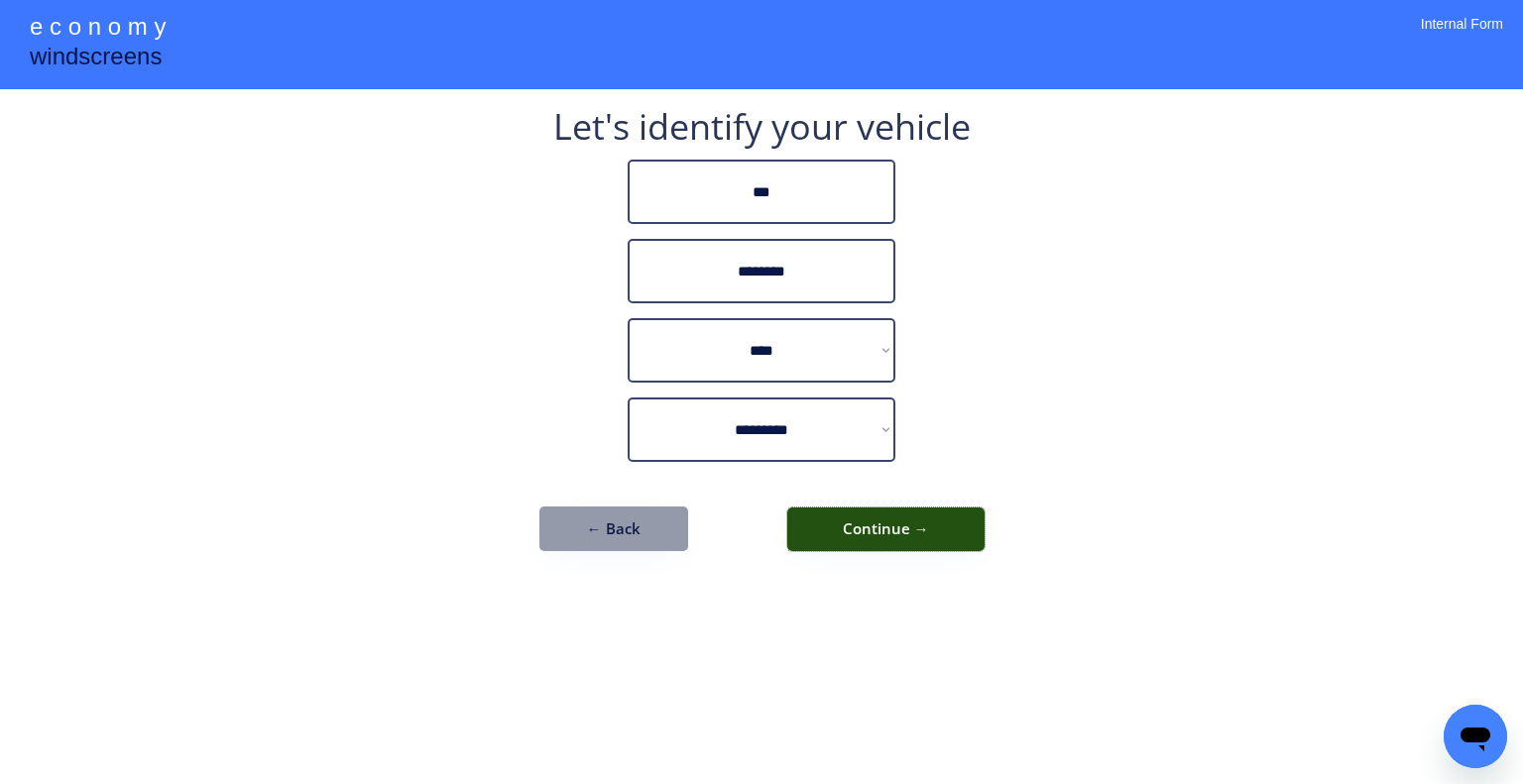 click on "Continue    →" at bounding box center (885, 529) 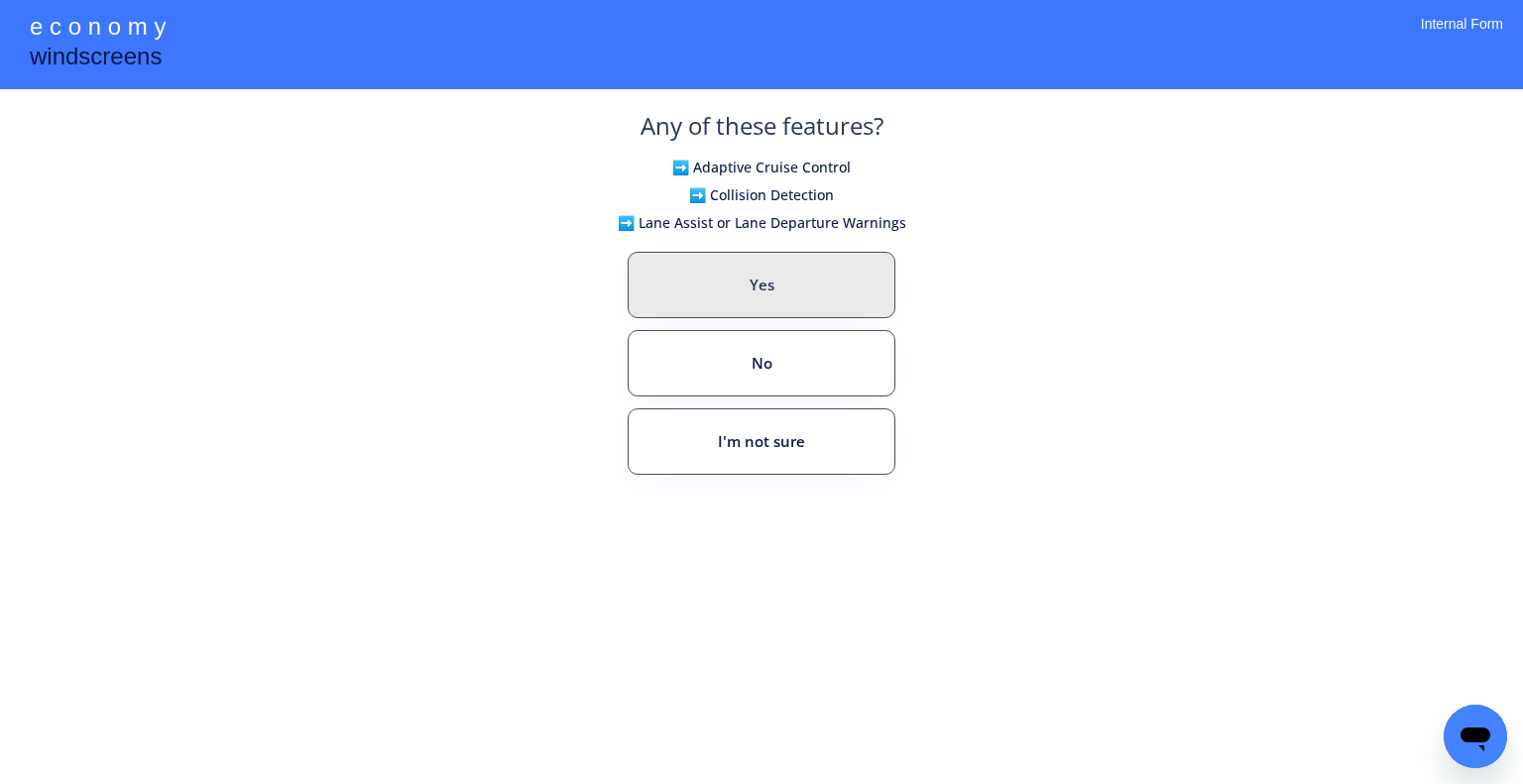 click on "Yes" at bounding box center [762, 284] 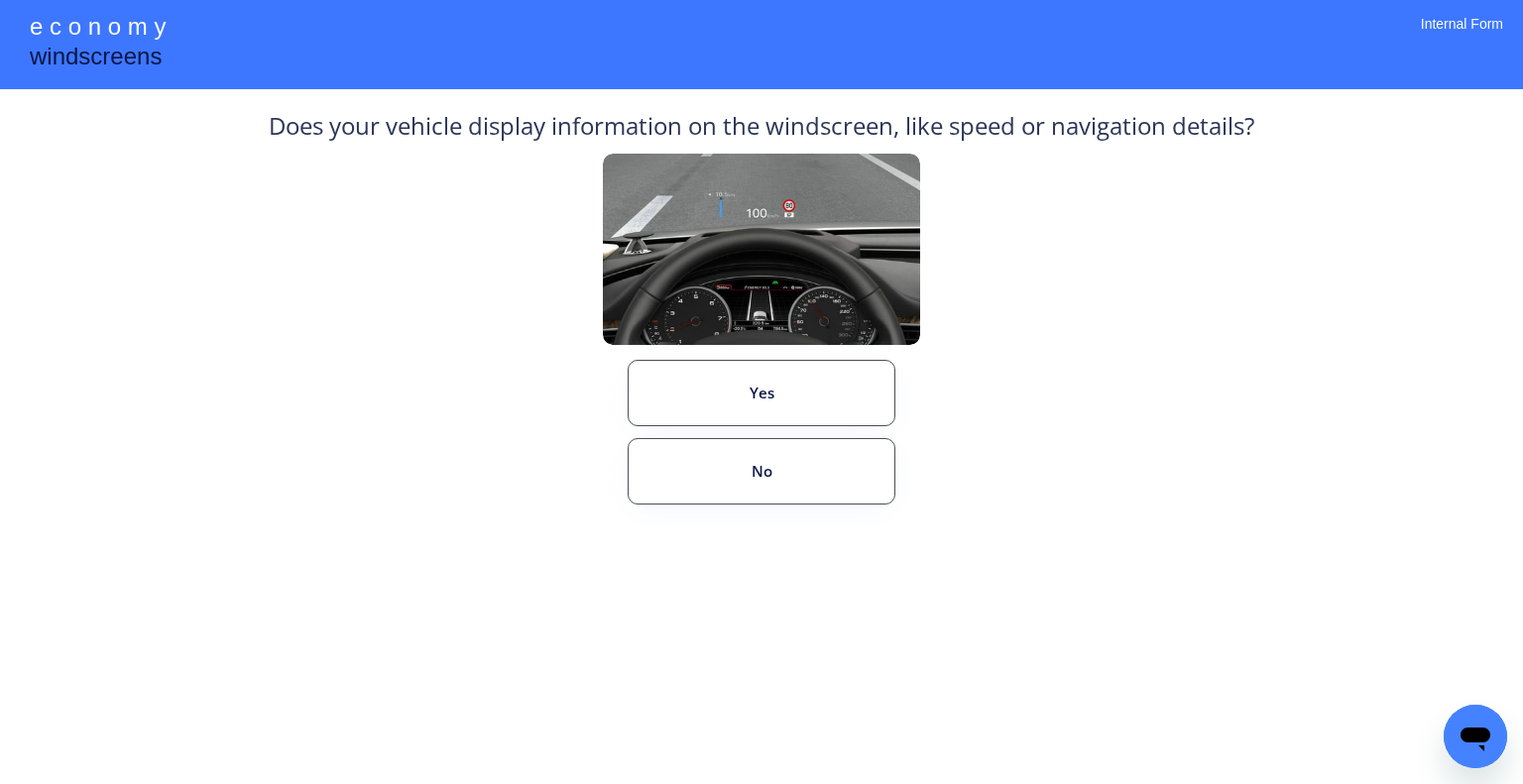 click on "Yes" at bounding box center [762, 392] 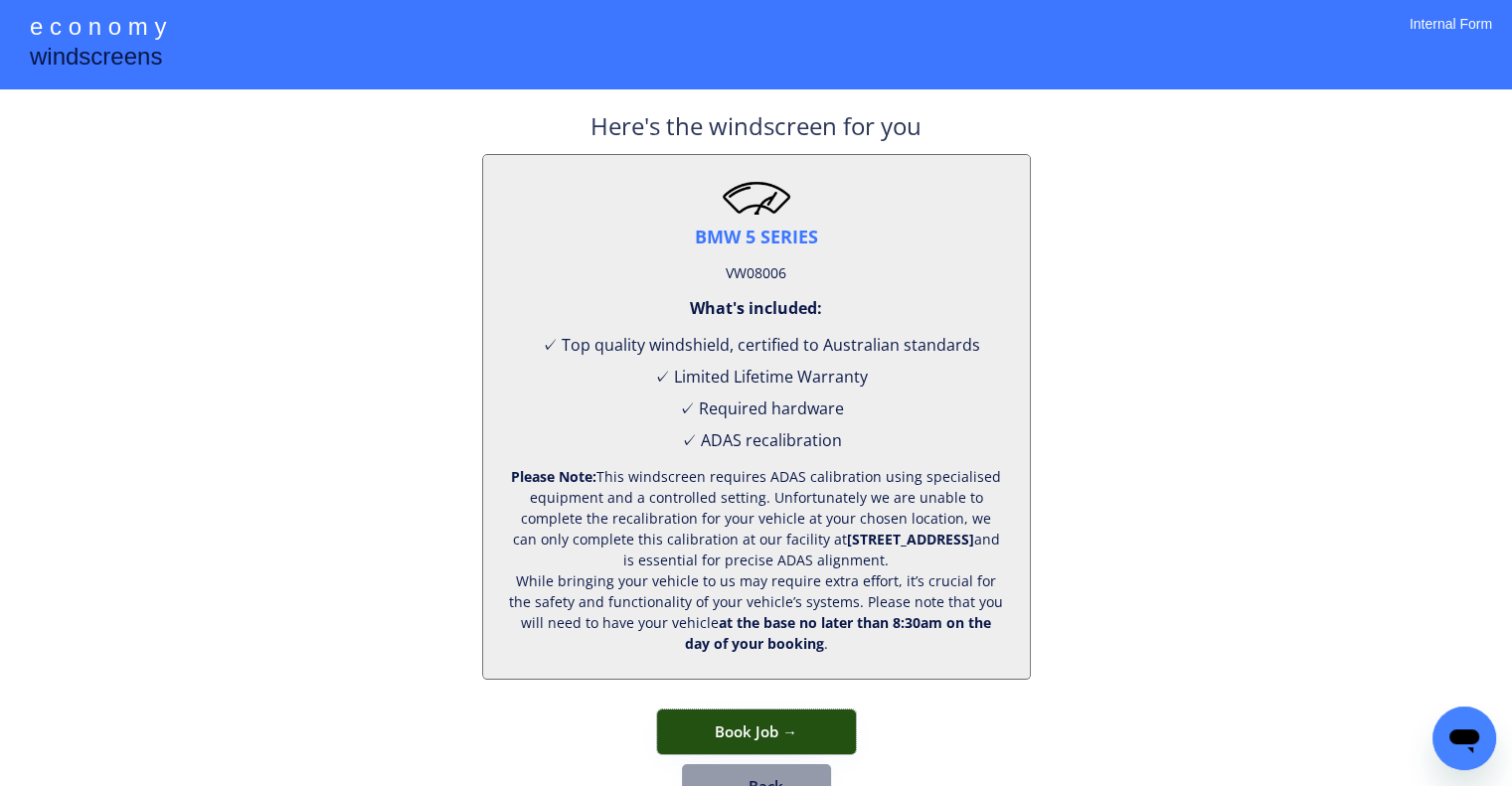 click on "Book Job    →" at bounding box center (756, 731) 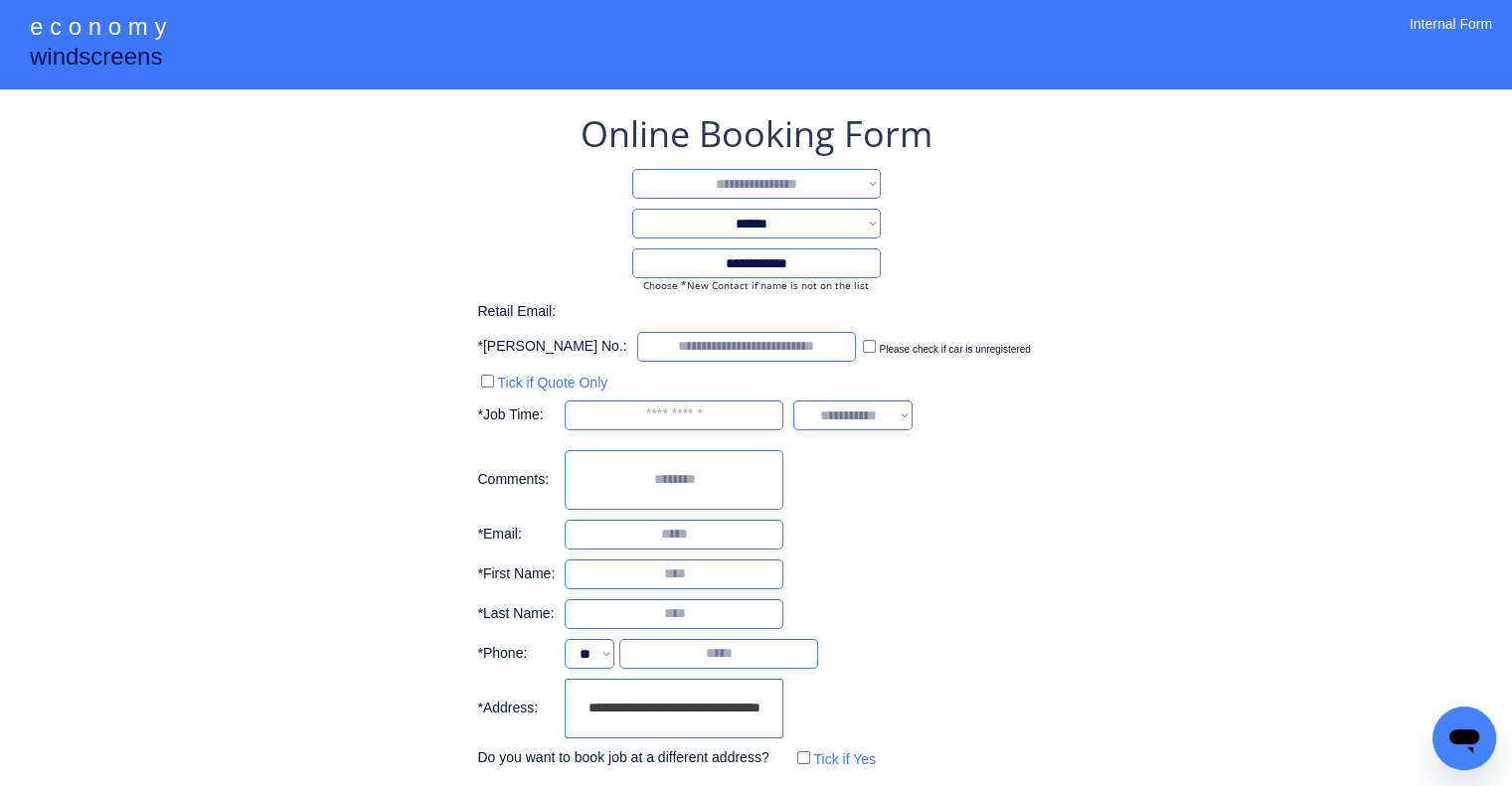 click on "**********" at bounding box center (756, 184) 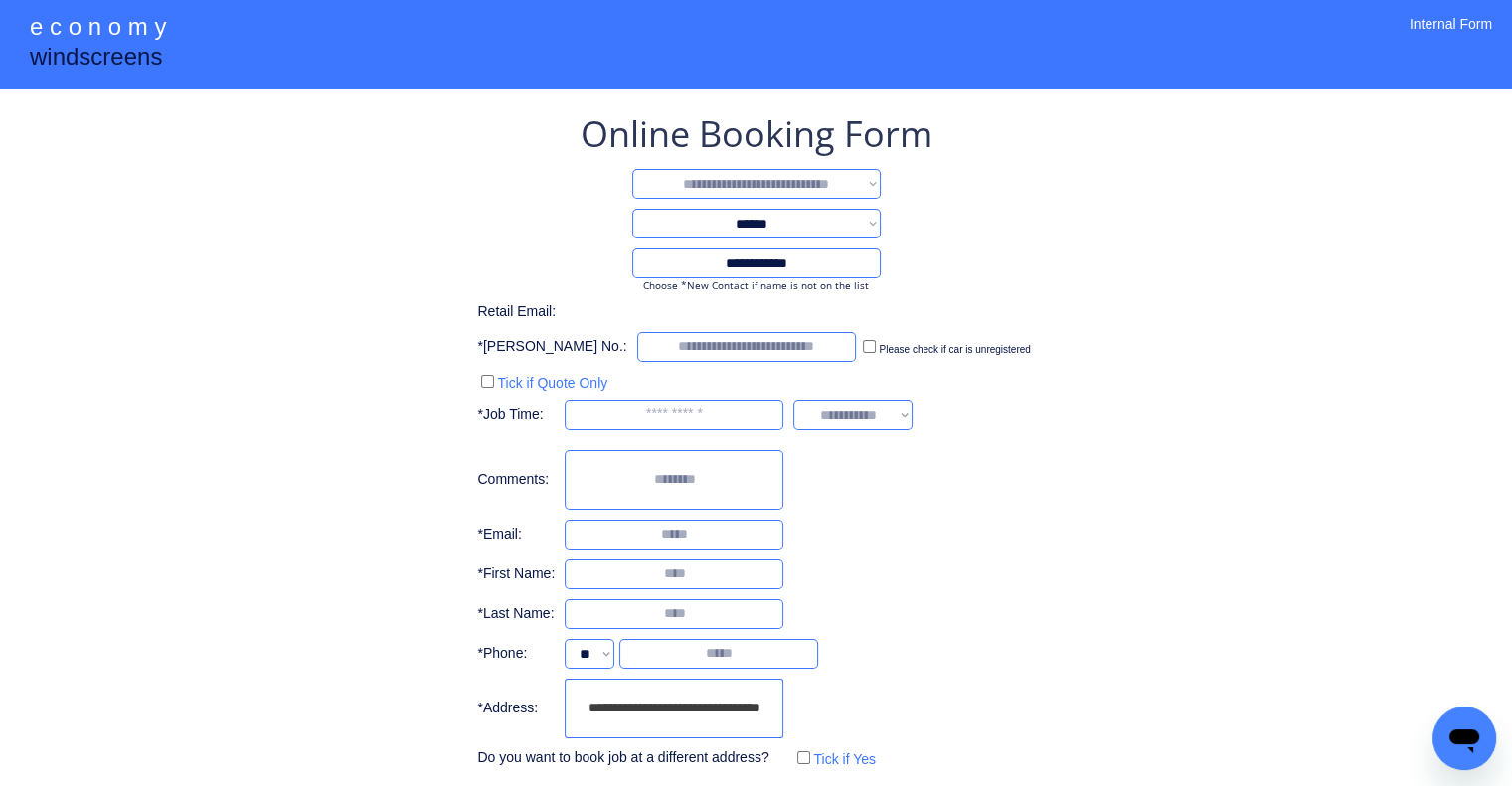 click on "**********" at bounding box center [756, 184] 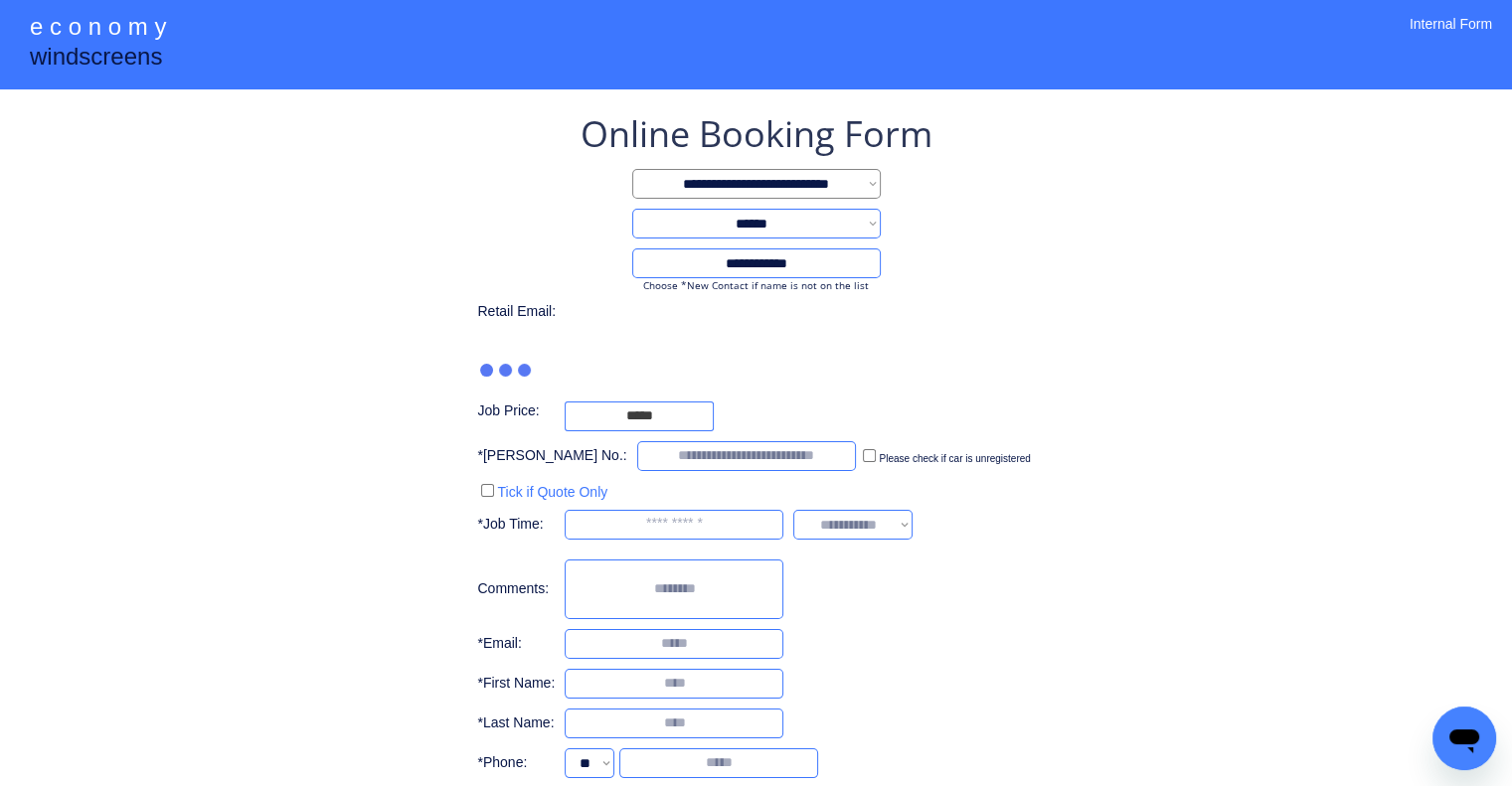 click on "**********" at bounding box center (756, 496) 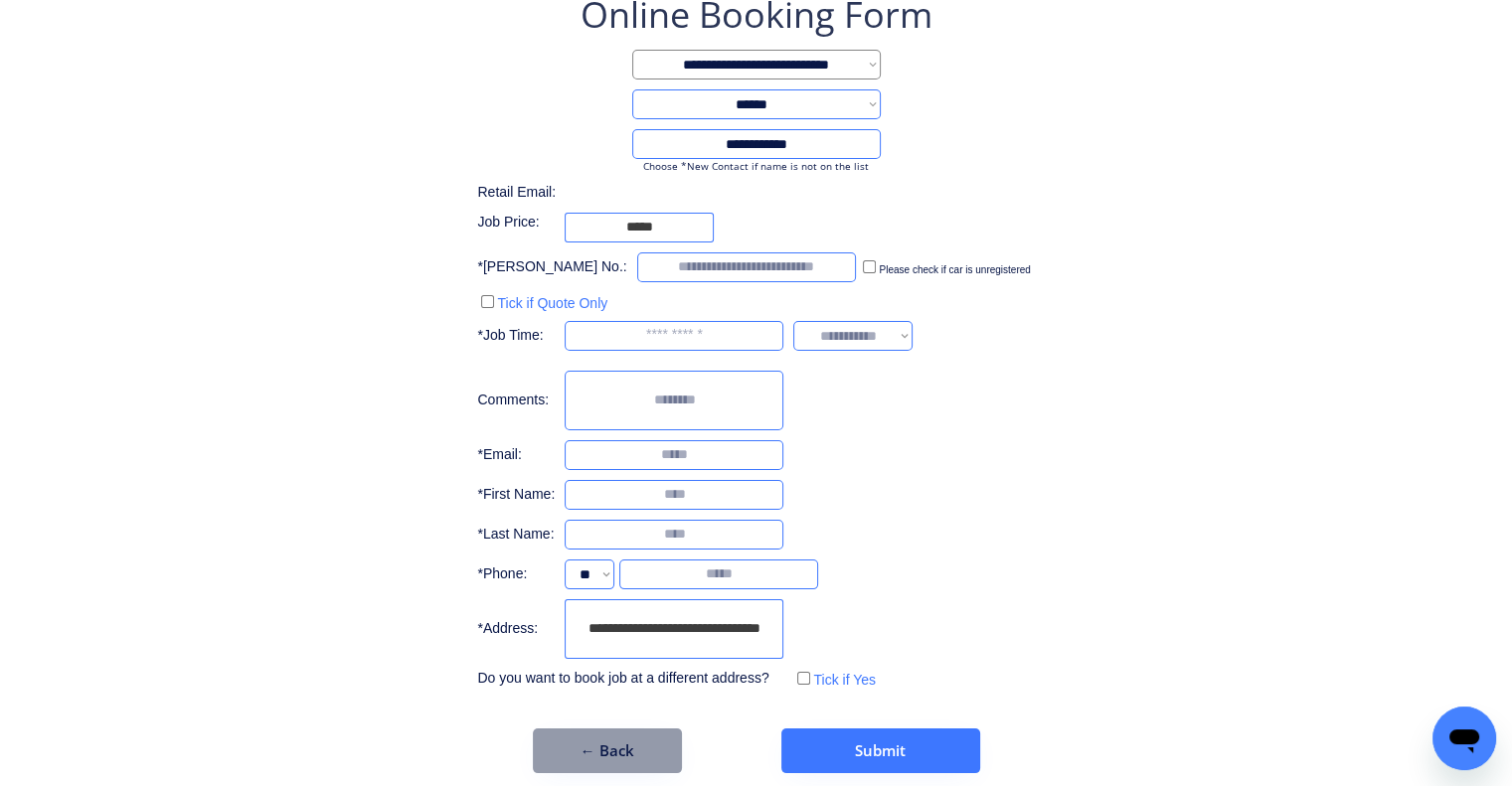scroll, scrollTop: 135, scrollLeft: 0, axis: vertical 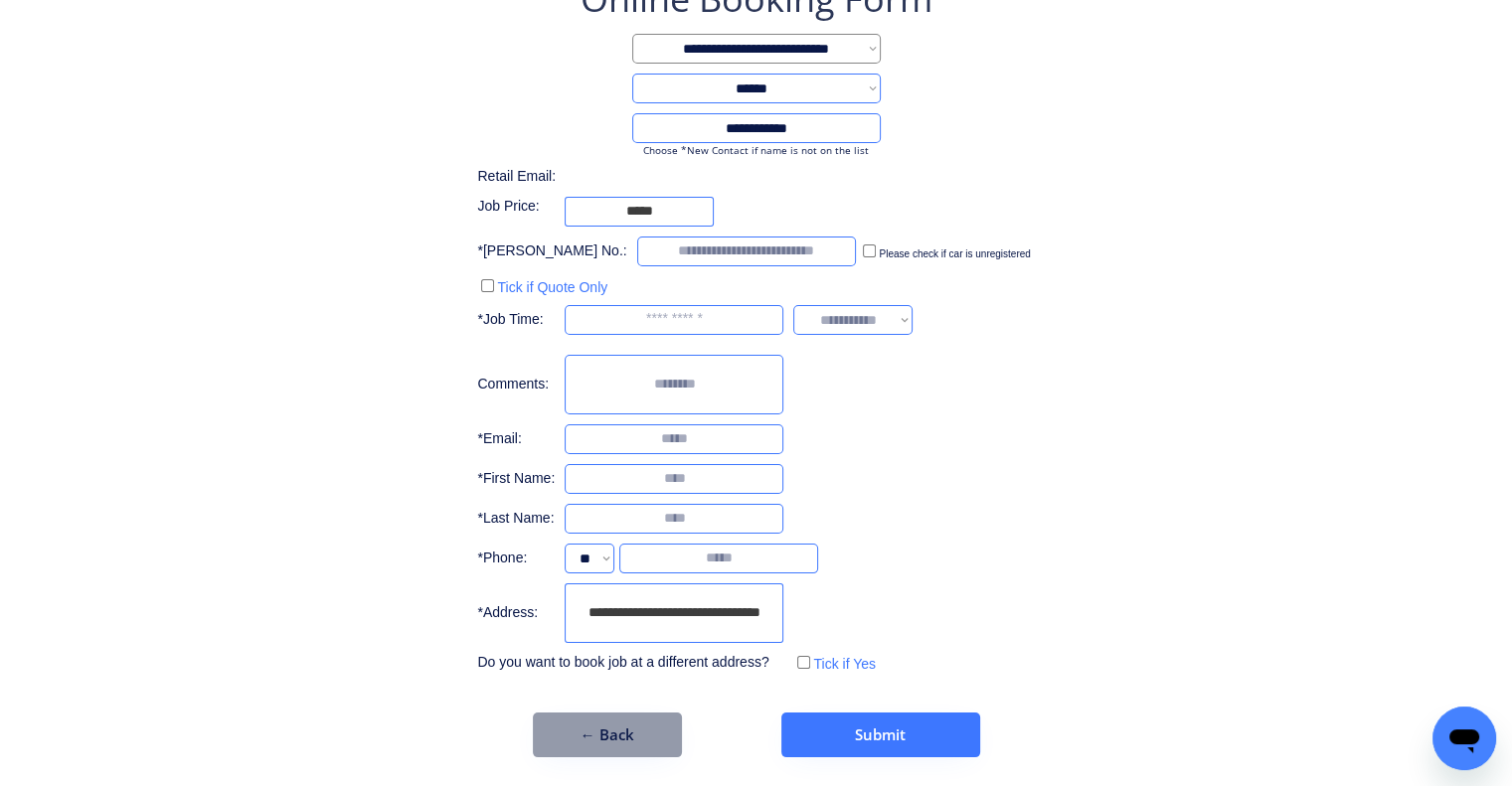 click on "**********" at bounding box center (756, 326) 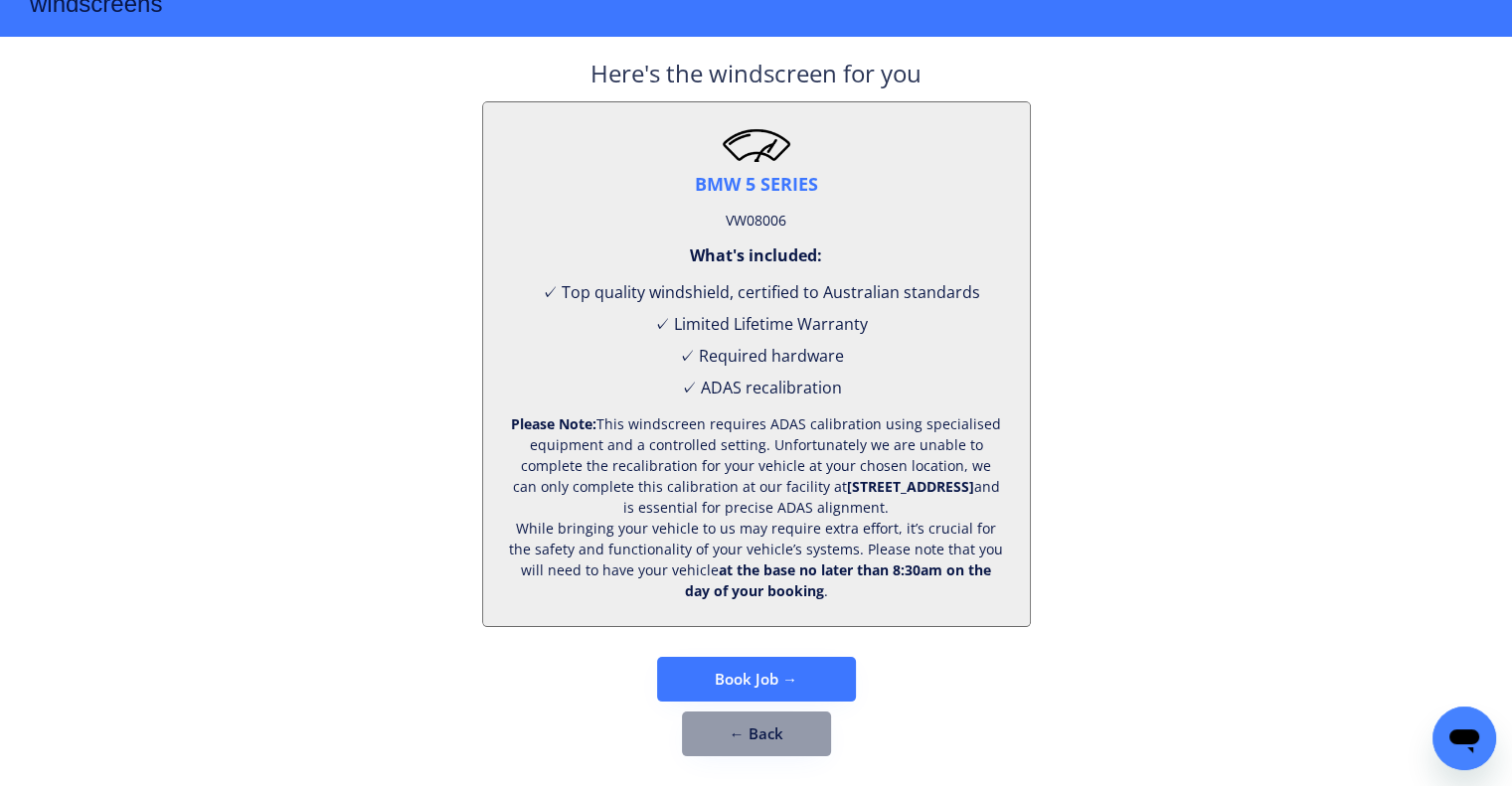 scroll, scrollTop: 82, scrollLeft: 0, axis: vertical 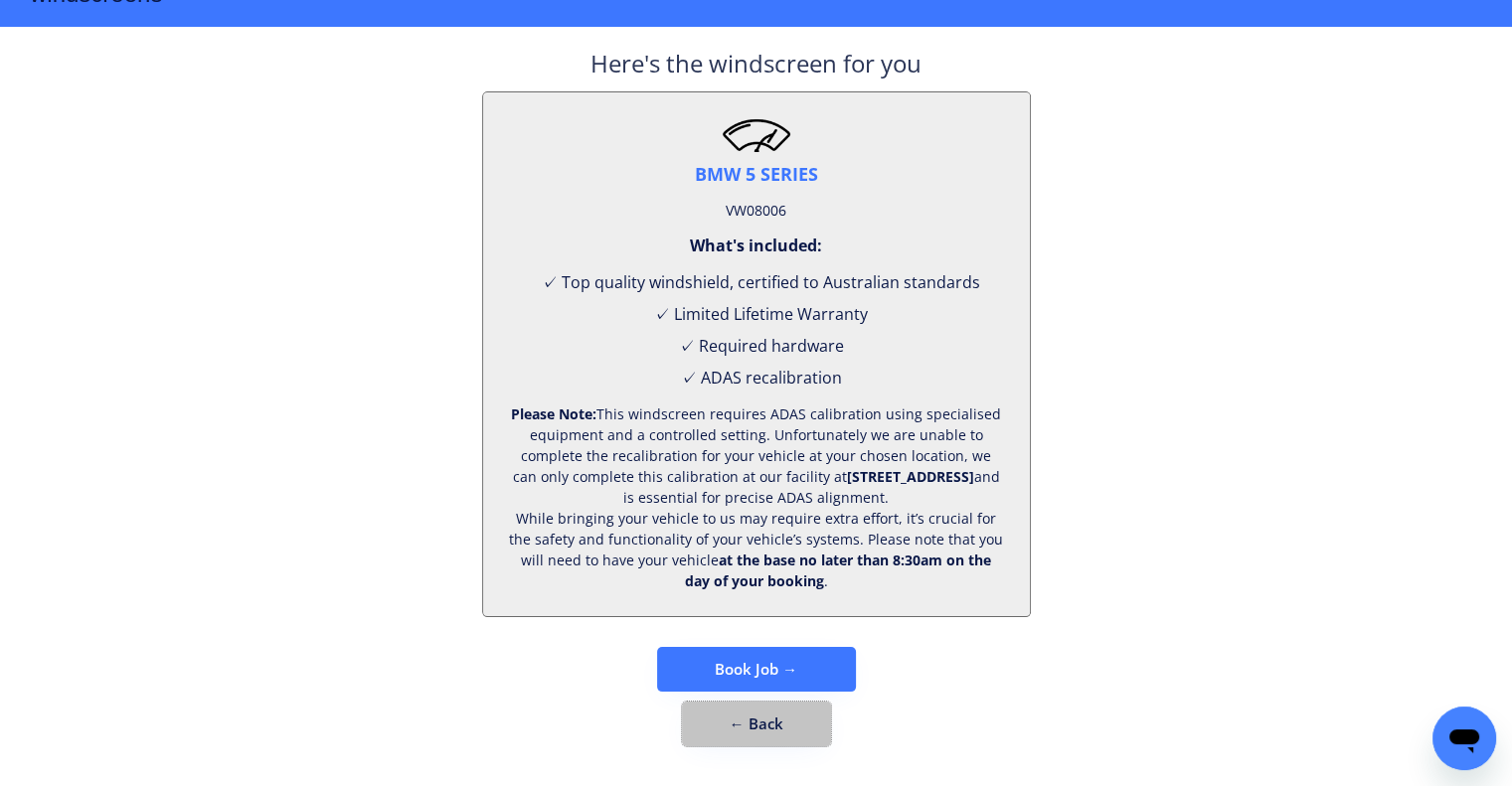 click on "←   Back" at bounding box center (756, 723) 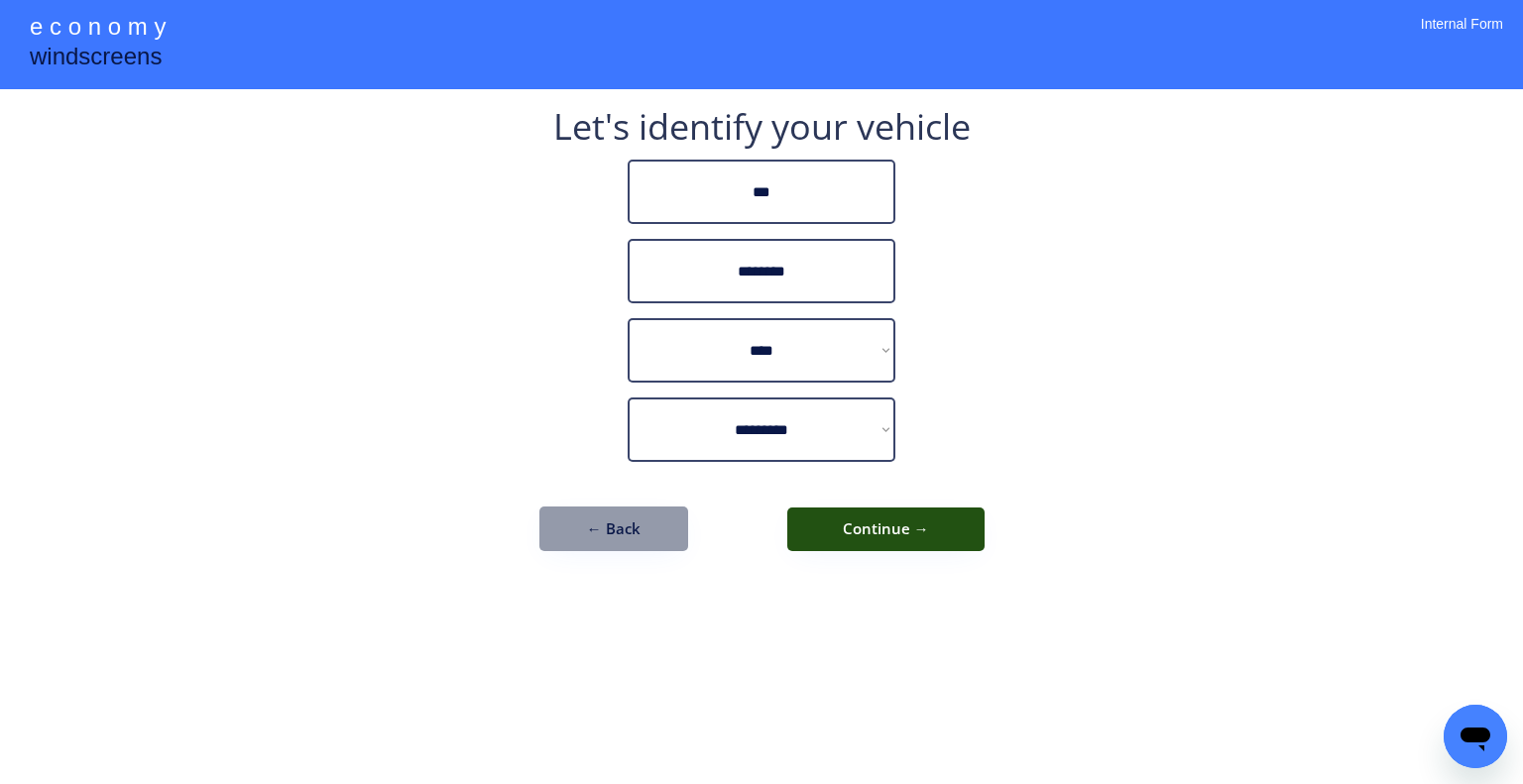 click on "Continue    →" at bounding box center [885, 529] 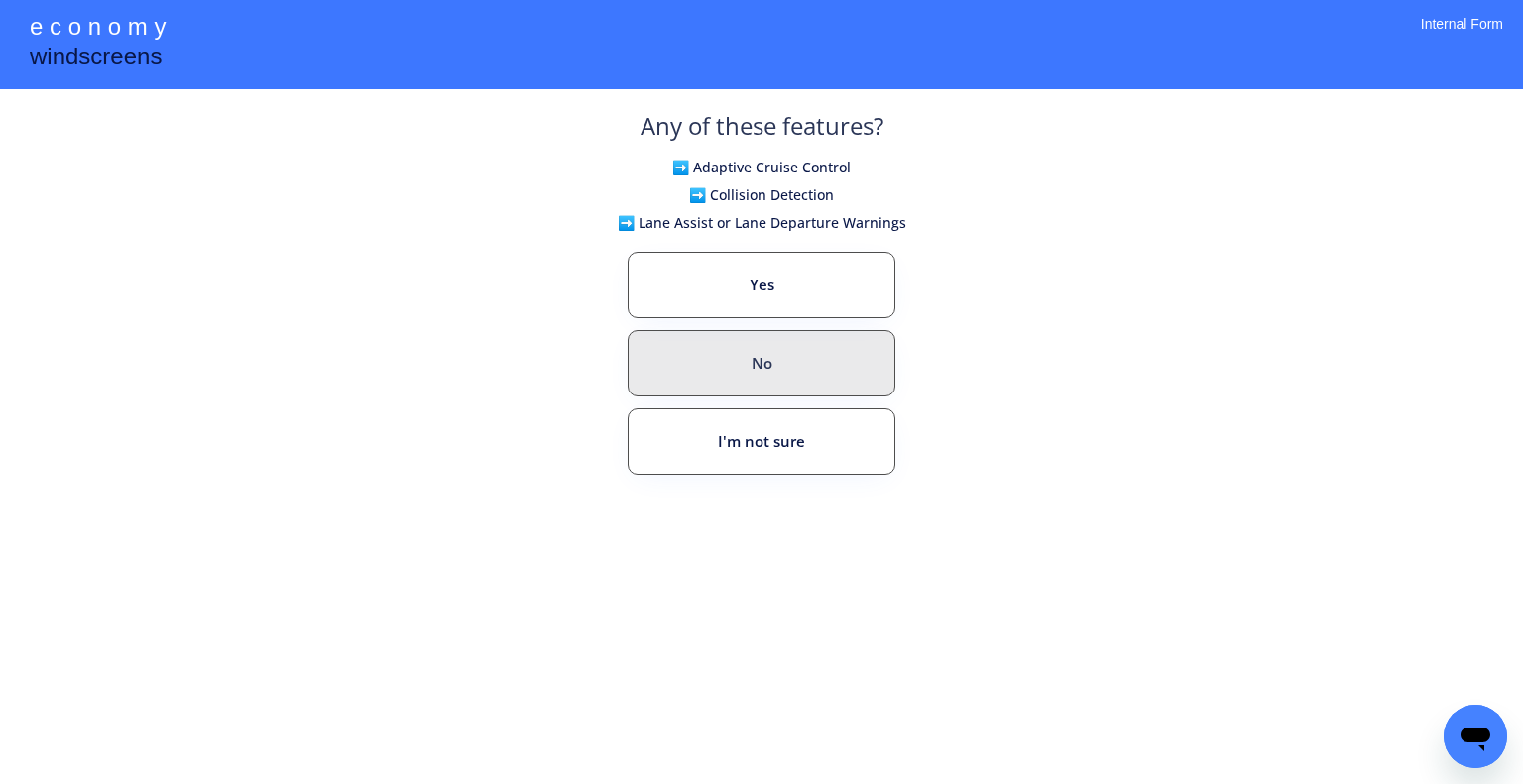 click on "No" at bounding box center [762, 363] 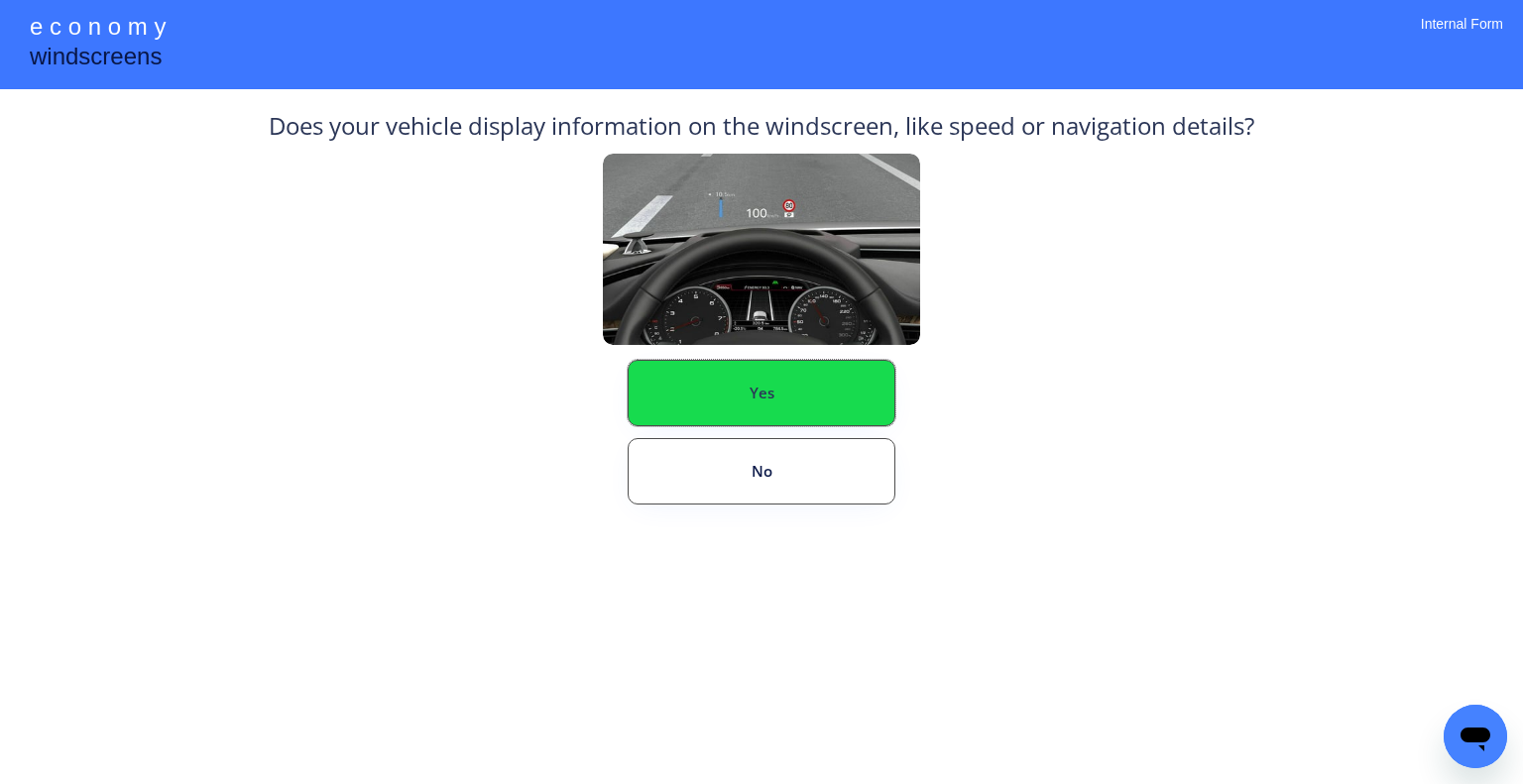 click on "Yes" at bounding box center (762, 392) 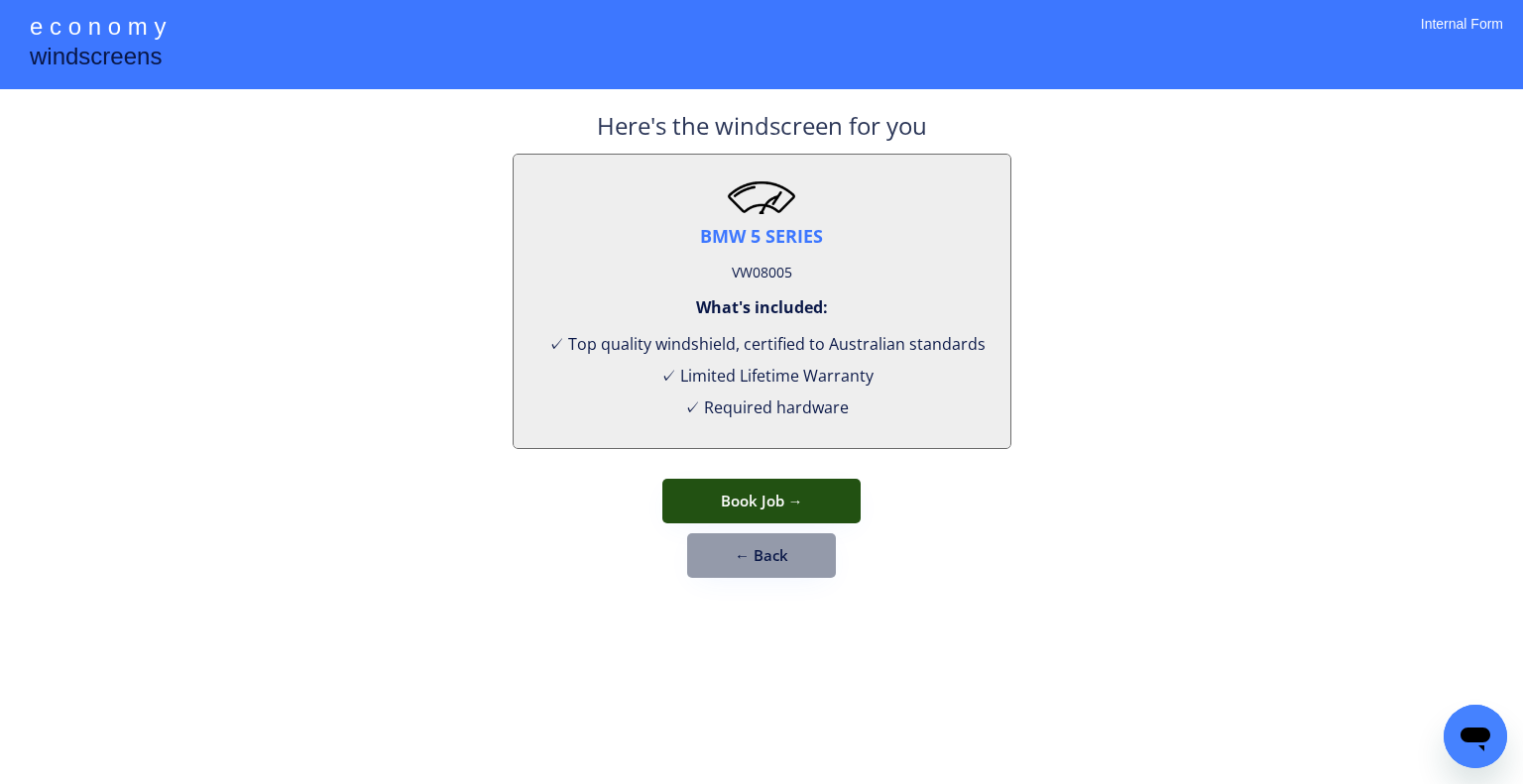 click on "Book Job    →" at bounding box center (762, 501) 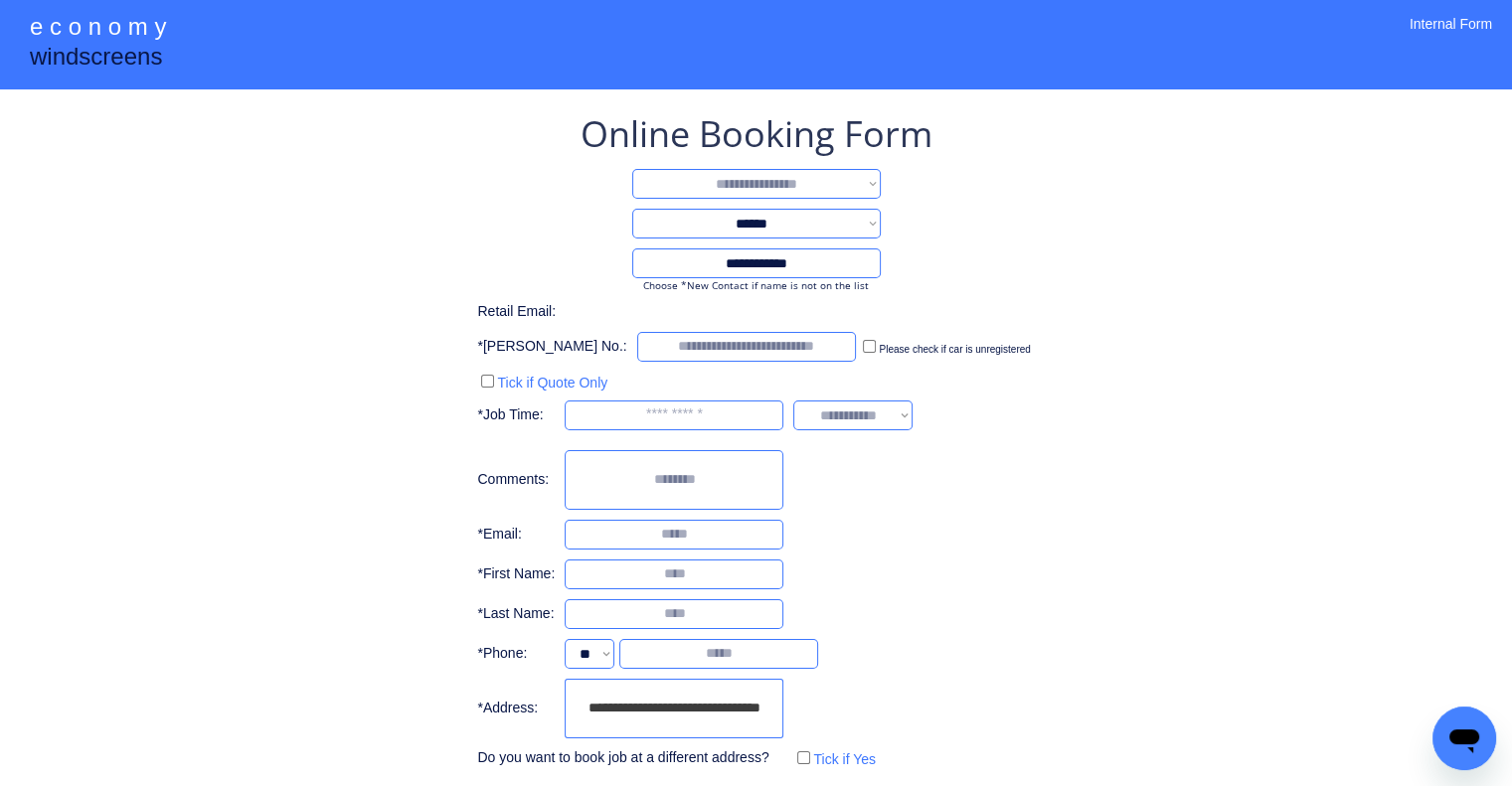 click on "**********" at bounding box center [756, 184] 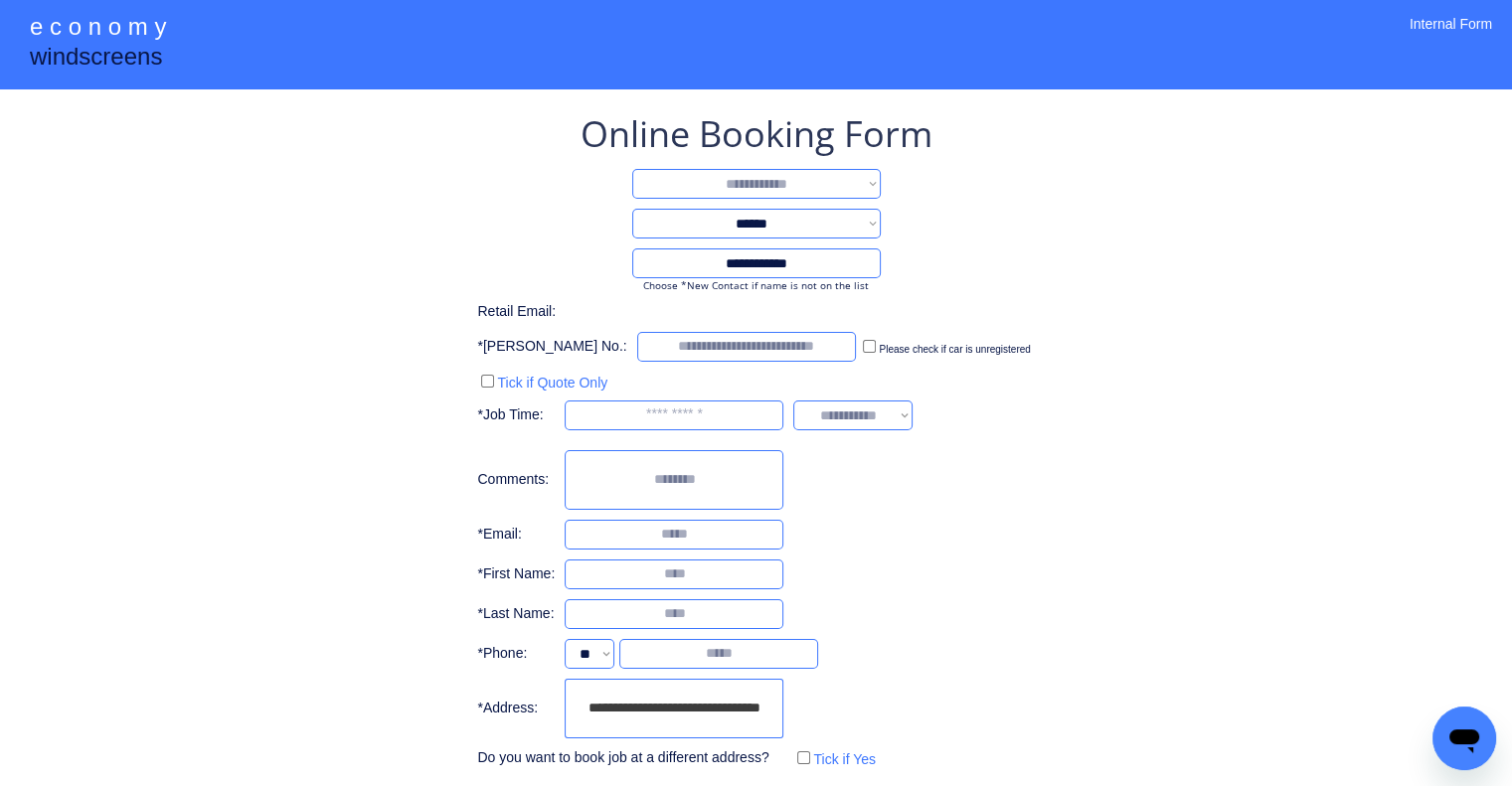 click on "**********" at bounding box center [756, 184] 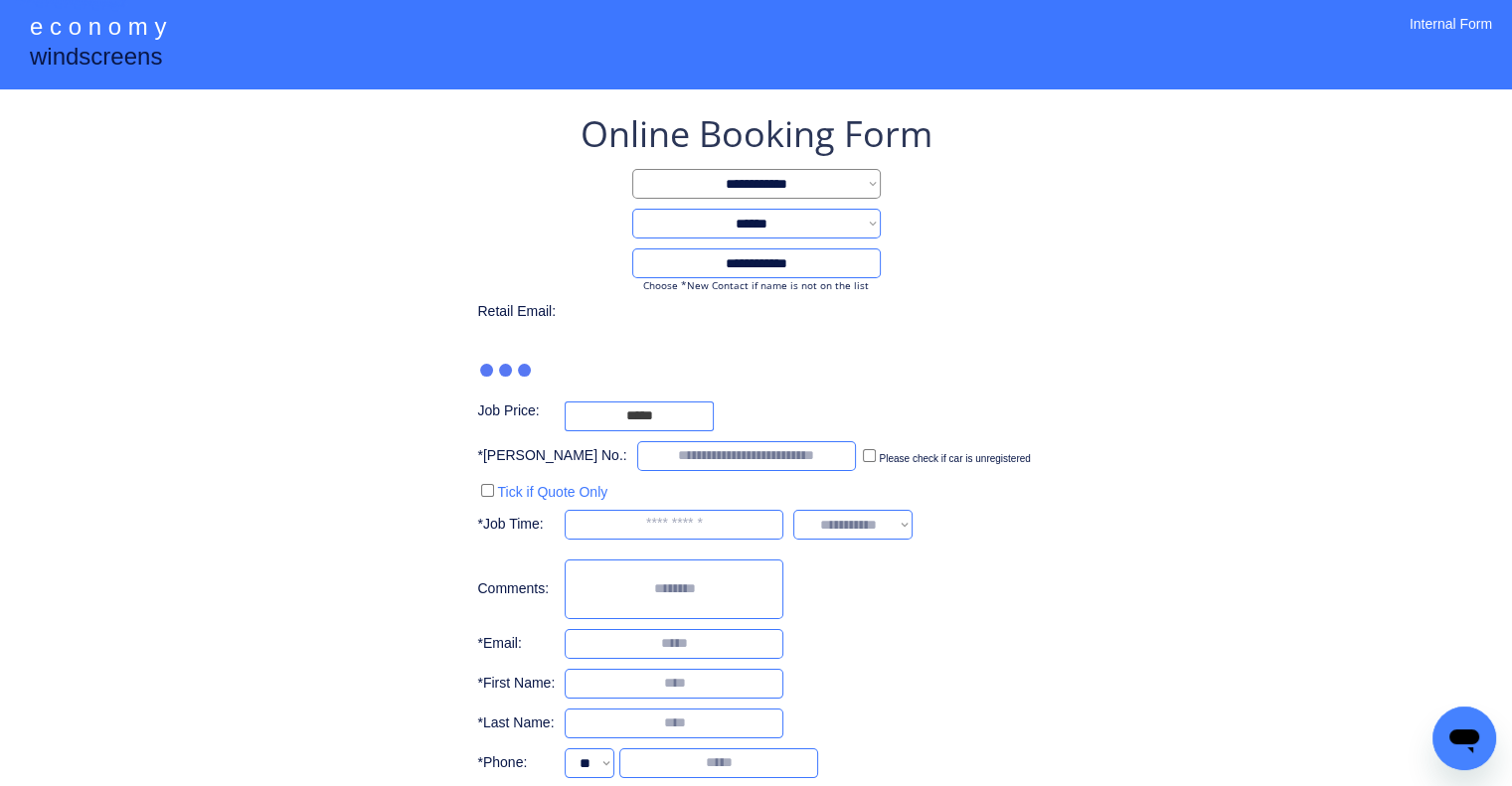 click on "**********" at bounding box center [756, 496] 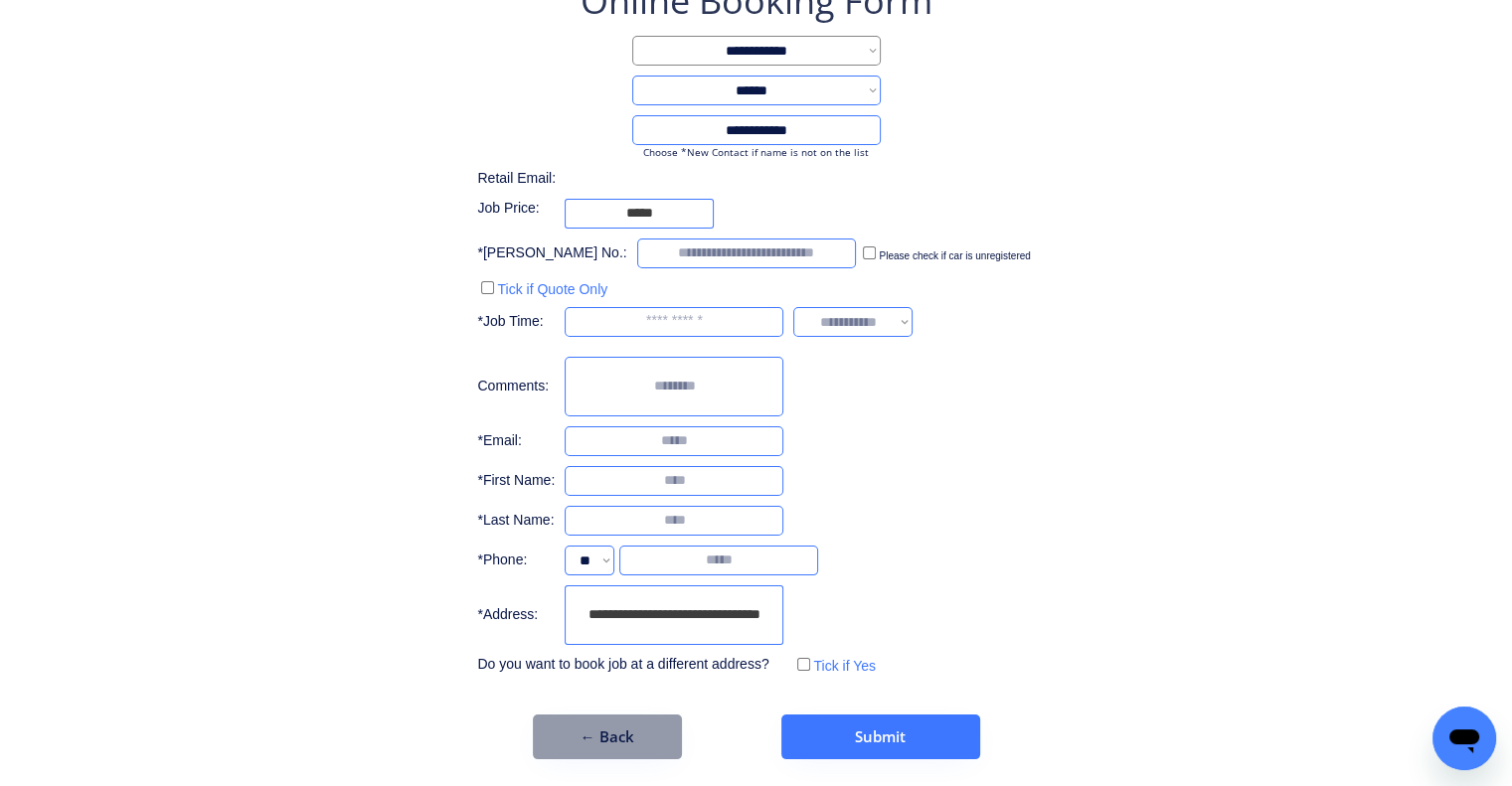 scroll, scrollTop: 135, scrollLeft: 0, axis: vertical 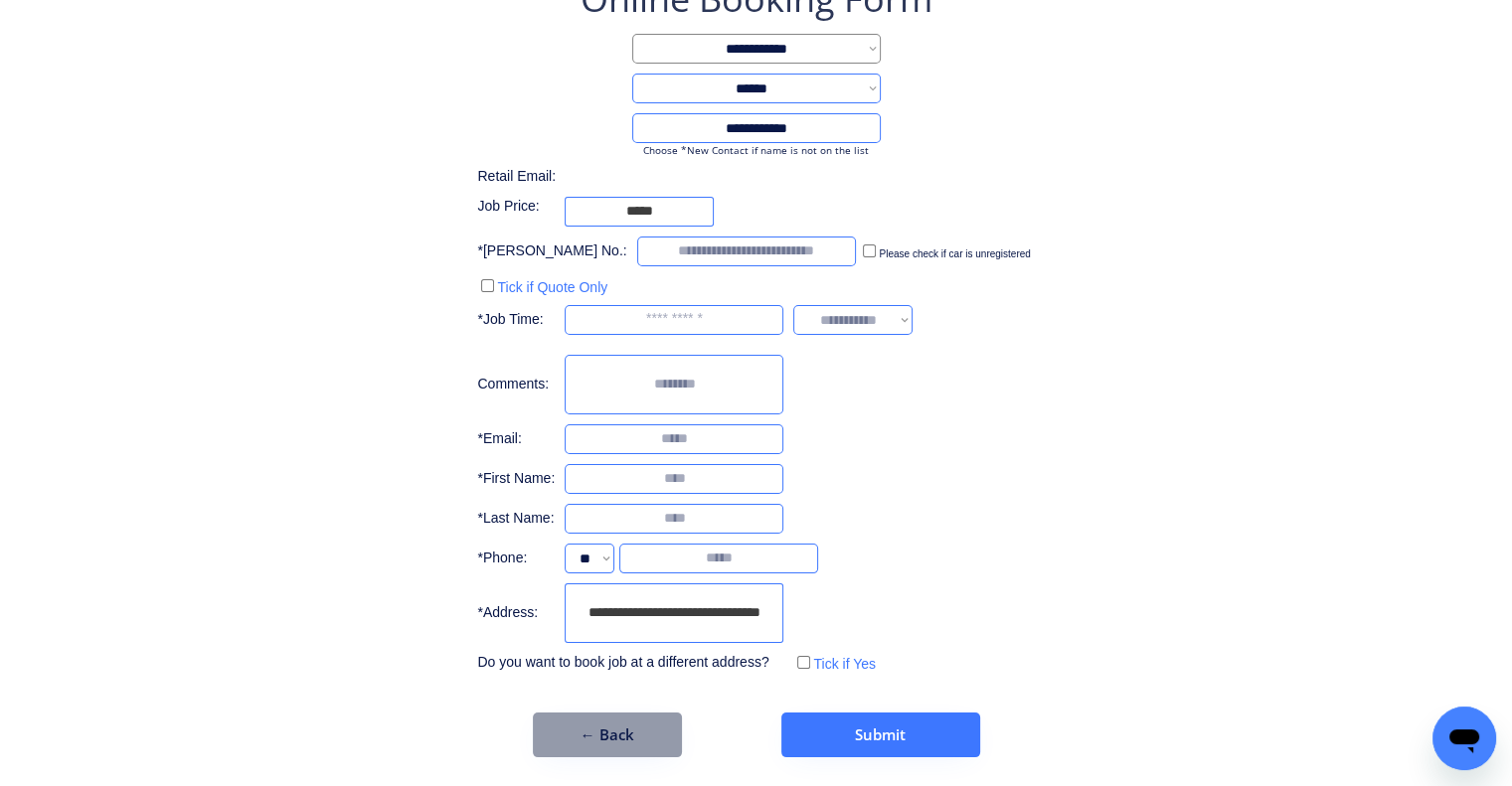click on "**********" at bounding box center (674, 613) 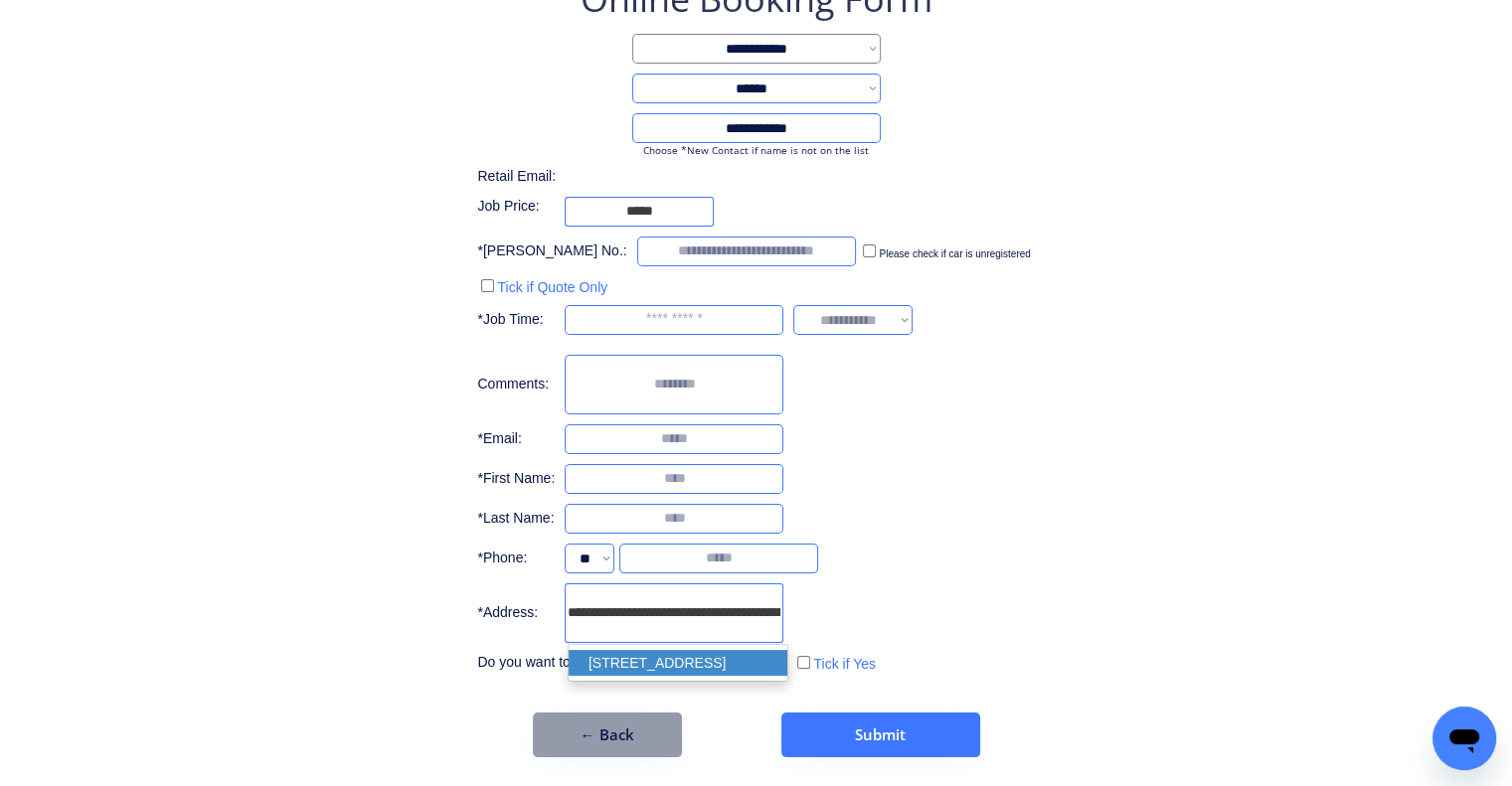 click on "unit 2/37 Ada Street, Coopers Plains QLD 4108, Australia" at bounding box center (678, 663) 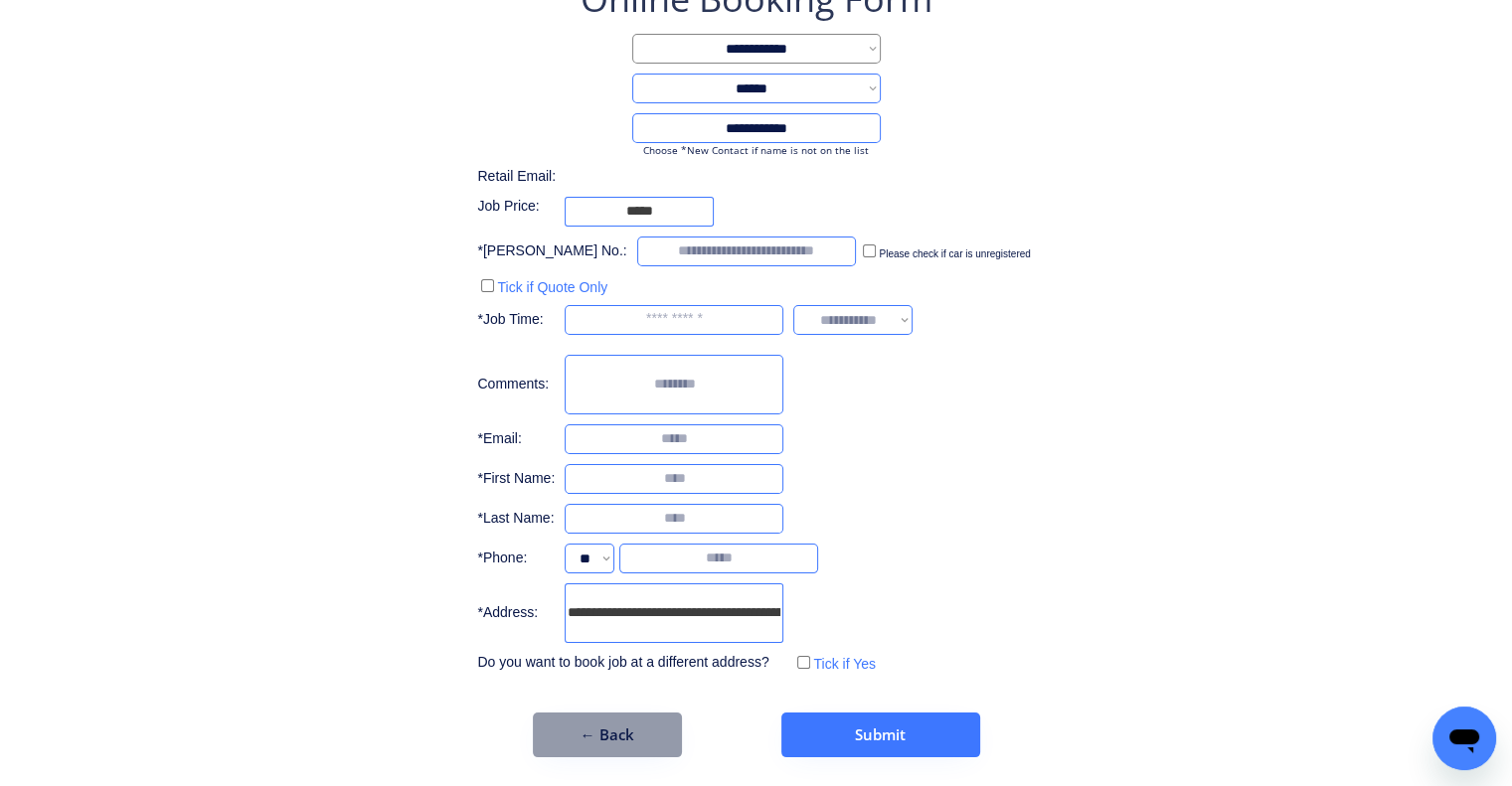 type on "**********" 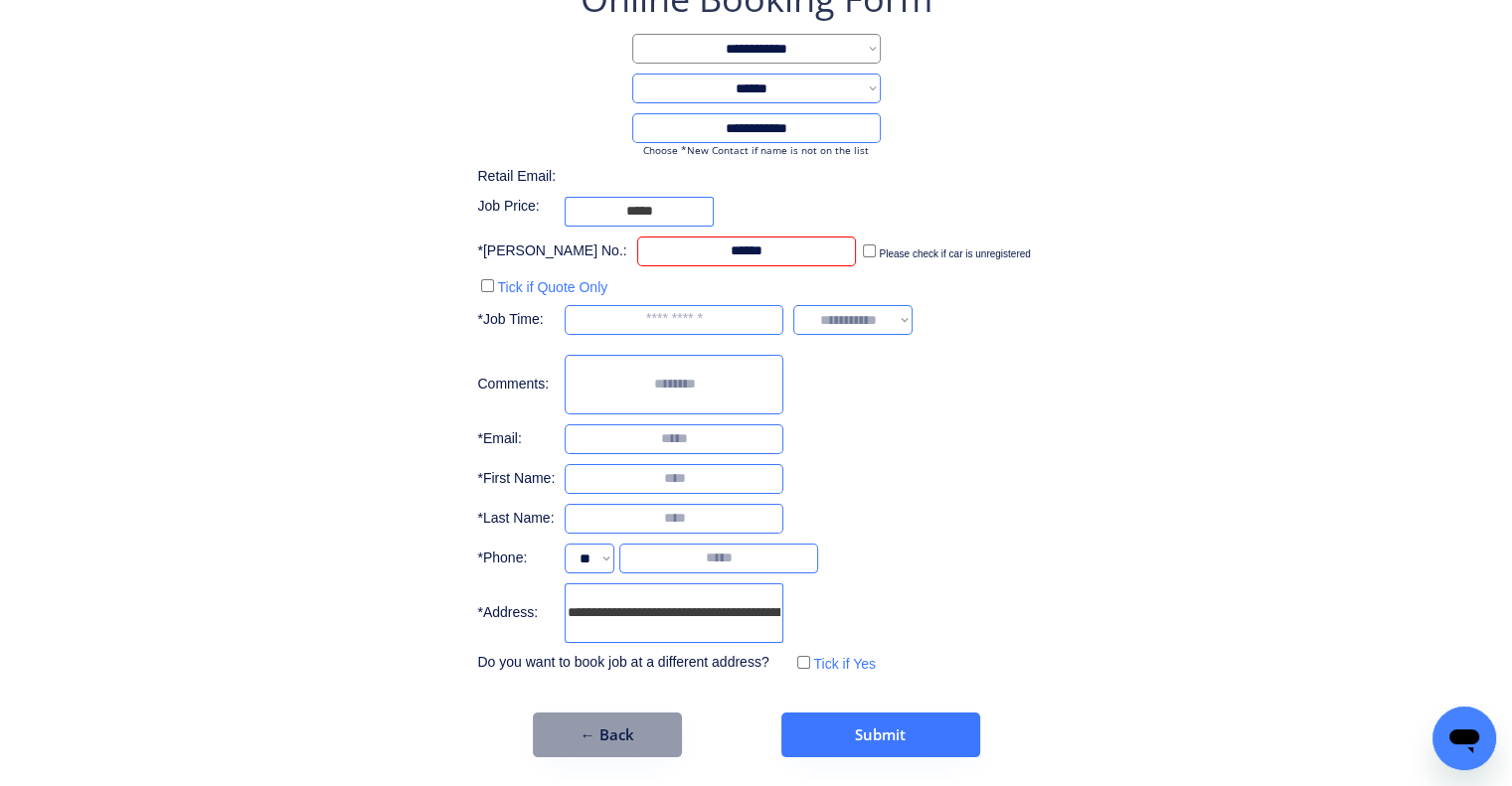 type on "******" 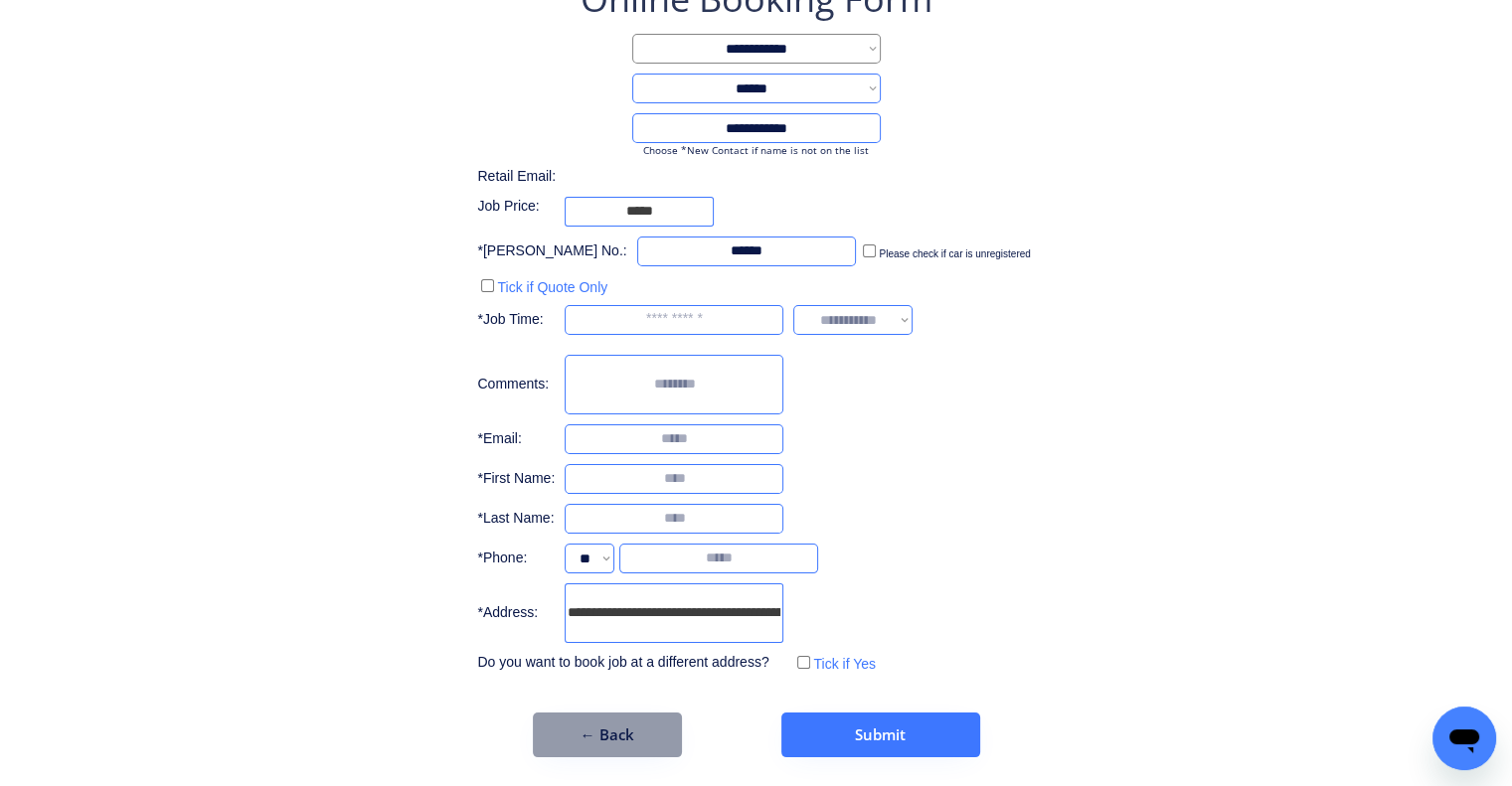 click on "**********" at bounding box center (756, 326) 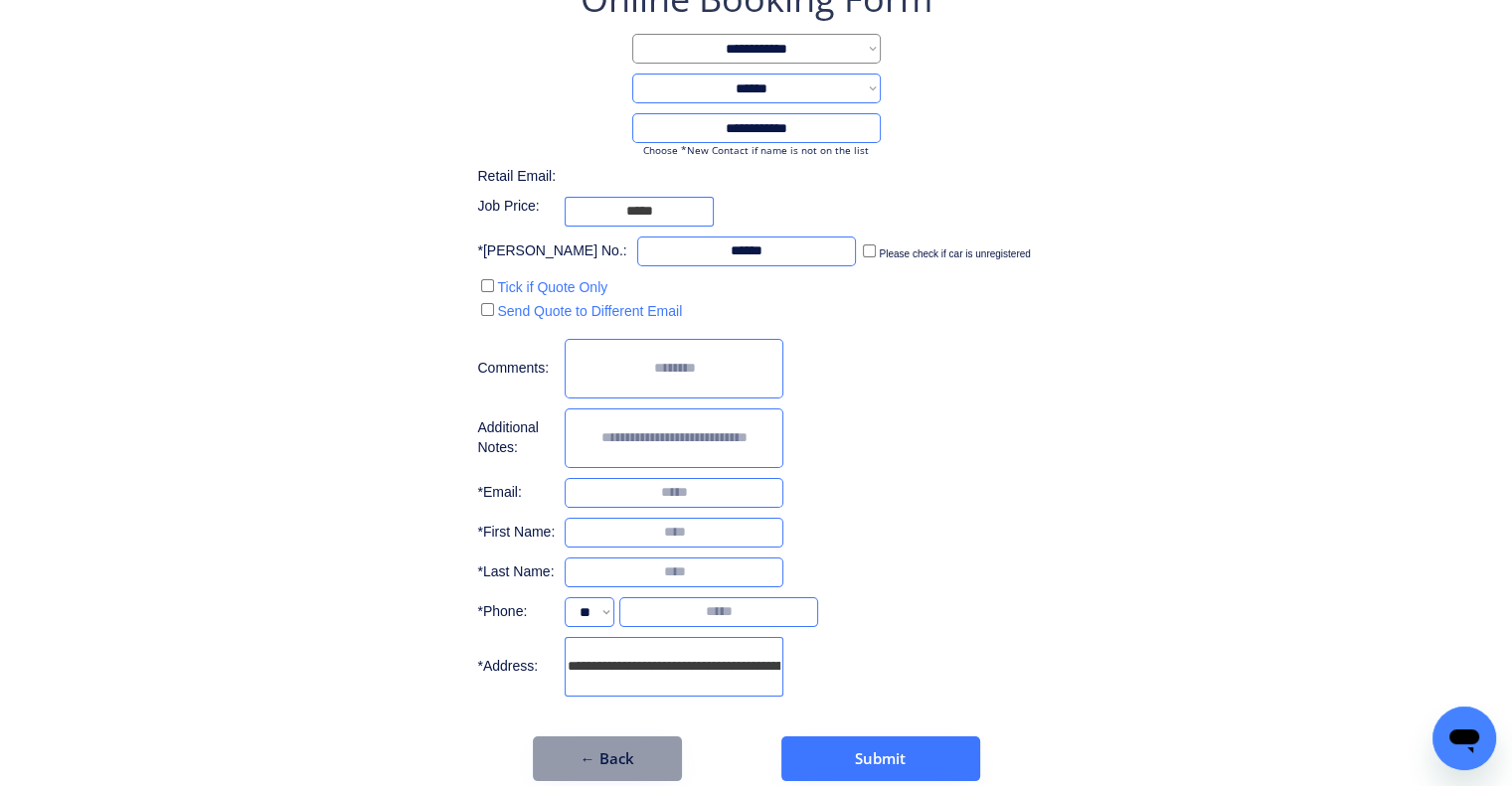 click on "**********" at bounding box center [756, 338] 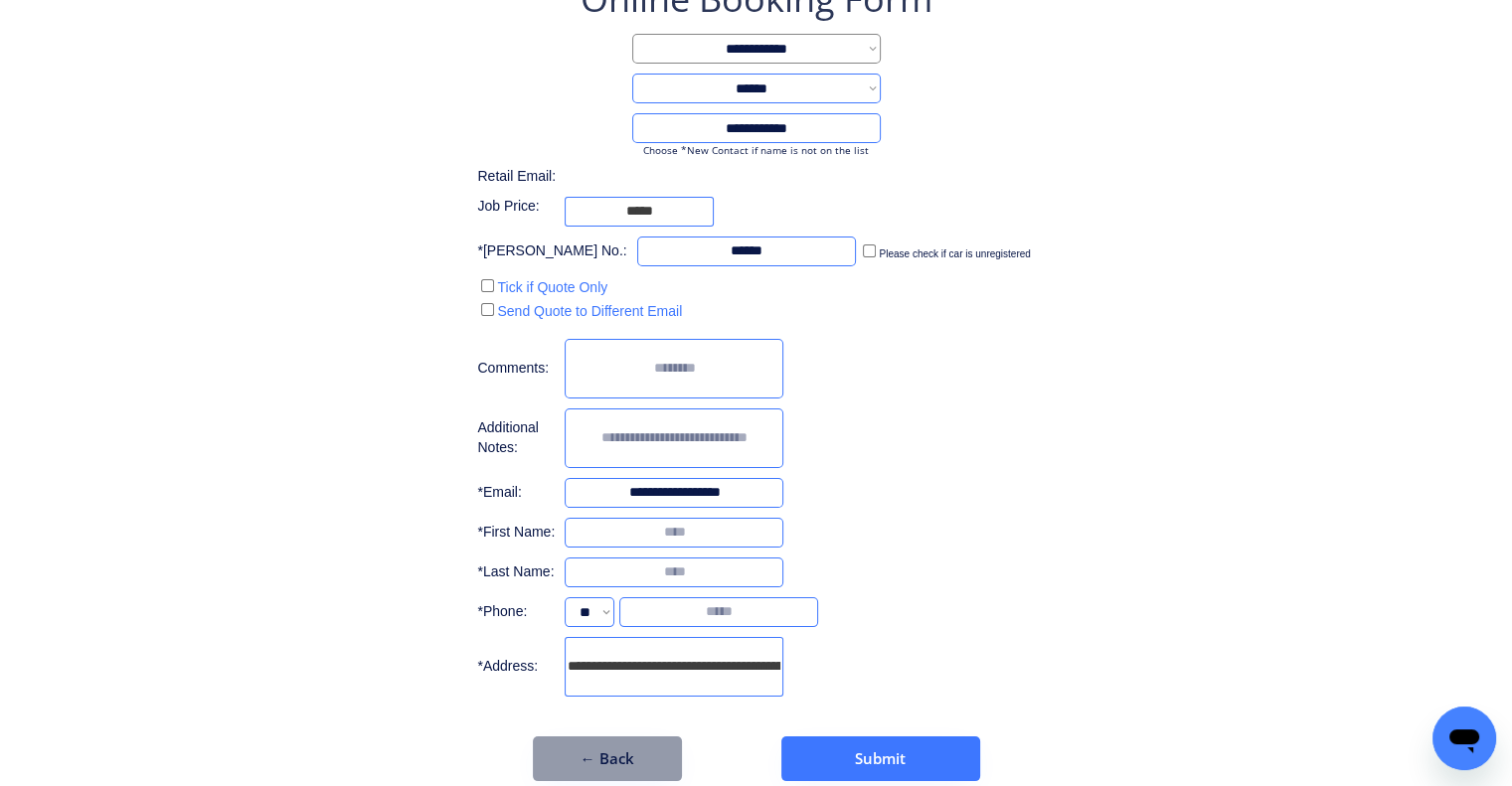 type on "**********" 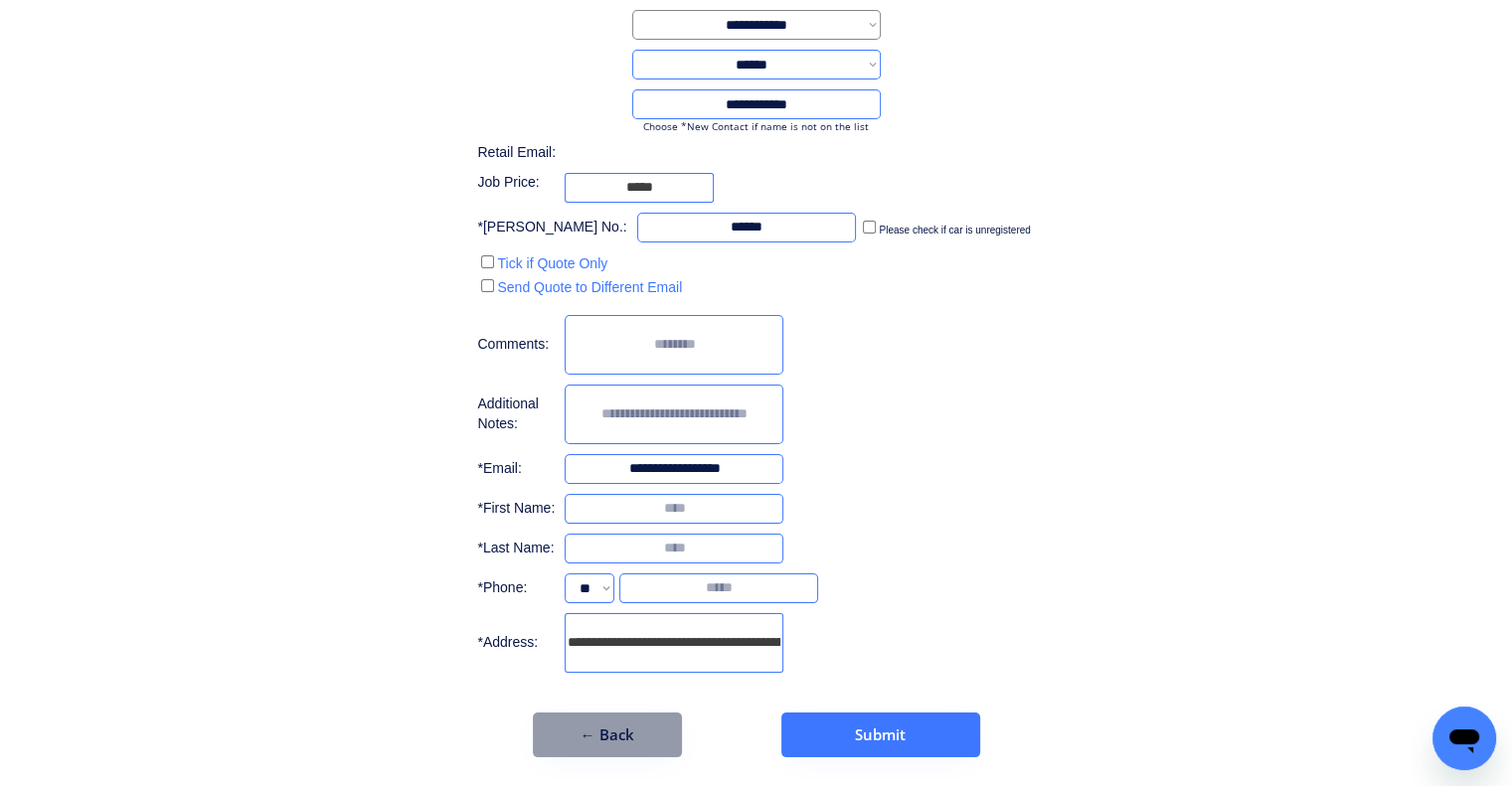 click on "**********" at bounding box center (756, 354) 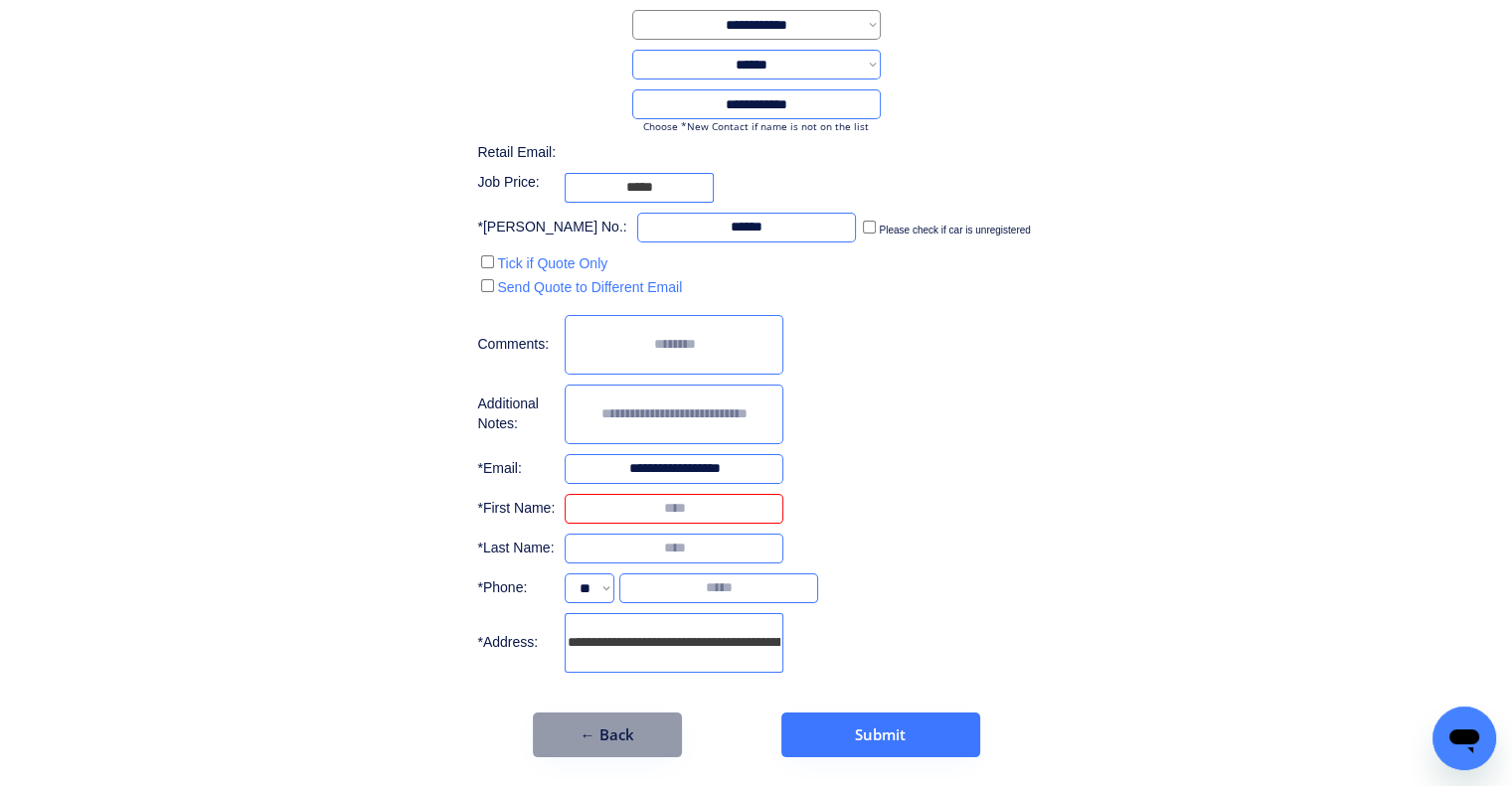 click at bounding box center (674, 509) 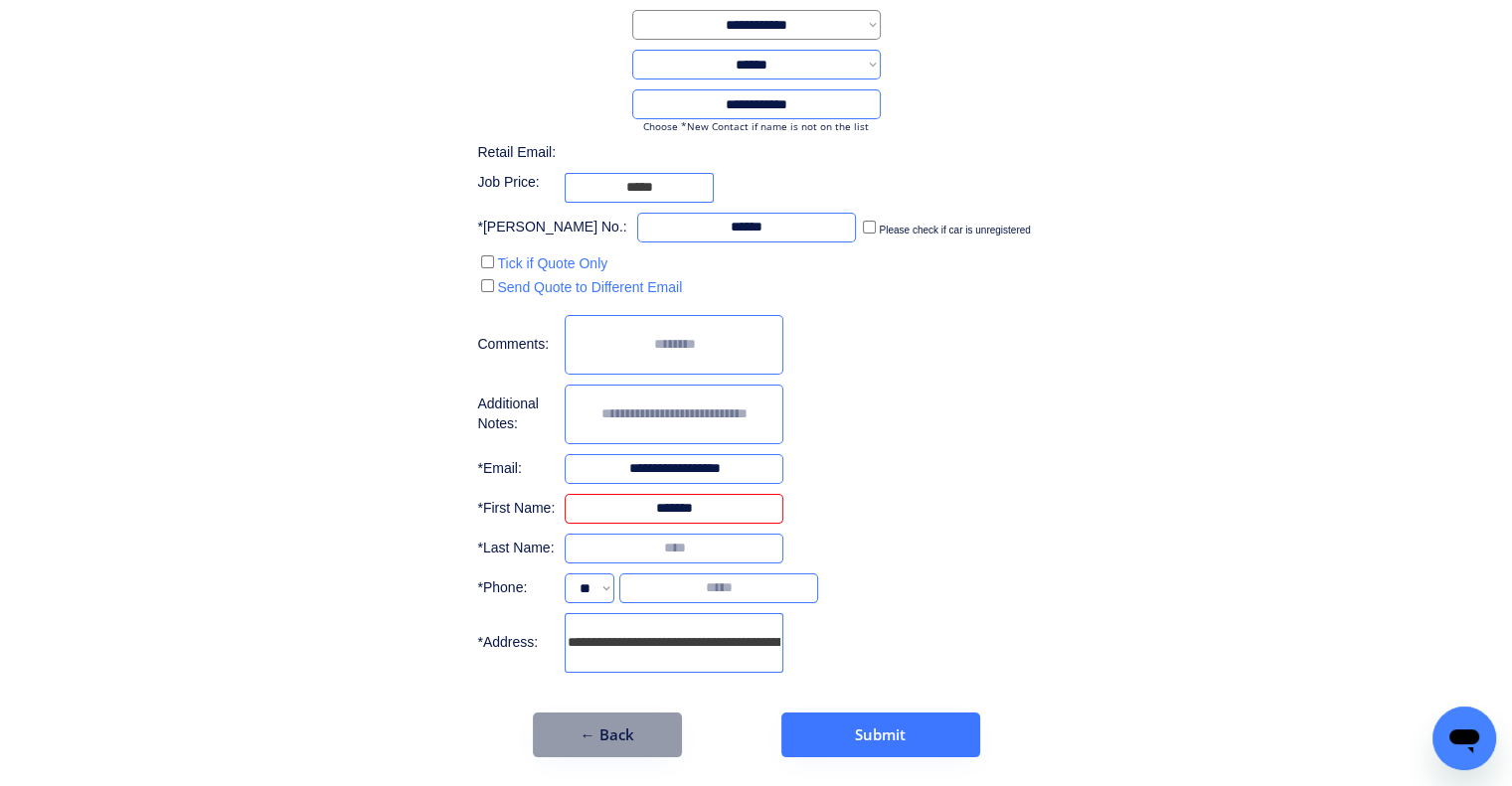 type on "*******" 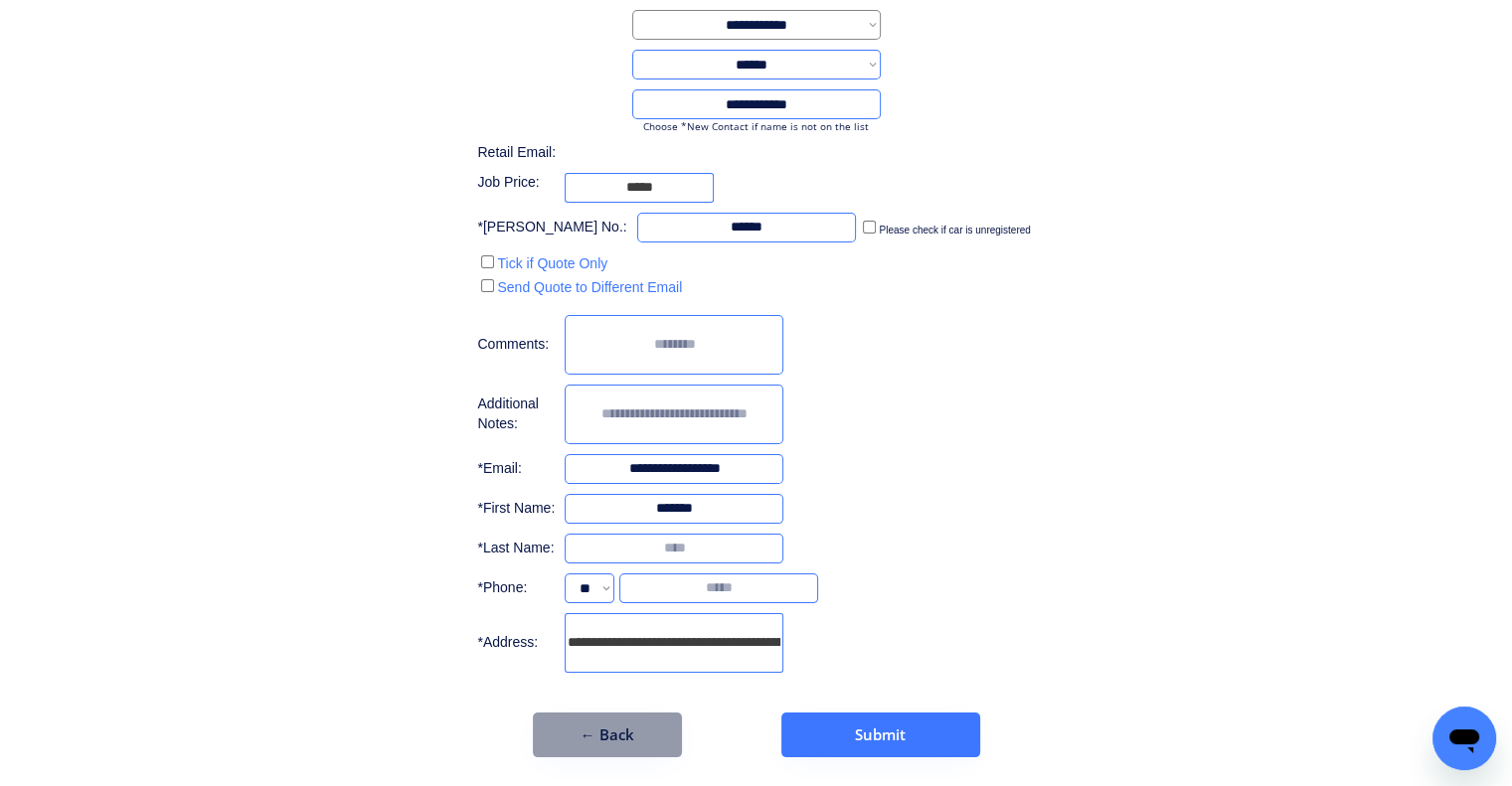 click at bounding box center (674, 549) 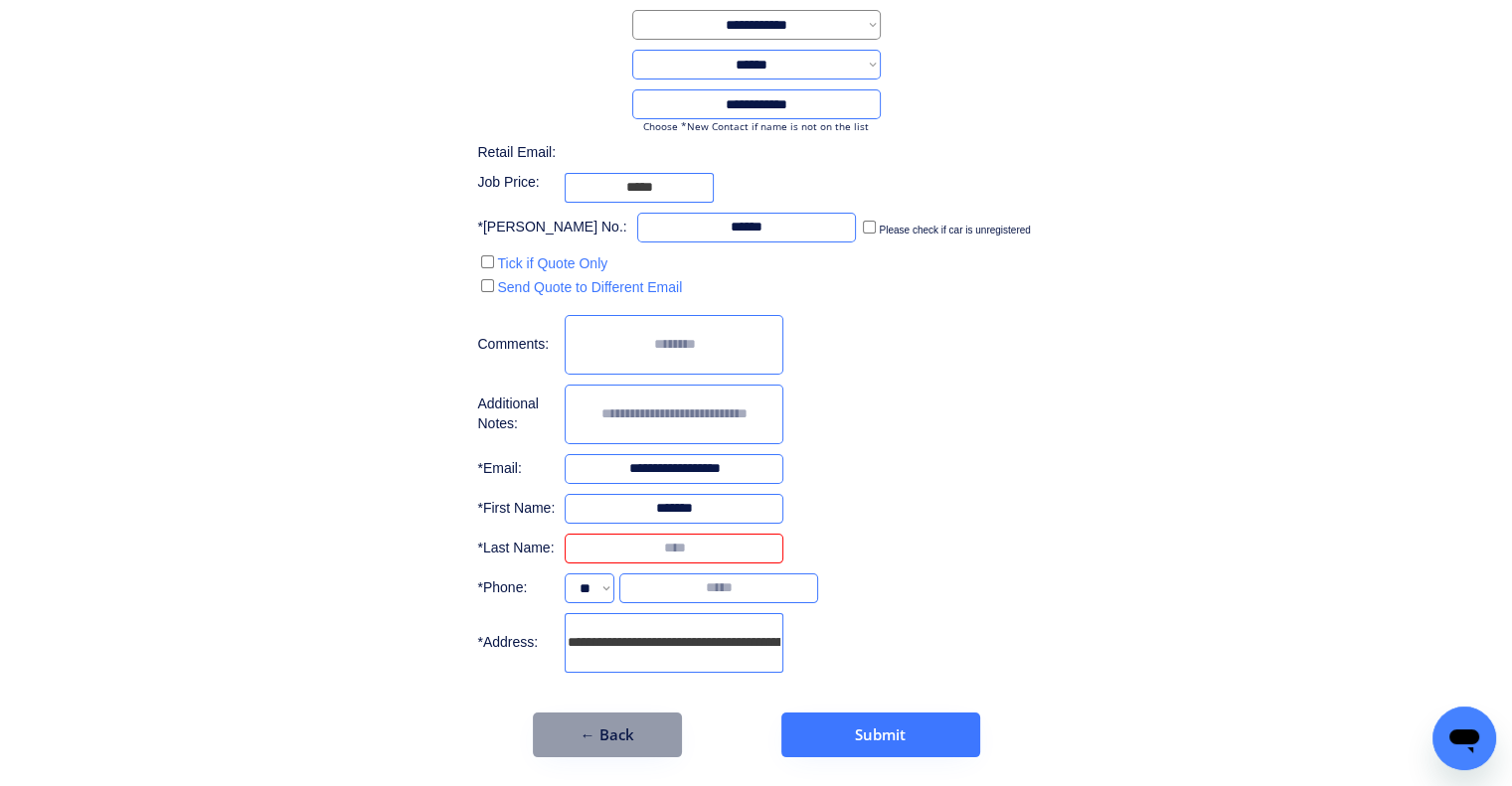 paste on "*******" 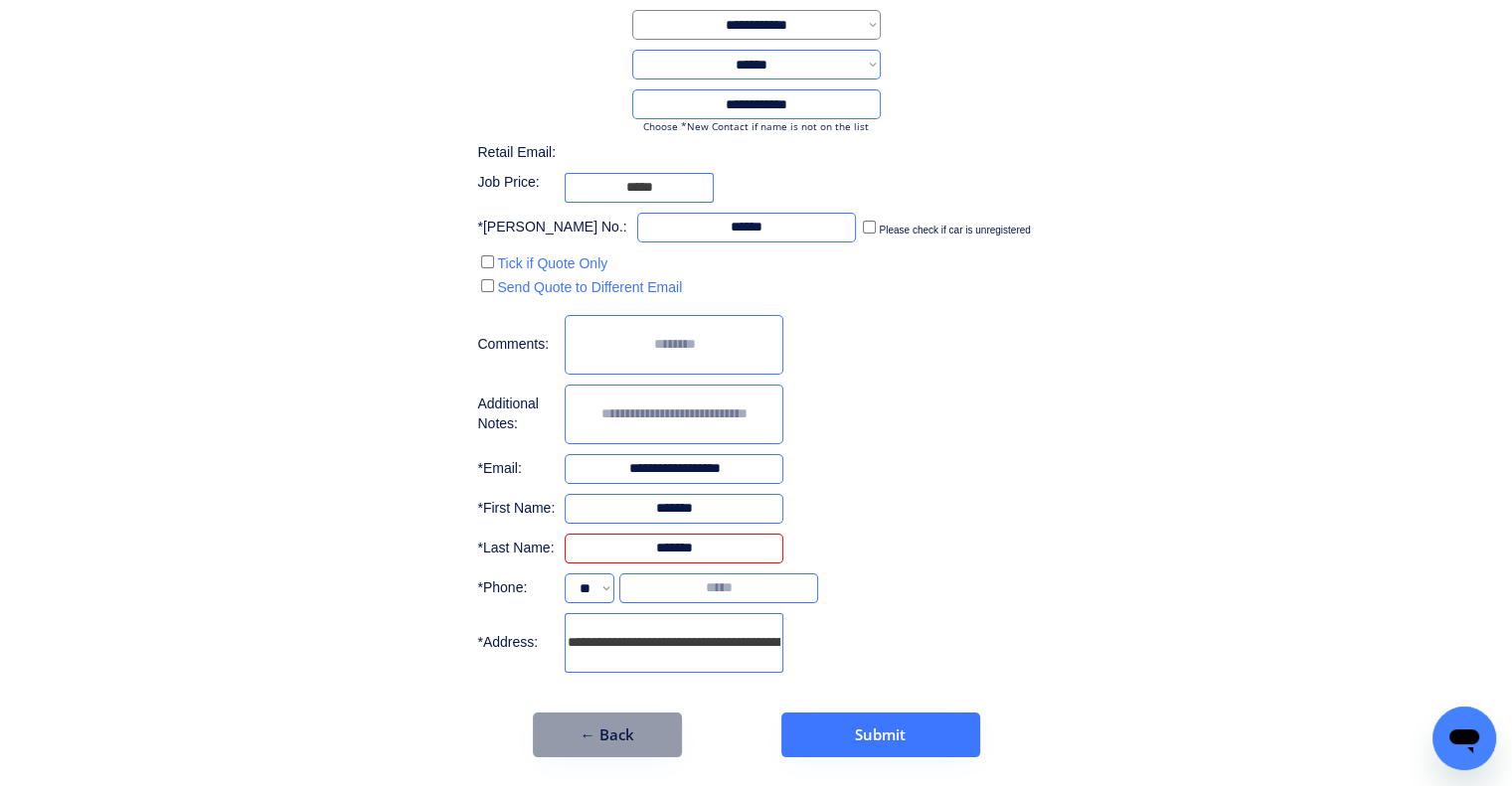 type on "*******" 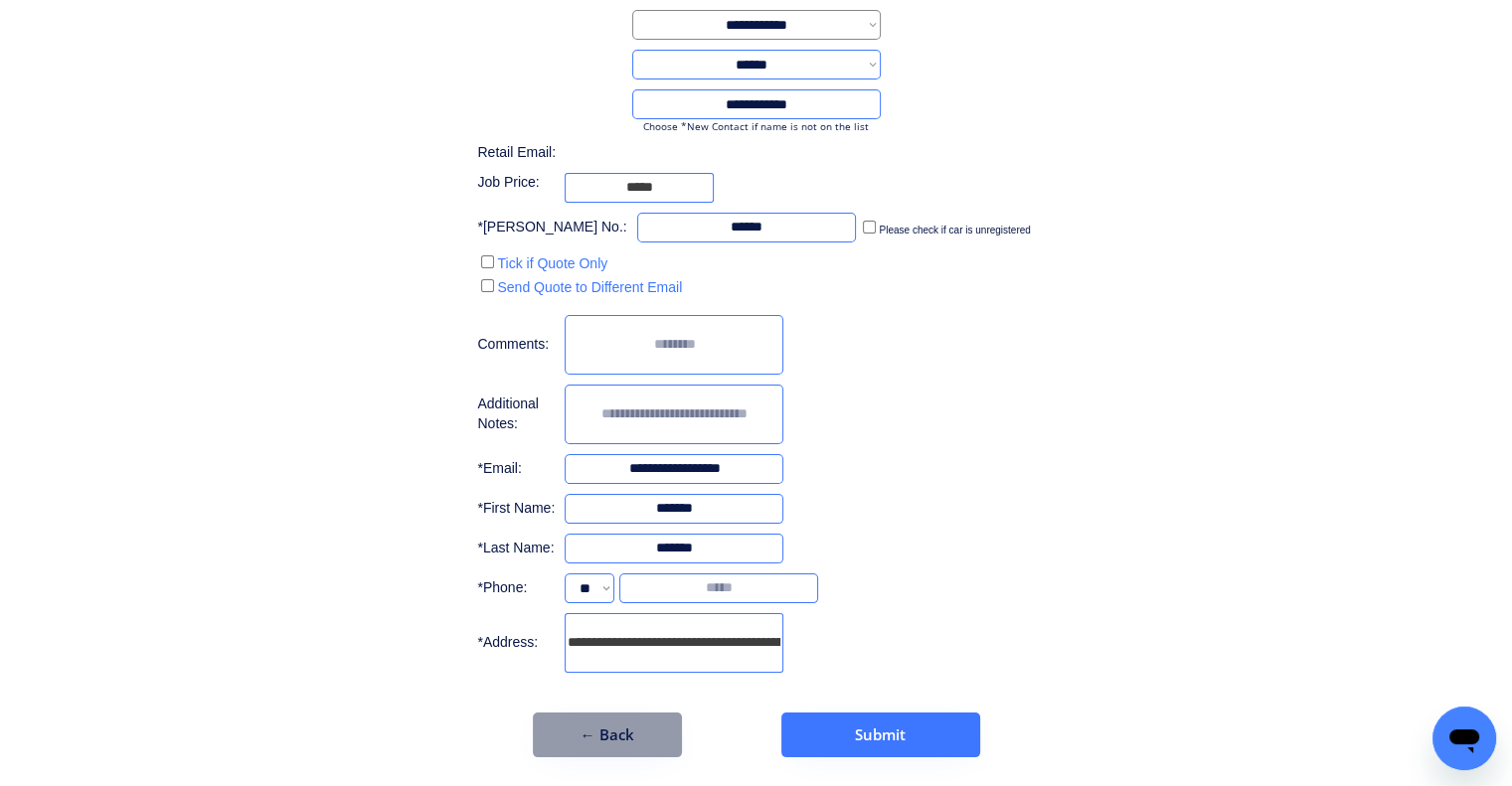 click on "**********" at bounding box center [756, 354] 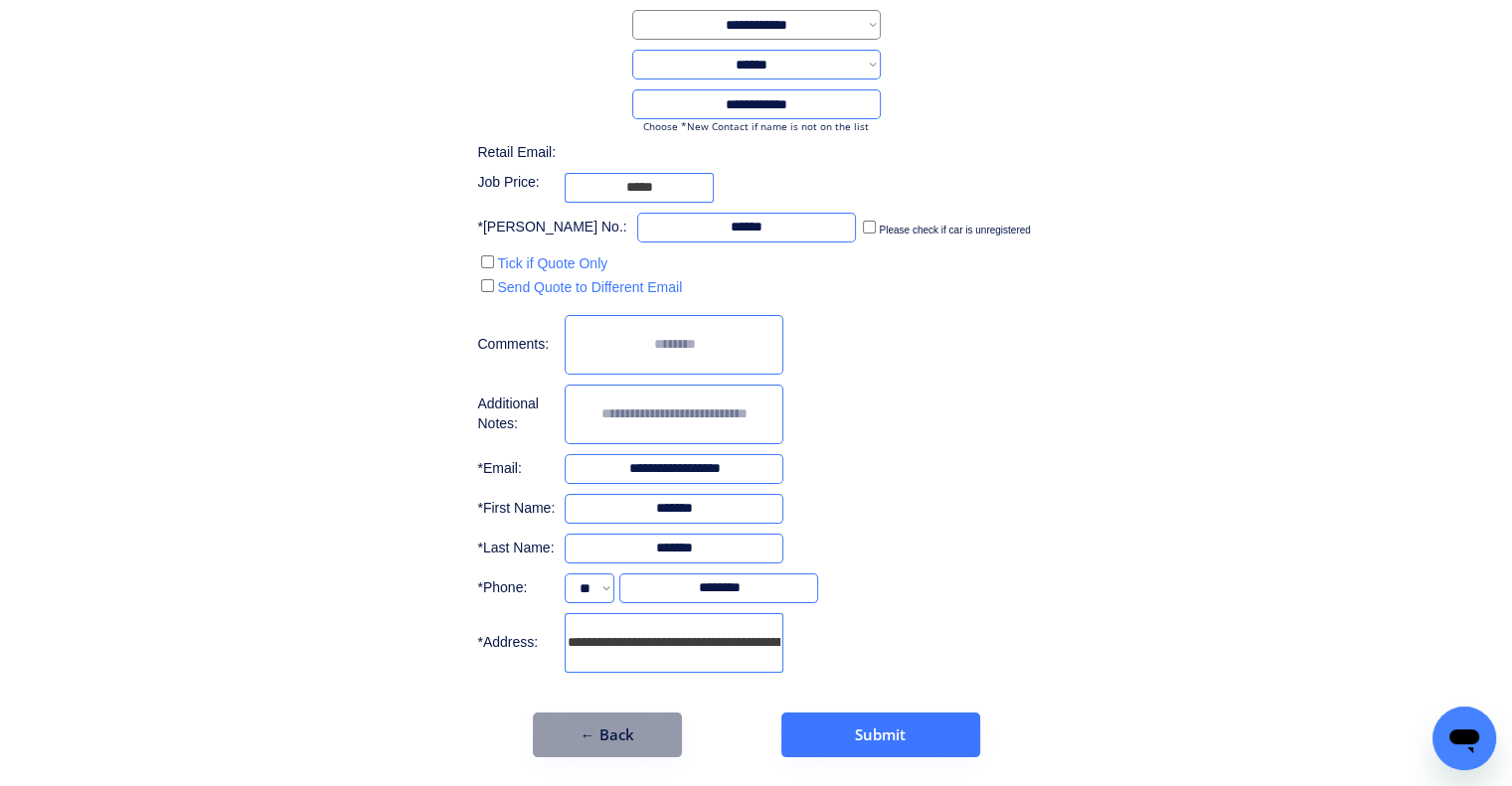 click on "**********" at bounding box center [756, 354] 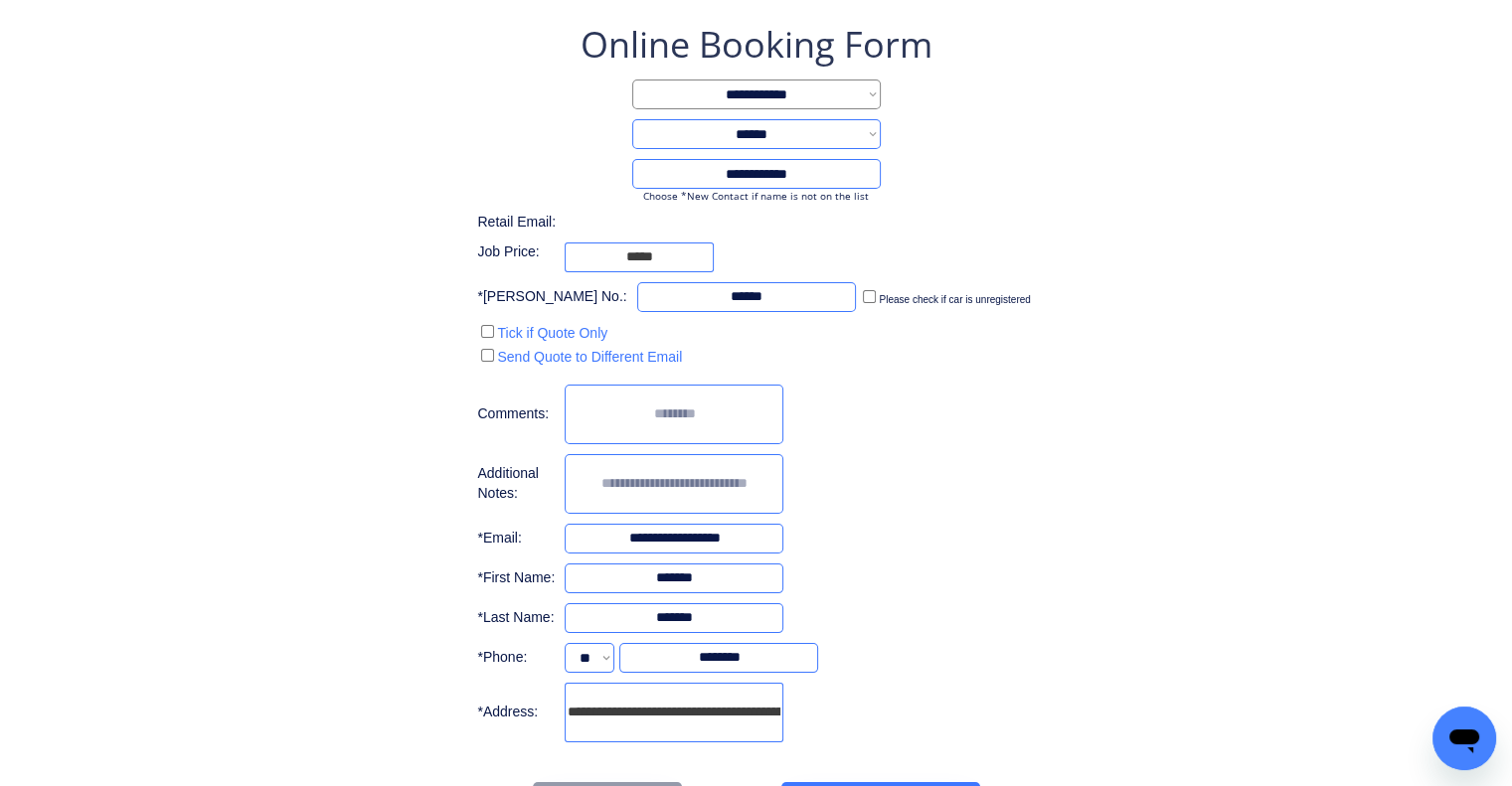 scroll, scrollTop: 159, scrollLeft: 0, axis: vertical 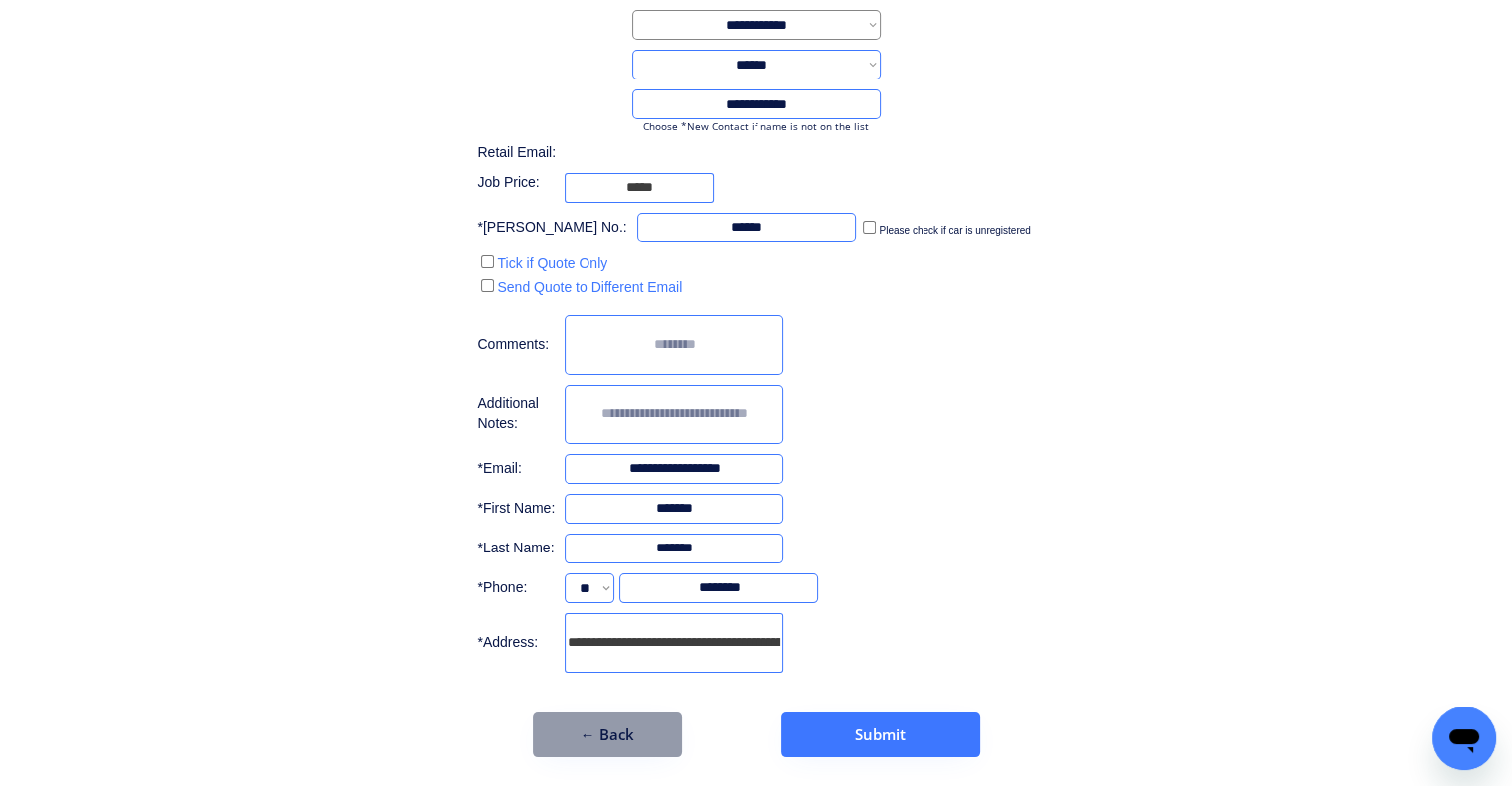 click on "**********" at bounding box center (756, 314) 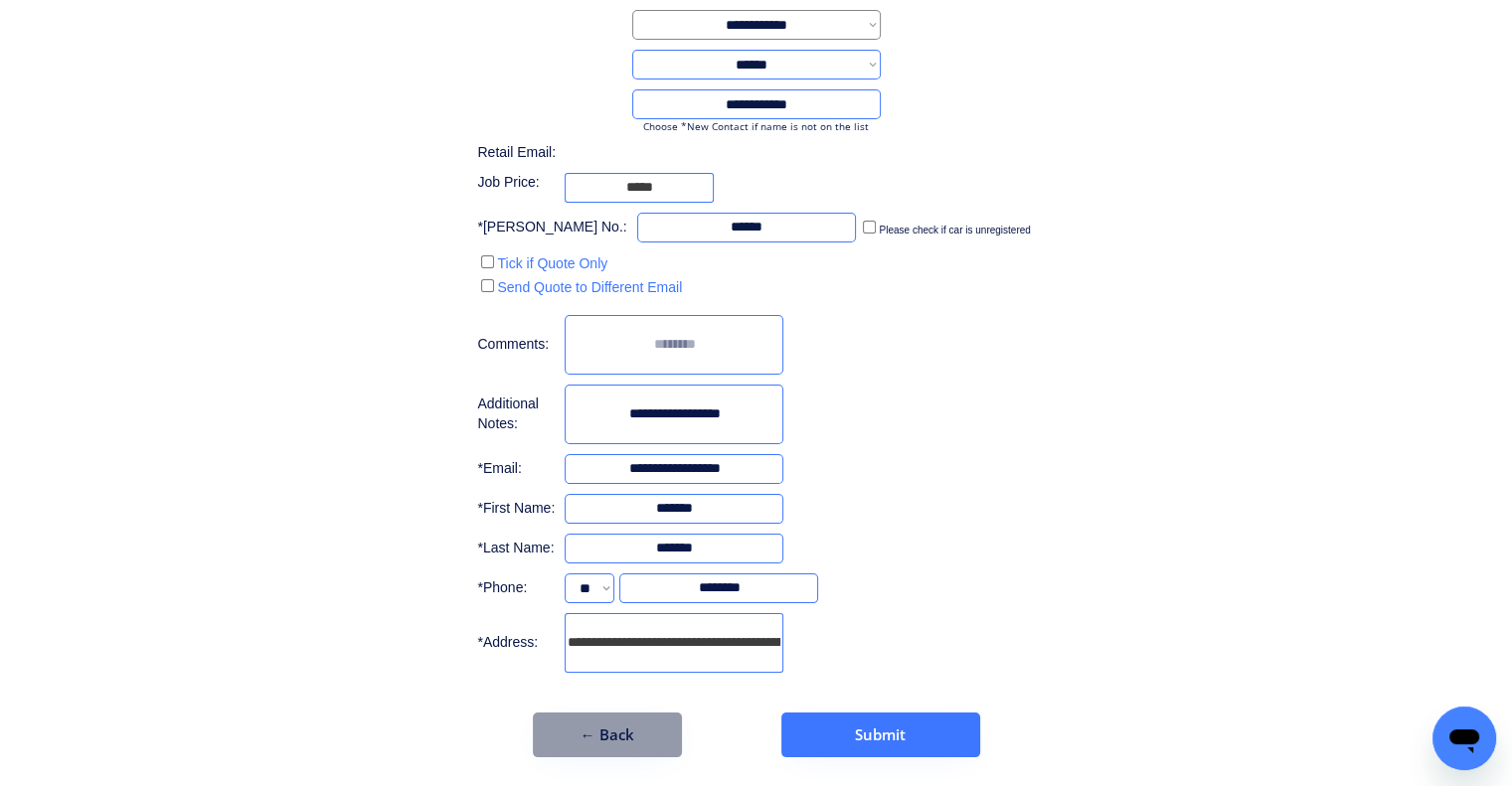 click at bounding box center [674, 414] 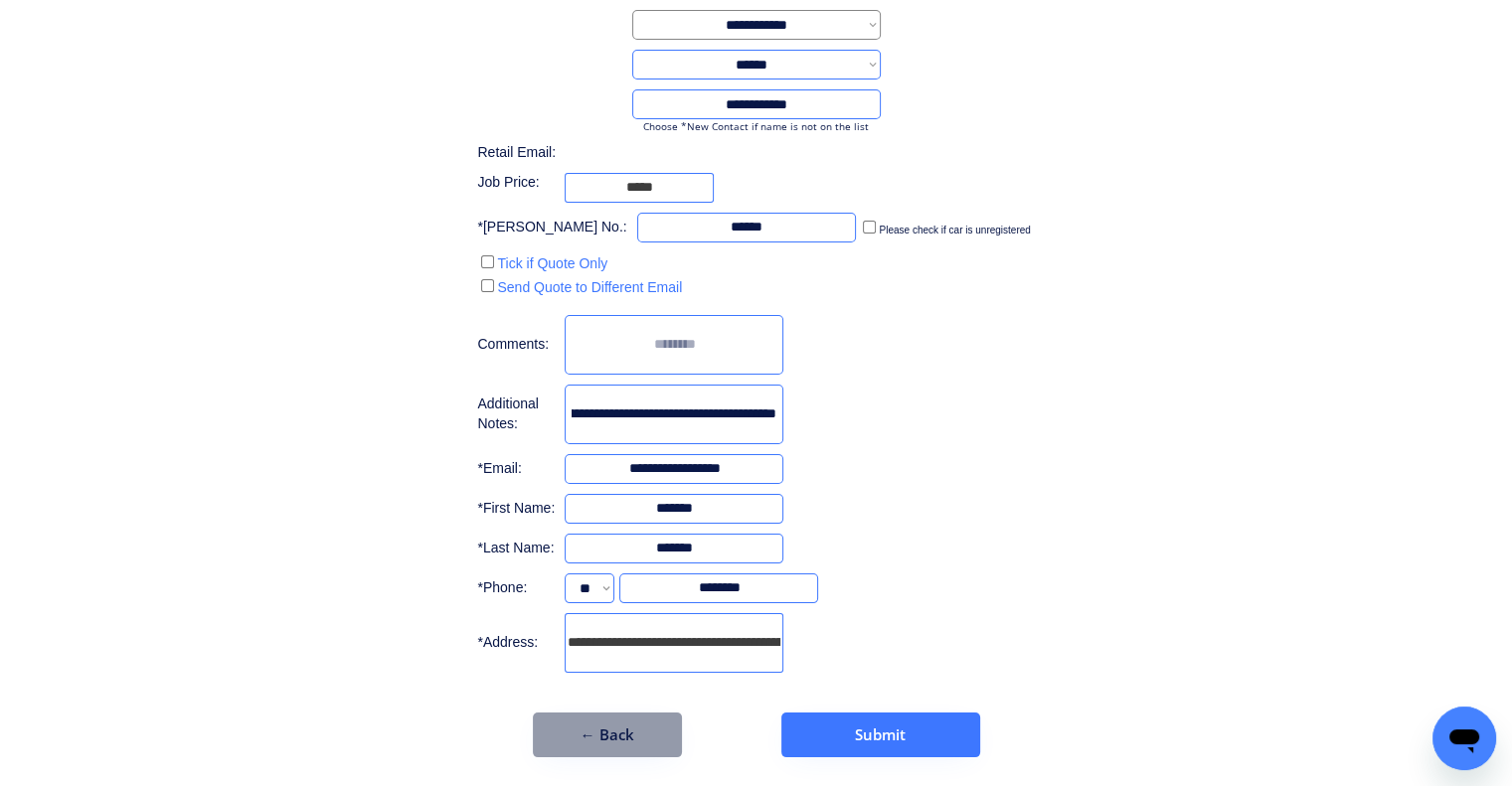 scroll, scrollTop: 0, scrollLeft: 317, axis: horizontal 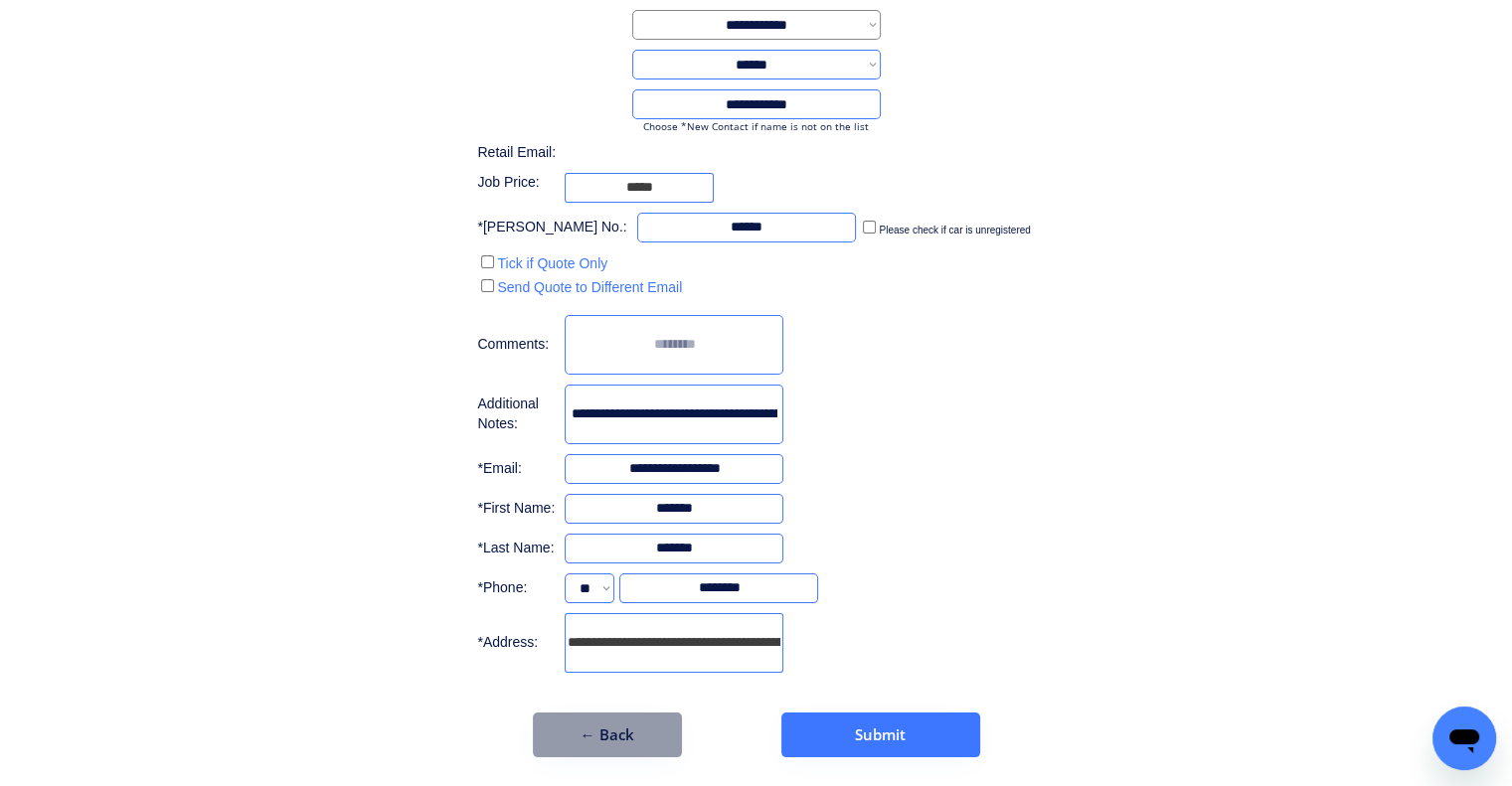 drag, startPoint x: 710, startPoint y: 409, endPoint x: 462, endPoint y: 384, distance: 249.2569 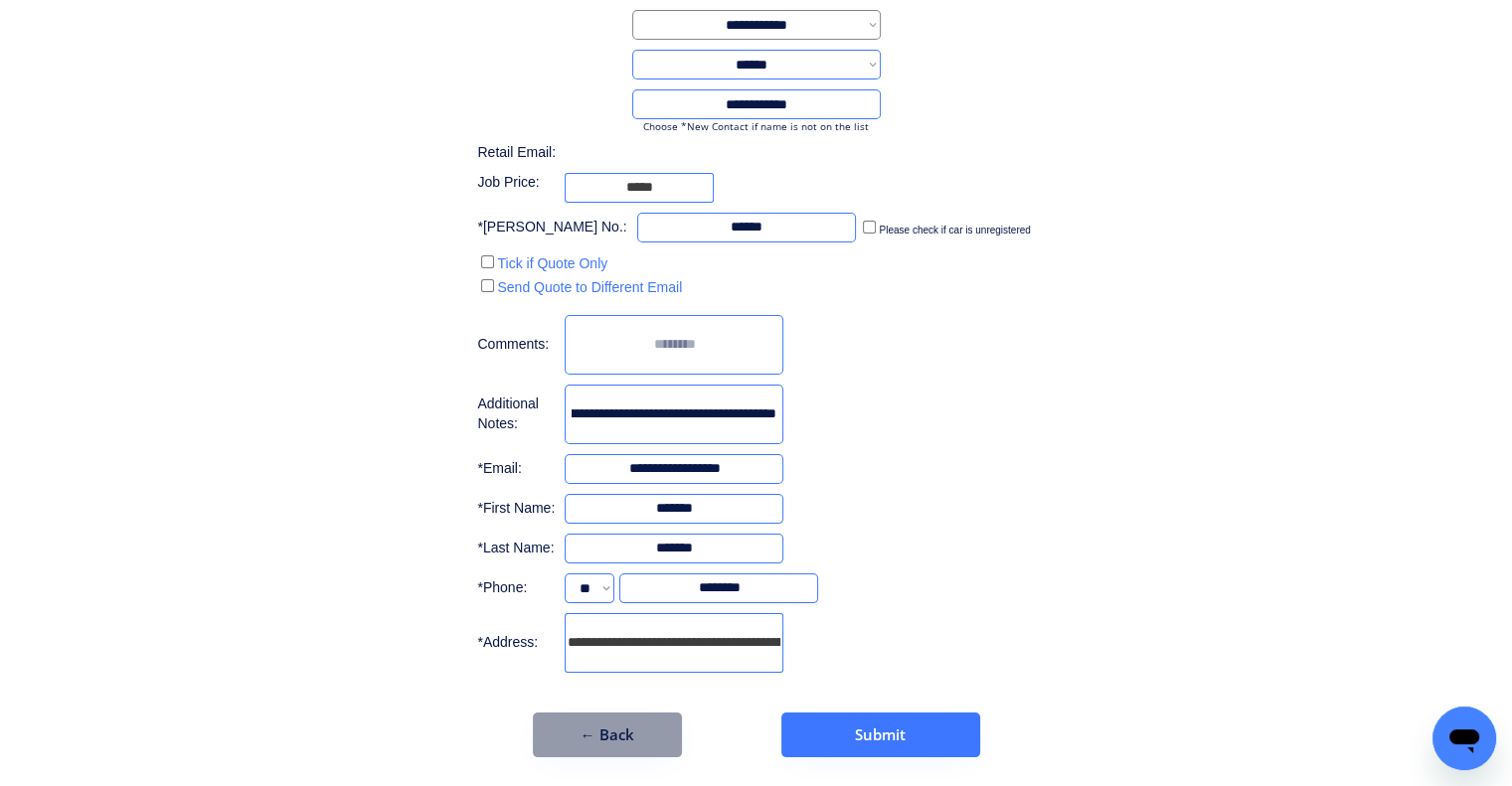 scroll, scrollTop: 0, scrollLeft: 340, axis: horizontal 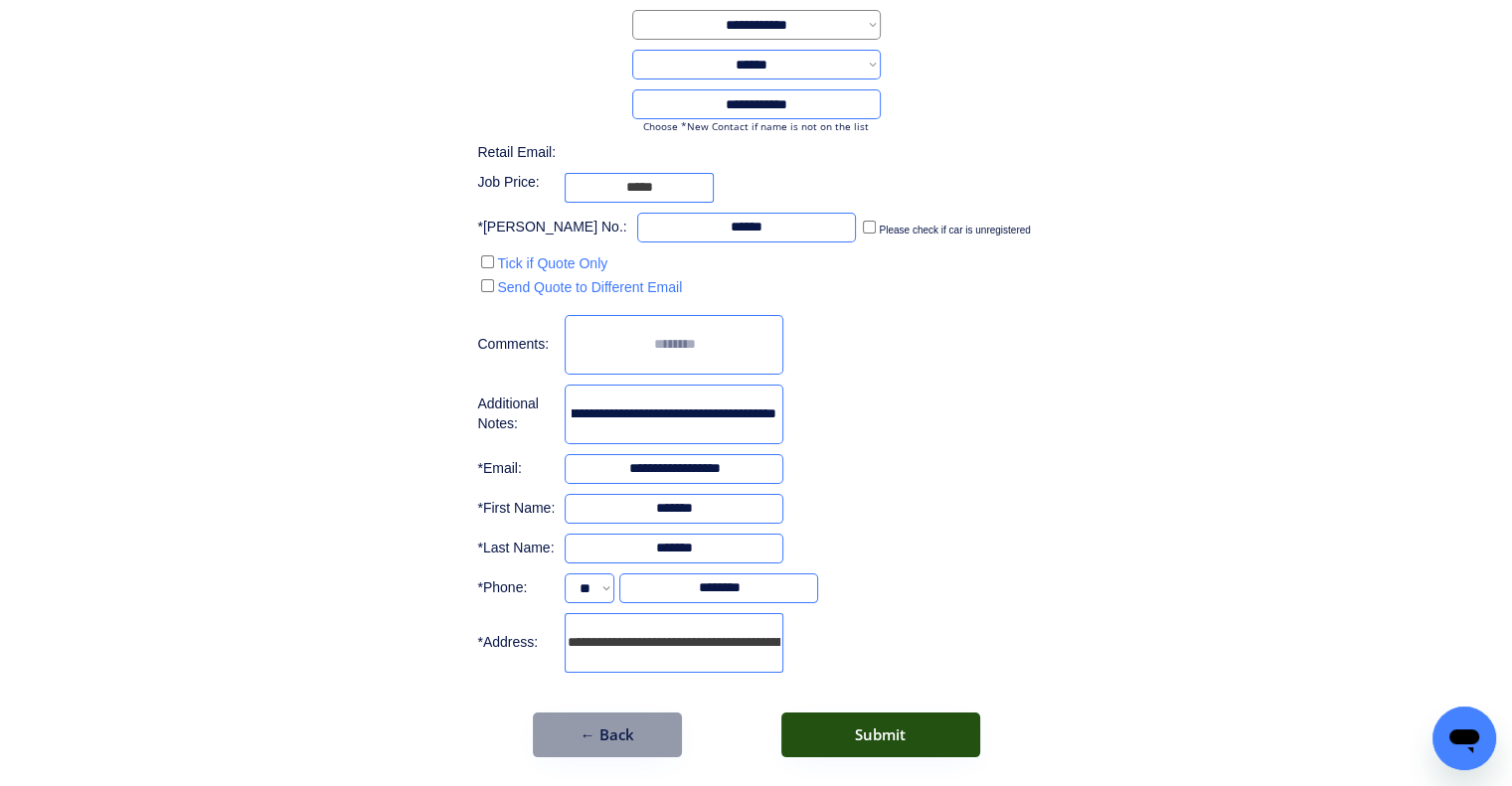 type on "**********" 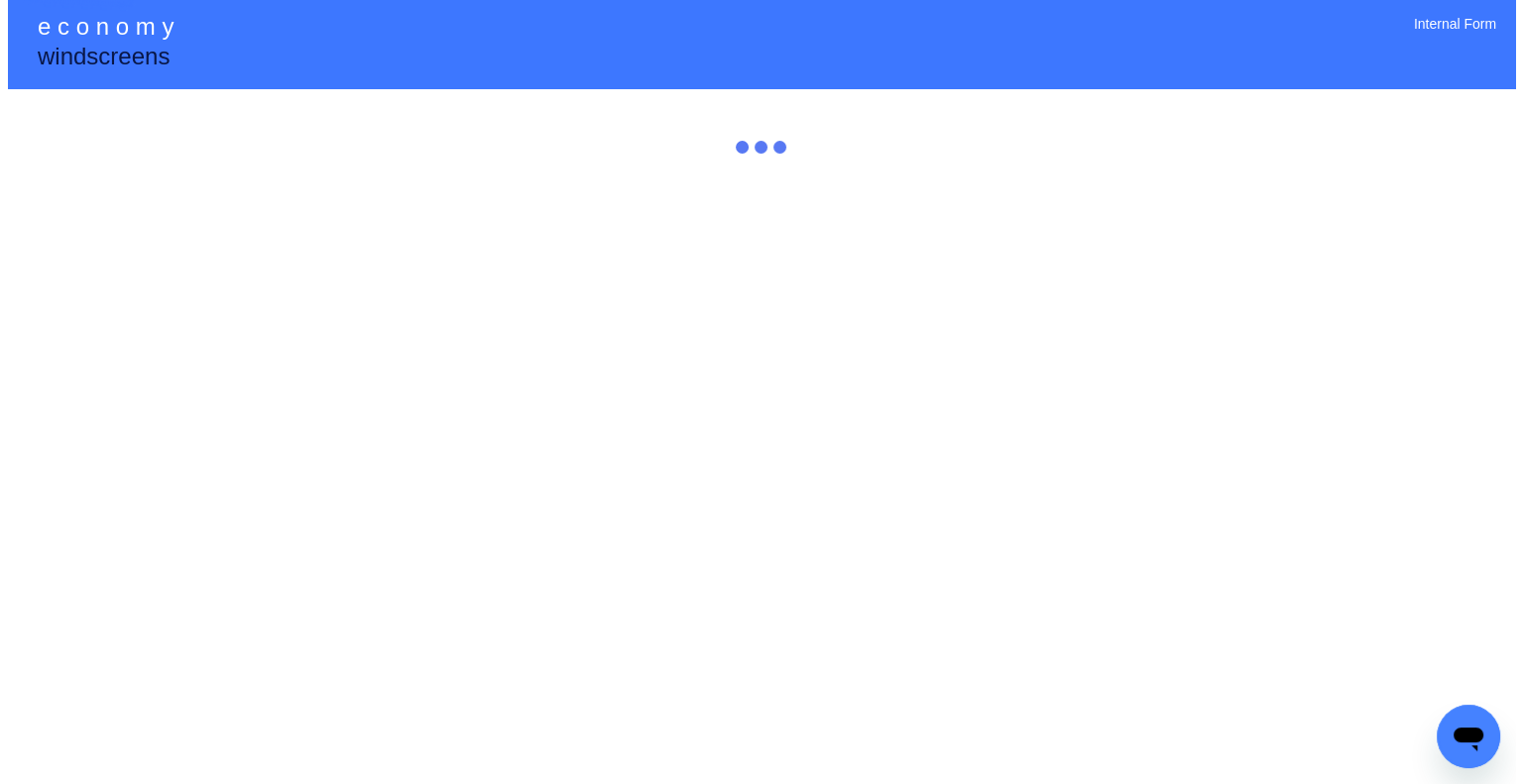 scroll, scrollTop: 0, scrollLeft: 0, axis: both 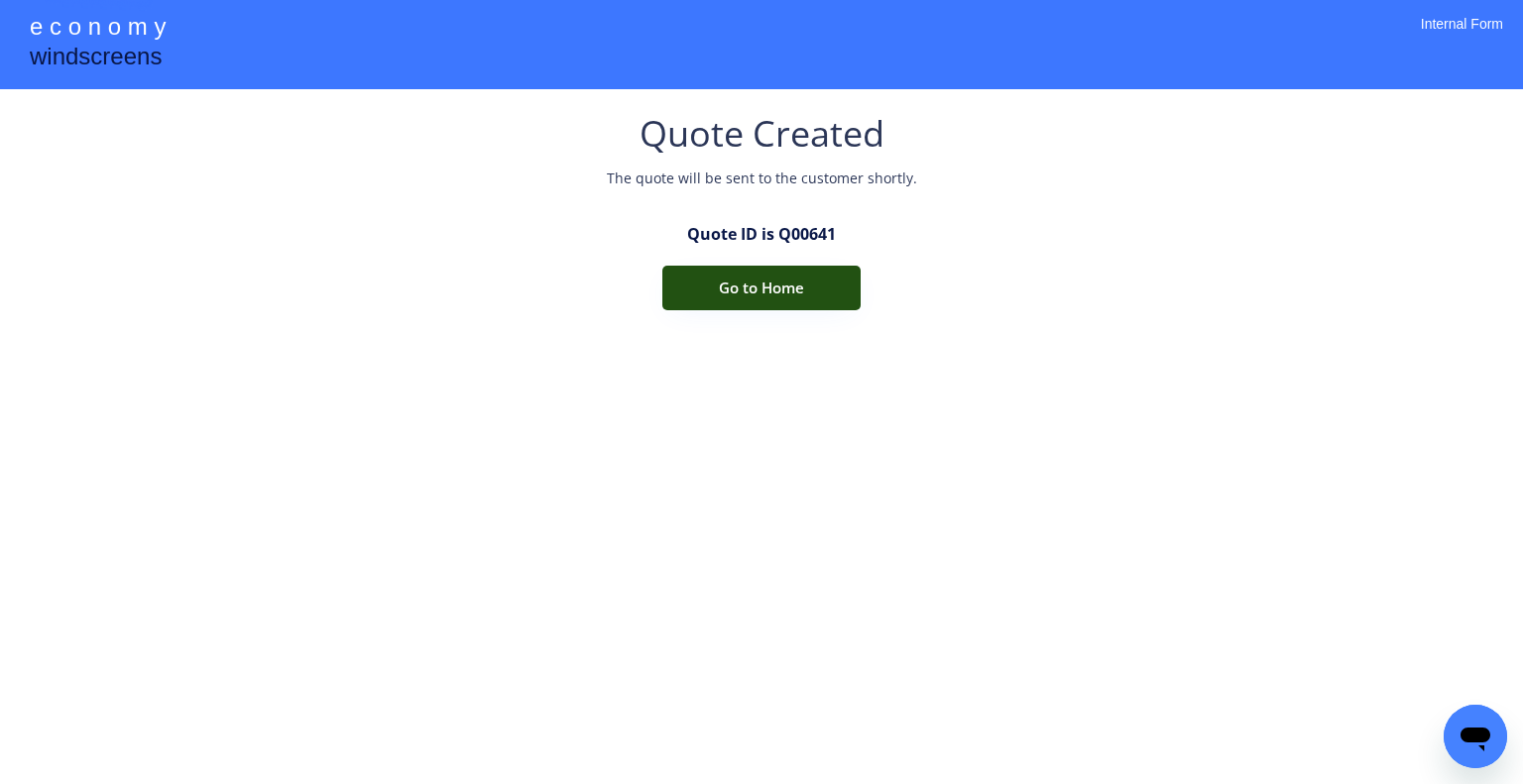 click on "Go to Home" at bounding box center (762, 287) 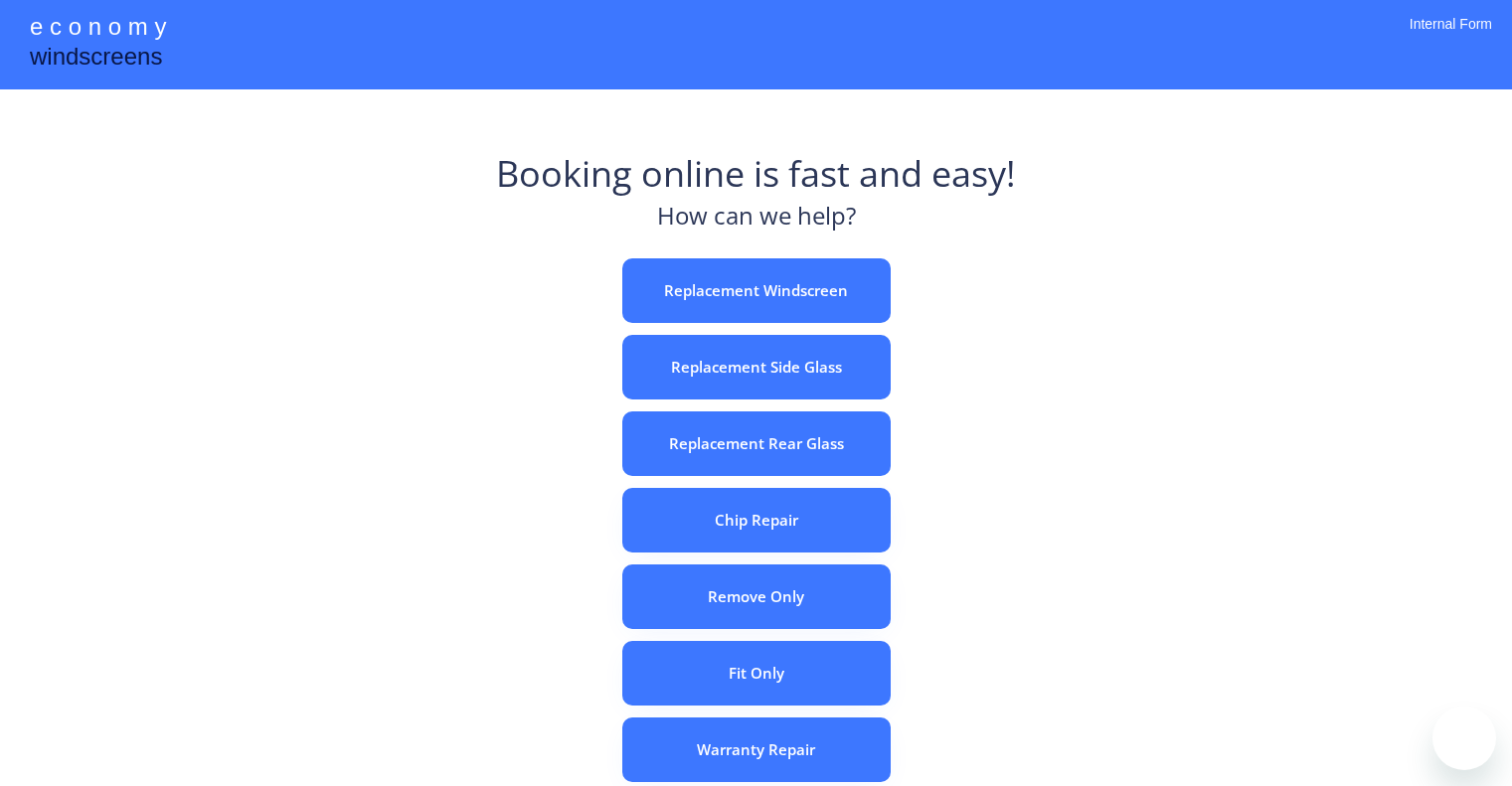 scroll, scrollTop: 0, scrollLeft: 0, axis: both 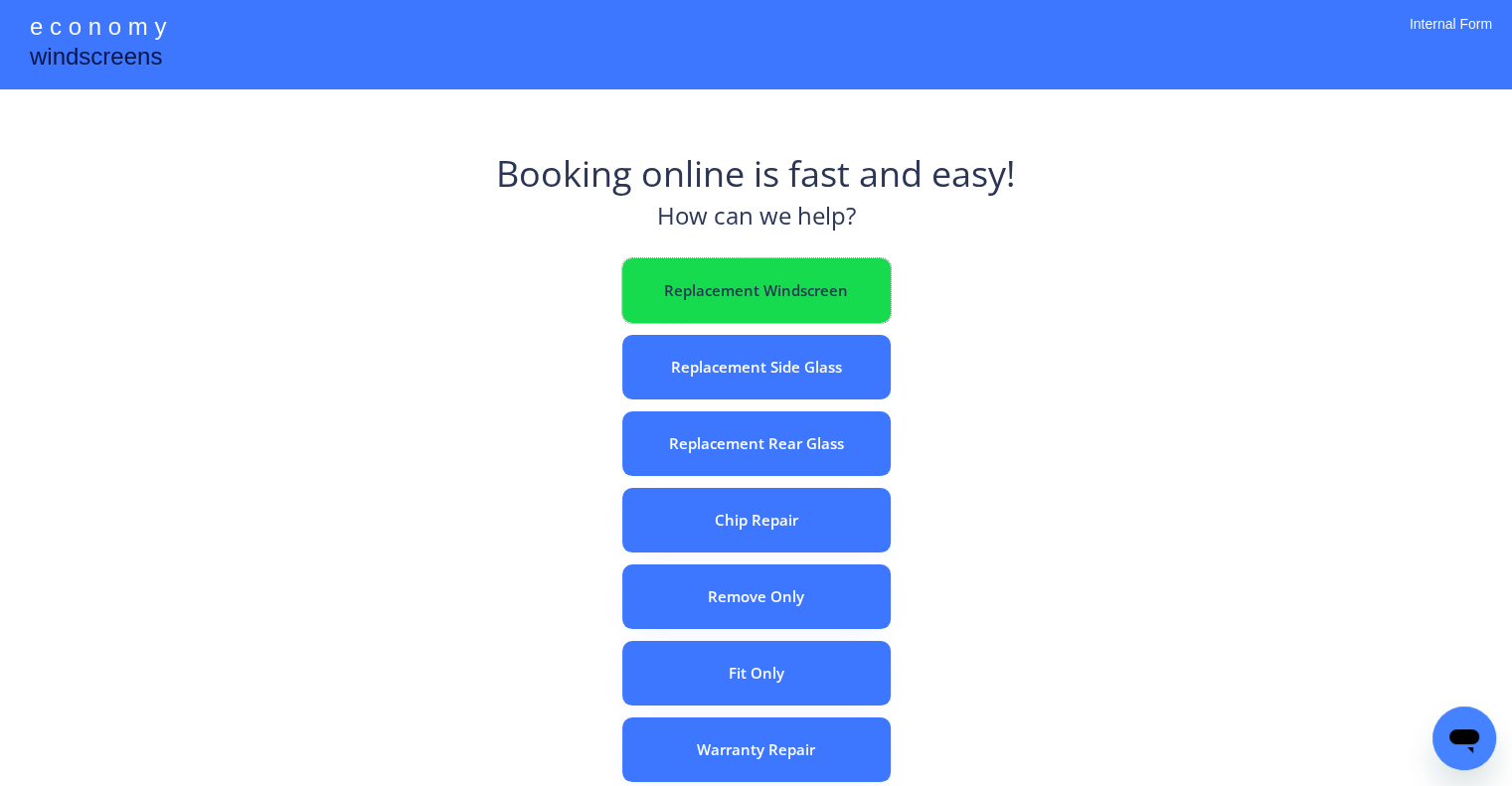 drag, startPoint x: 791, startPoint y: 286, endPoint x: 1050, endPoint y: 345, distance: 265.6351 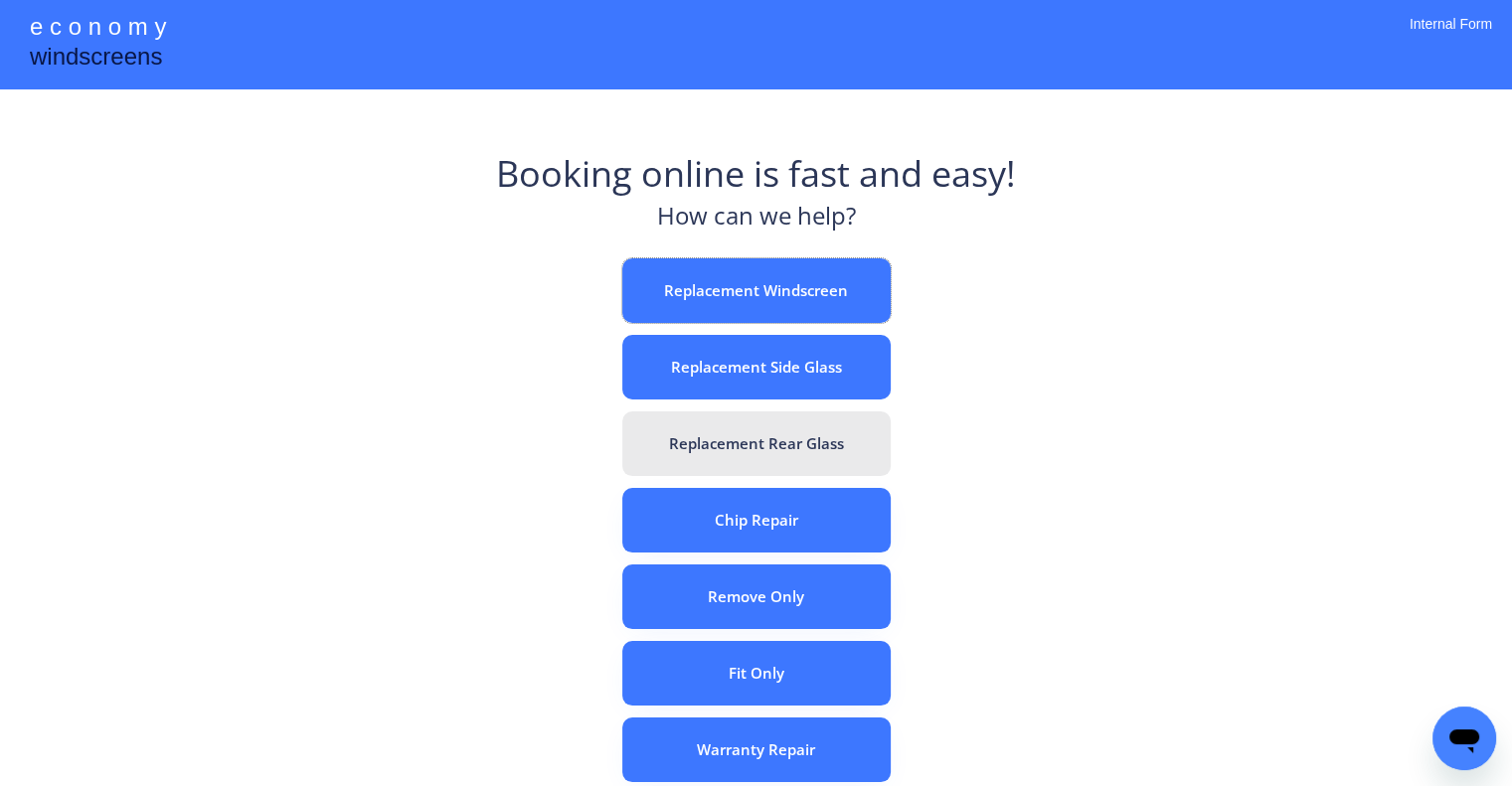click on "Replacement Rear Glass" at bounding box center [756, 443] 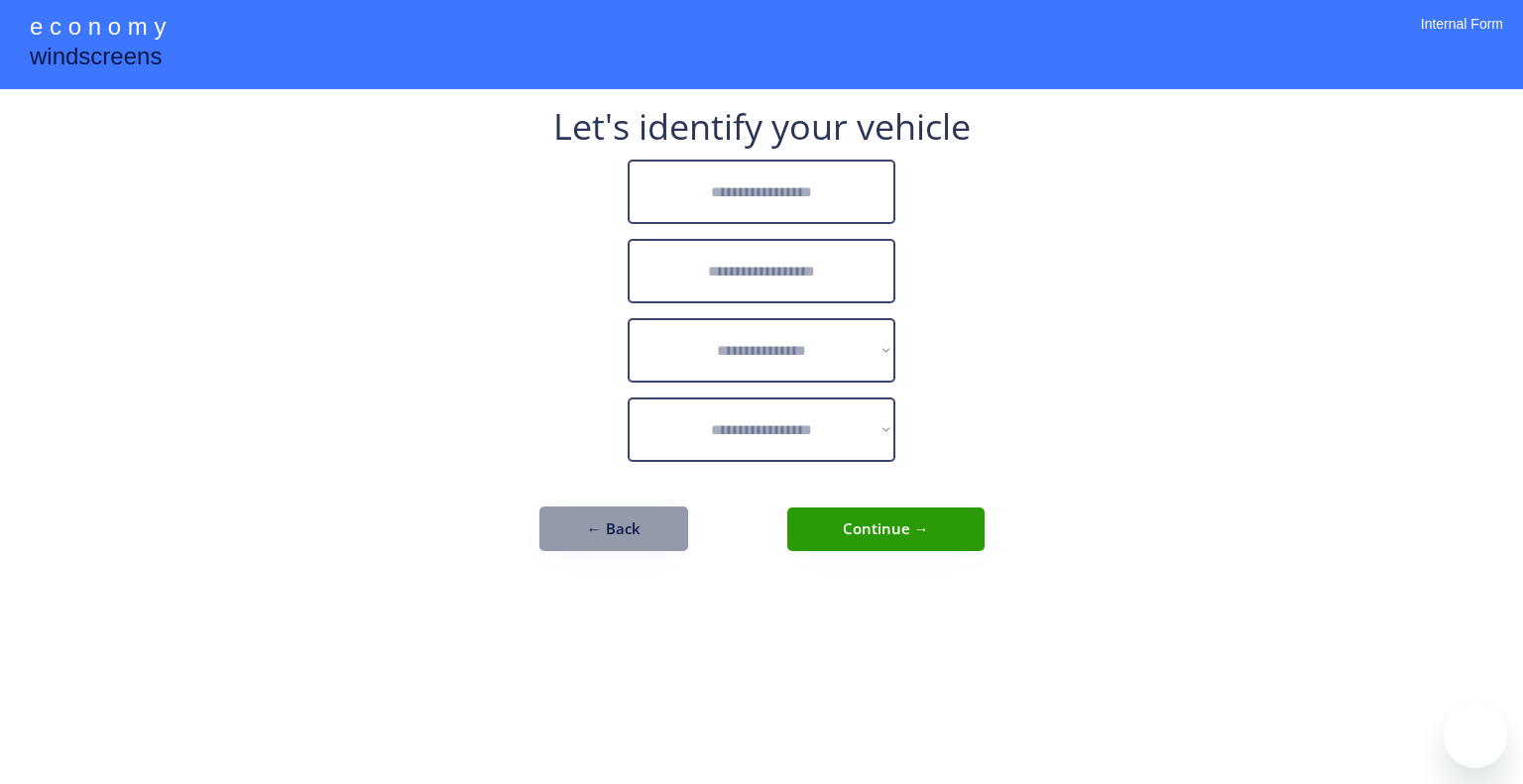 scroll, scrollTop: 0, scrollLeft: 0, axis: both 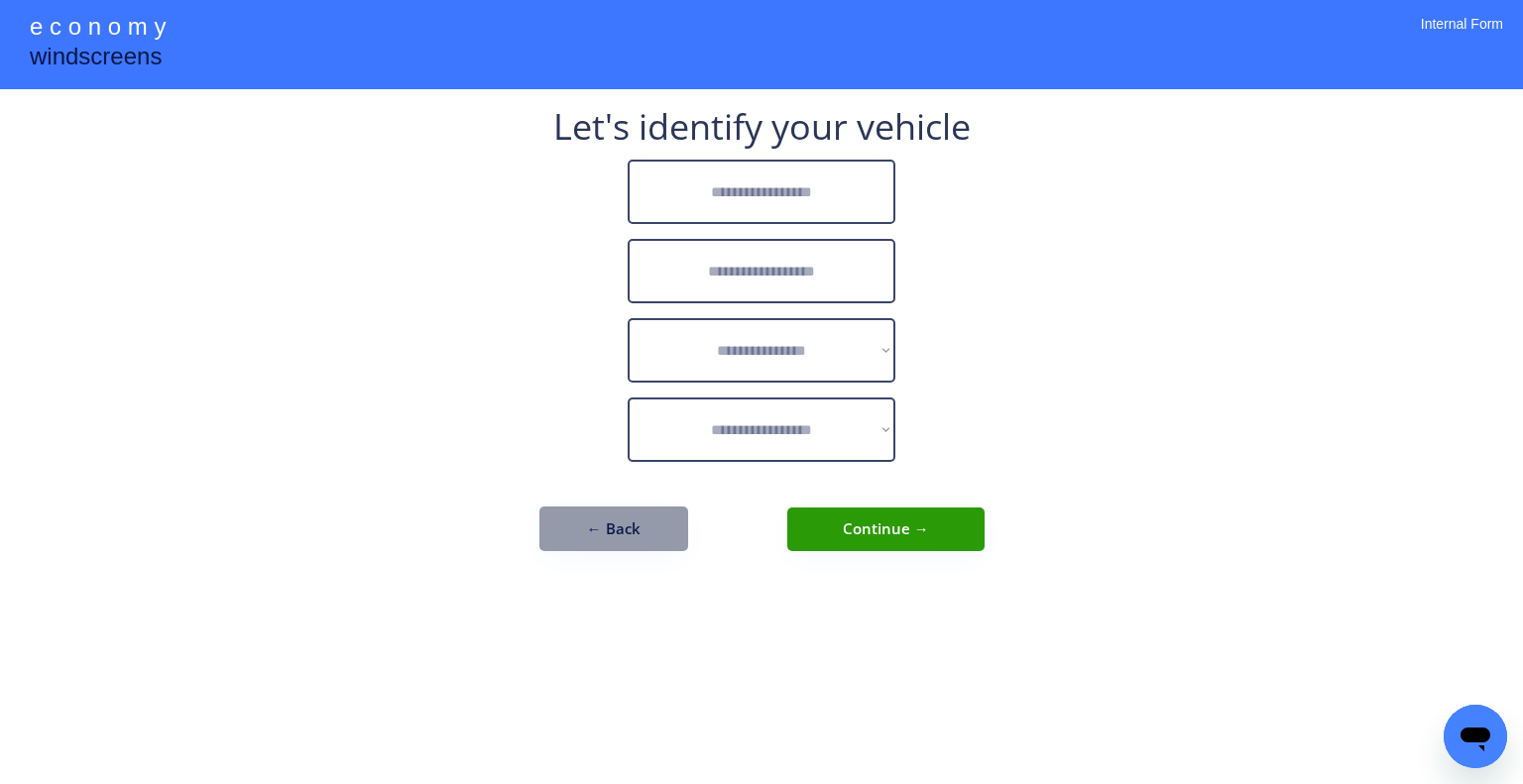 click on "←   Back" at bounding box center (614, 528) 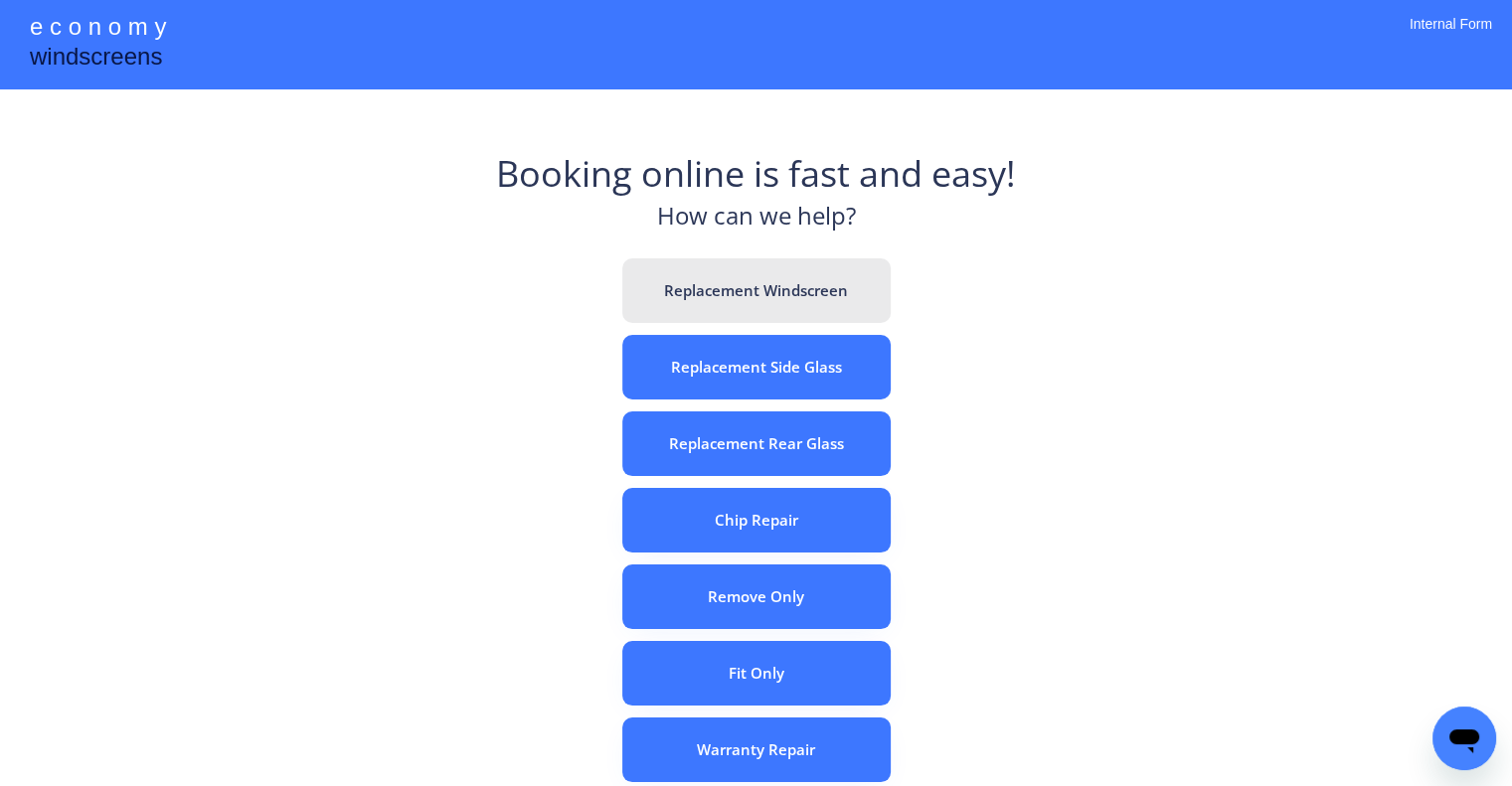 click on "Replacement Windscreen" at bounding box center (756, 290) 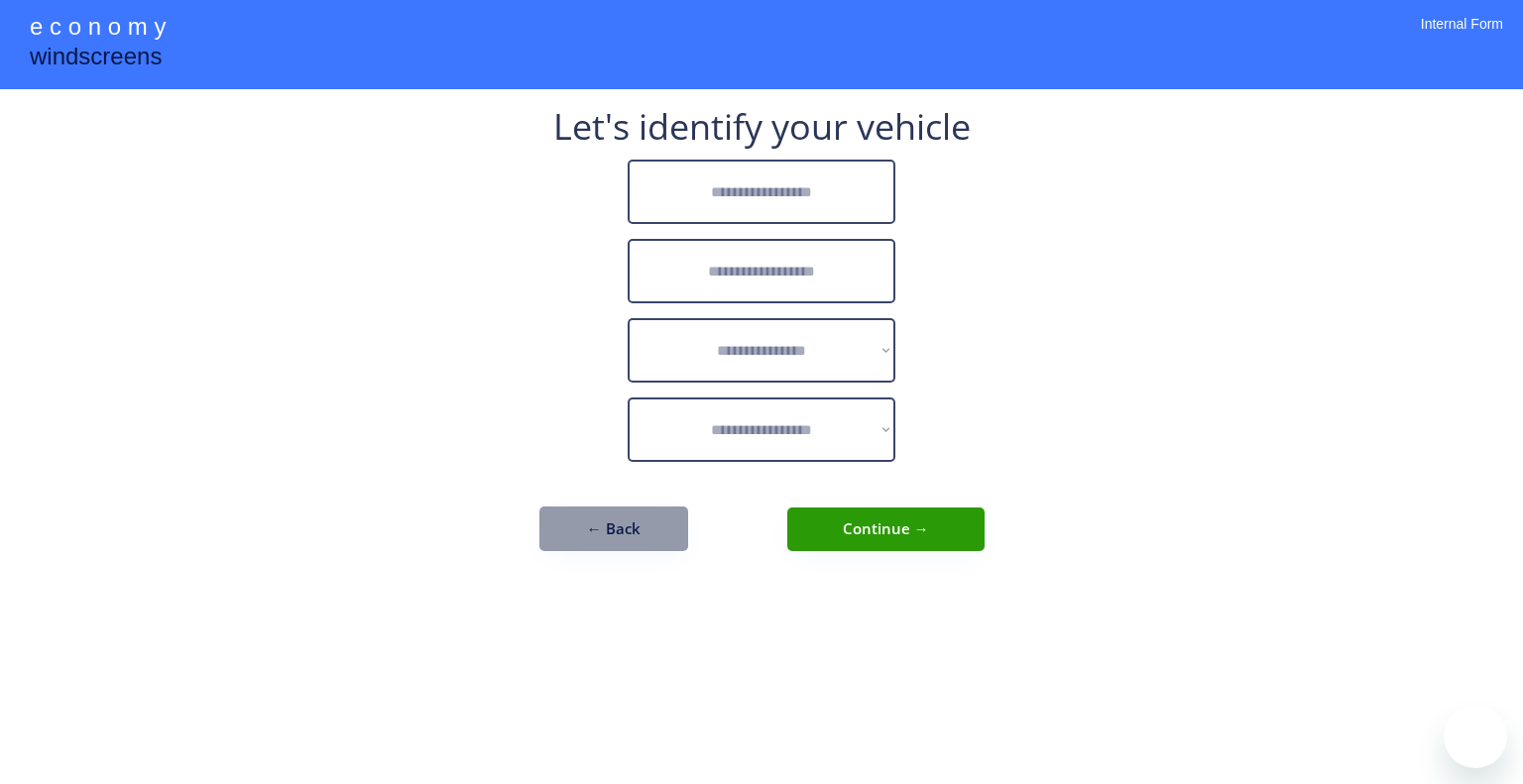 scroll, scrollTop: 0, scrollLeft: 0, axis: both 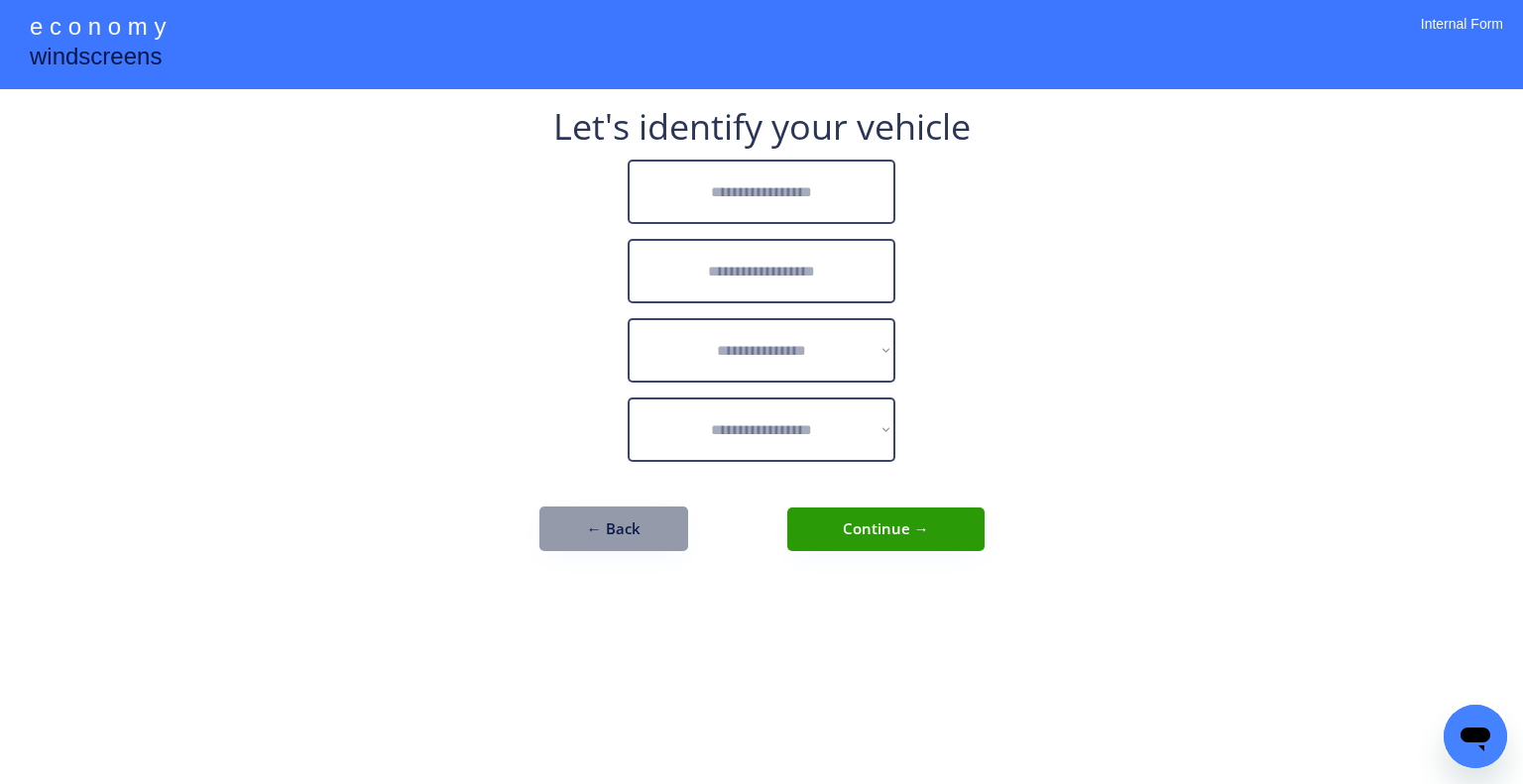 click at bounding box center (762, 191) 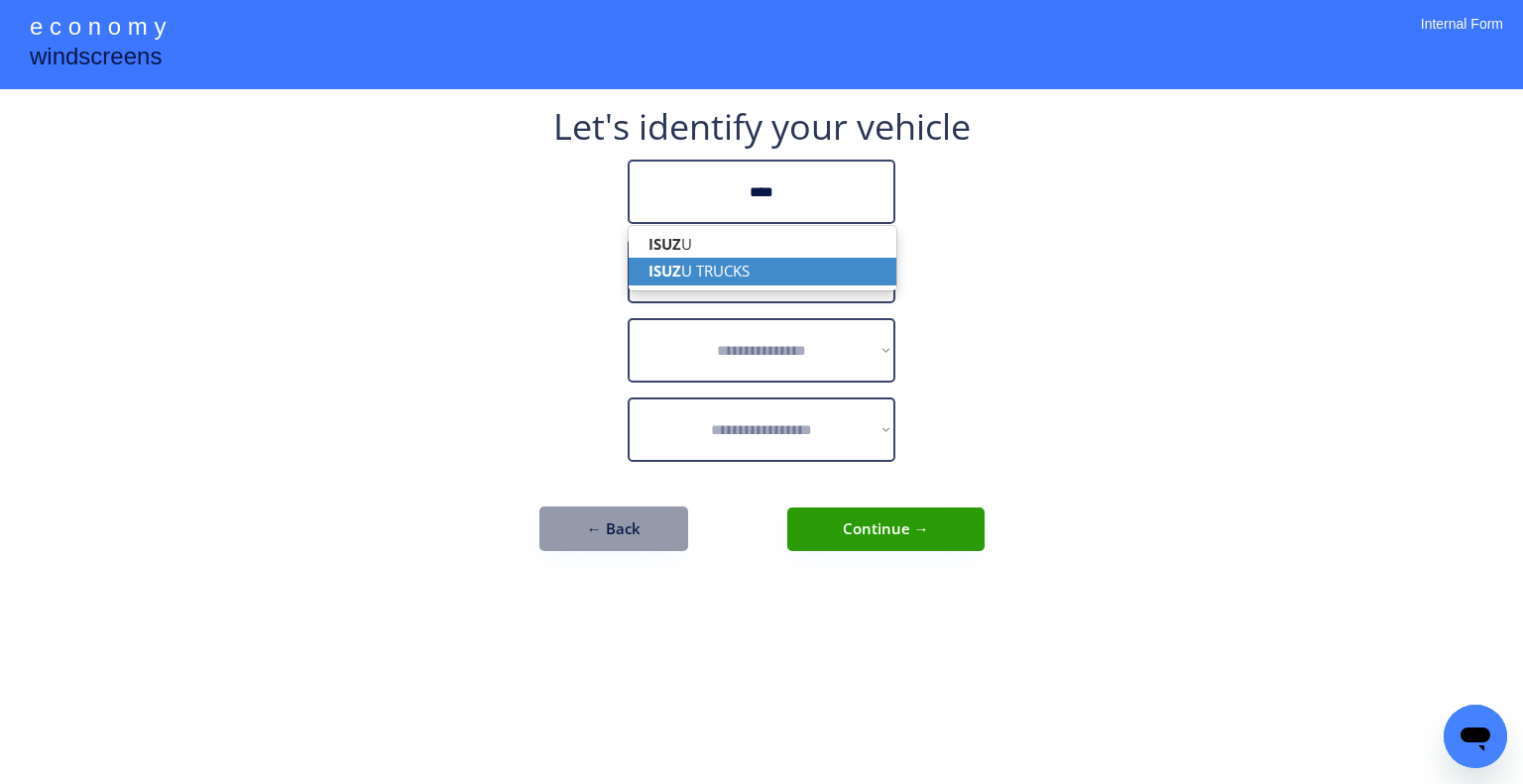 click on "ISUZ U TRUCKS" at bounding box center [762, 271] 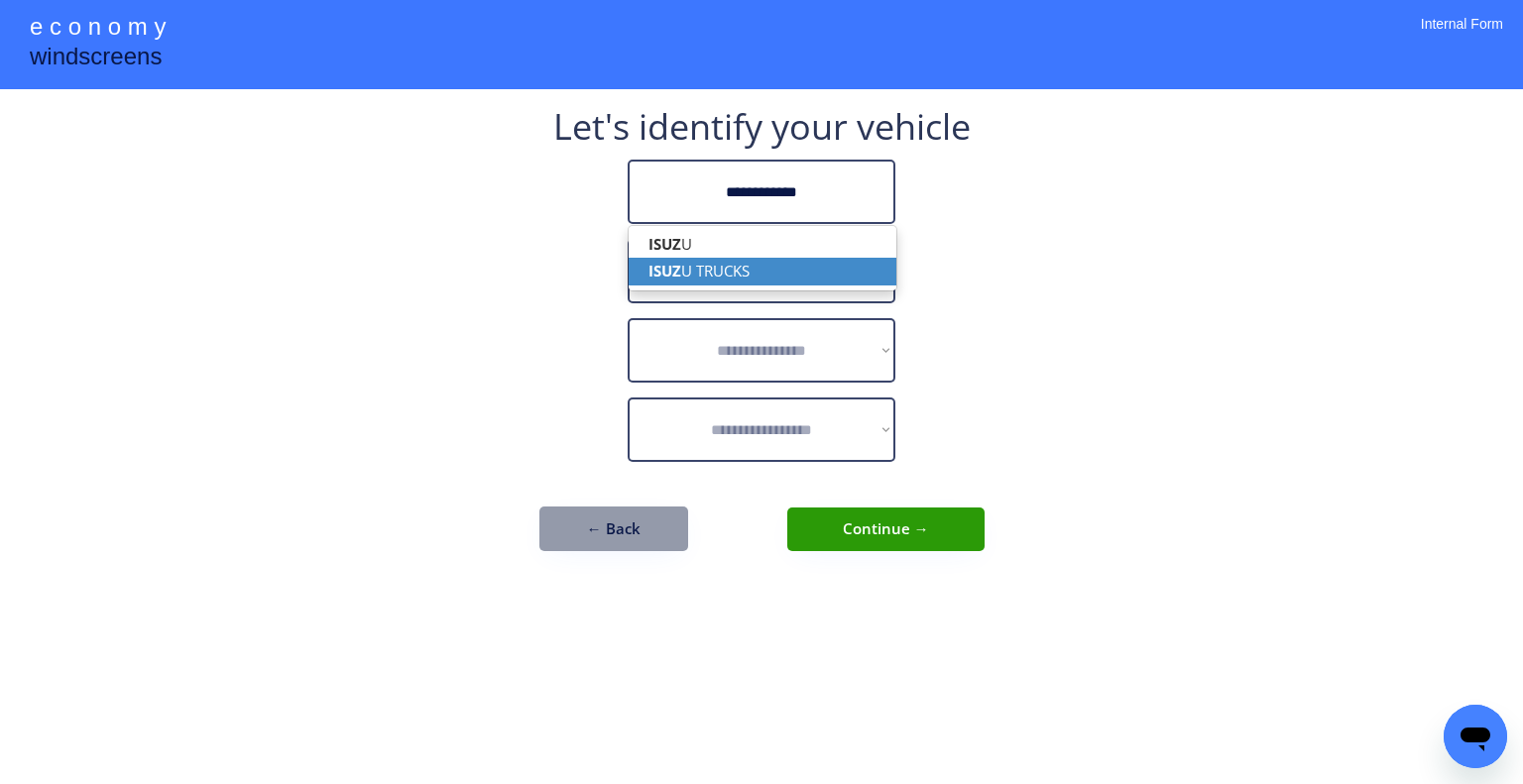 type on "**********" 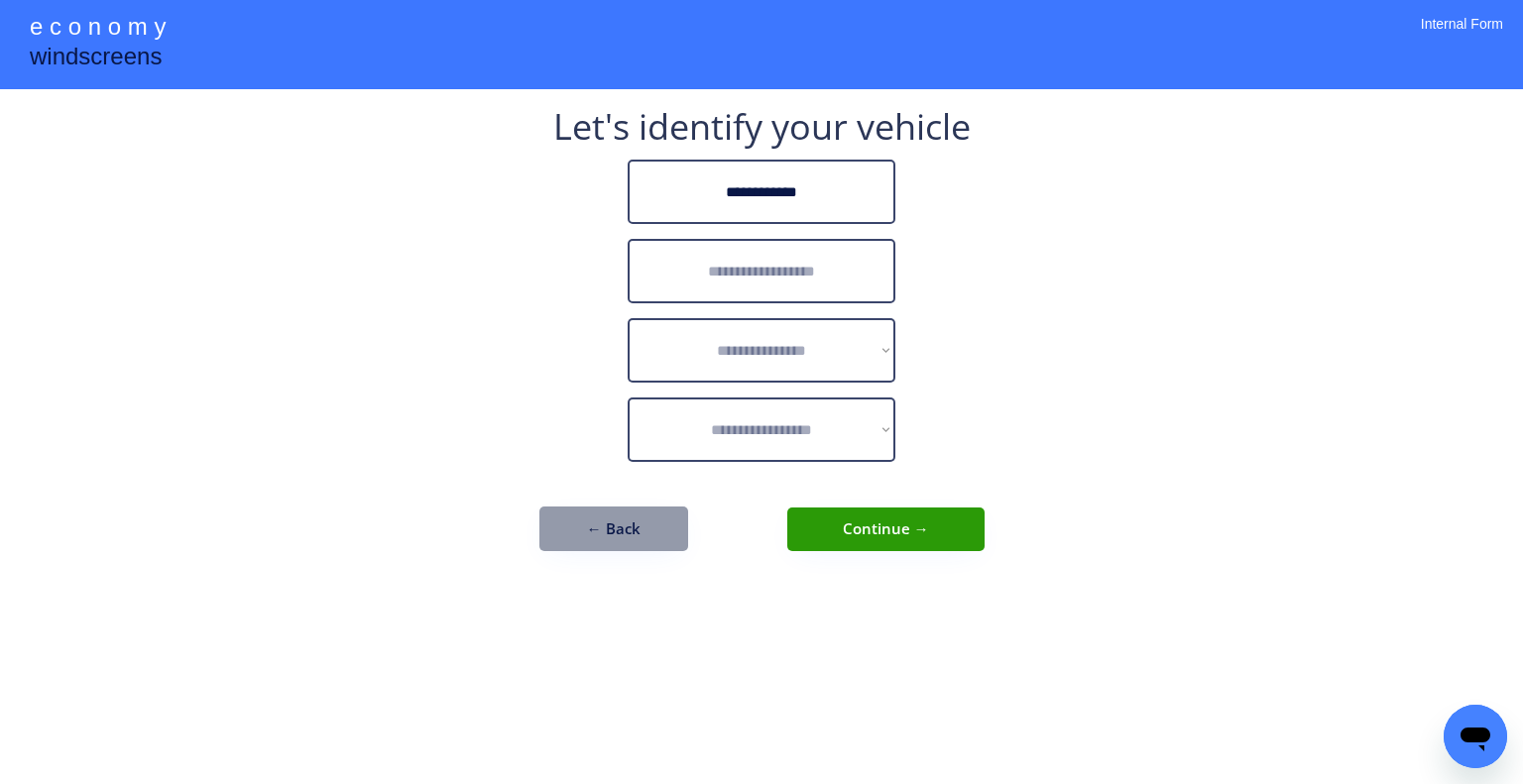 click at bounding box center (762, 271) 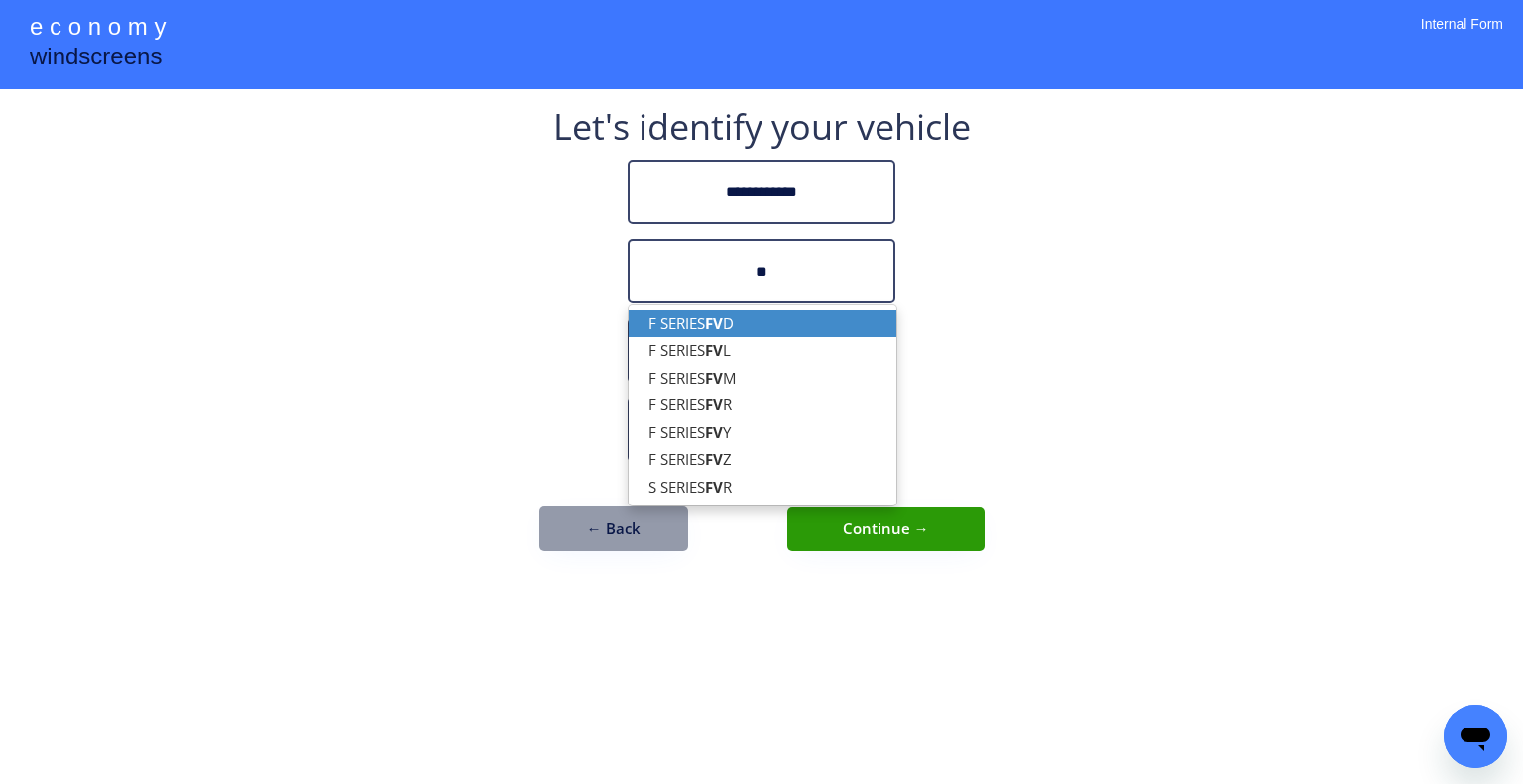 click on "F SERIES  FV D" at bounding box center (762, 323) 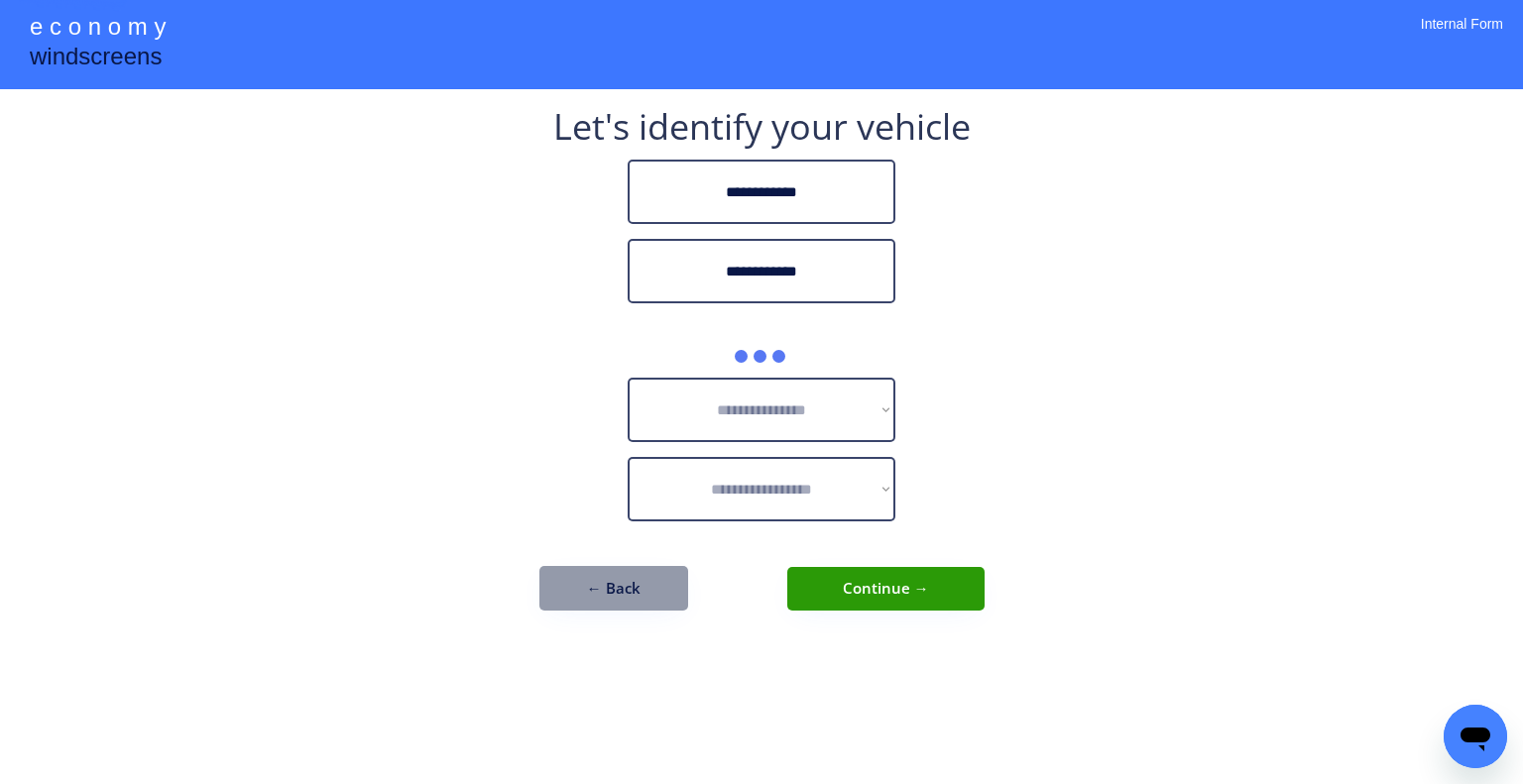 type on "**********" 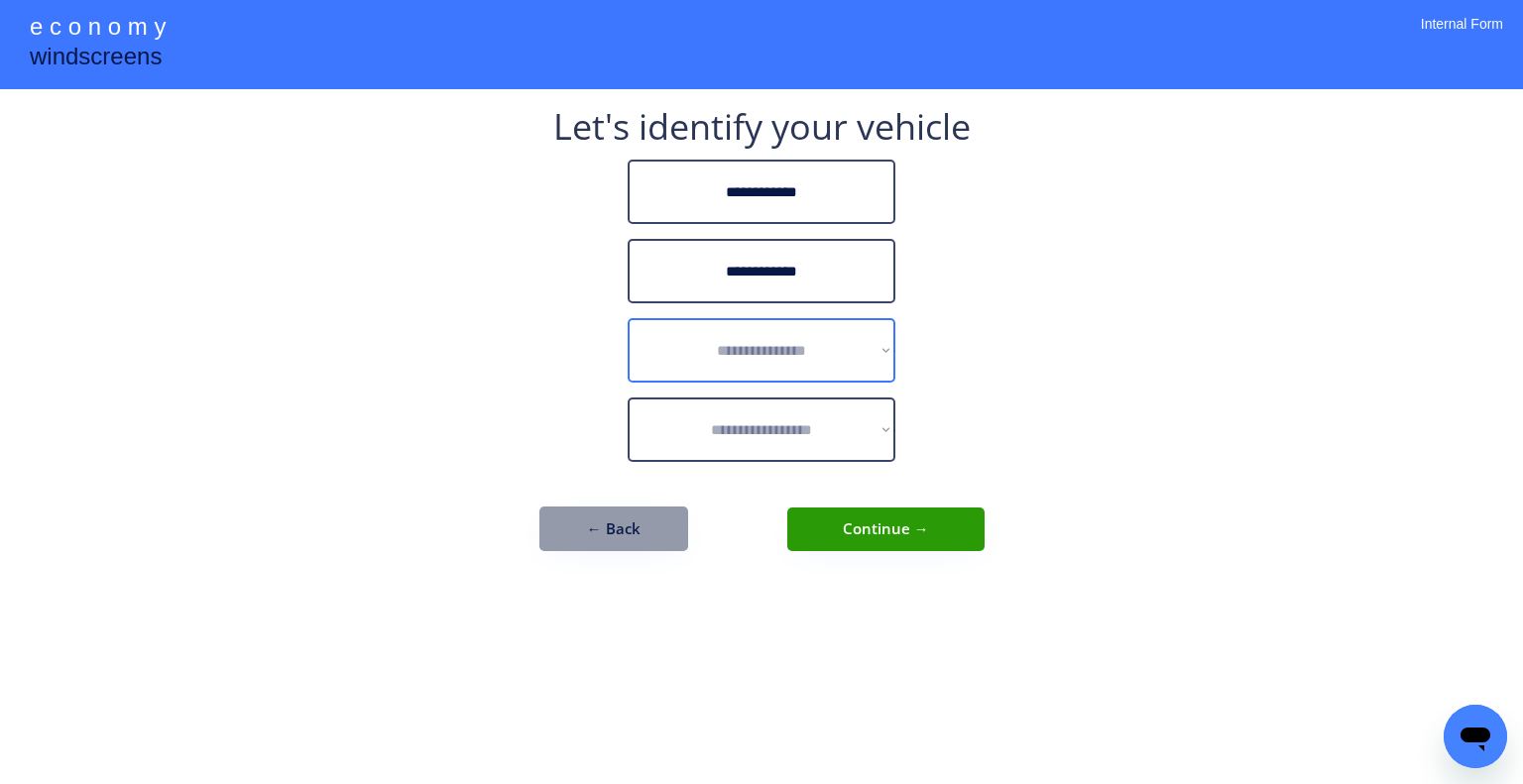 drag, startPoint x: 792, startPoint y: 327, endPoint x: 803, endPoint y: 341, distance: 17.804494 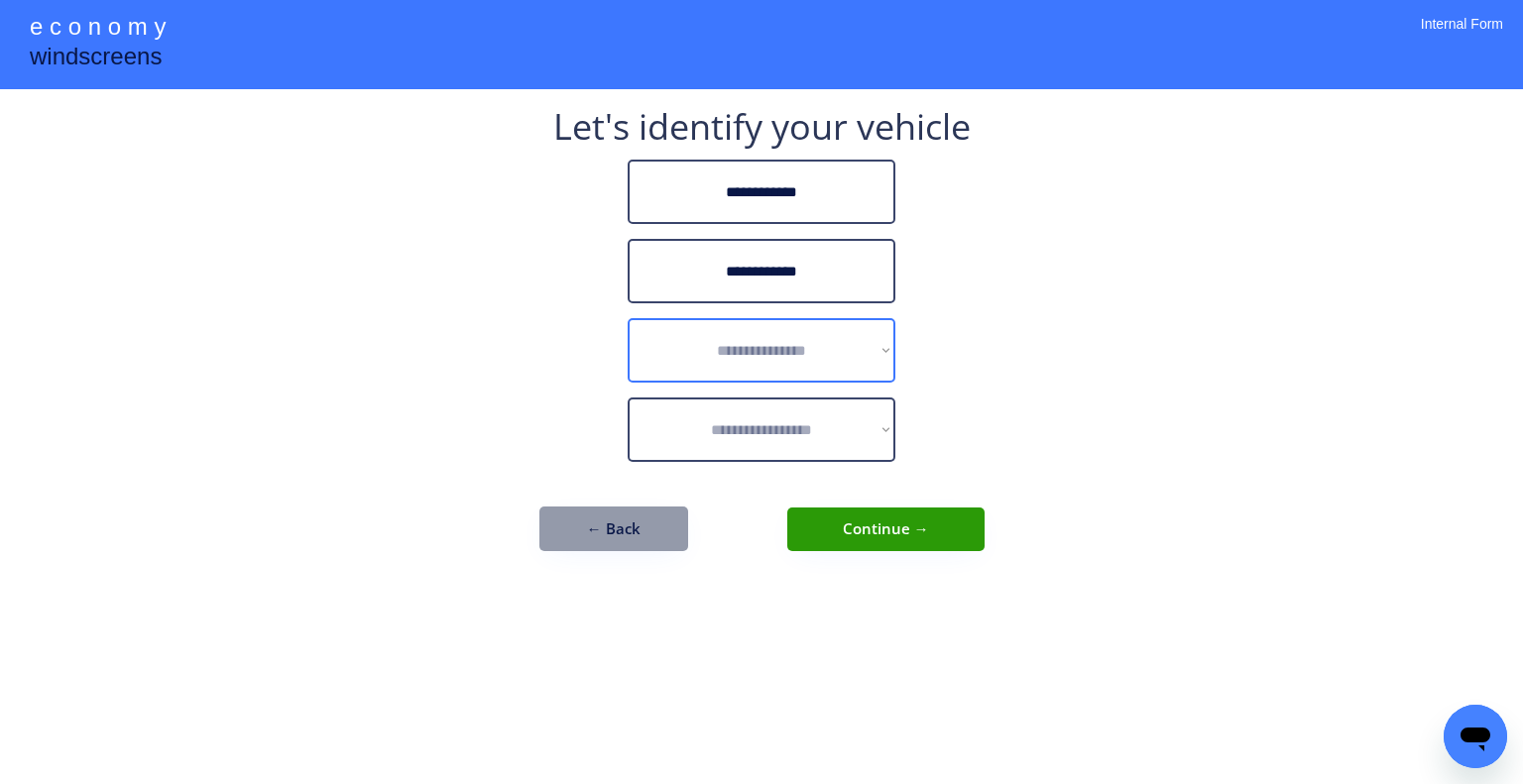 select on "******" 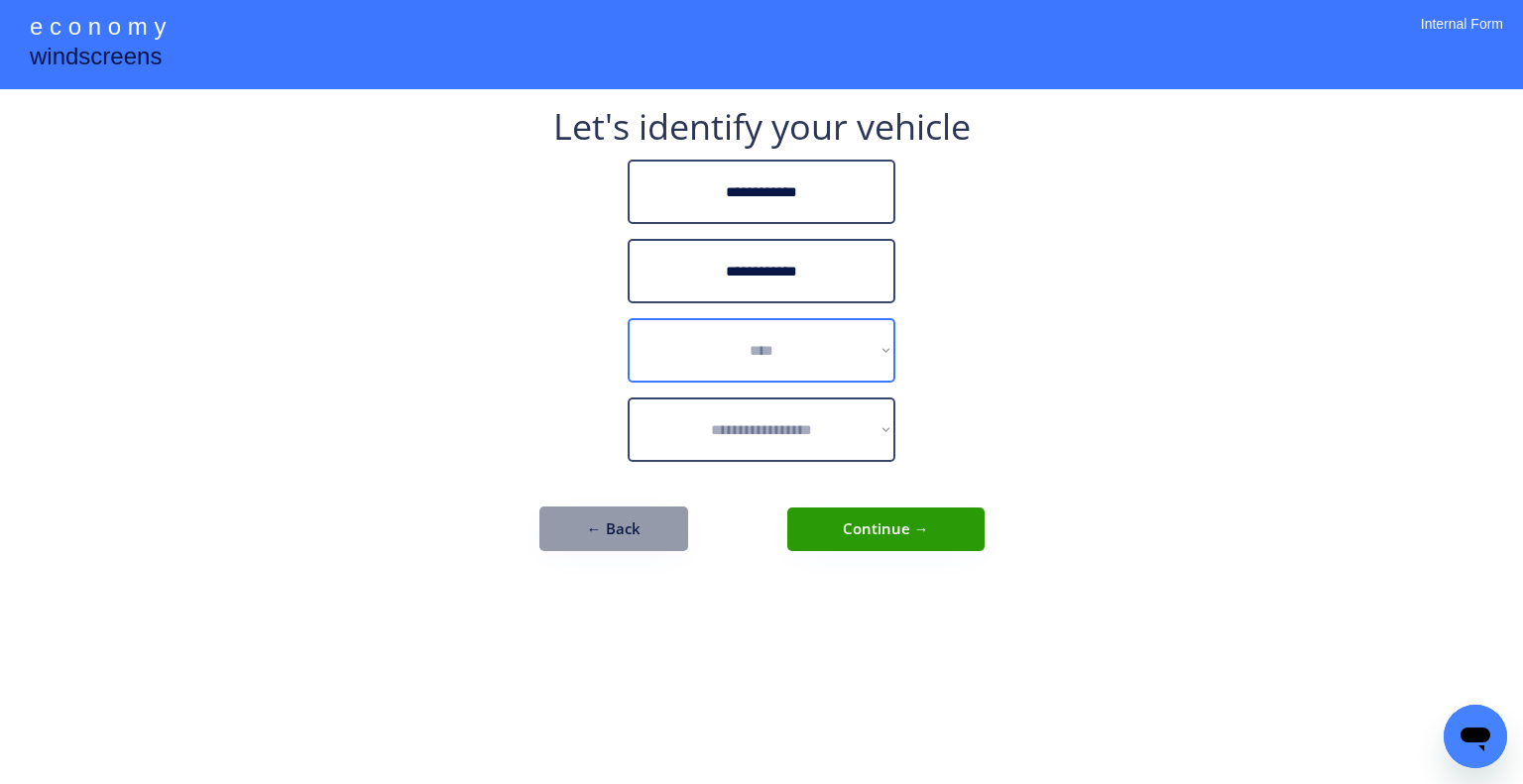 click on "**********" at bounding box center (762, 350) 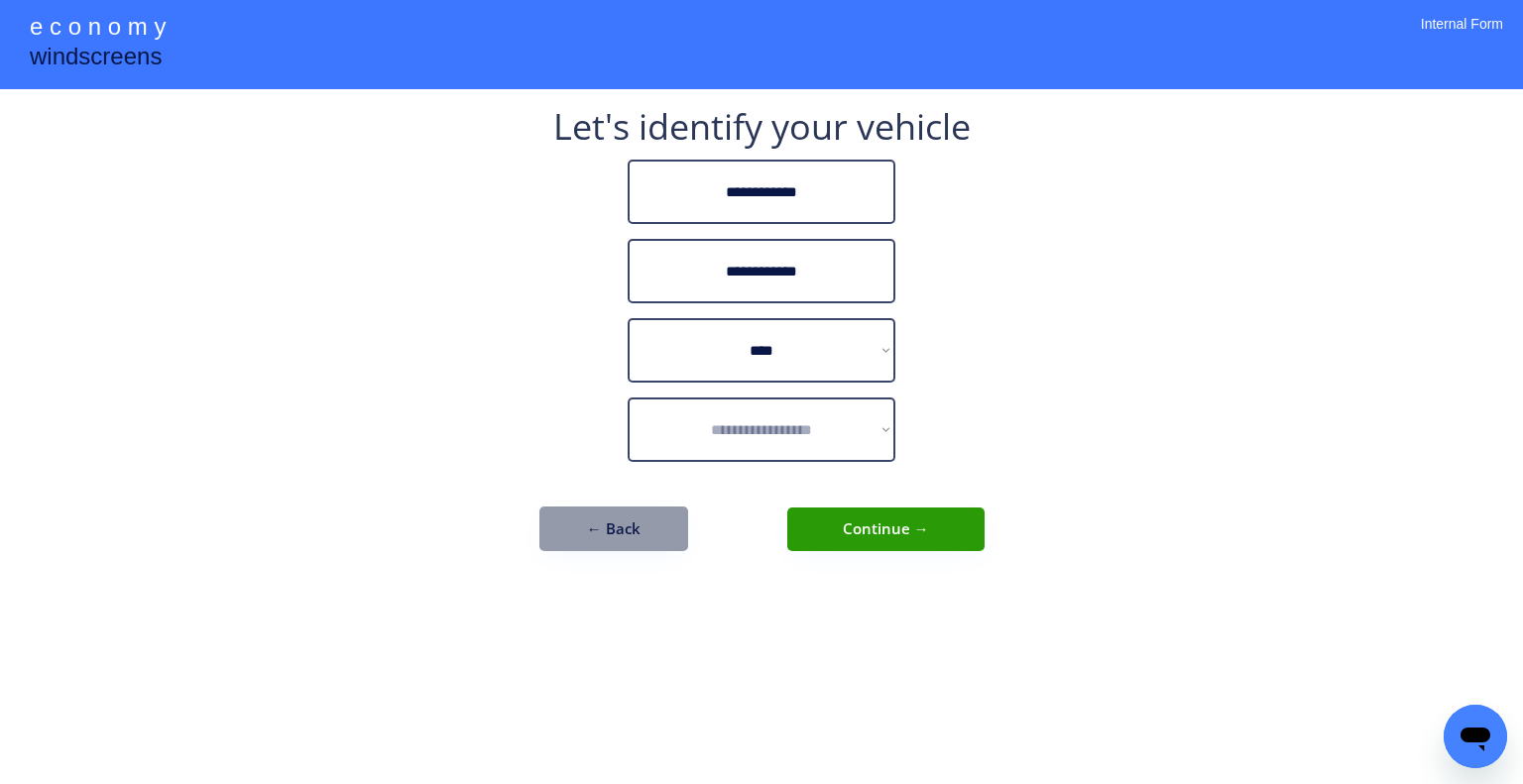click on "**********" at bounding box center [762, 392] 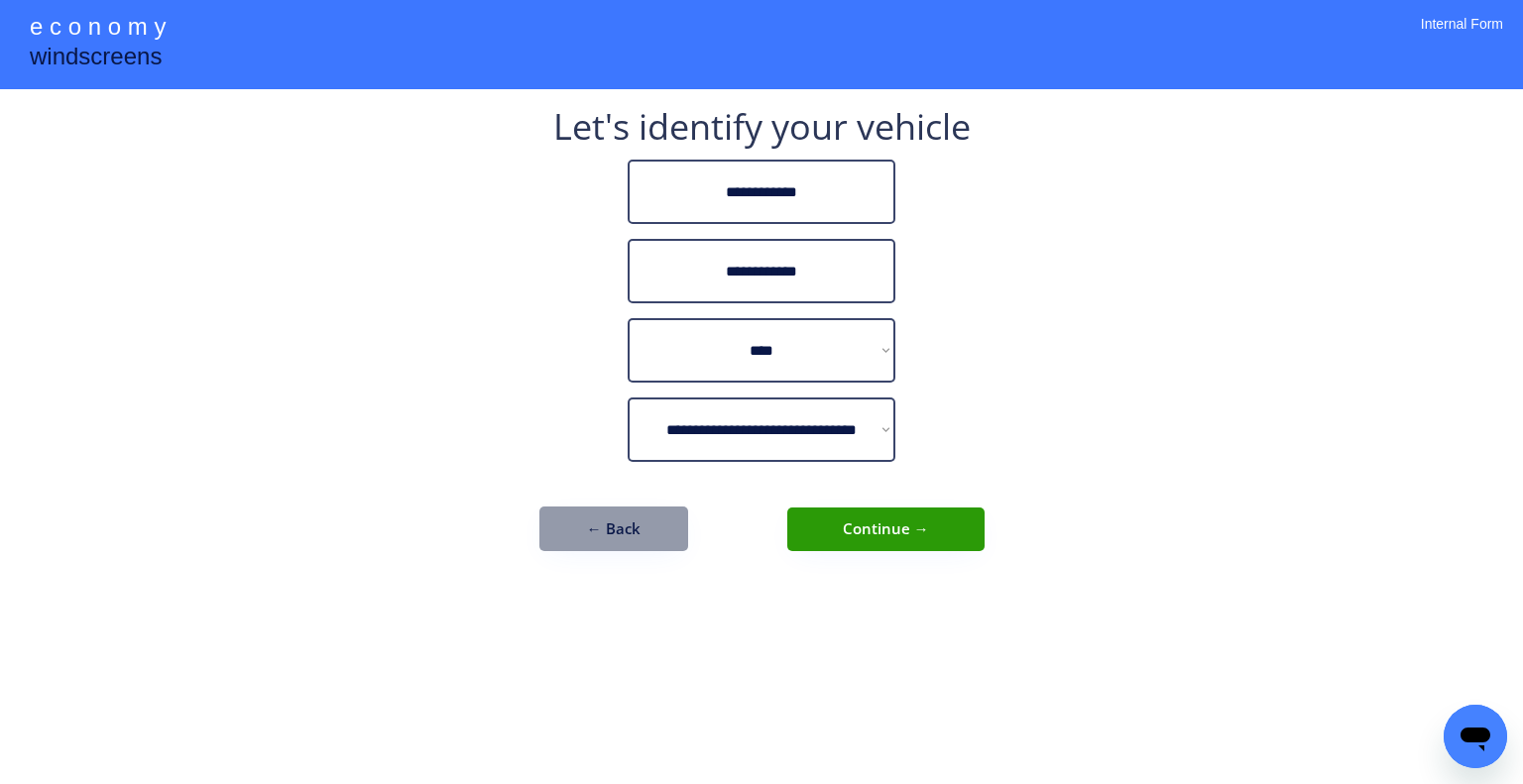 click on "**********" at bounding box center [762, 340] 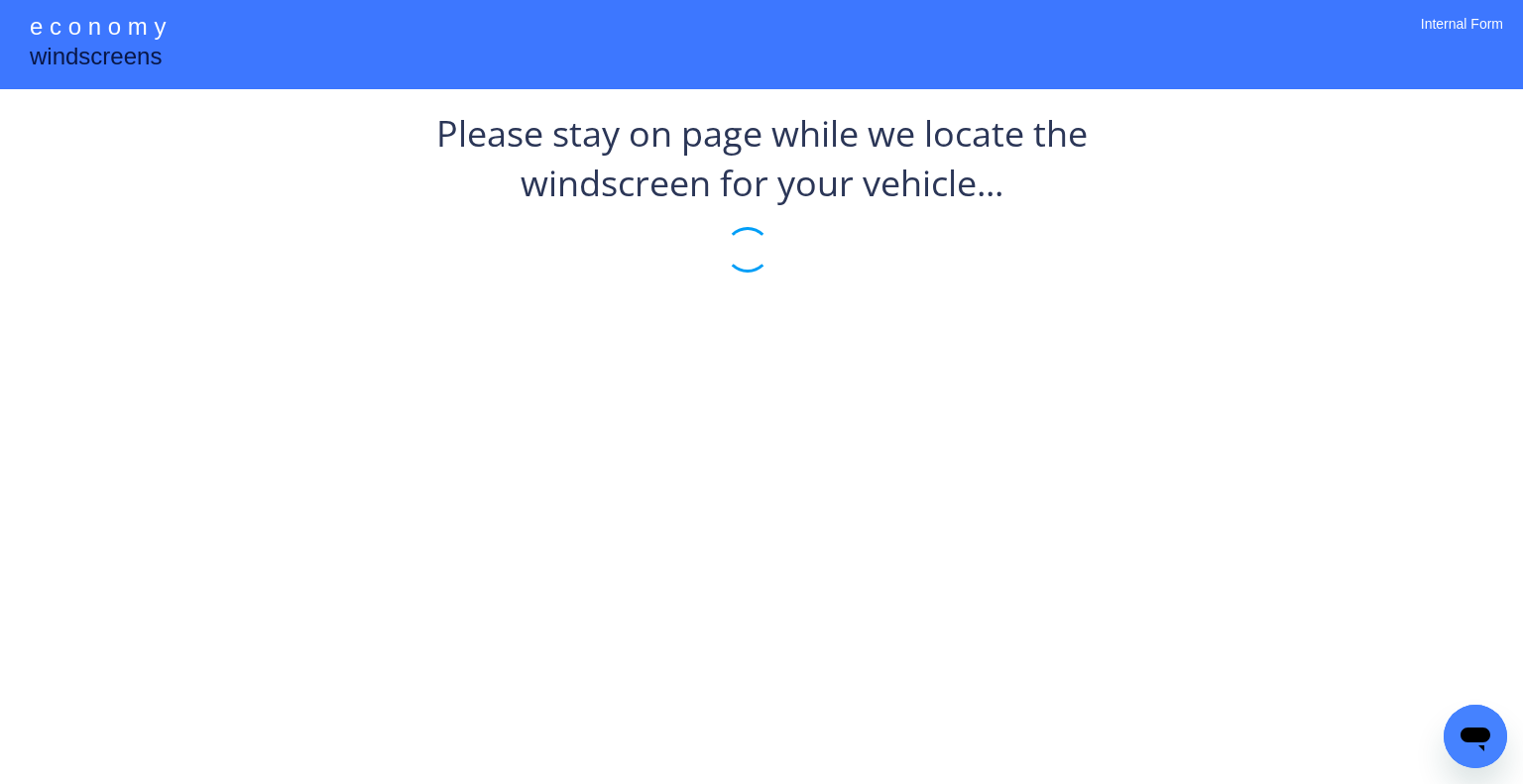 click on "**********" at bounding box center [762, 392] 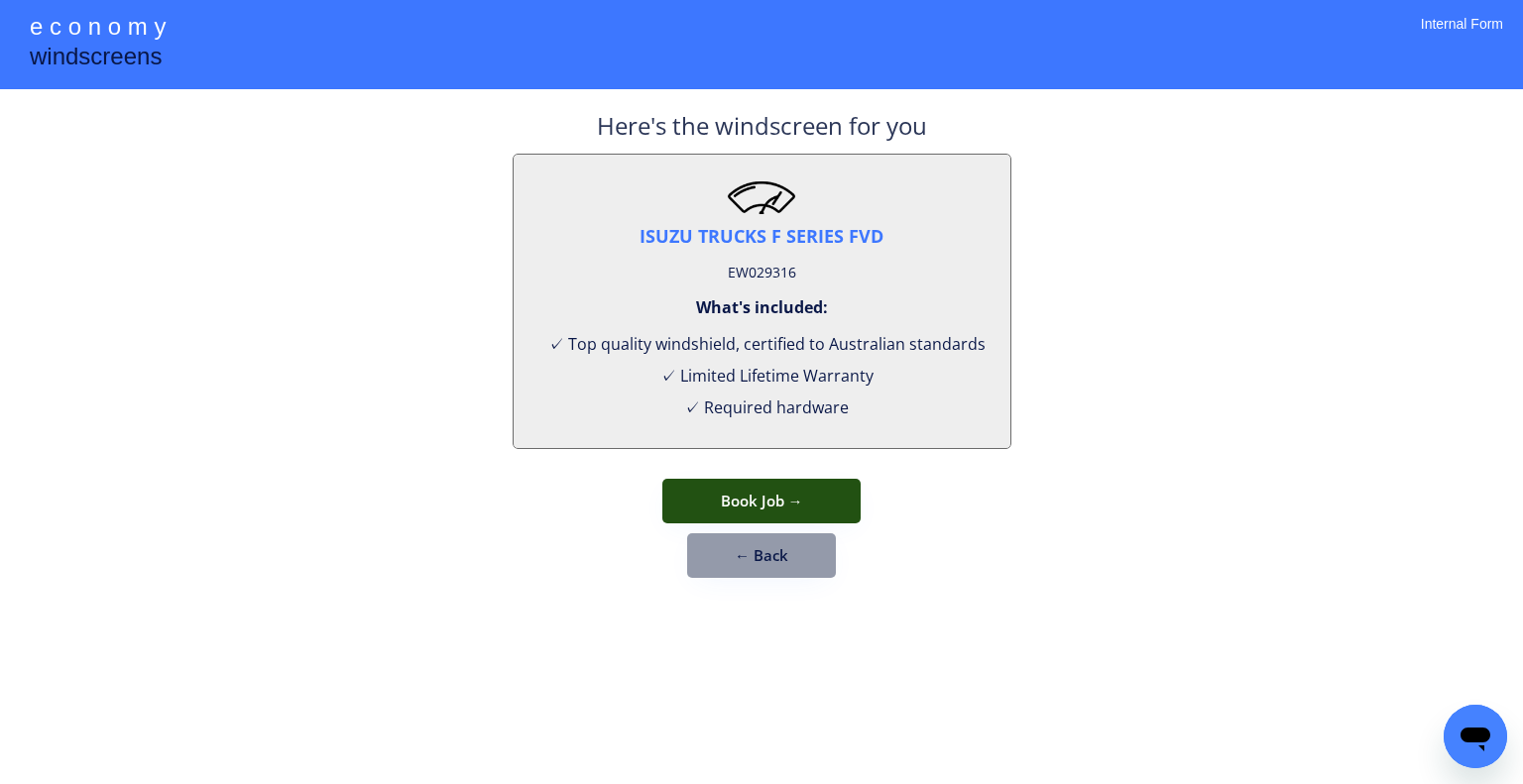click on "Book Job    →" at bounding box center (762, 501) 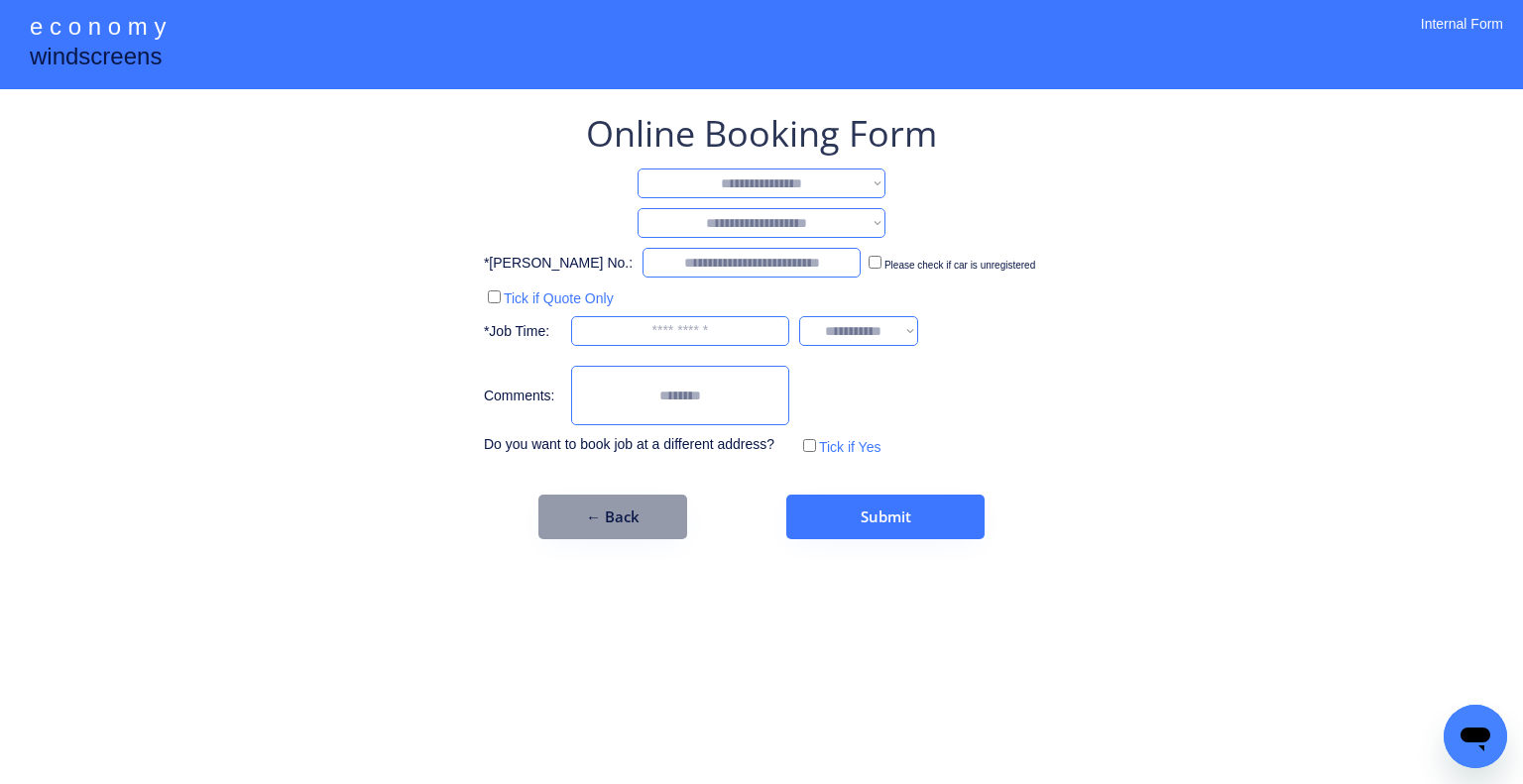 click on "**********" at bounding box center (762, 324) 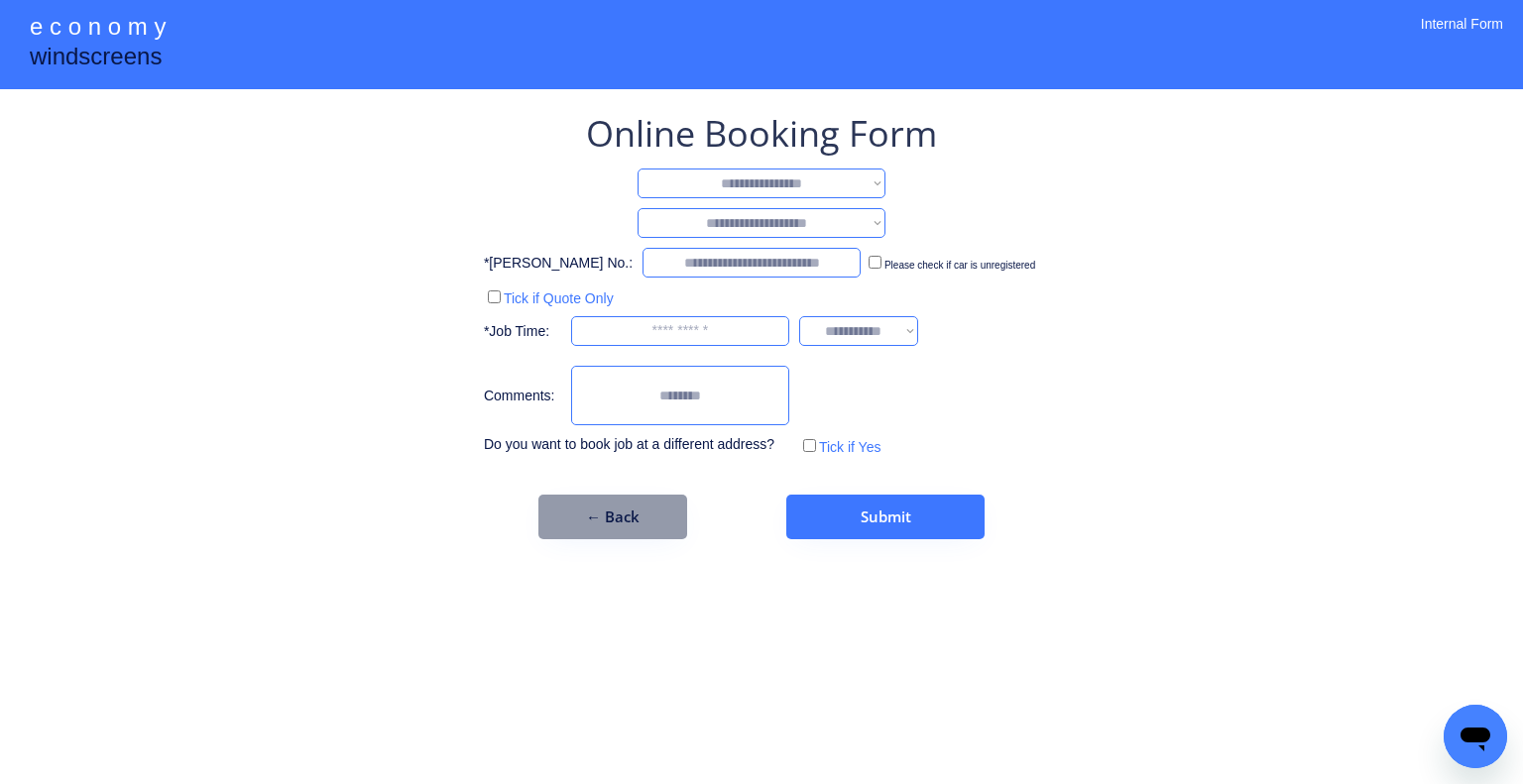 click on "**********" at bounding box center [762, 183] 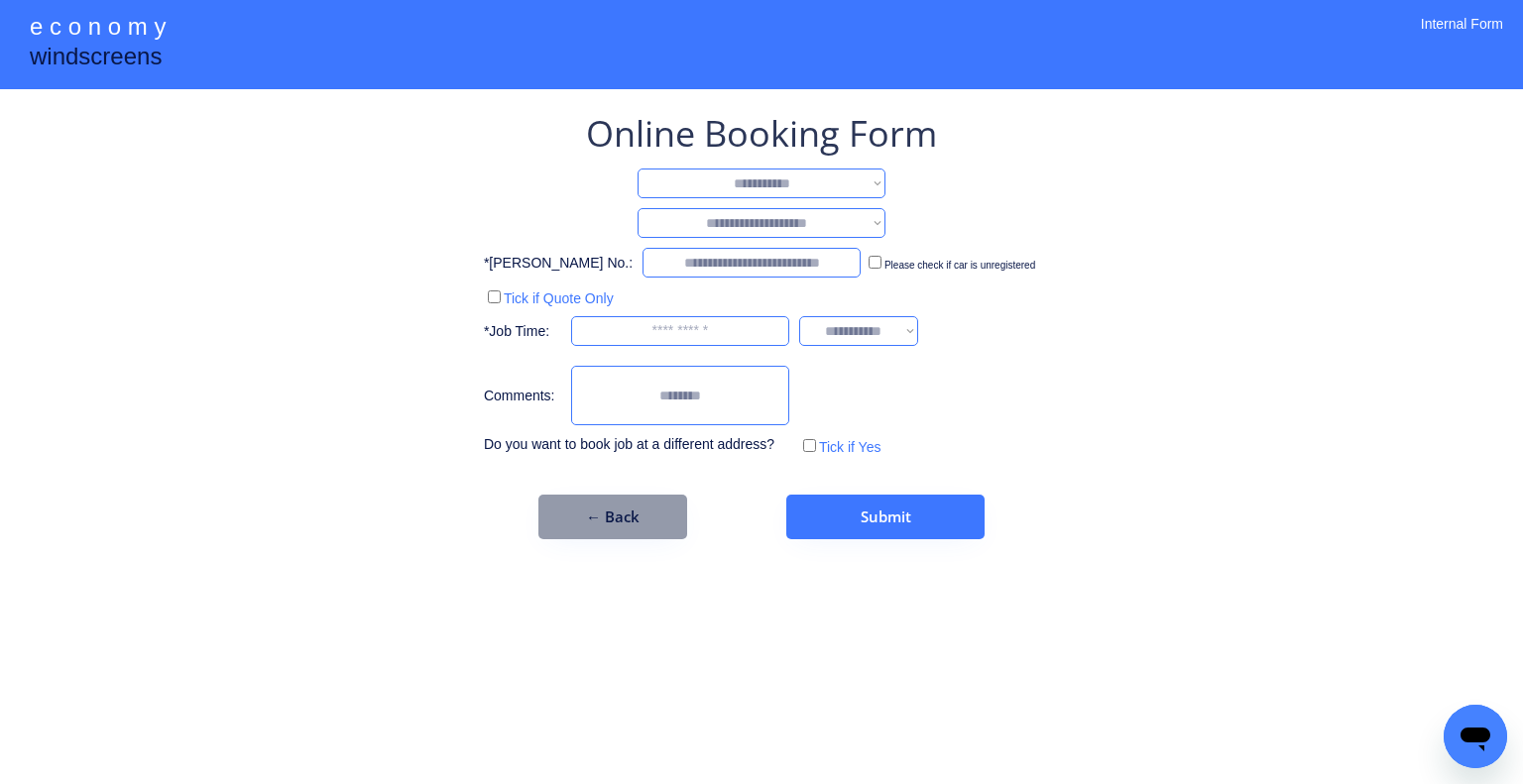click on "**********" at bounding box center (762, 183) 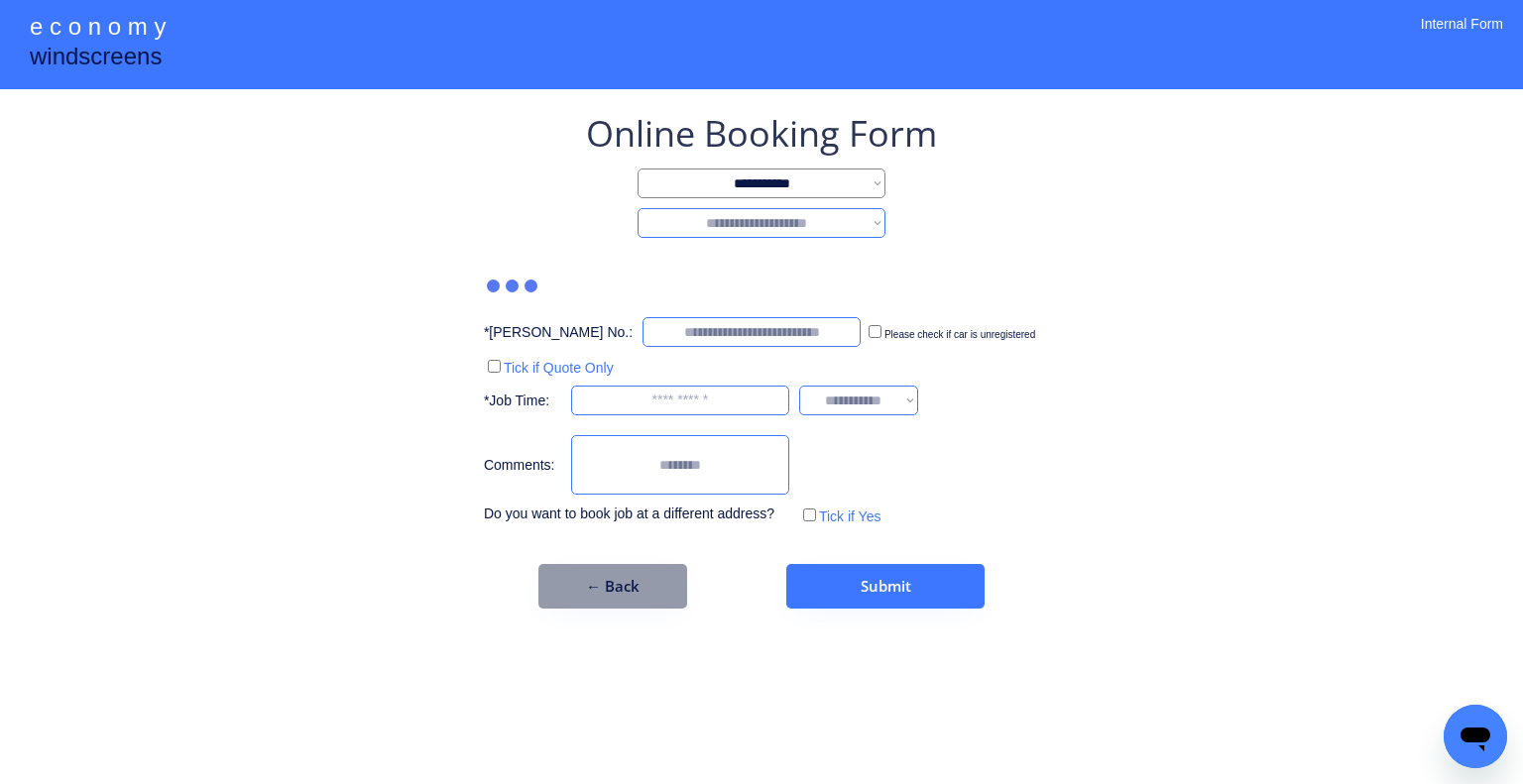 click on "**********" at bounding box center (762, 223) 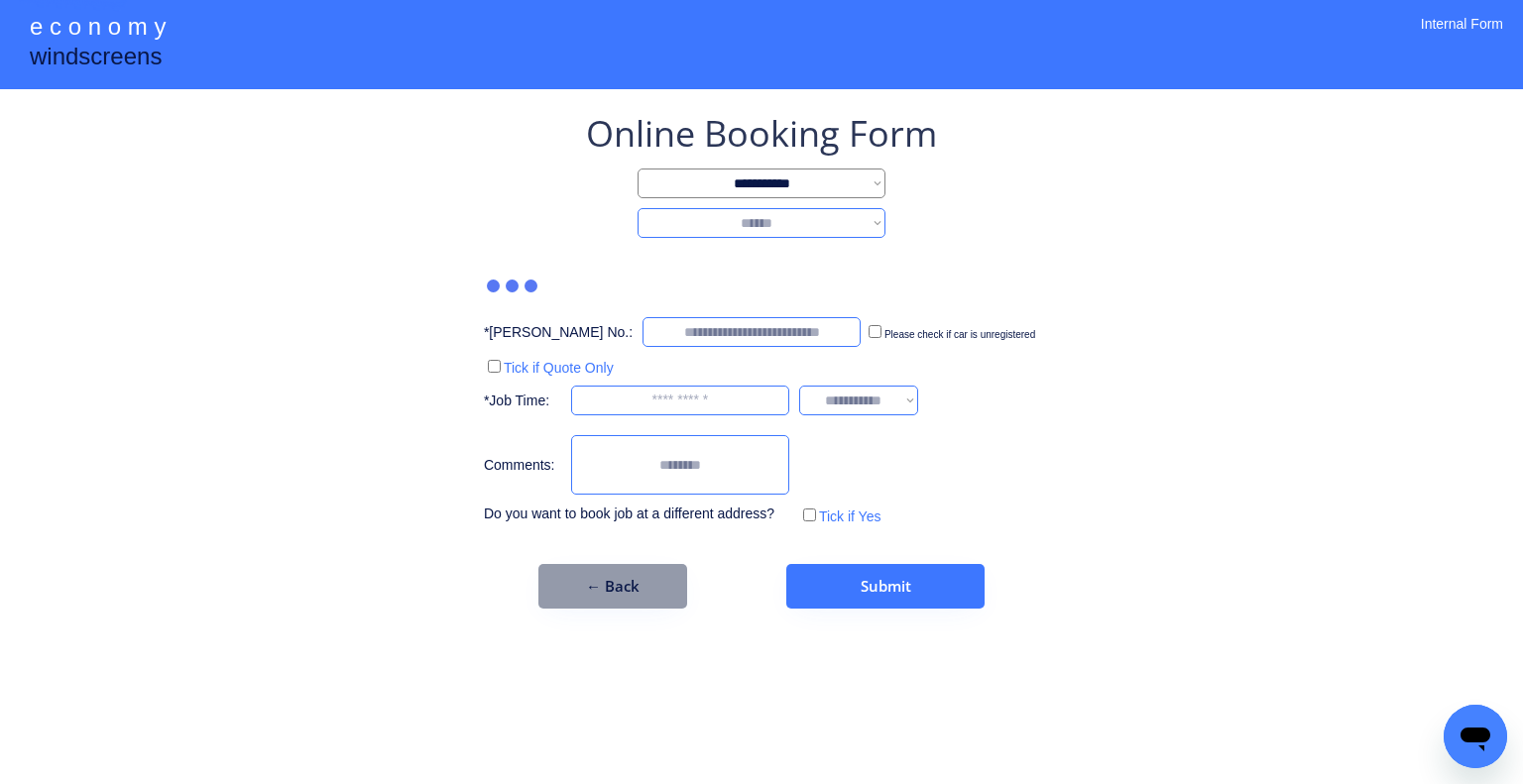click on "**********" at bounding box center [762, 223] 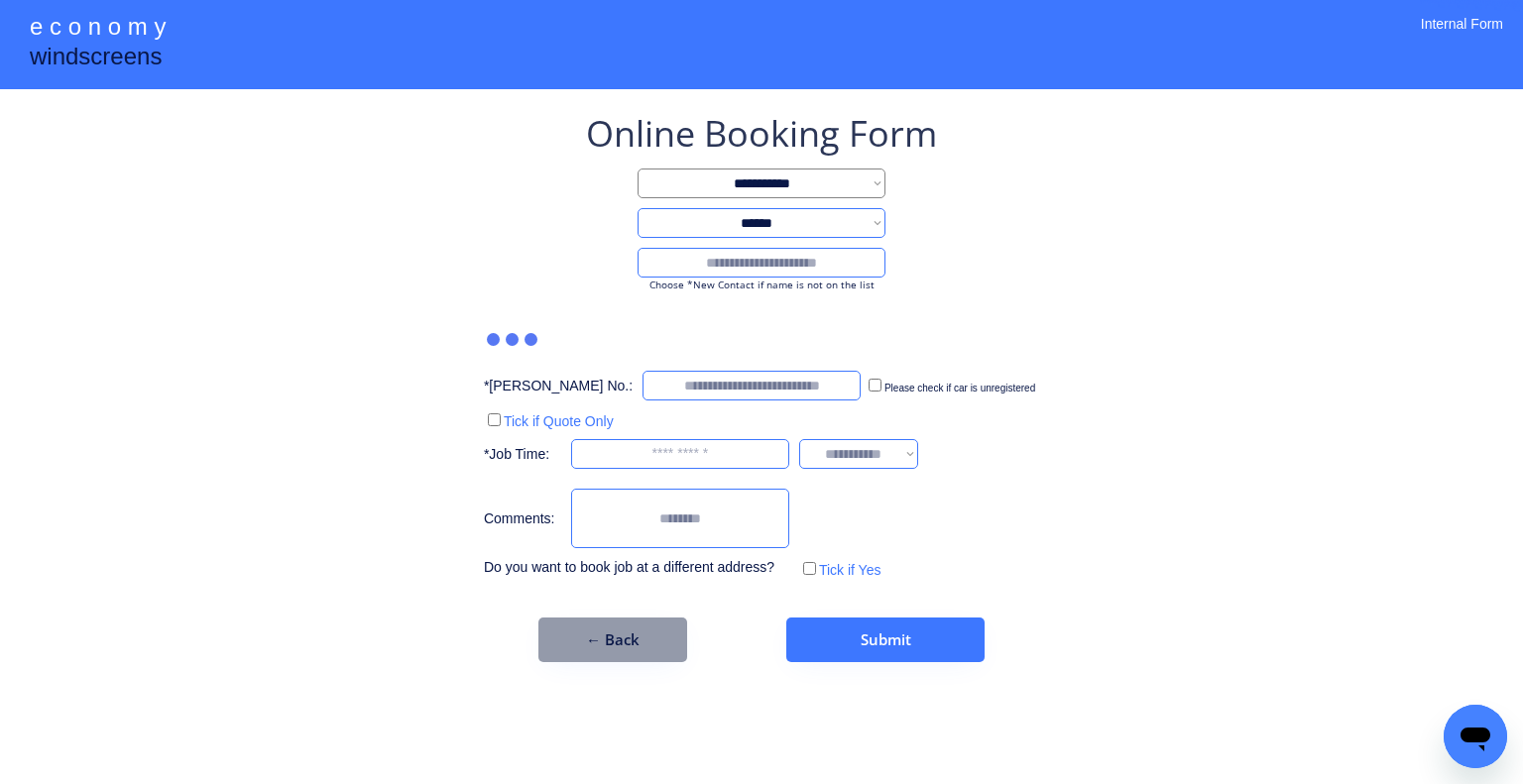 click on "**********" at bounding box center (762, 386) 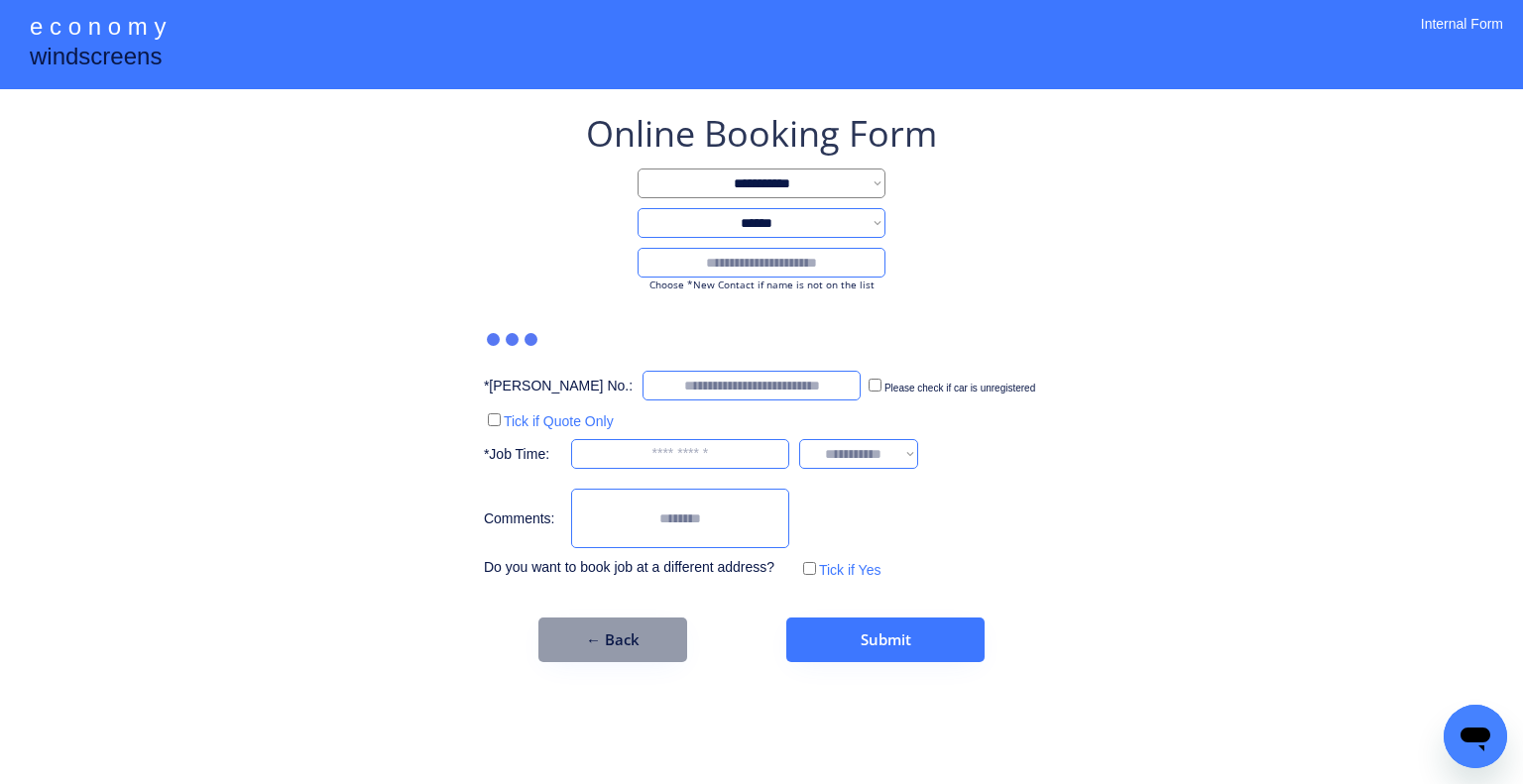 click at bounding box center (762, 263) 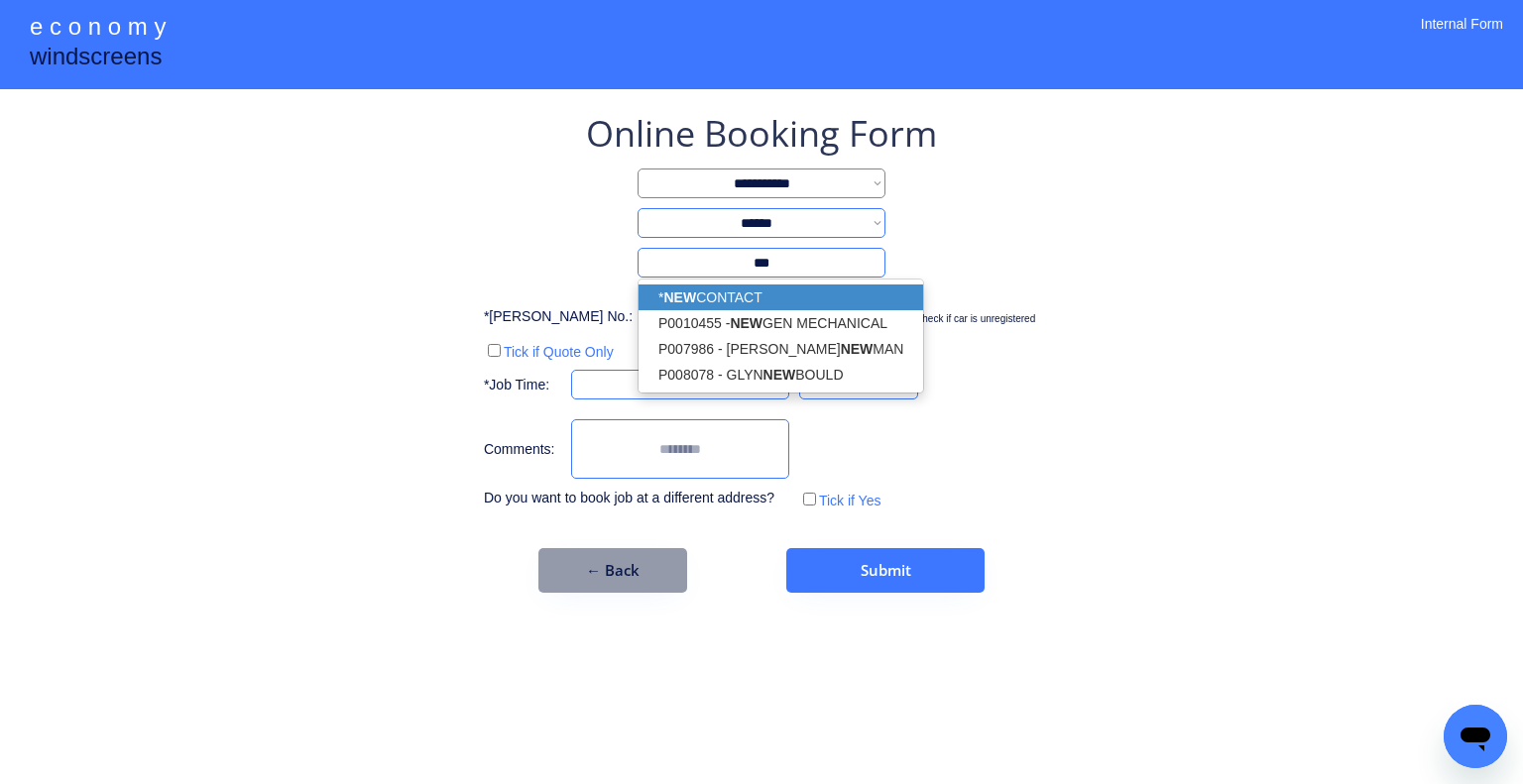 click on "* NEW  CONTACT" at bounding box center (780, 297) 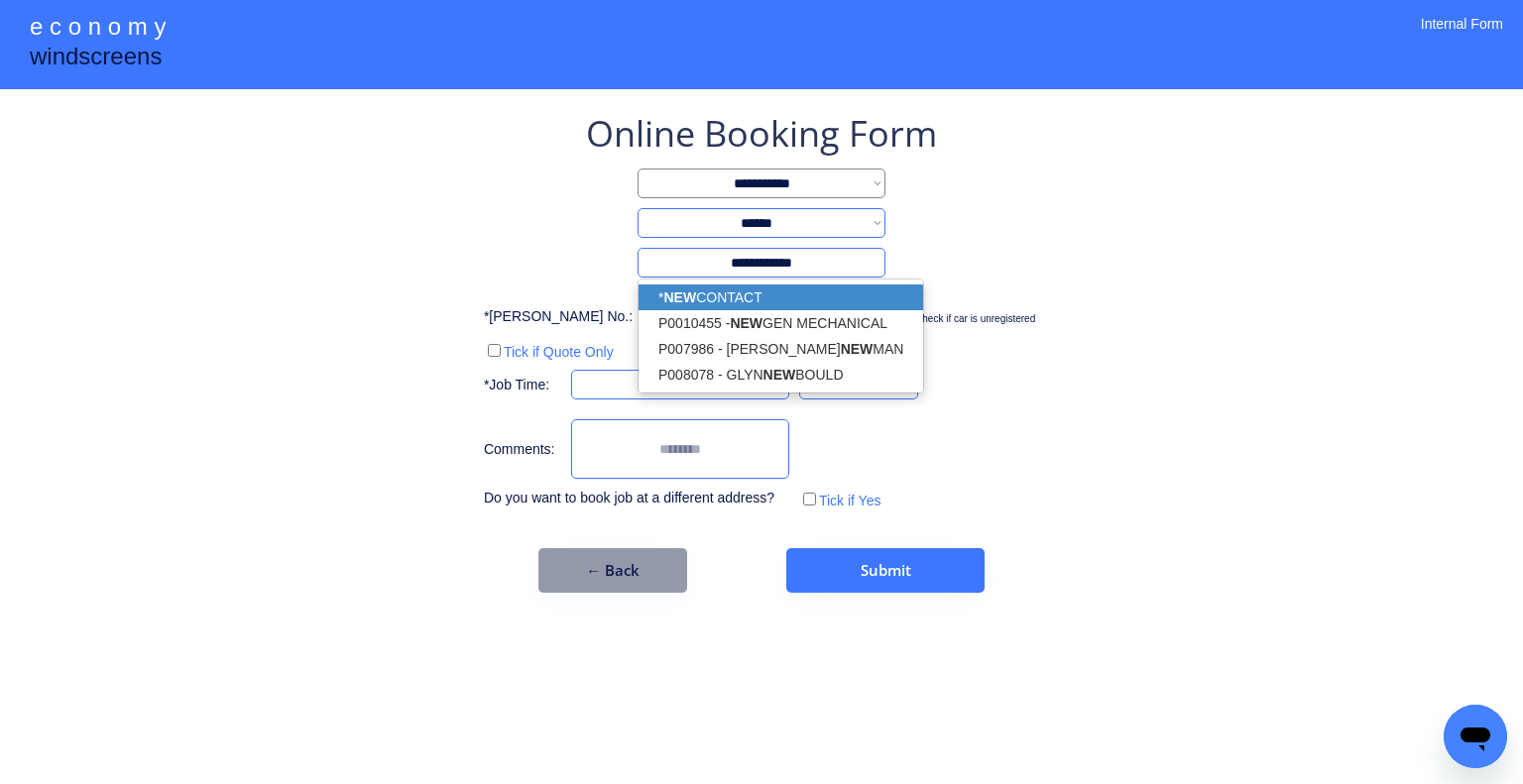 type on "**********" 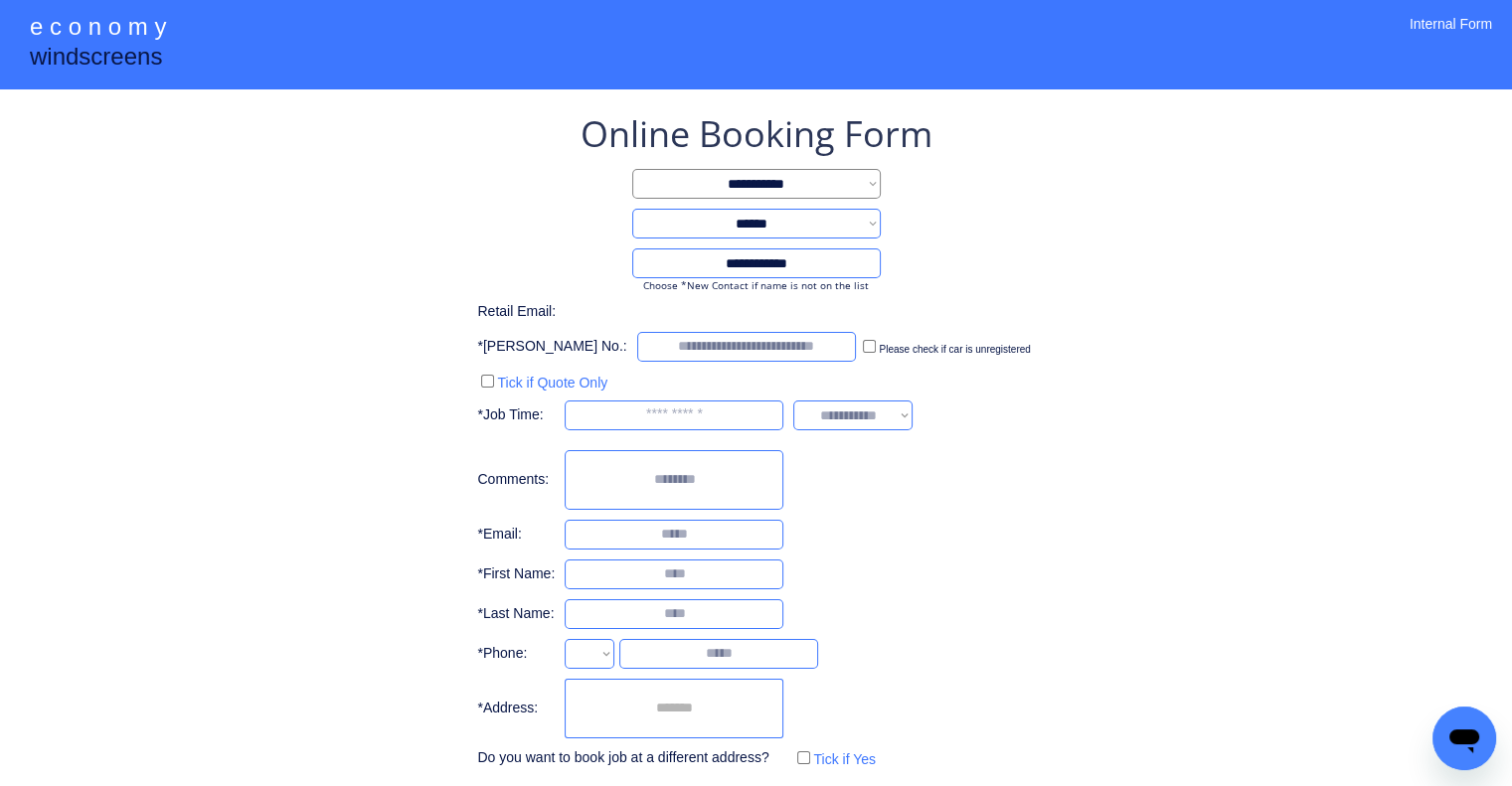 click on "**********" at bounding box center [756, 441] 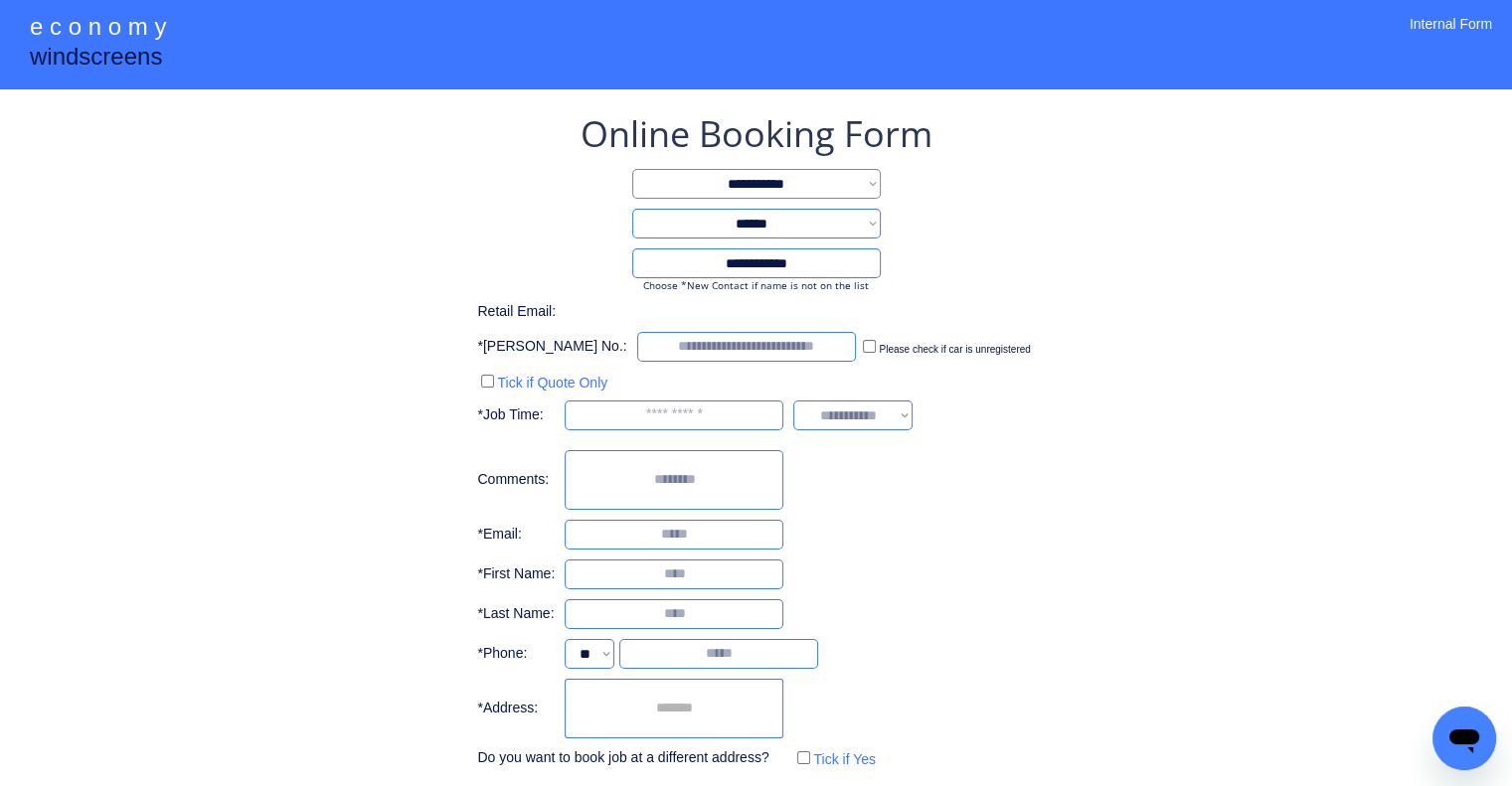 click on "**********" at bounding box center [756, 441] 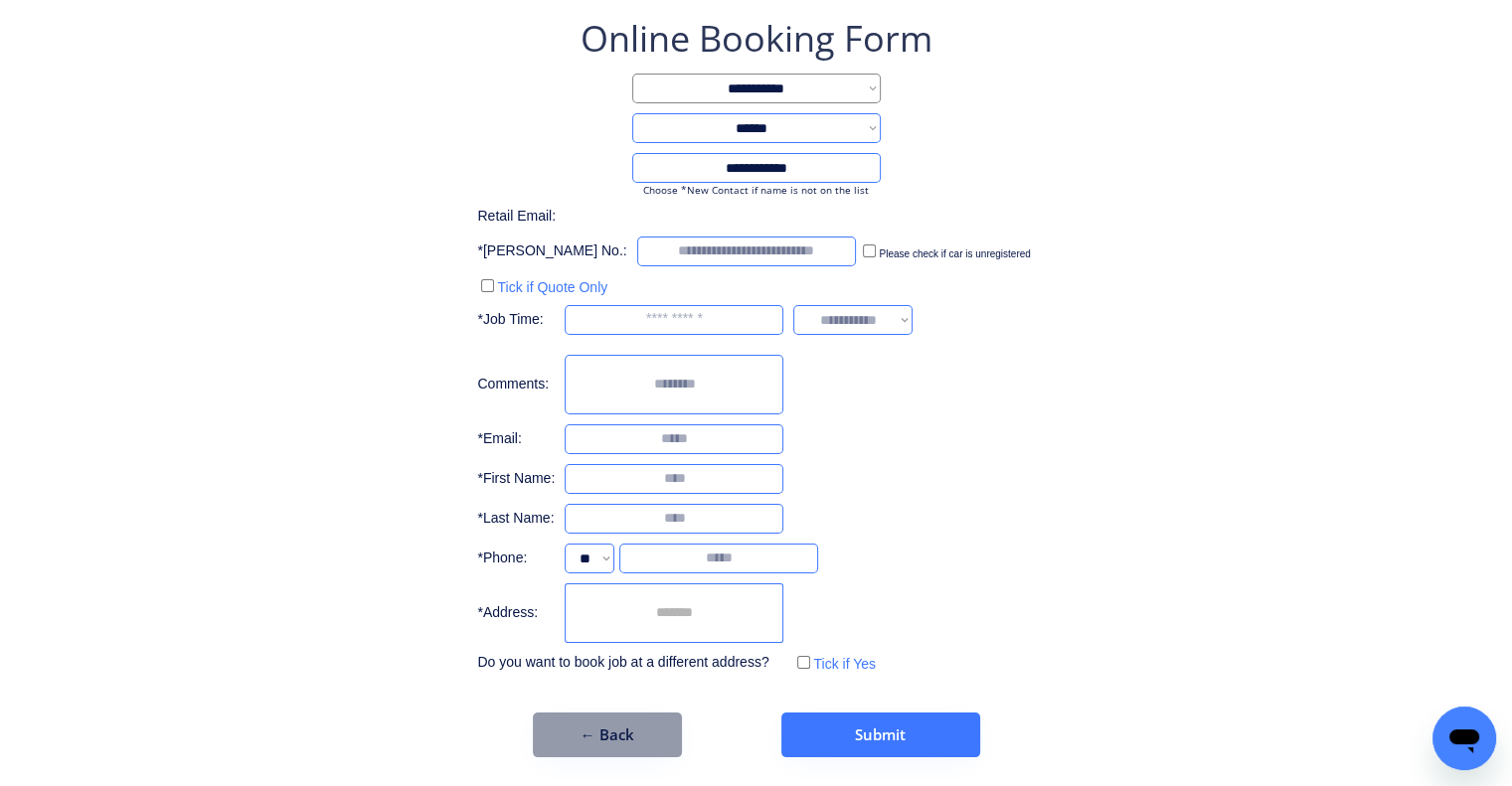 scroll, scrollTop: 95, scrollLeft: 0, axis: vertical 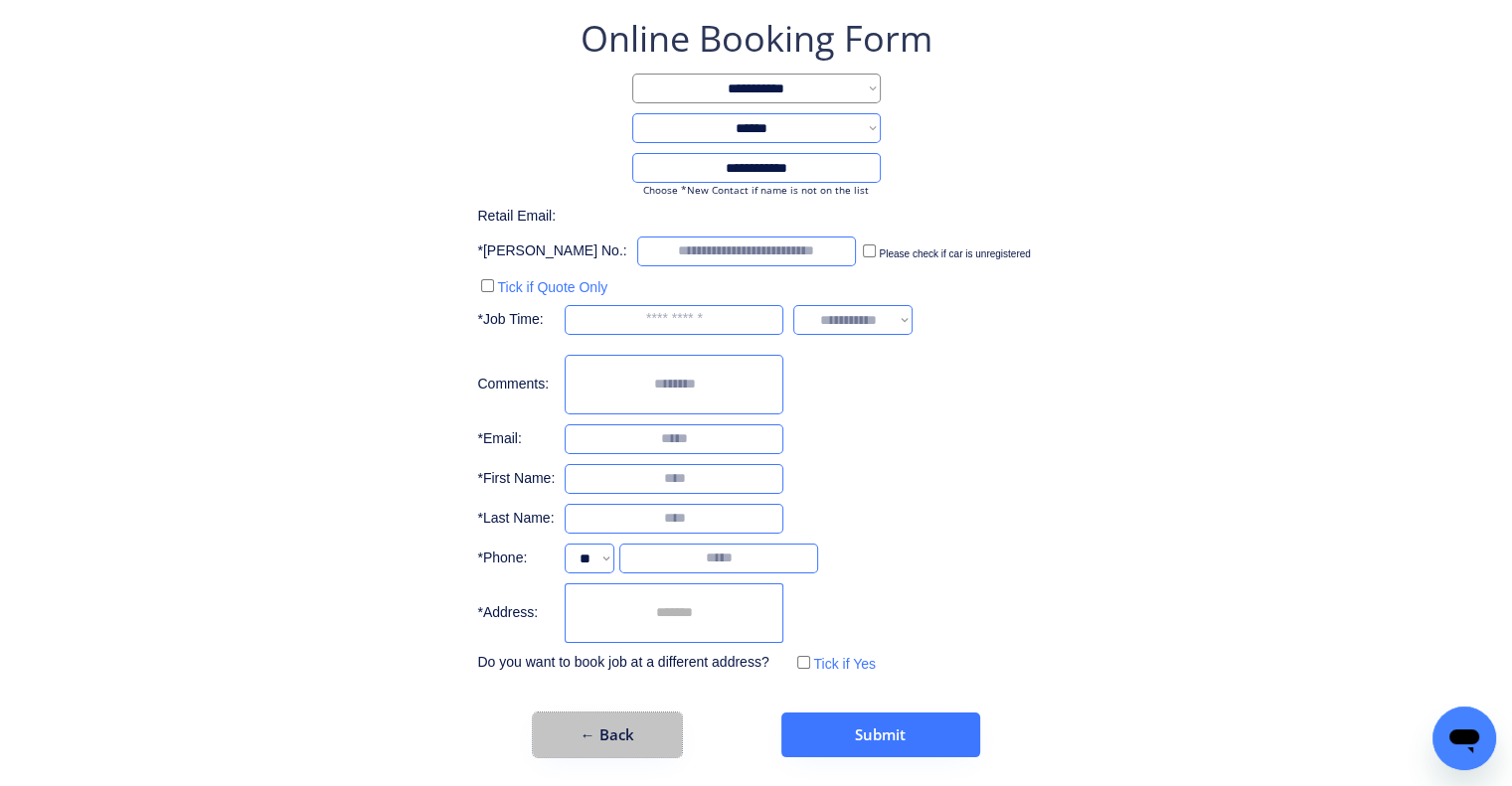 click on "←   Back" at bounding box center (607, 734) 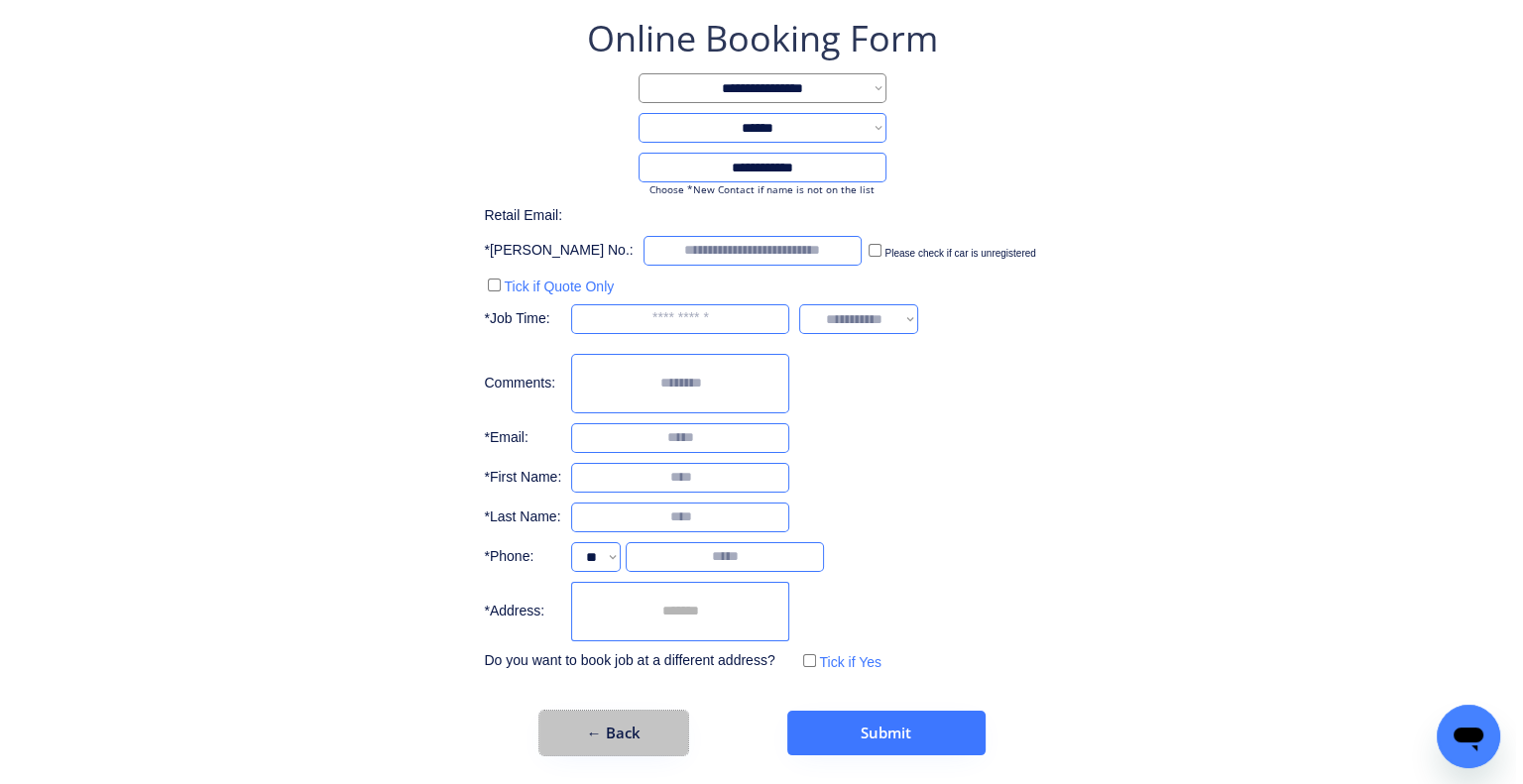 scroll, scrollTop: 0, scrollLeft: 0, axis: both 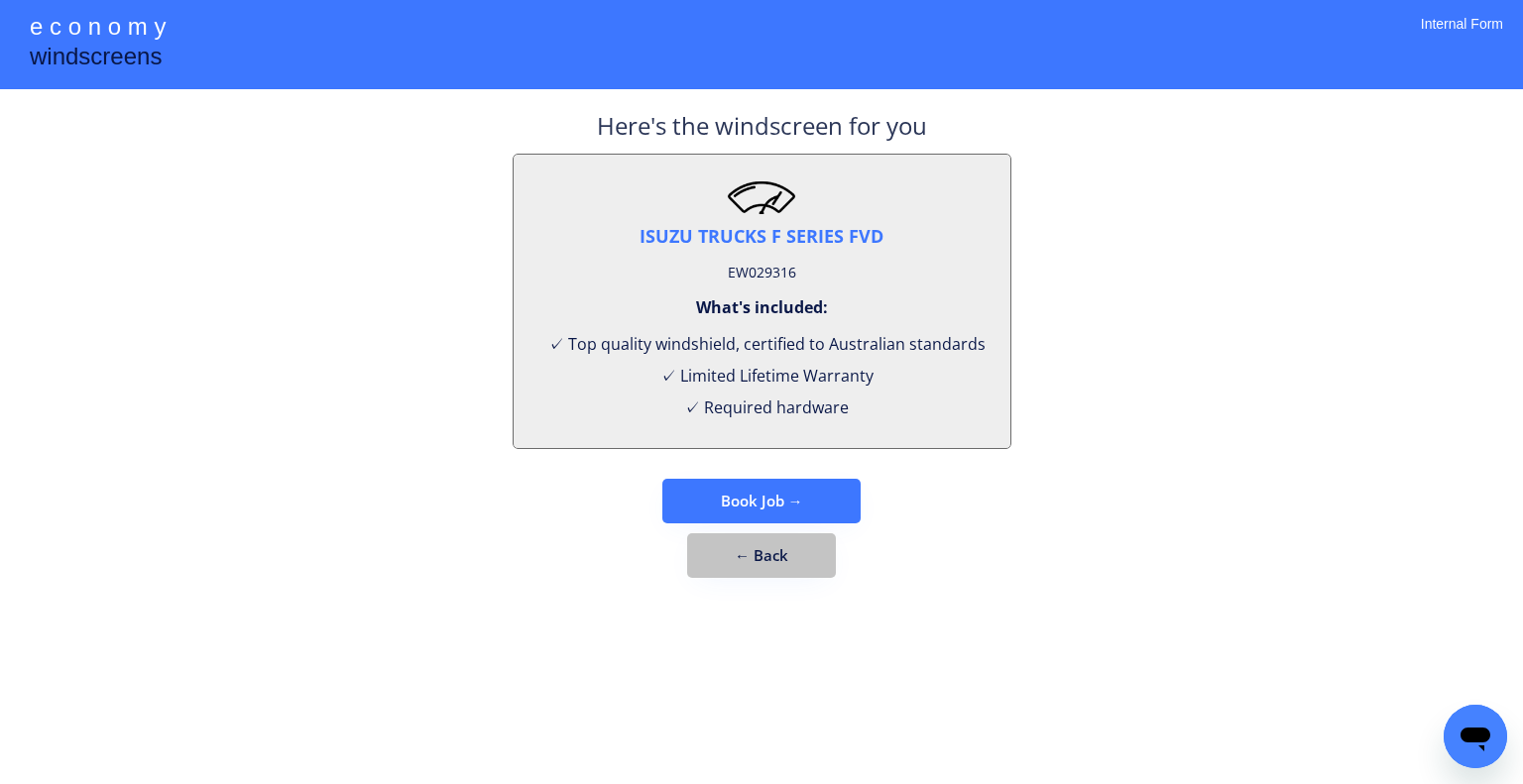 click on "←   Back" at bounding box center [762, 555] 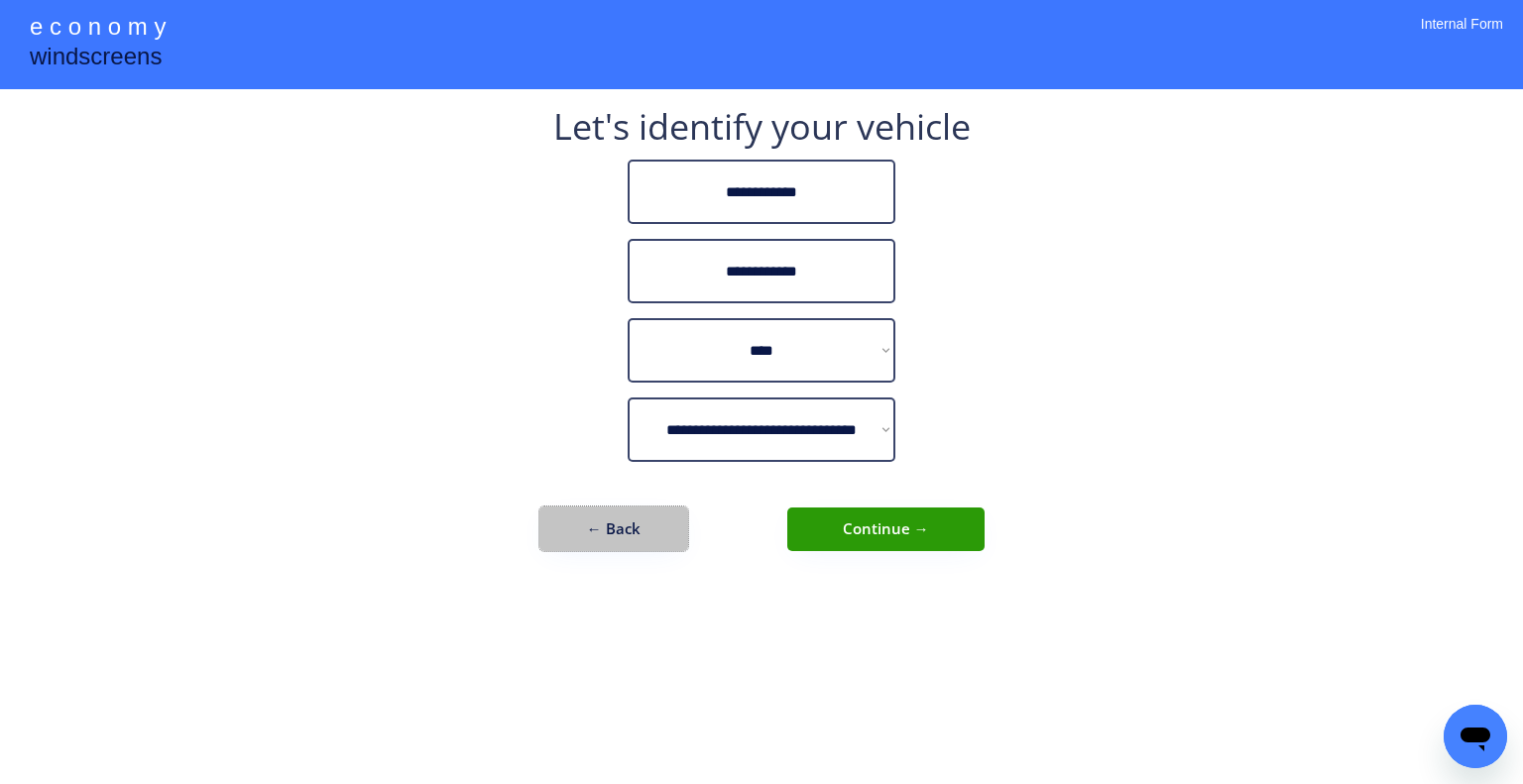 drag, startPoint x: 639, startPoint y: 544, endPoint x: 583, endPoint y: 534, distance: 56.88585 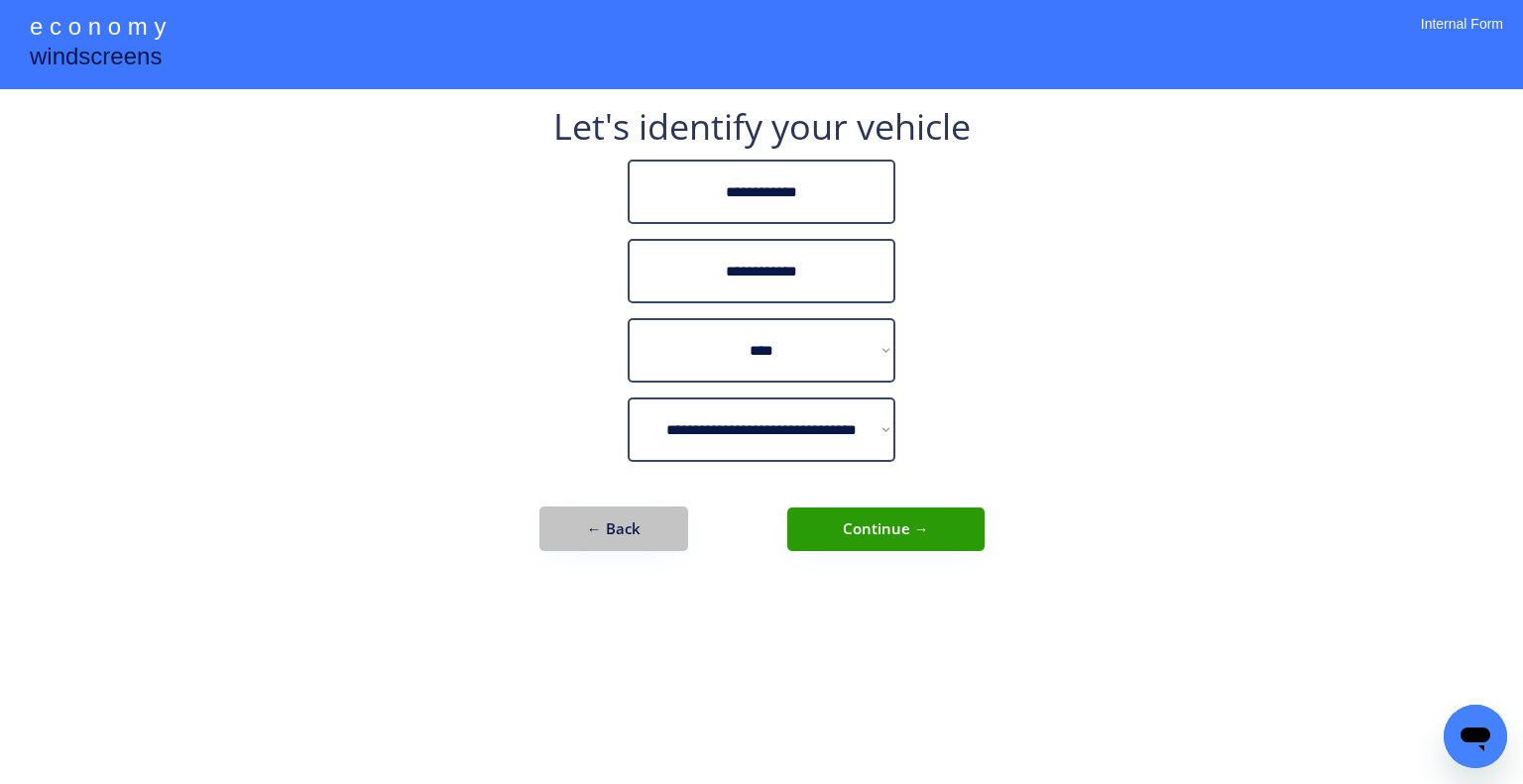 click on "←   Back" at bounding box center [614, 528] 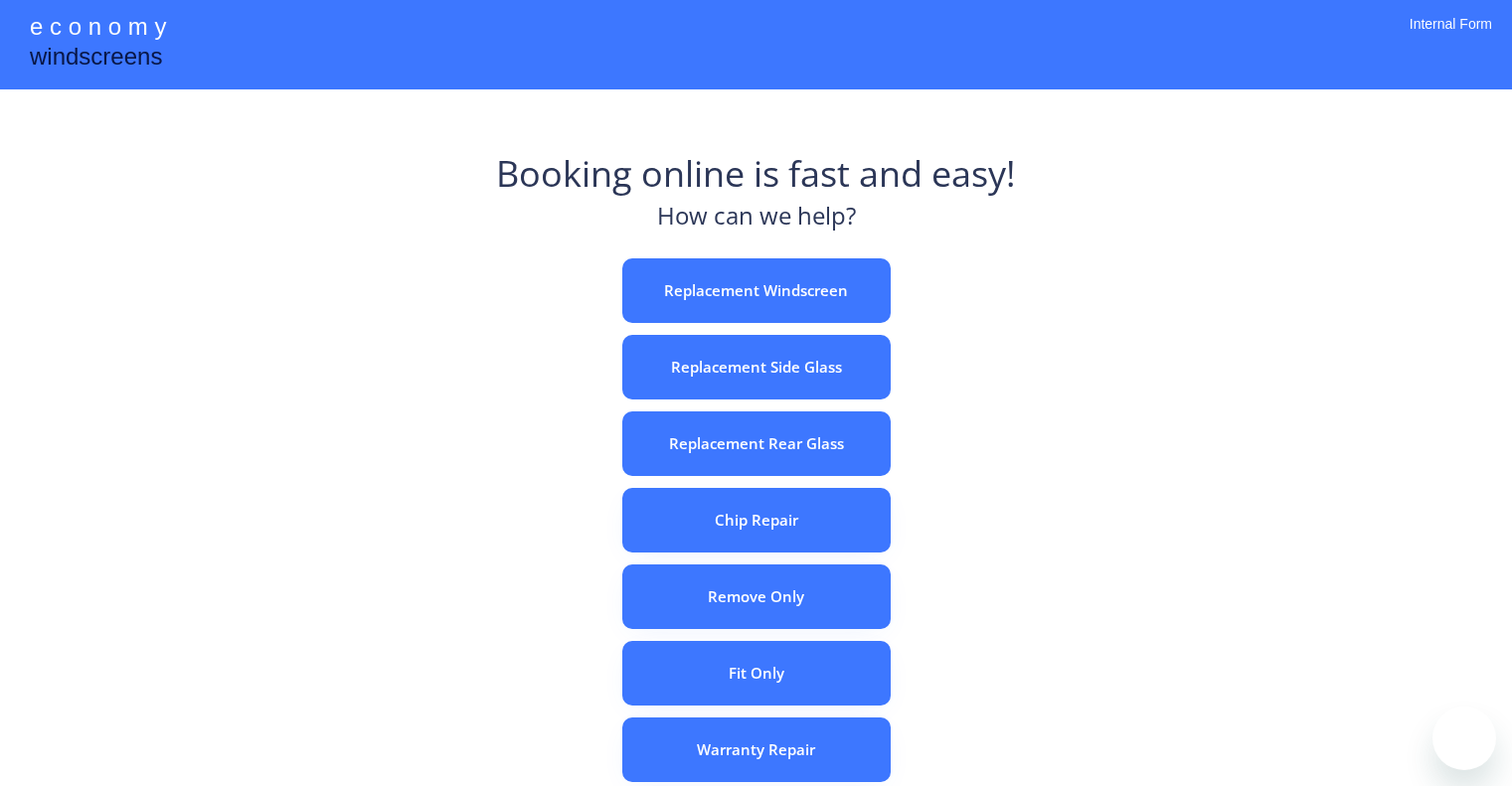 scroll, scrollTop: 0, scrollLeft: 0, axis: both 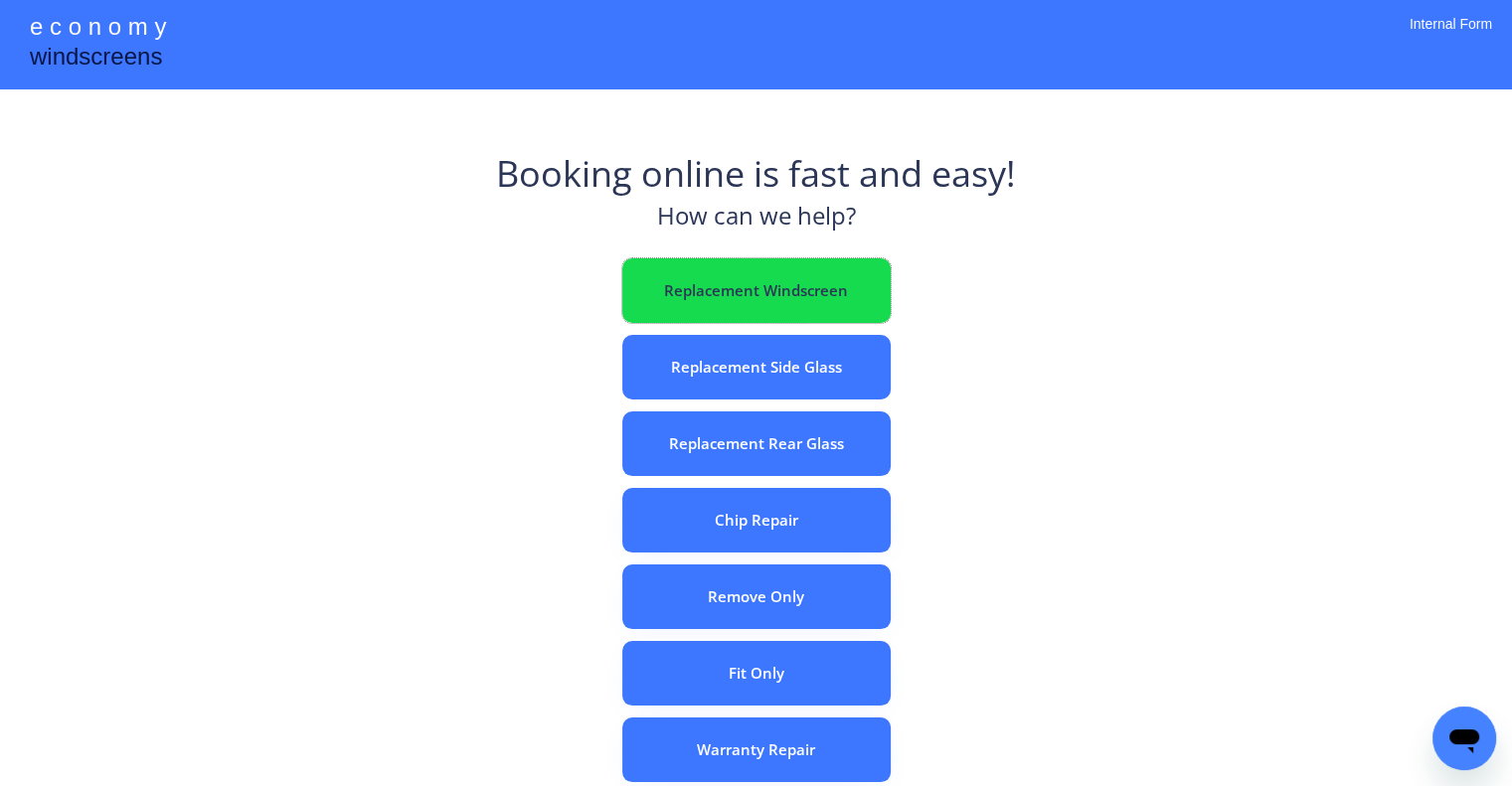 click on "Replacement Windscreen" at bounding box center [756, 290] 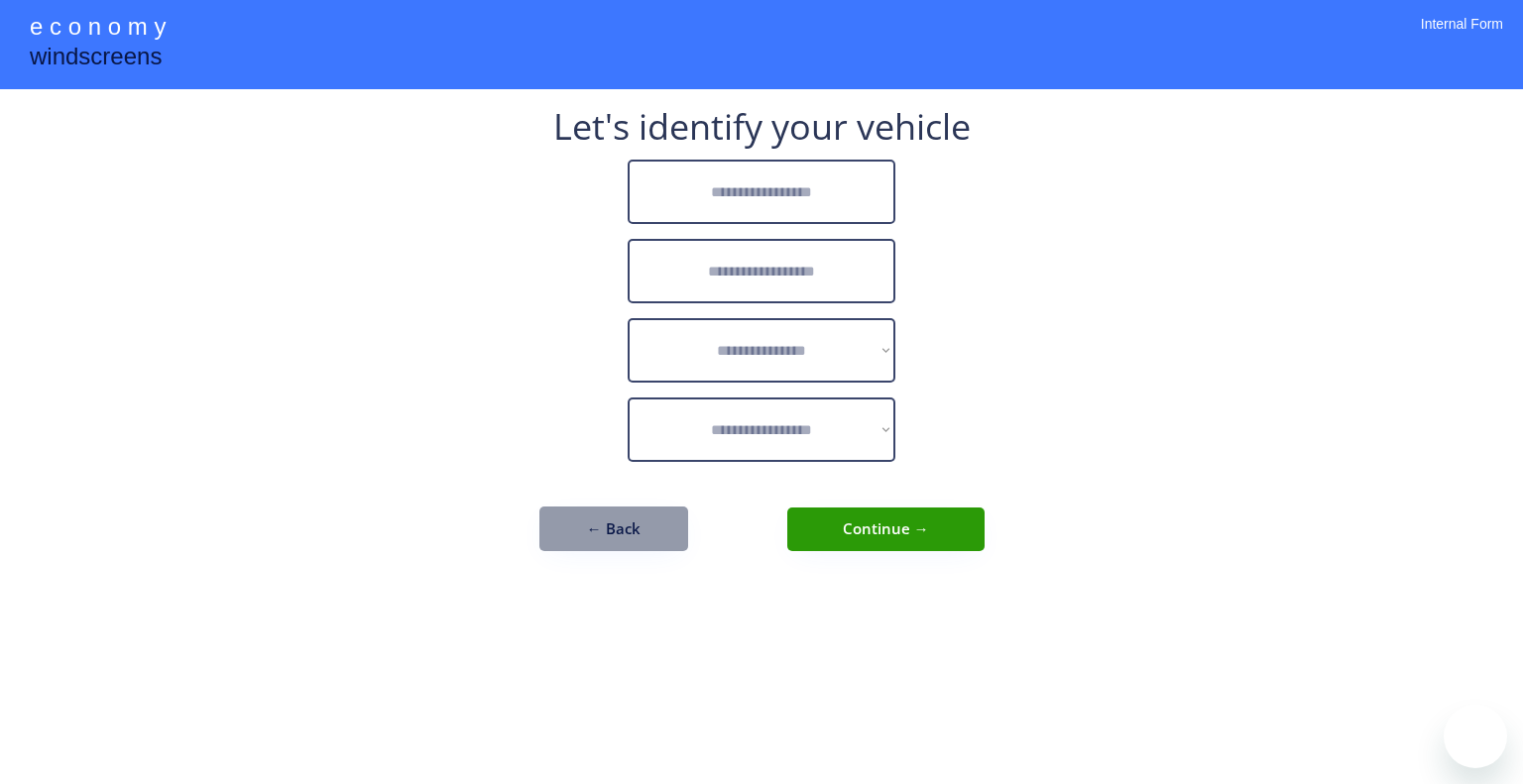 scroll, scrollTop: 0, scrollLeft: 0, axis: both 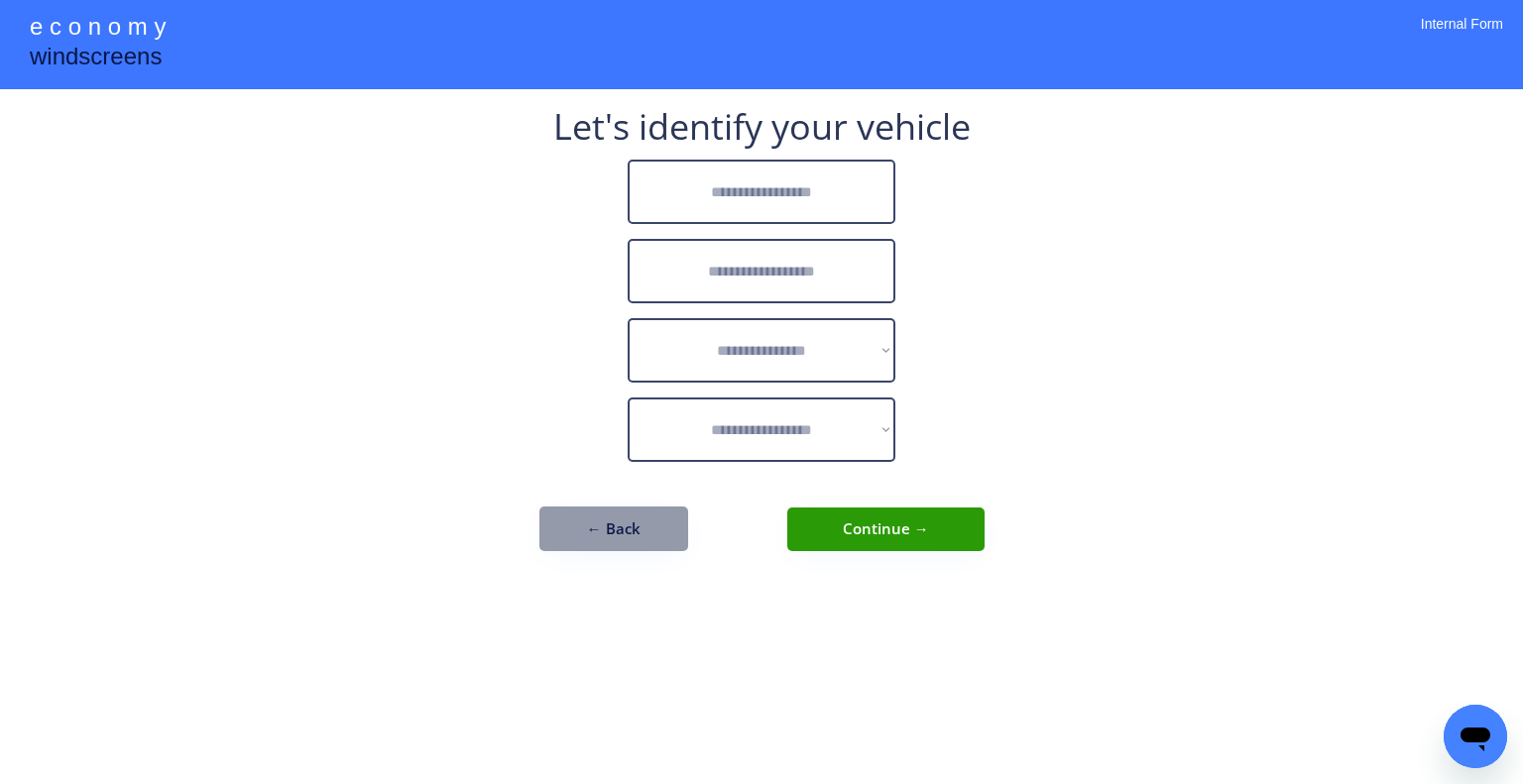 click at bounding box center [762, 191] 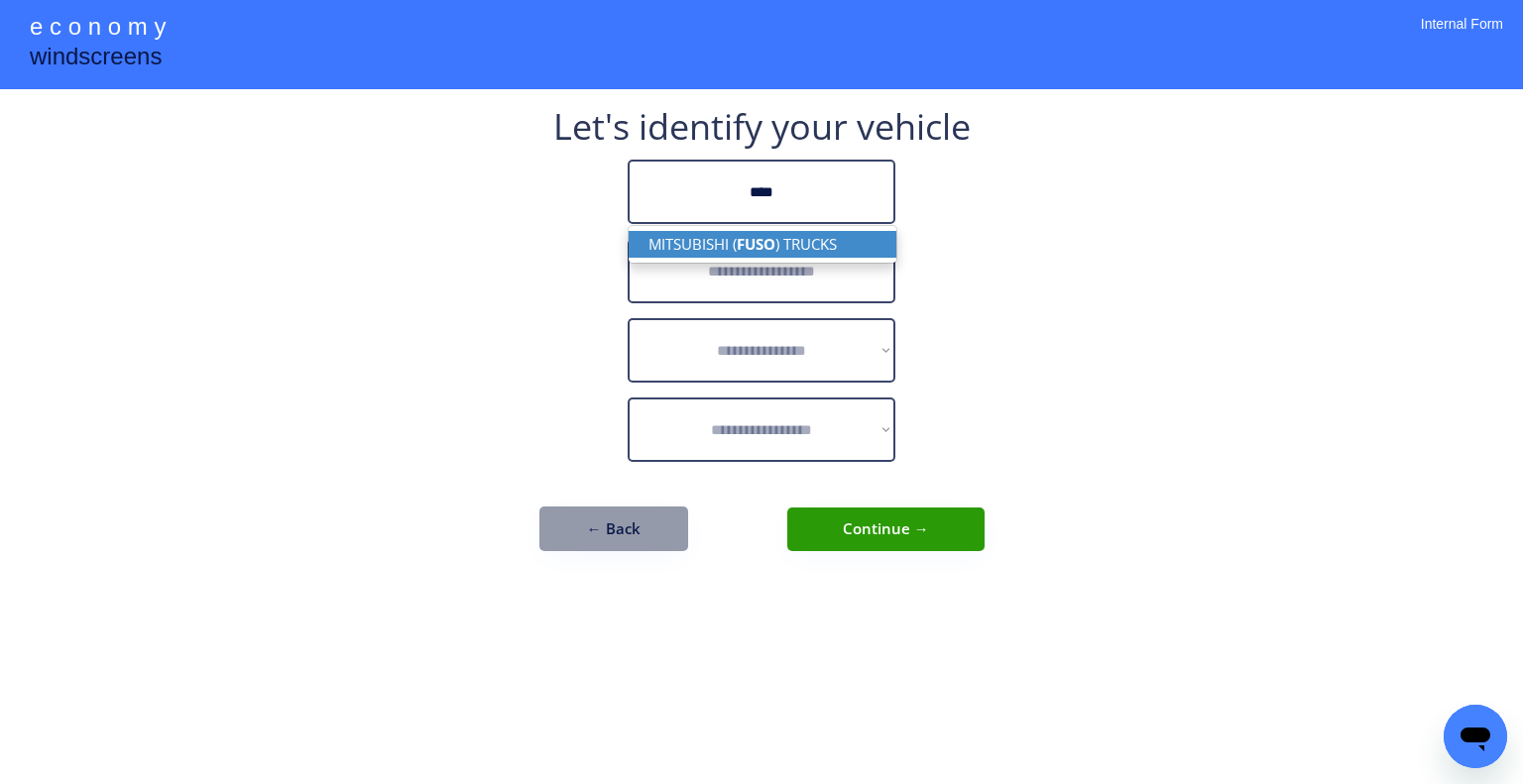 click on "MITSUBISHI ( FUSO ) TRUCKS" at bounding box center (762, 244) 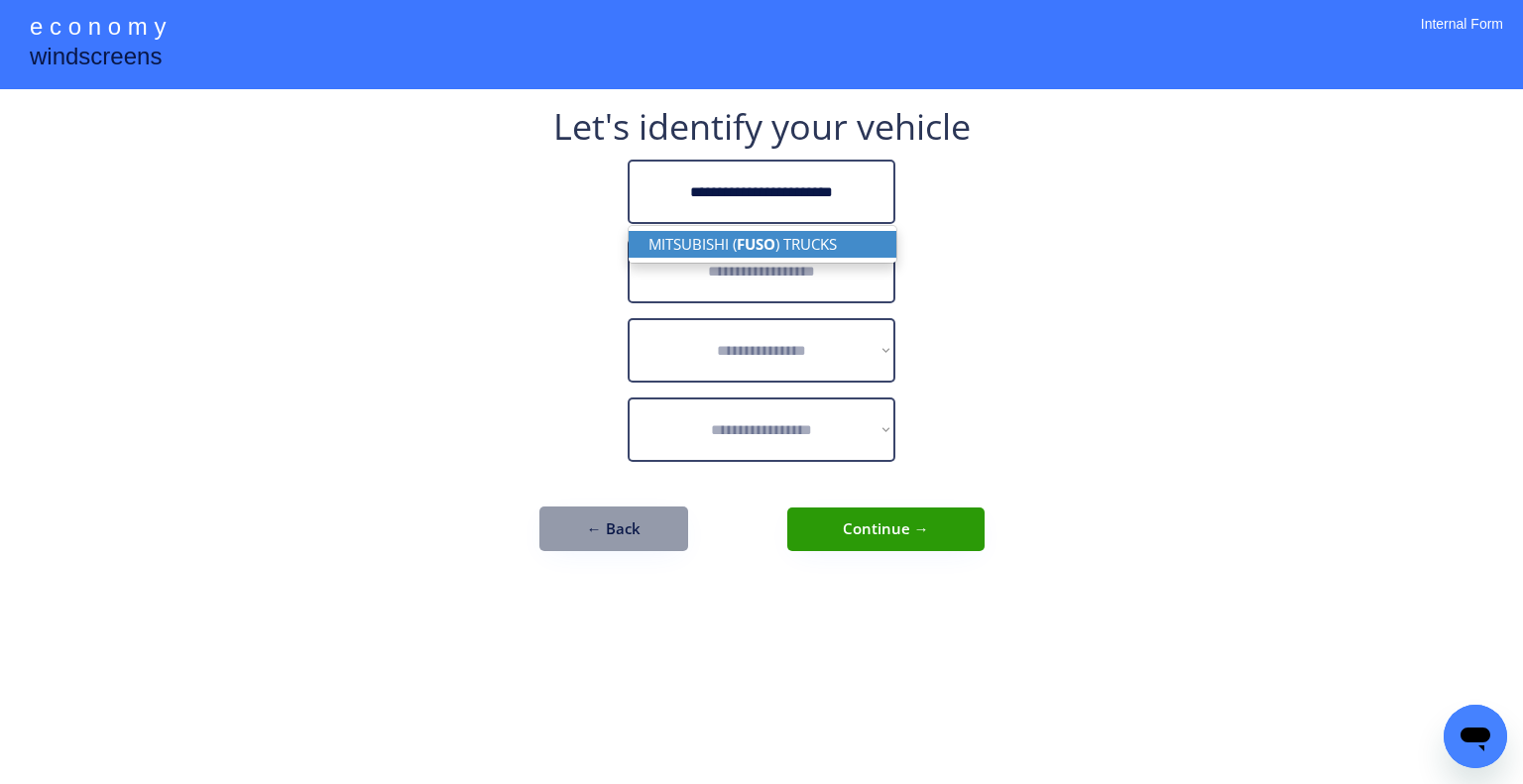 type on "**********" 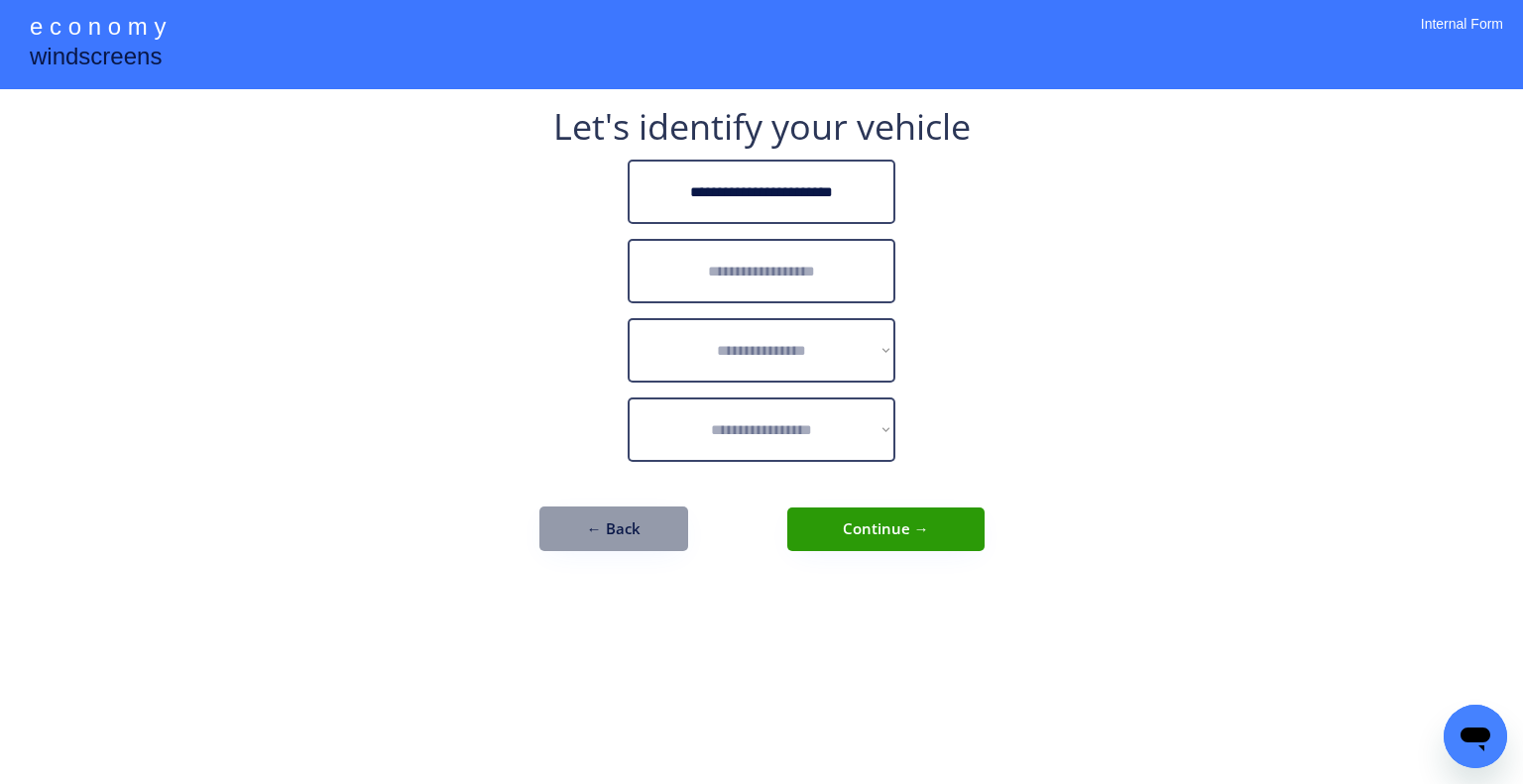 click at bounding box center (762, 271) 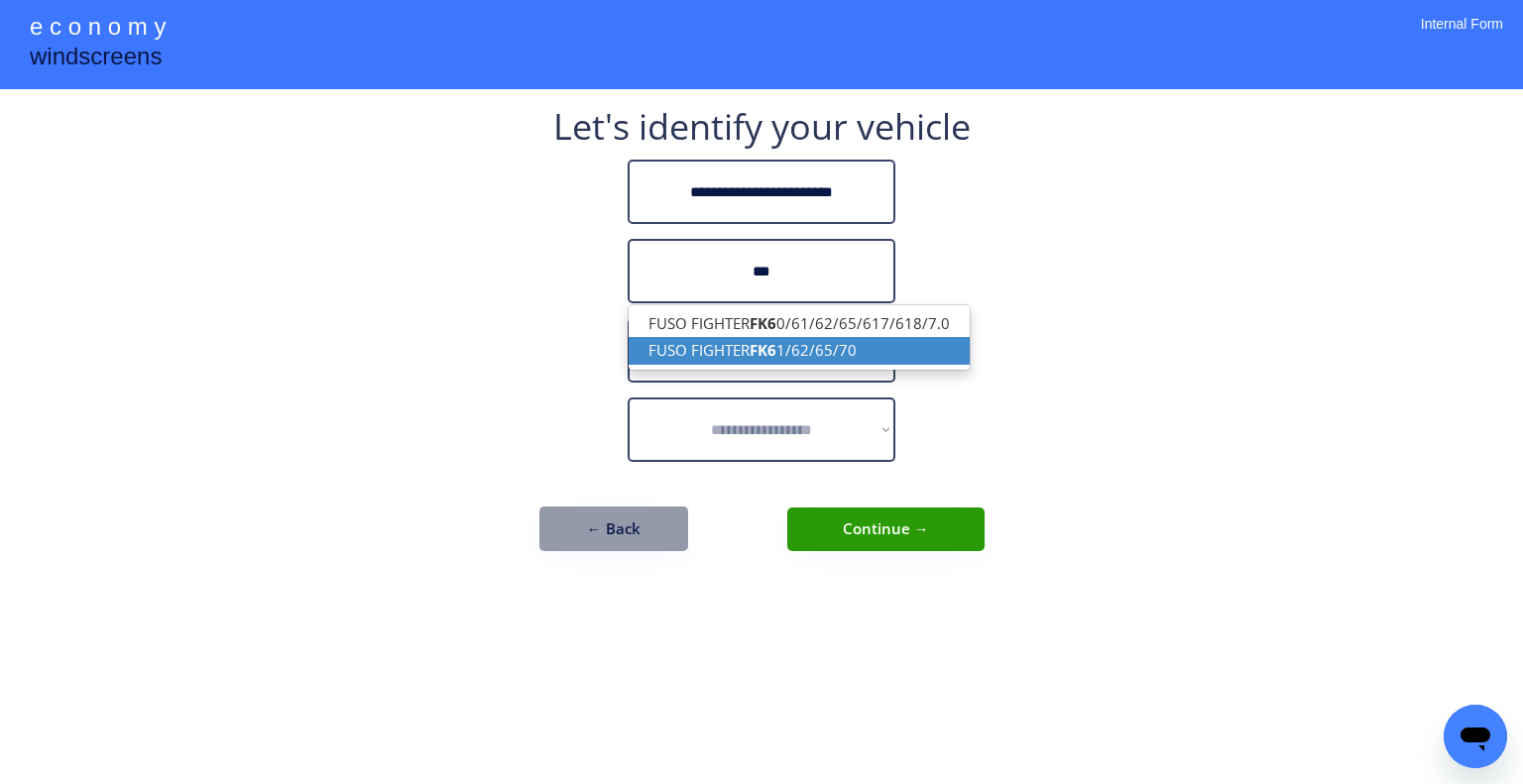 click on "FUSO FIGHTER  FK6 1/62/65/70" at bounding box center (799, 350) 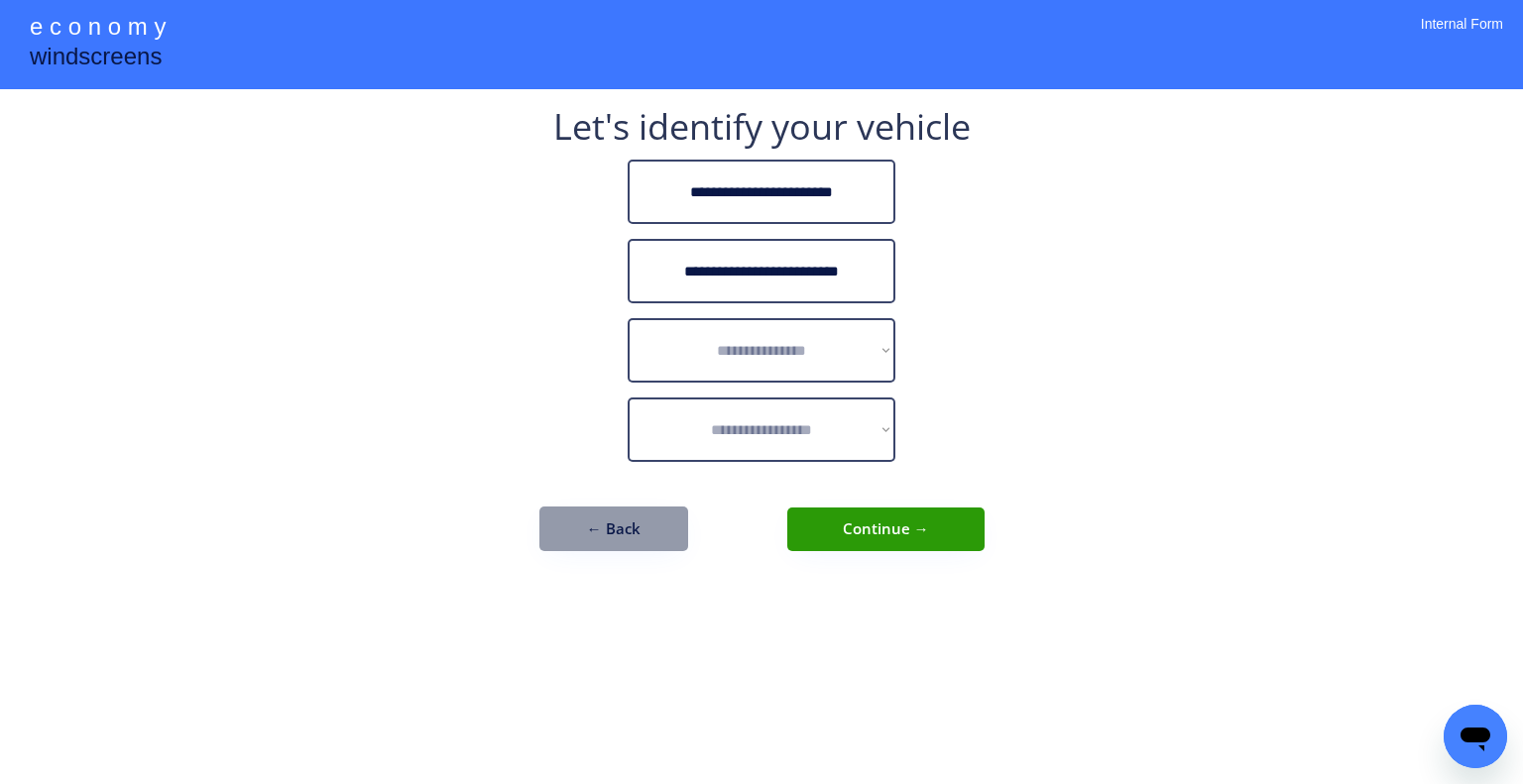 click on "**********" at bounding box center (762, 271) 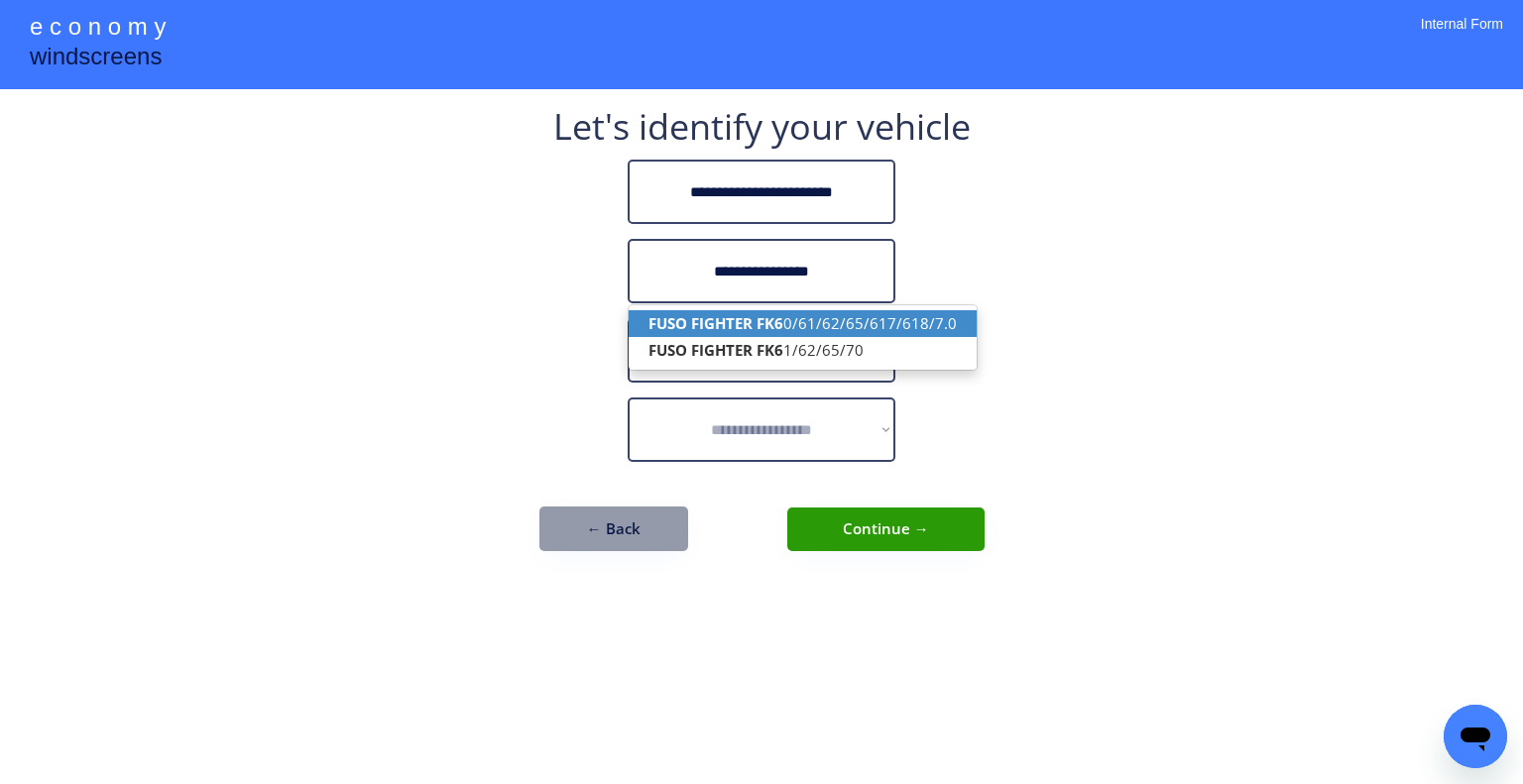 click on "FUSO FIGHTER FK6 0/61/62/65/617/618/7.0" at bounding box center [802, 323] 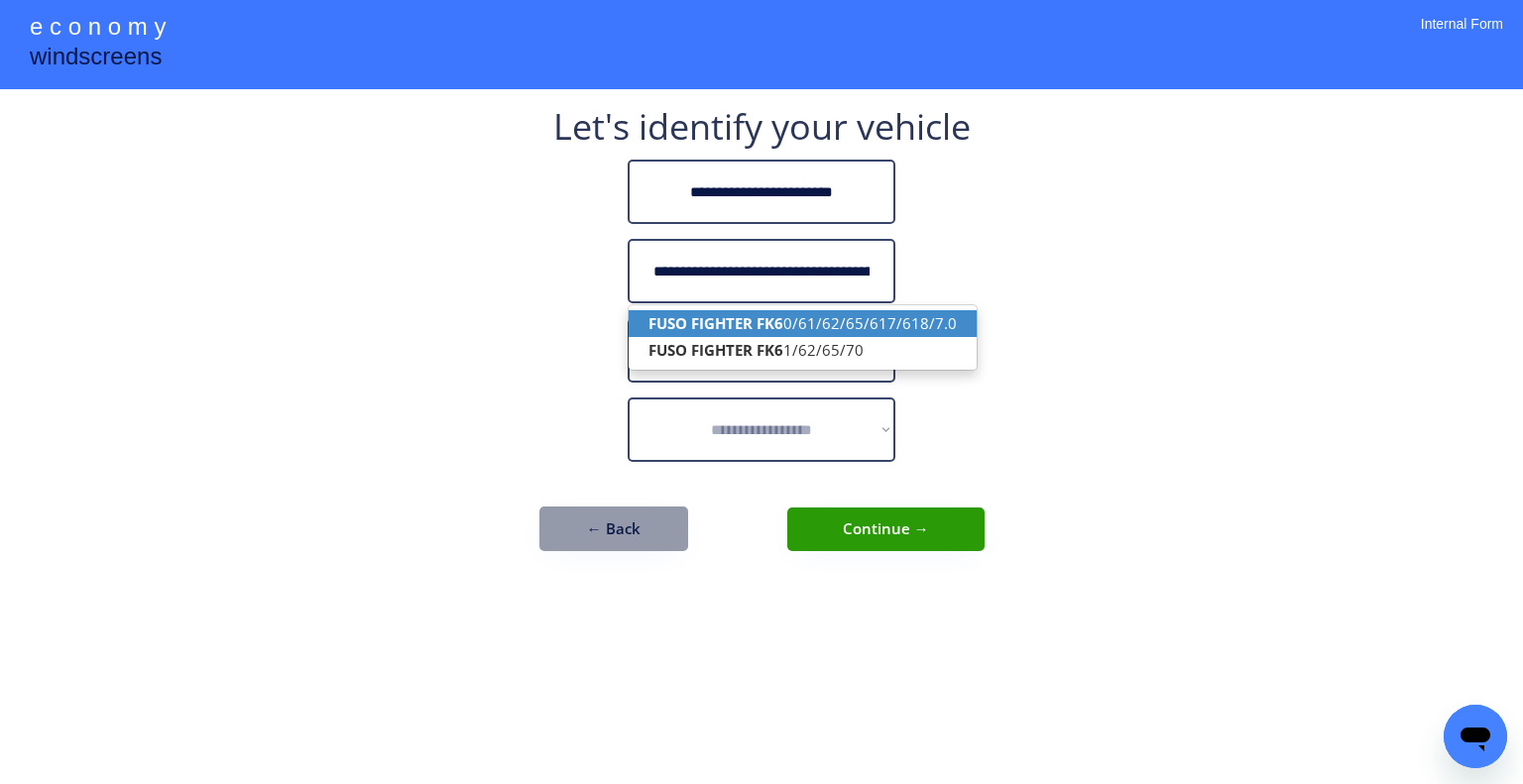 type on "**********" 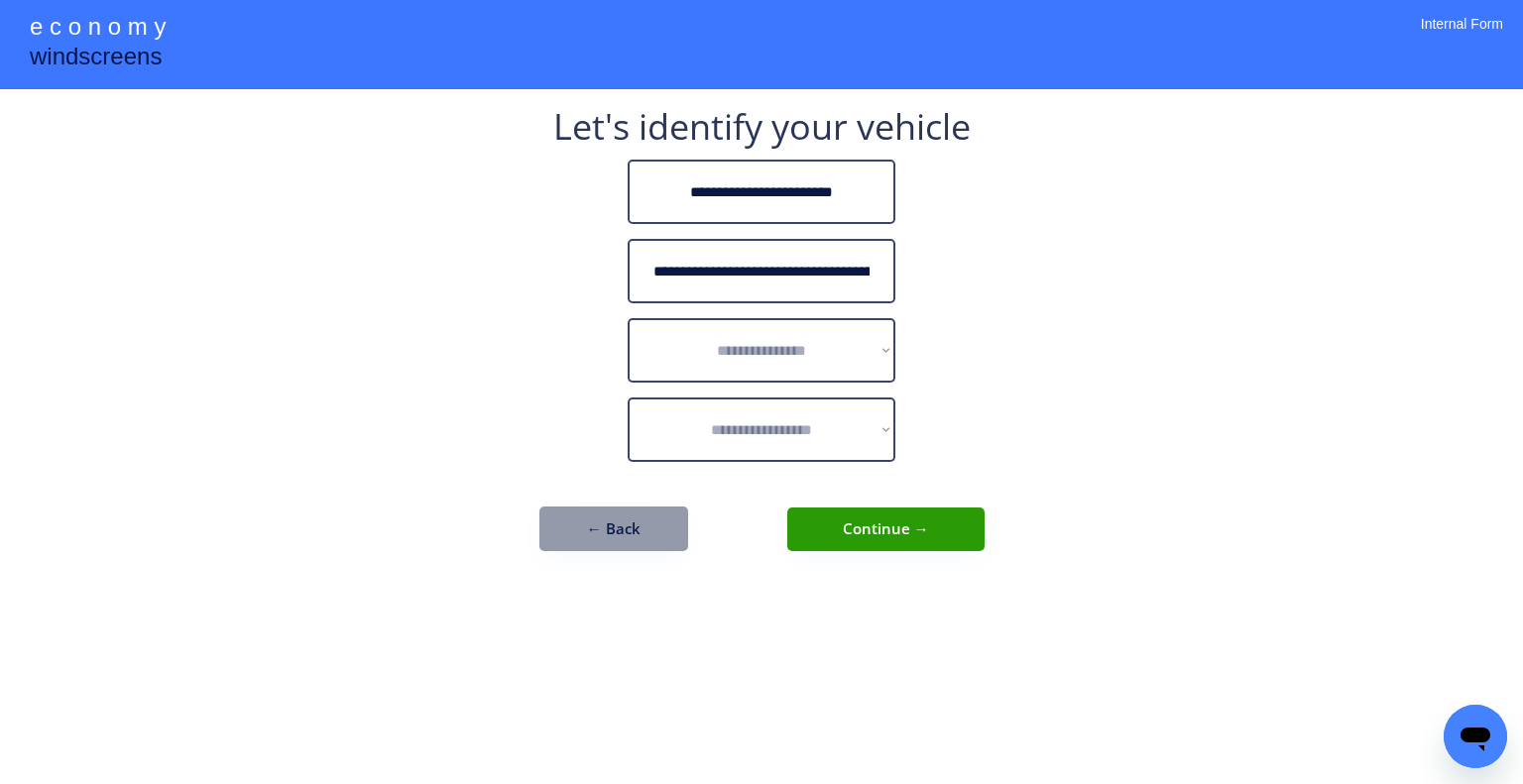 click on "**********" at bounding box center [762, 392] 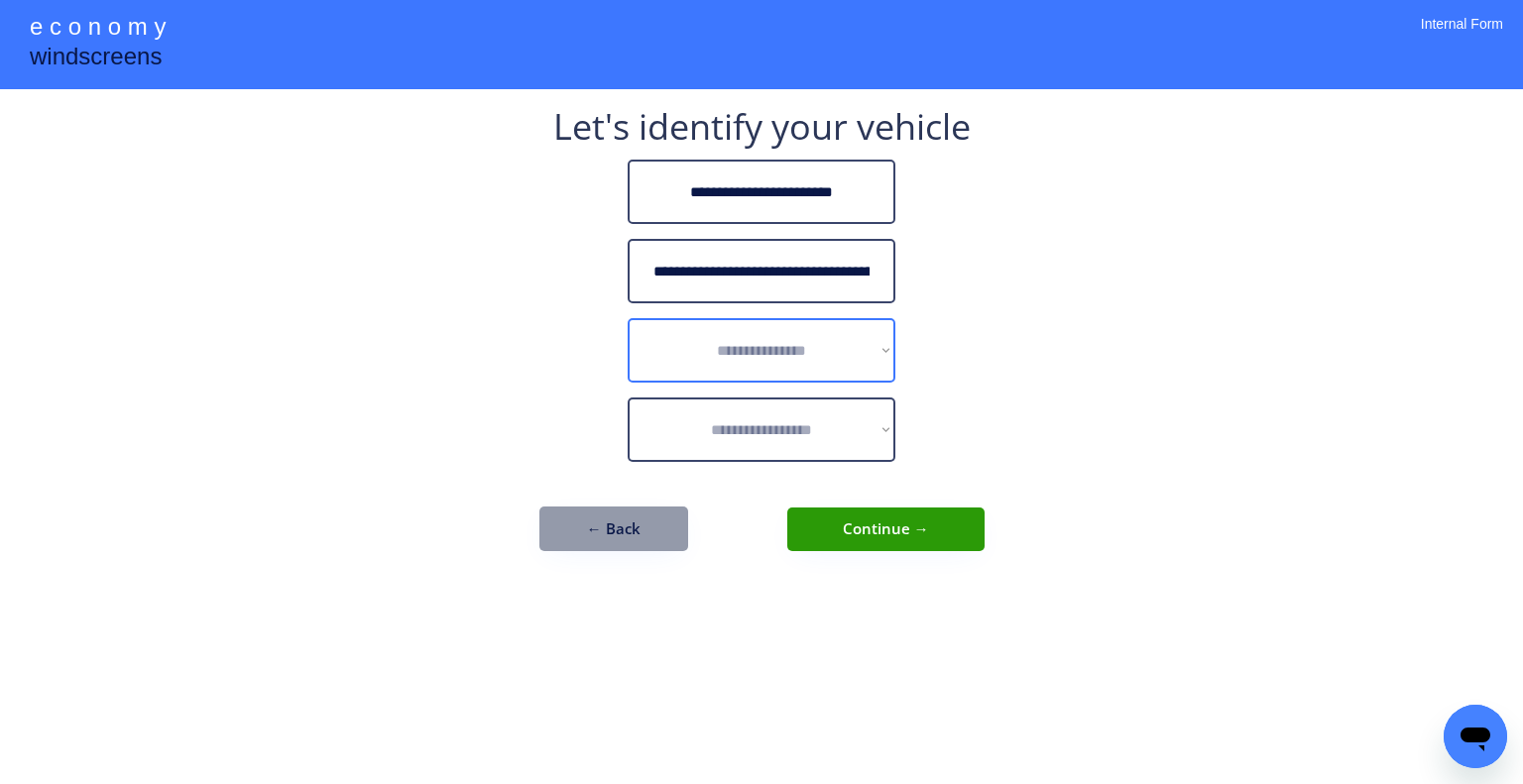 drag, startPoint x: 777, startPoint y: 361, endPoint x: 836, endPoint y: 336, distance: 64.07808 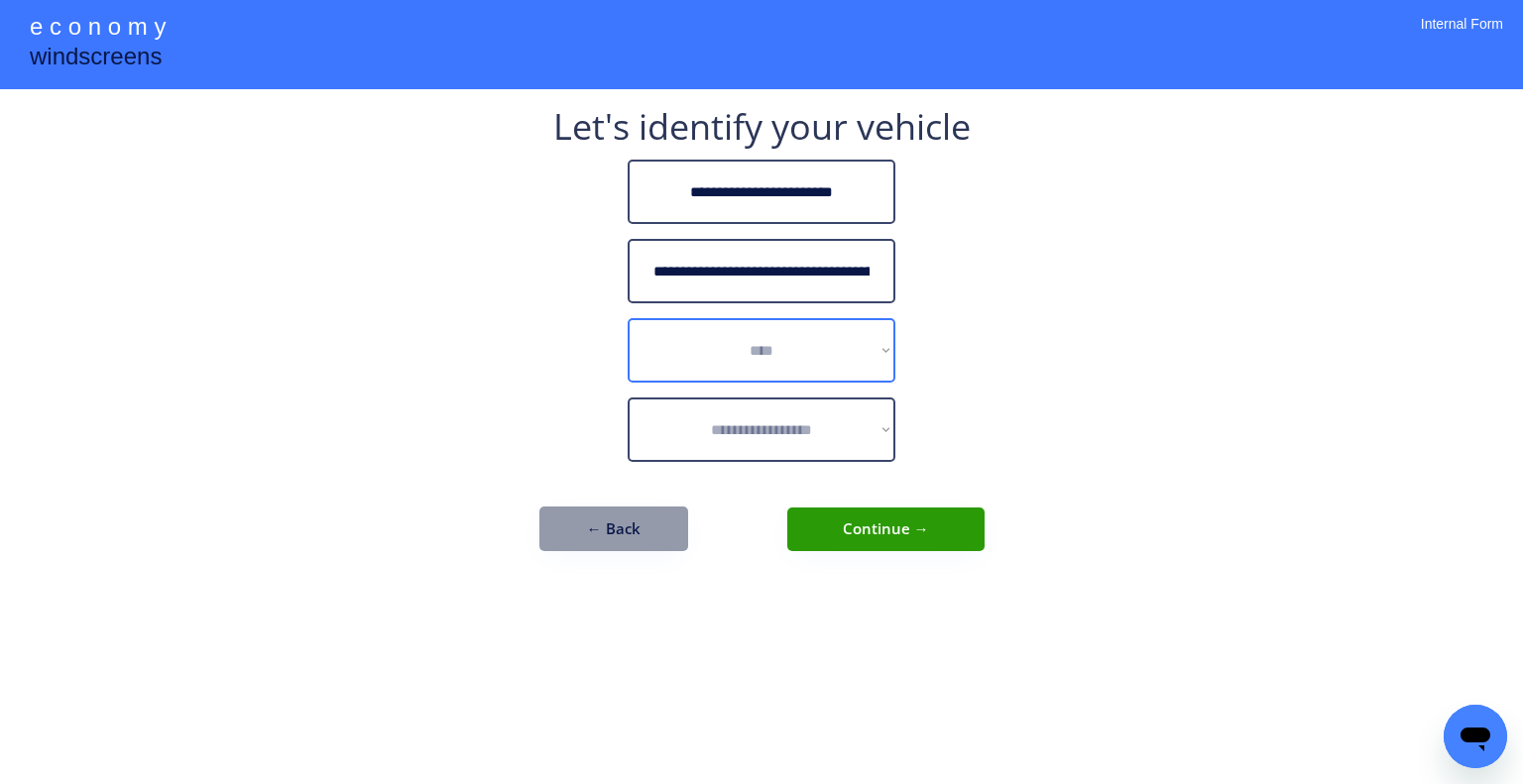 click on "**********" at bounding box center (762, 350) 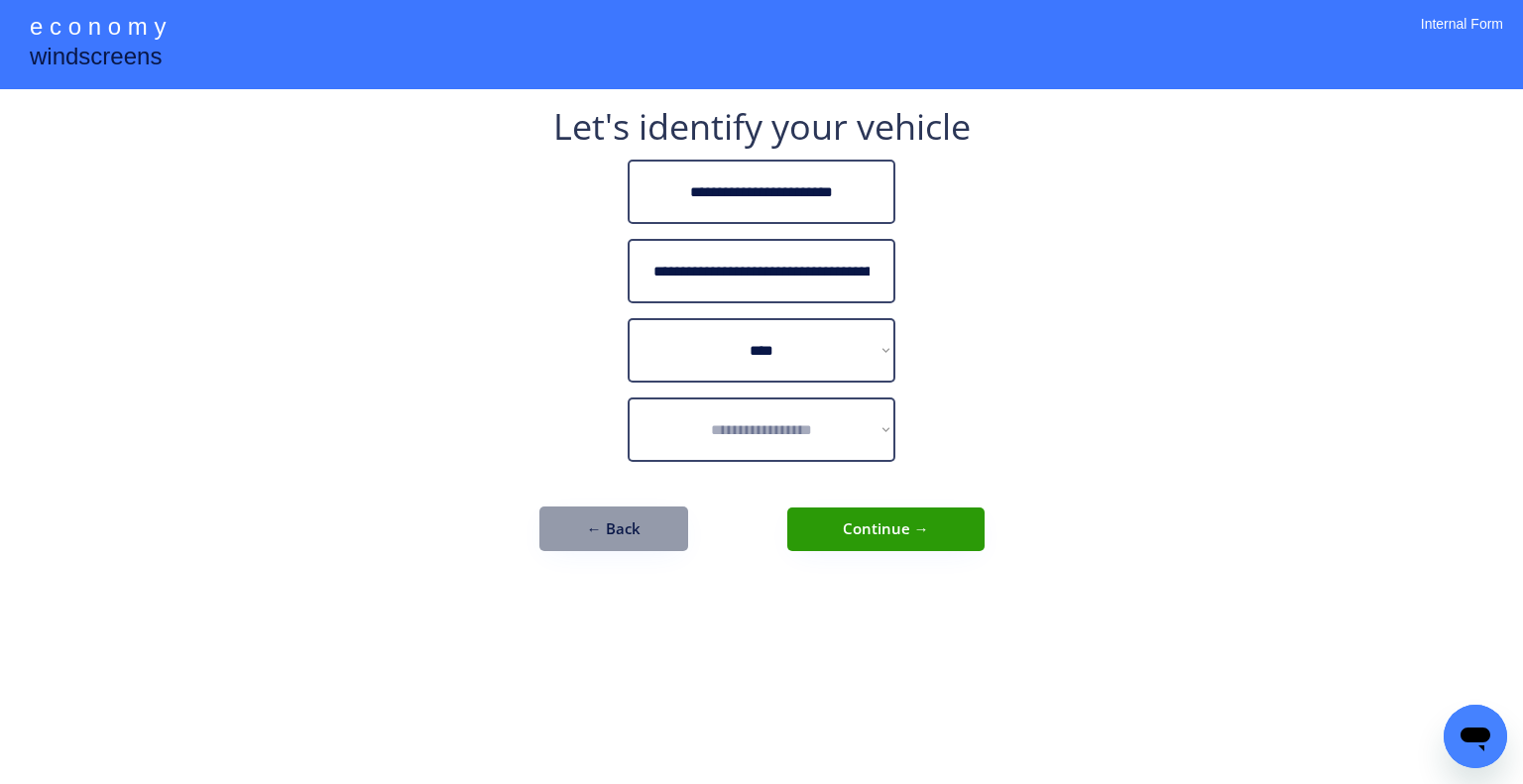 select on "**********" 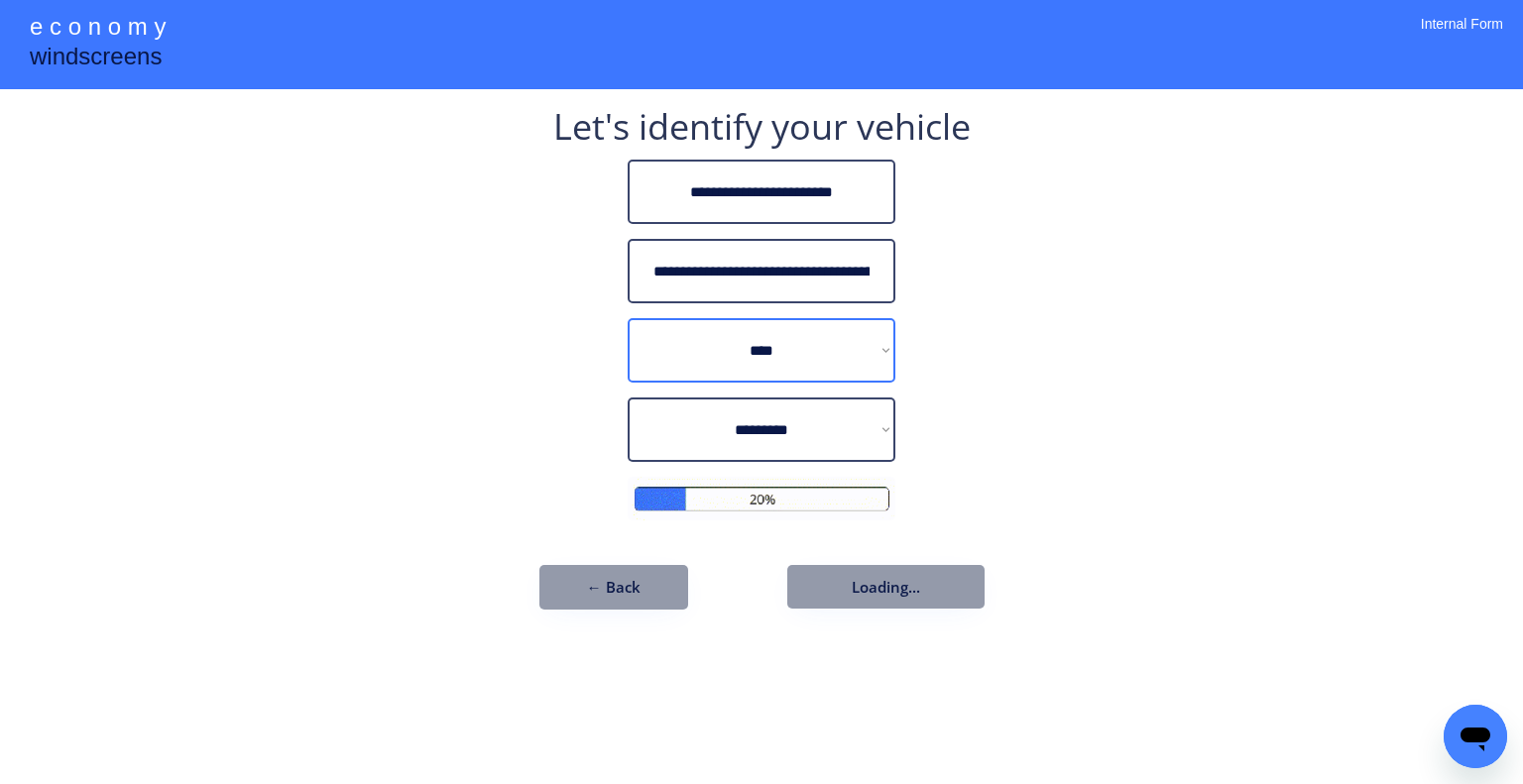 click on "**********" at bounding box center (762, 350) 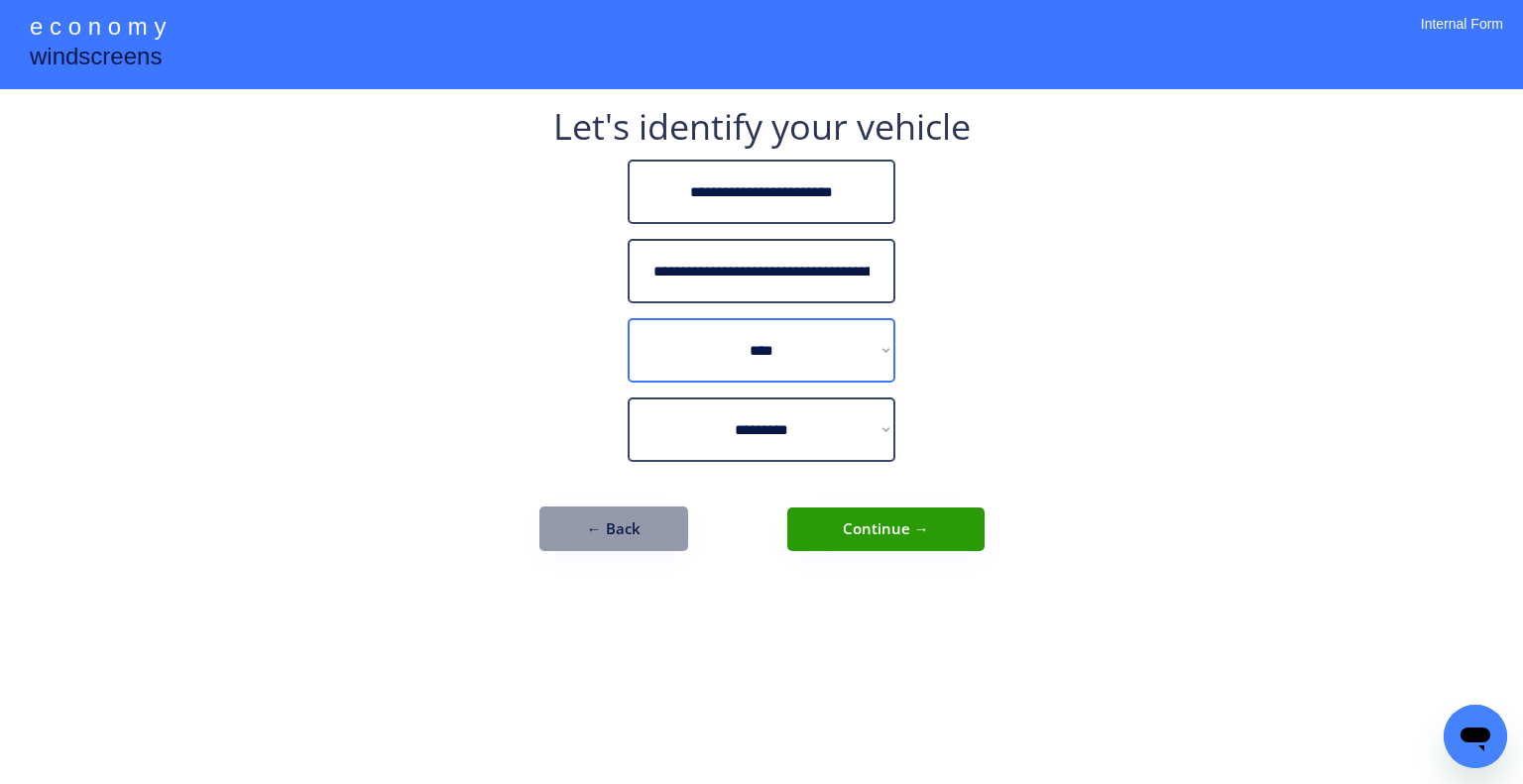 select on "******" 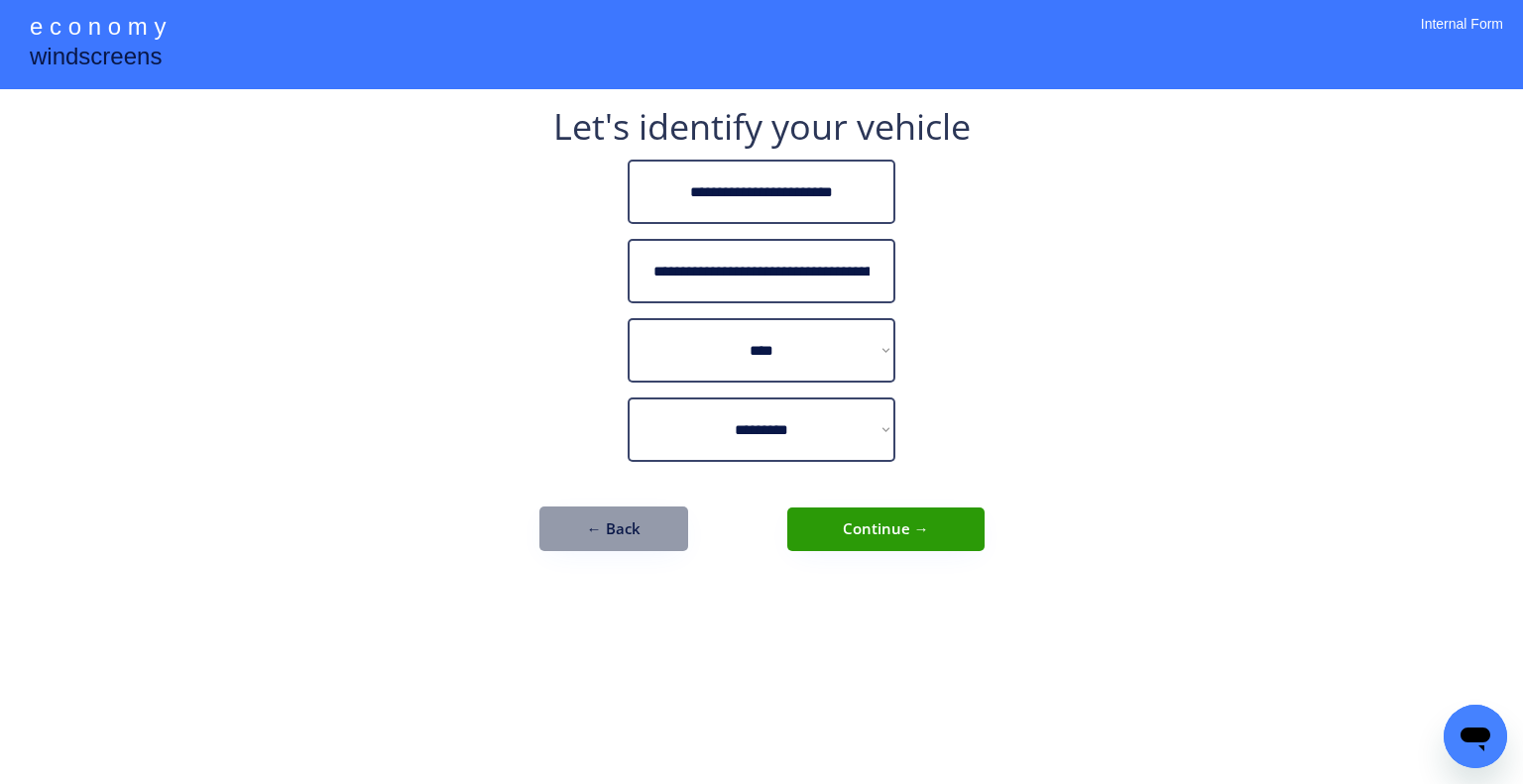click on "**********" at bounding box center [762, 392] 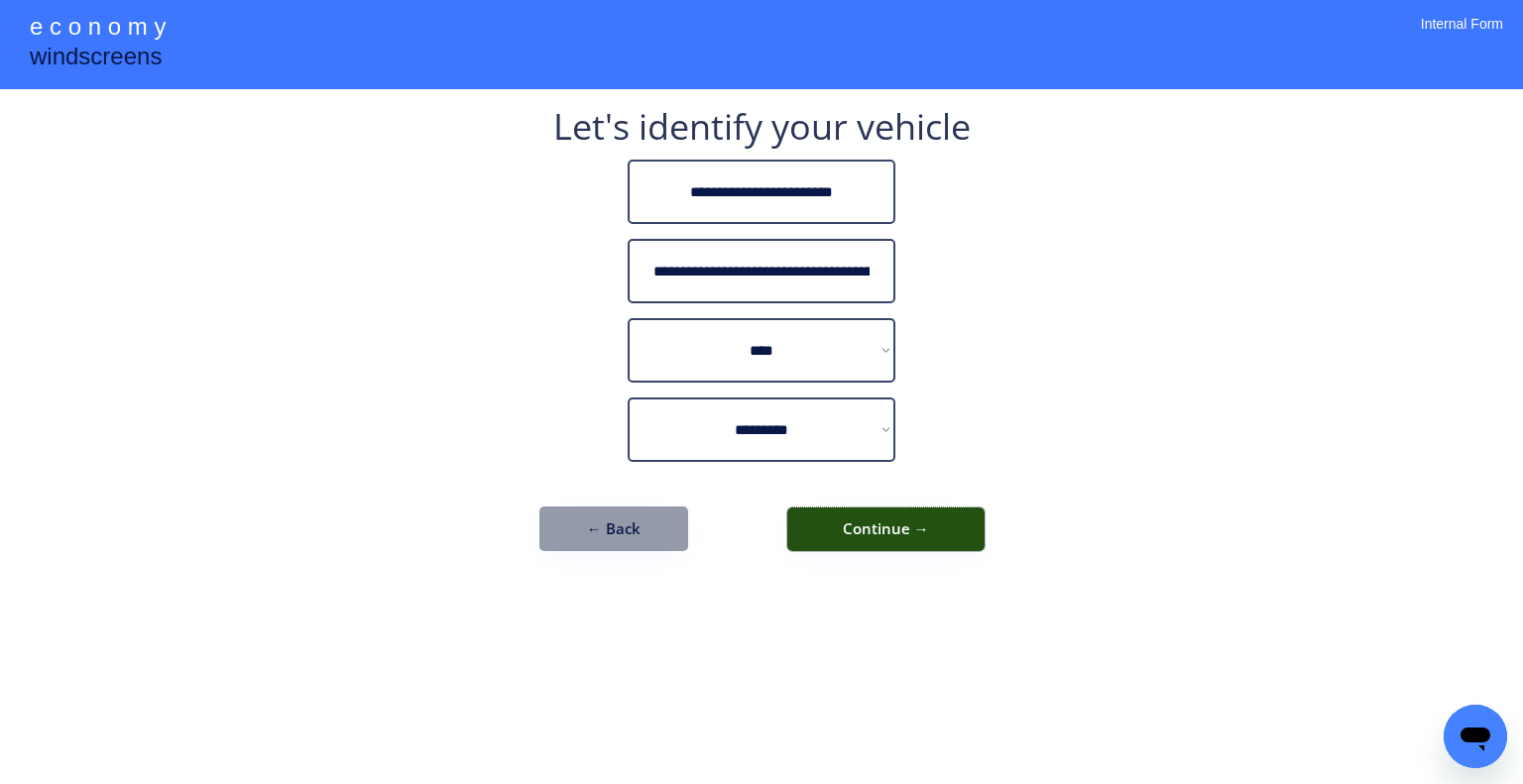 click on "Continue    →" at bounding box center (885, 529) 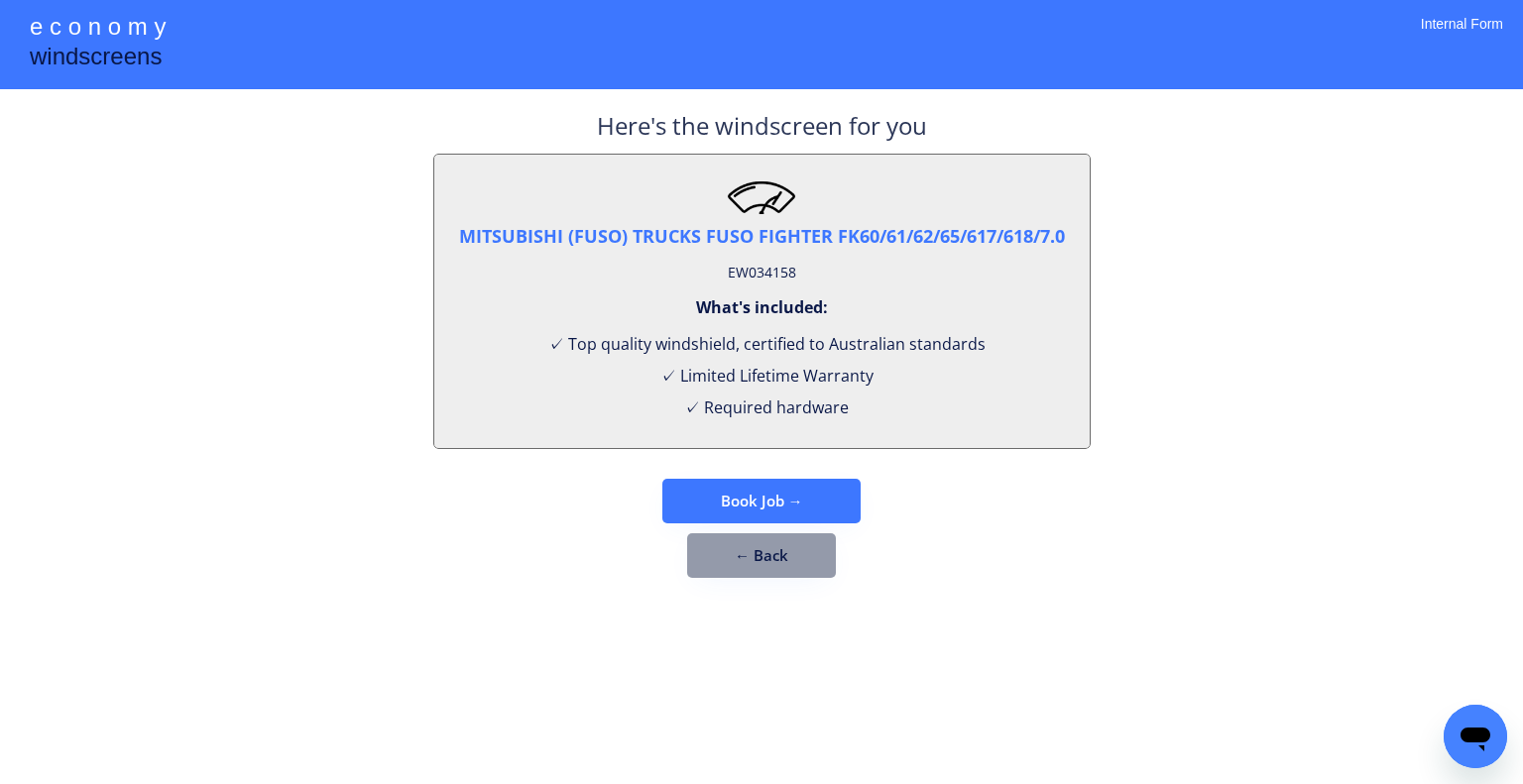 click on "EW034158" at bounding box center (762, 273) 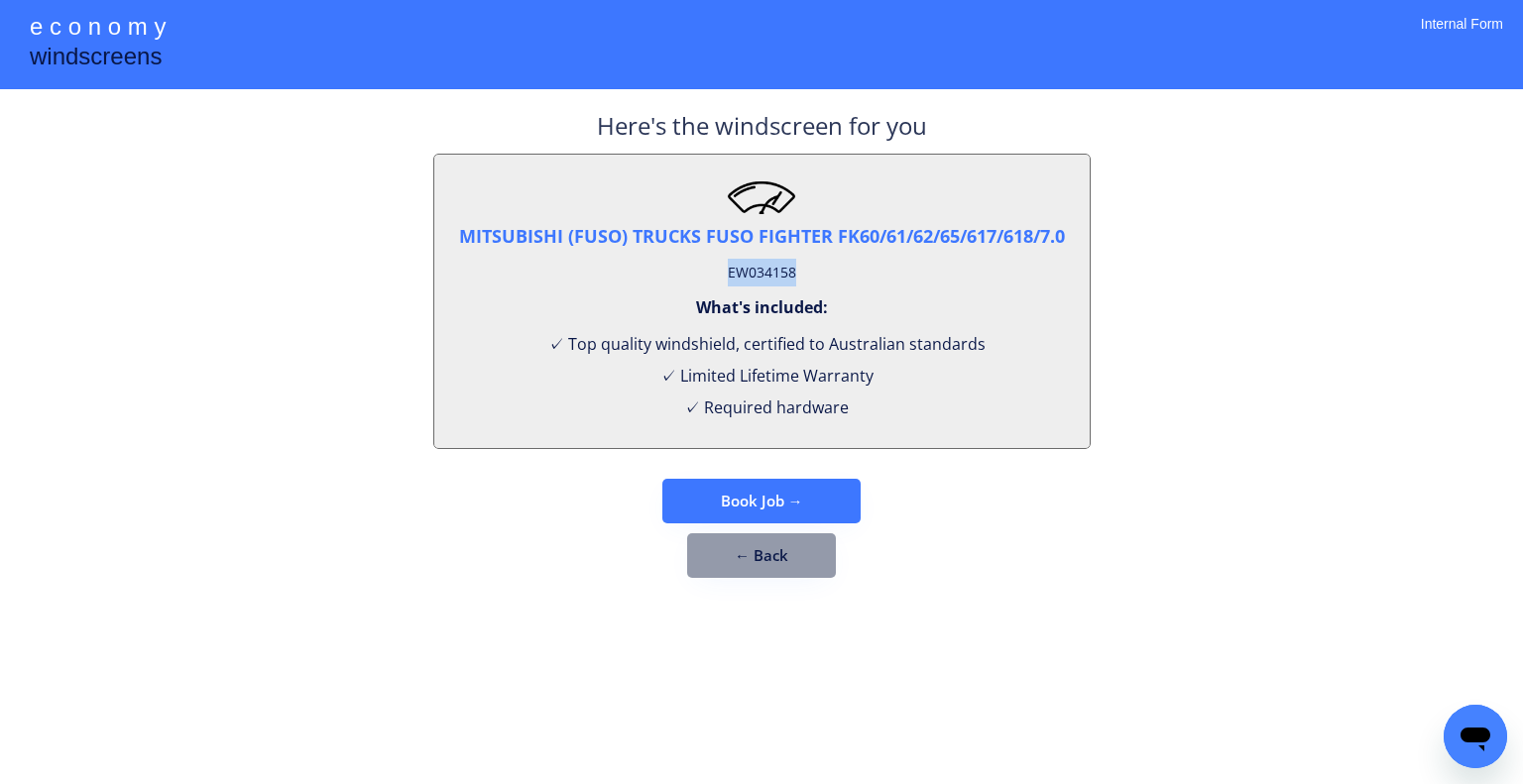 click on "EW034158" at bounding box center (762, 273) 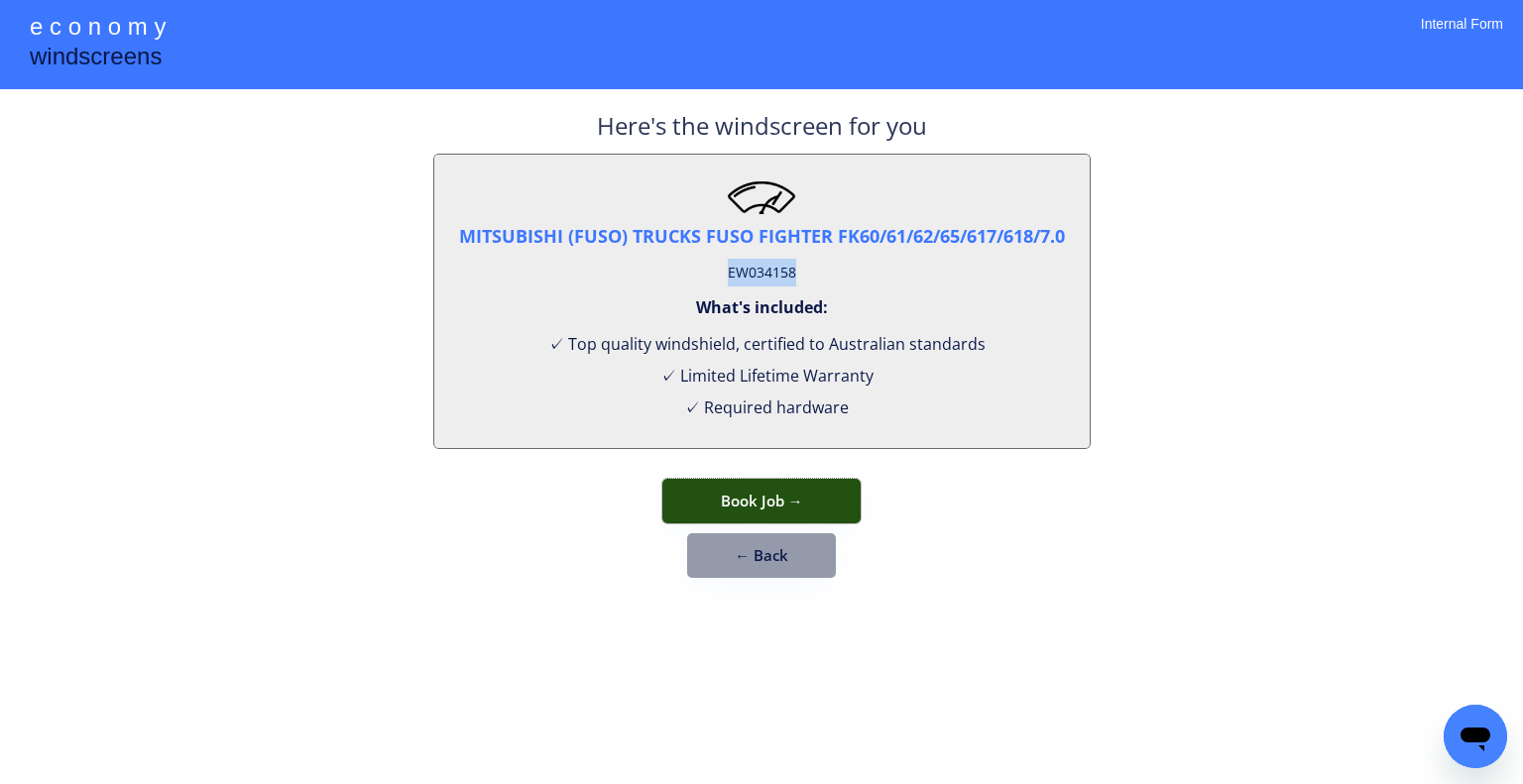 click on "Book Job    →" at bounding box center (762, 501) 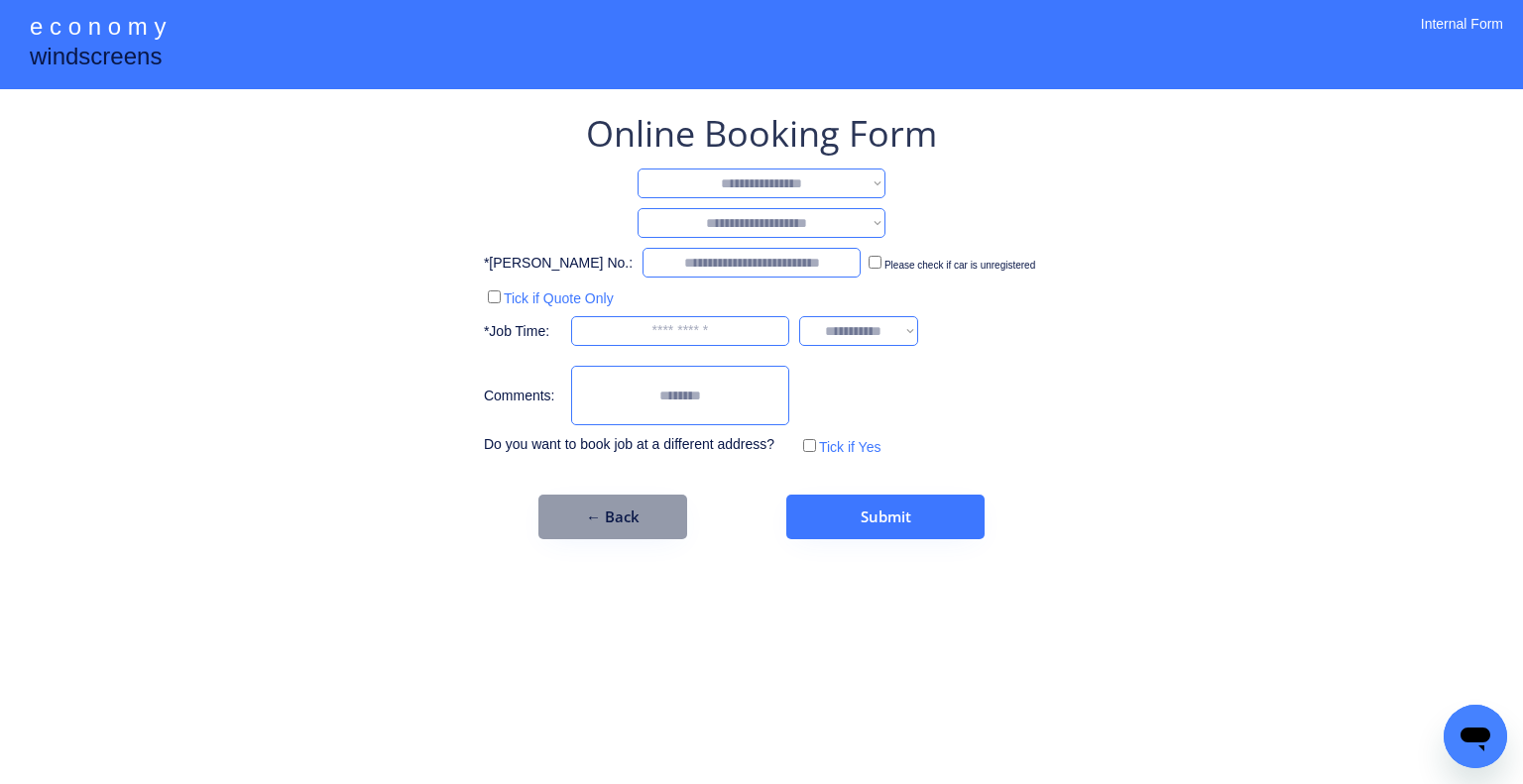 click on "**********" at bounding box center (762, 183) 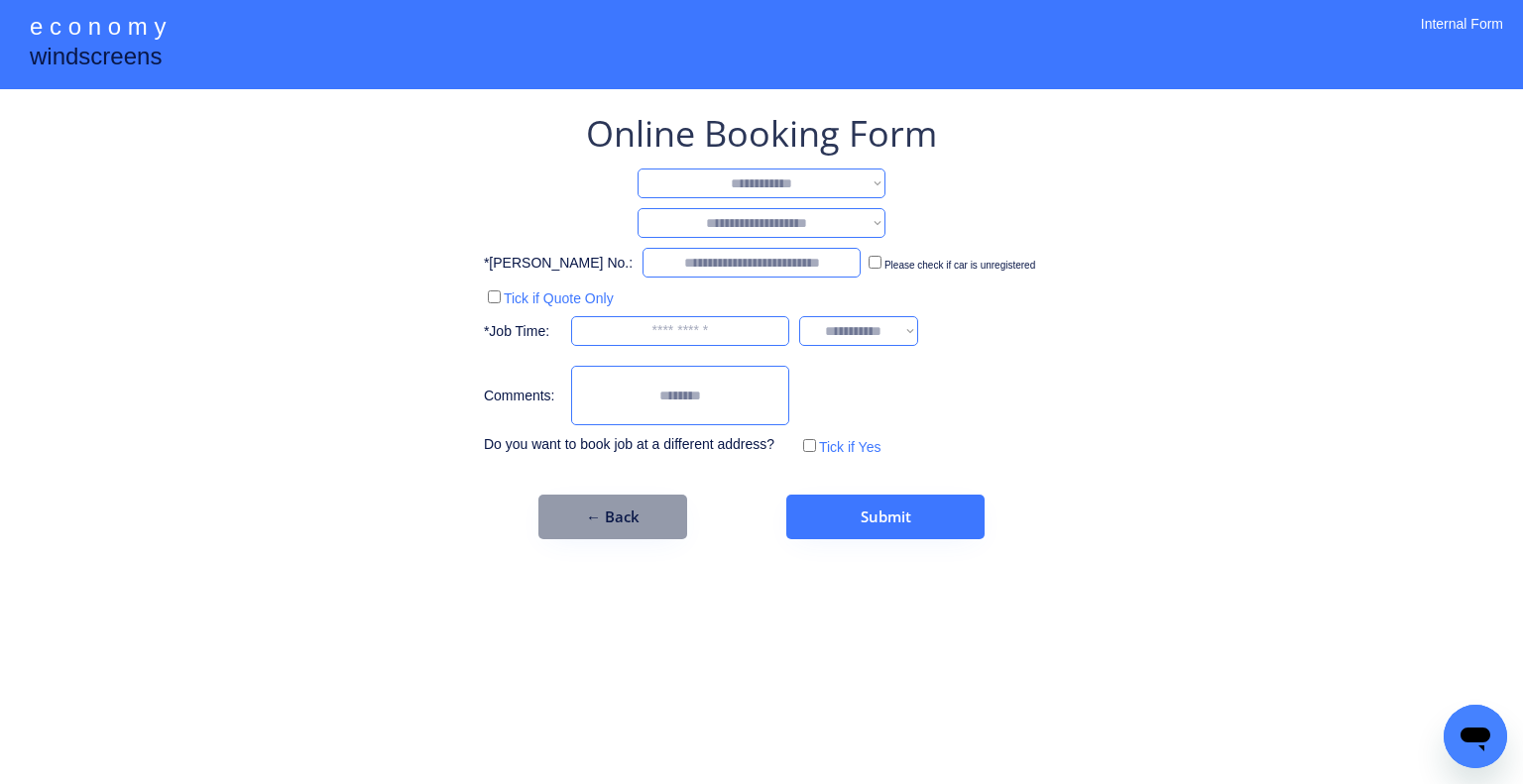 click on "**********" at bounding box center (762, 183) 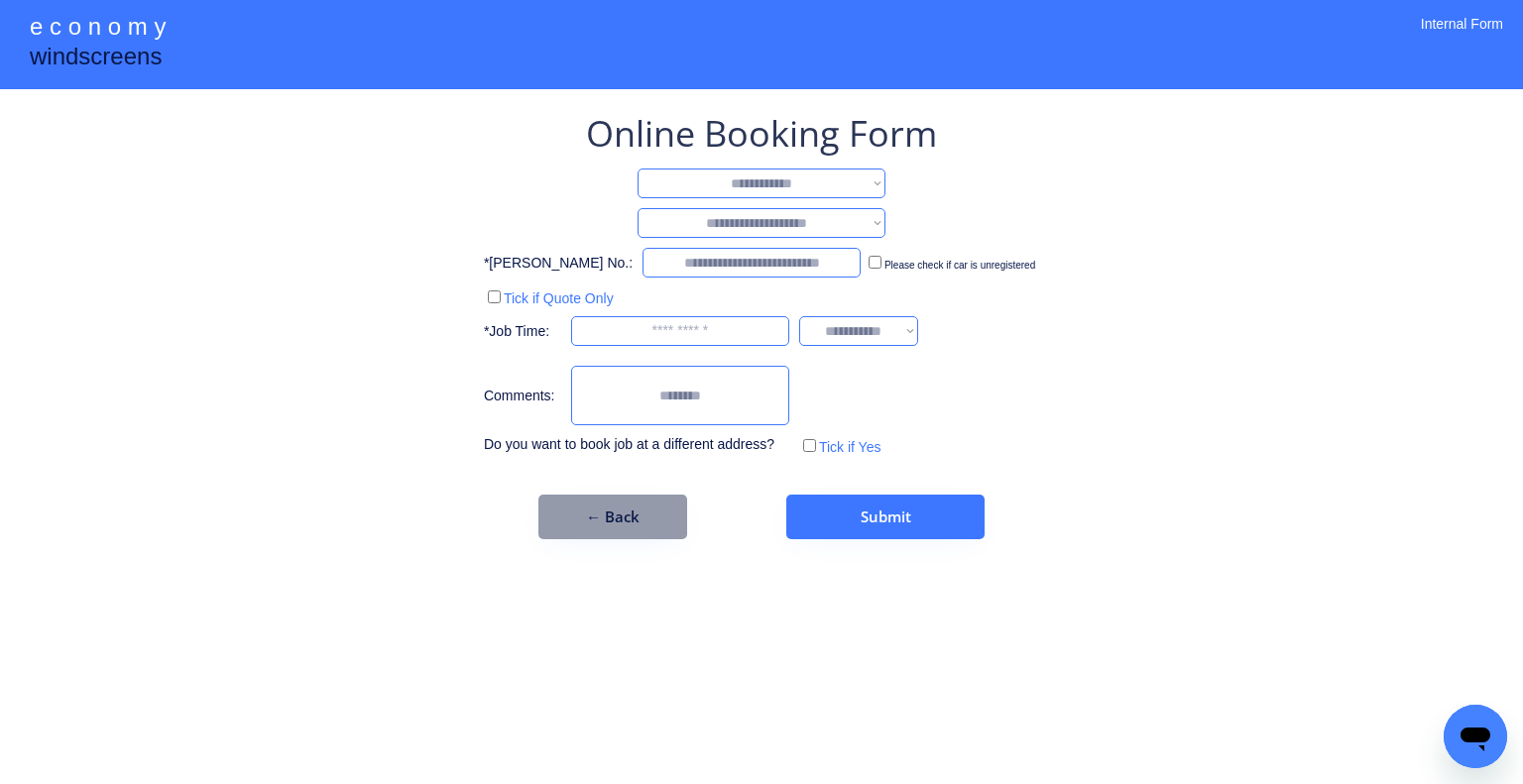 click on "**********" at bounding box center (762, 223) 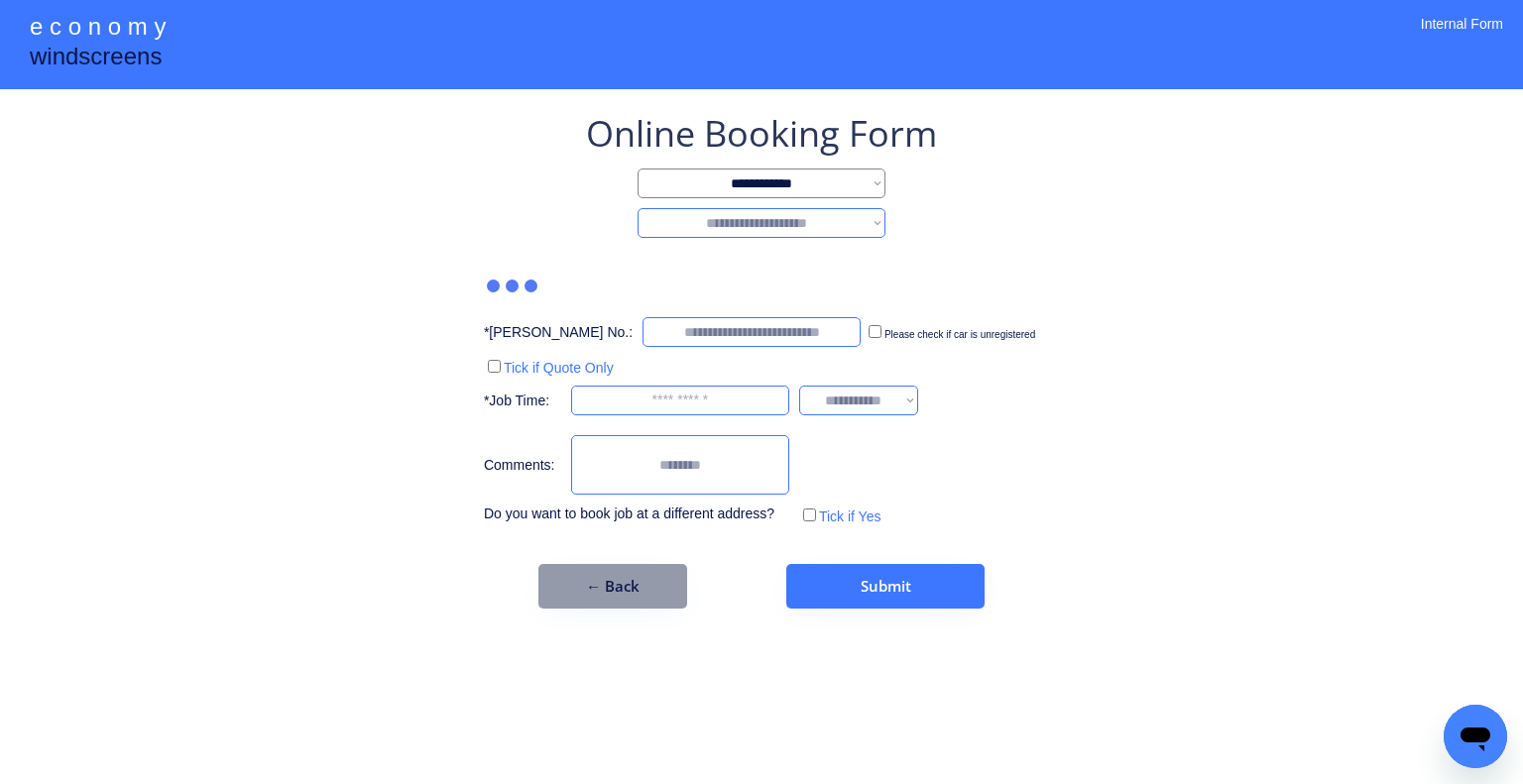 select on "*******" 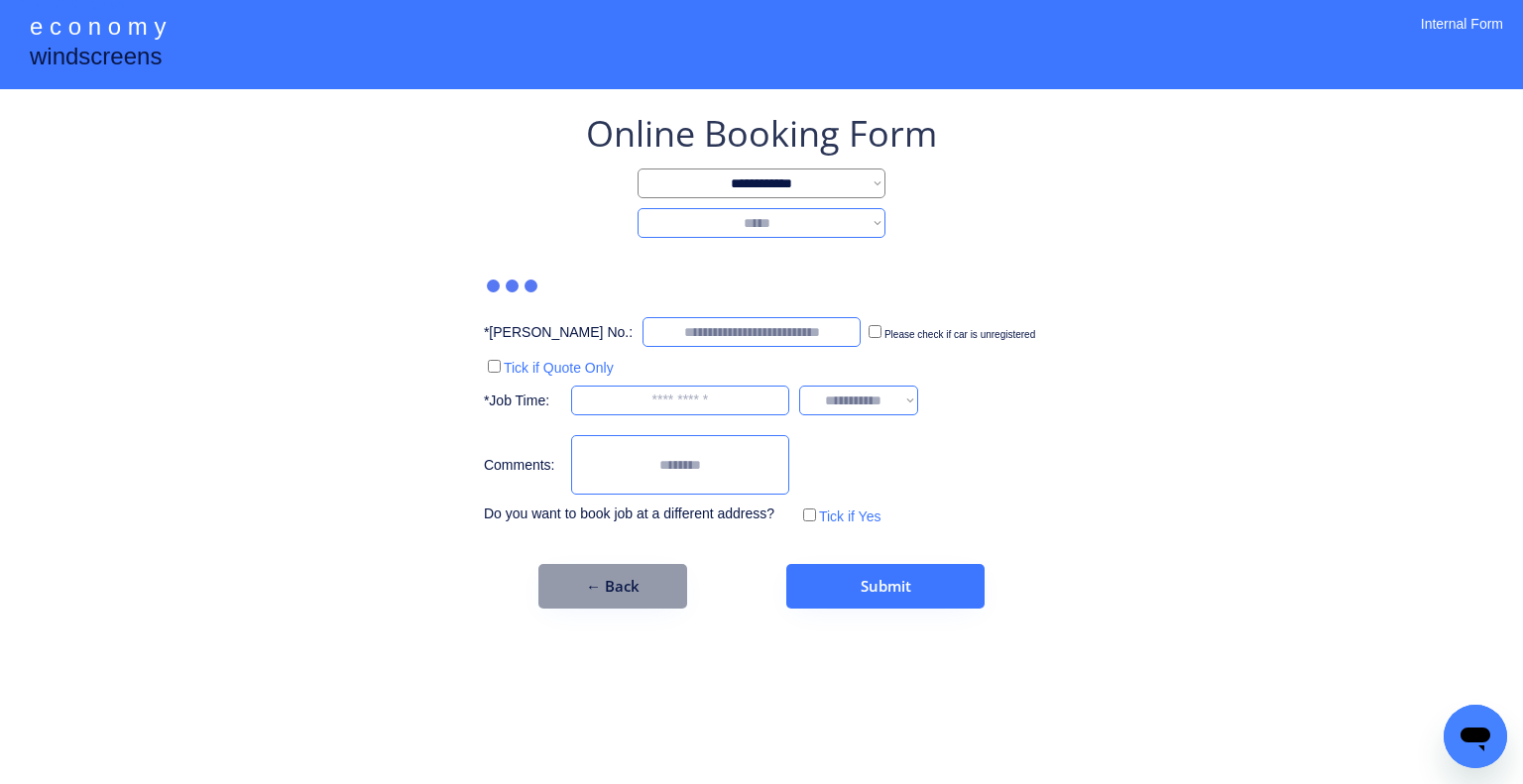 click on "**********" at bounding box center [762, 223] 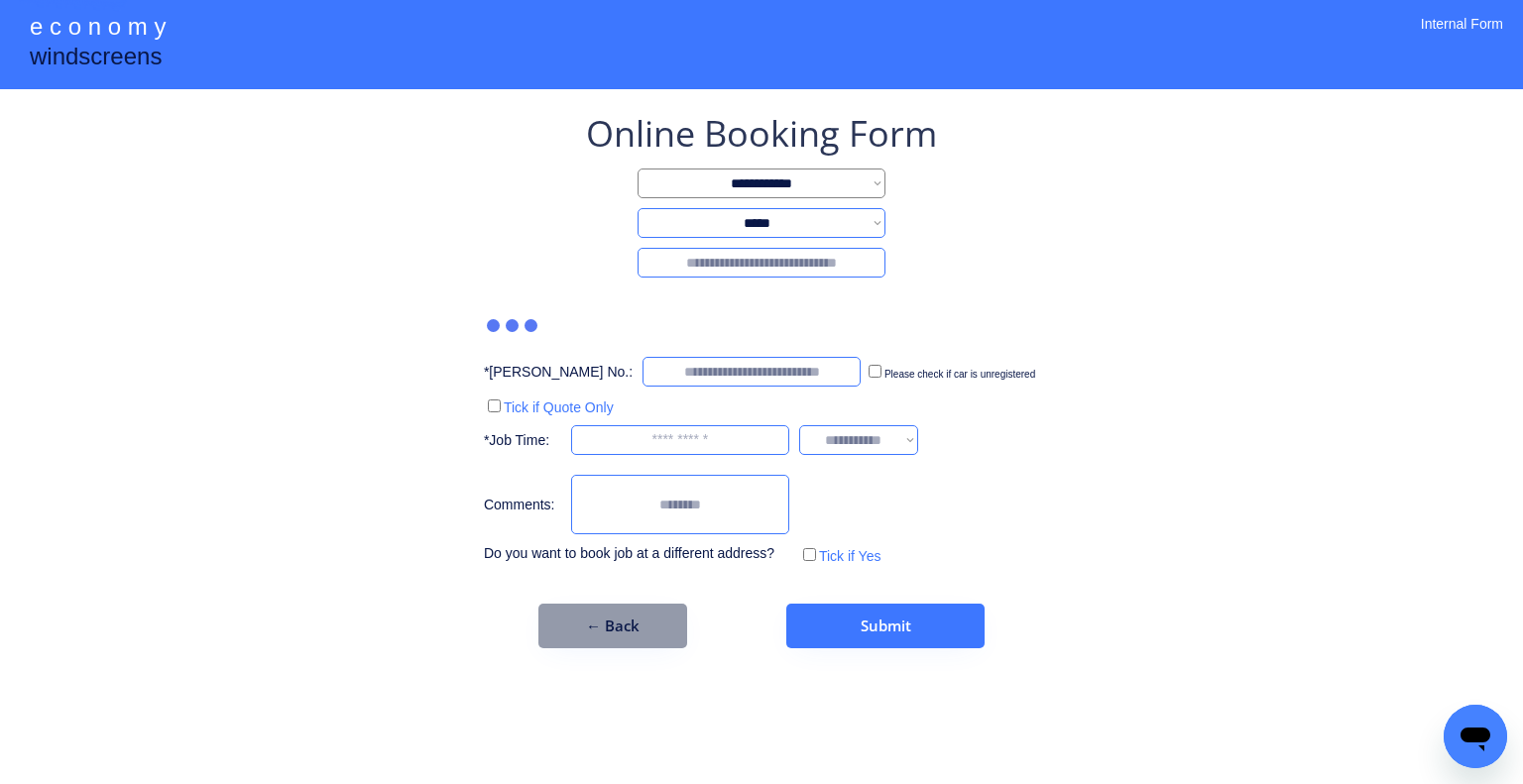 click at bounding box center [762, 263] 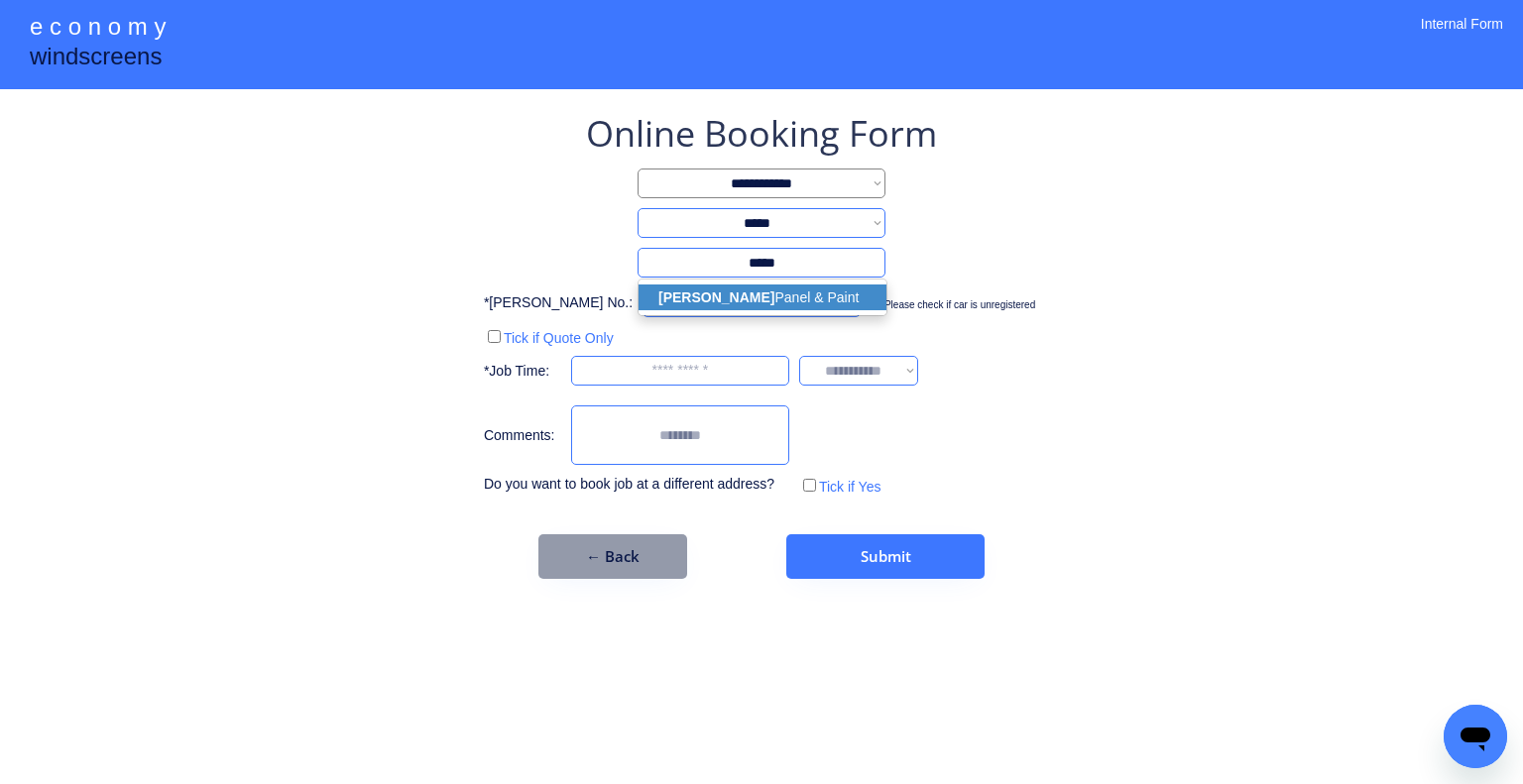 click on "Ricks  Panel & Paint" at bounding box center (762, 297) 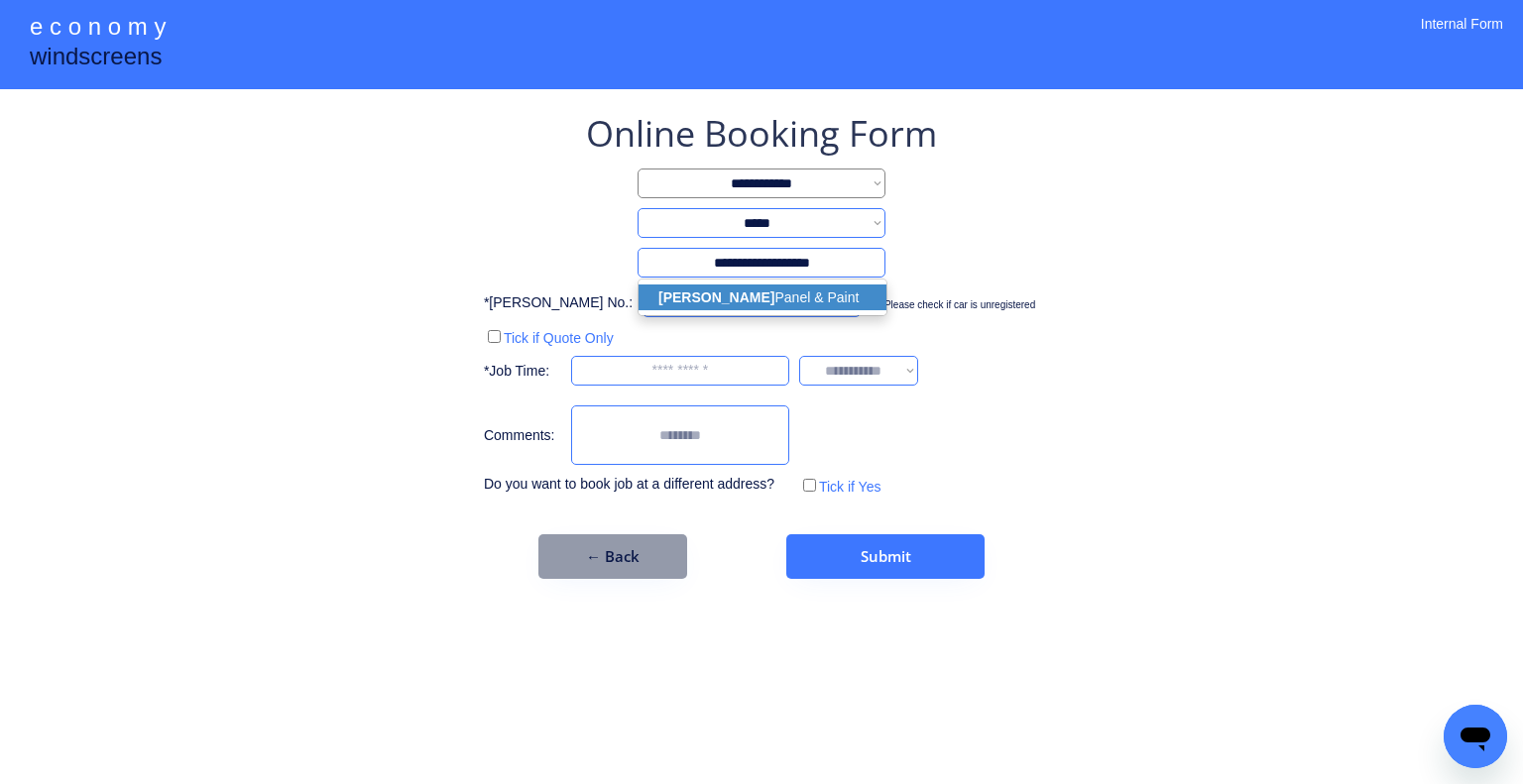 type on "**********" 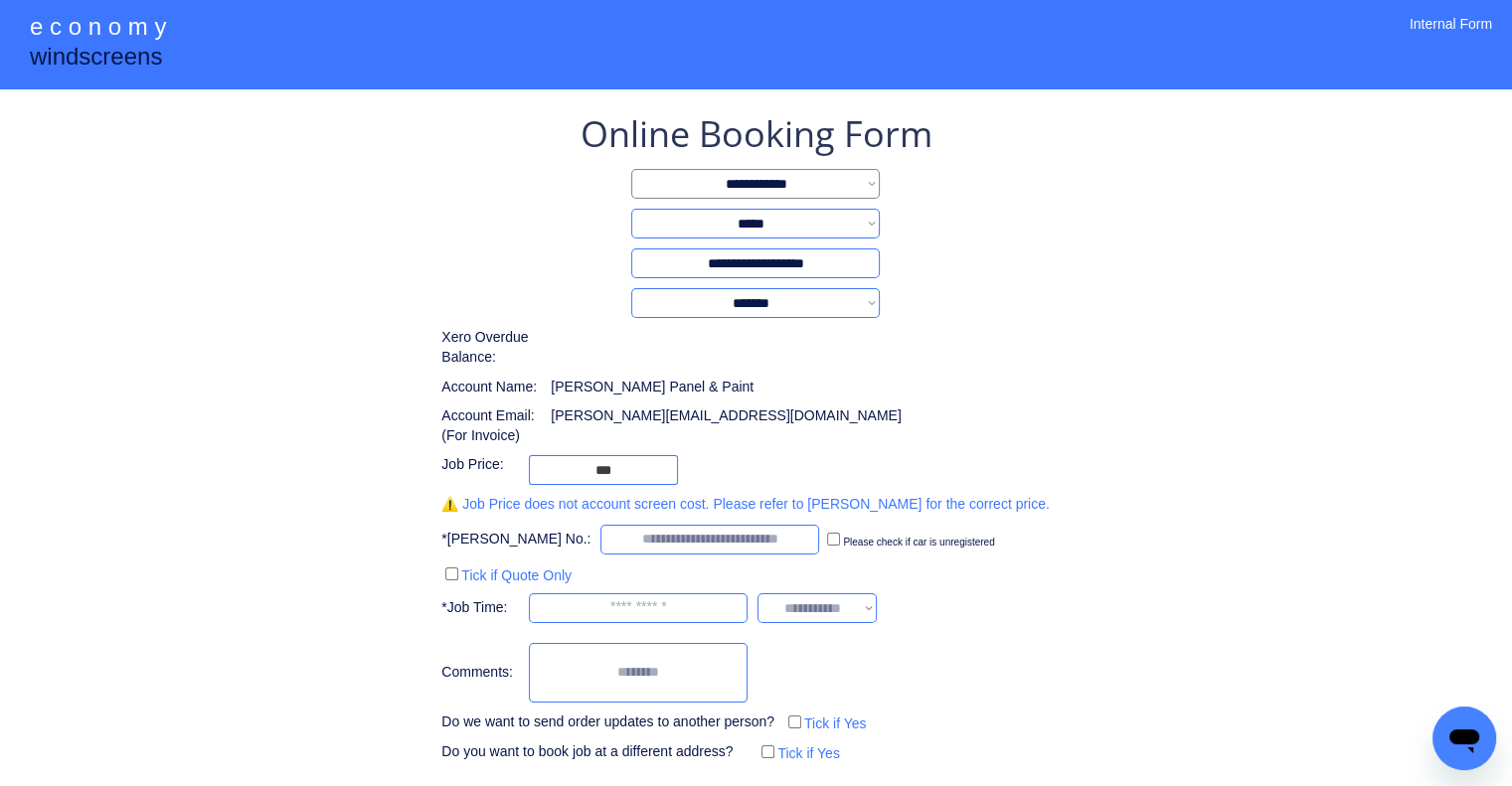 click on "**********" at bounding box center (756, 477) 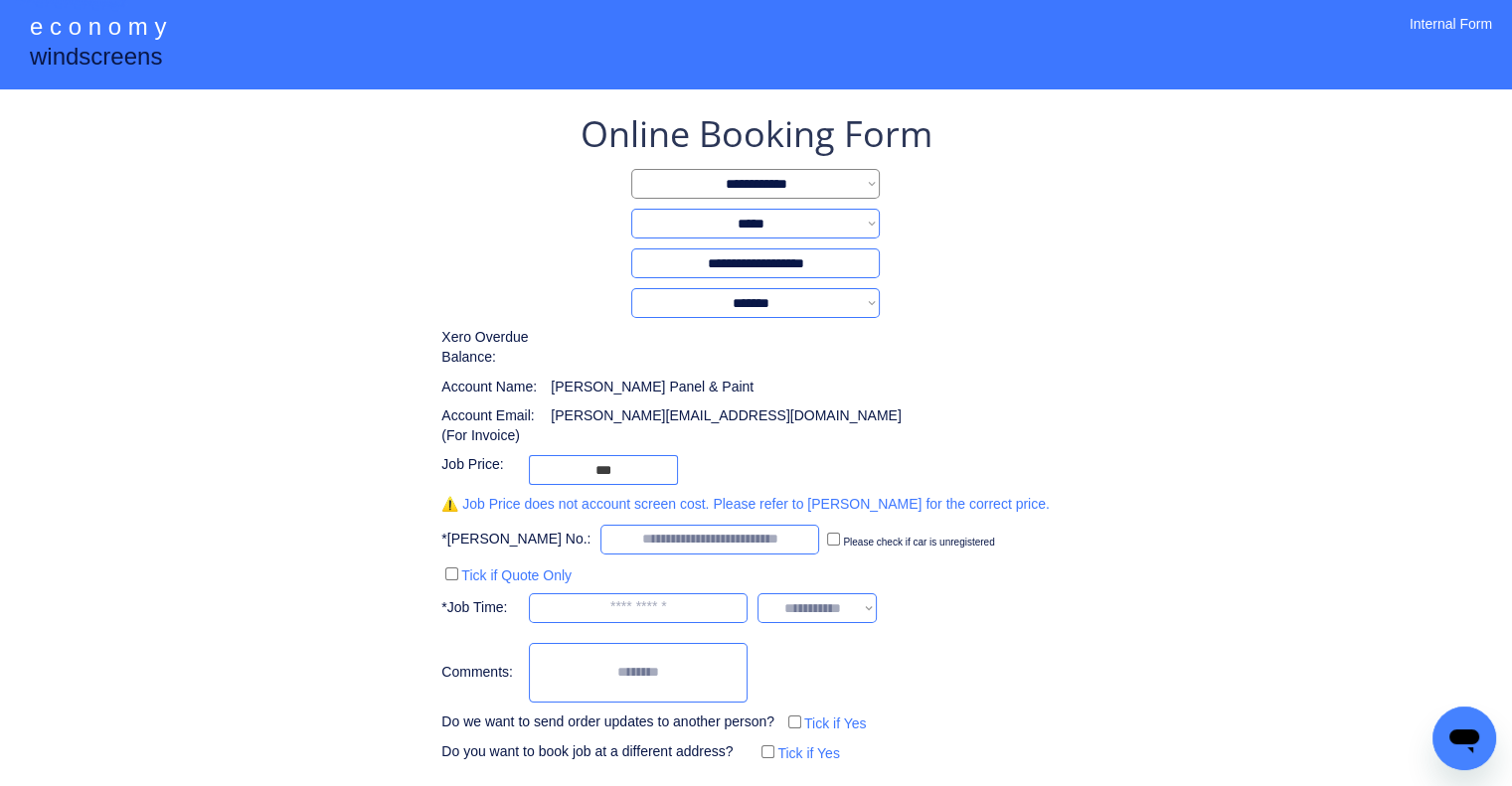 click on "**********" at bounding box center (756, 477) 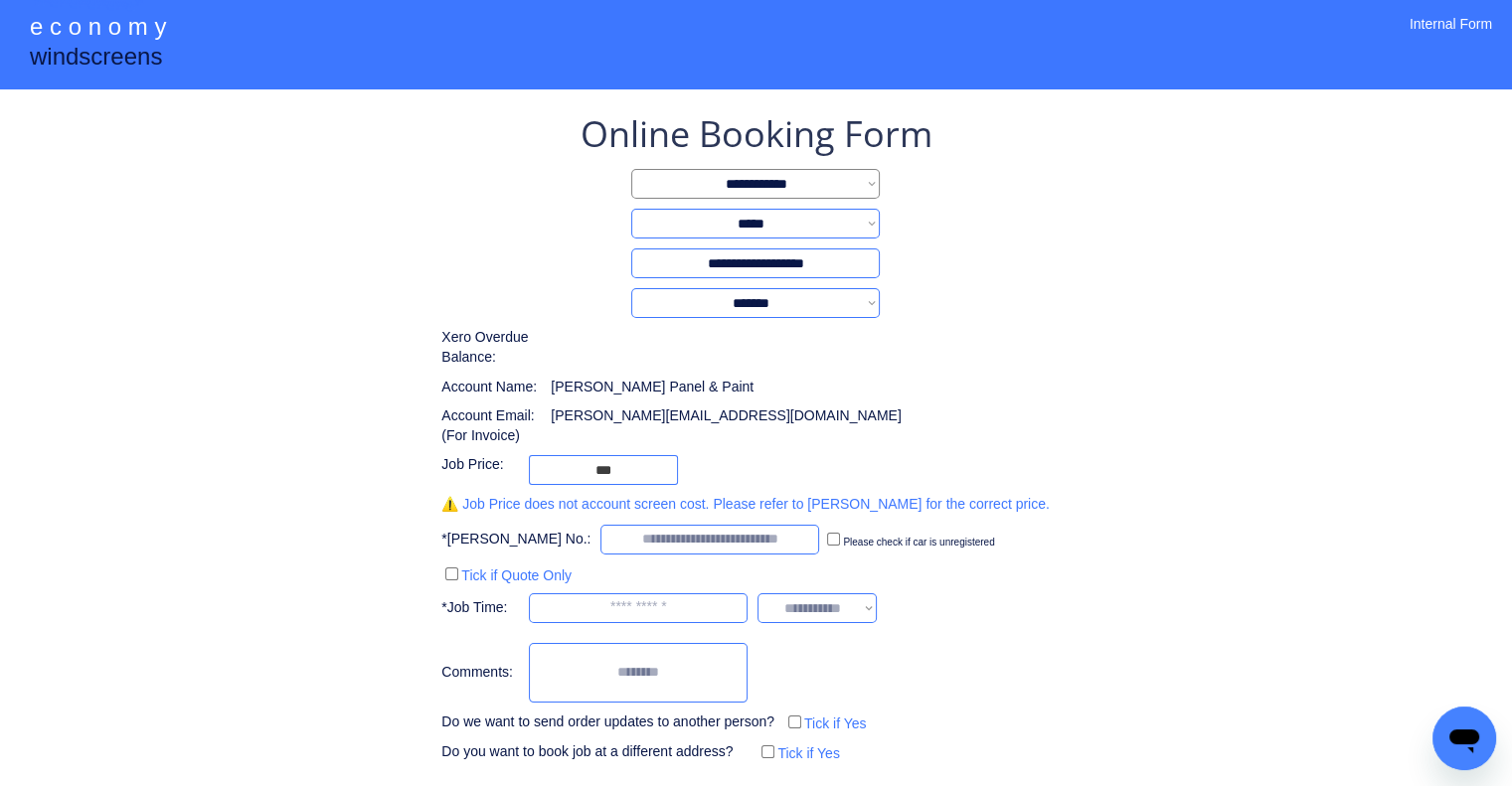 click on "**********" at bounding box center (756, 477) 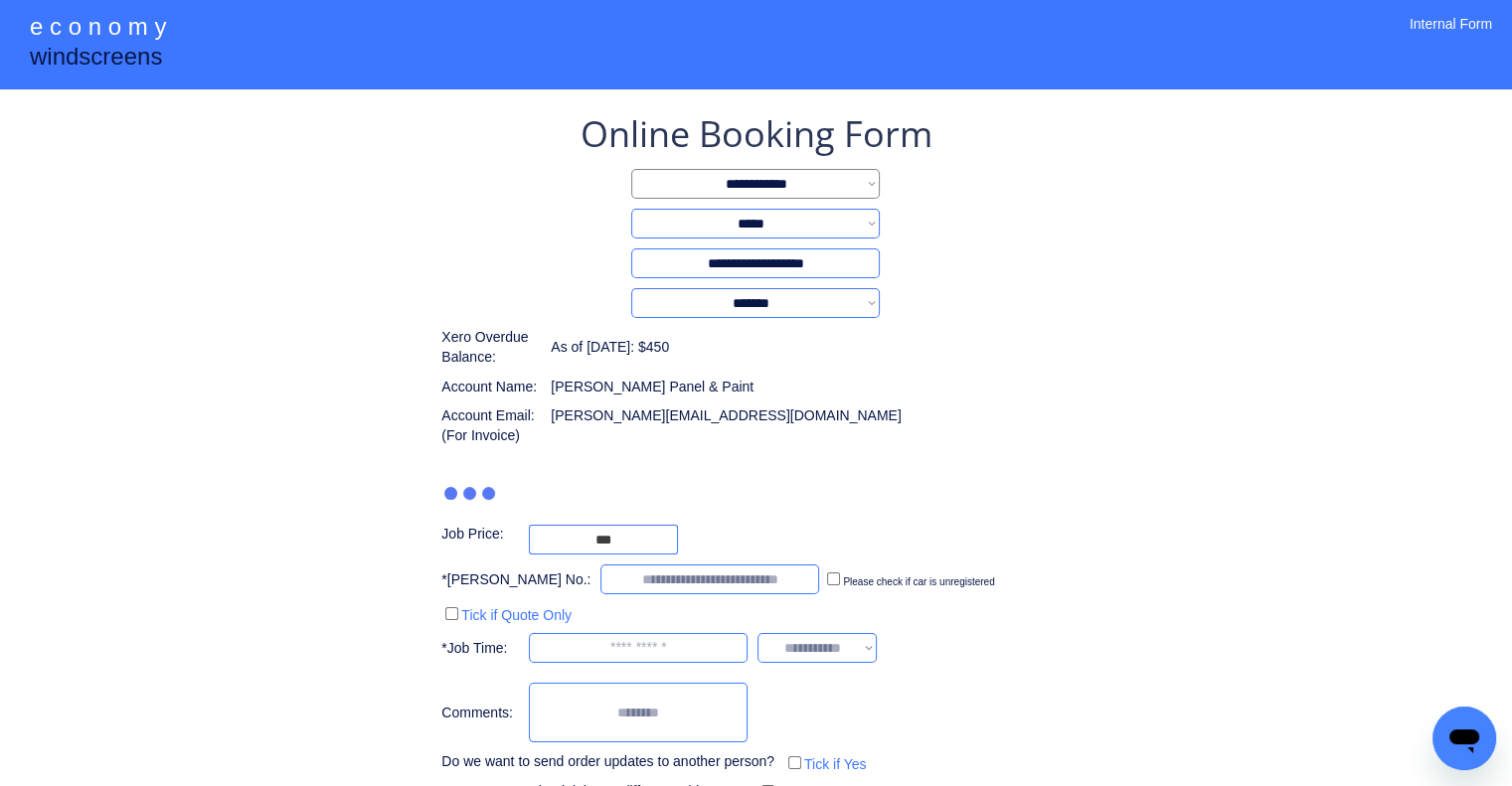 type on "***" 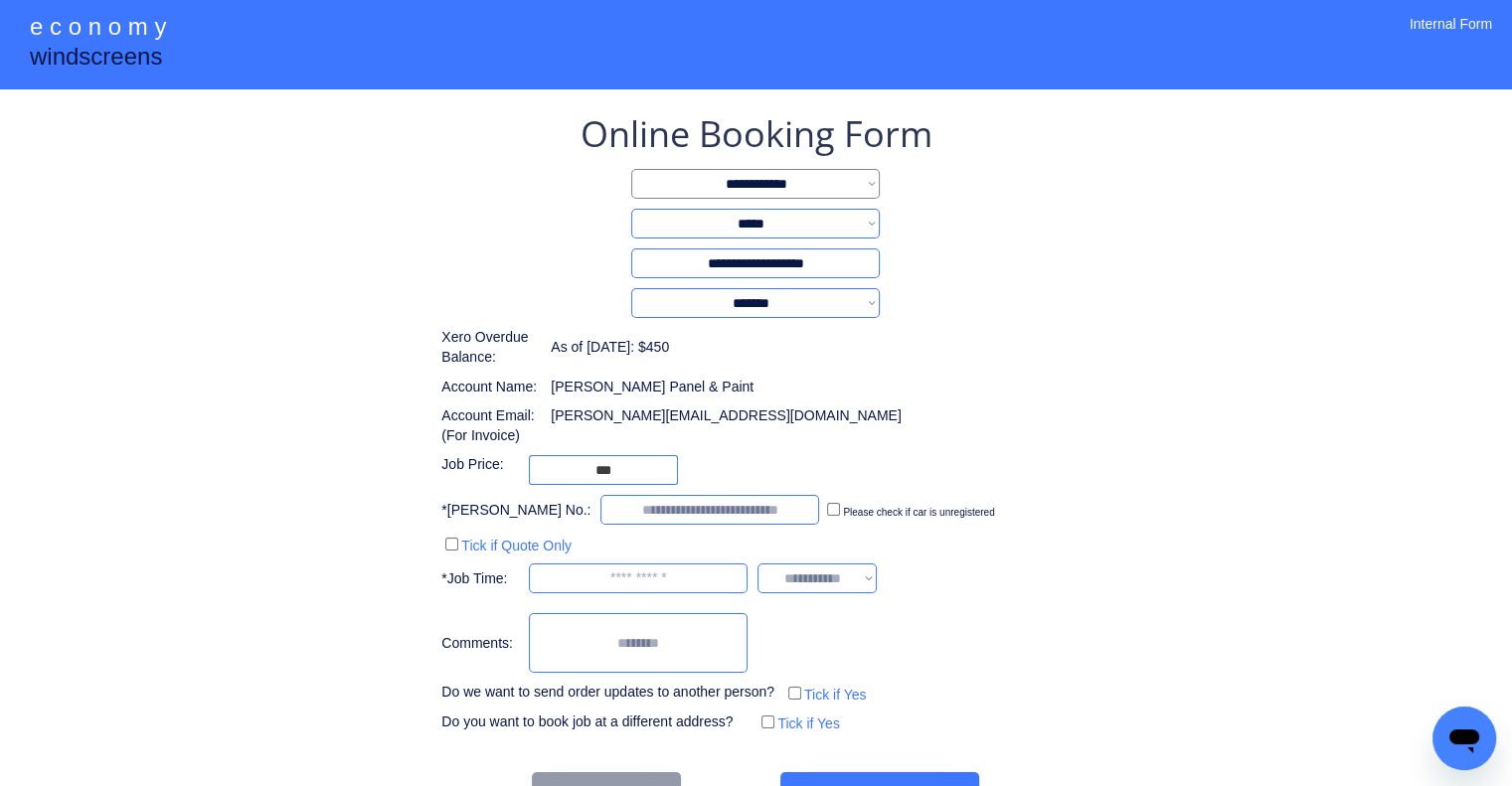 click on "**********" at bounding box center (756, 463) 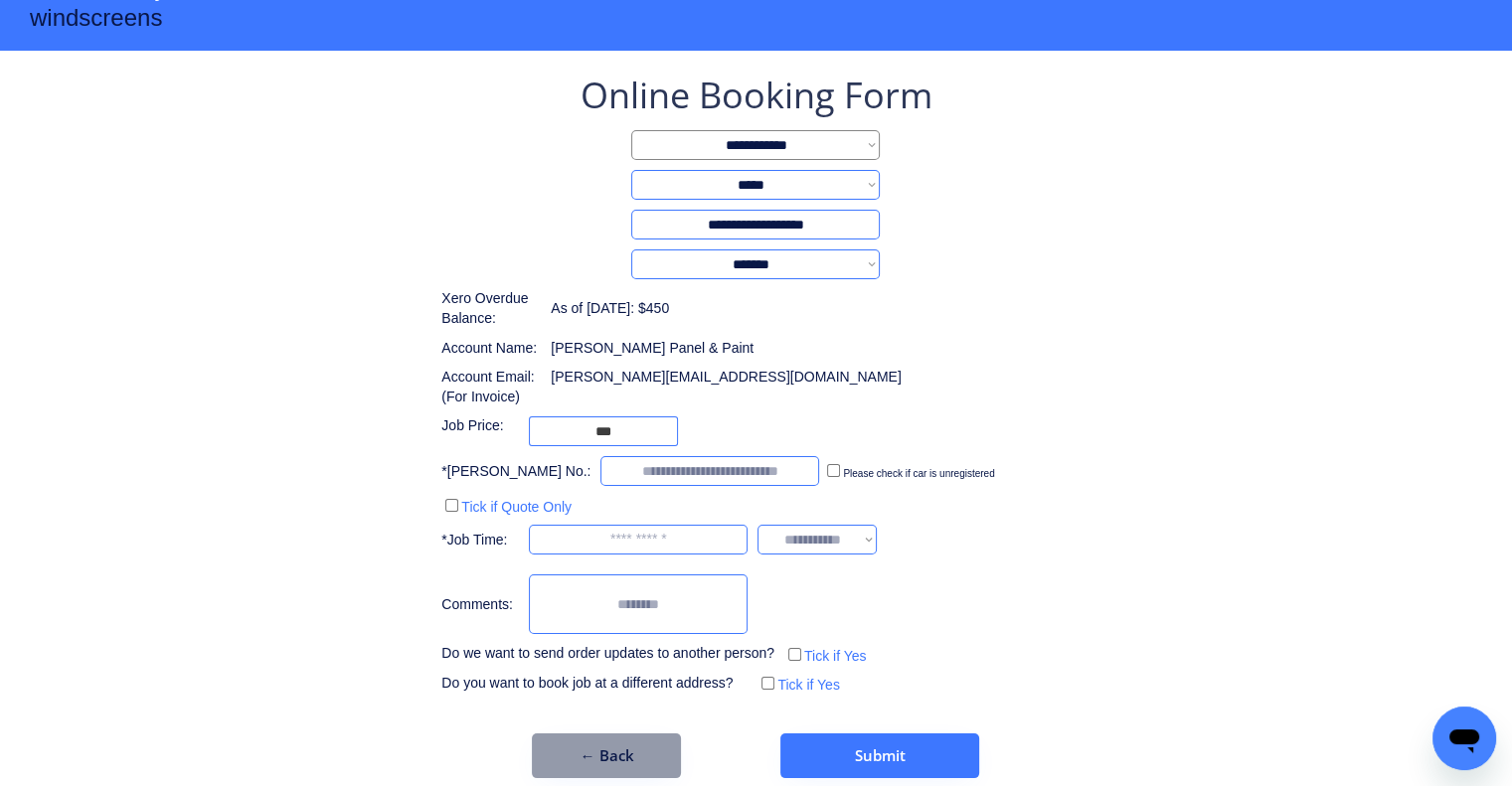 scroll, scrollTop: 60, scrollLeft: 0, axis: vertical 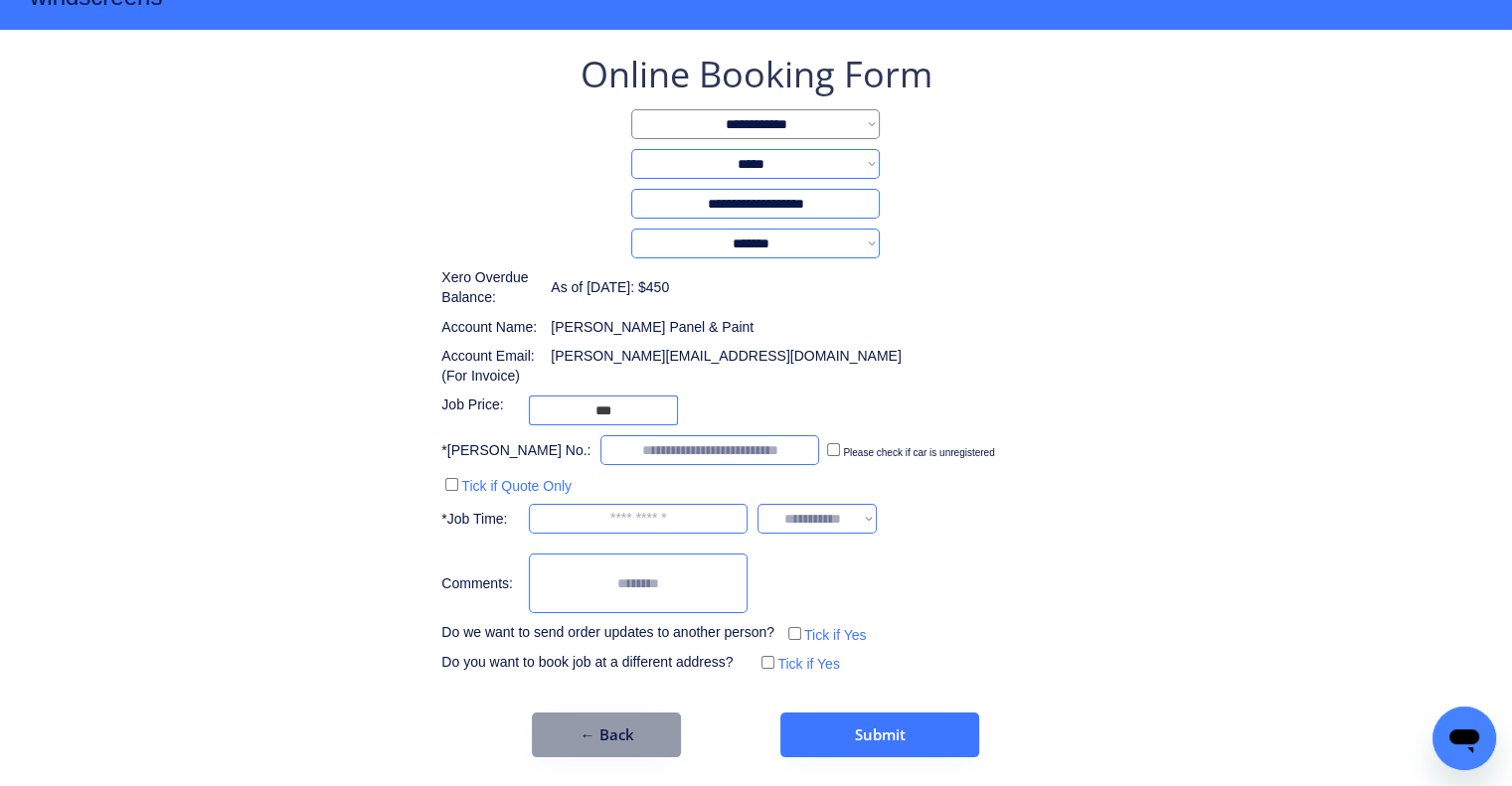 click at bounding box center [710, 450] 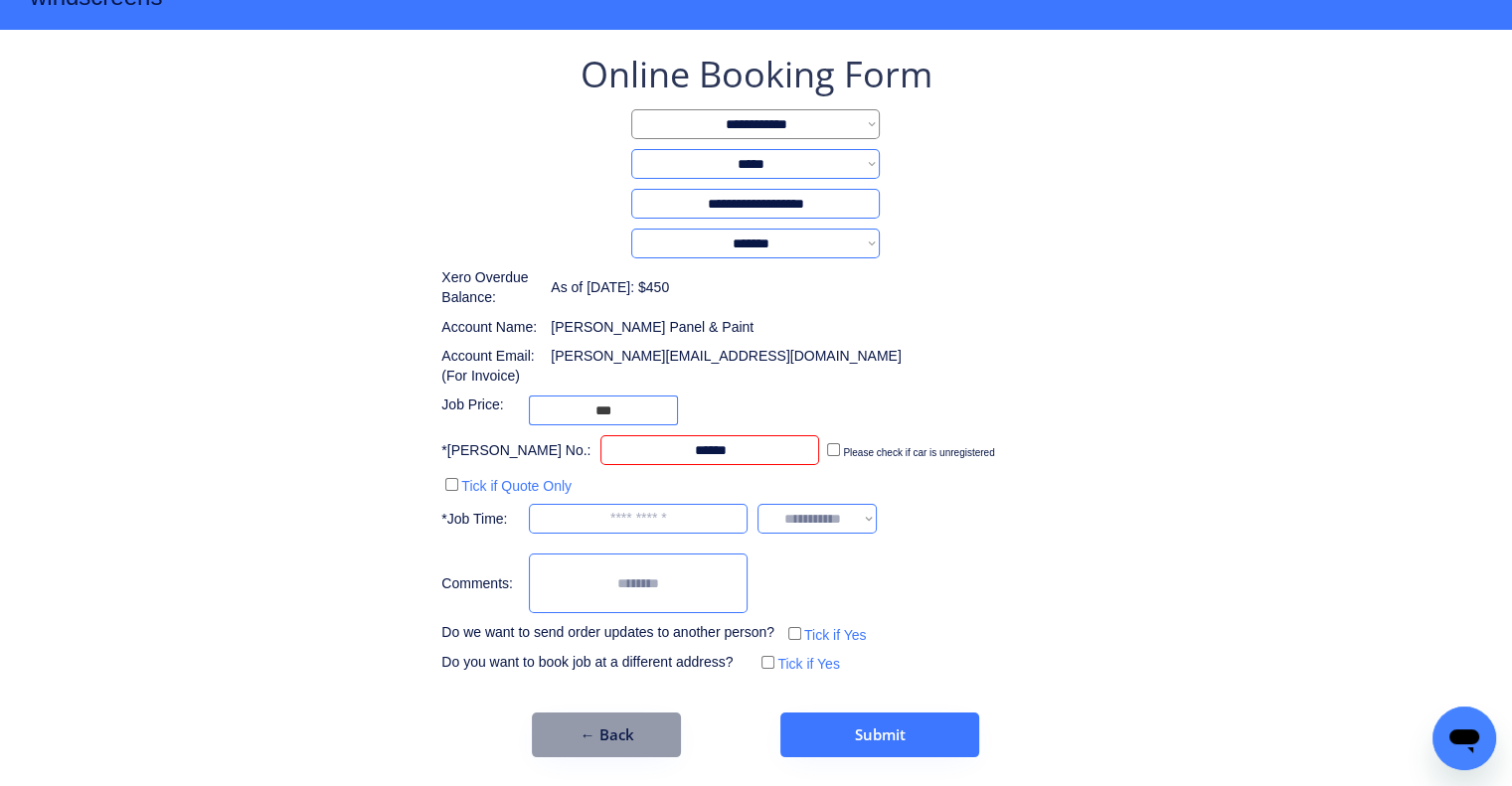type on "******" 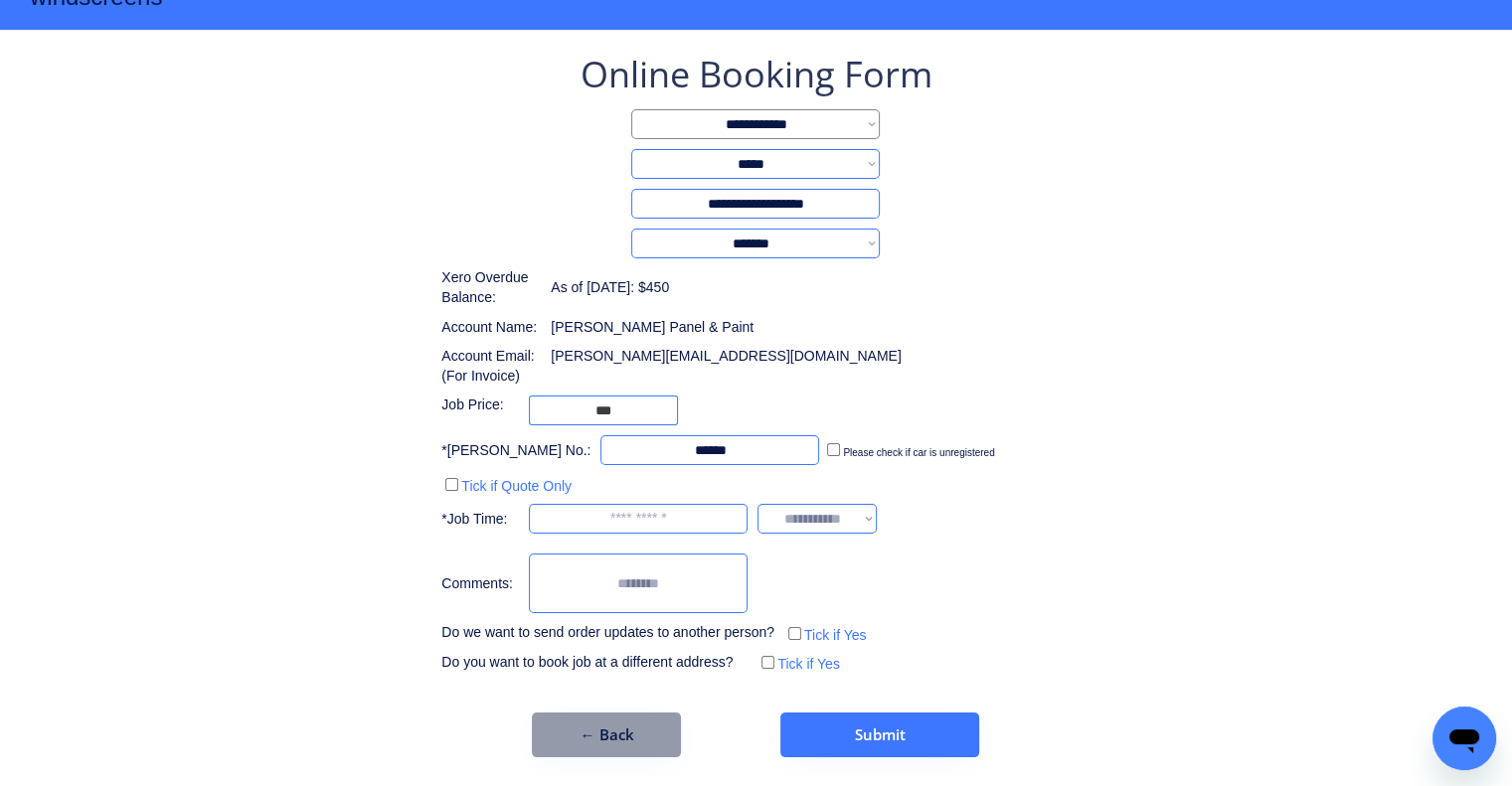 click at bounding box center (638, 519) 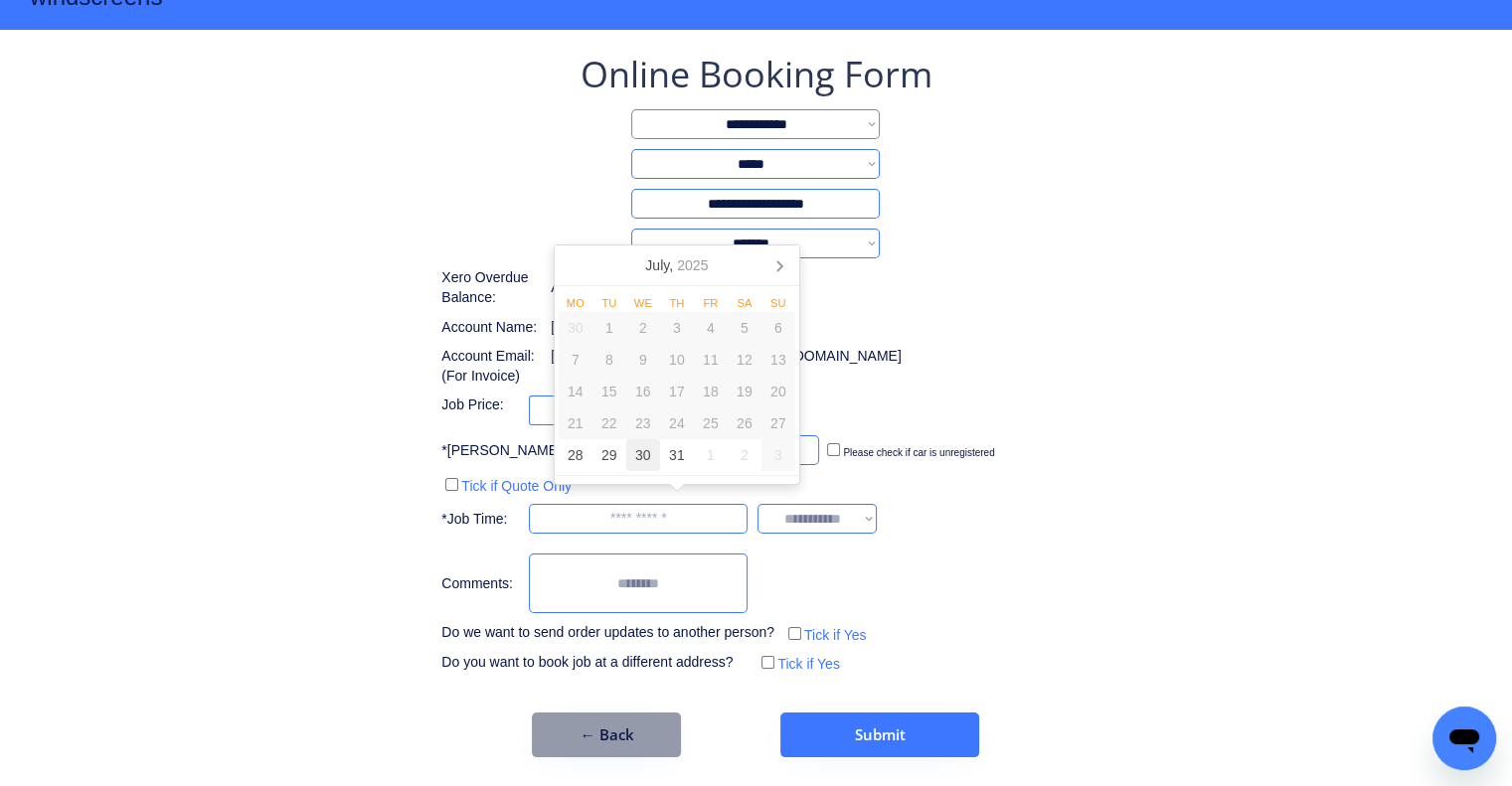 click on "30" at bounding box center [643, 455] 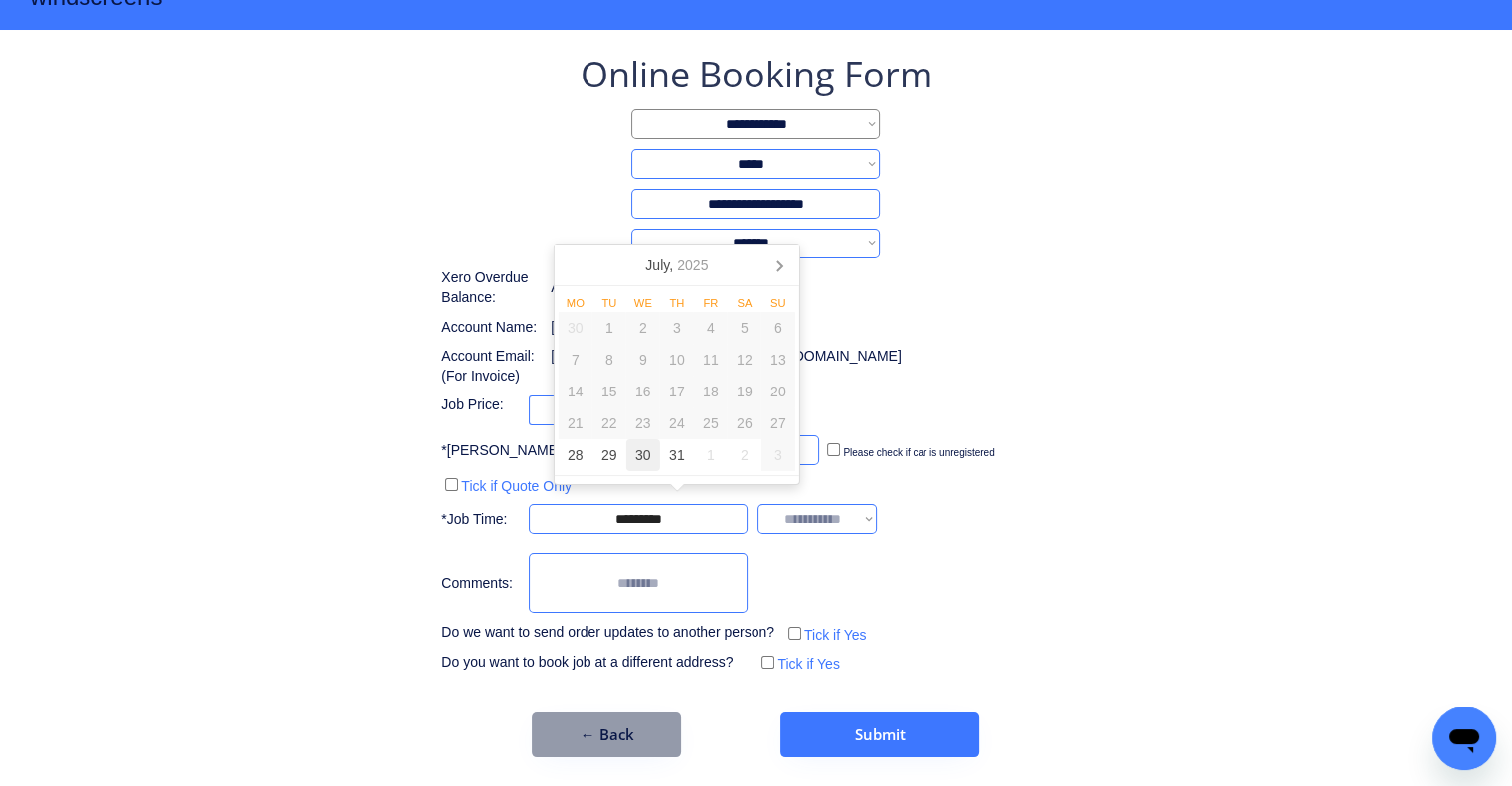 click on "**********" at bounding box center [756, 364] 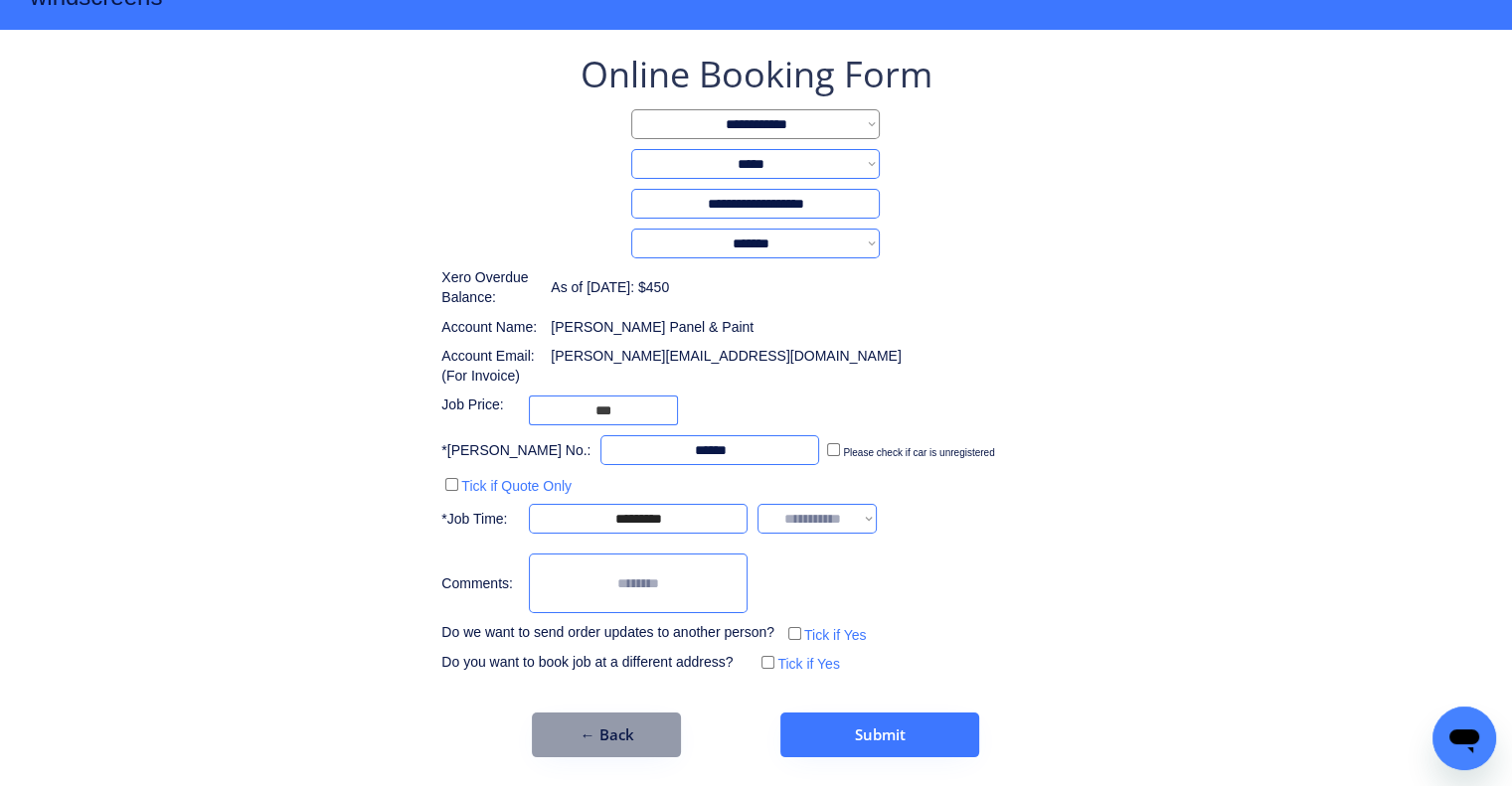 click on "**********" at bounding box center (817, 519) 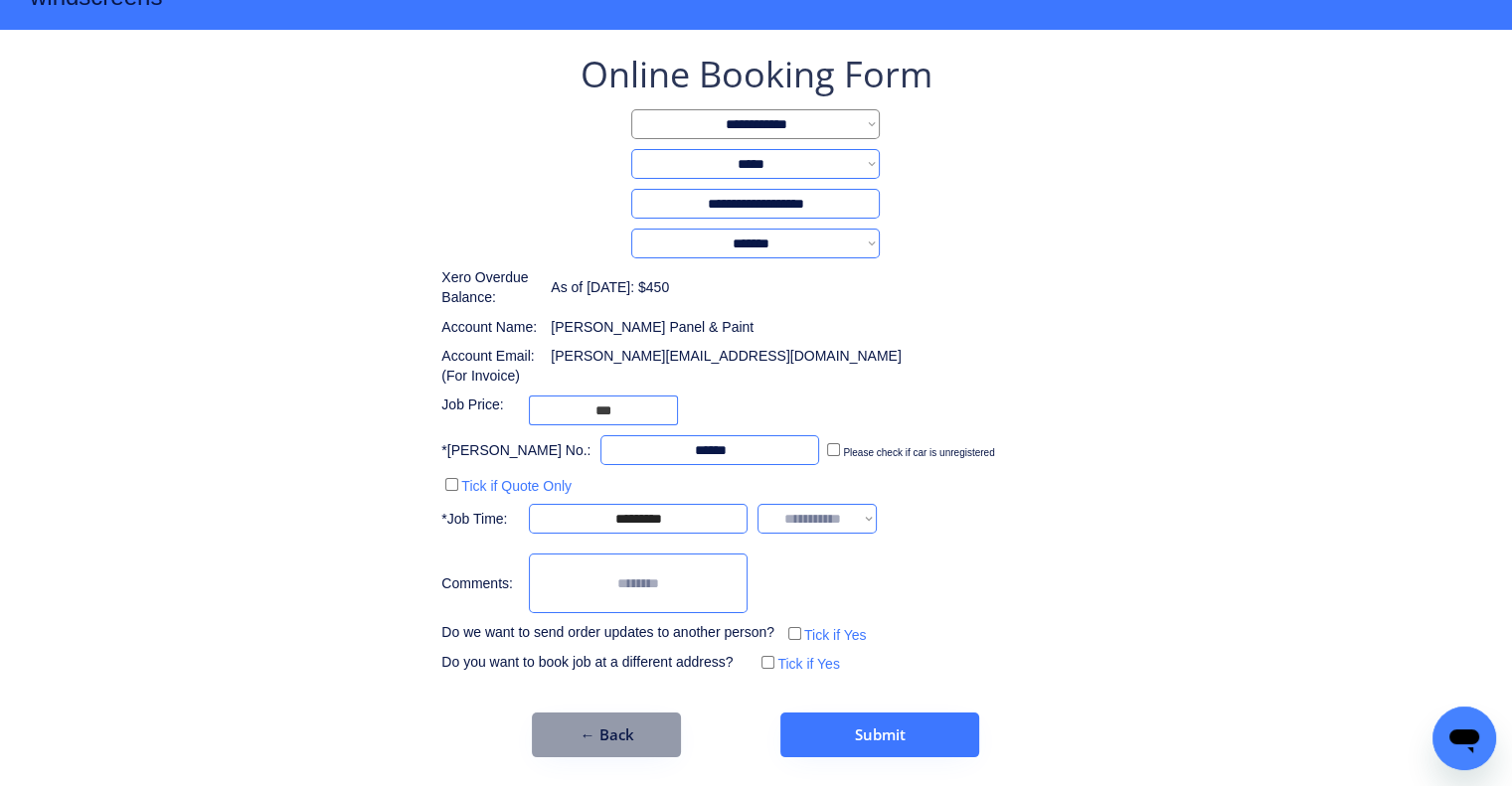 select on "*******" 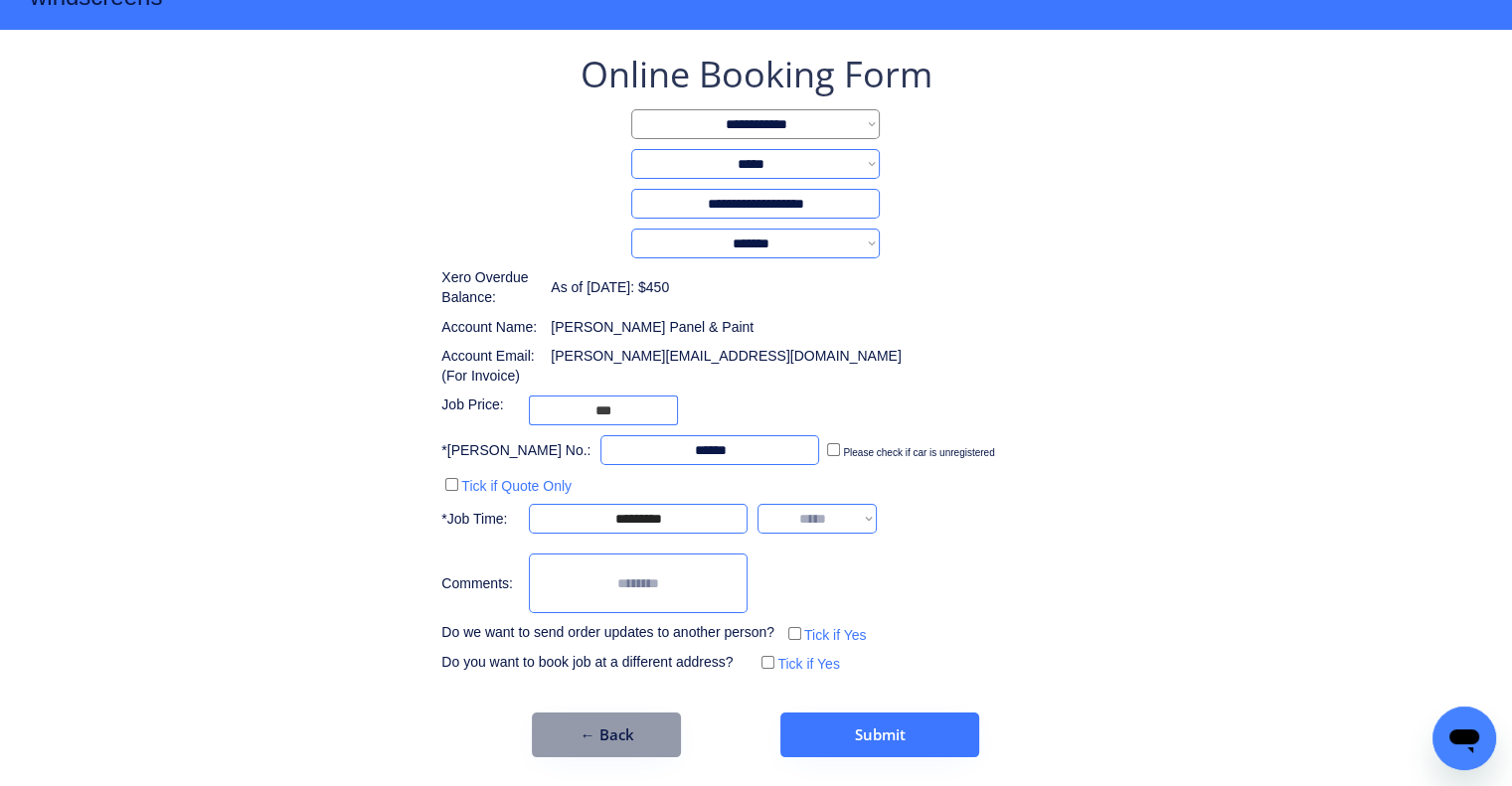 click on "**********" at bounding box center (817, 519) 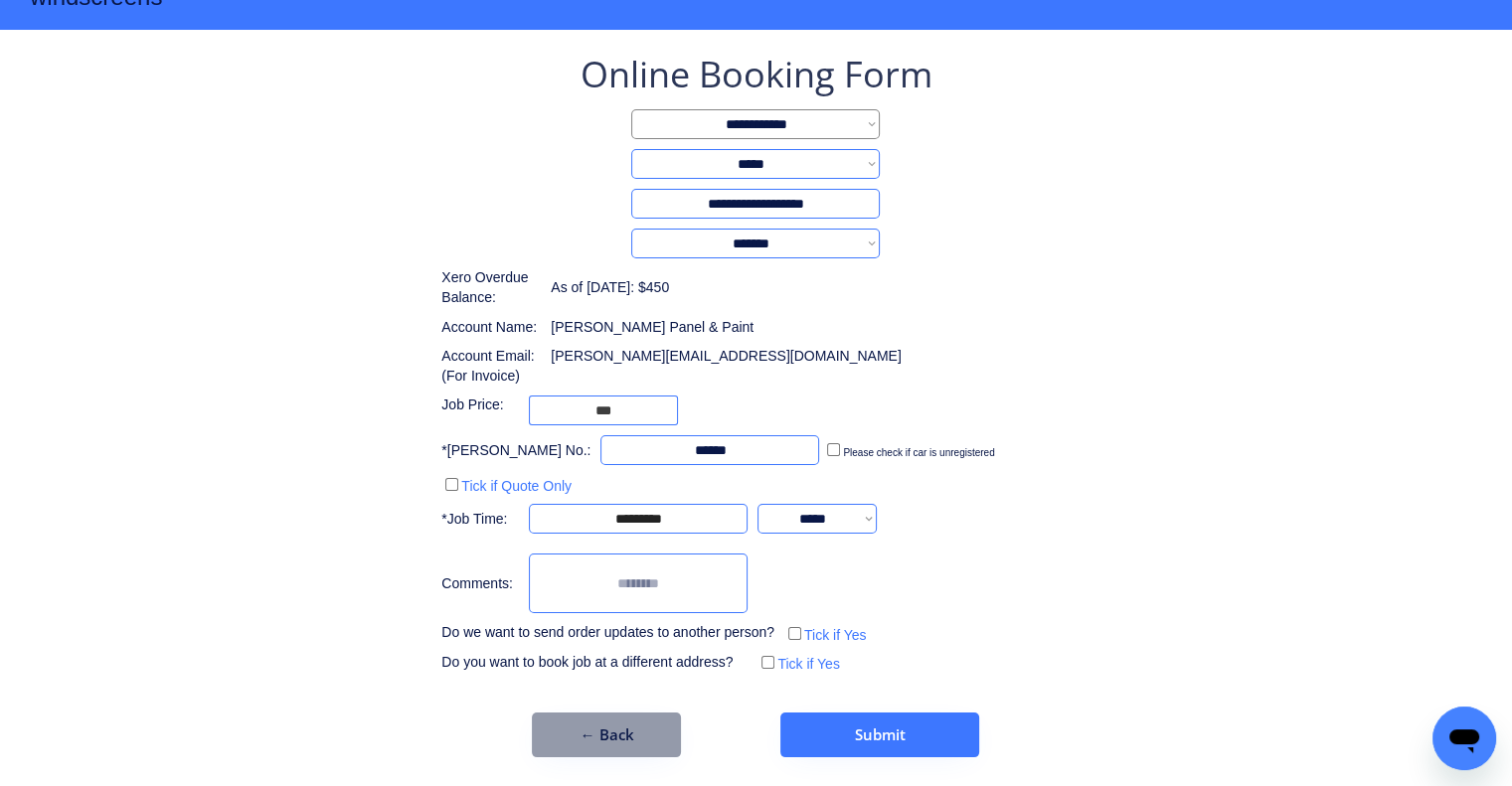 click on "**********" at bounding box center (756, 364) 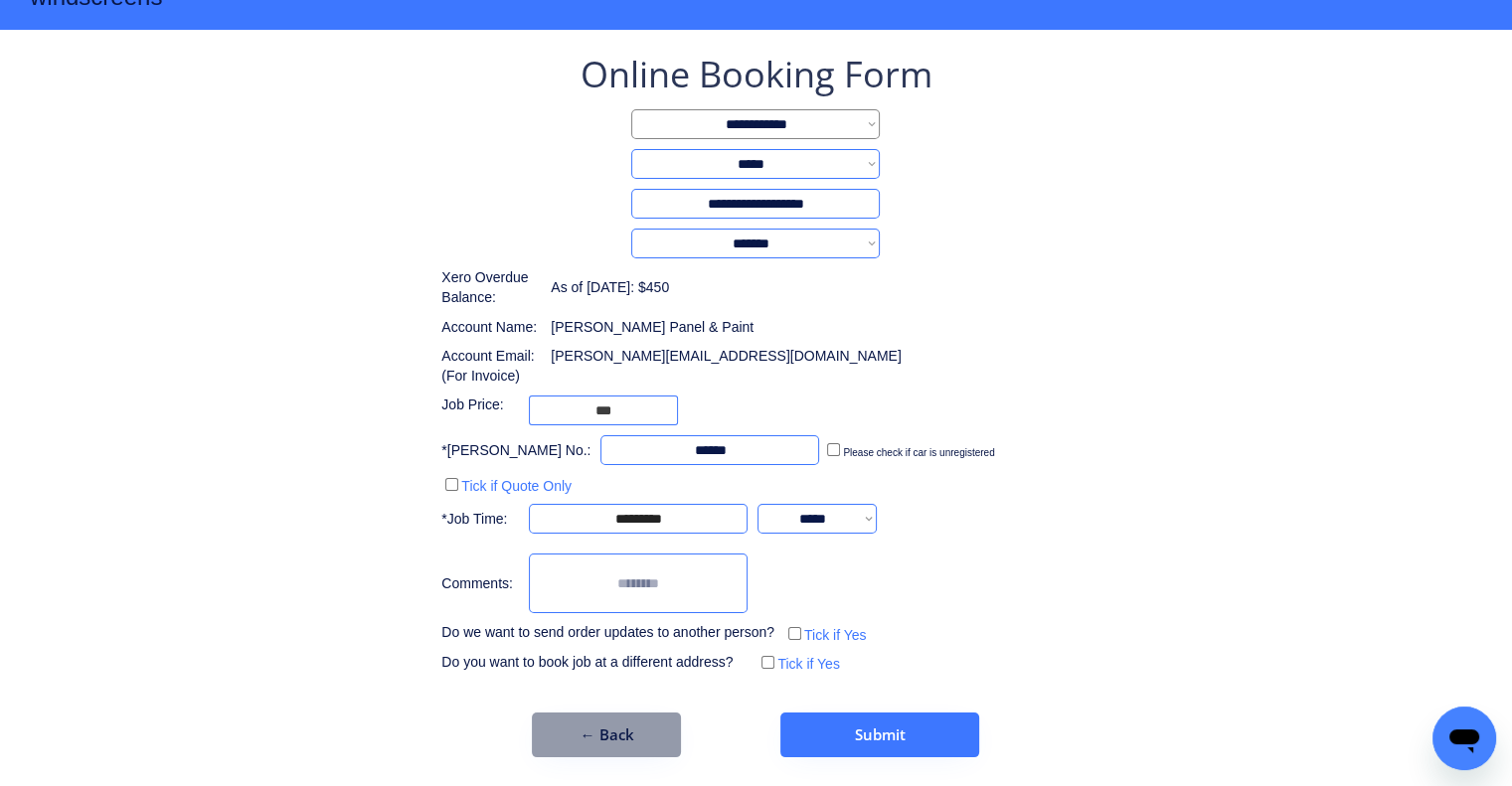 click on "**********" at bounding box center (756, 403) 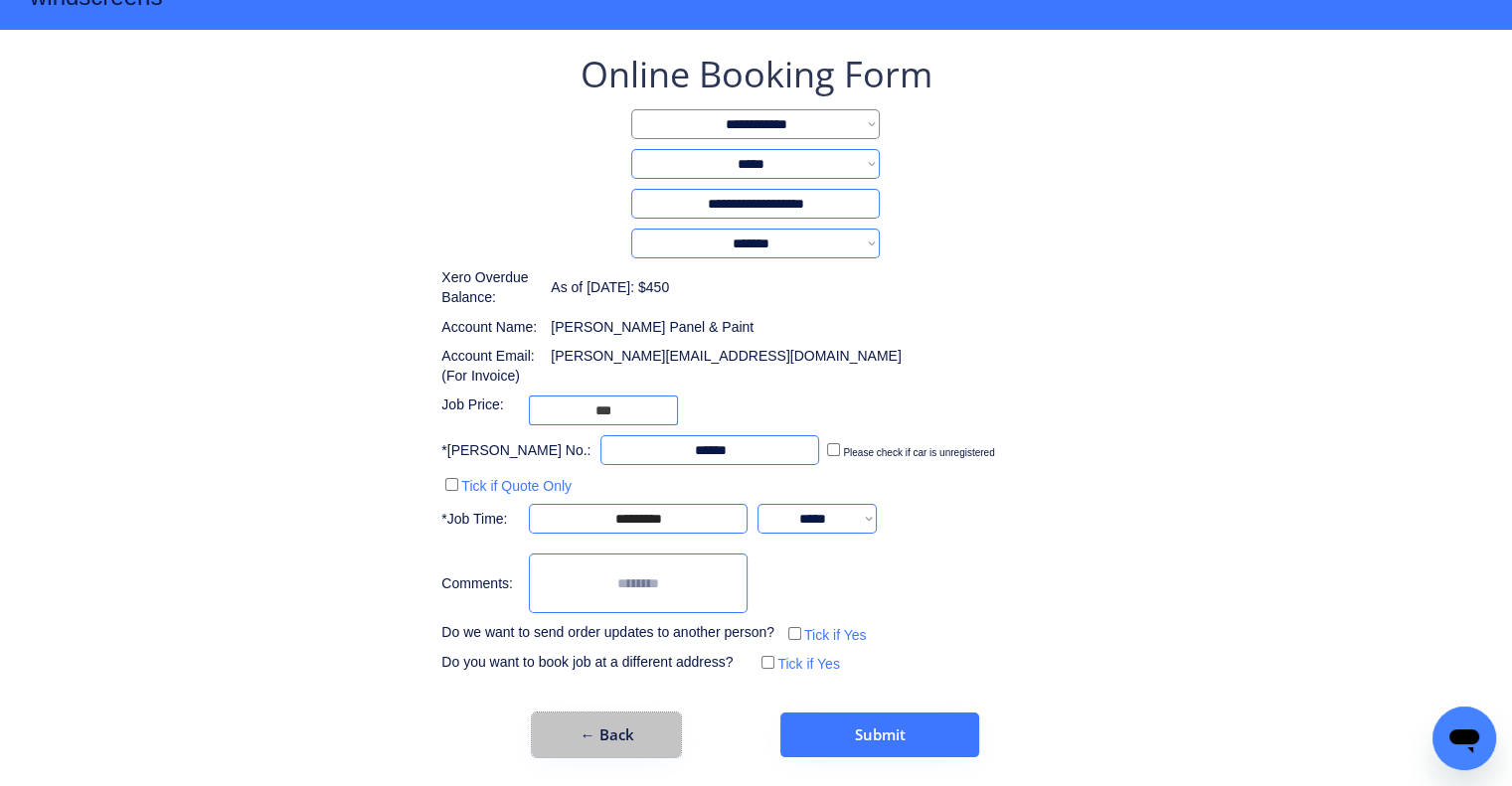click on "←   Back" at bounding box center [606, 734] 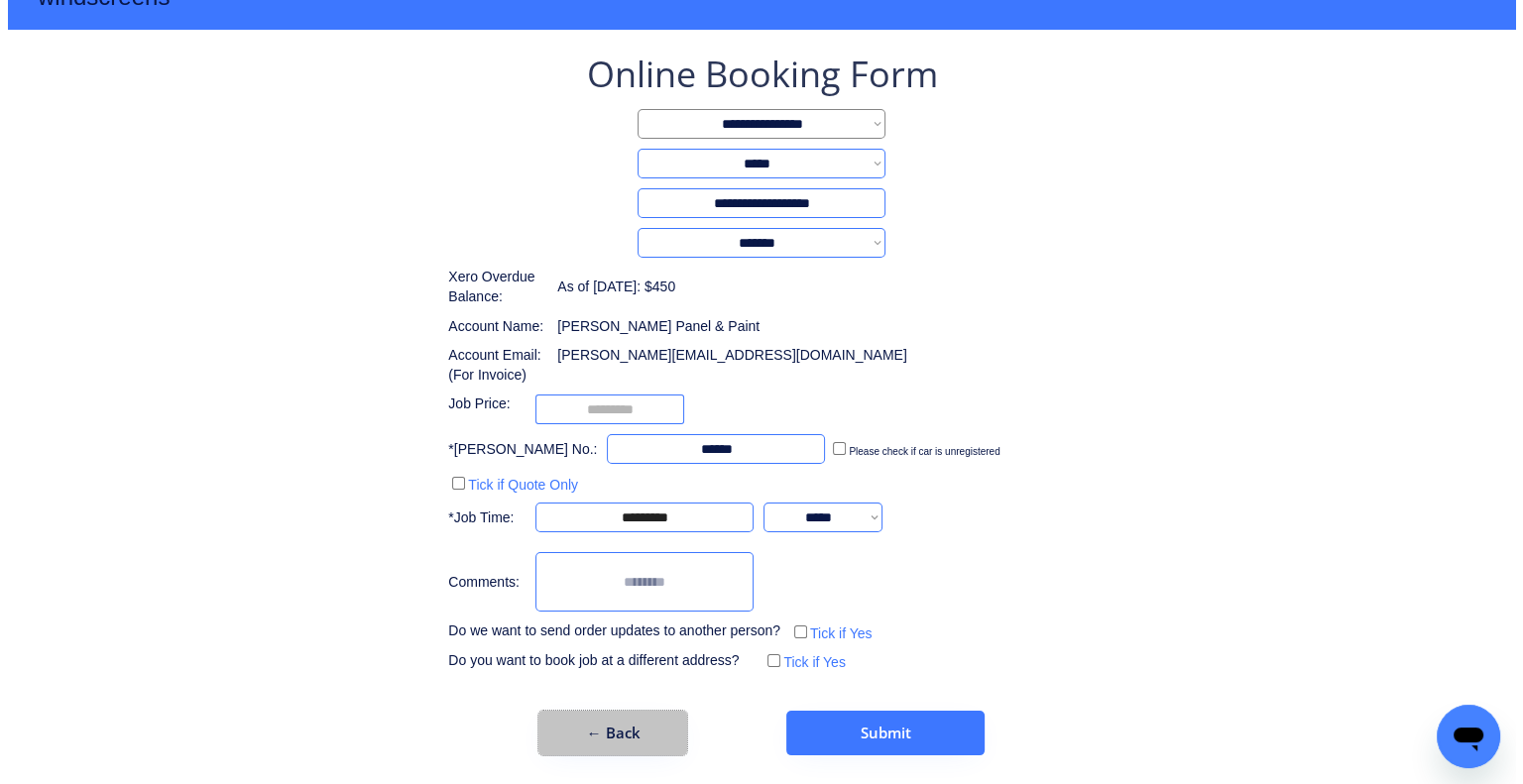 scroll, scrollTop: 0, scrollLeft: 0, axis: both 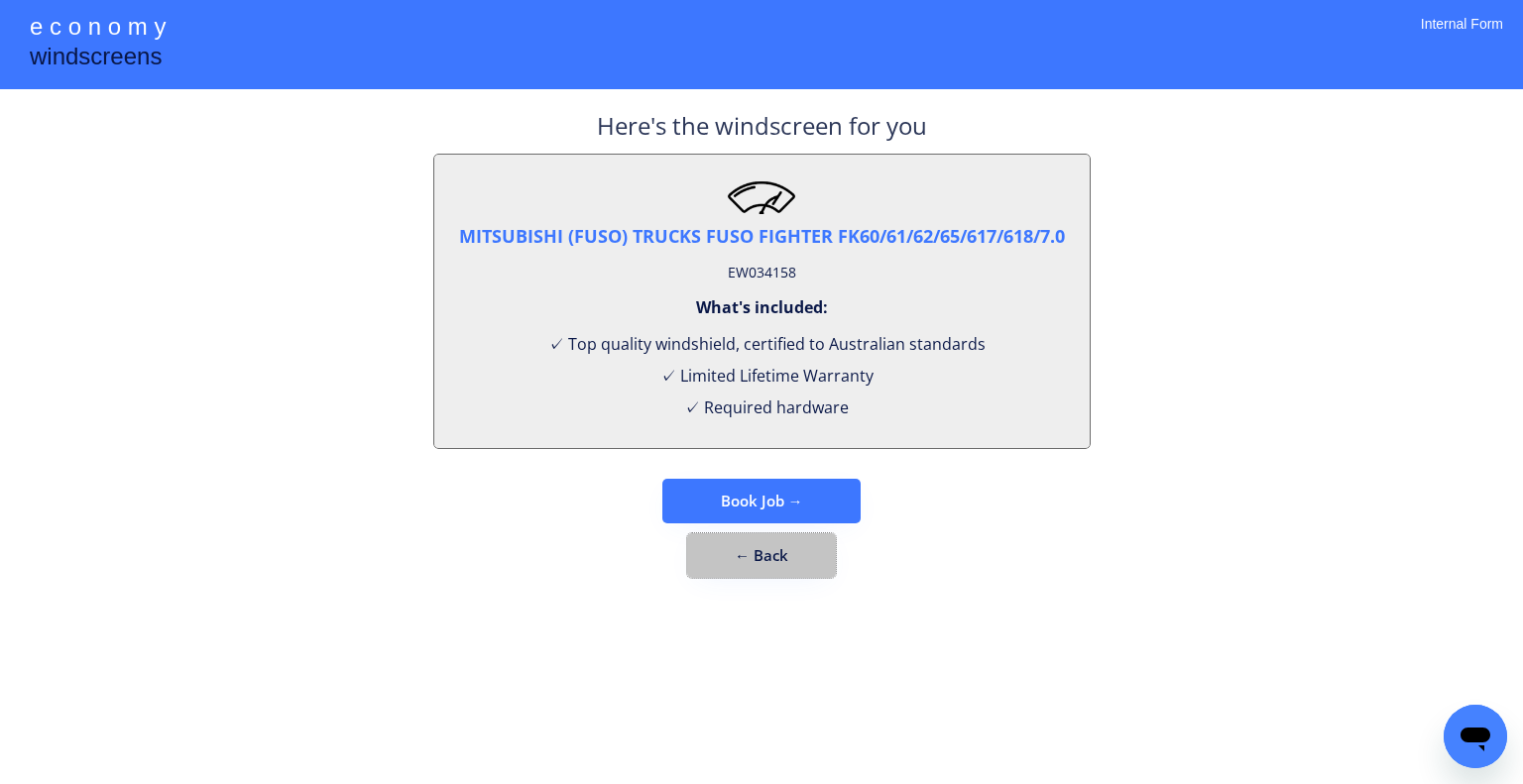 click on "←   Back" at bounding box center [762, 555] 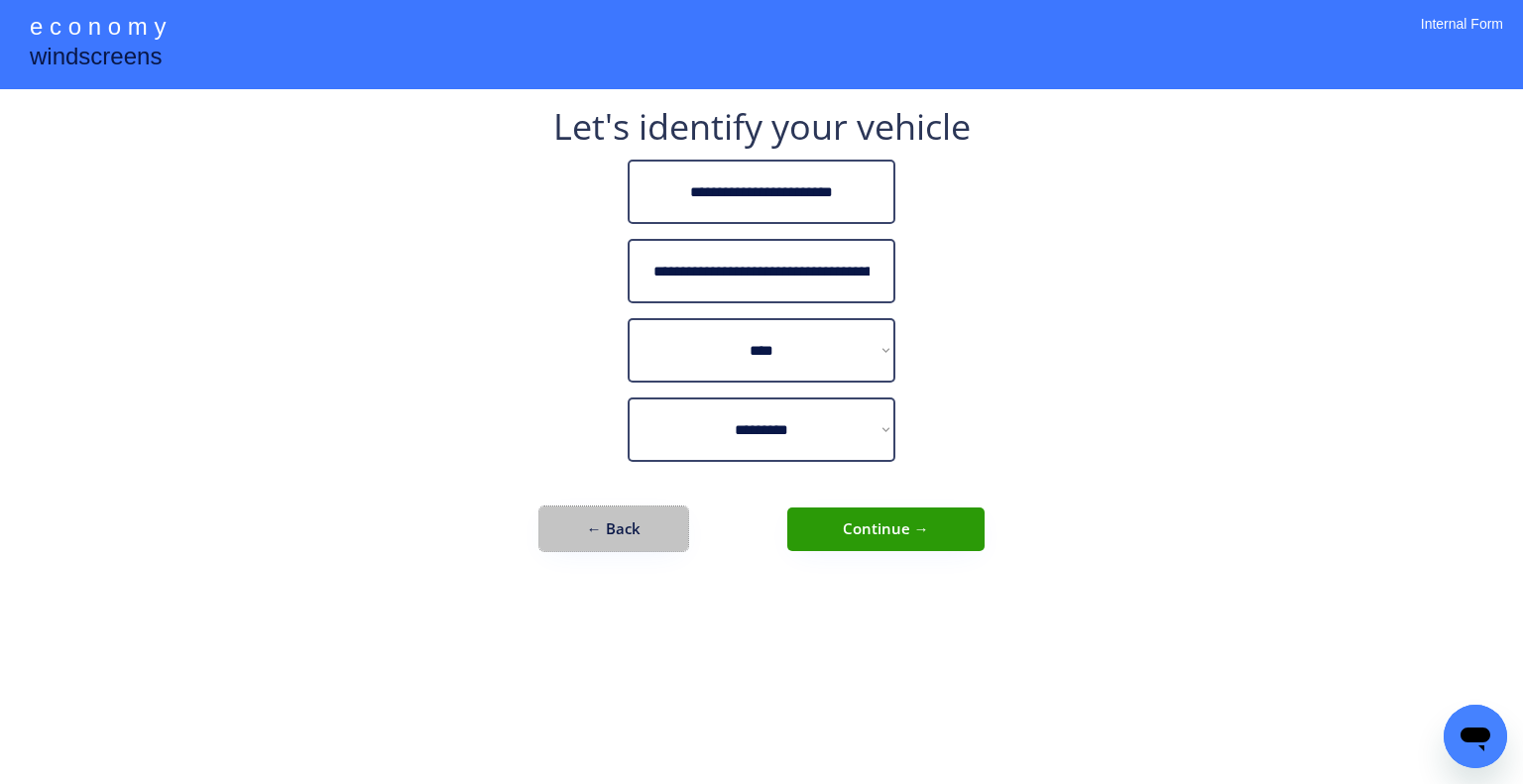 click on "←   Back" at bounding box center [614, 528] 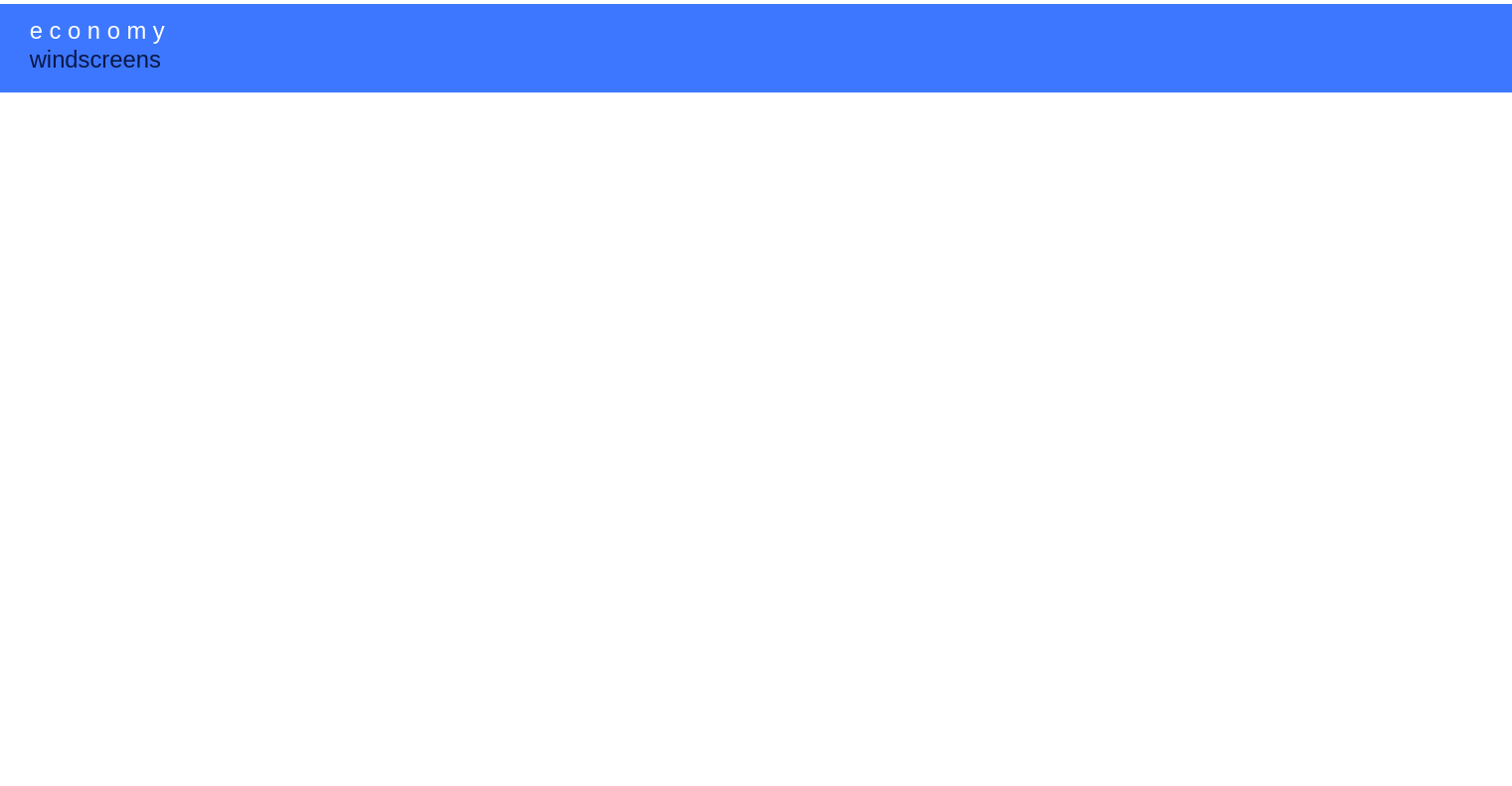 scroll, scrollTop: 0, scrollLeft: 0, axis: both 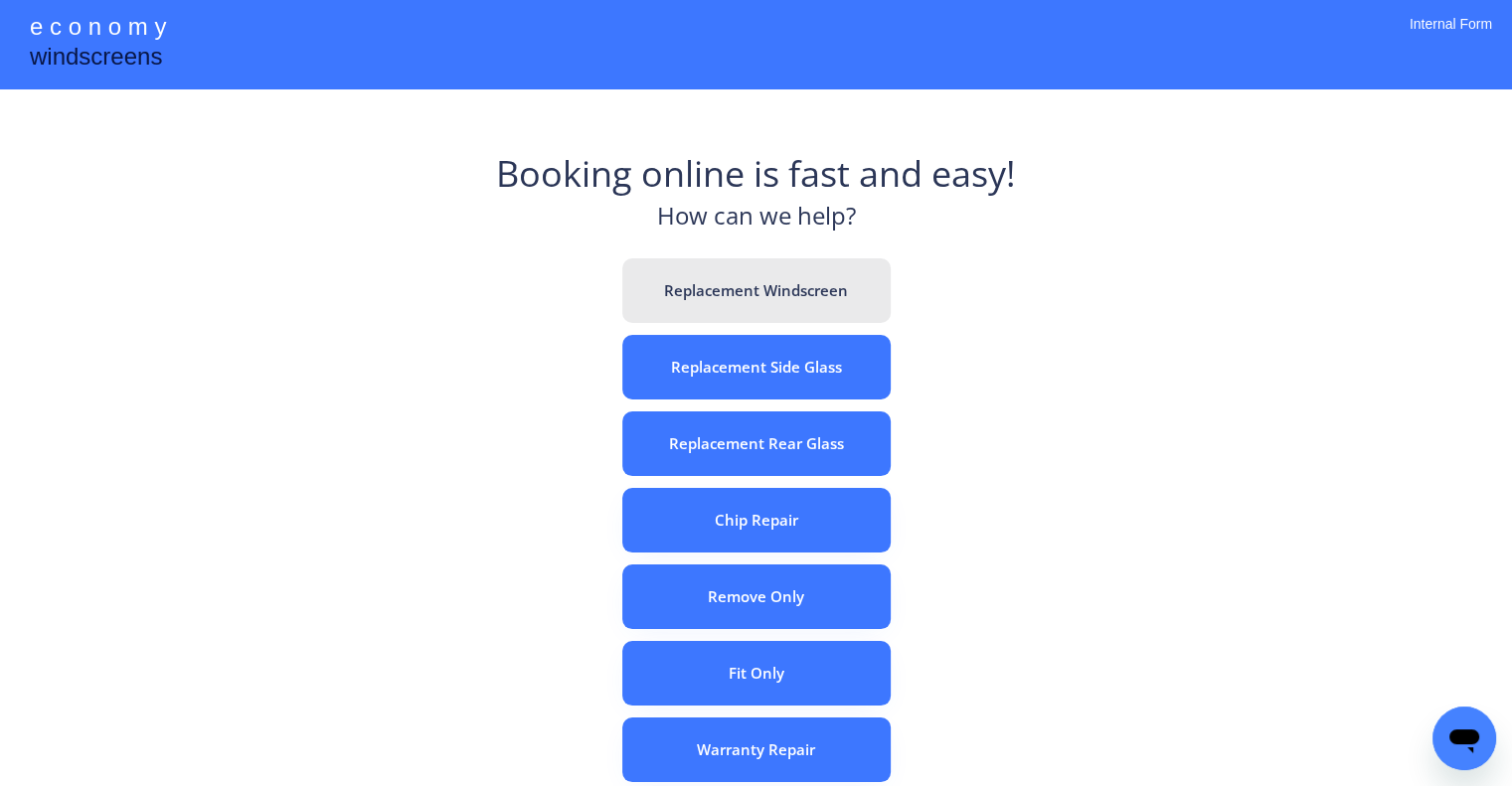 click on "Replacement Windscreen" at bounding box center [756, 290] 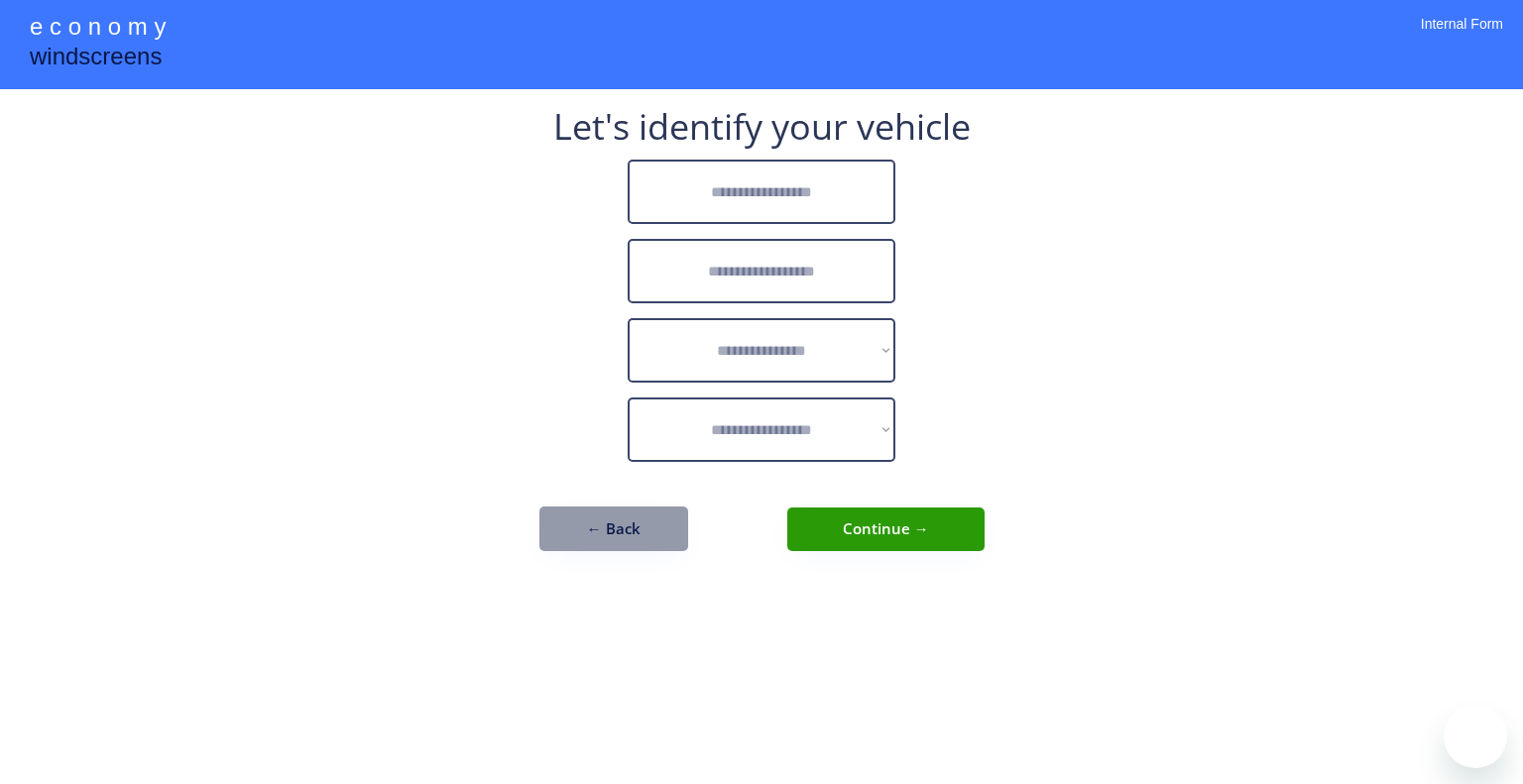 scroll, scrollTop: 0, scrollLeft: 0, axis: both 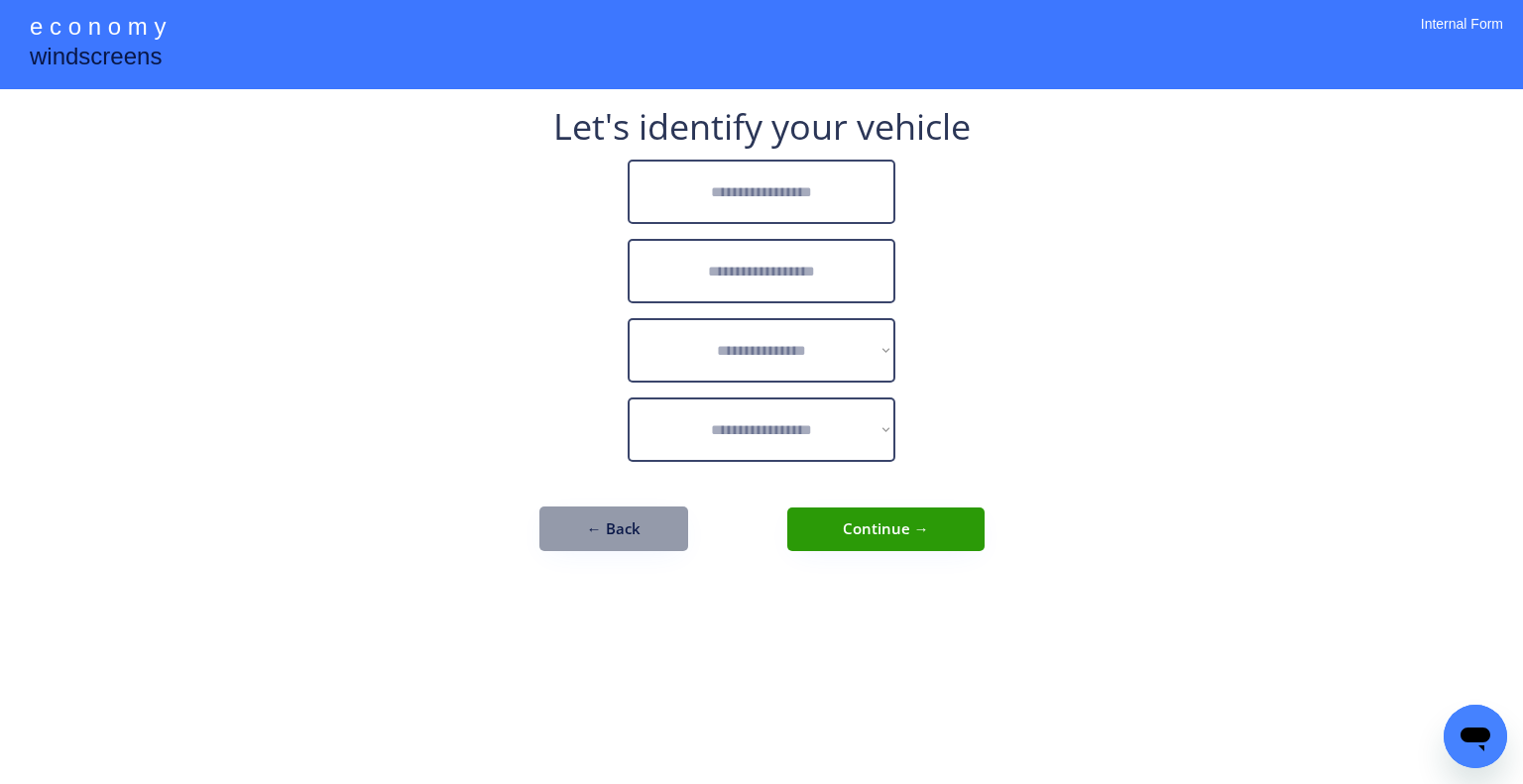 click on "←   Back" at bounding box center [614, 528] 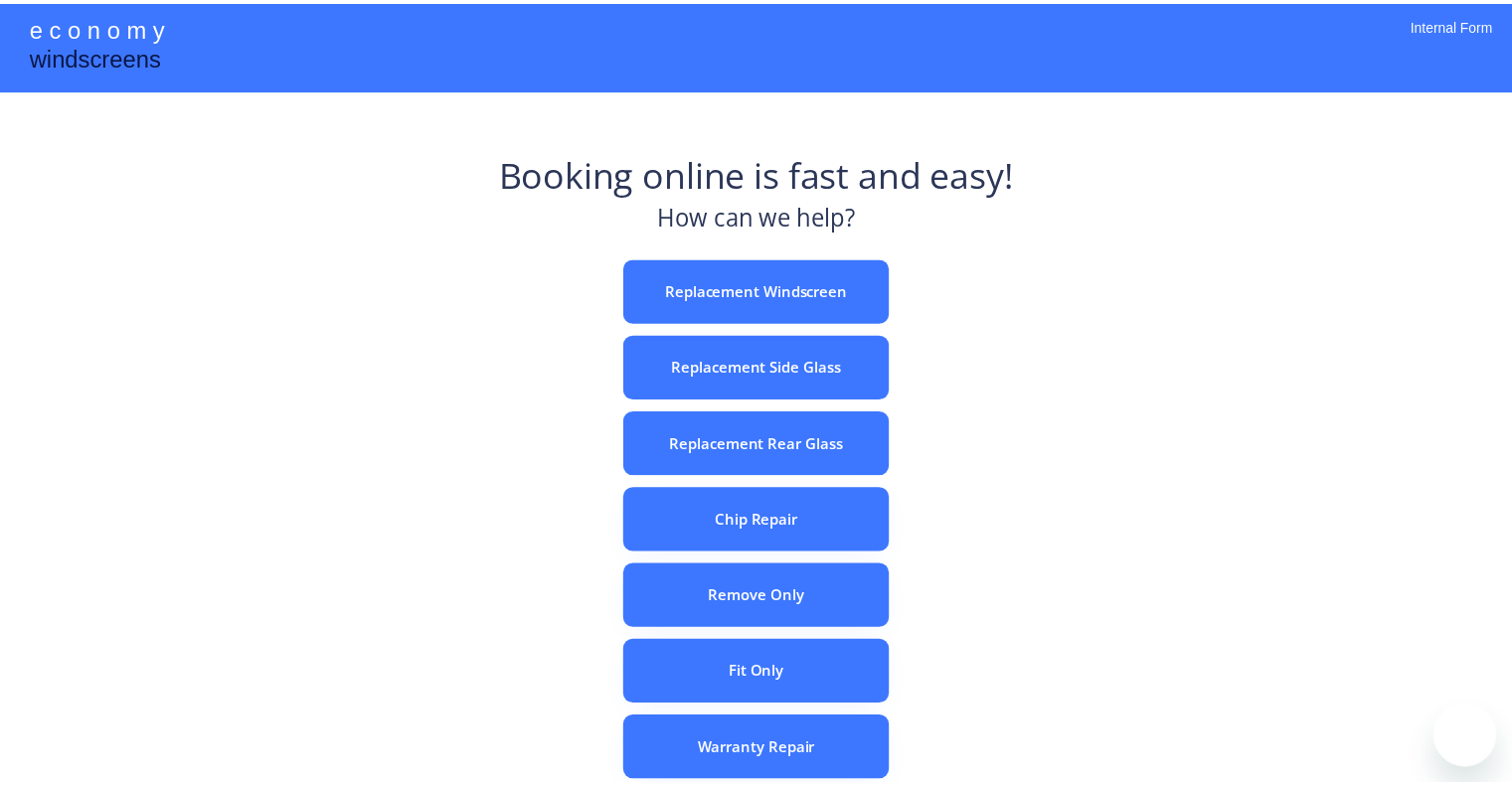 scroll, scrollTop: 0, scrollLeft: 0, axis: both 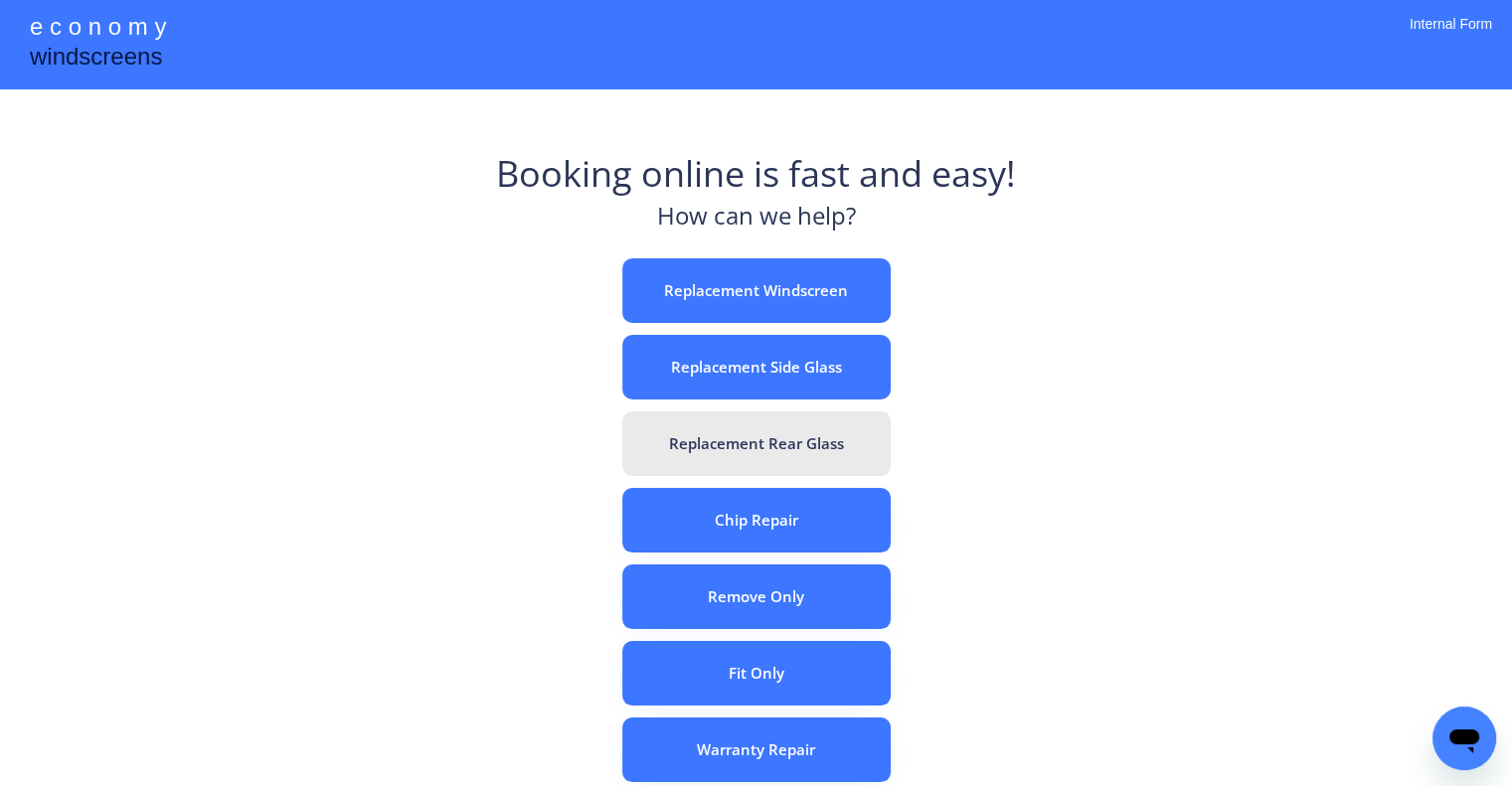 click on "Replacement Rear Glass" at bounding box center [756, 443] 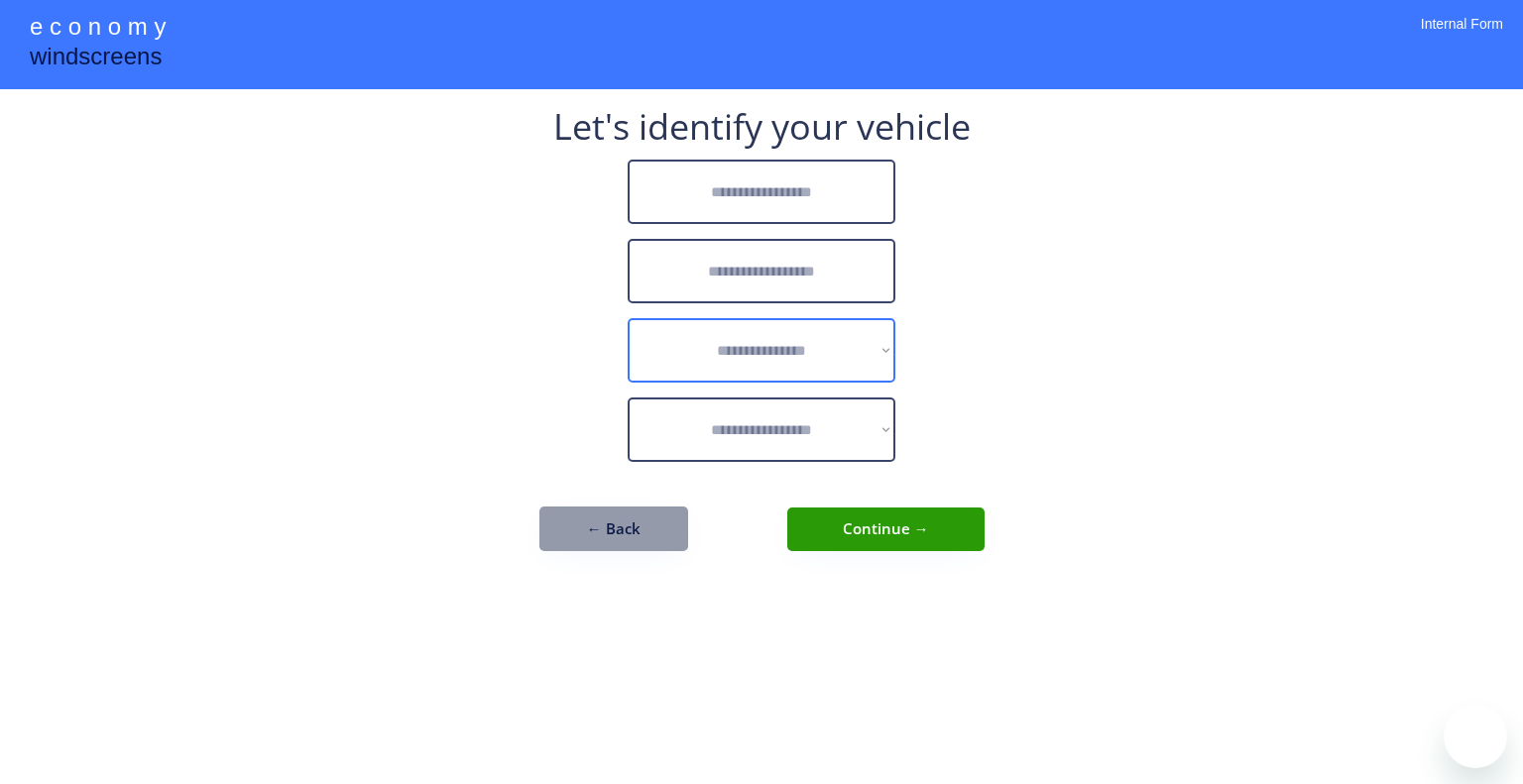 scroll, scrollTop: 0, scrollLeft: 0, axis: both 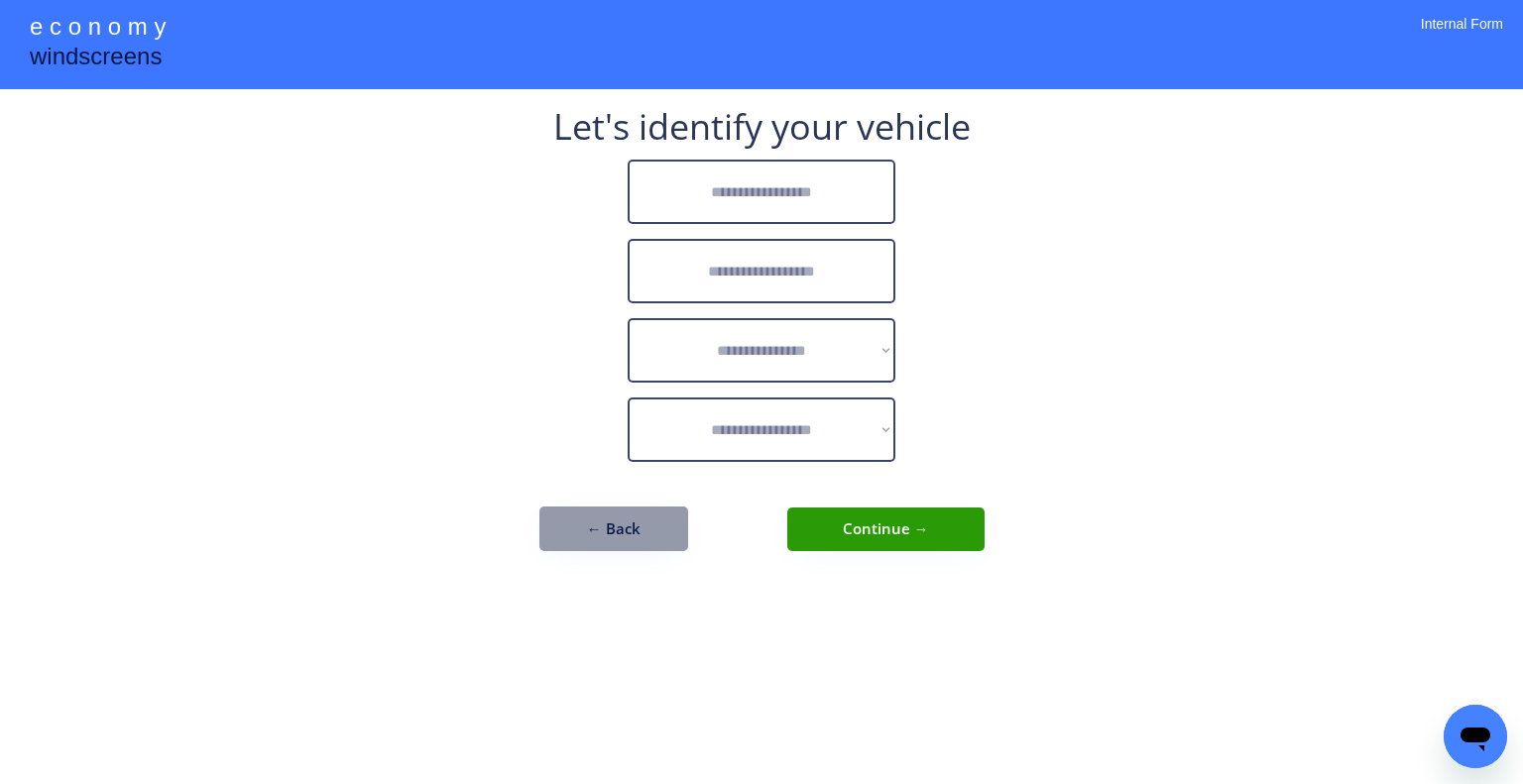 click at bounding box center (762, 191) 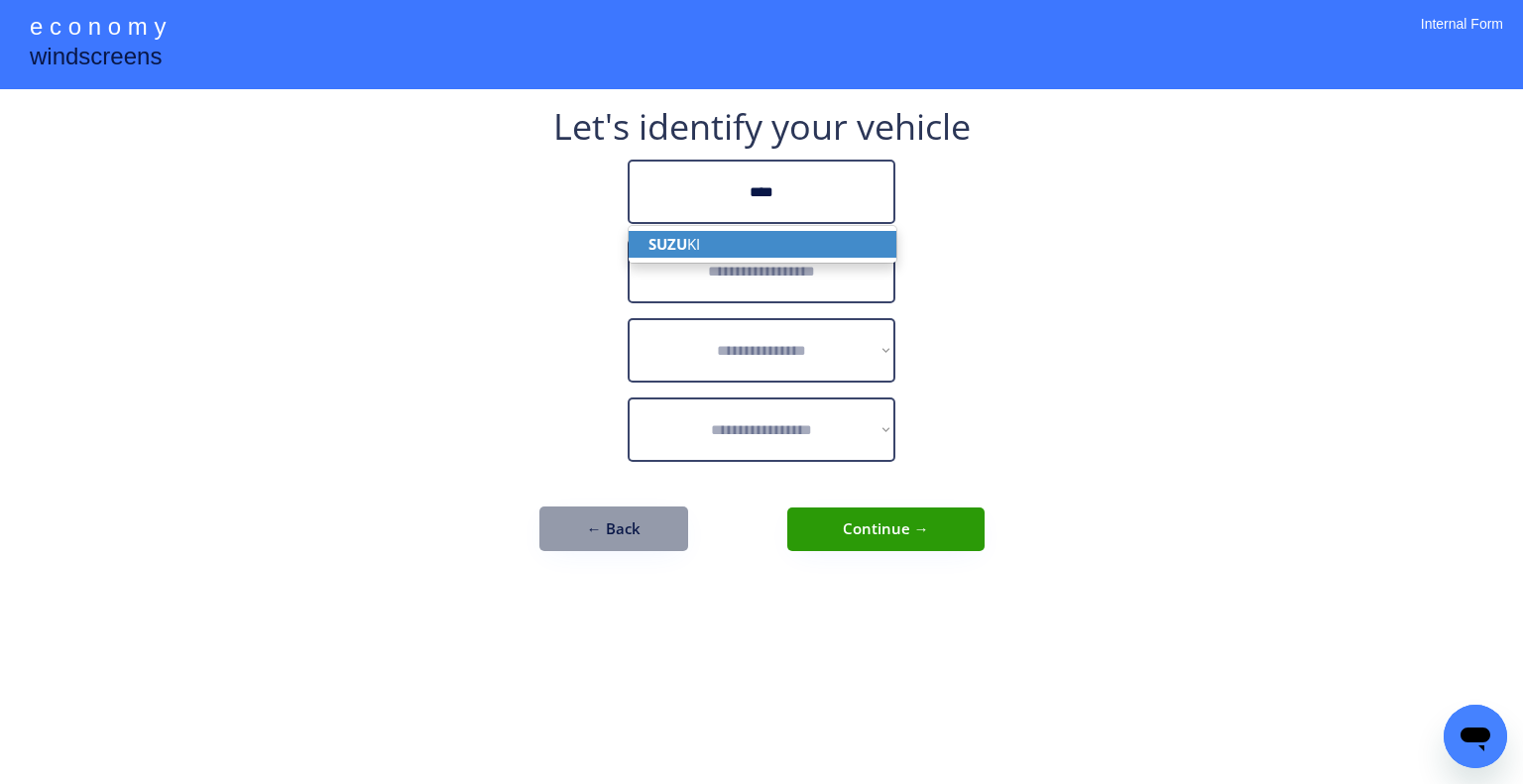 click on "SUZU KI" at bounding box center [762, 244] 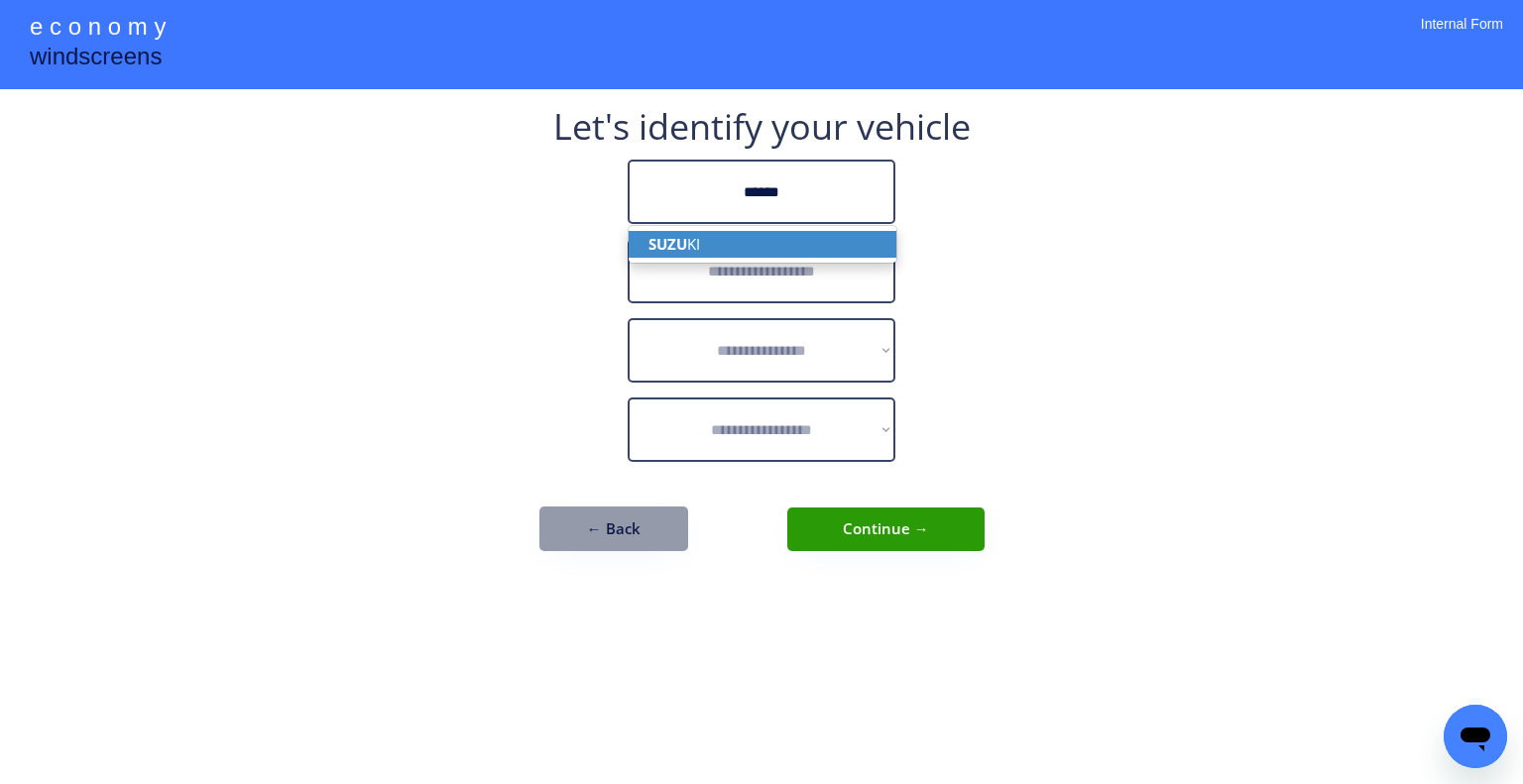 type on "******" 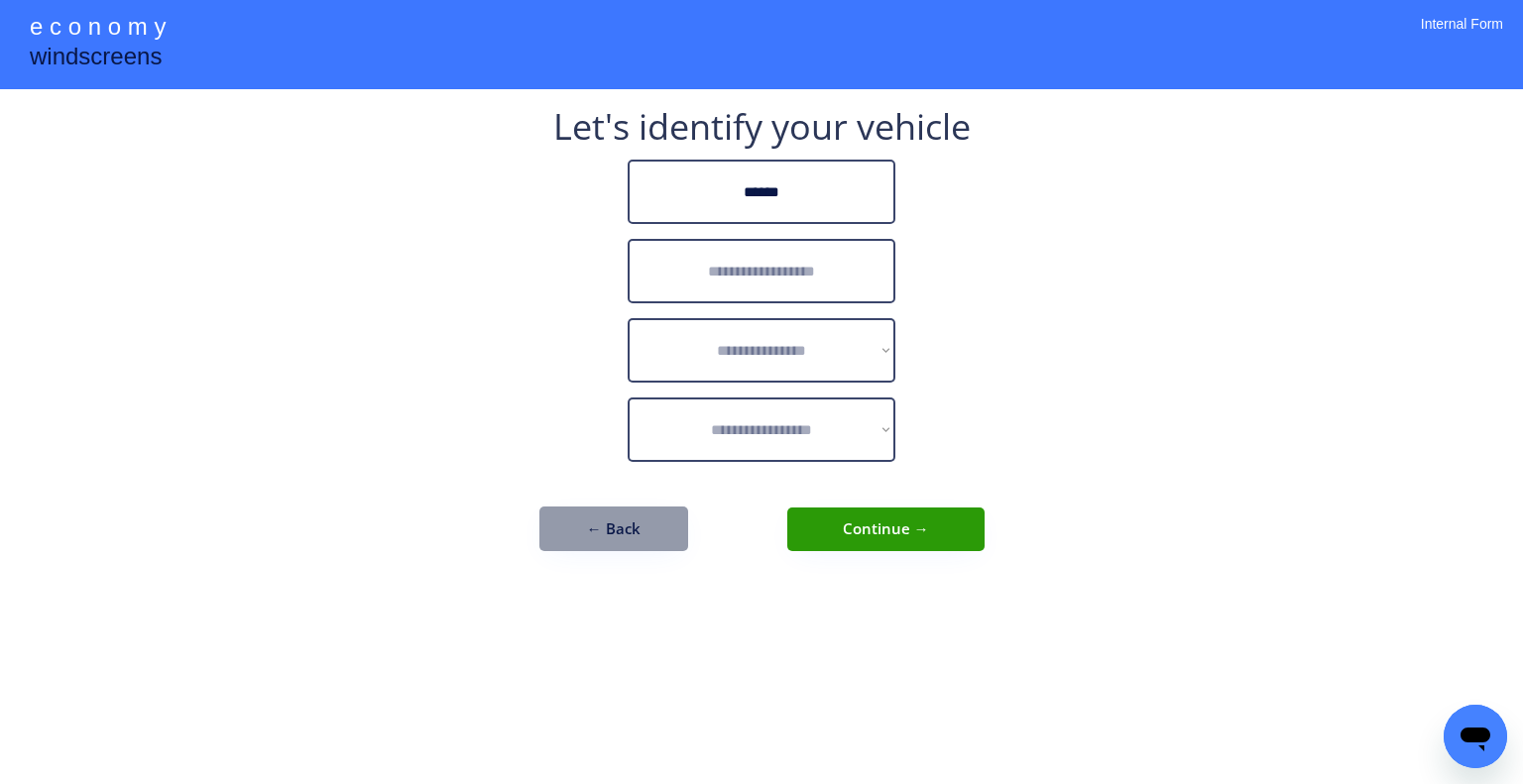 click at bounding box center [762, 271] 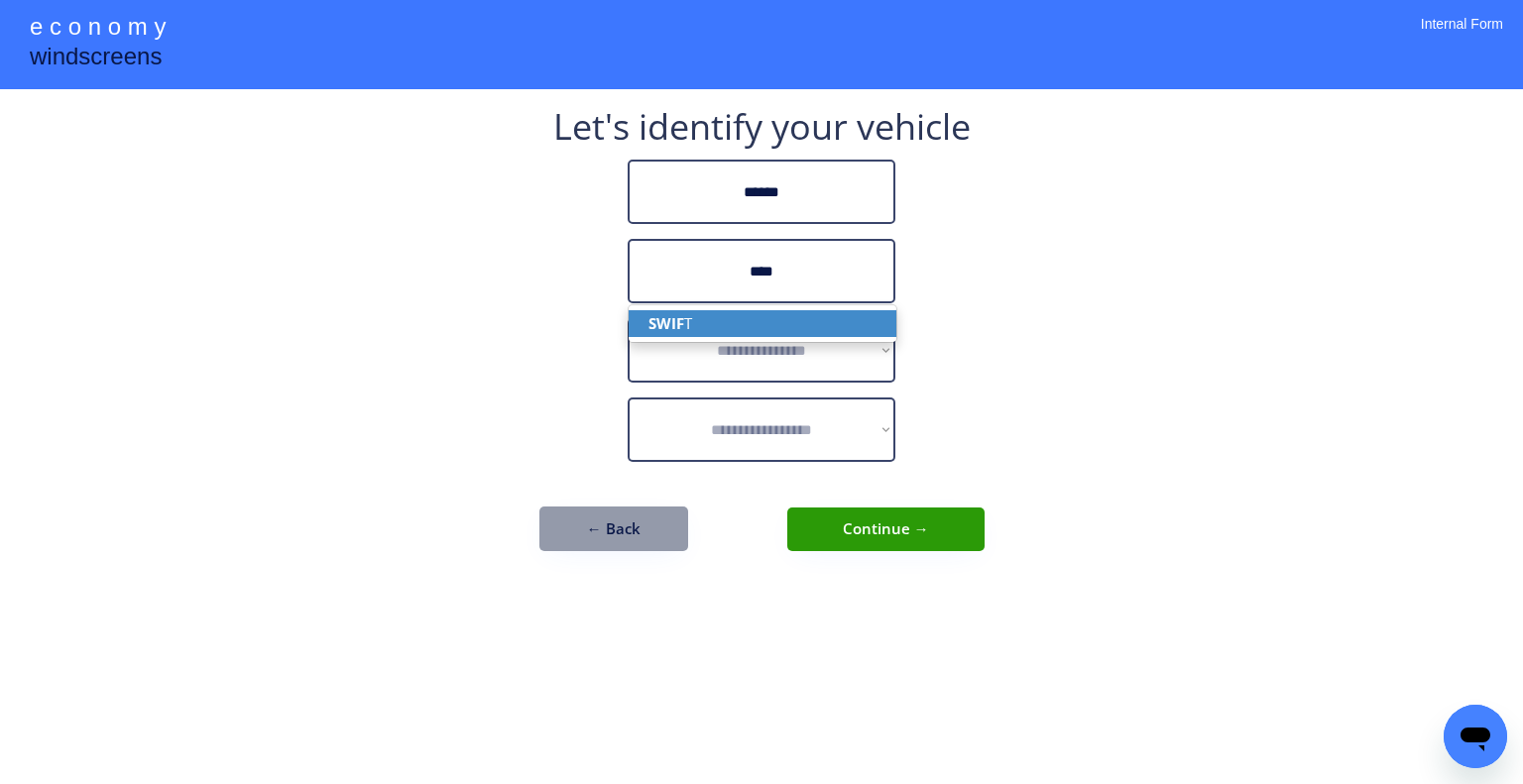 click on "SWIF T" at bounding box center (762, 323) 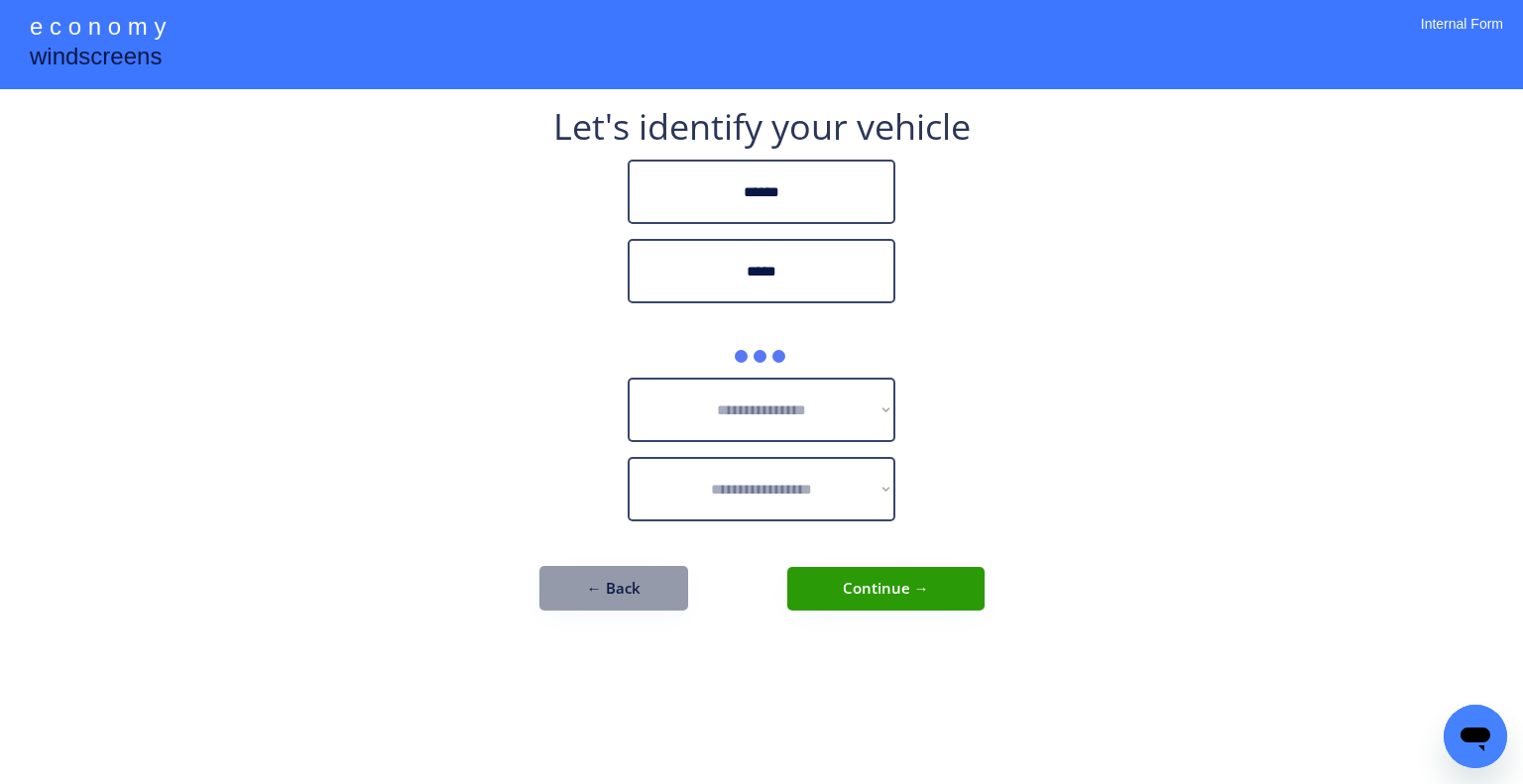 type on "*****" 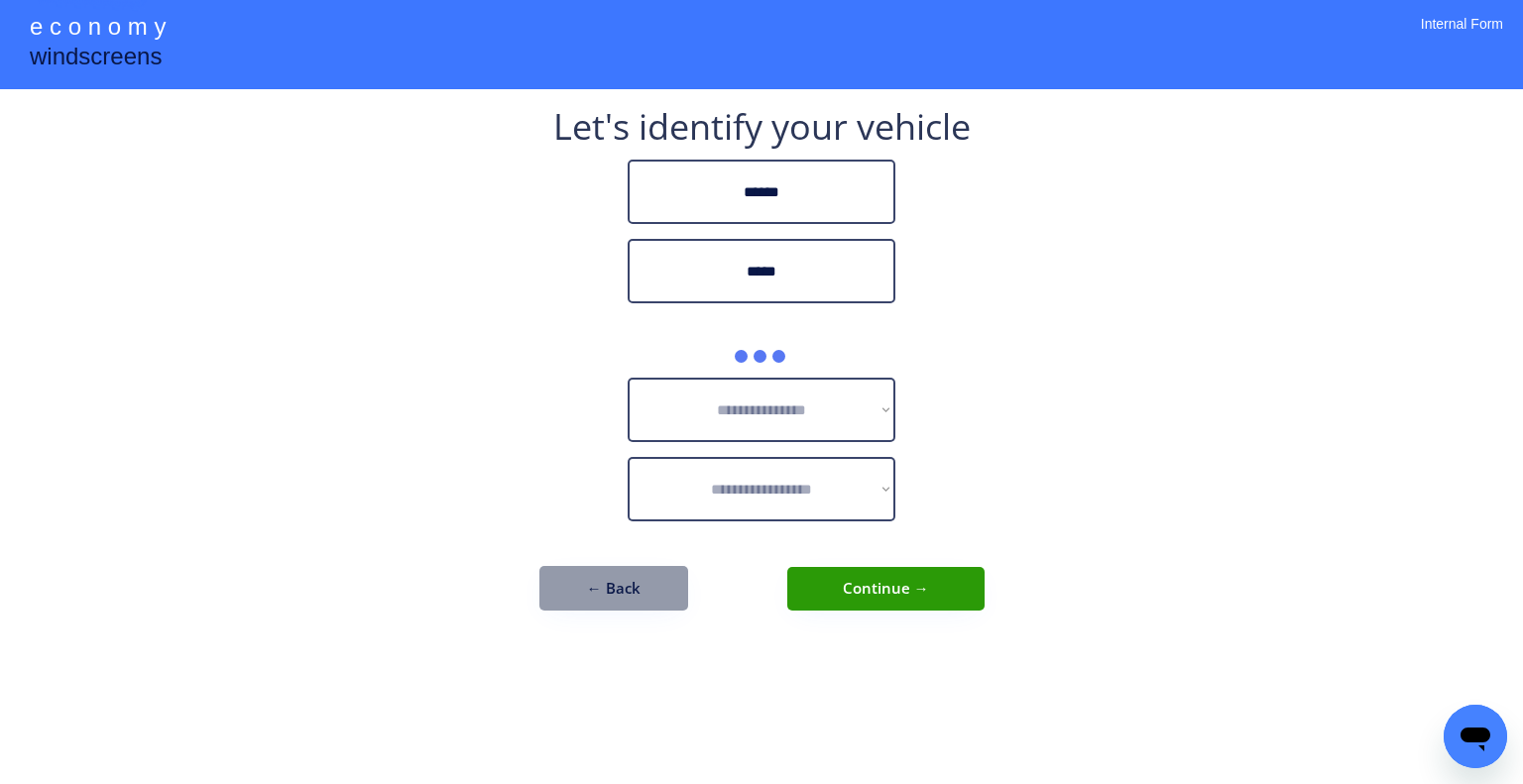 click on "**********" at bounding box center [762, 392] 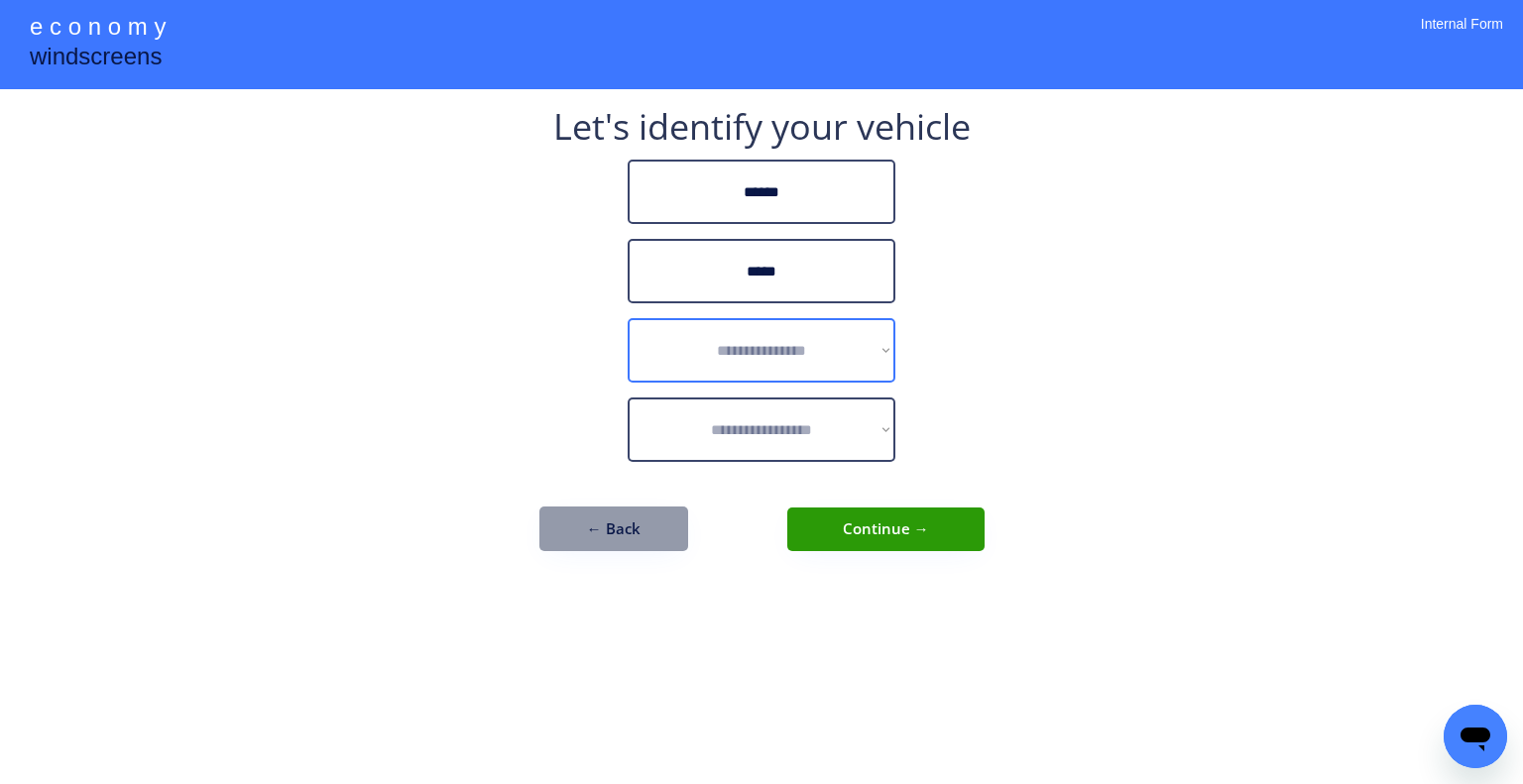 click on "**********" at bounding box center [762, 350] 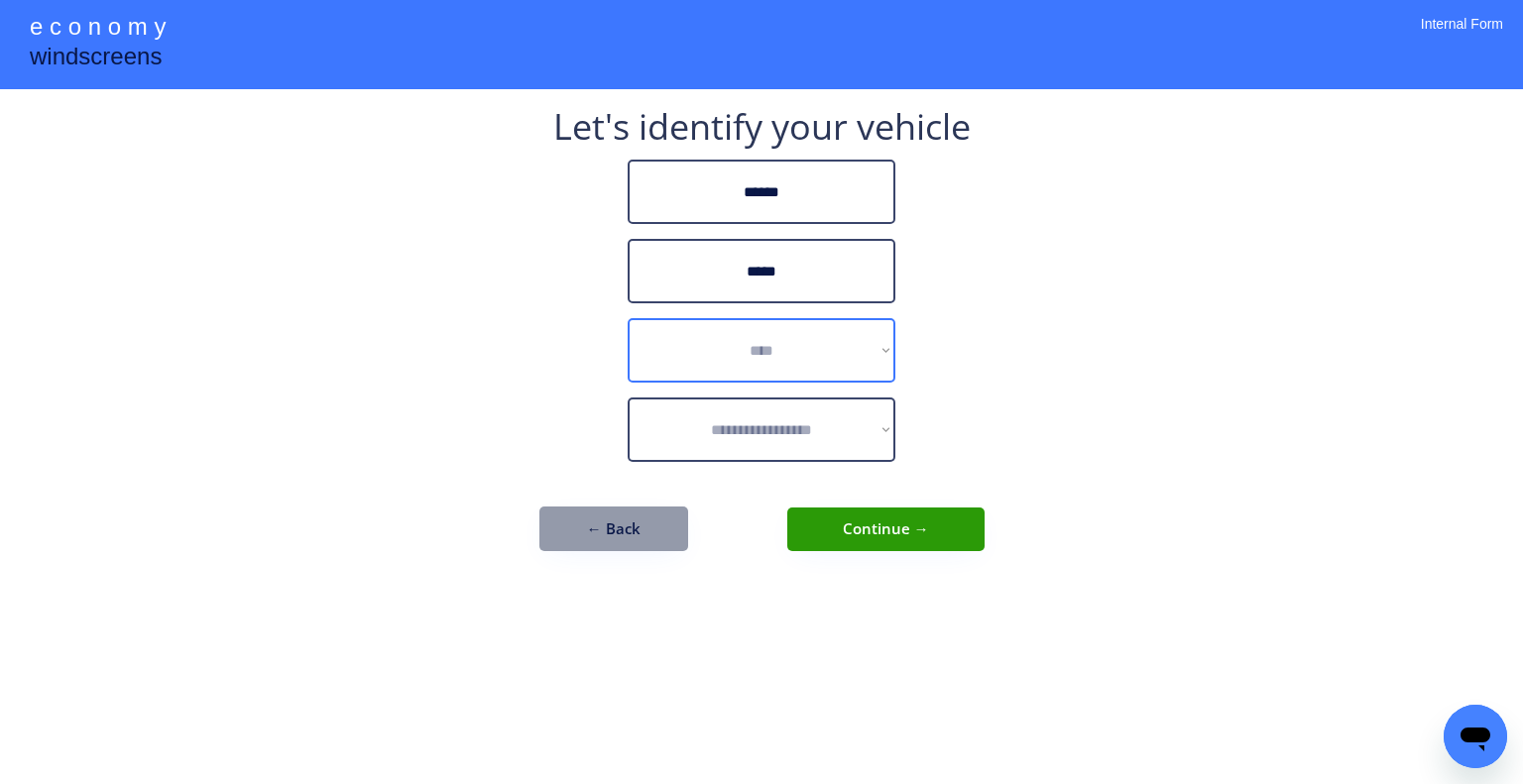 click on "**********" at bounding box center (762, 350) 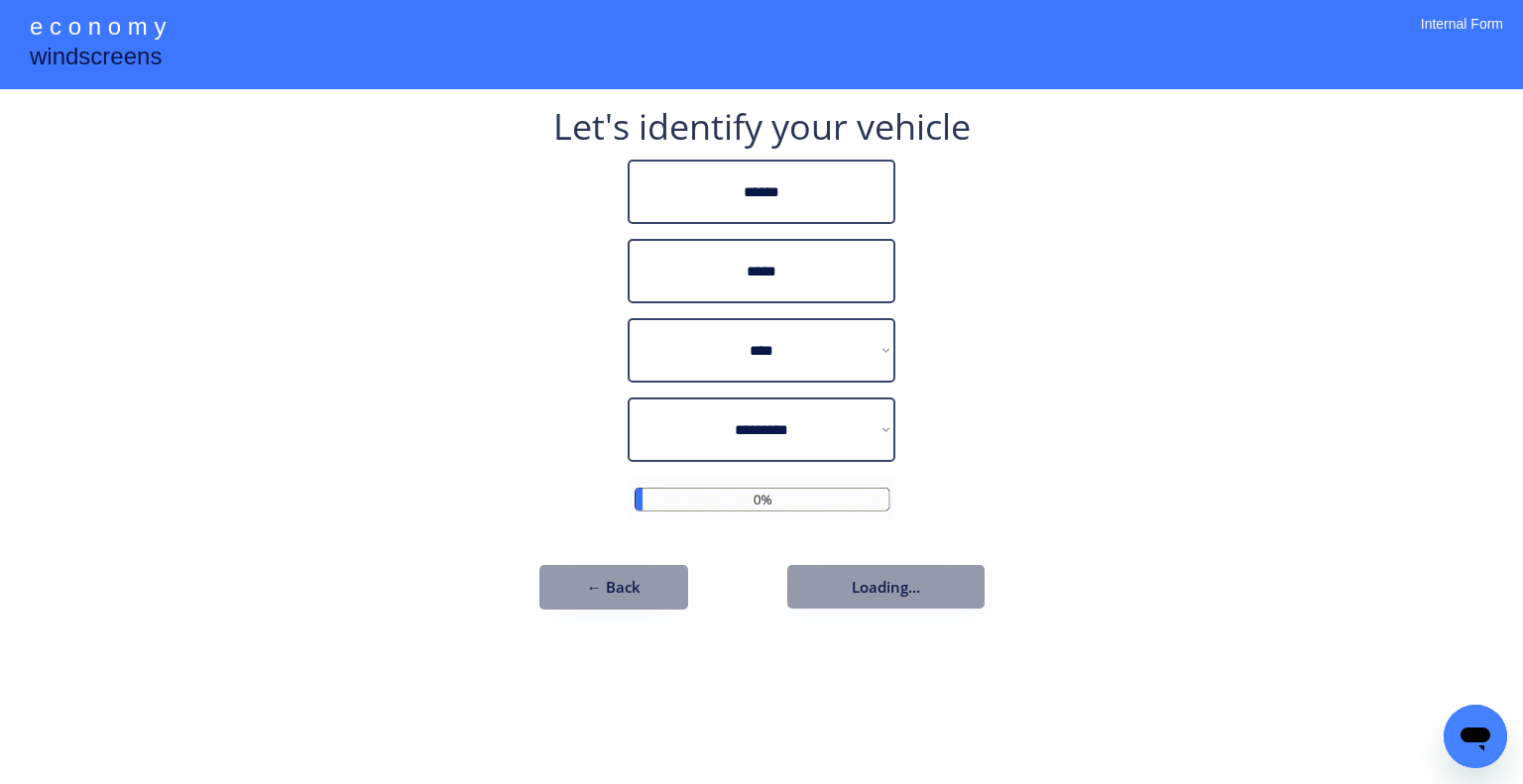 click on "**********" at bounding box center [762, 392] 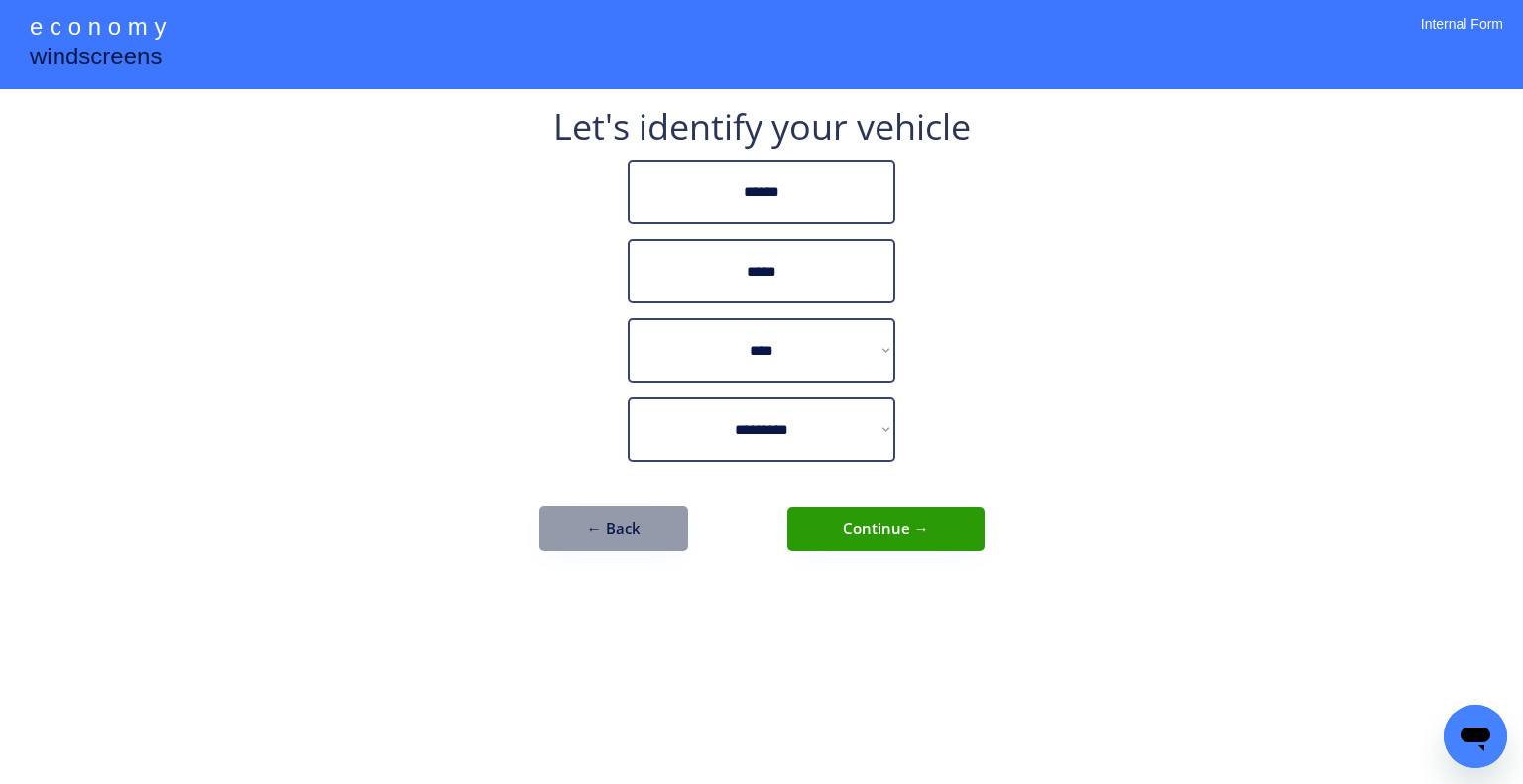 click on "Continue    →" at bounding box center [885, 529] 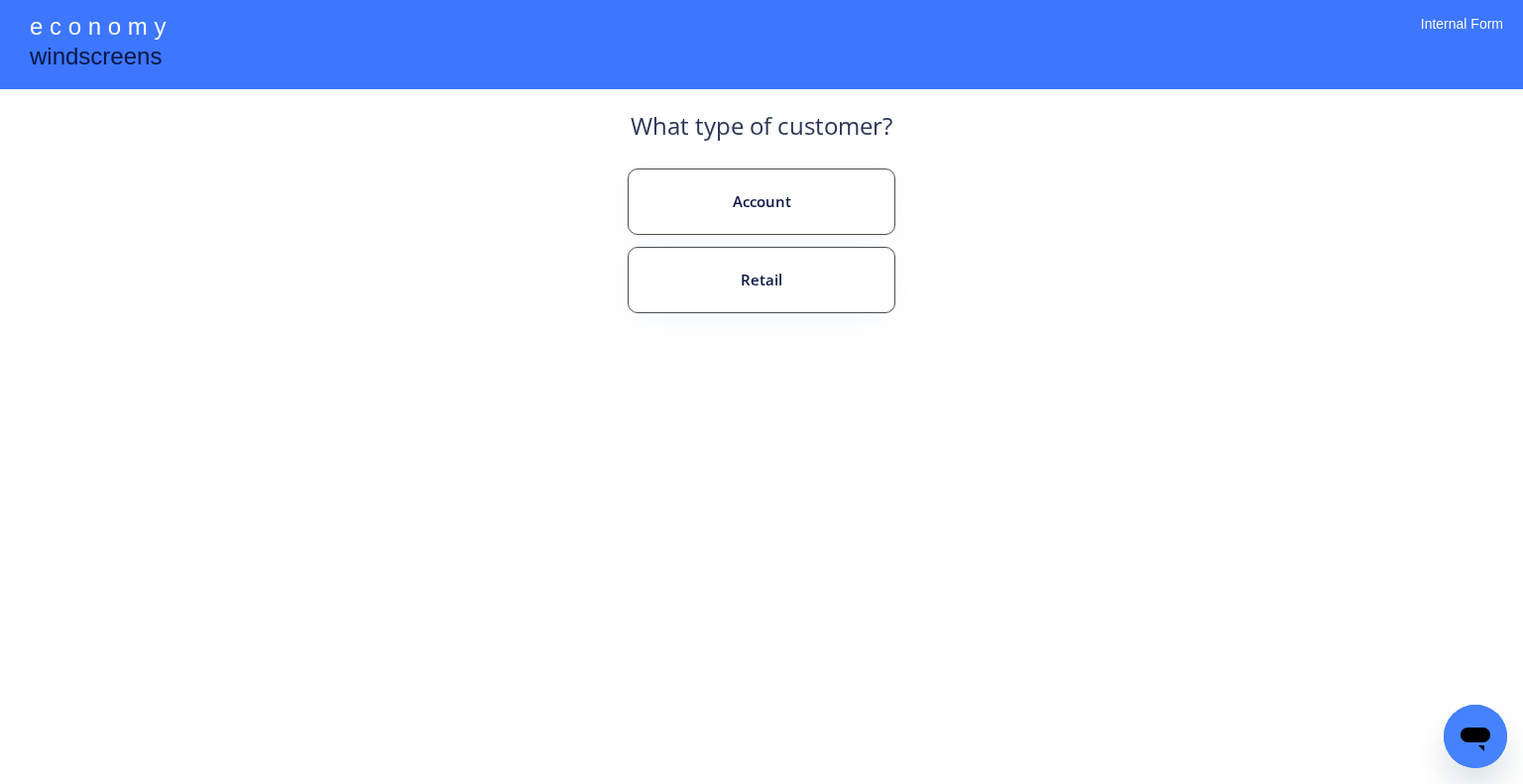 click on "**********" at bounding box center [762, 392] 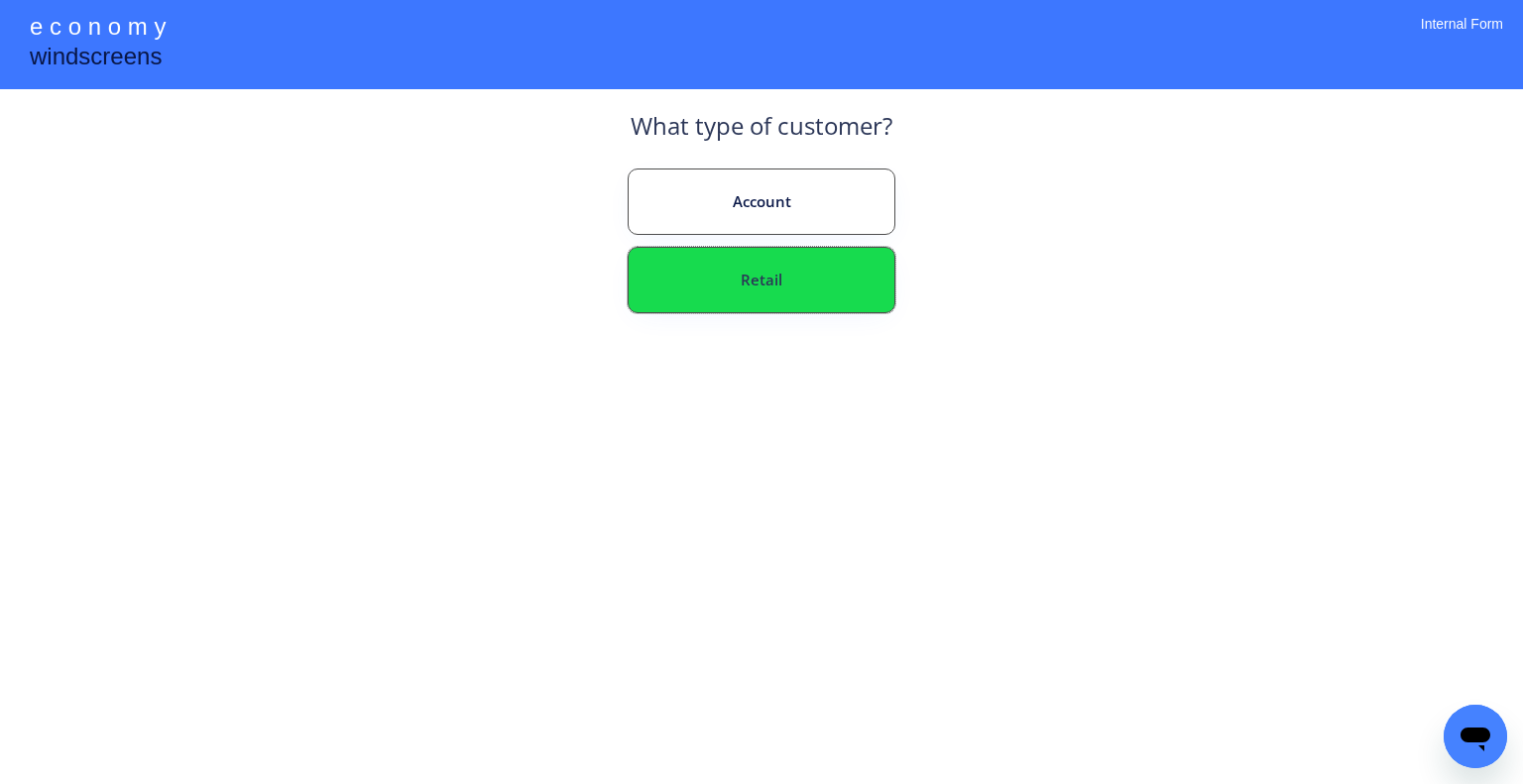 click on "Retail" at bounding box center [762, 280] 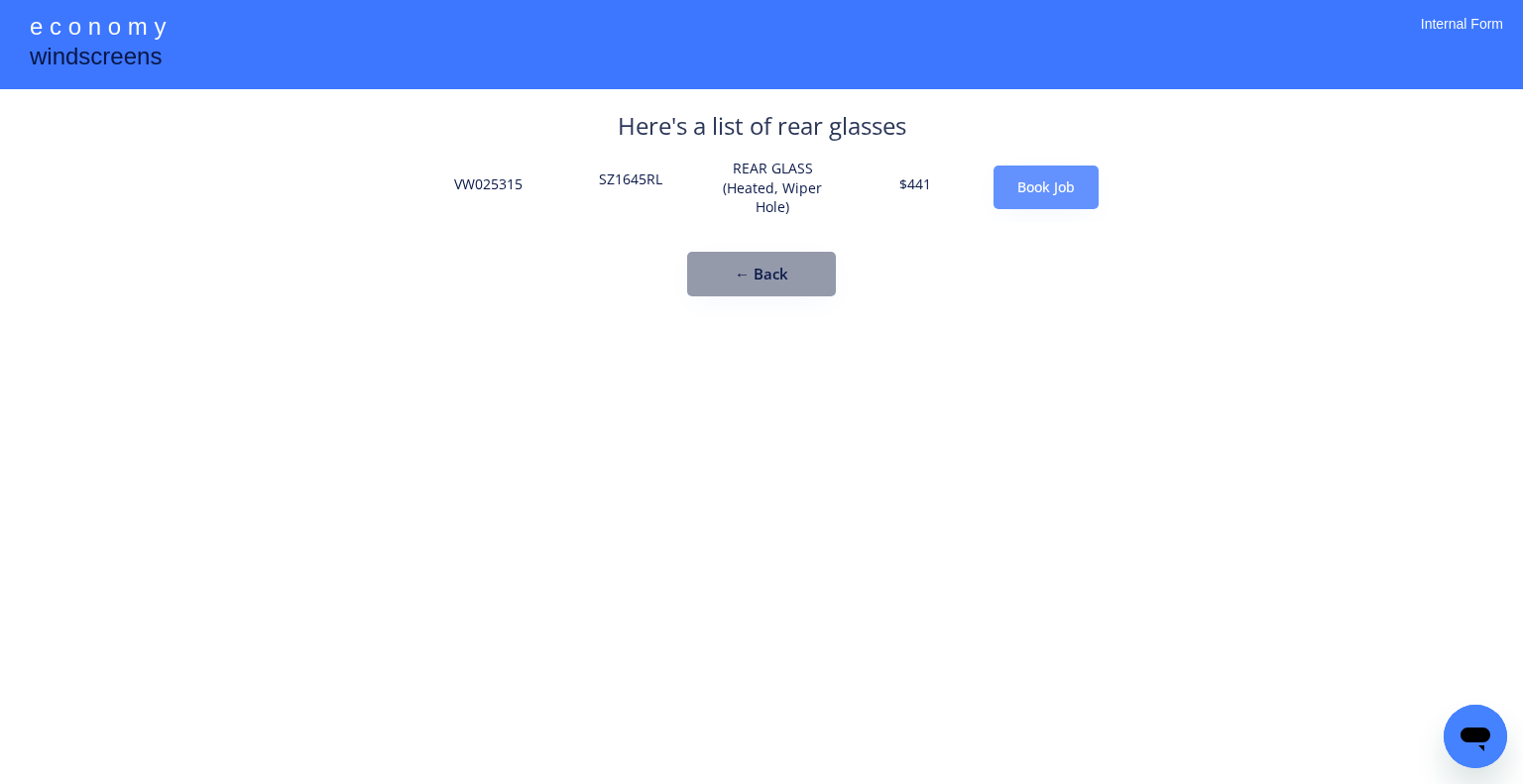 click on "Book Job" at bounding box center [1046, 187] 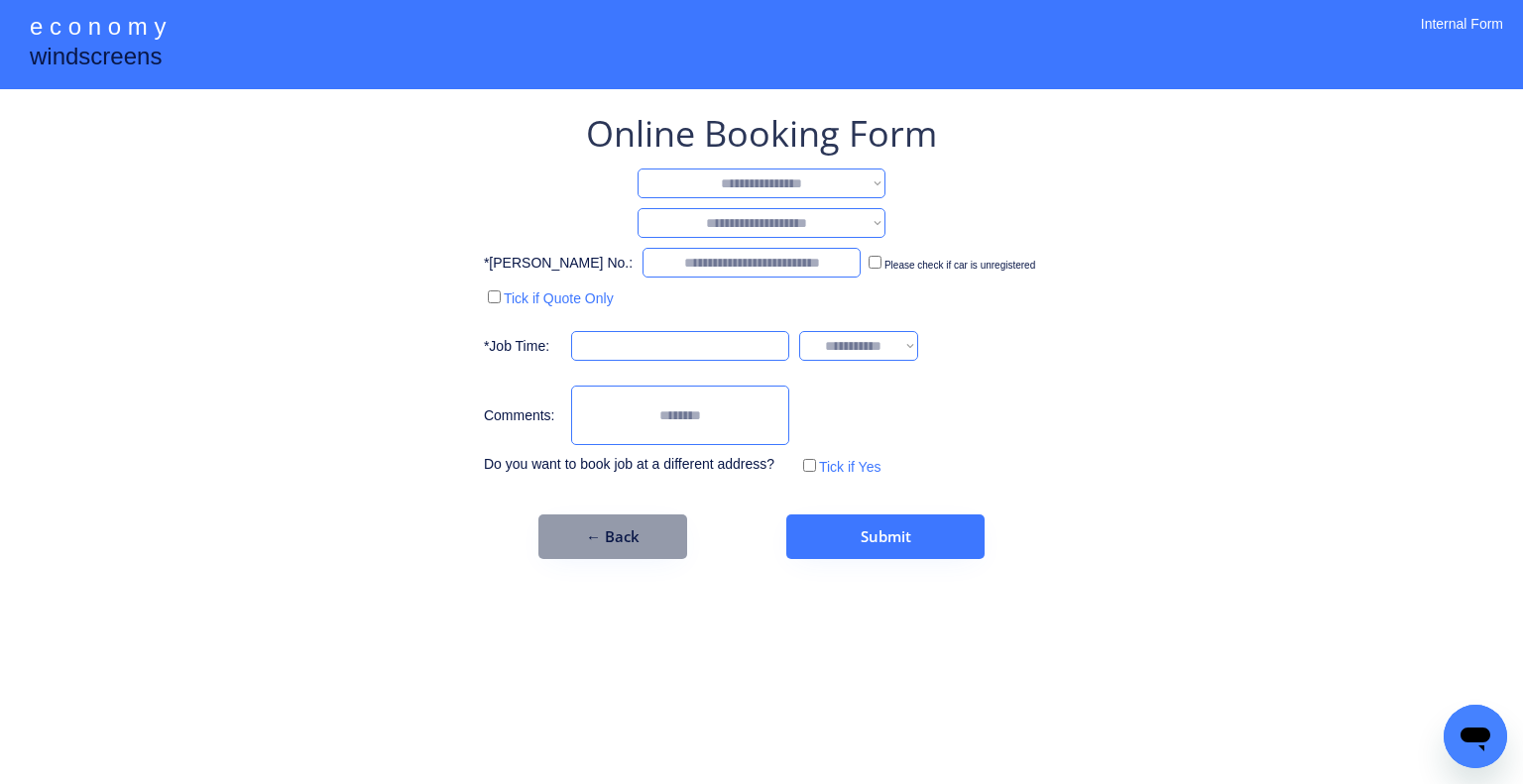 click on "**********" at bounding box center (762, 183) 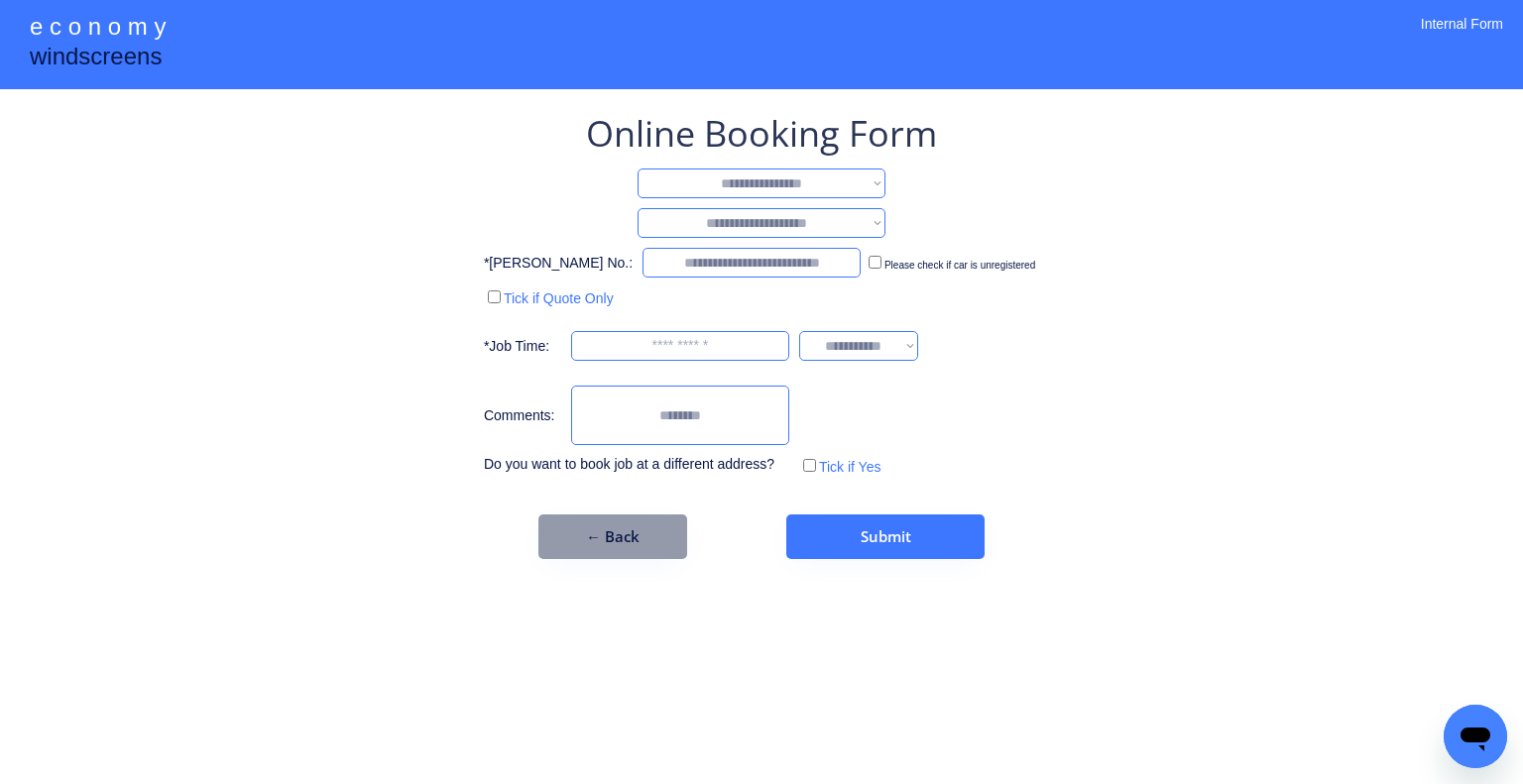 select on "**********" 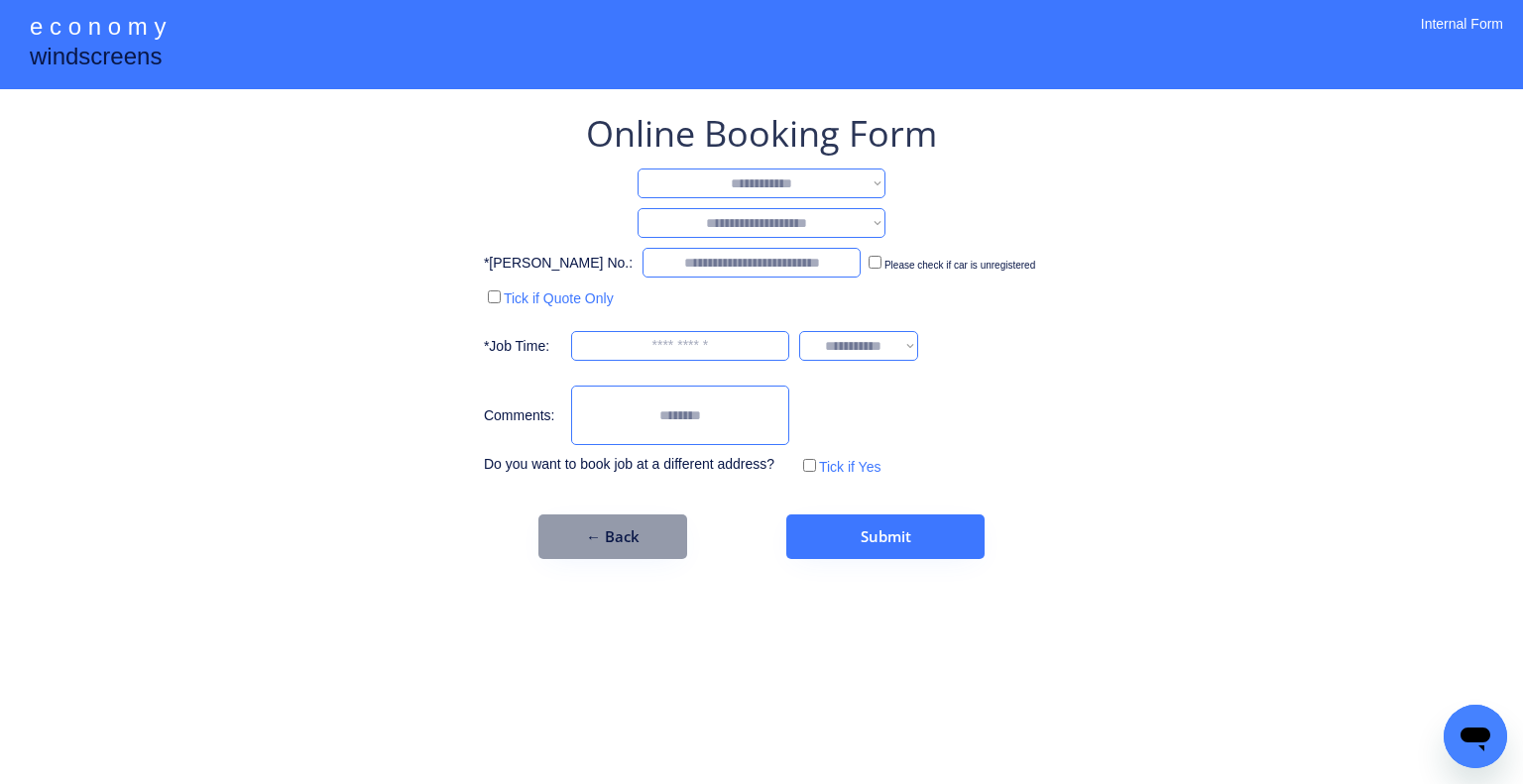 click on "**********" at bounding box center (762, 183) 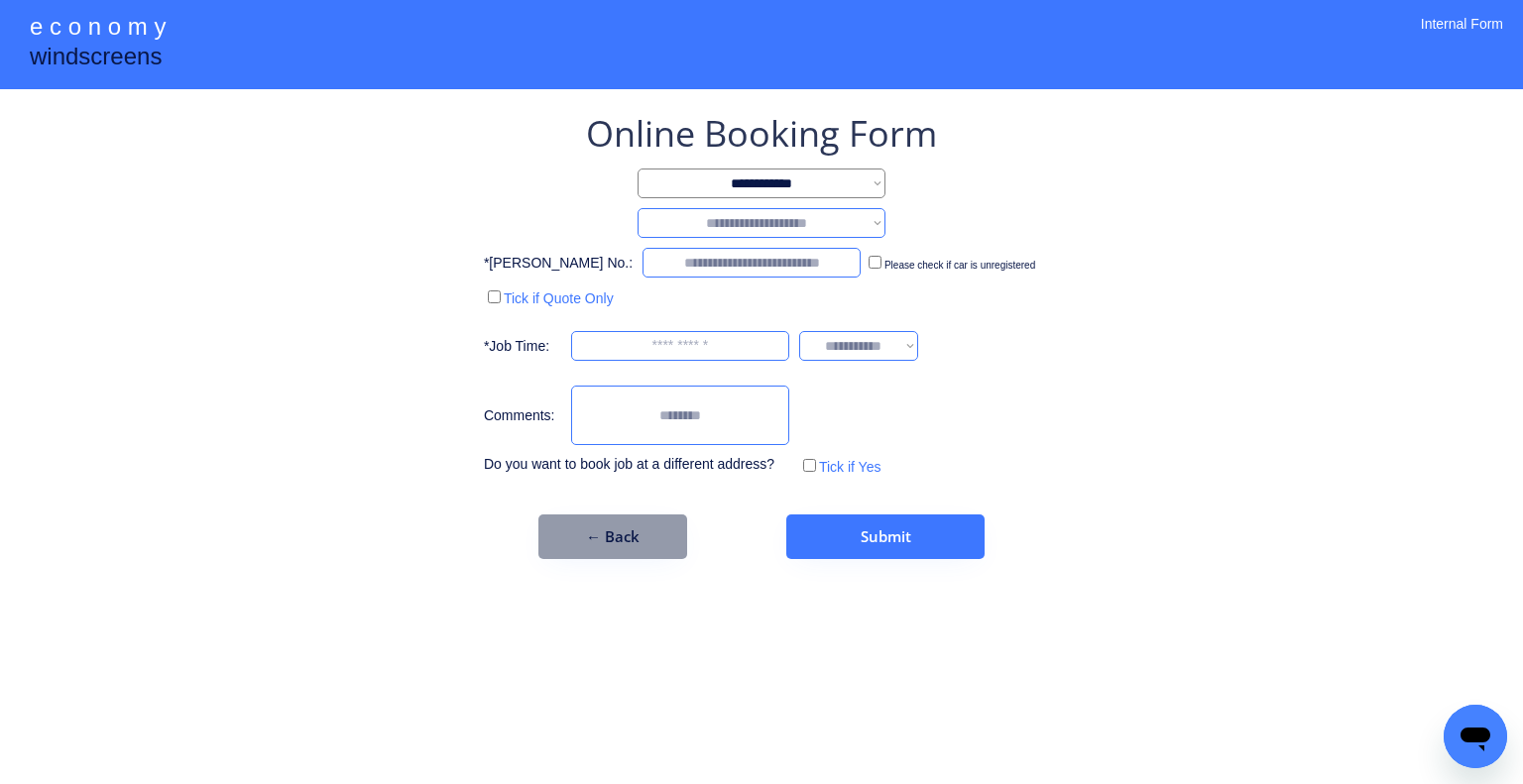 click on "**********" at bounding box center (762, 223) 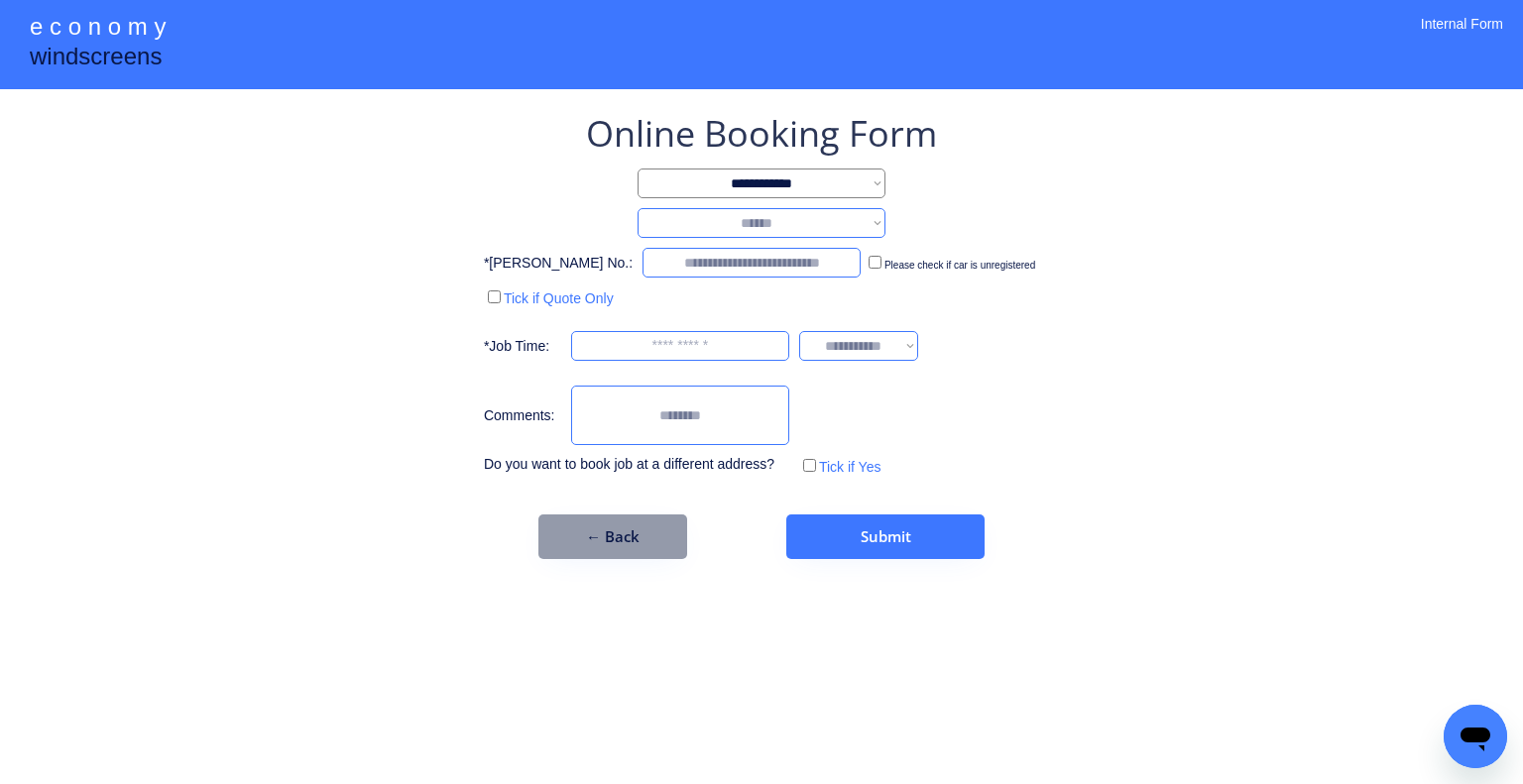 click on "**********" at bounding box center [762, 223] 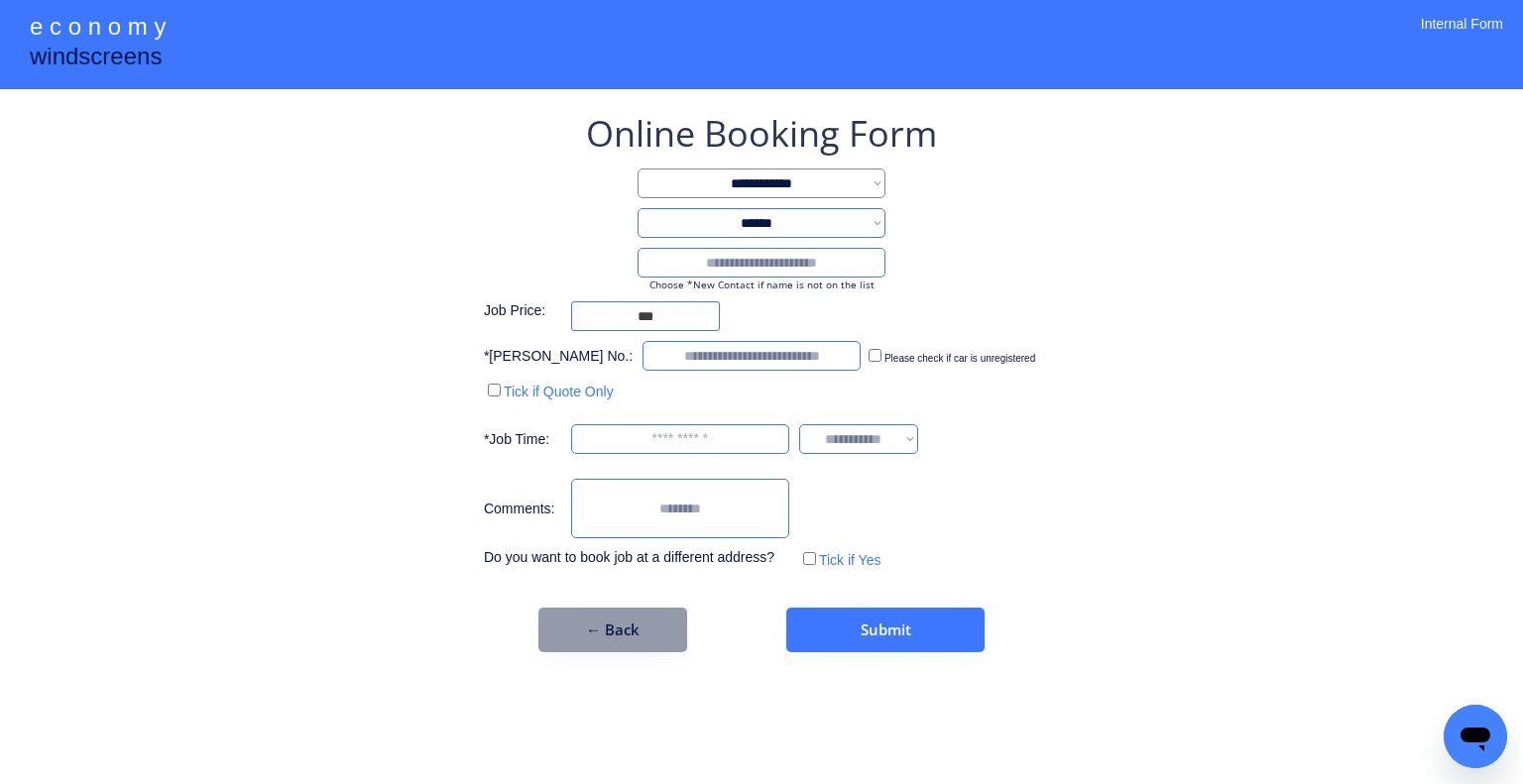 click on "Choose *New Contact if name is not on the list" at bounding box center [762, 284] 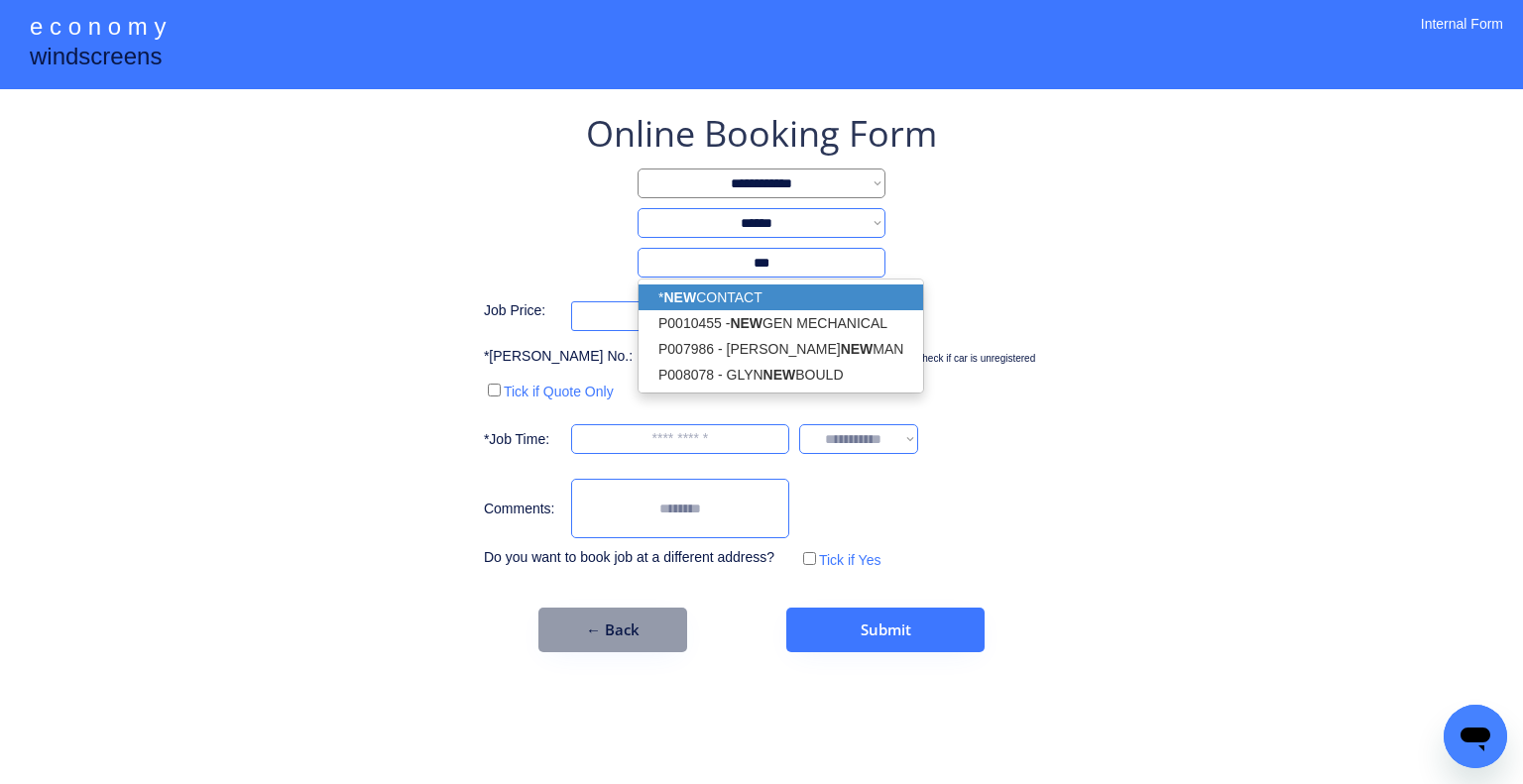 click on "* NEW  CONTACT" at bounding box center [780, 297] 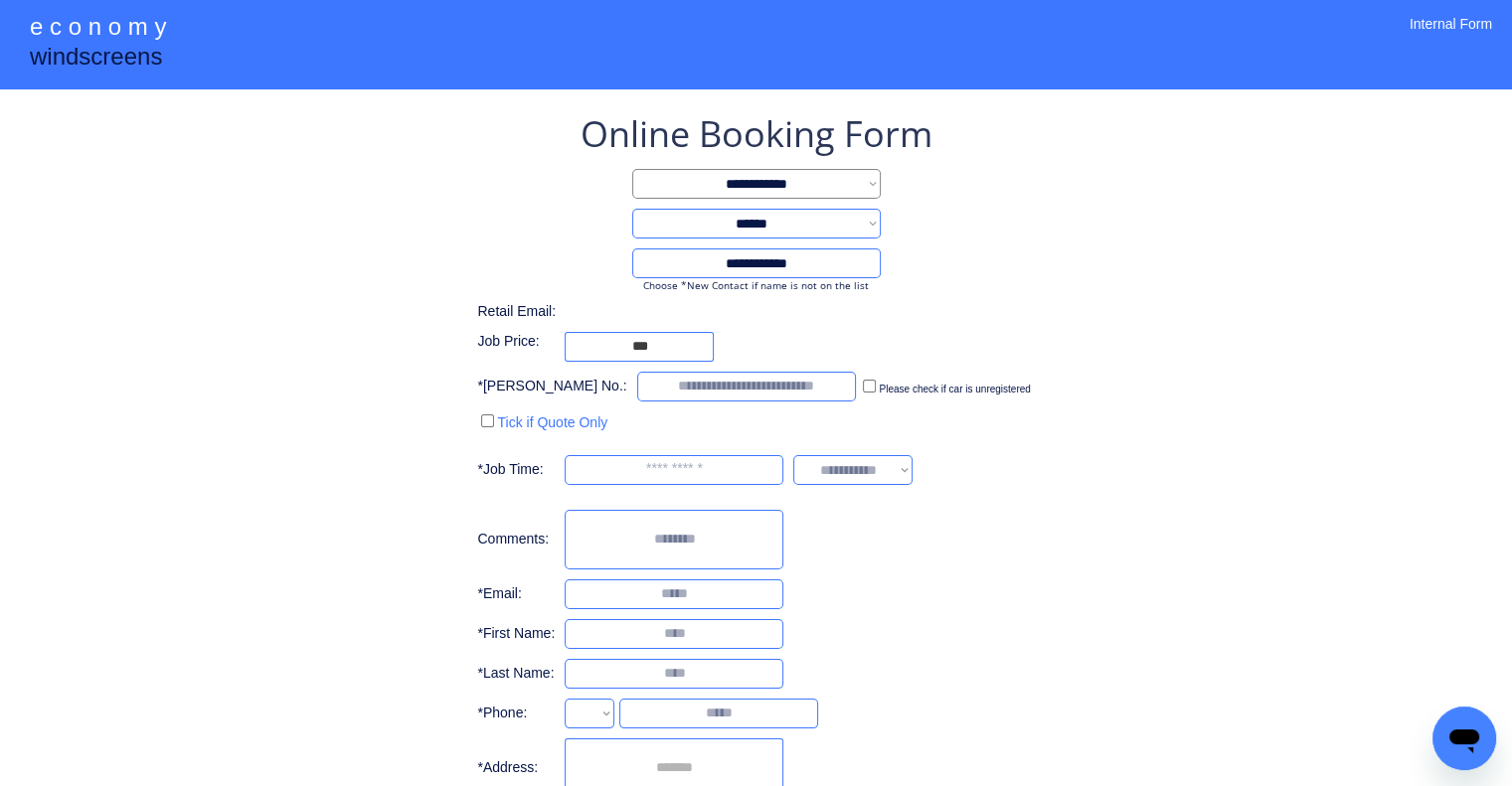 select on "**********" 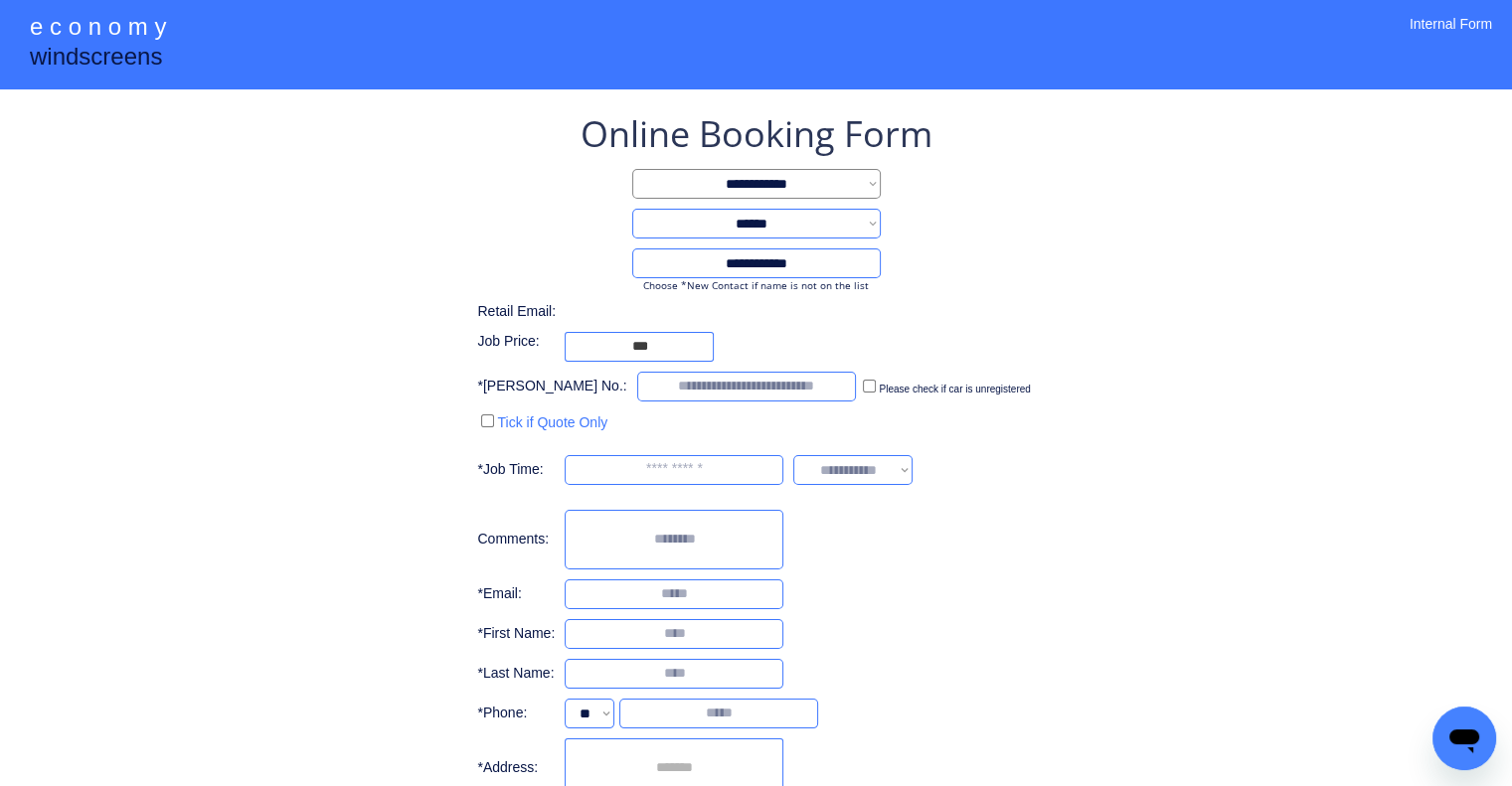 type on "**********" 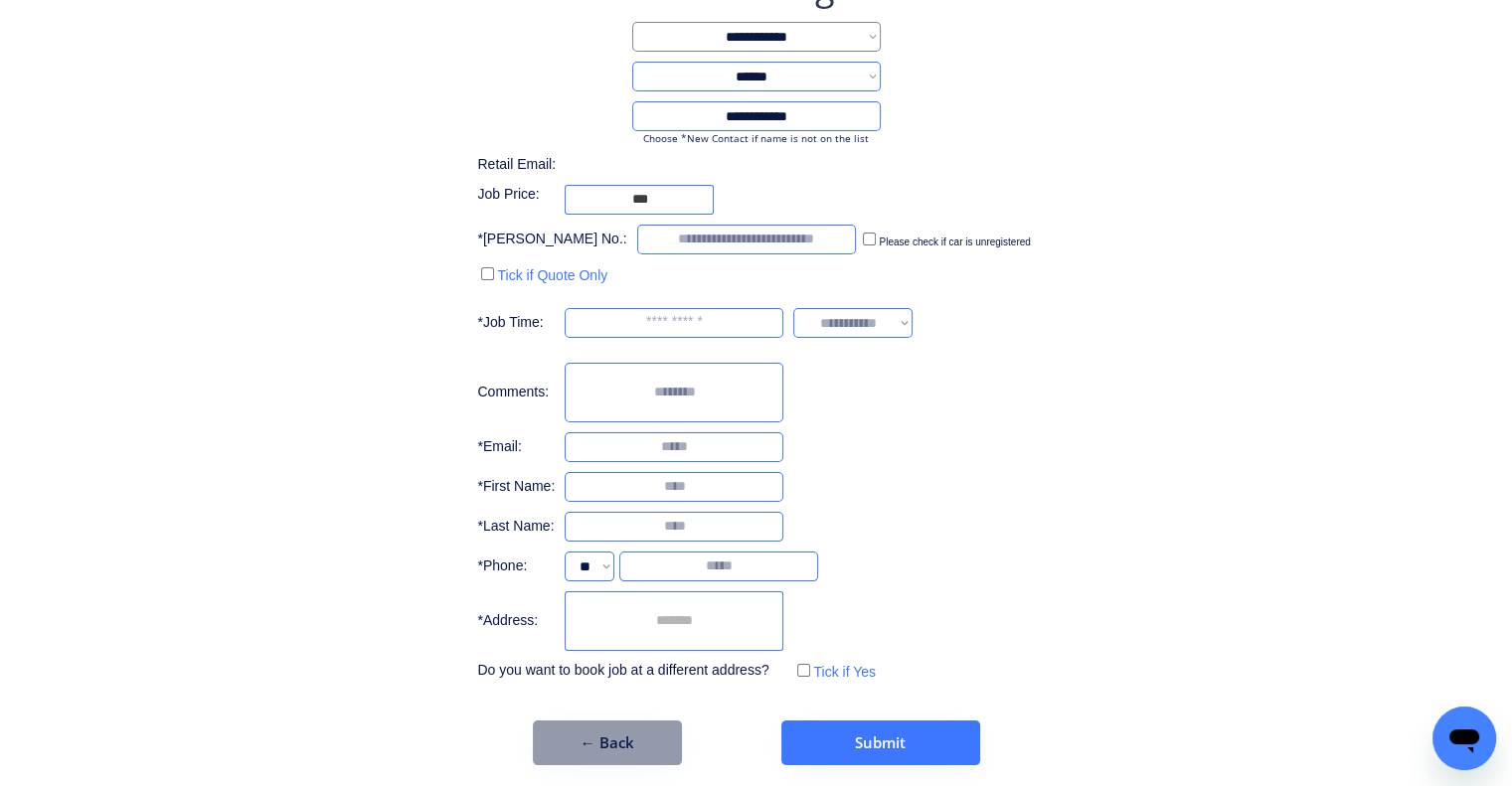 scroll, scrollTop: 155, scrollLeft: 0, axis: vertical 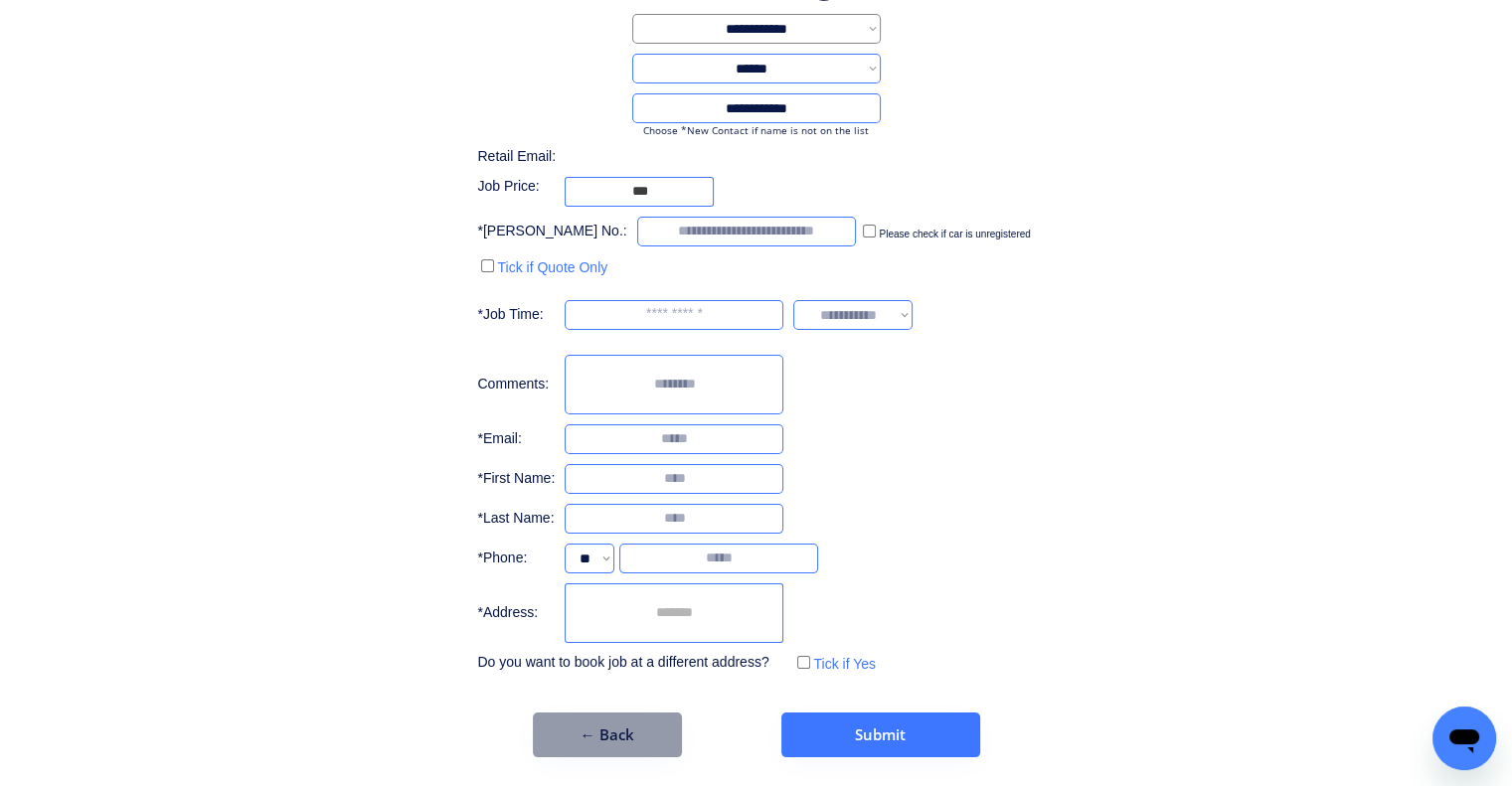 click at bounding box center (674, 479) 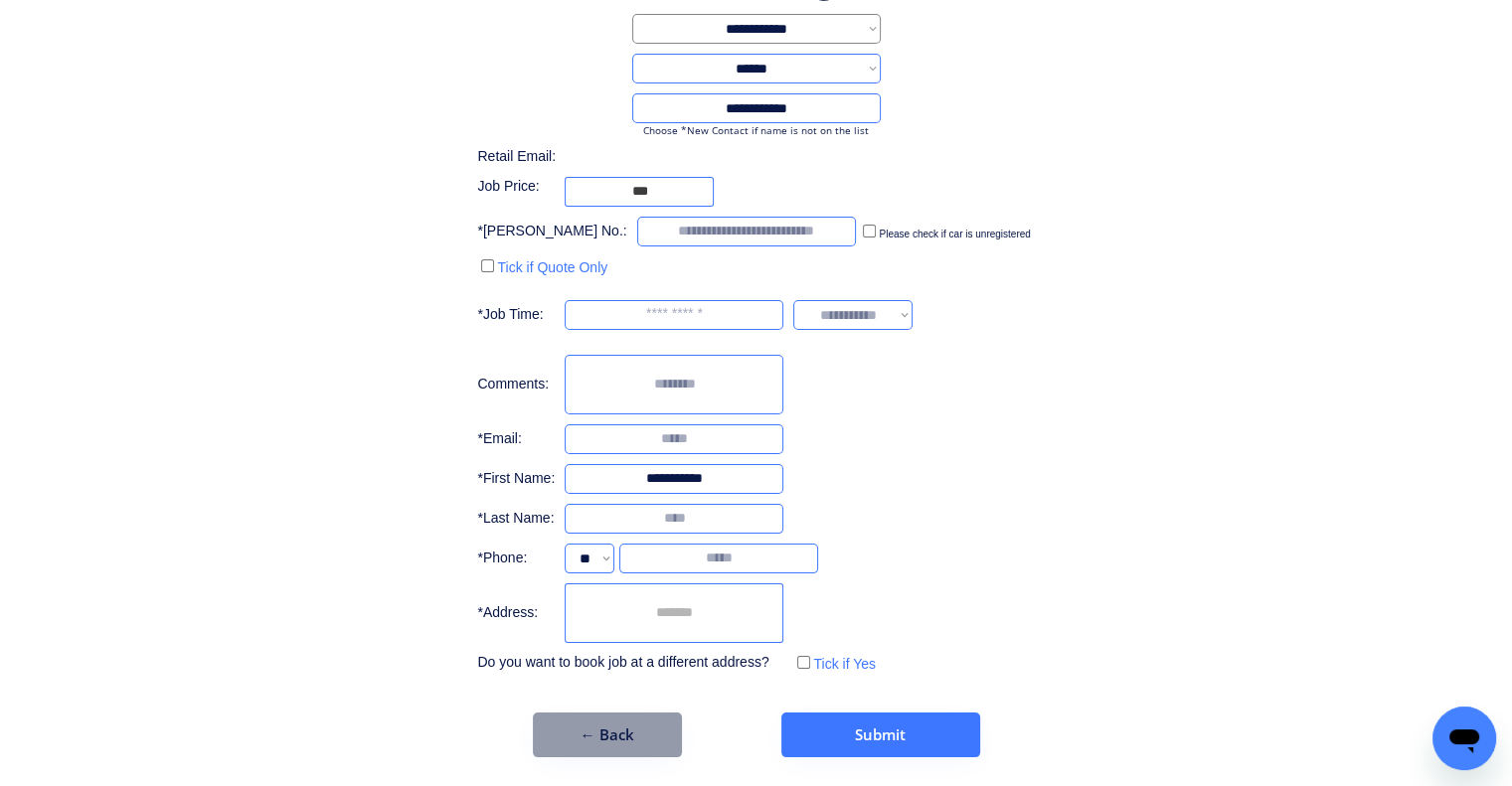 type on "**********" 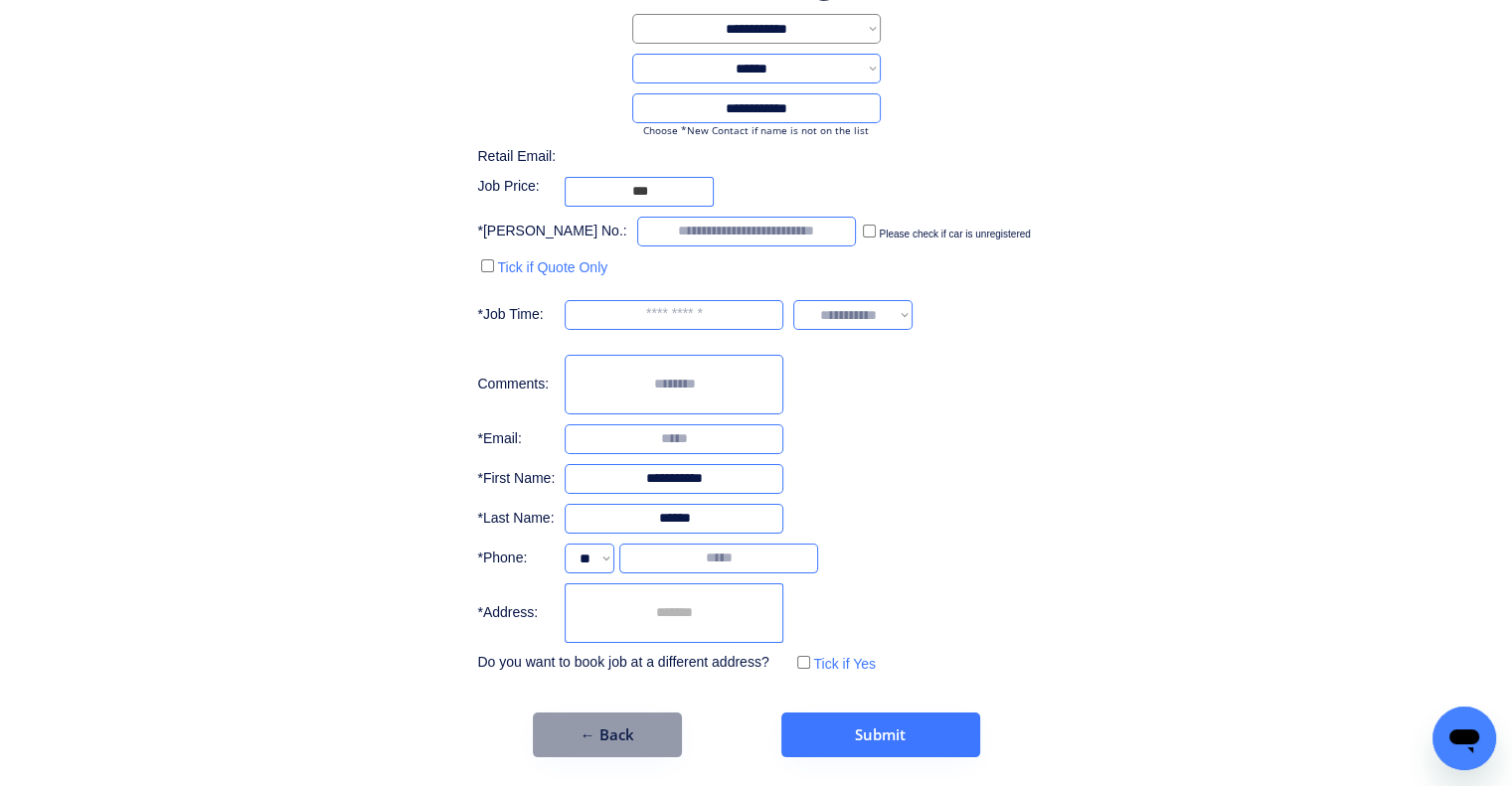 type on "******" 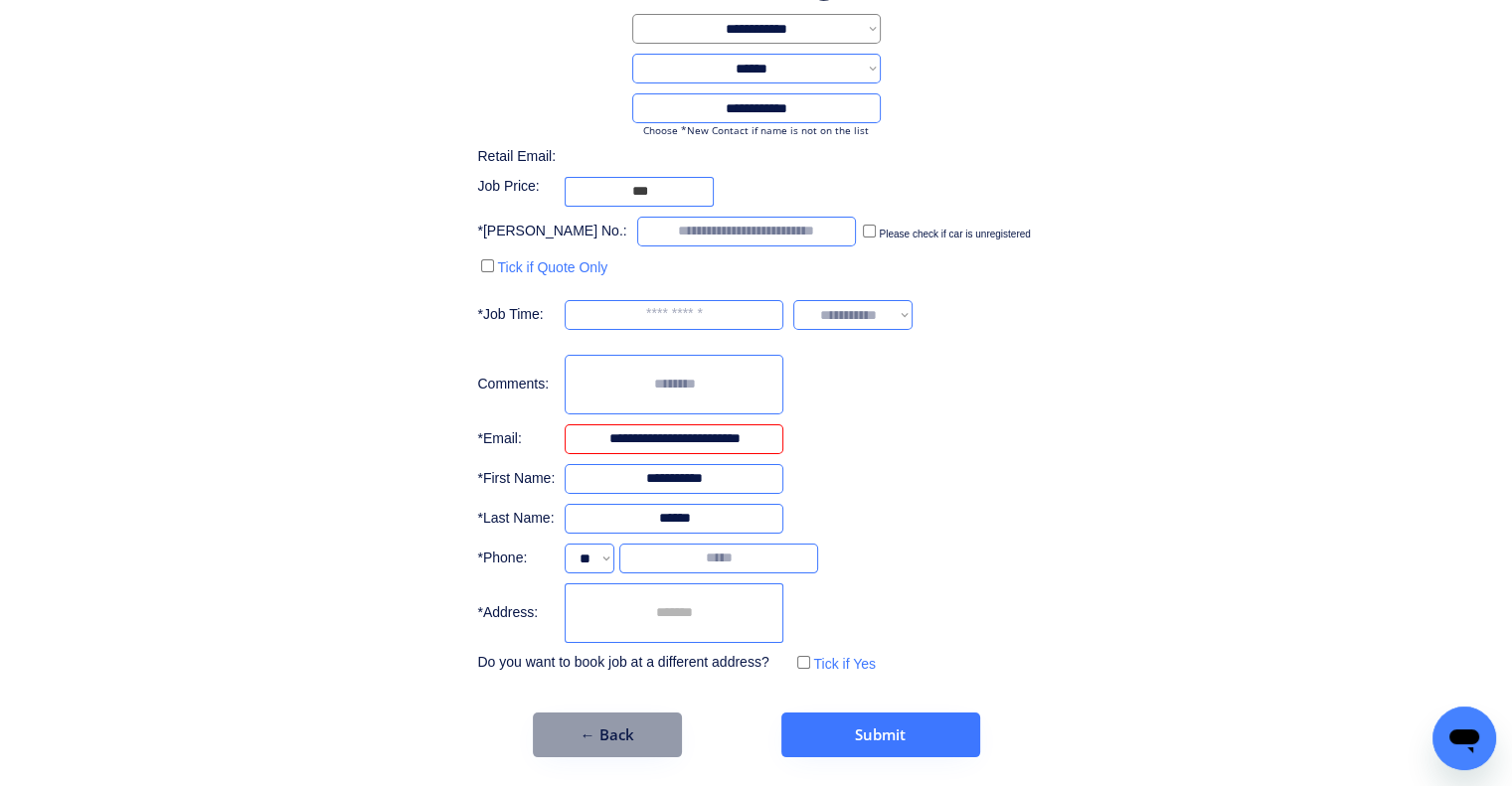 type on "**********" 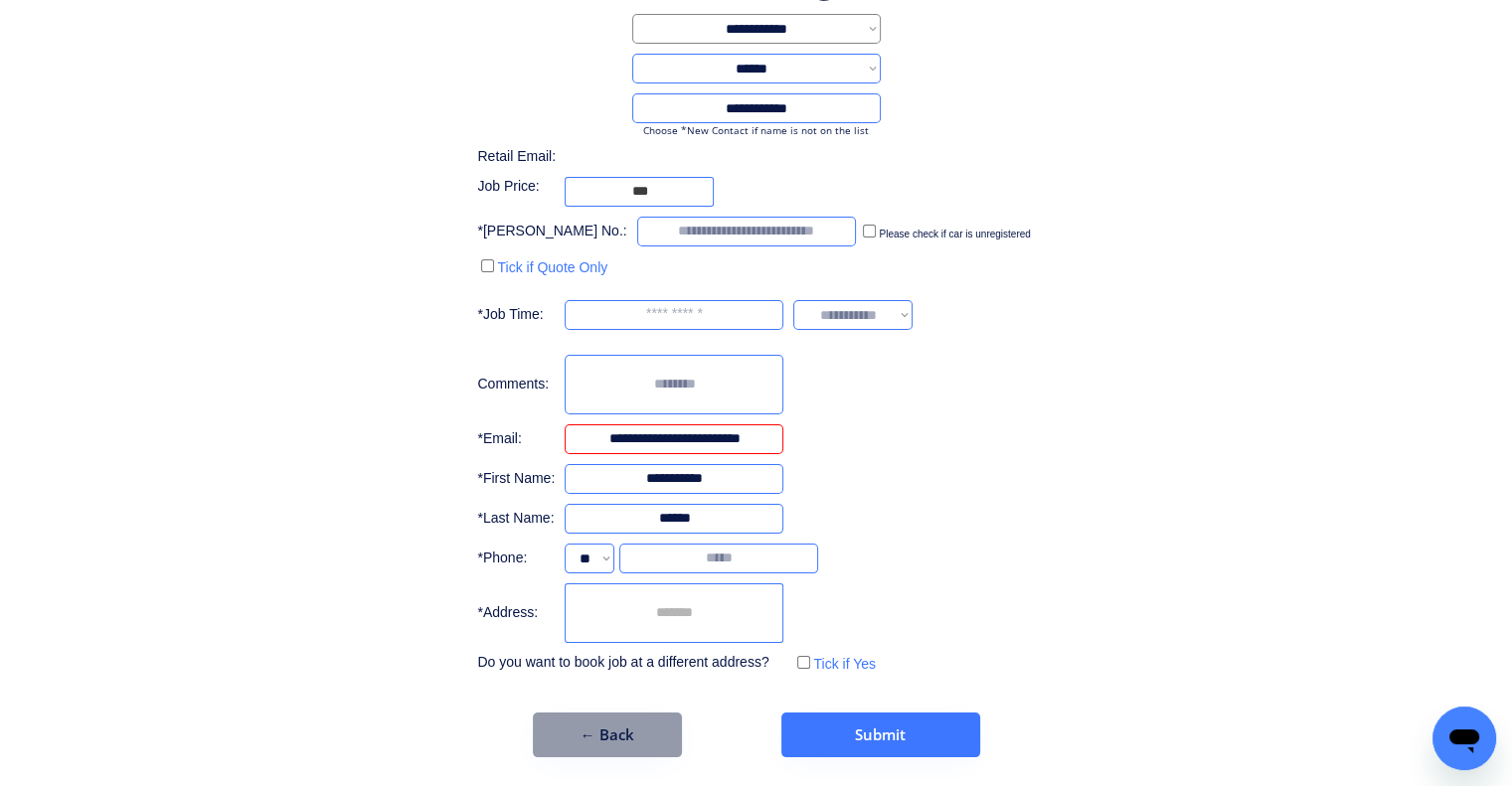 click on "**********" at bounding box center (756, 356) 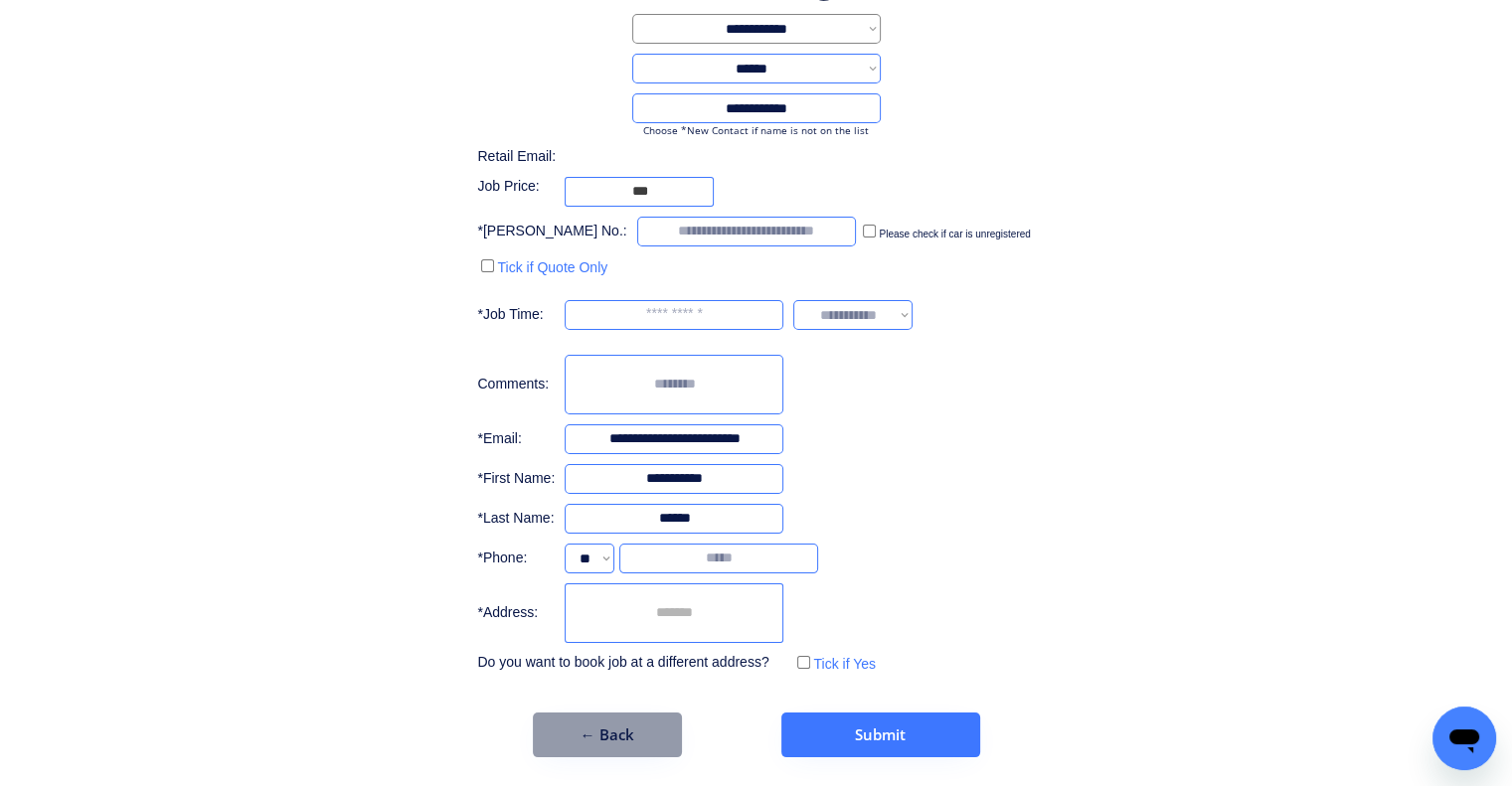 click at bounding box center (674, 315) 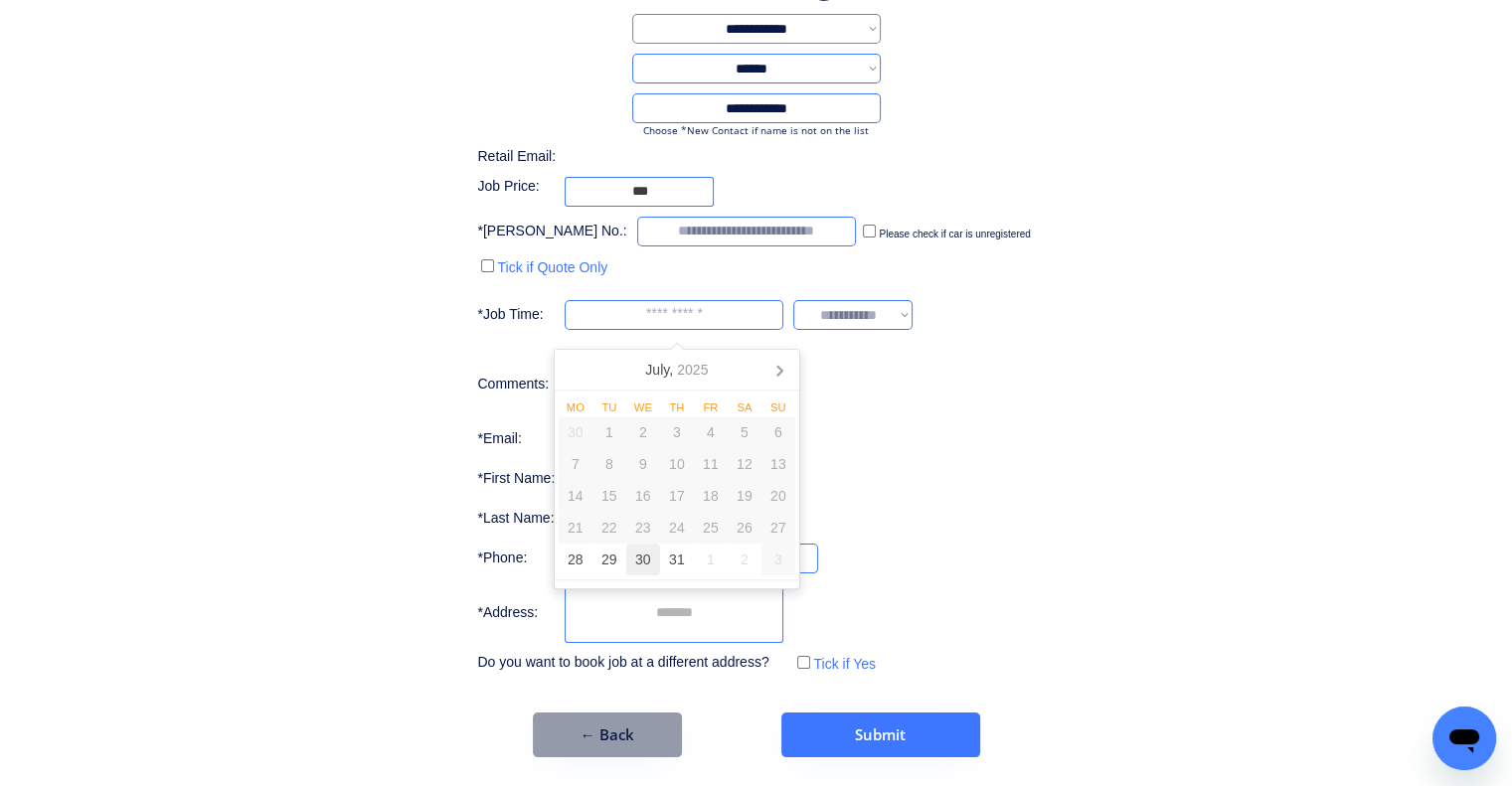 click on "30" at bounding box center (643, 559) 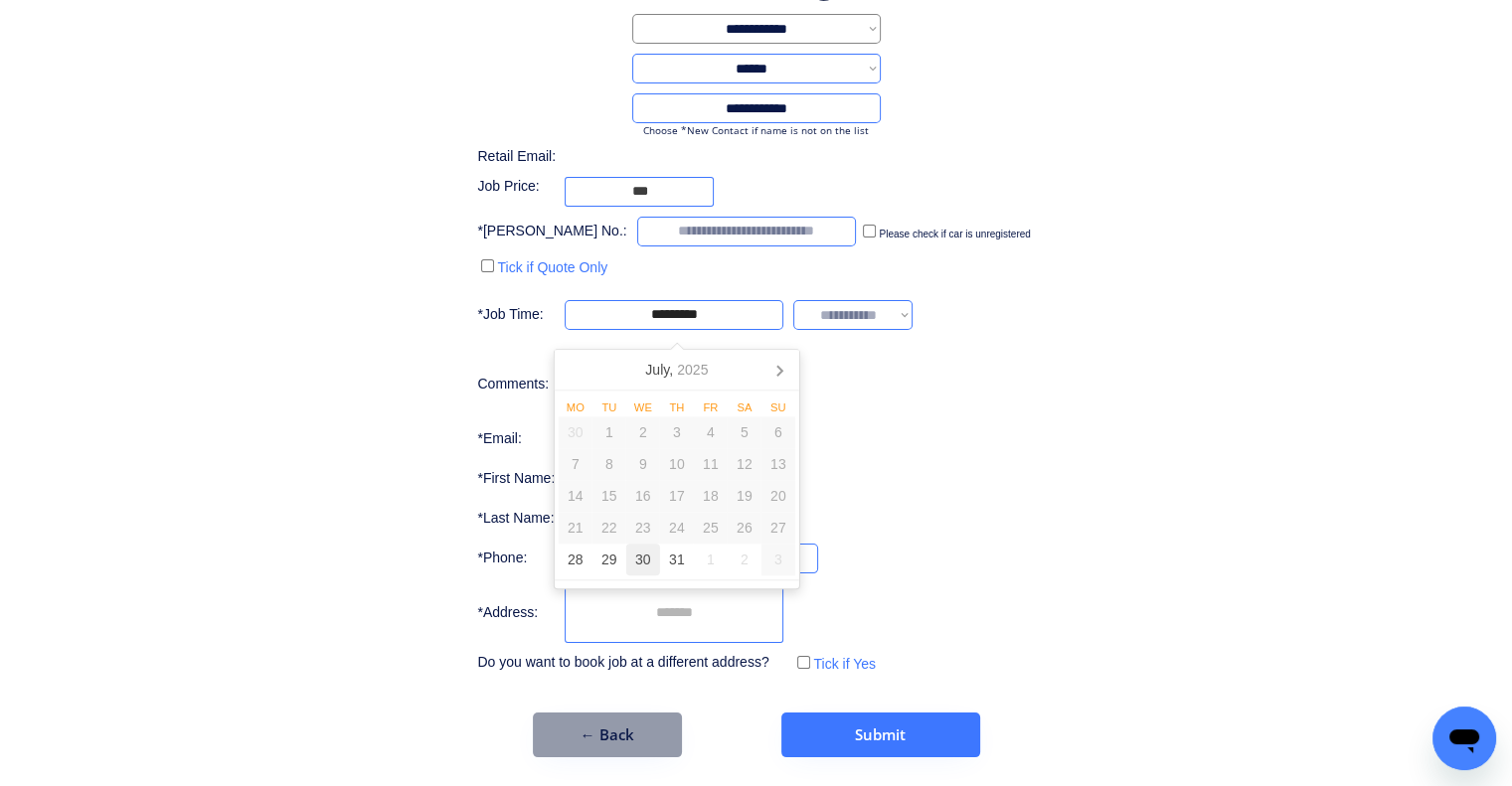 click on "**********" at bounding box center [756, 356] 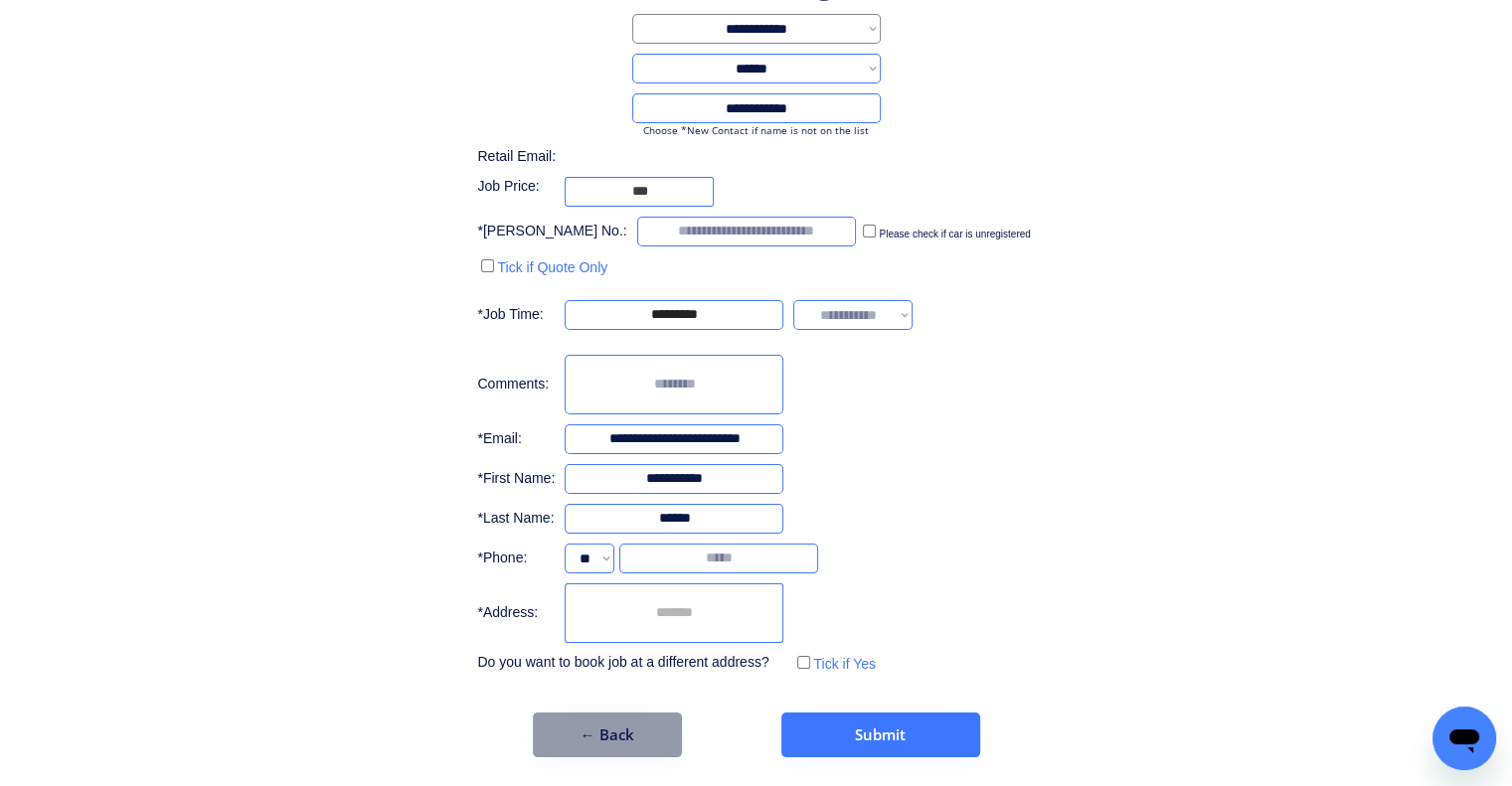 click at bounding box center [747, 232] 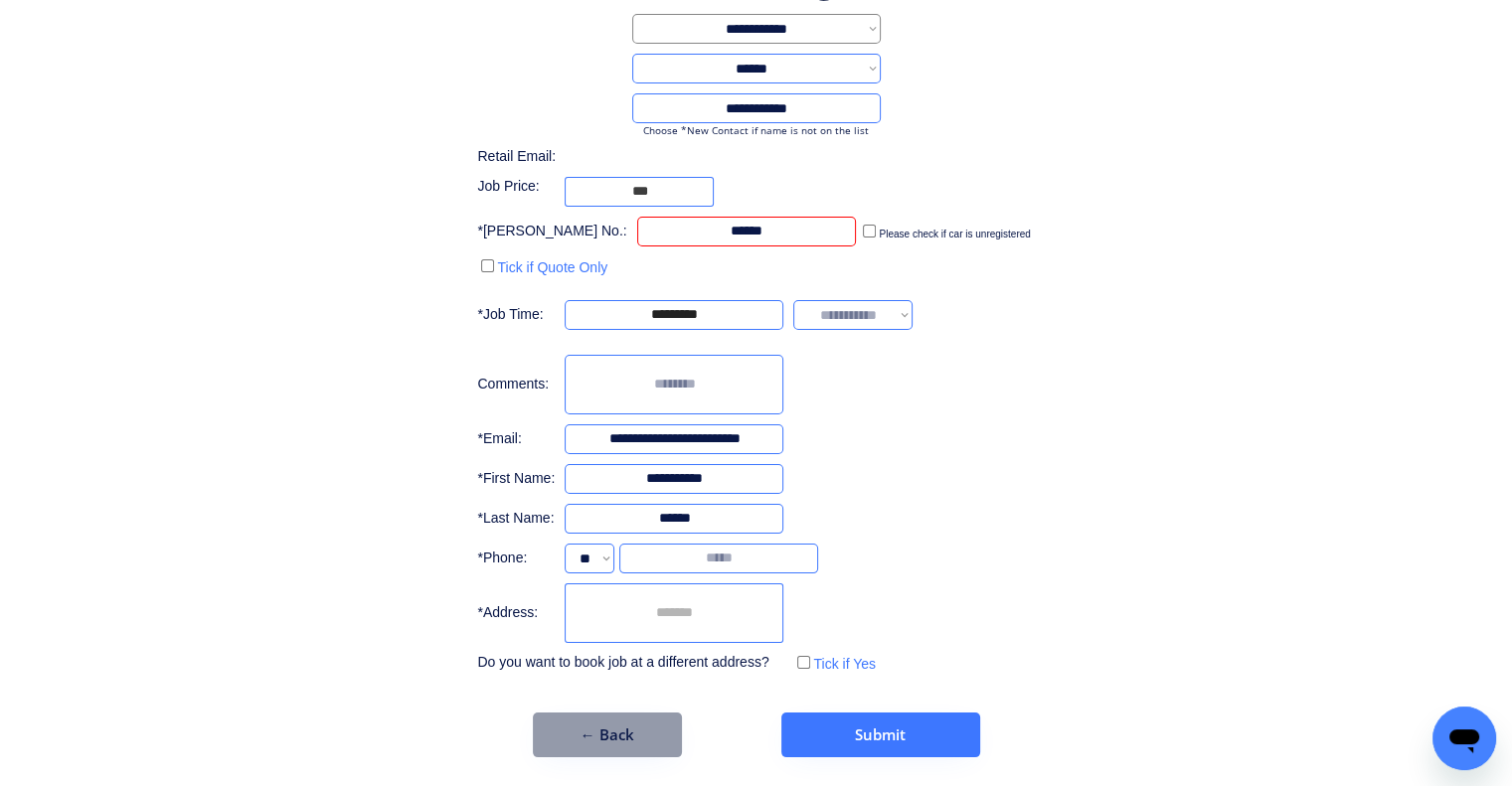 type on "******" 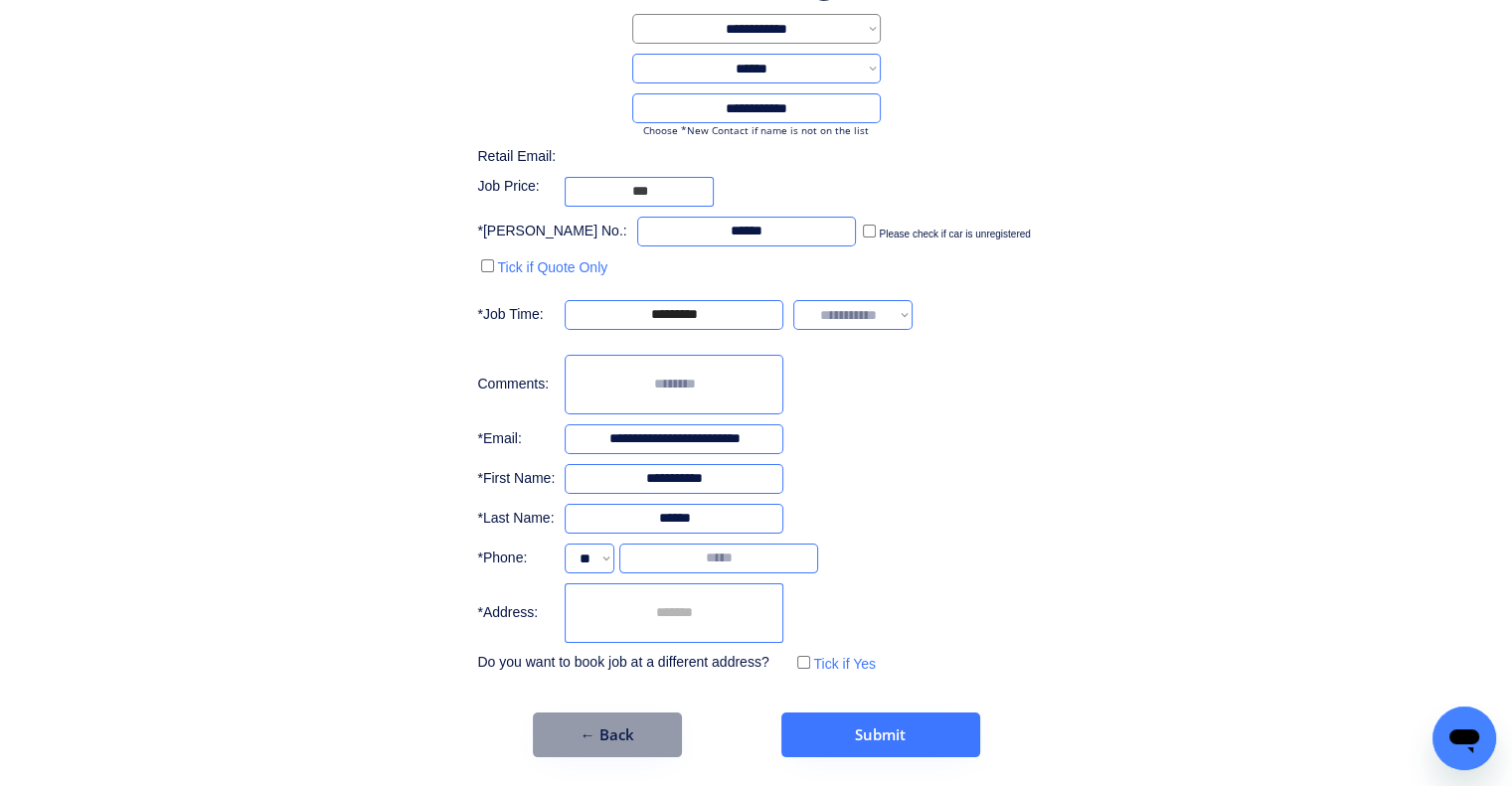 drag, startPoint x: 882, startPoint y: 307, endPoint x: 882, endPoint y: 321, distance: 14 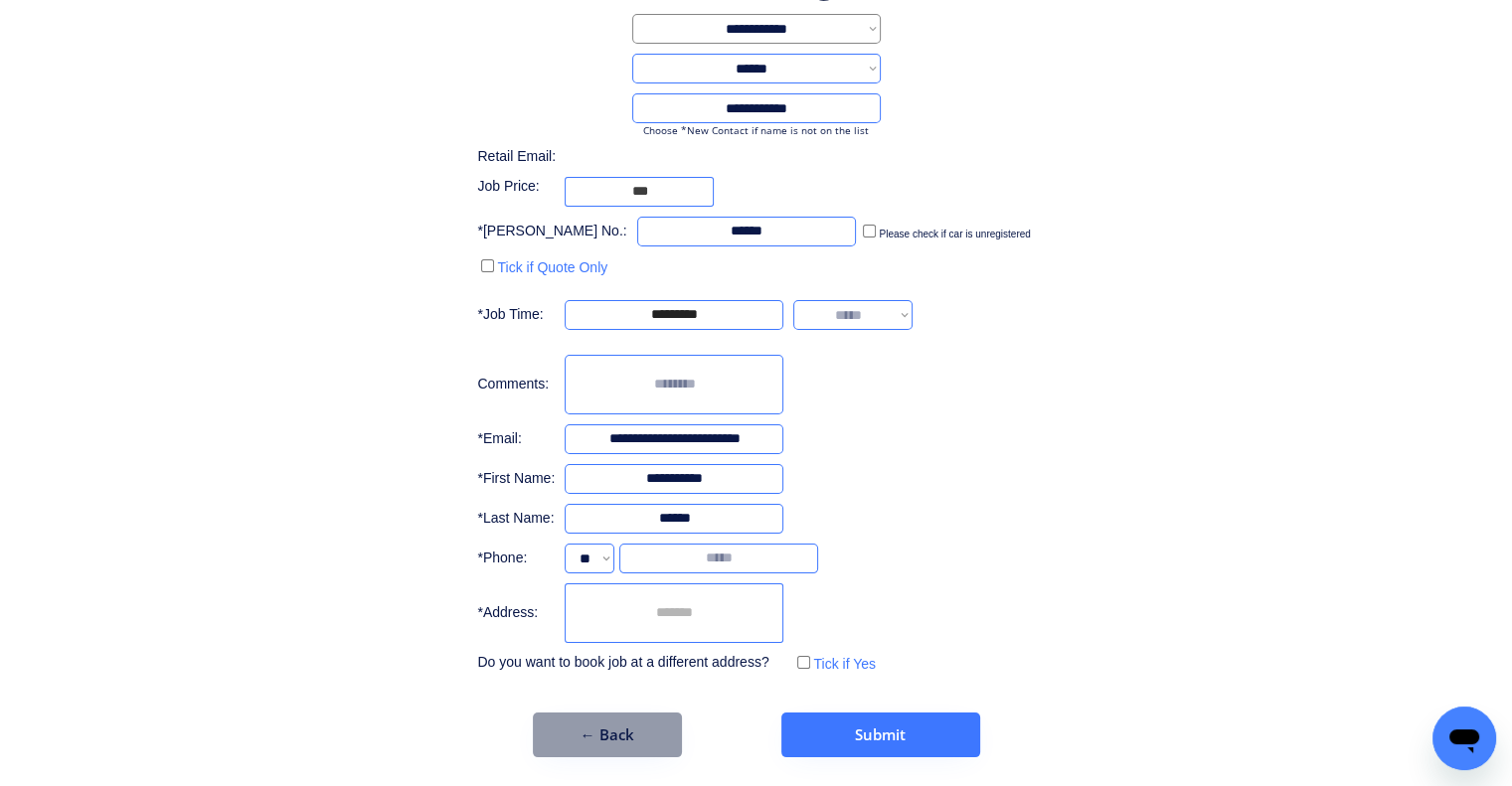 click on "**********" at bounding box center (853, 315) 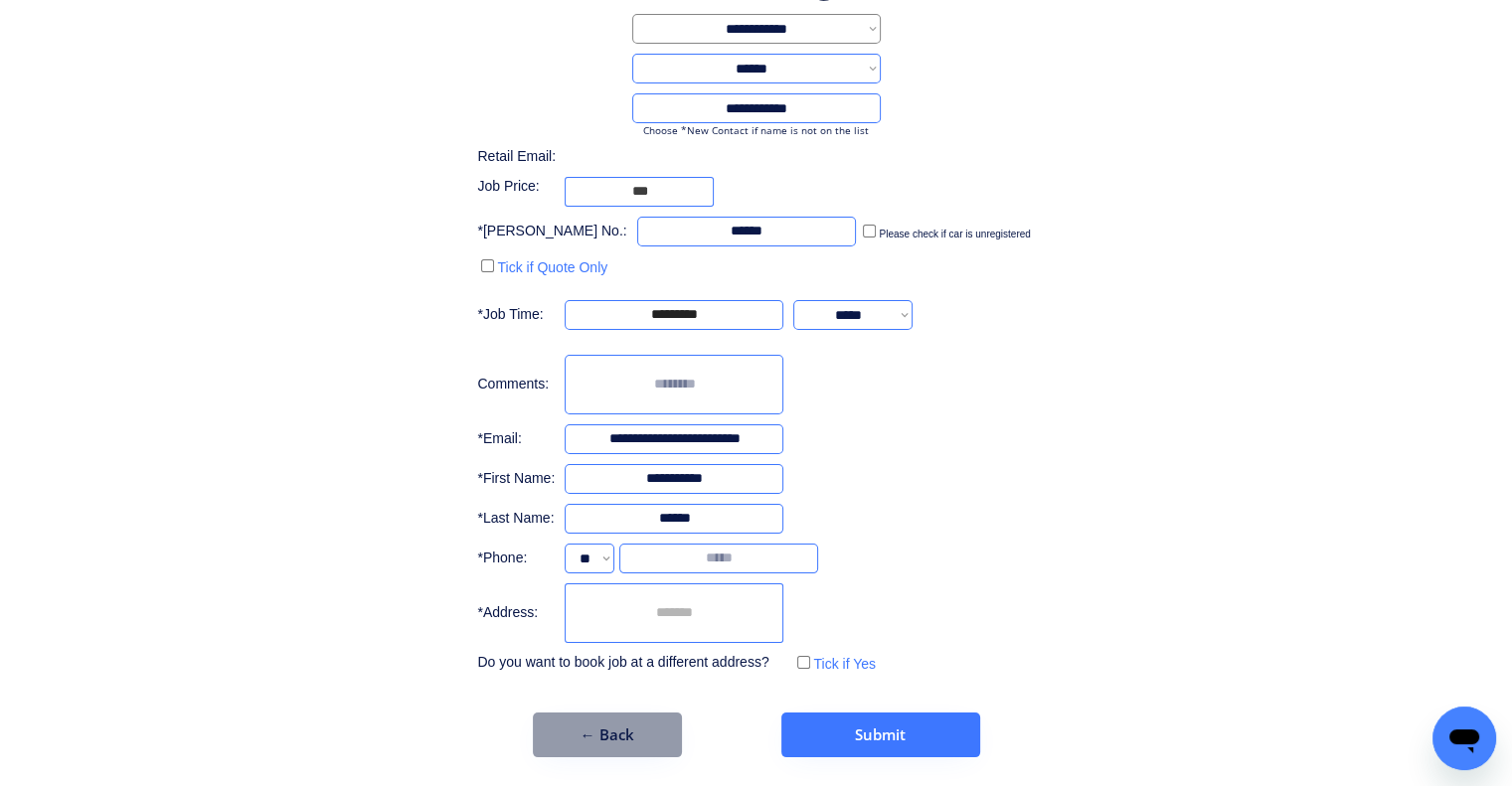 click on "**********" at bounding box center [756, 356] 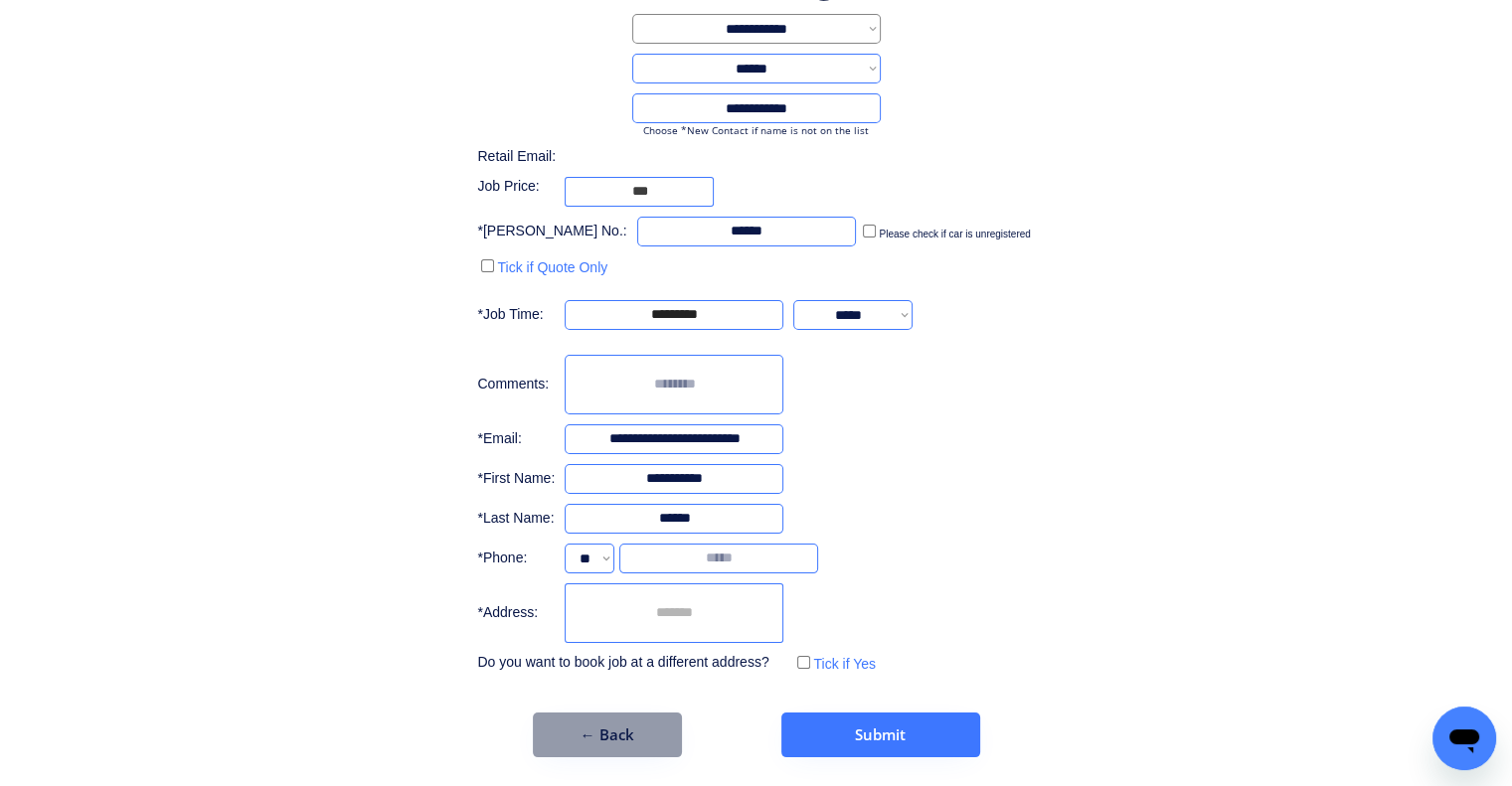 click at bounding box center [674, 613] 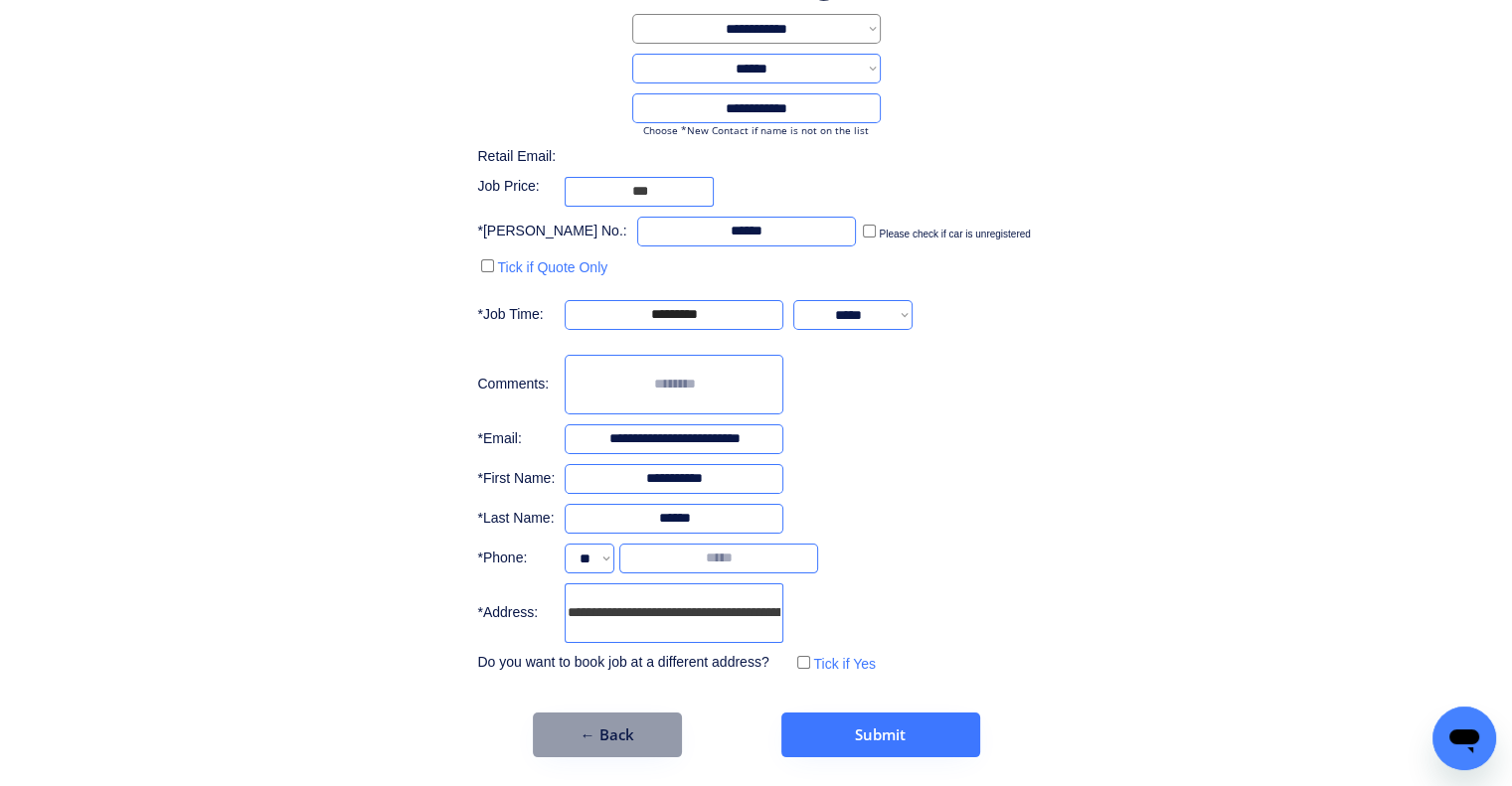 scroll, scrollTop: 0, scrollLeft: 64, axis: horizontal 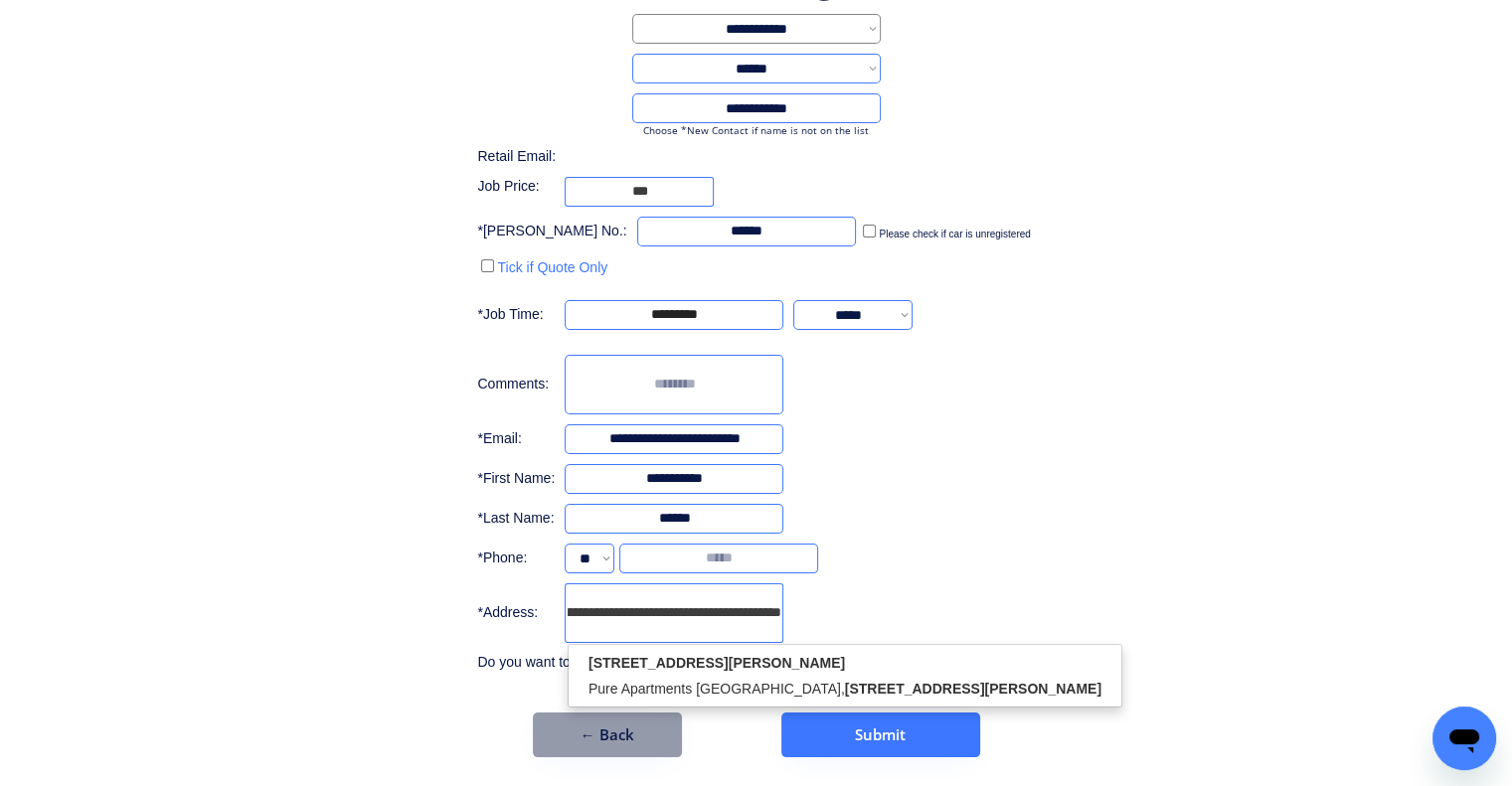 click on "8 Dickens St, Spring Hill QLD 4000, Australia Pure Apartments Spring Hill,  8 Dickens St, Spring Hill QLD 4000, Australia" at bounding box center [845, 676] 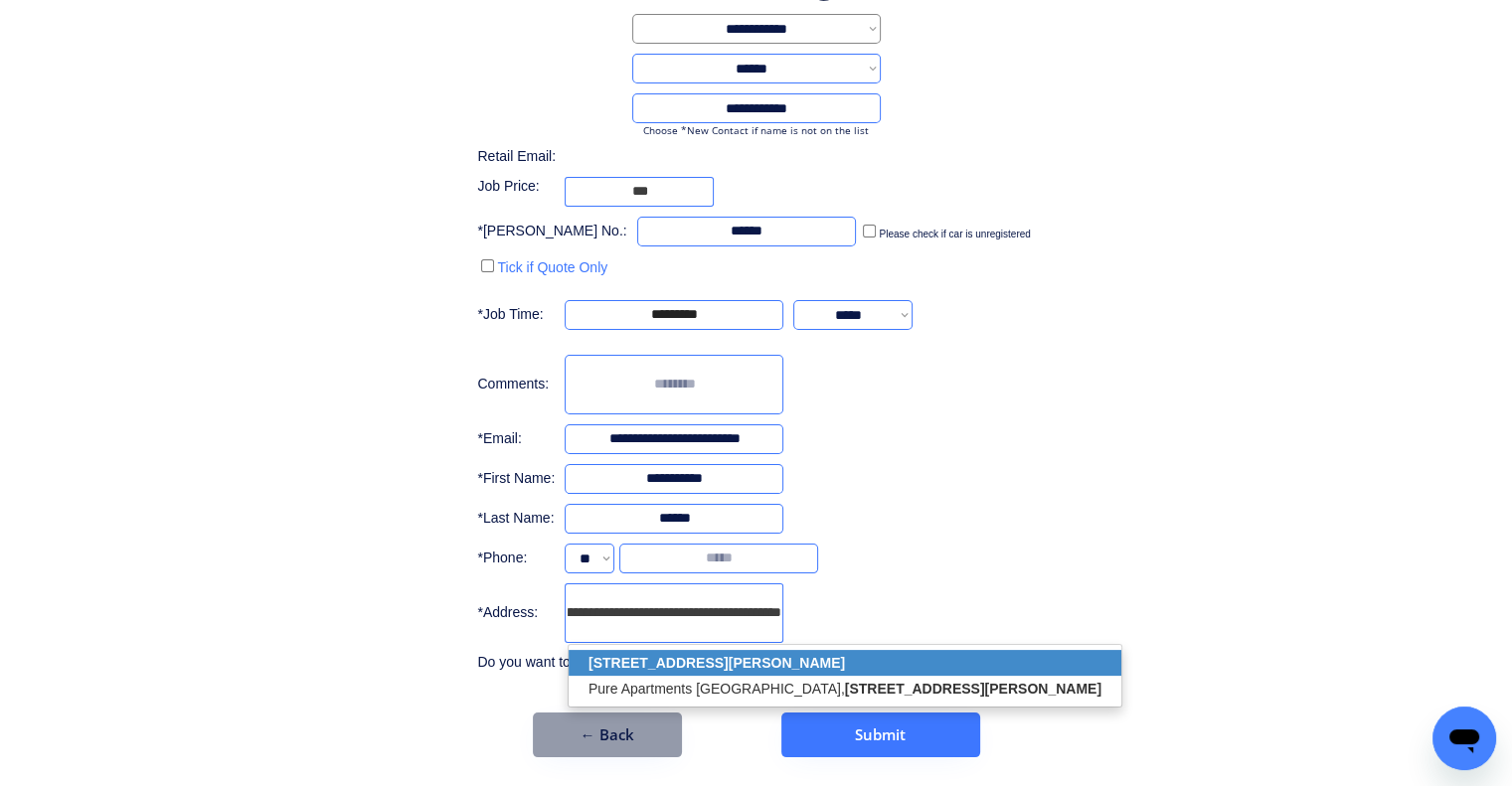 click on "8 Dickens St, Spring Hill QLD 4000, Australia" at bounding box center (845, 663) 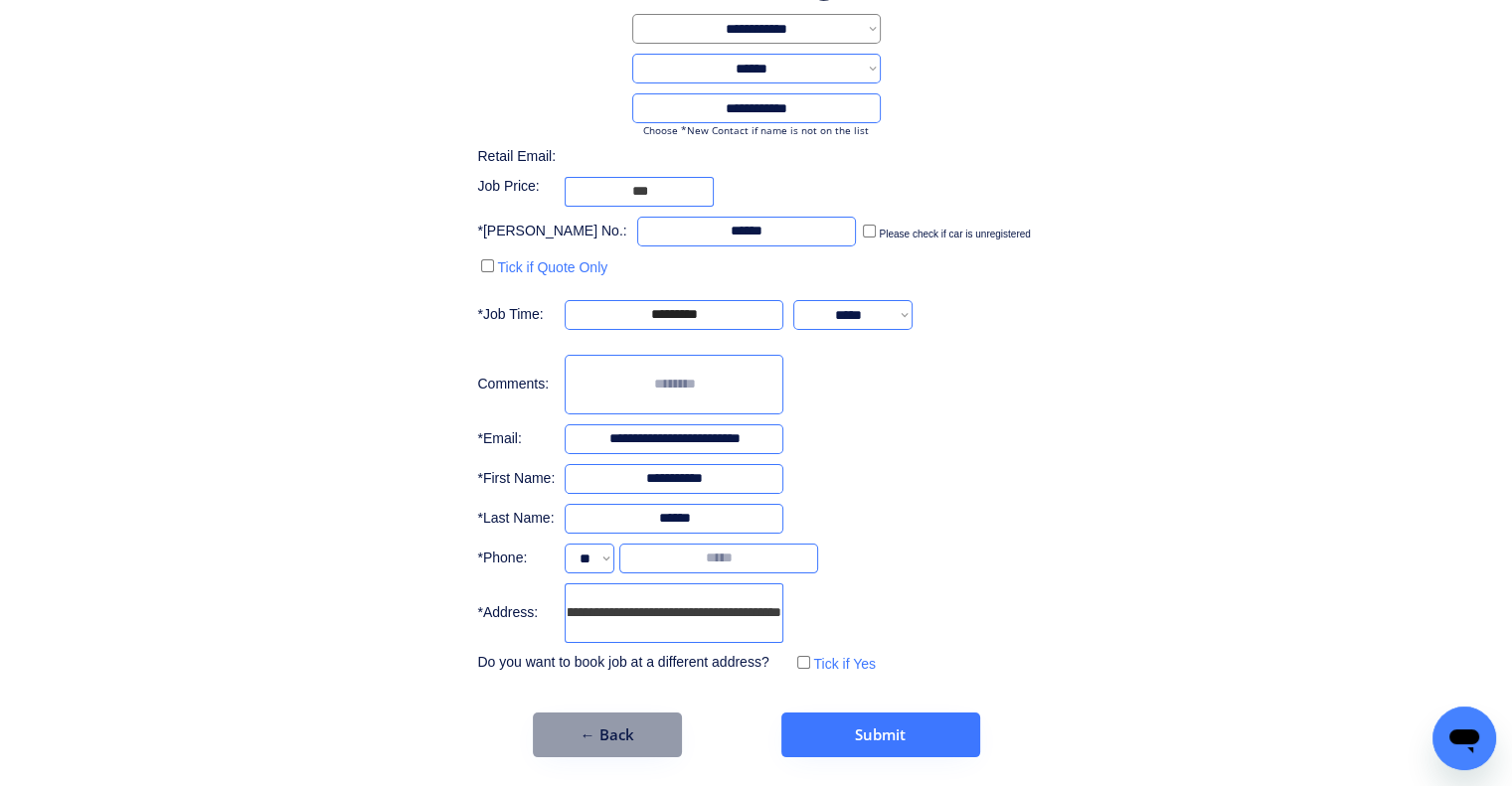type on "**********" 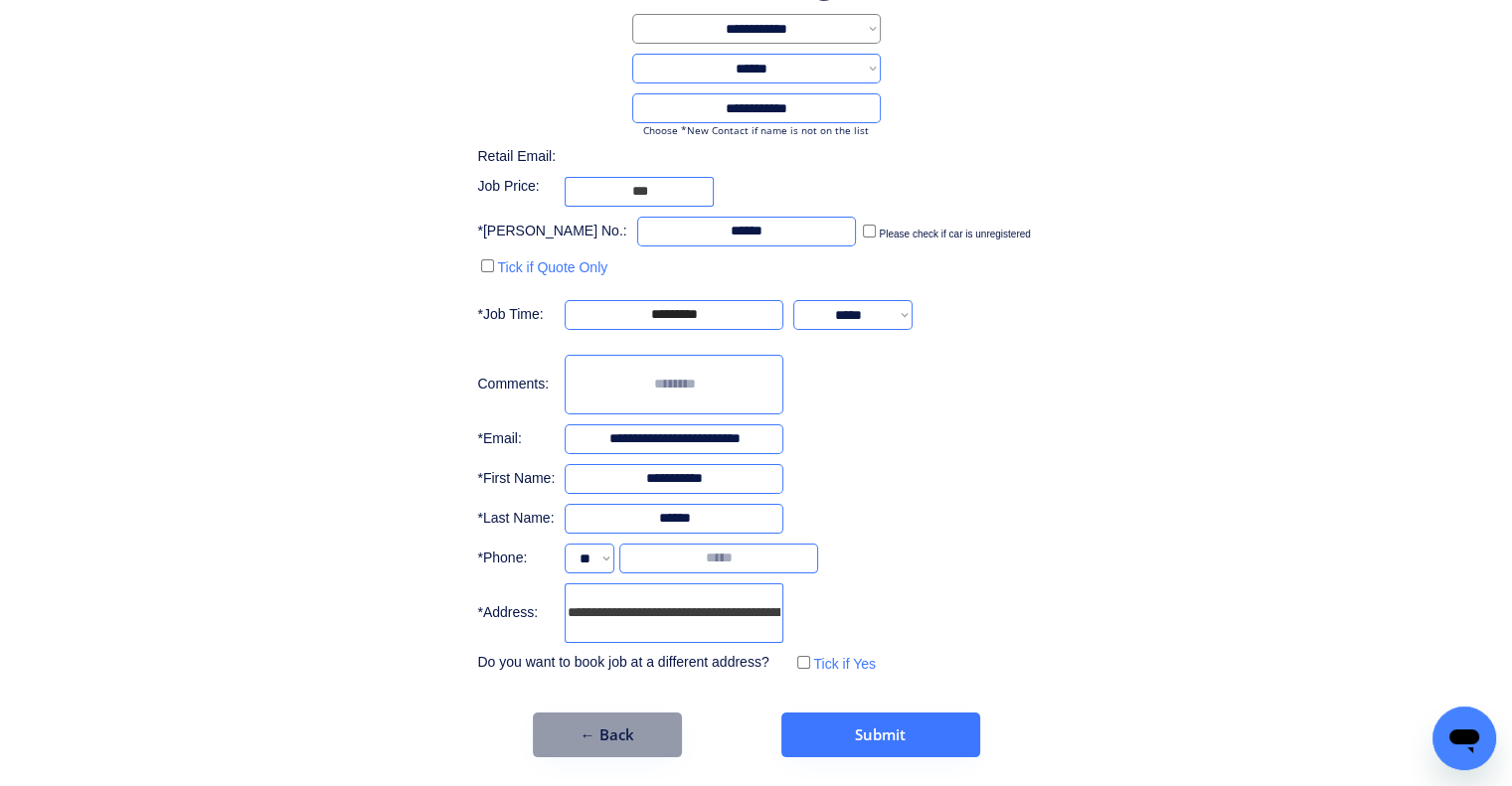 click at bounding box center [719, 558] 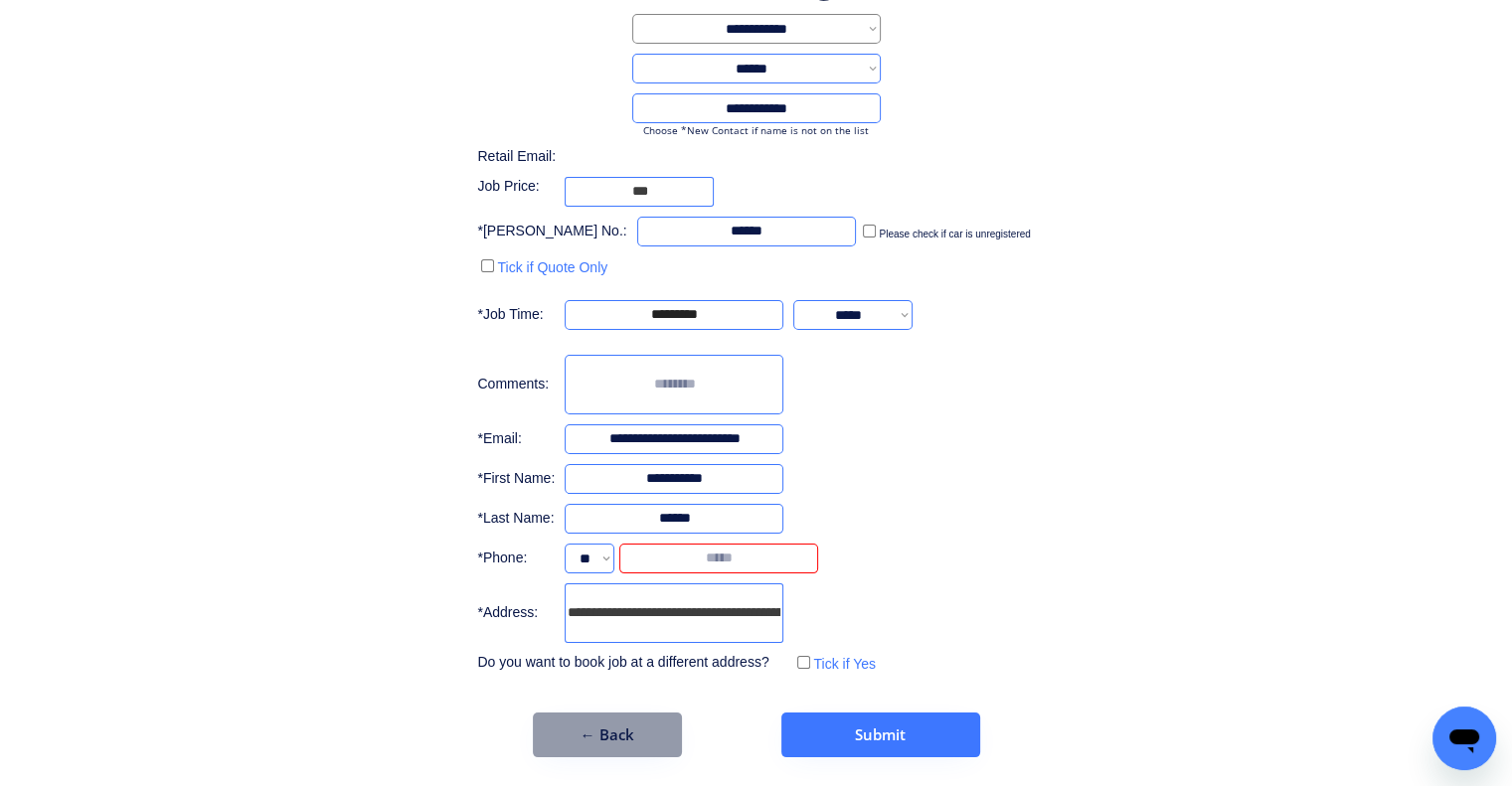 paste on "********" 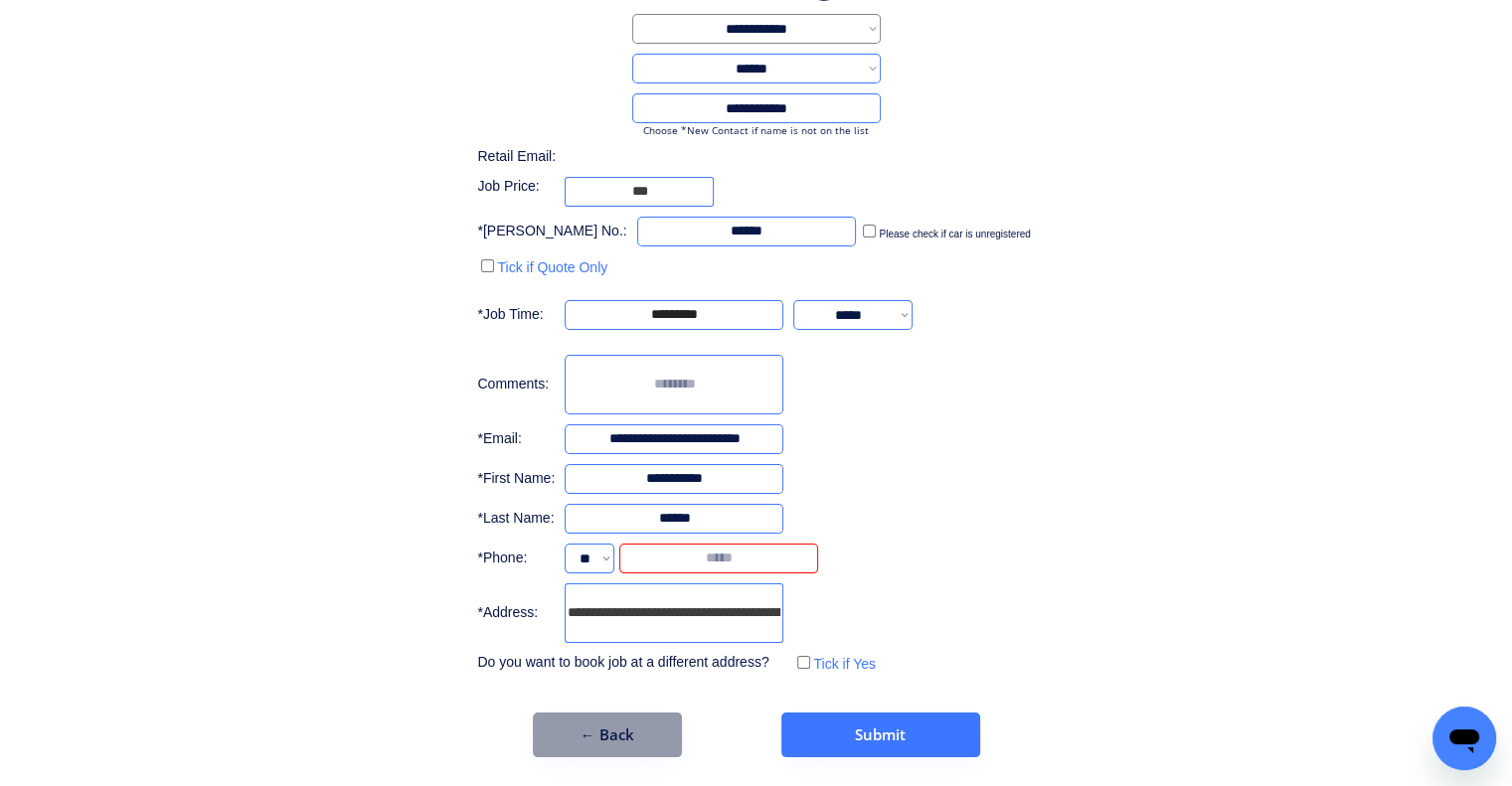 type on "********" 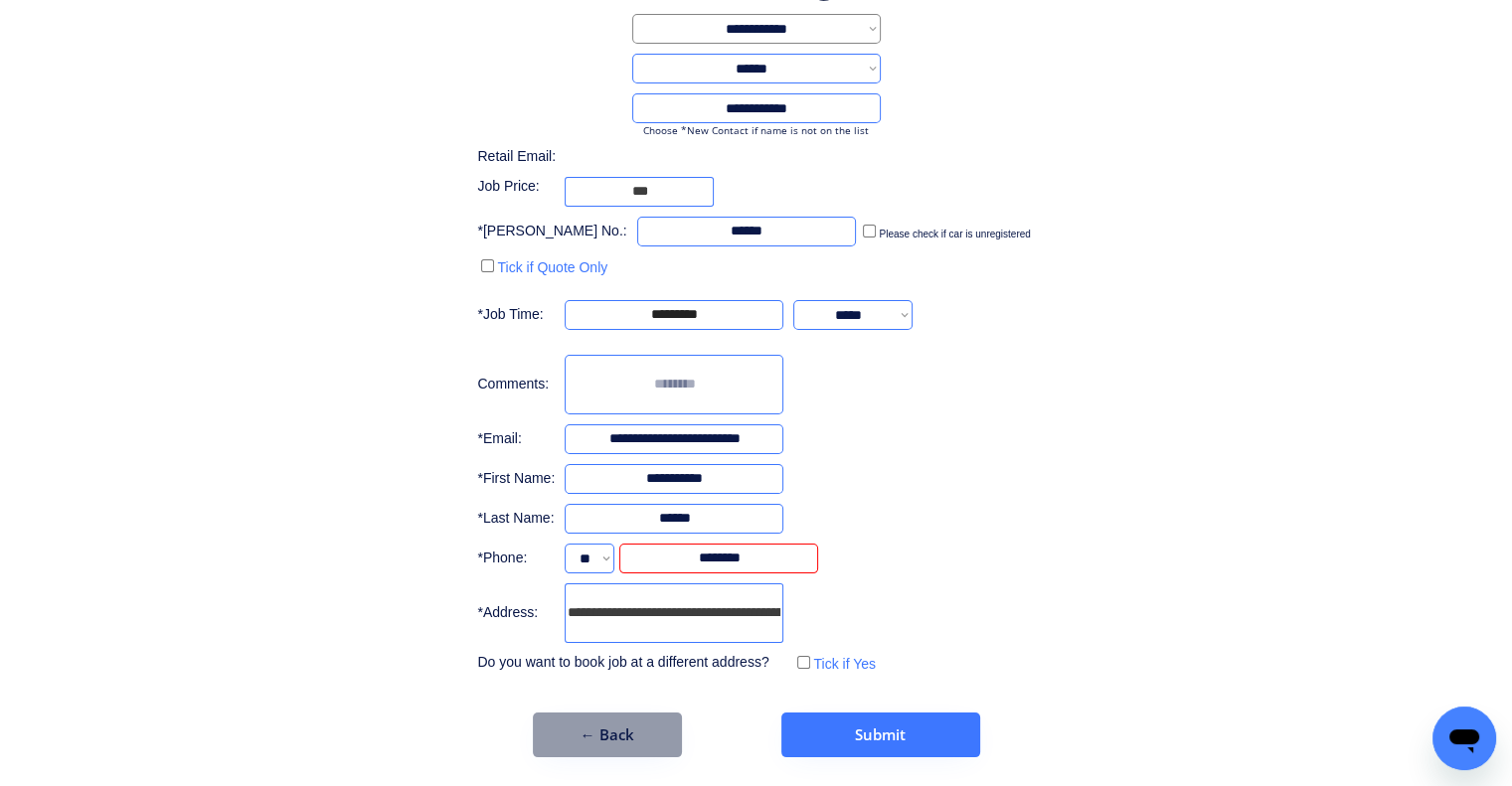 click on "**********" at bounding box center [756, 356] 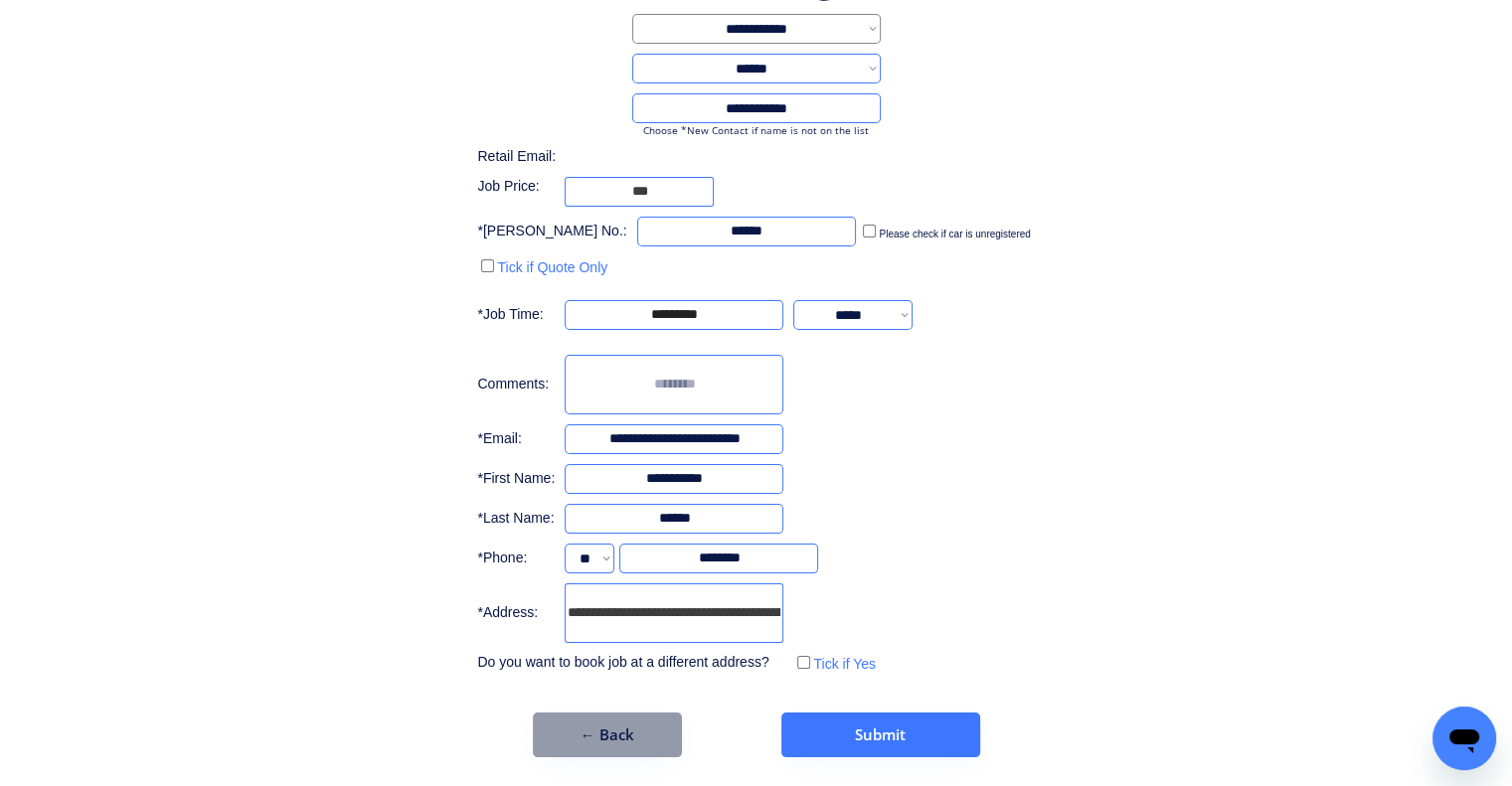 drag, startPoint x: 1151, startPoint y: 377, endPoint x: 1132, endPoint y: 374, distance: 19.235384 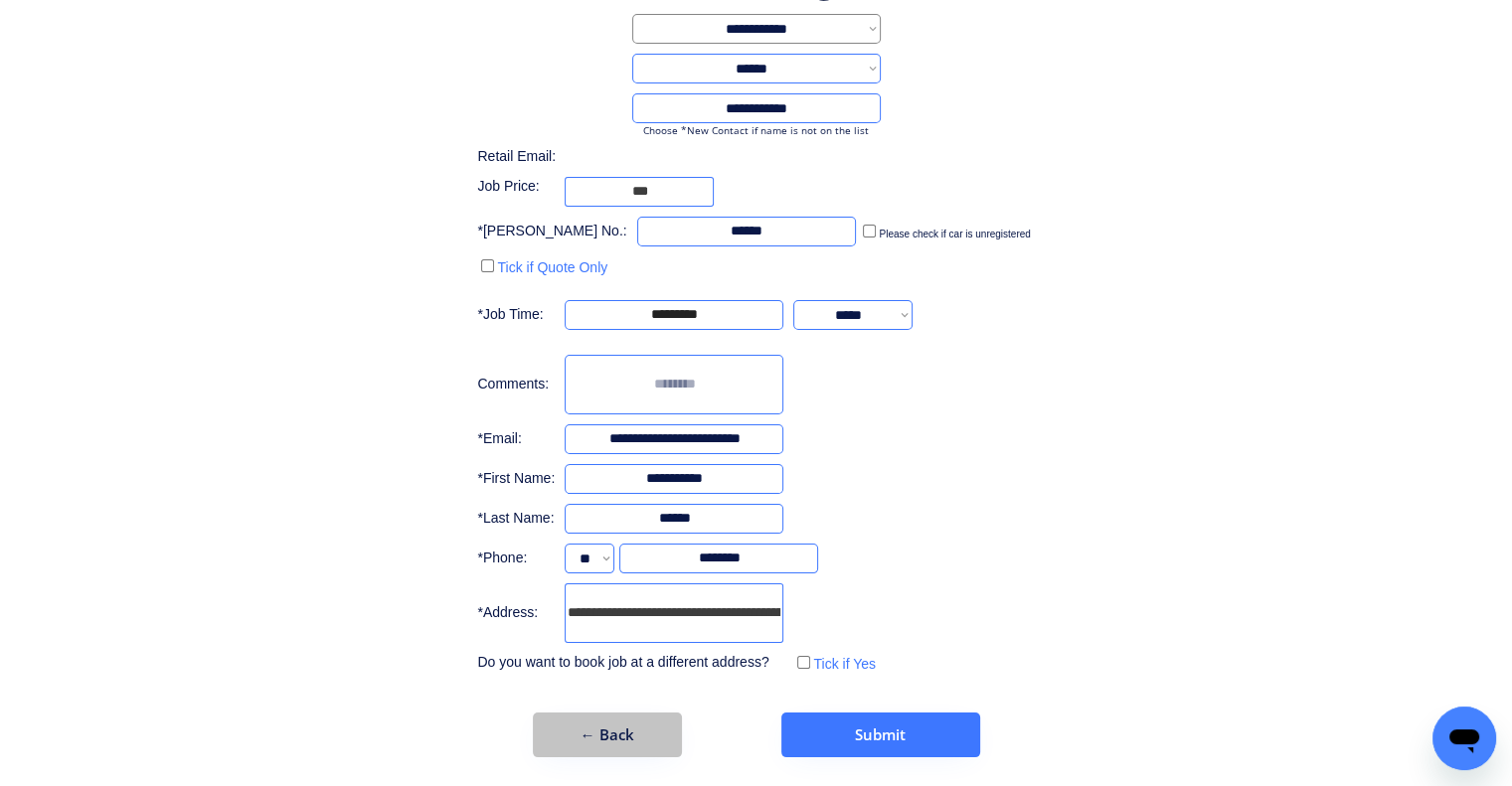 click on "**********" at bounding box center (756, 356) 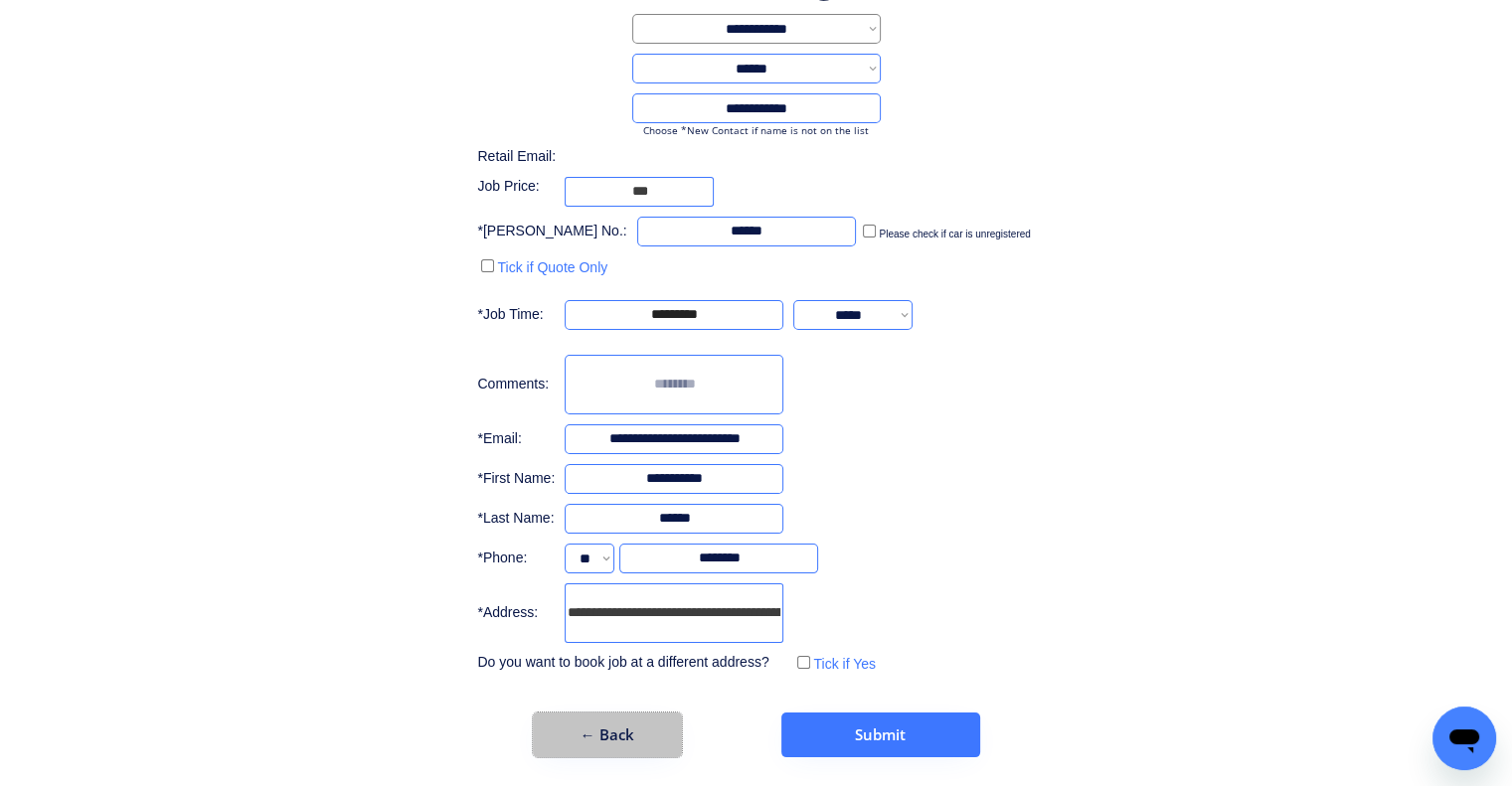 click on "←   Back" at bounding box center (607, 734) 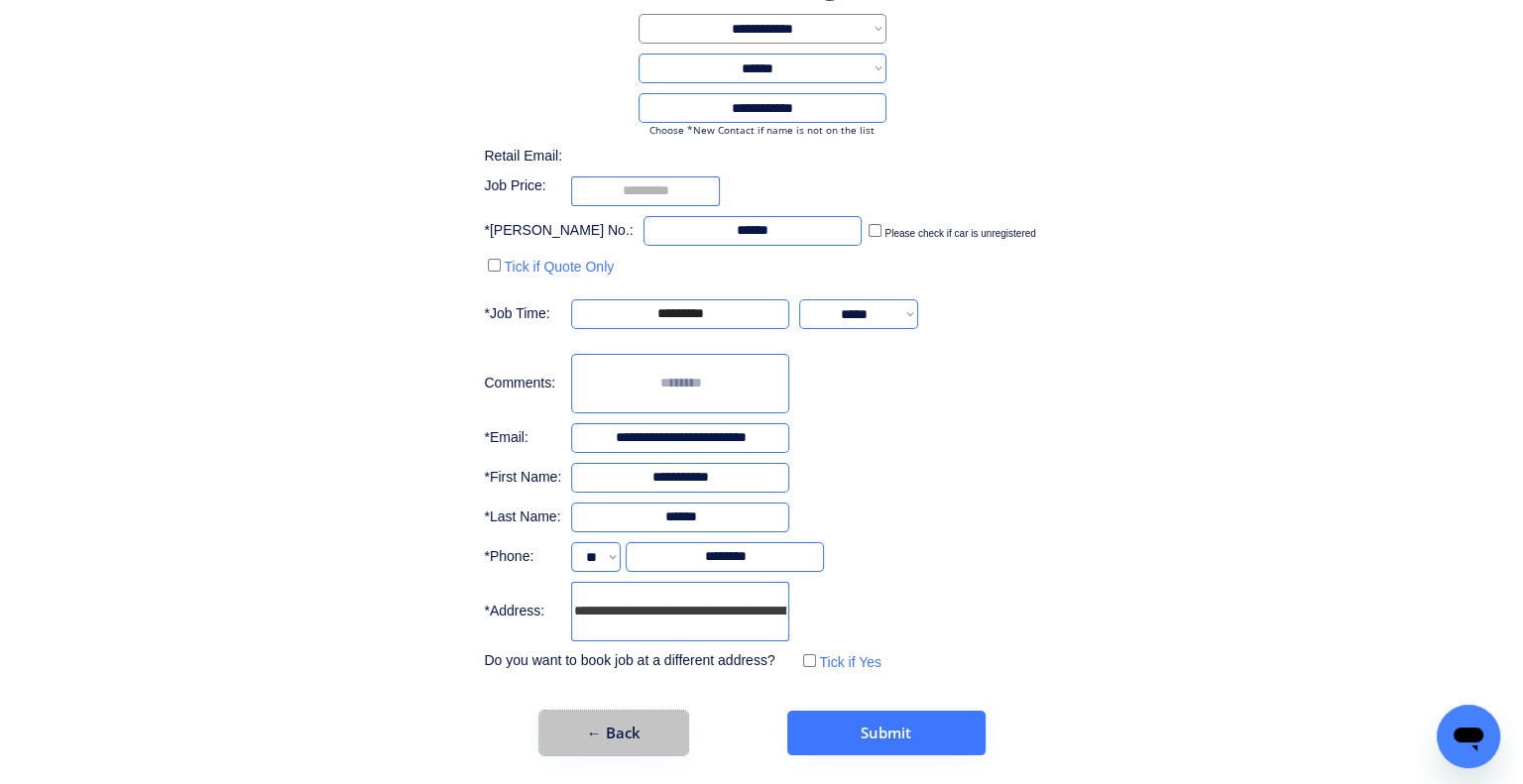 scroll, scrollTop: 0, scrollLeft: 0, axis: both 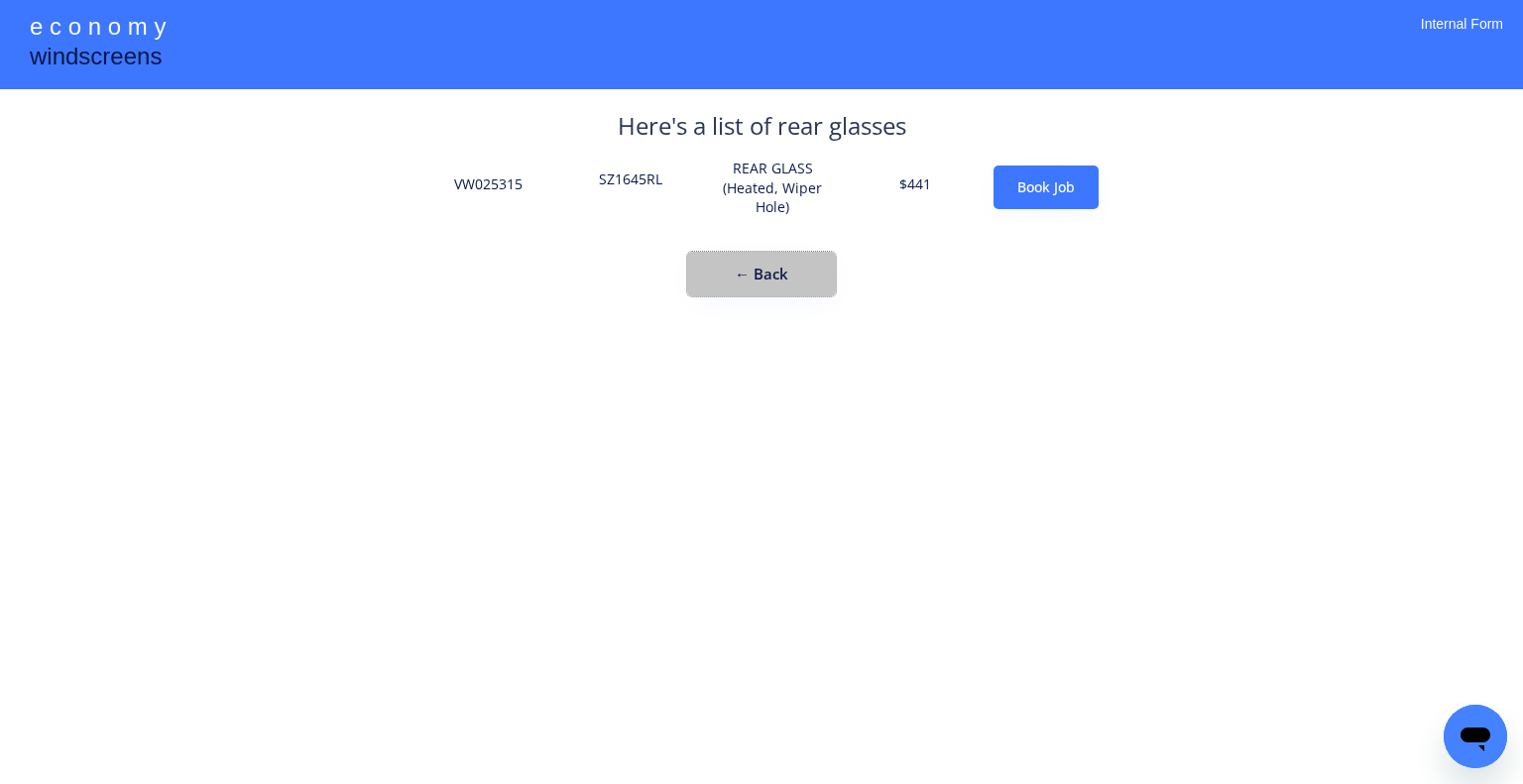 click on "←   Back" at bounding box center [762, 274] 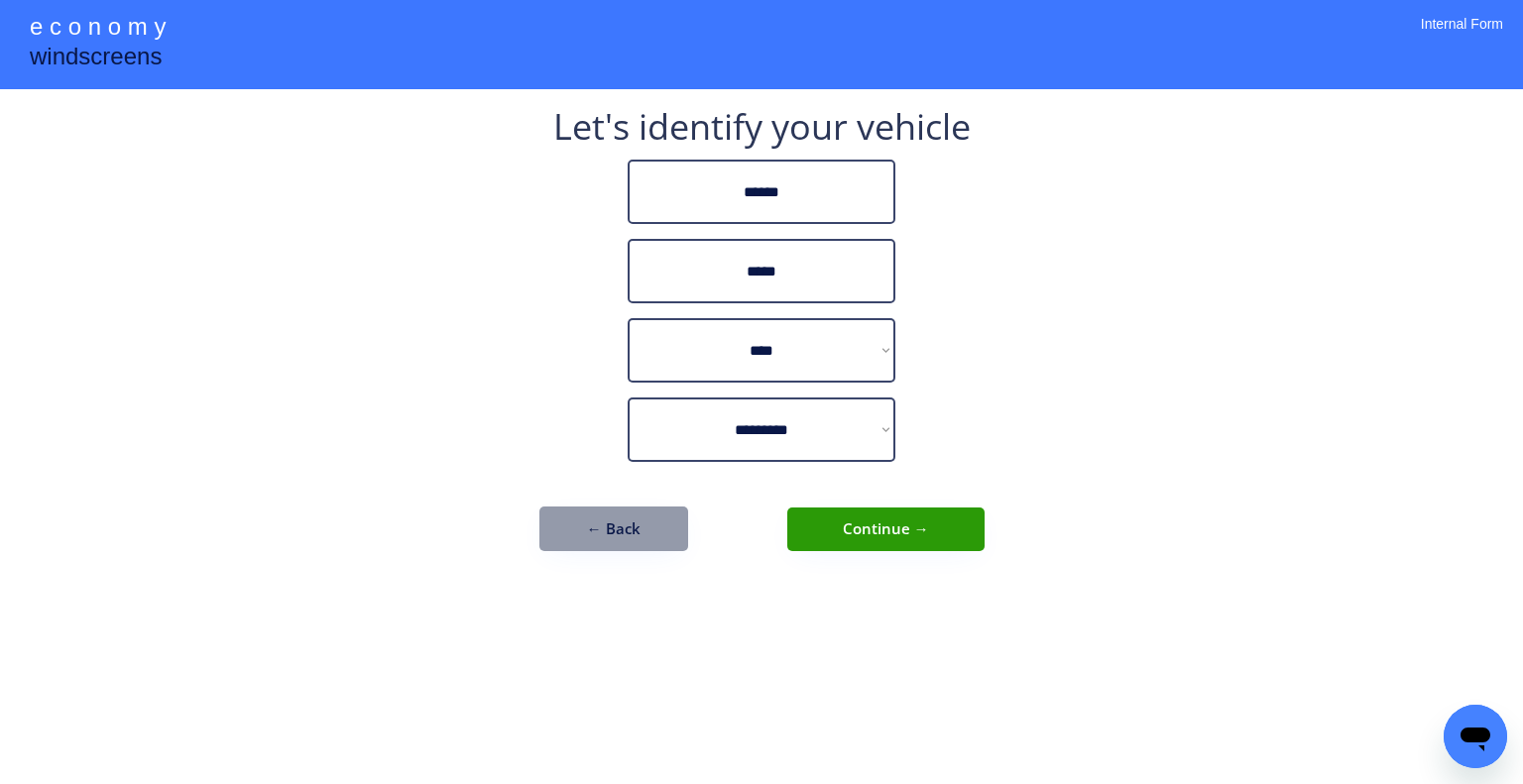 click on "**********" at bounding box center (762, 340) 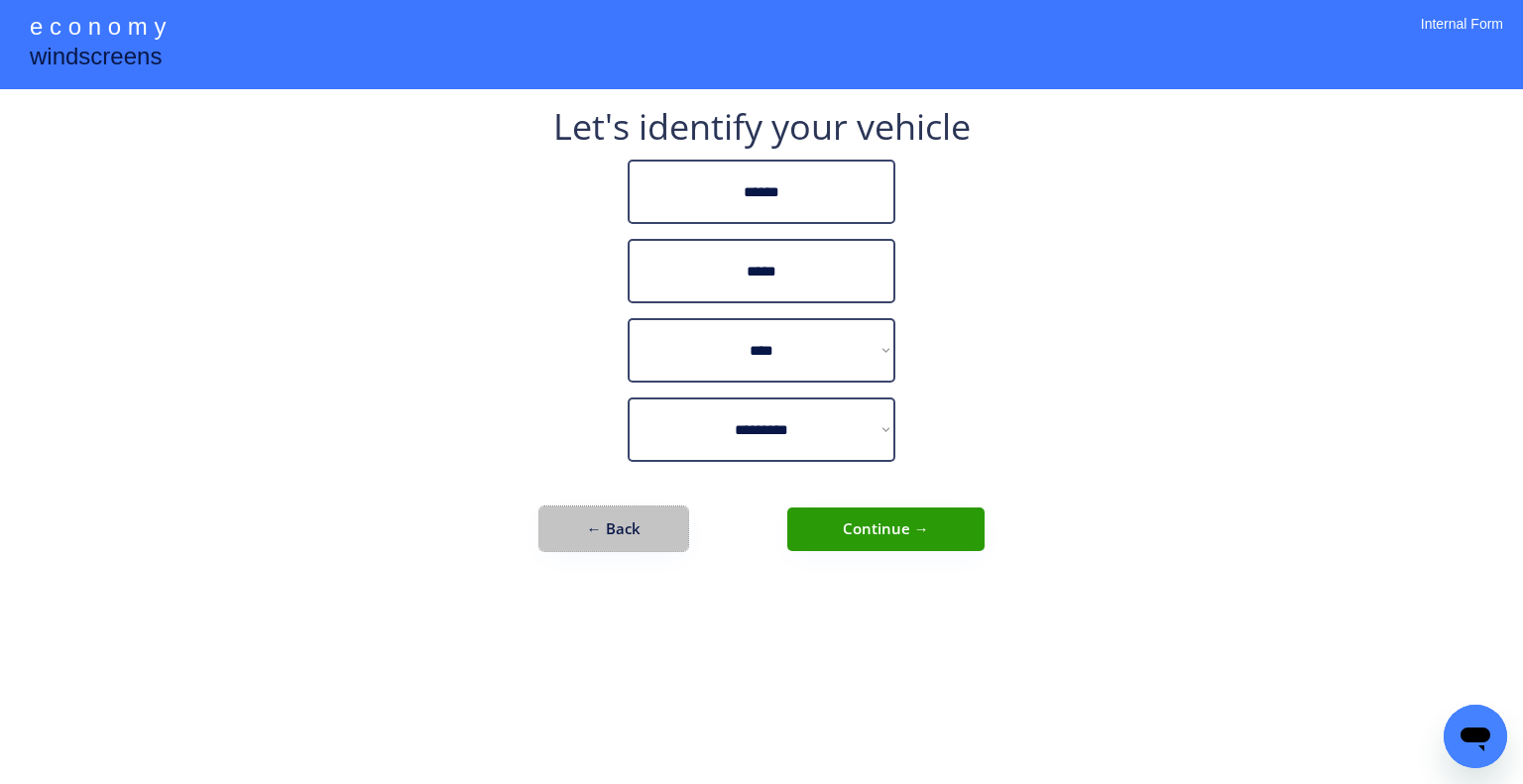 click on "←   Back" at bounding box center [614, 528] 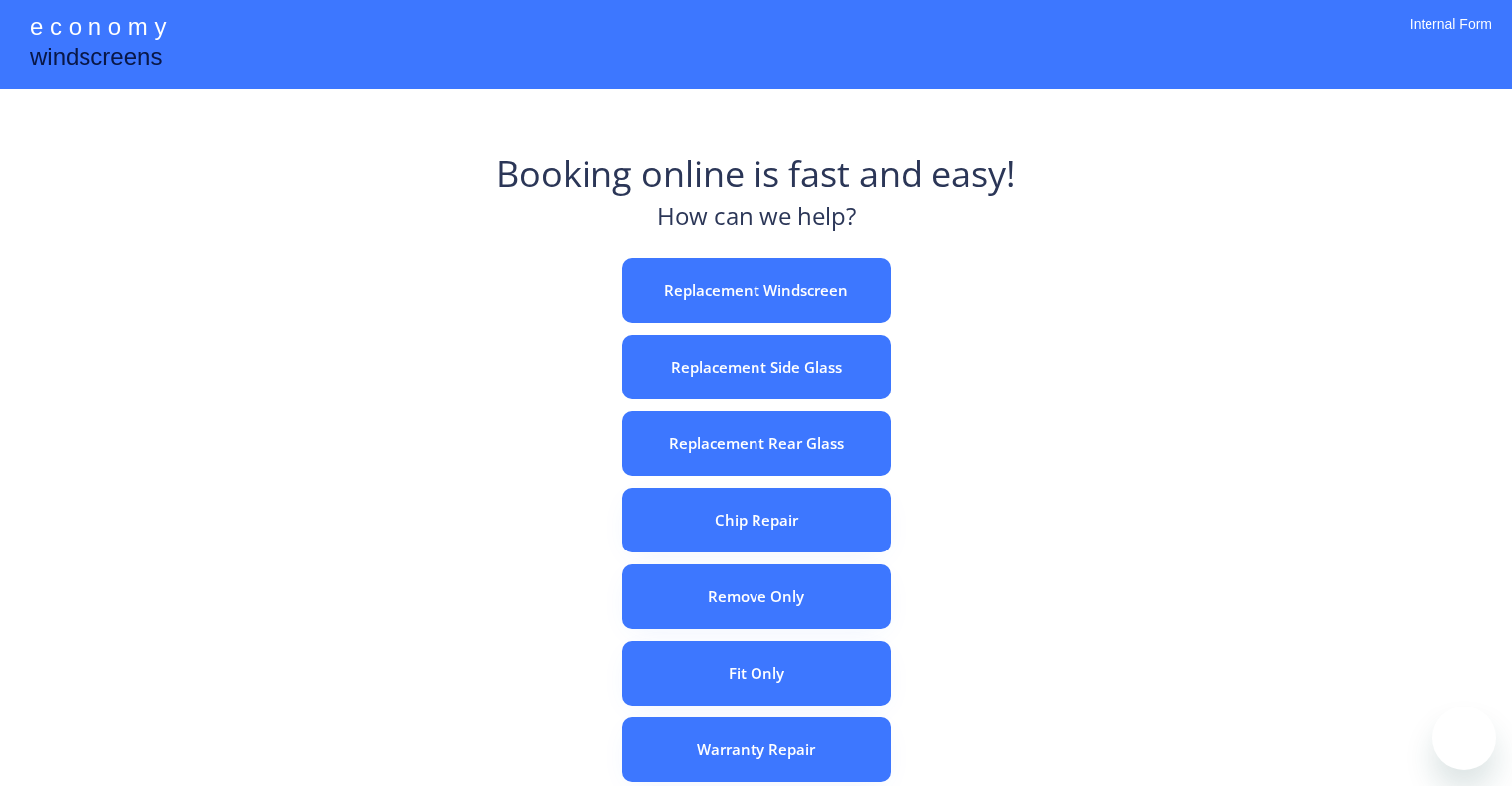 scroll, scrollTop: 0, scrollLeft: 0, axis: both 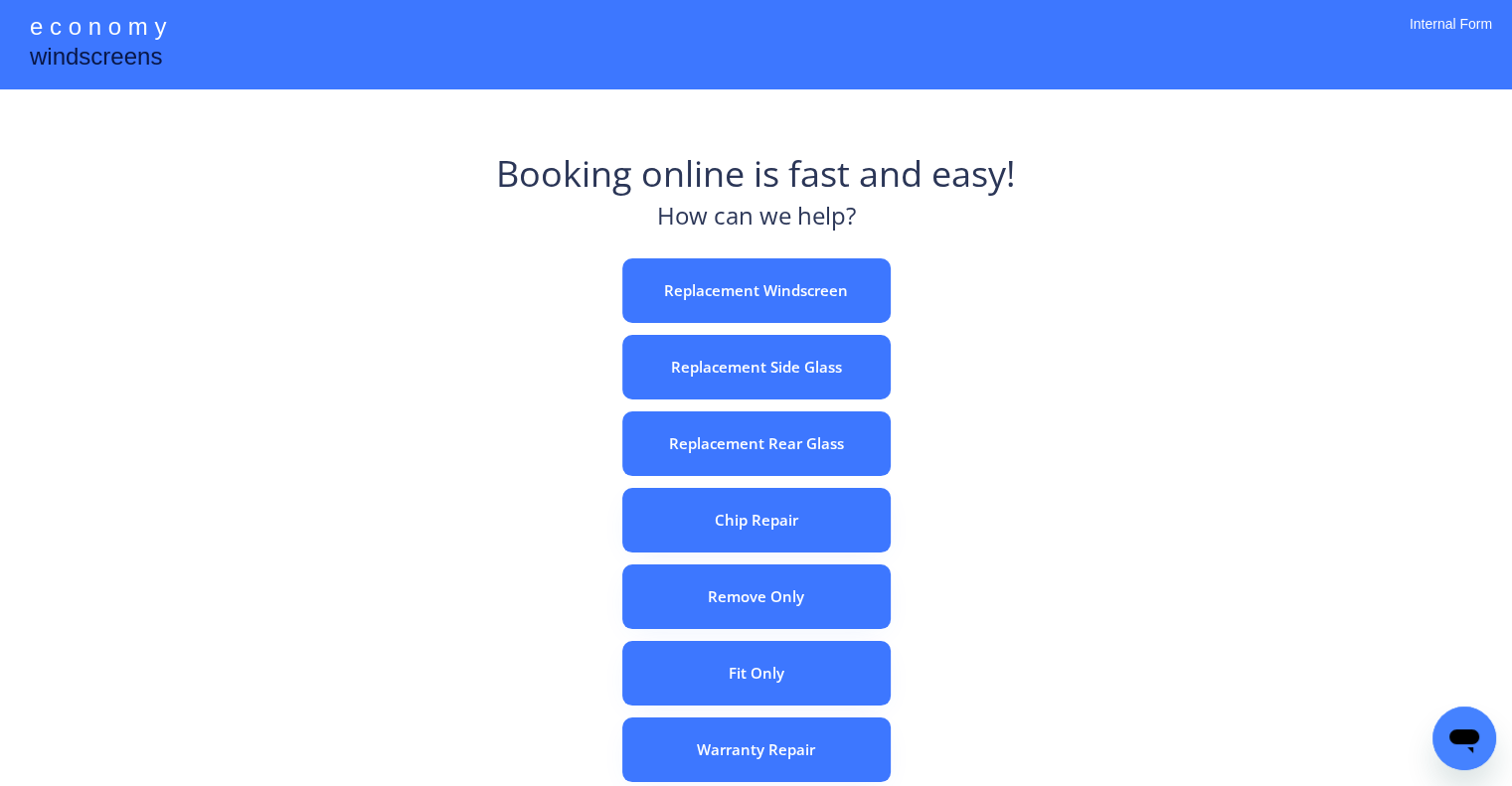 click on "e c o n o m y windscreens Booking online is fast and easy! How can we help? Replacement Windscreen Replacement Side Glass Replacement Rear Glass Chip Repair Remove Only Fit Only Warranty Repair ADAS Recalibration Only Rebook a Job Confirm Quotes Manual Booking Internal Form" at bounding box center (756, 553) 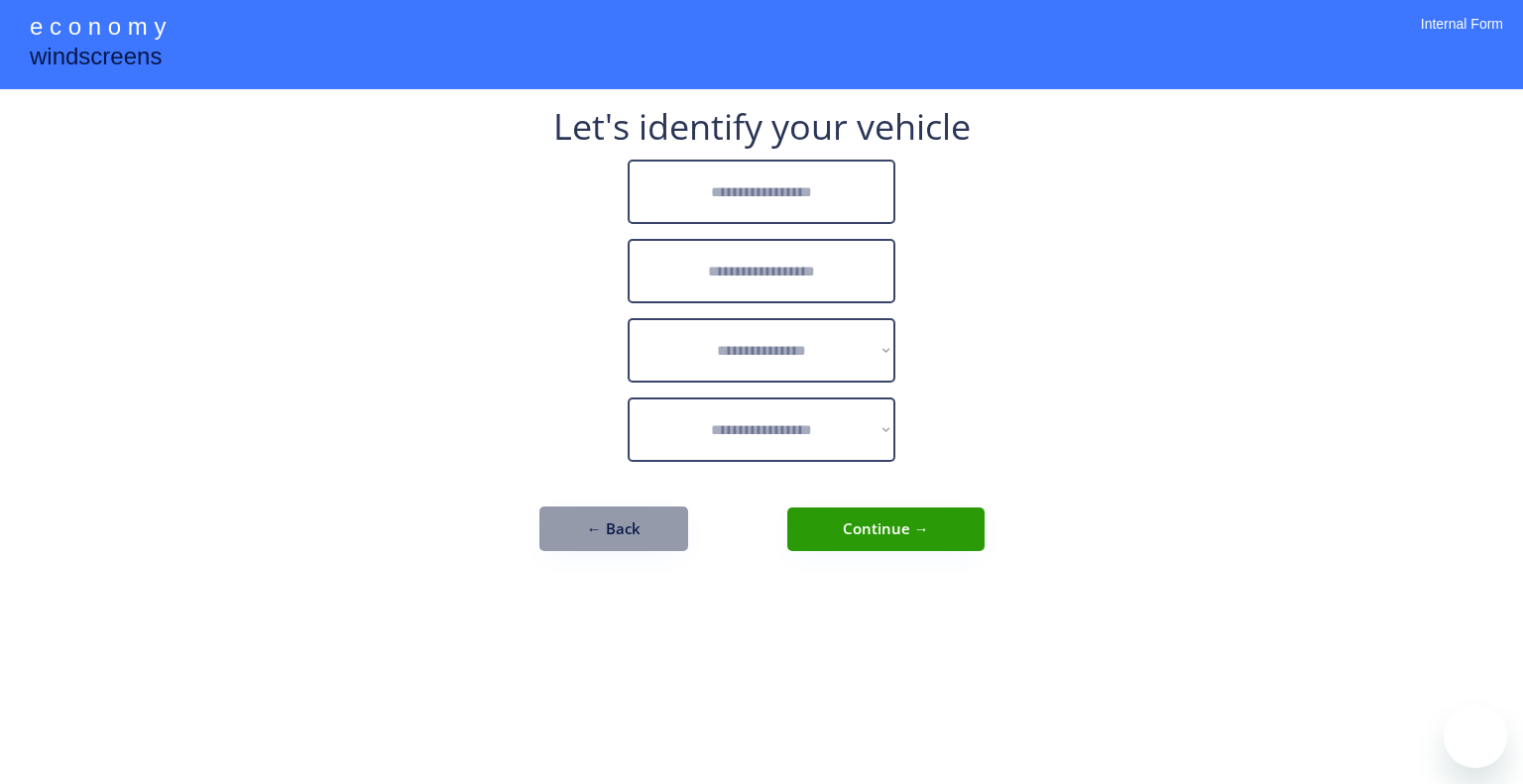 scroll, scrollTop: 0, scrollLeft: 0, axis: both 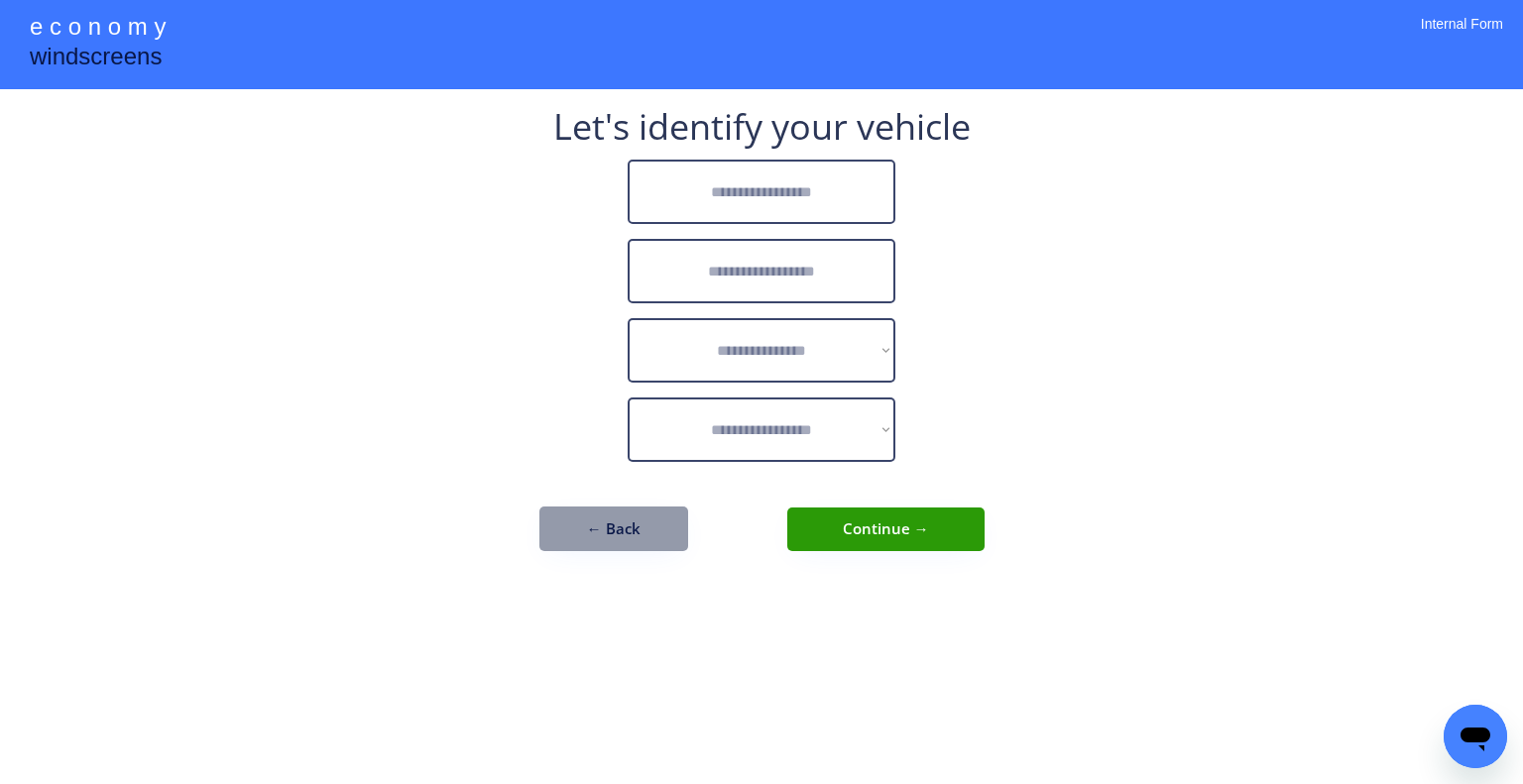 click at bounding box center (762, 191) 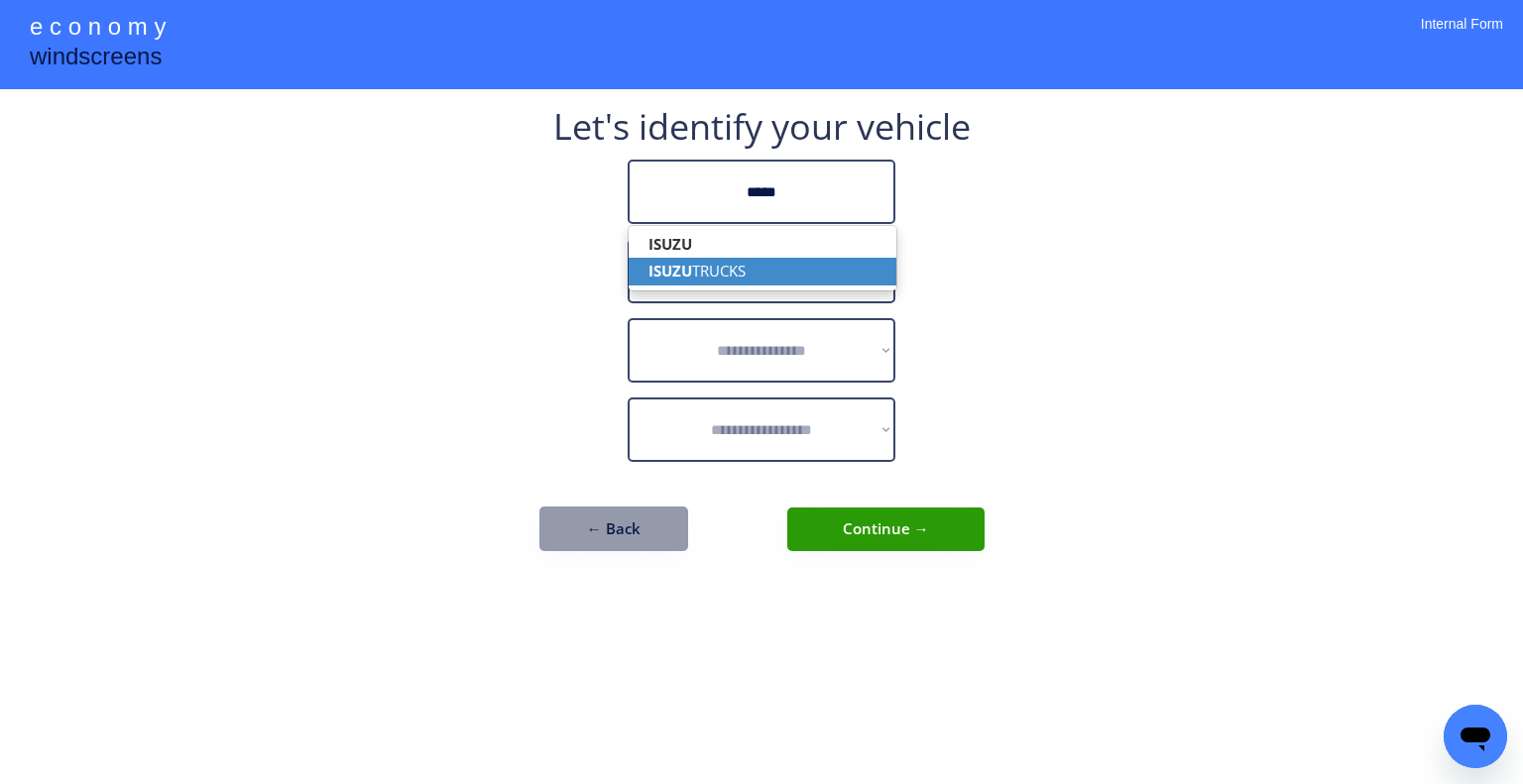 click on "ISUZU  TRUCKS" at bounding box center (762, 271) 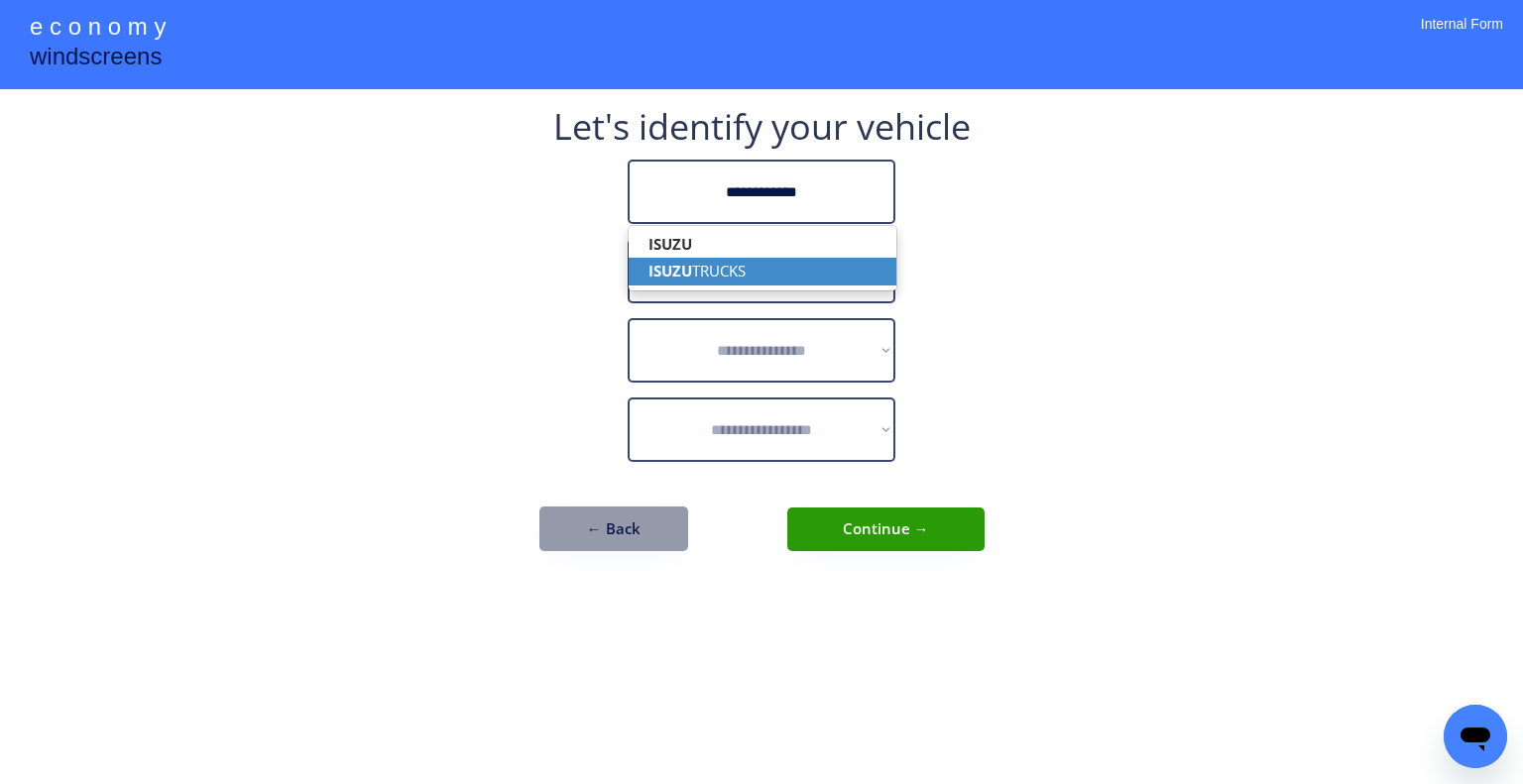 type on "**********" 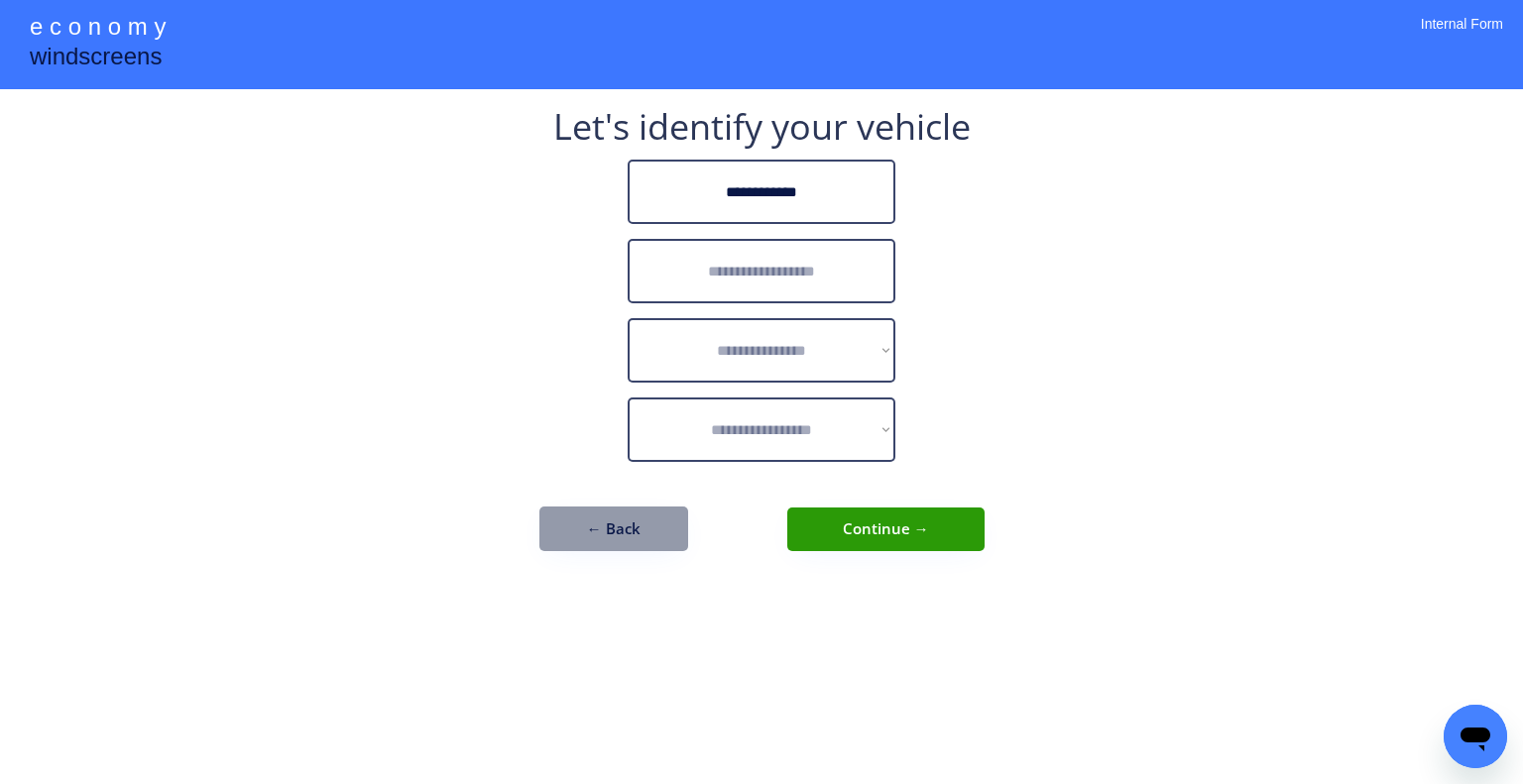 click at bounding box center (762, 271) 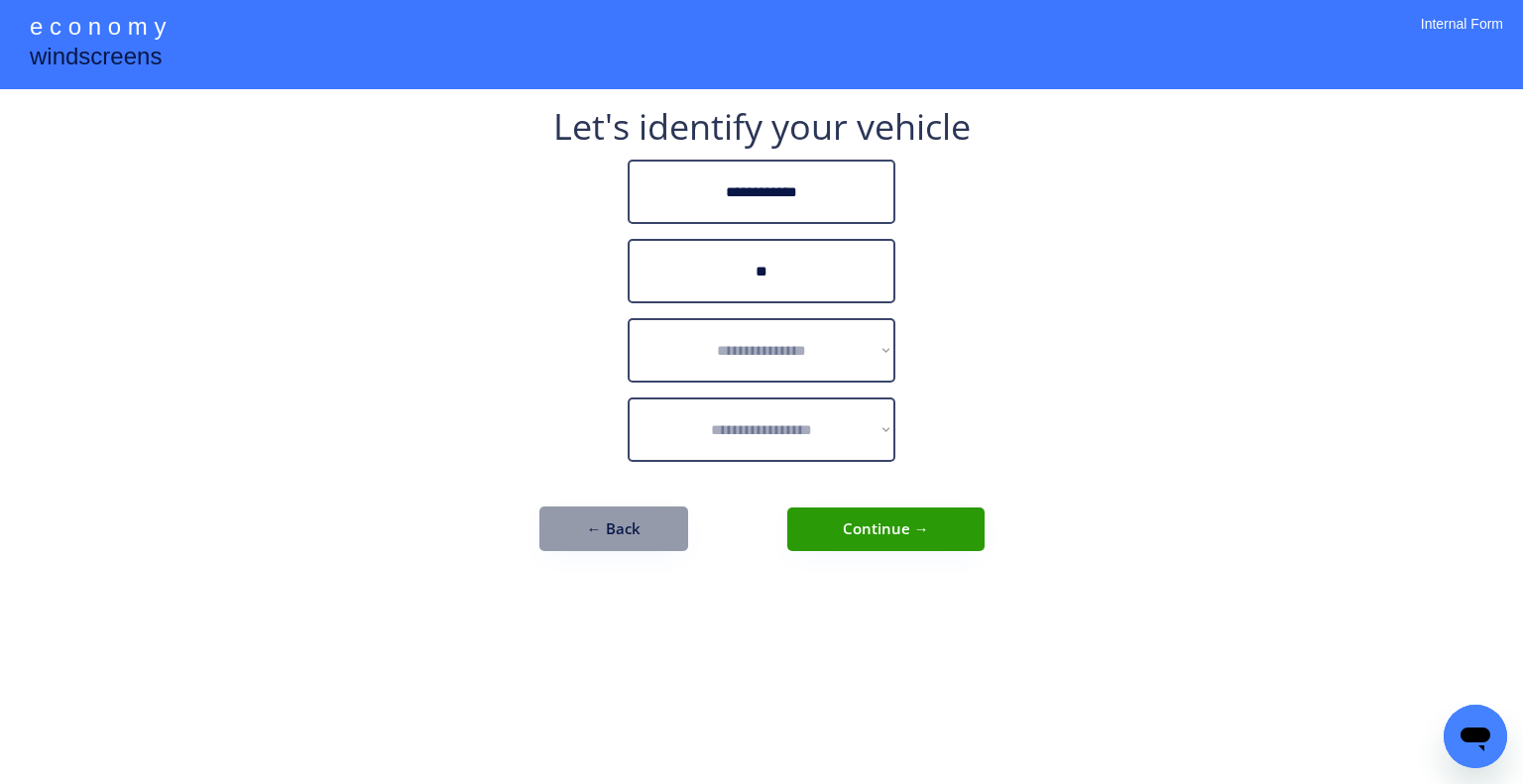 type on "*" 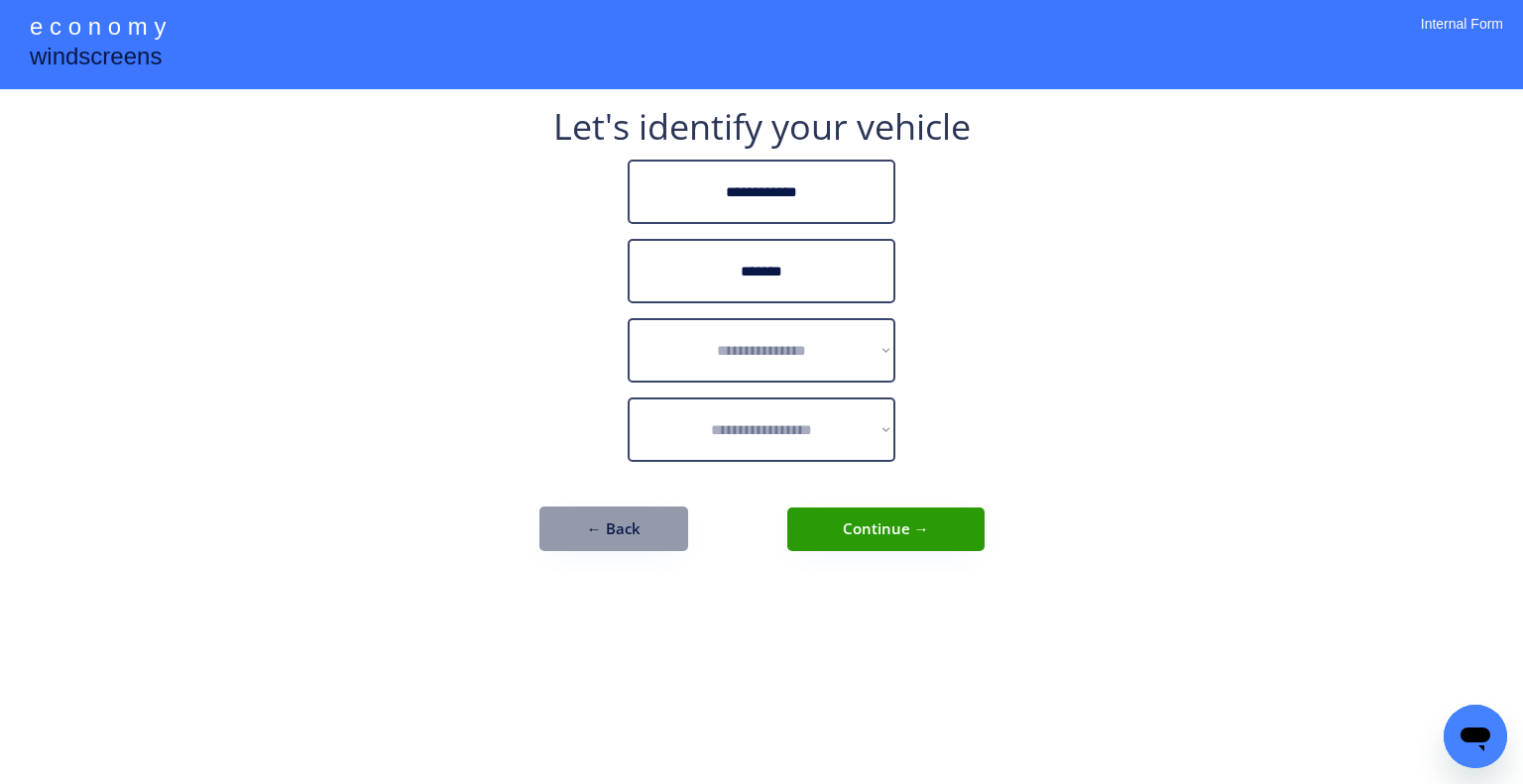 type on "*******" 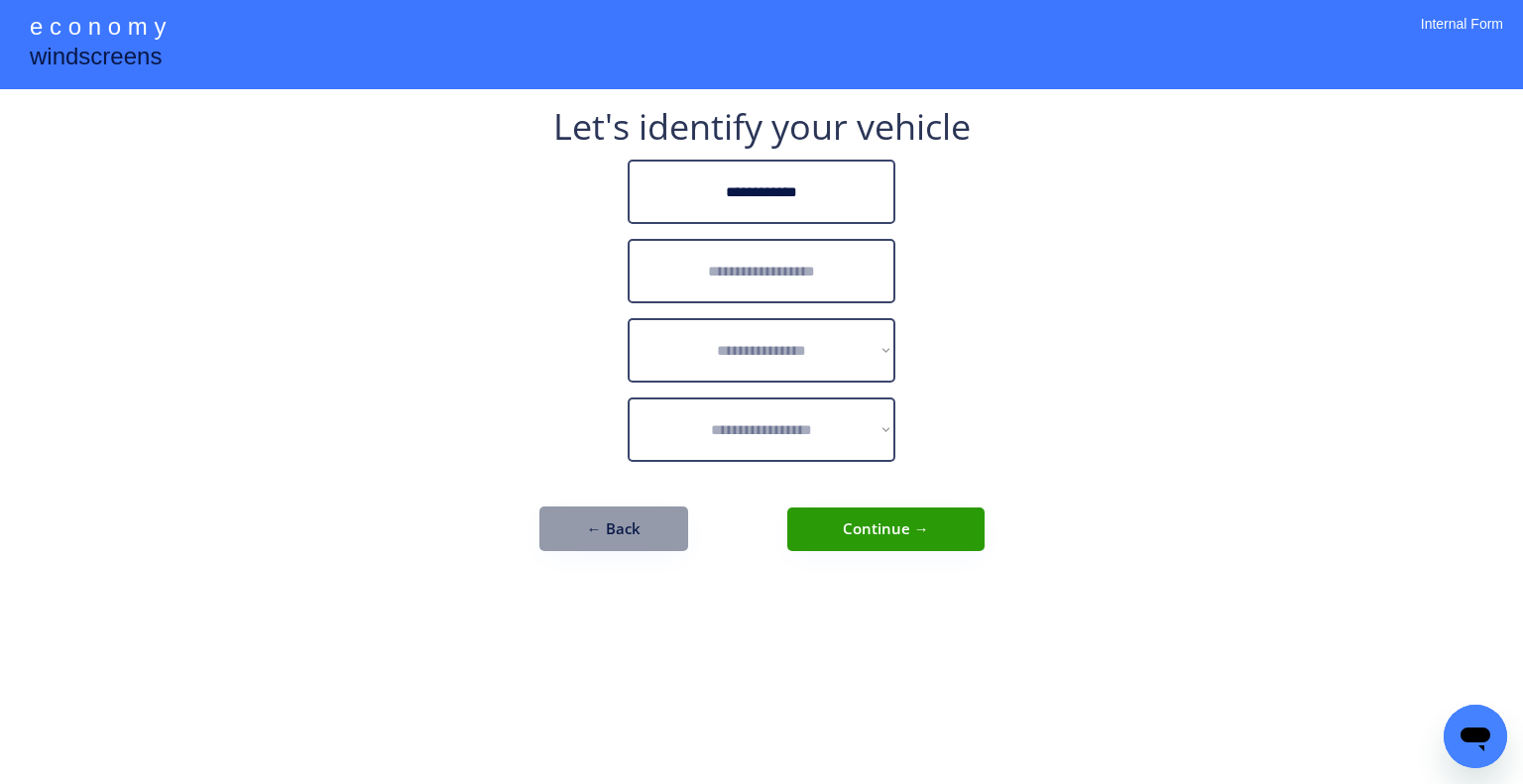 drag, startPoint x: 641, startPoint y: 522, endPoint x: 784, endPoint y: 516, distance: 143.12582 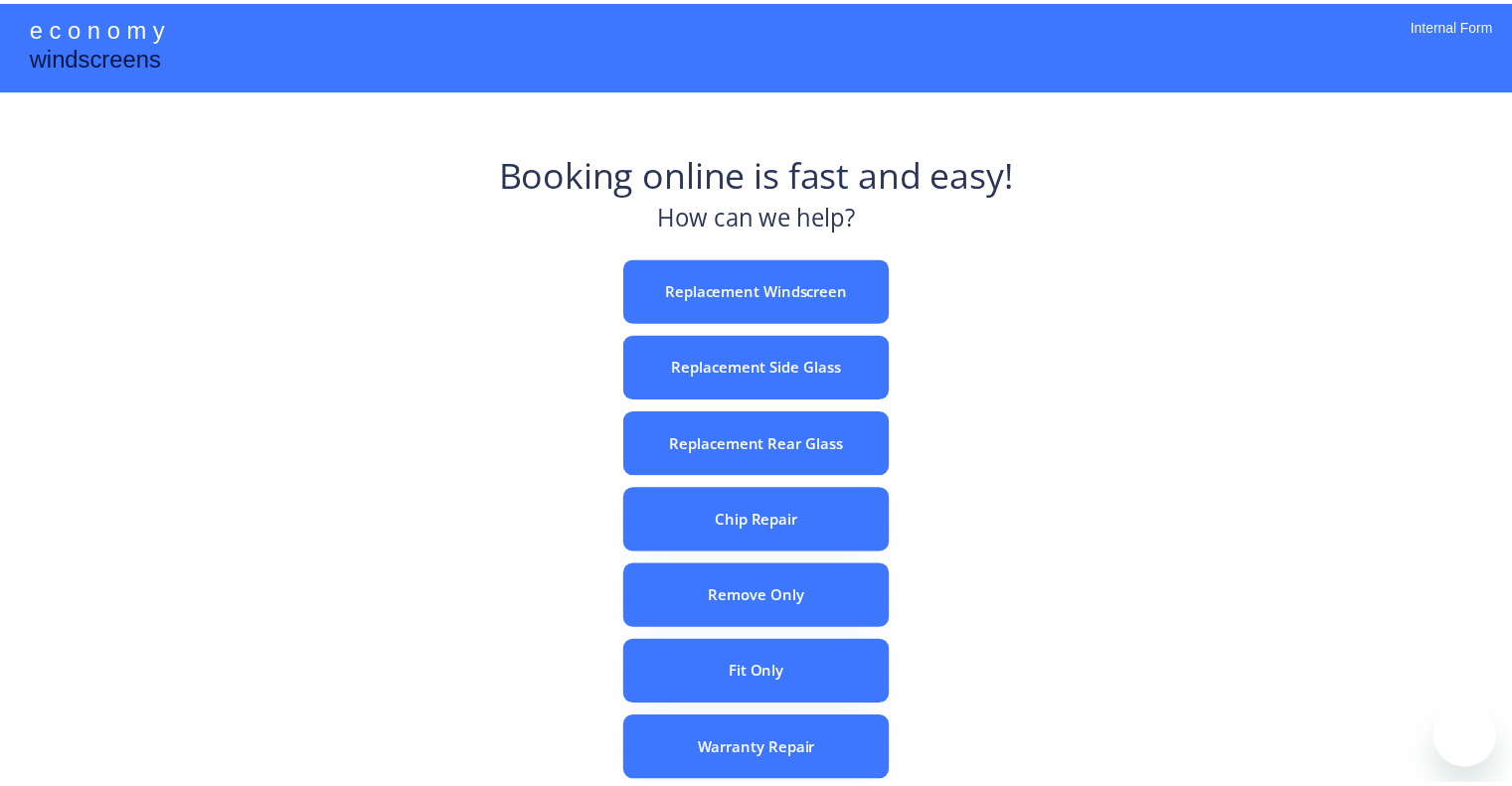 scroll, scrollTop: 0, scrollLeft: 0, axis: both 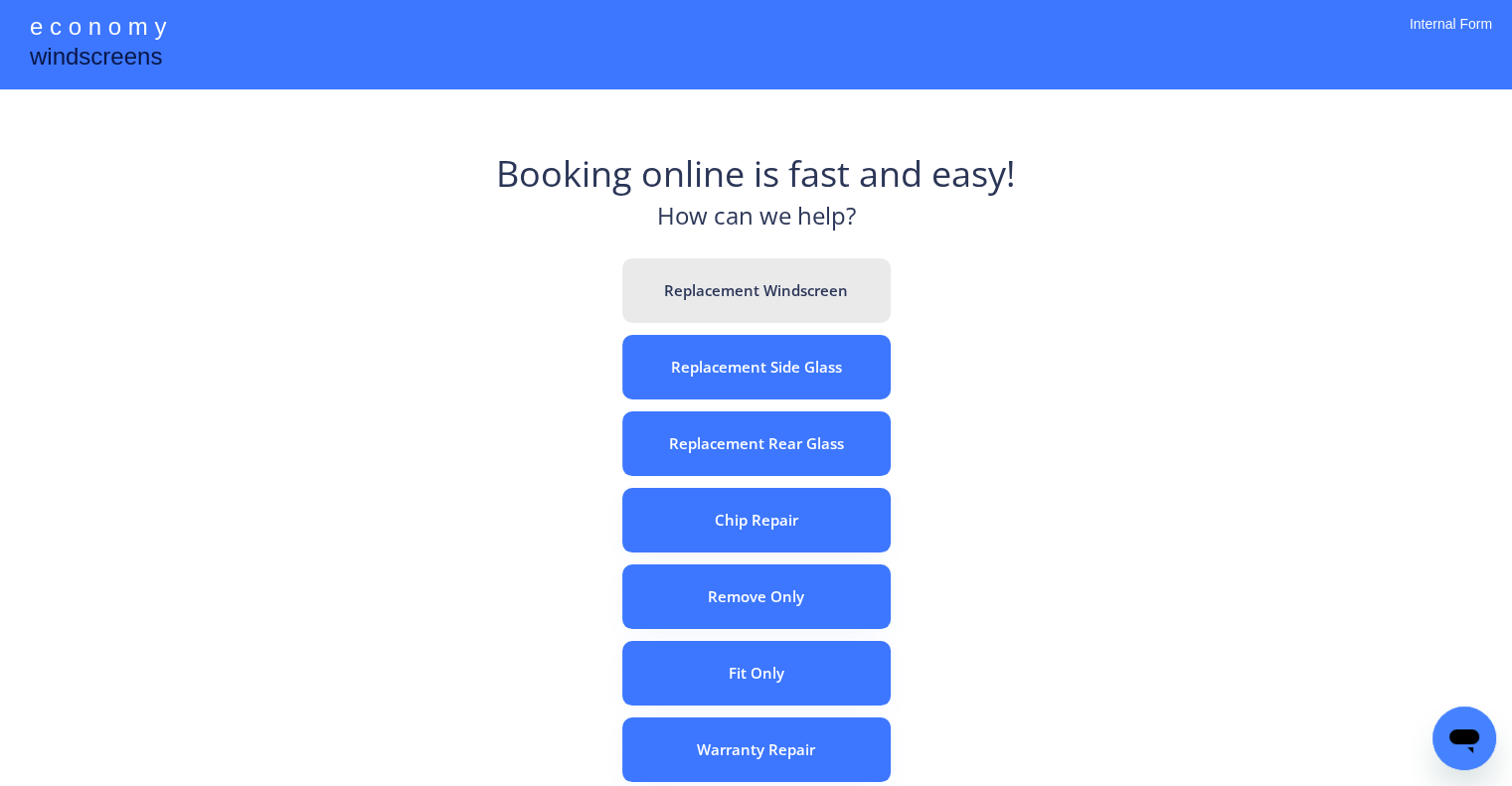 click on "Replacement Windscreen" at bounding box center [756, 290] 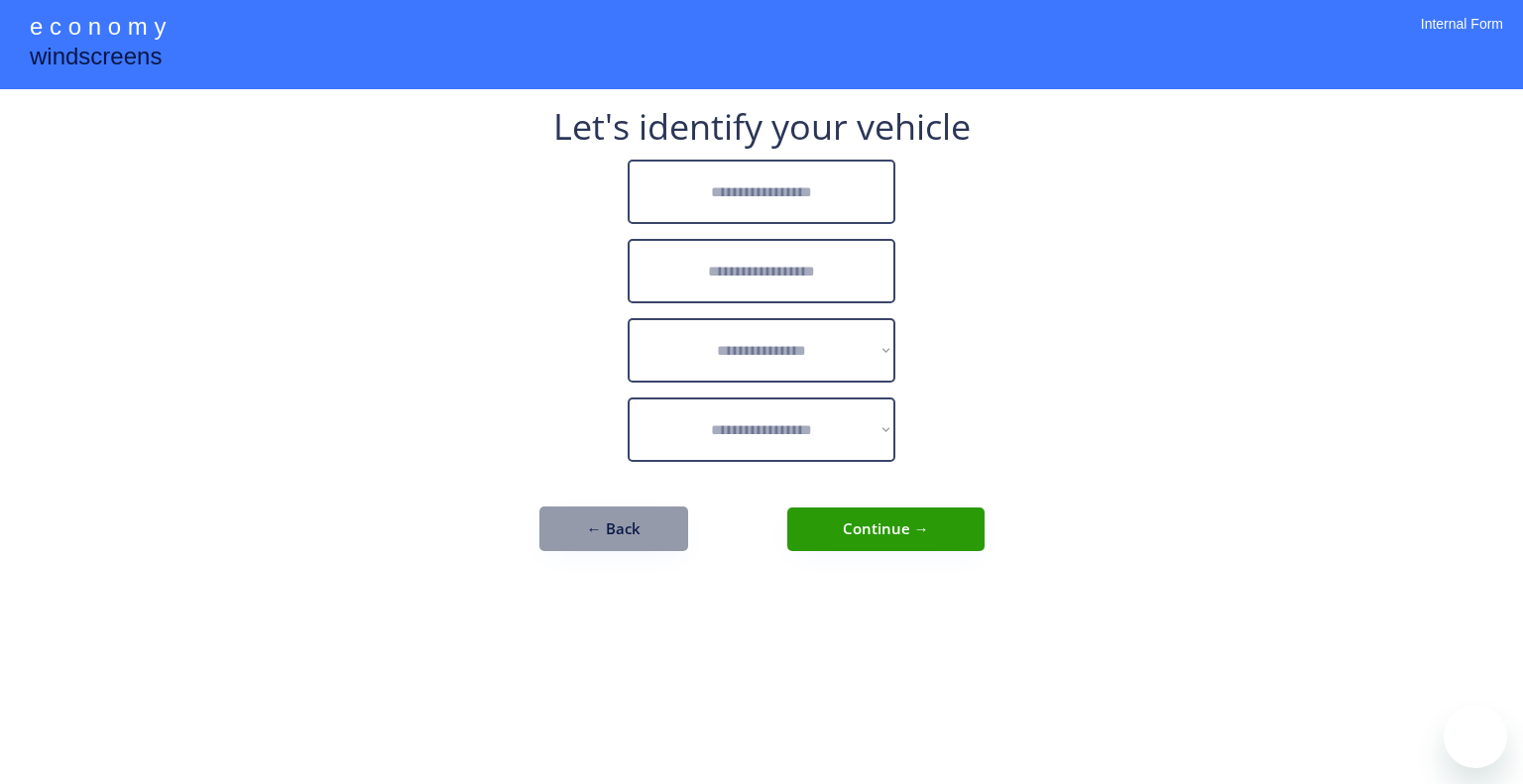 scroll, scrollTop: 0, scrollLeft: 0, axis: both 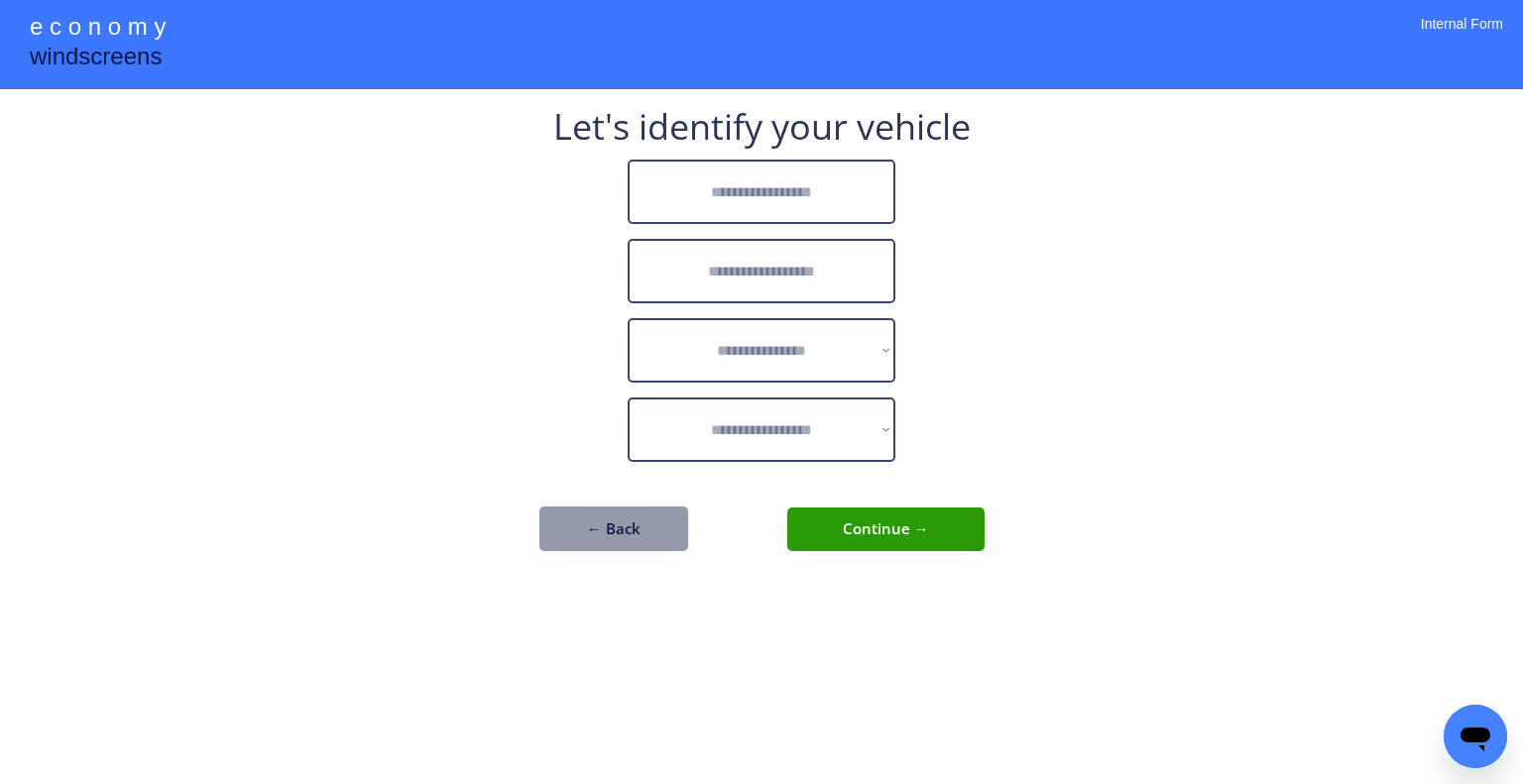 click at bounding box center [762, 191] 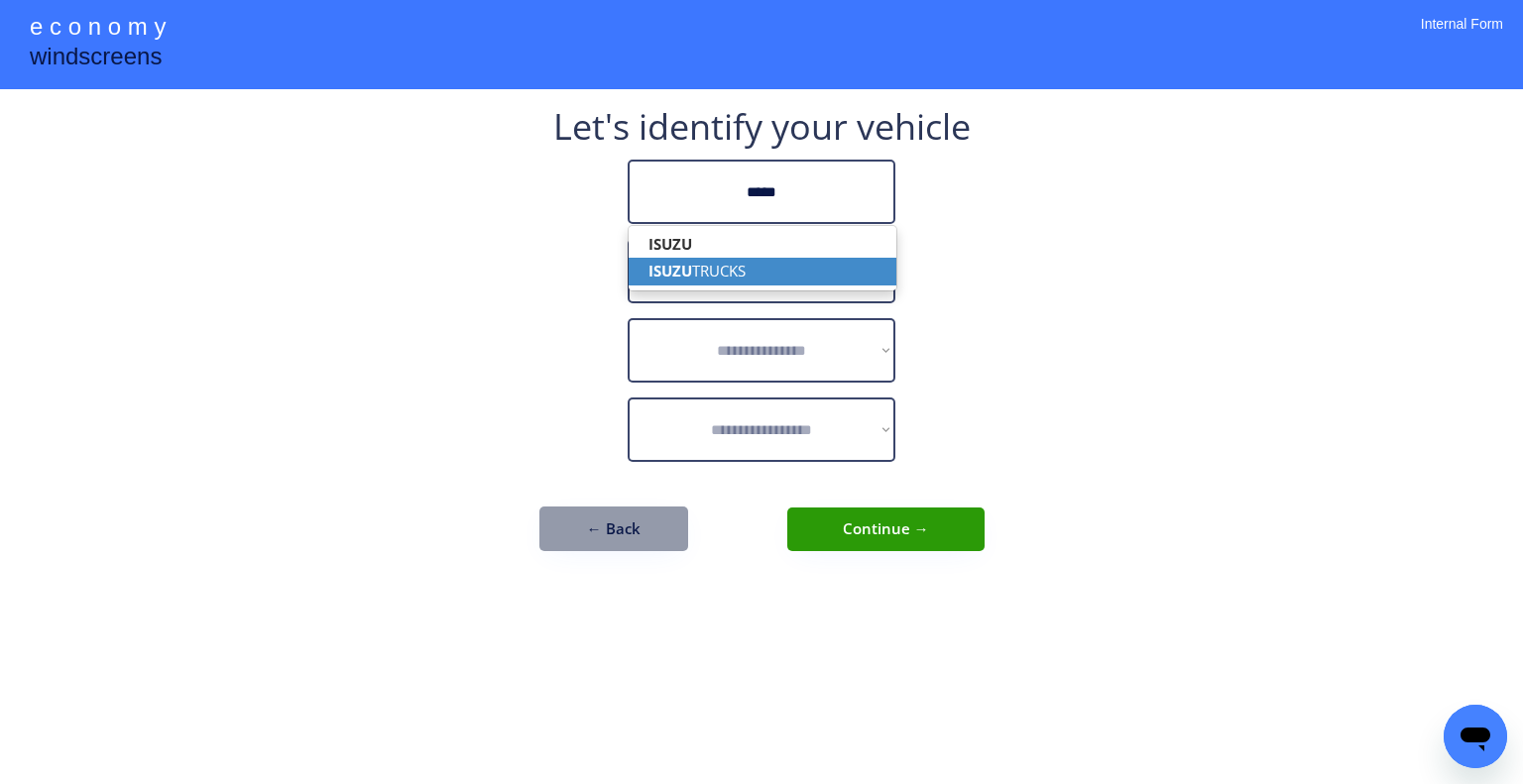 click on "ISUZU  TRUCKS" at bounding box center (762, 271) 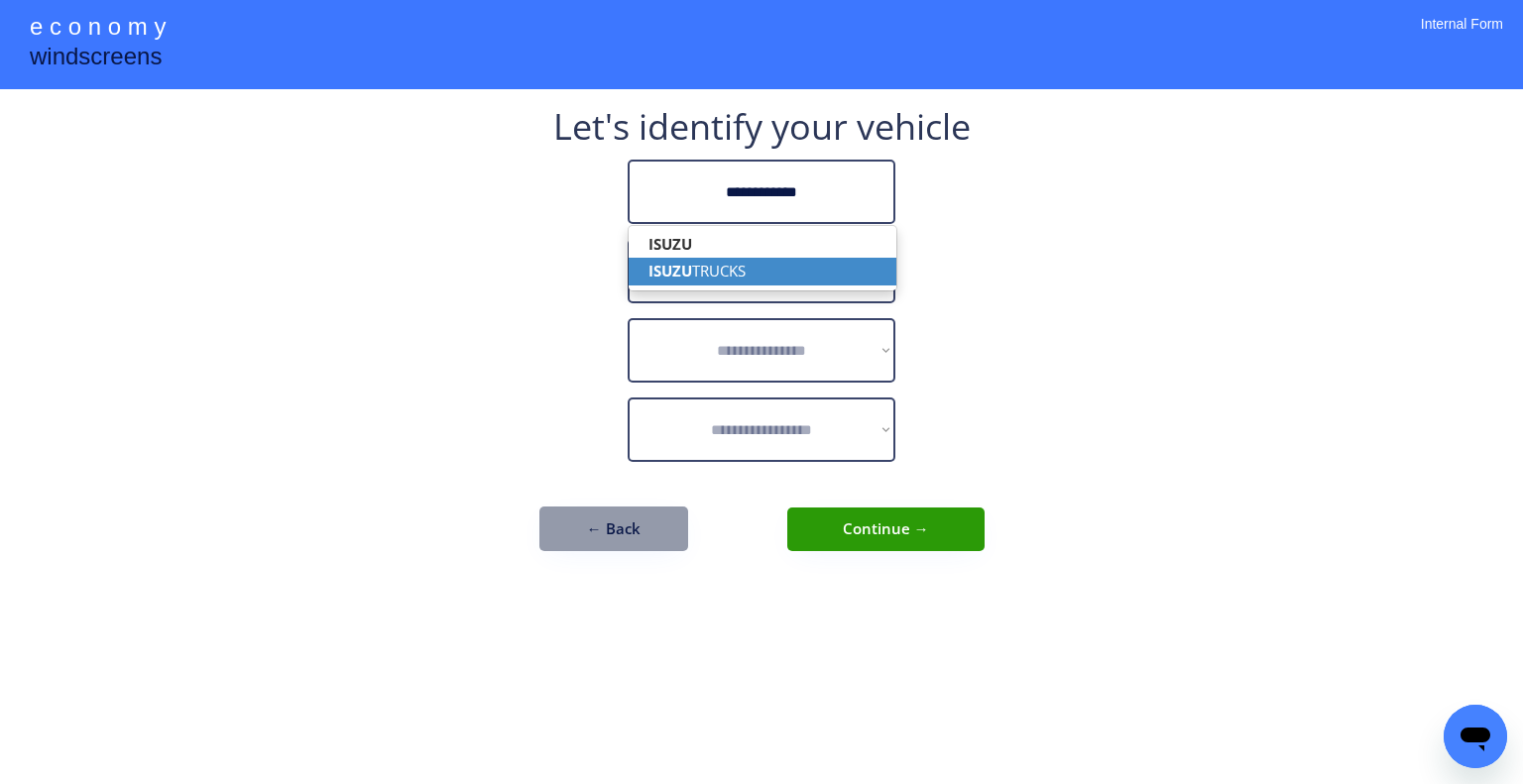 type on "**********" 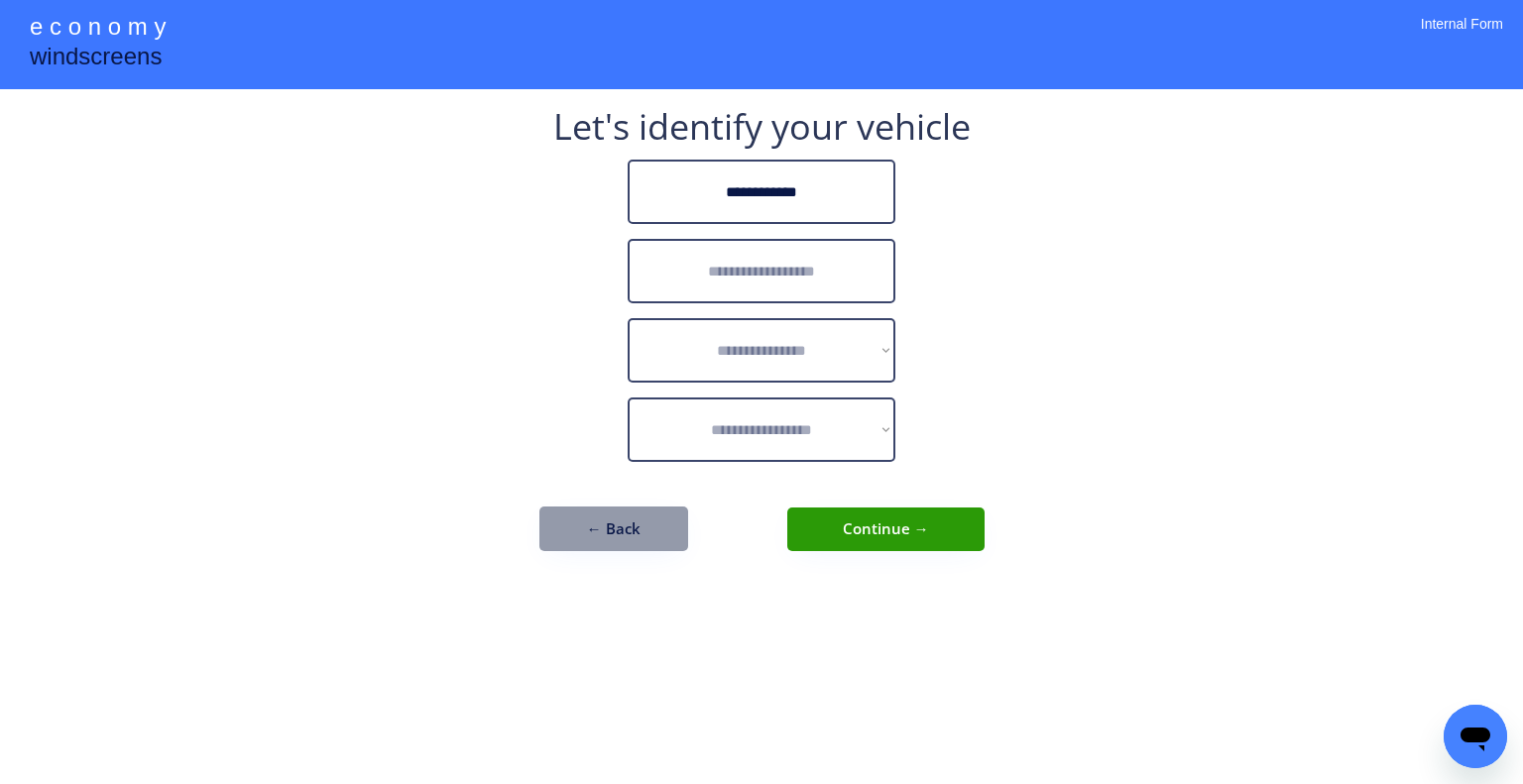 click at bounding box center (762, 271) 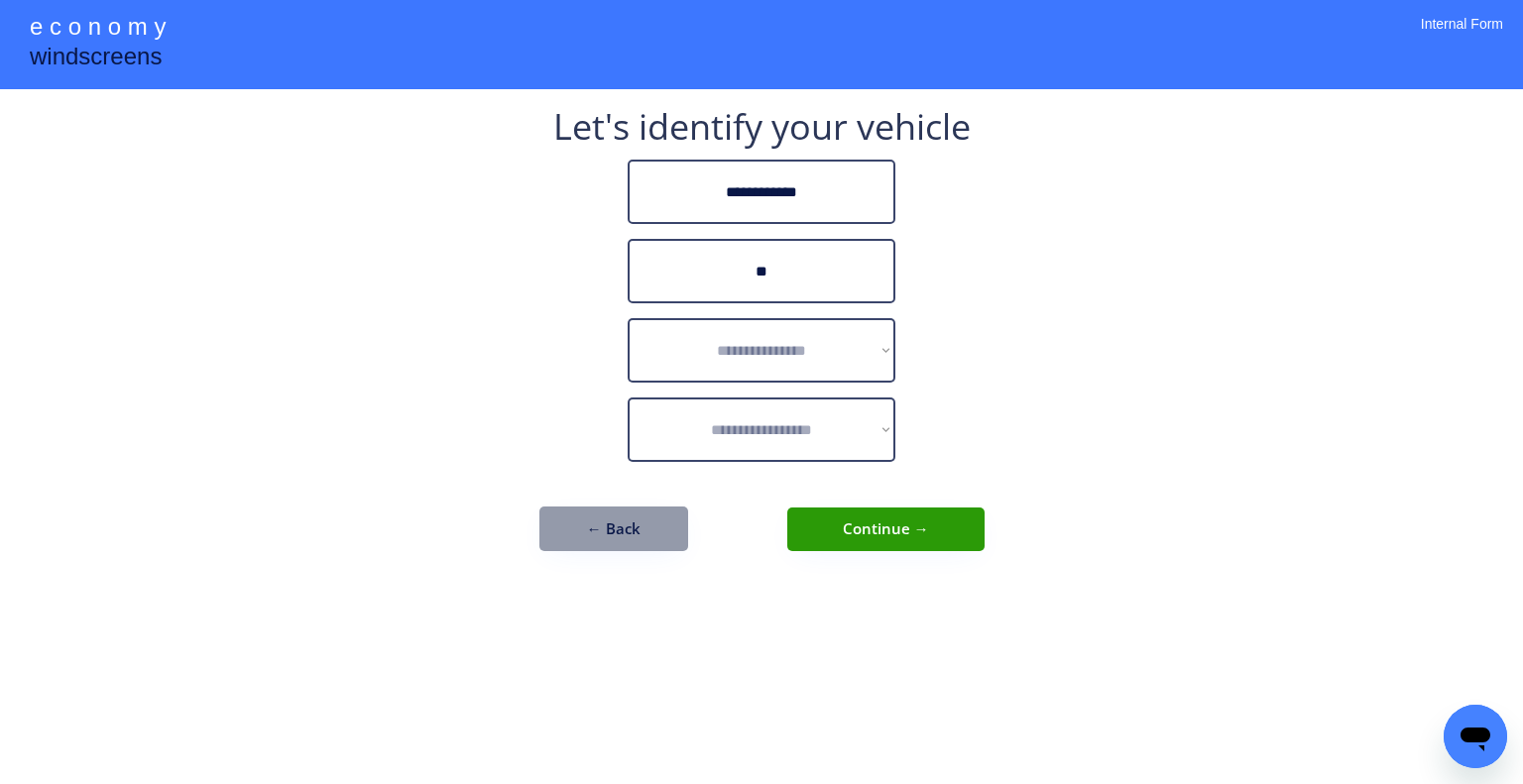 type on "*" 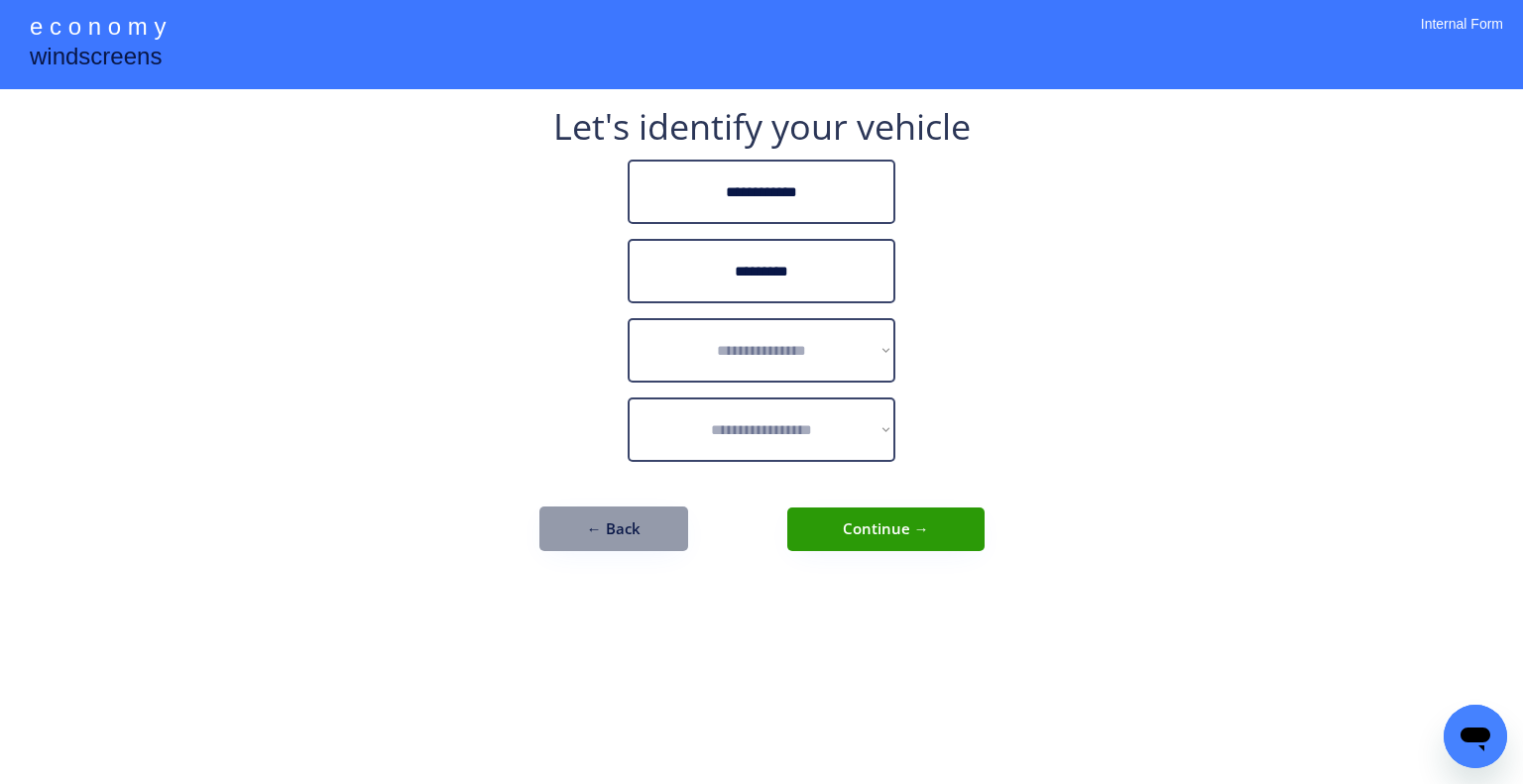 type on "*********" 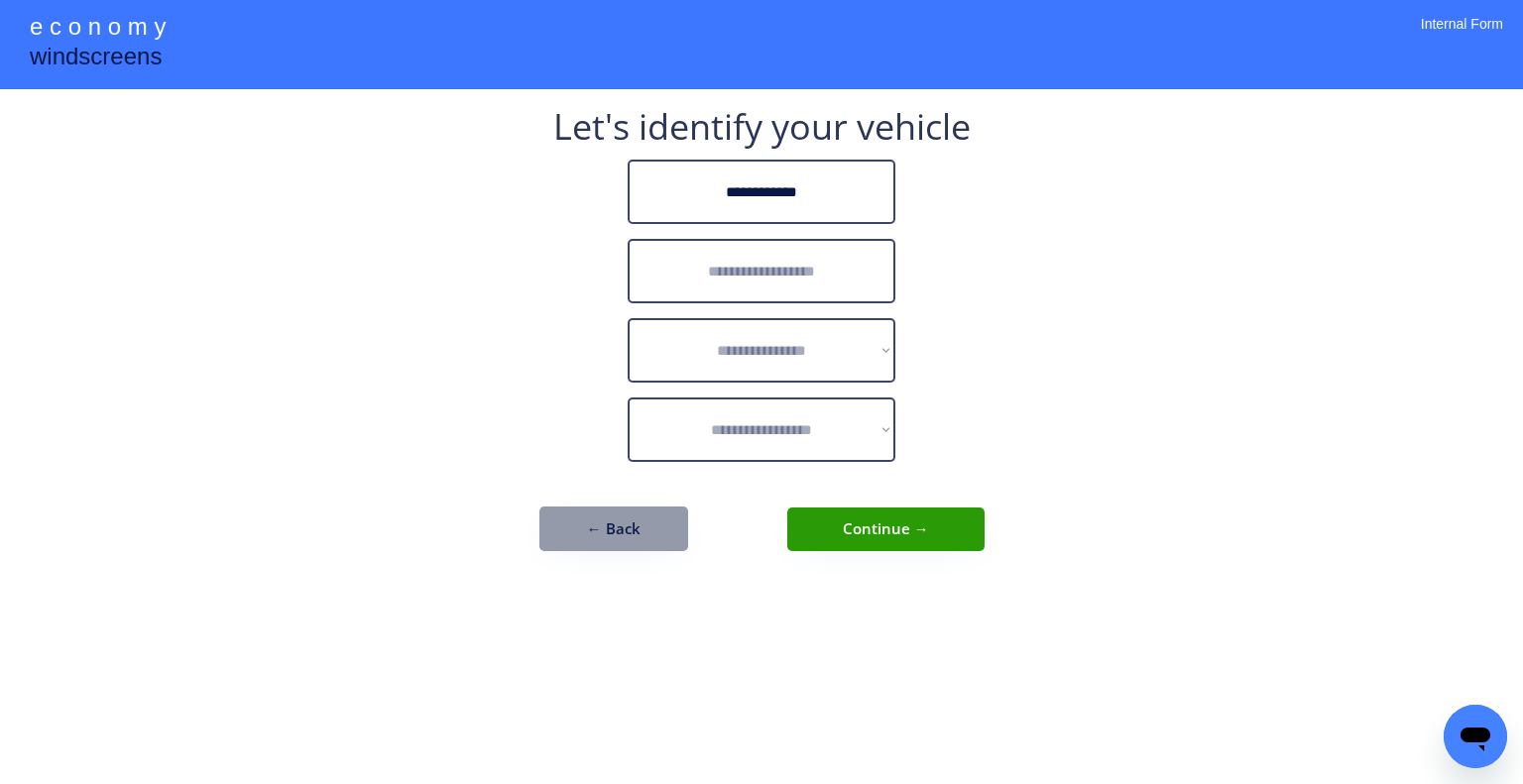 click on "**********" at bounding box center (762, 340) 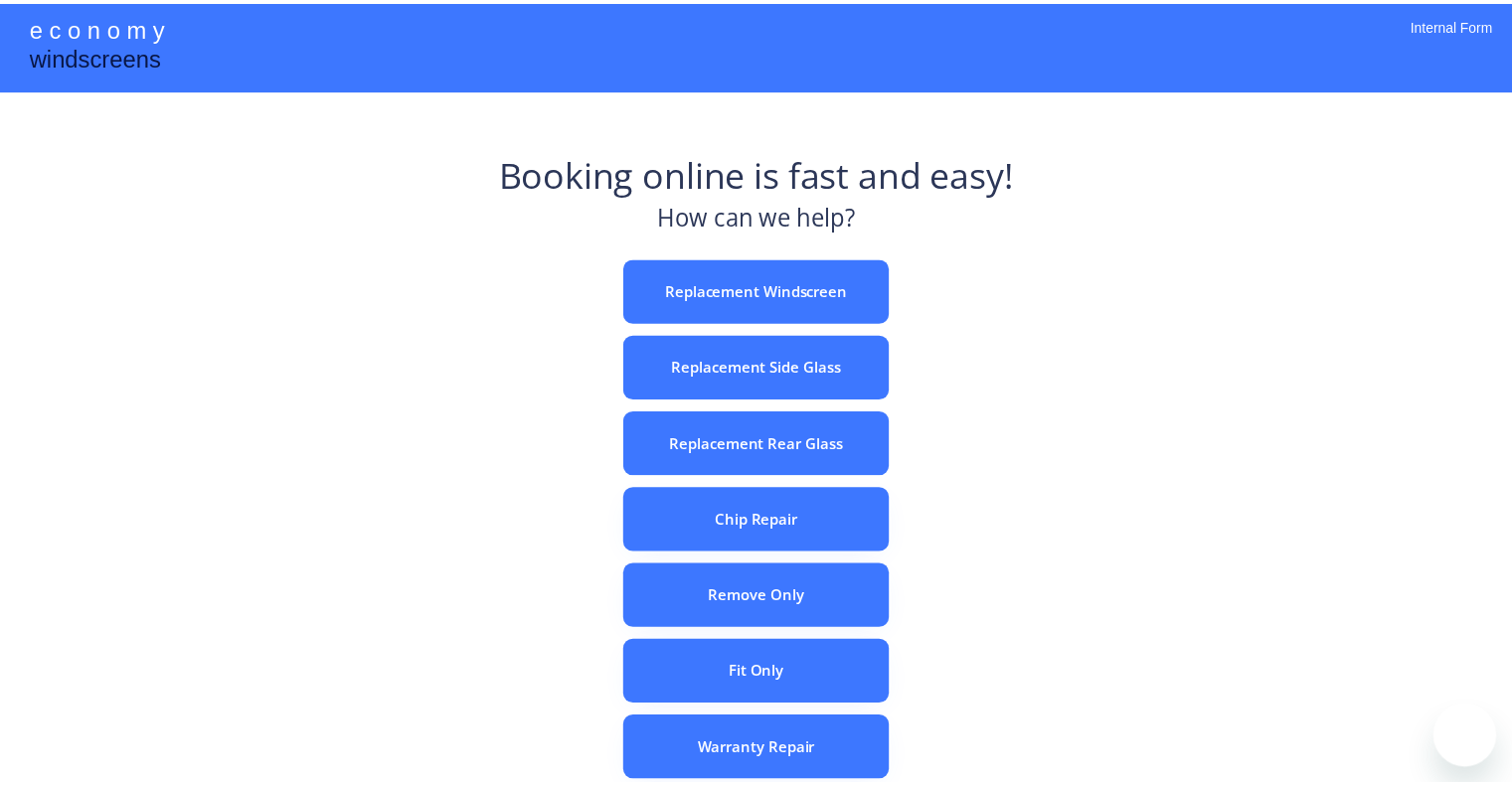 scroll, scrollTop: 0, scrollLeft: 0, axis: both 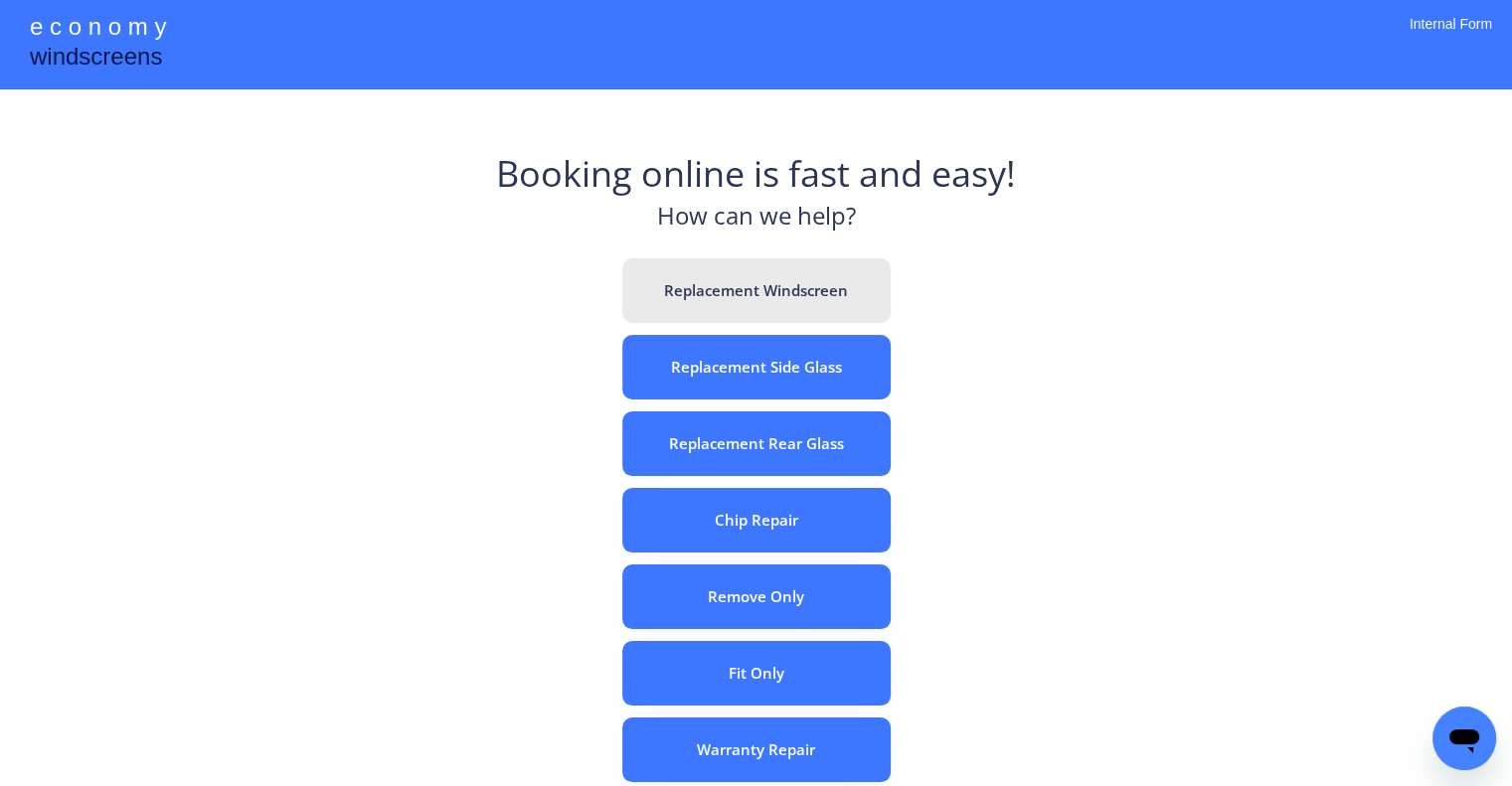 click on "Replacement Windscreen" at bounding box center (756, 290) 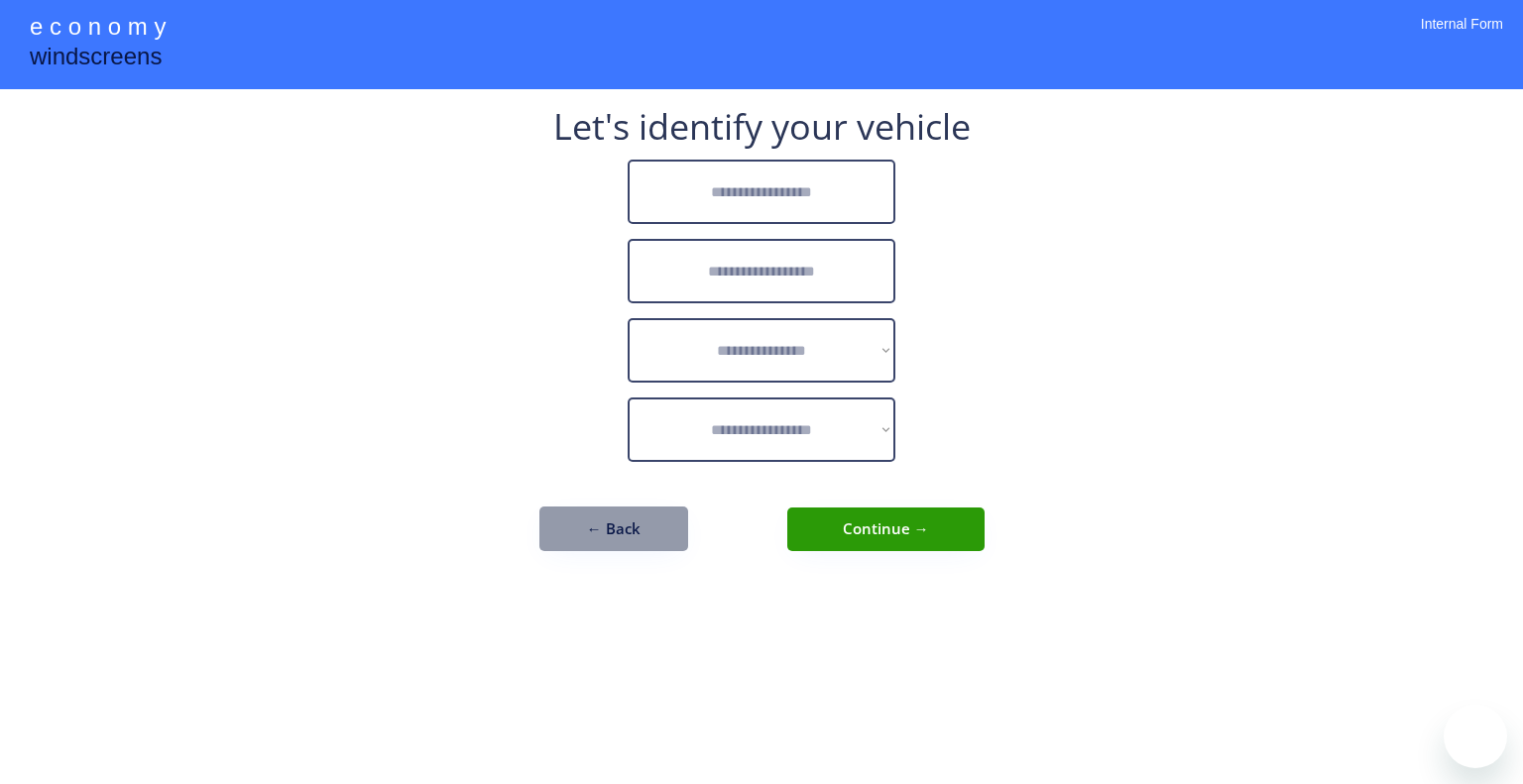 scroll, scrollTop: 0, scrollLeft: 0, axis: both 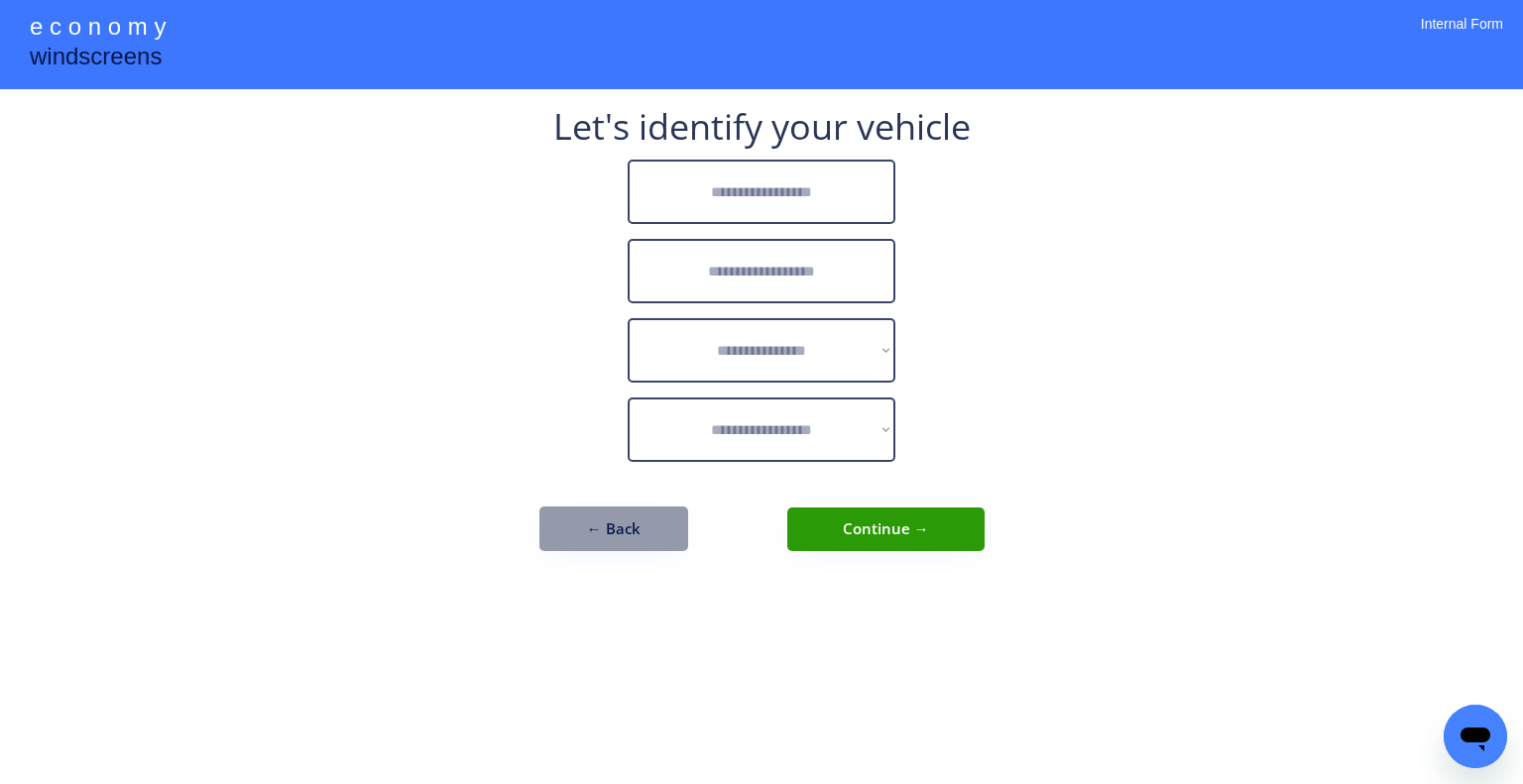 click at bounding box center [762, 191] 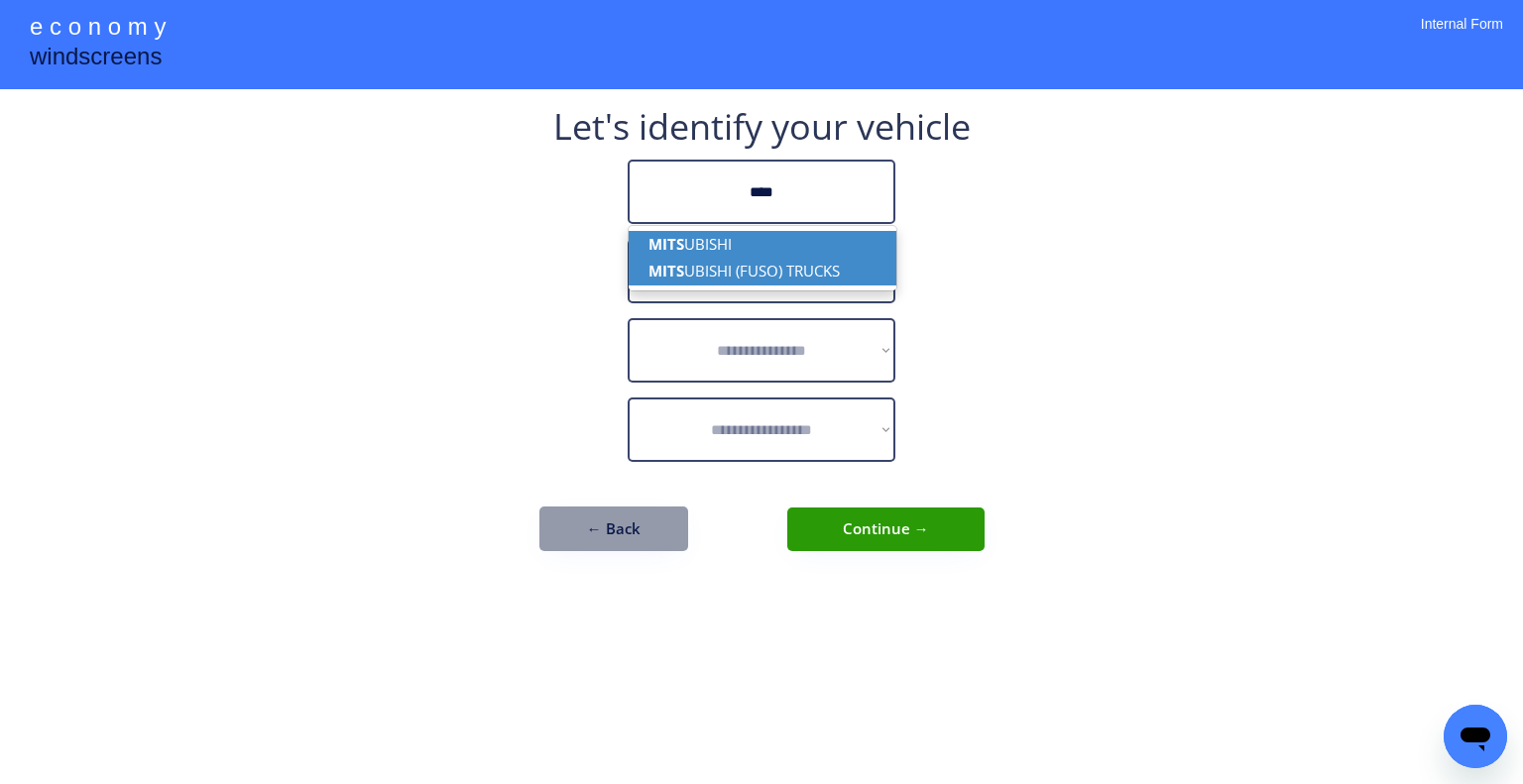 click on "MITS UBISHI (FUSO) TRUCKS" at bounding box center [762, 271] 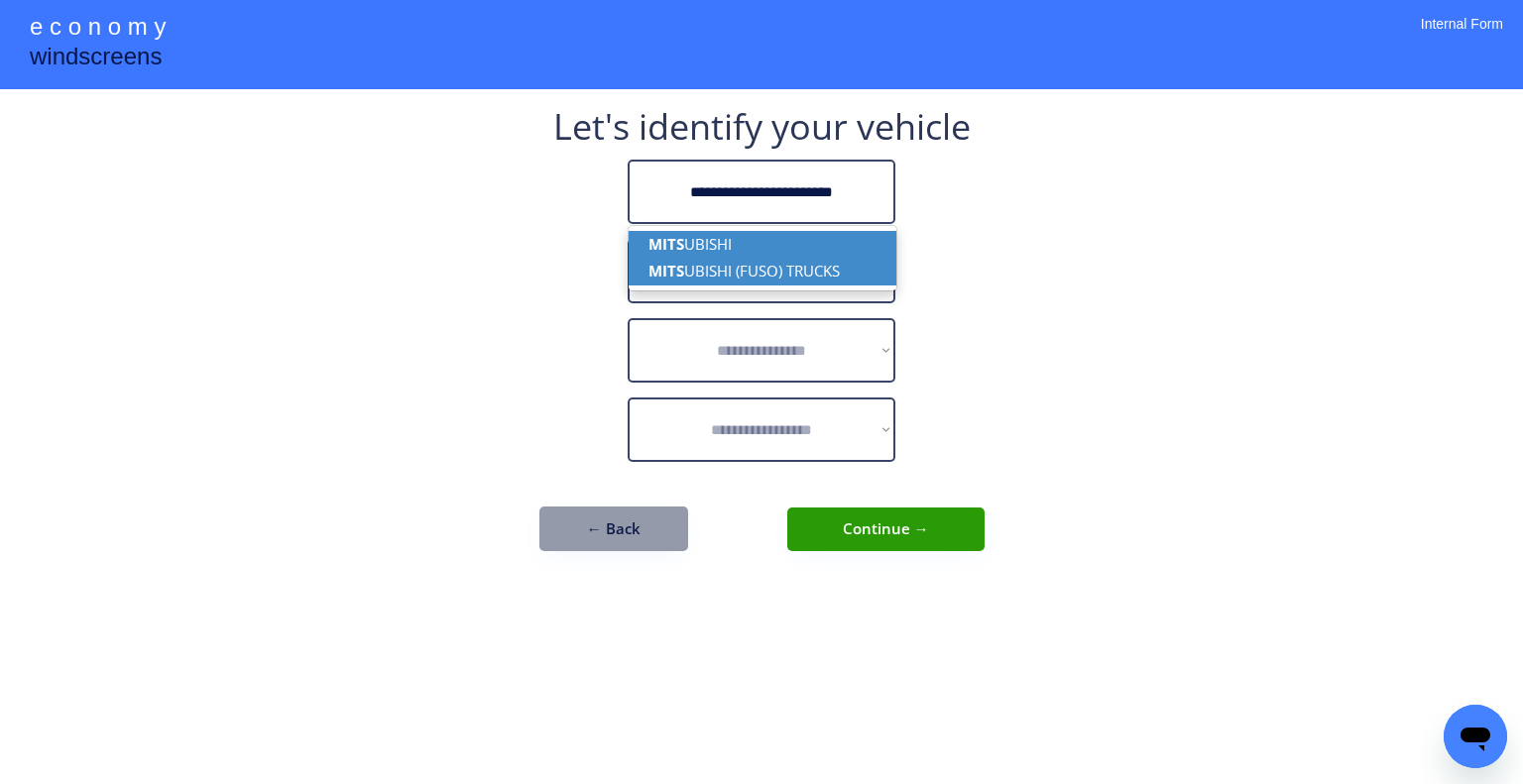 type on "**********" 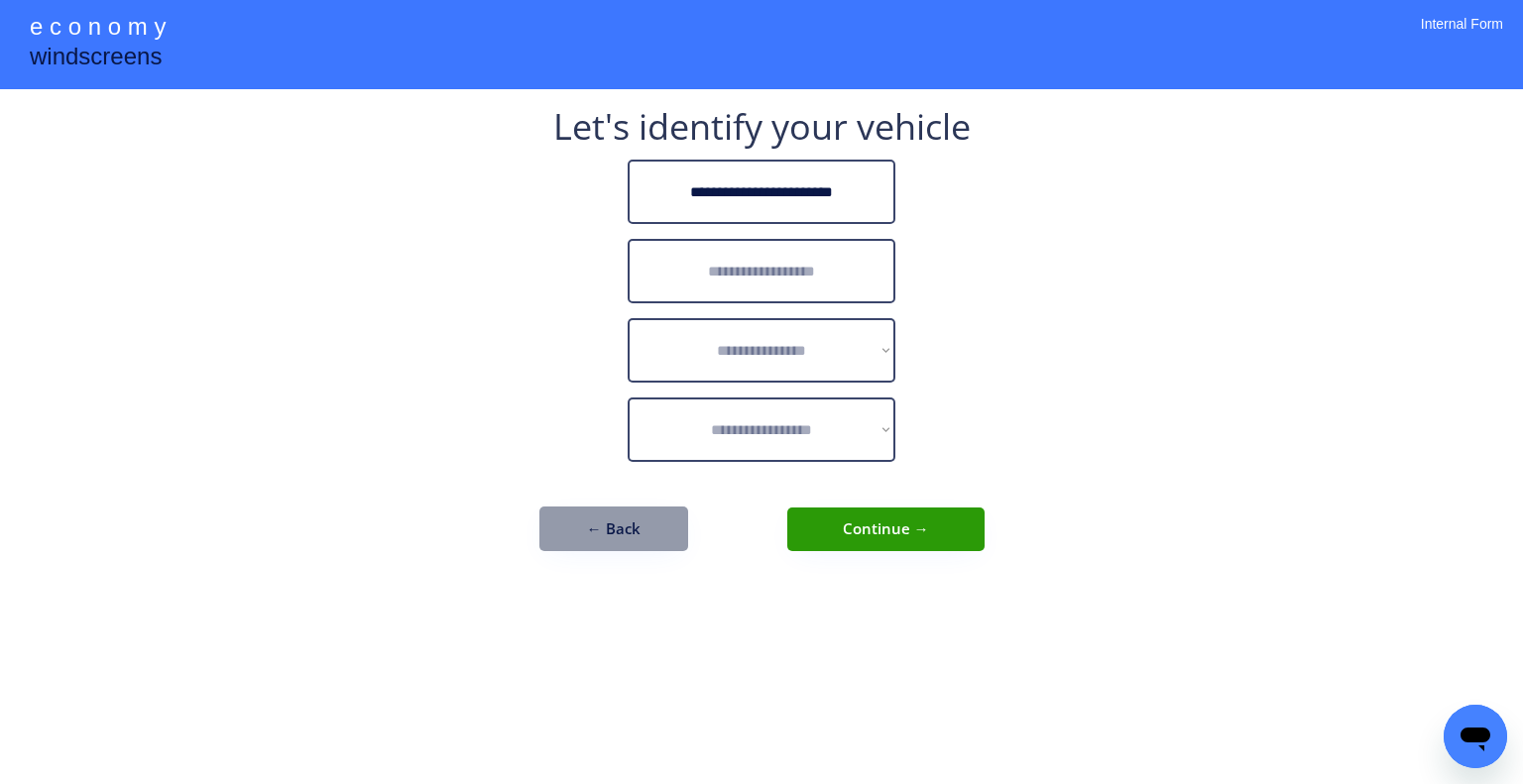 click at bounding box center [762, 271] 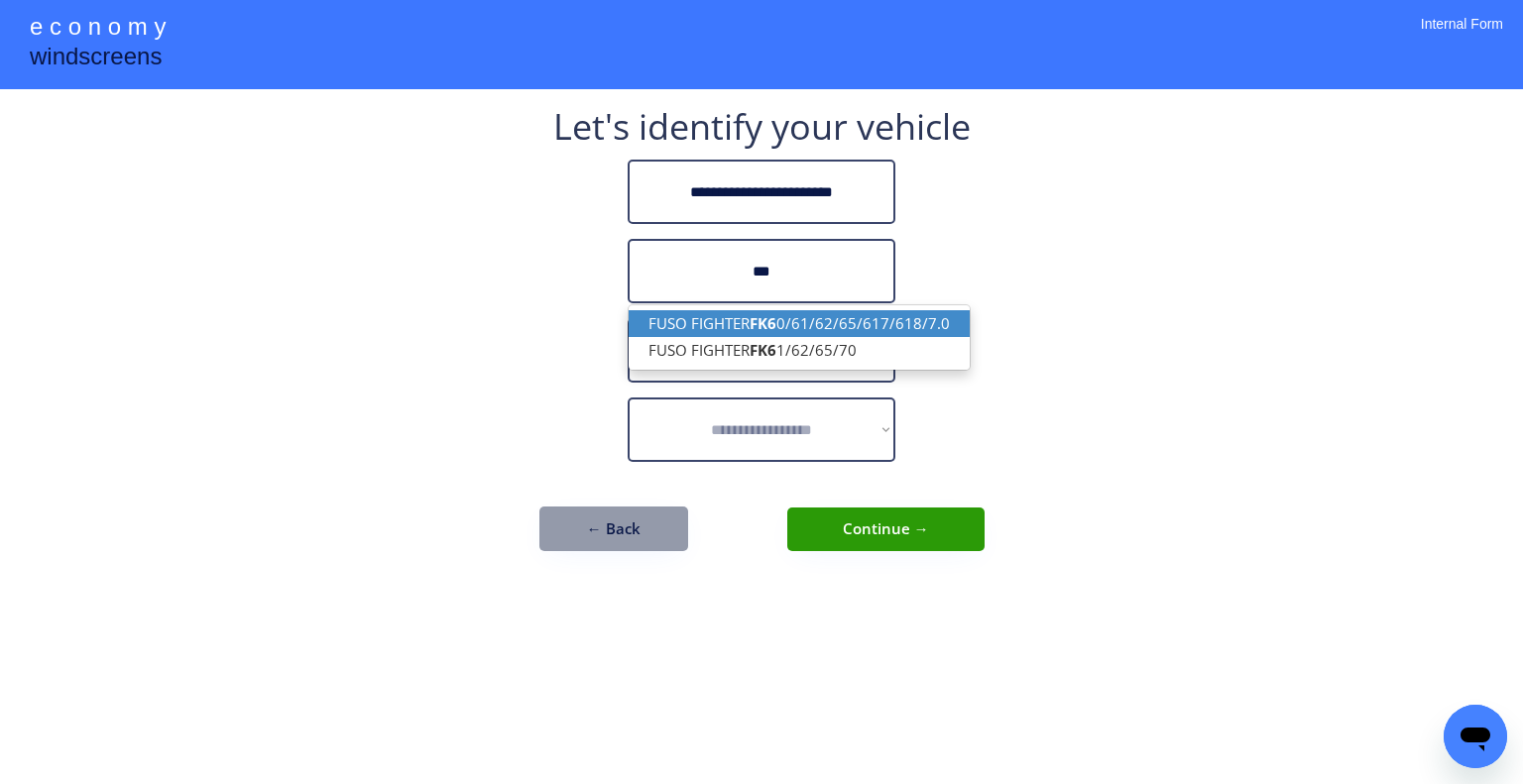 click on "FUSO FIGHTER  FK6 0/61/62/65/617/618/7.0" at bounding box center (799, 323) 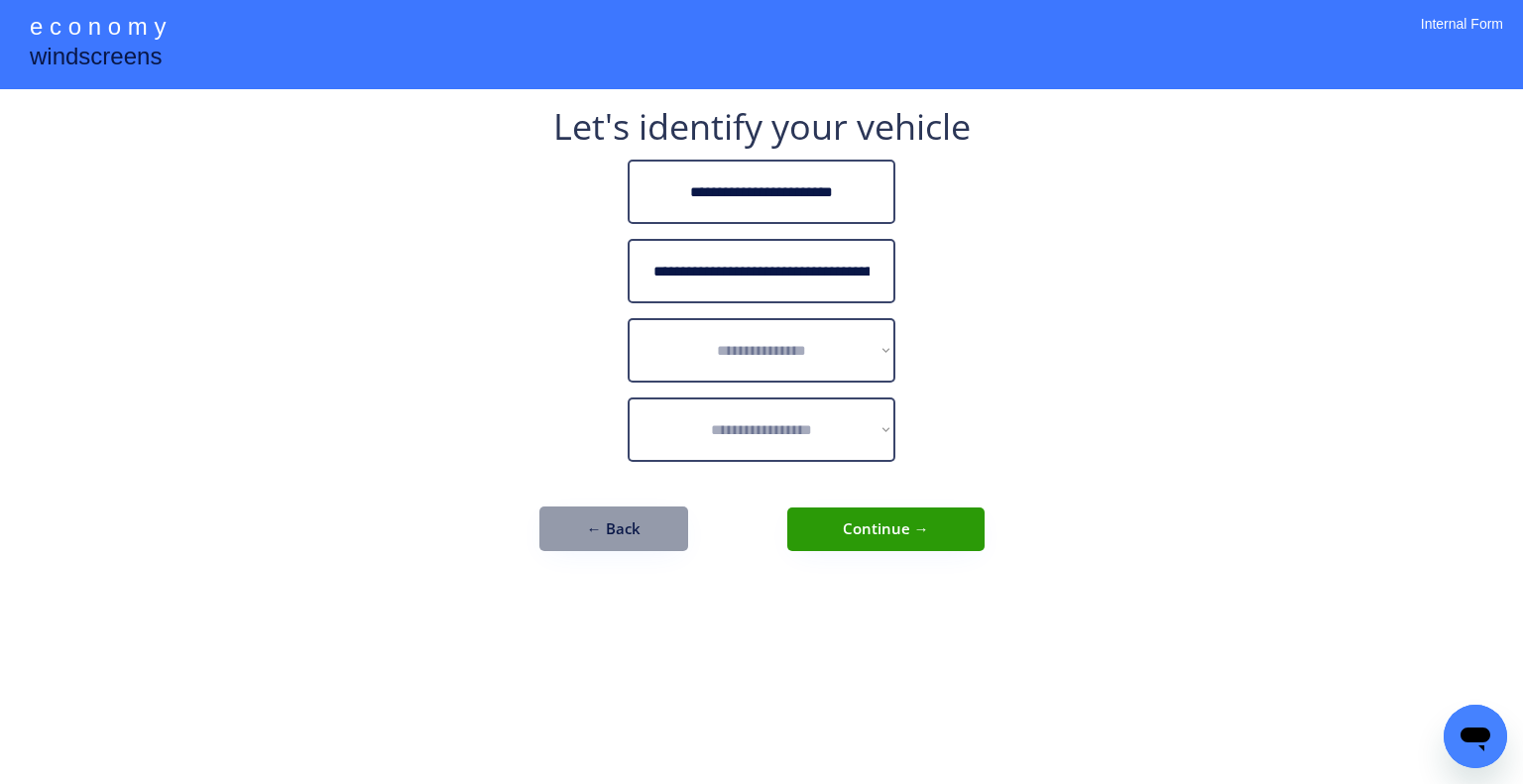type on "**********" 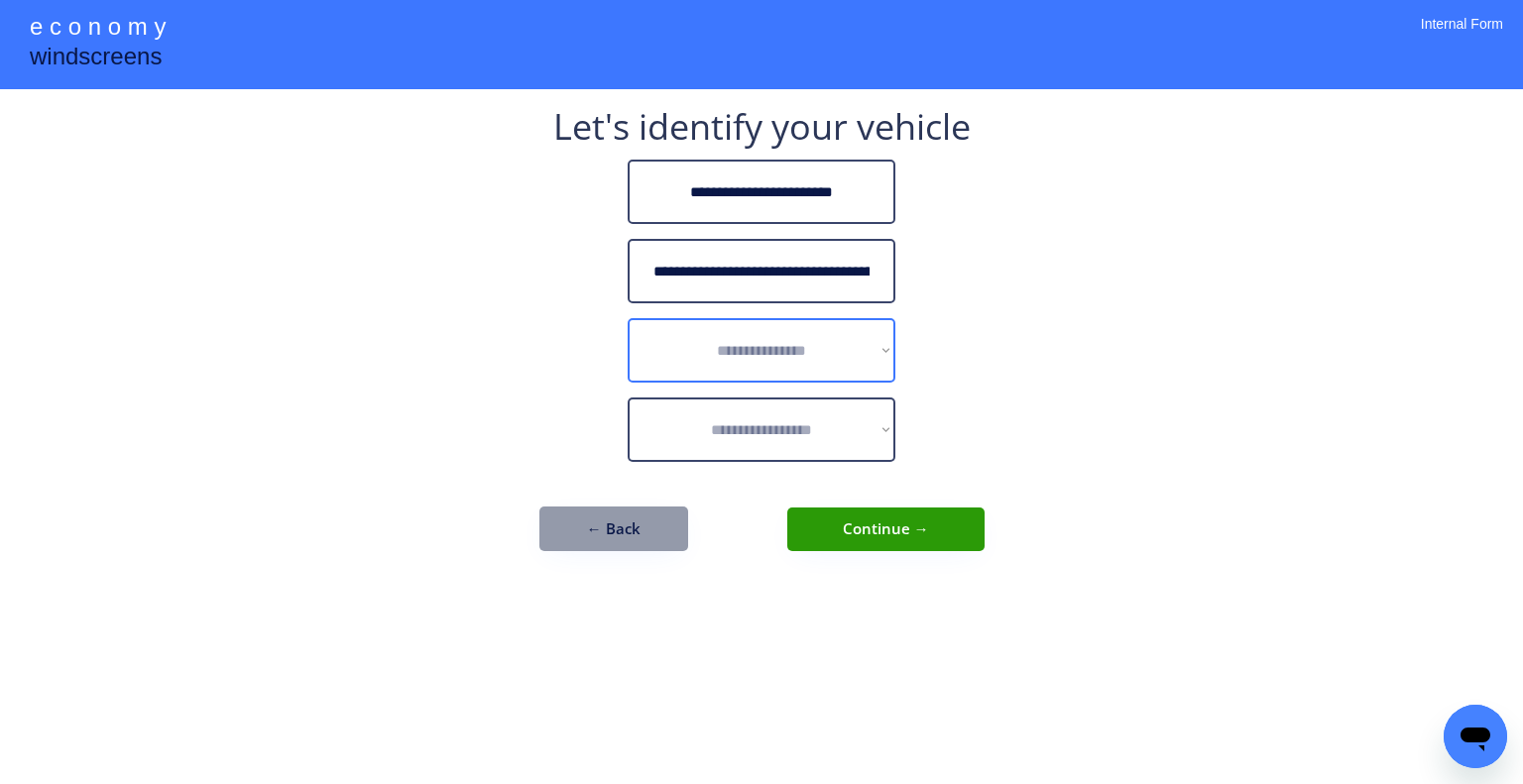 click on "**********" at bounding box center [762, 350] 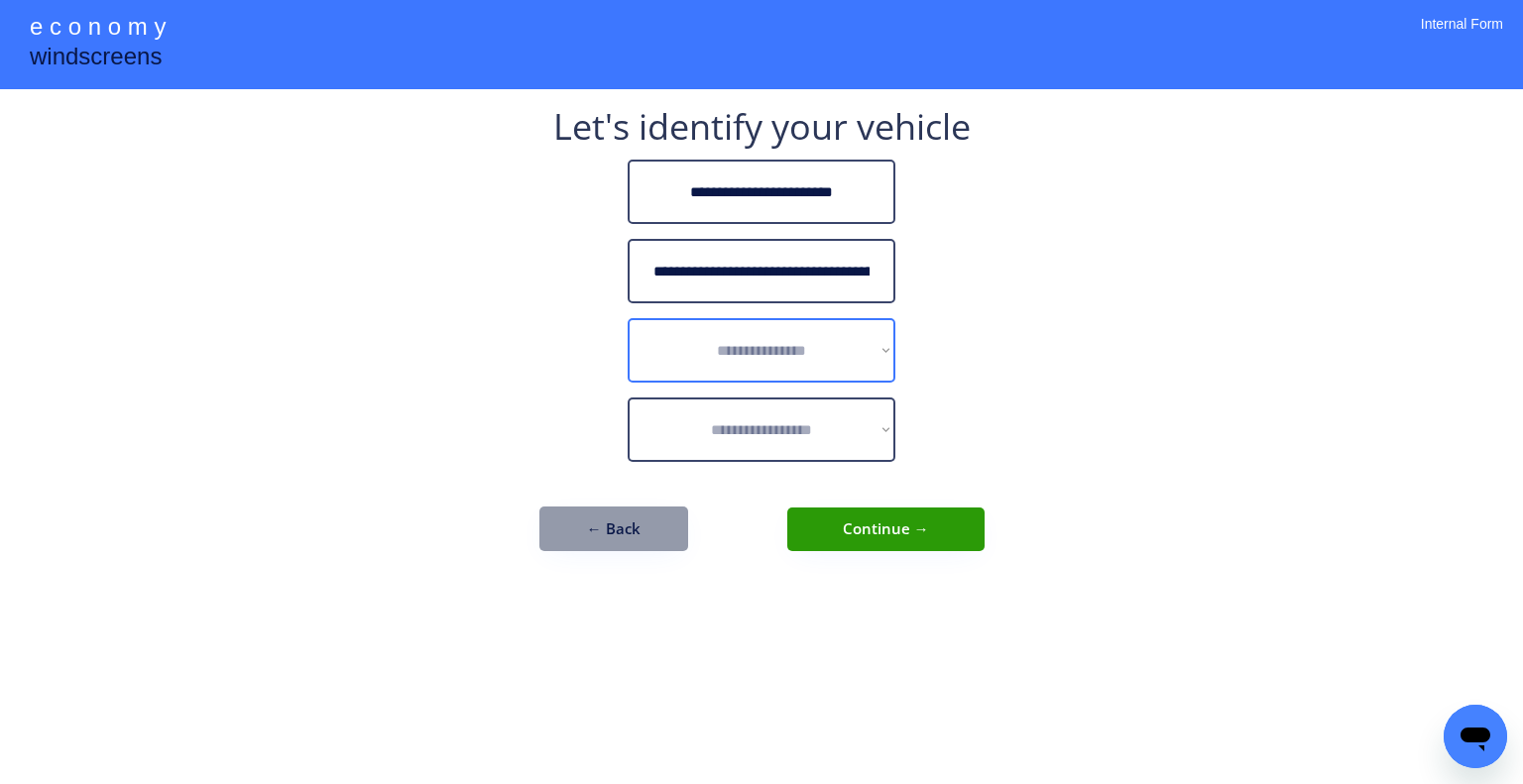 select on "******" 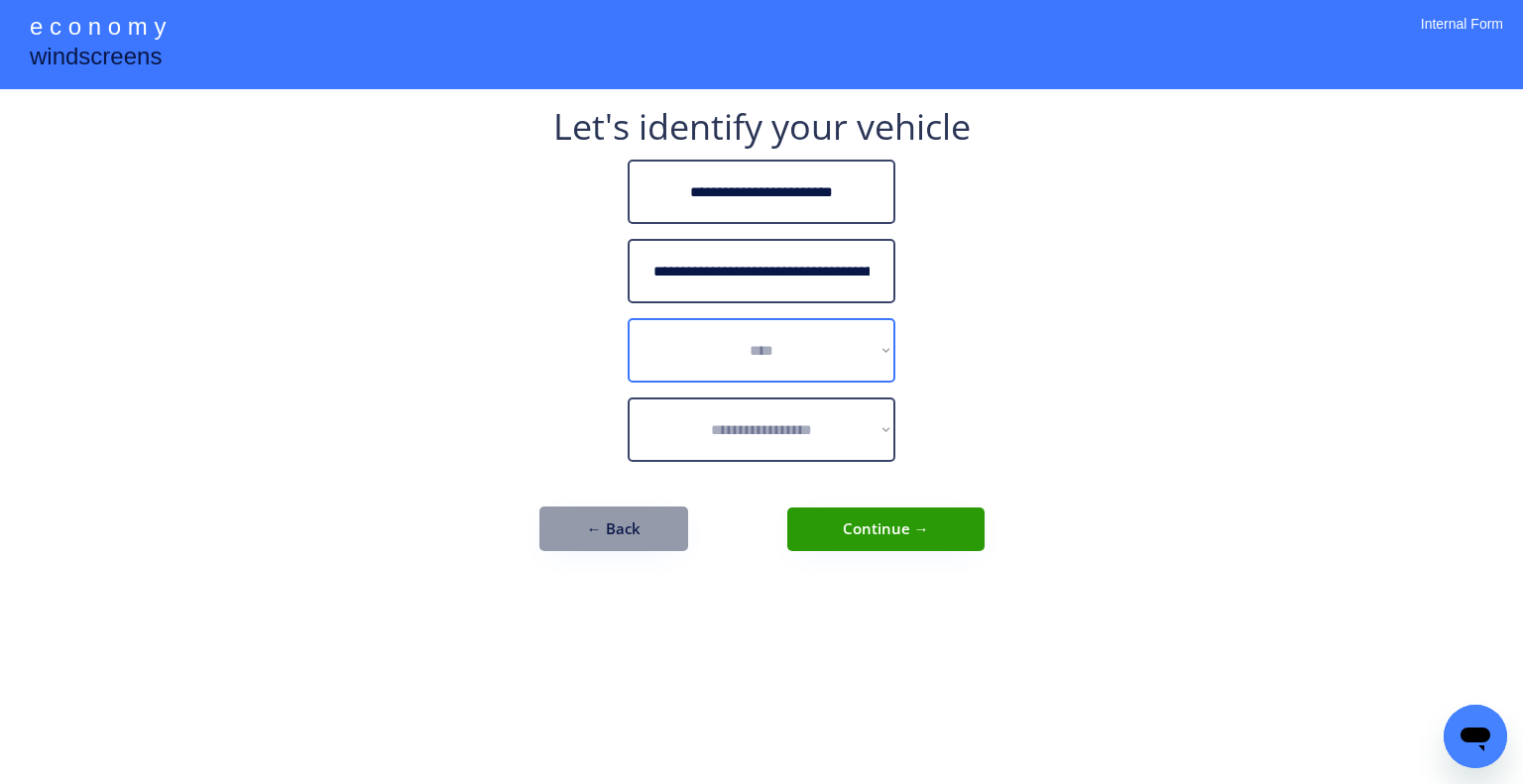 click on "**********" at bounding box center [762, 350] 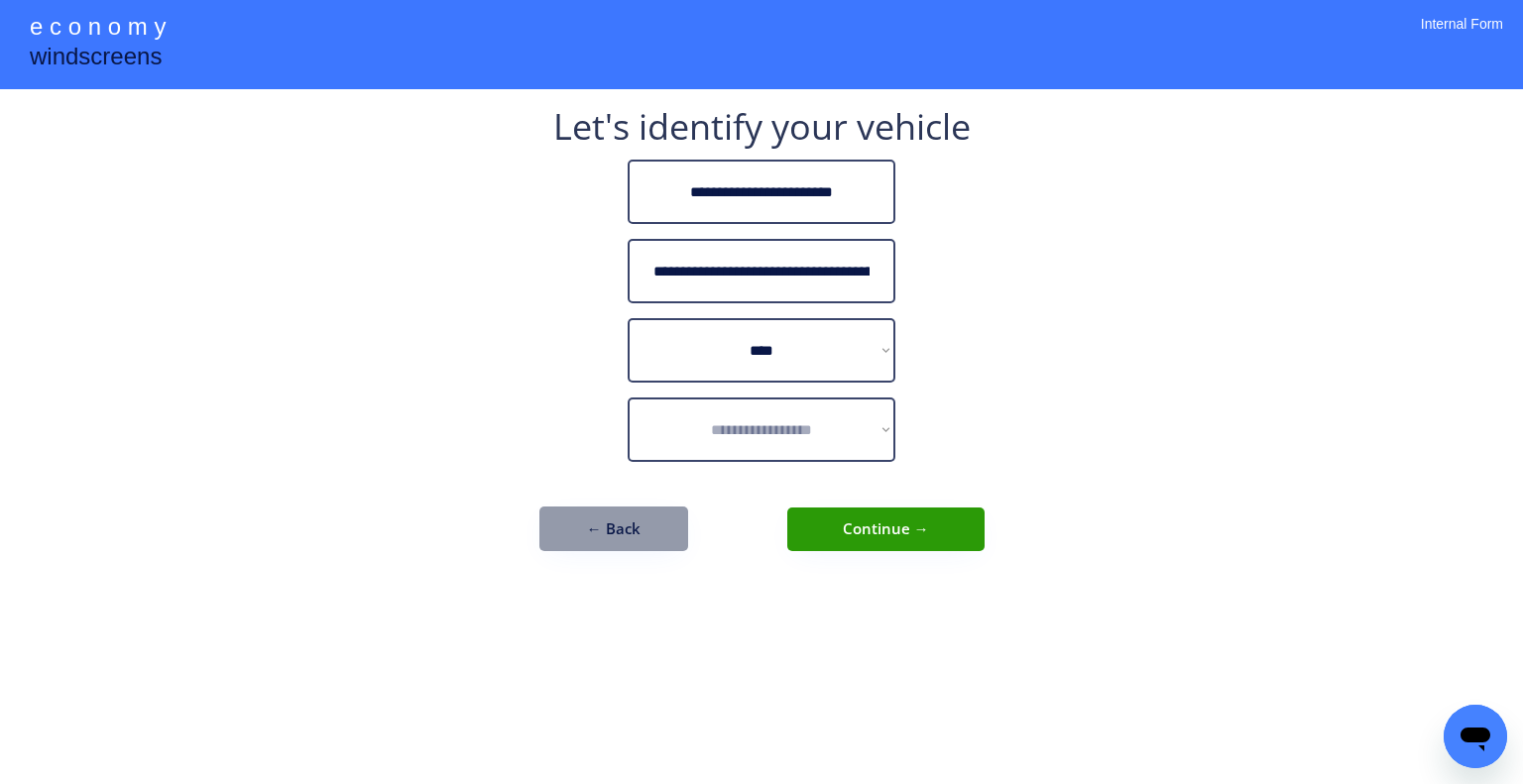 drag, startPoint x: 1120, startPoint y: 288, endPoint x: 1069, endPoint y: 330, distance: 66.0681 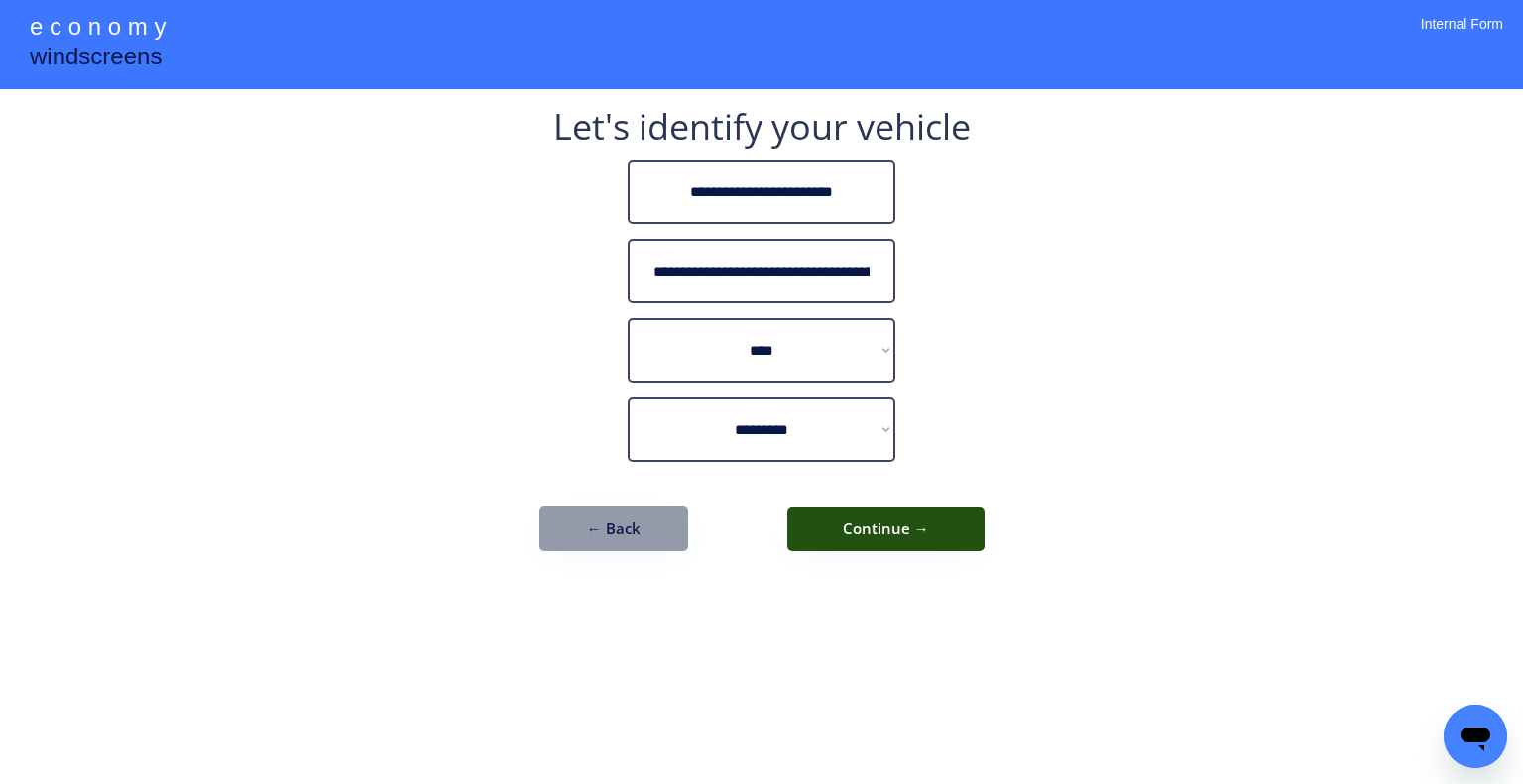 click on "Continue    →" at bounding box center [885, 529] 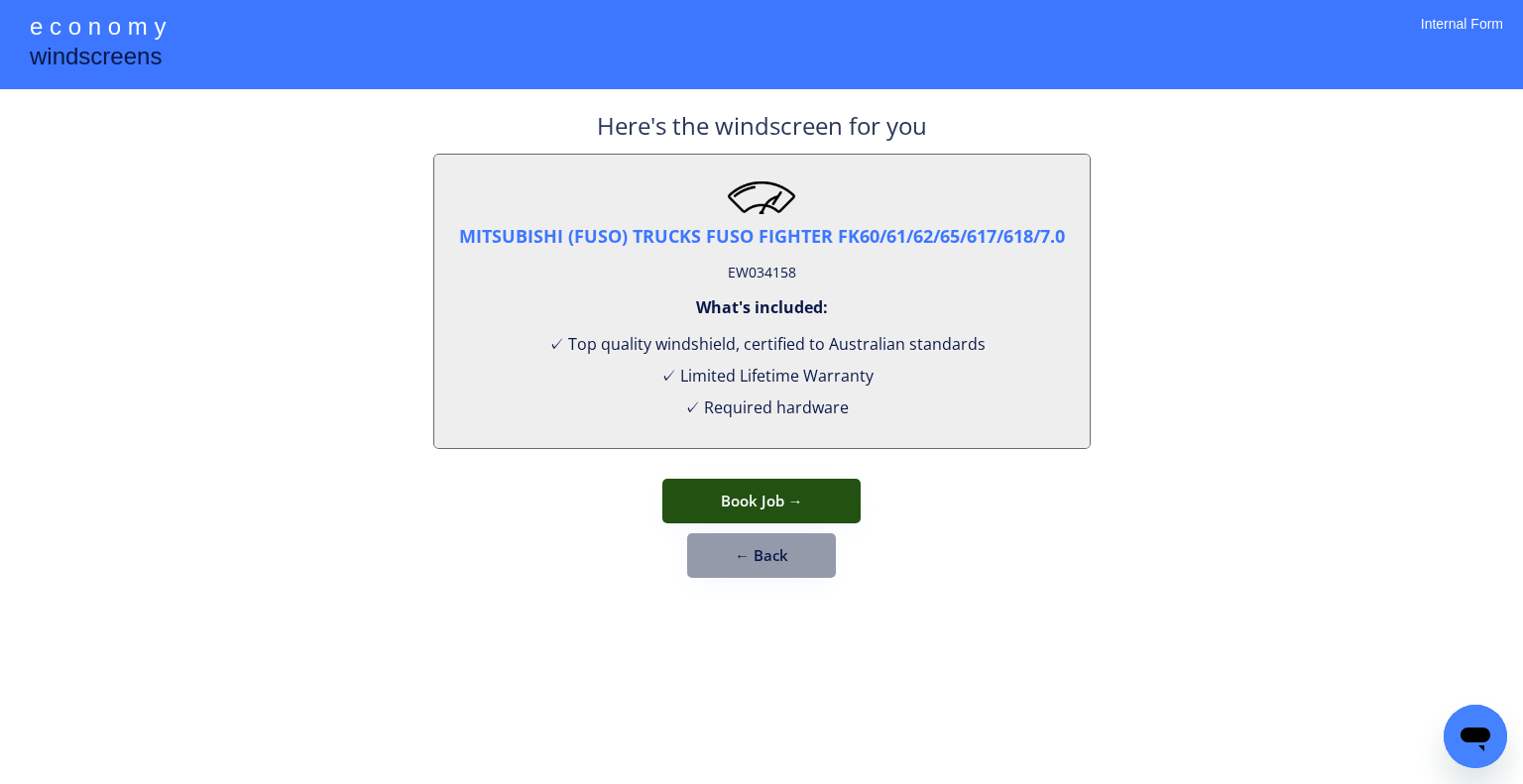 click on "Book Job    →" at bounding box center [762, 501] 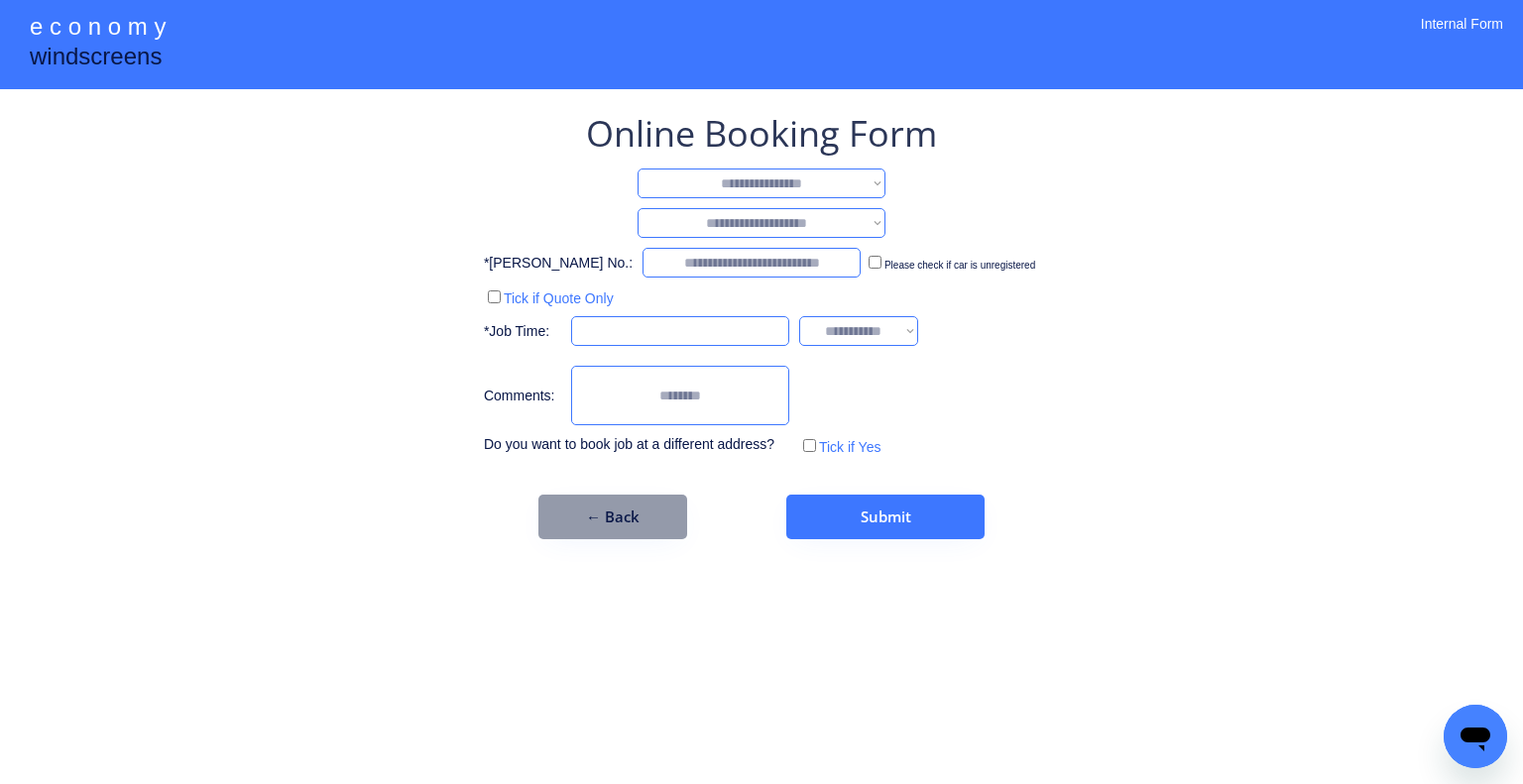 click on "**********" at bounding box center (762, 183) 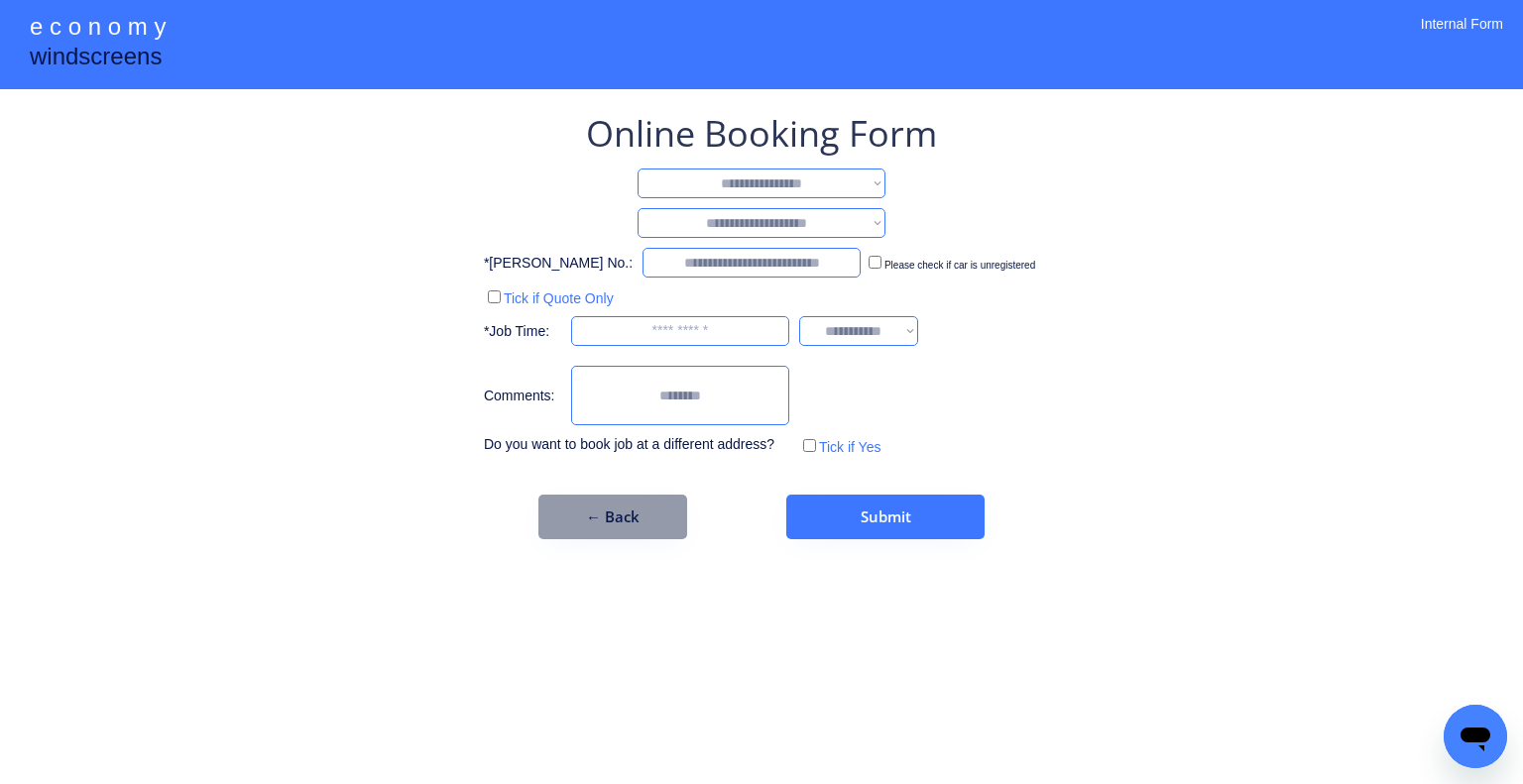 select on "**********" 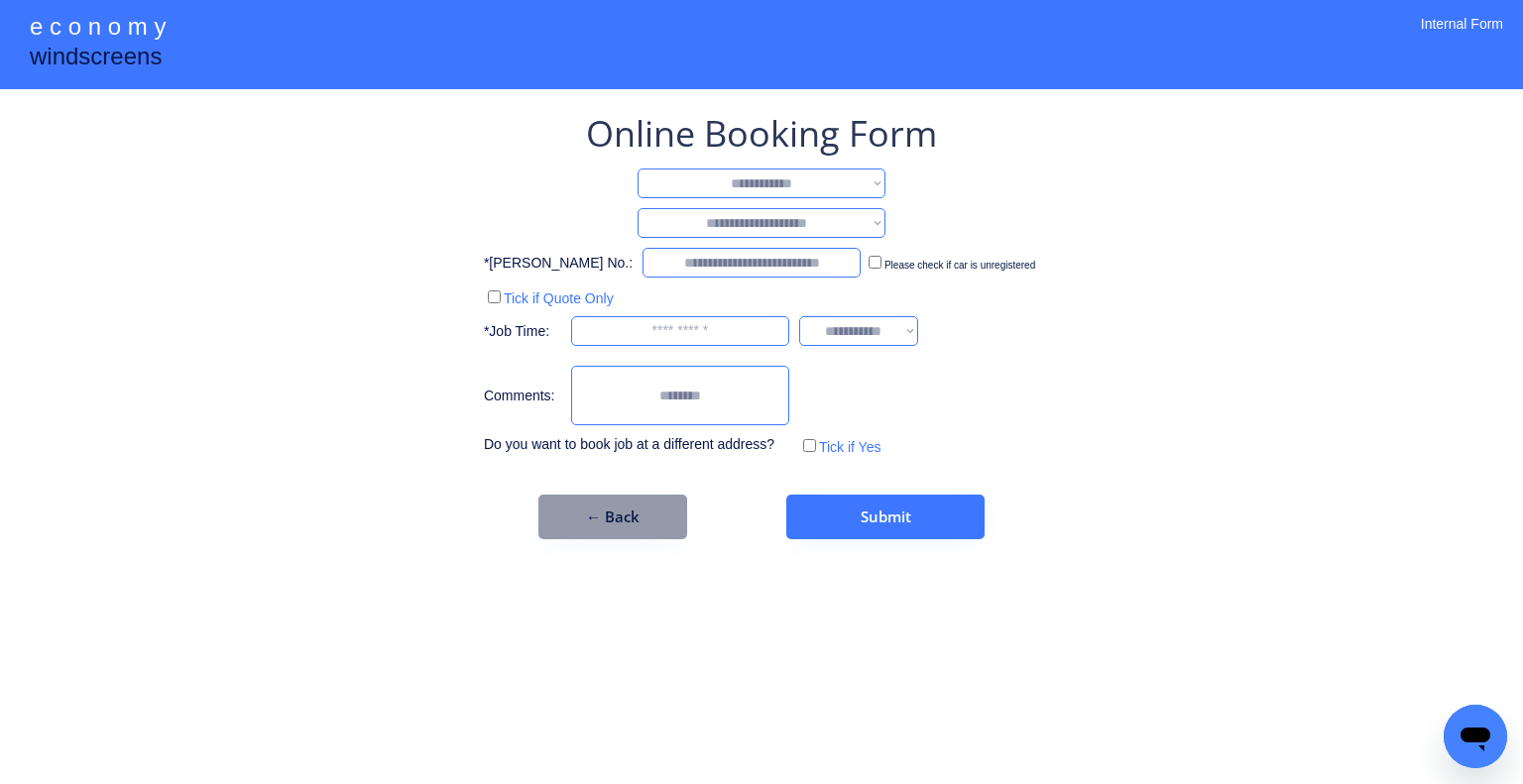 click on "**********" at bounding box center [762, 183] 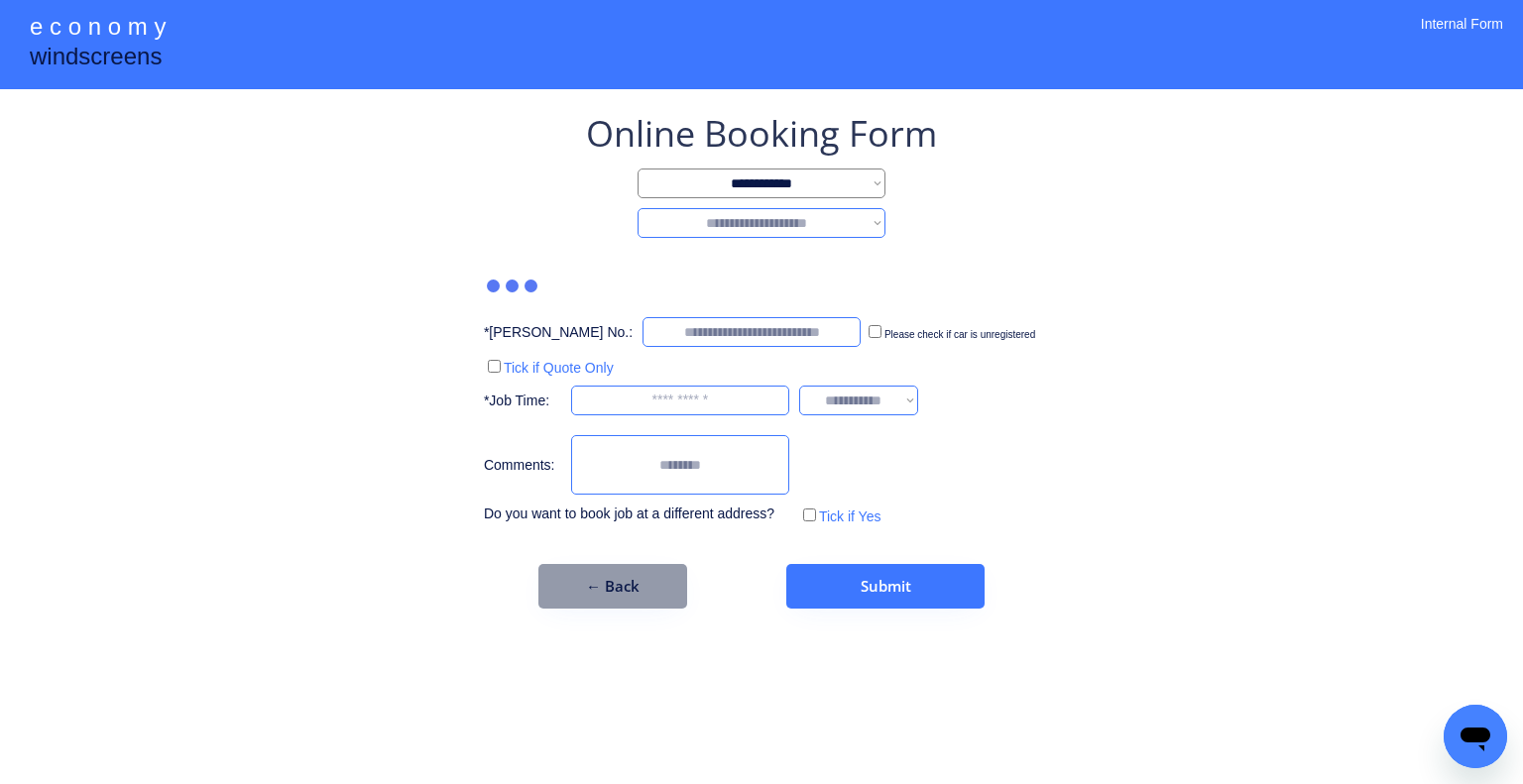 click on "**********" at bounding box center [762, 223] 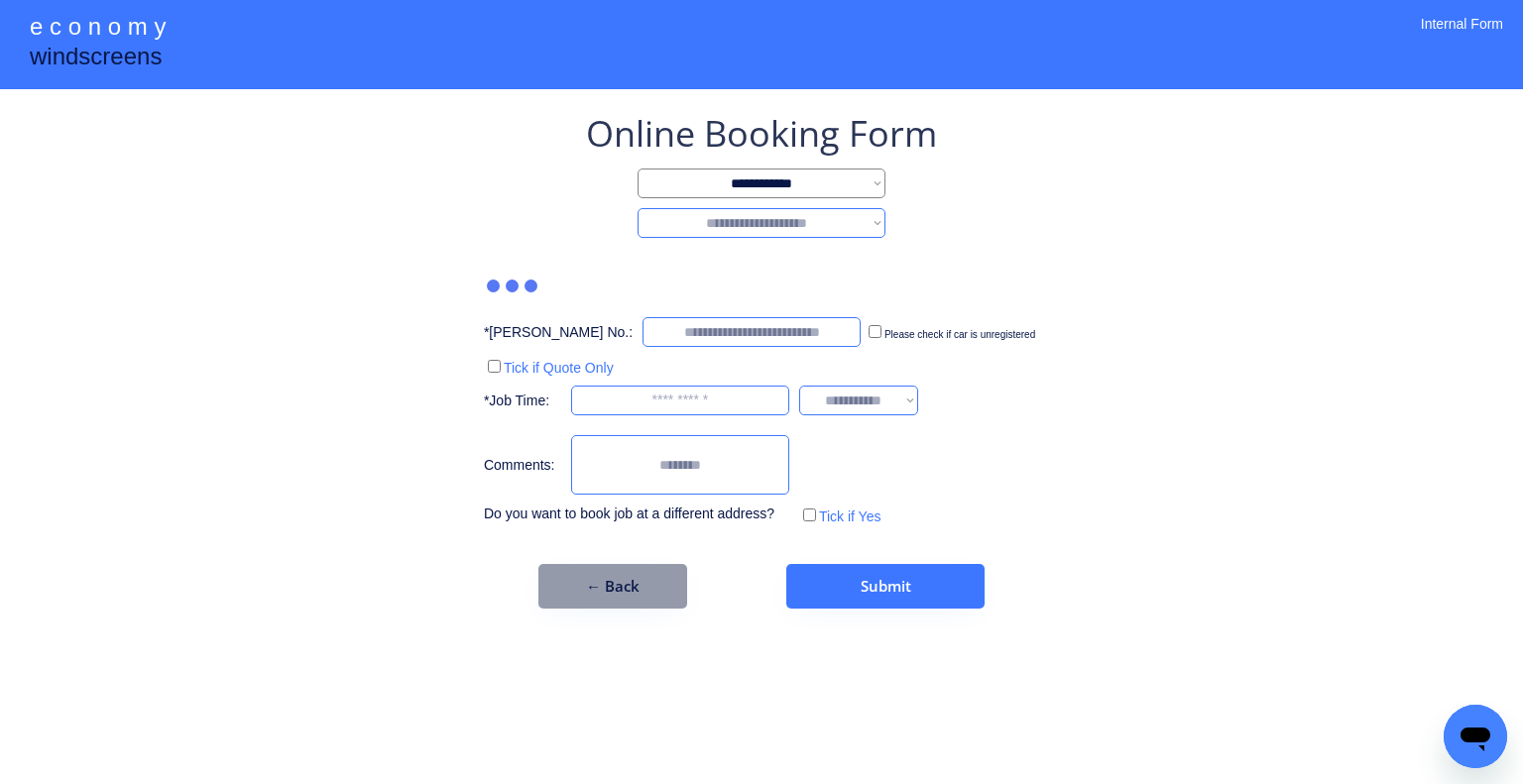 select on "*******" 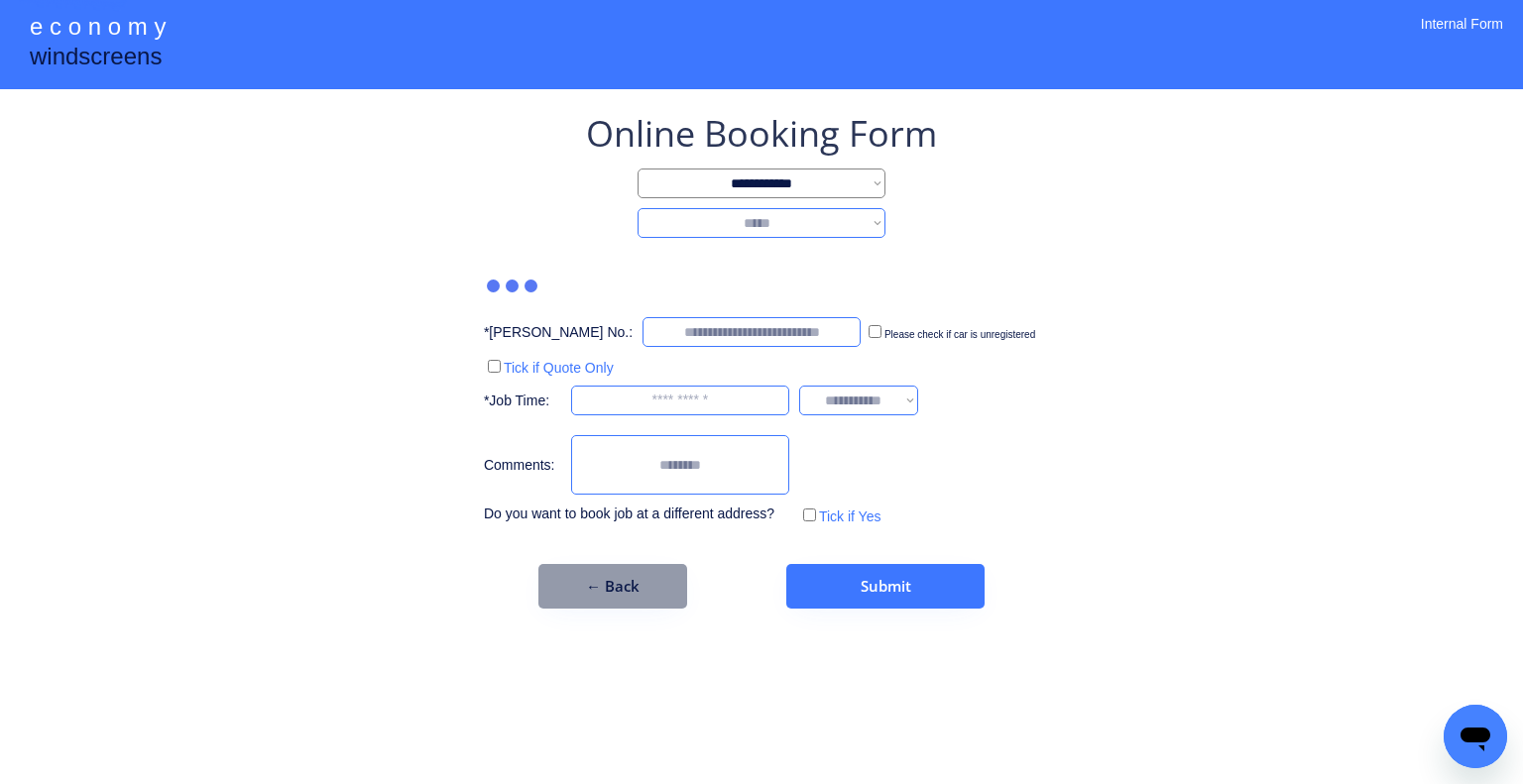 click on "**********" at bounding box center (762, 223) 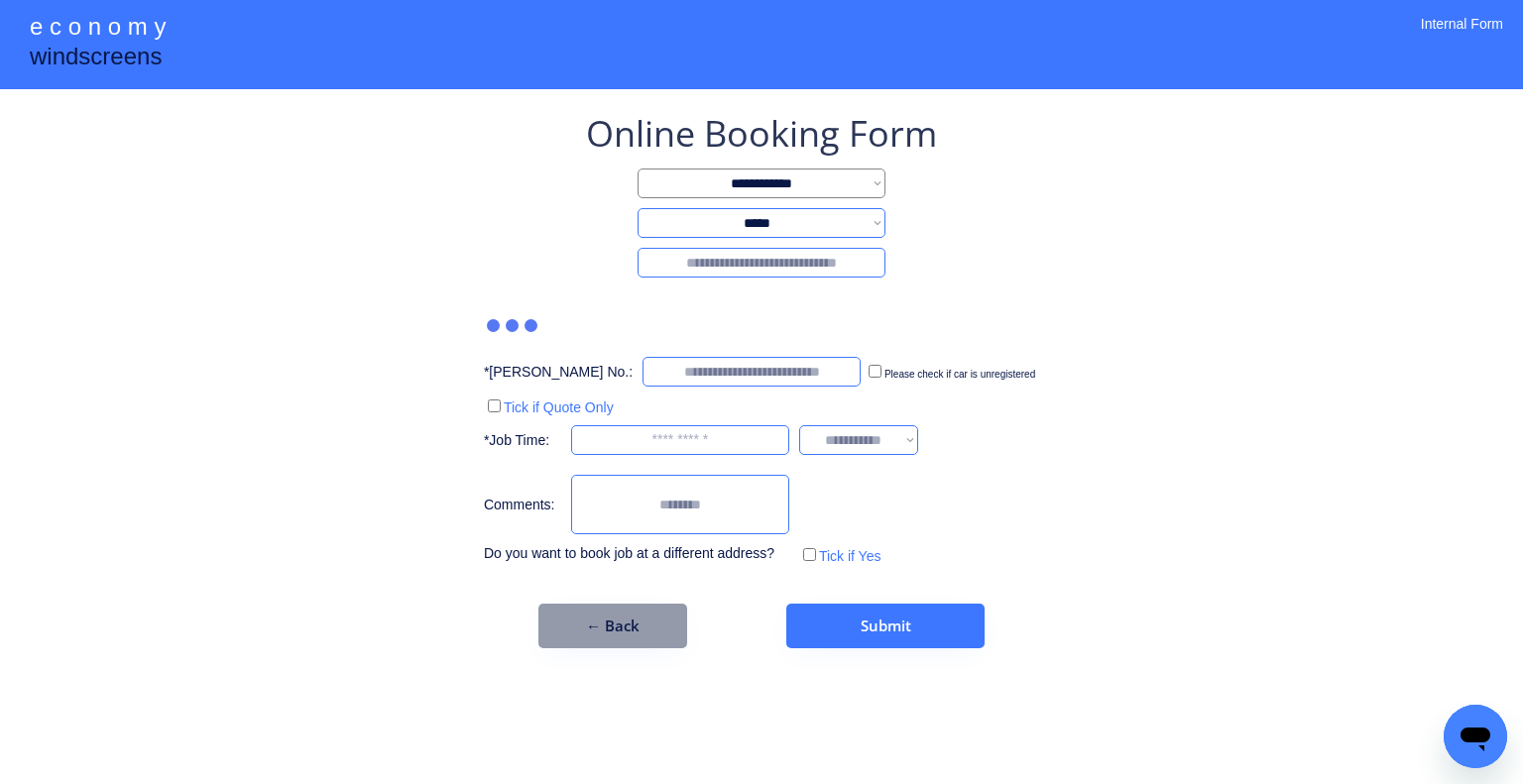 click at bounding box center [762, 263] 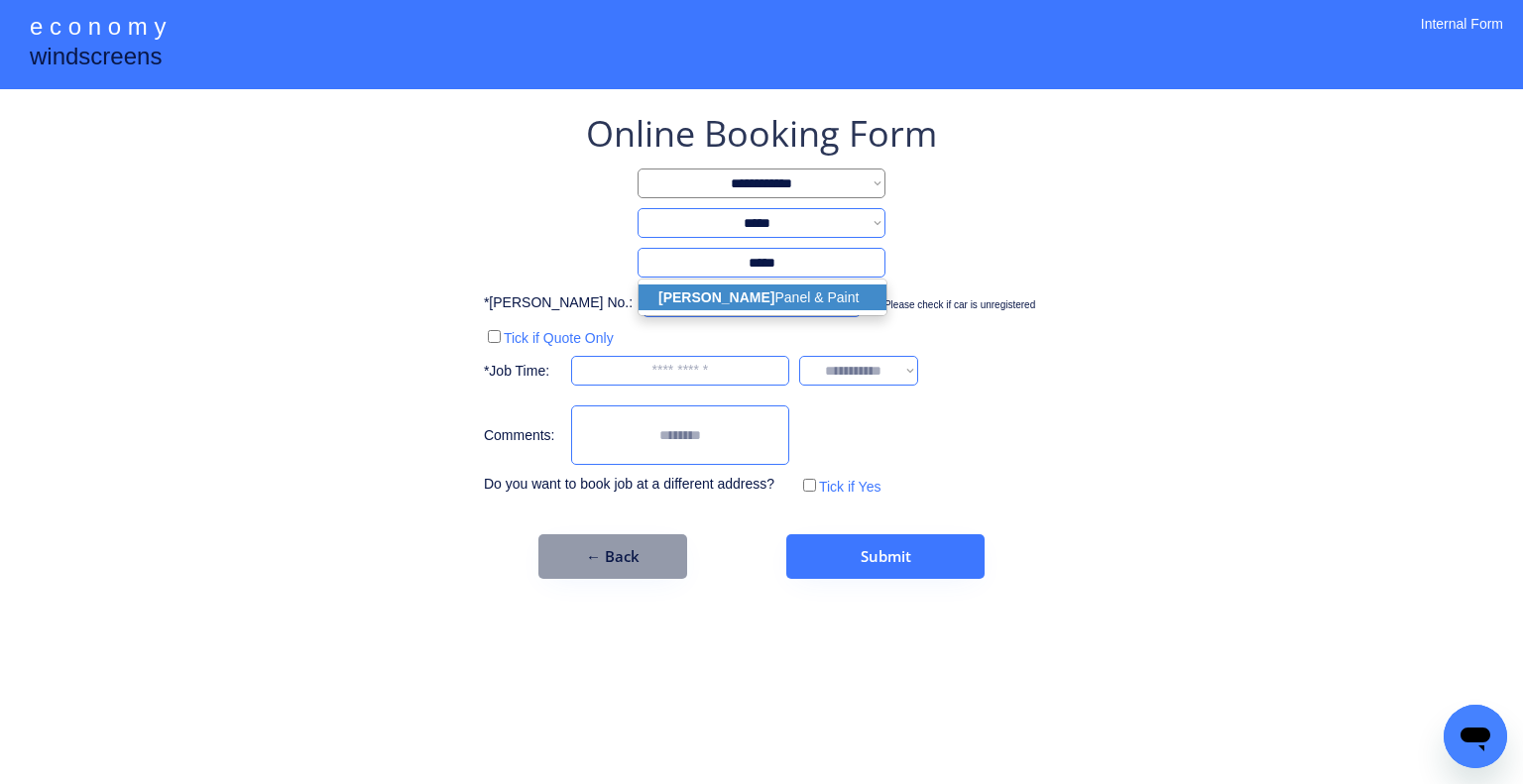 click on "Ricks  Panel & Paint" at bounding box center [762, 297] 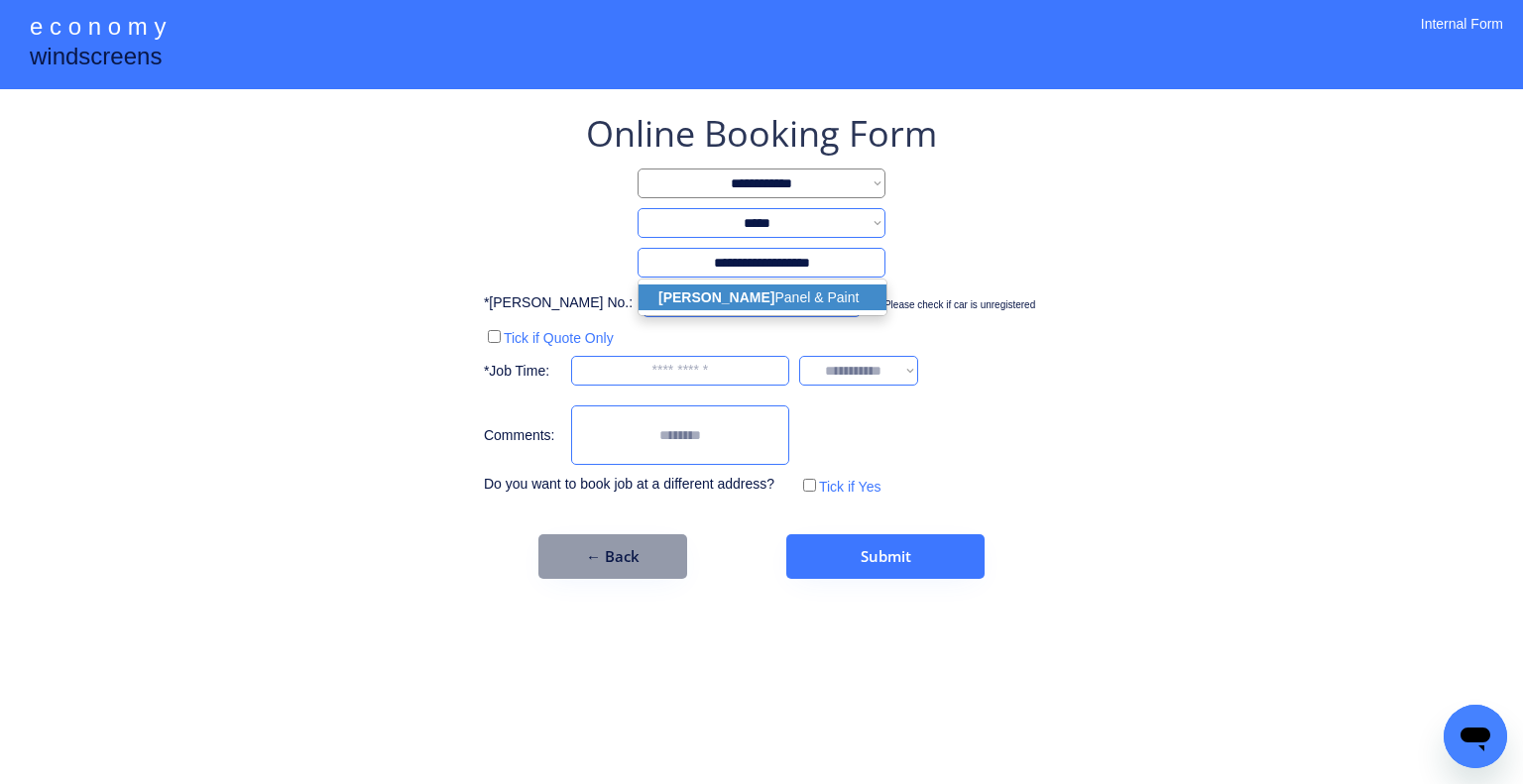 select on "*********" 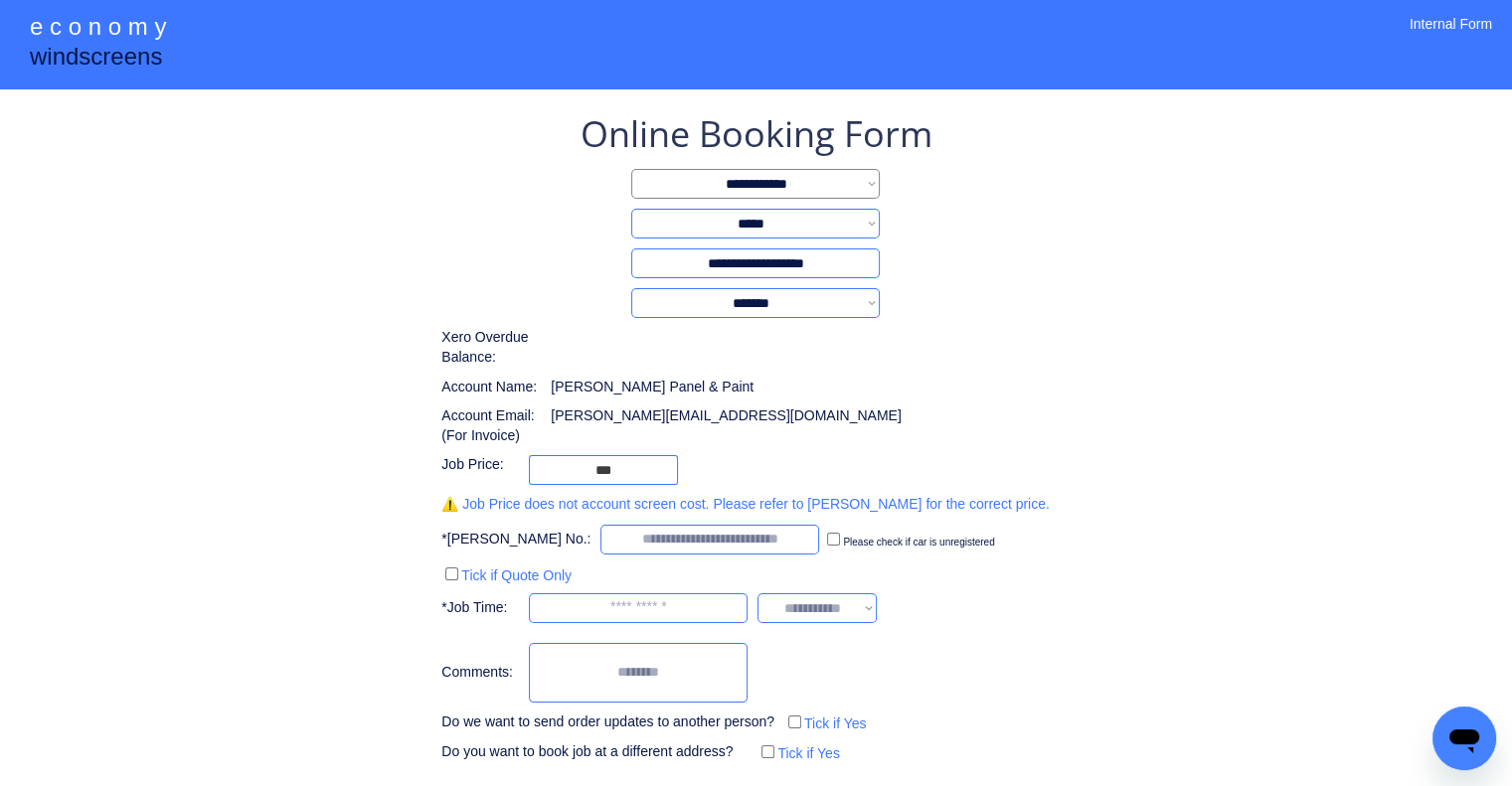 type on "**********" 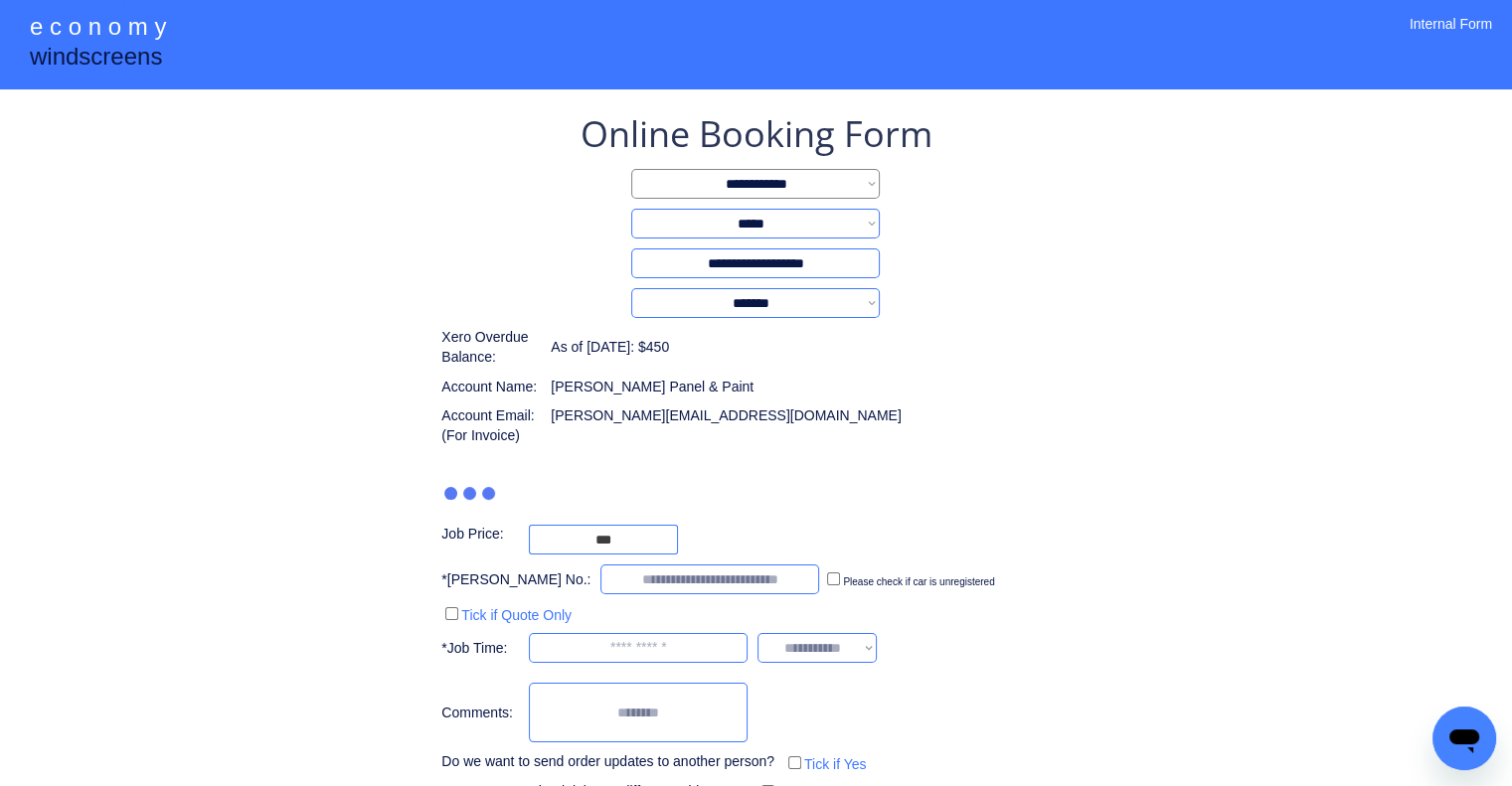 type on "***" 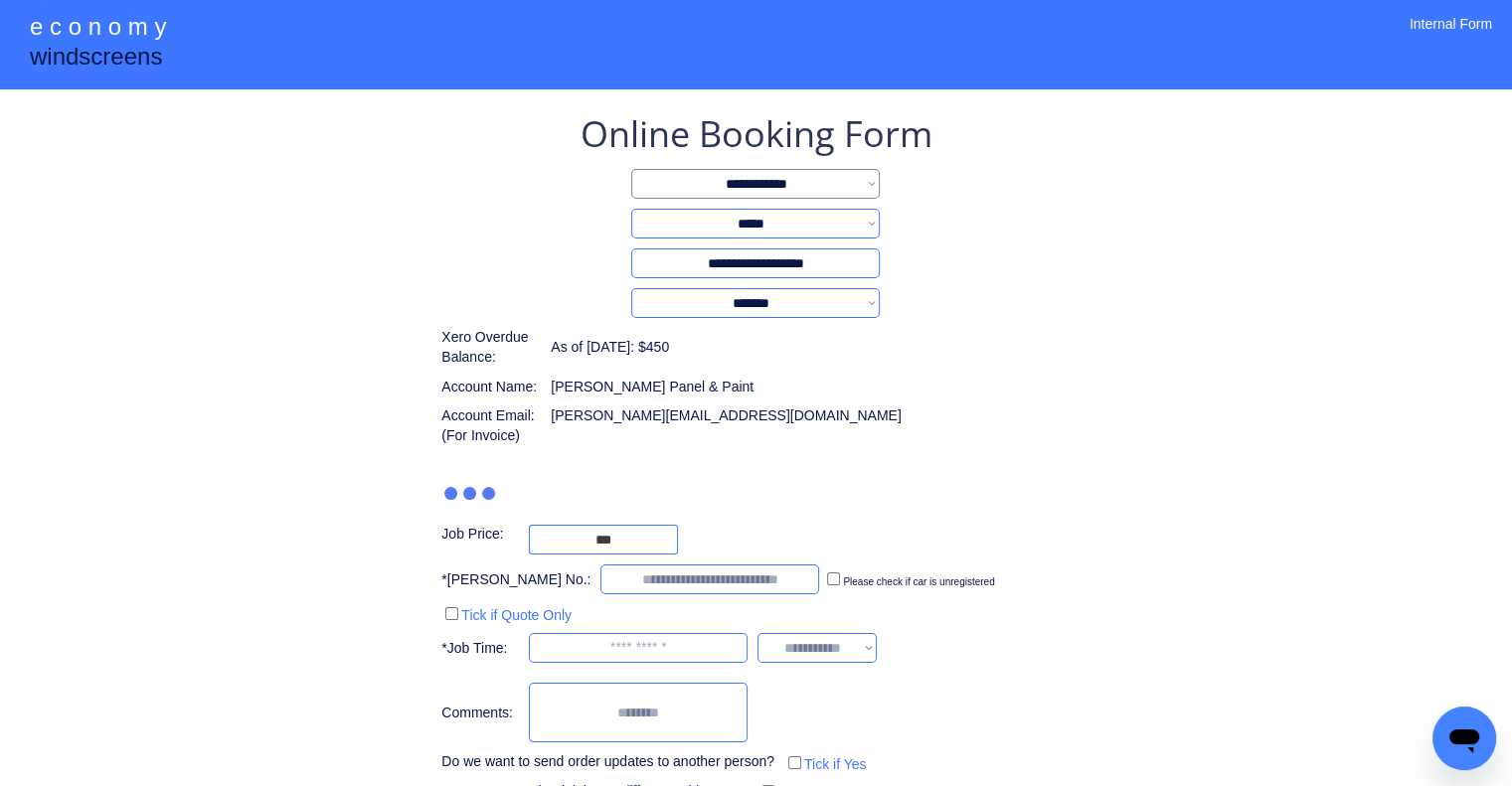 click on "**********" at bounding box center (756, 458) 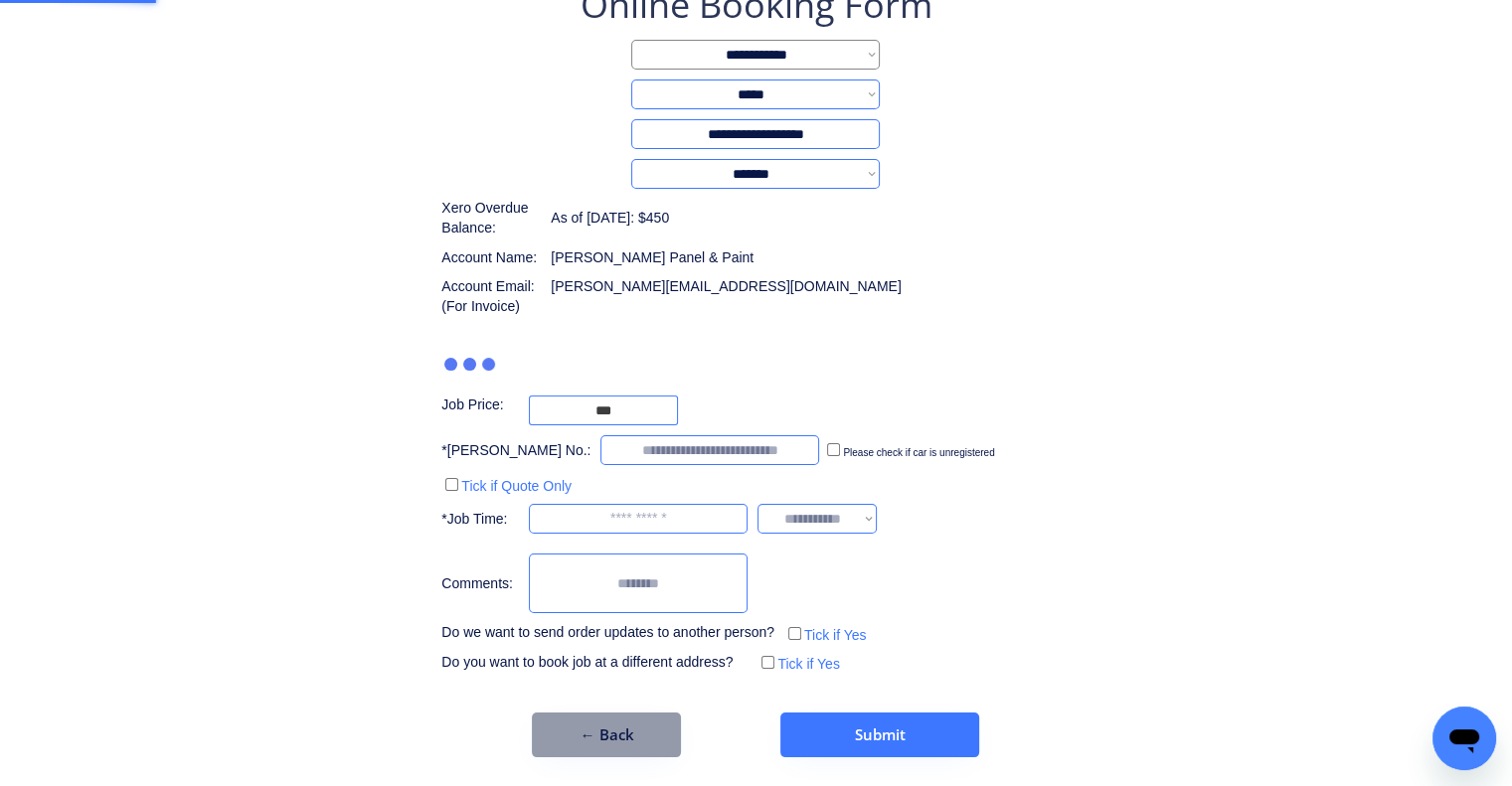scroll, scrollTop: 60, scrollLeft: 0, axis: vertical 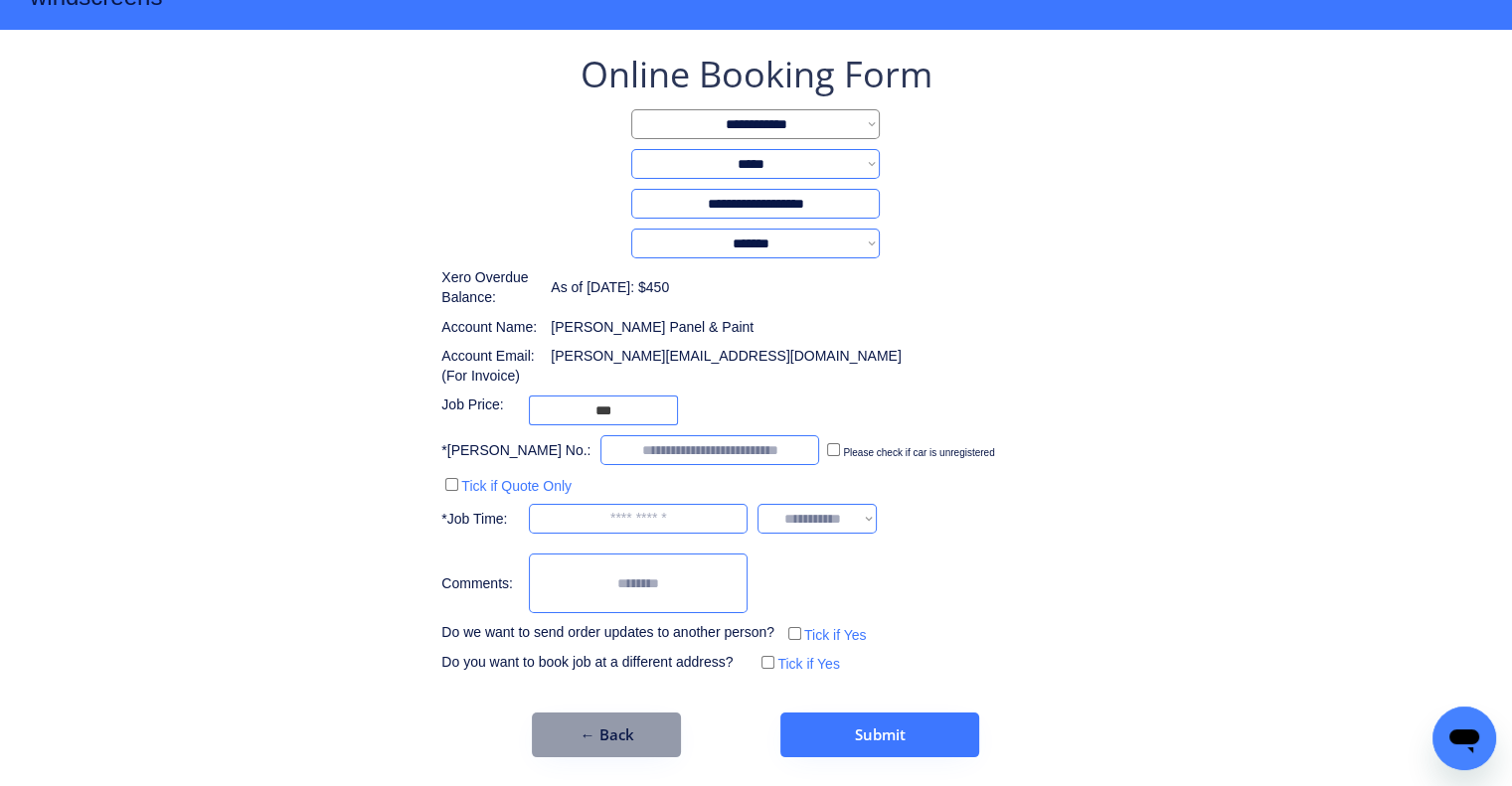 click at bounding box center [710, 450] 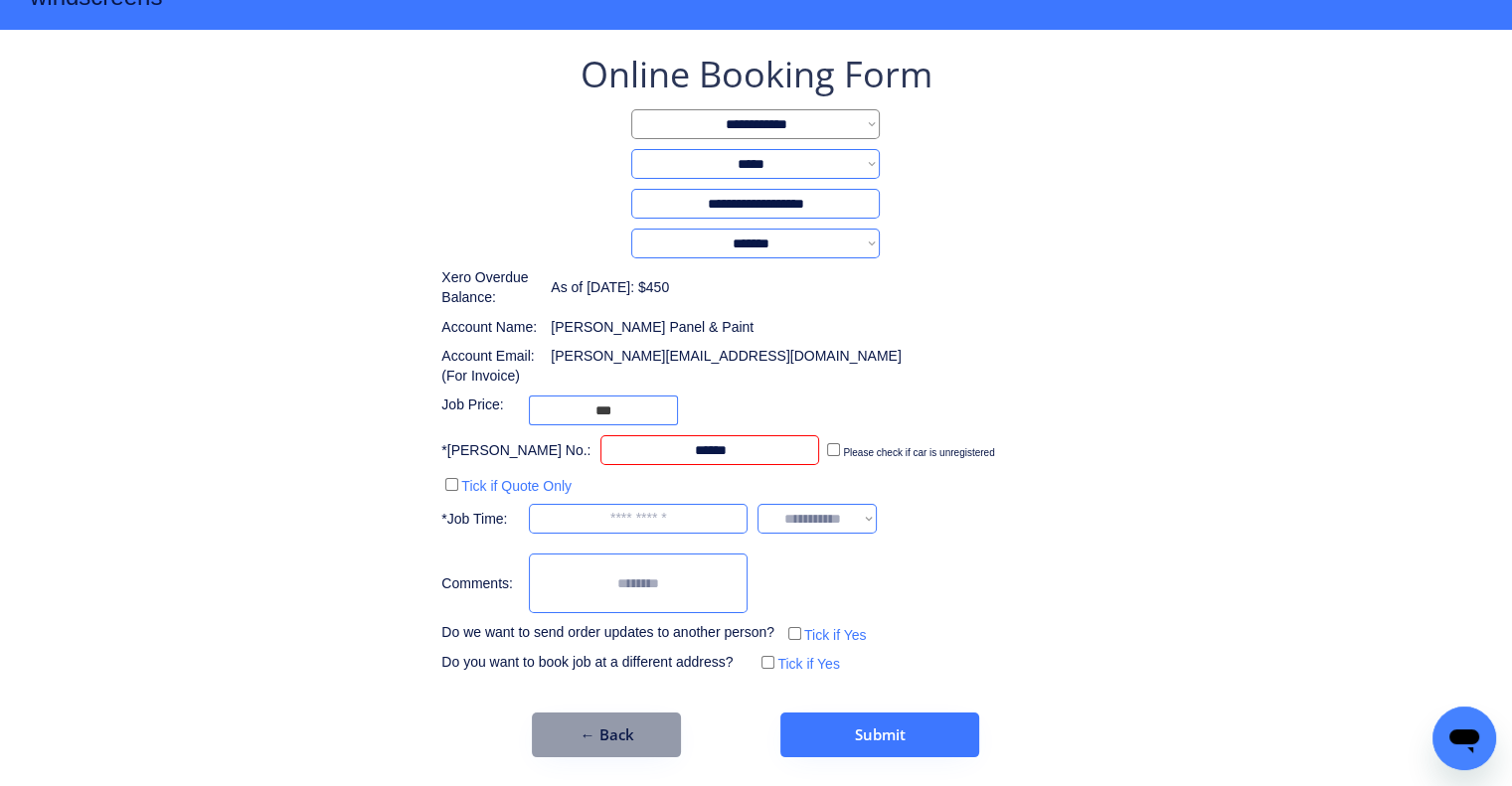 type on "******" 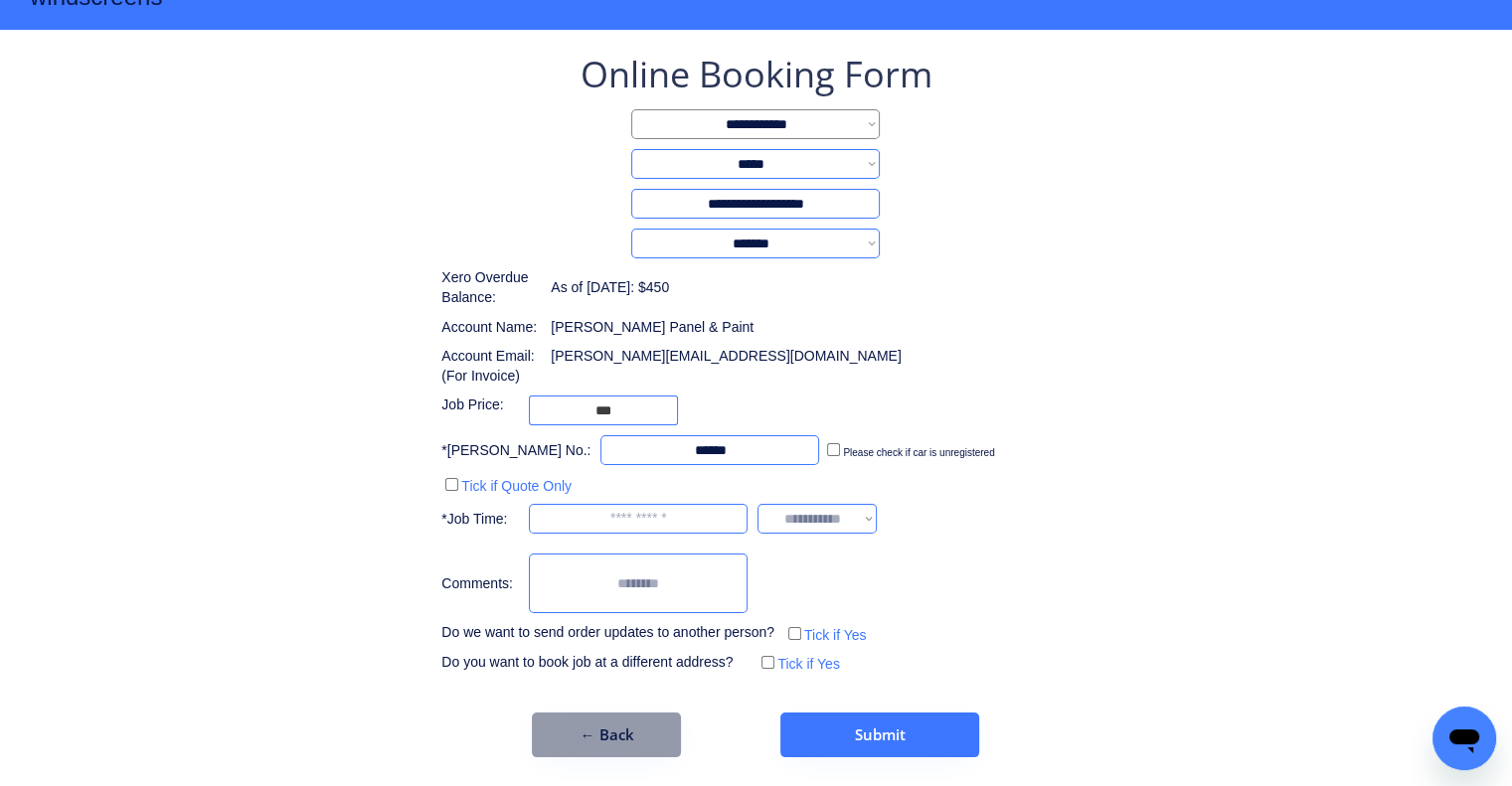 drag, startPoint x: 716, startPoint y: 570, endPoint x: 716, endPoint y: 550, distance: 20 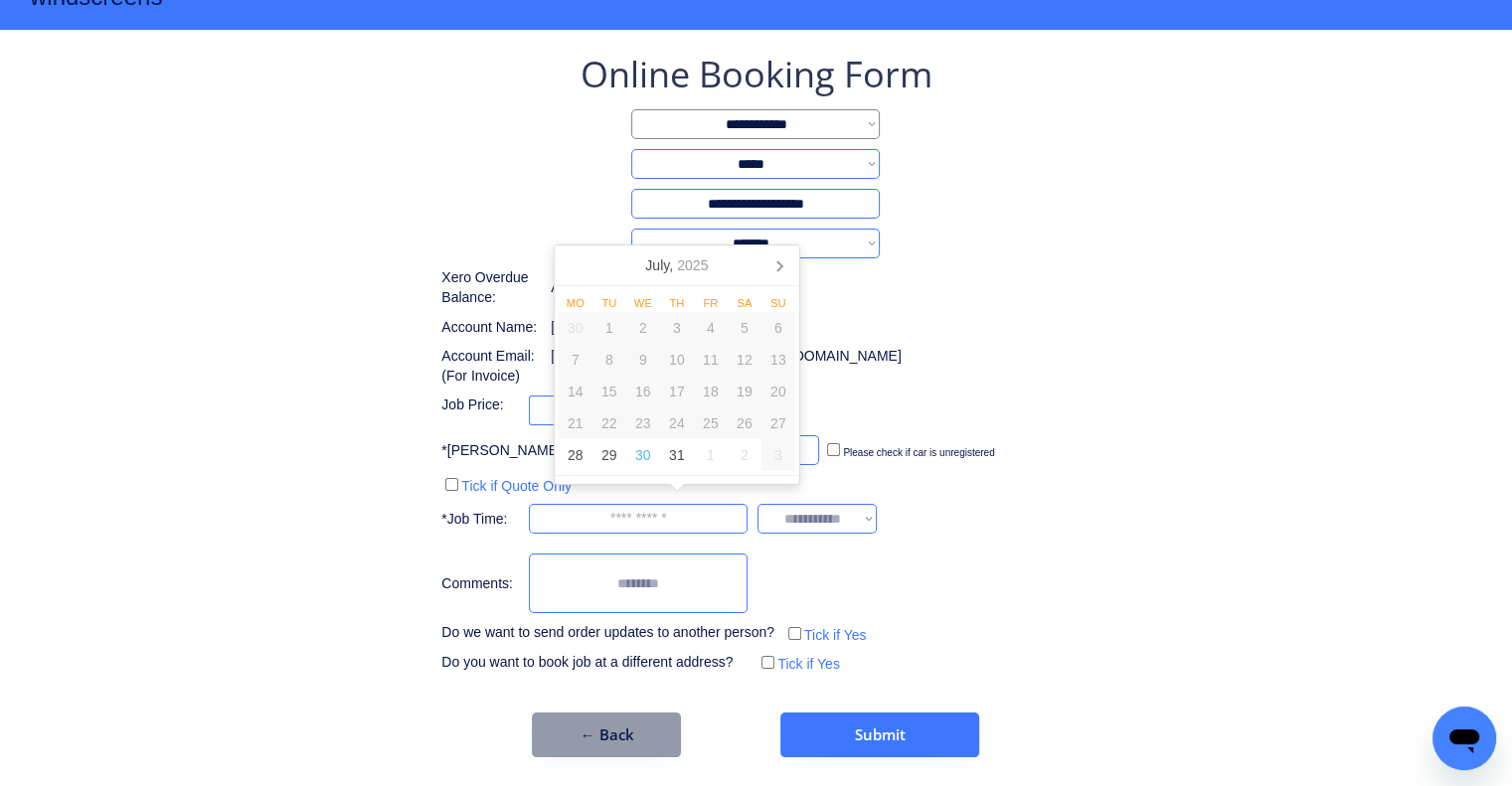 click at bounding box center [638, 519] 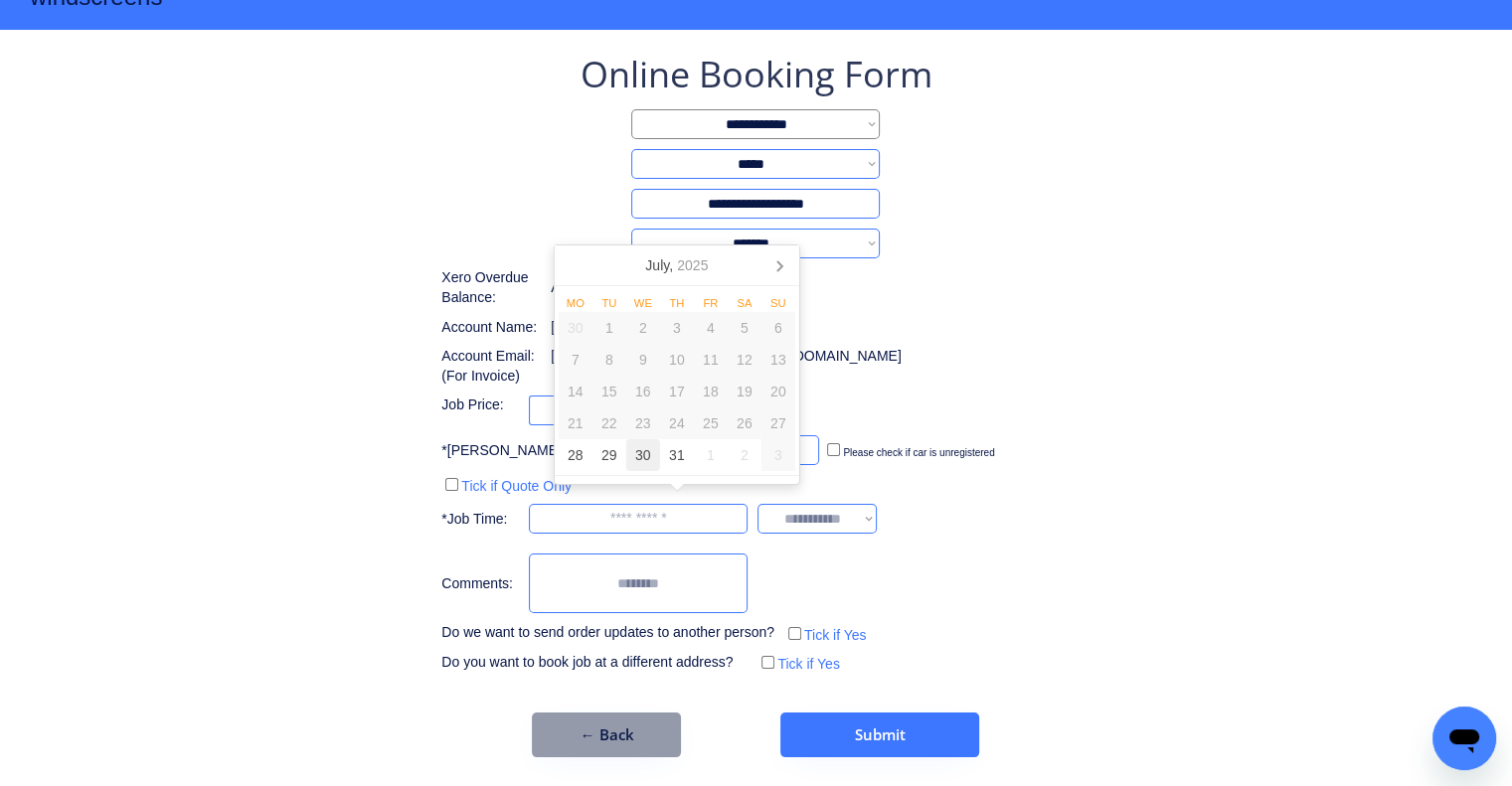 click on "30" at bounding box center (643, 455) 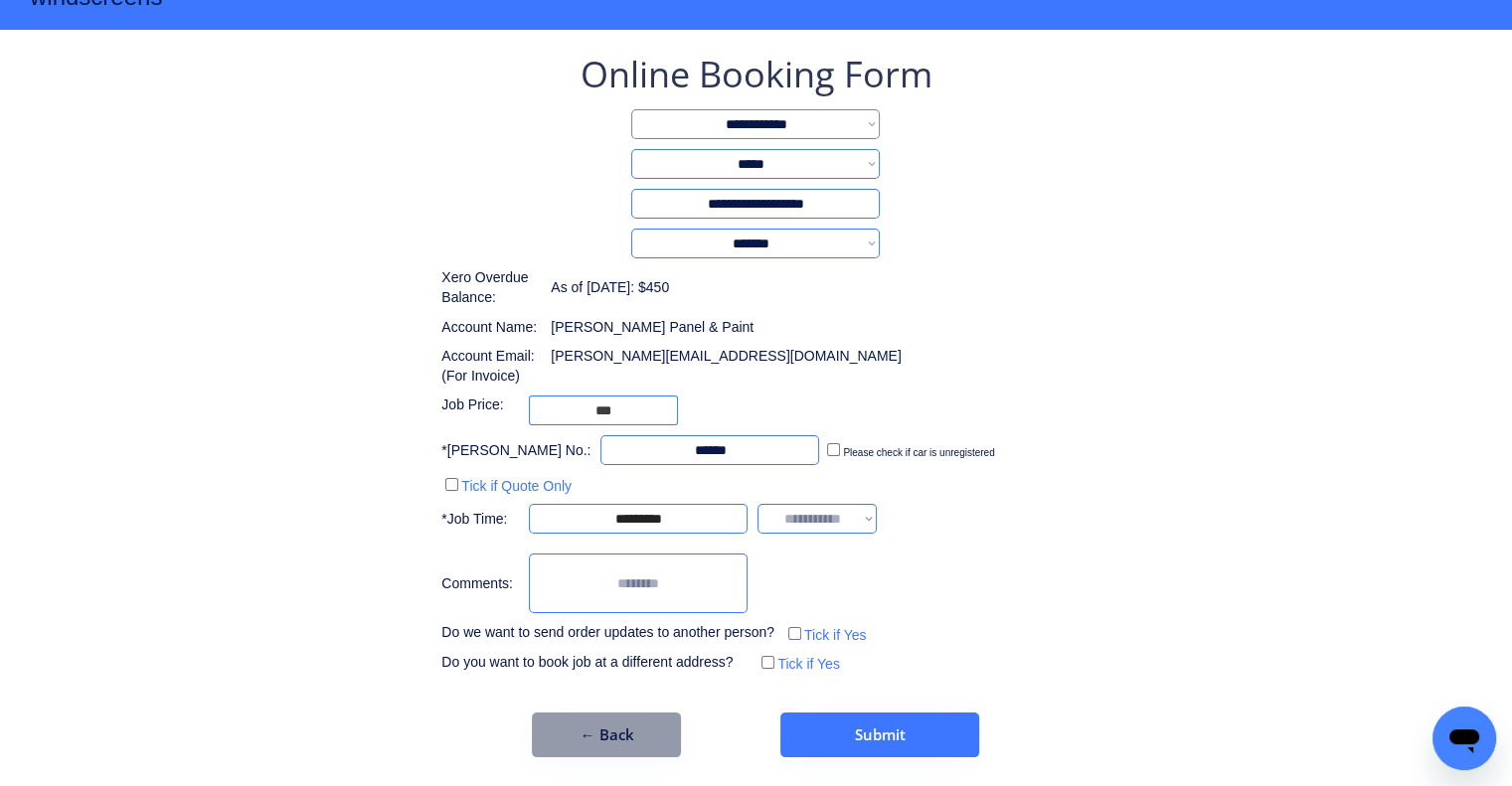 click on "**********" at bounding box center (756, 364) 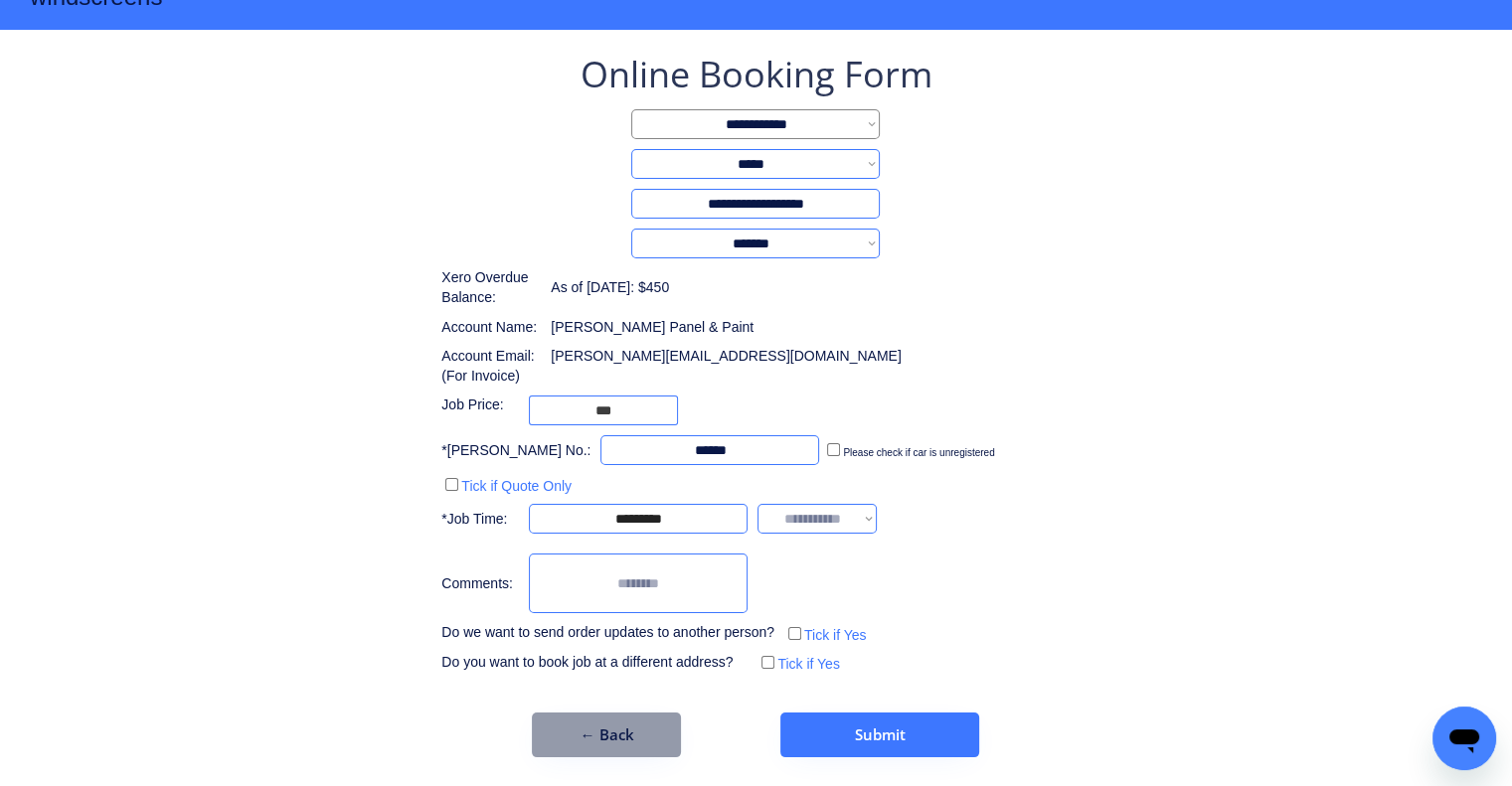 click on "**********" at bounding box center (817, 519) 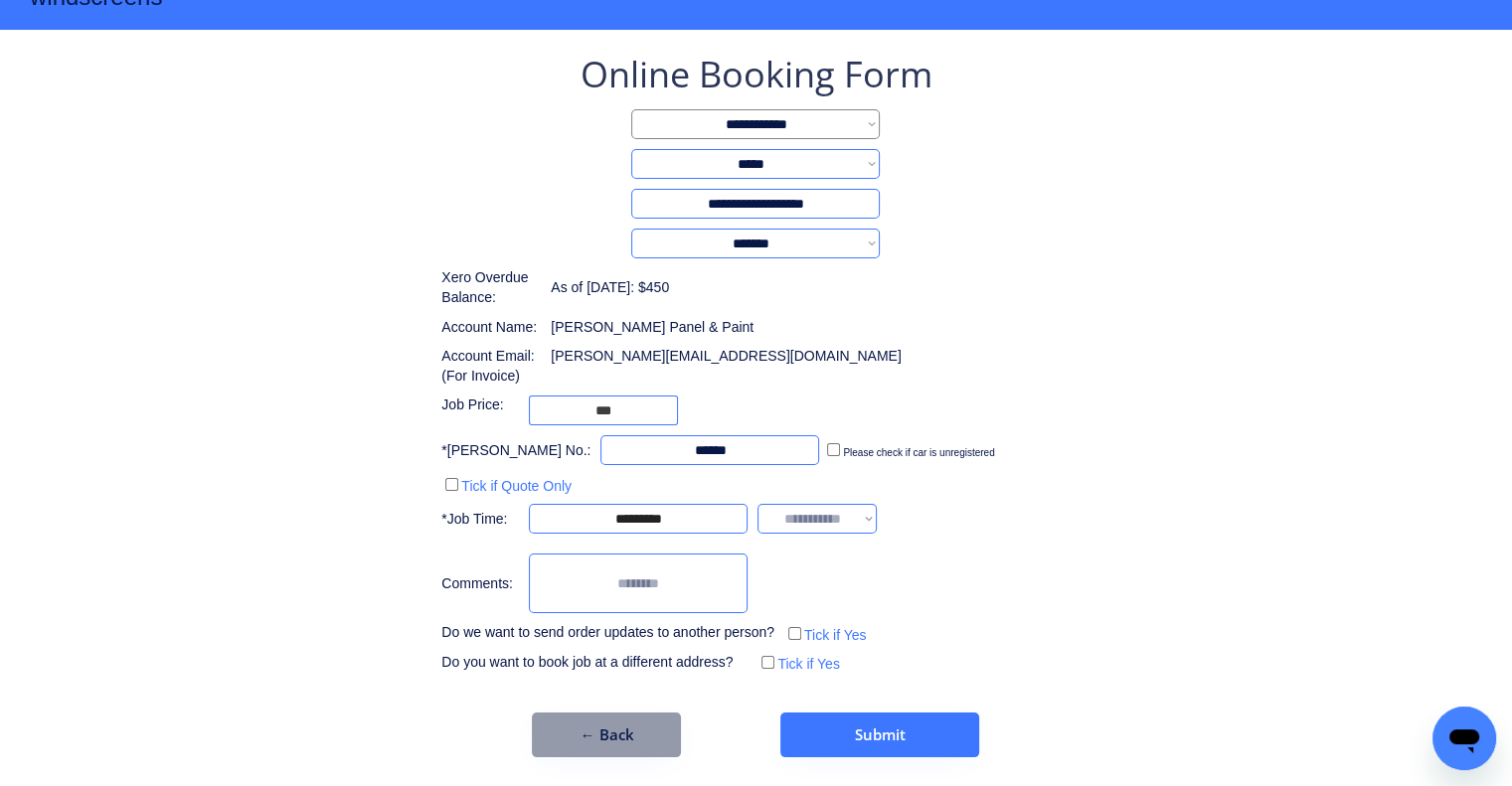 select on "*******" 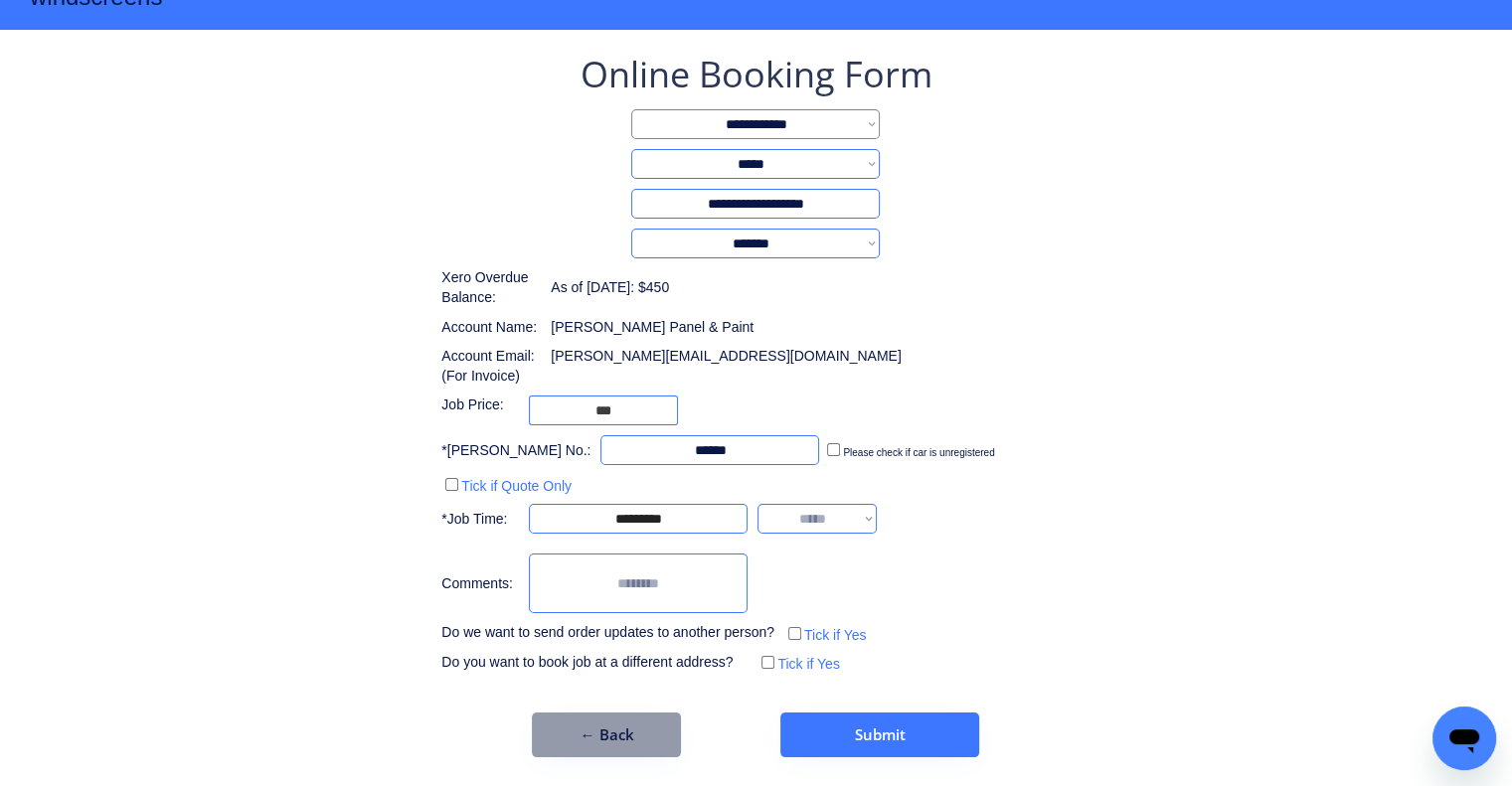 click on "**********" at bounding box center [817, 519] 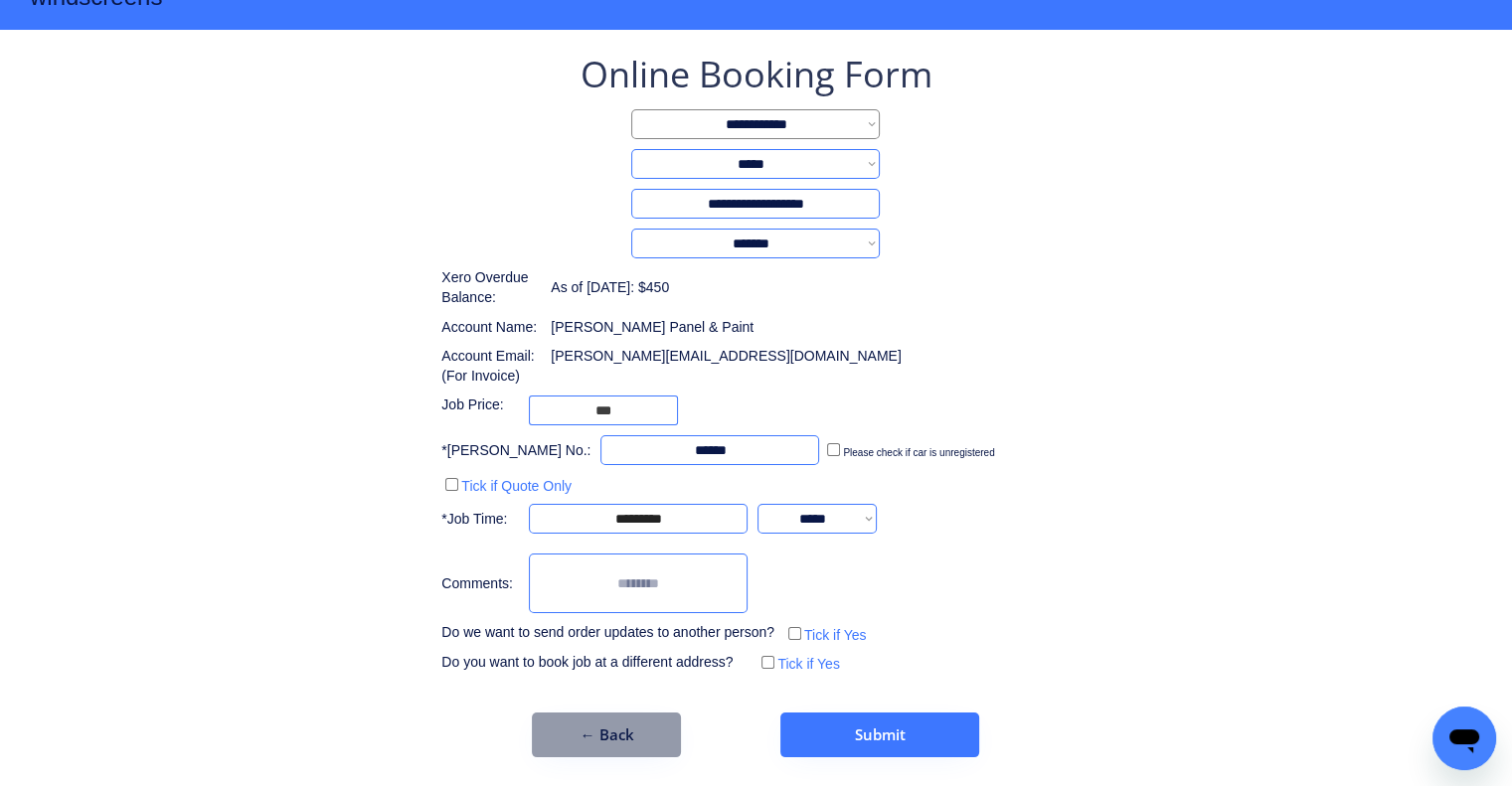 click on "**********" at bounding box center [756, 403] 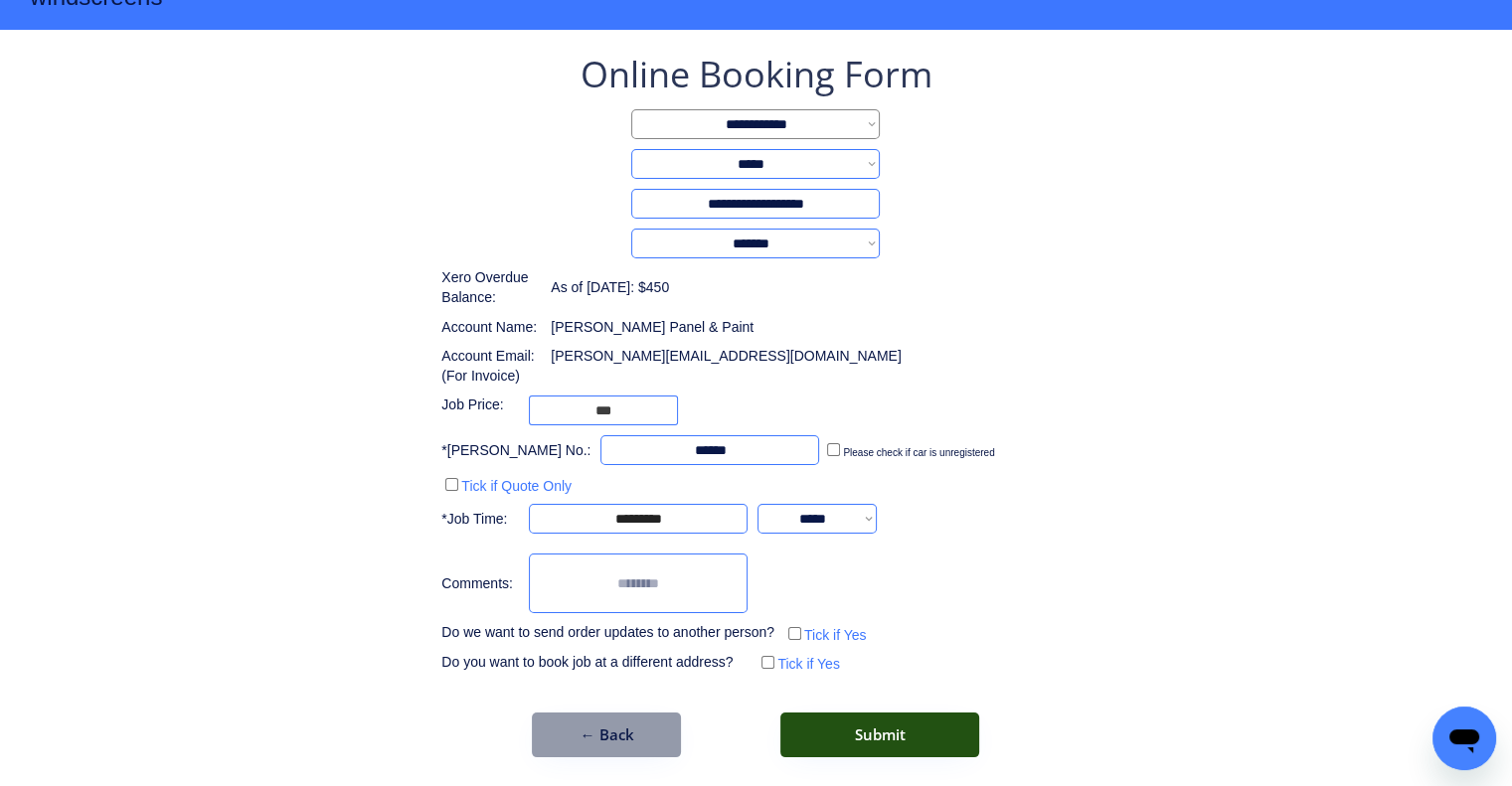 click on "Submit" at bounding box center [880, 734] 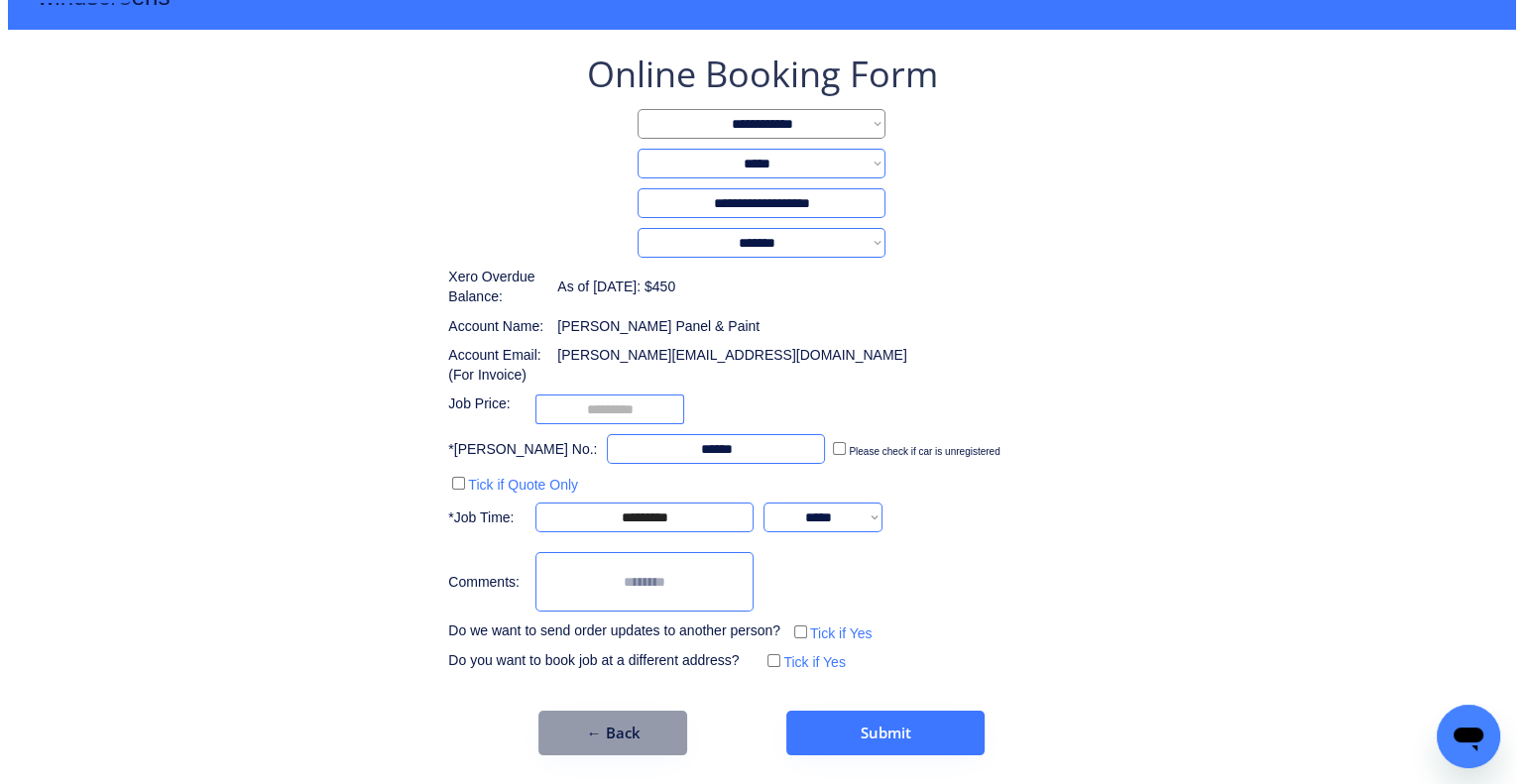 scroll, scrollTop: 0, scrollLeft: 0, axis: both 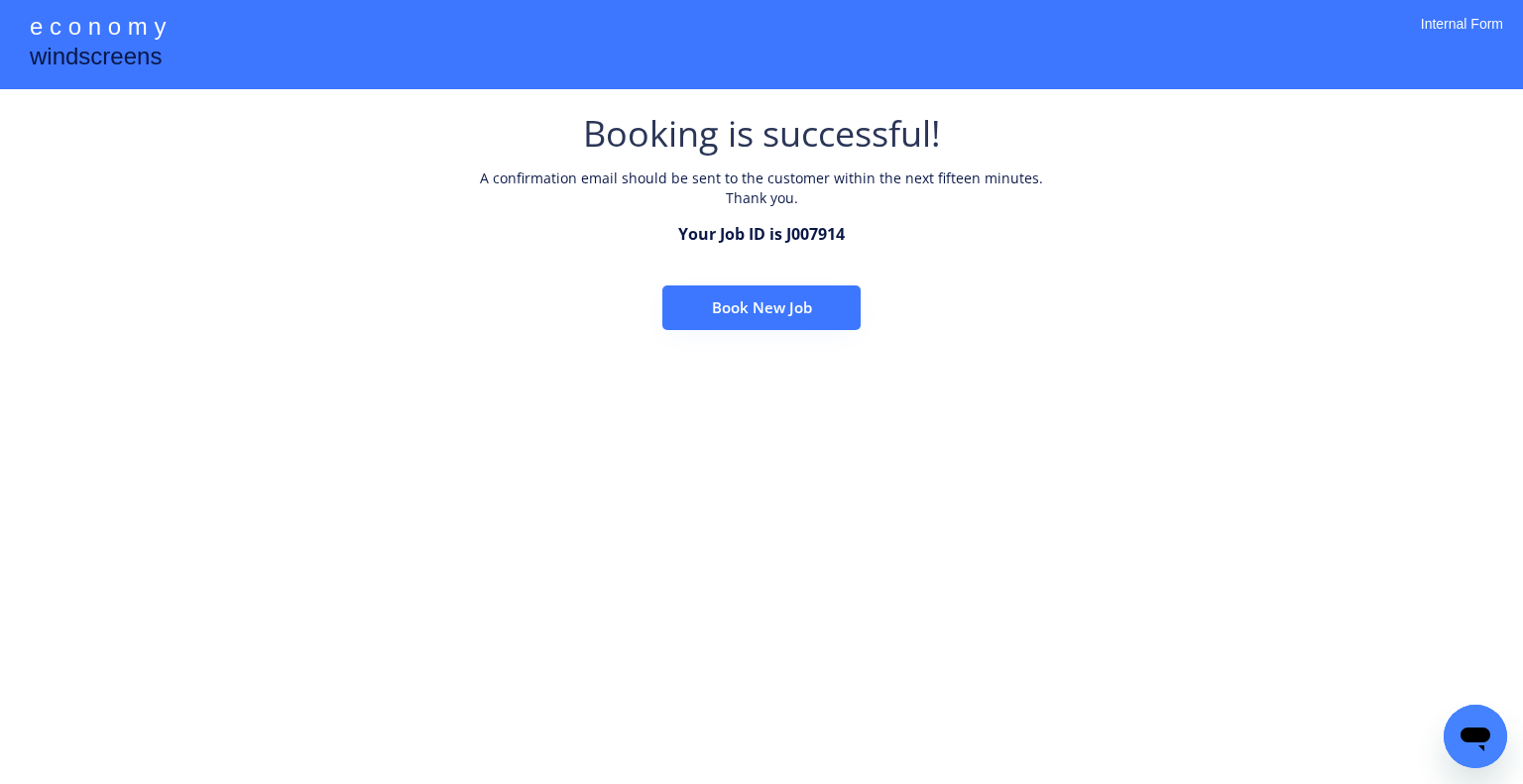 click on "Book New Job" at bounding box center (762, 307) 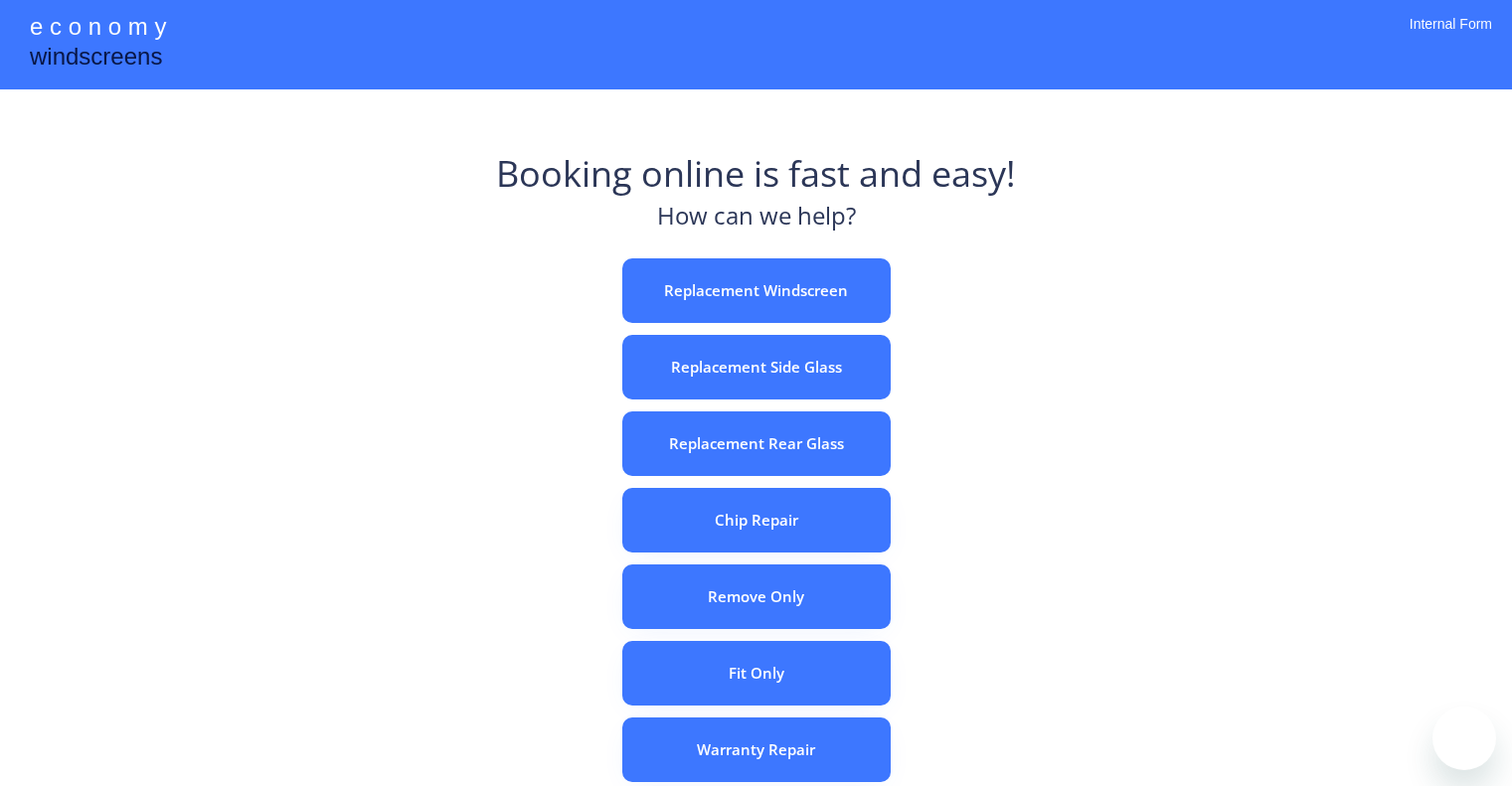 scroll, scrollTop: 0, scrollLeft: 0, axis: both 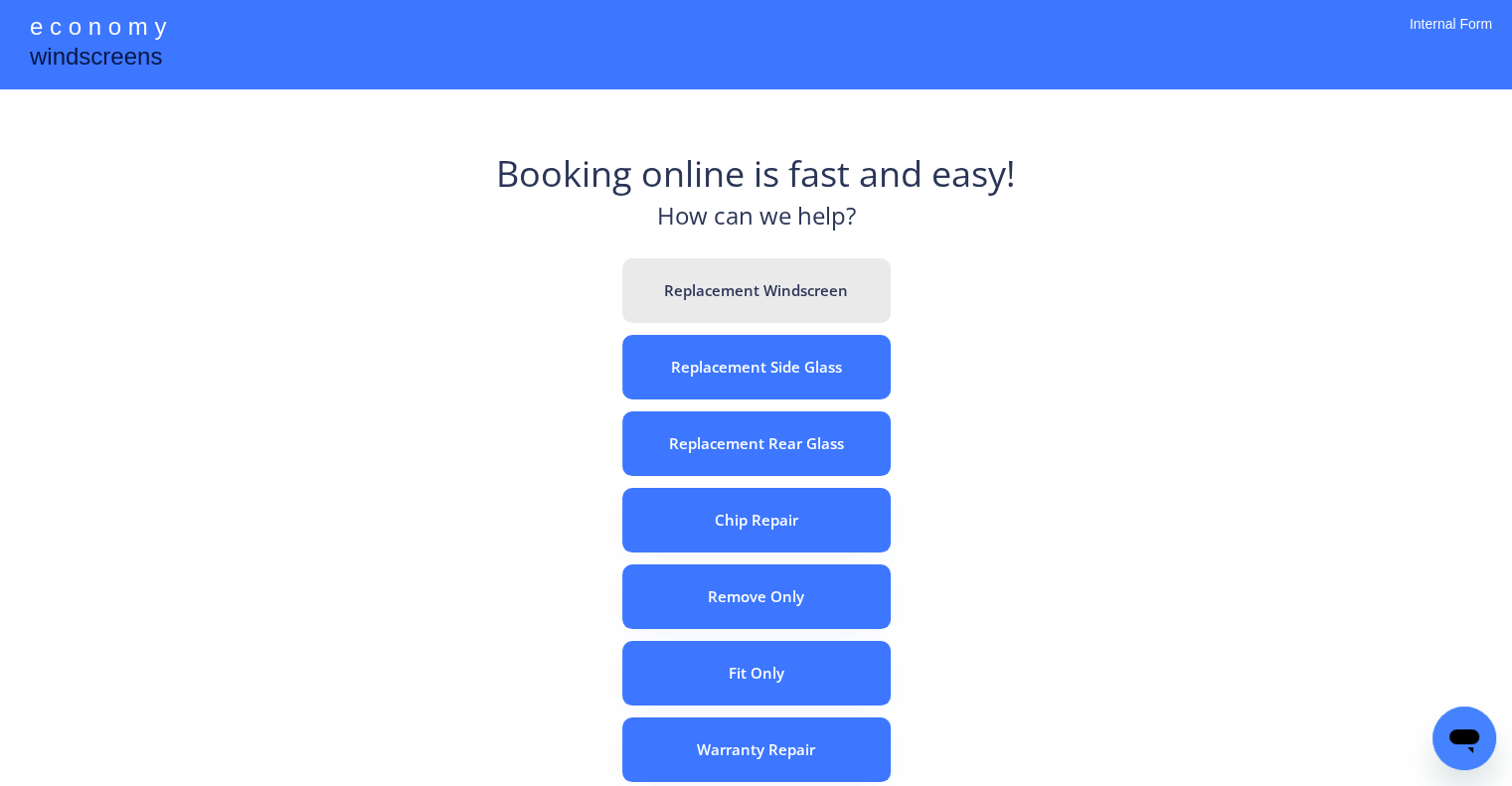 click on "Replacement Windscreen" at bounding box center [756, 290] 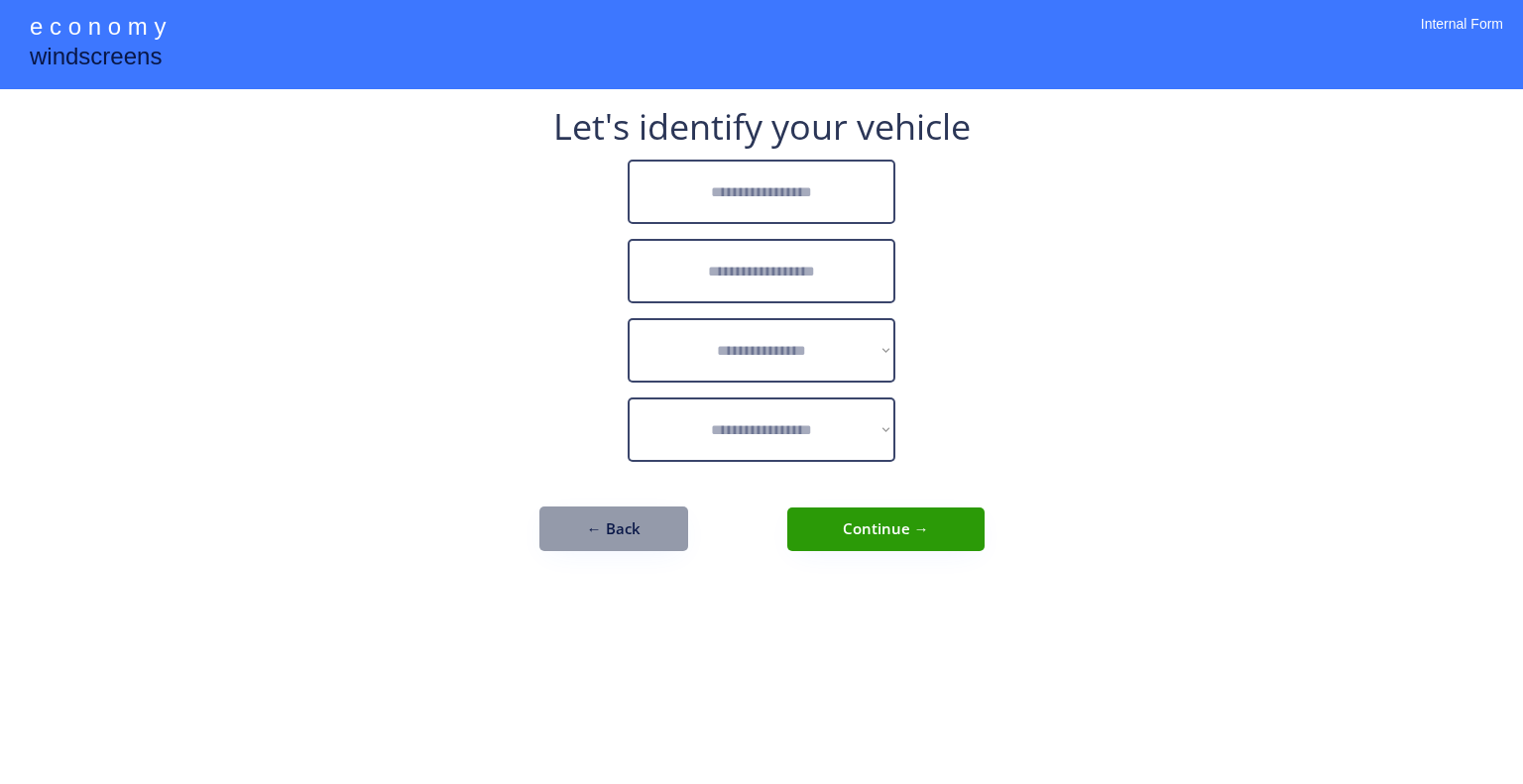 scroll, scrollTop: 0, scrollLeft: 0, axis: both 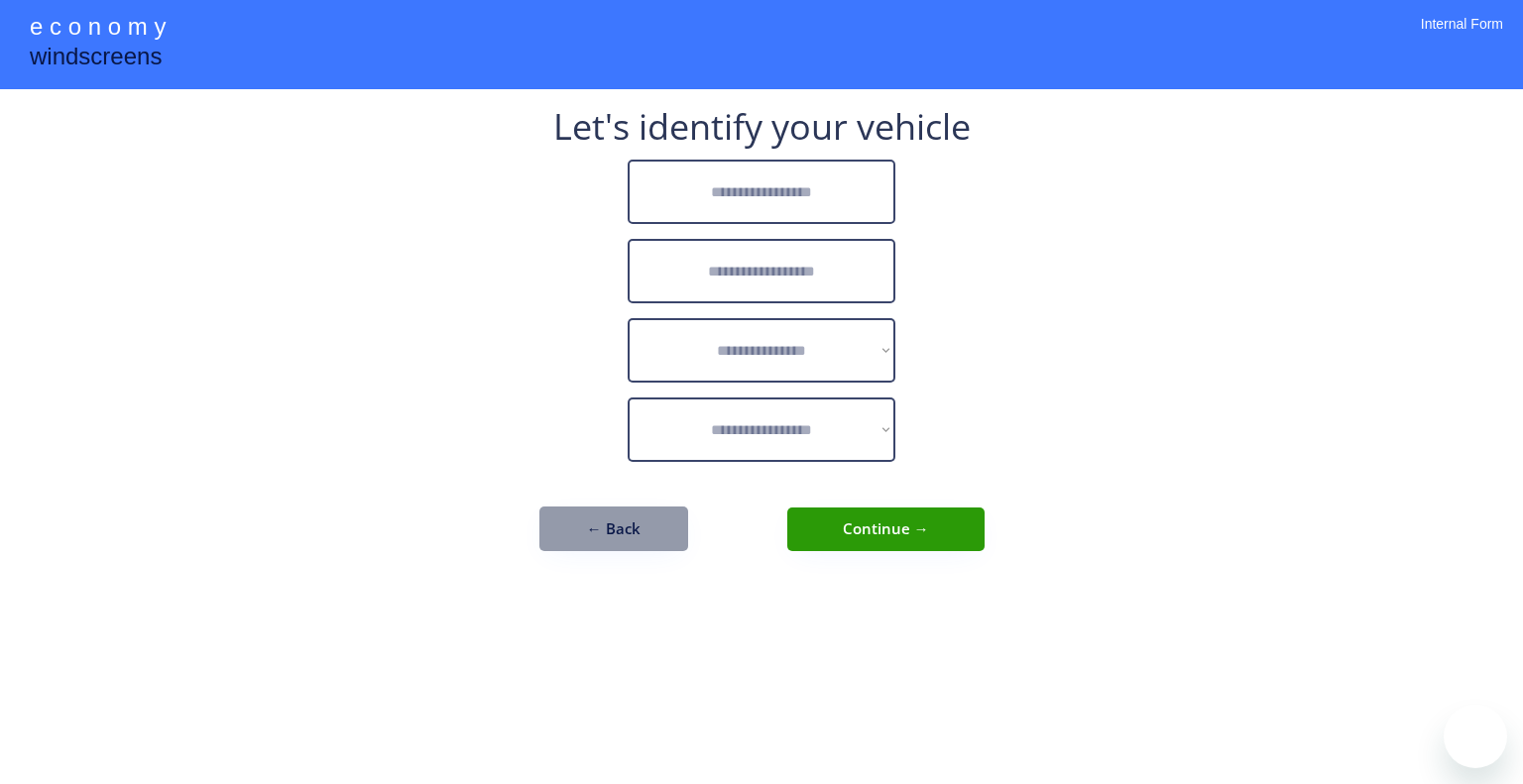click at bounding box center [762, 191] 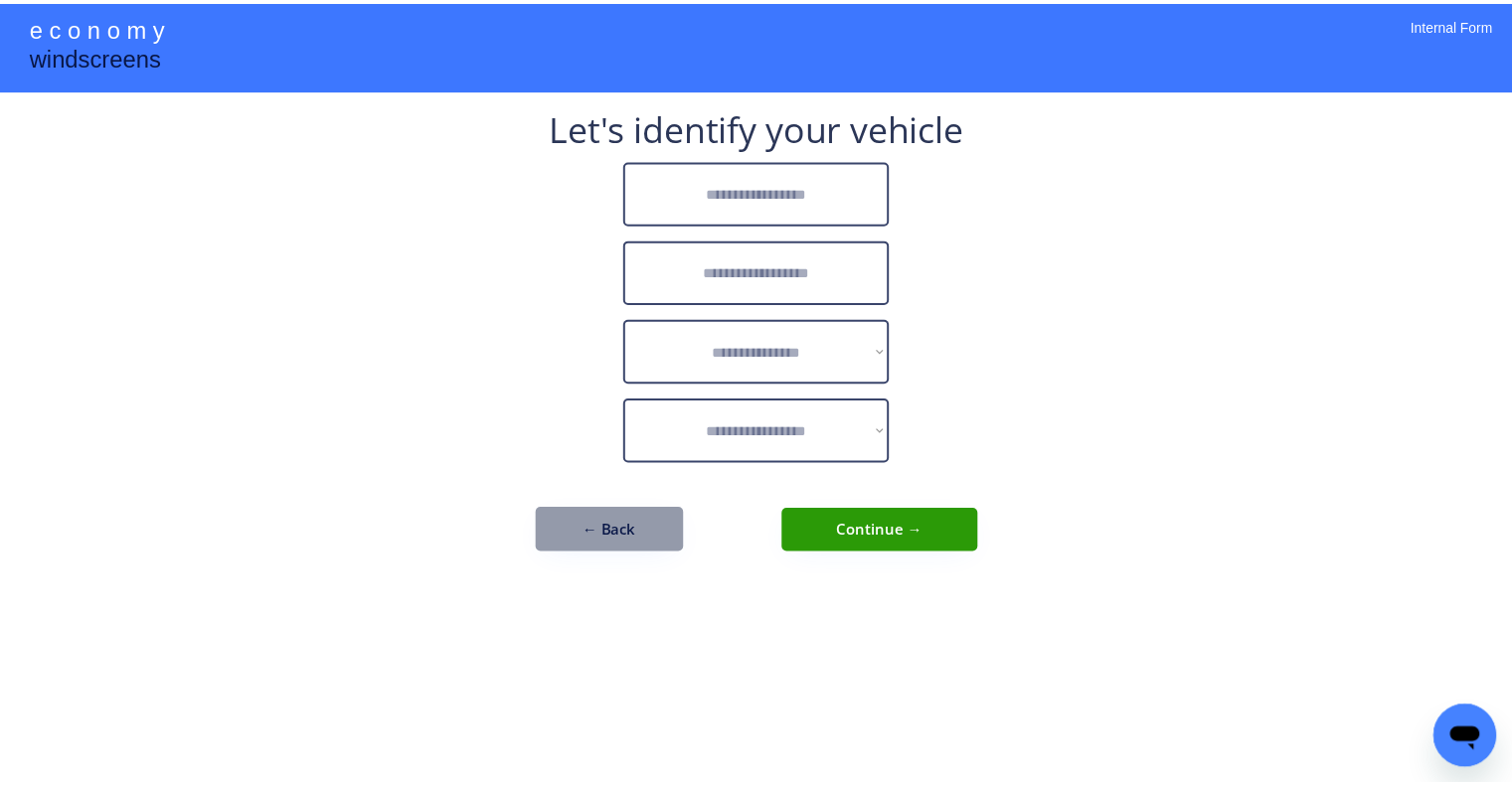 scroll, scrollTop: 0, scrollLeft: 0, axis: both 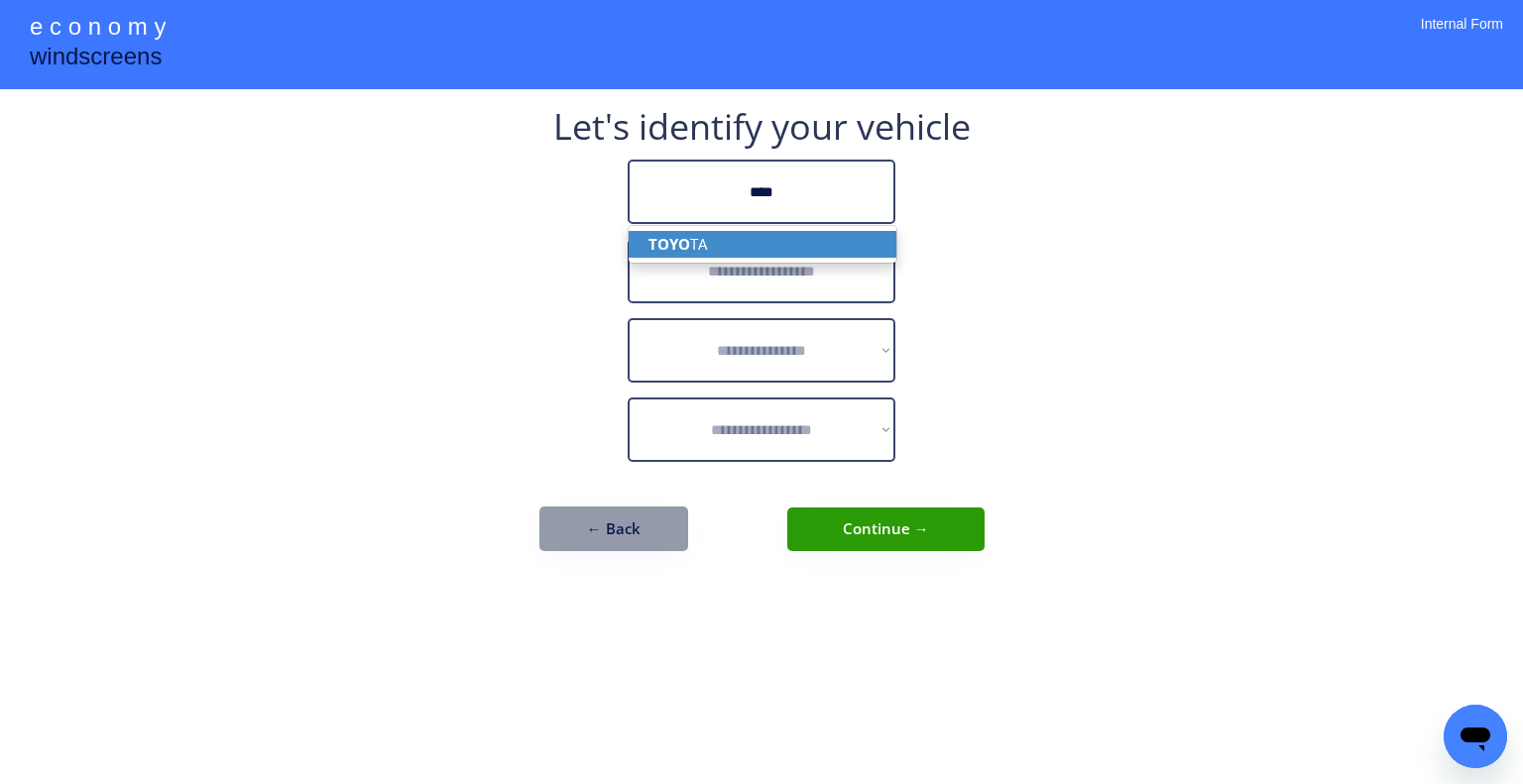 click on "TOYO TA" at bounding box center [762, 244] 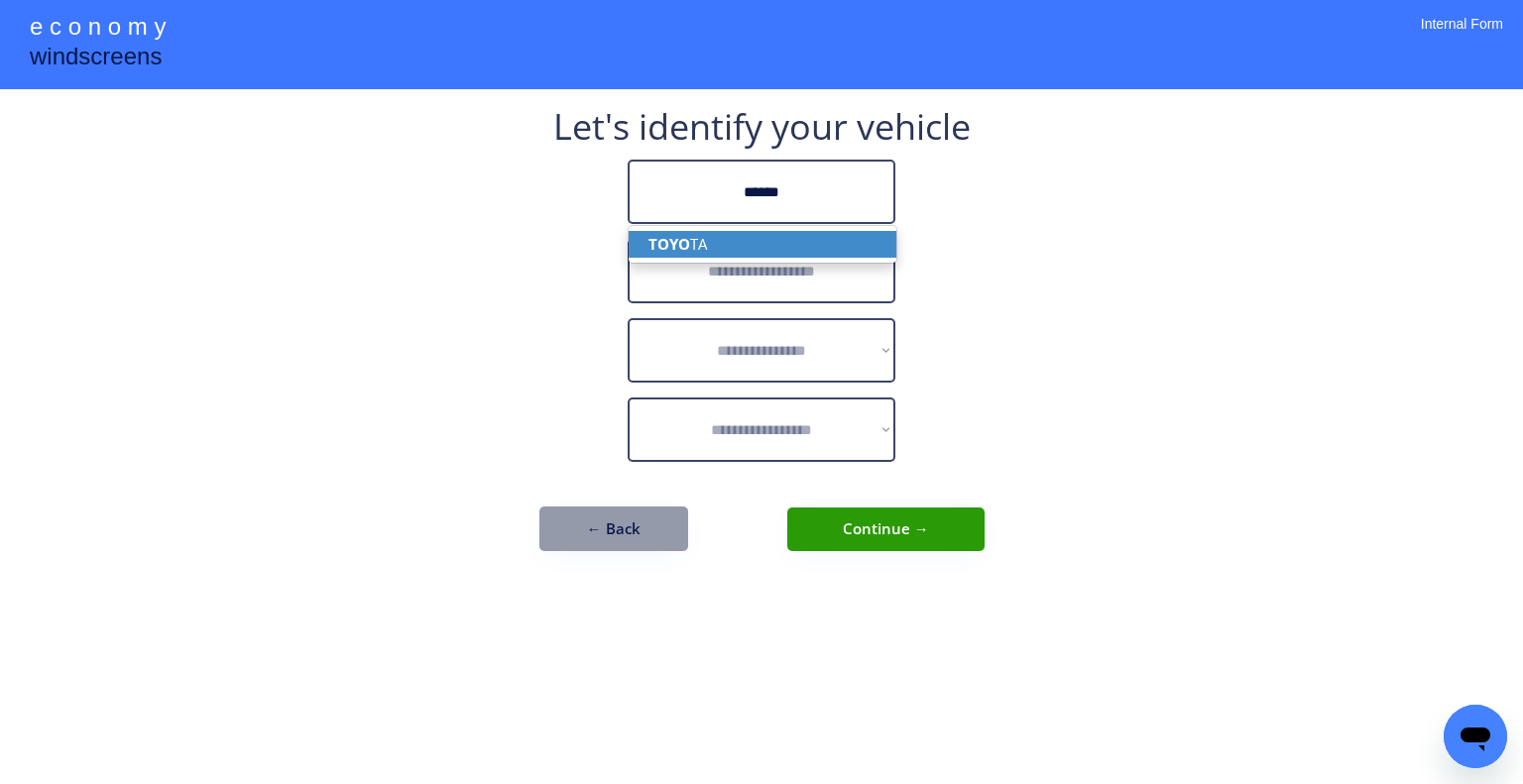 type on "******" 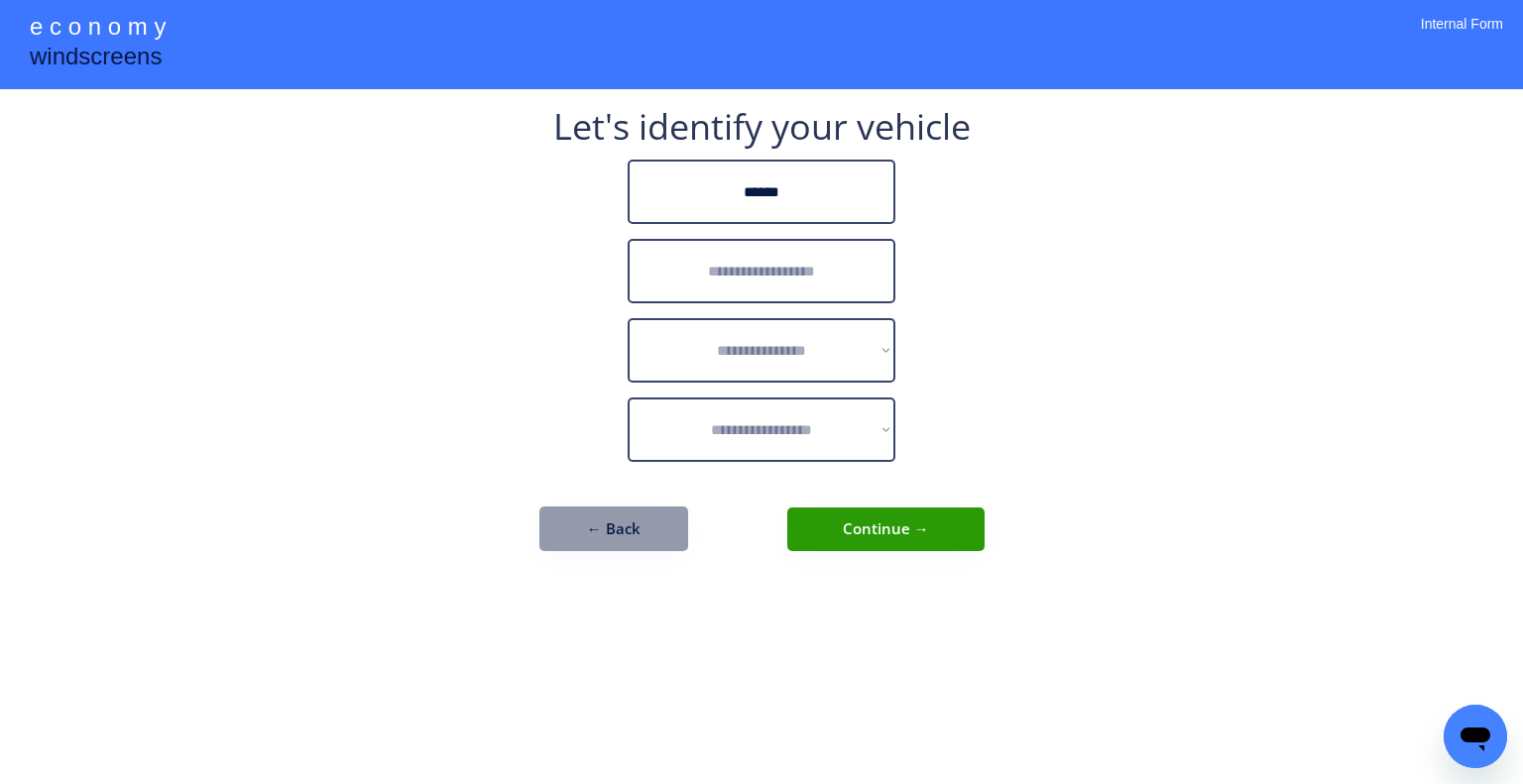 click at bounding box center [762, 271] 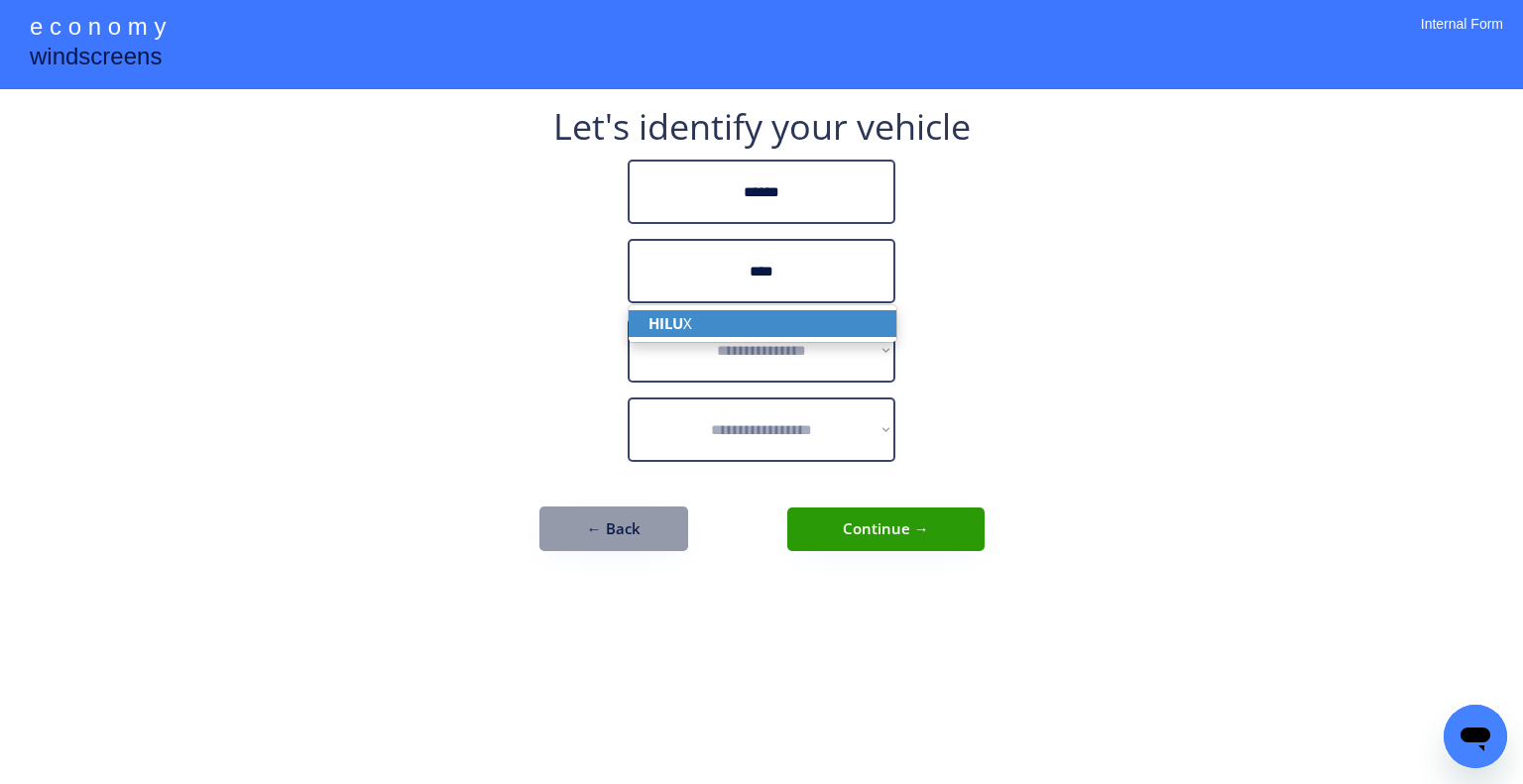 click on "HILU X" at bounding box center [762, 323] 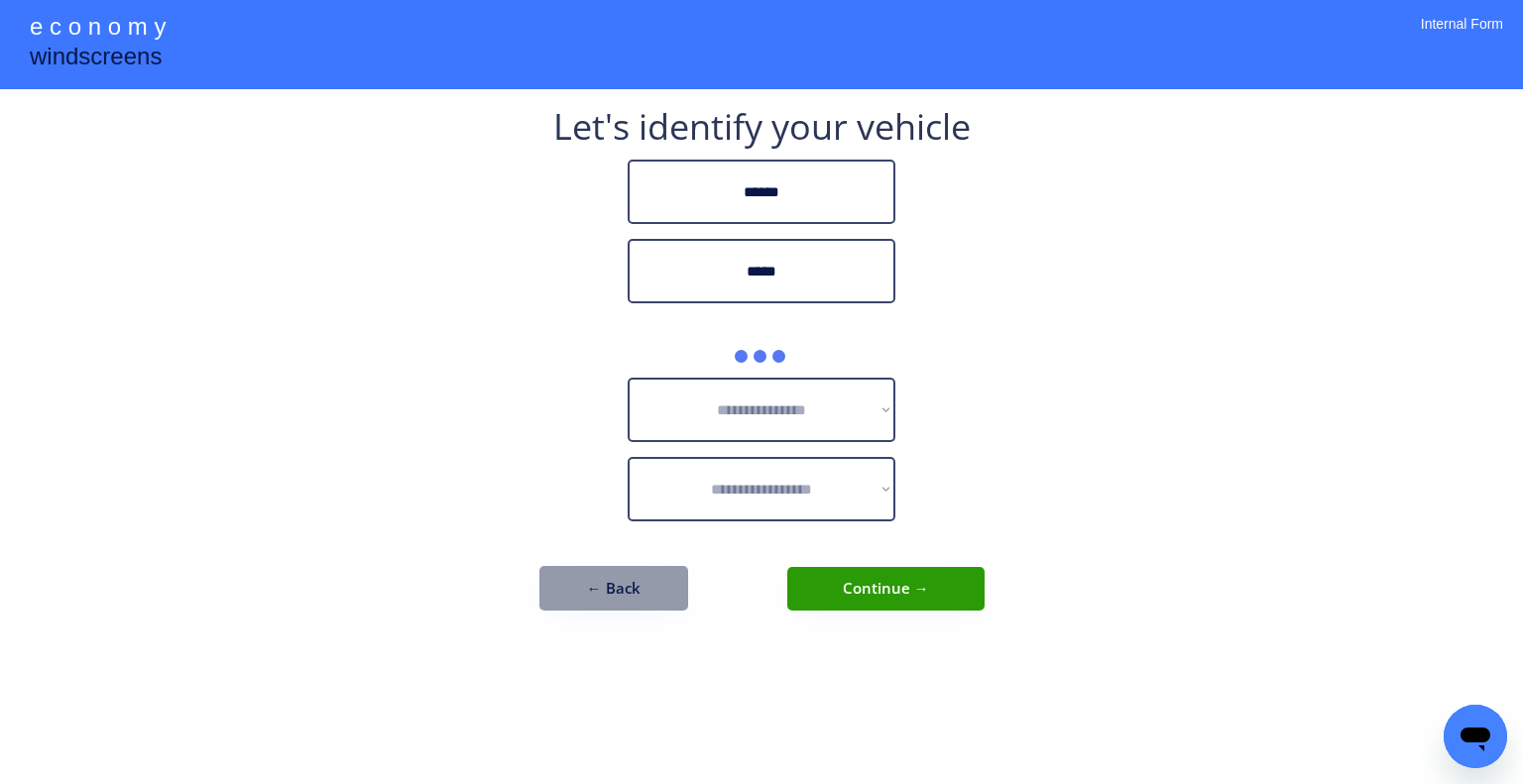 type on "*****" 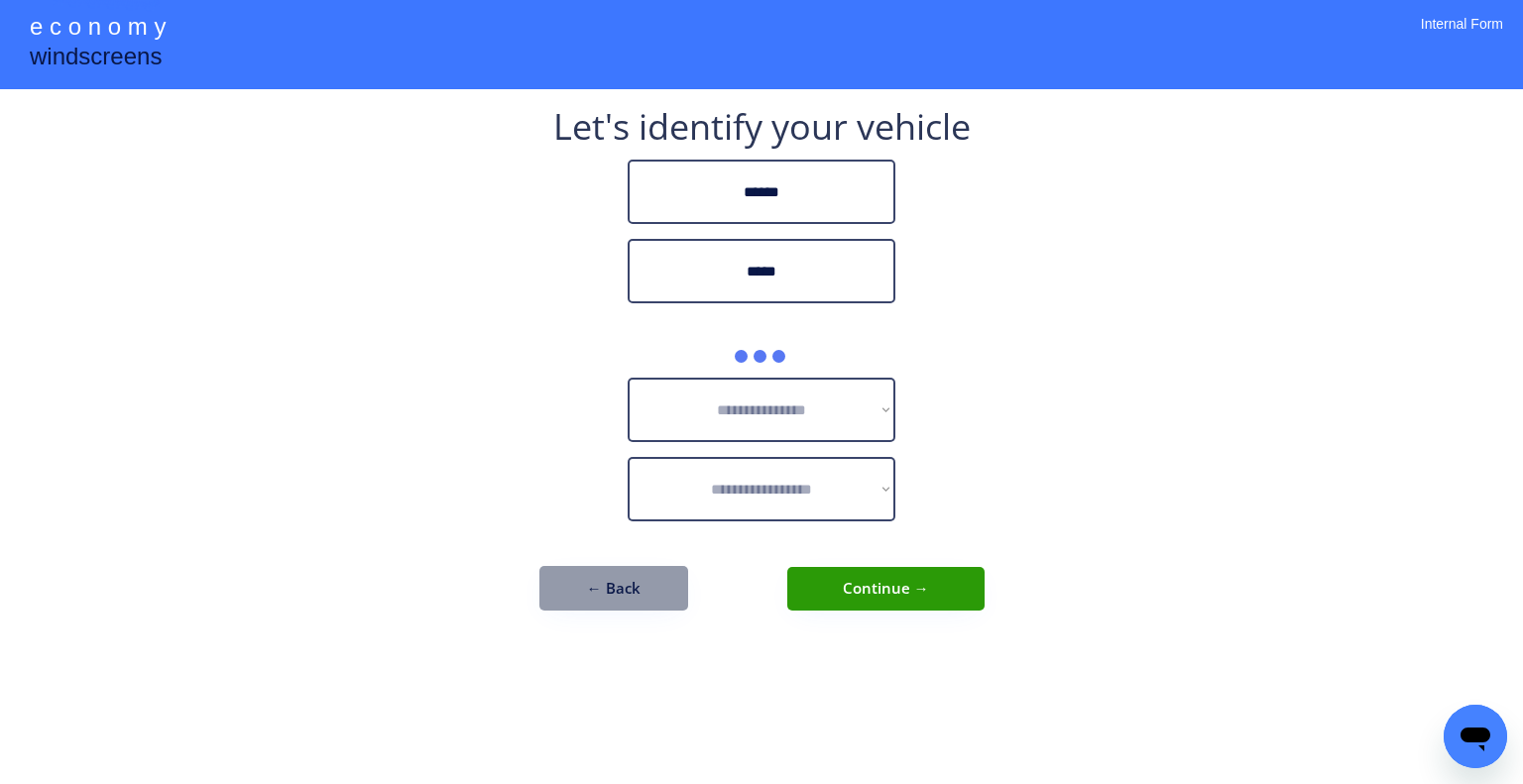 click on "**********" at bounding box center (762, 392) 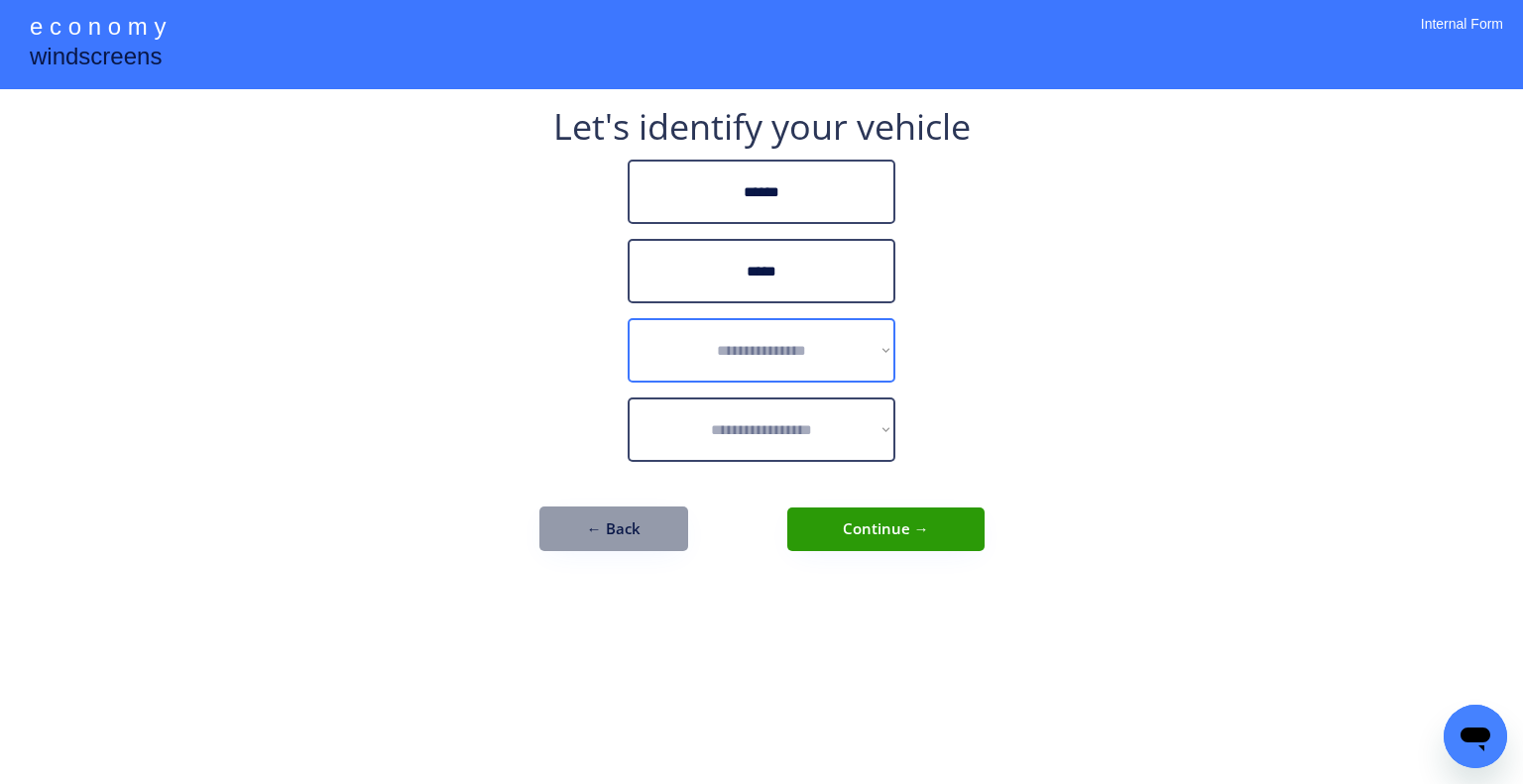 drag, startPoint x: 835, startPoint y: 343, endPoint x: 929, endPoint y: 393, distance: 106.47065 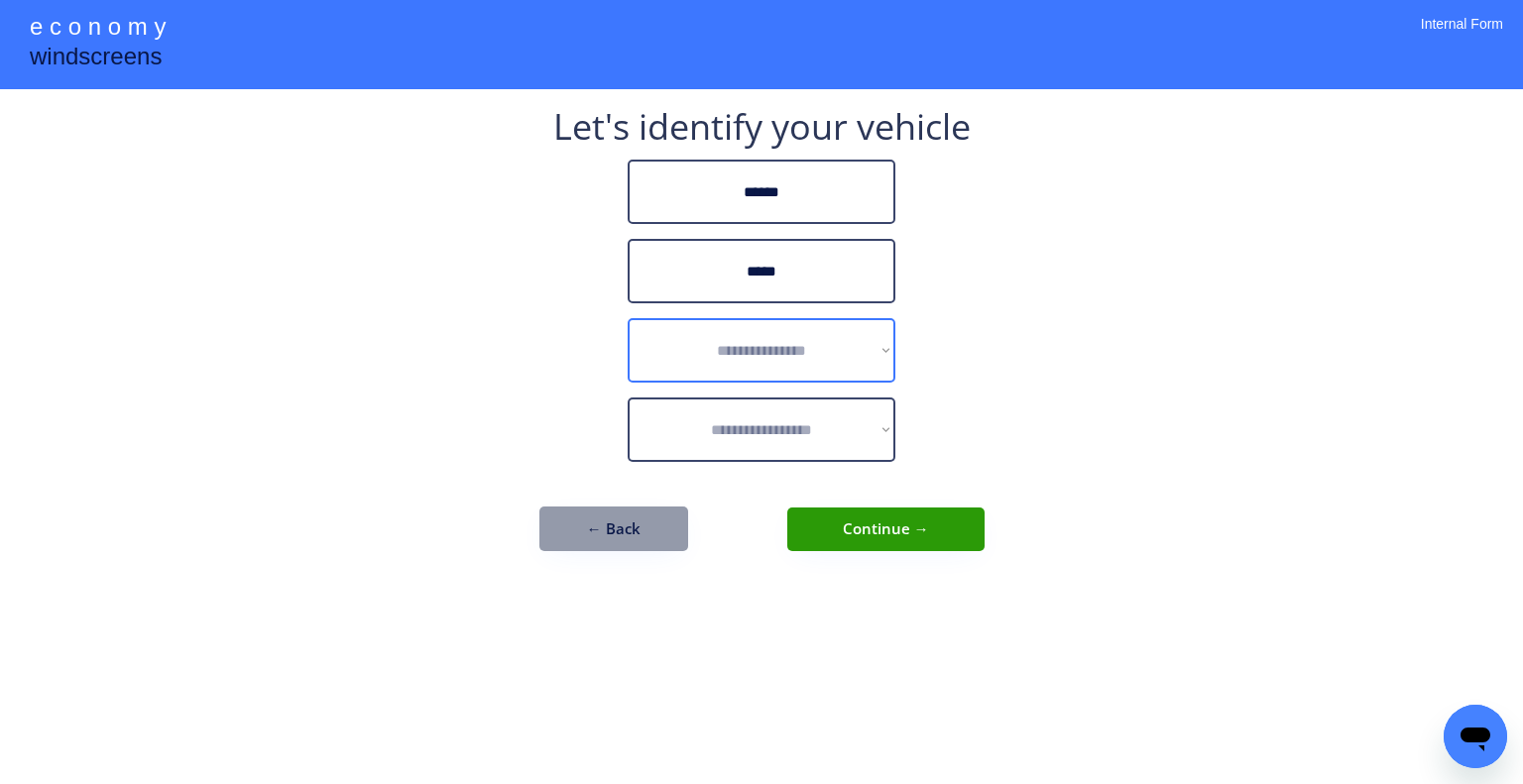 select on "******" 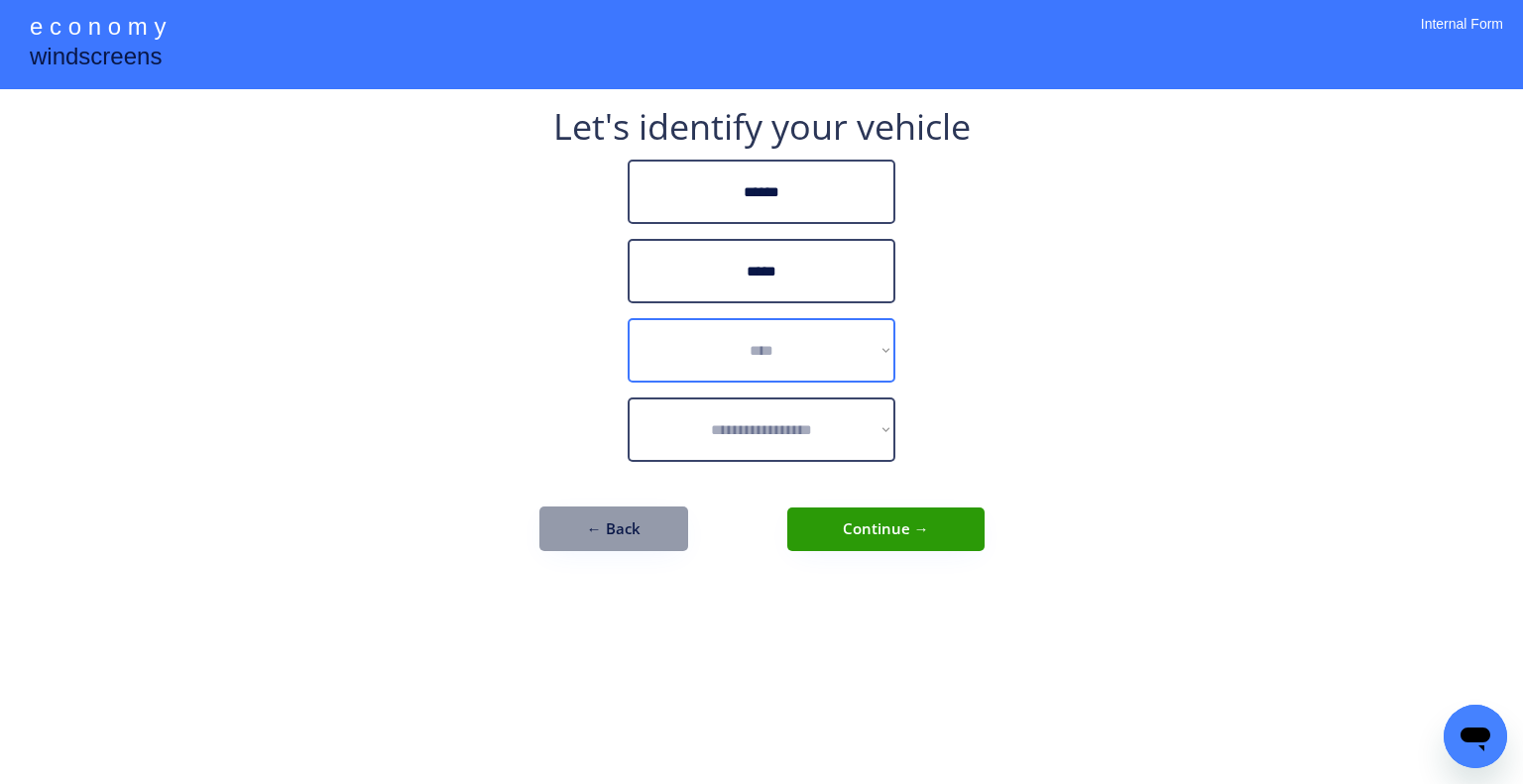click on "**********" at bounding box center (762, 350) 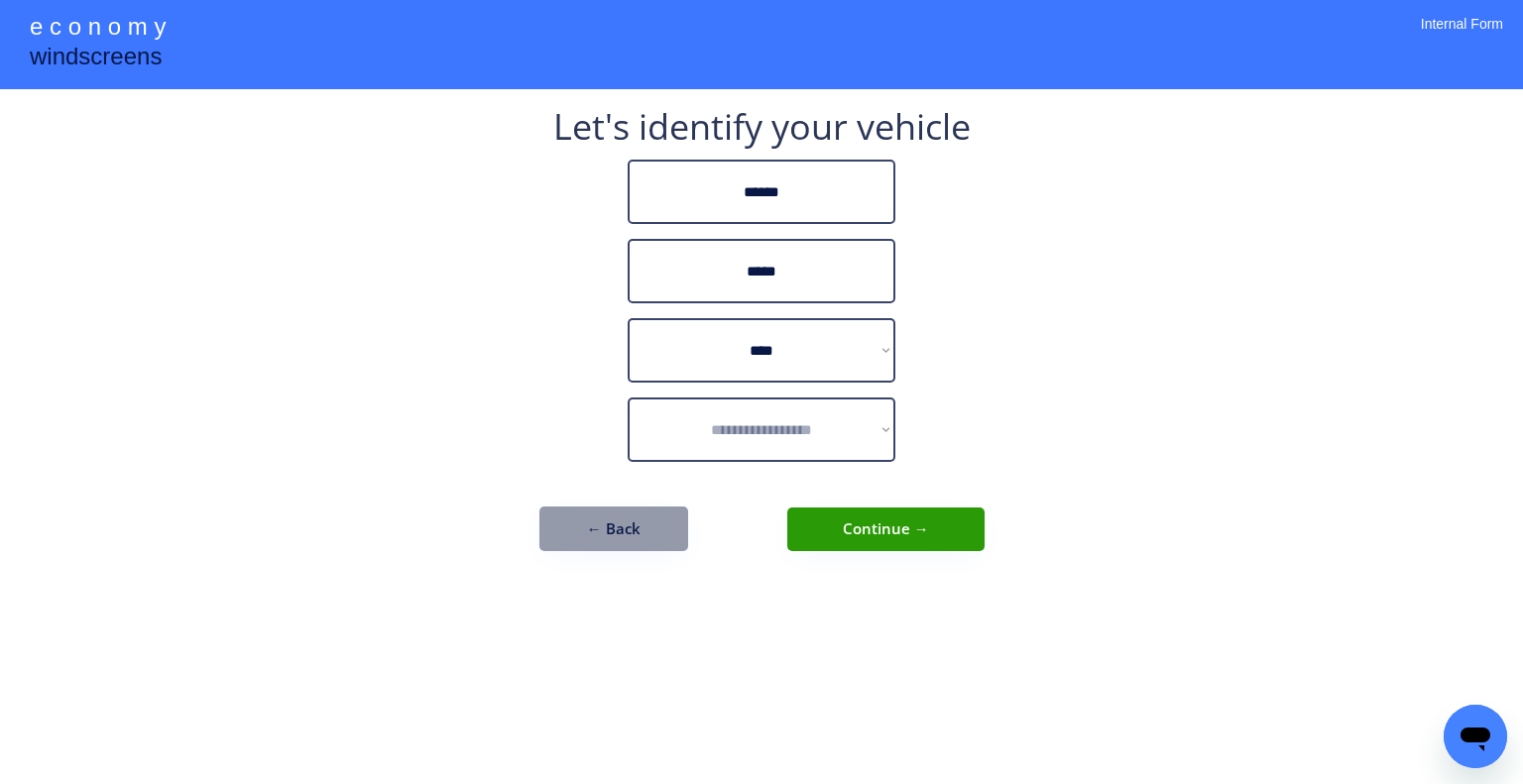 click on "*****" at bounding box center [762, 271] 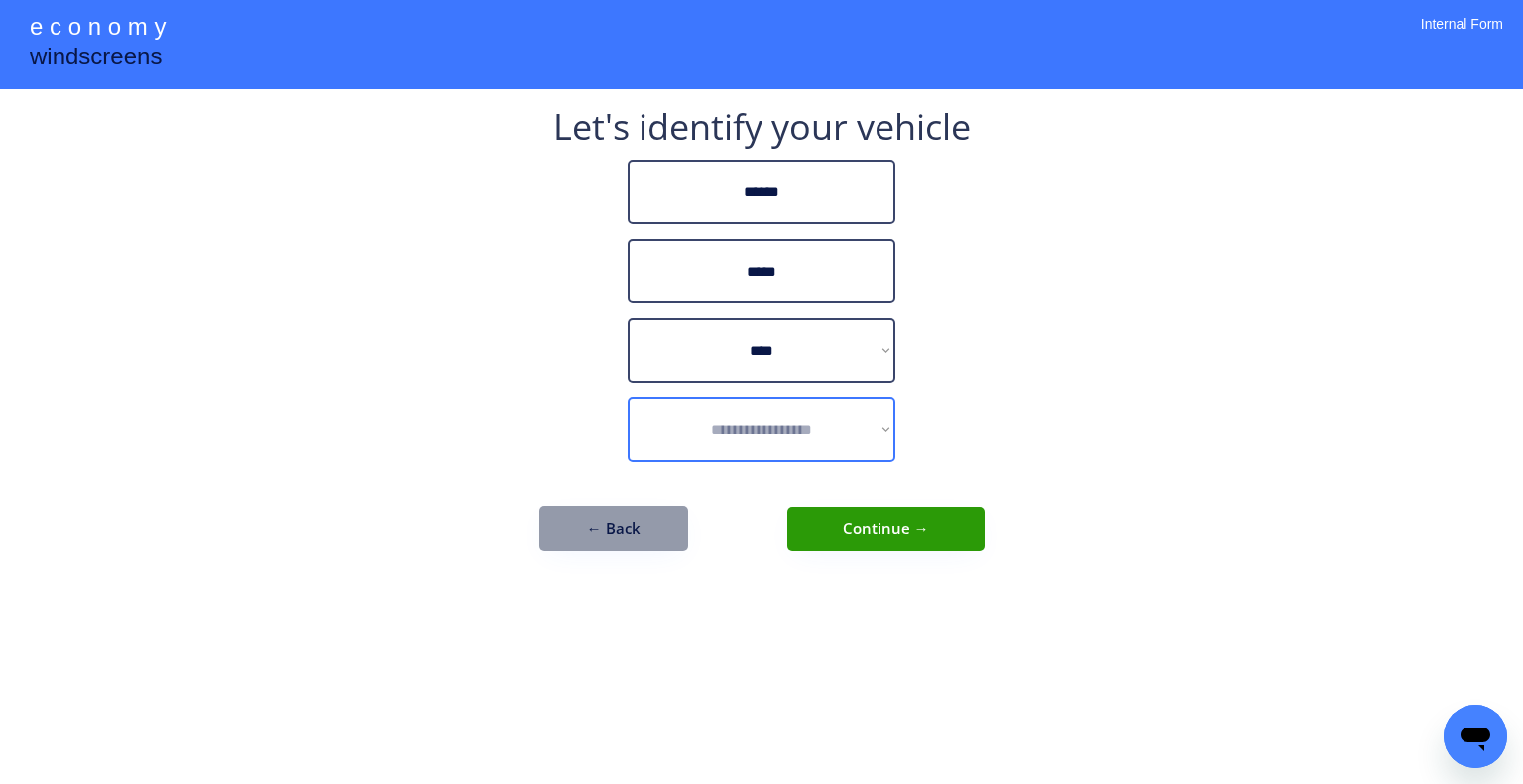 click on "**********" at bounding box center (762, 429) 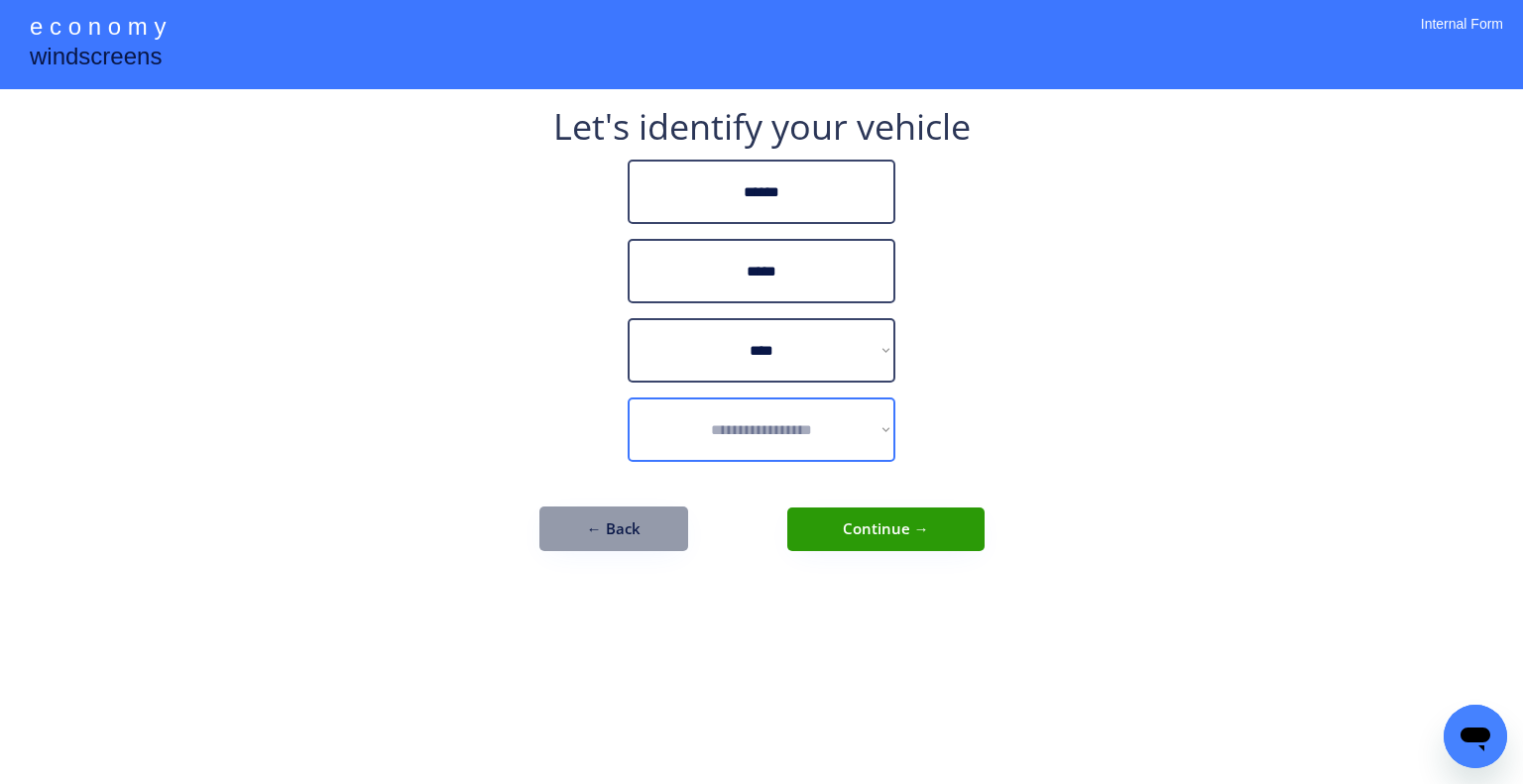 select on "**********" 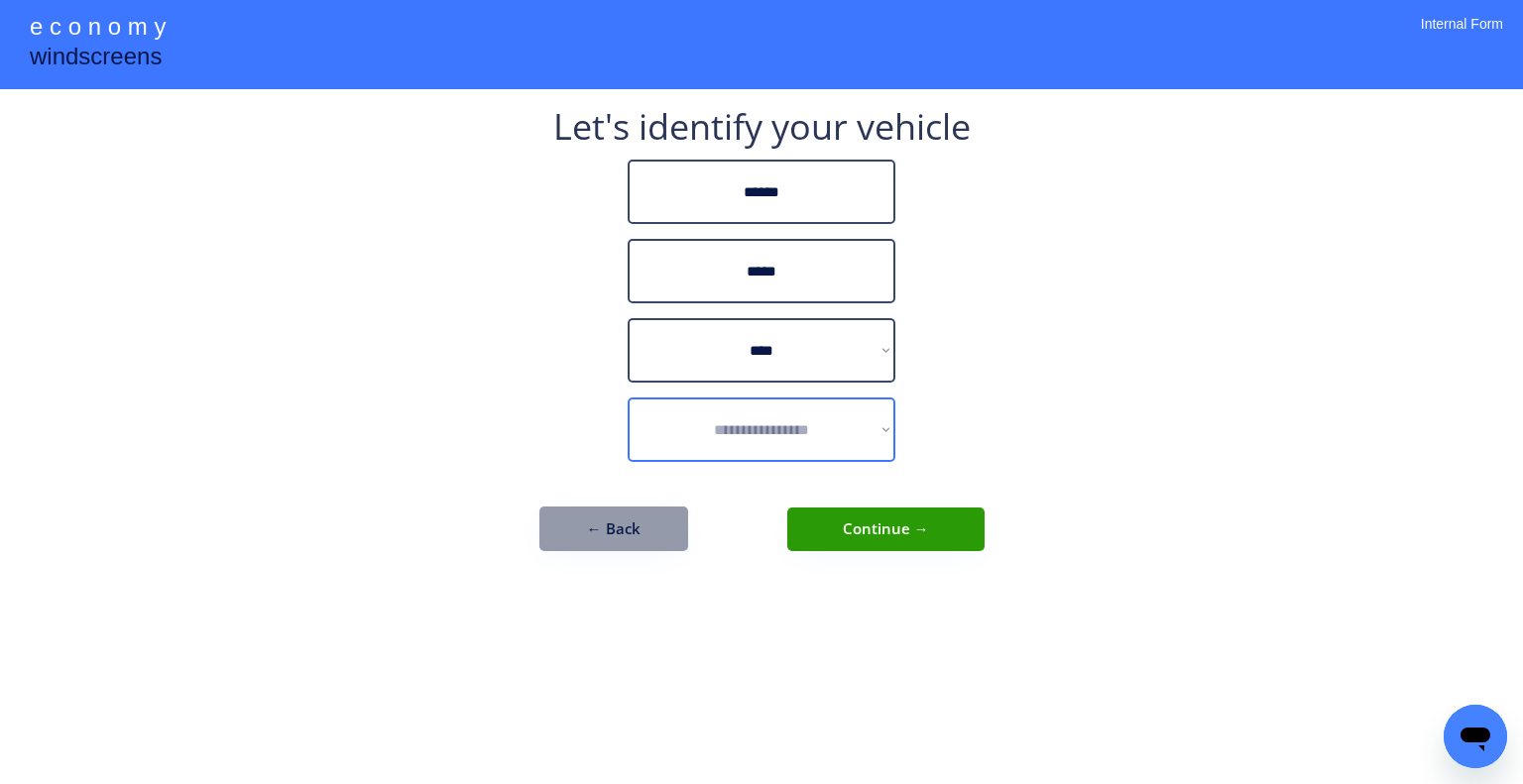 click on "**********" at bounding box center (762, 429) 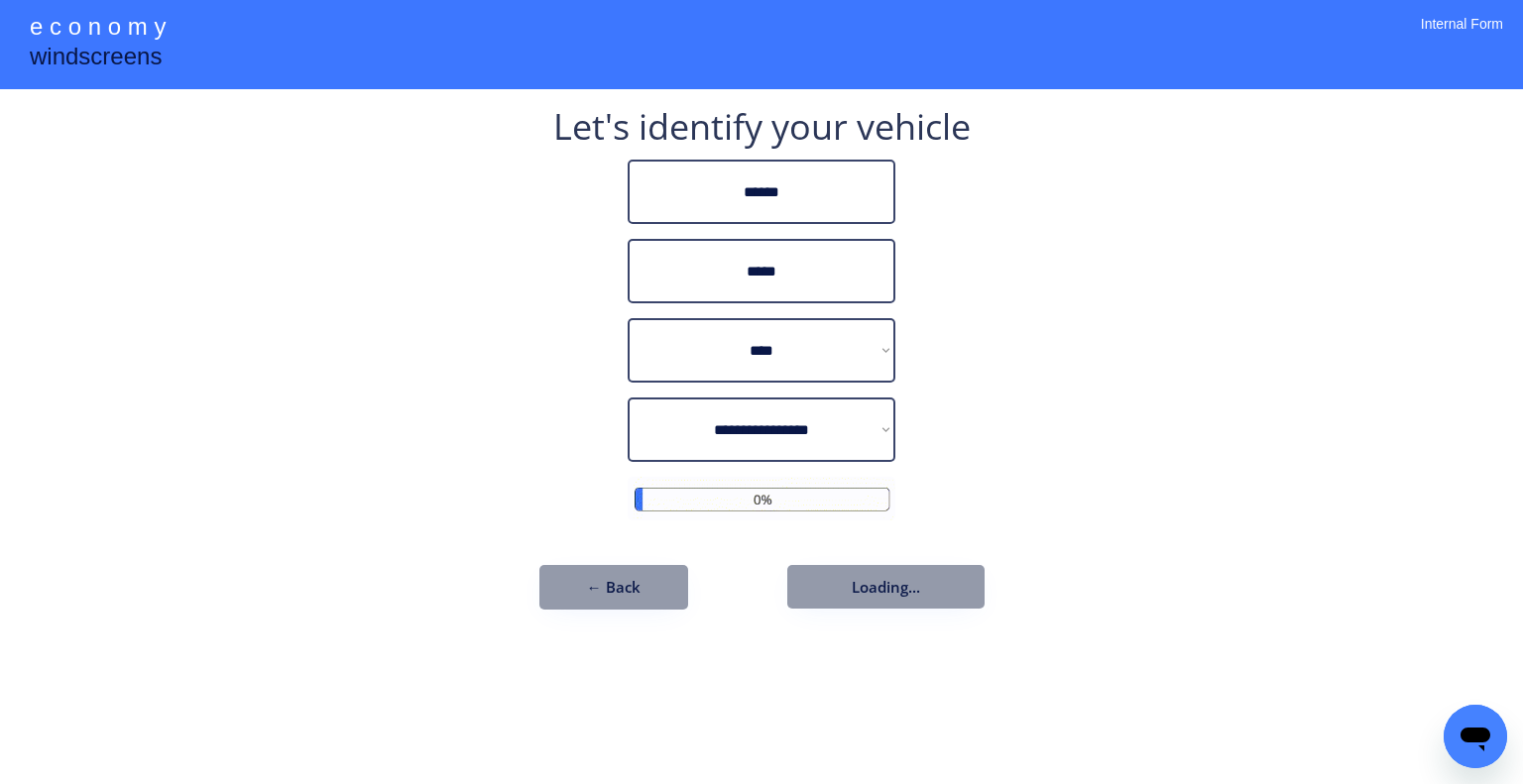 click on "**********" at bounding box center (762, 392) 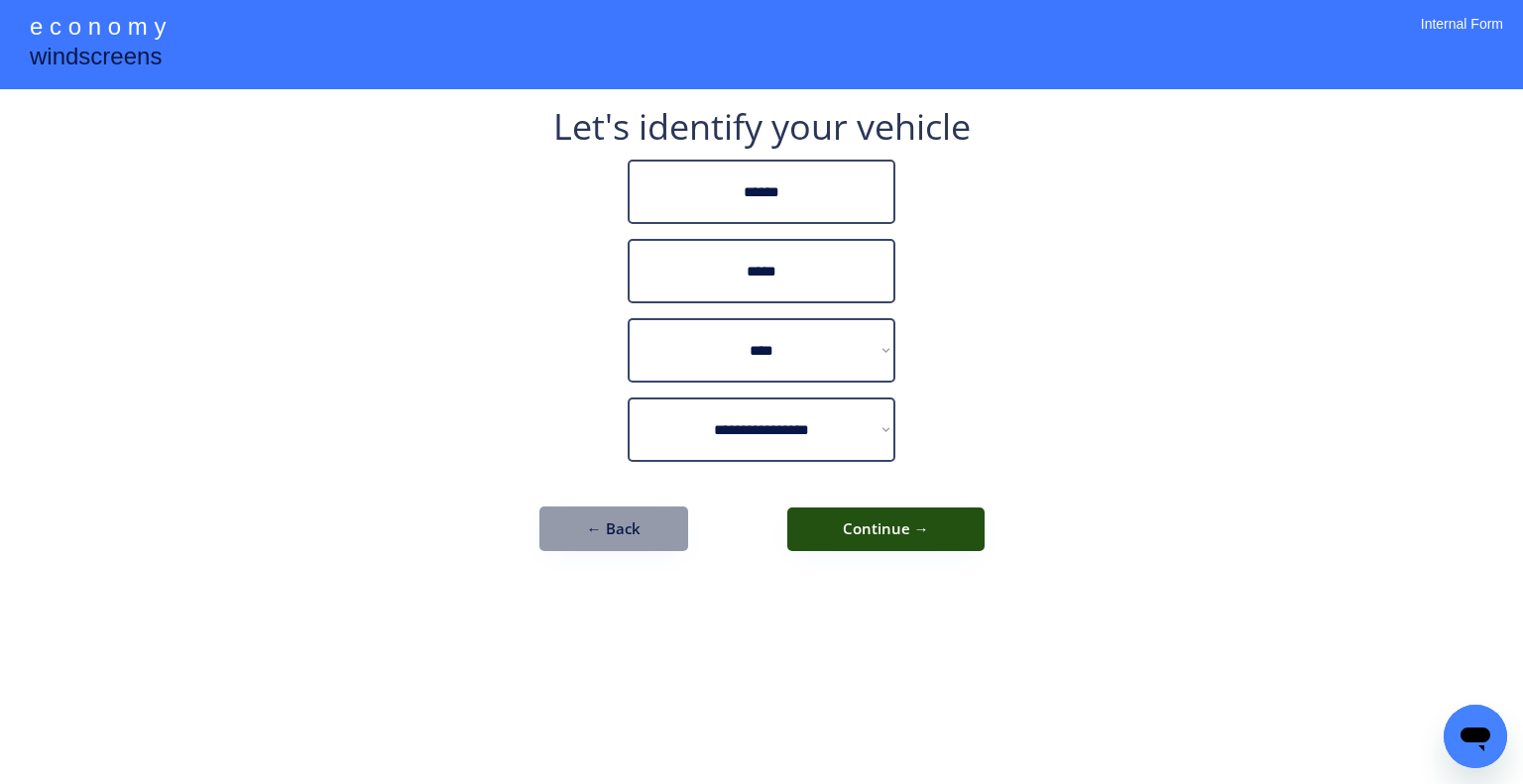click on "Continue    →" at bounding box center [885, 529] 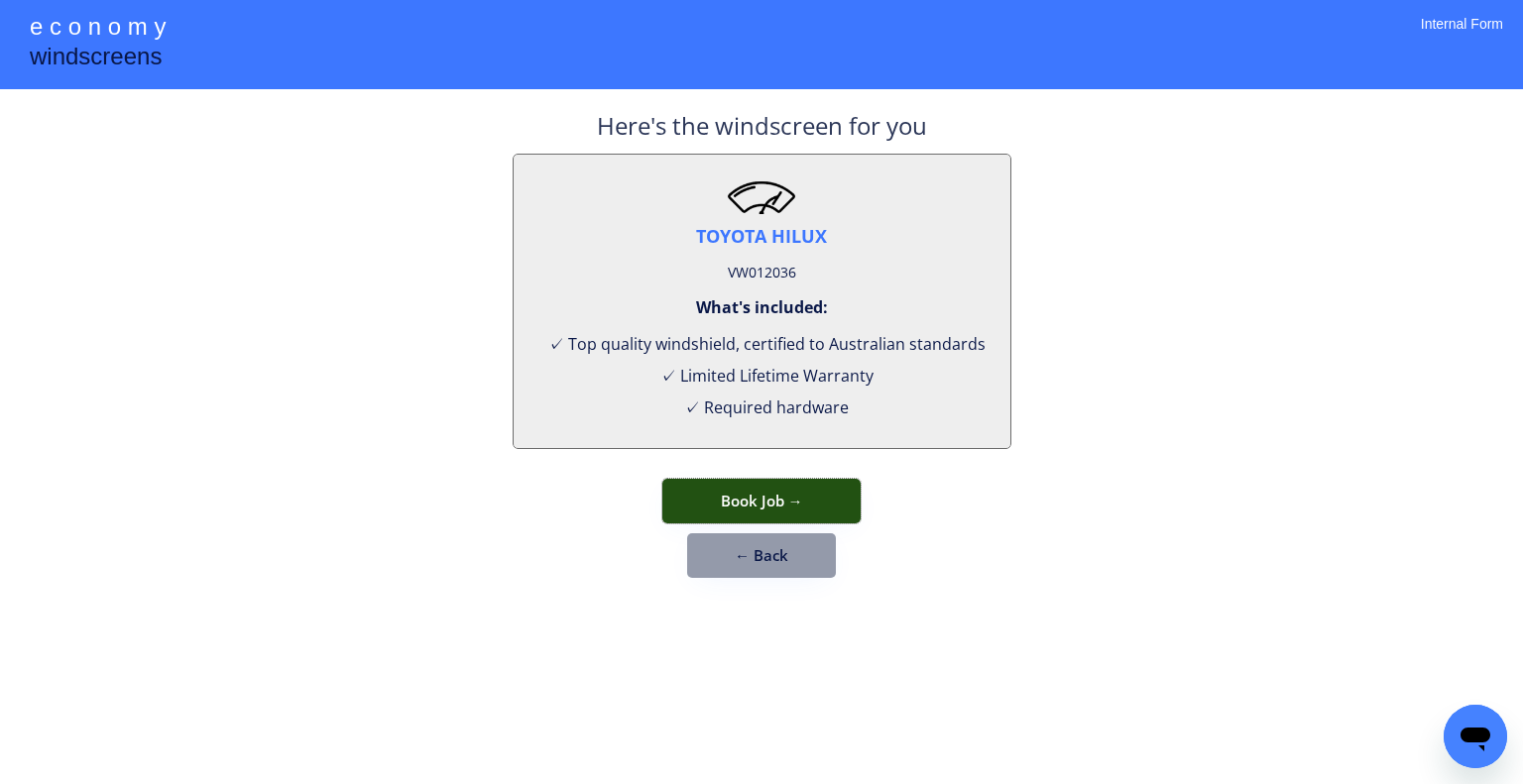 click on "Book Job    →" at bounding box center (762, 501) 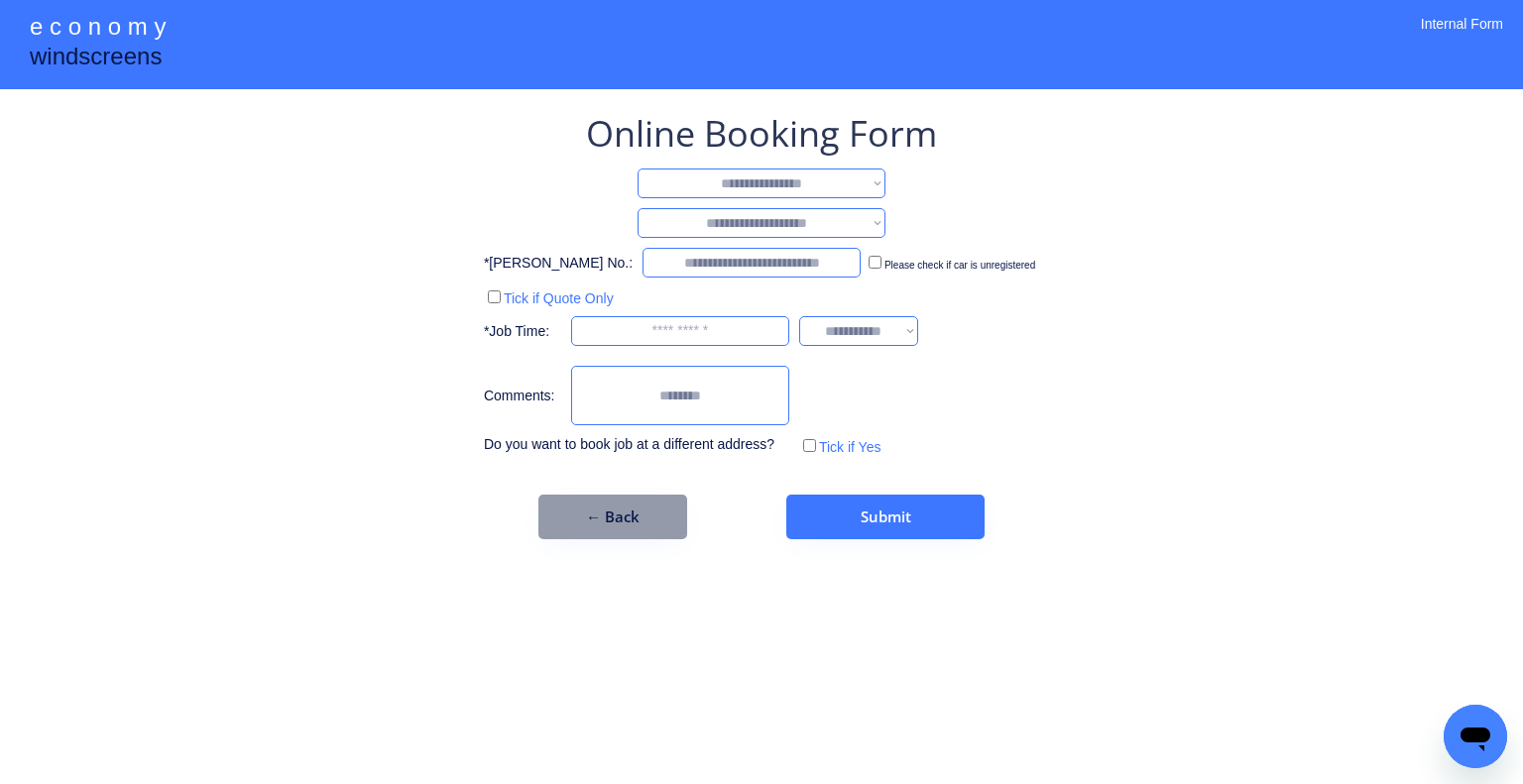 click on "**********" at bounding box center [762, 183] 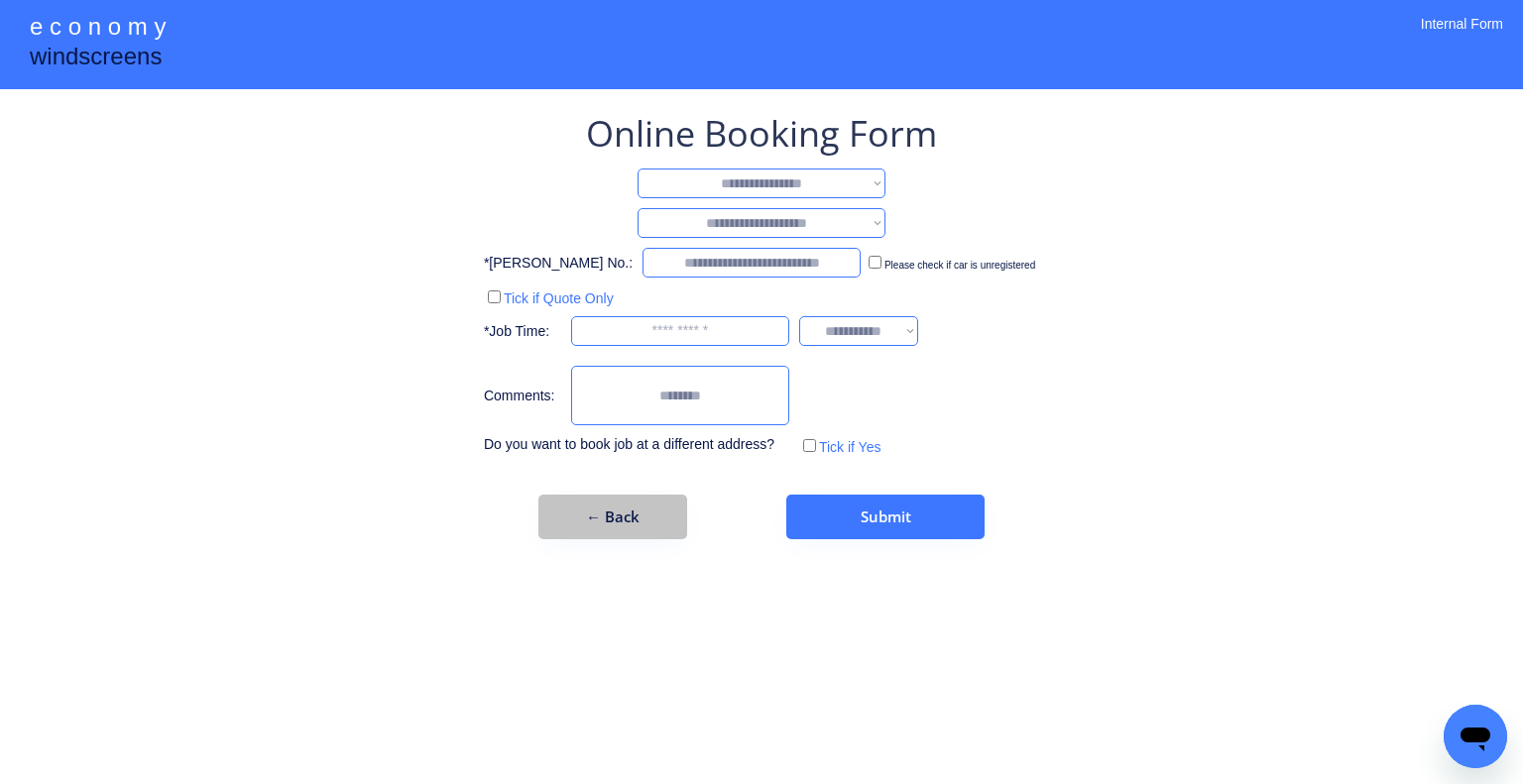 click on "←   Back" at bounding box center [613, 516] 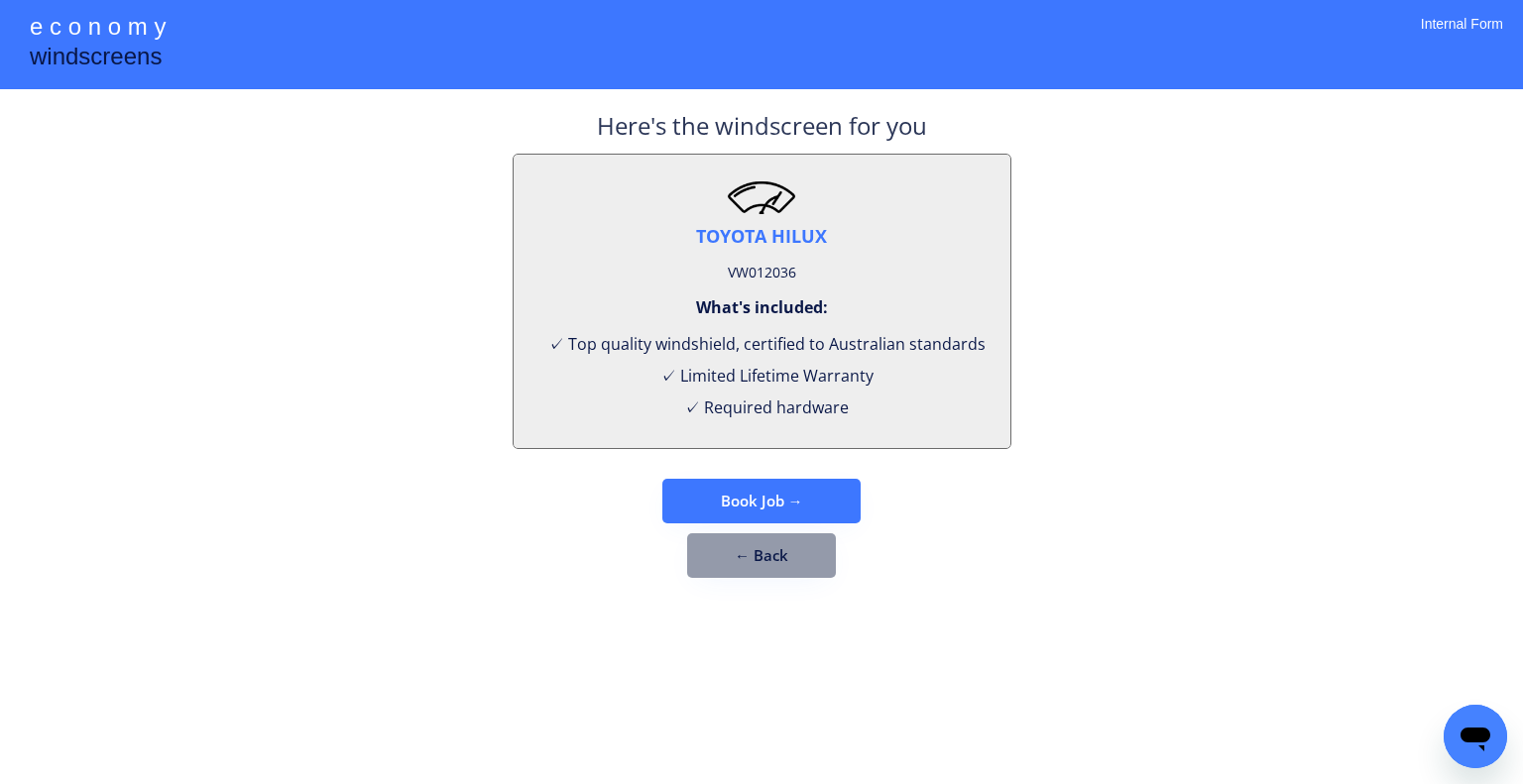 click on "VW012036" at bounding box center [762, 273] 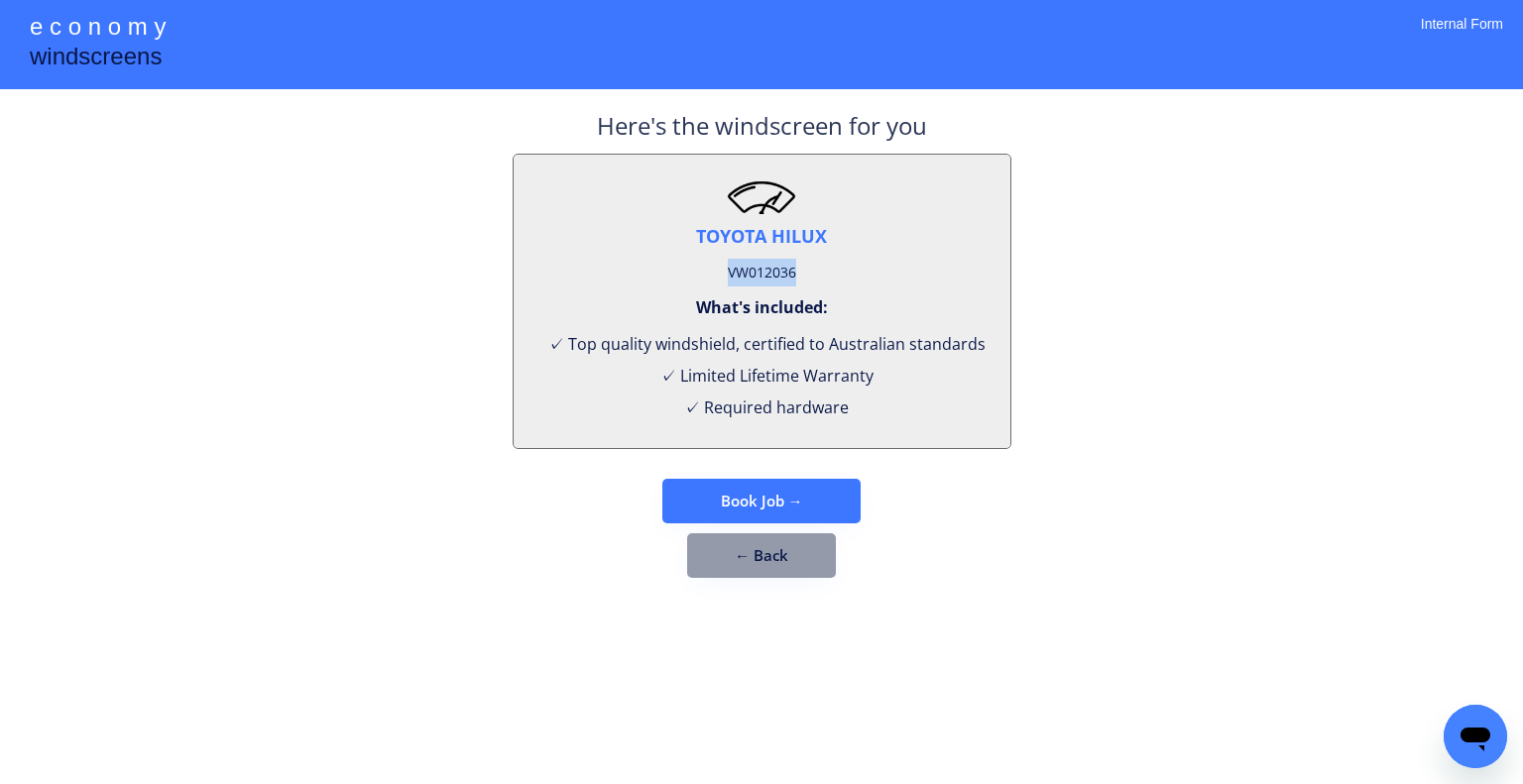 click on "VW012036" at bounding box center [762, 273] 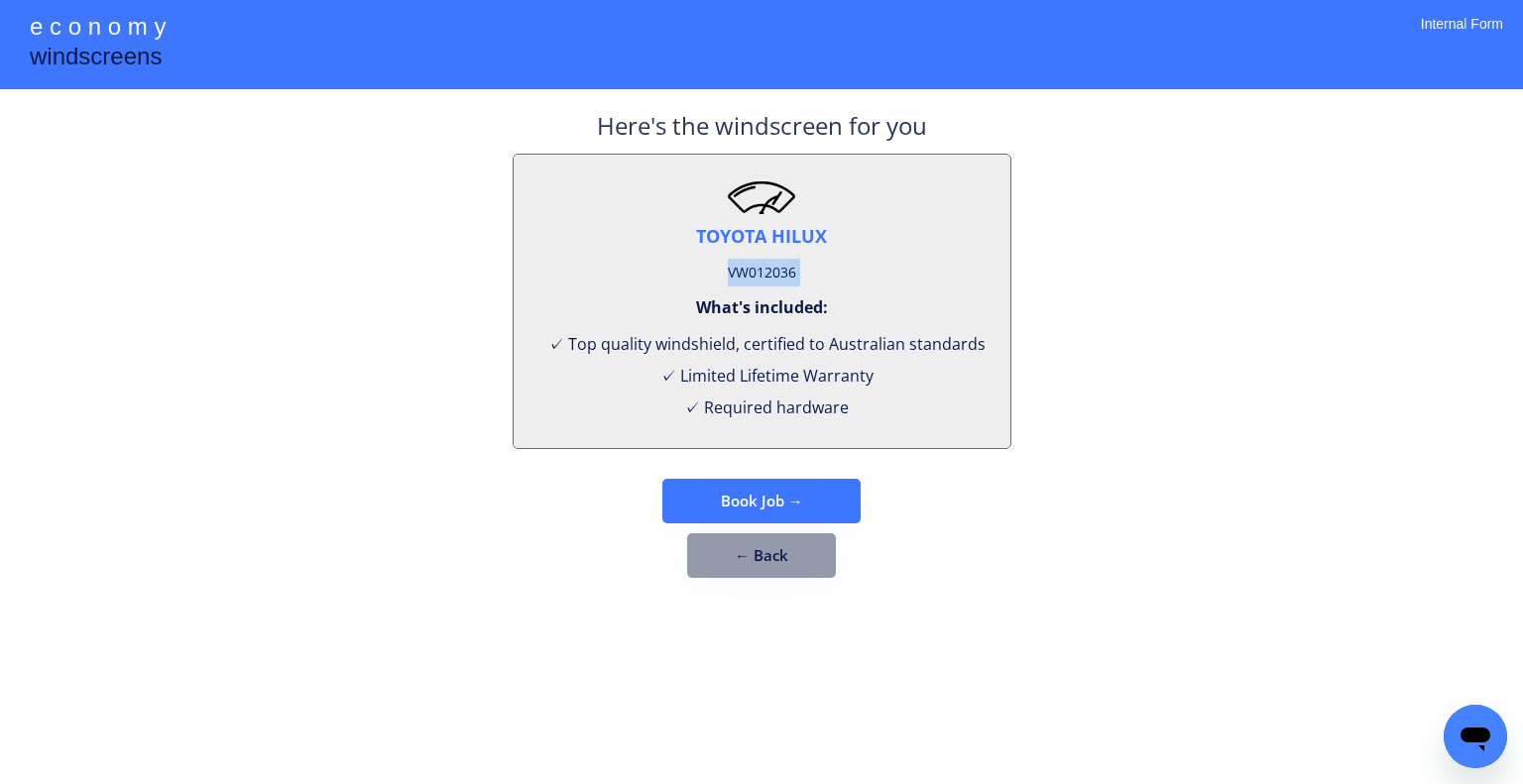 click on "VW012036" at bounding box center (762, 273) 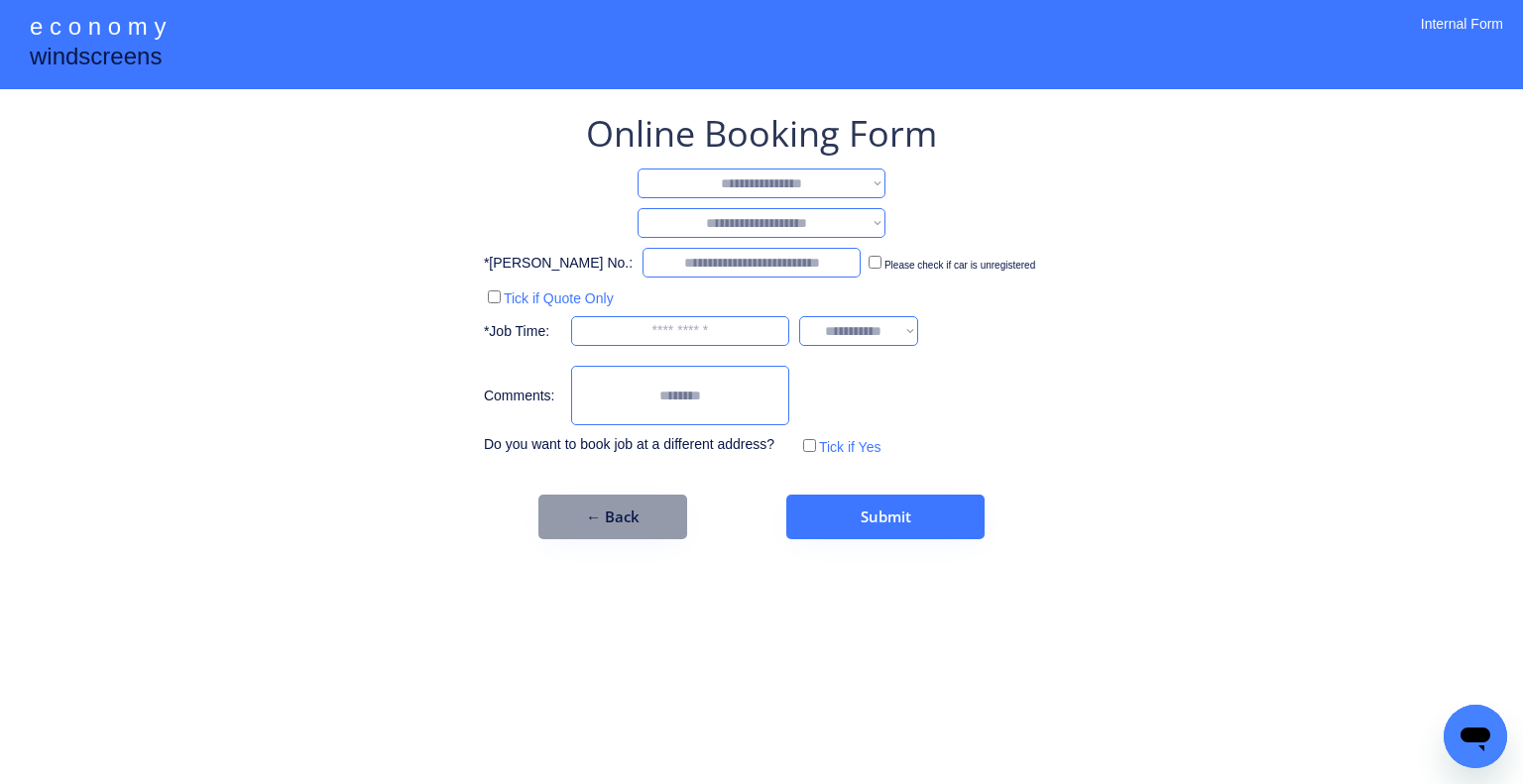 drag, startPoint x: 842, startPoint y: 182, endPoint x: 841, endPoint y: 192, distance: 10.049876 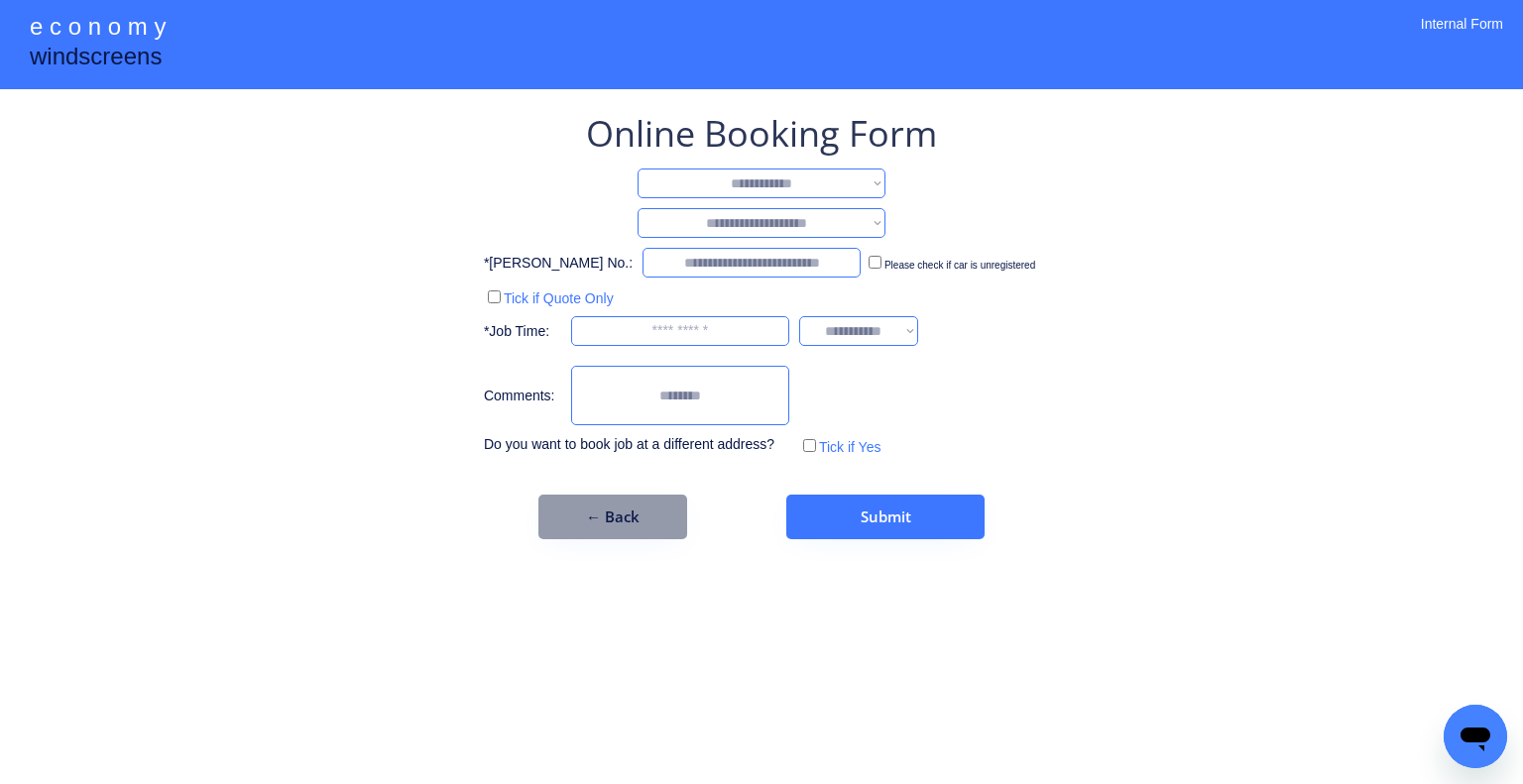 click on "**********" at bounding box center (762, 183) 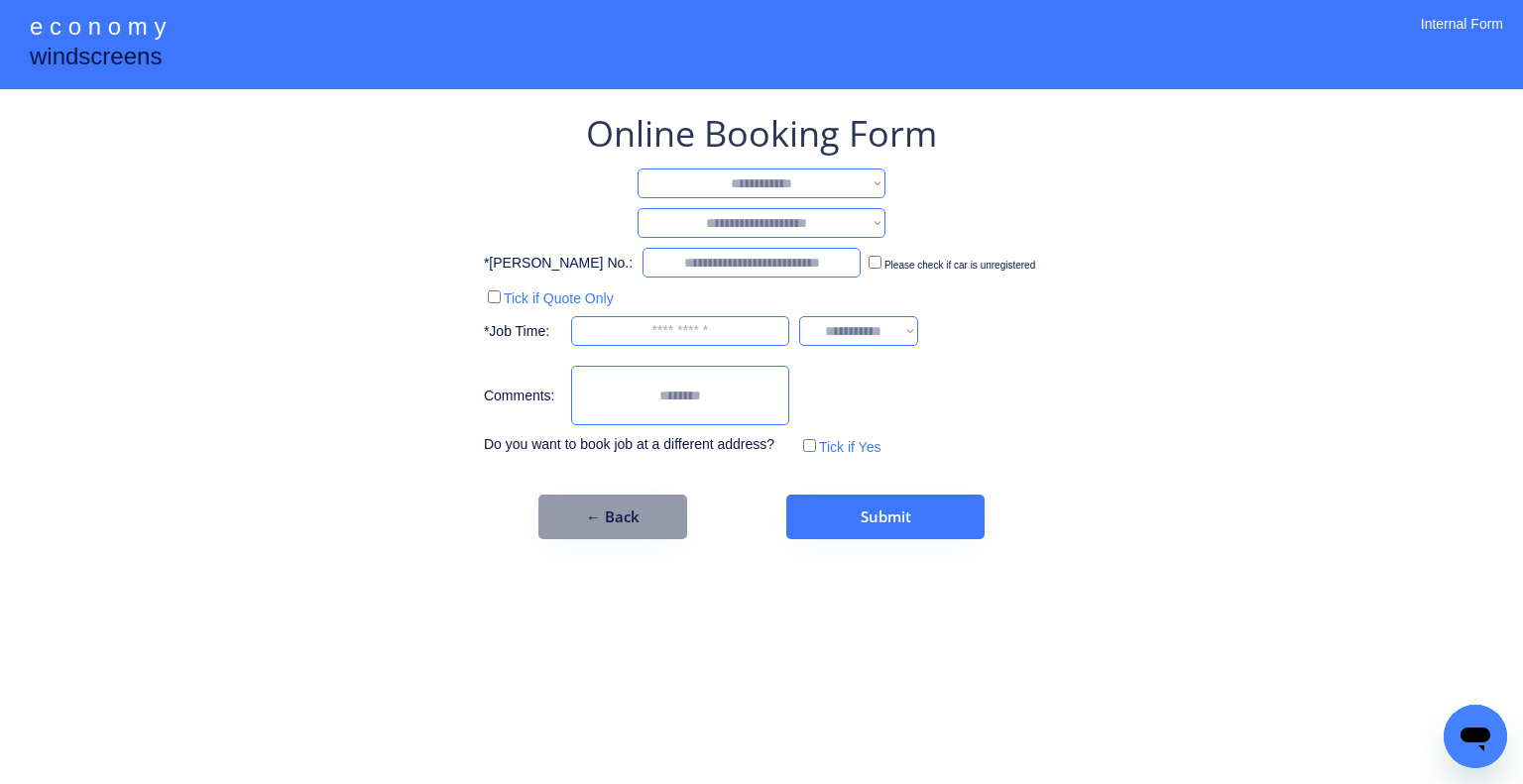 click on "**********" at bounding box center (762, 223) 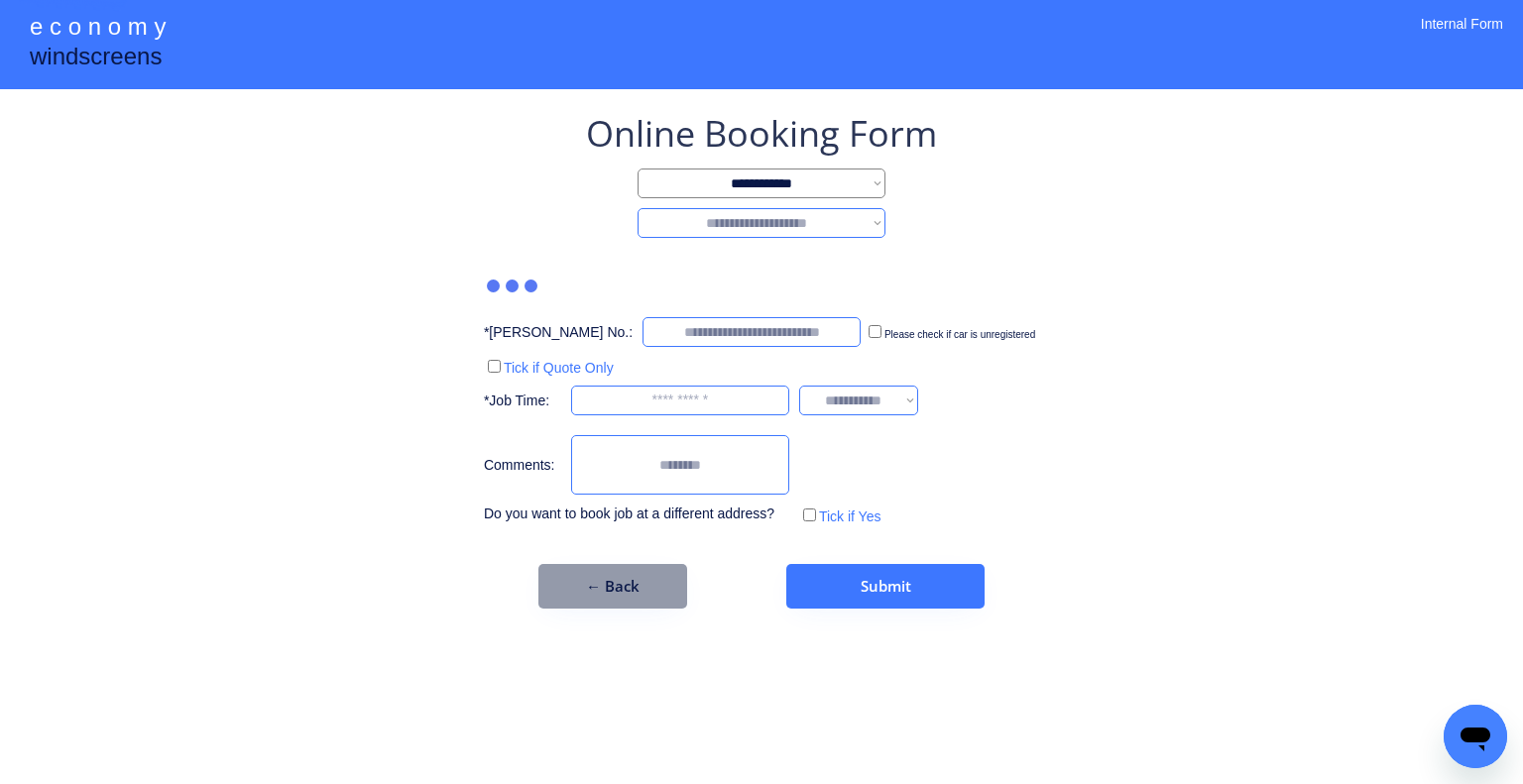 select on "********" 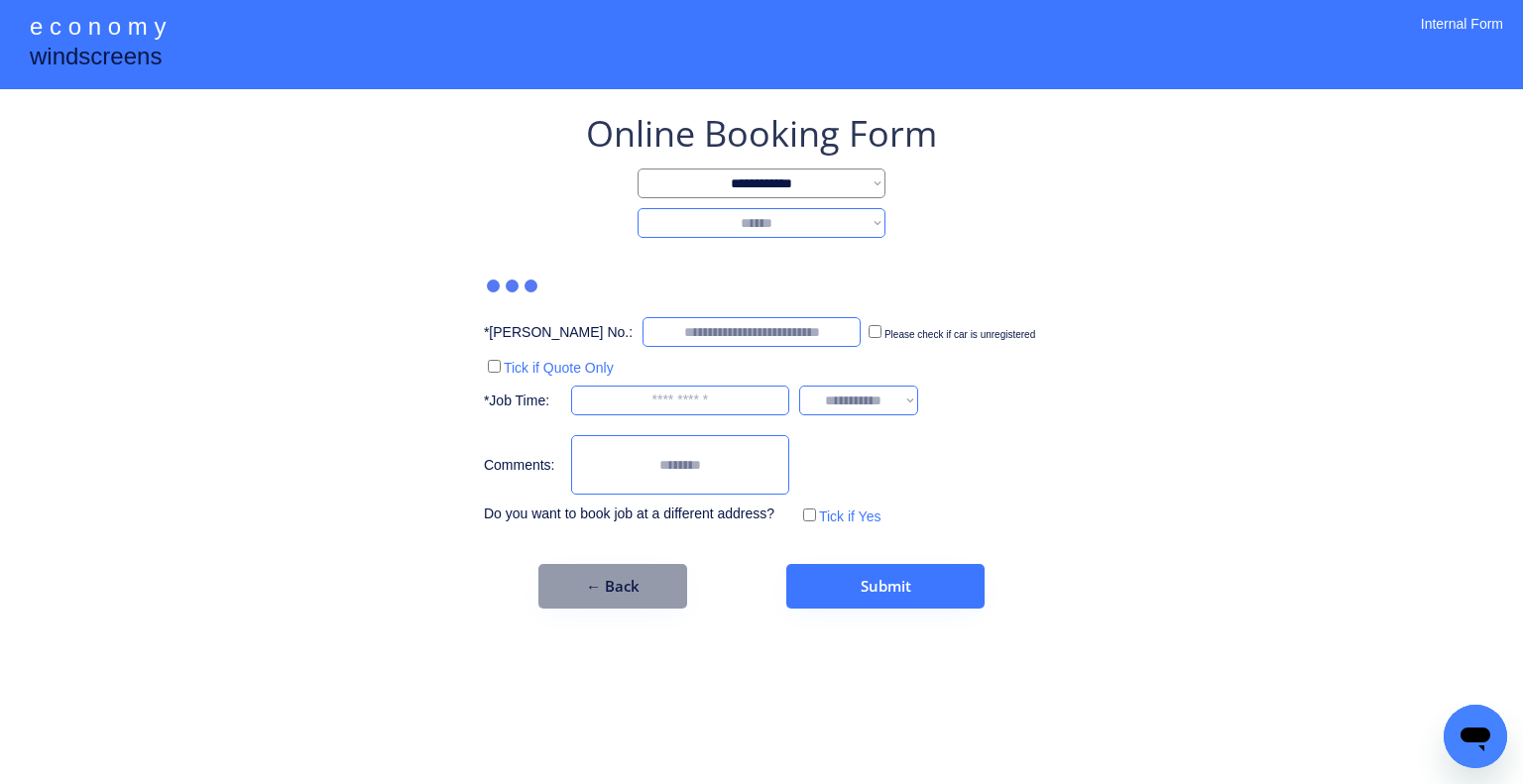 click on "**********" at bounding box center (762, 223) 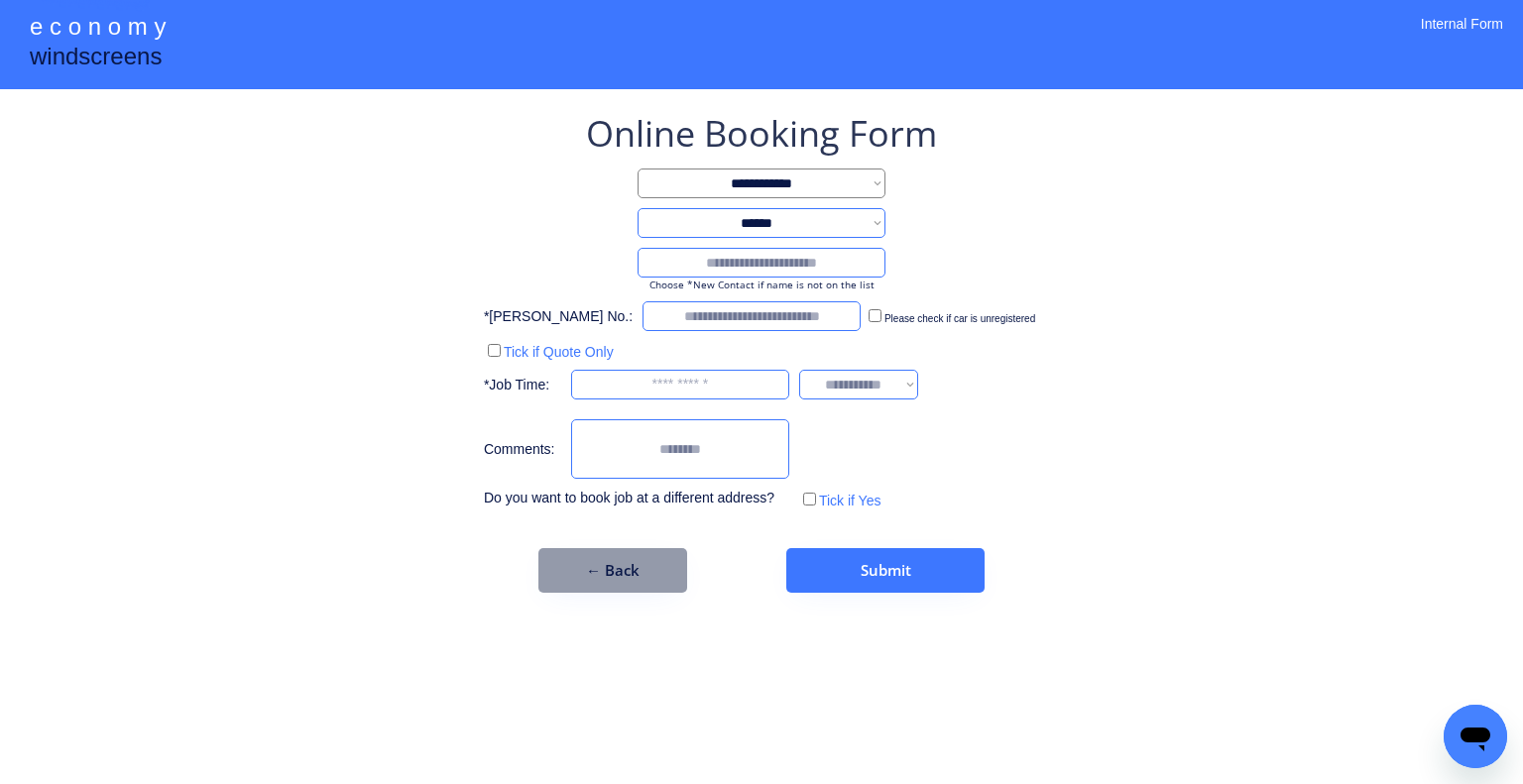click at bounding box center [762, 263] 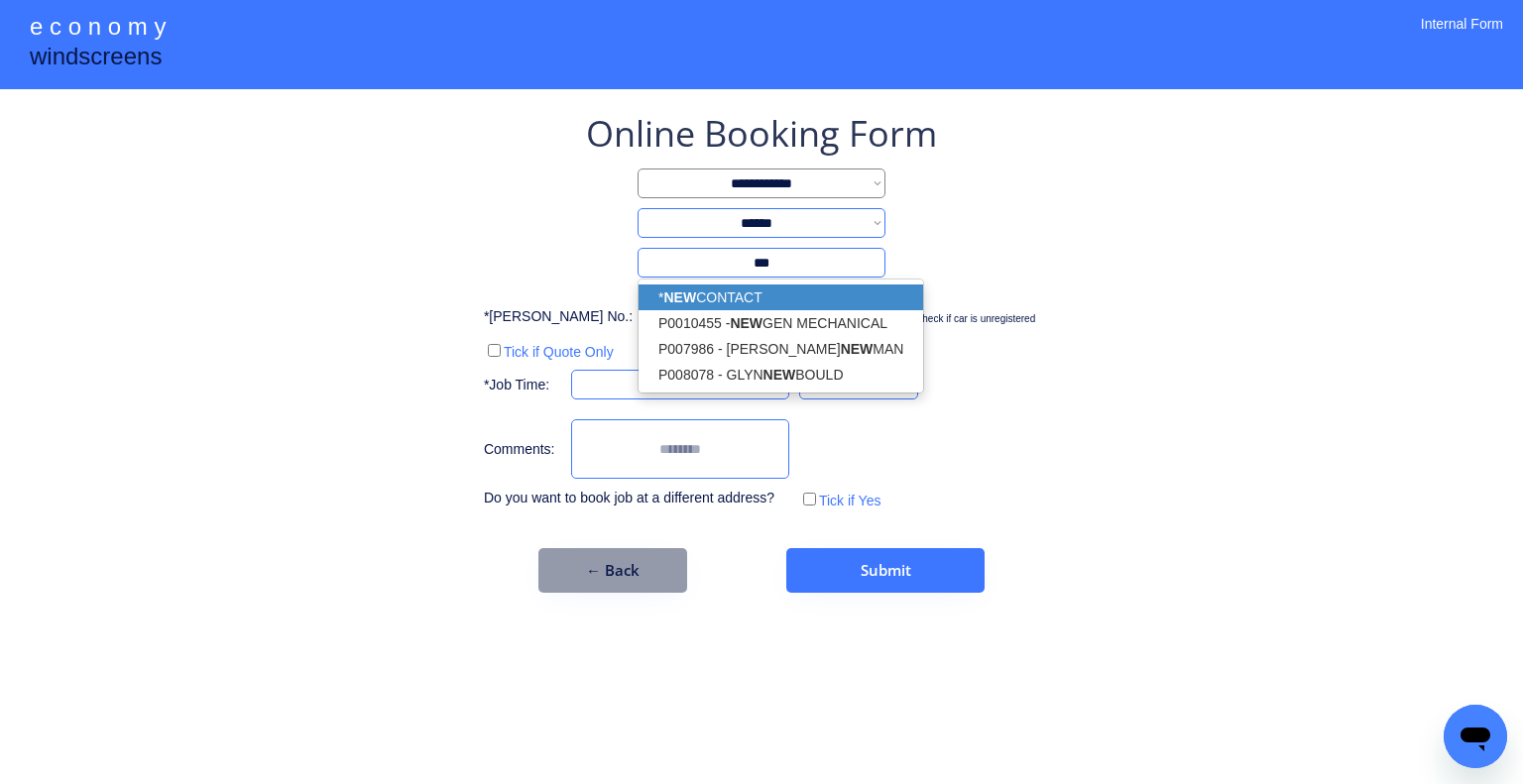 click on "* NEW  CONTACT" at bounding box center [780, 297] 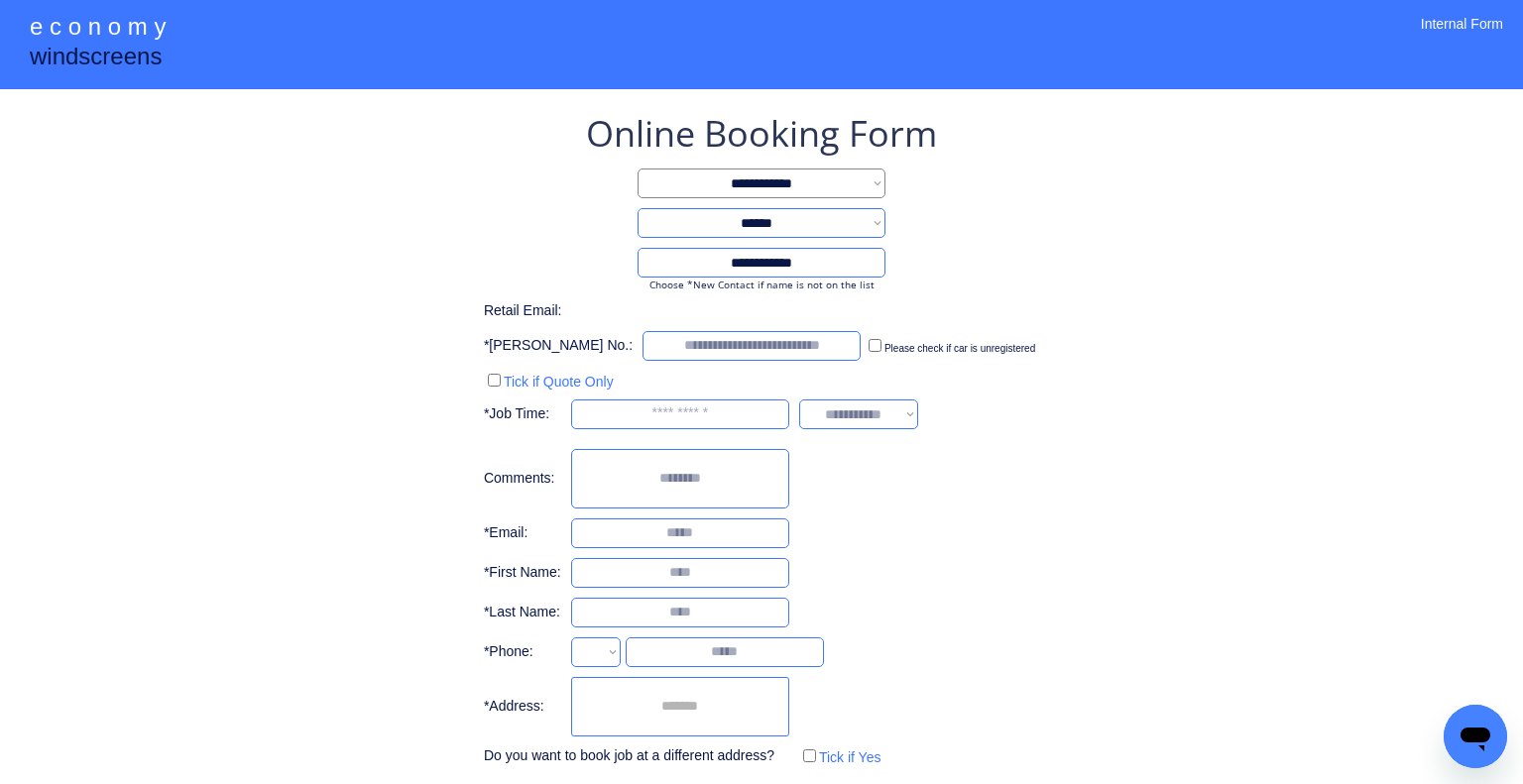 type on "**********" 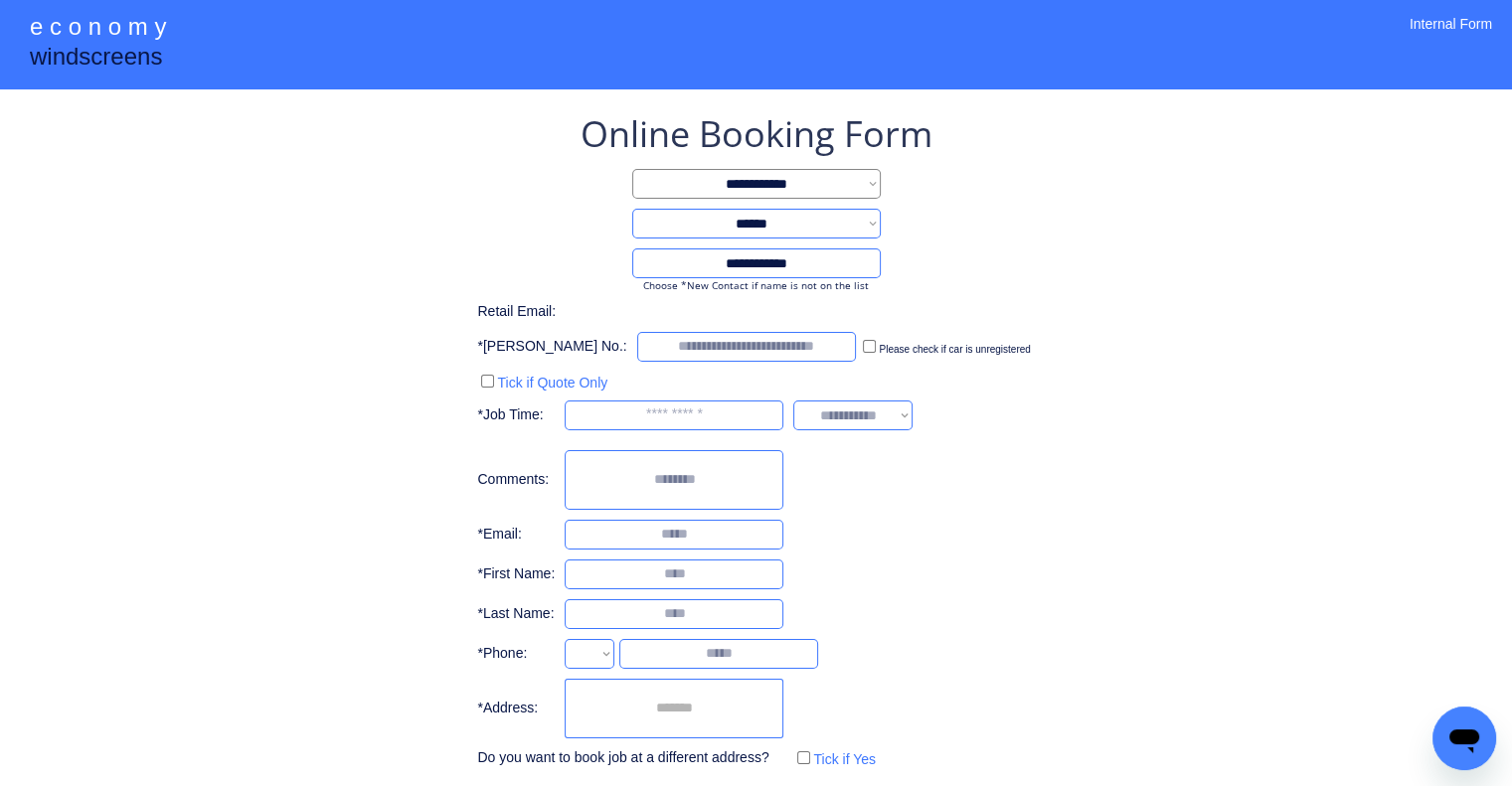 click on "**********" at bounding box center (756, 441) 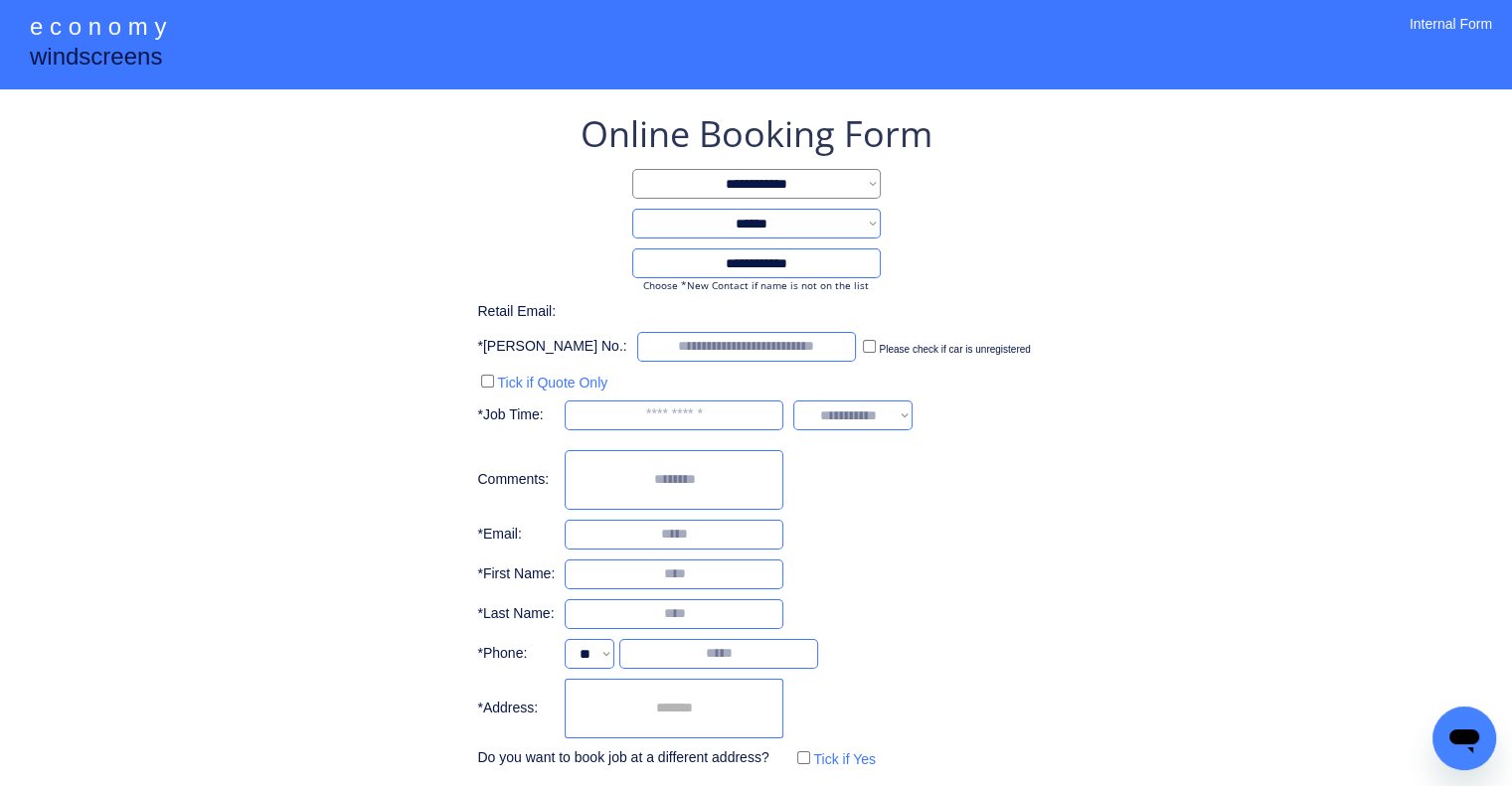 click at bounding box center (674, 708) 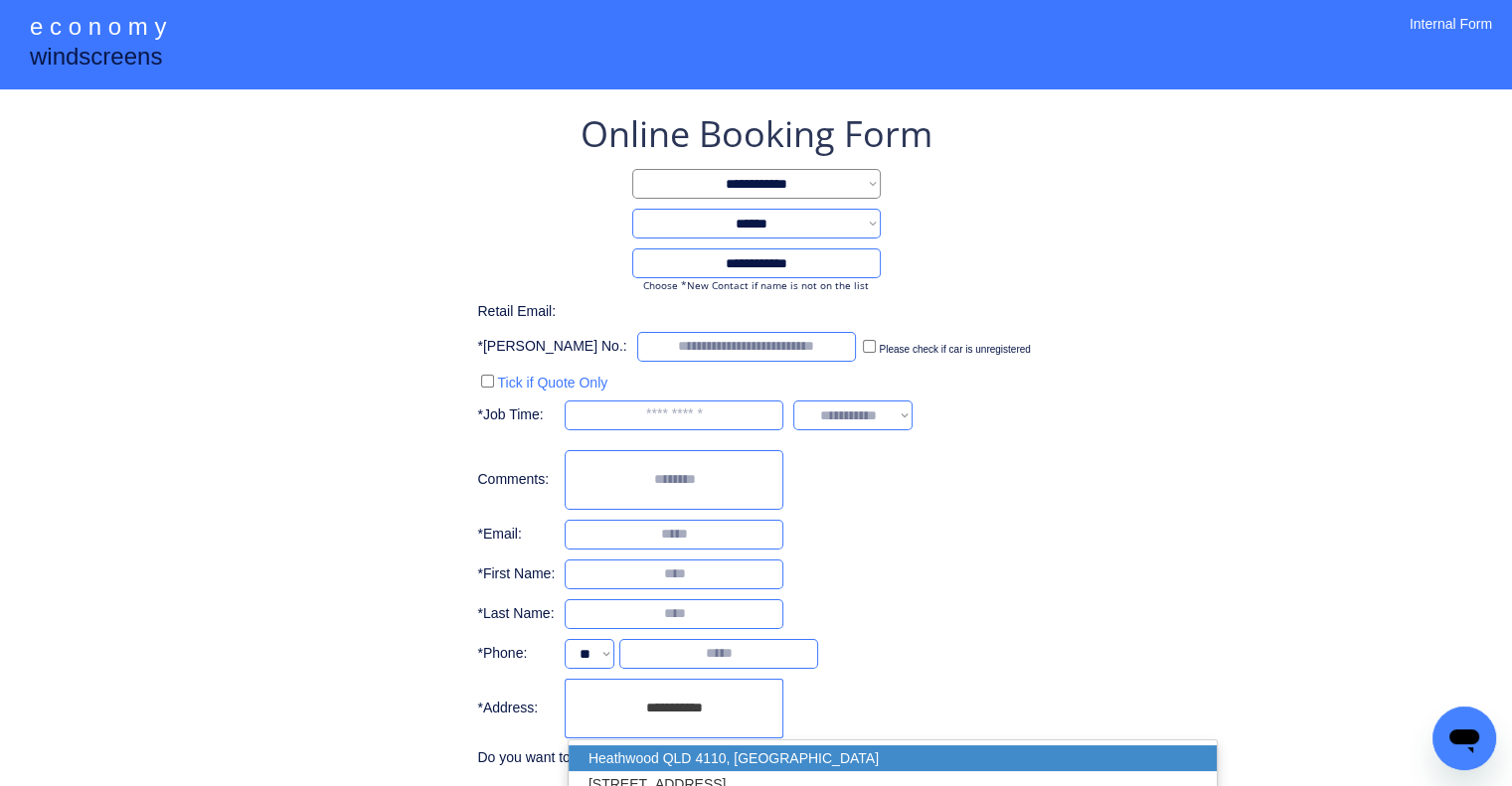 click on "Heathwood QLD 4110, Australia" at bounding box center (893, 758) 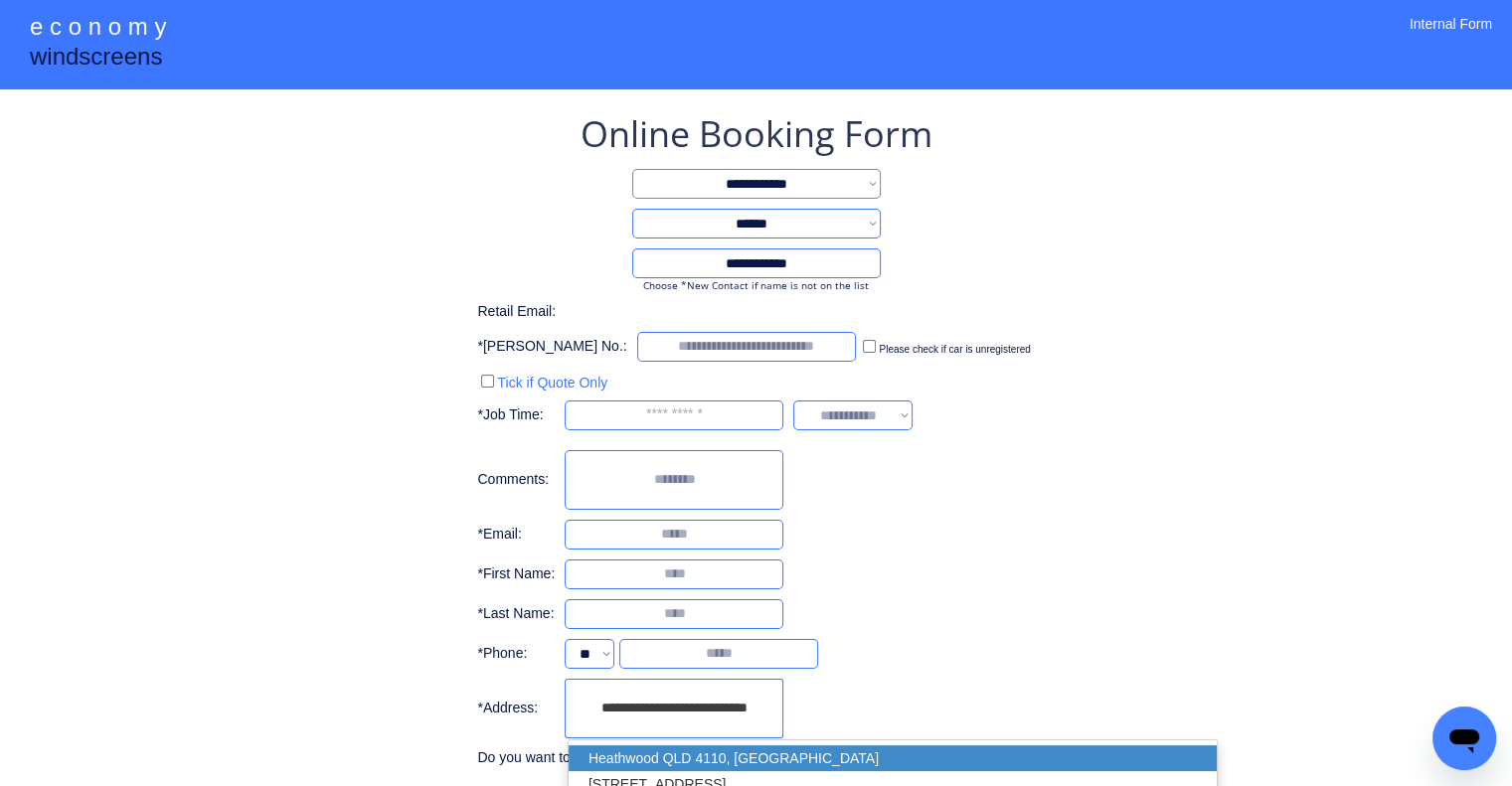 type on "**********" 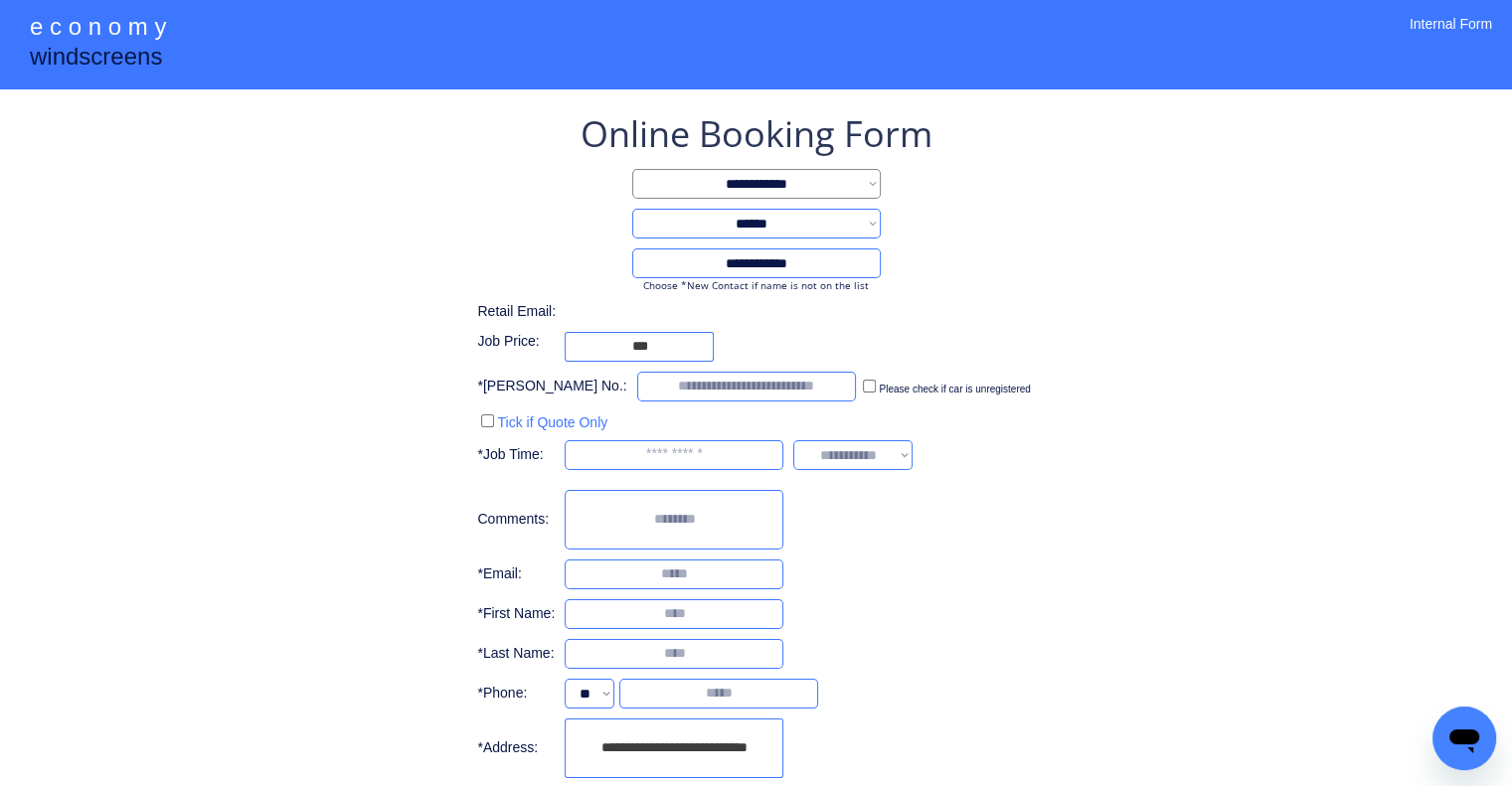click on "**********" at bounding box center (756, 475) 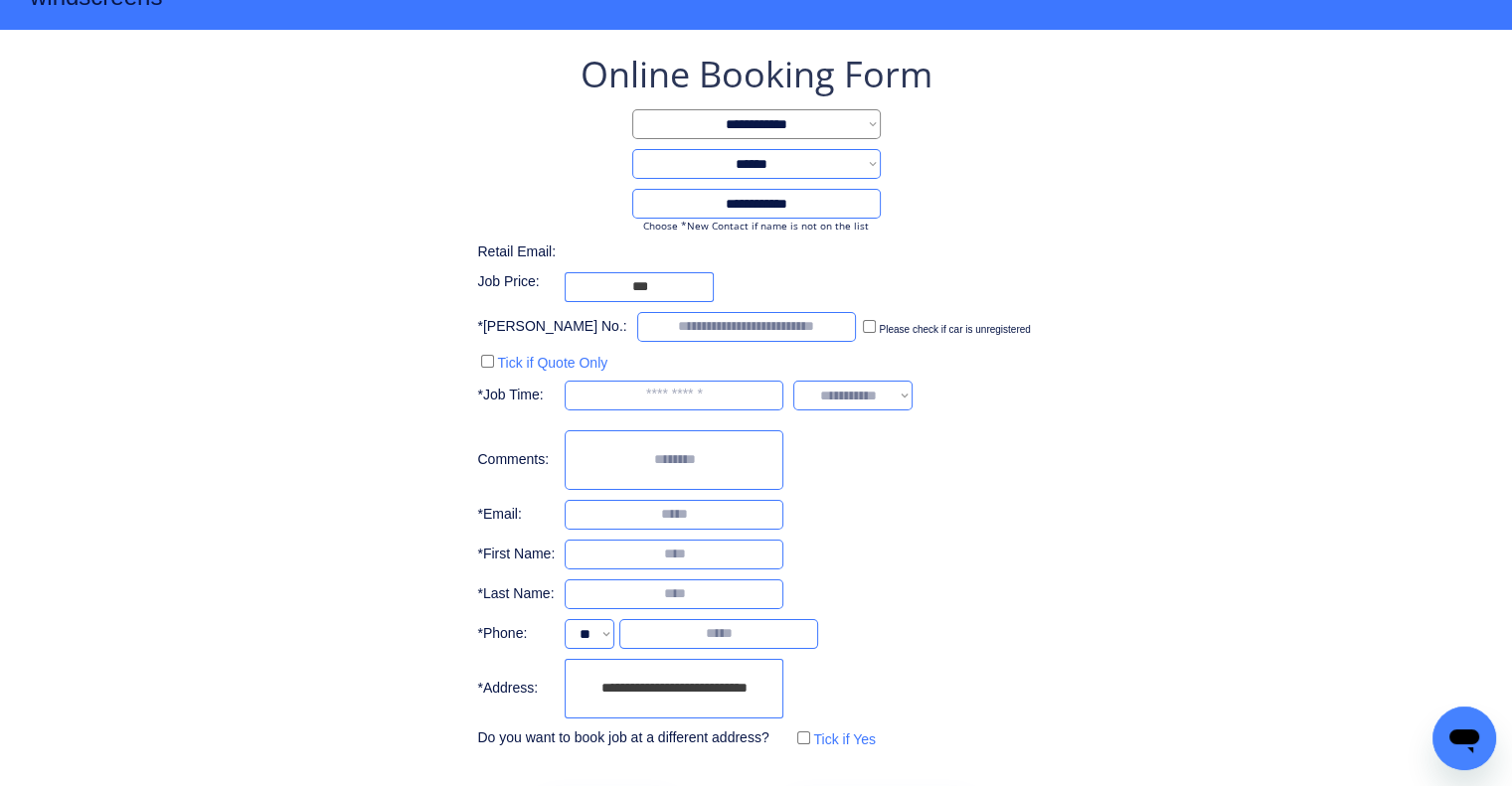 scroll, scrollTop: 0, scrollLeft: 0, axis: both 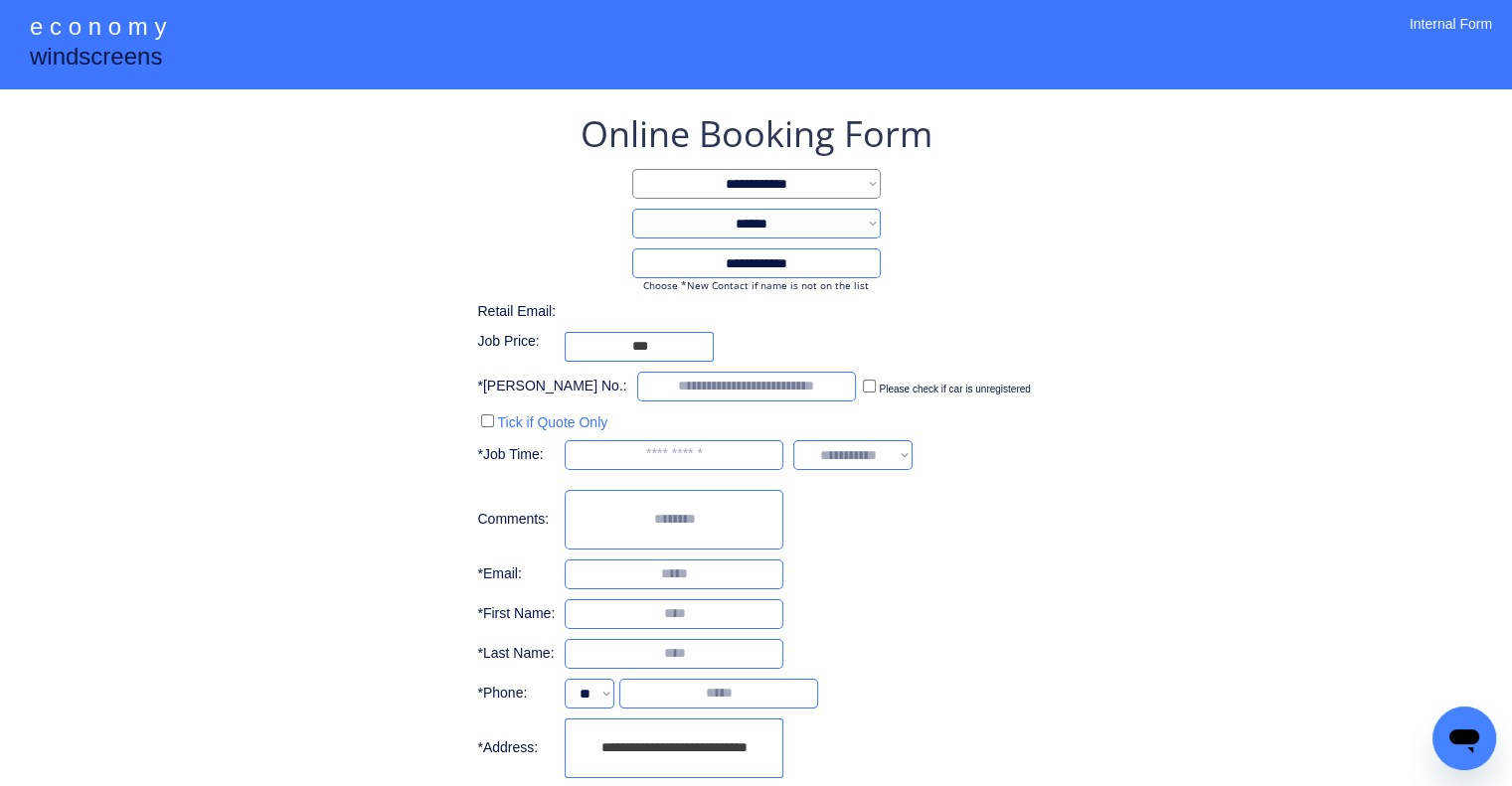 click on "**********" at bounding box center [674, 748] 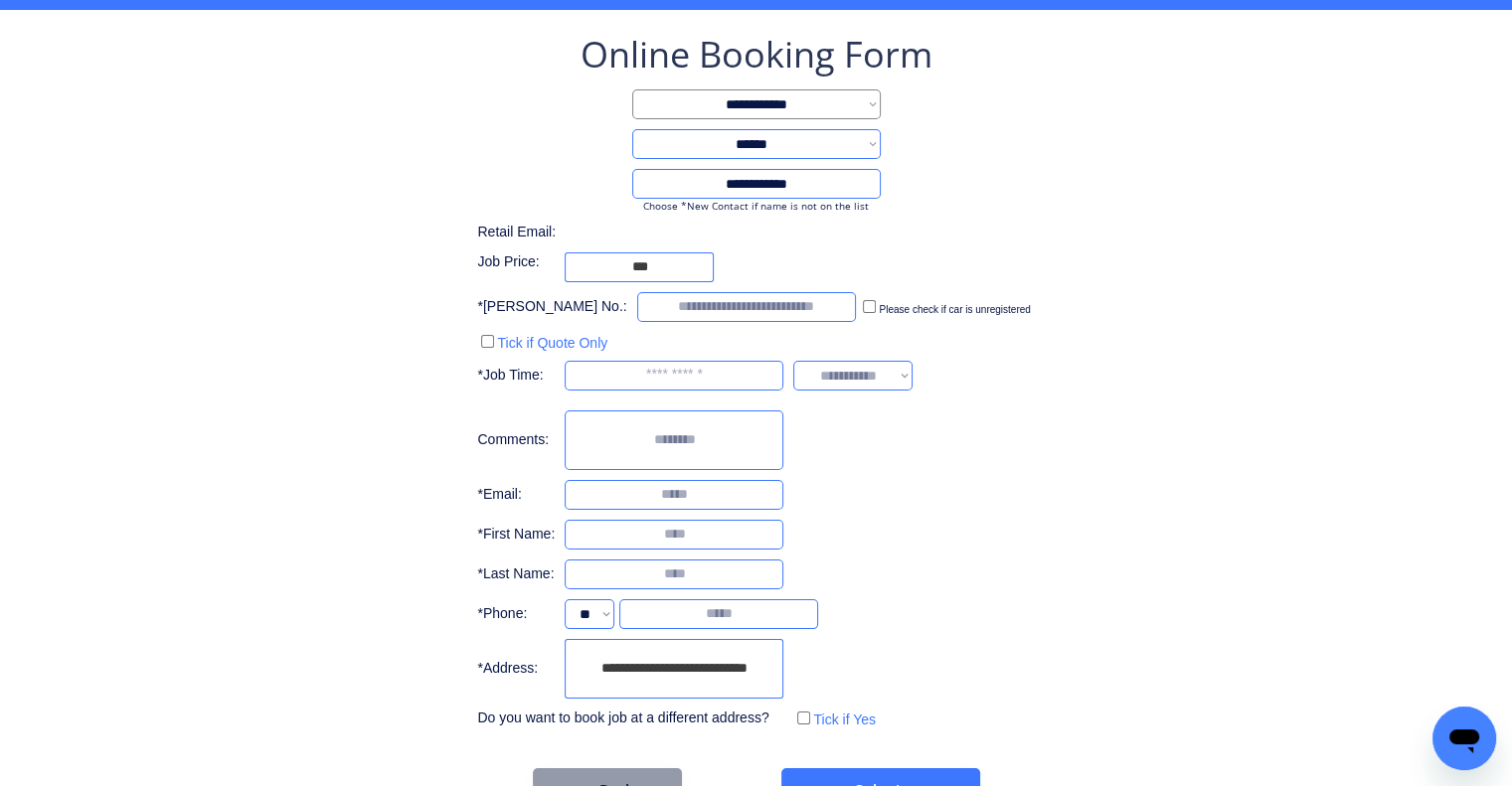 scroll, scrollTop: 135, scrollLeft: 0, axis: vertical 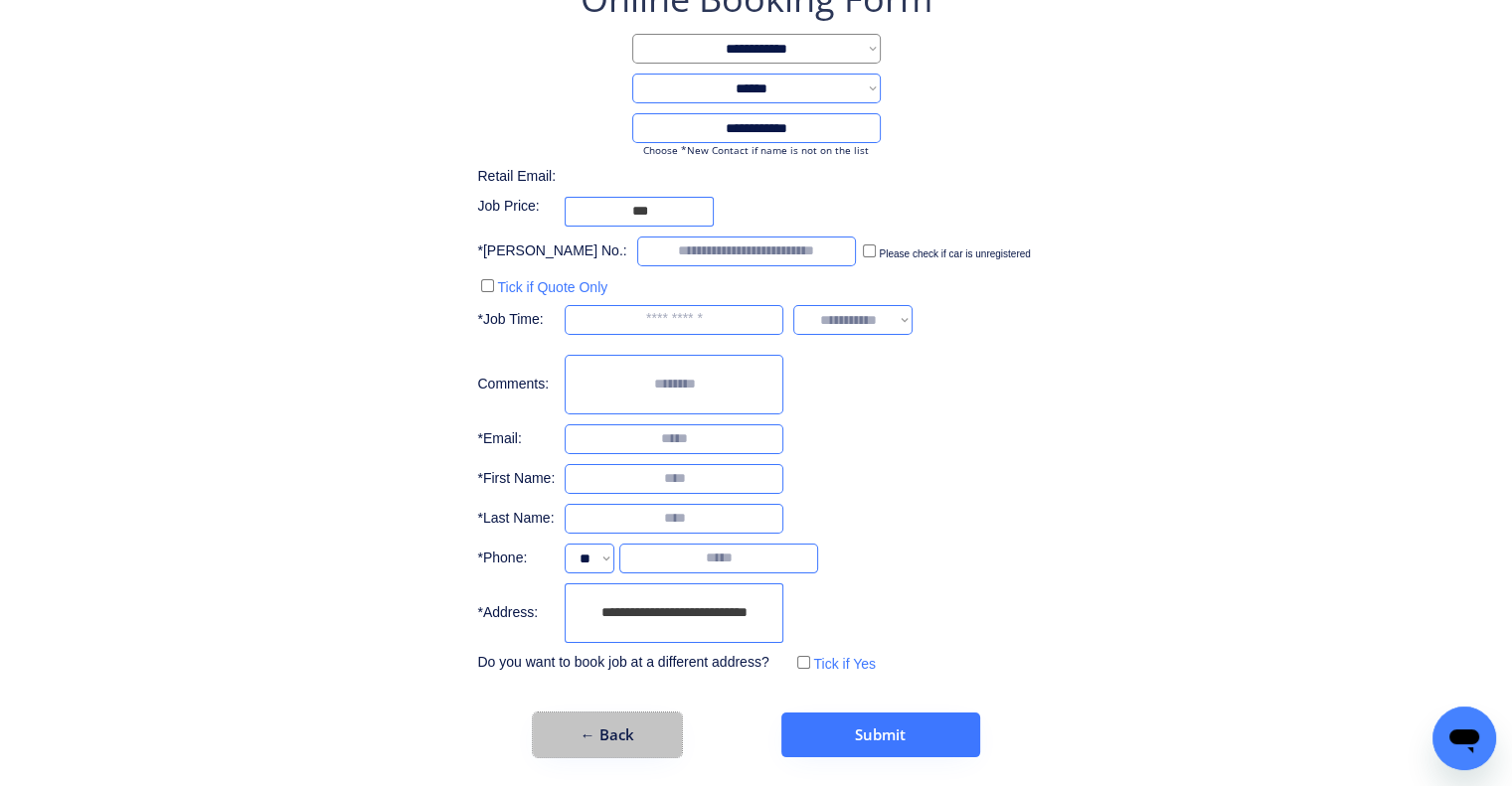click on "←   Back" at bounding box center [607, 734] 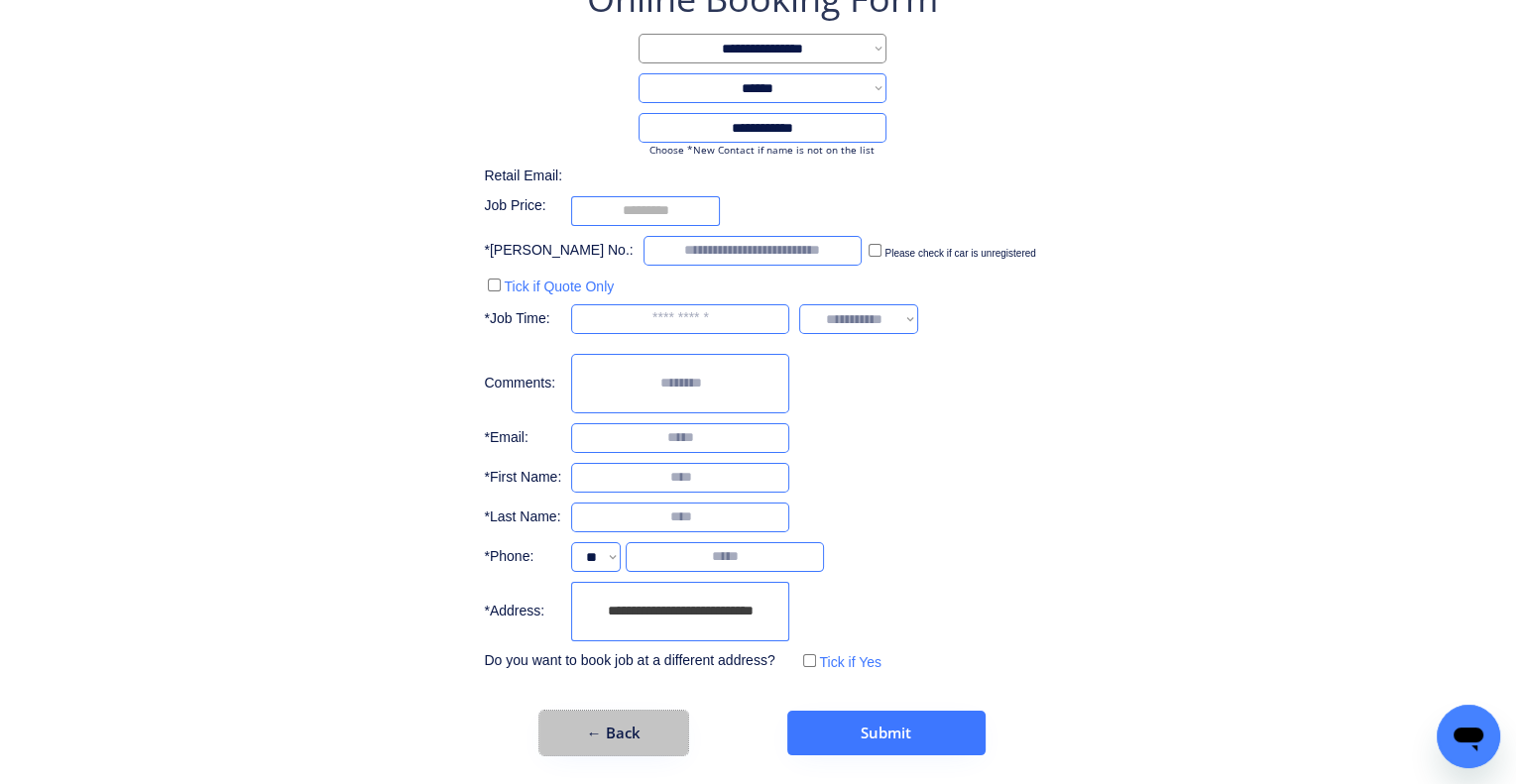scroll, scrollTop: 0, scrollLeft: 0, axis: both 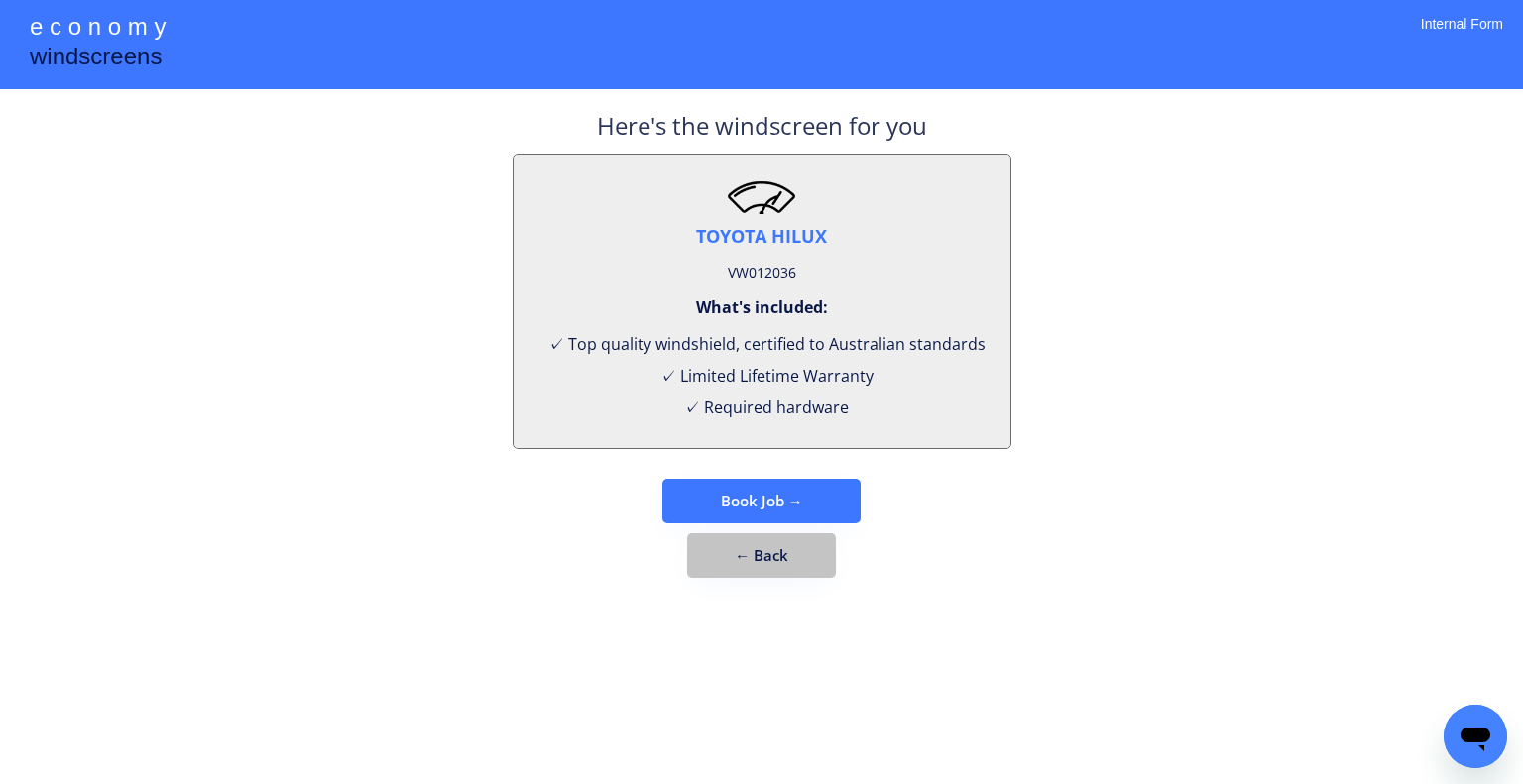 drag, startPoint x: 789, startPoint y: 550, endPoint x: 864, endPoint y: 605, distance: 93.00538 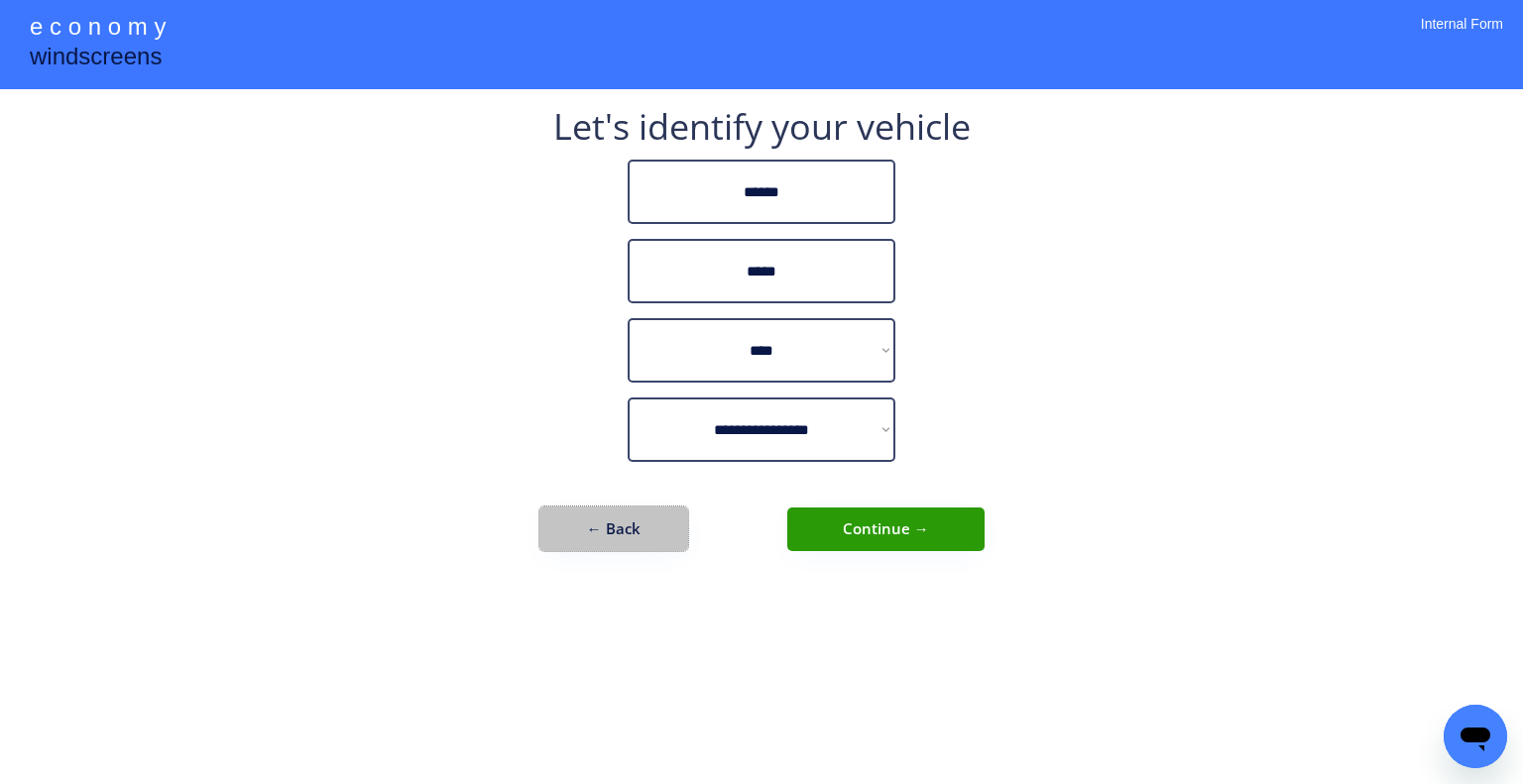 drag, startPoint x: 632, startPoint y: 513, endPoint x: 1122, endPoint y: 45, distance: 677.5869 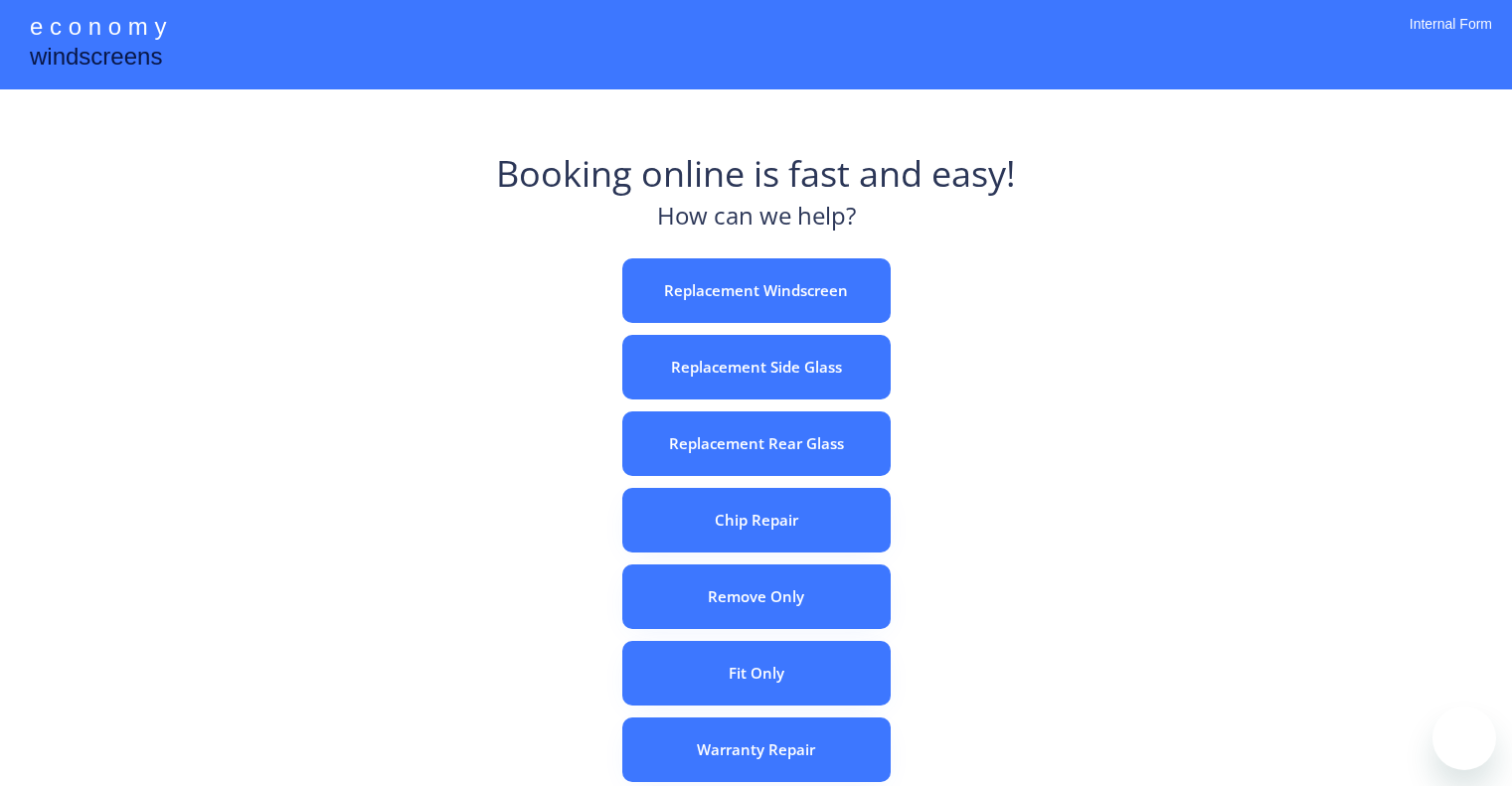 scroll, scrollTop: 0, scrollLeft: 0, axis: both 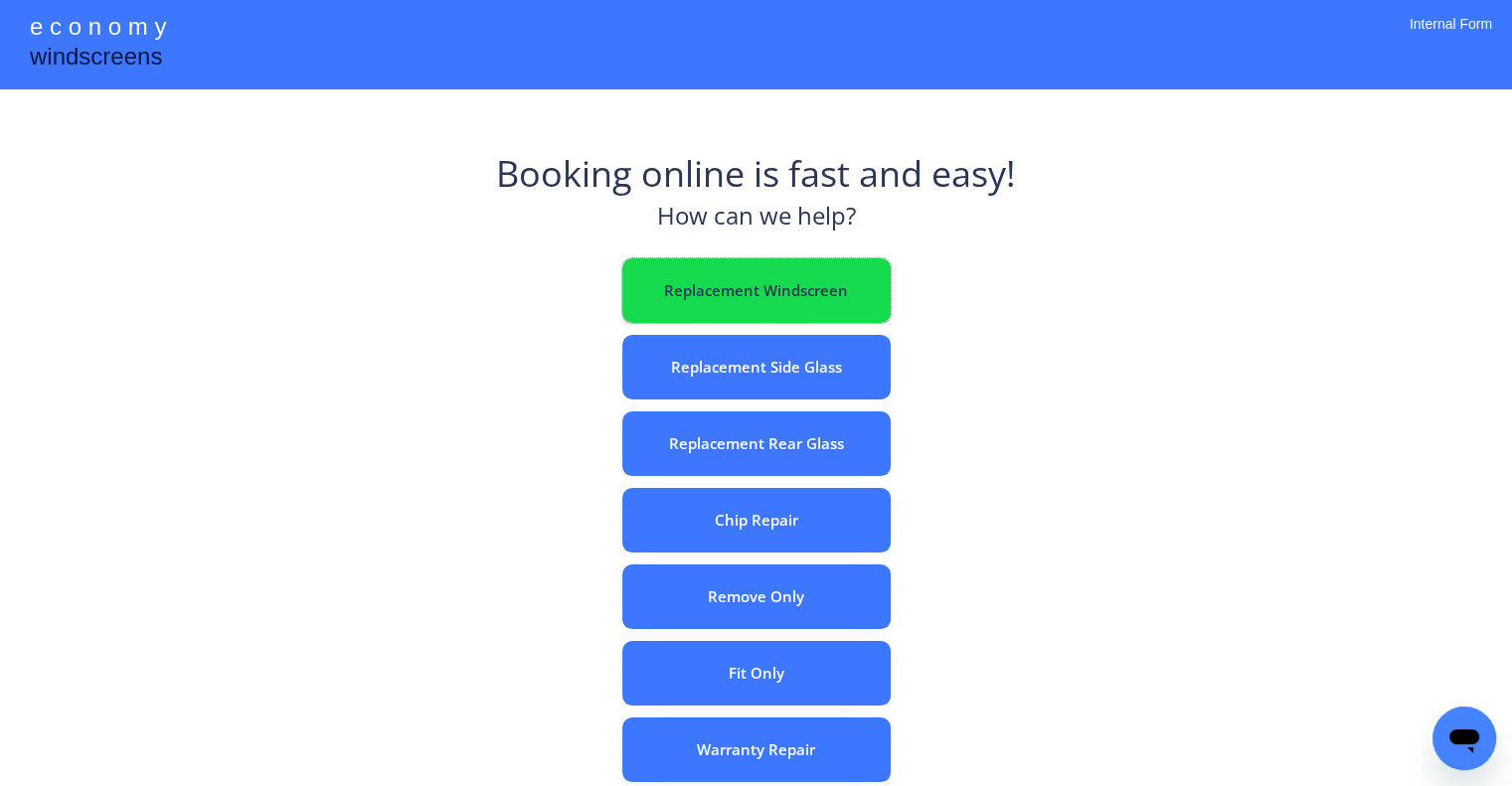 click on "Replacement Windscreen" at bounding box center (756, 290) 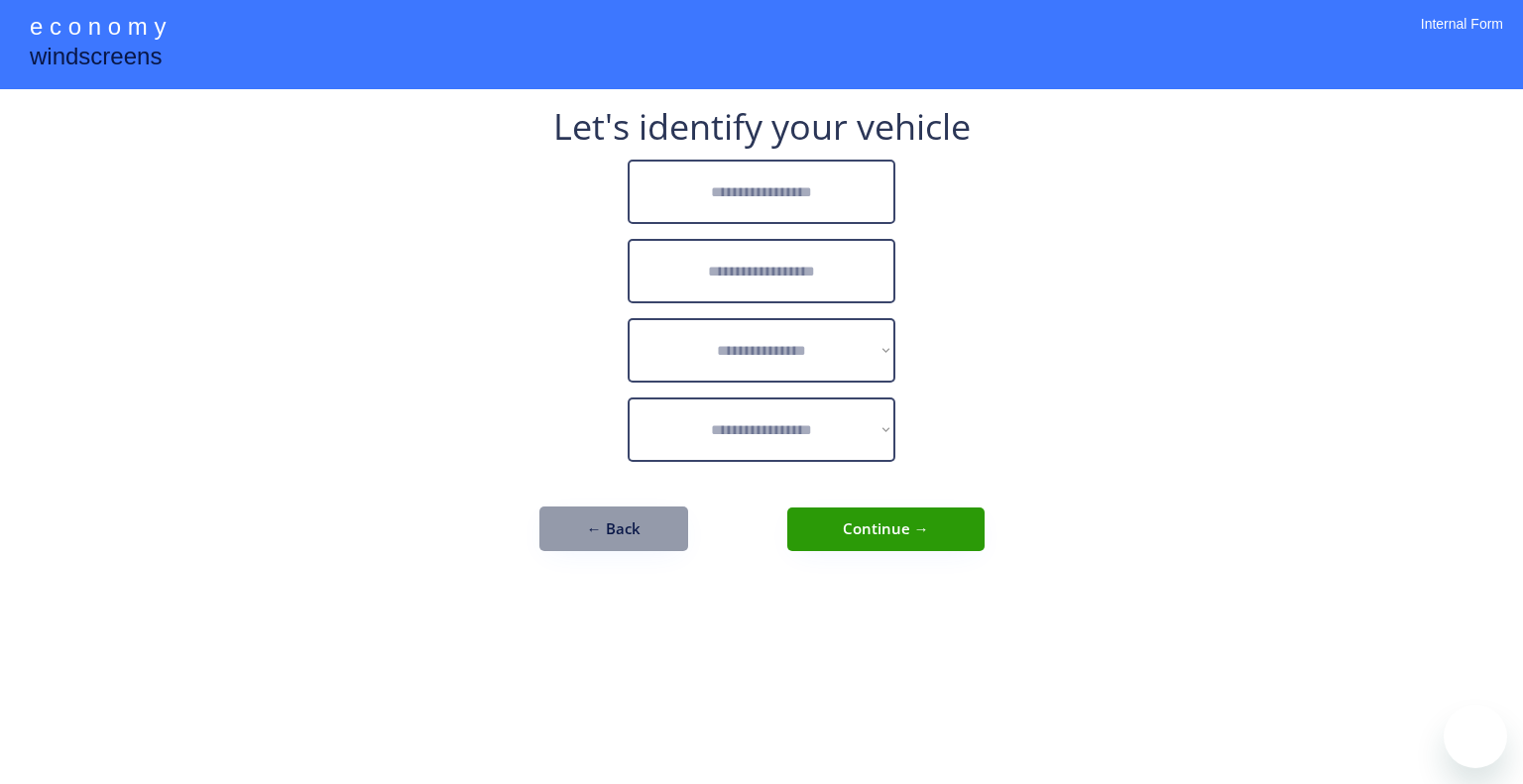 scroll, scrollTop: 0, scrollLeft: 0, axis: both 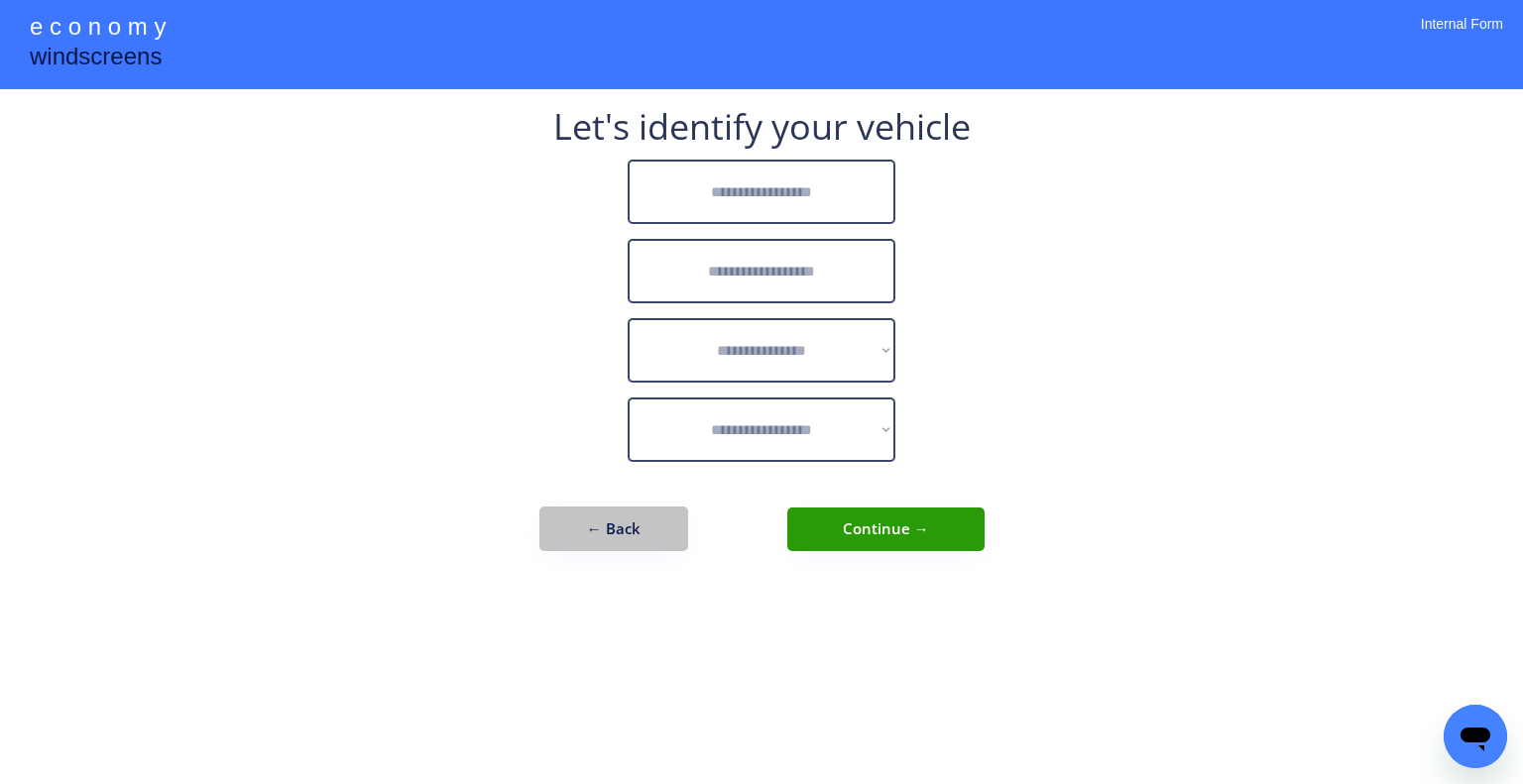 click on "←   Back" at bounding box center (614, 528) 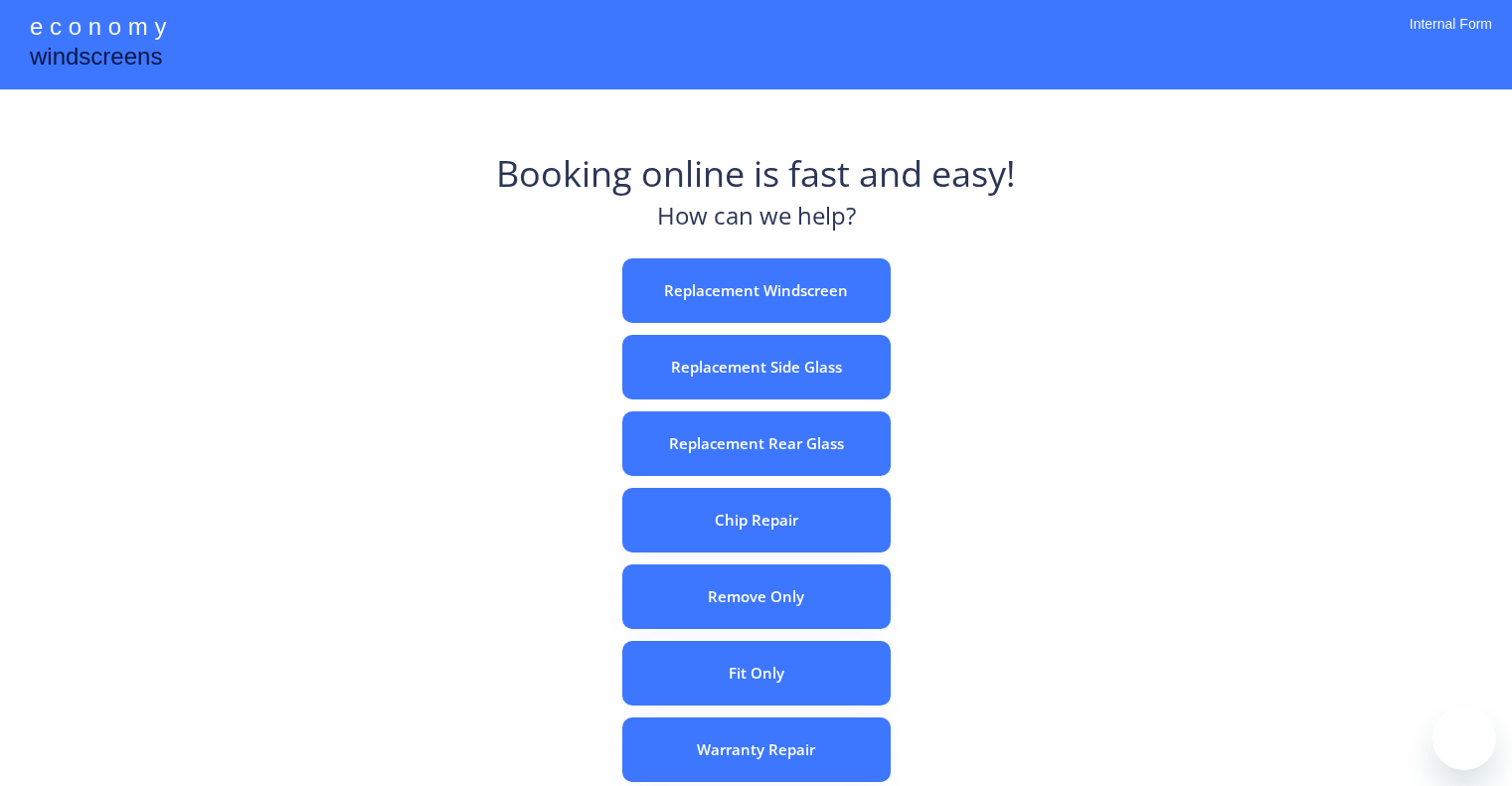 scroll, scrollTop: 0, scrollLeft: 0, axis: both 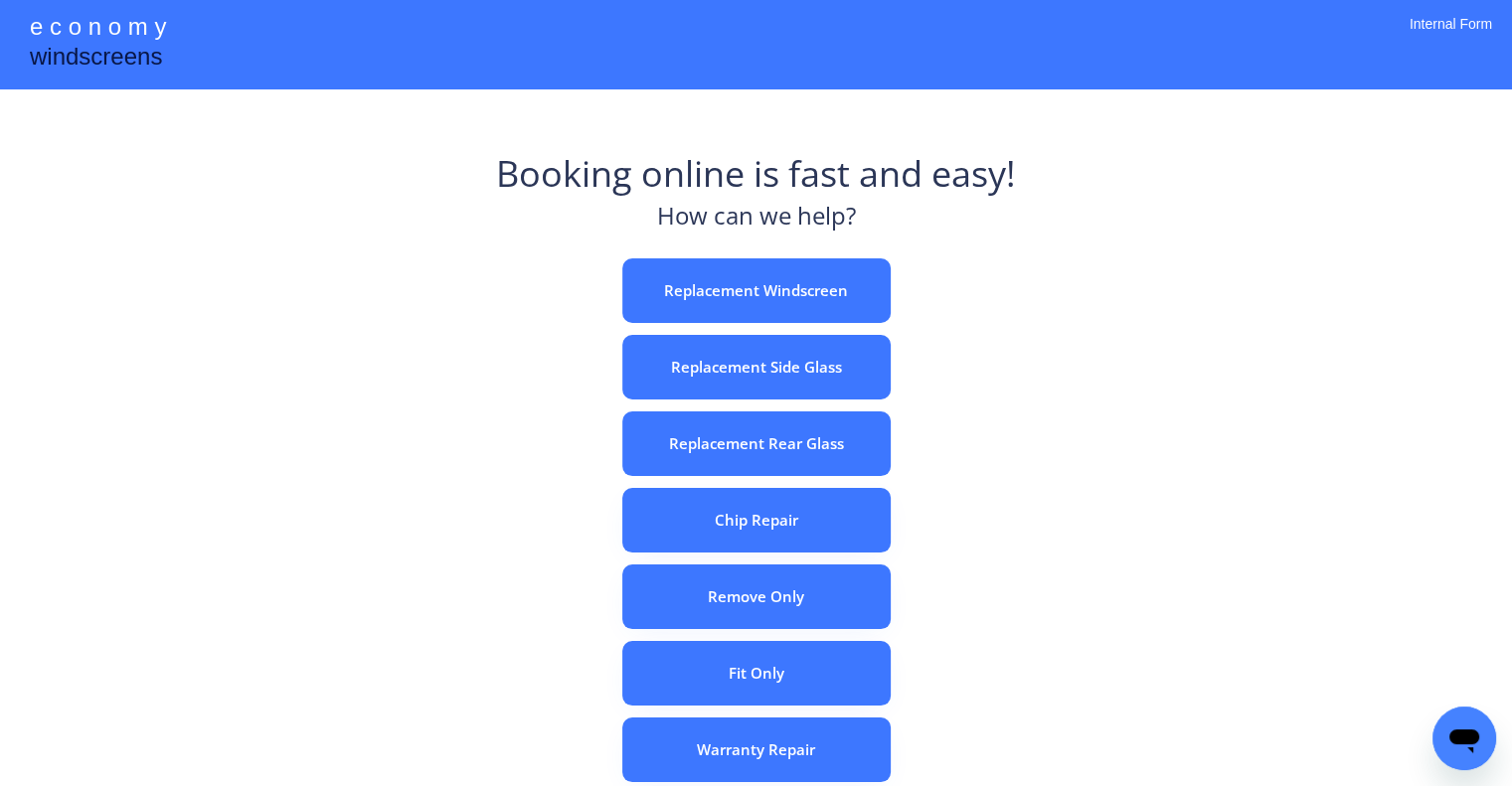 click on "e c o n o m y windscreens Booking online is fast and easy! How can we help? Replacement Windscreen Replacement Side Glass Replacement Rear Glass Chip Repair Remove Only Fit Only Warranty Repair ADAS Recalibration Only Rebook a Job Confirm Quotes Manual Booking Internal Form" at bounding box center [756, 553] 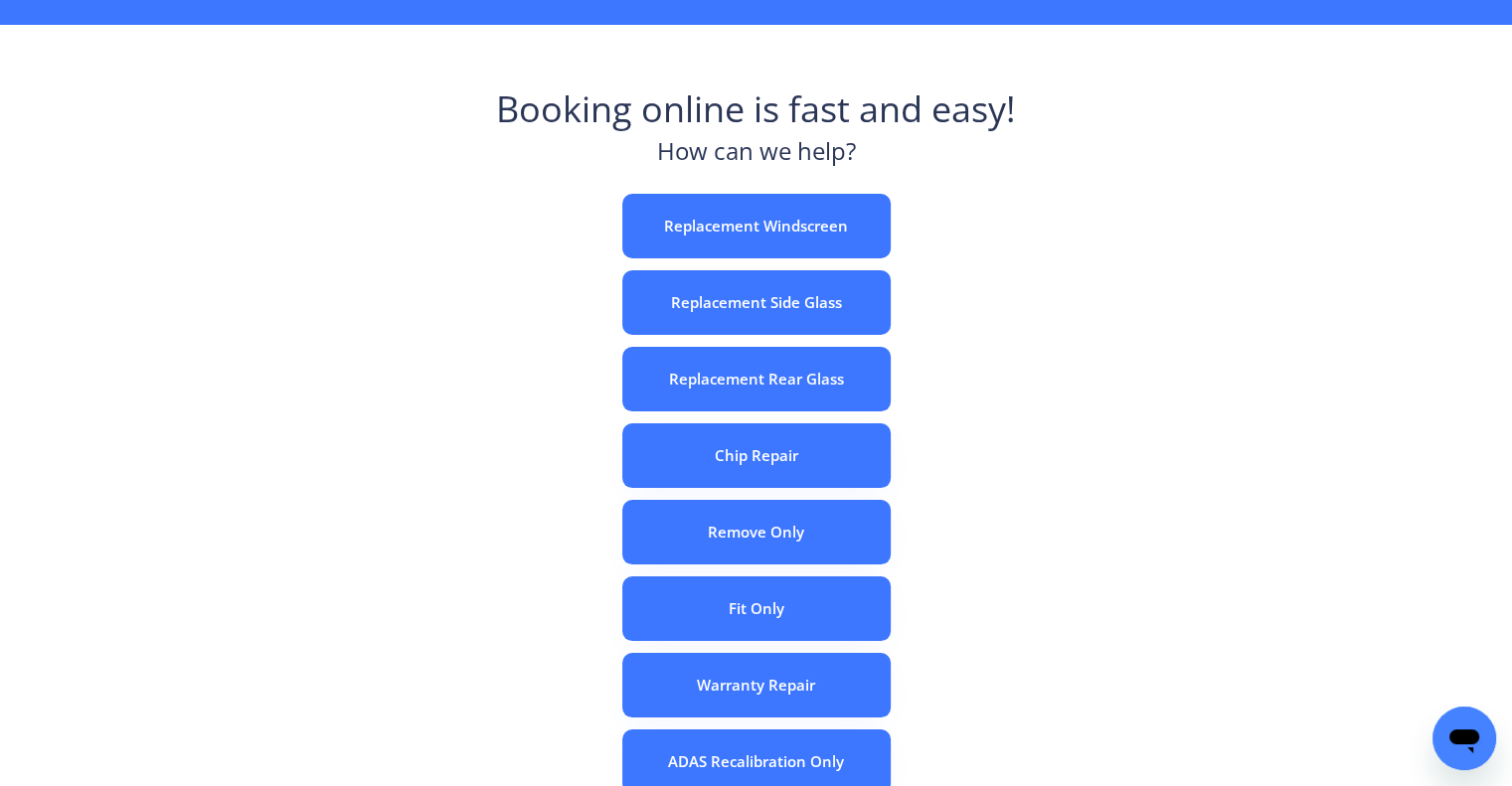 scroll, scrollTop: 99, scrollLeft: 0, axis: vertical 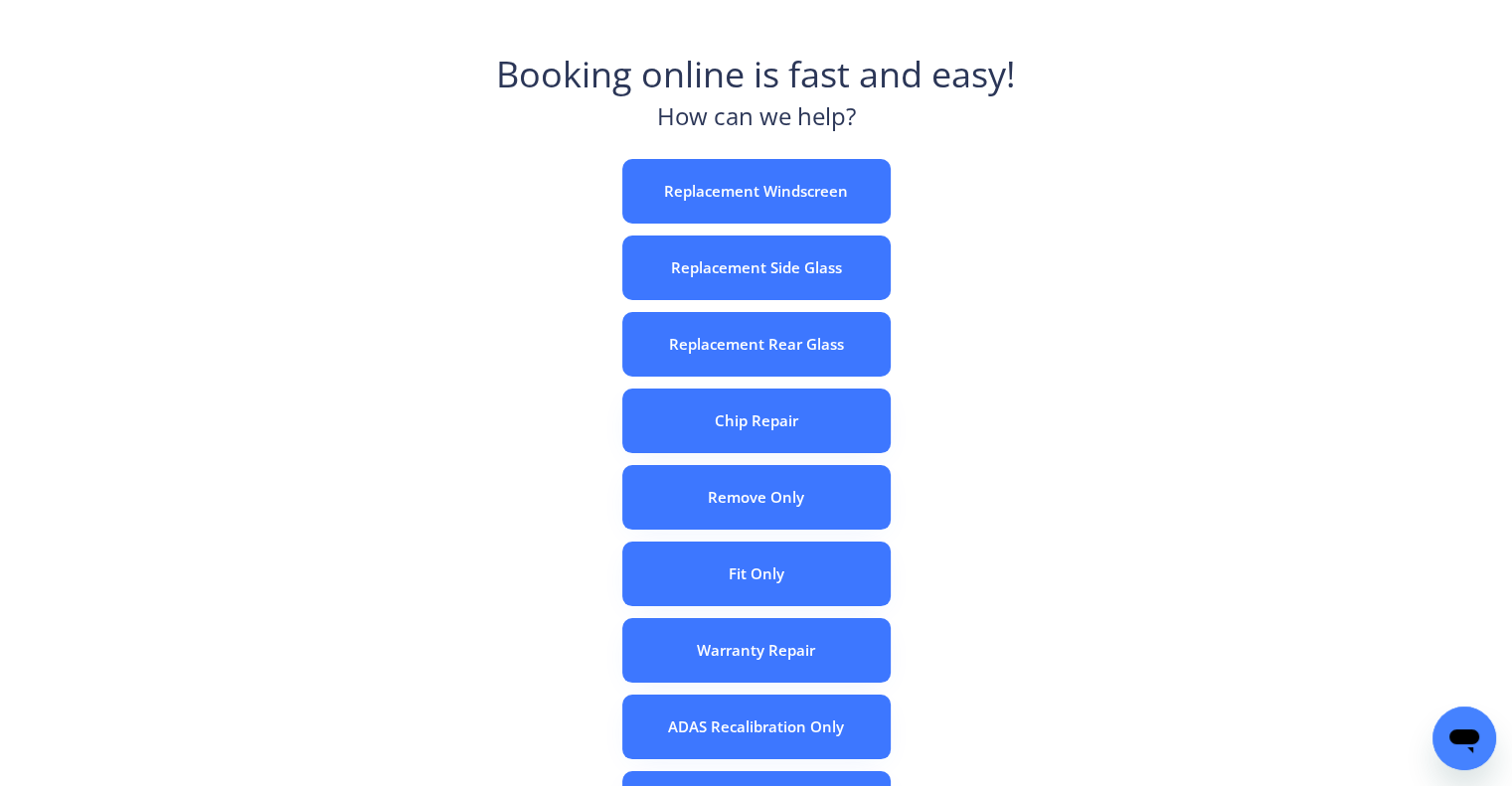 click on "e c o n o m y windscreens Booking online is fast and easy! How can we help? Replacement Windscreen Replacement Side Glass Replacement Rear Glass Chip Repair Remove Only Fit Only Warranty Repair ADAS Recalibration Only Rebook a Job Confirm Quotes Manual Booking Internal Form" at bounding box center [756, 454] 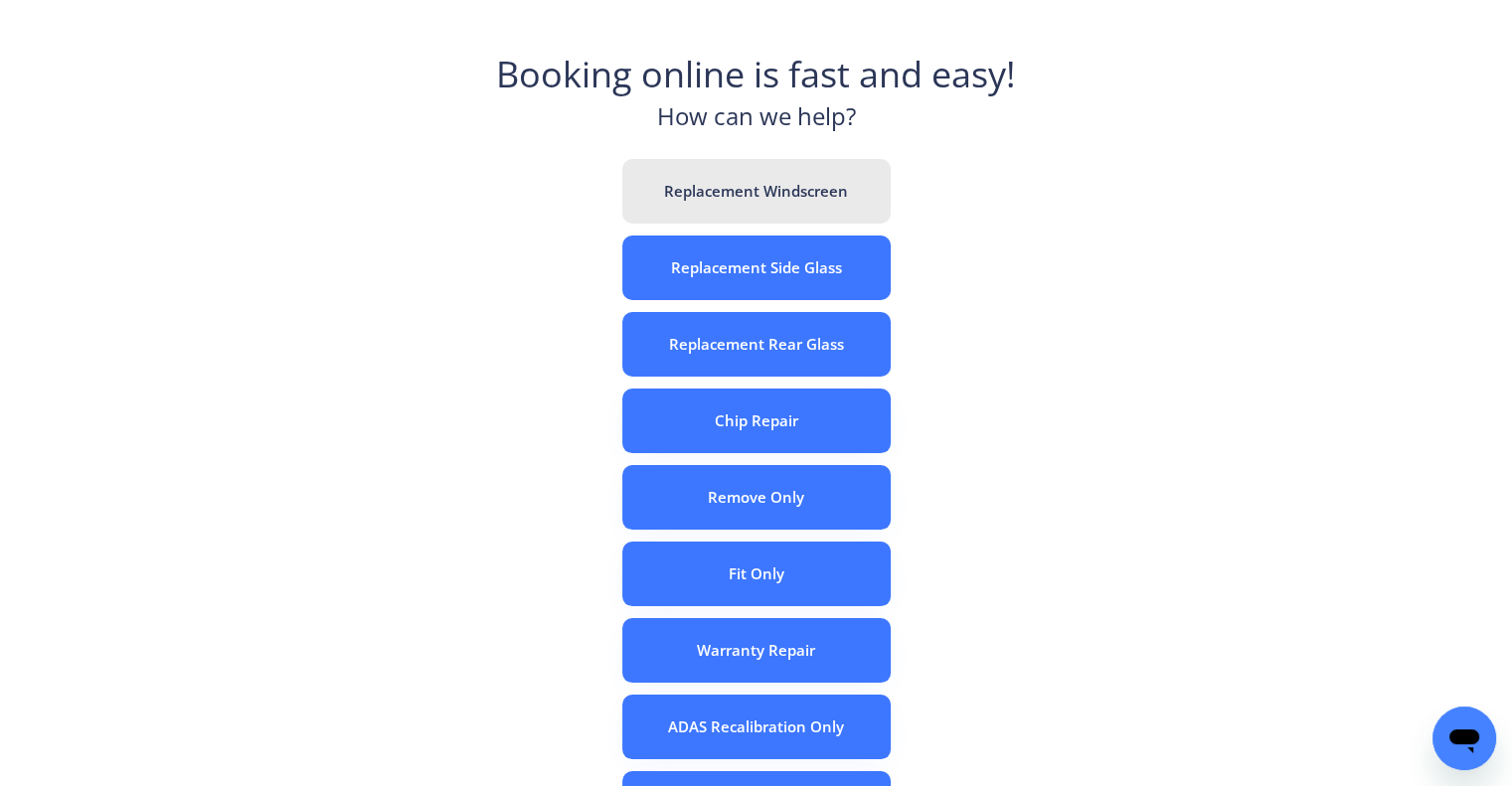 click on "Replacement Windscreen" at bounding box center [756, 191] 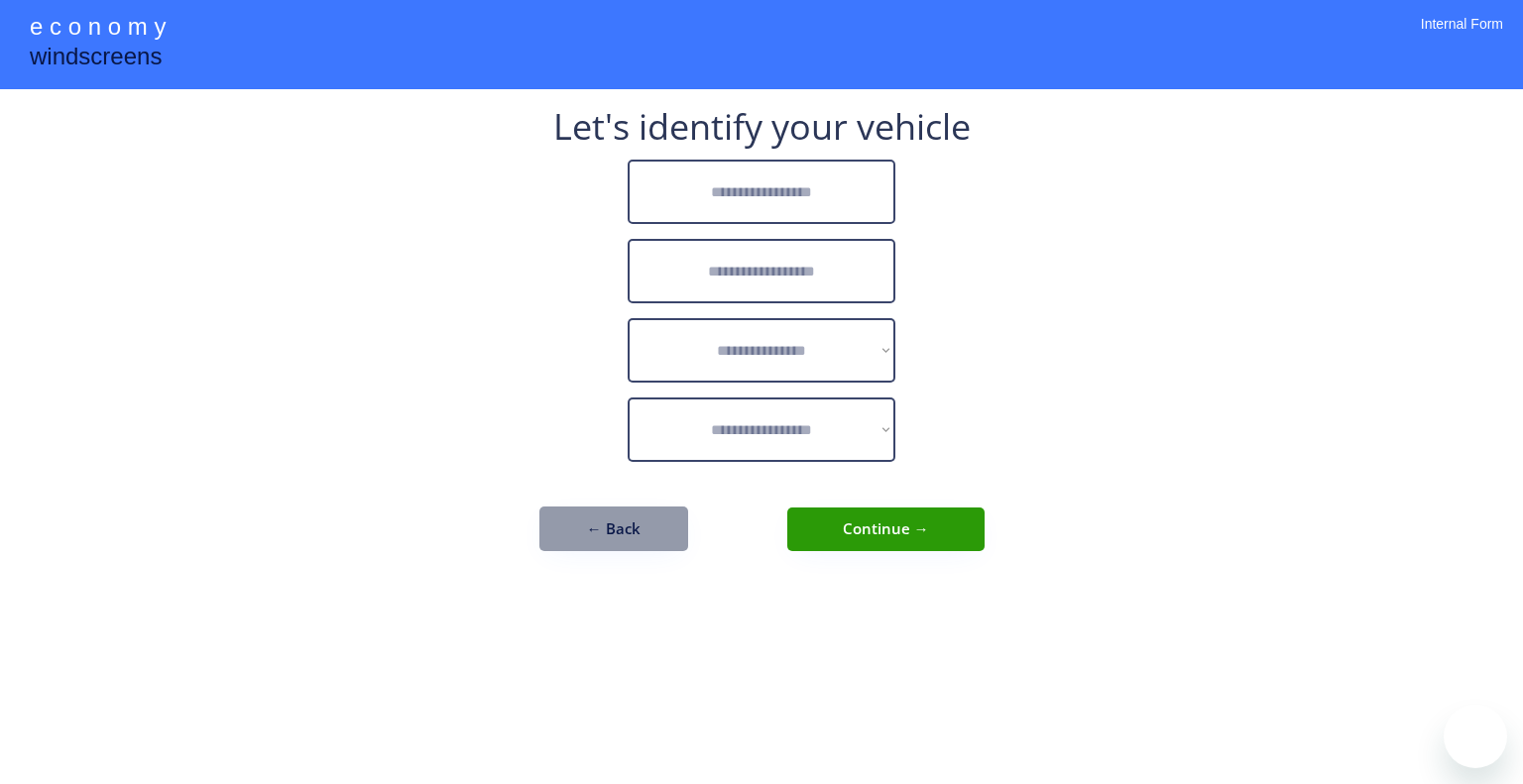 scroll, scrollTop: 0, scrollLeft: 0, axis: both 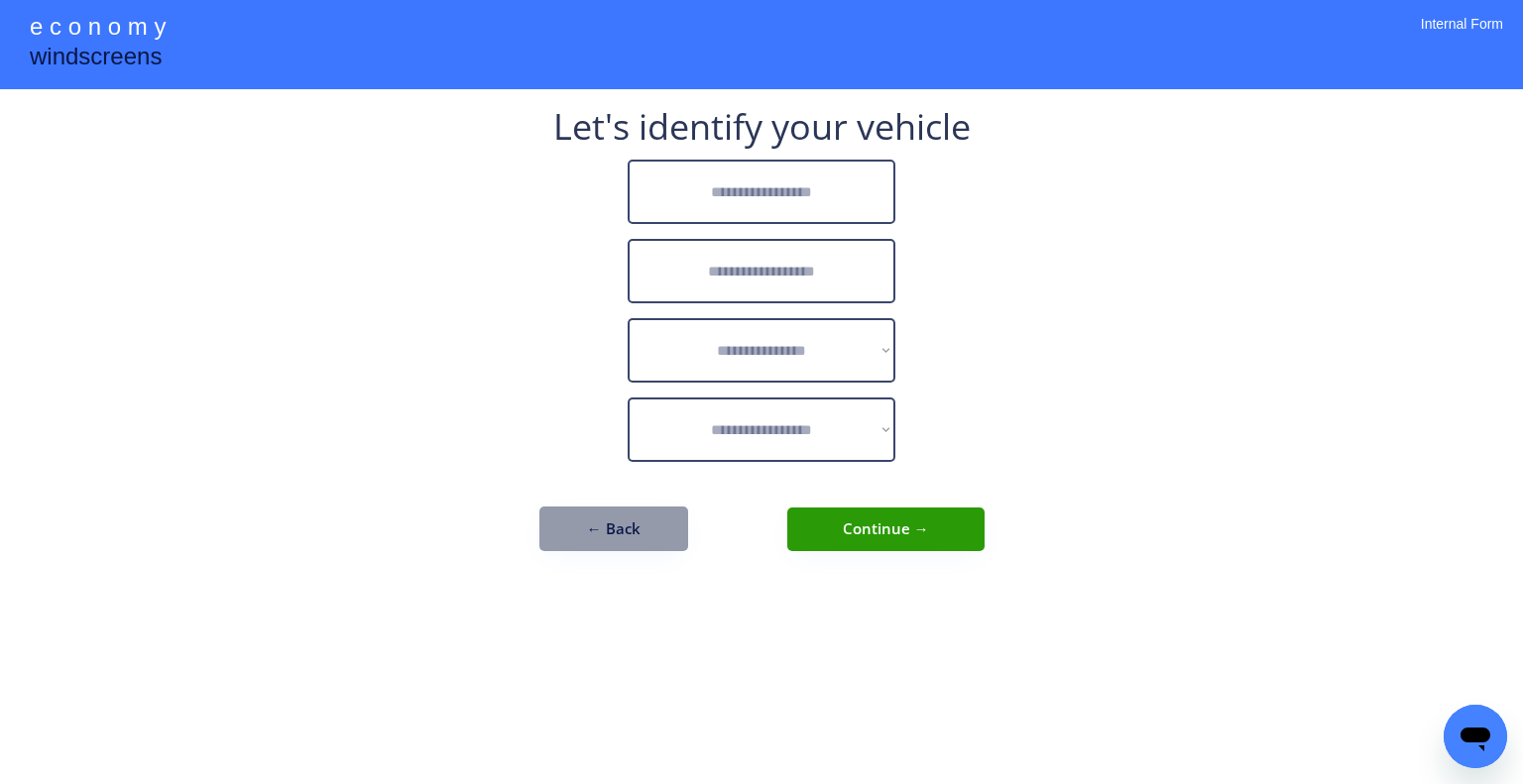 click on "**********" at bounding box center [762, 392] 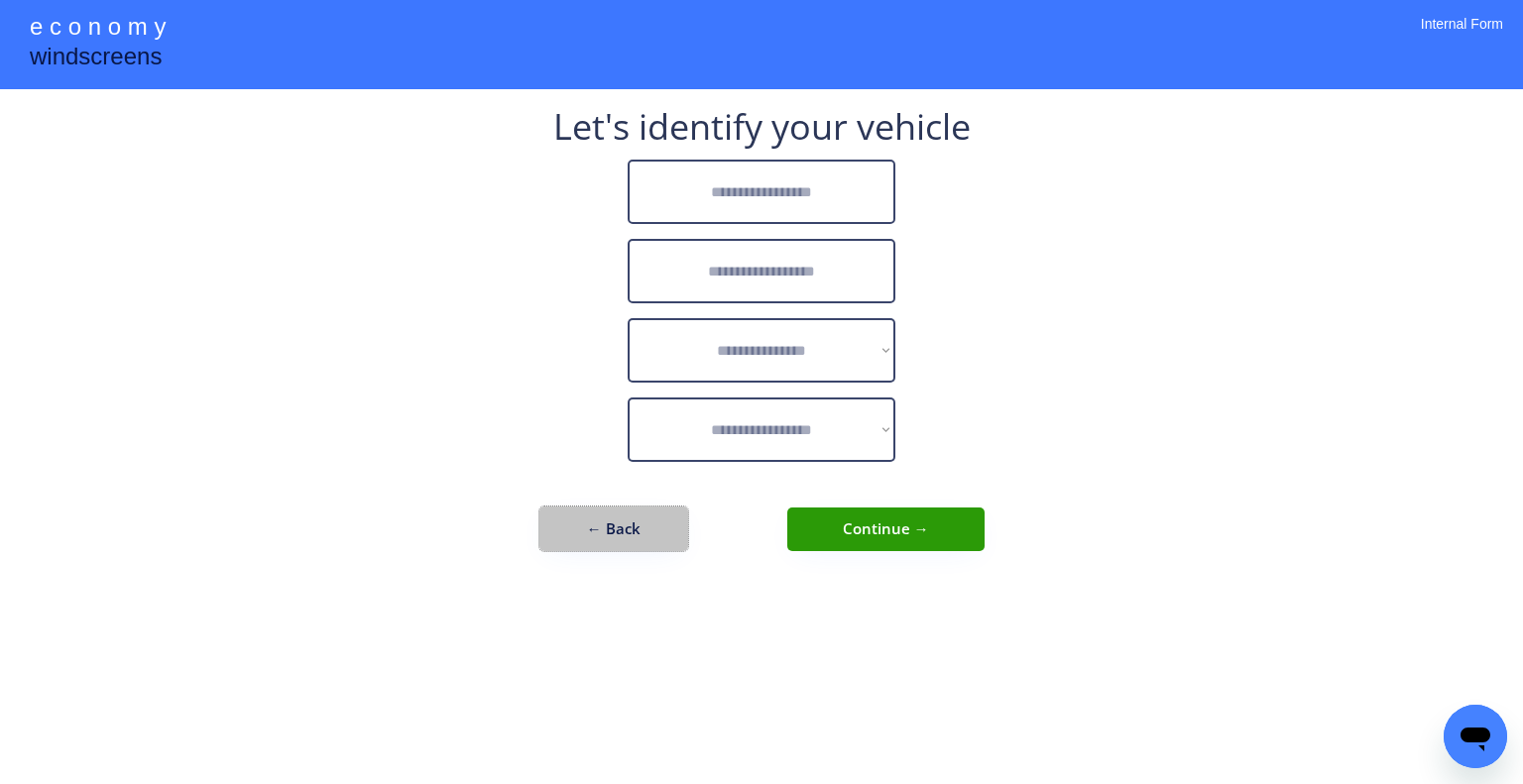 click on "←   Back" at bounding box center (614, 528) 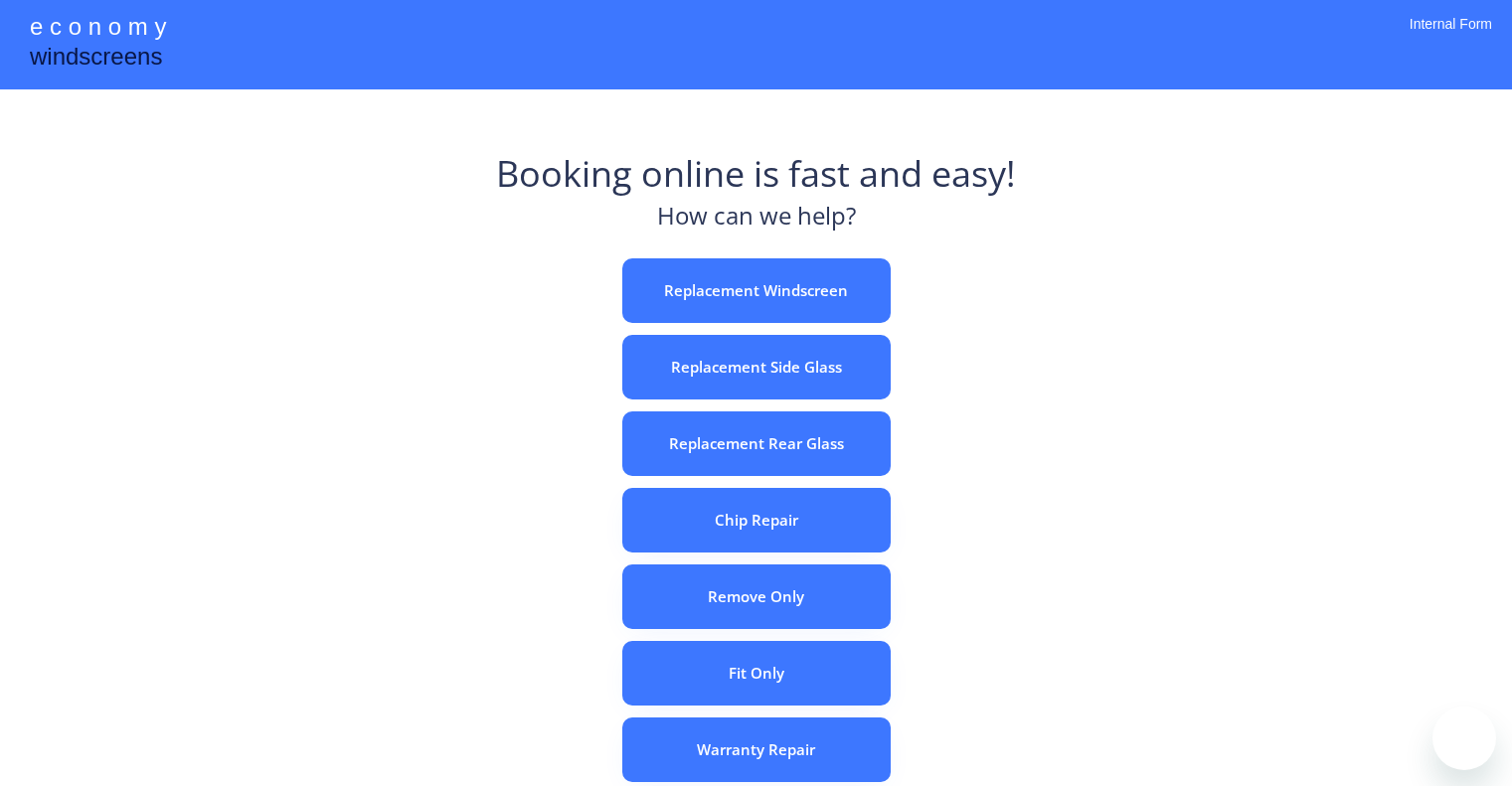 scroll, scrollTop: 0, scrollLeft: 0, axis: both 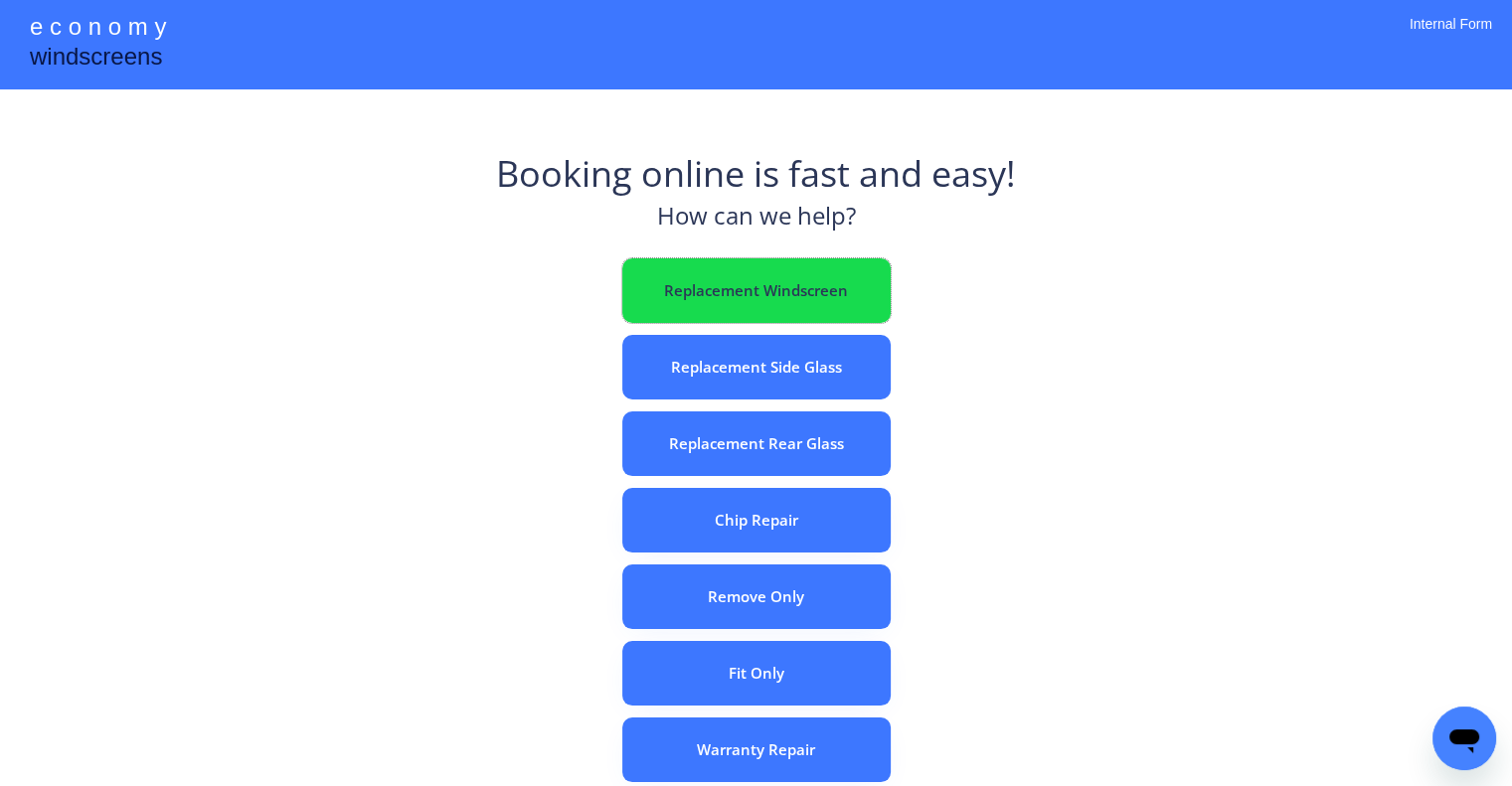click on "Replacement Windscreen" at bounding box center [756, 290] 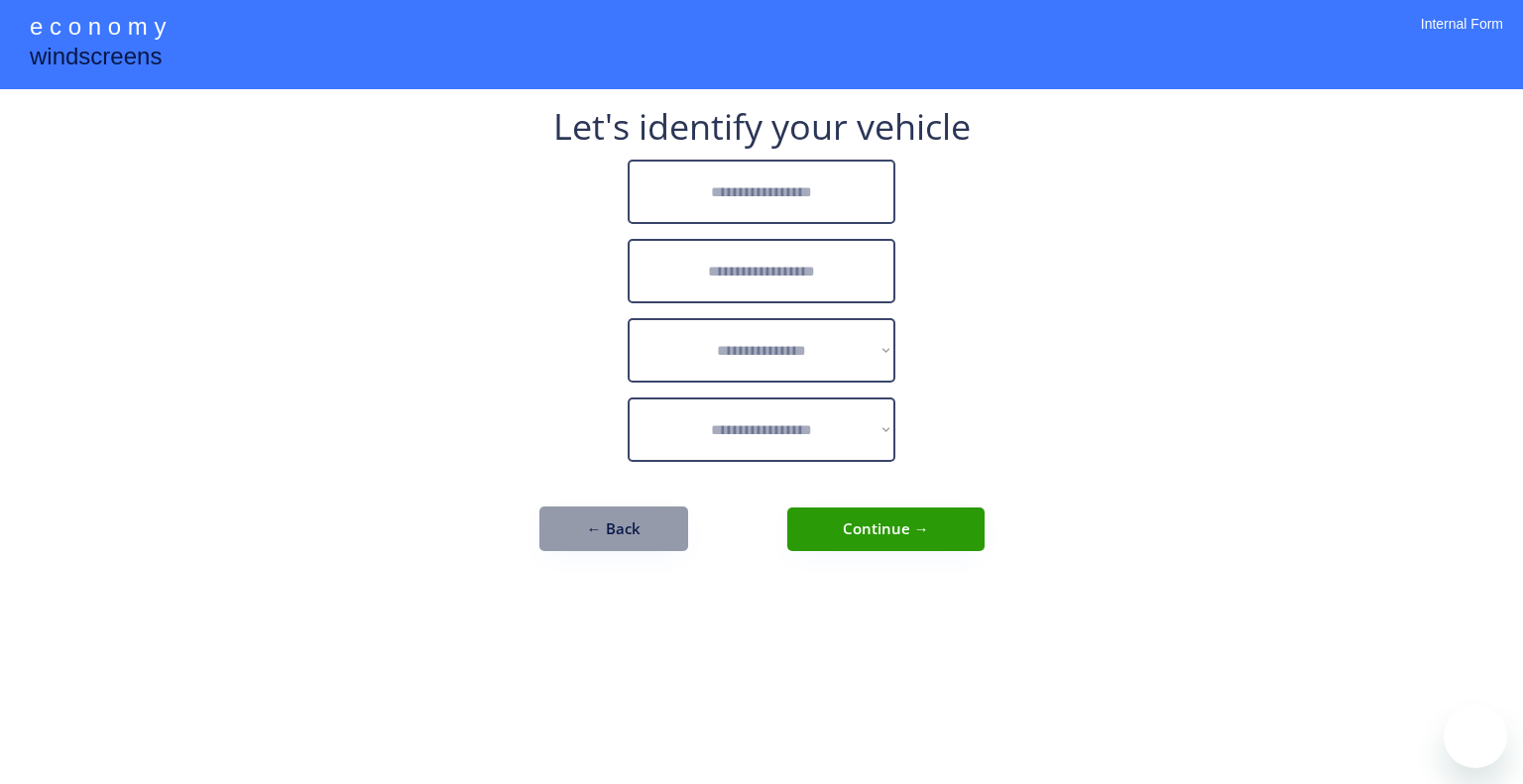 scroll, scrollTop: 0, scrollLeft: 0, axis: both 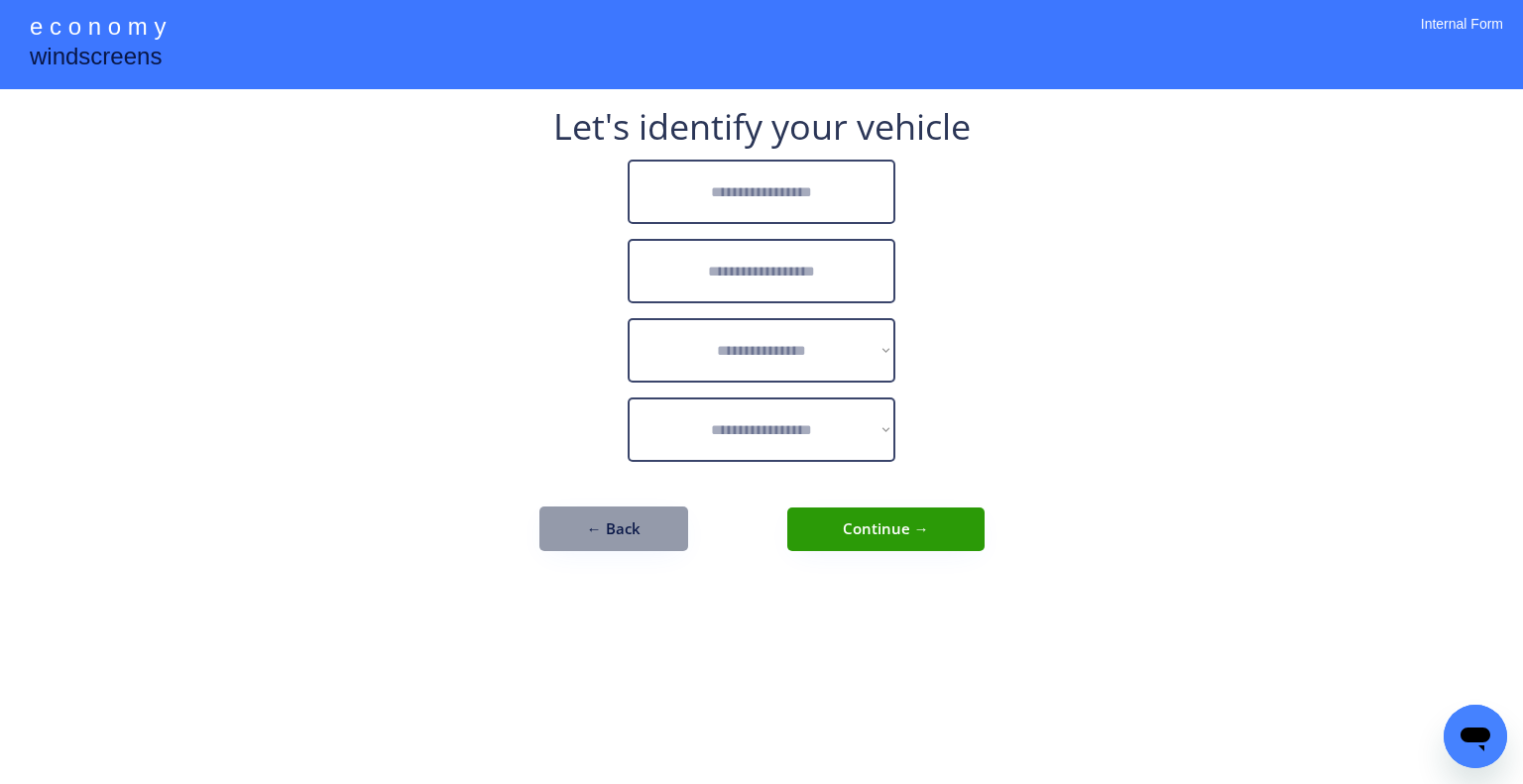 click at bounding box center [762, 191] 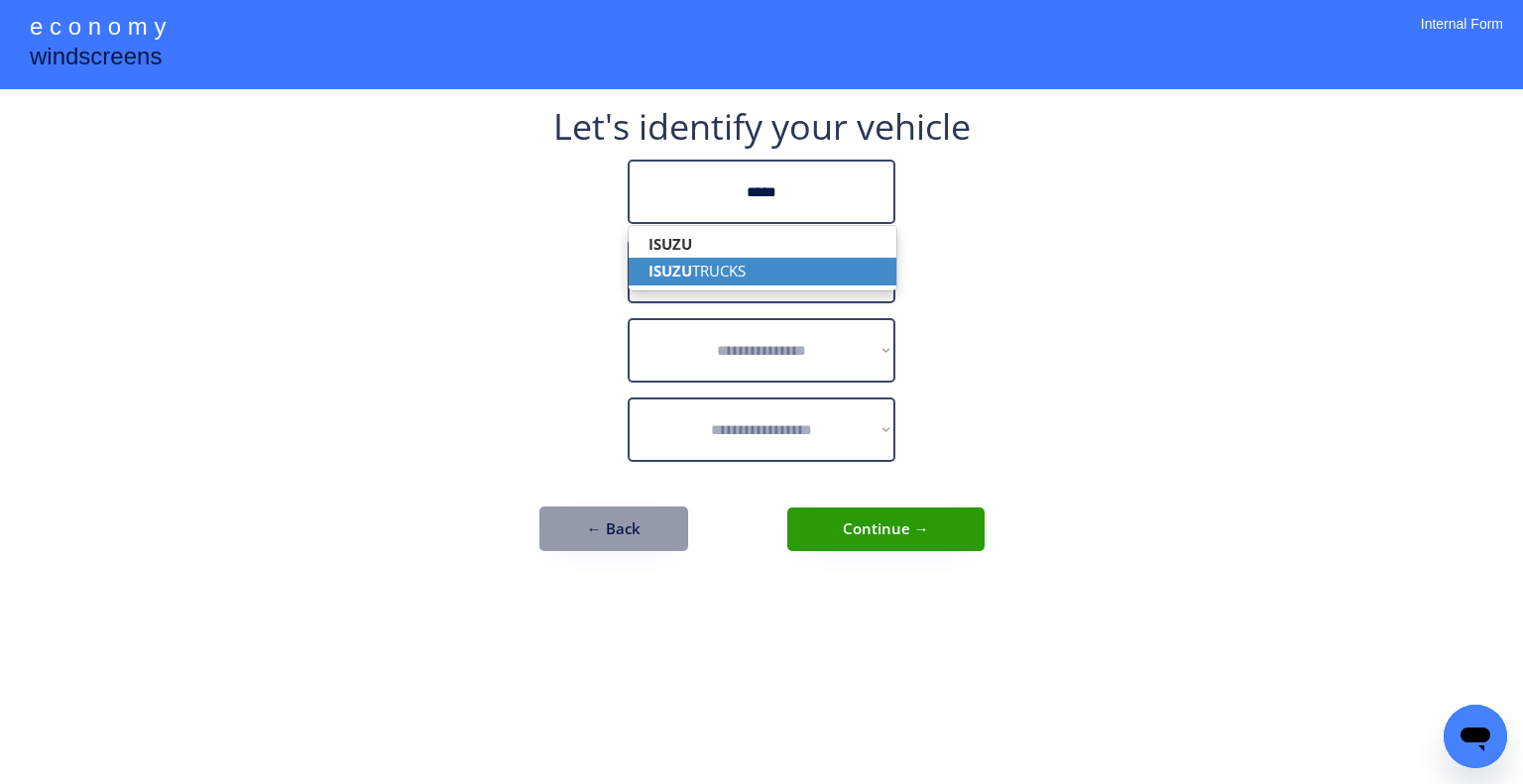 click on "ISUZU  TRUCKS" at bounding box center [762, 271] 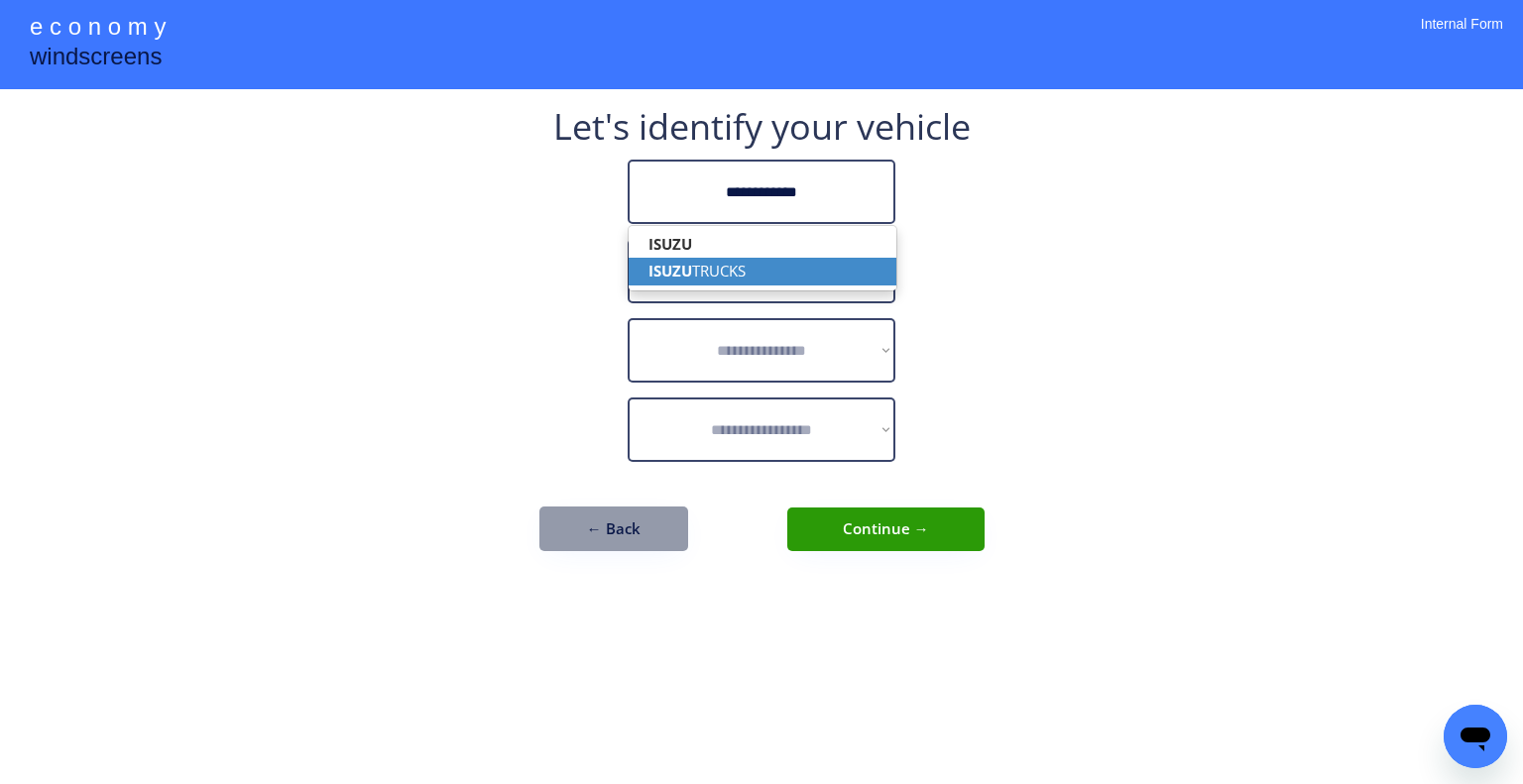 type on "**********" 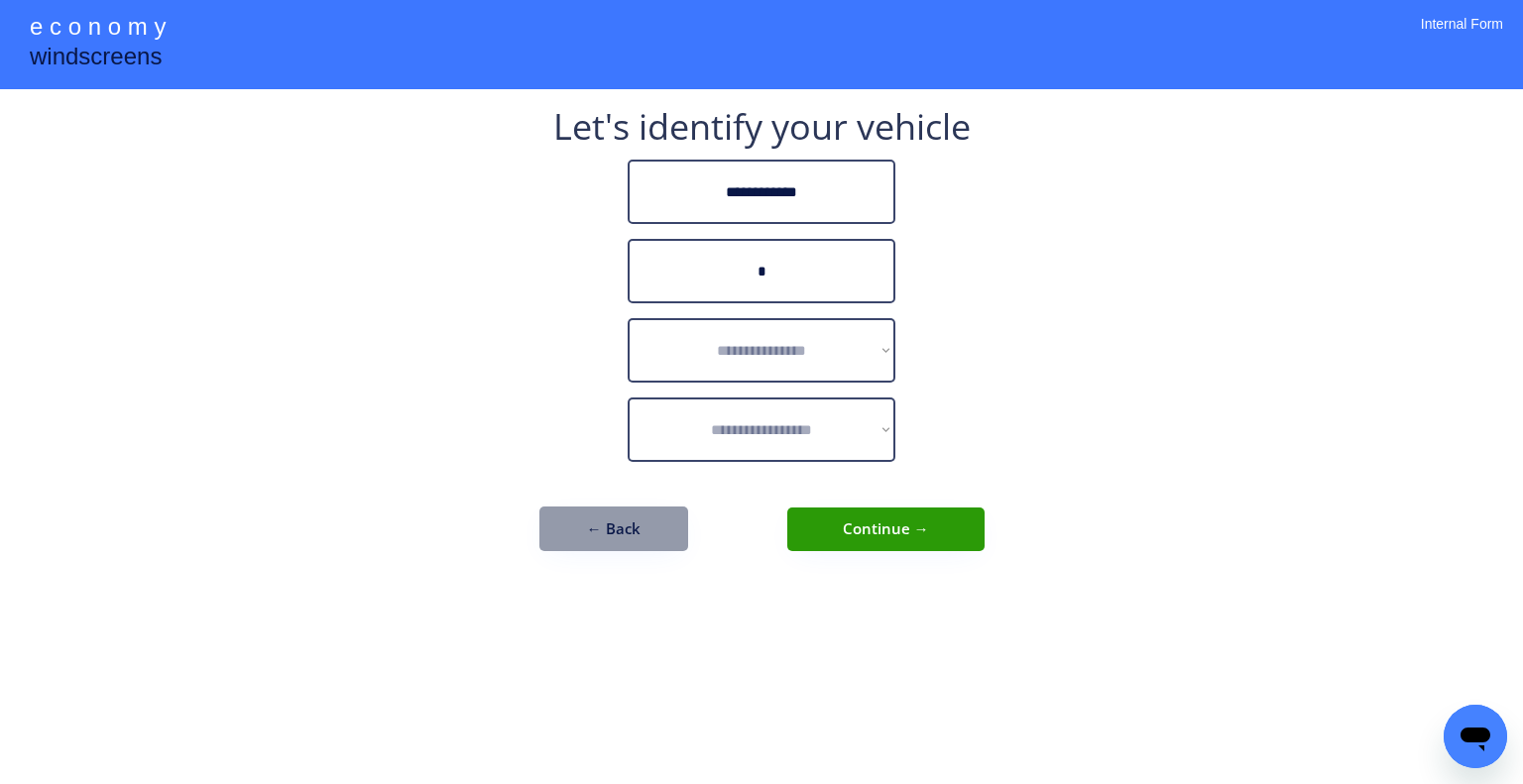 click on "*" at bounding box center [762, 271] 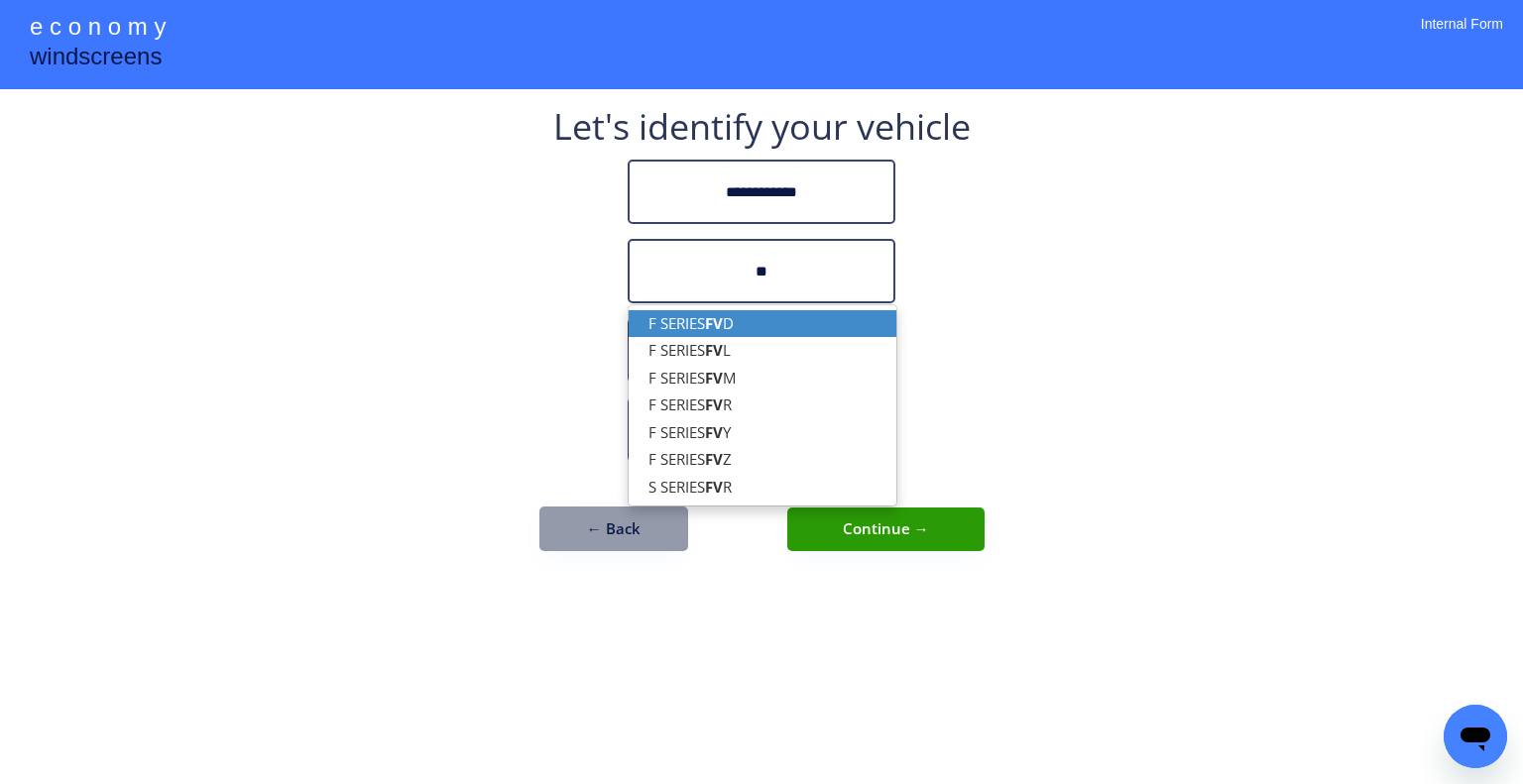 click on "F SERIES  FV D" at bounding box center (762, 323) 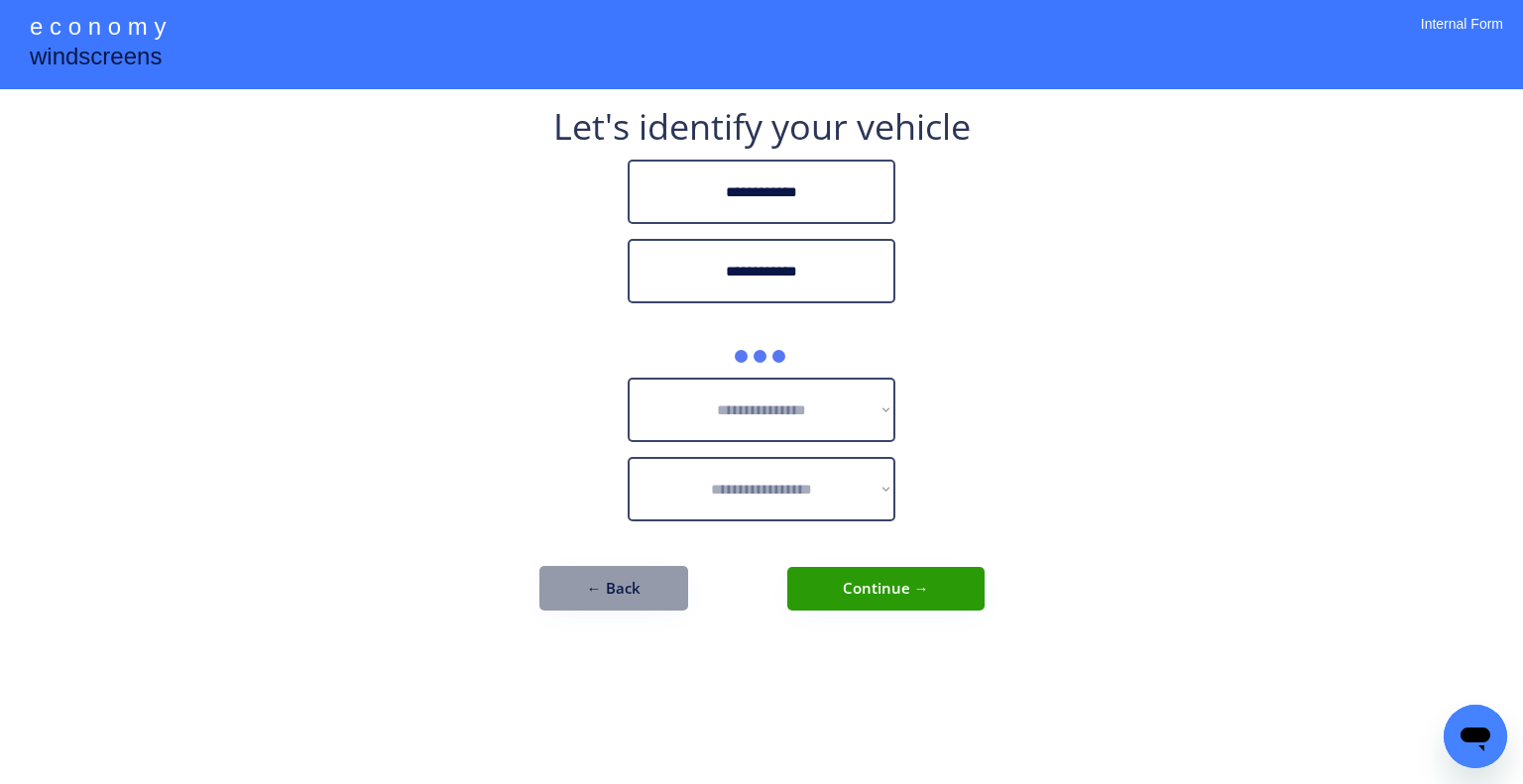 type on "**********" 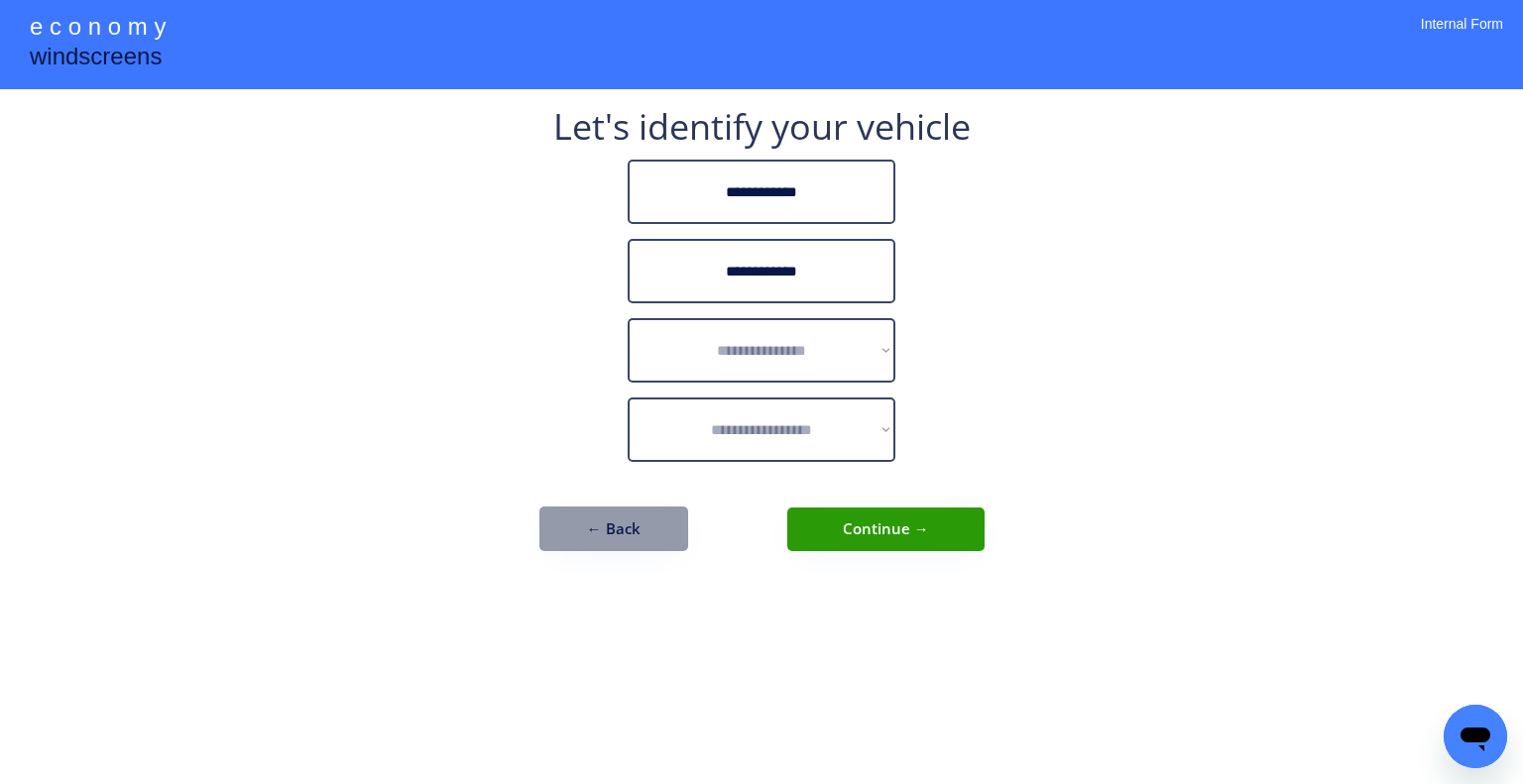 drag, startPoint x: 1333, startPoint y: 431, endPoint x: 833, endPoint y: 385, distance: 502.11154 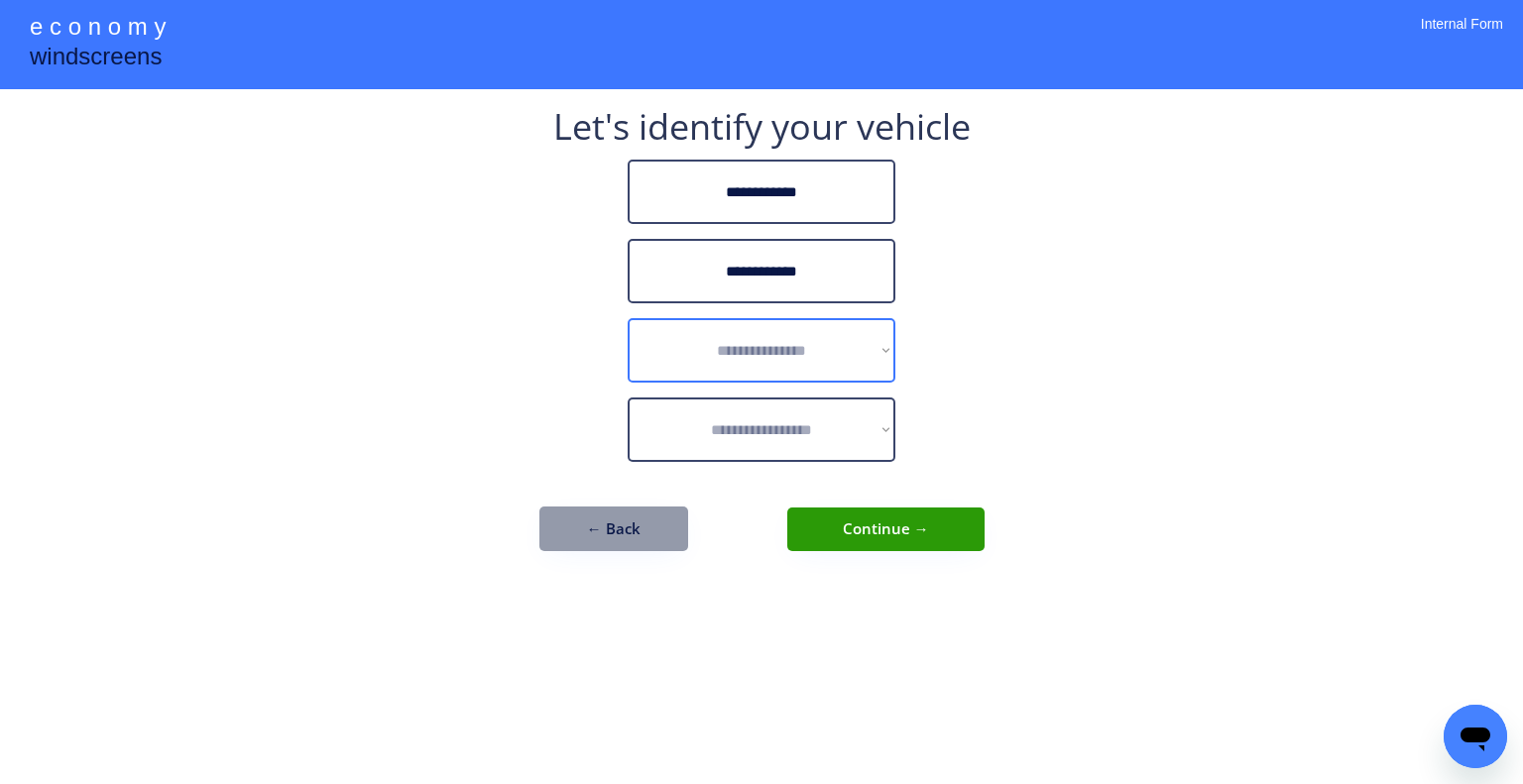 drag, startPoint x: 806, startPoint y: 350, endPoint x: 839, endPoint y: 406, distance: 65 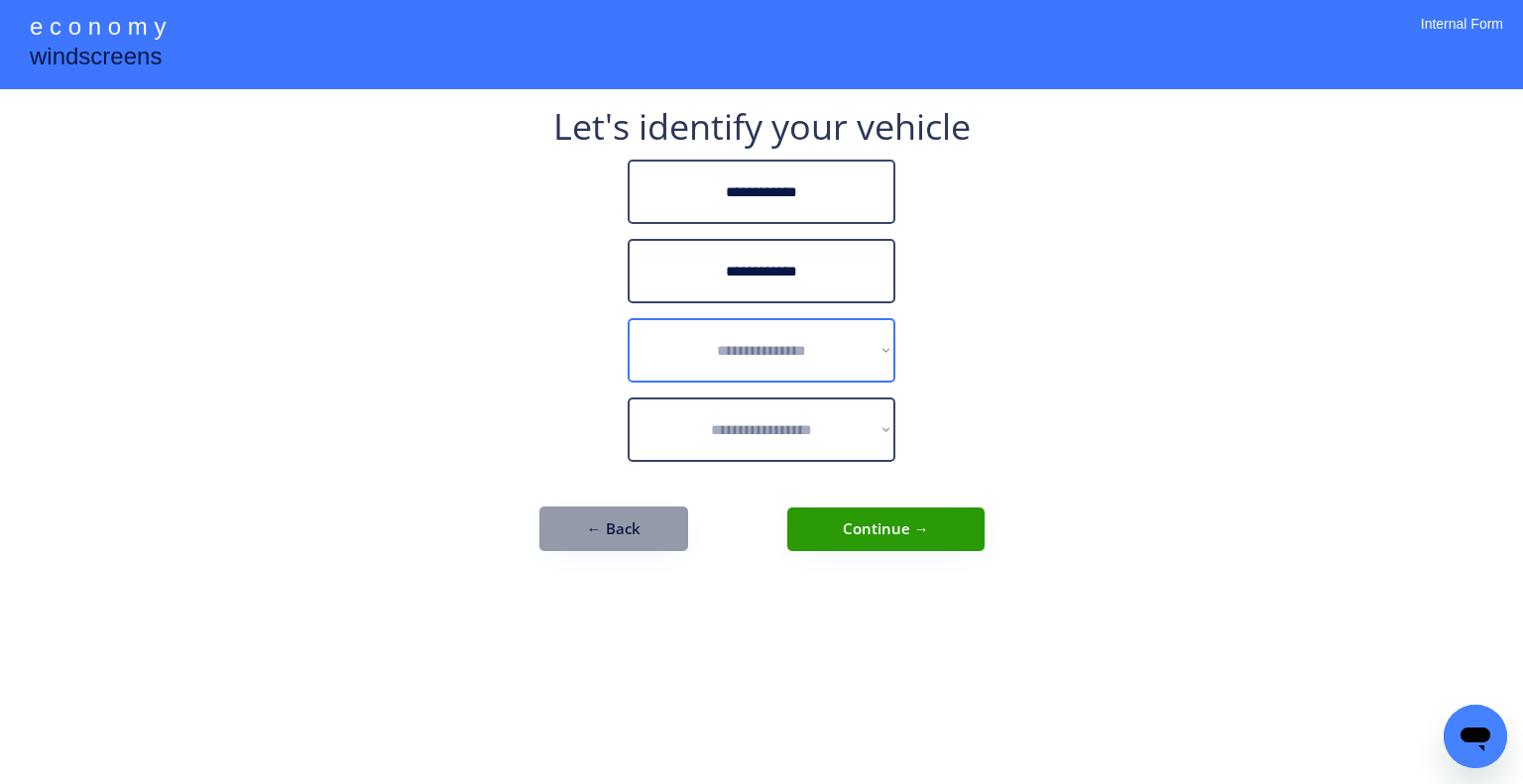 select on "******" 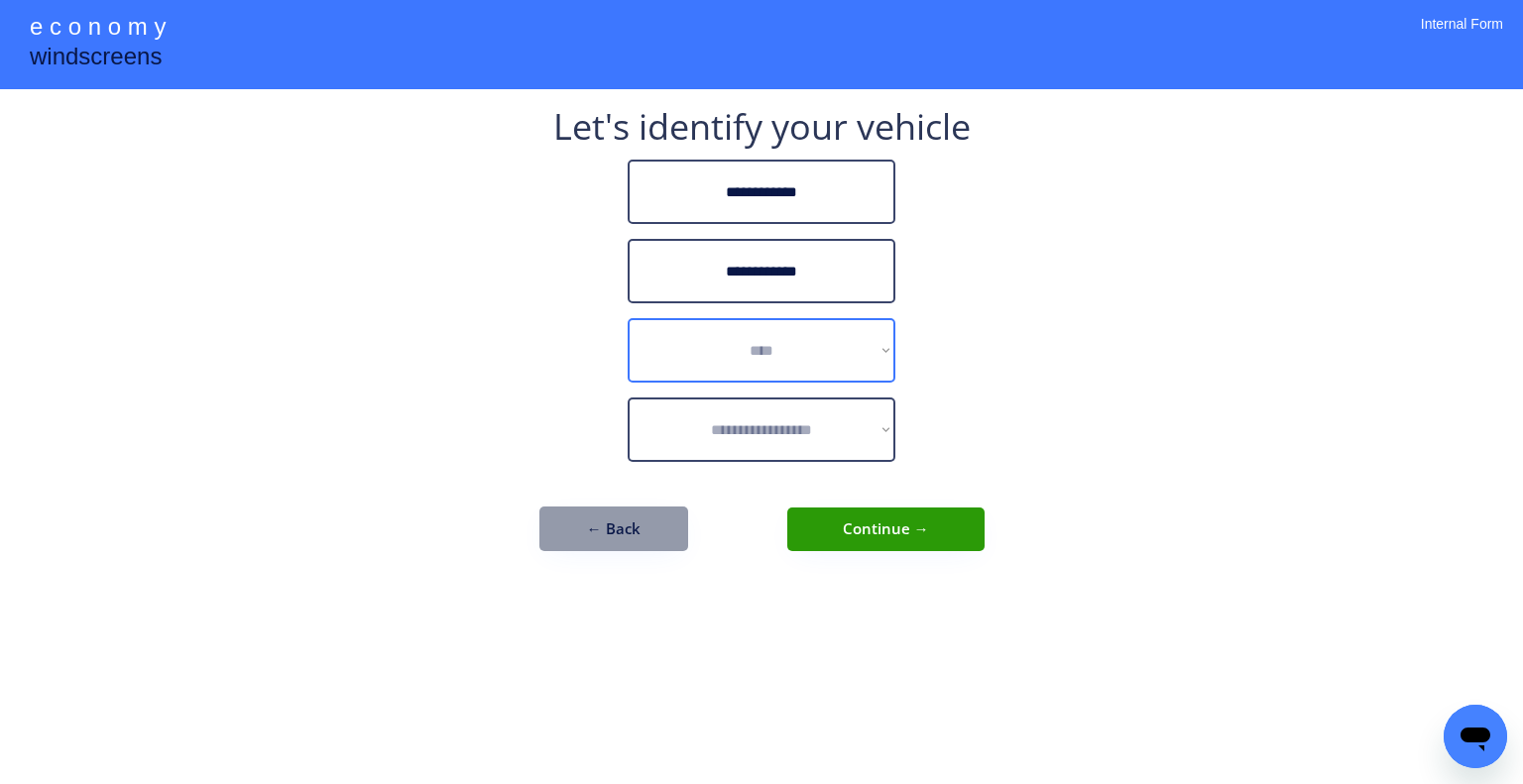 click on "**********" at bounding box center (762, 350) 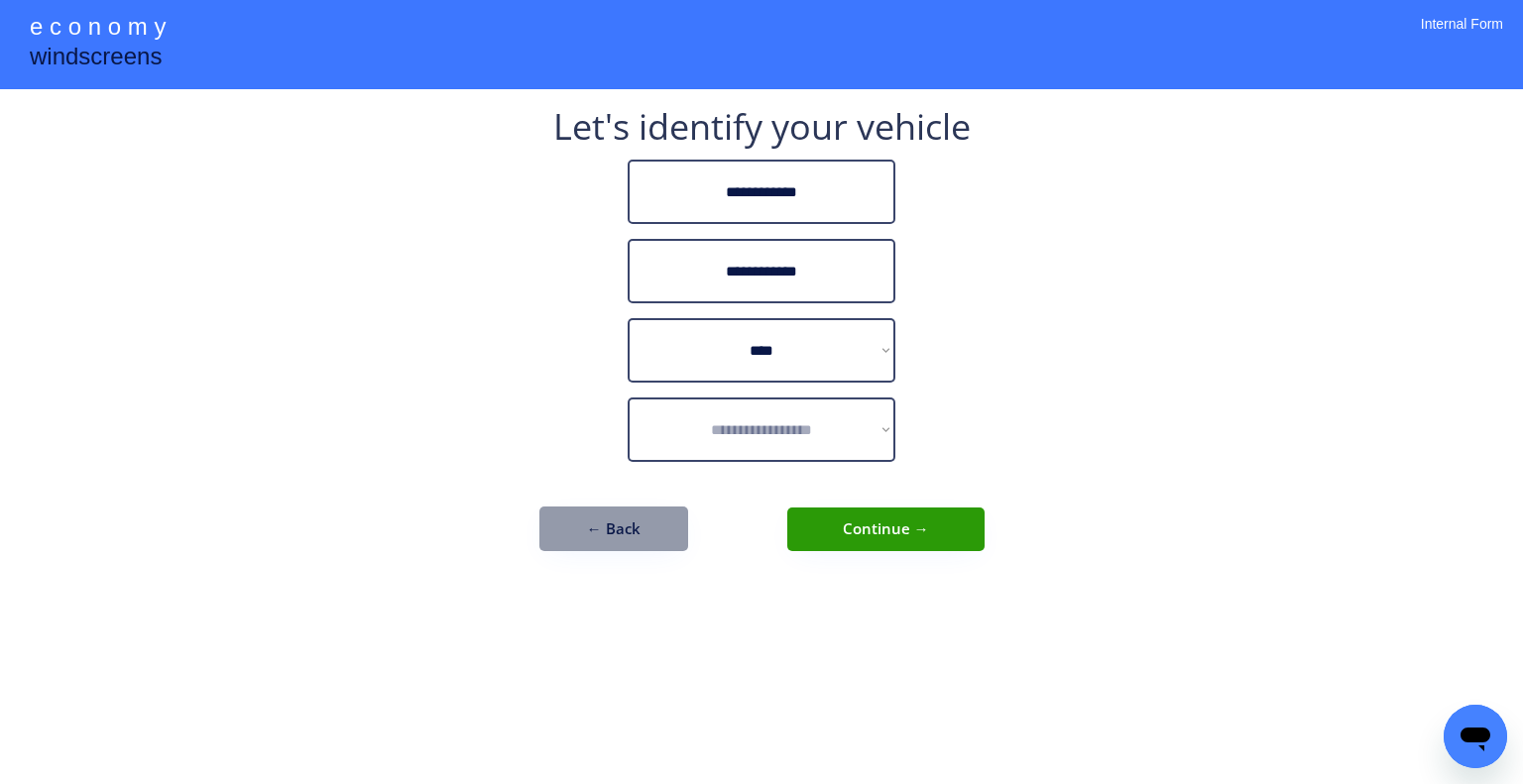 select on "**********" 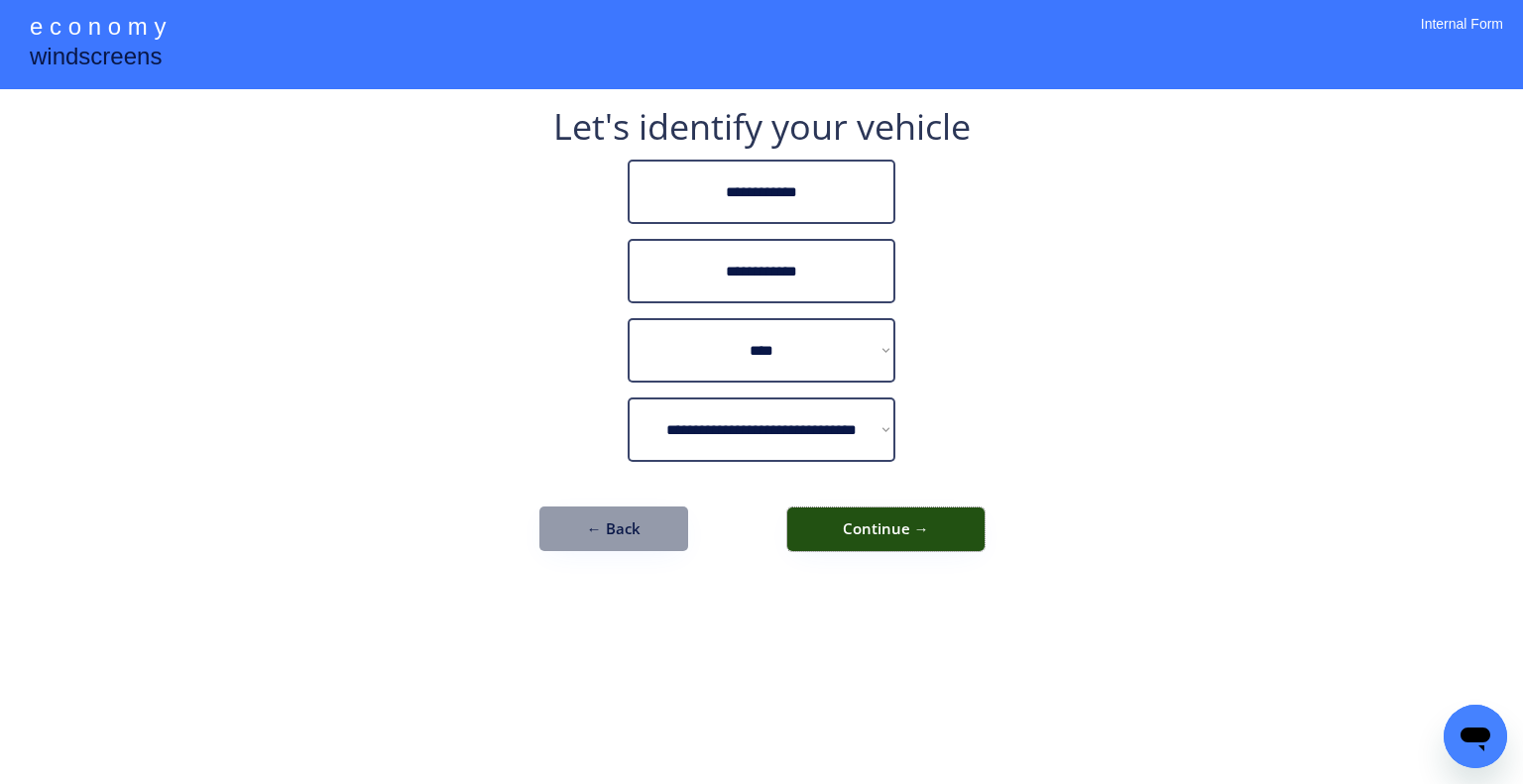 click on "Continue    →" at bounding box center (885, 529) 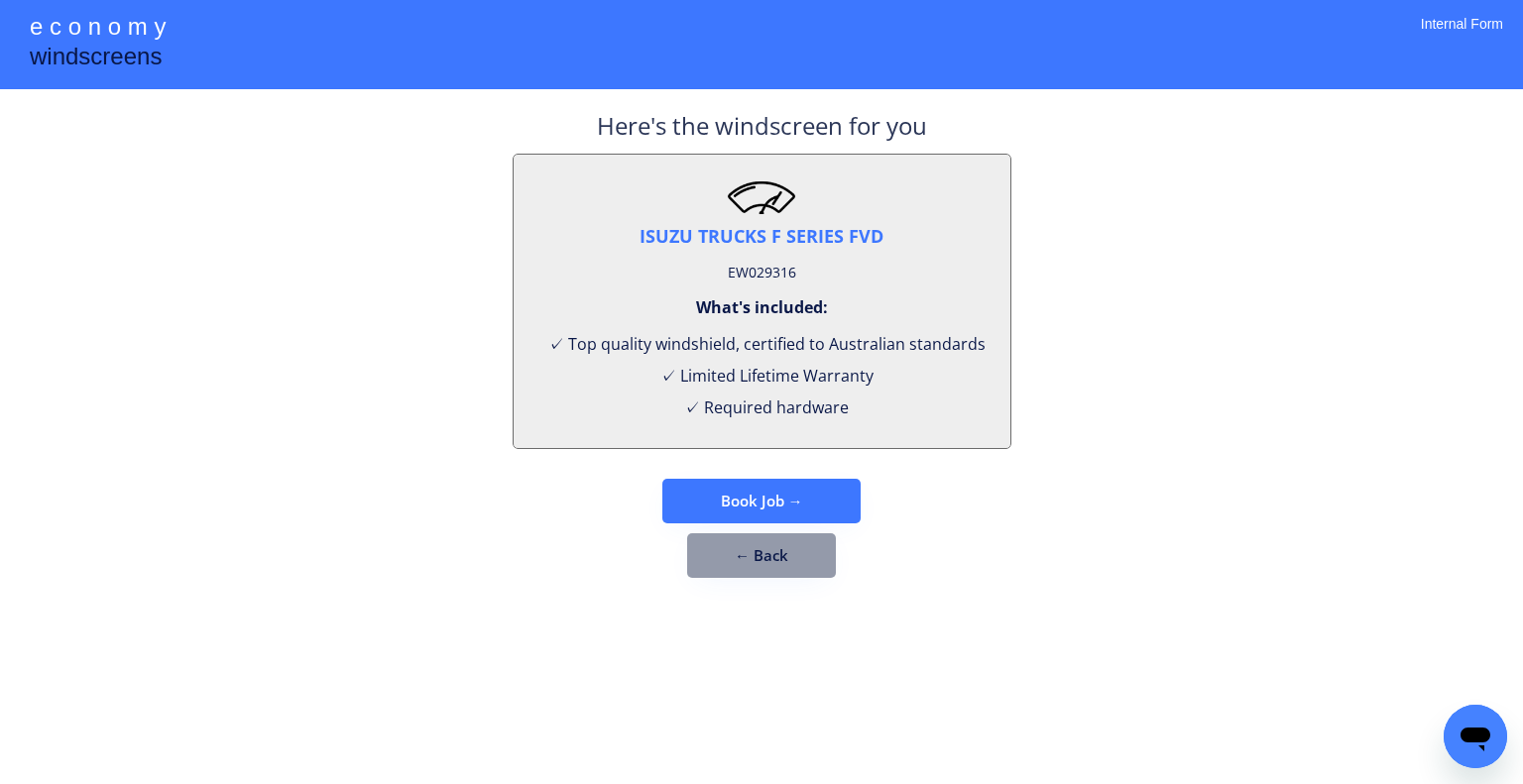 click on "Book Job    →" at bounding box center [762, 501] 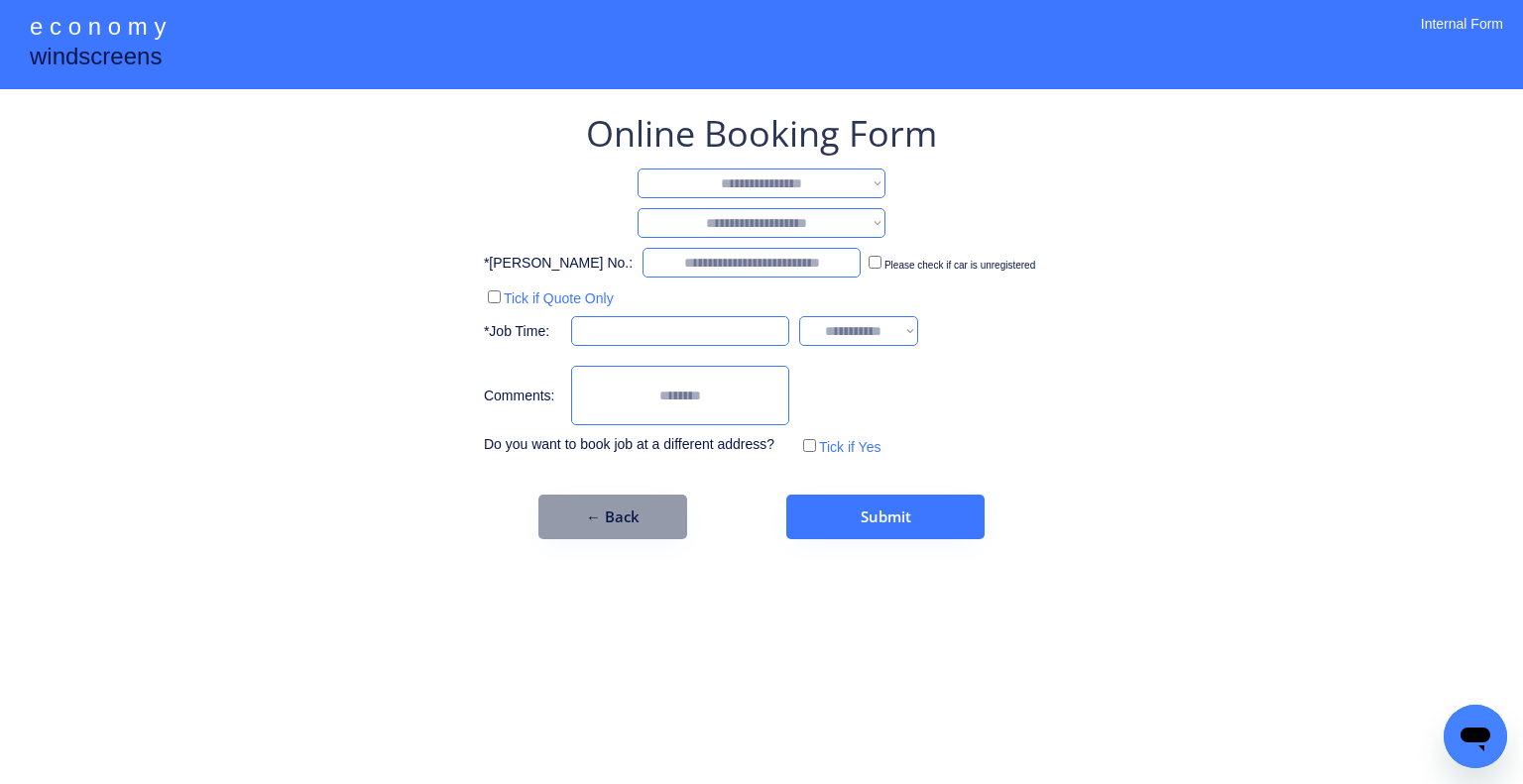 click on "Online Booking Form" at bounding box center (762, 134) 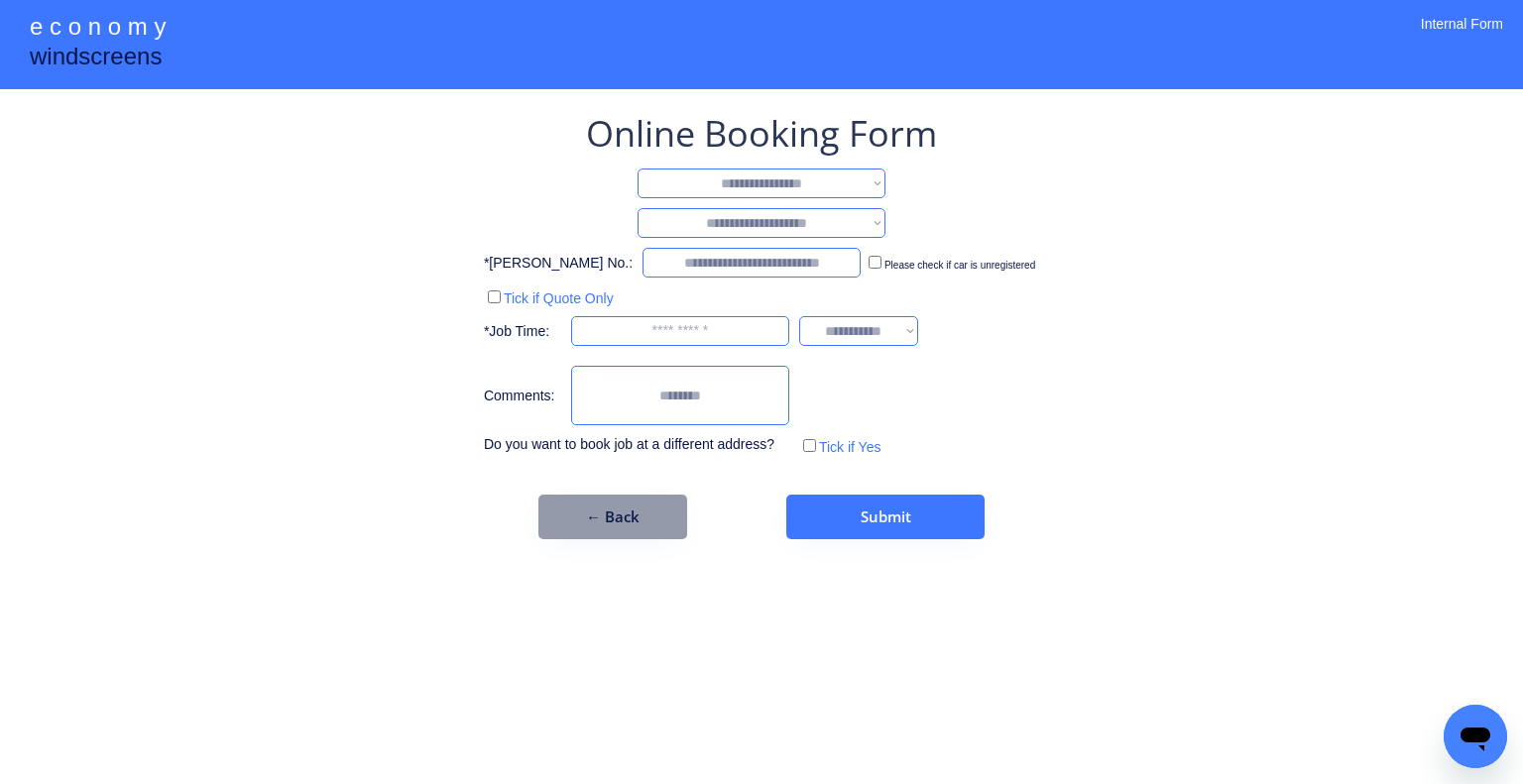 drag, startPoint x: 853, startPoint y: 172, endPoint x: 851, endPoint y: 193, distance: 21.095023 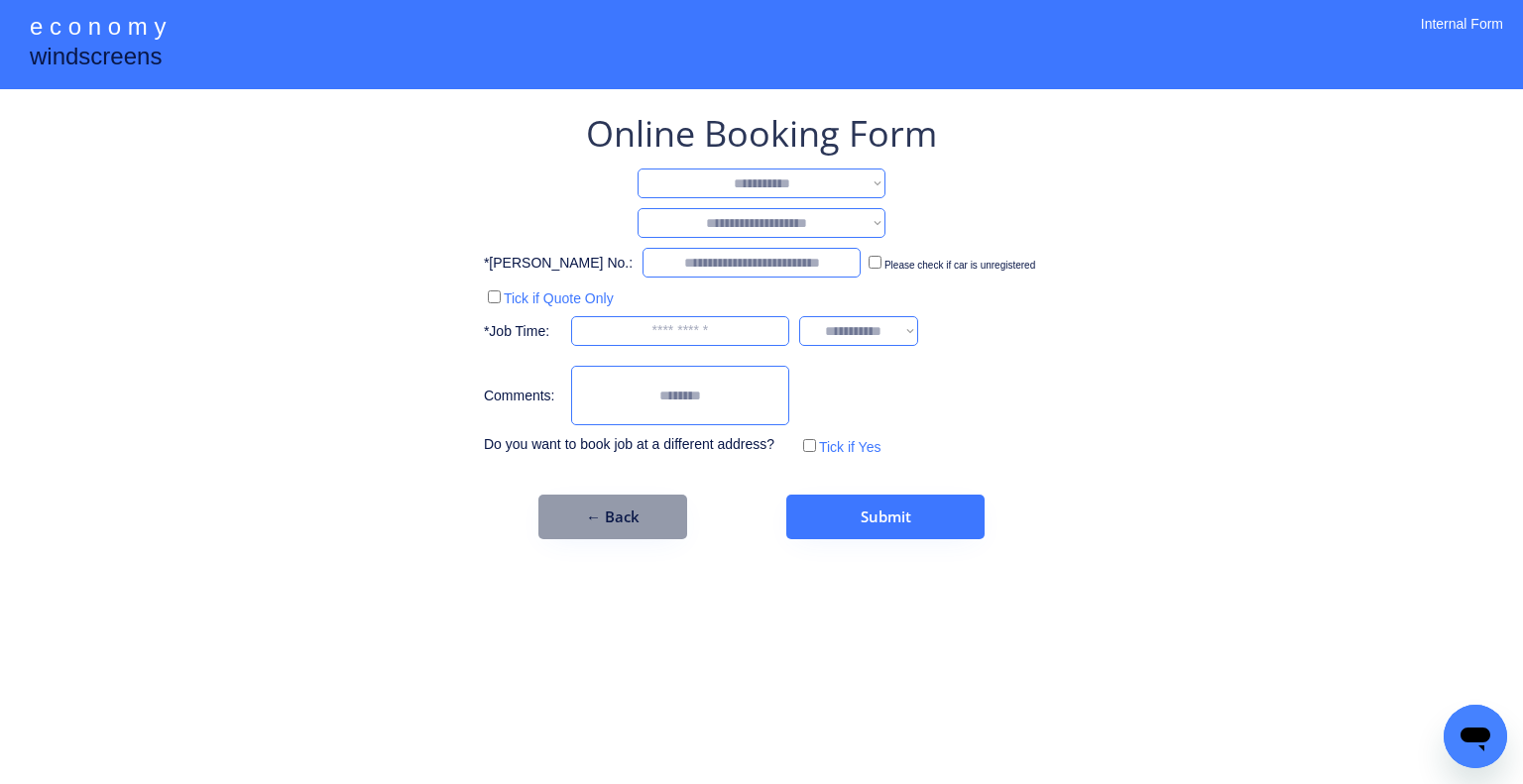 click on "**********" at bounding box center (762, 183) 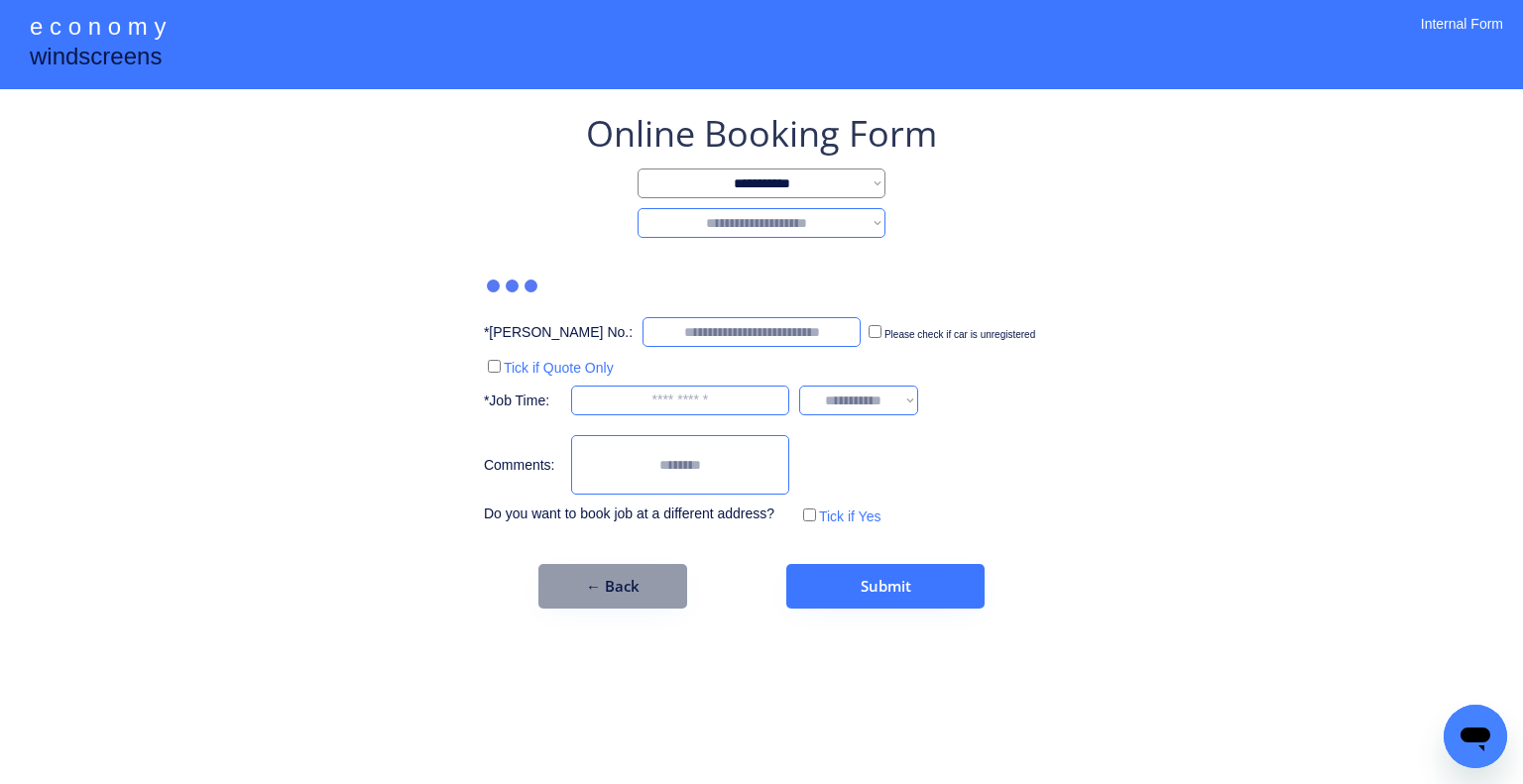 click on "**********" at bounding box center (762, 223) 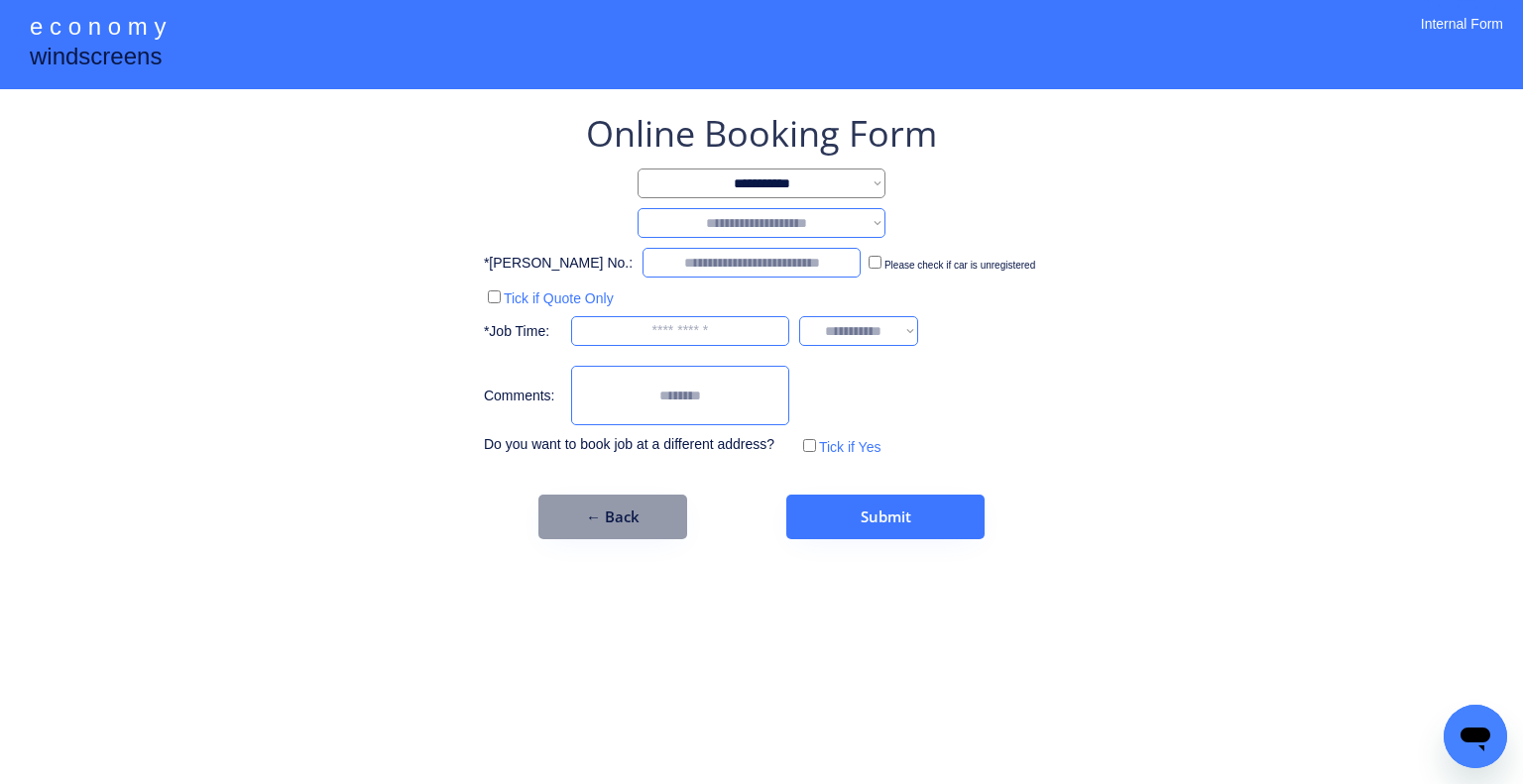 select on "********" 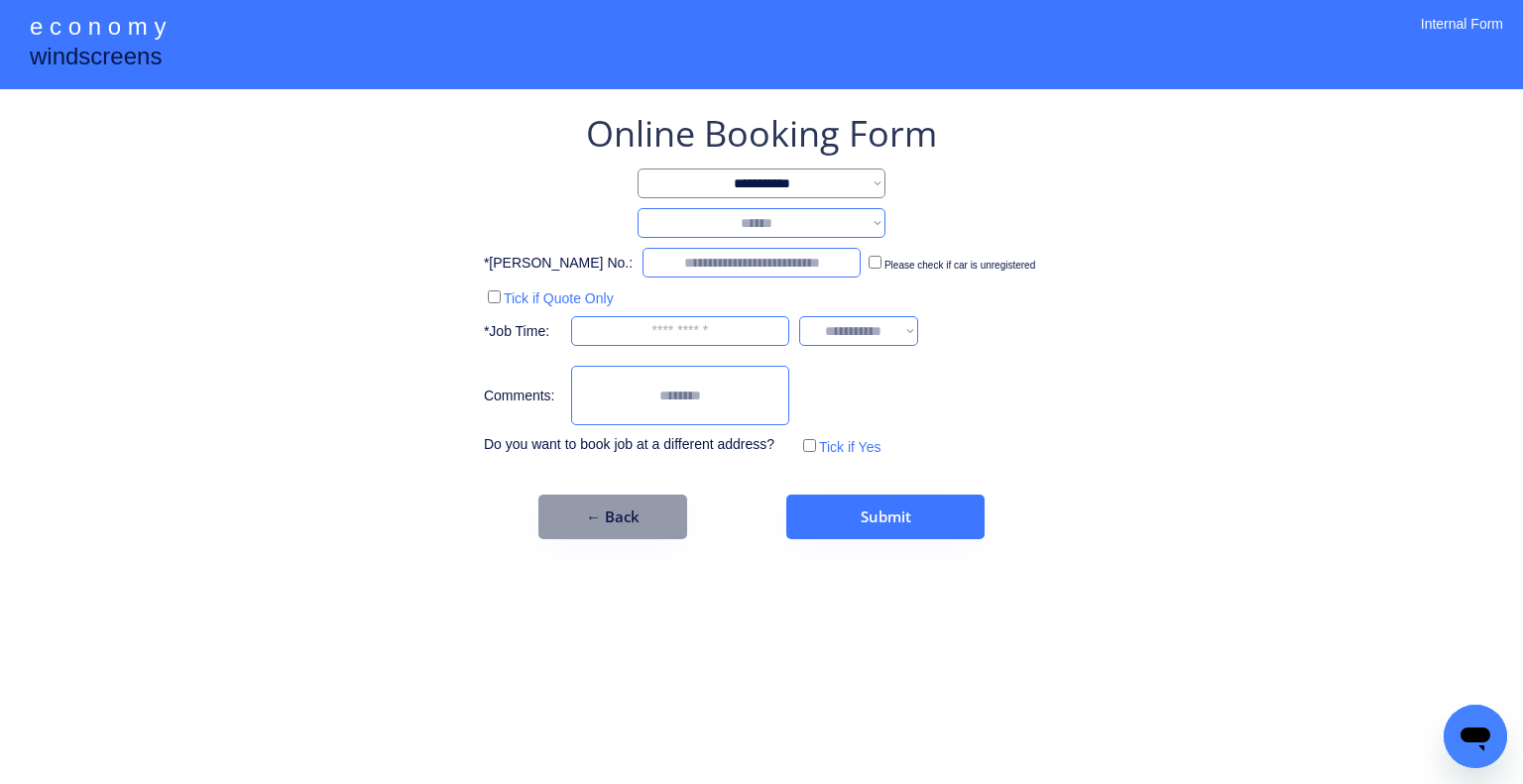 click on "**********" at bounding box center (762, 223) 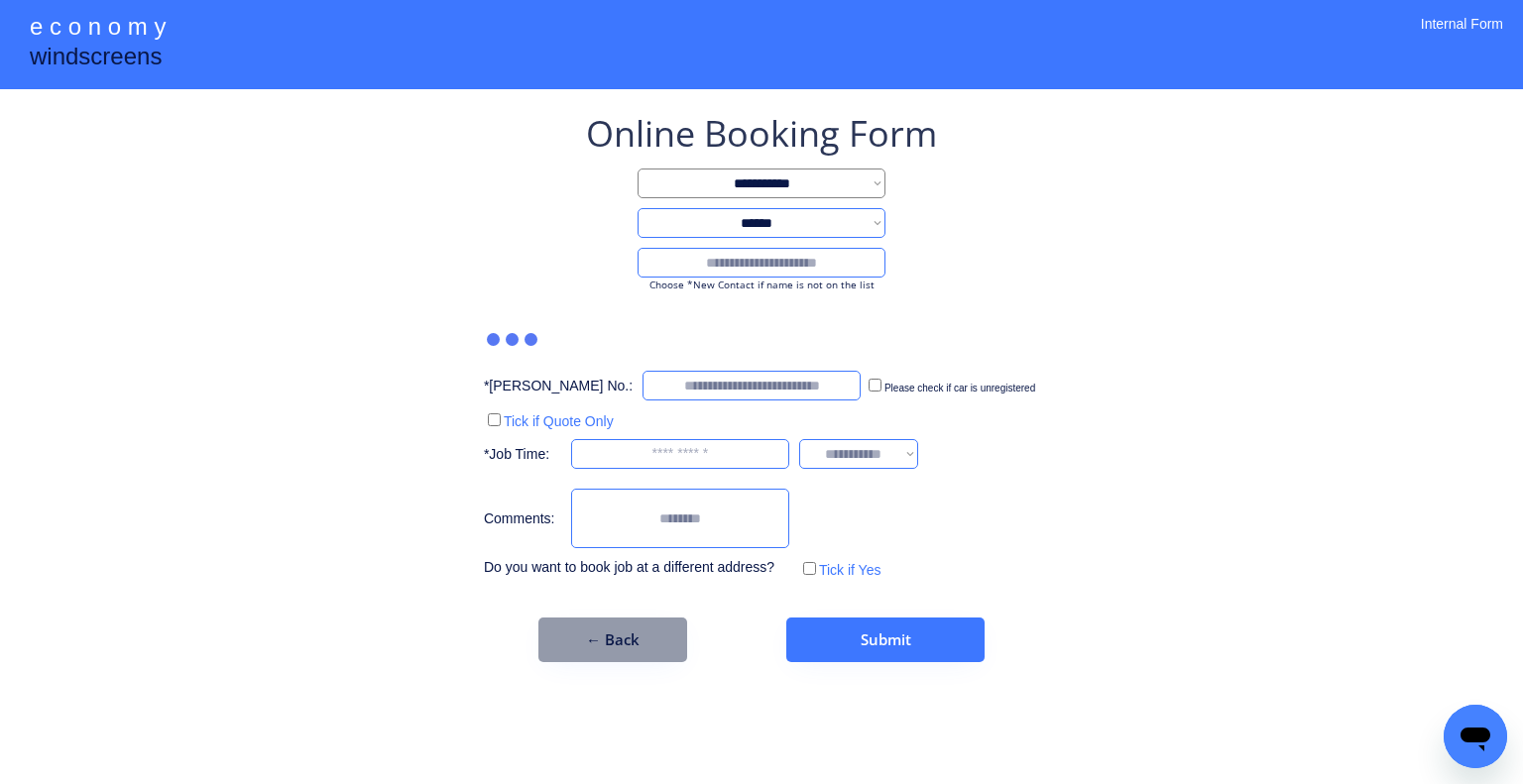 click at bounding box center [762, 263] 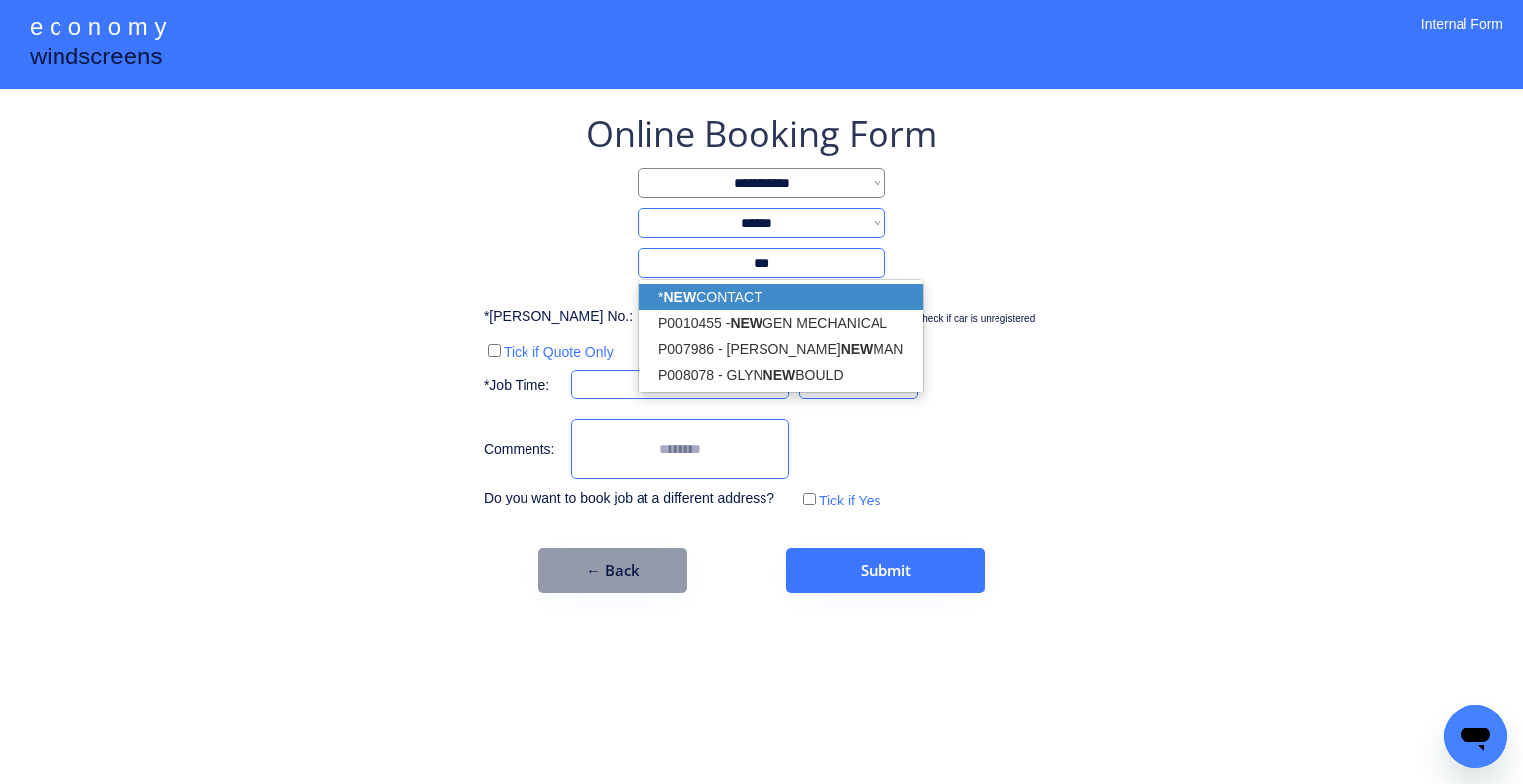 click on "* NEW  CONTACT" at bounding box center [780, 297] 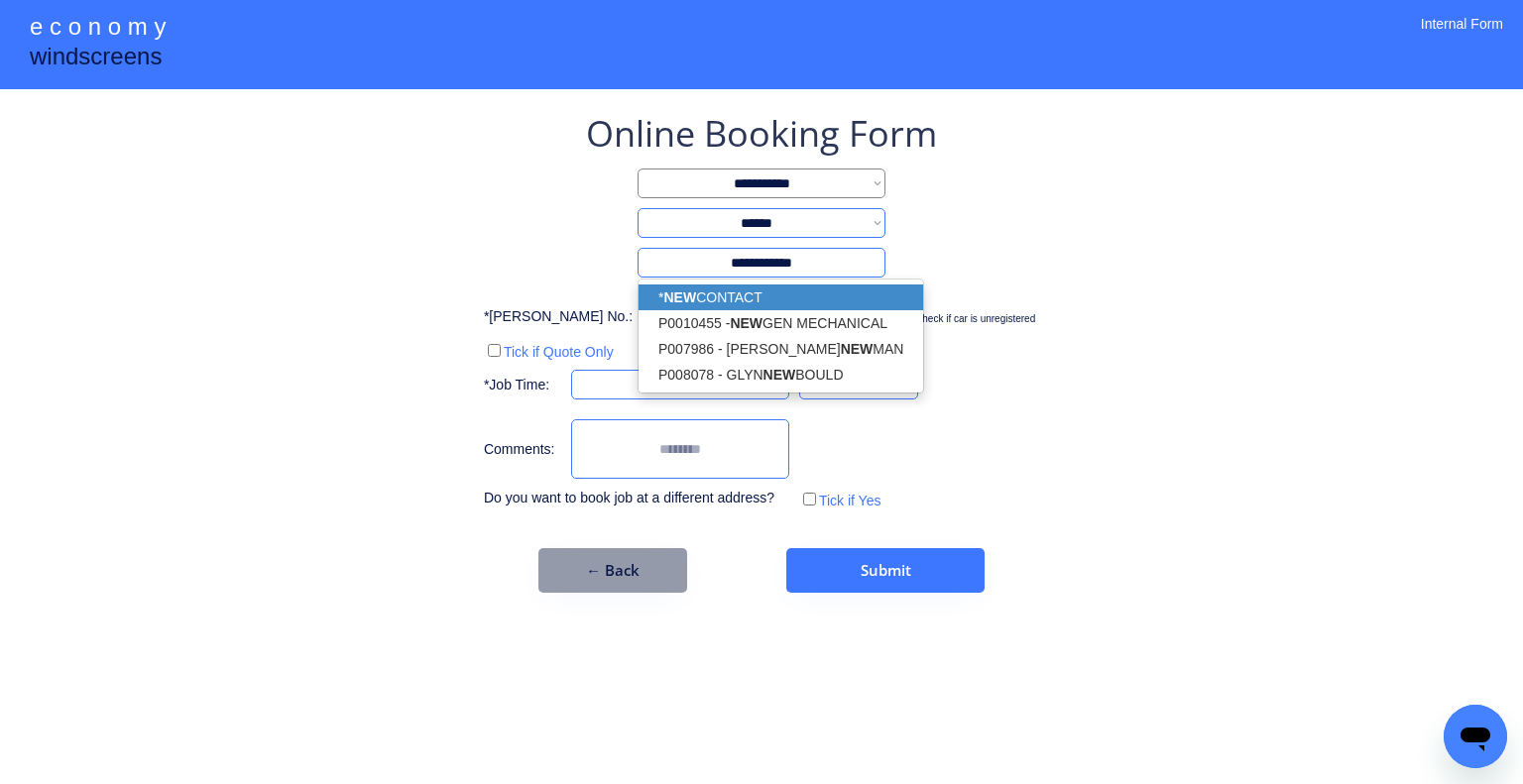 type on "**********" 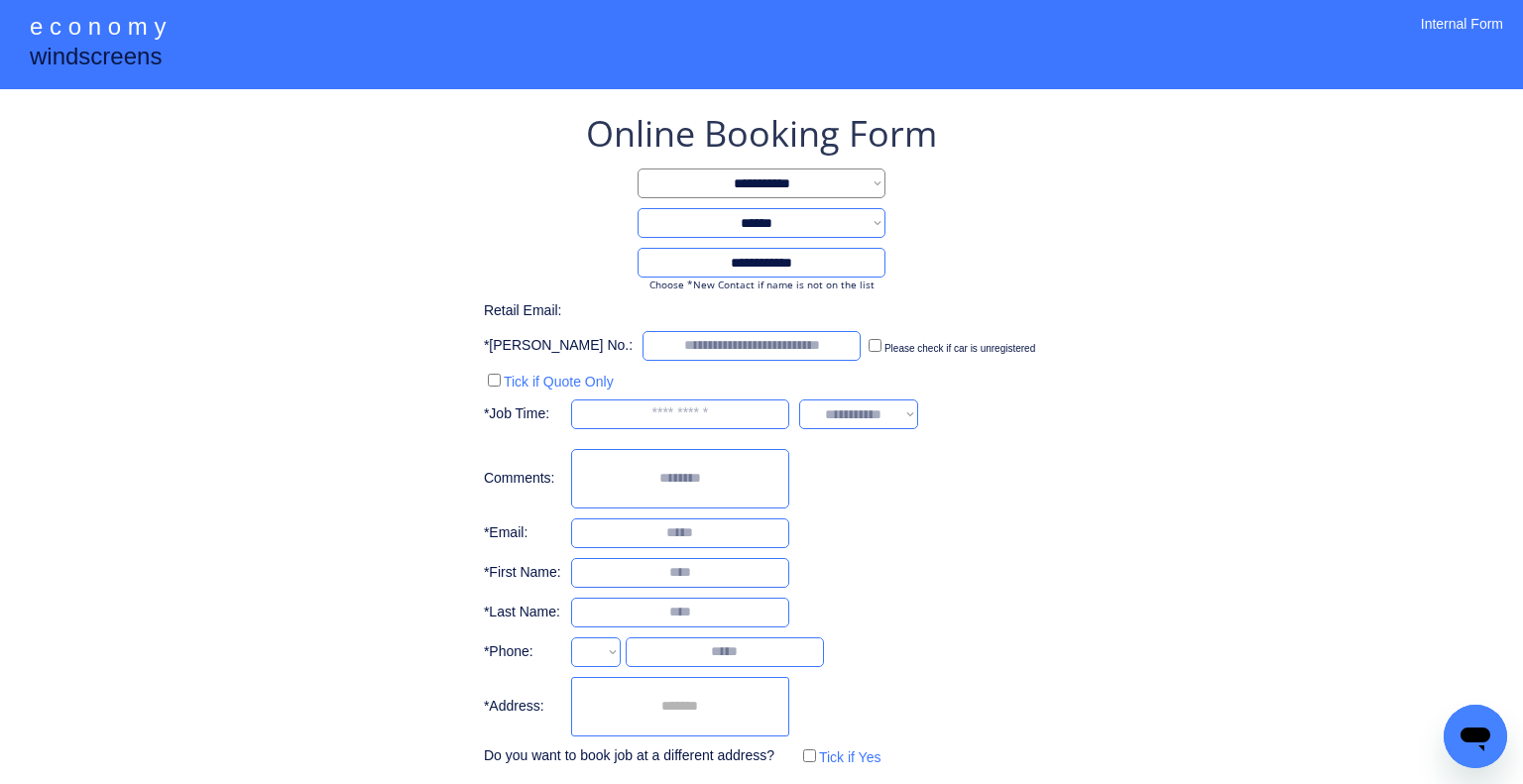 click on "**********" at bounding box center [762, 440] 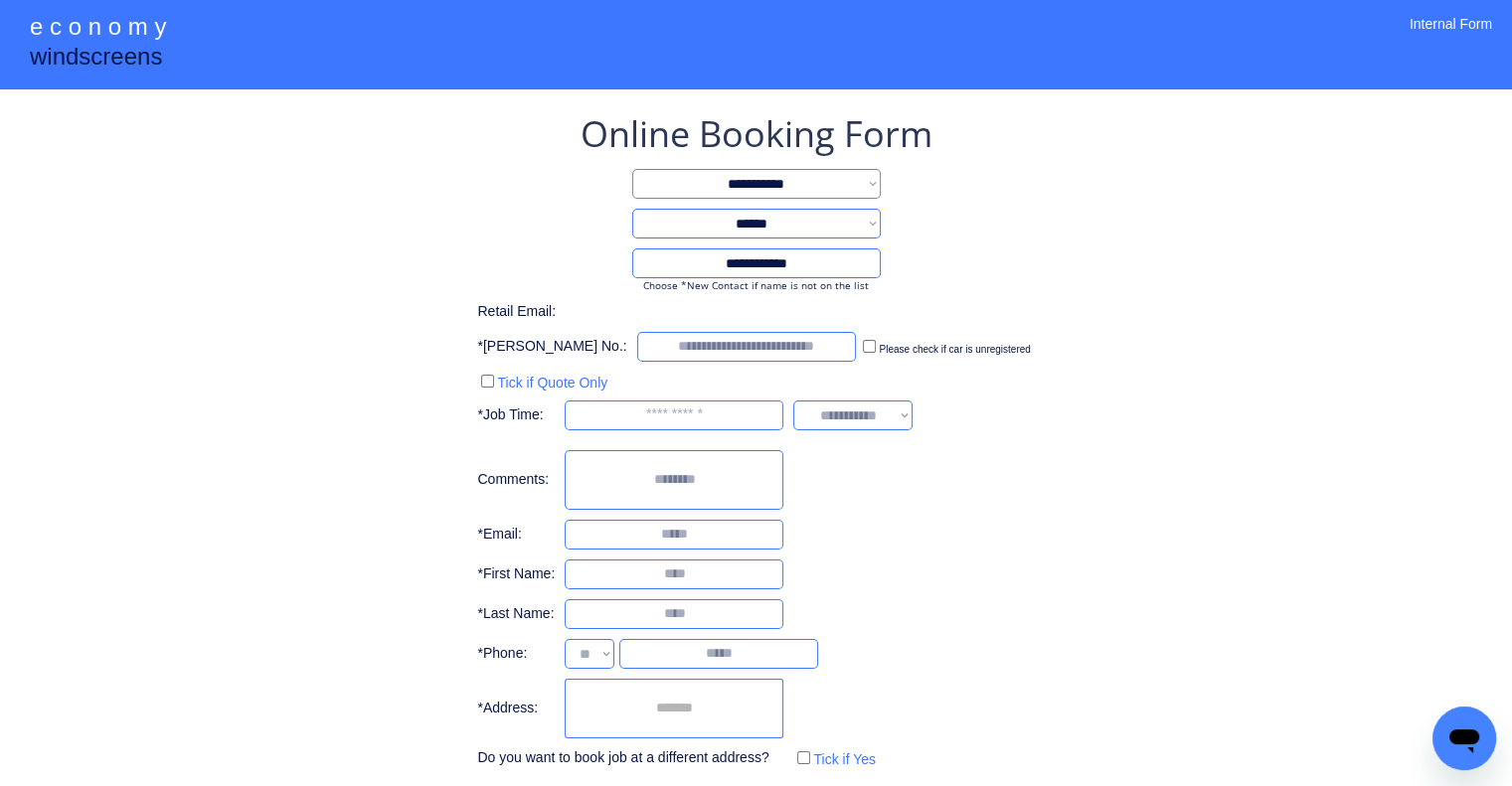 select on "**********" 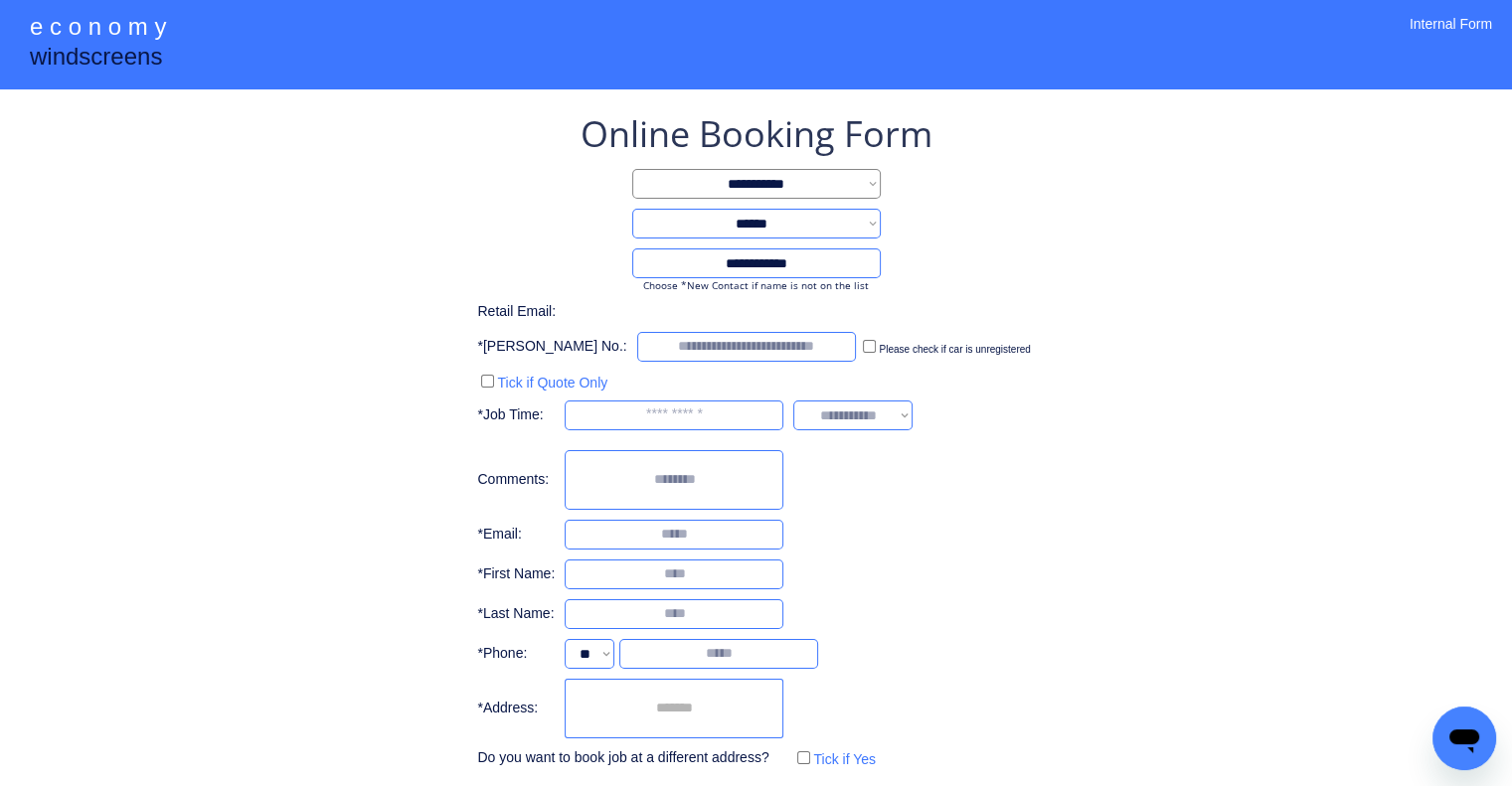 click at bounding box center (747, 347) 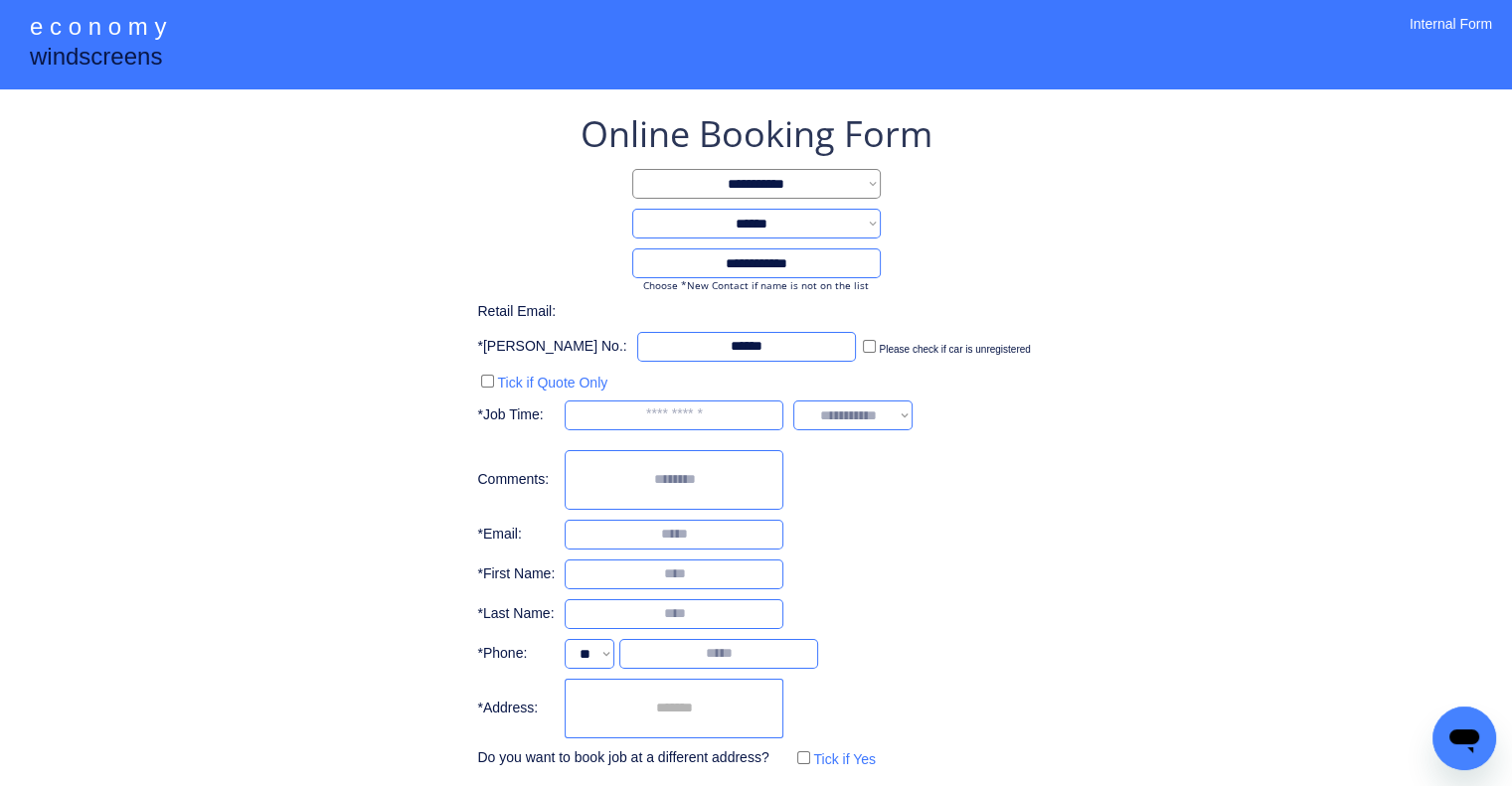 type on "******" 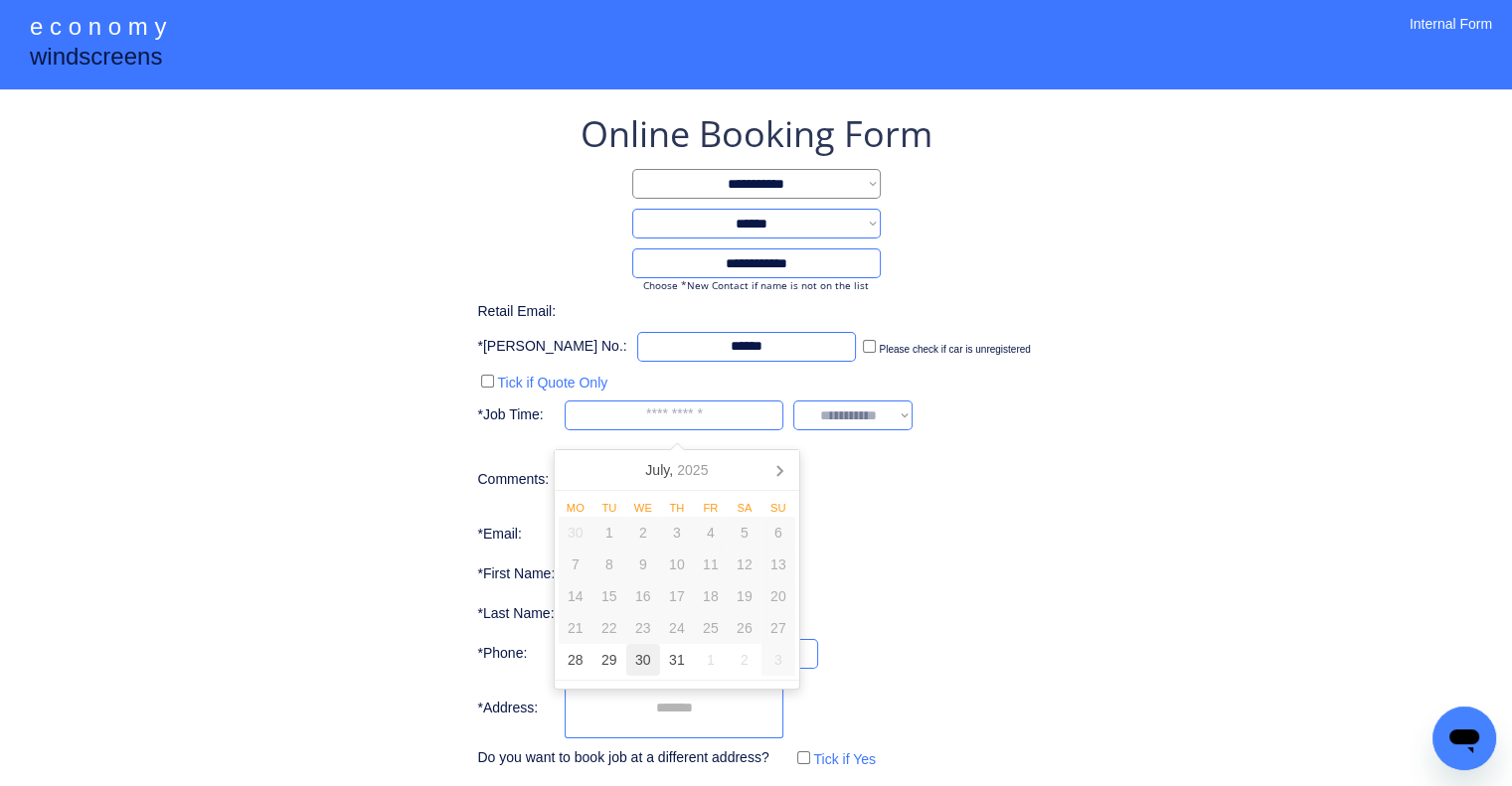 click on "30" at bounding box center (643, 660) 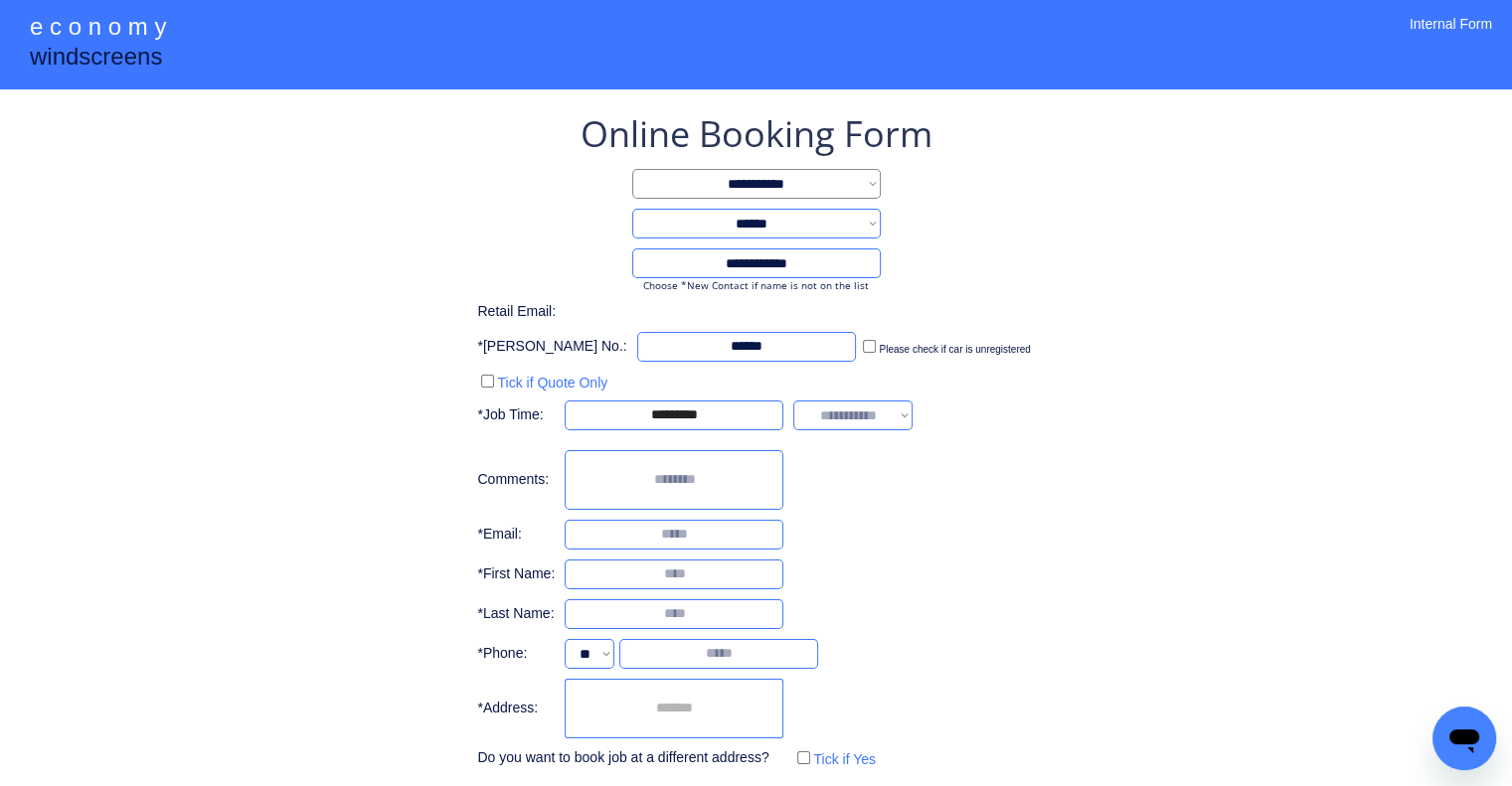 click on "**********" at bounding box center (756, 441) 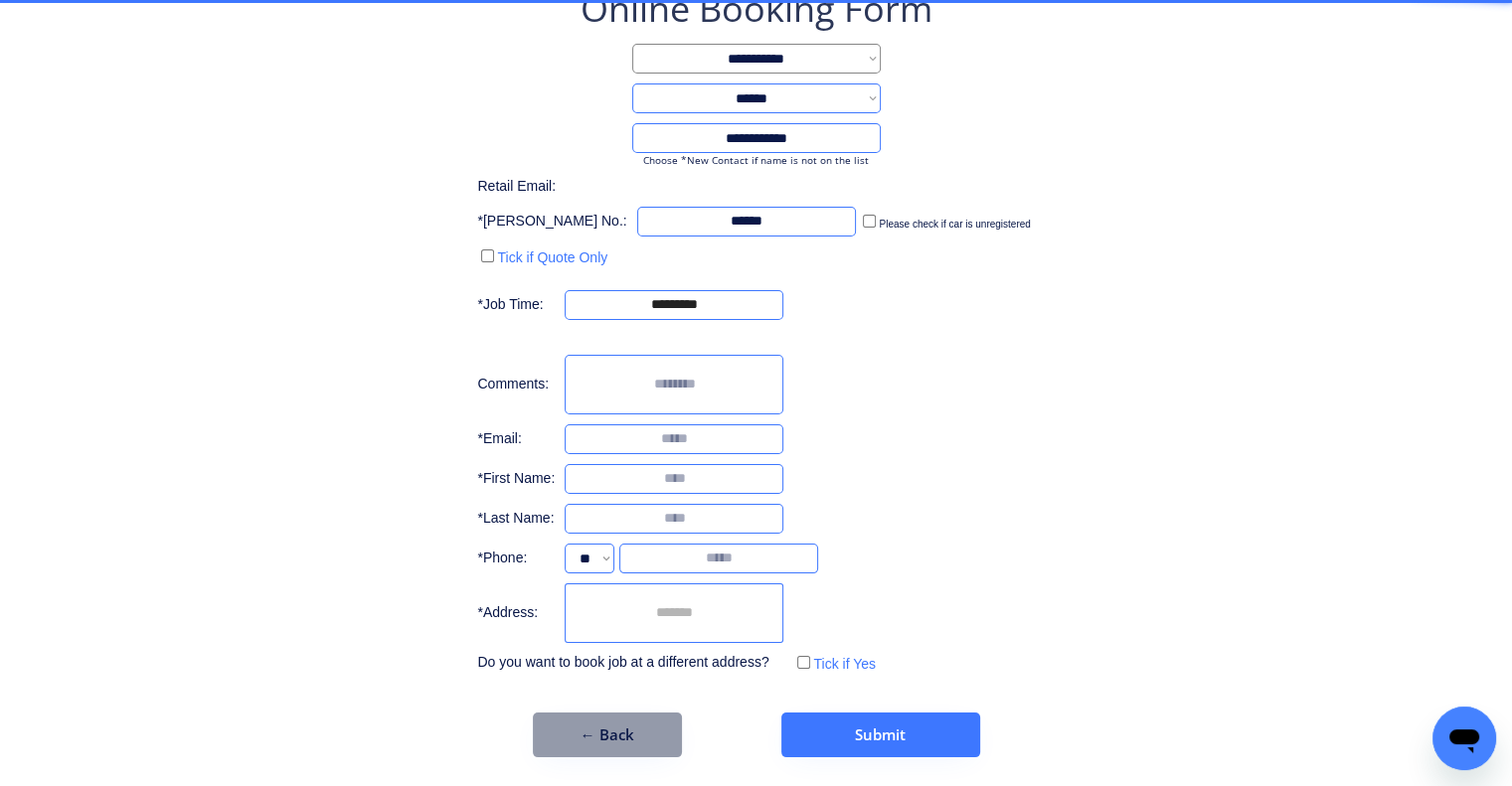 scroll, scrollTop: 95, scrollLeft: 0, axis: vertical 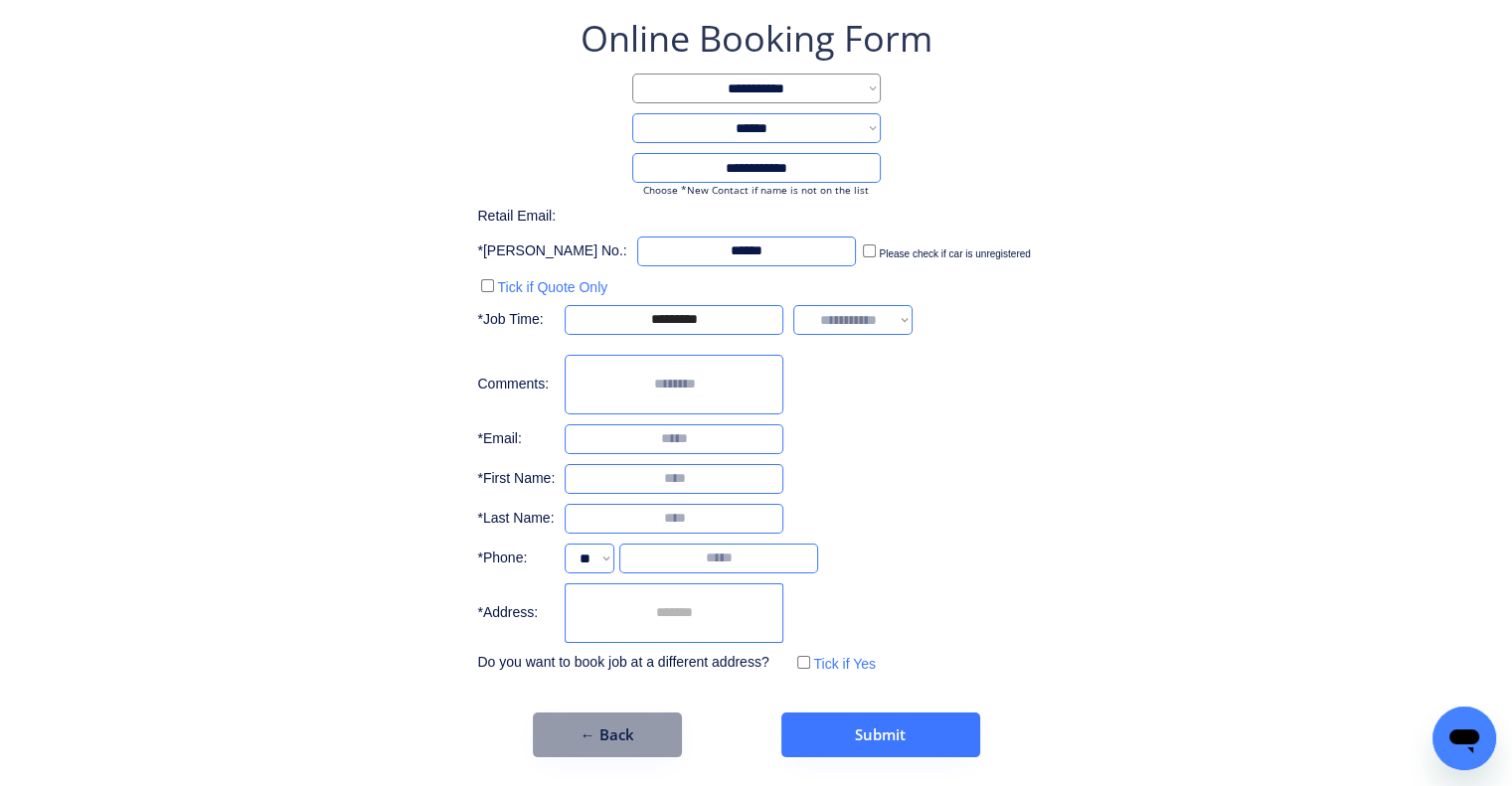 click on "**********" at bounding box center [853, 320] 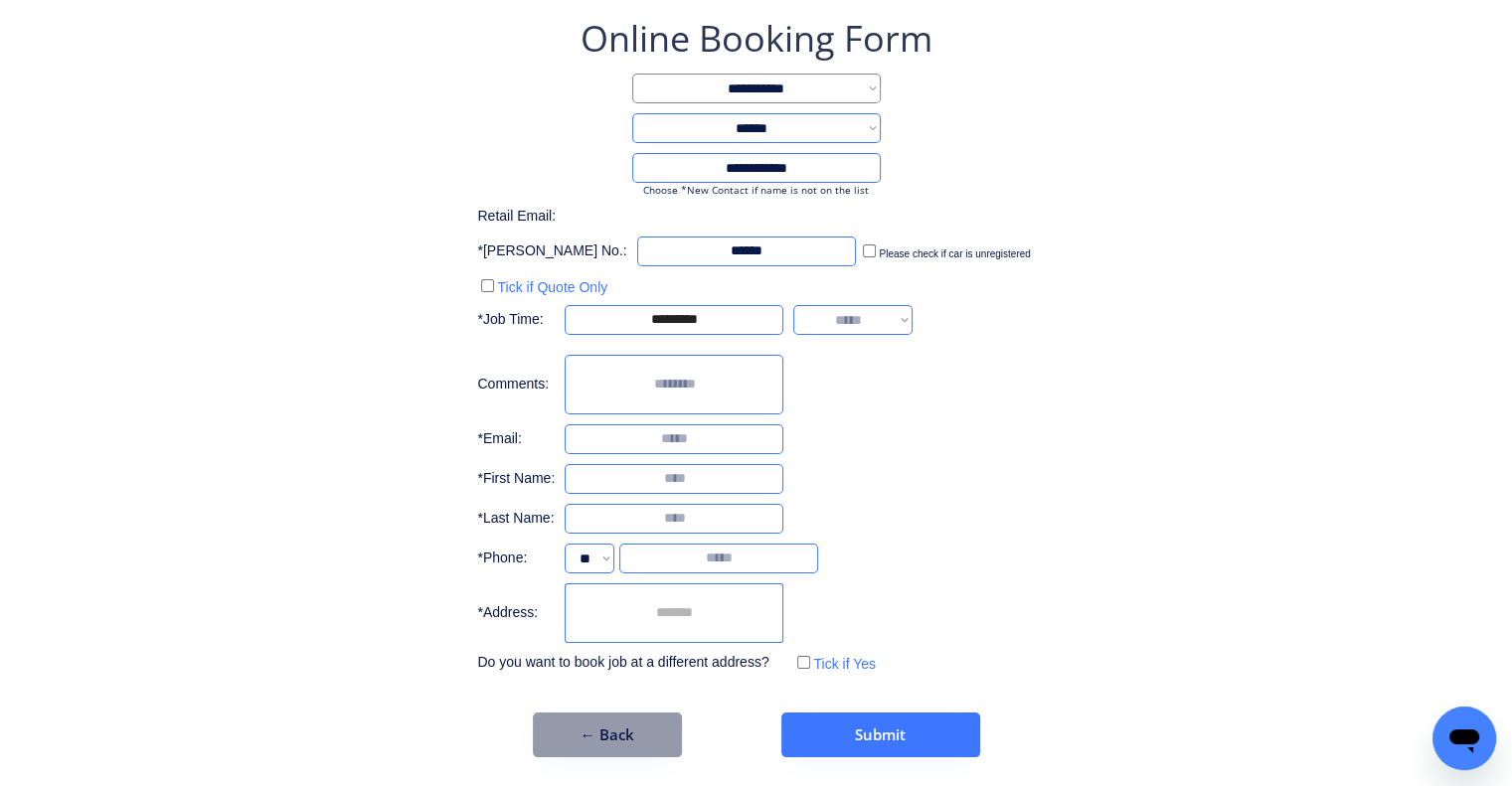click on "**********" at bounding box center (853, 320) 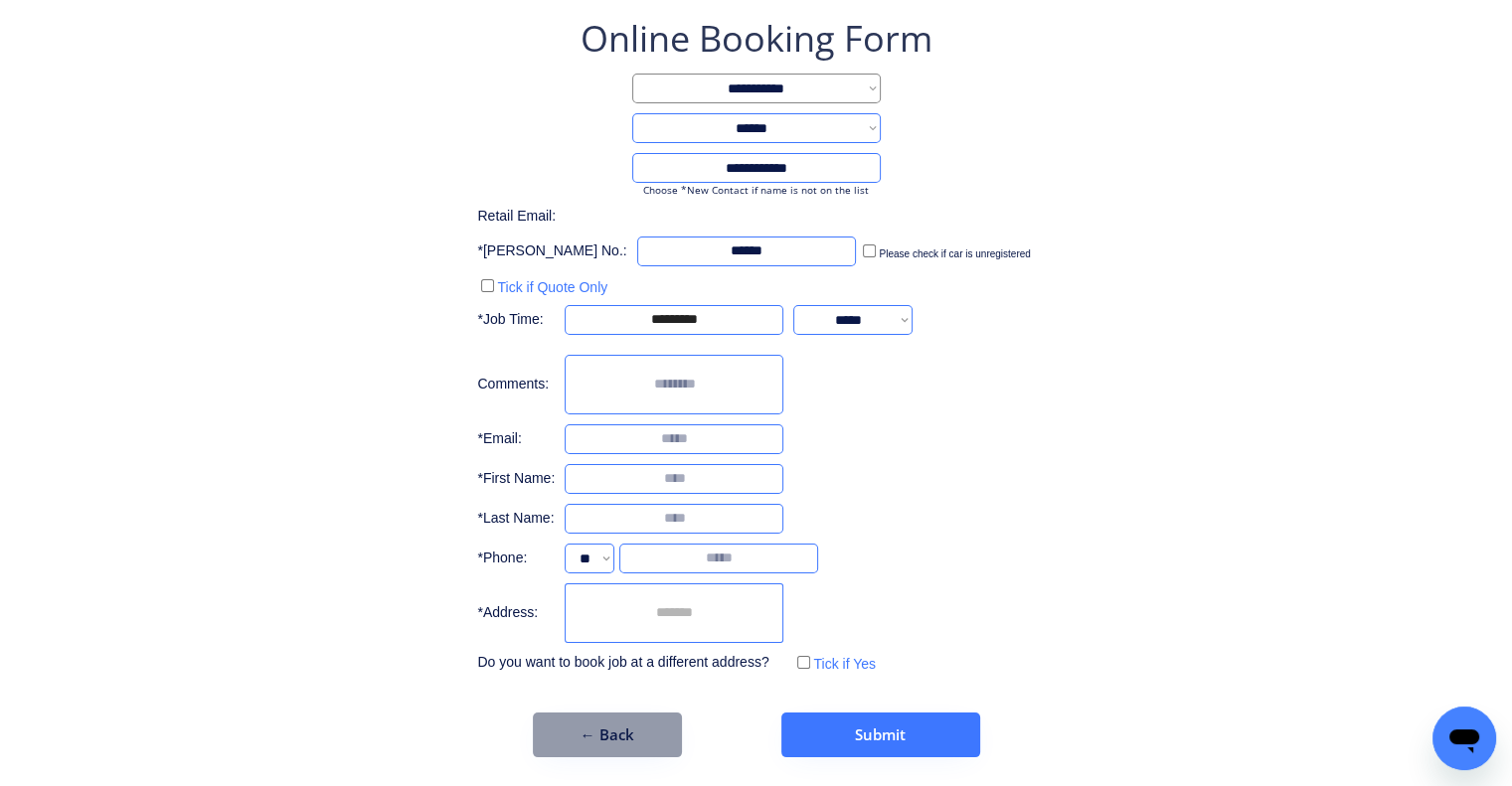 click on "**********" at bounding box center (756, 386) 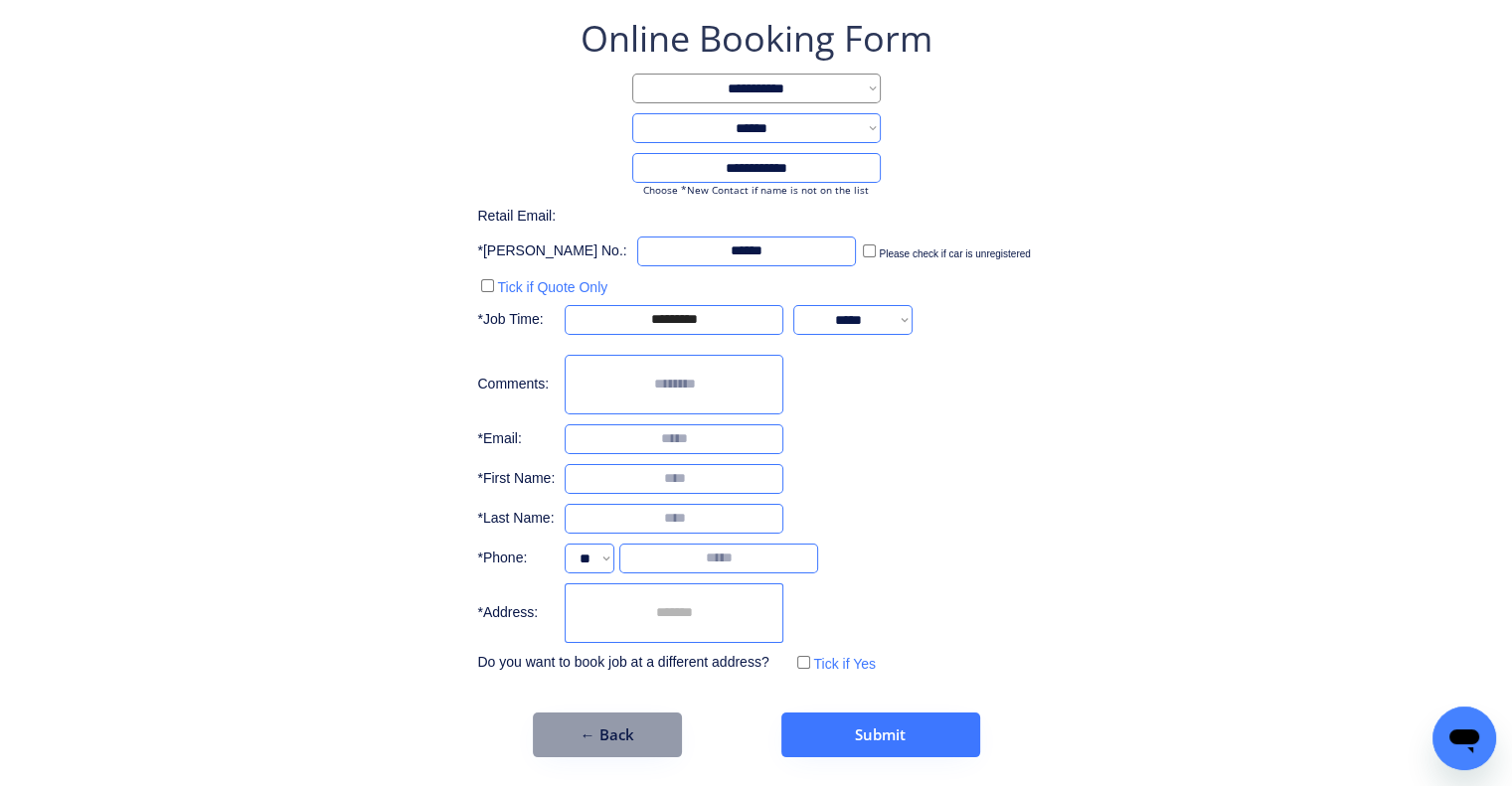 click at bounding box center [674, 479] 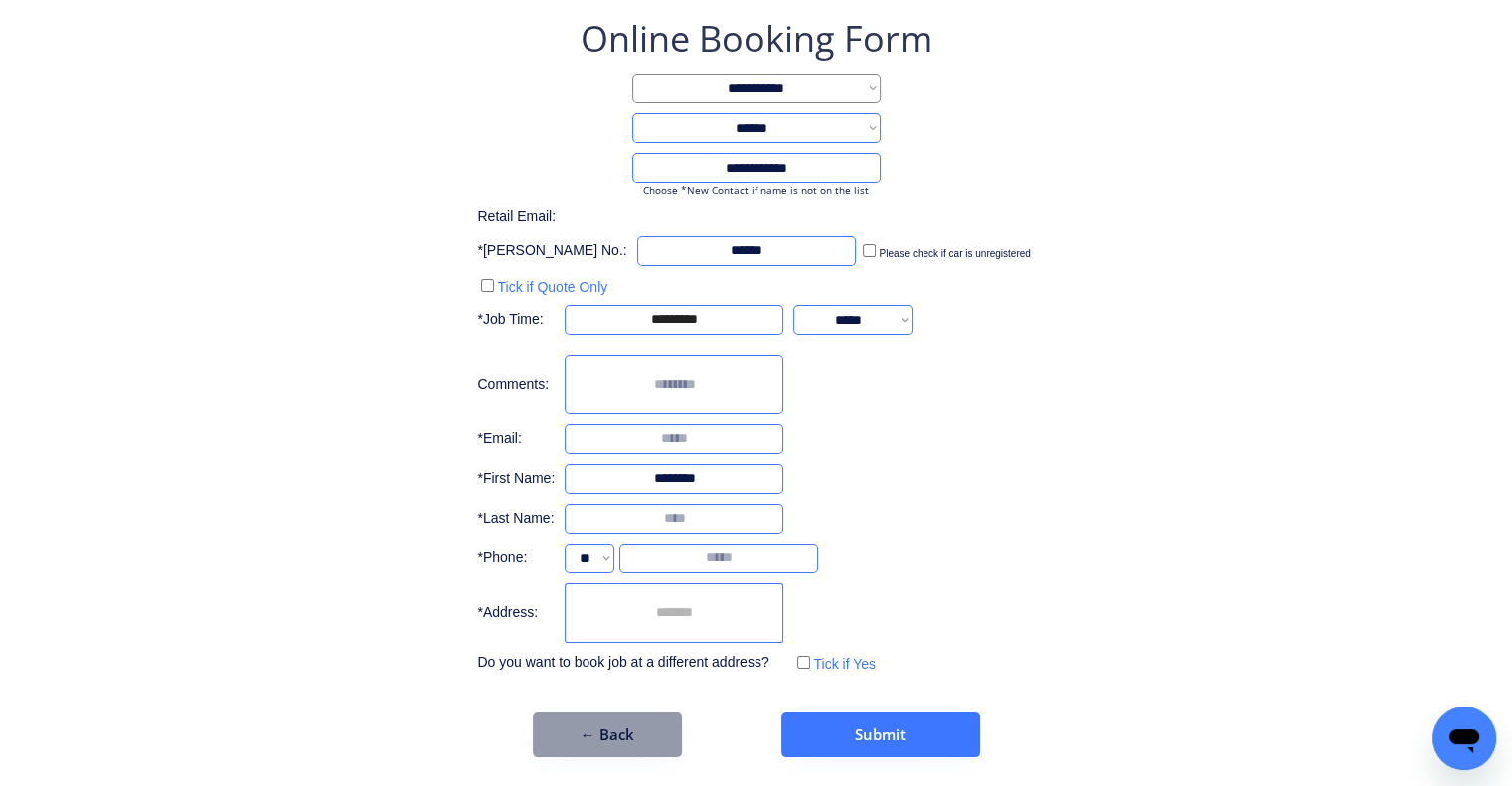 type on "********" 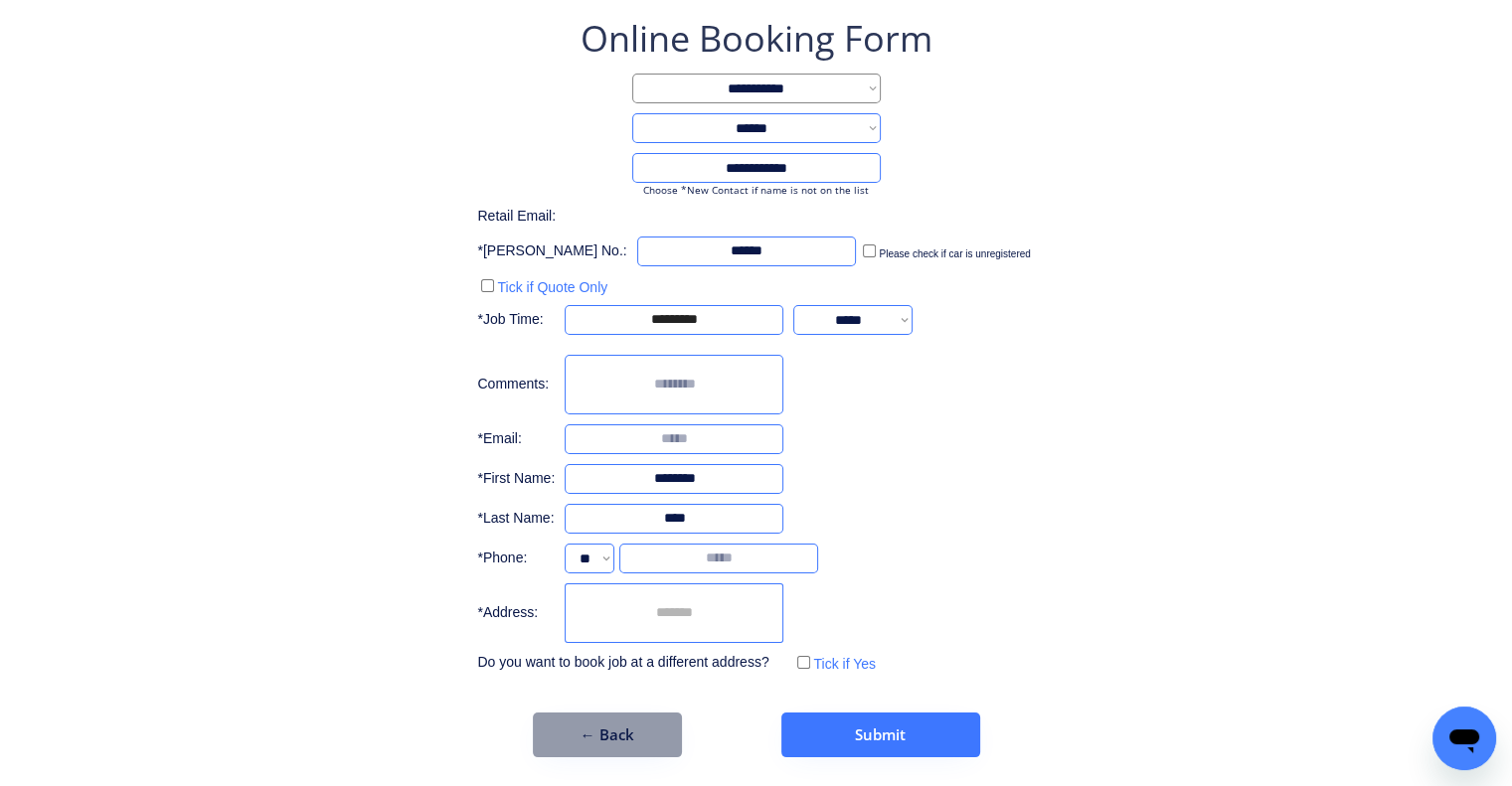 type on "****" 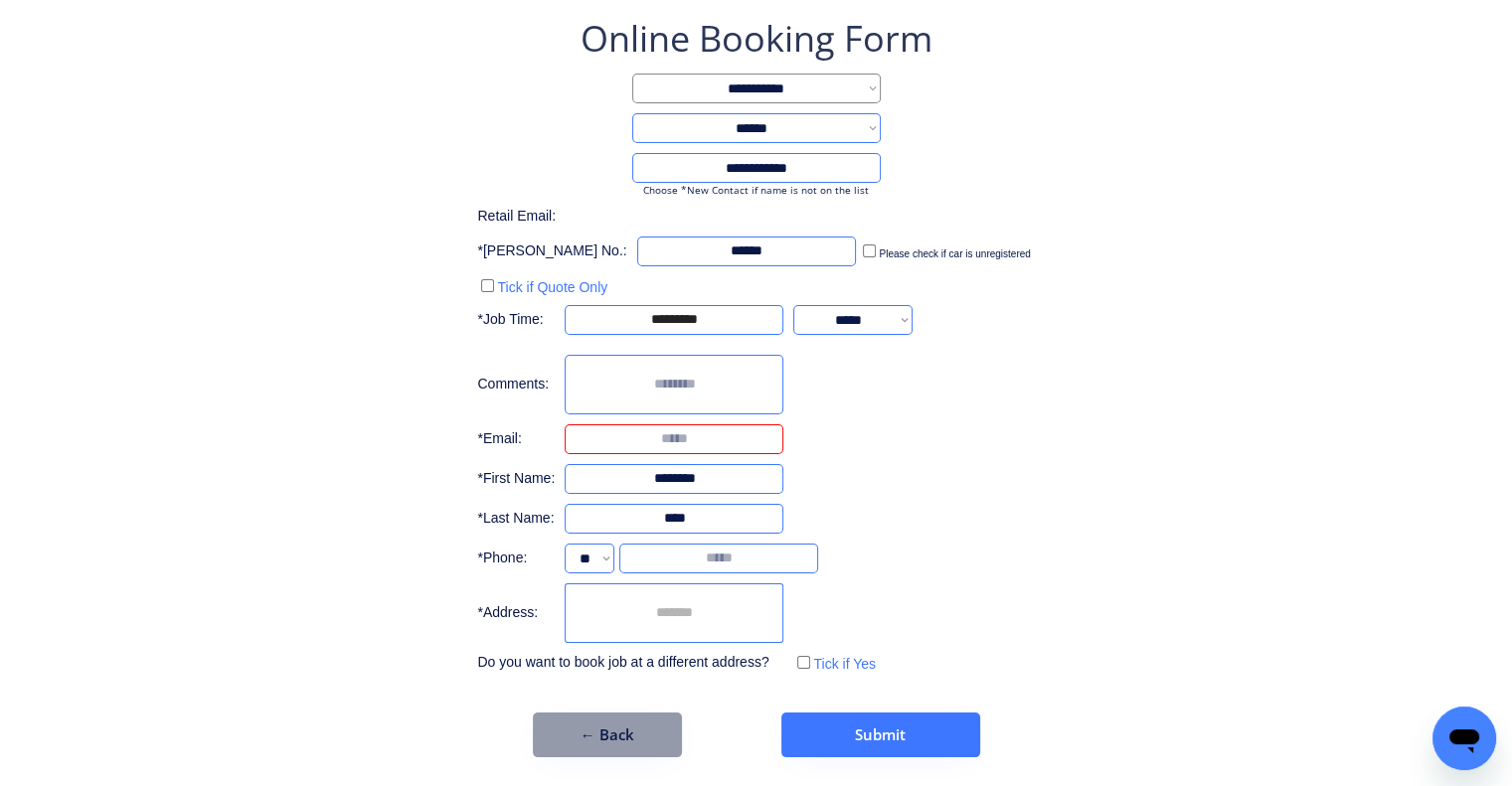 click at bounding box center [674, 439] 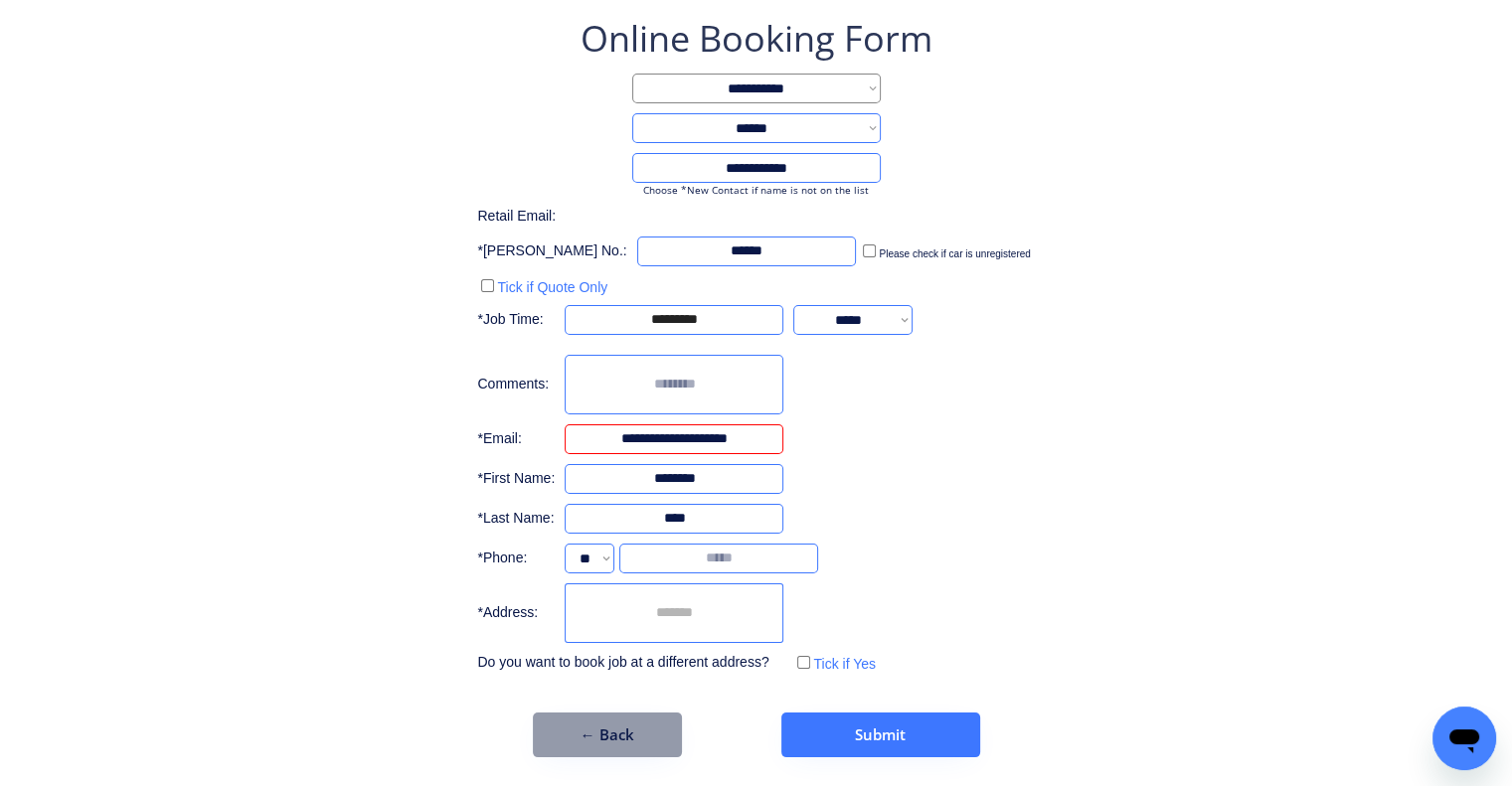type on "**********" 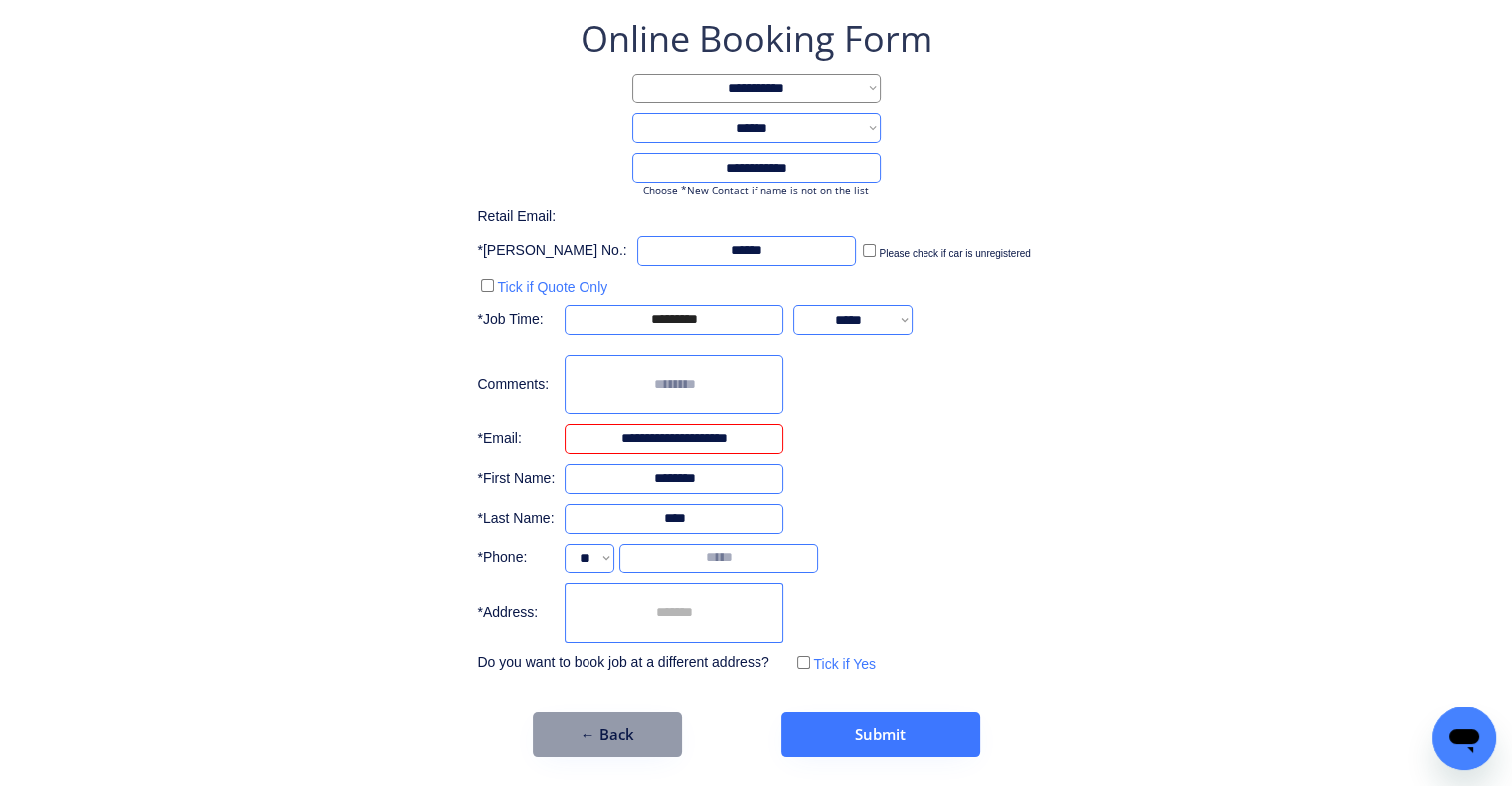 click on "**********" at bounding box center (756, 386) 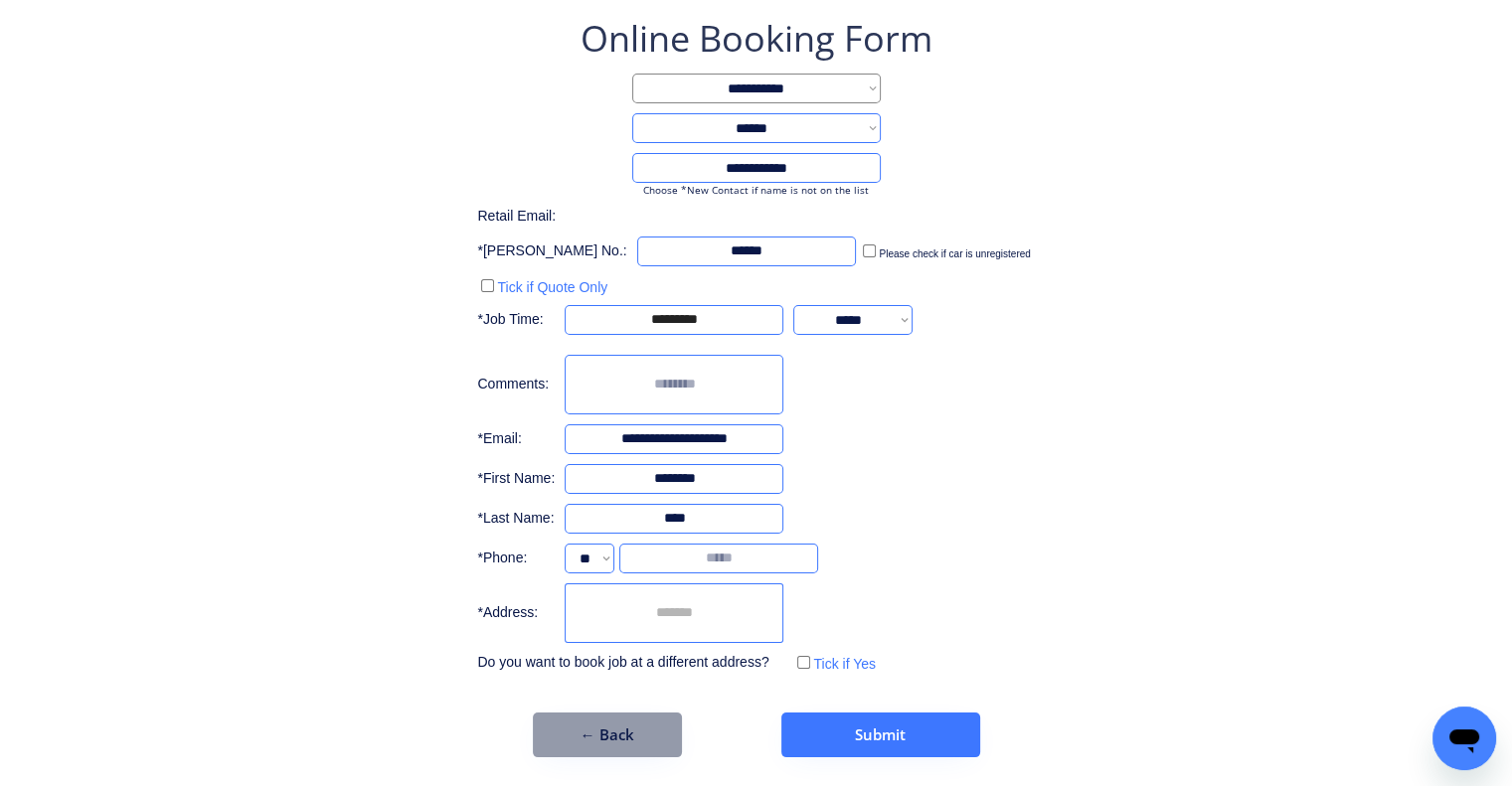 click at bounding box center [719, 558] 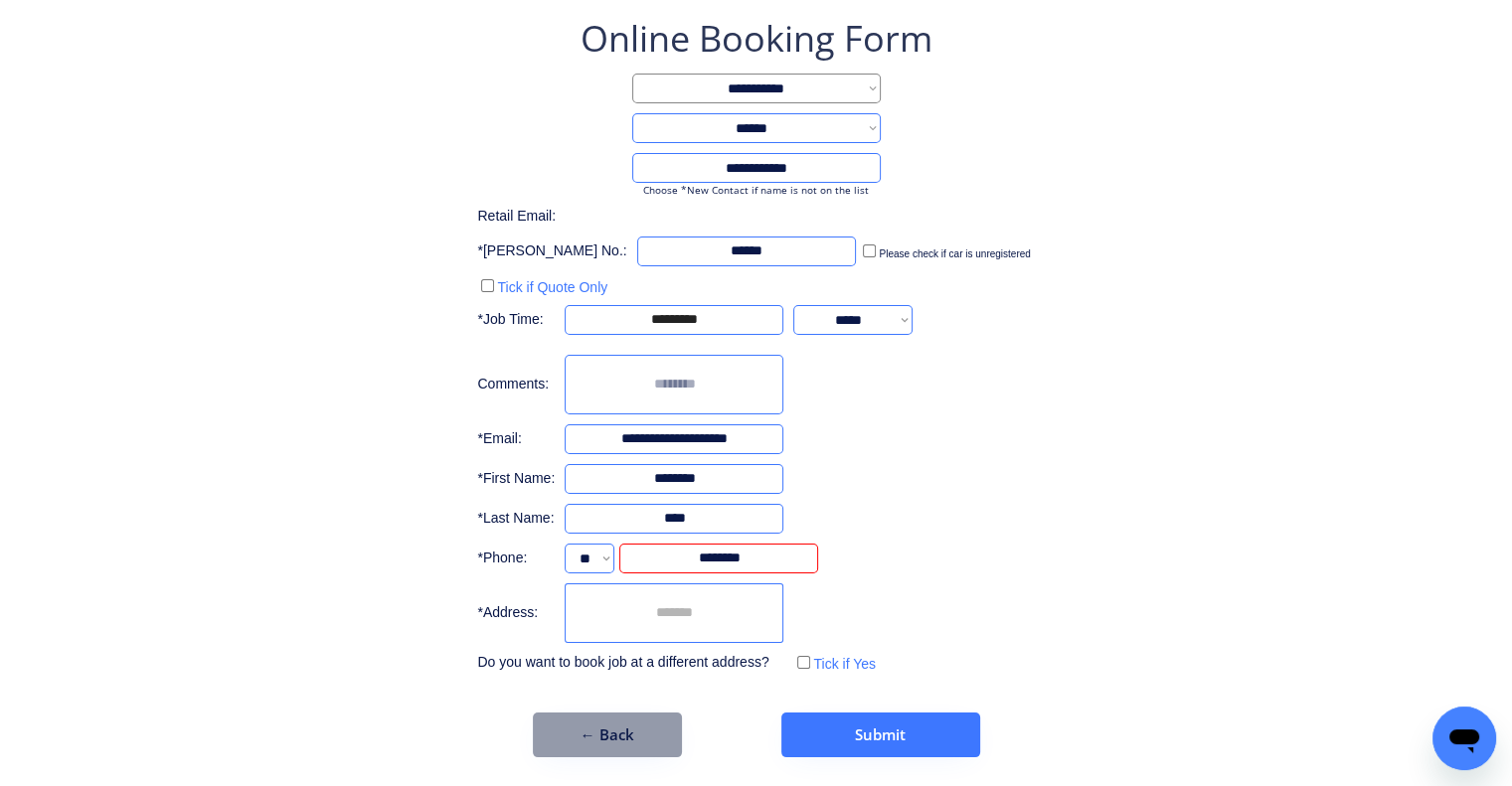 click on "**********" at bounding box center [756, 386] 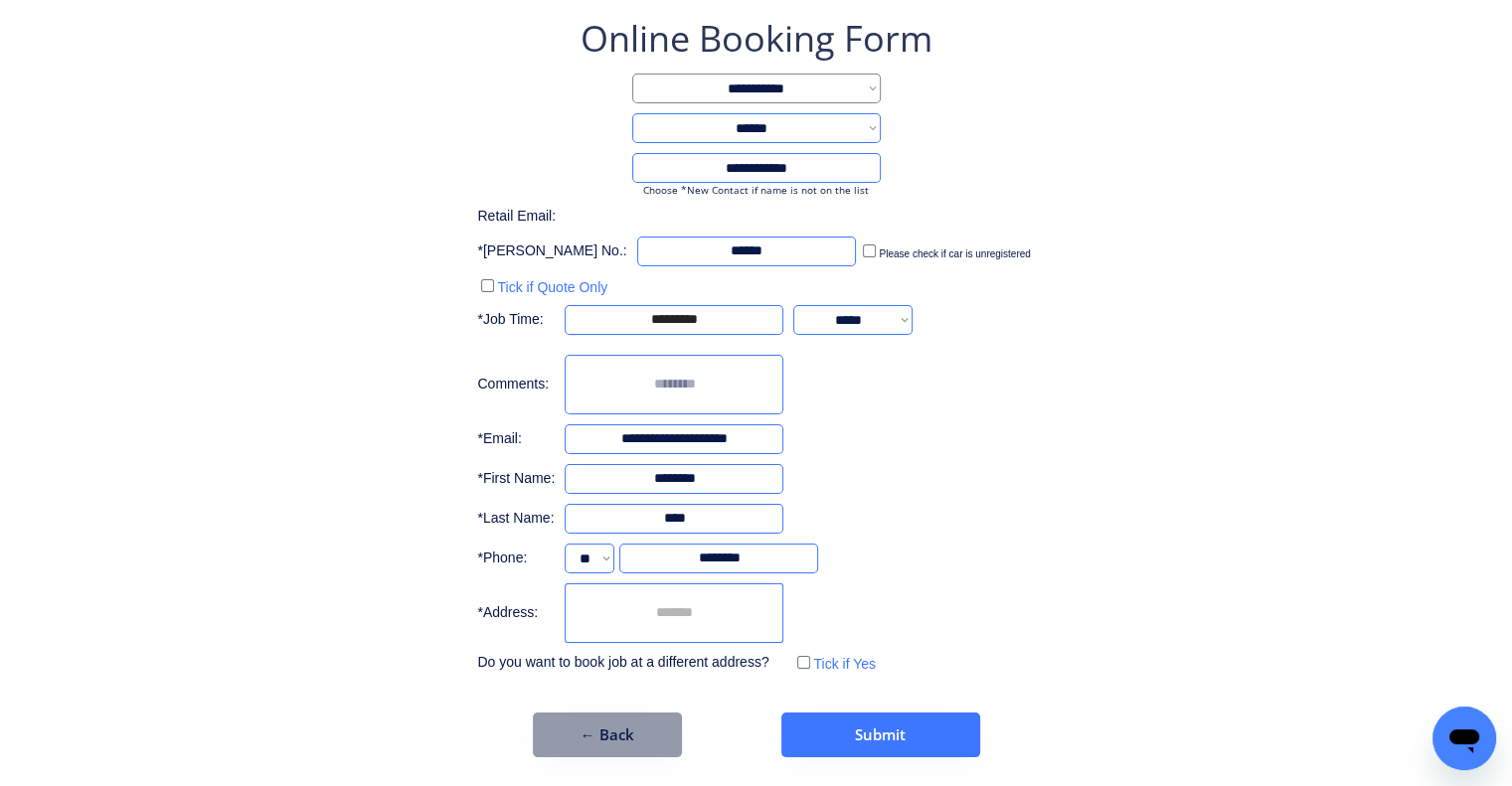 click on "**********" at bounding box center [756, 386] 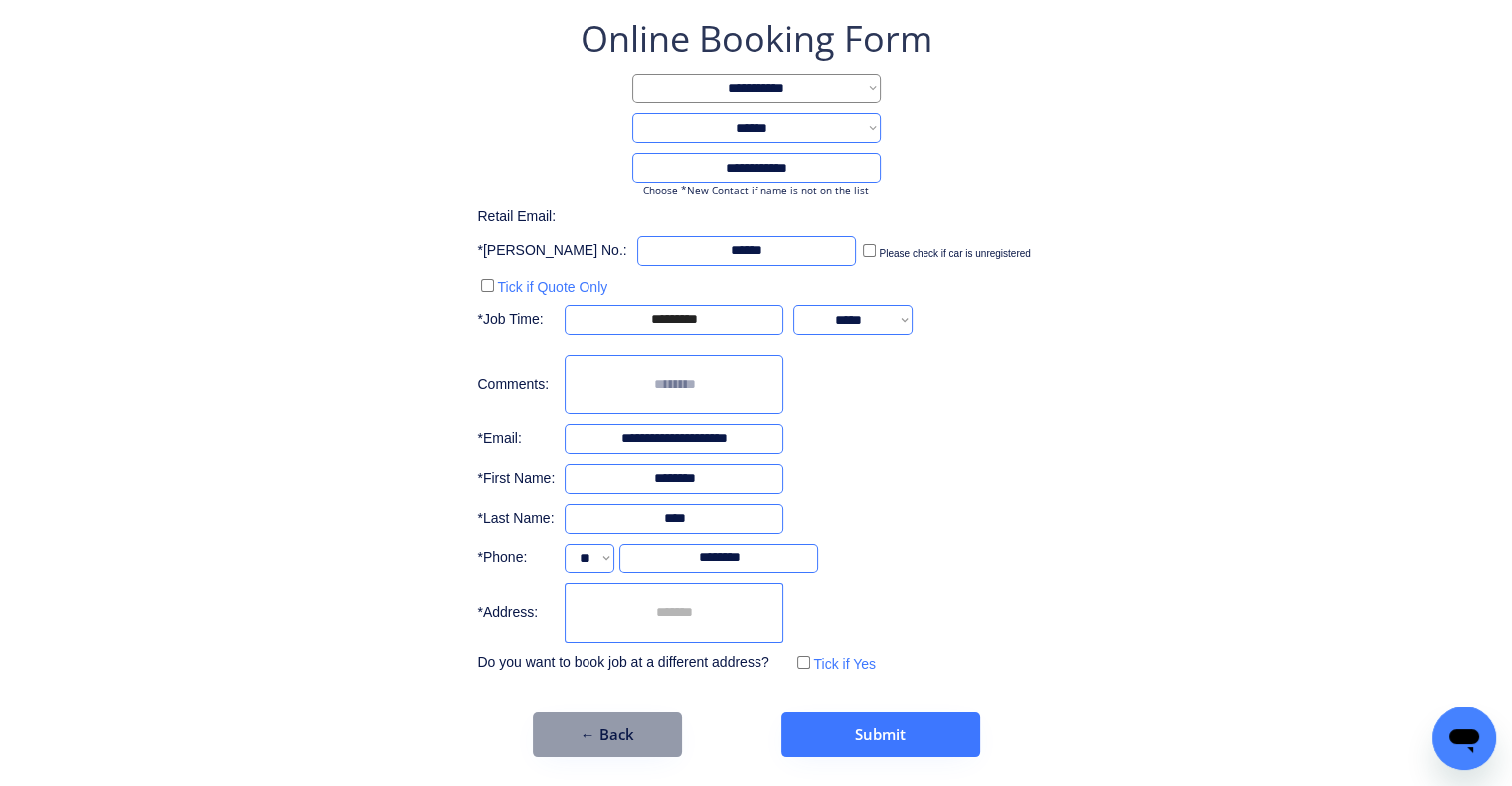 click at bounding box center [674, 613] 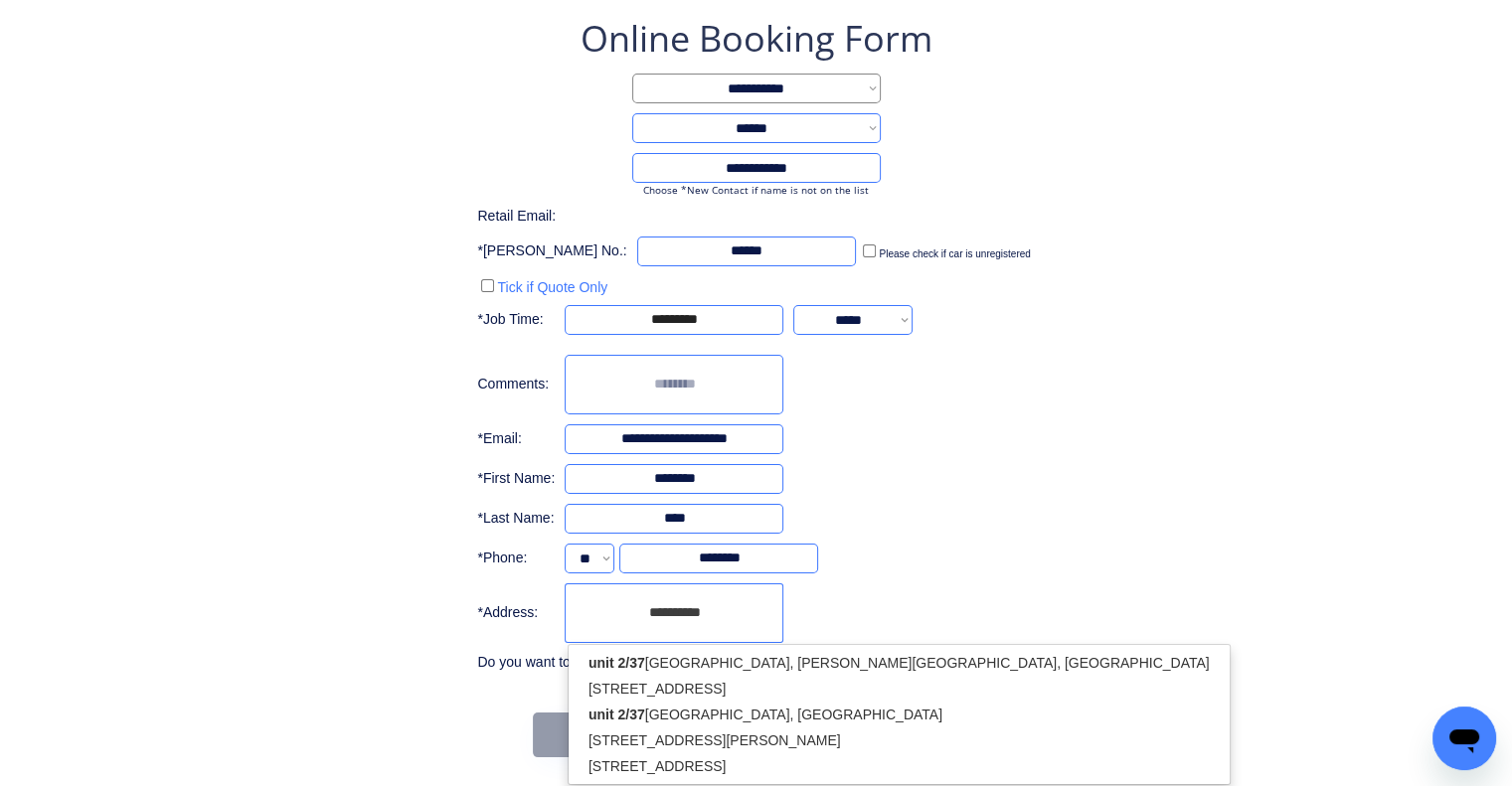 type on "*********" 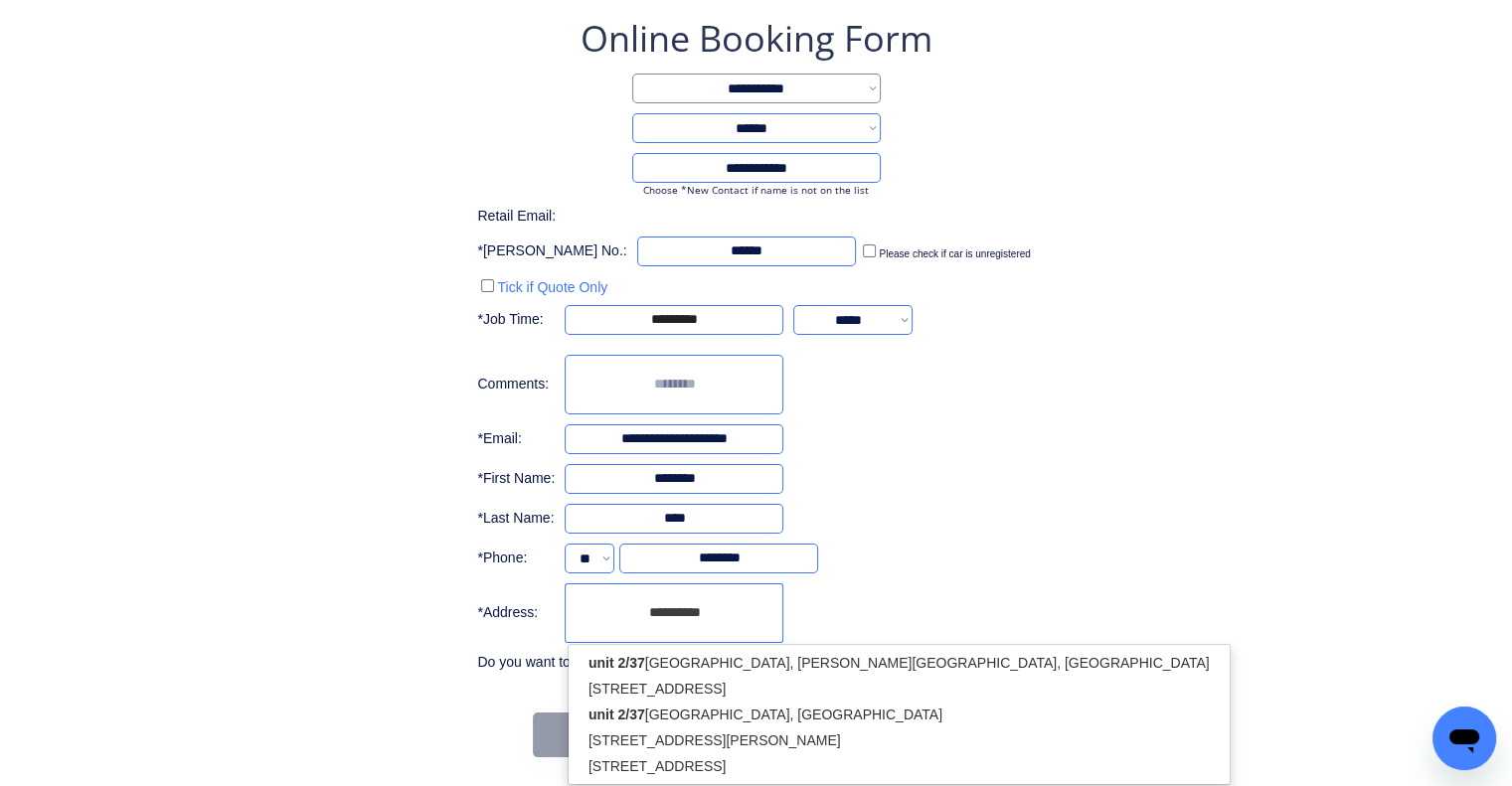 click on "**********" at bounding box center [756, 88] 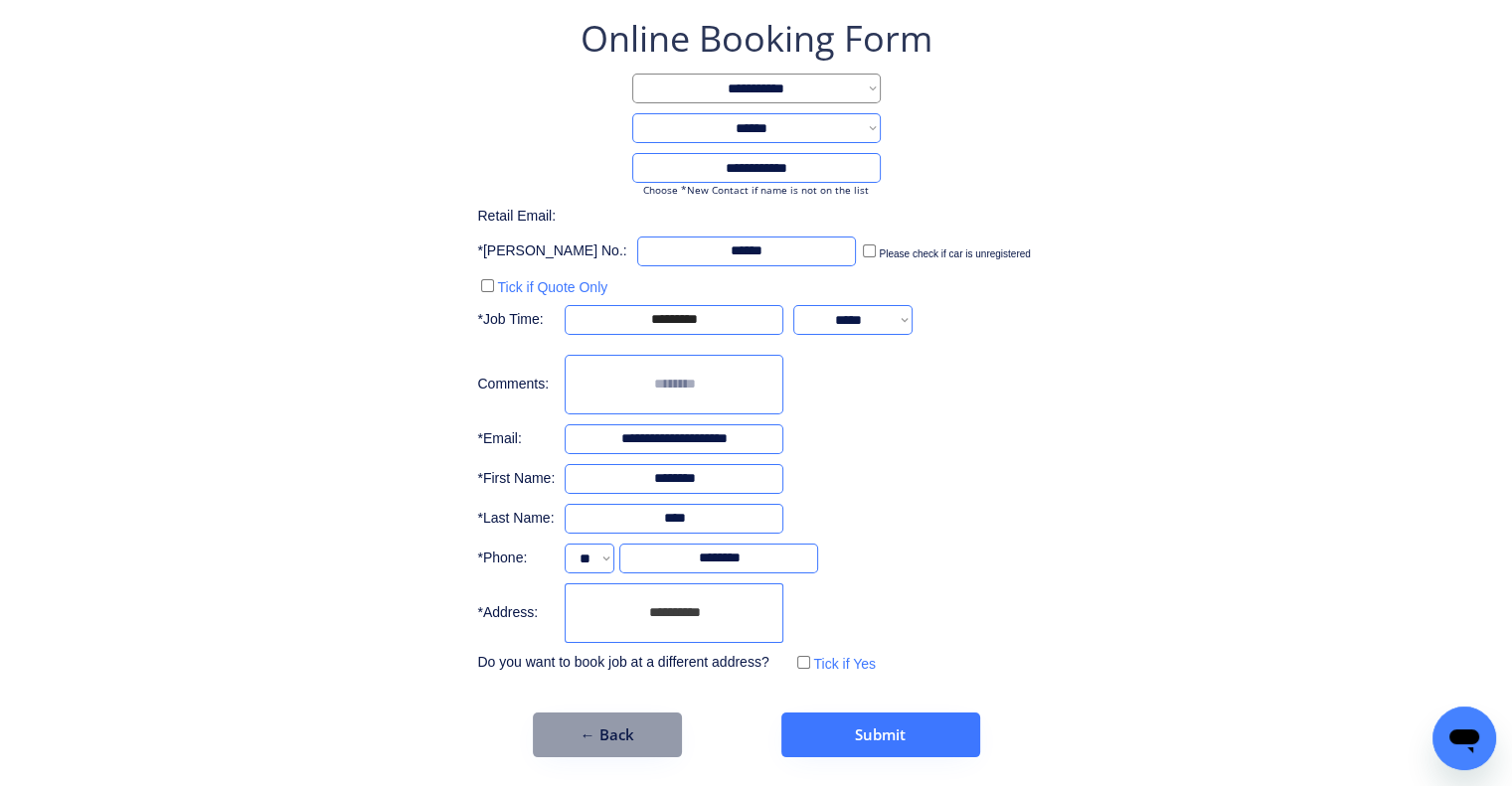 drag, startPoint x: 829, startPoint y: 83, endPoint x: 824, endPoint y: 101, distance: 18.681542 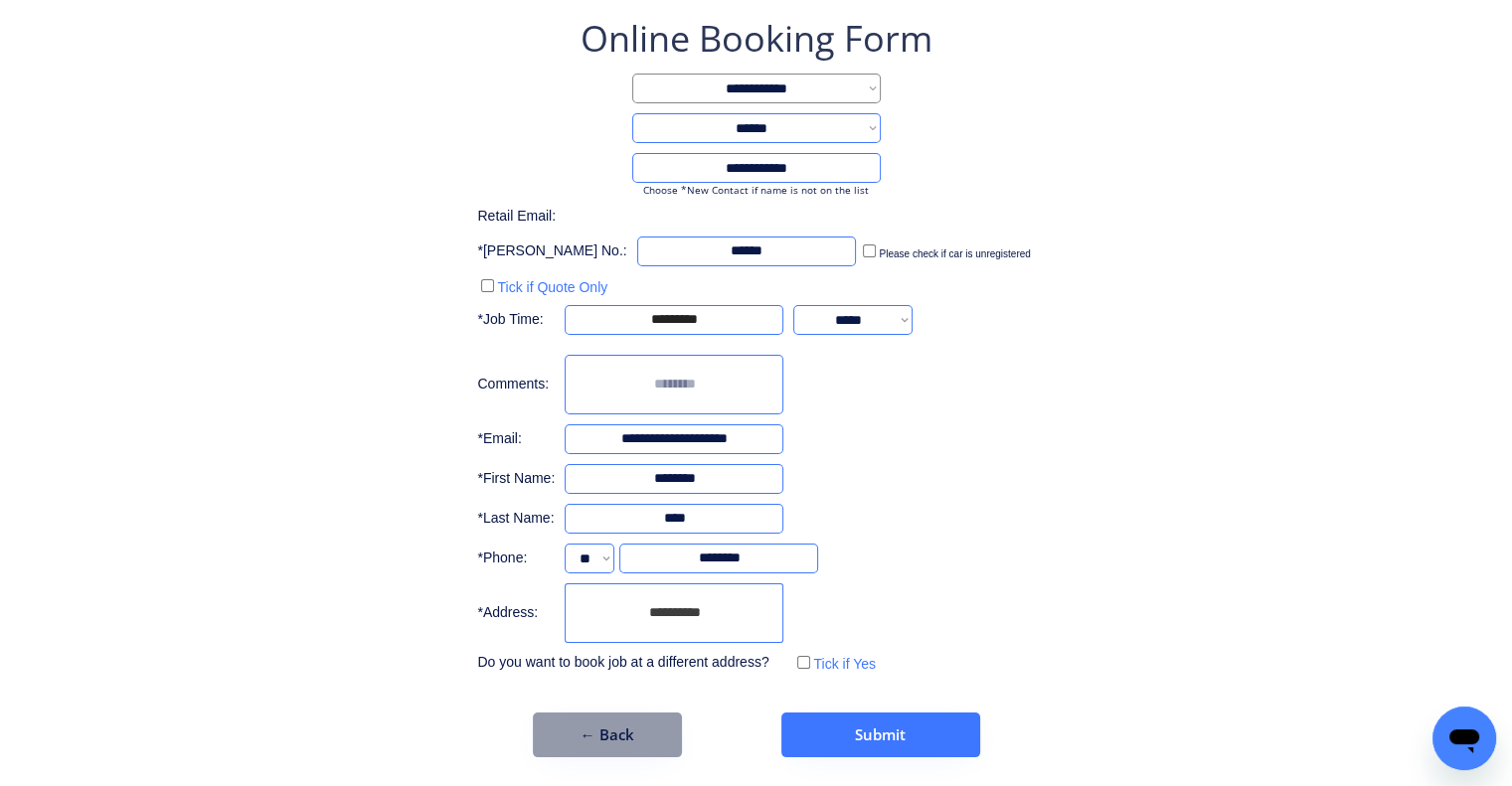 click on "**********" at bounding box center (756, 88) 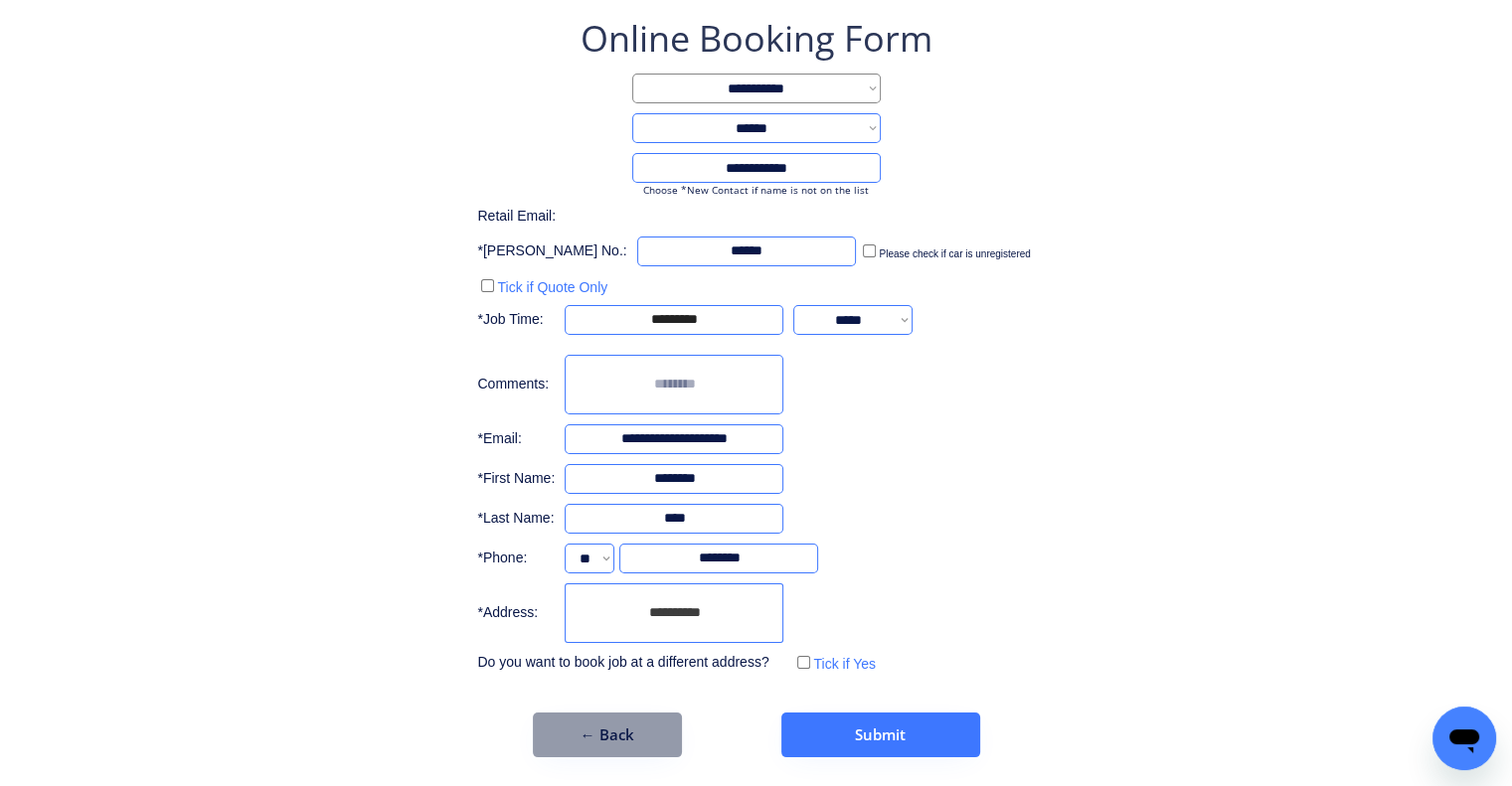 click on "**********" at bounding box center [756, 88] 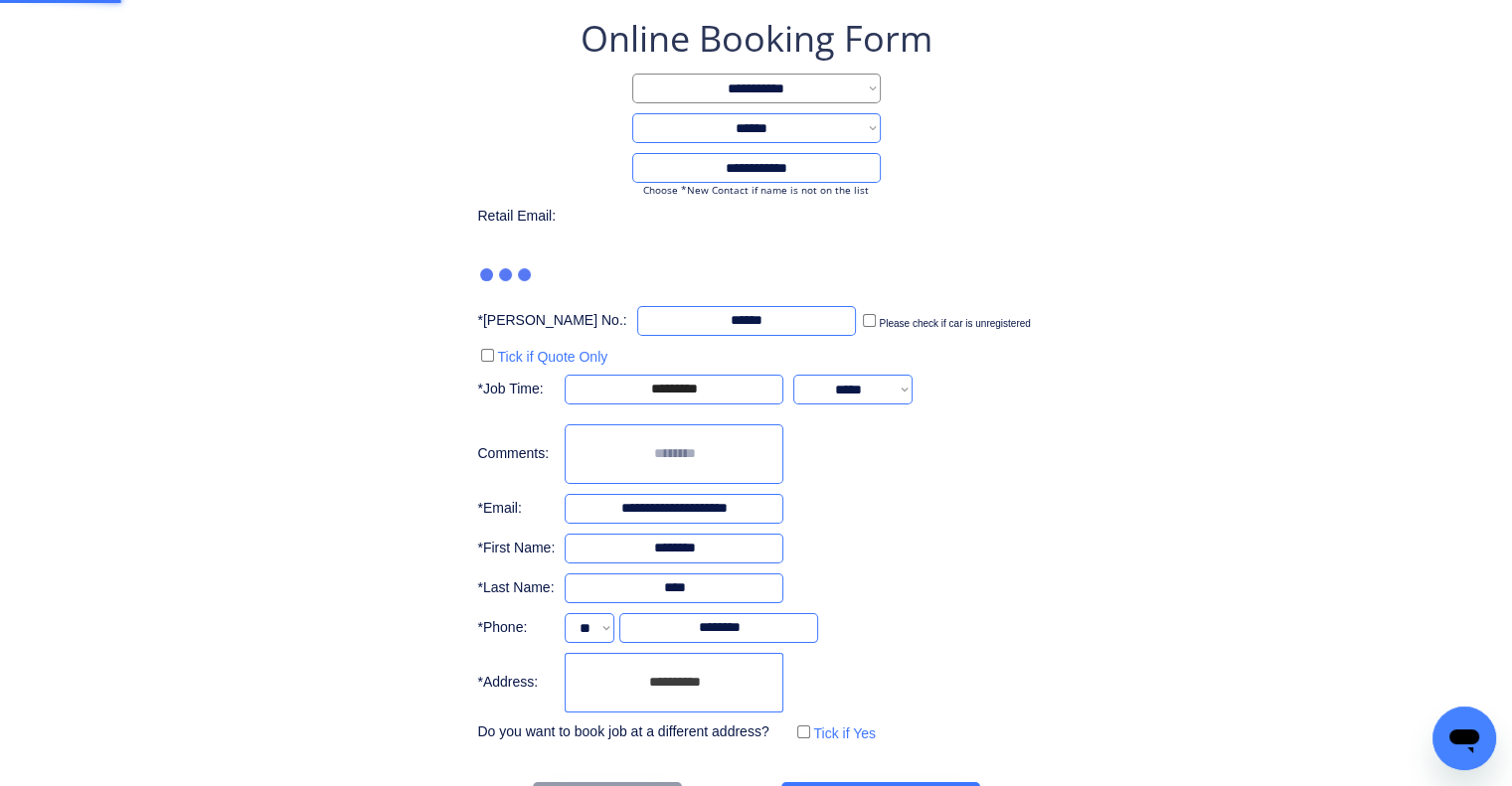 click on "**********" at bounding box center (756, 420) 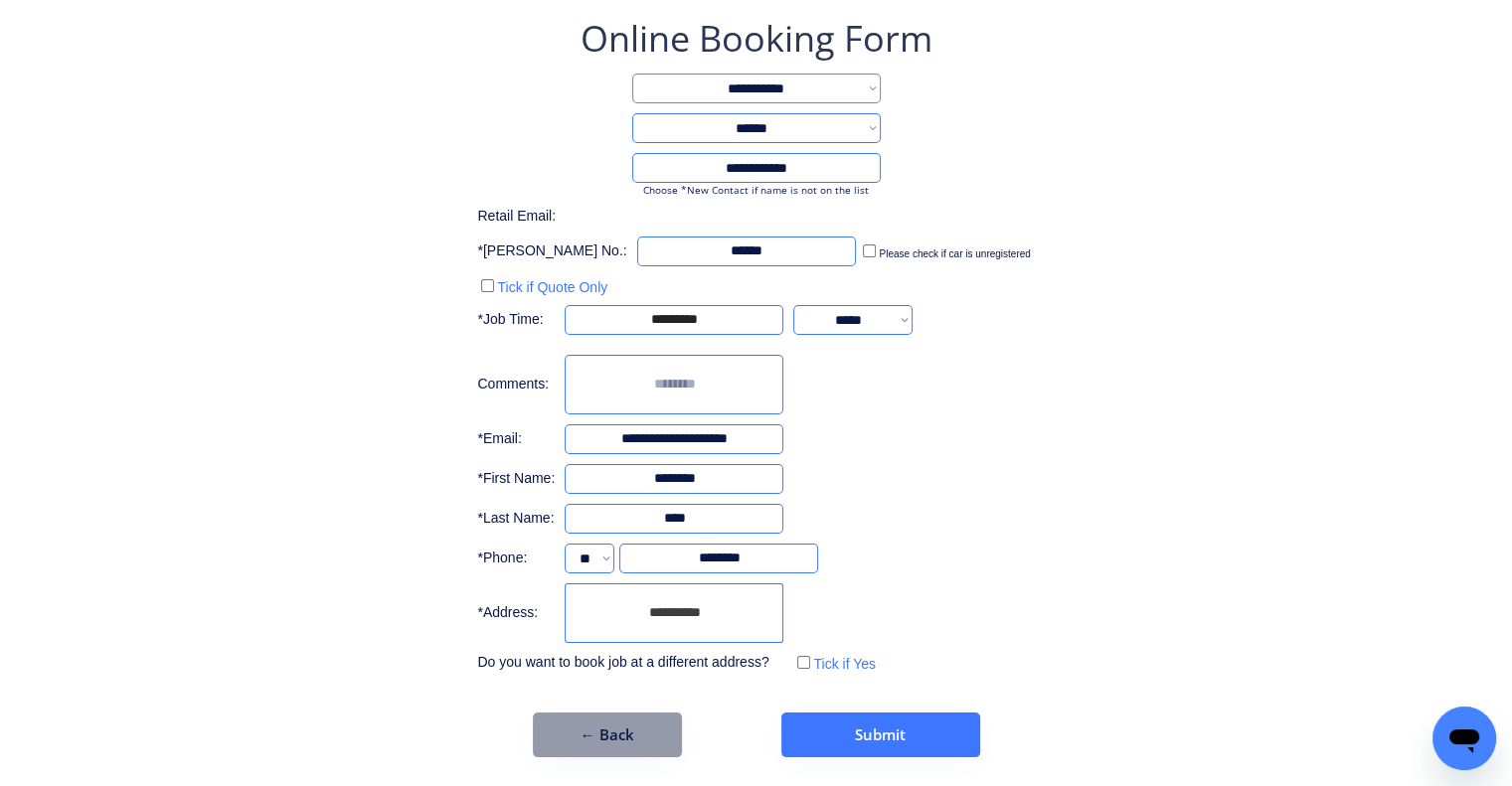 click on "*********" at bounding box center (674, 613) 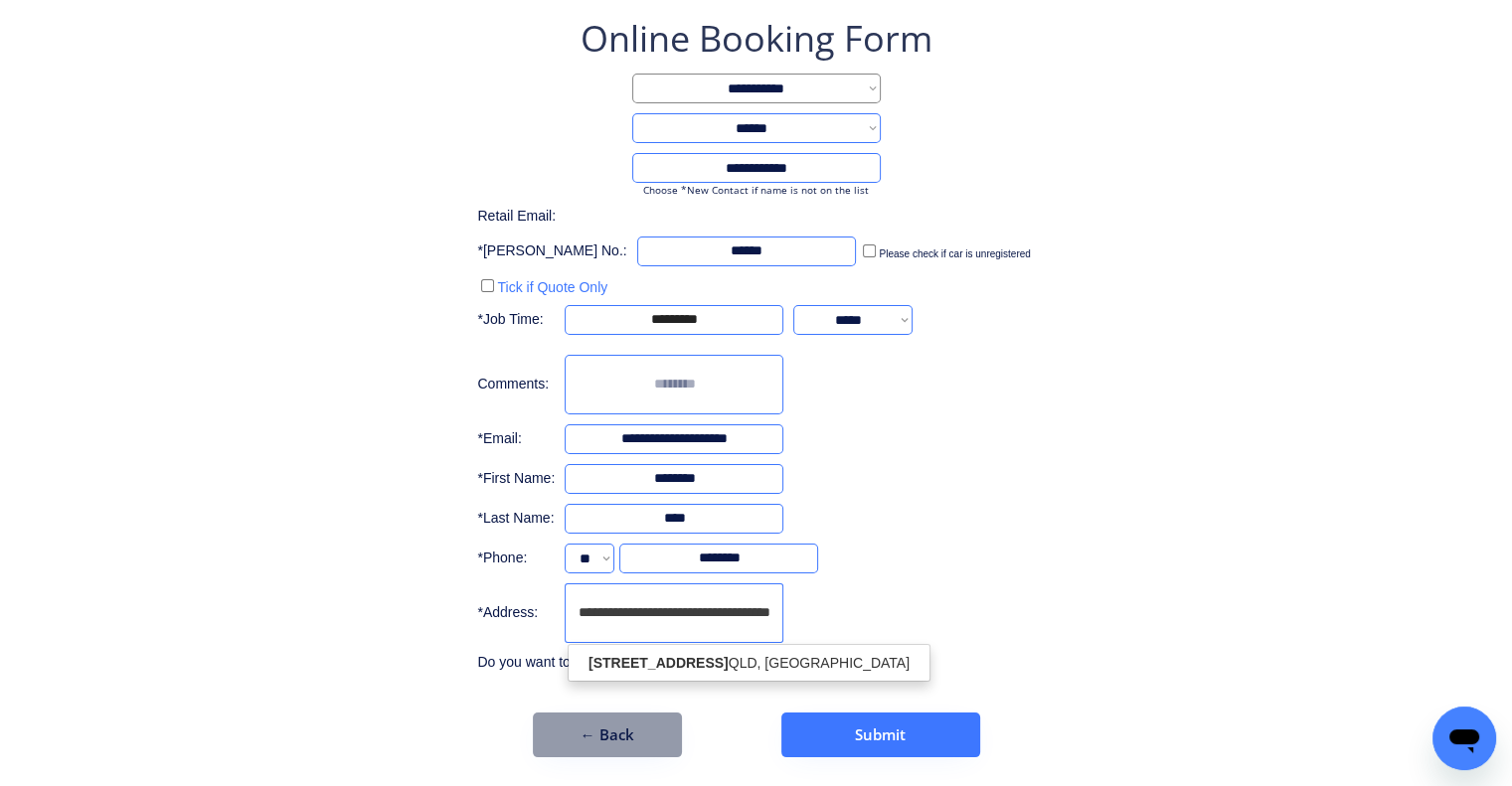 scroll, scrollTop: 0, scrollLeft: 17, axis: horizontal 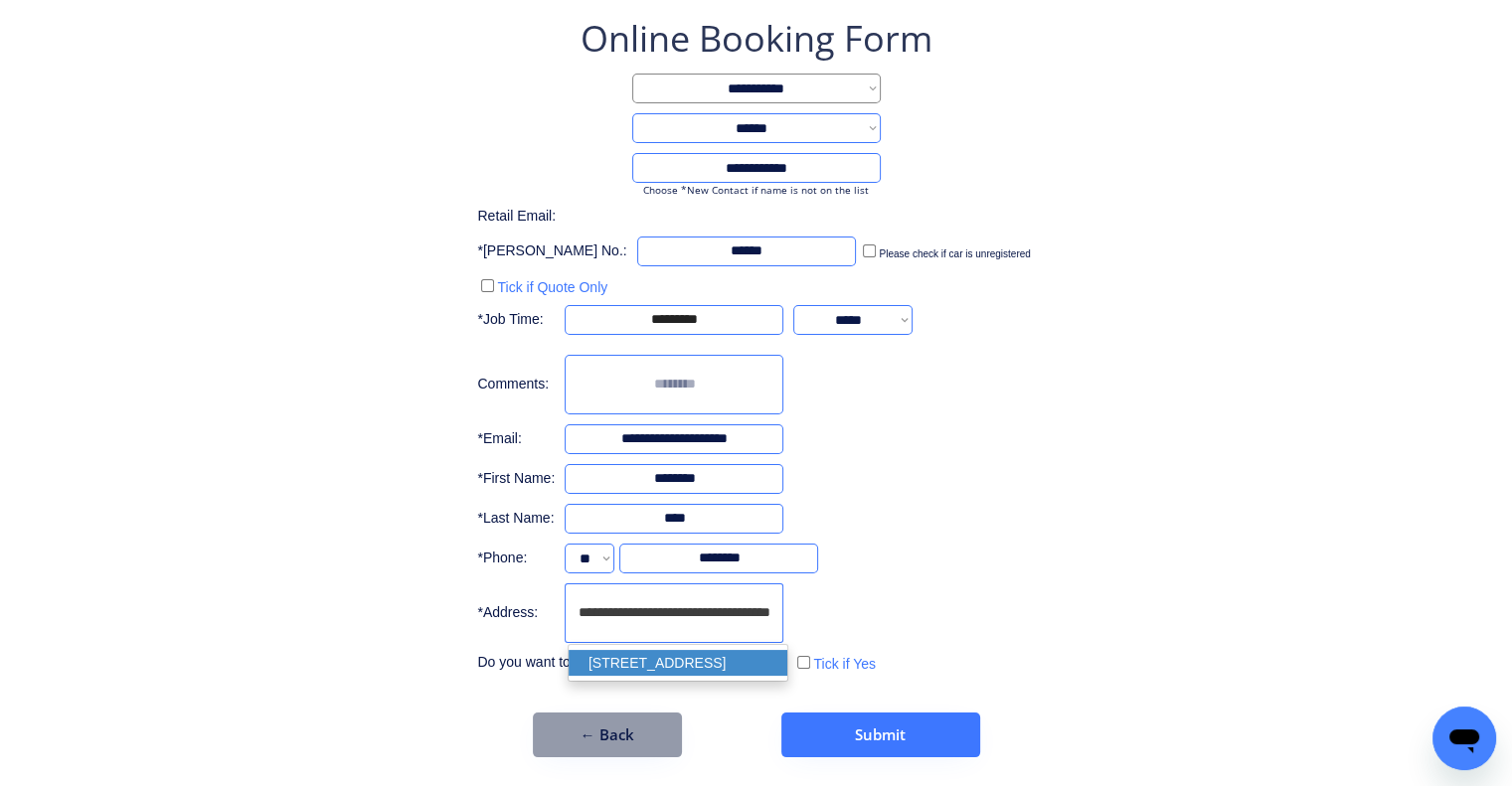 drag, startPoint x: 767, startPoint y: 652, endPoint x: 849, endPoint y: 595, distance: 99.86491 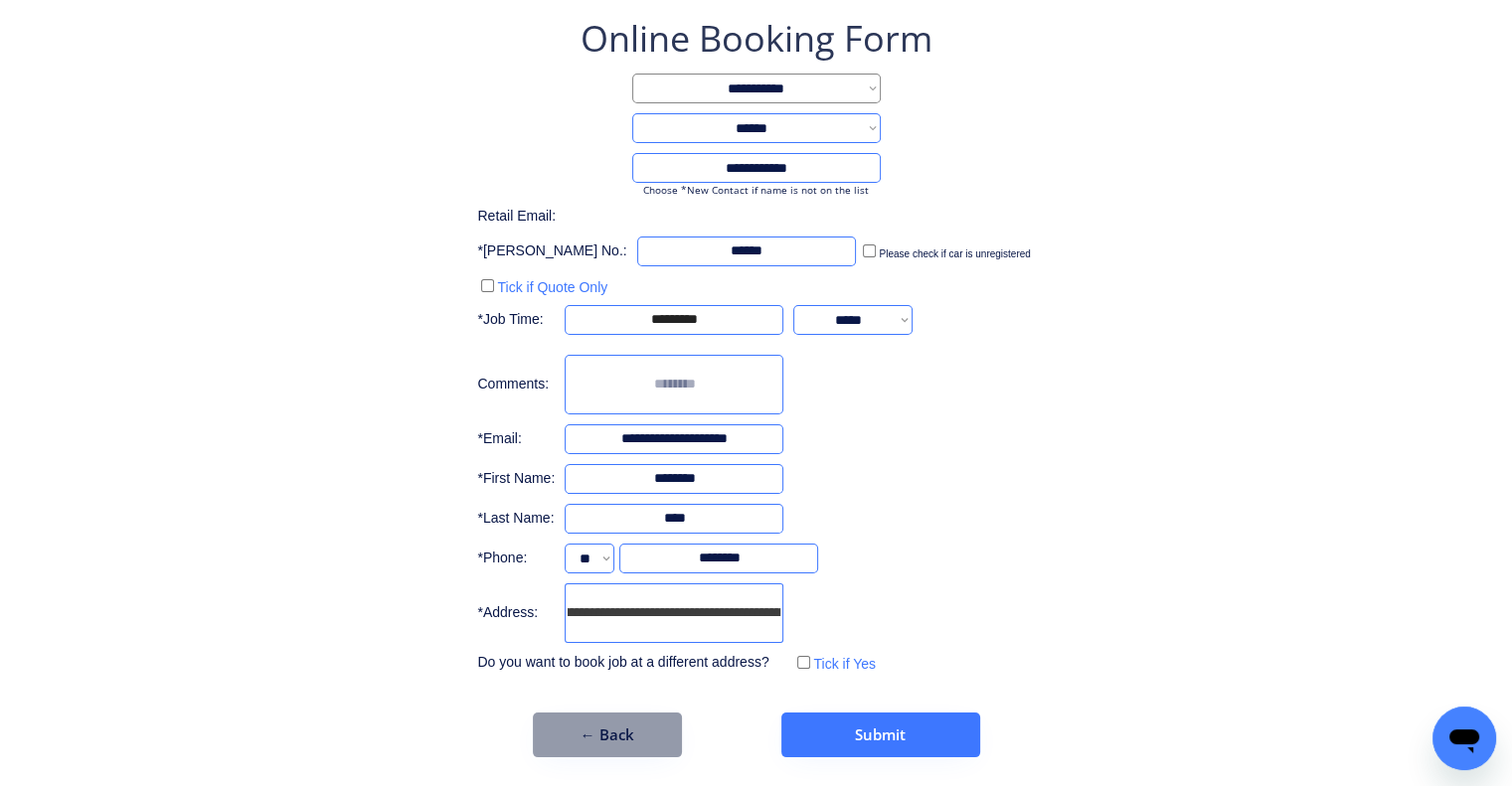 type on "**********" 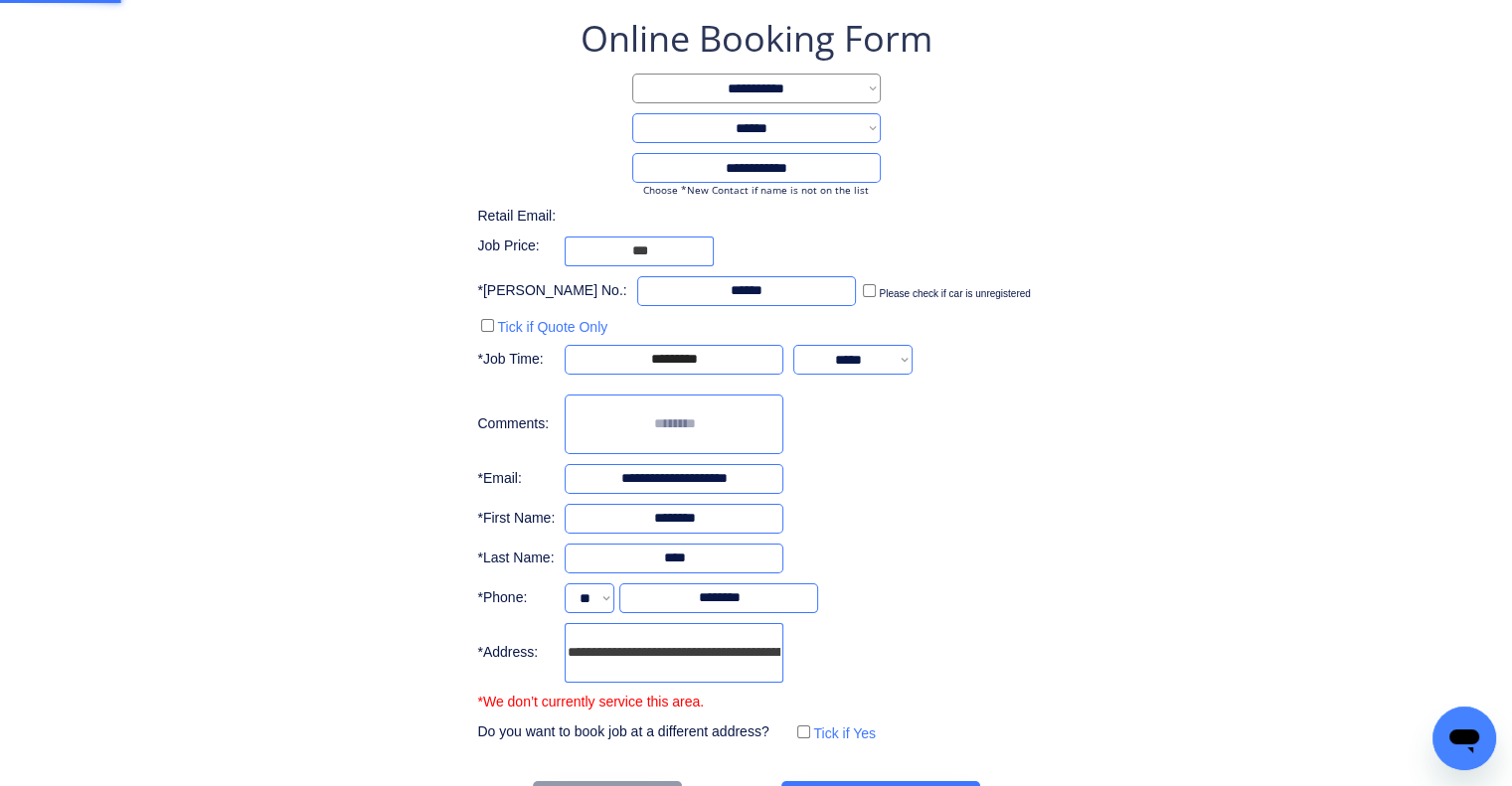 click on "**********" at bounding box center [756, 419] 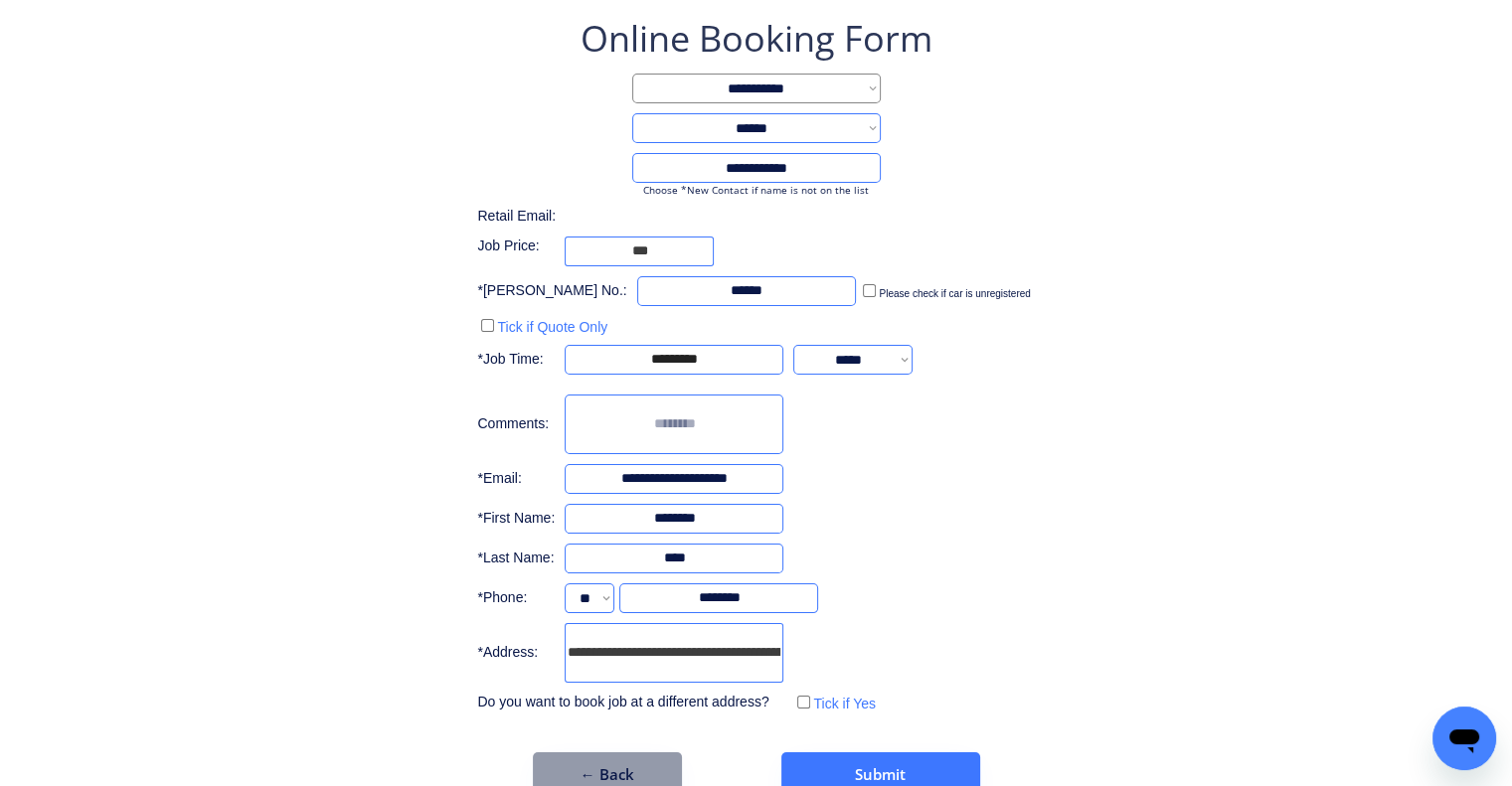 drag, startPoint x: 678, startPoint y: 252, endPoint x: 538, endPoint y: 250, distance: 140.01428 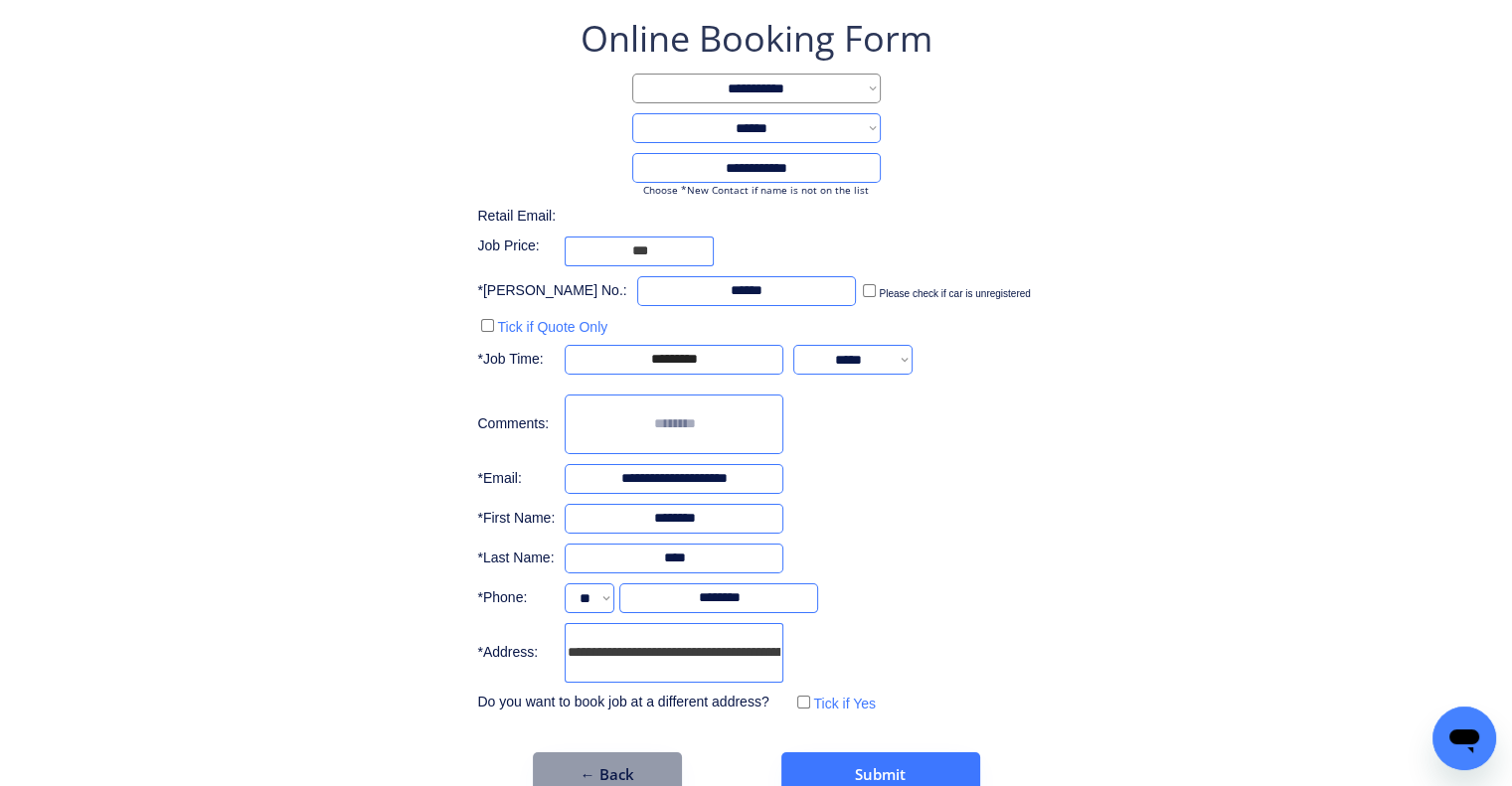 type on "***" 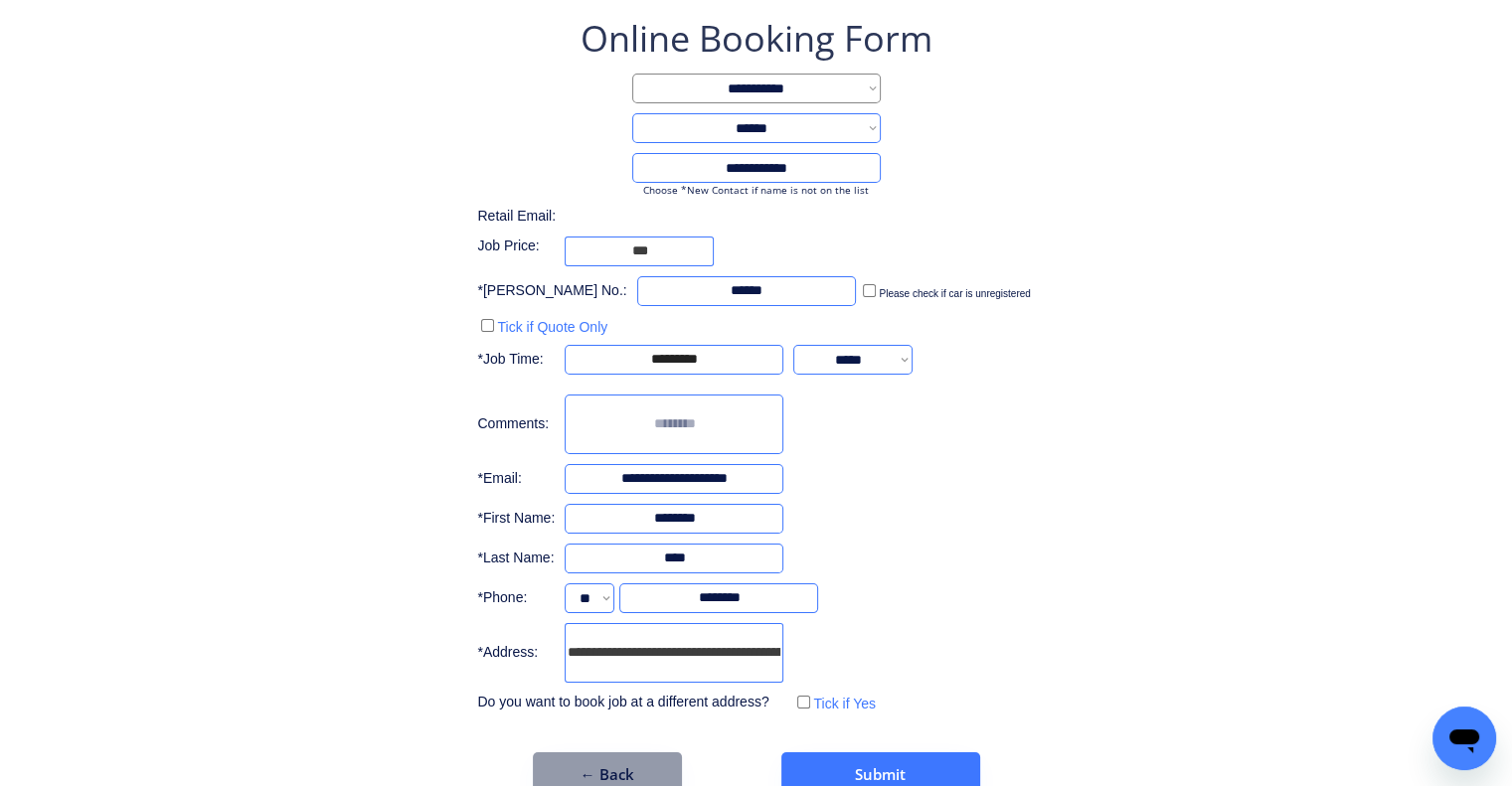 click on "**********" at bounding box center [756, 366] 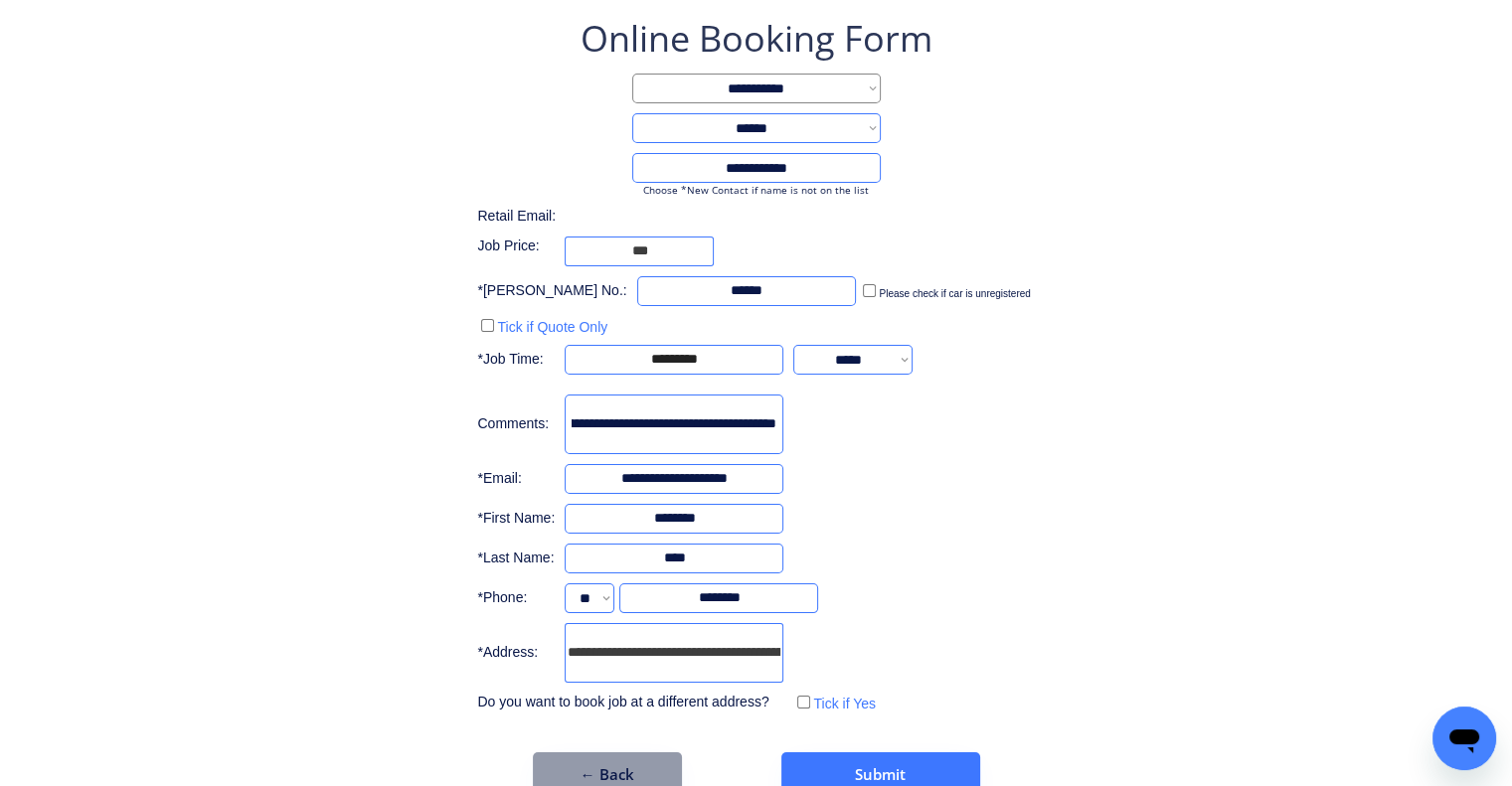 scroll, scrollTop: 0, scrollLeft: 233, axis: horizontal 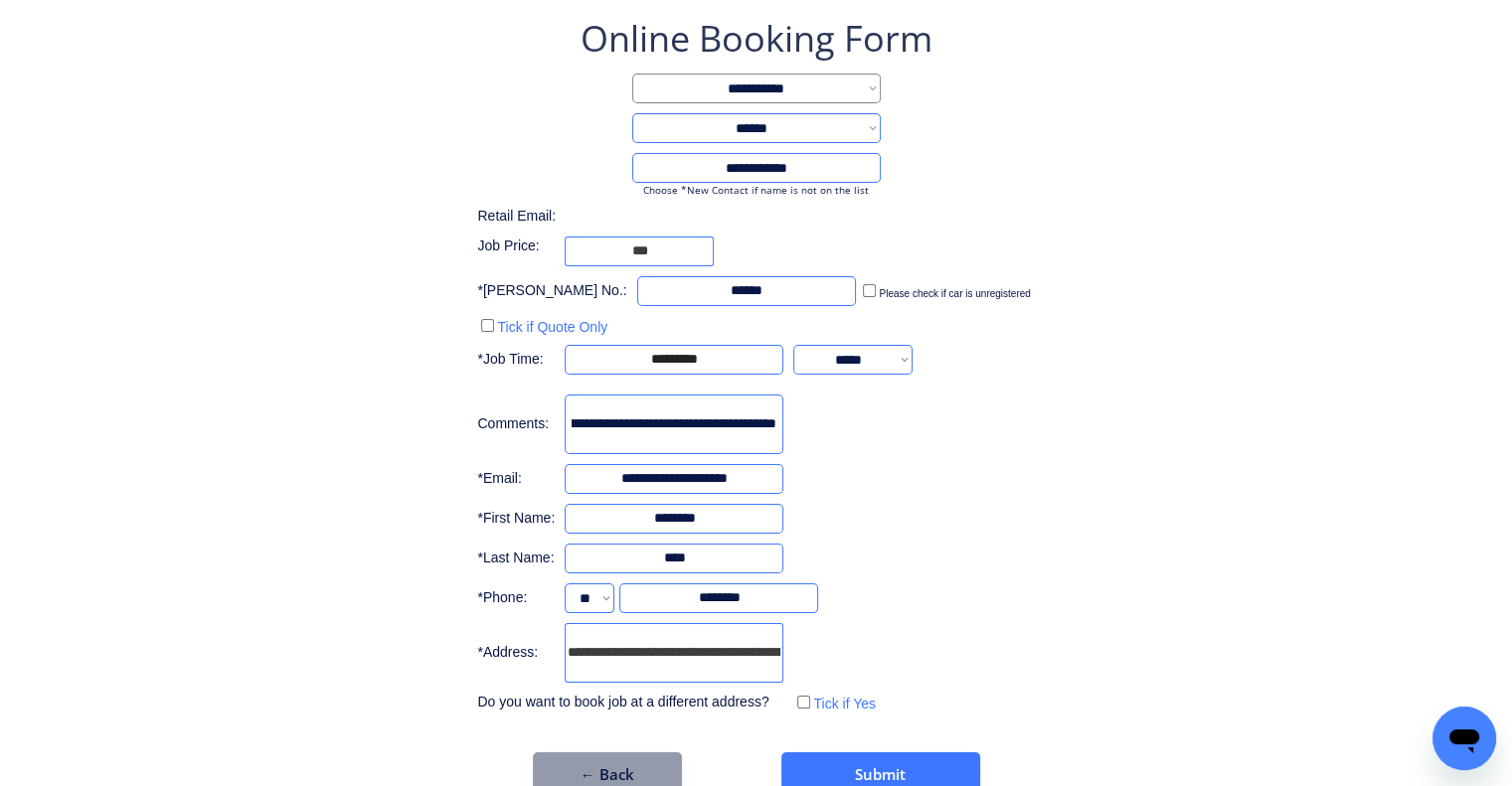 type on "**********" 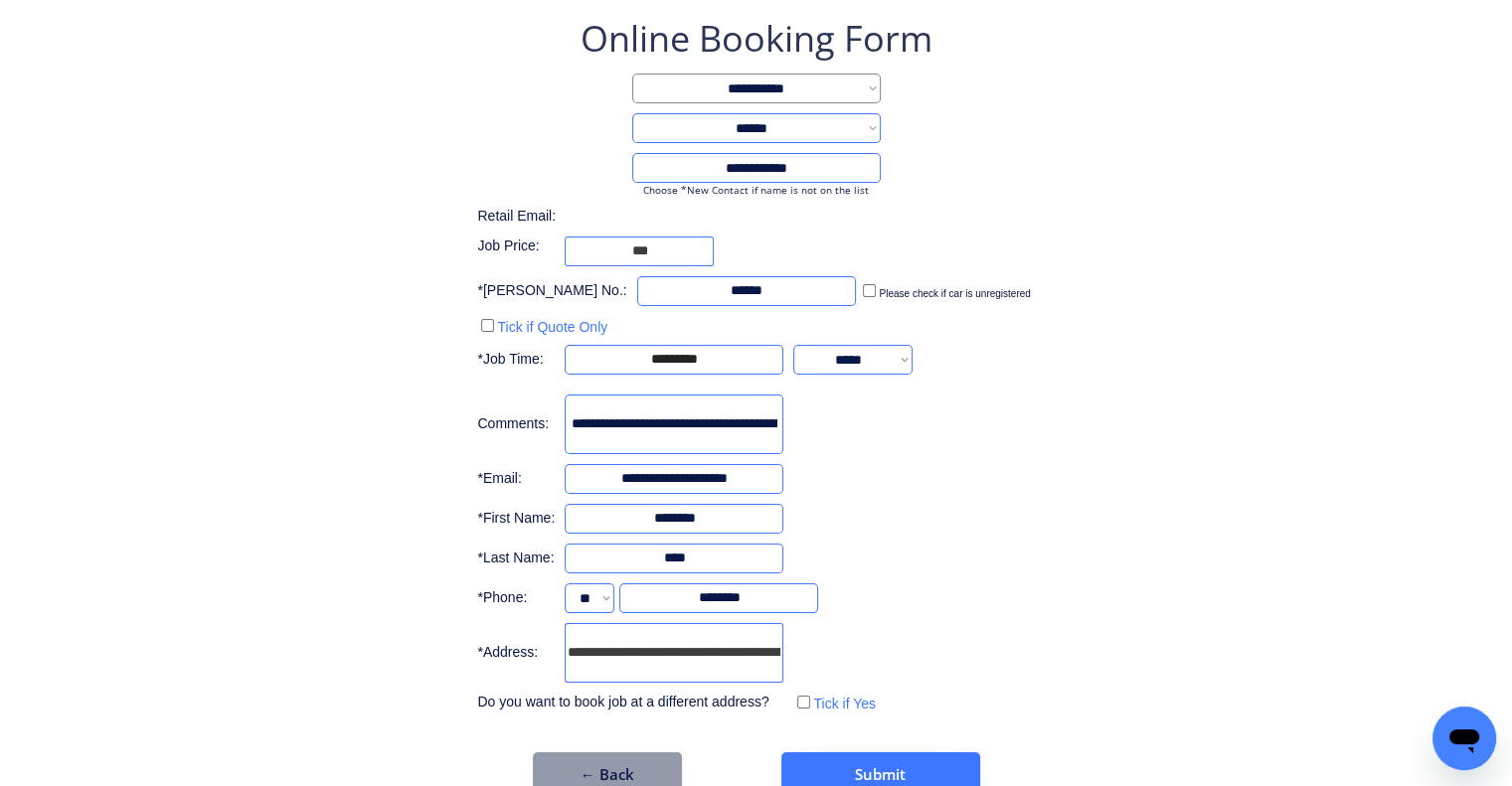 scroll, scrollTop: 0, scrollLeft: 233, axis: horizontal 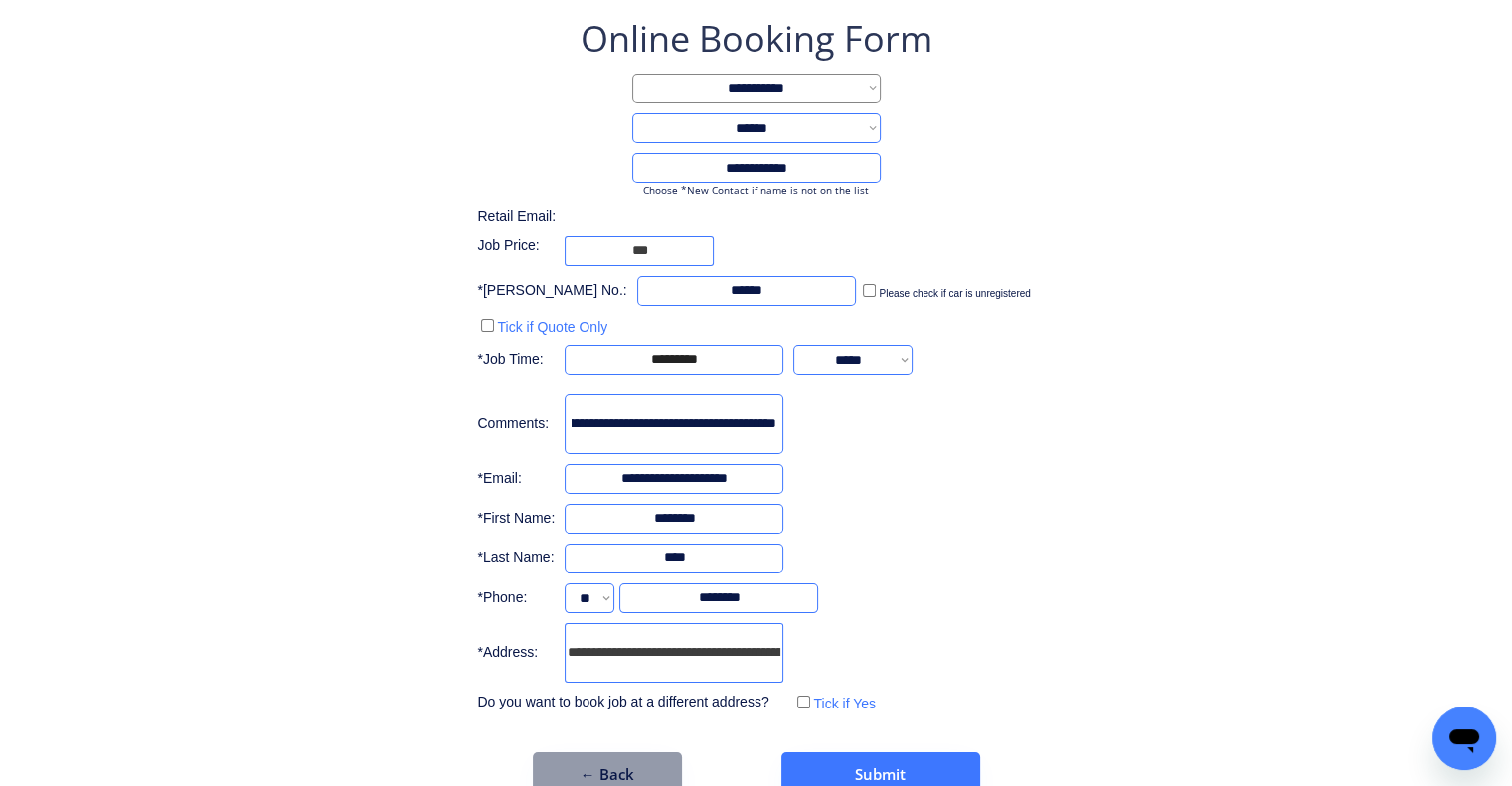 drag, startPoint x: 658, startPoint y: 412, endPoint x: 947, endPoint y: 422, distance: 289.17296 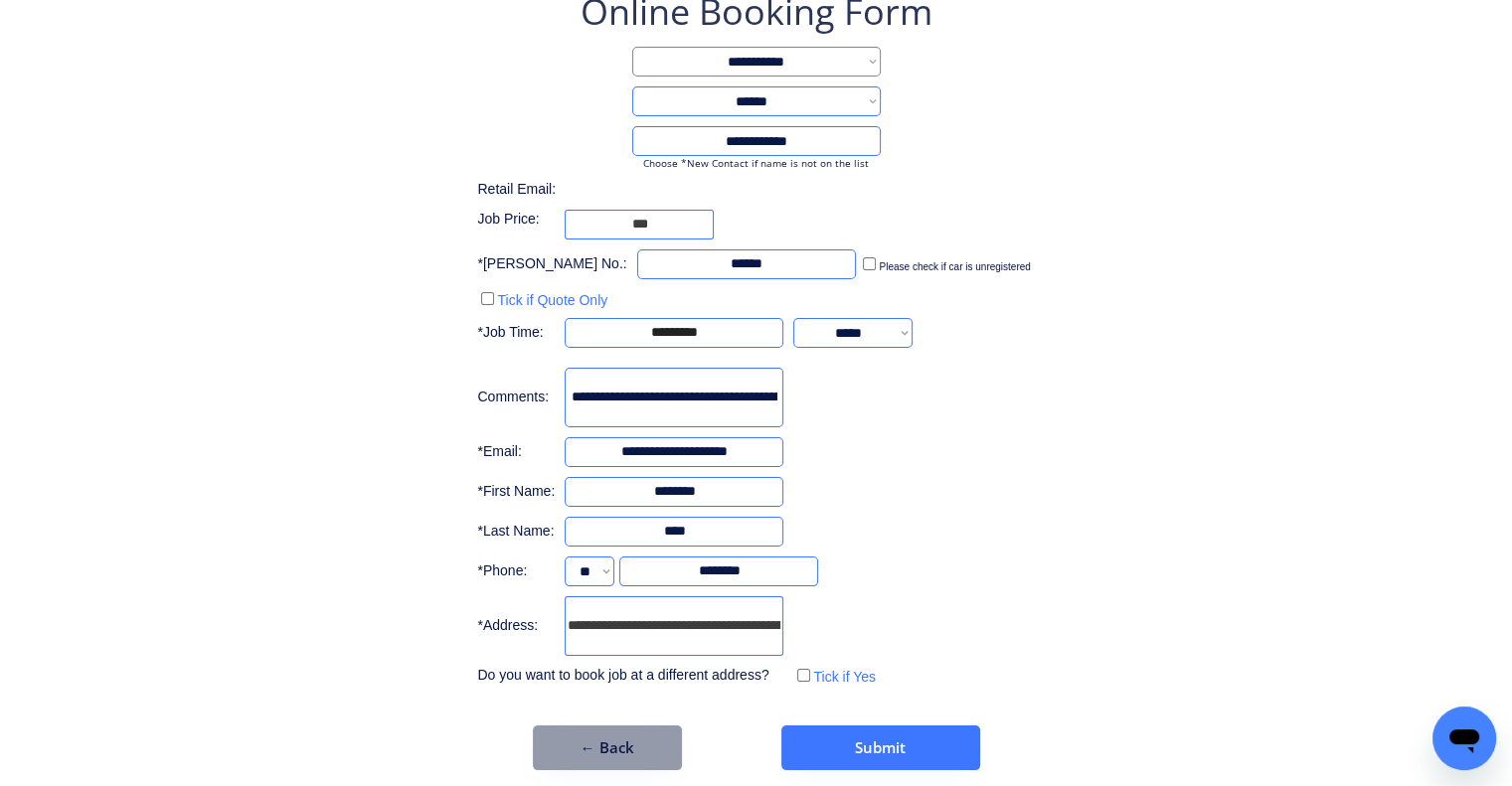 scroll, scrollTop: 135, scrollLeft: 0, axis: vertical 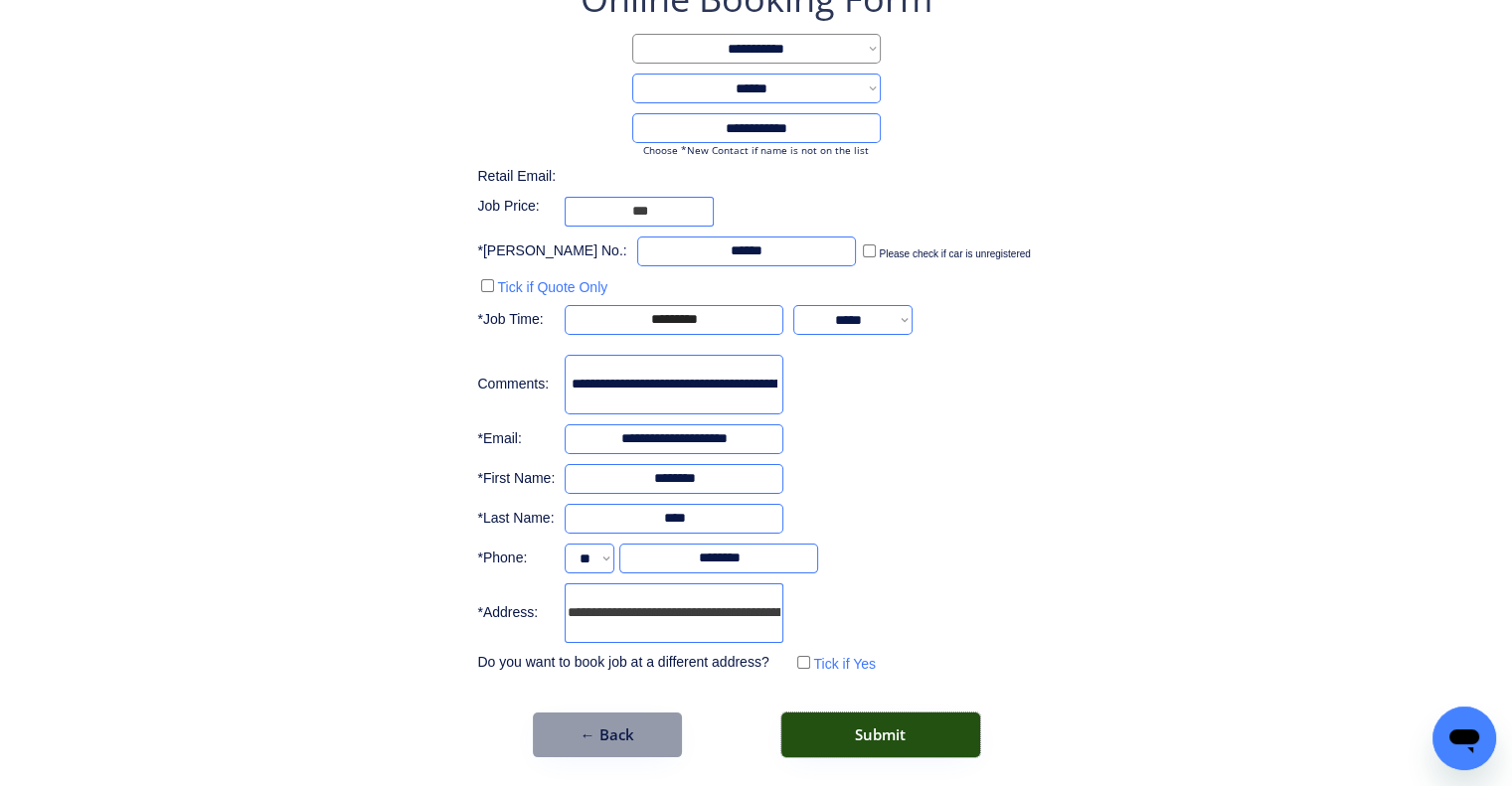 click on "Submit" at bounding box center [881, 734] 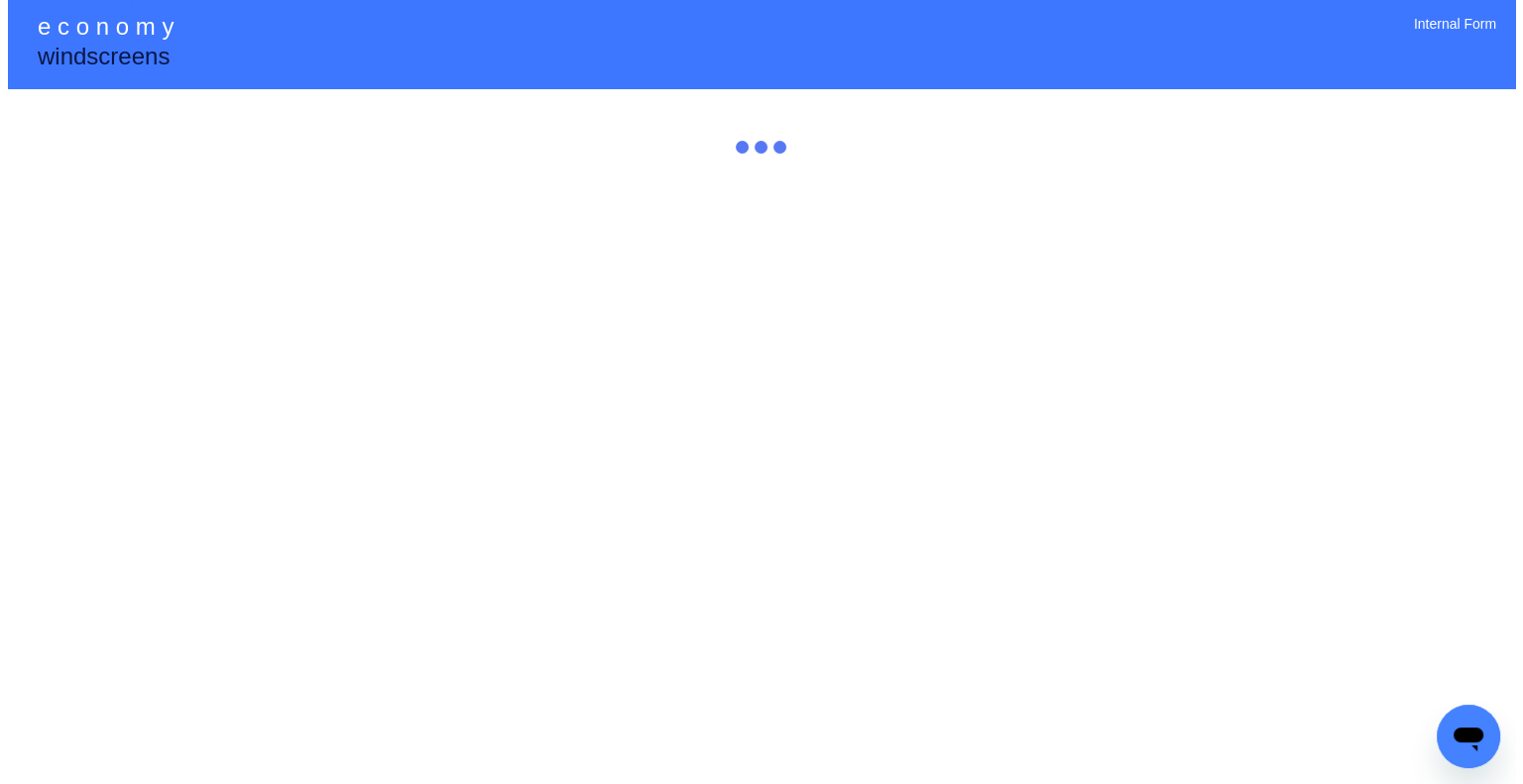 scroll, scrollTop: 0, scrollLeft: 0, axis: both 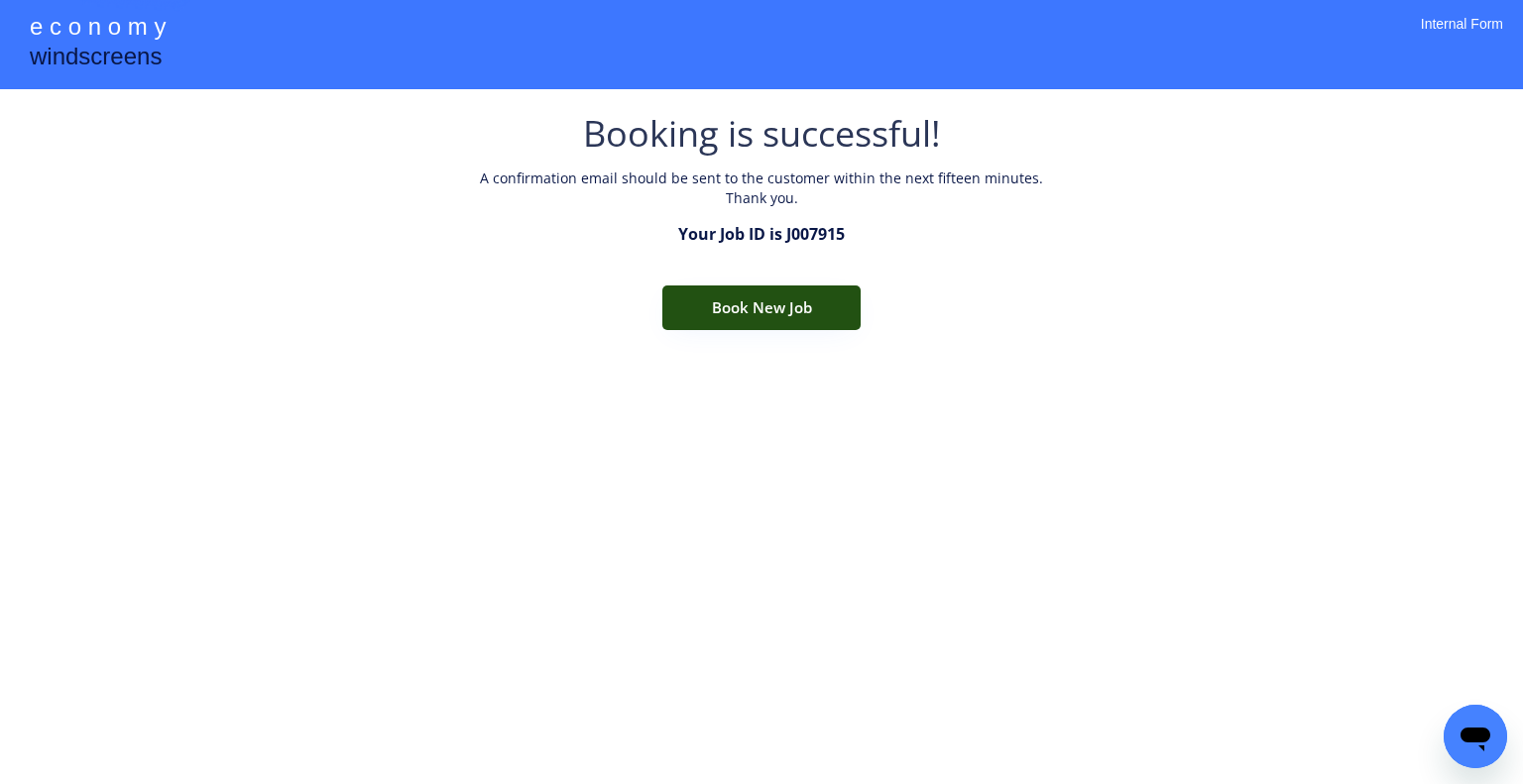 click on "Book New Job" at bounding box center (762, 307) 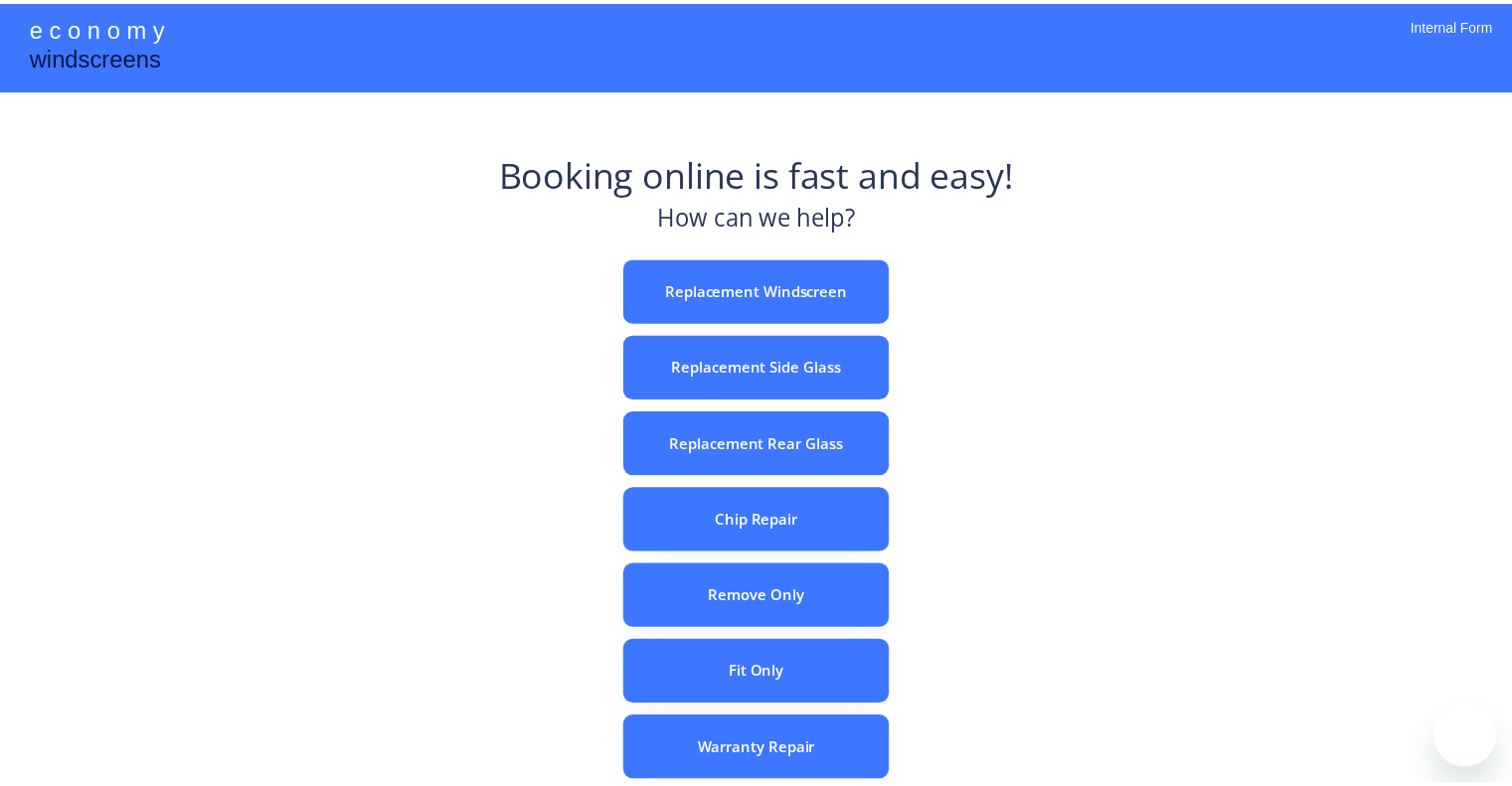 scroll, scrollTop: 0, scrollLeft: 0, axis: both 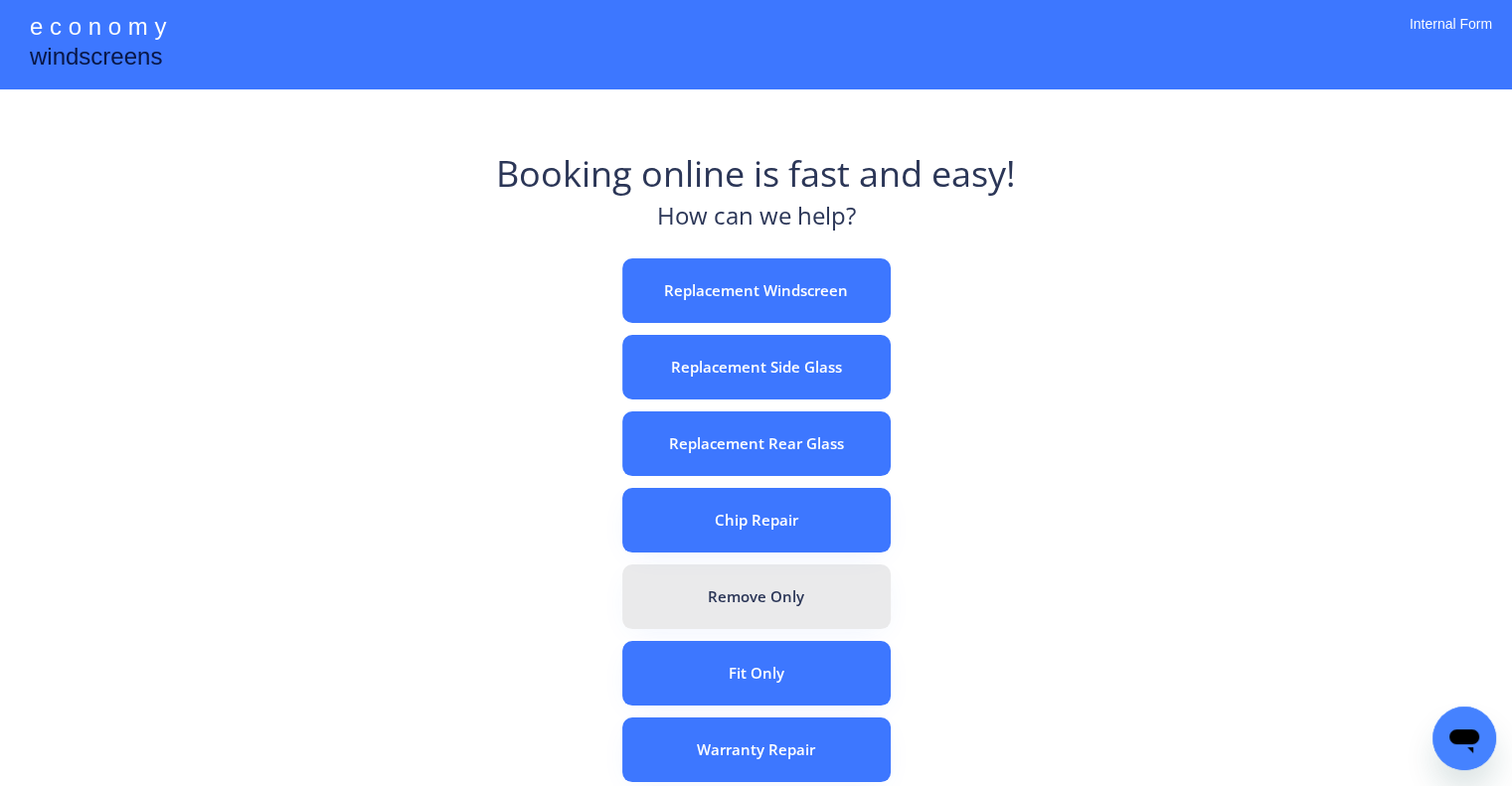 click on "Remove Only" at bounding box center (756, 596) 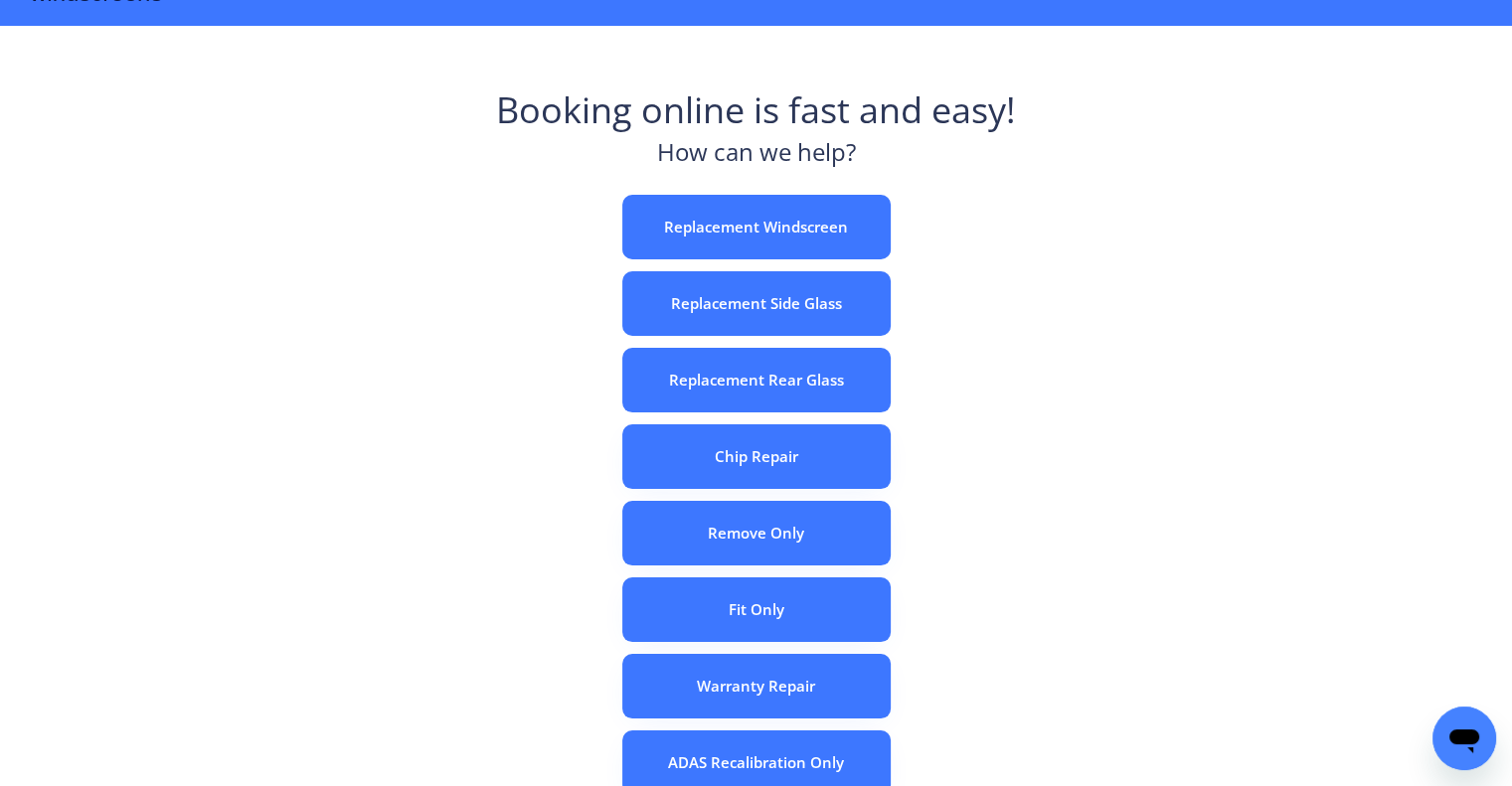 scroll, scrollTop: 99, scrollLeft: 0, axis: vertical 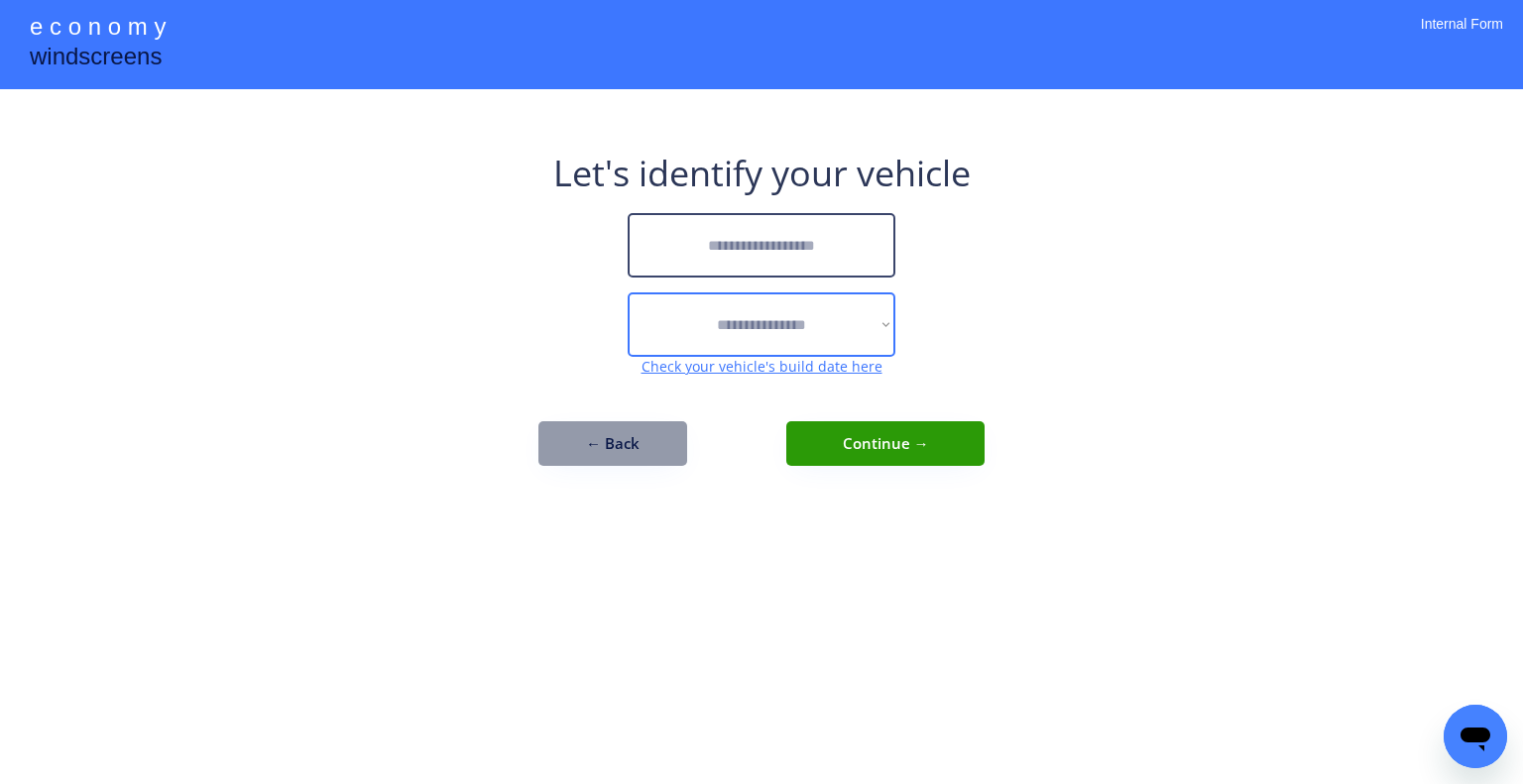 click at bounding box center (762, 245) 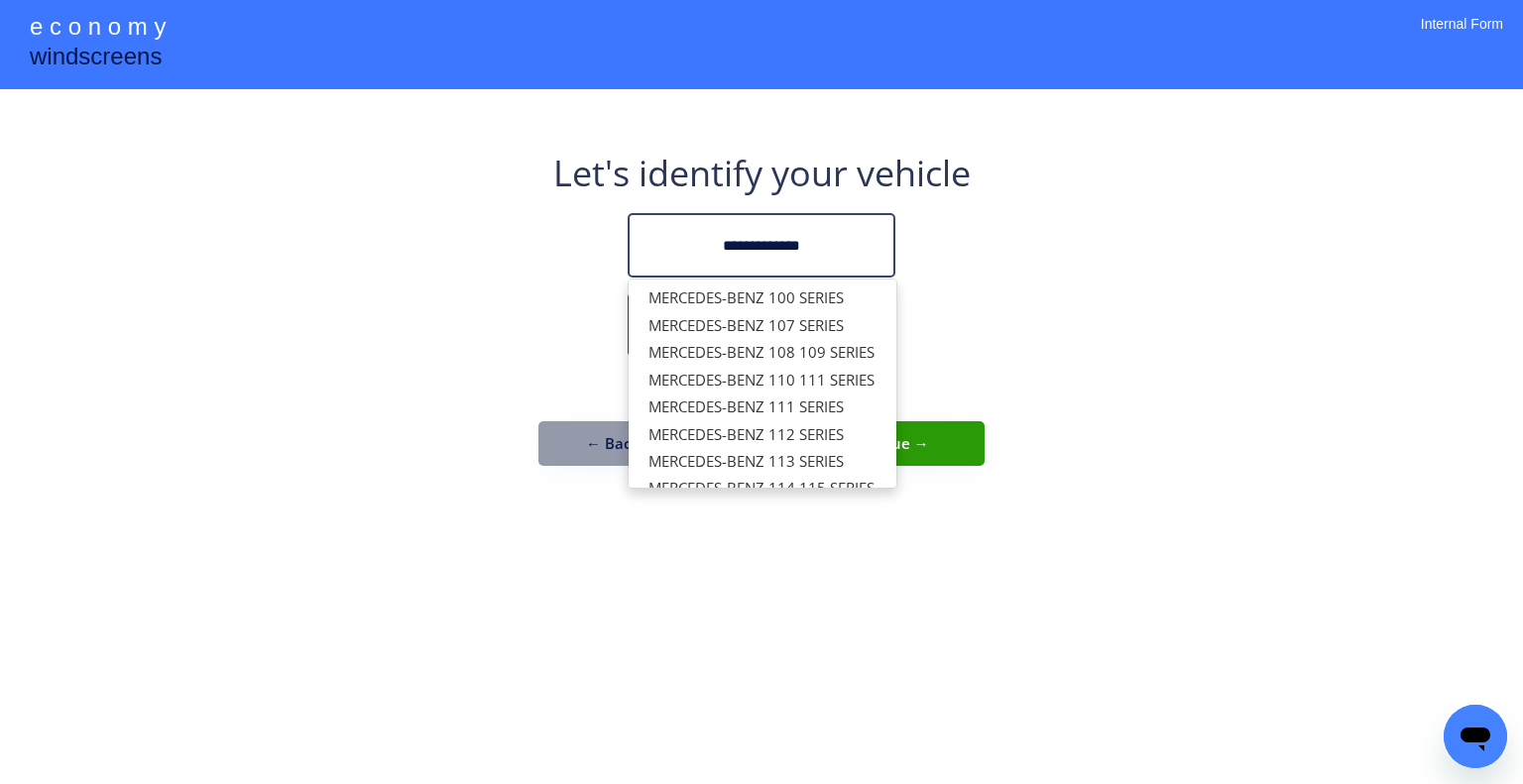 drag, startPoint x: 845, startPoint y: 252, endPoint x: 783, endPoint y: 236, distance: 64.03124 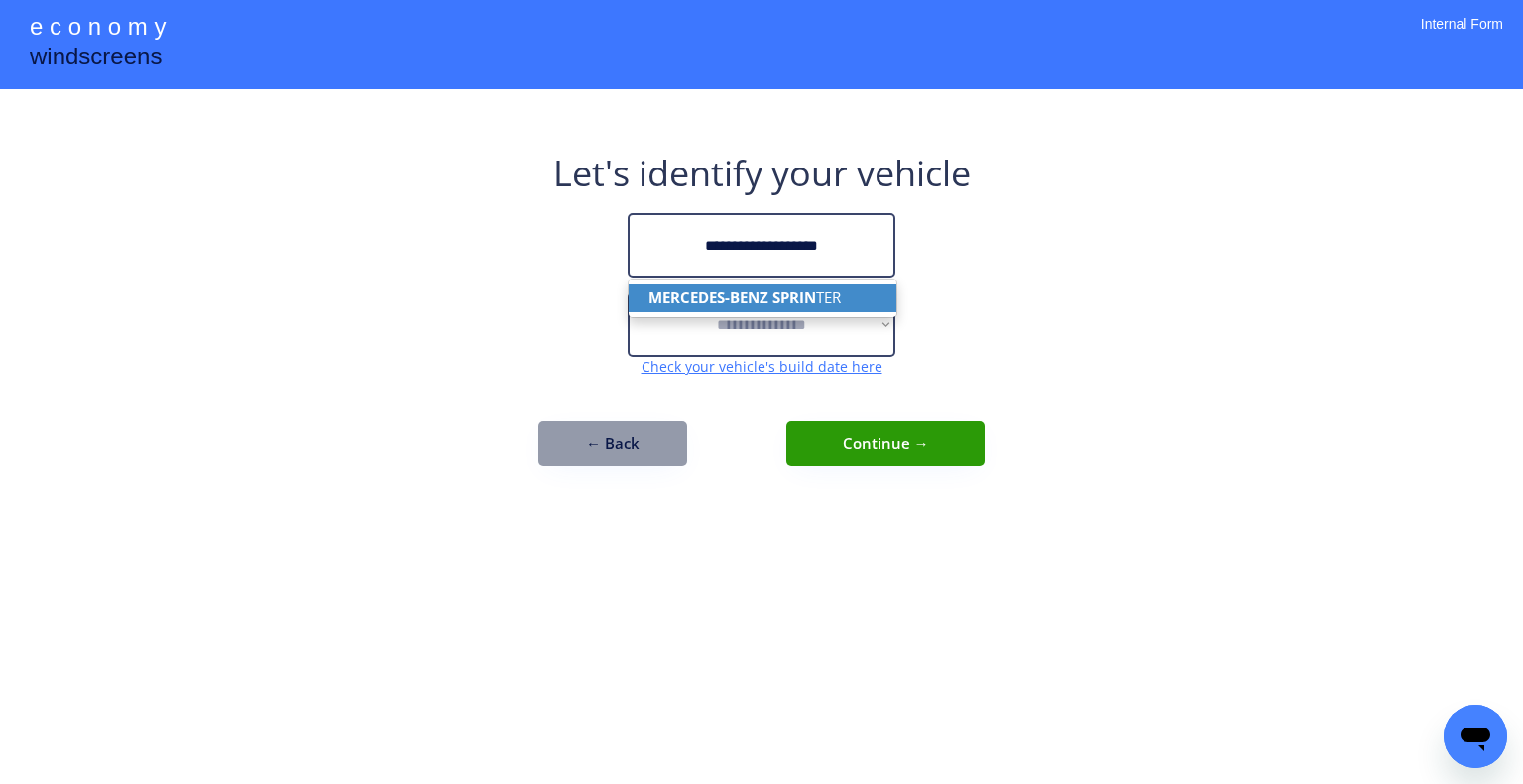 click on "MERCEDES-BENZ SPRIN TER" at bounding box center [762, 297] 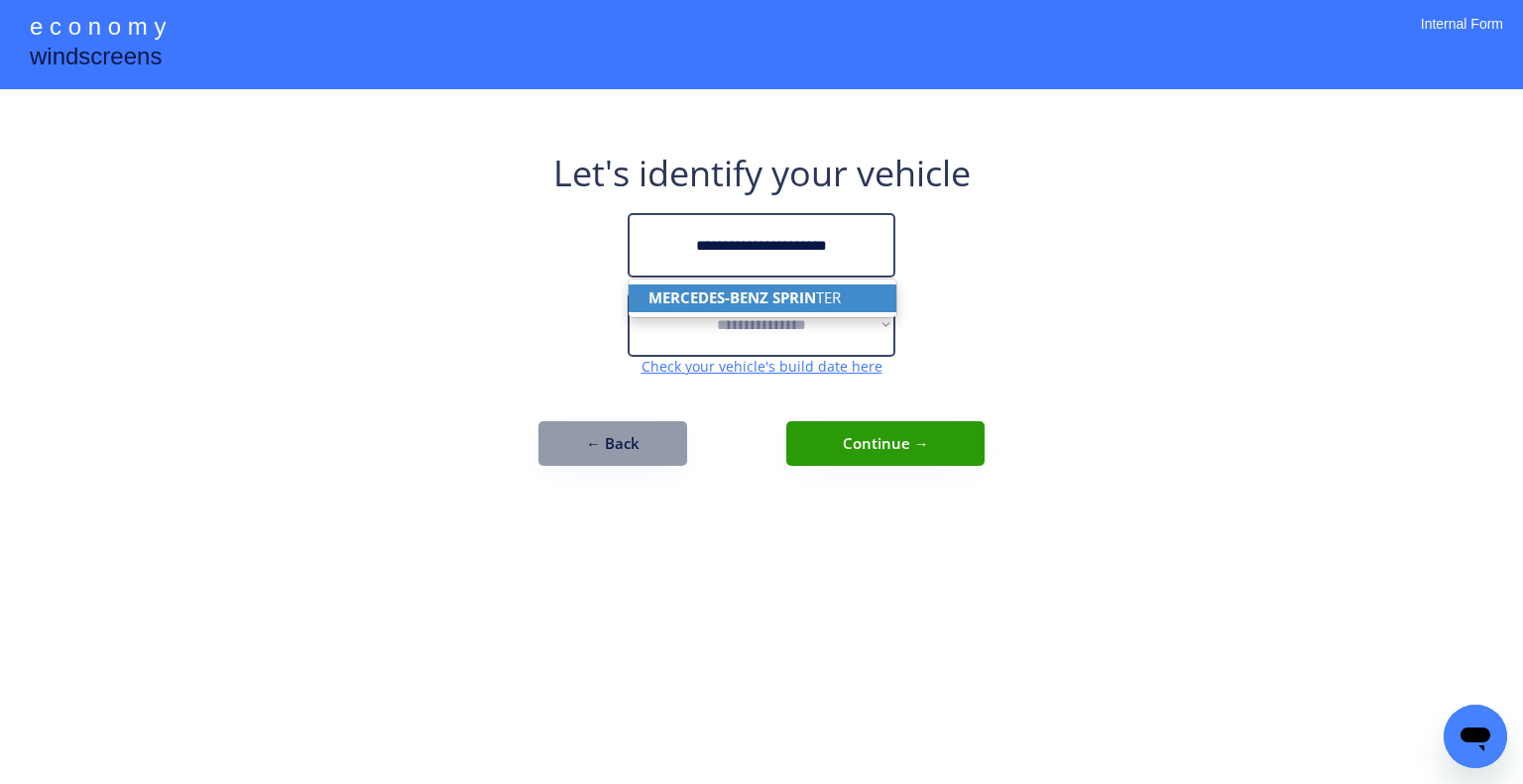 type on "**********" 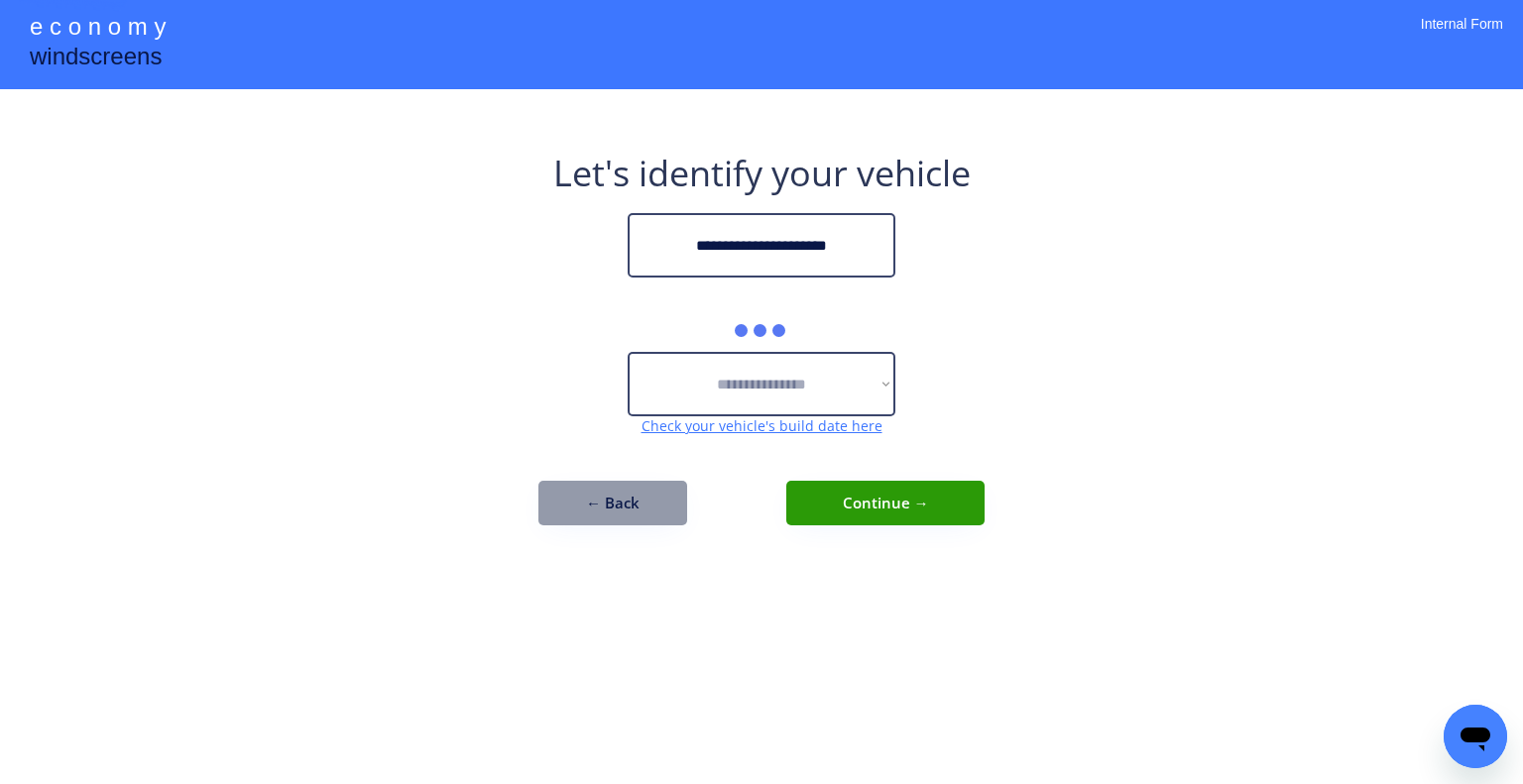 click on "**********" at bounding box center [762, 392] 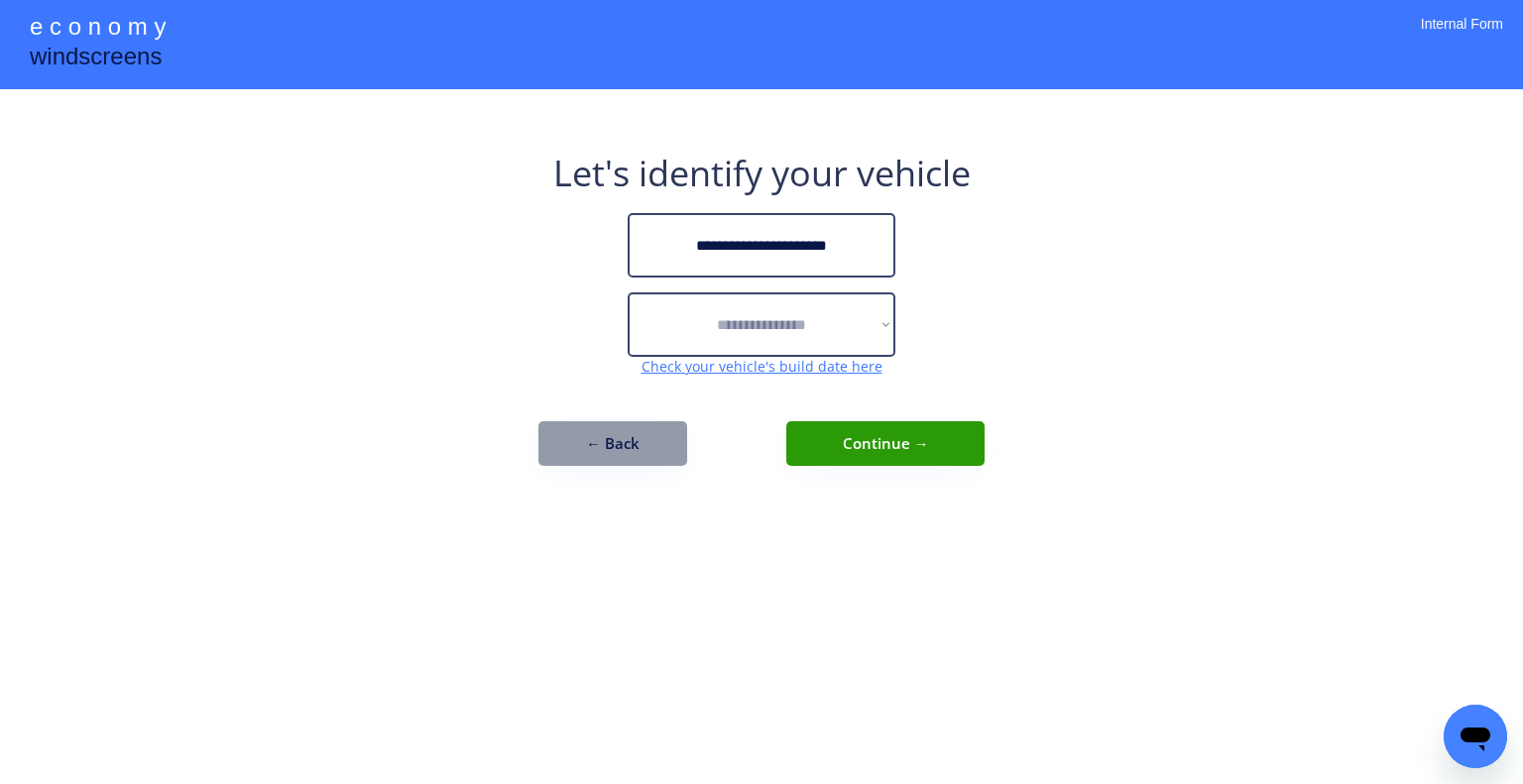 click on "**********" at bounding box center [762, 392] 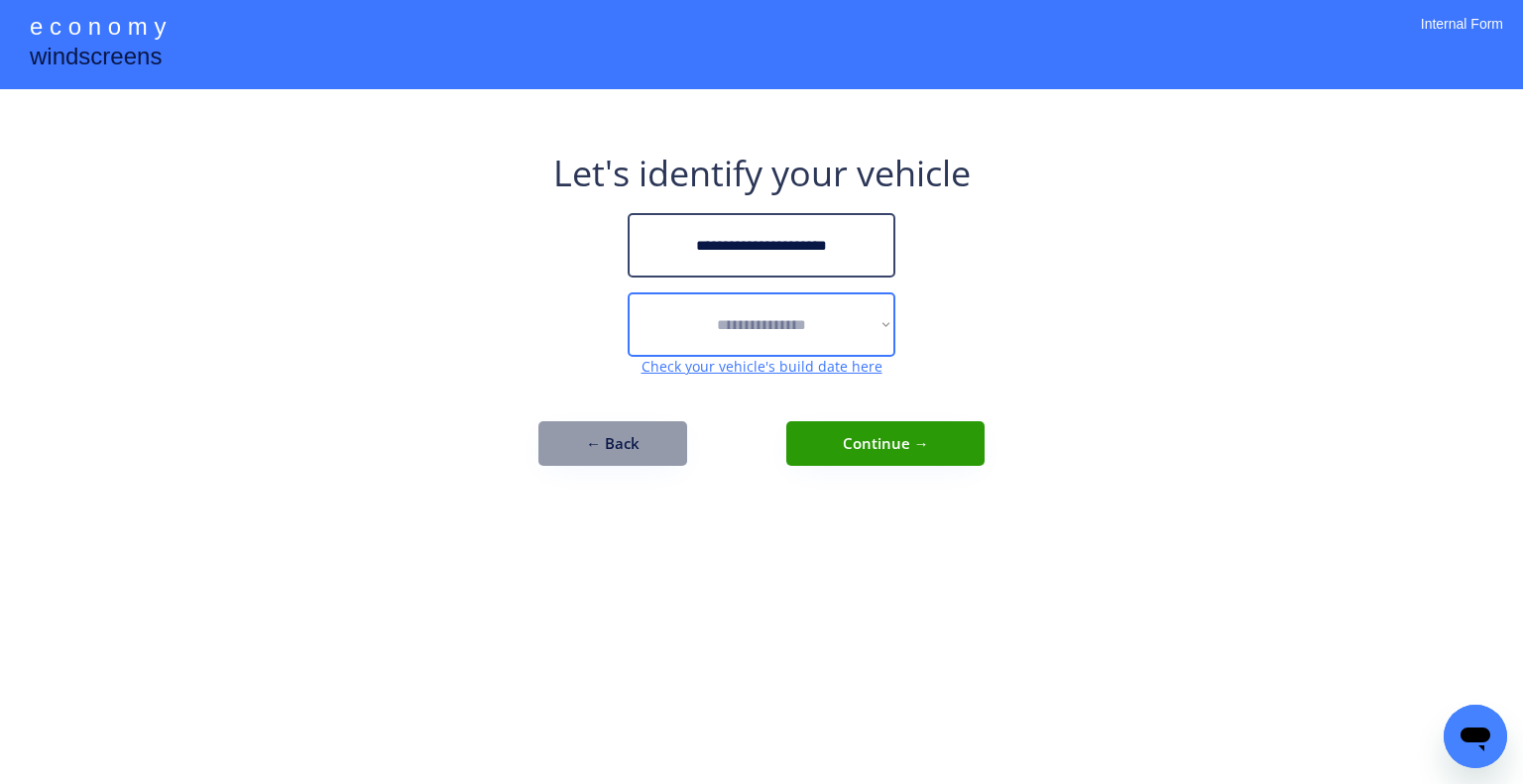 click on "**********" at bounding box center [762, 324] 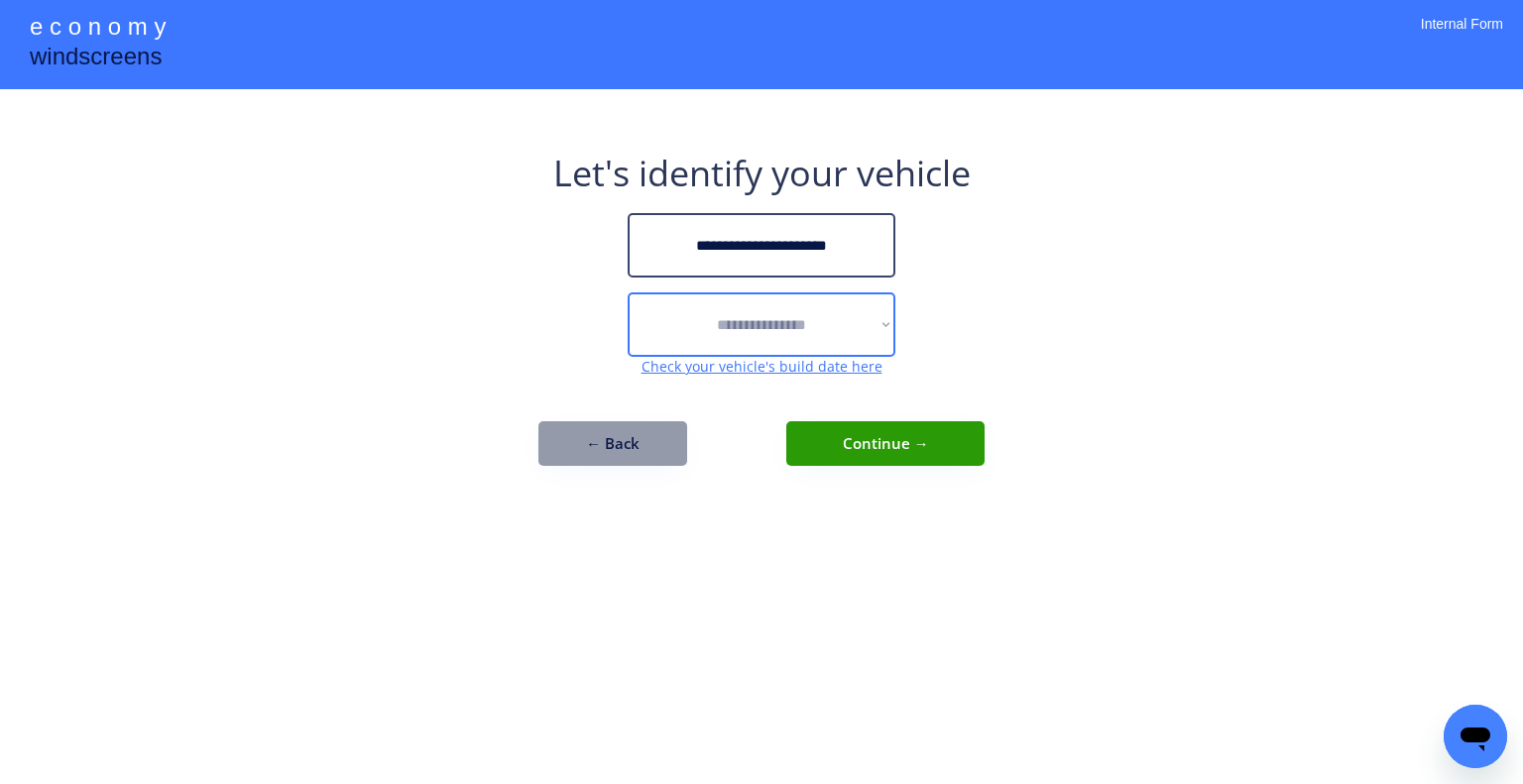 select on "******" 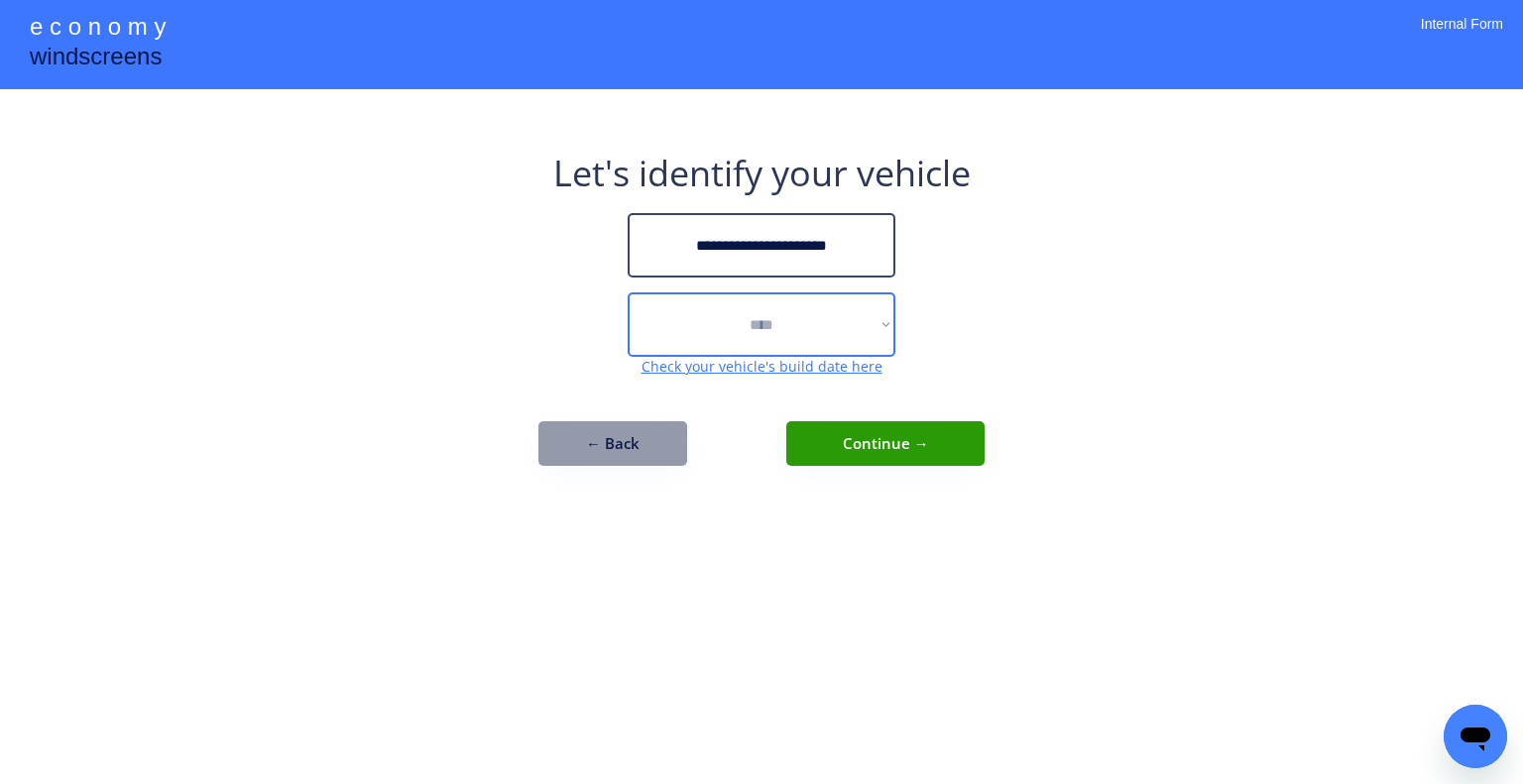 click on "**********" at bounding box center [762, 324] 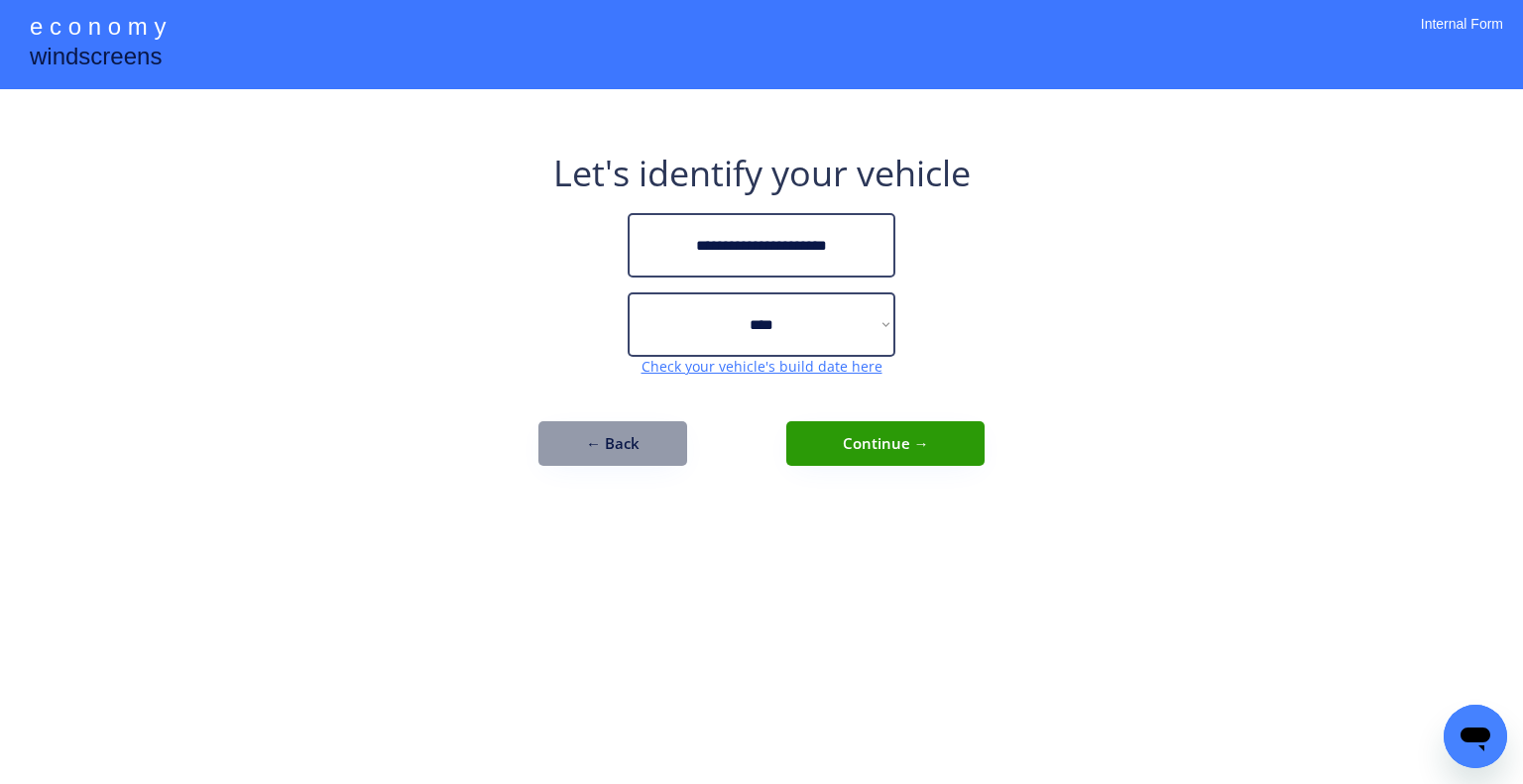 drag, startPoint x: 1329, startPoint y: 485, endPoint x: 1115, endPoint y: 461, distance: 215.34159 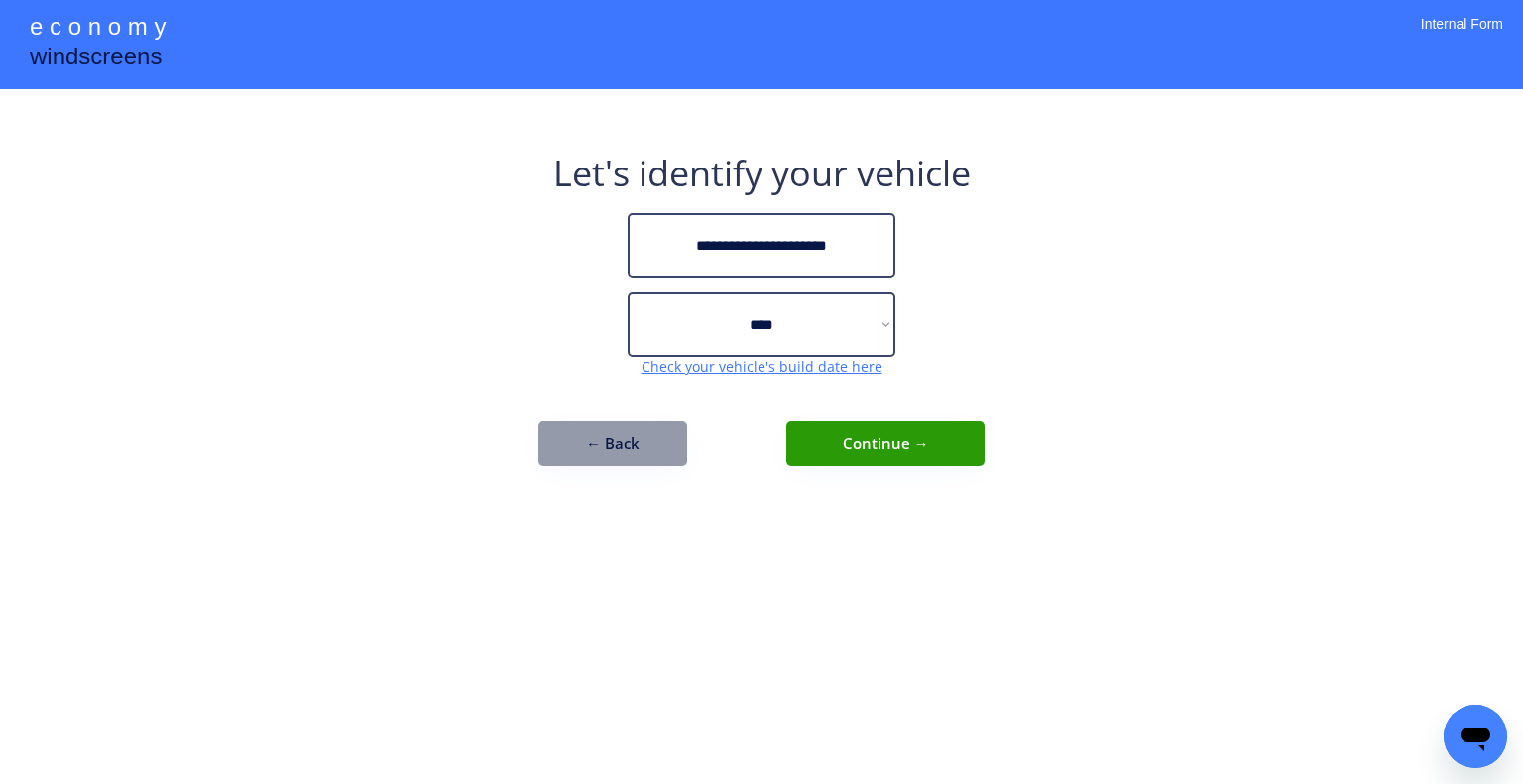 drag, startPoint x: 988, startPoint y: 449, endPoint x: 1011, endPoint y: 449, distance: 23 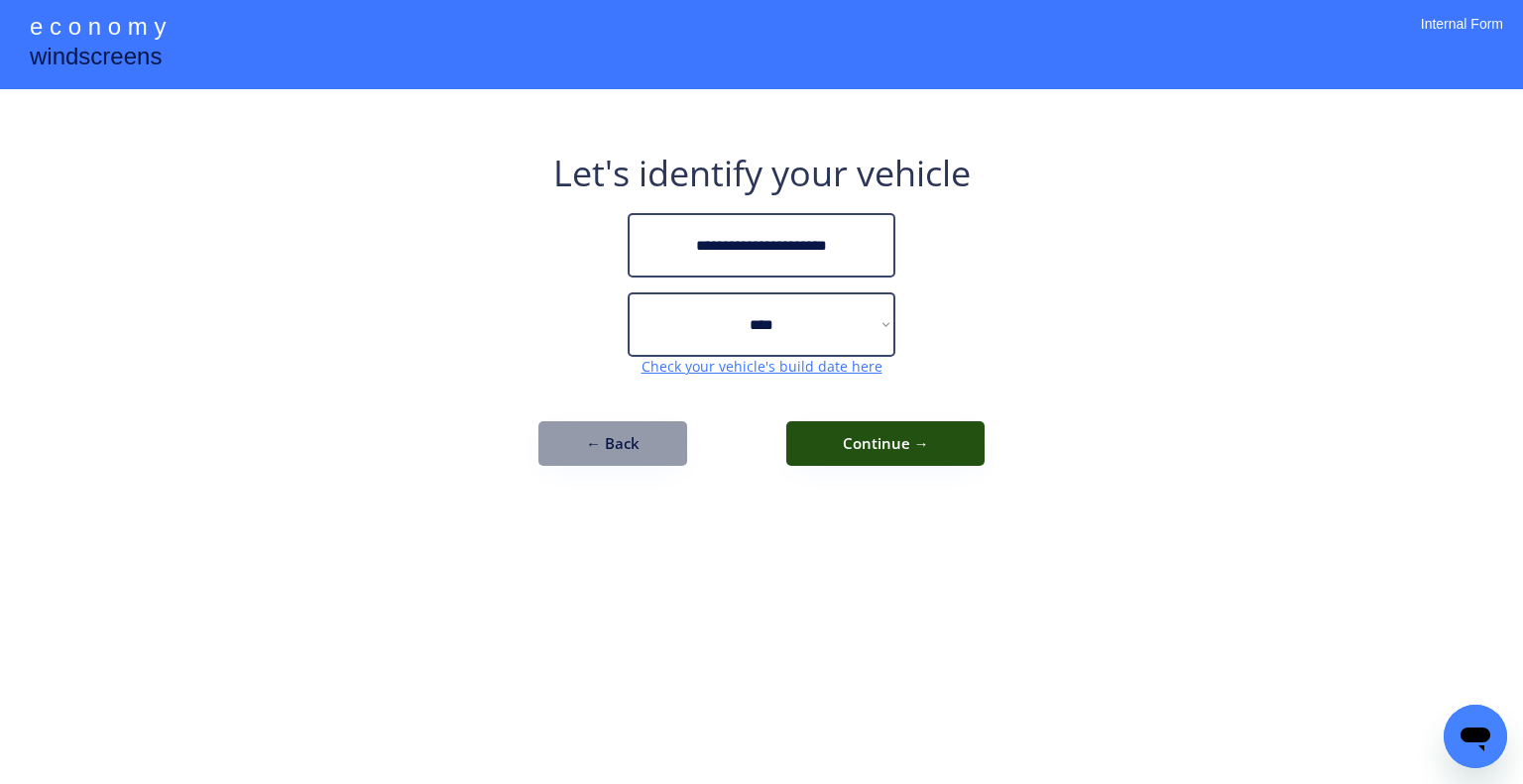 click on "Continue    →" at bounding box center [885, 443] 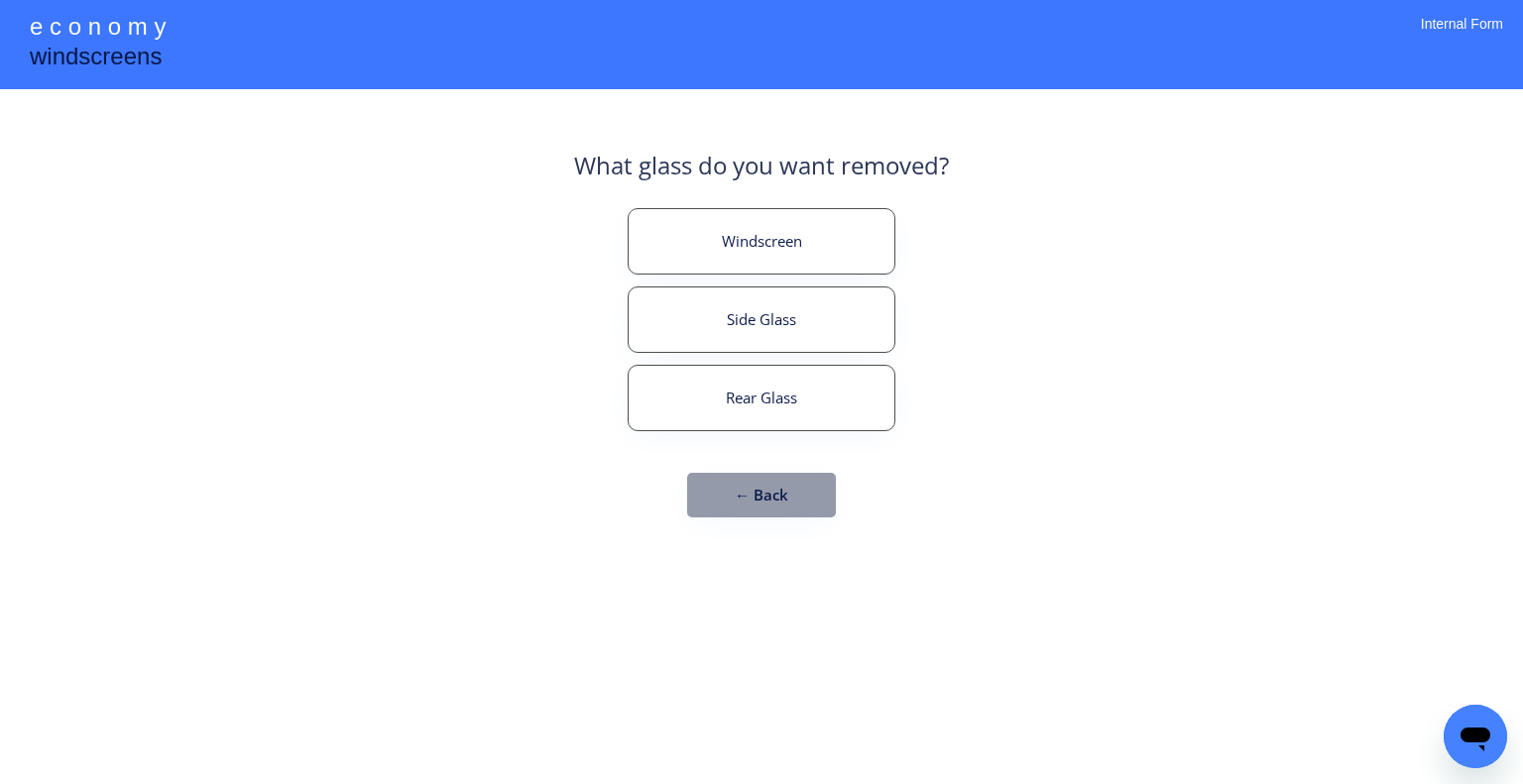 click on "**********" at bounding box center [762, 392] 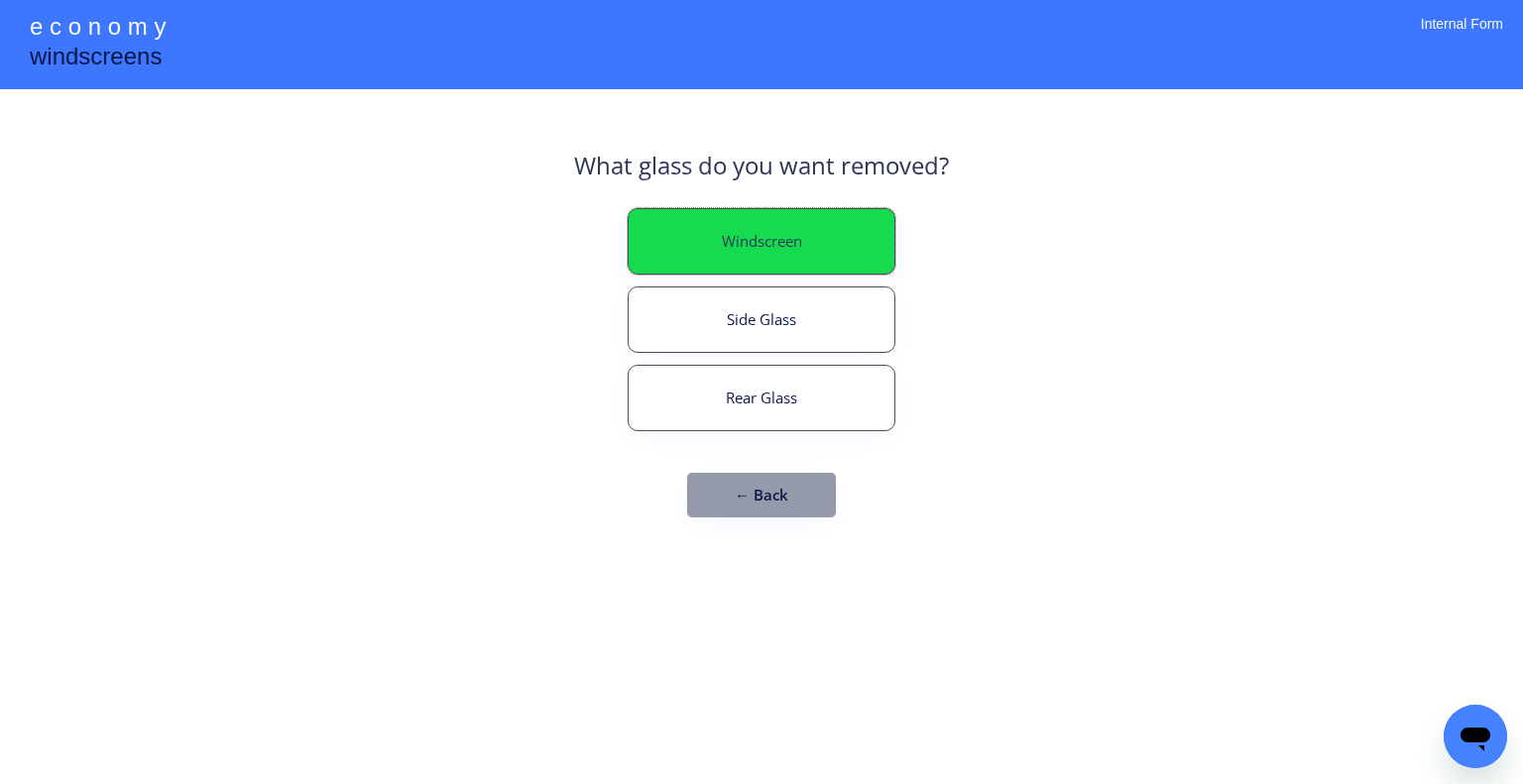 click on "Windscreen" at bounding box center (762, 241) 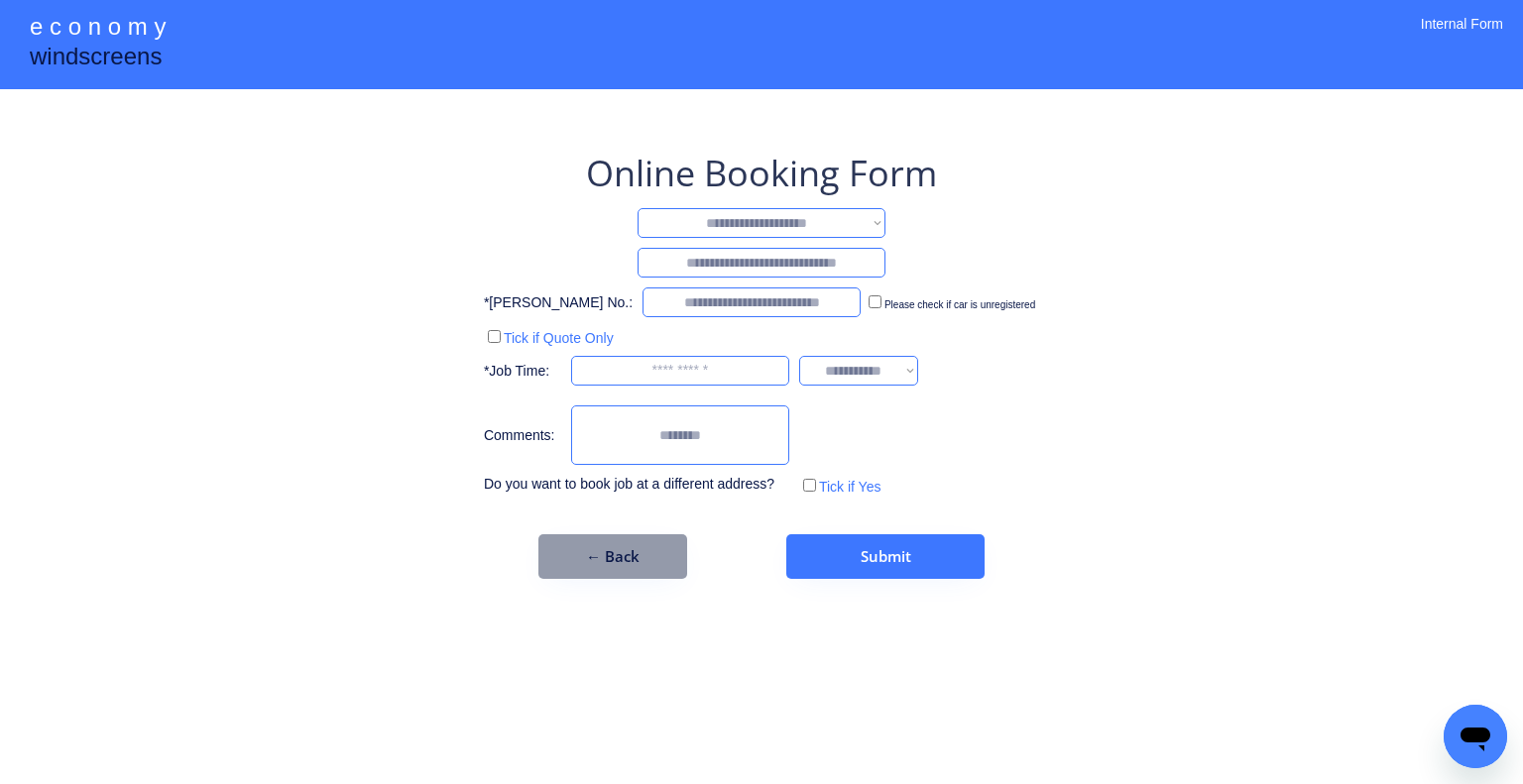 click on "**********" at bounding box center (762, 223) 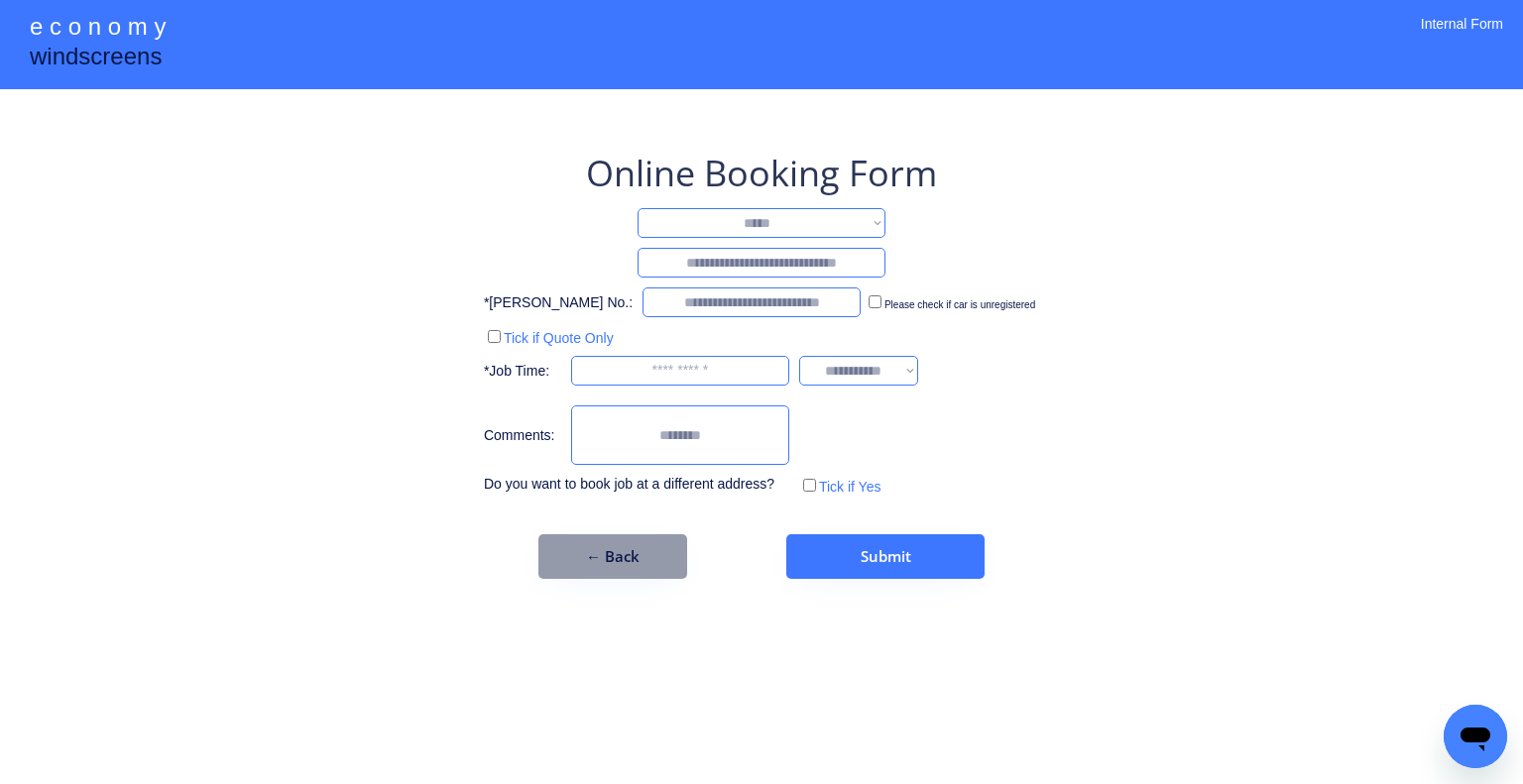 click on "**********" at bounding box center (762, 223) 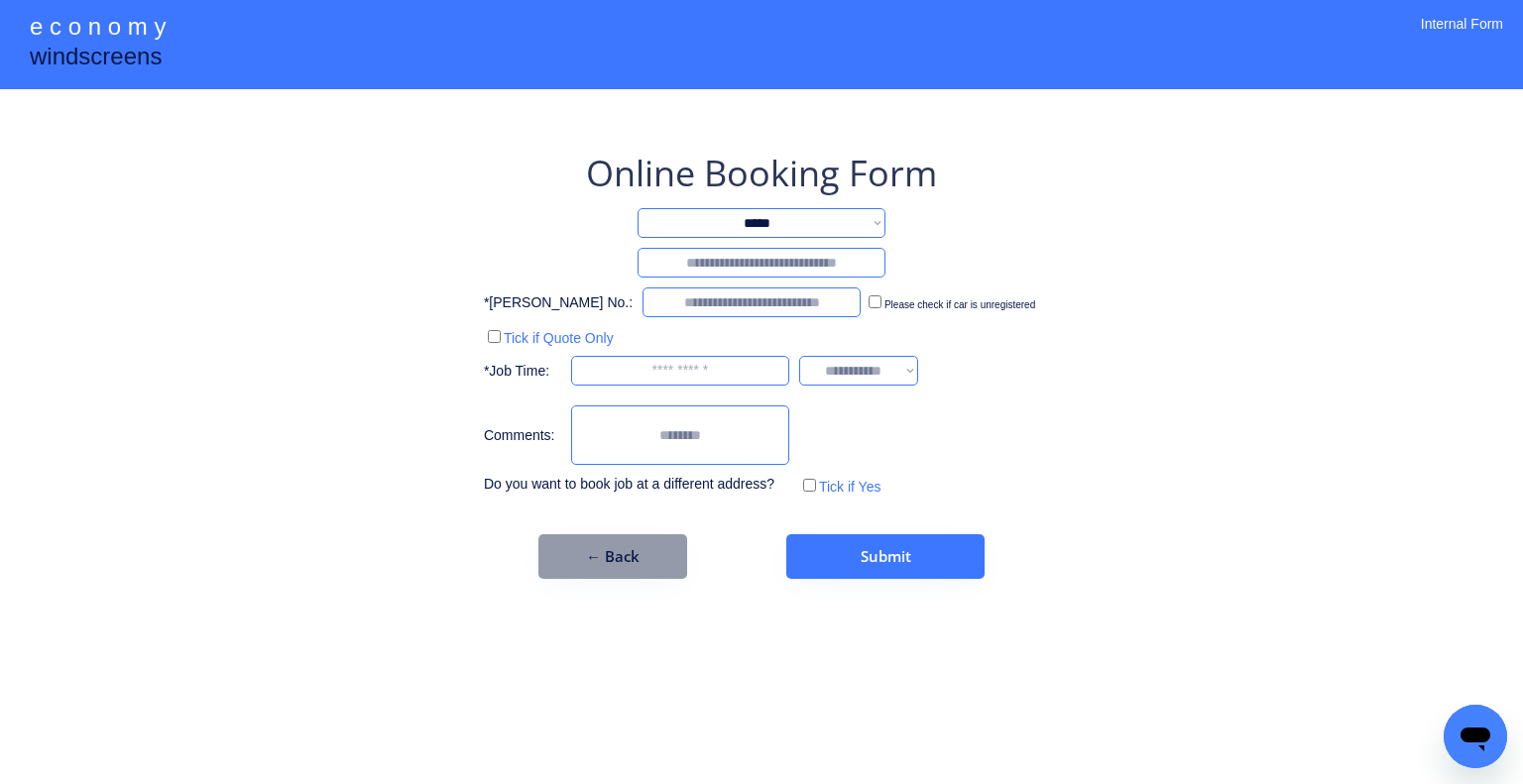 click on "**********" at bounding box center (762, 392) 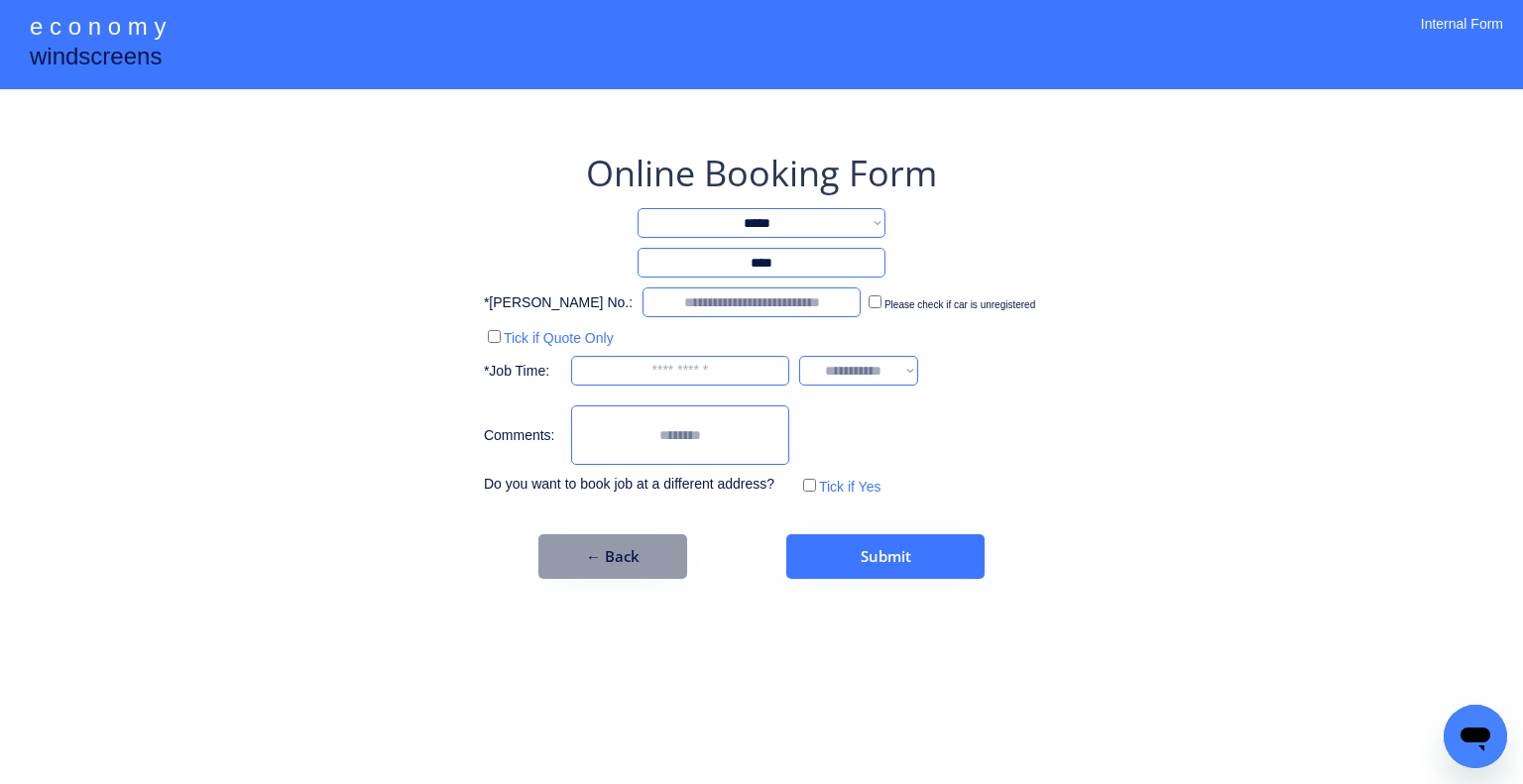 type on "****" 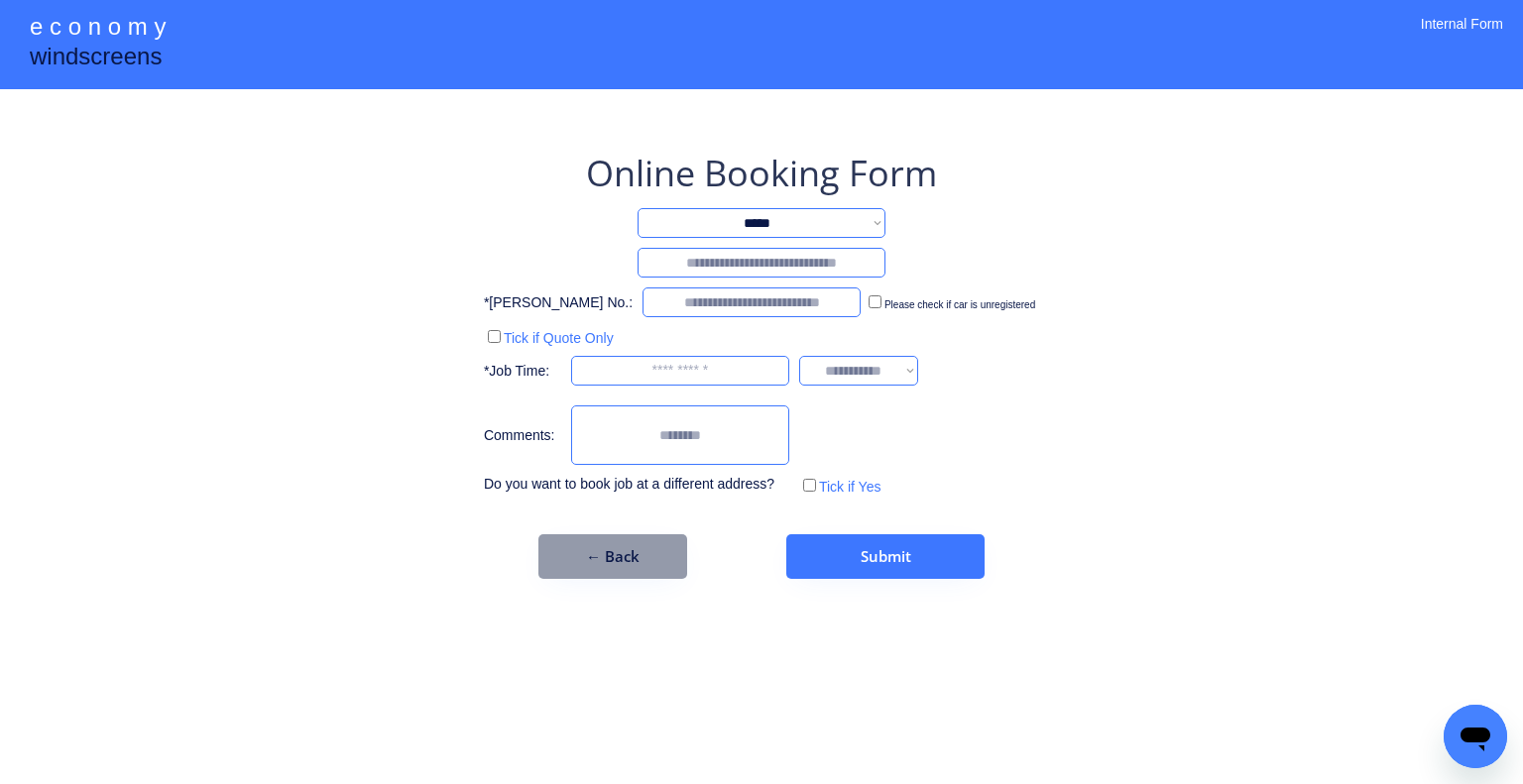 click on "**********" at bounding box center [762, 364] 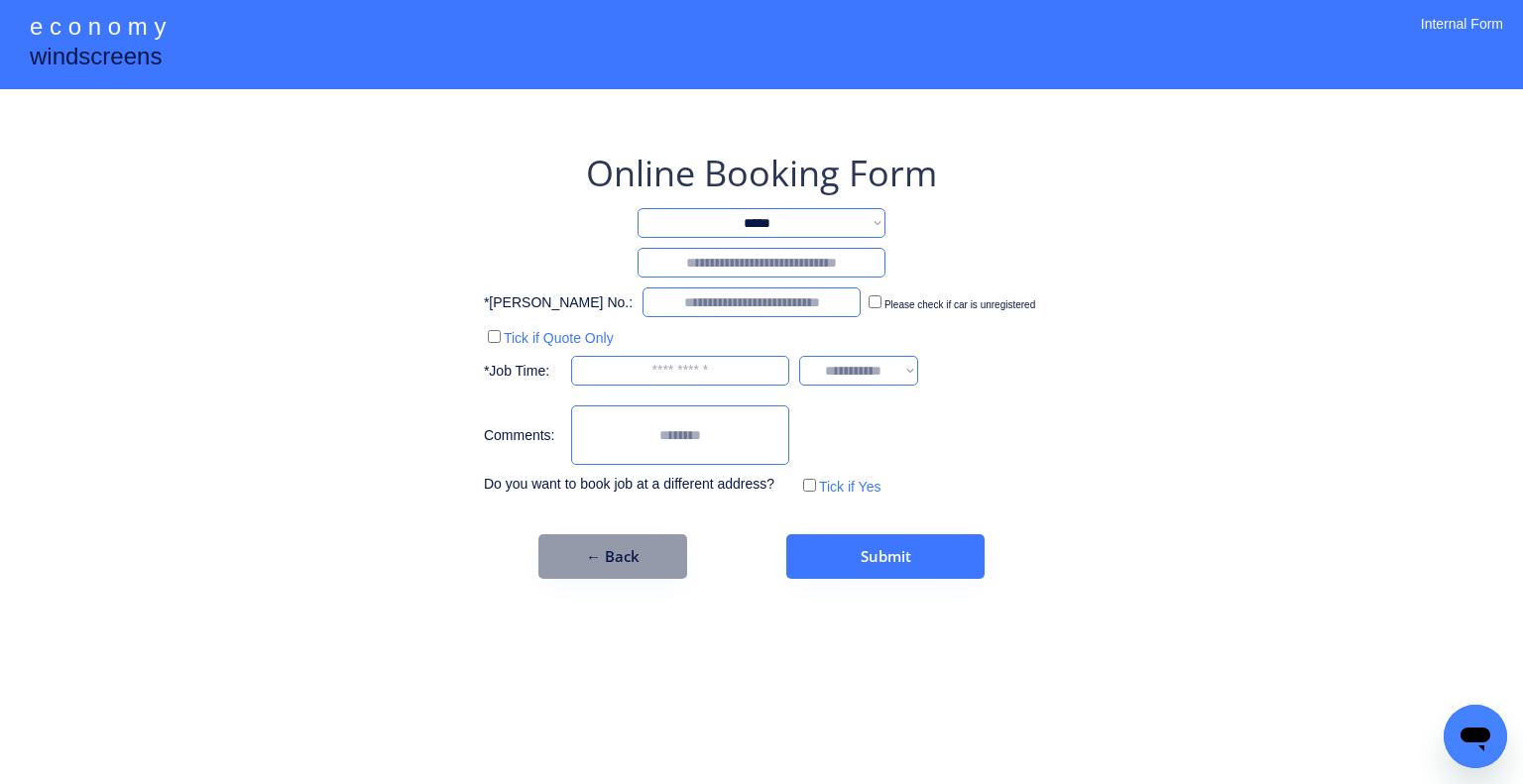 click on "**********" at bounding box center [762, 223] 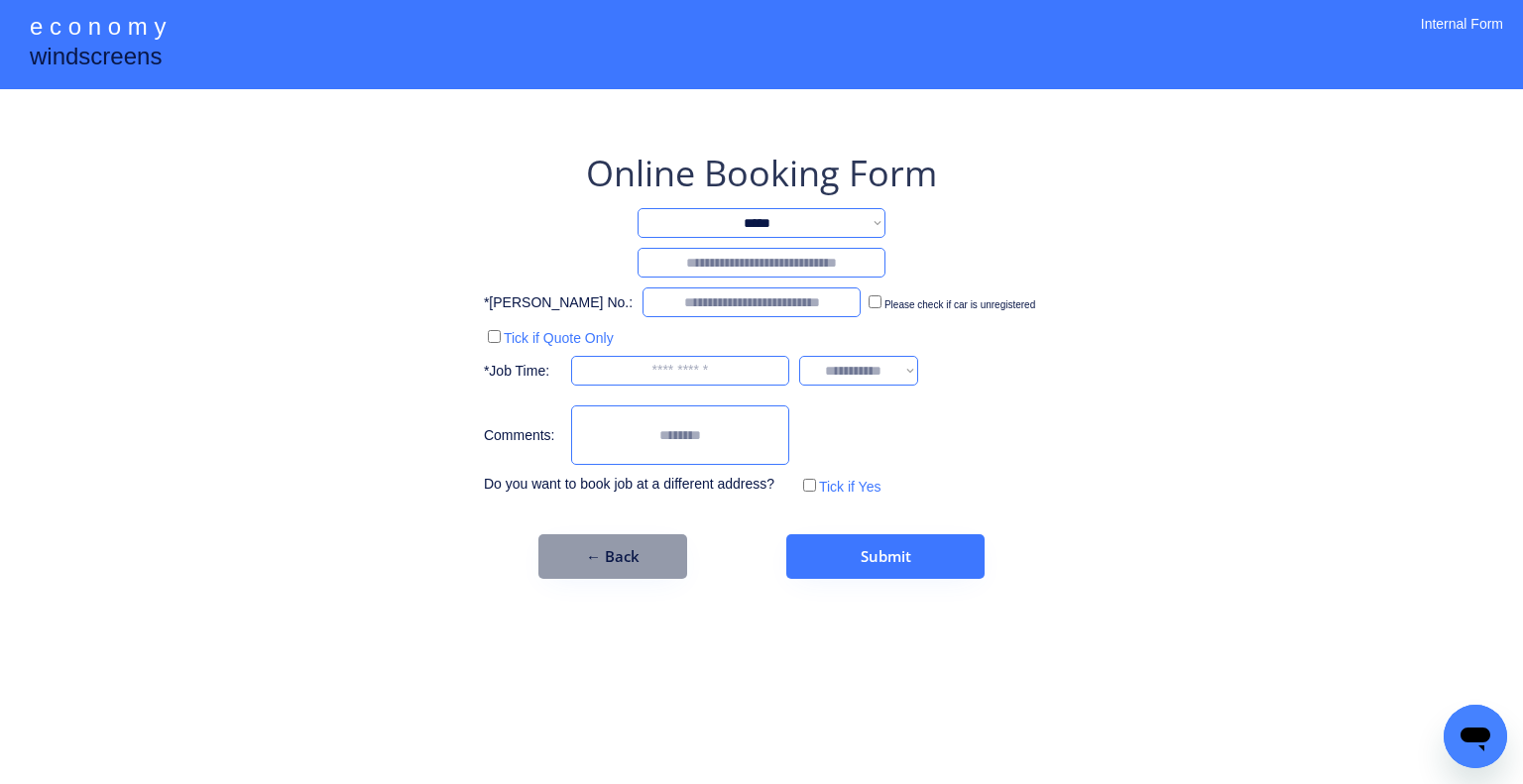 select on "********" 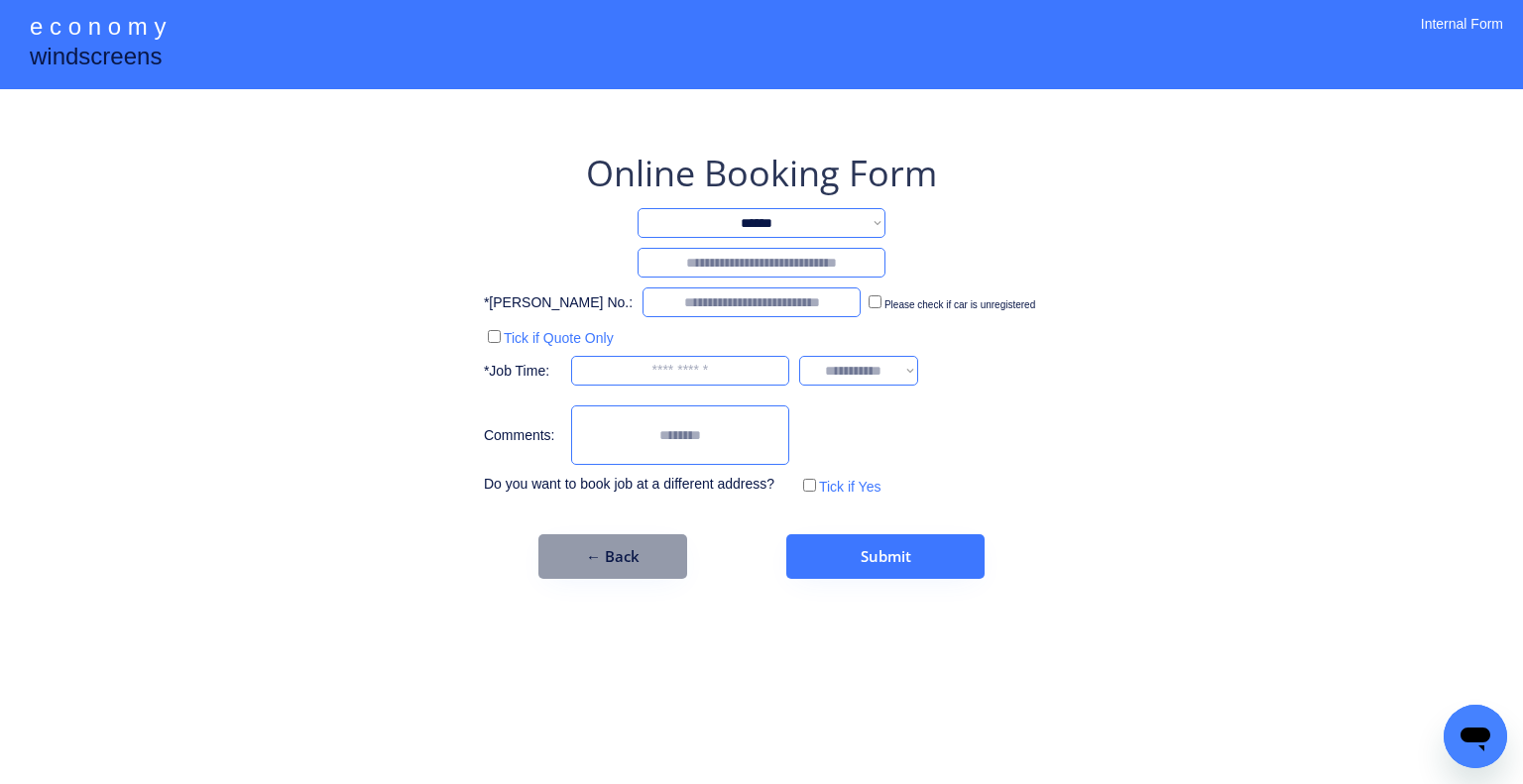 click on "**********" at bounding box center [762, 223] 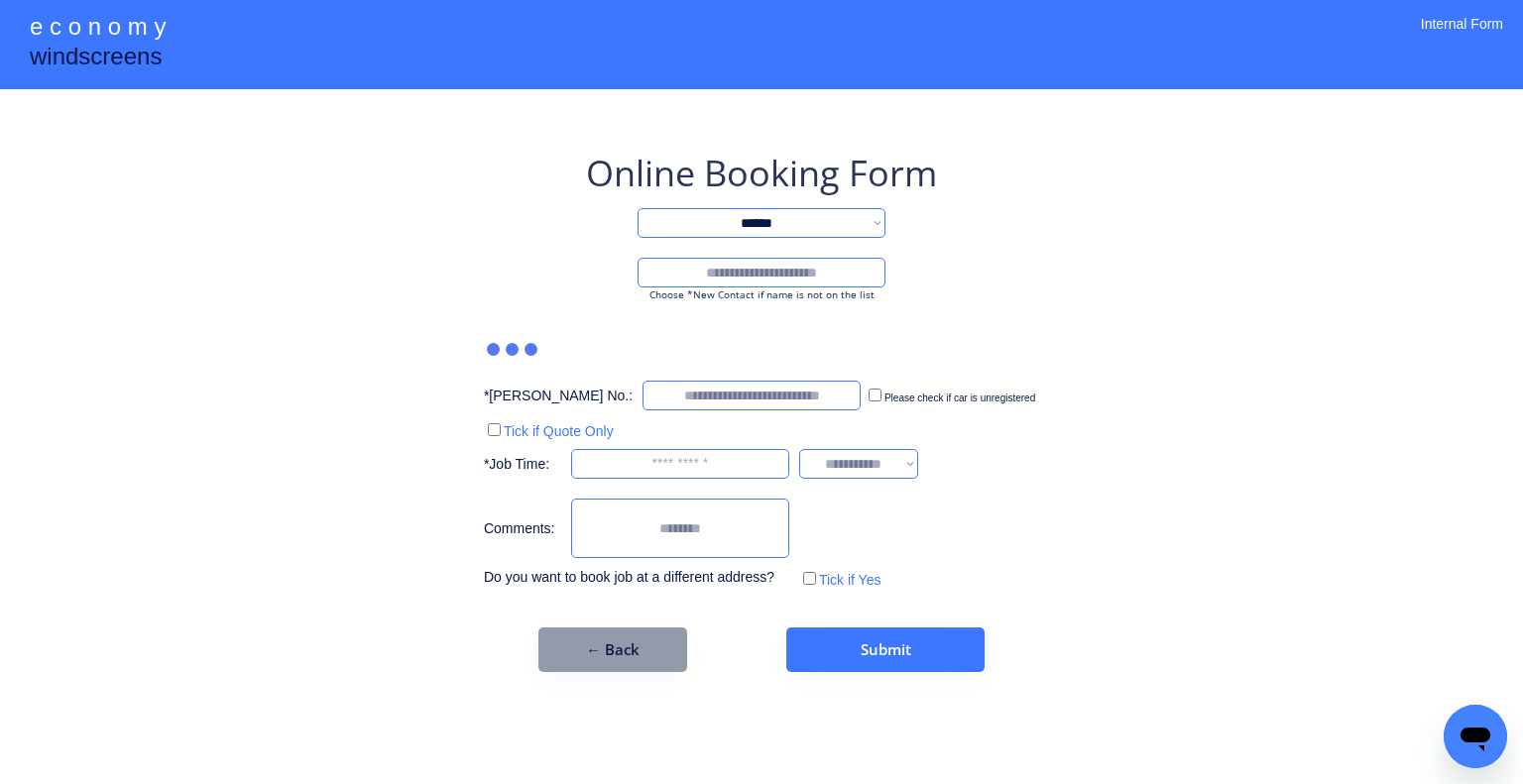 click at bounding box center (762, 273) 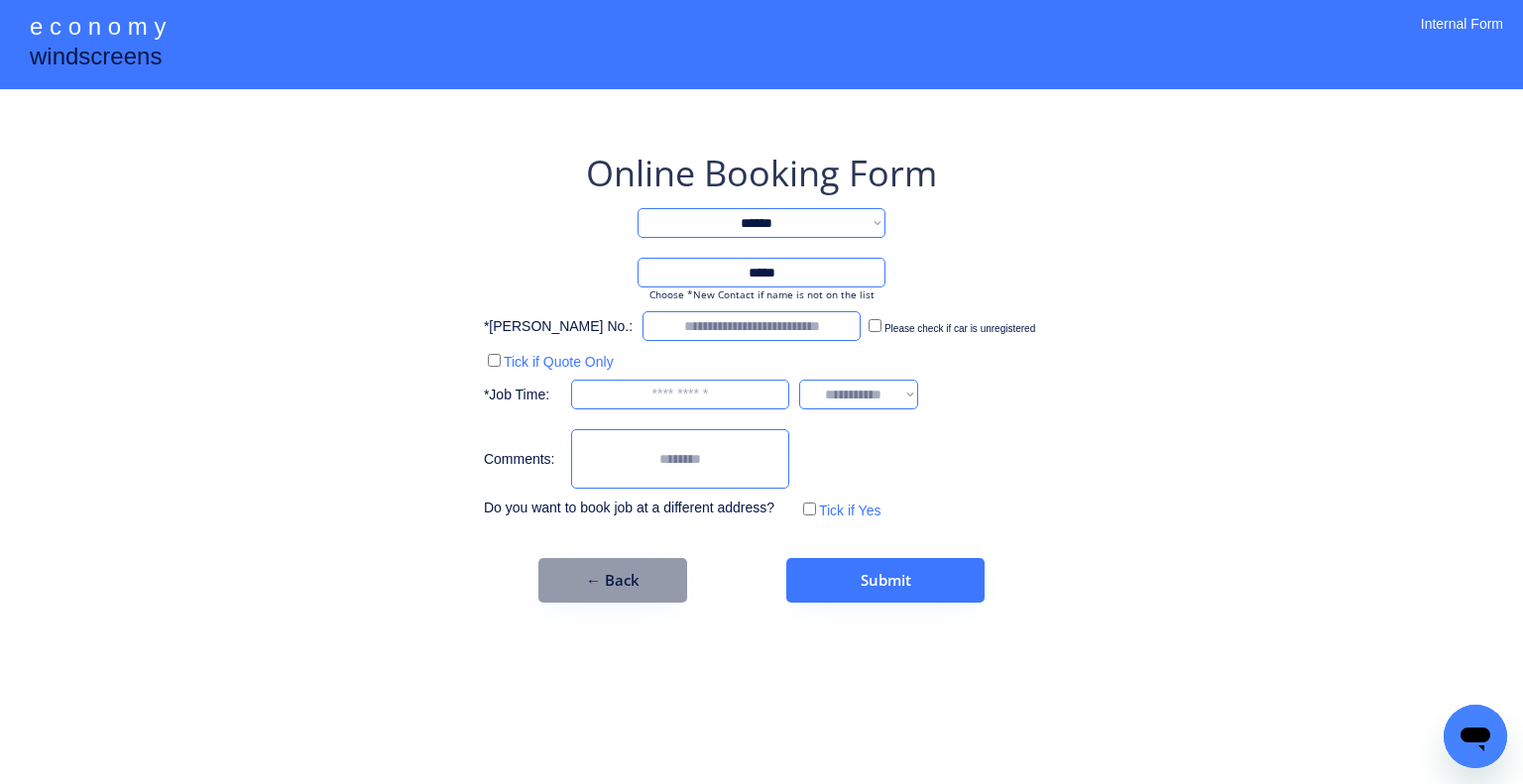 type on "*****" 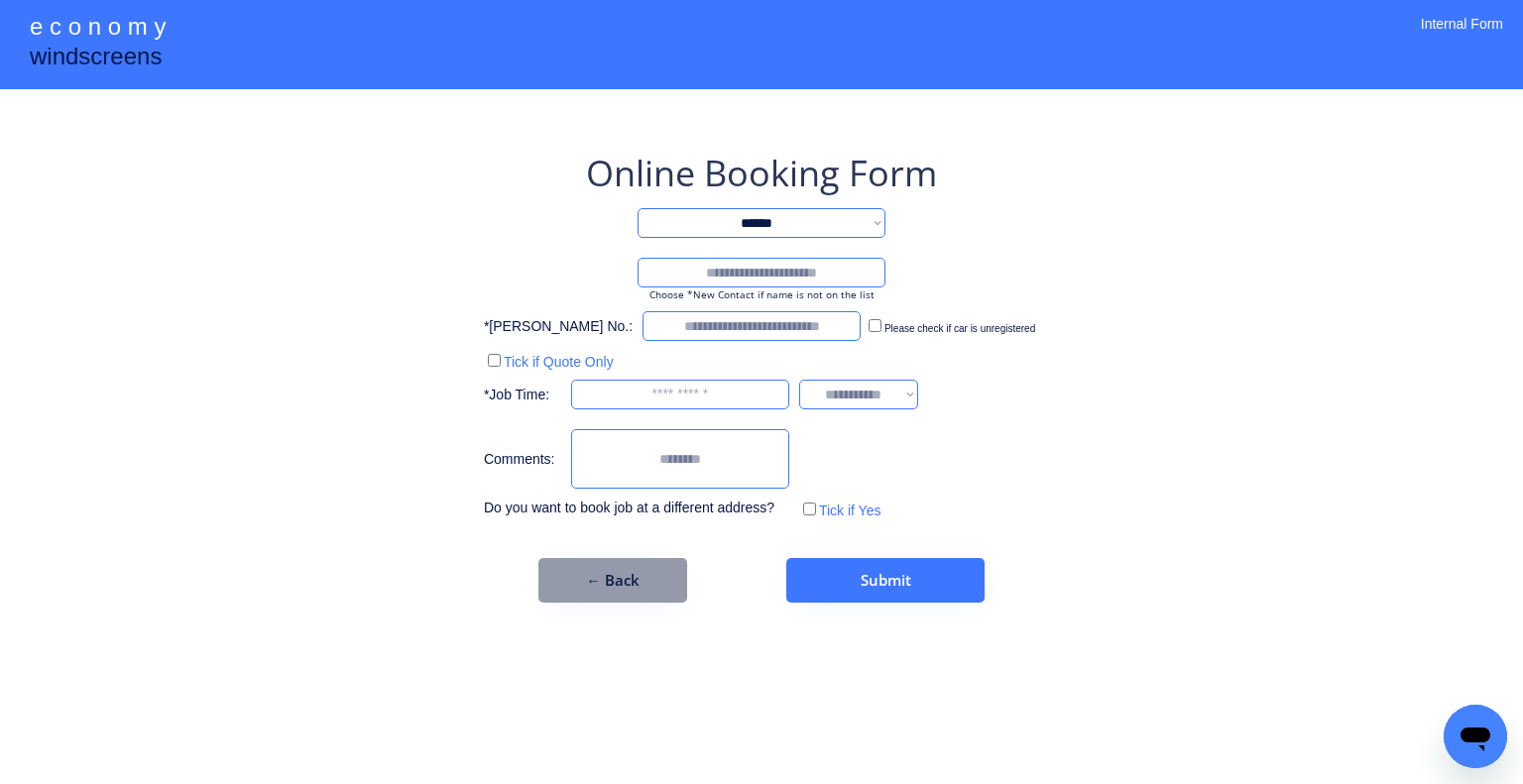 click on "Please check if car is unregistered" at bounding box center [960, 328] 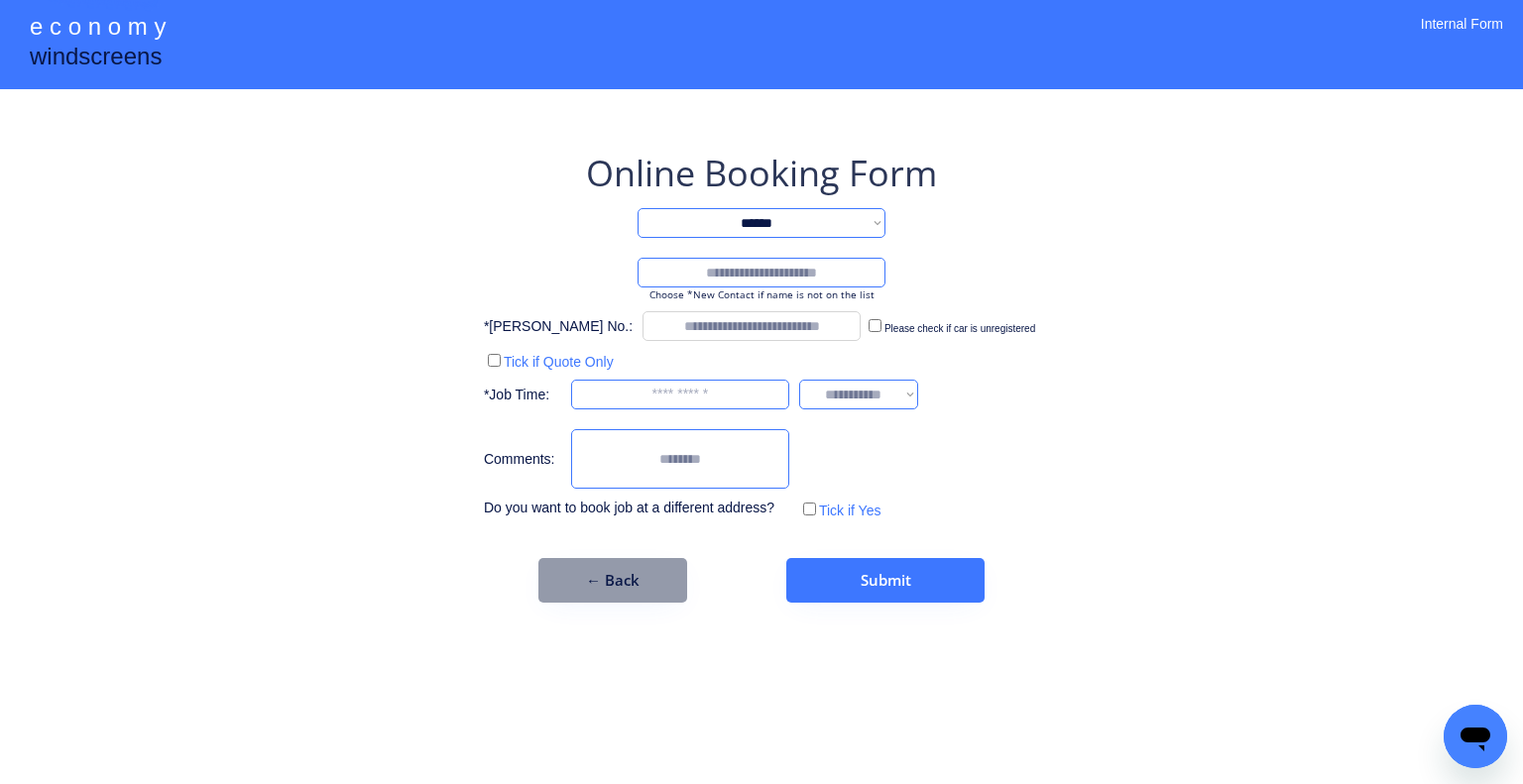 click on "Please check if car is unregistered" at bounding box center [950, 326] 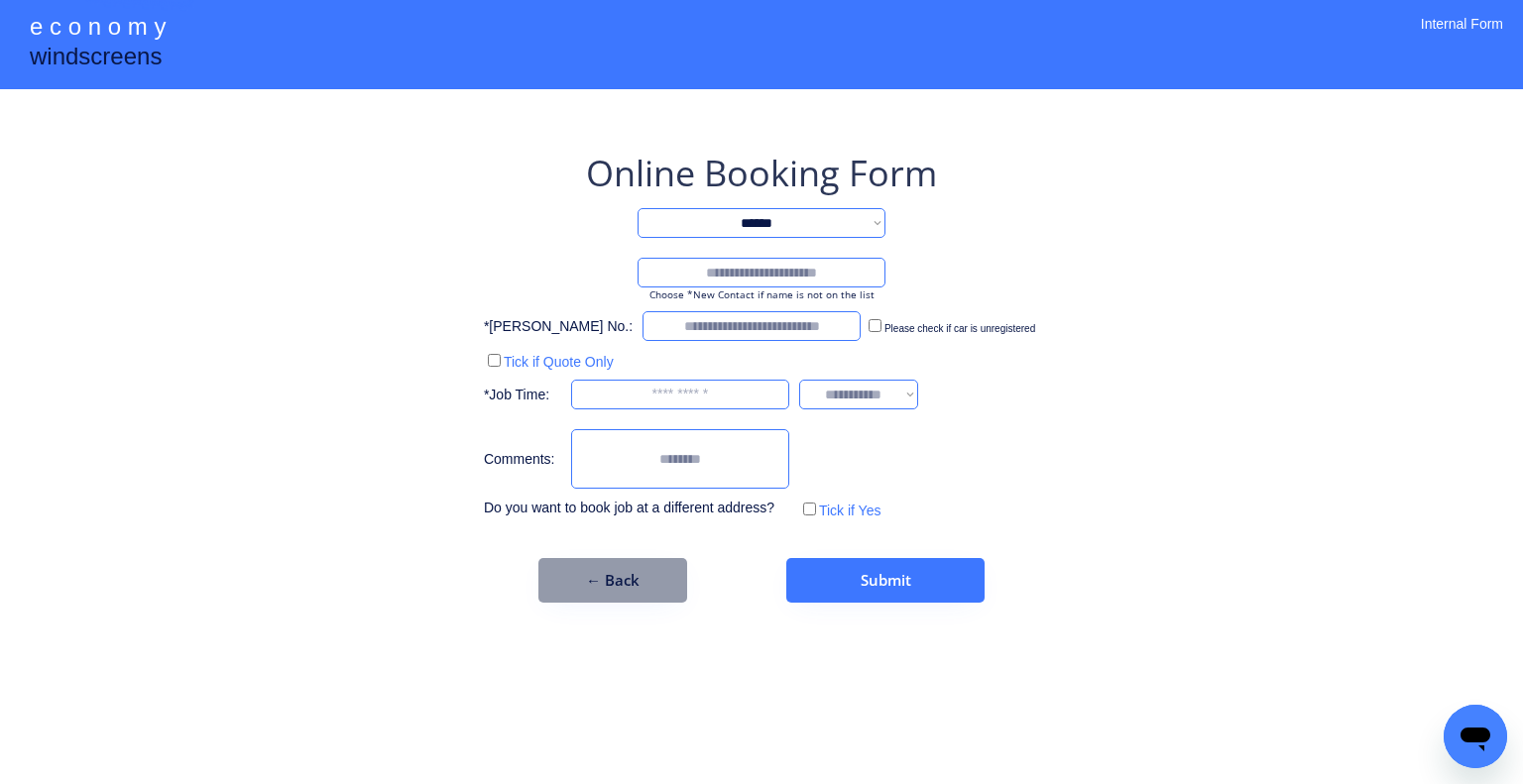 click at bounding box center [762, 273] 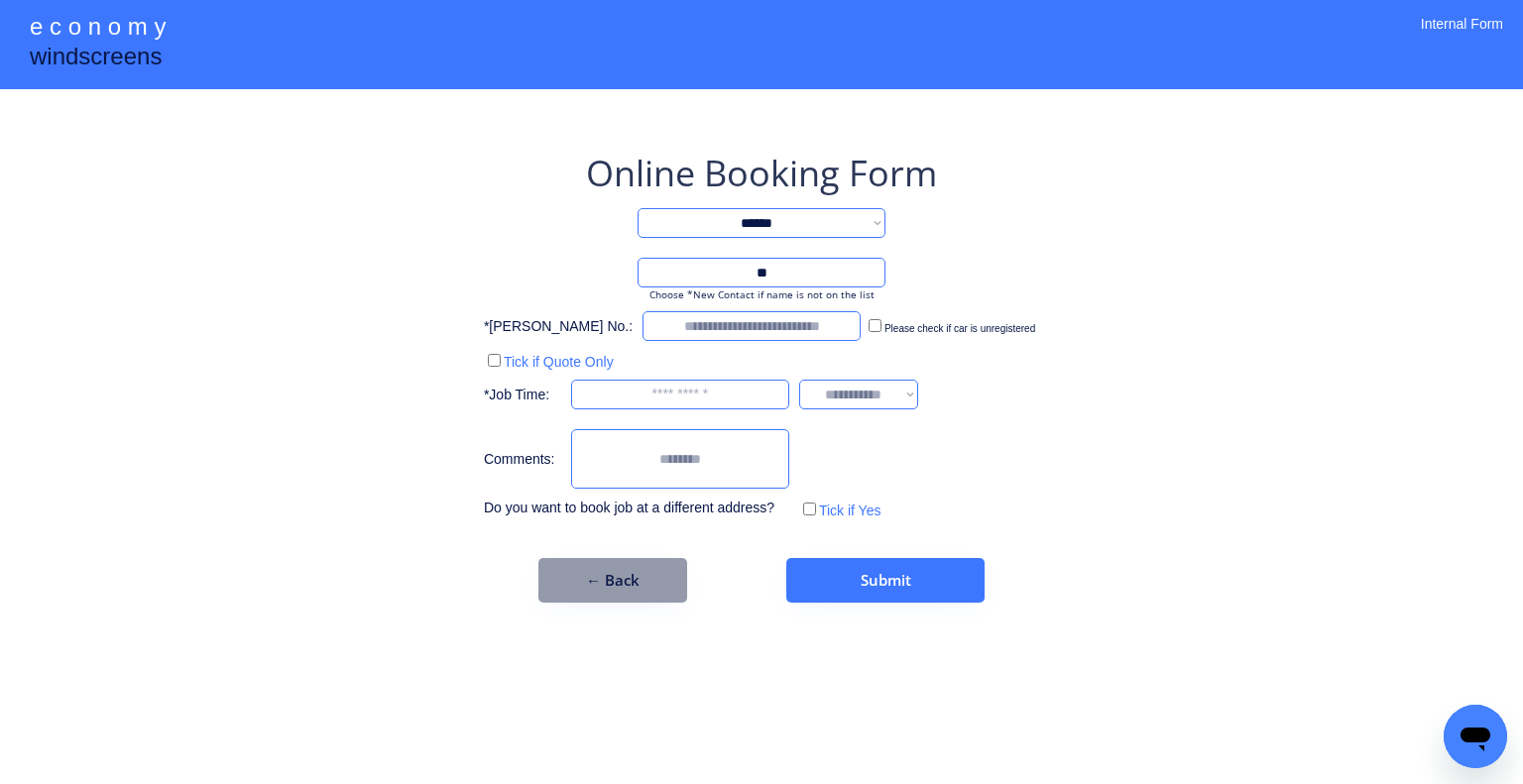 type on "*" 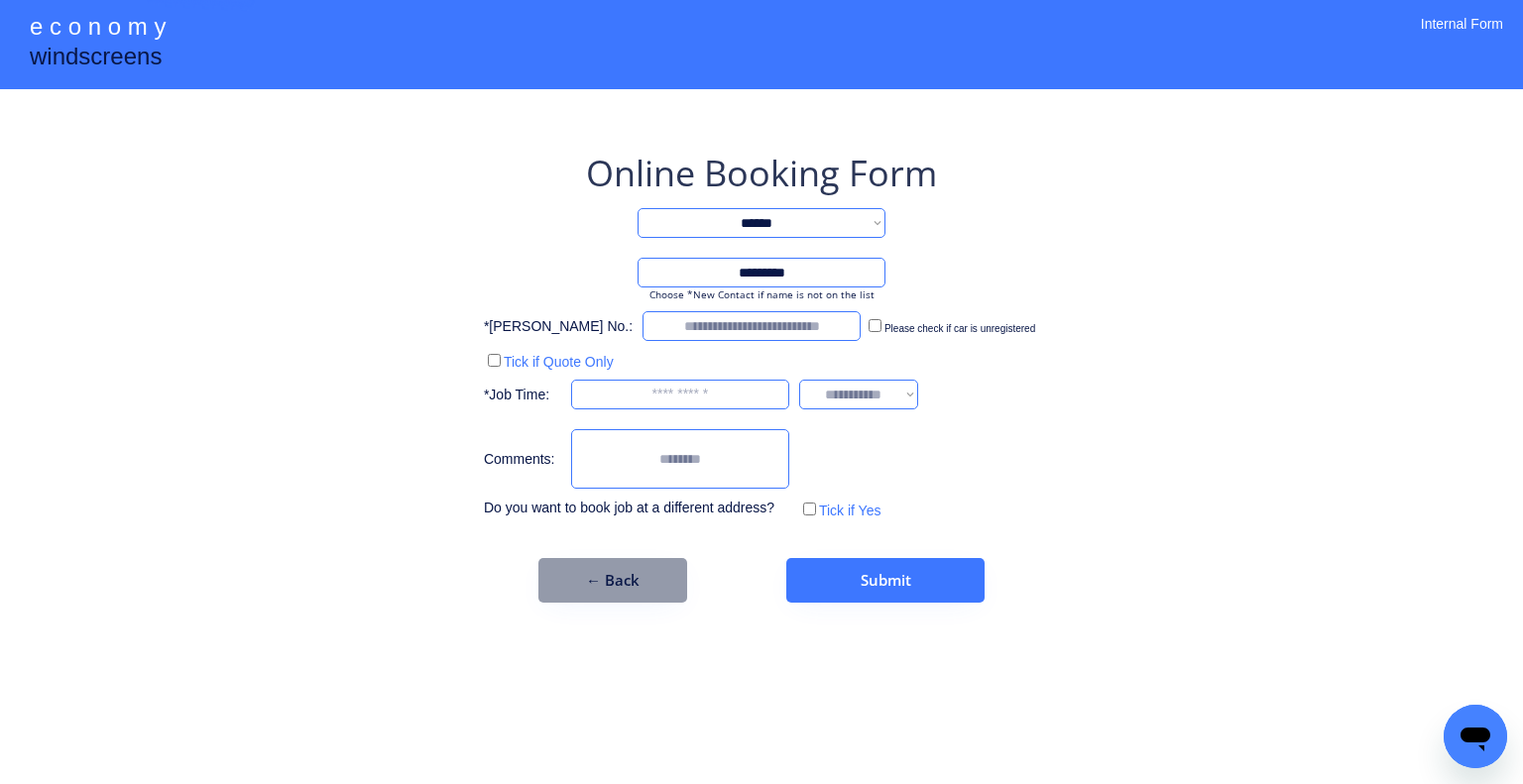type on "**********" 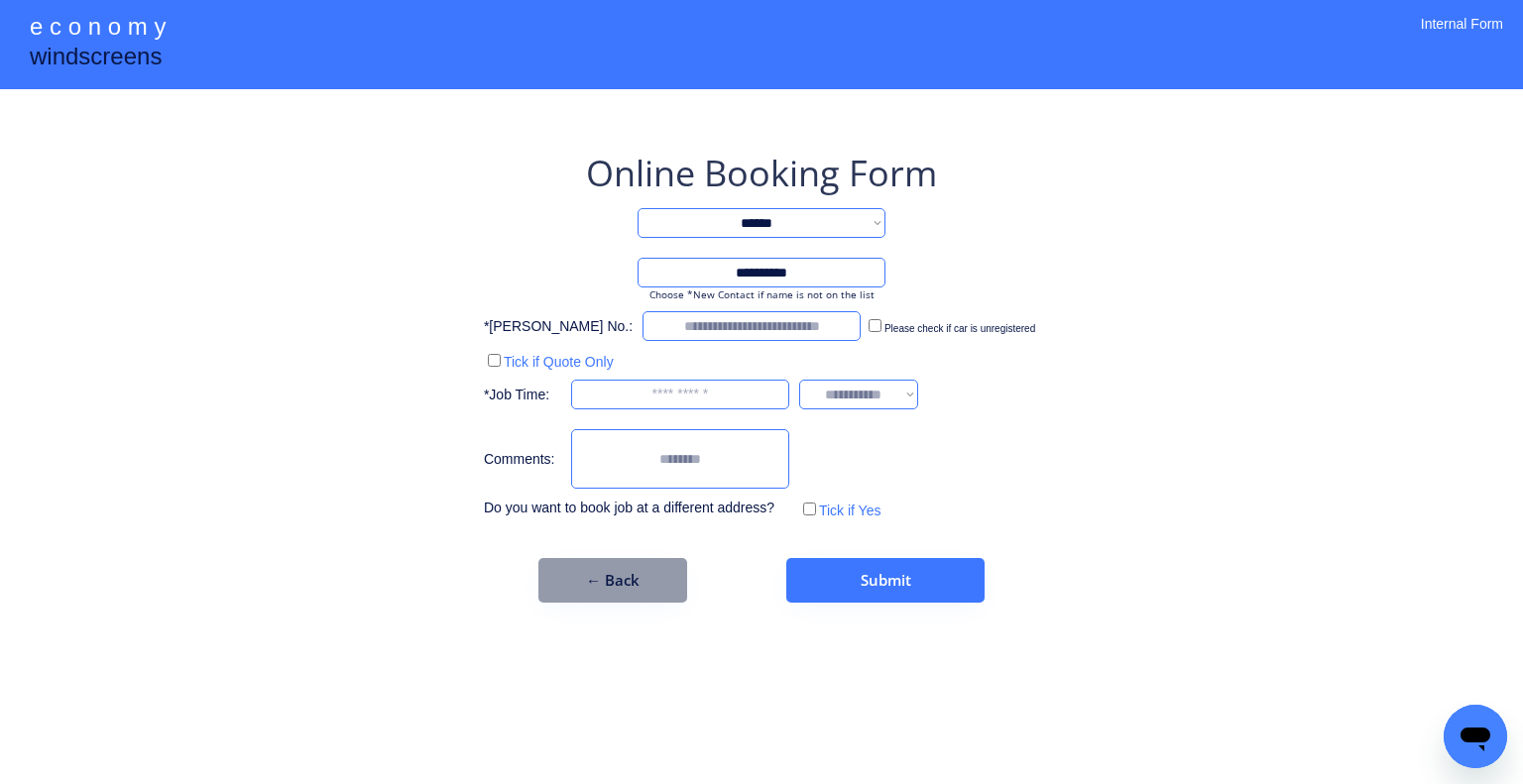 drag, startPoint x: 869, startPoint y: 273, endPoint x: 624, endPoint y: 282, distance: 245.16525 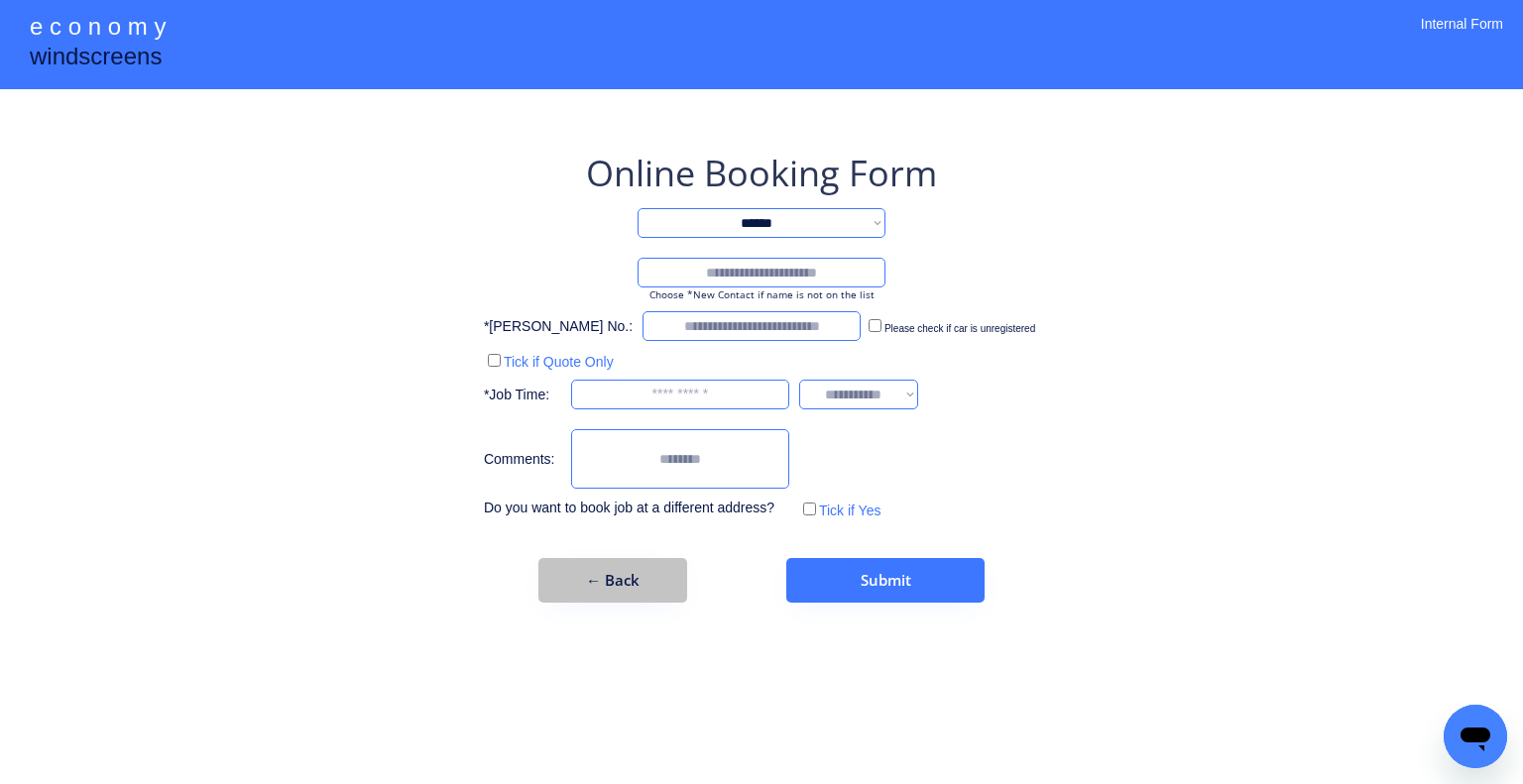 drag, startPoint x: 672, startPoint y: 574, endPoint x: 952, endPoint y: 287, distance: 400.9601 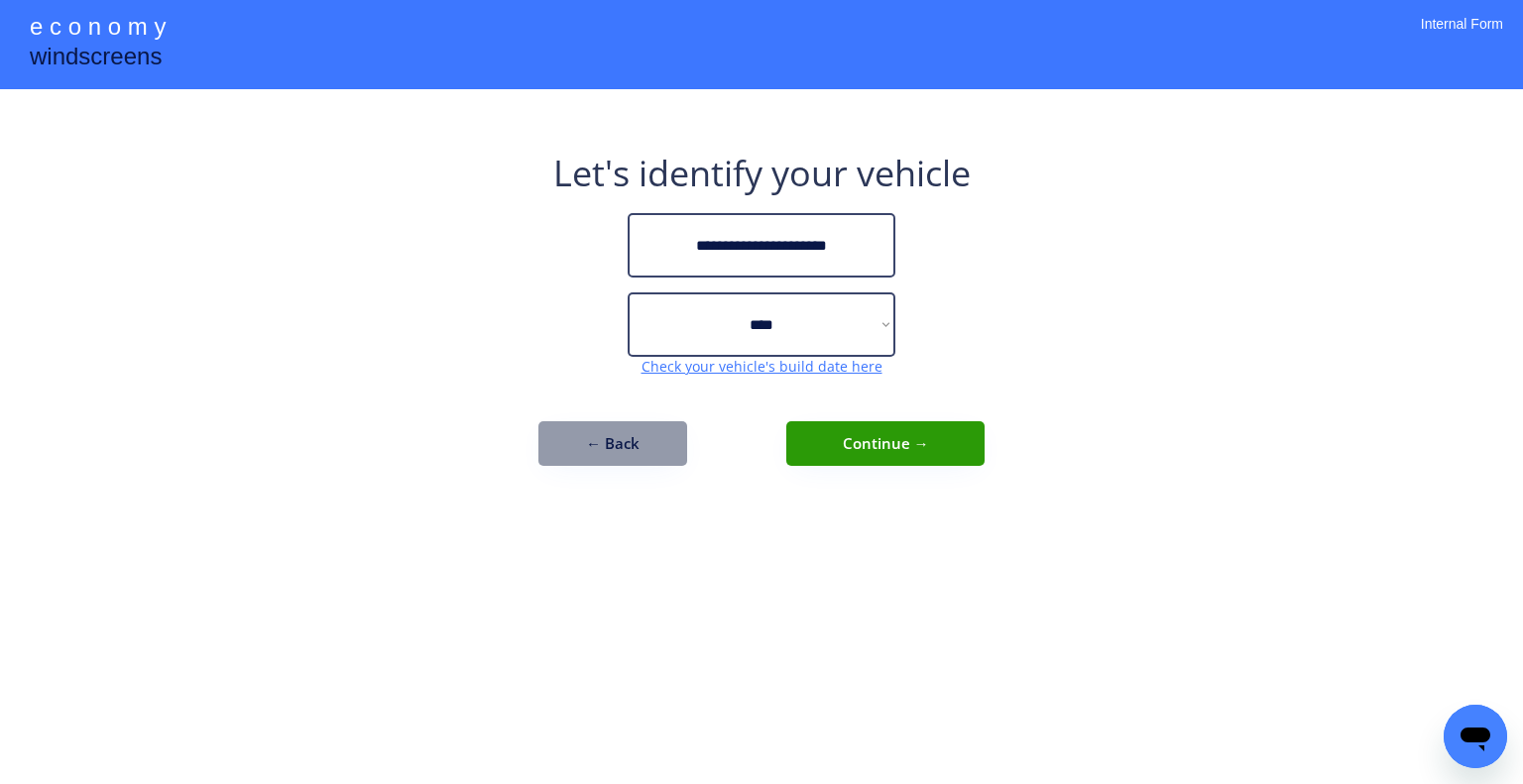 click on "**********" at bounding box center [762, 392] 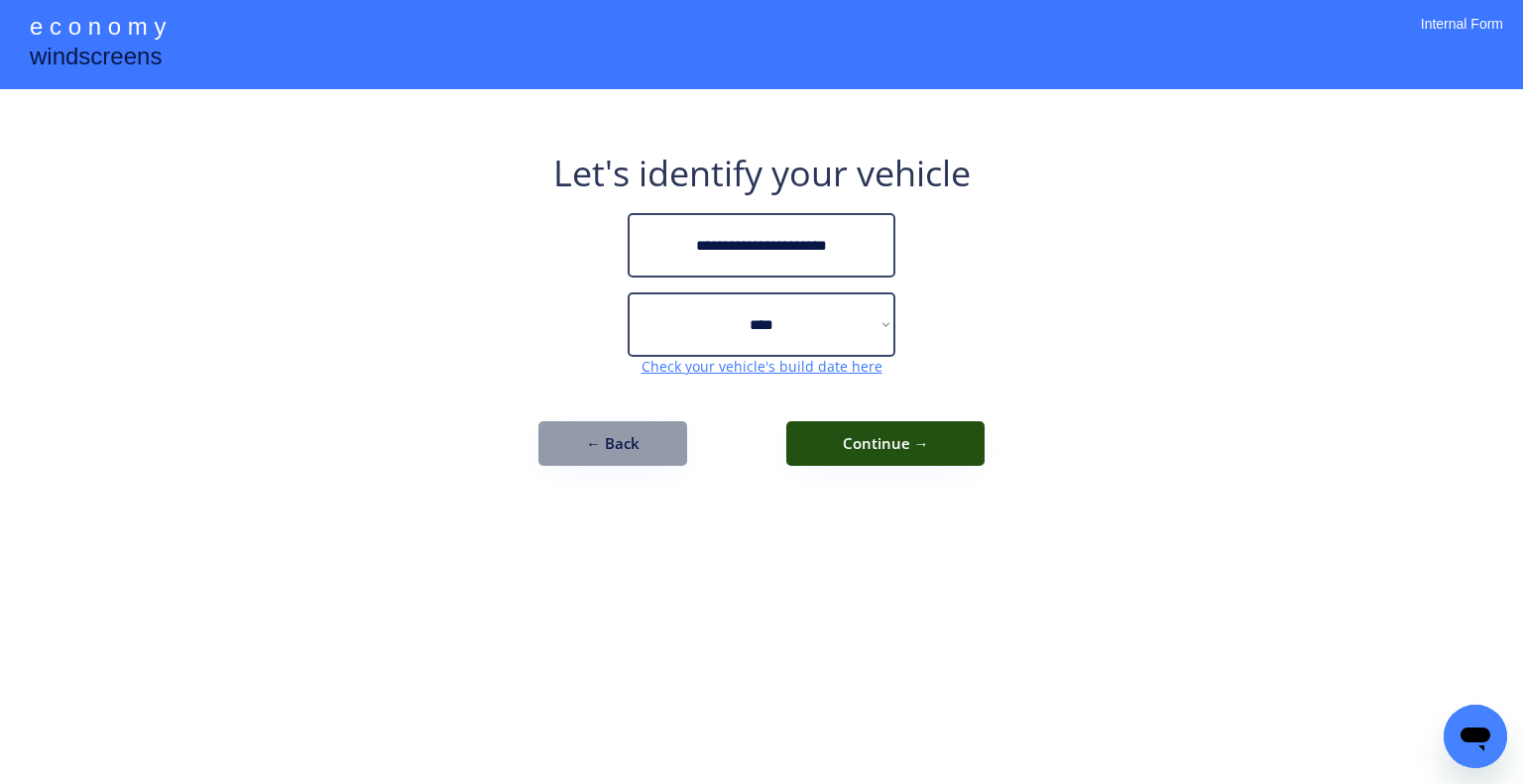drag, startPoint x: 951, startPoint y: 434, endPoint x: 960, endPoint y: 412, distance: 23.769729 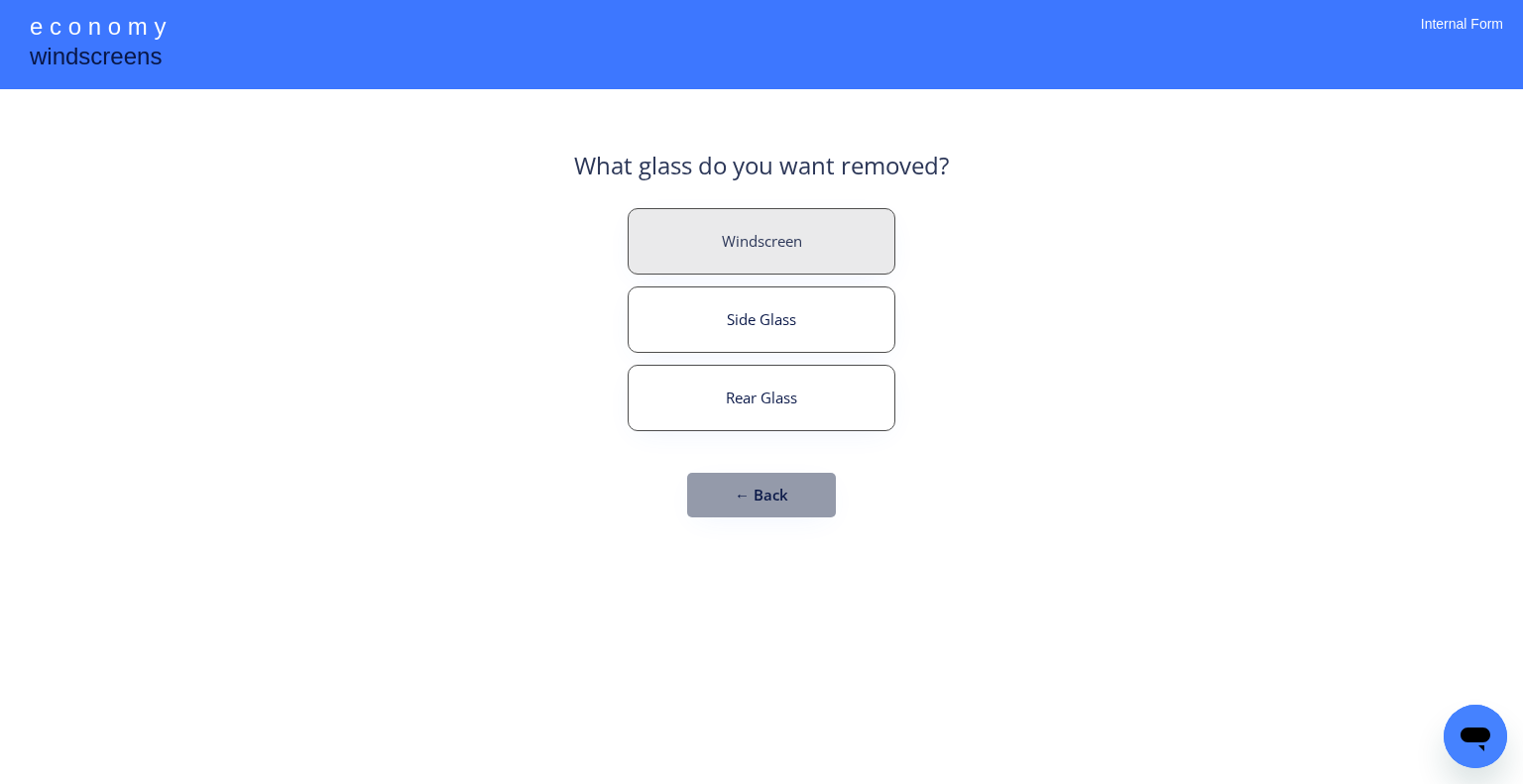click on "Windscreen" at bounding box center [762, 241] 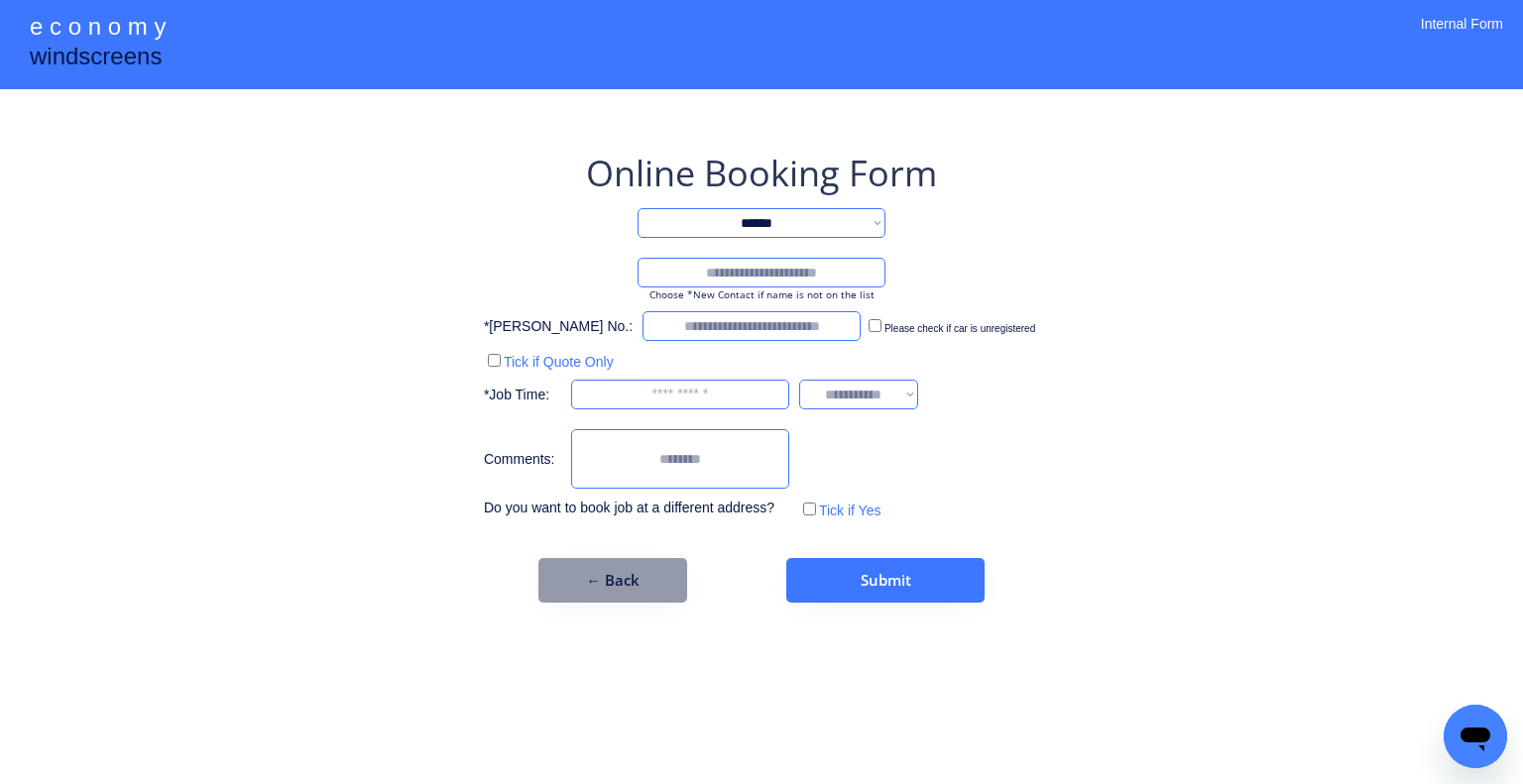 click at bounding box center (762, 273) 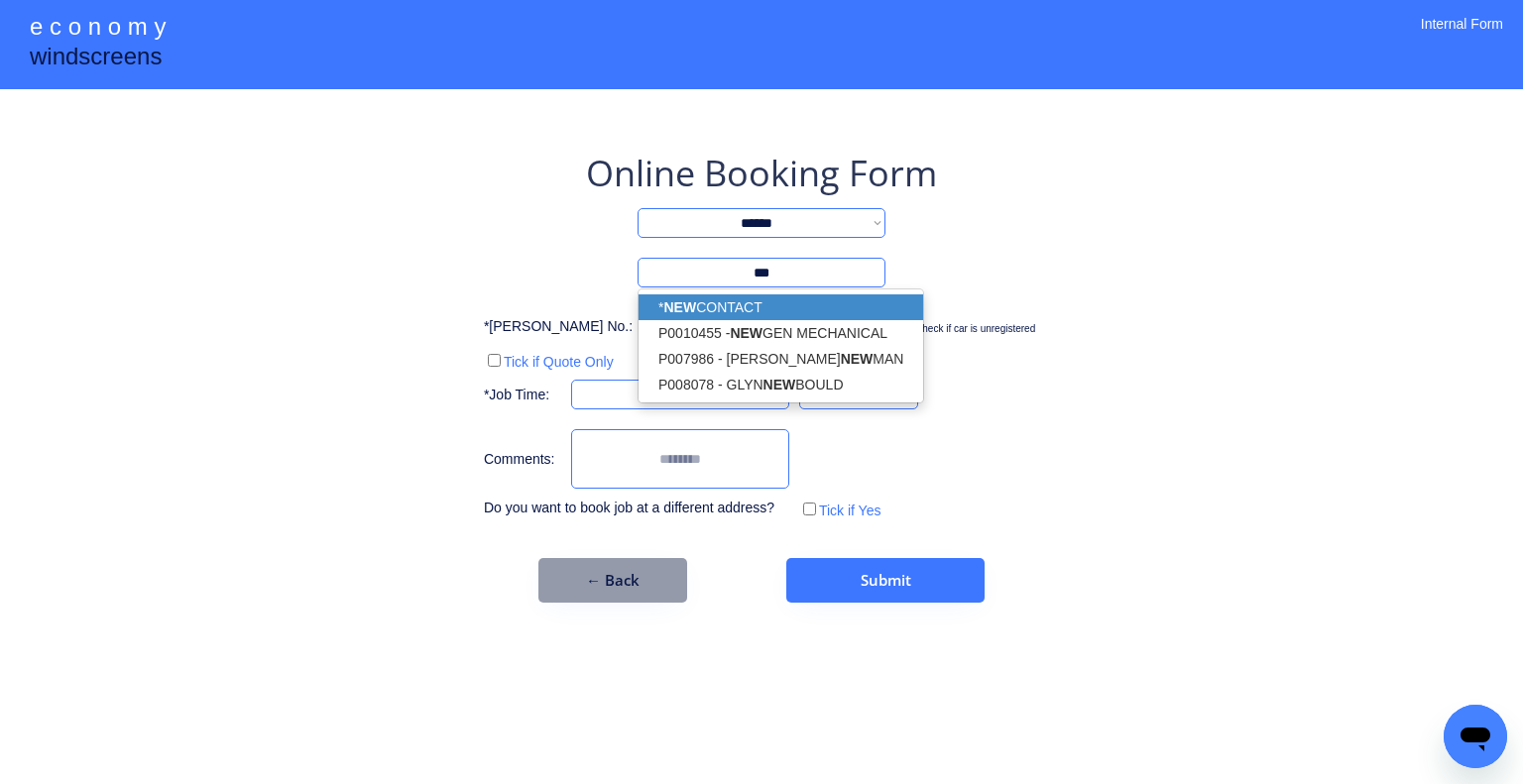 click on "* NEW  CONTACT" at bounding box center (780, 307) 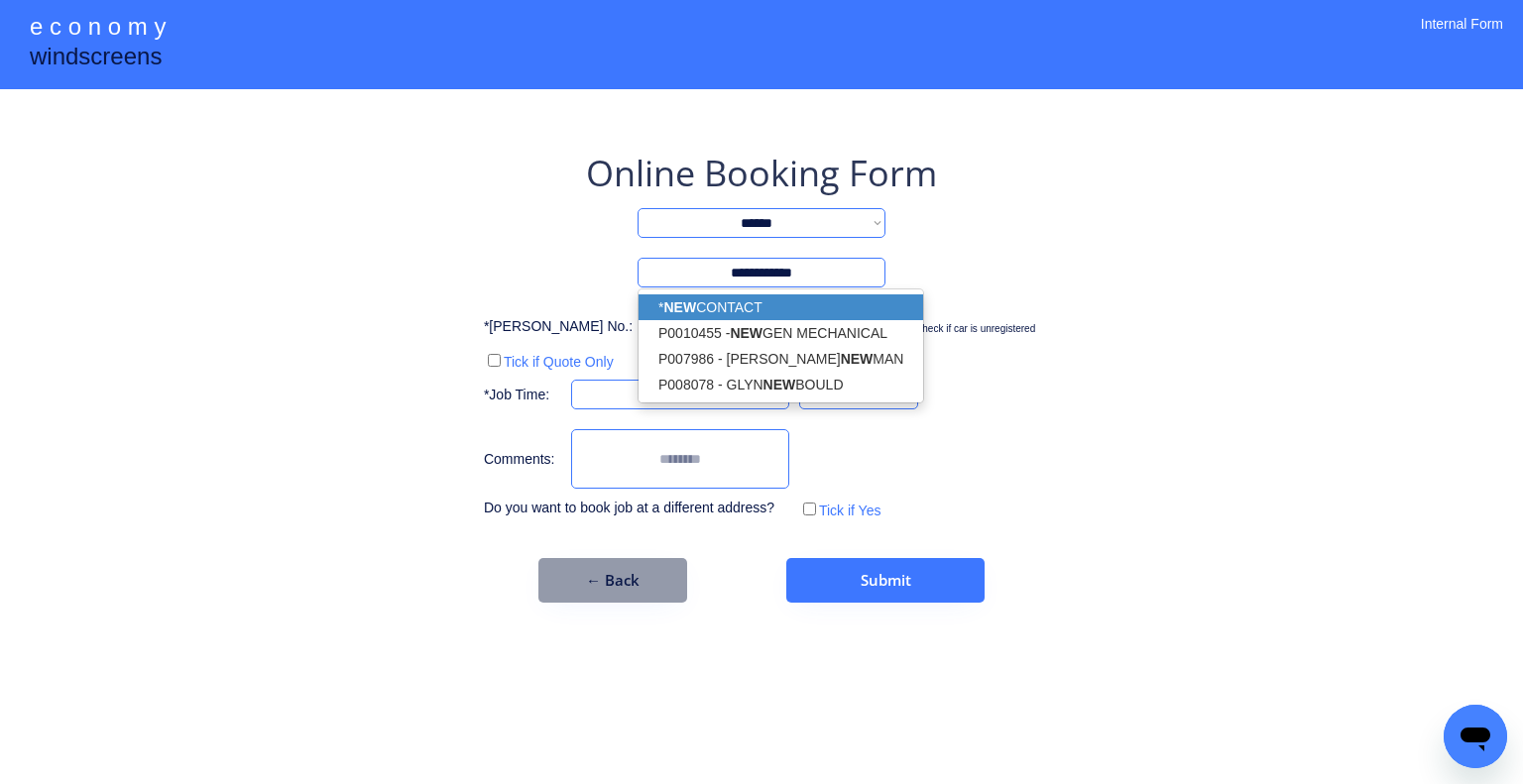 type on "**********" 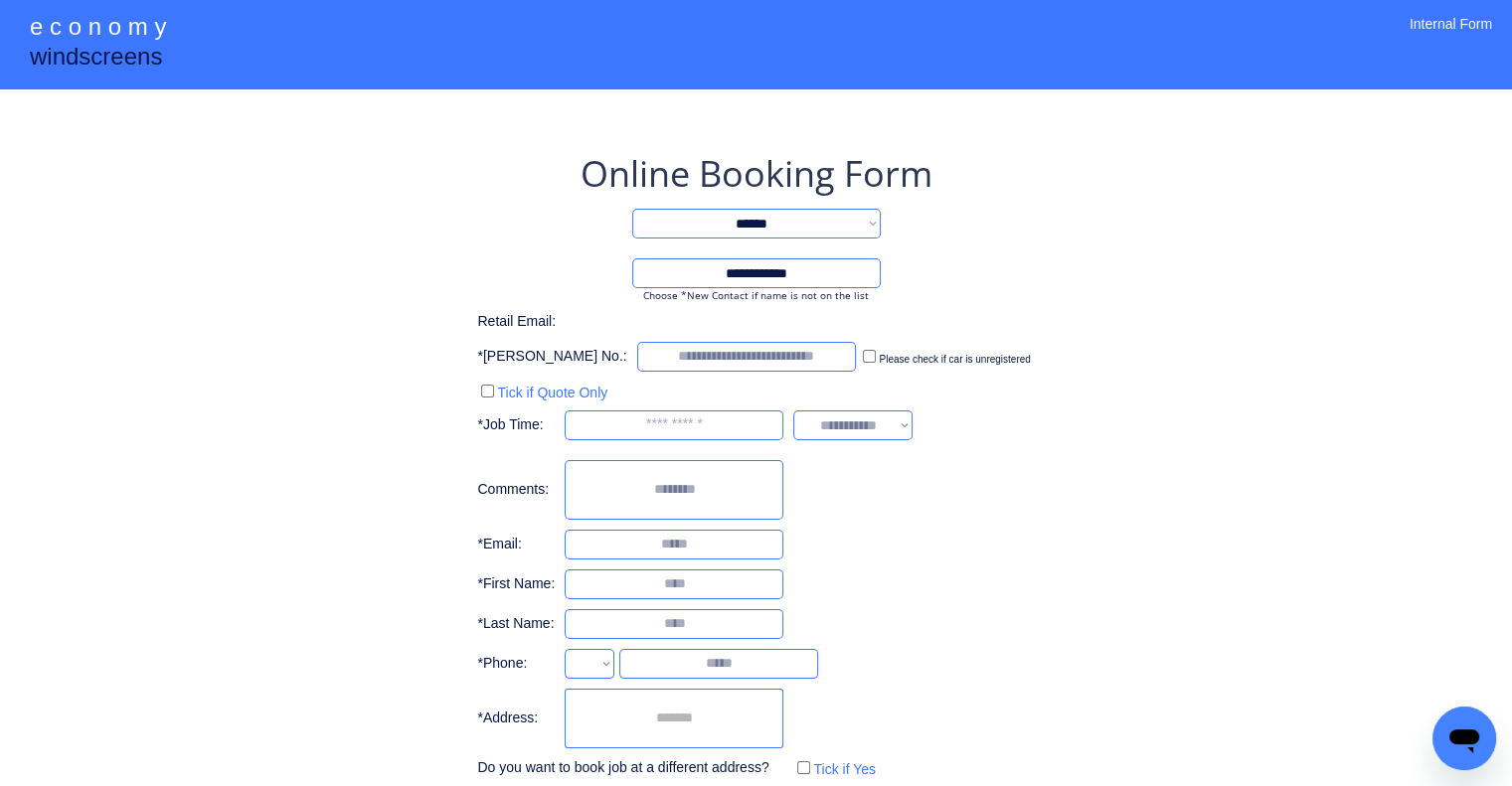 drag, startPoint x: 1186, startPoint y: 229, endPoint x: 1146, endPoint y: 198, distance: 50.606324 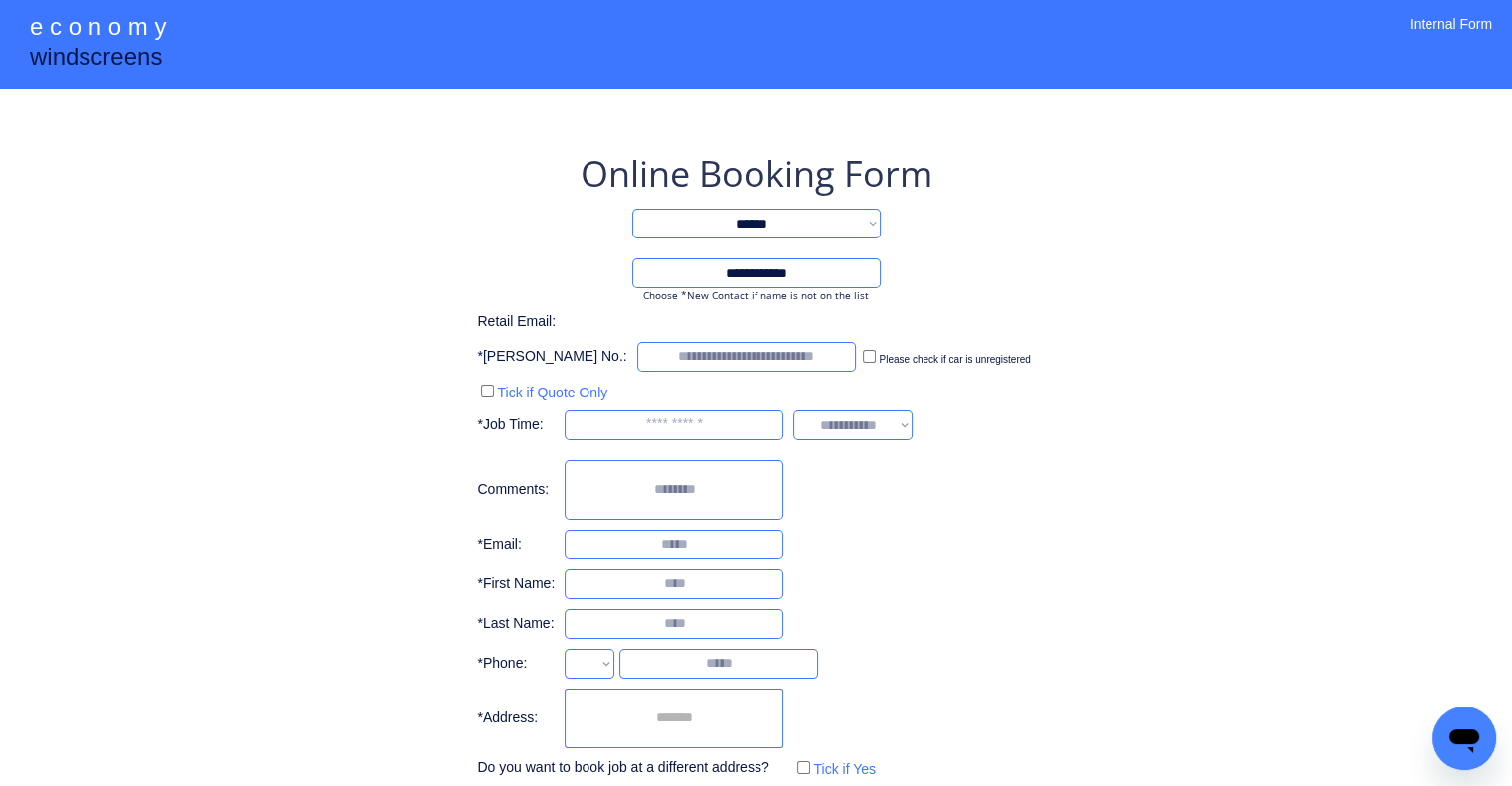 select on "**********" 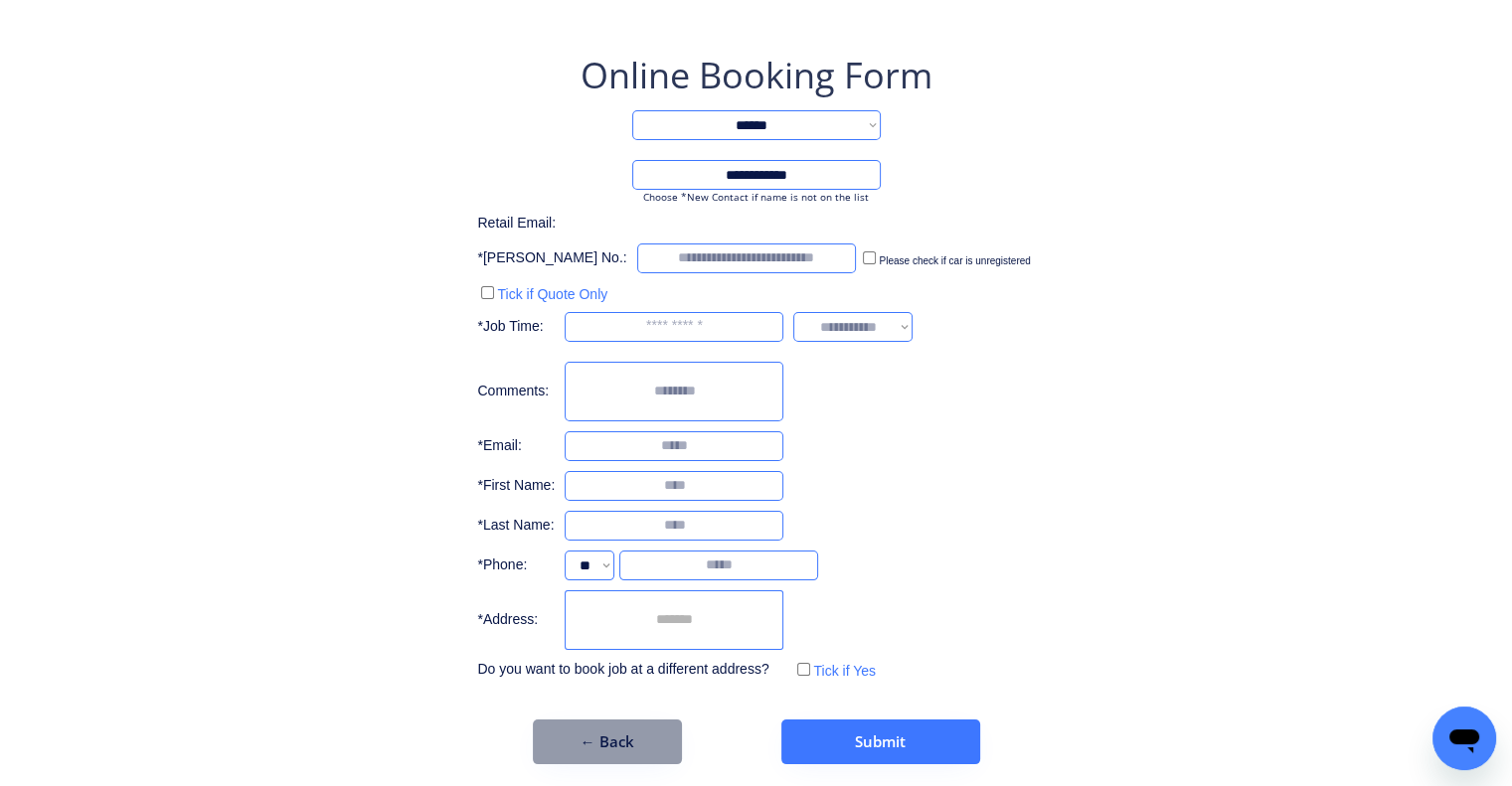 scroll, scrollTop: 105, scrollLeft: 0, axis: vertical 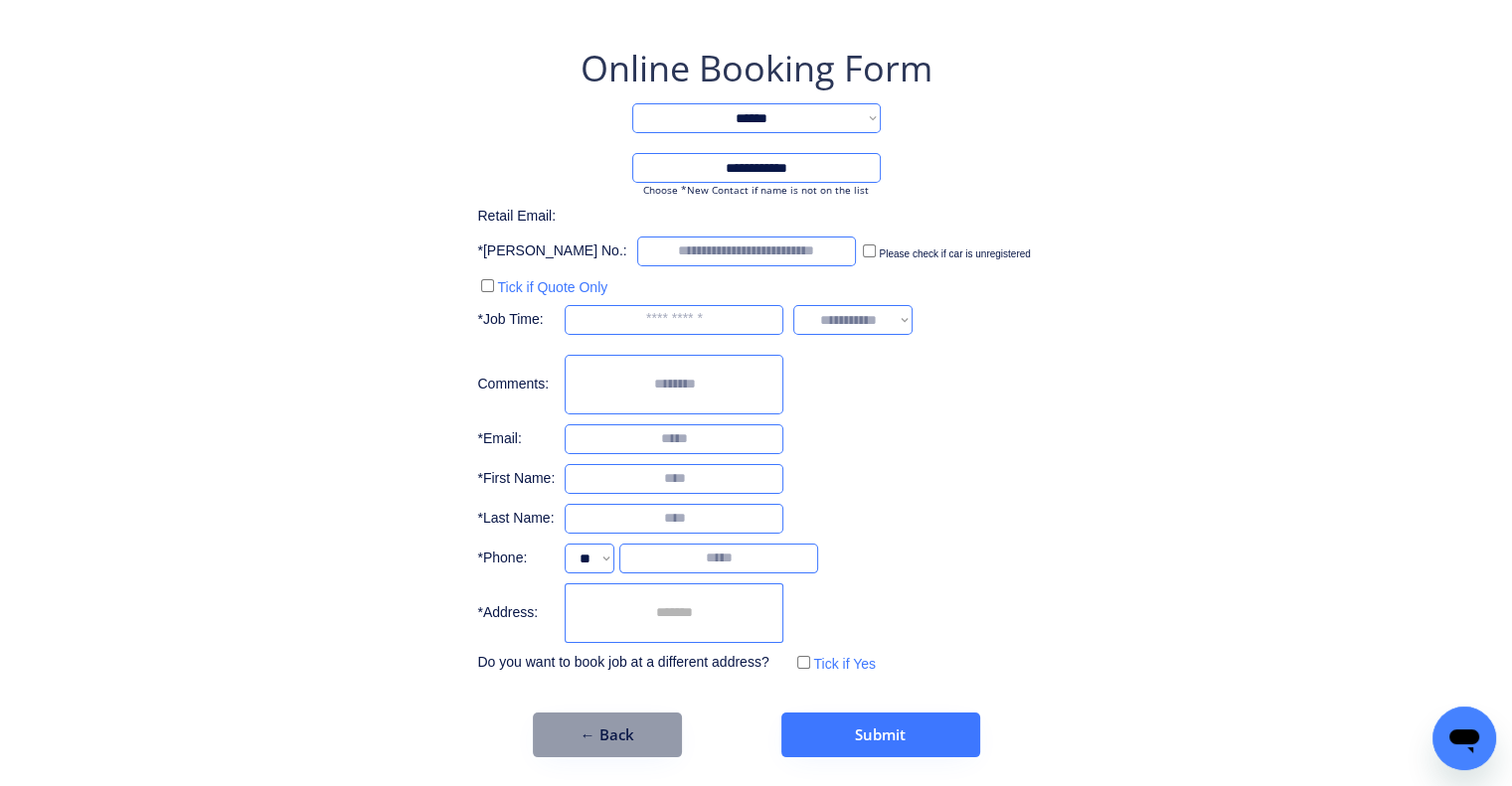 click on "**********" at bounding box center (756, 415) 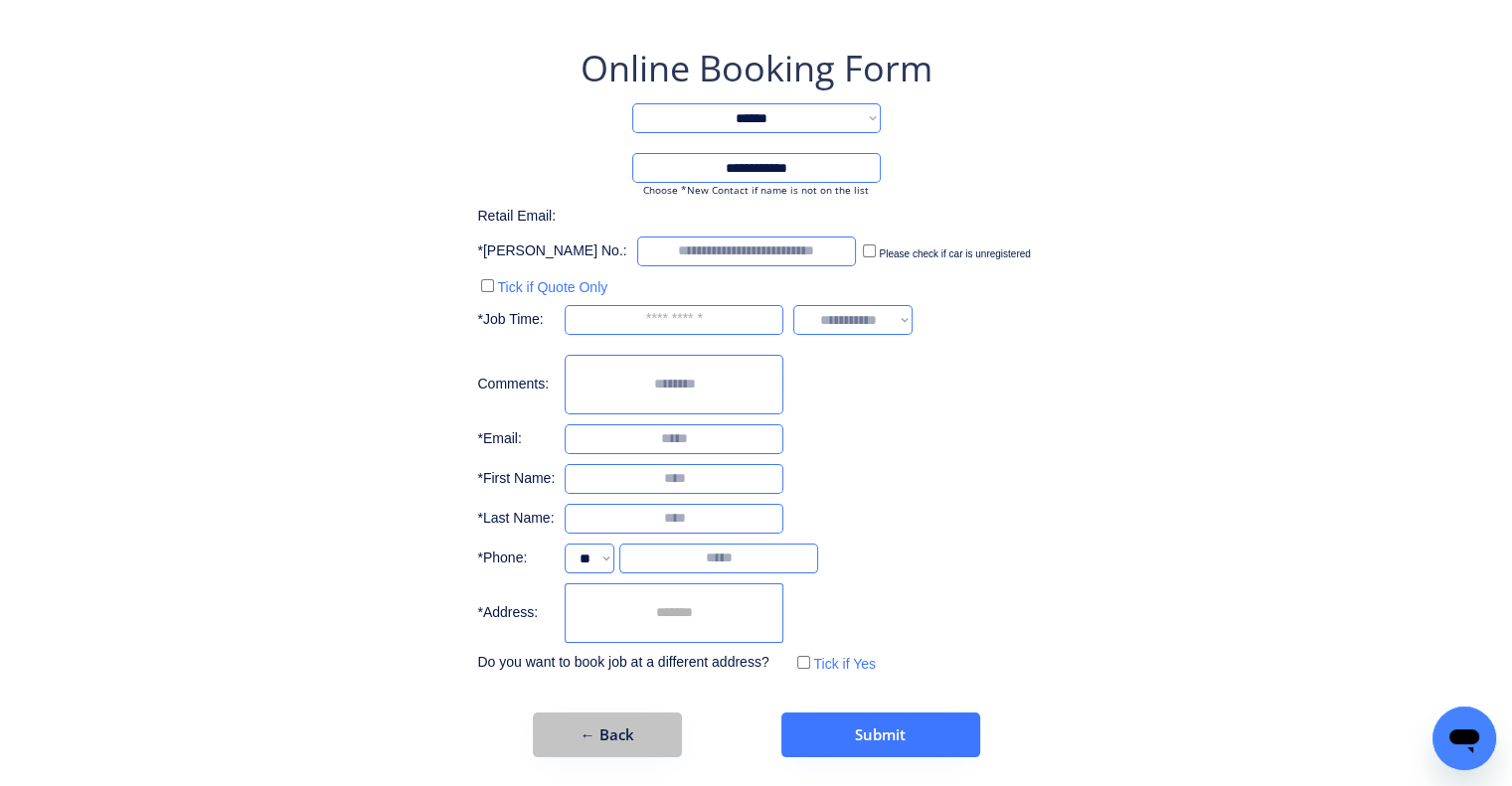 click on "←   Back" at bounding box center [607, 734] 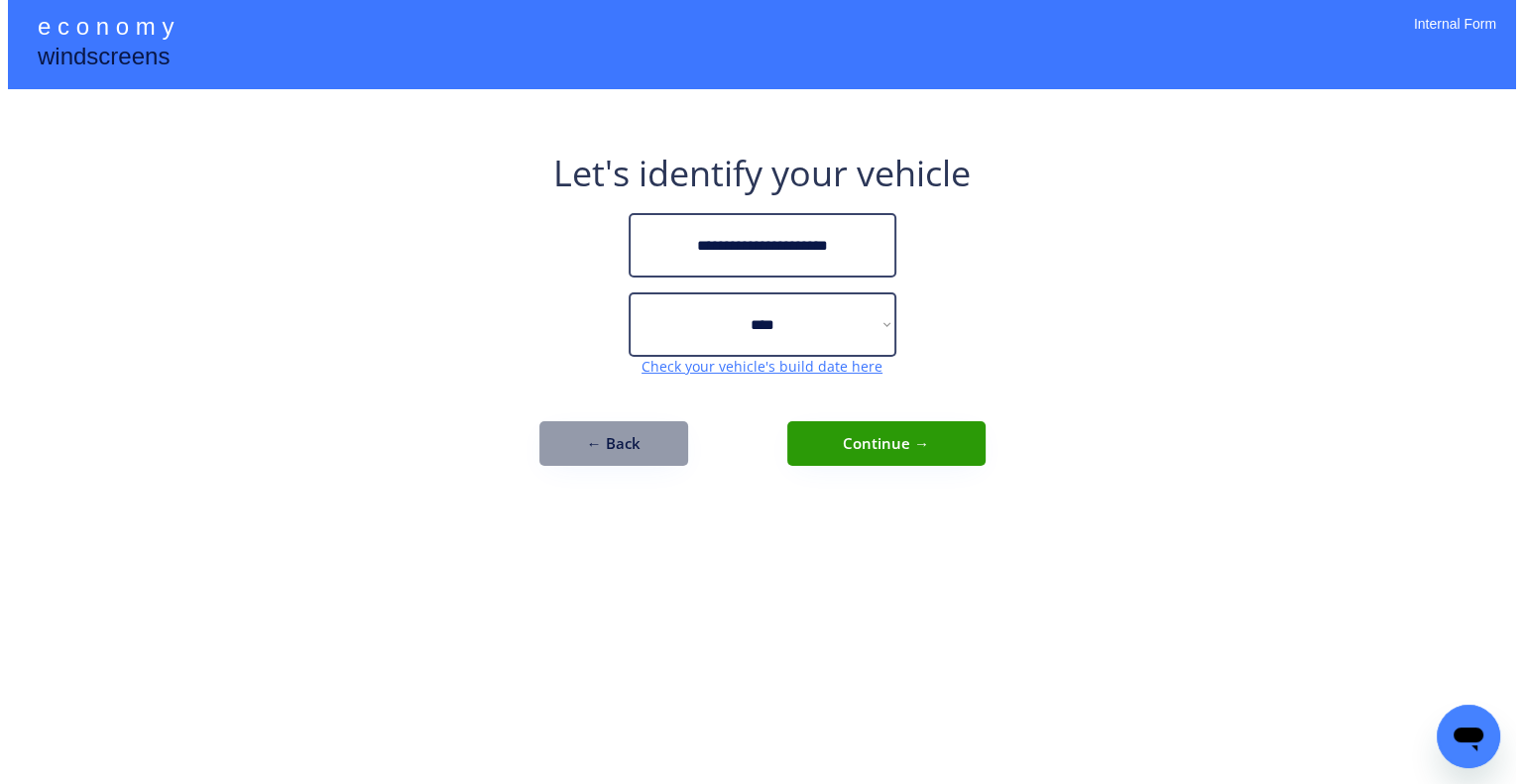 scroll, scrollTop: 0, scrollLeft: 0, axis: both 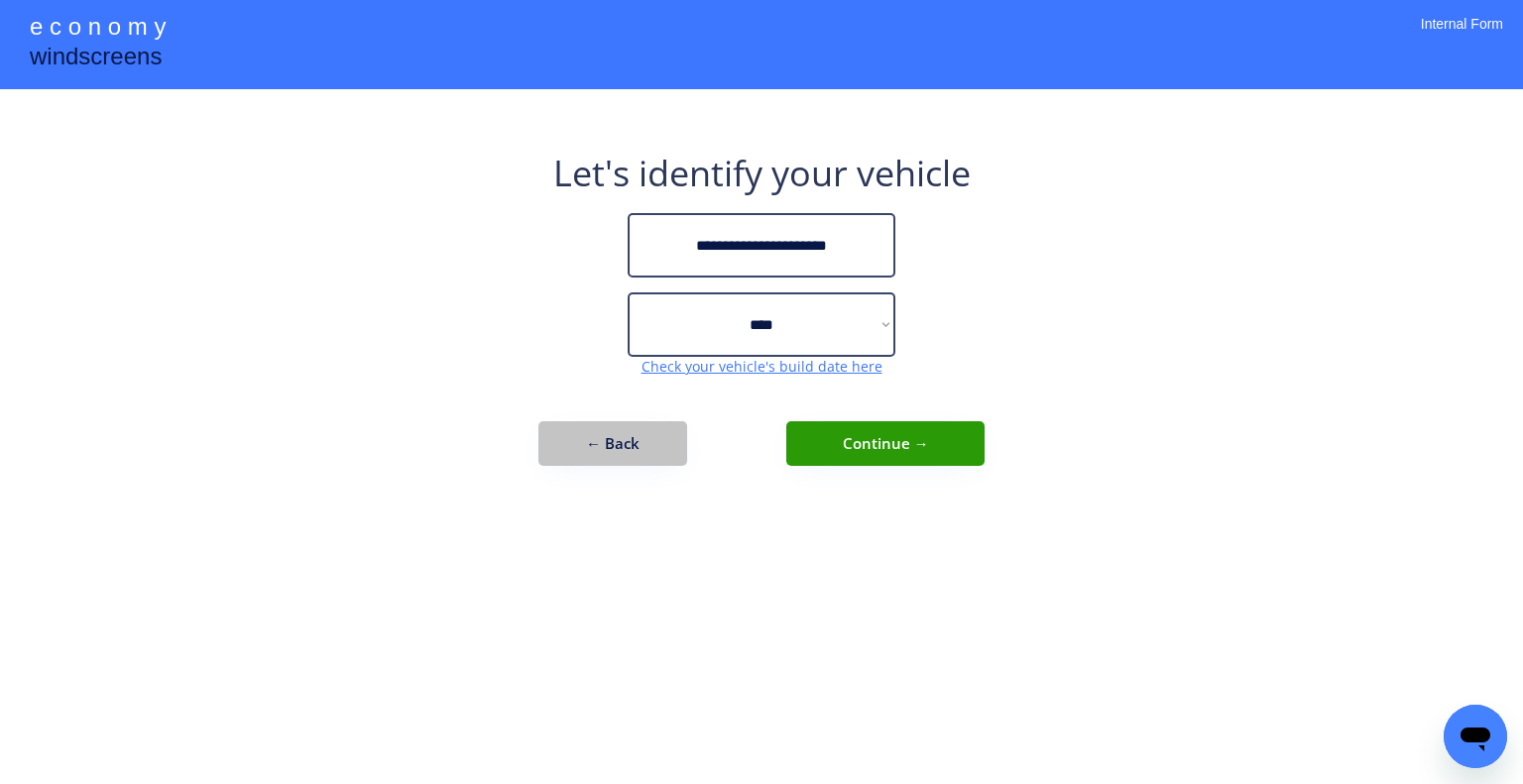 click on "←   Back" at bounding box center [613, 443] 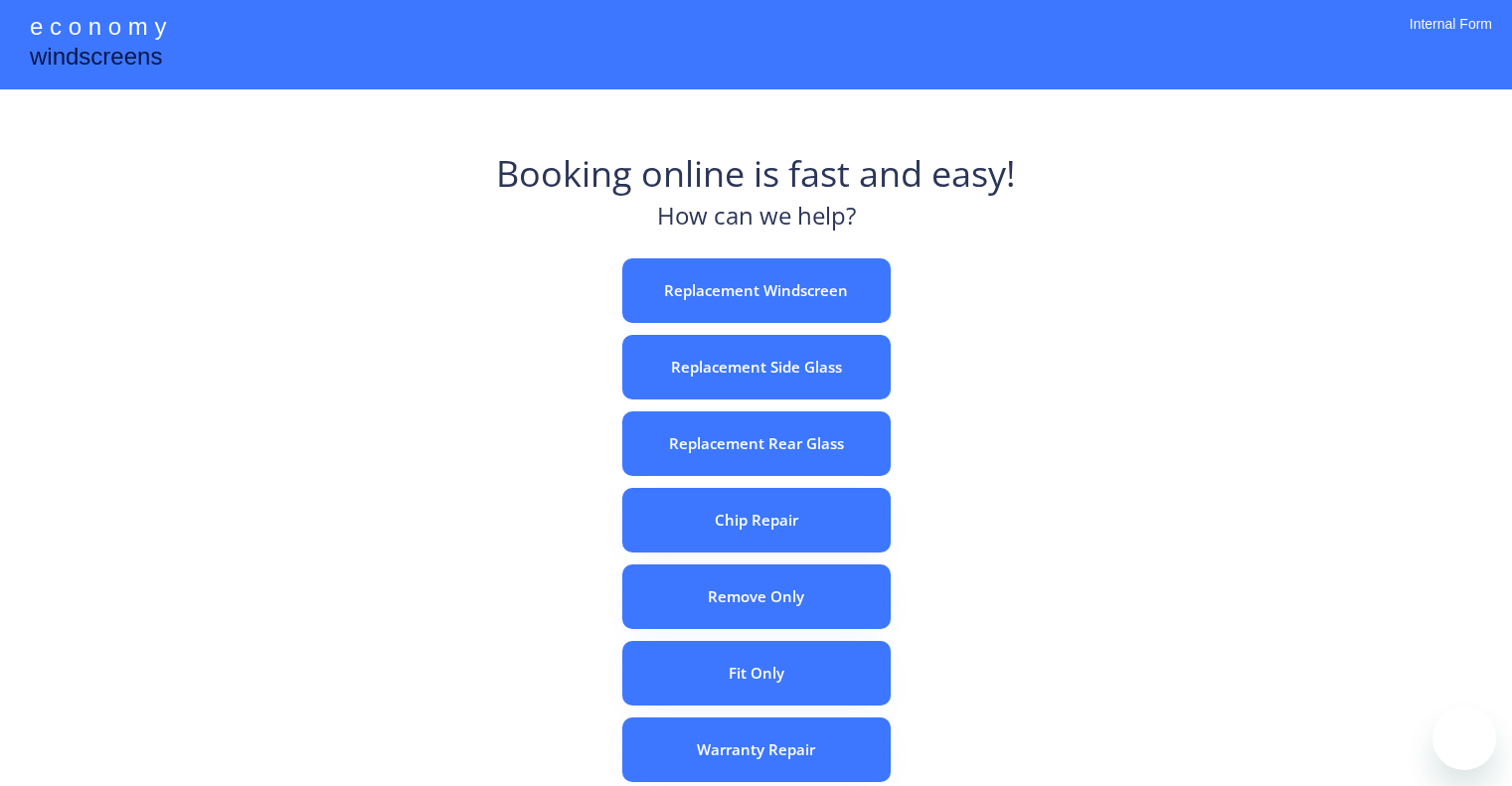 scroll, scrollTop: 0, scrollLeft: 0, axis: both 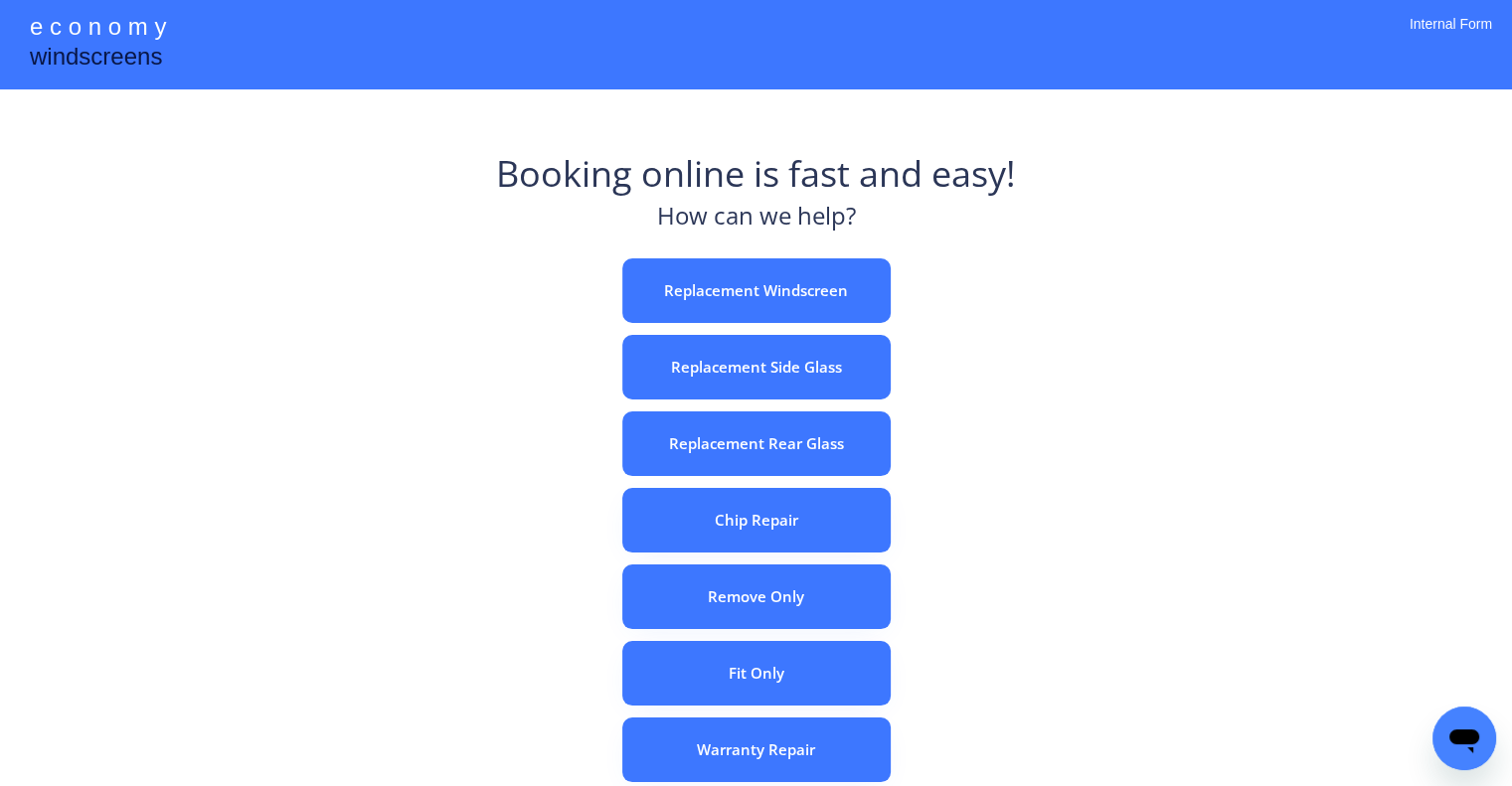 click on "e c o n o m y windscreens Booking online is fast and easy! How can we help? Replacement Windscreen Replacement Side Glass Replacement Rear Glass Chip Repair Remove Only Fit Only Warranty Repair ADAS Recalibration Only Rebook a Job Confirm Quotes Manual Booking Internal Form" at bounding box center (756, 553) 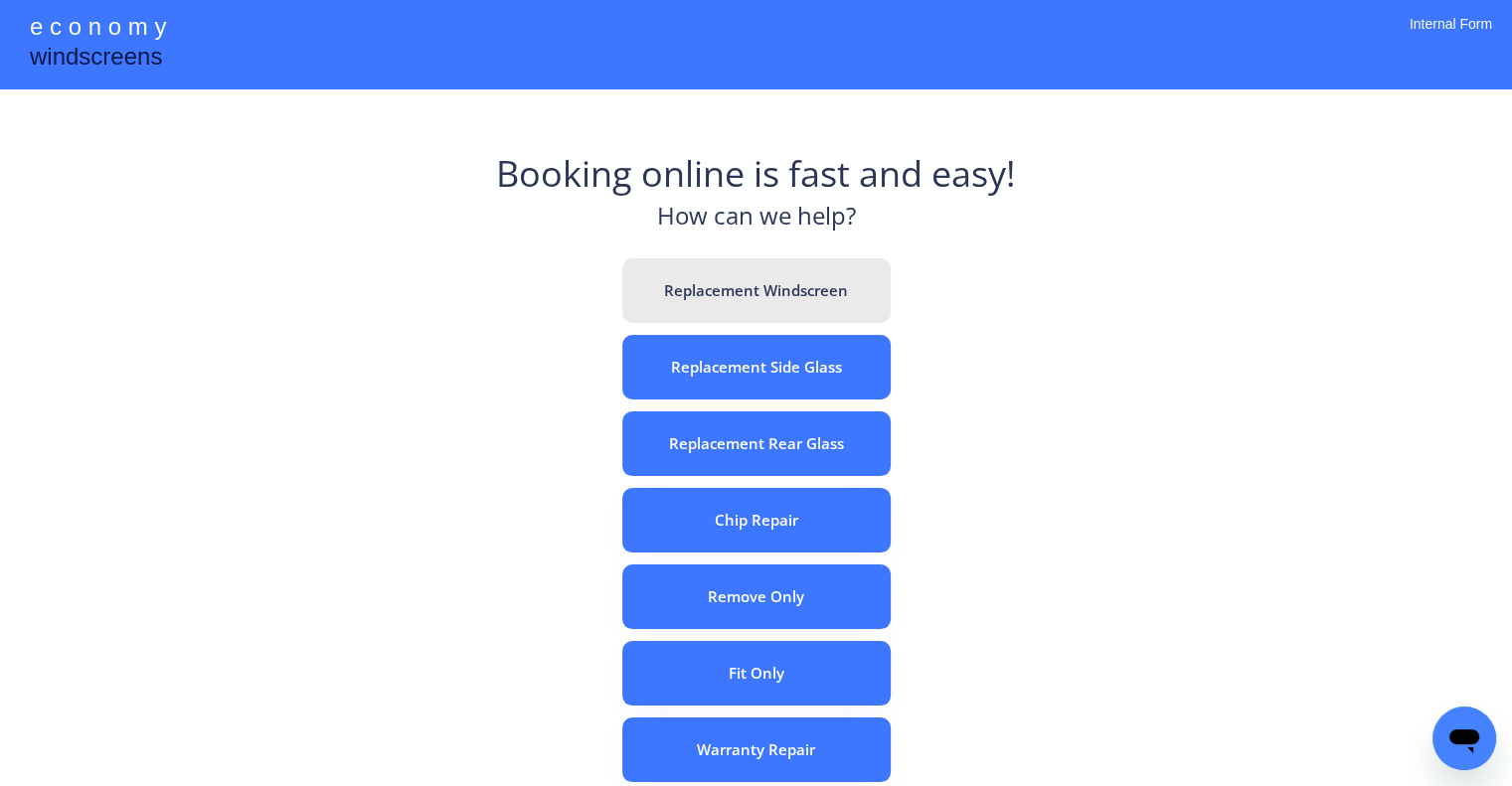 click on "Replacement Windscreen" at bounding box center (756, 290) 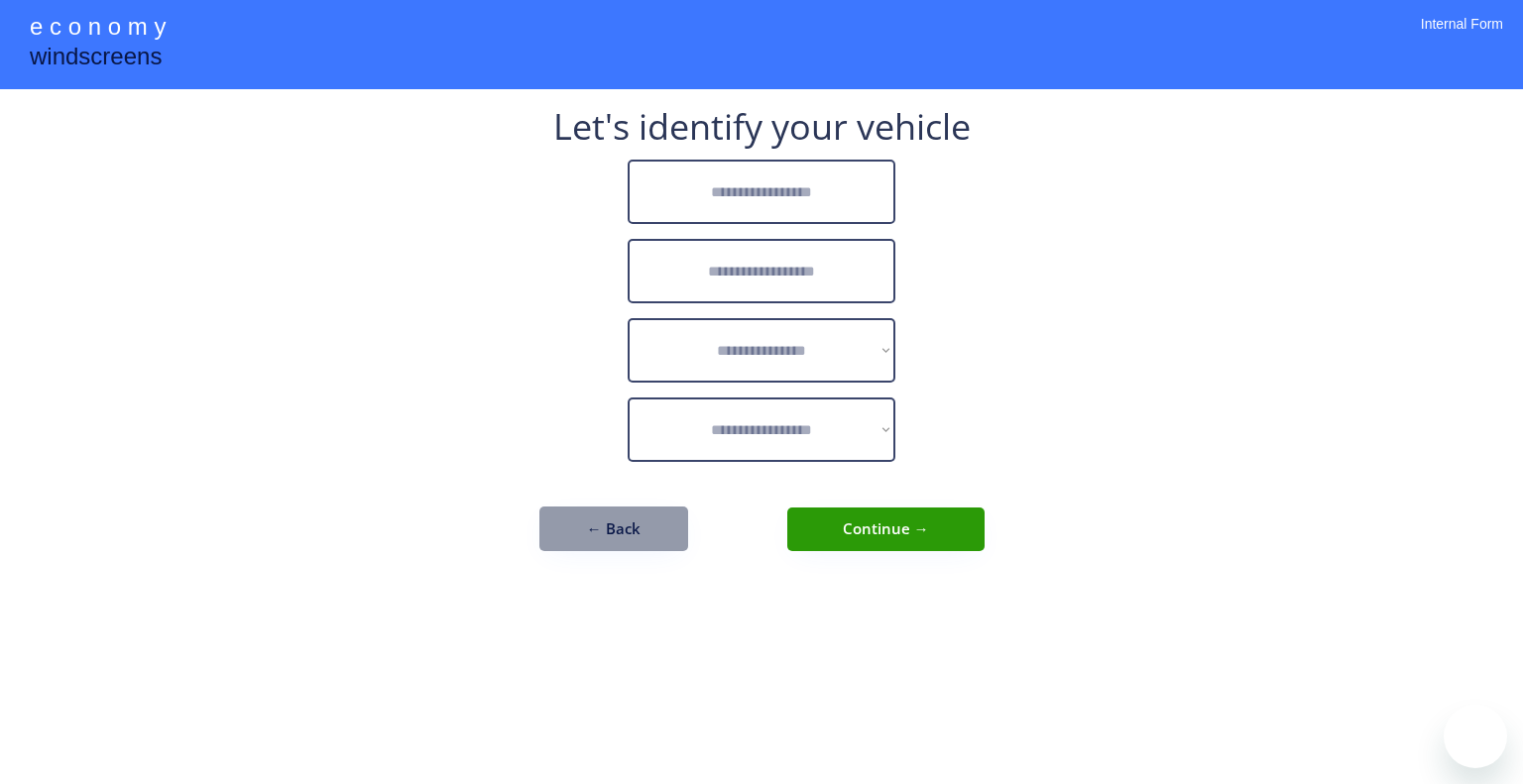 scroll, scrollTop: 0, scrollLeft: 0, axis: both 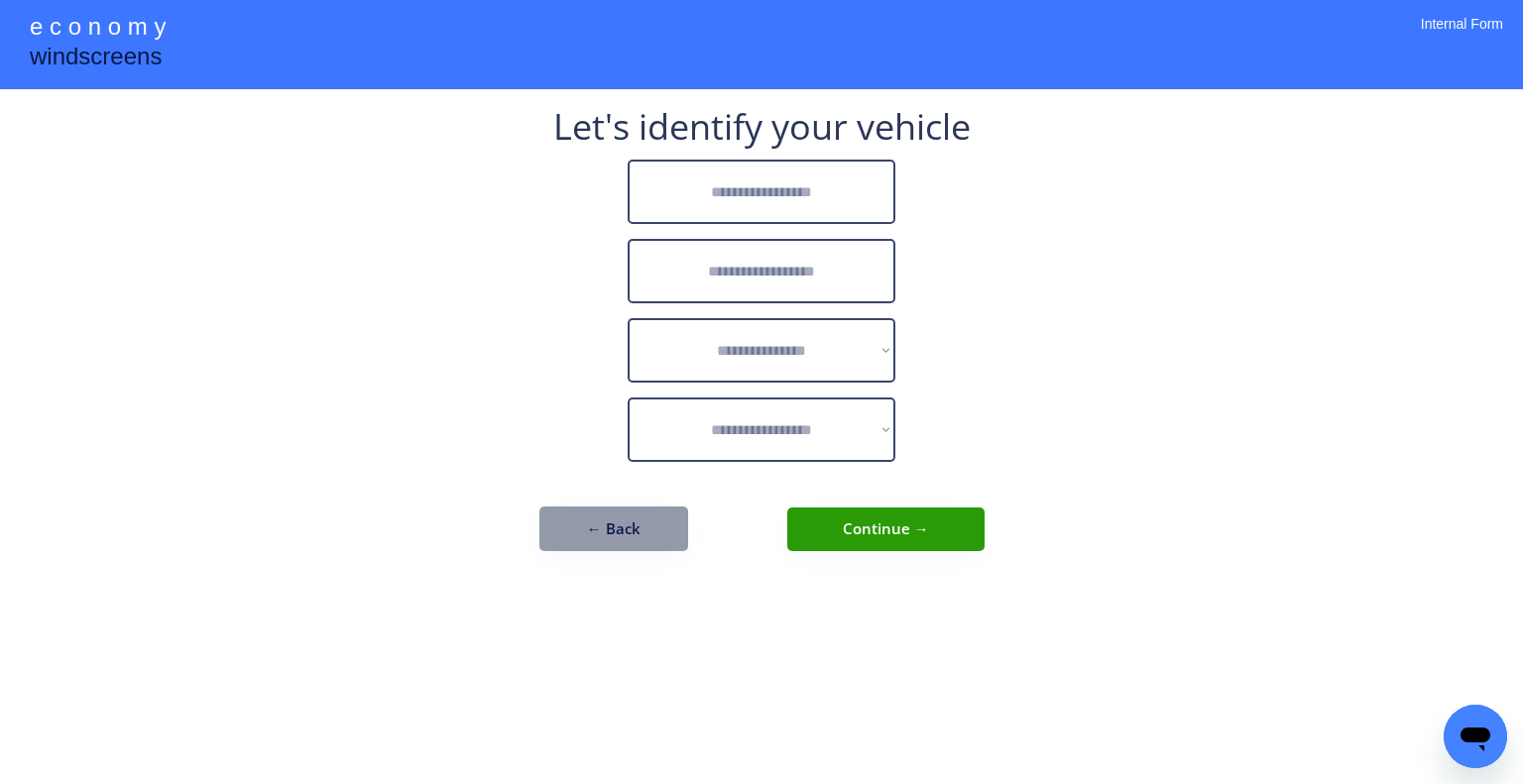 click on "**********" at bounding box center [762, 340] 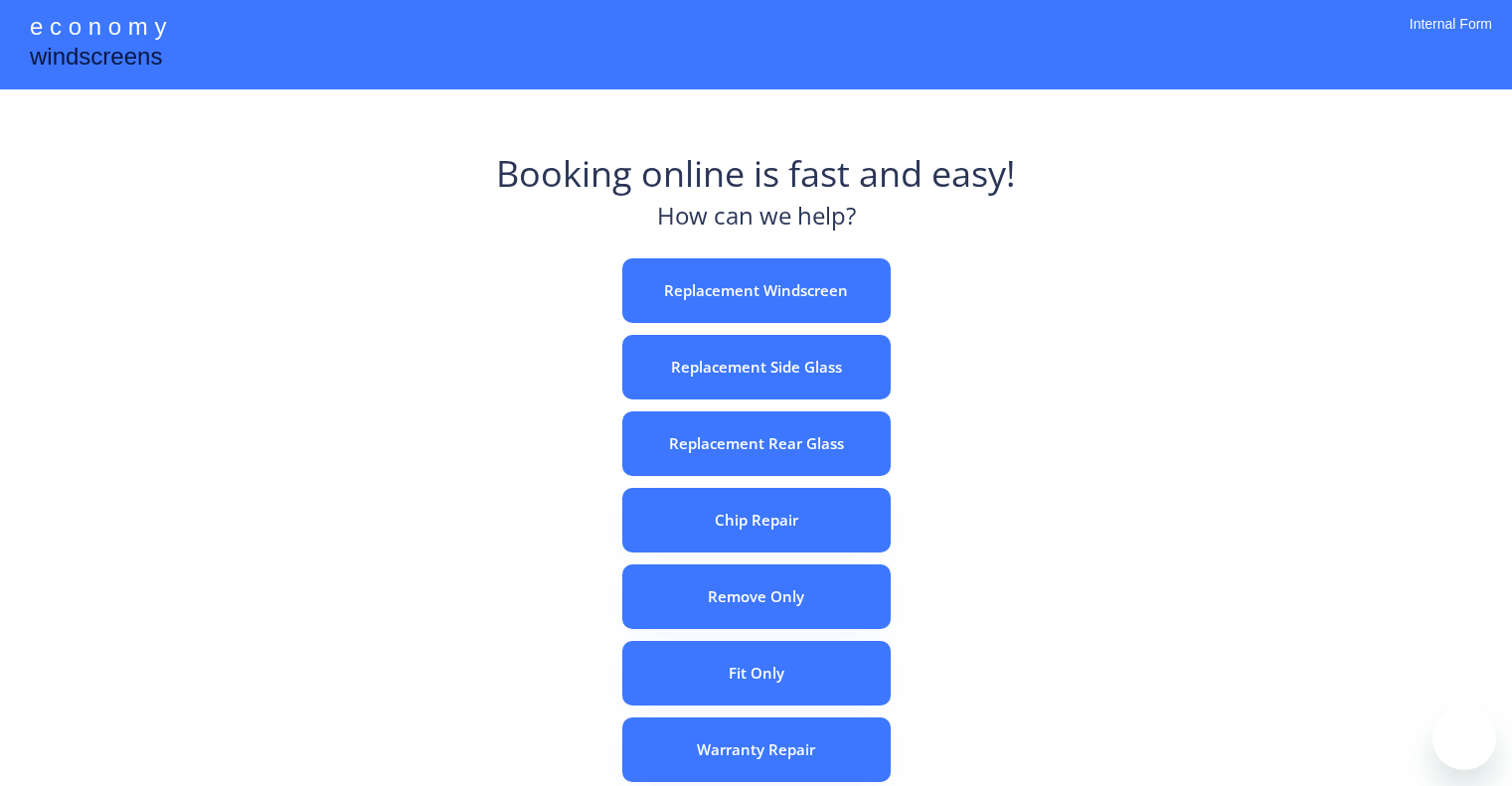 scroll, scrollTop: 0, scrollLeft: 0, axis: both 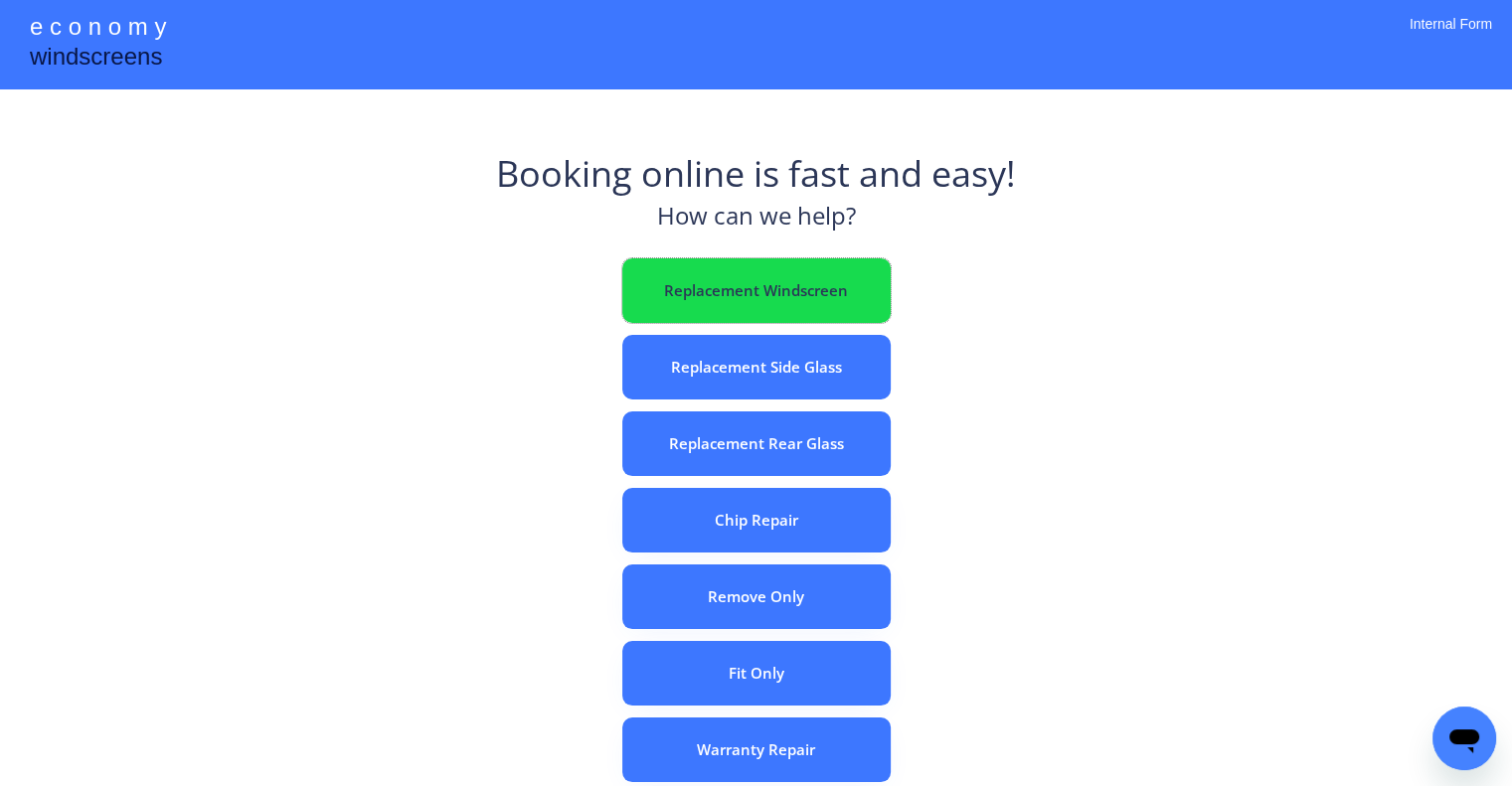 drag, startPoint x: 831, startPoint y: 285, endPoint x: 856, endPoint y: 362, distance: 80.95678 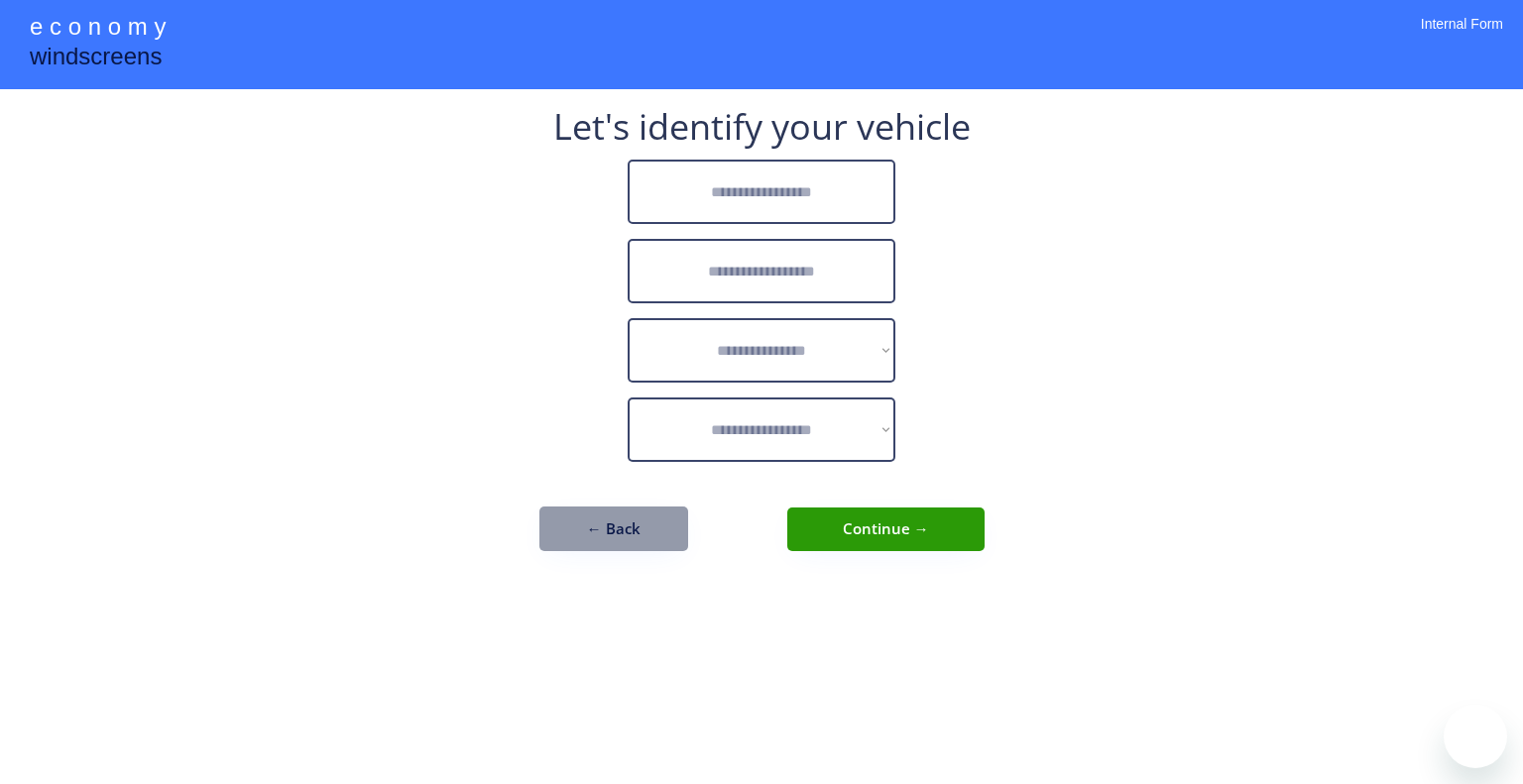 scroll, scrollTop: 0, scrollLeft: 0, axis: both 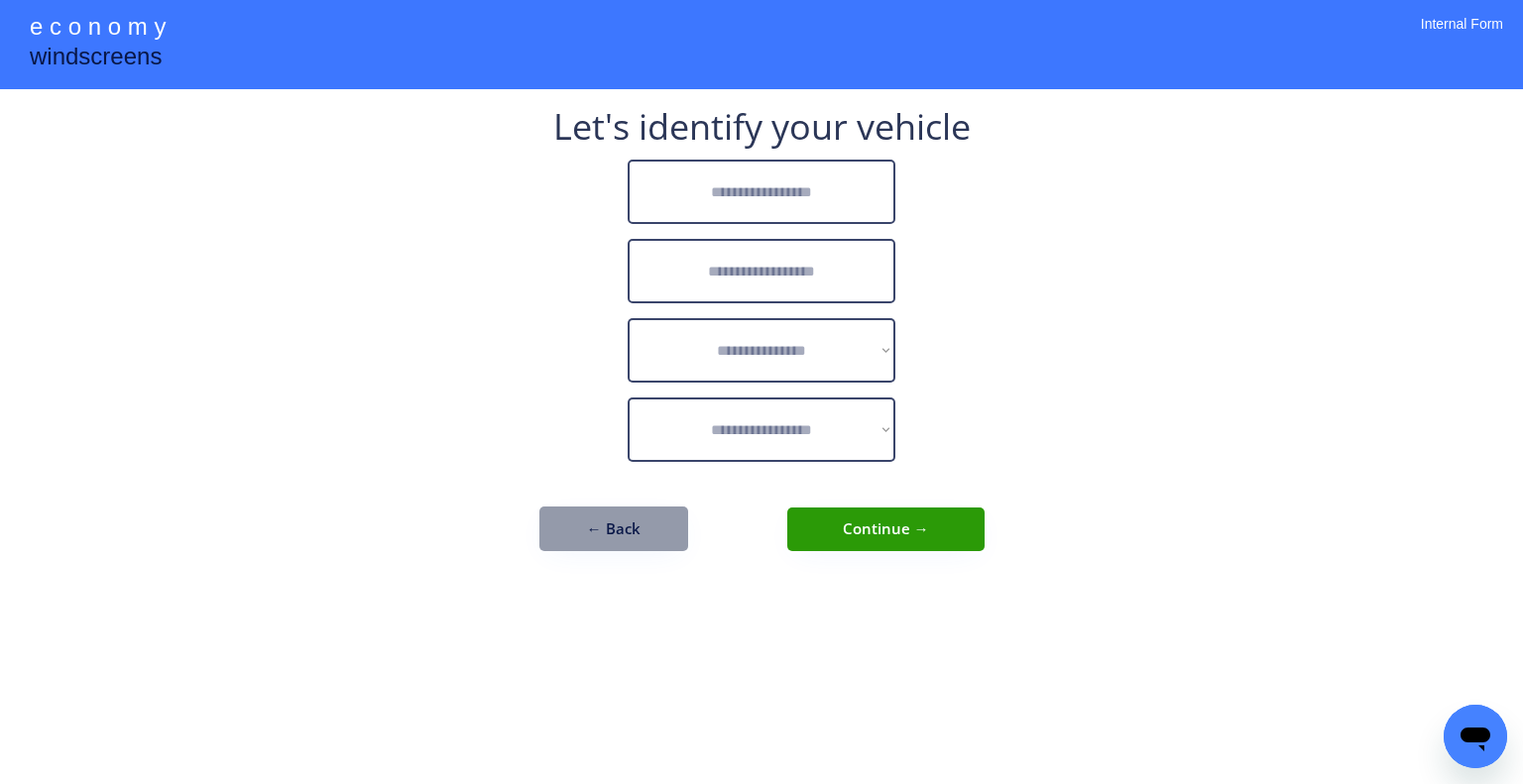 click at bounding box center [762, 191] 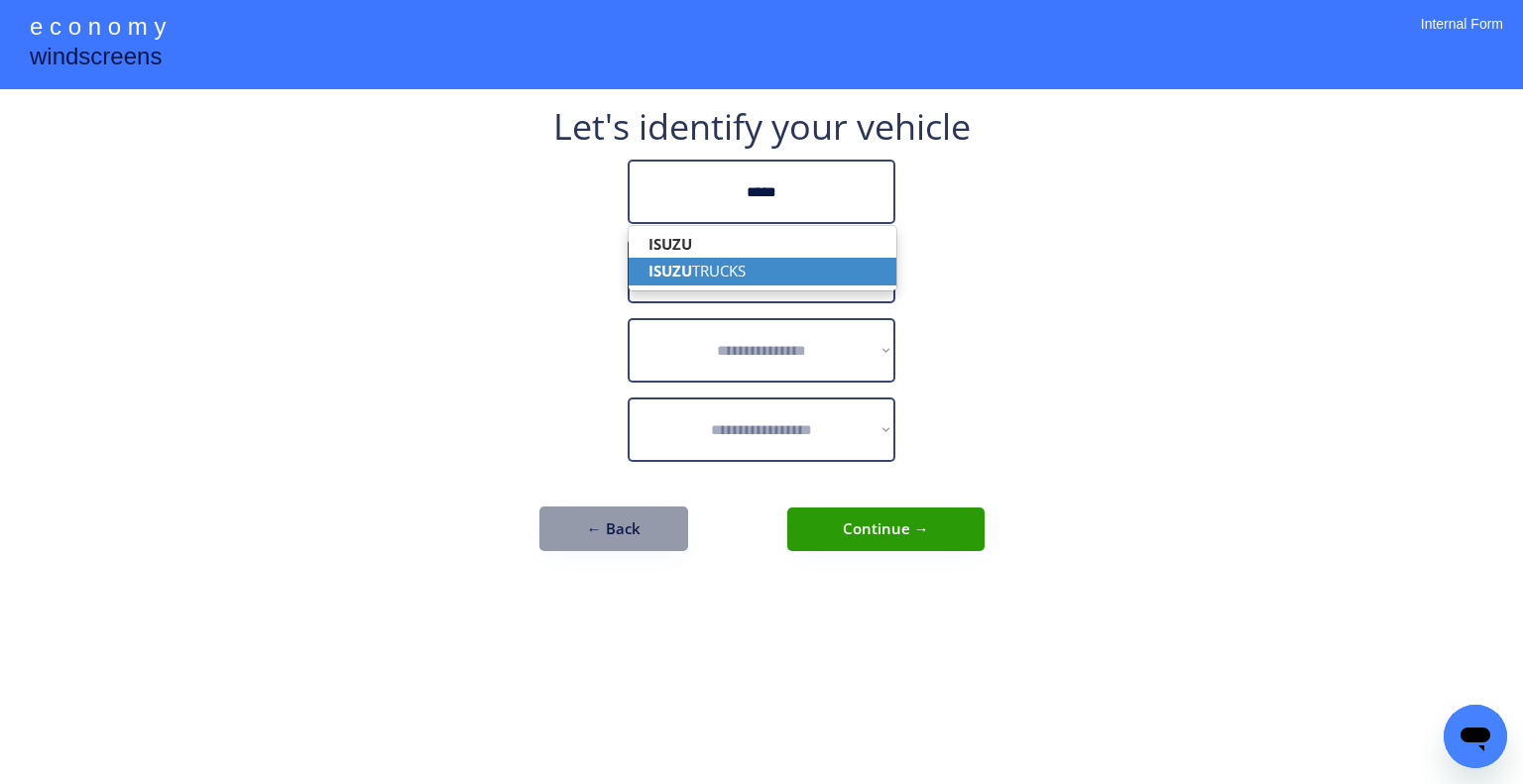 click on "ISUZU  TRUCKS" at bounding box center [762, 271] 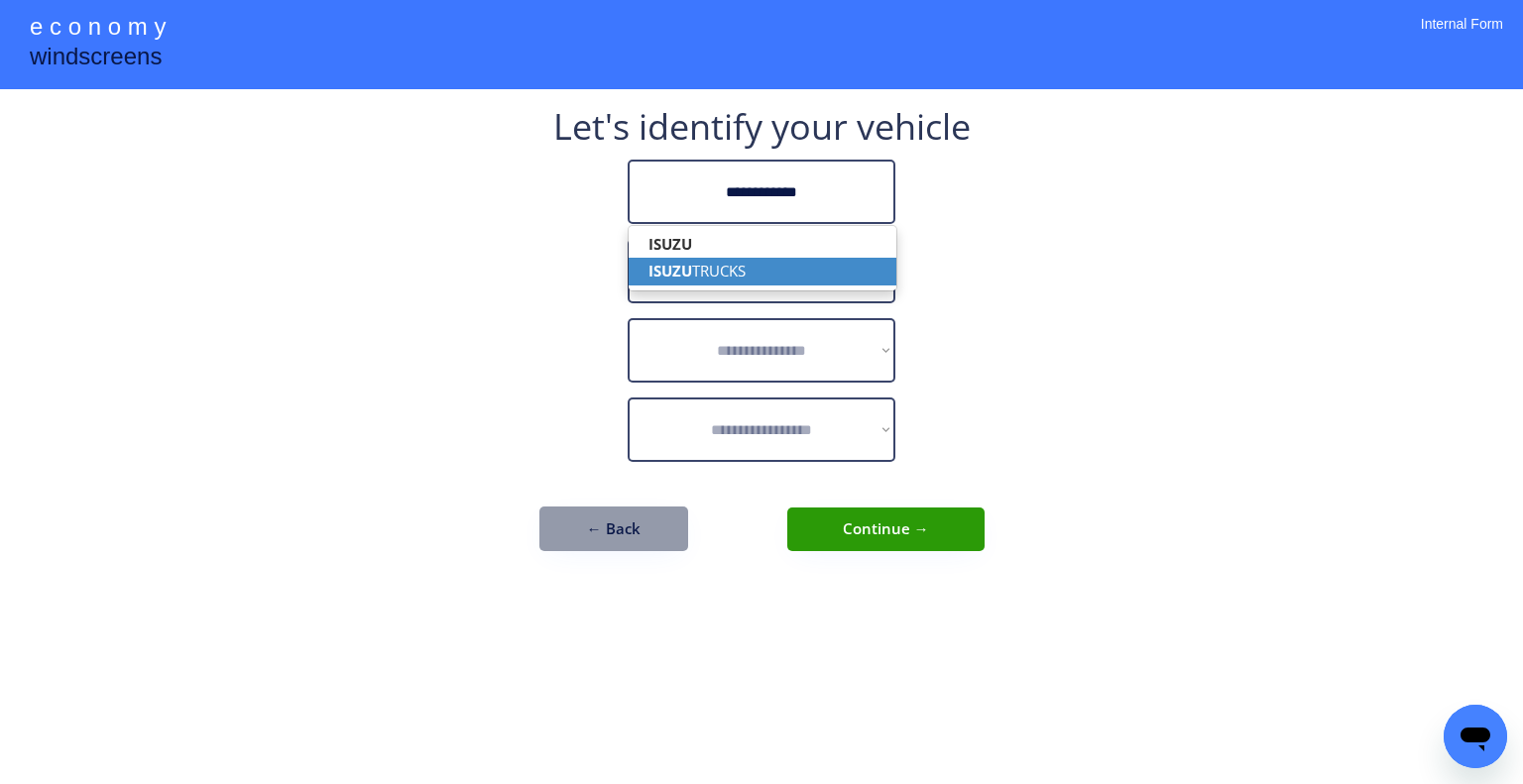 type on "**********" 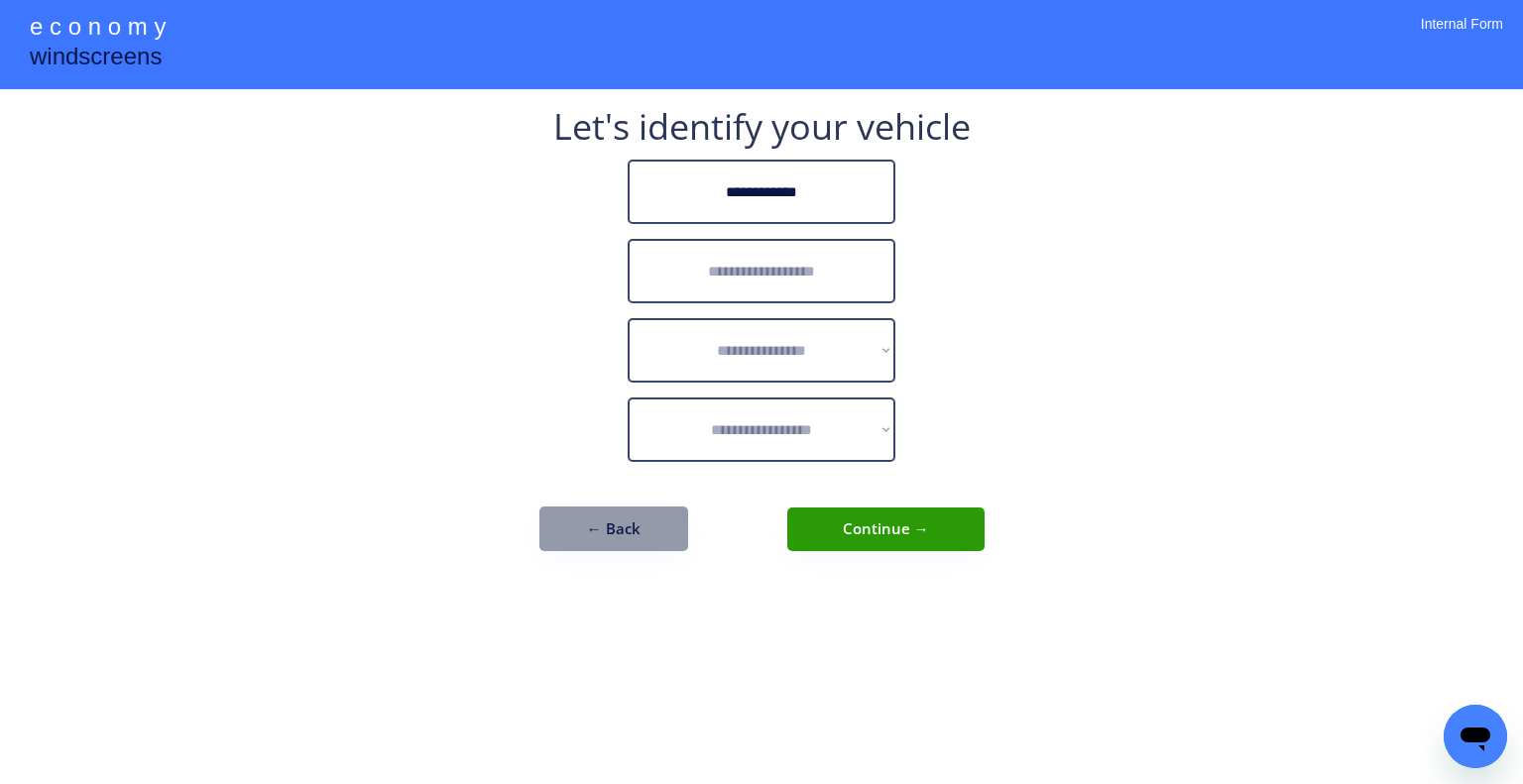 click at bounding box center [762, 271] 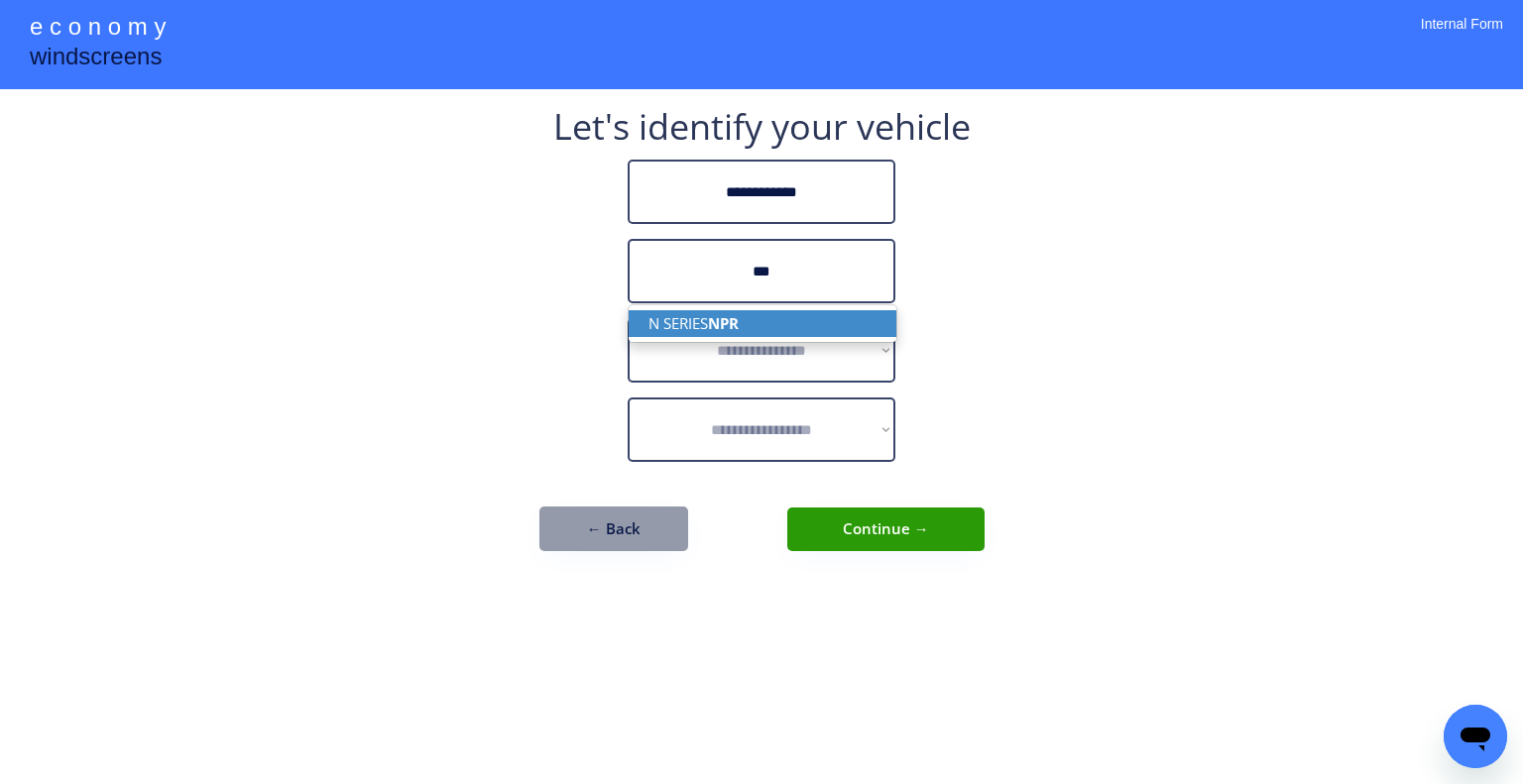 click on "N SERIES  NPR" at bounding box center (762, 323) 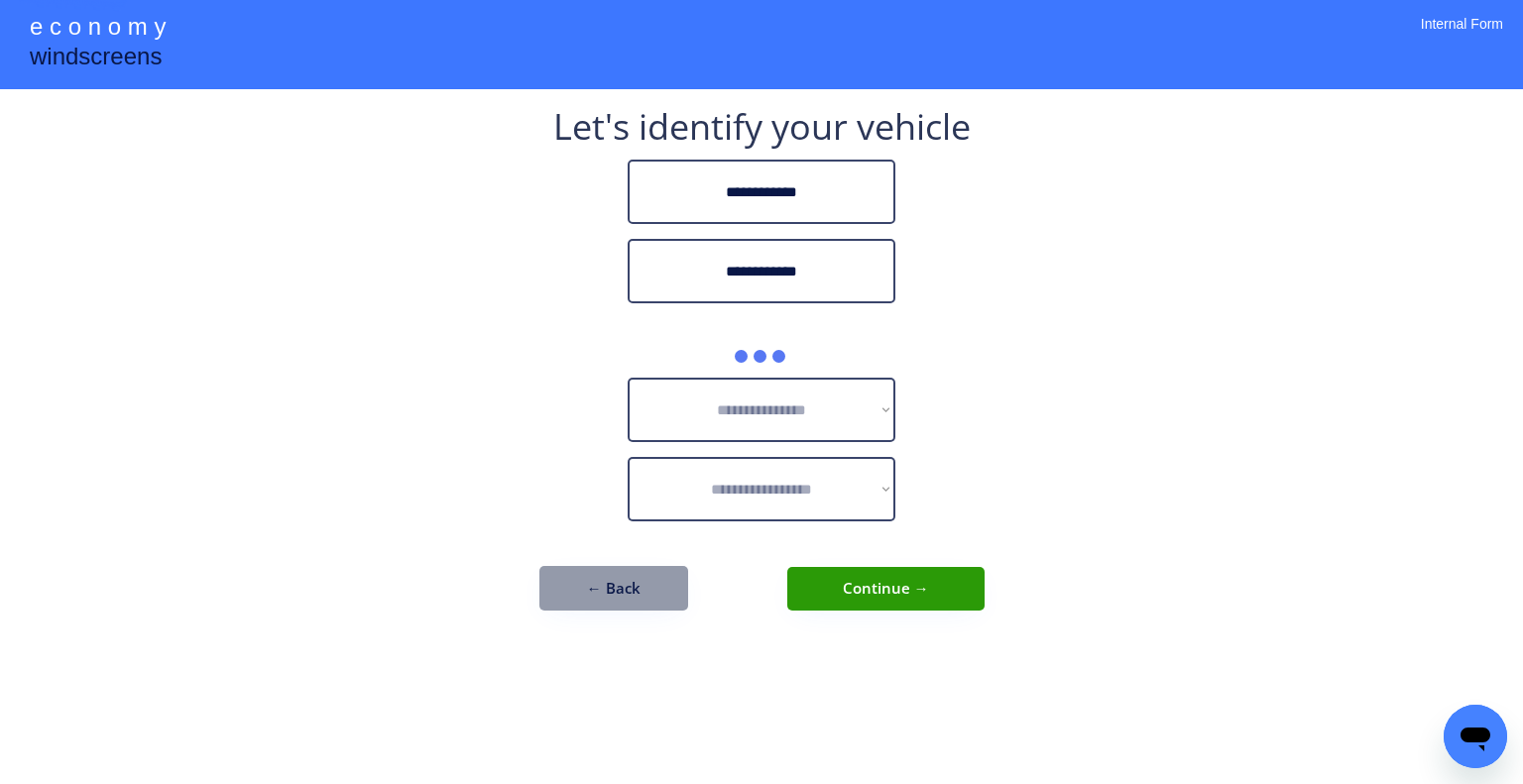 type on "**********" 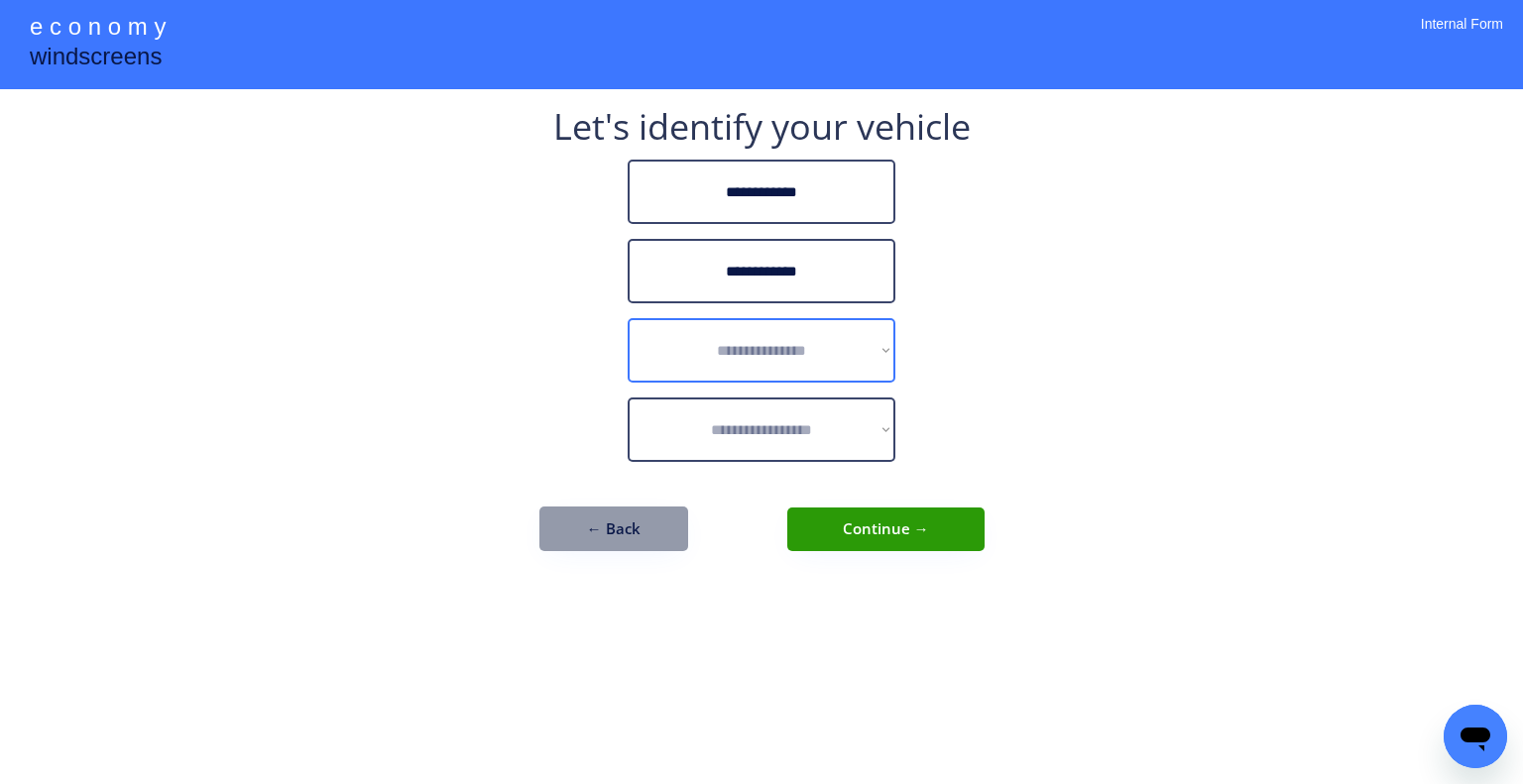 click on "**********" at bounding box center (762, 350) 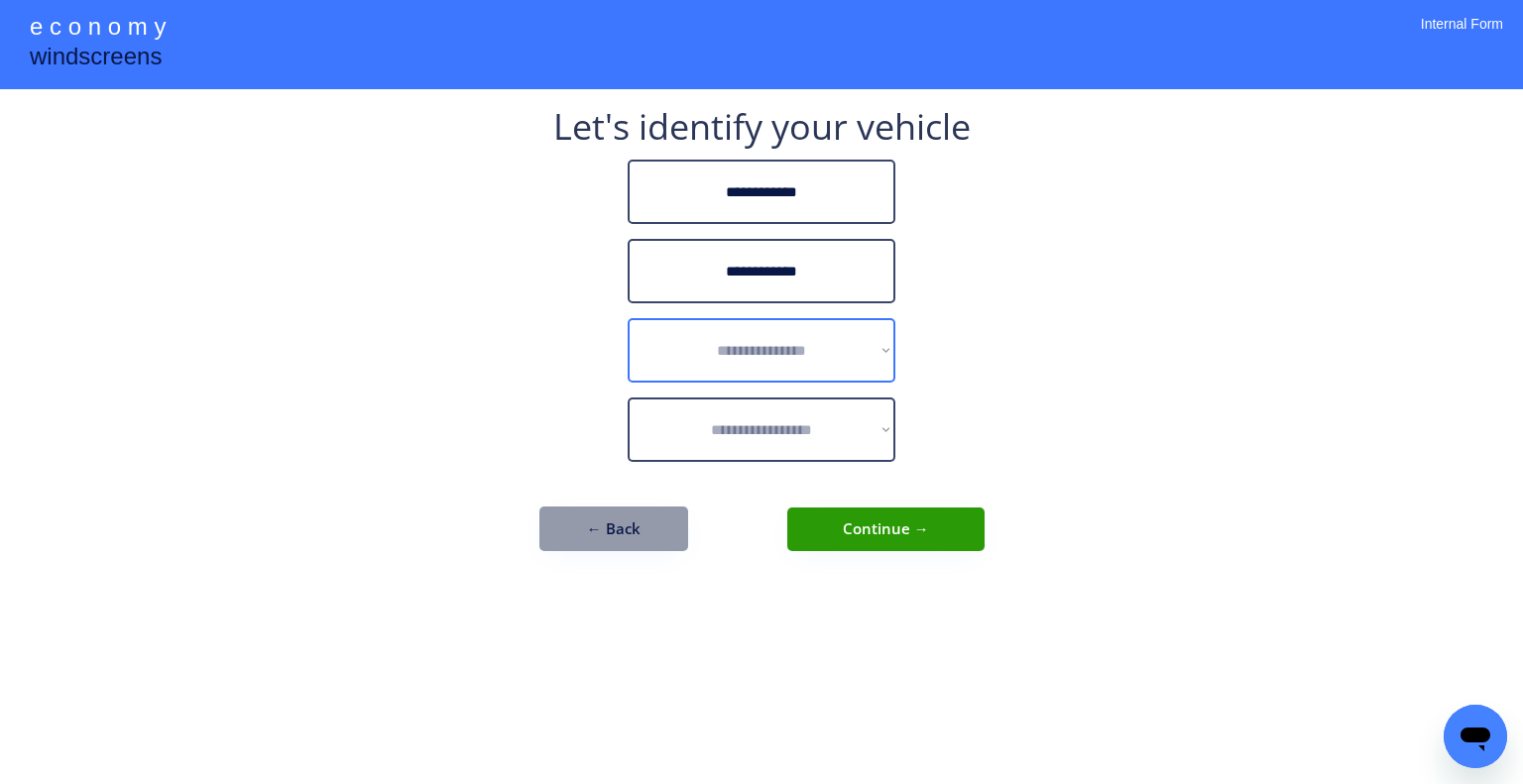 select on "******" 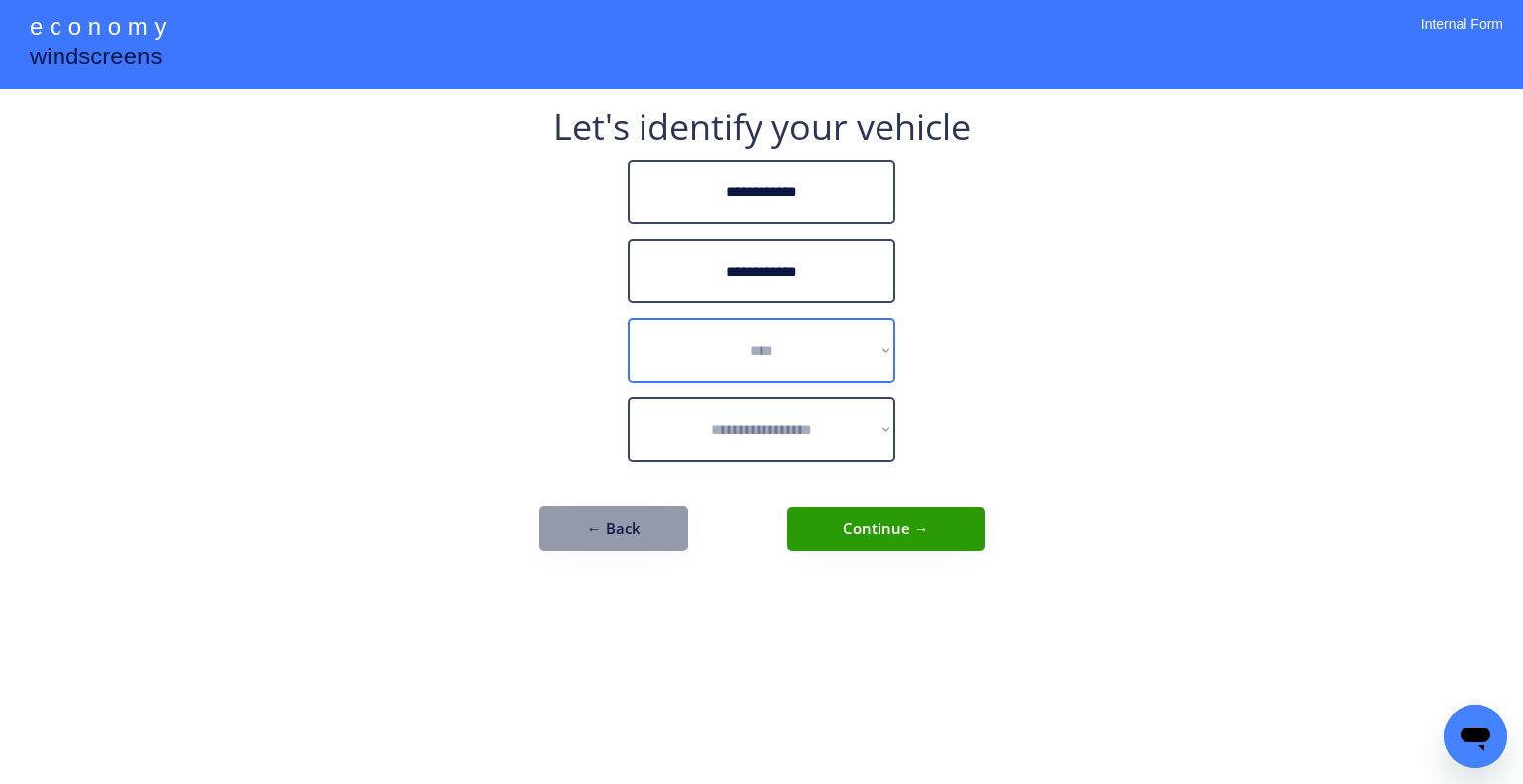 click on "**********" at bounding box center (762, 350) 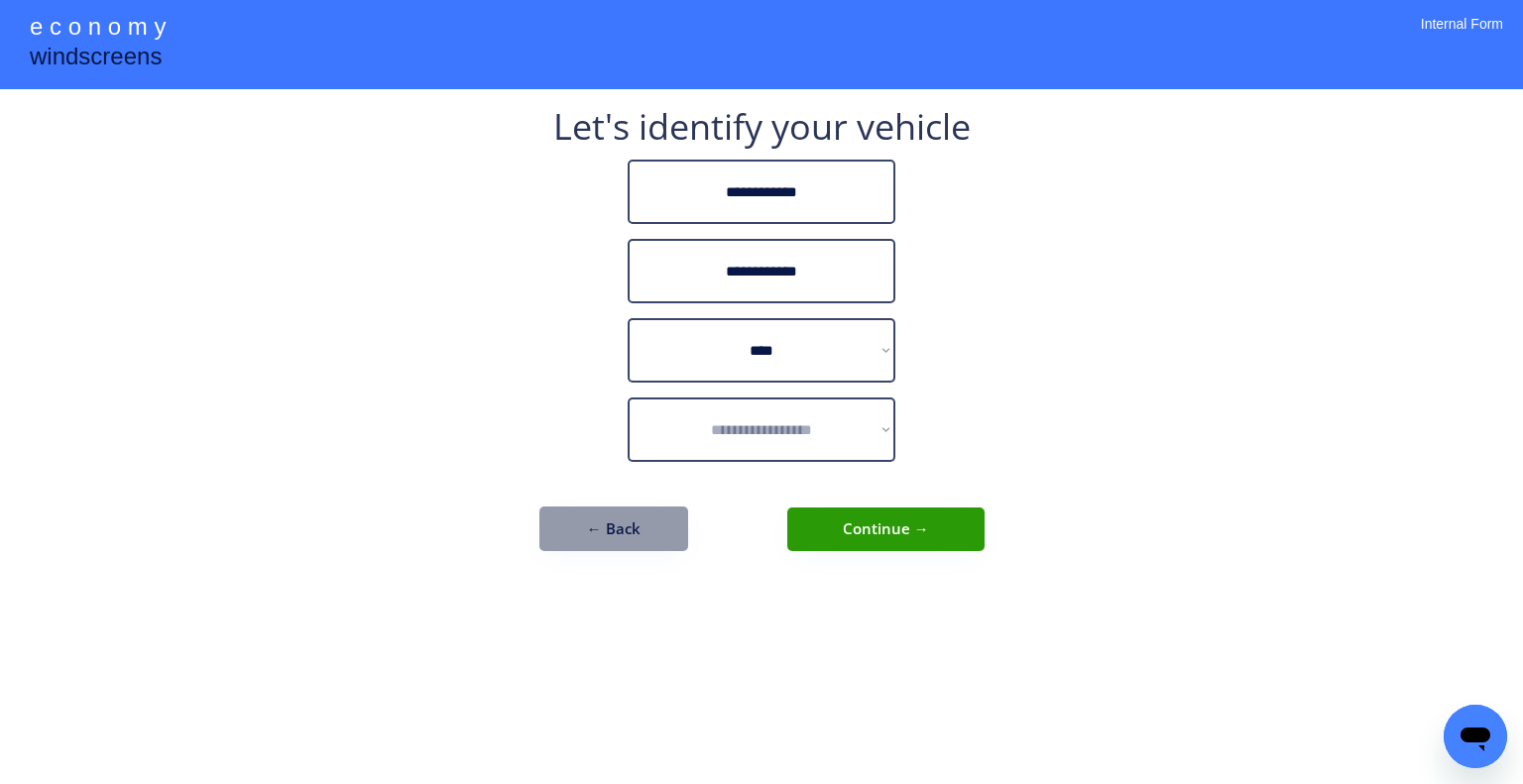 select on "**********" 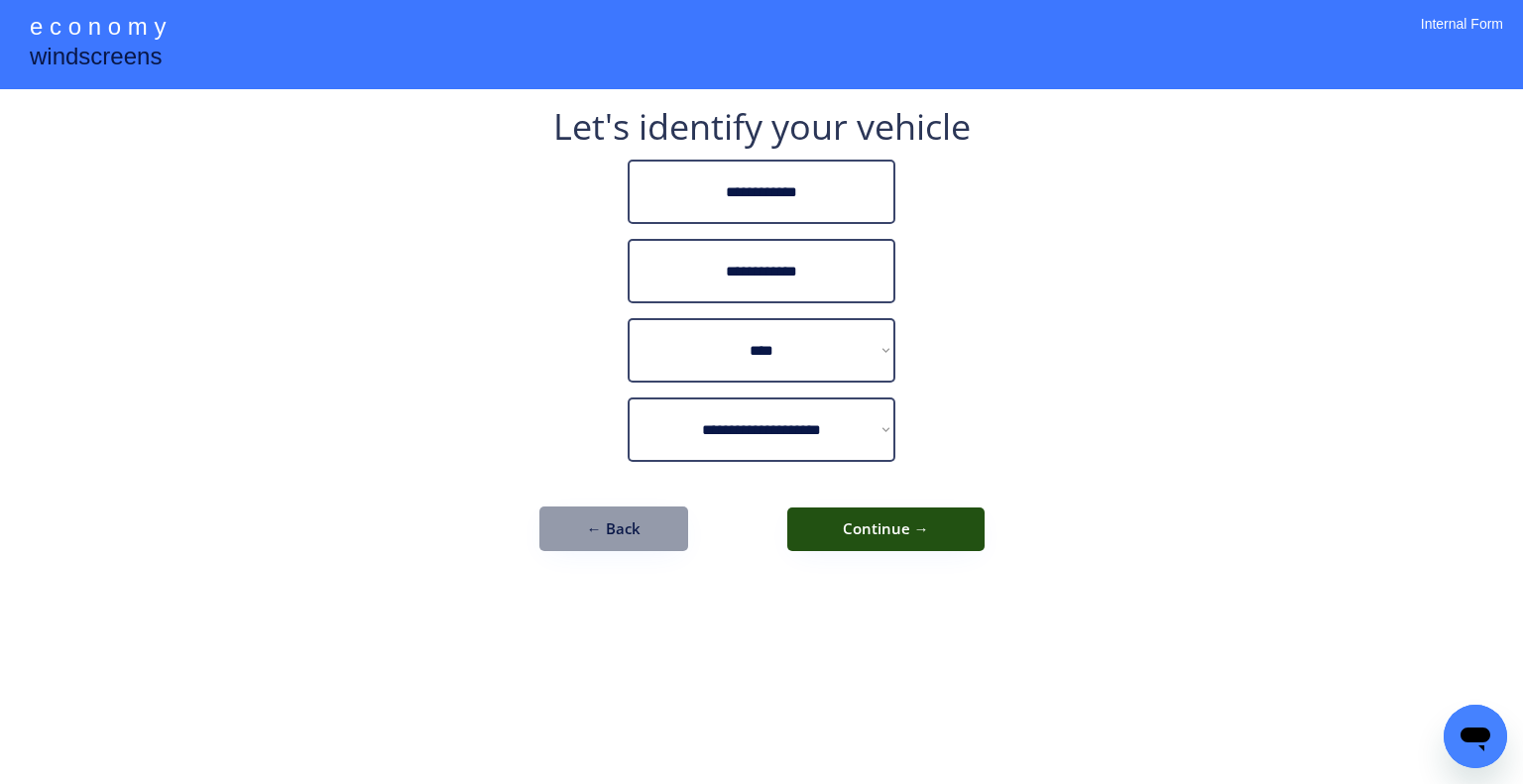 click on "Continue    →" at bounding box center [885, 529] 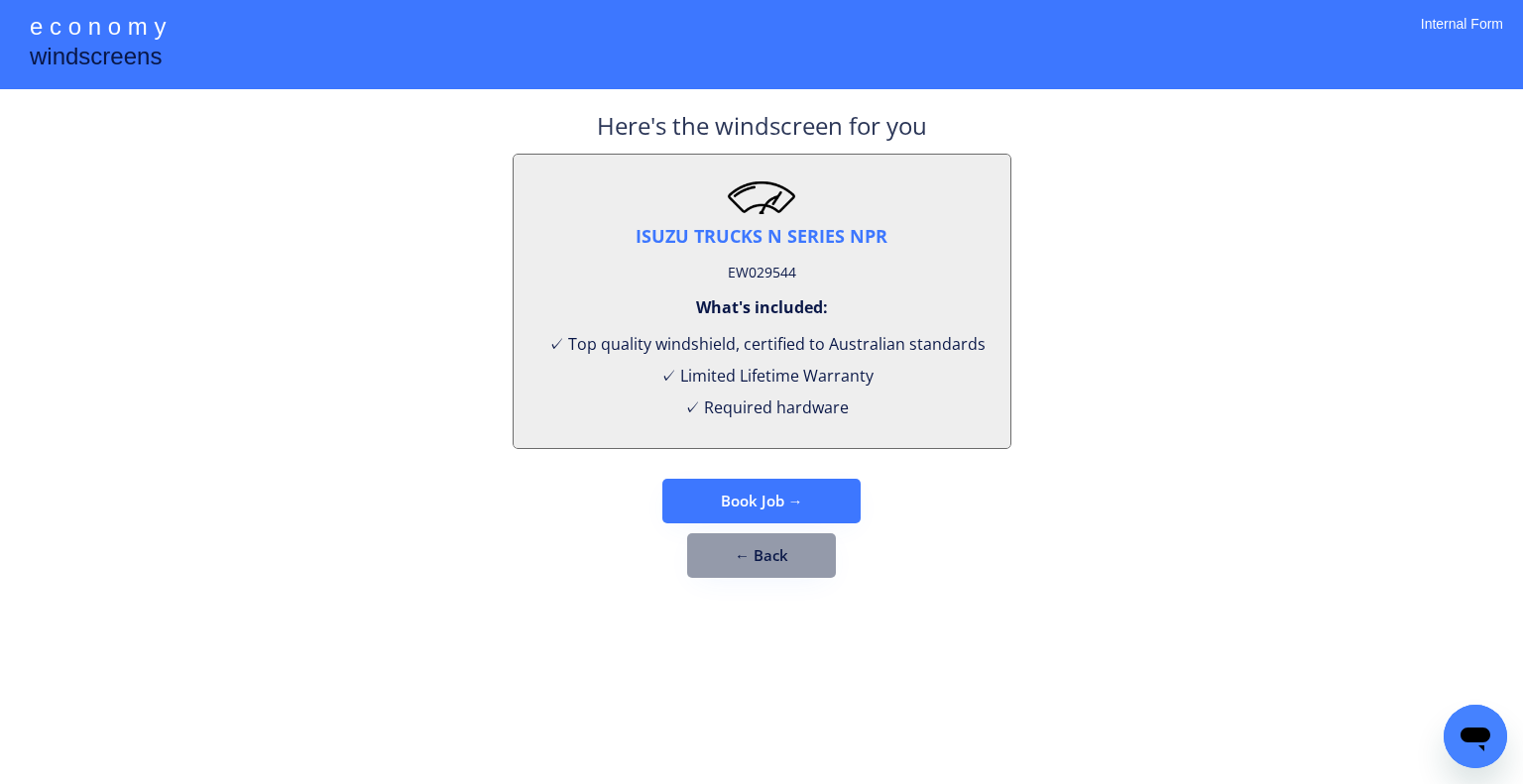 click on "EW029544" at bounding box center [762, 273] 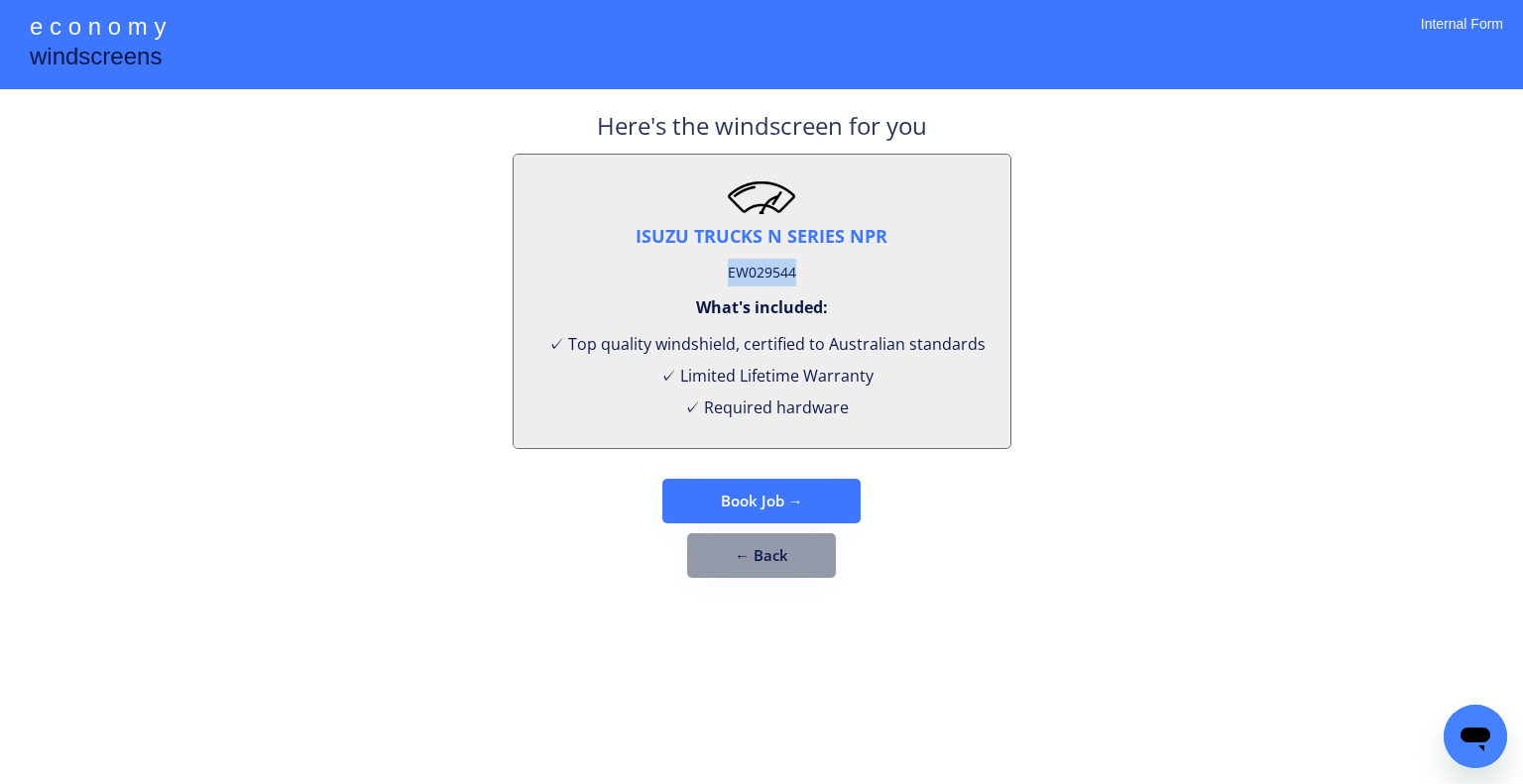 click on "EW029544" at bounding box center [762, 273] 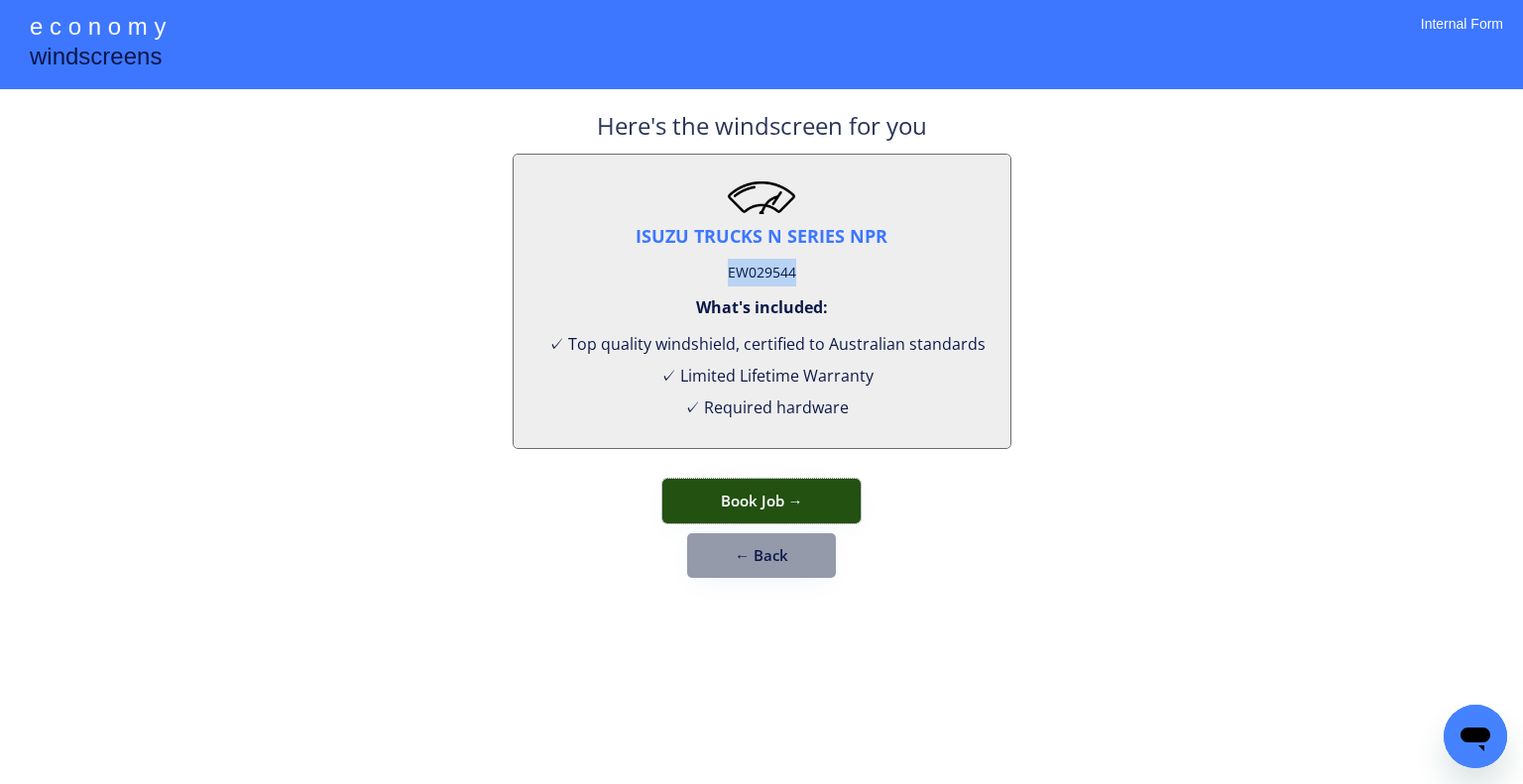click on "Book Job    →" at bounding box center (762, 501) 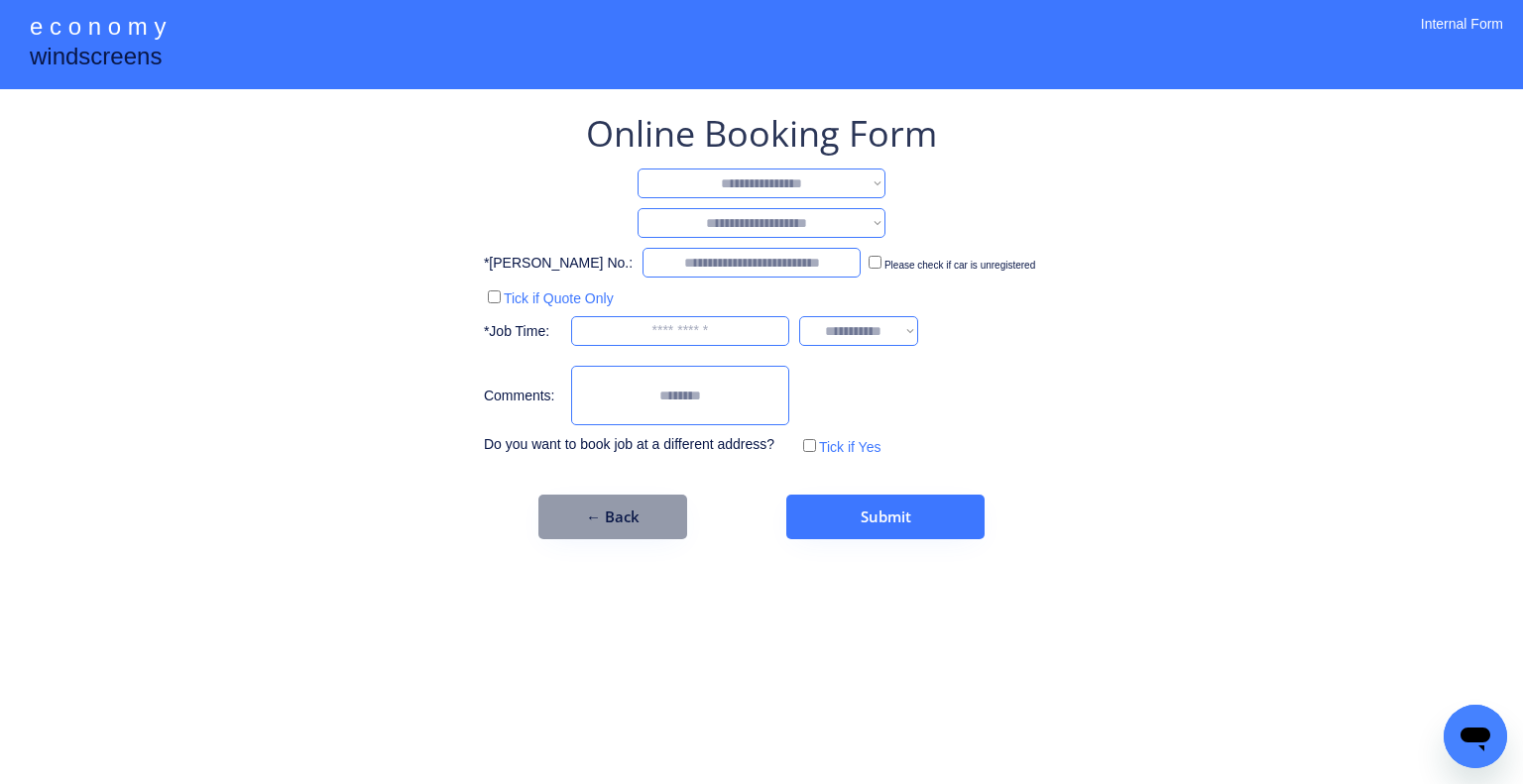 click on "**********" at bounding box center (762, 183) 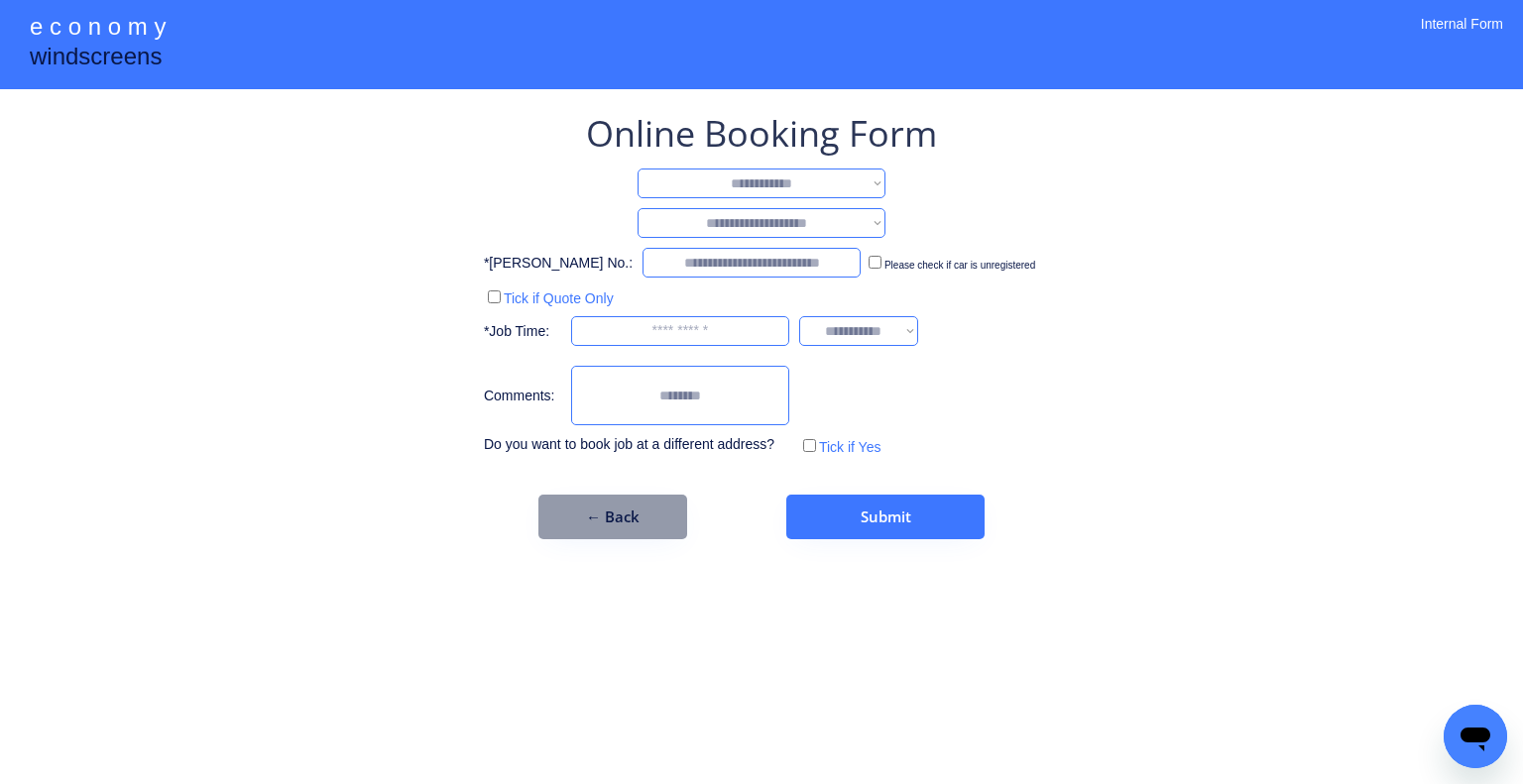 click on "**********" at bounding box center [762, 183] 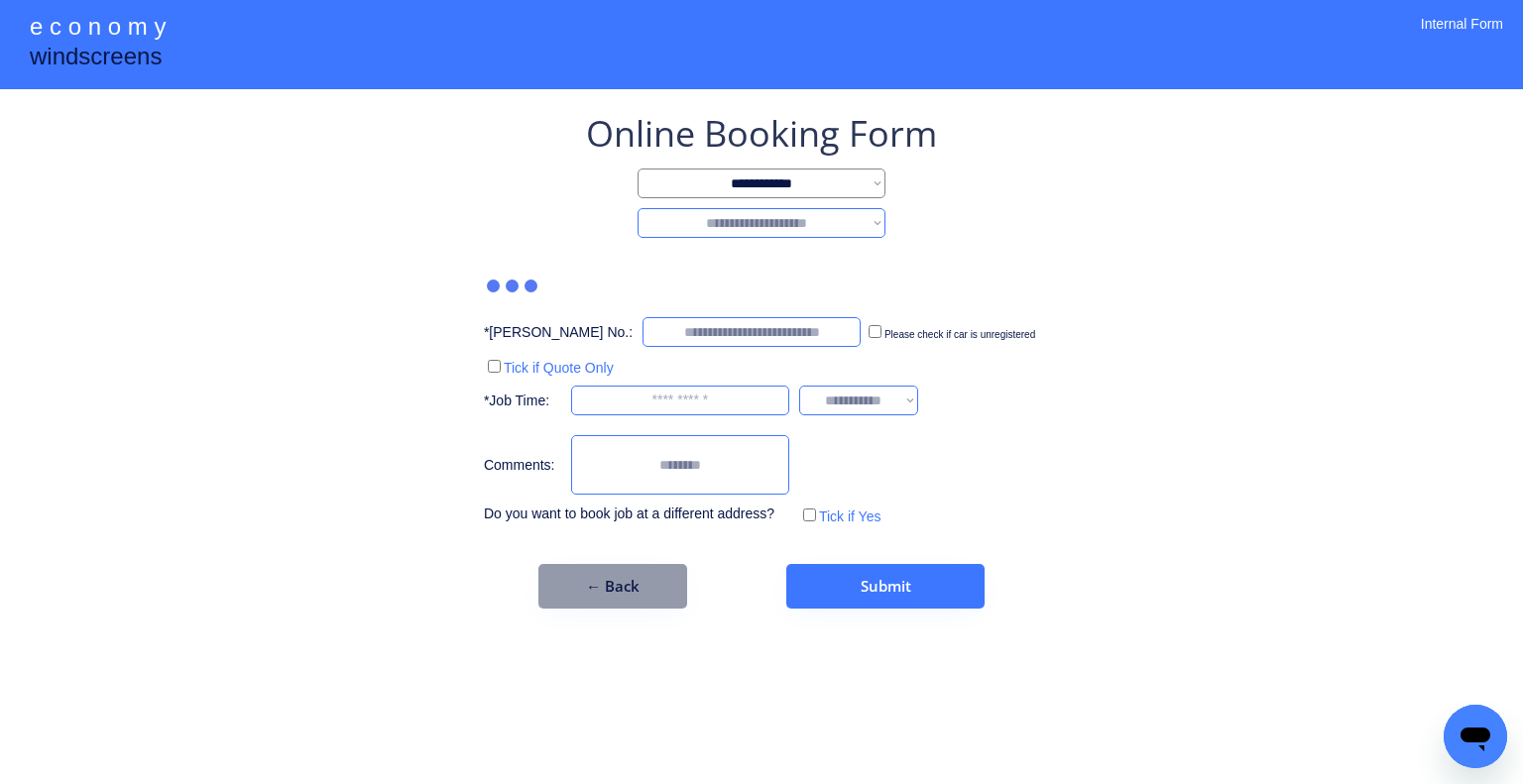 click on "**********" at bounding box center [762, 223] 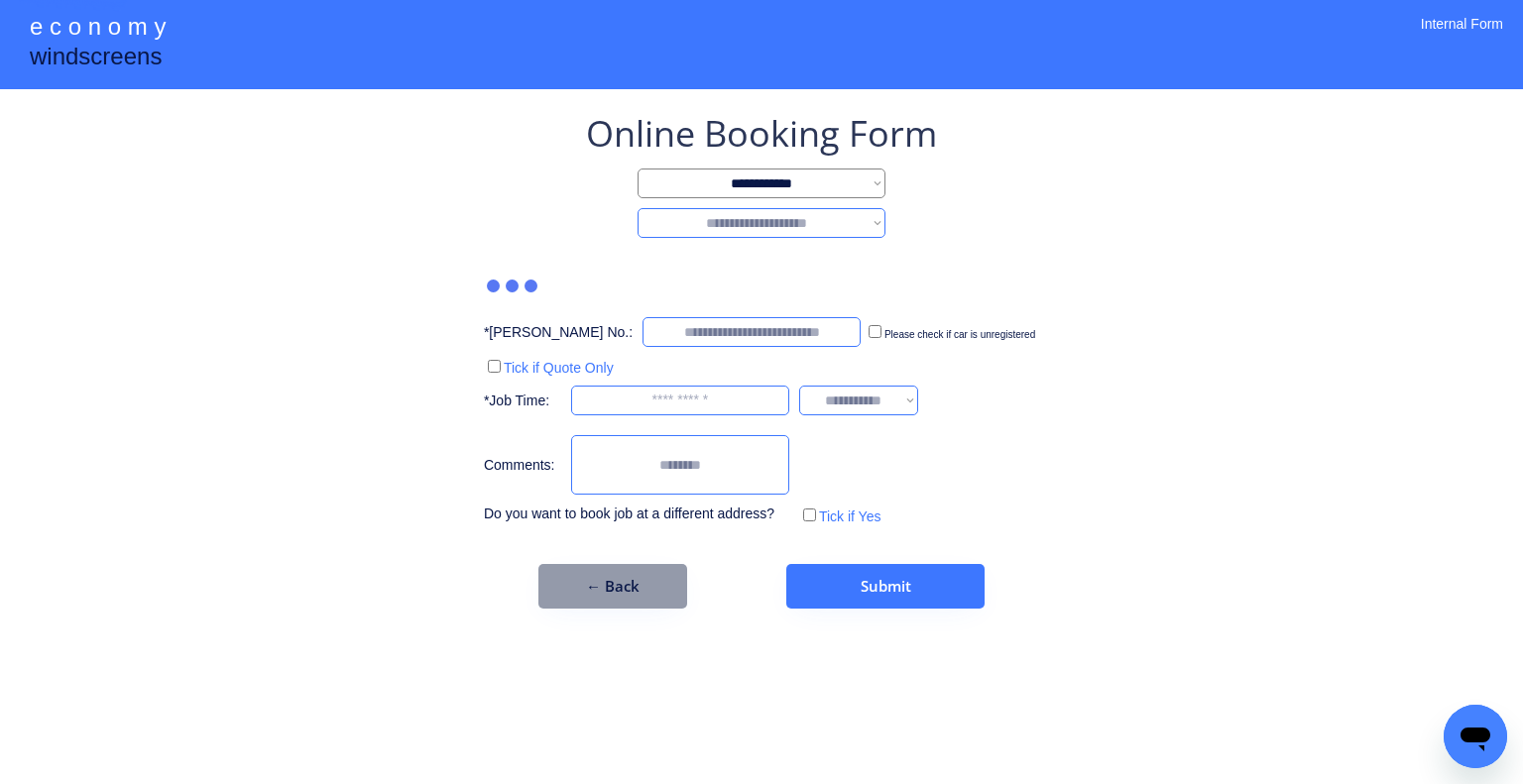 select on "********" 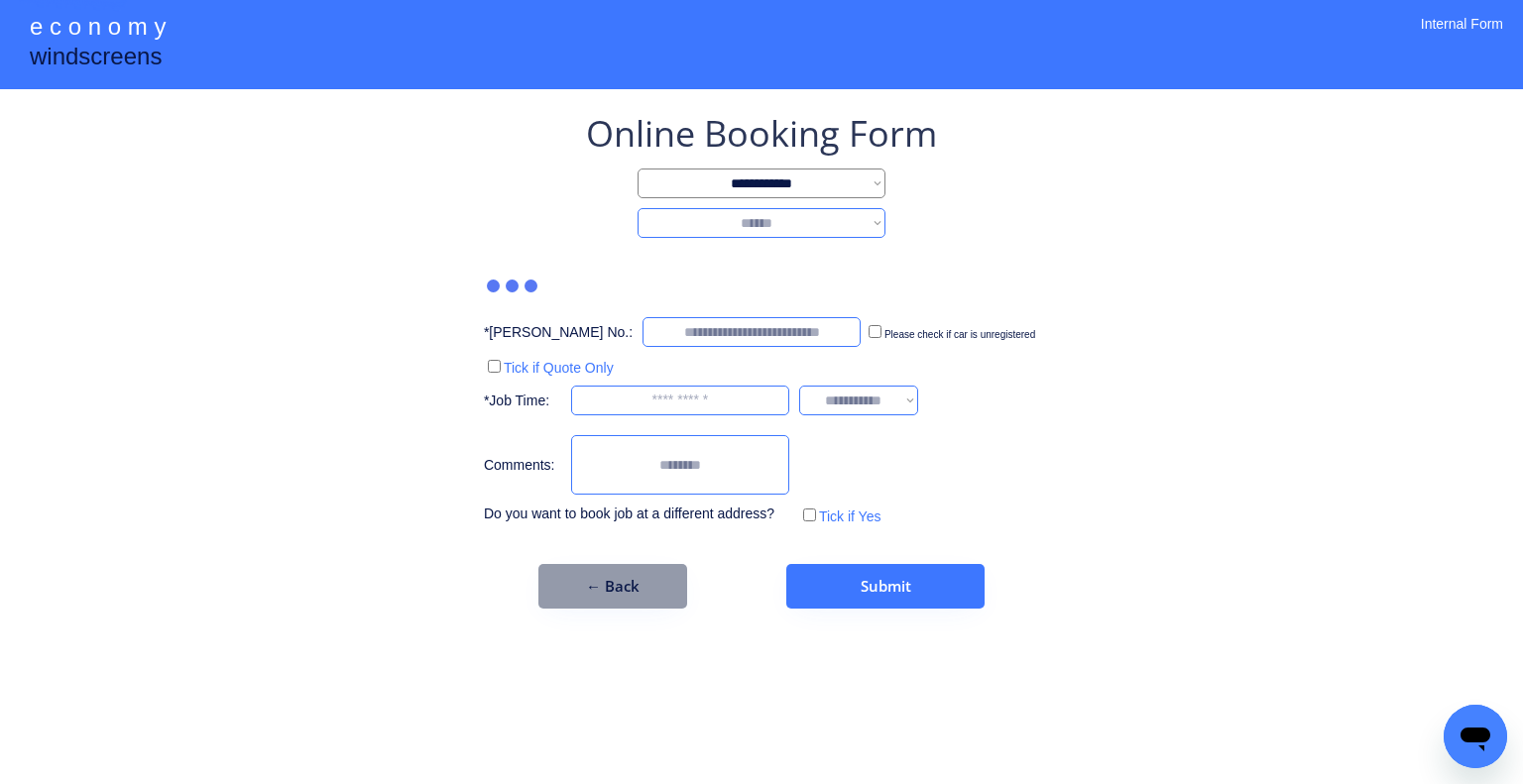 click on "**********" at bounding box center (762, 223) 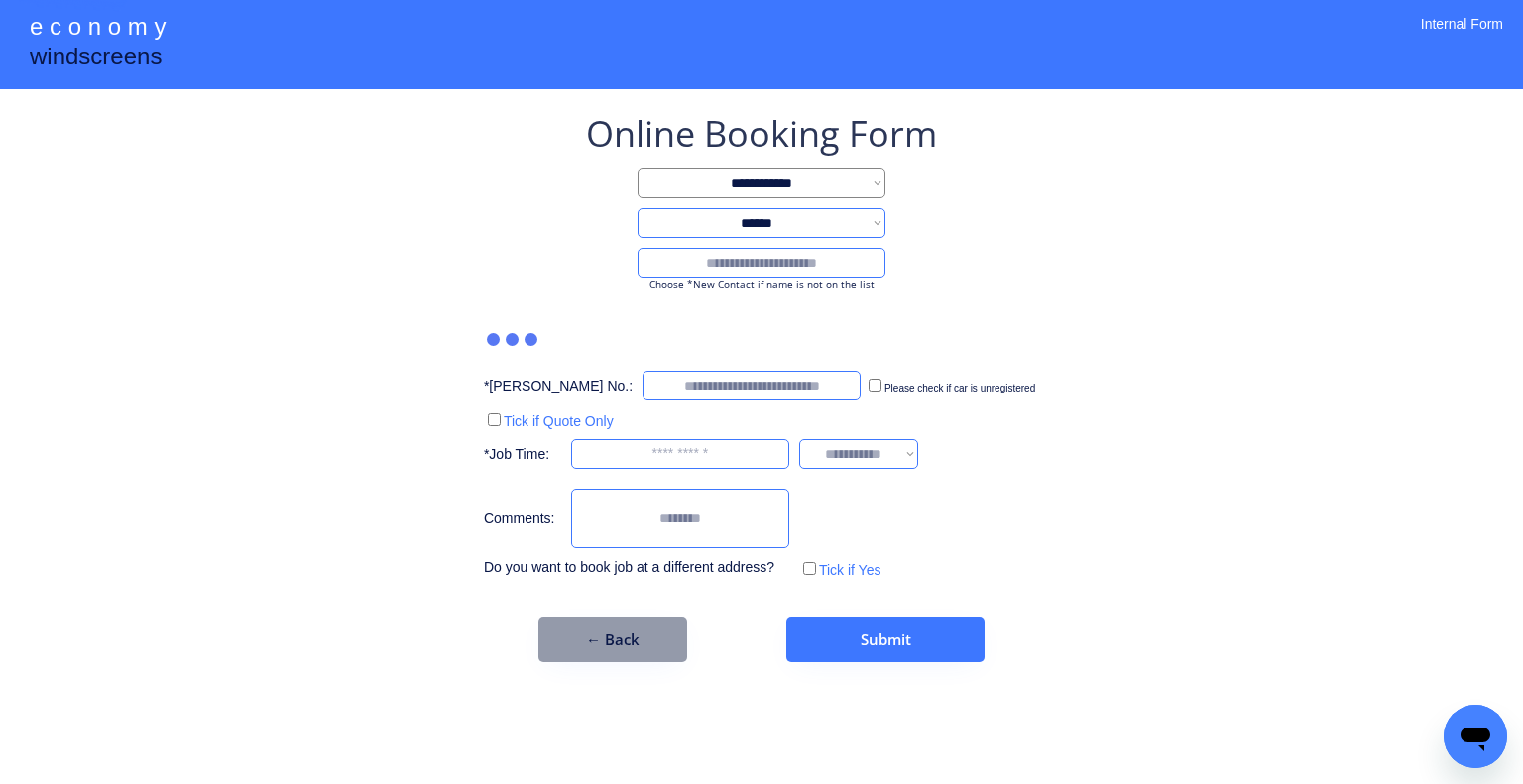 click at bounding box center (762, 263) 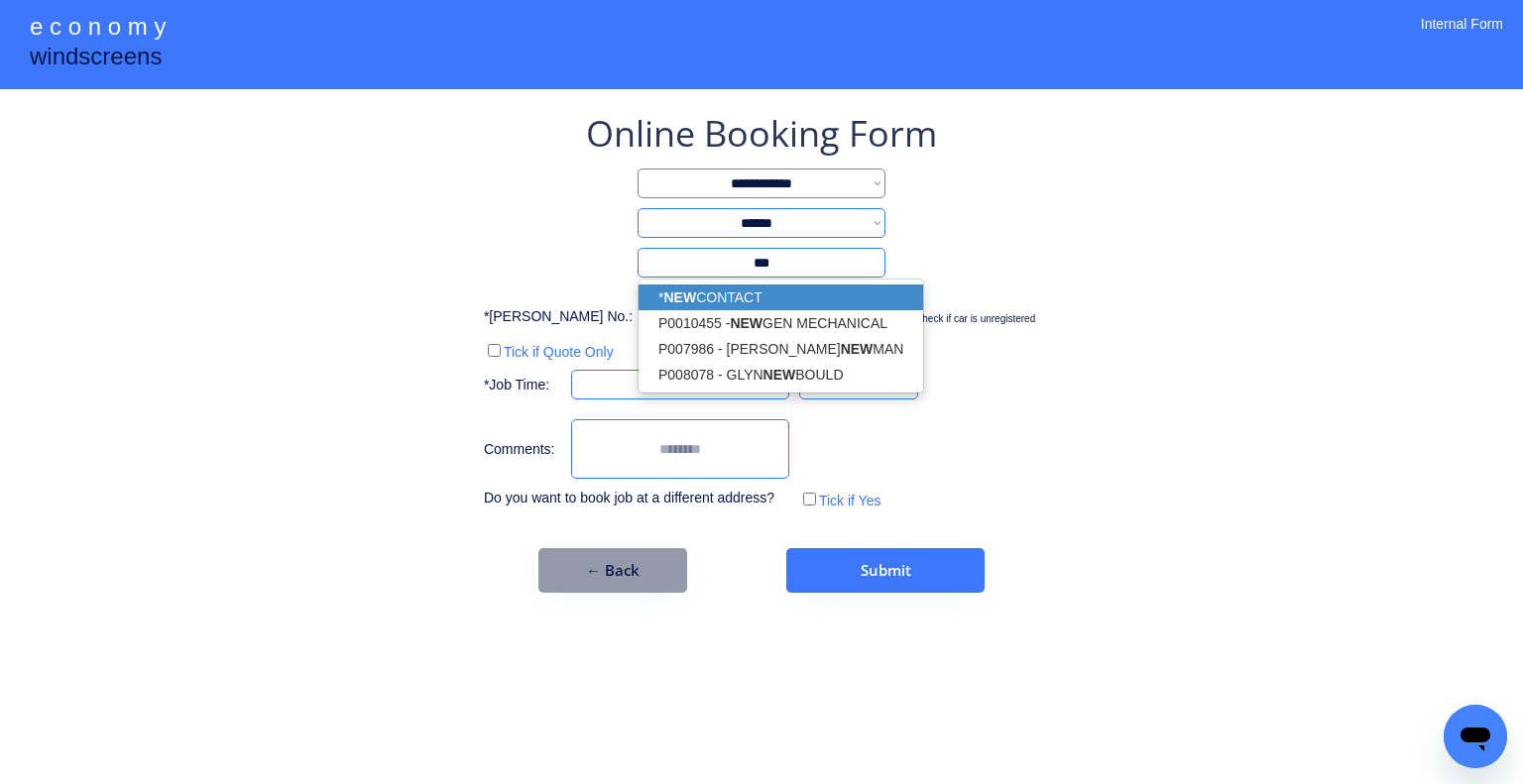 click on "* NEW  CONTACT" at bounding box center (780, 297) 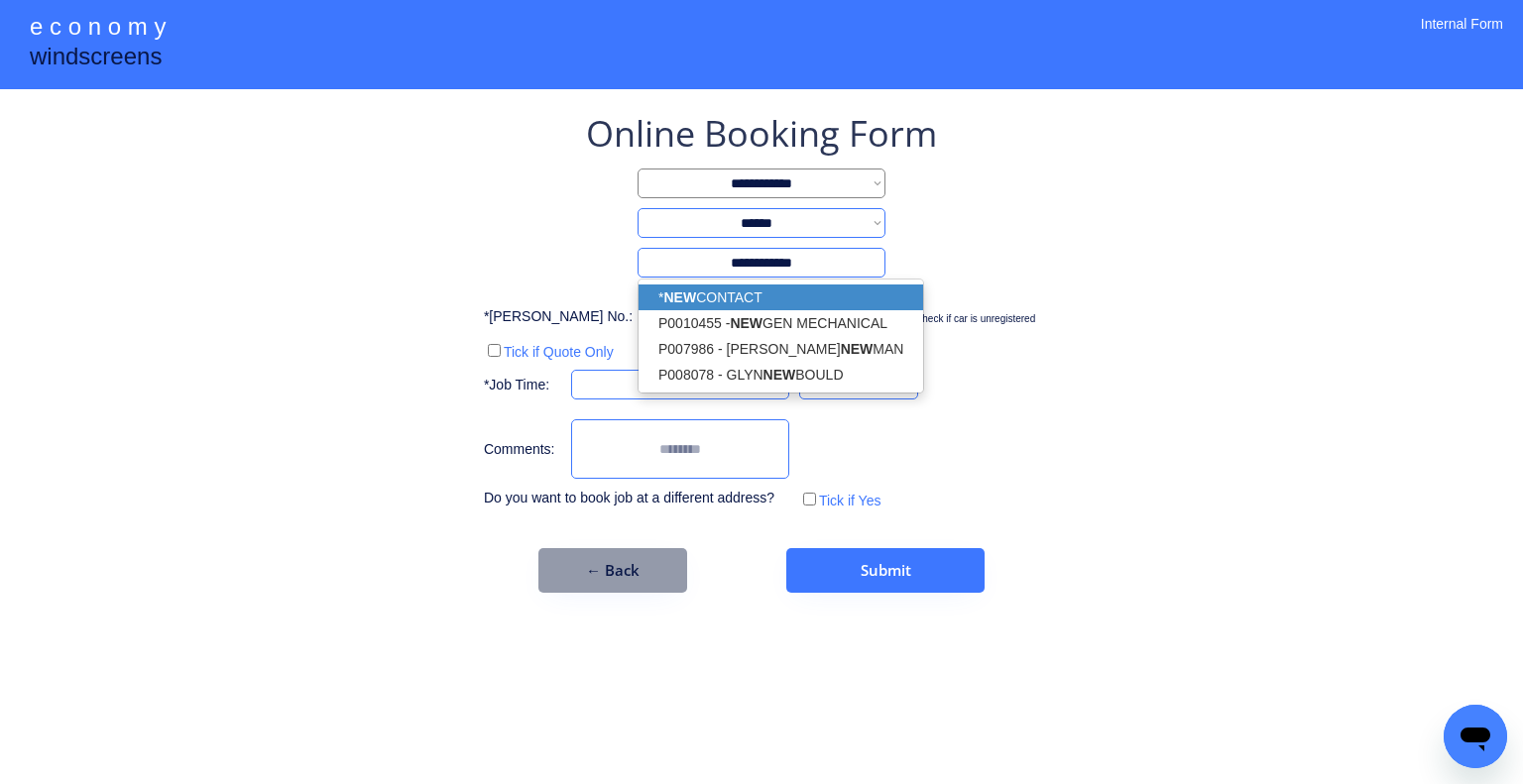 type on "**********" 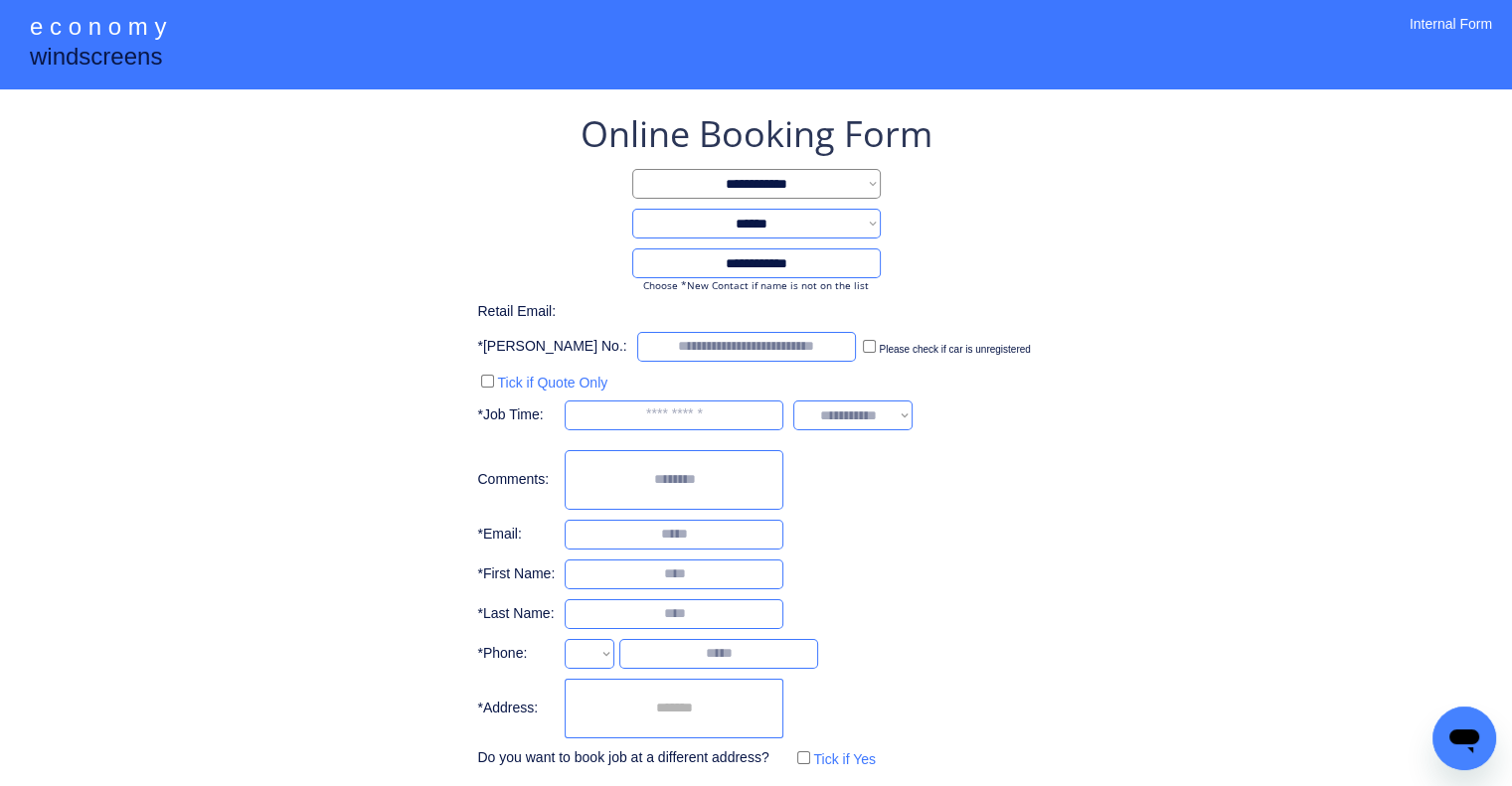 click on "**********" at bounding box center (756, 441) 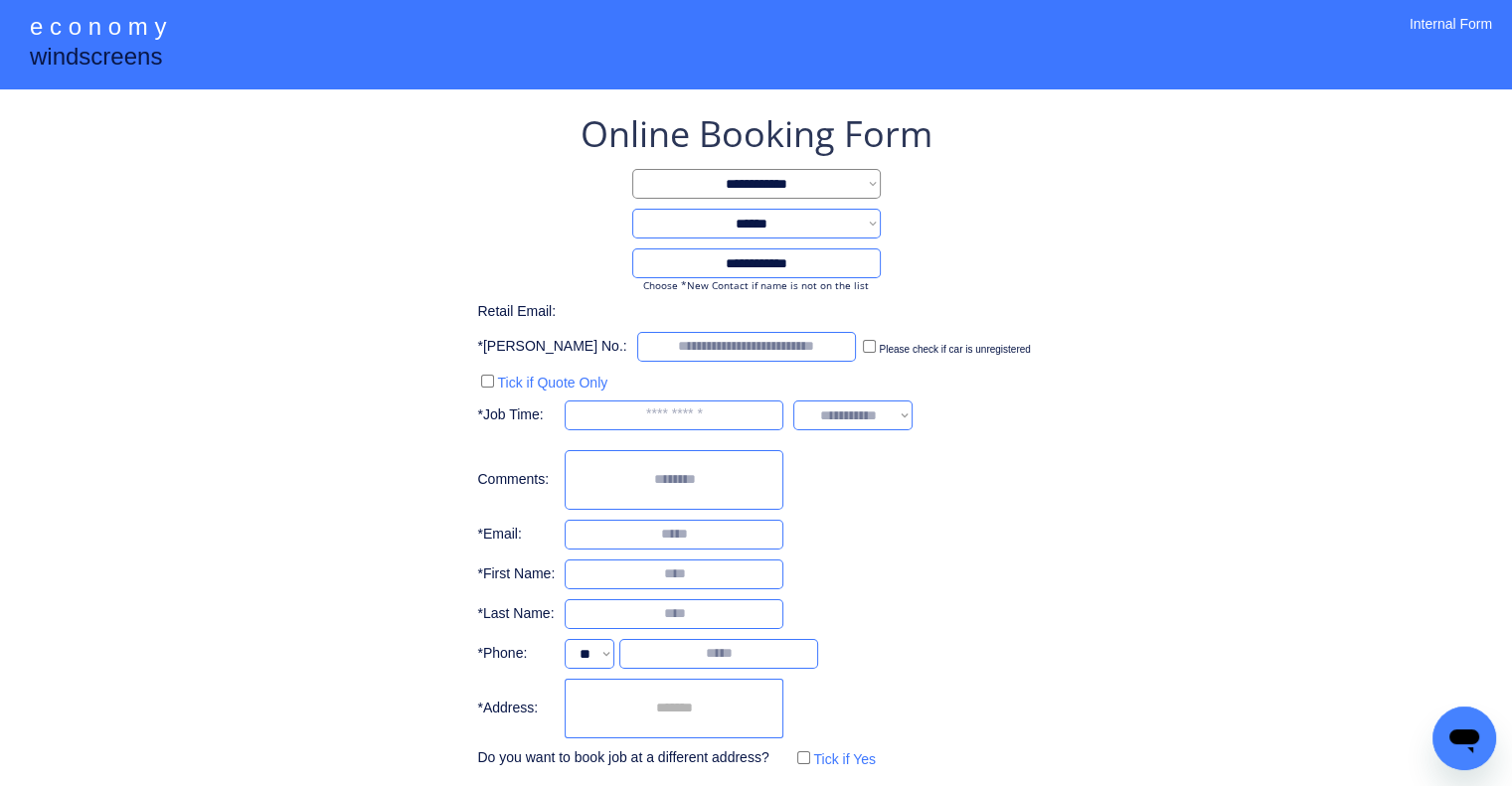 click at bounding box center (674, 708) 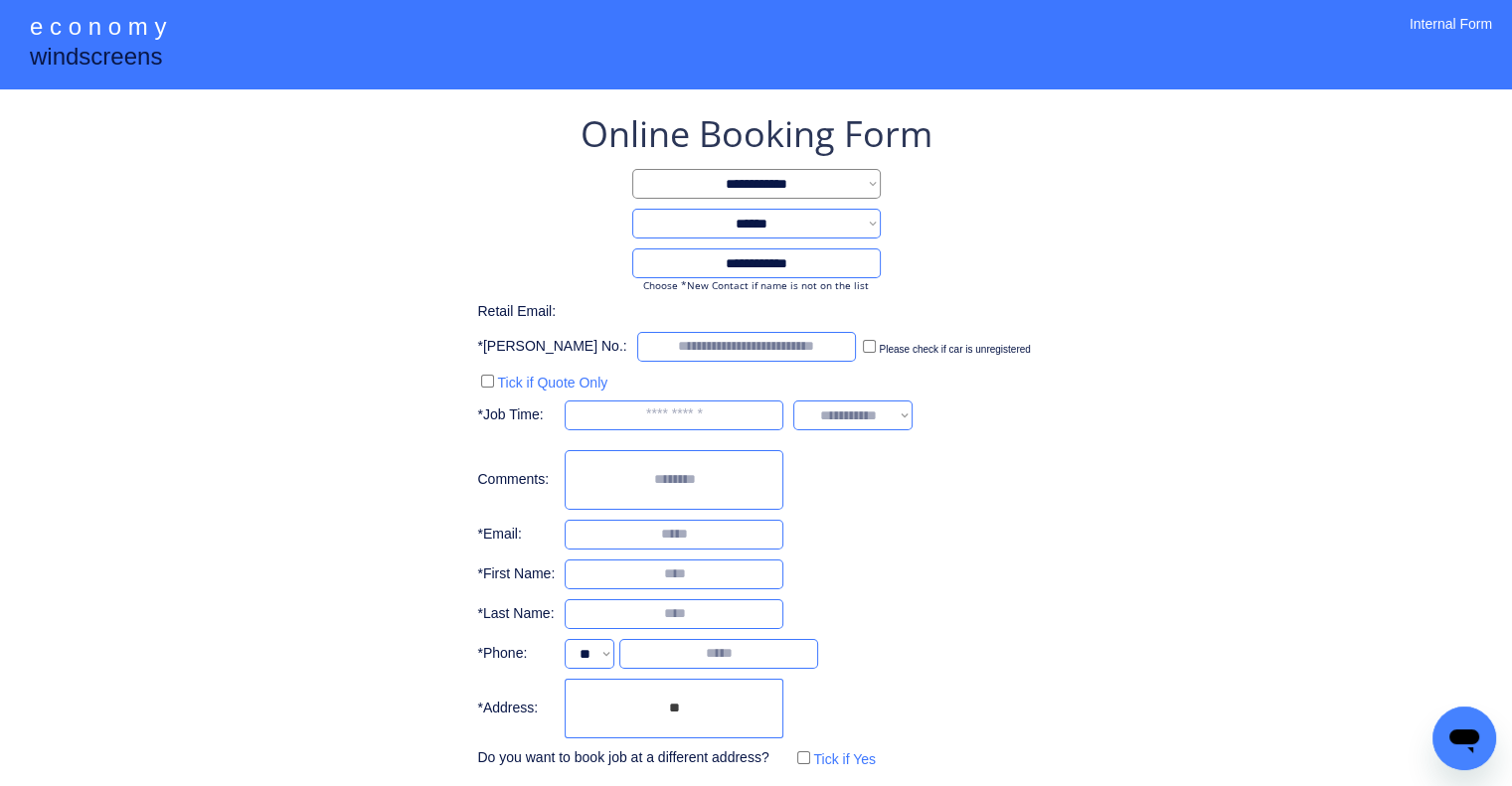 type on "*" 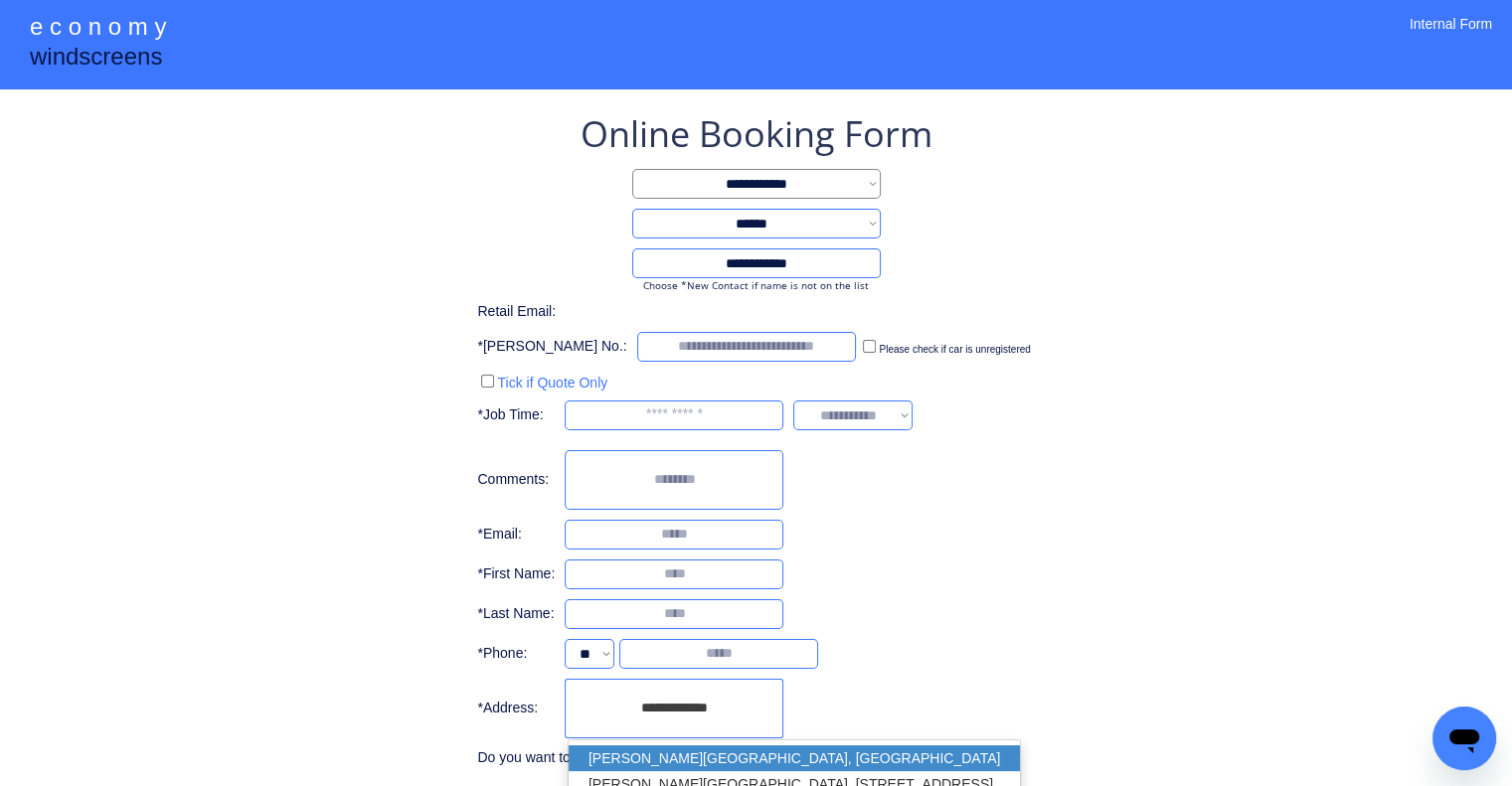 drag, startPoint x: 749, startPoint y: 748, endPoint x: 1092, endPoint y: 513, distance: 415.78119 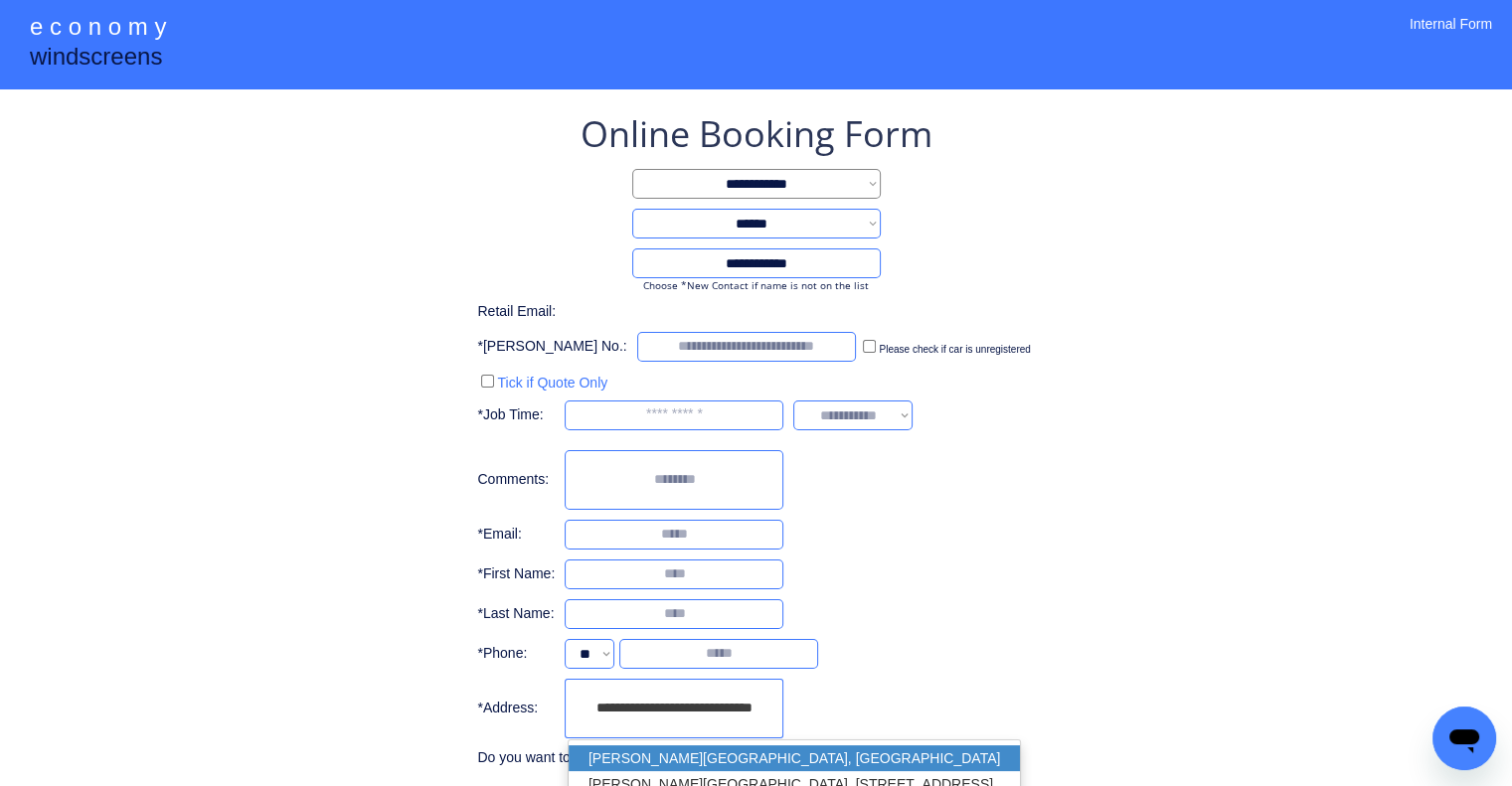 type on "**********" 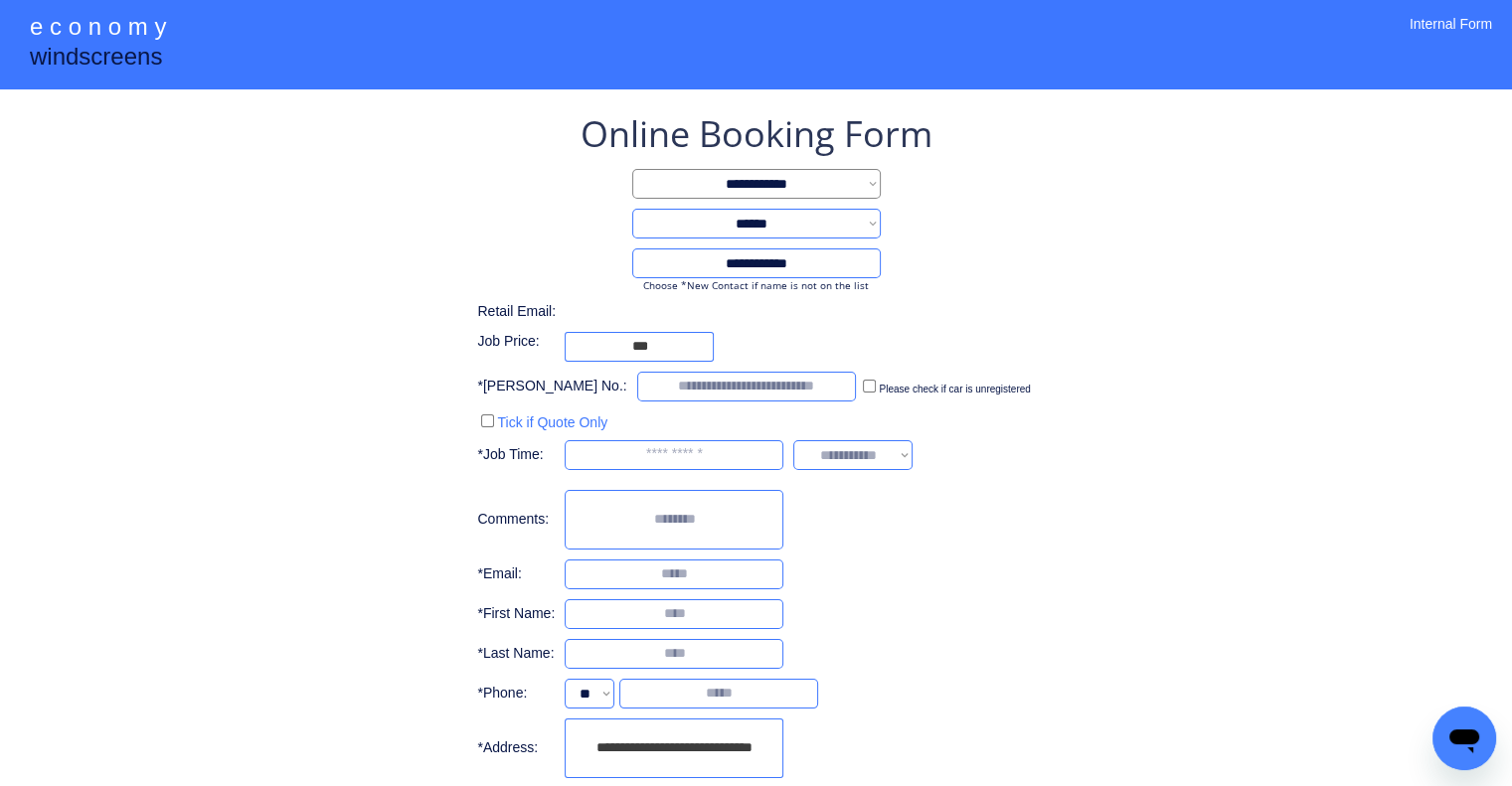 click on "**********" at bounding box center [756, 475] 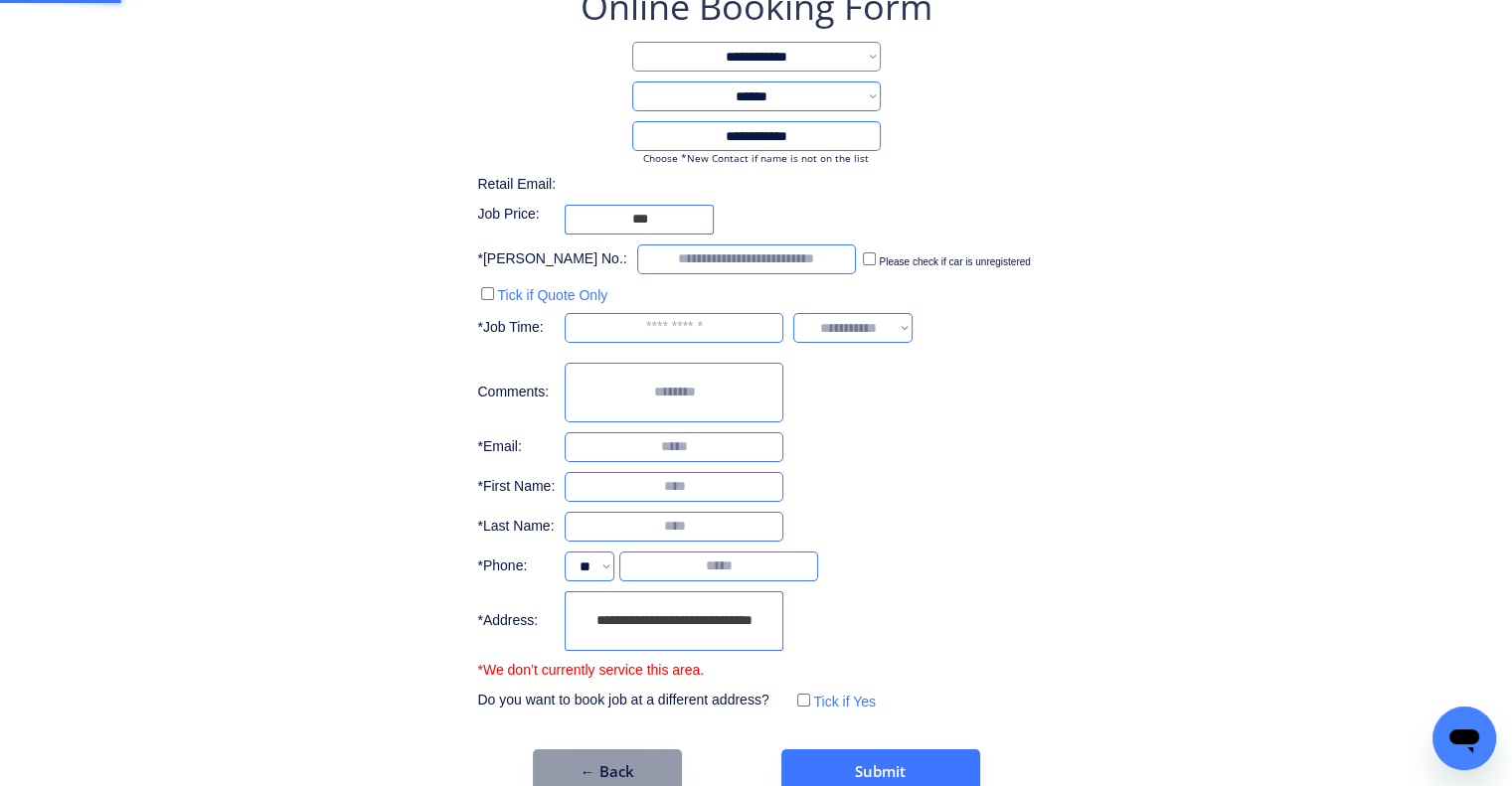 scroll, scrollTop: 135, scrollLeft: 0, axis: vertical 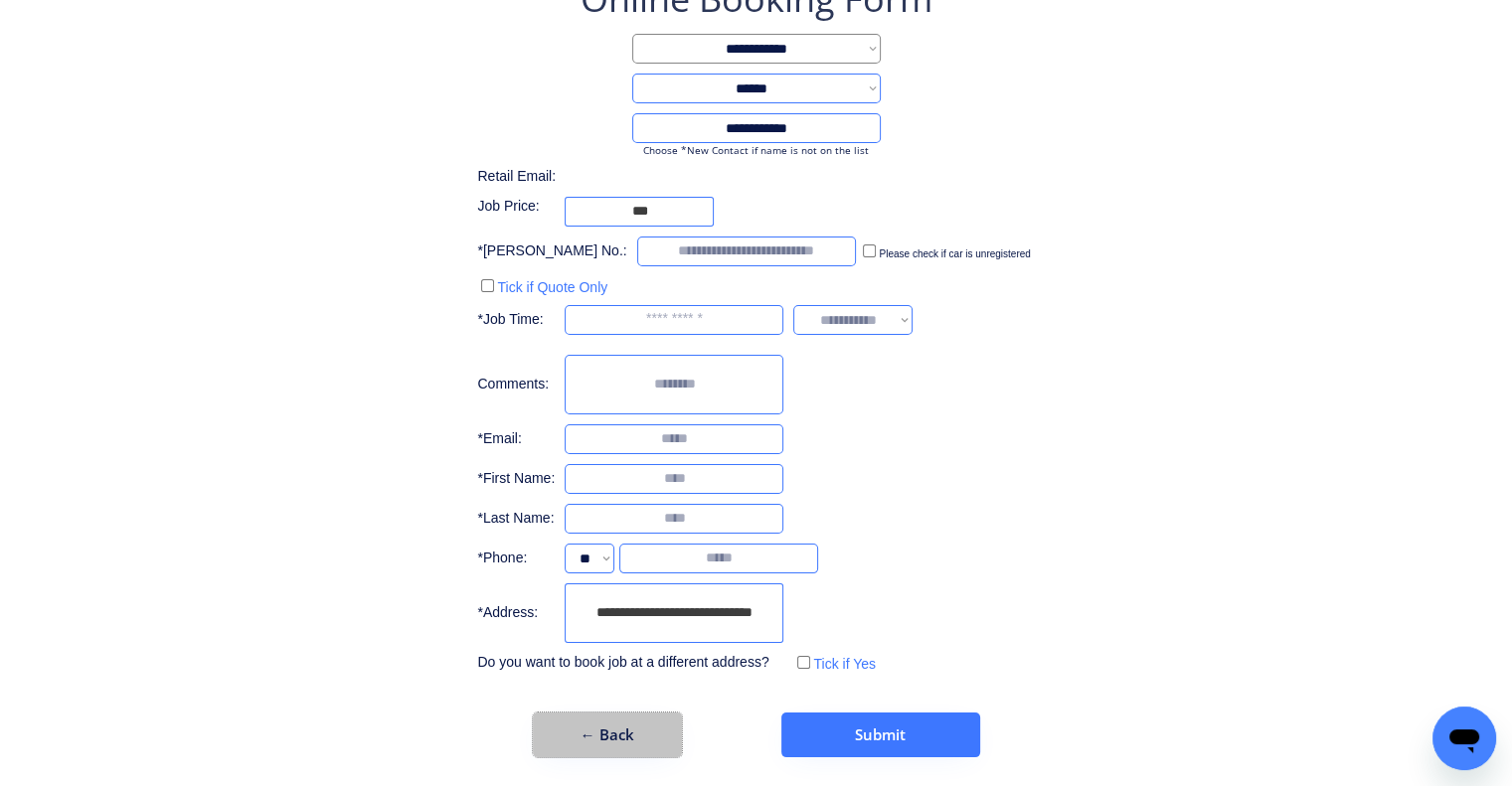drag, startPoint x: 642, startPoint y: 722, endPoint x: 588, endPoint y: 393, distance: 333.4022 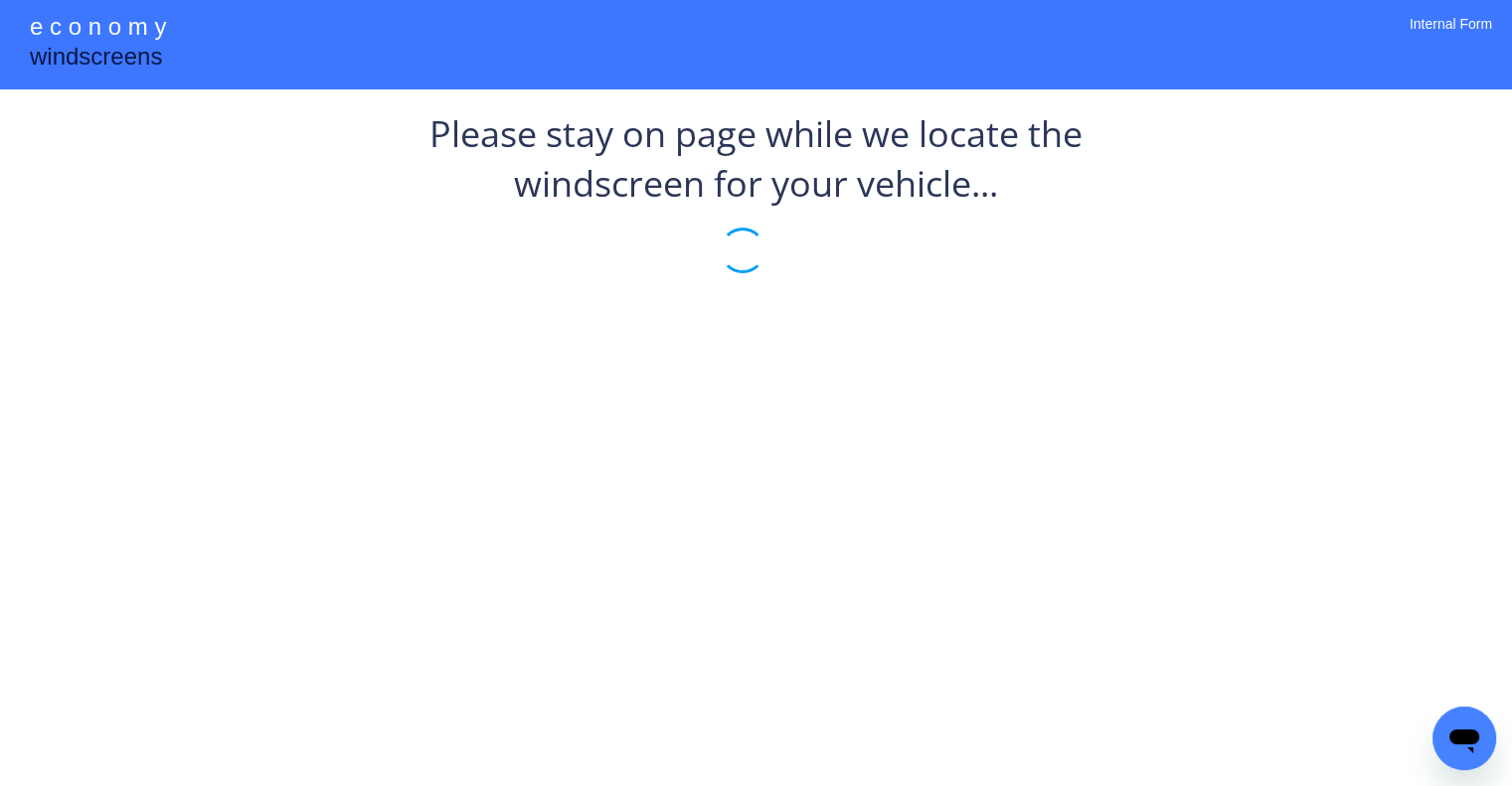 scroll, scrollTop: 0, scrollLeft: 0, axis: both 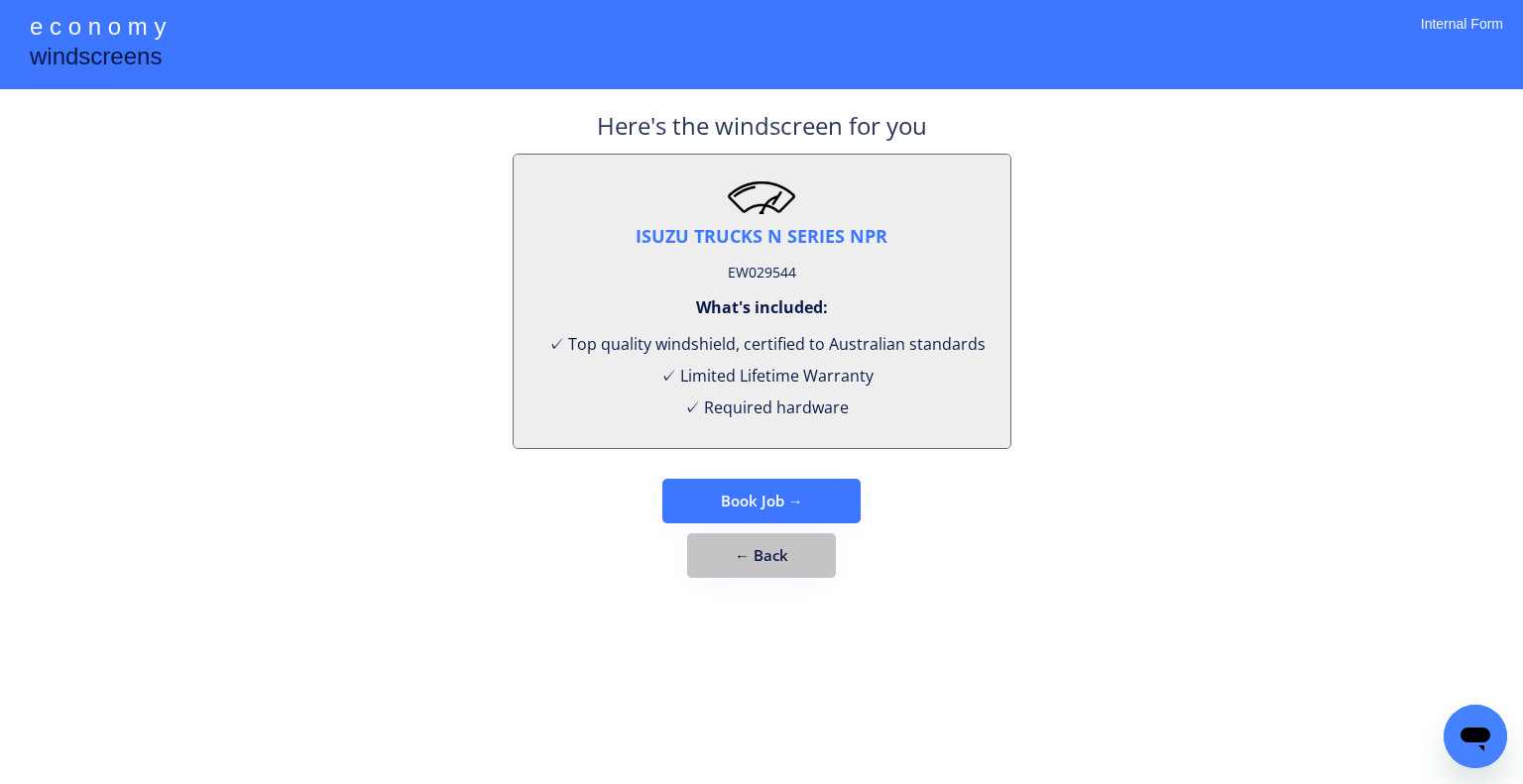 drag, startPoint x: 793, startPoint y: 569, endPoint x: 981, endPoint y: 570, distance: 188.00266 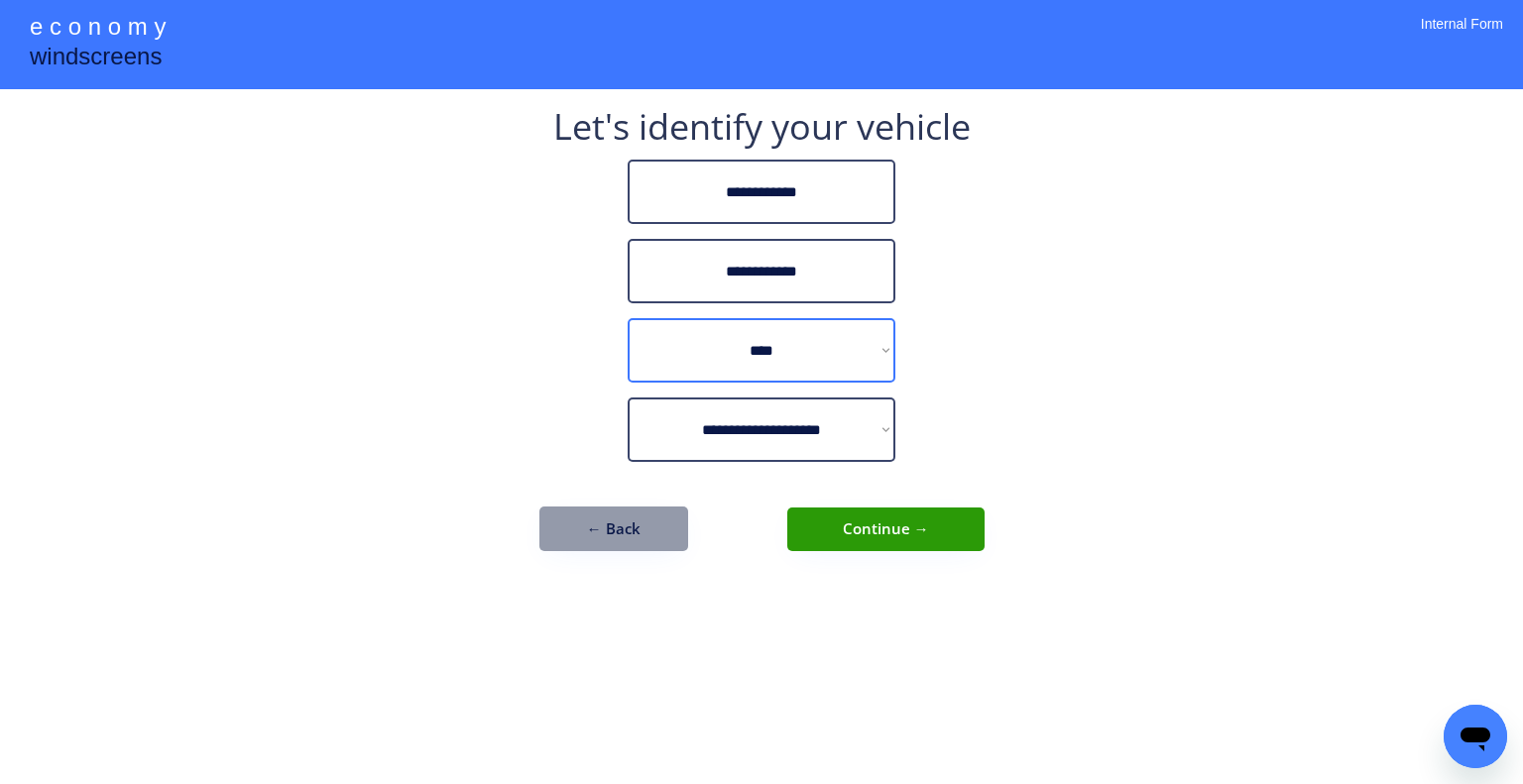 click on "**********" at bounding box center [762, 350] 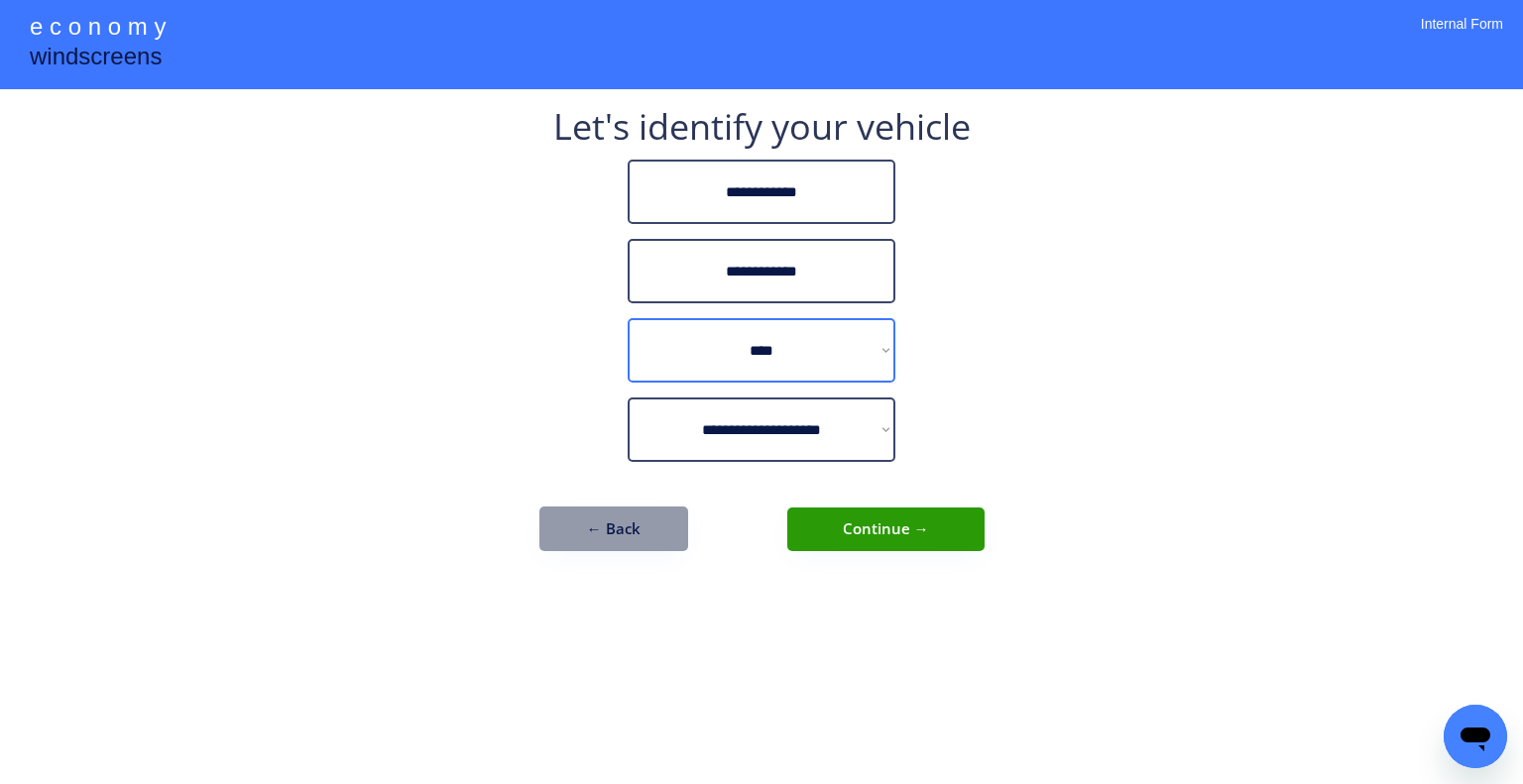 click on "**********" at bounding box center [762, 350] 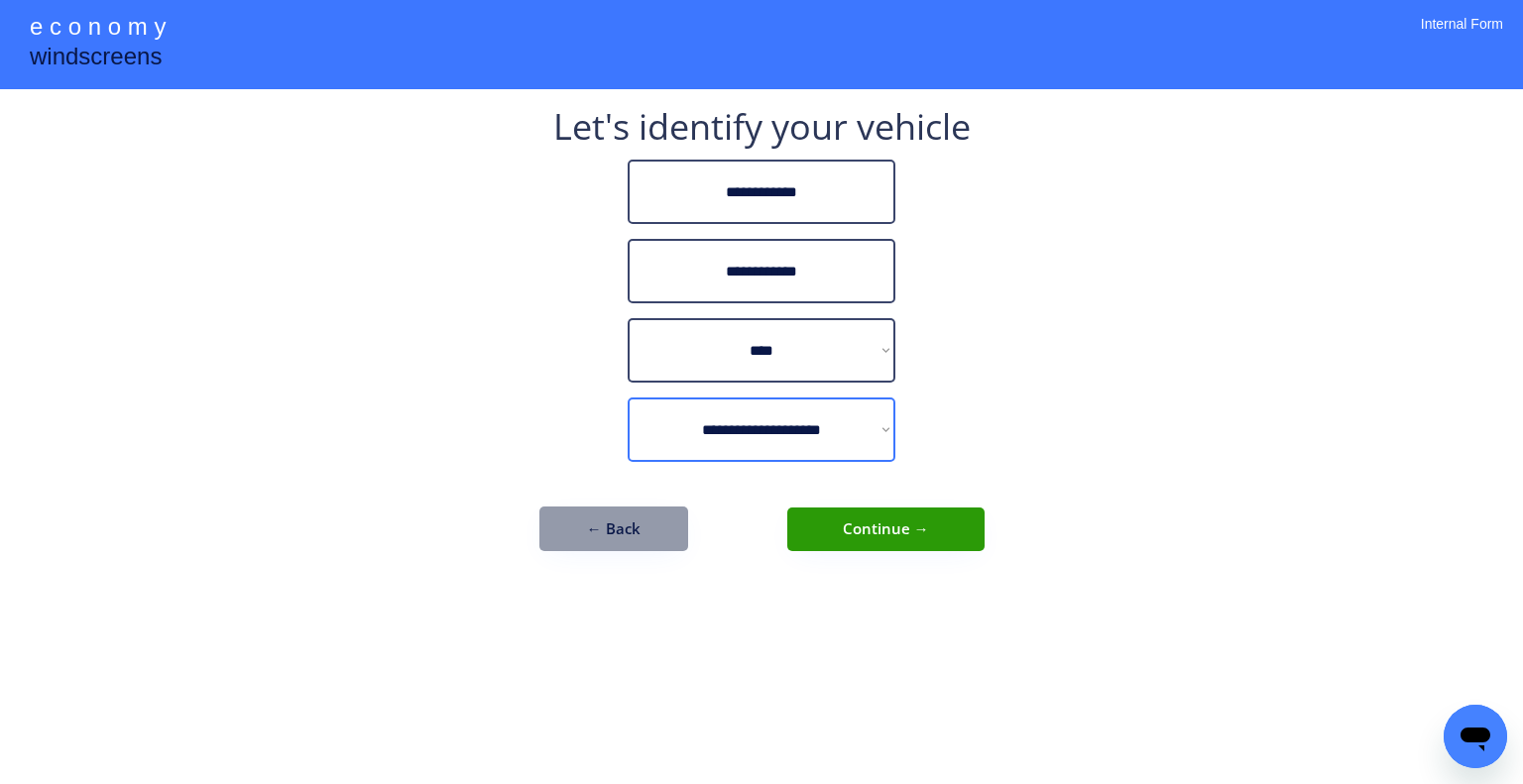 drag, startPoint x: 839, startPoint y: 431, endPoint x: 868, endPoint y: 438, distance: 29.832868 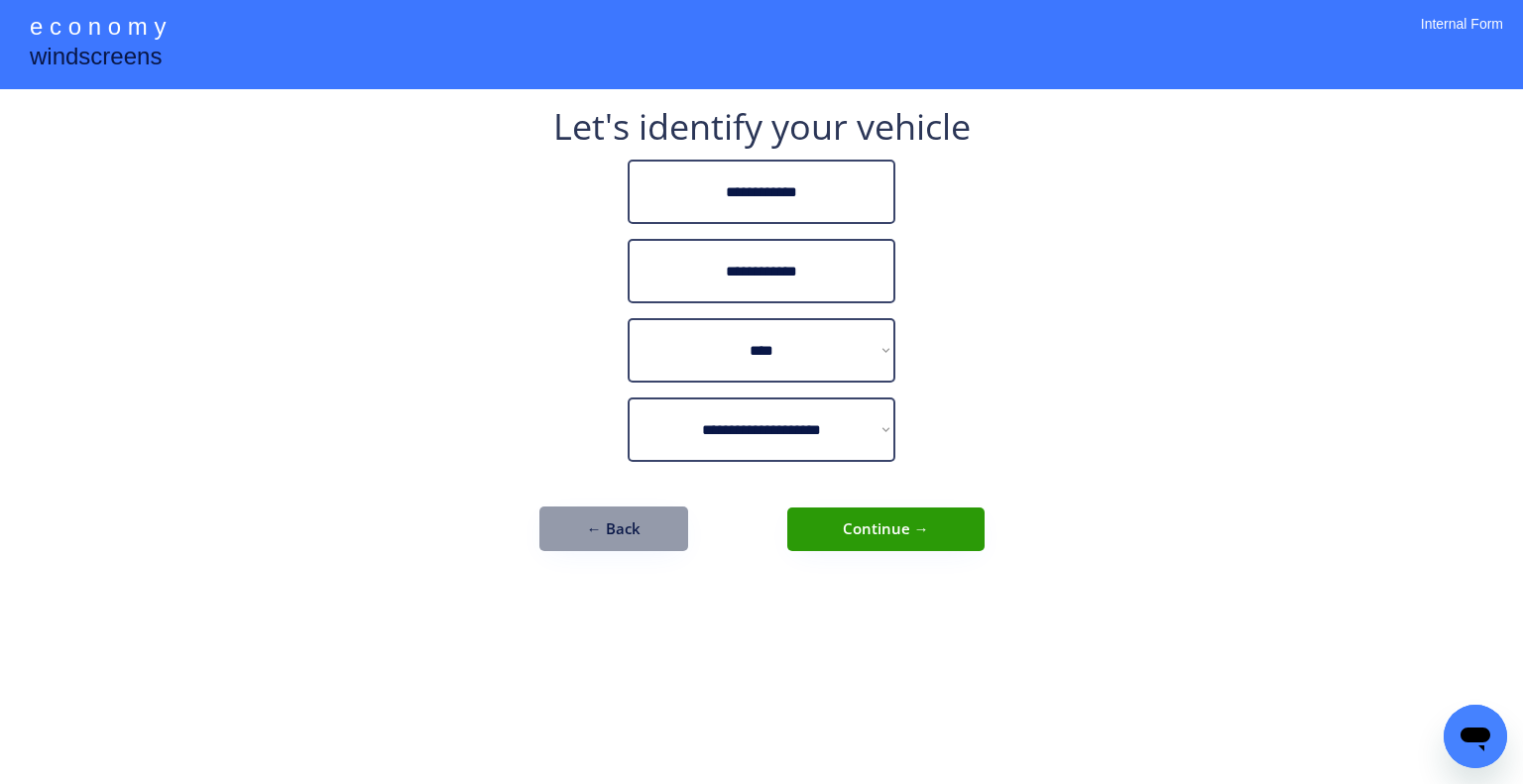 click on "**********" at bounding box center [762, 392] 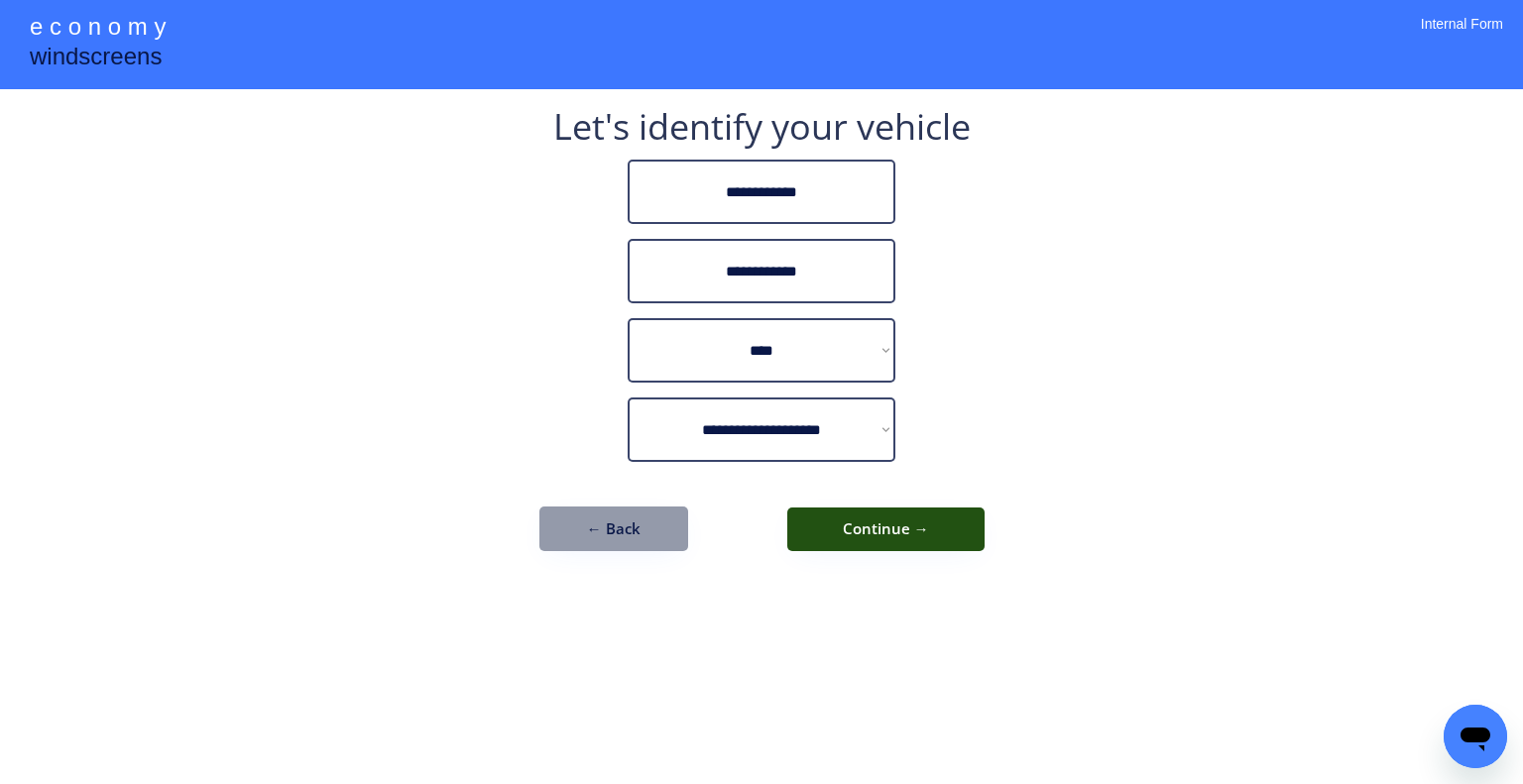 click on "Continue    →" at bounding box center [885, 529] 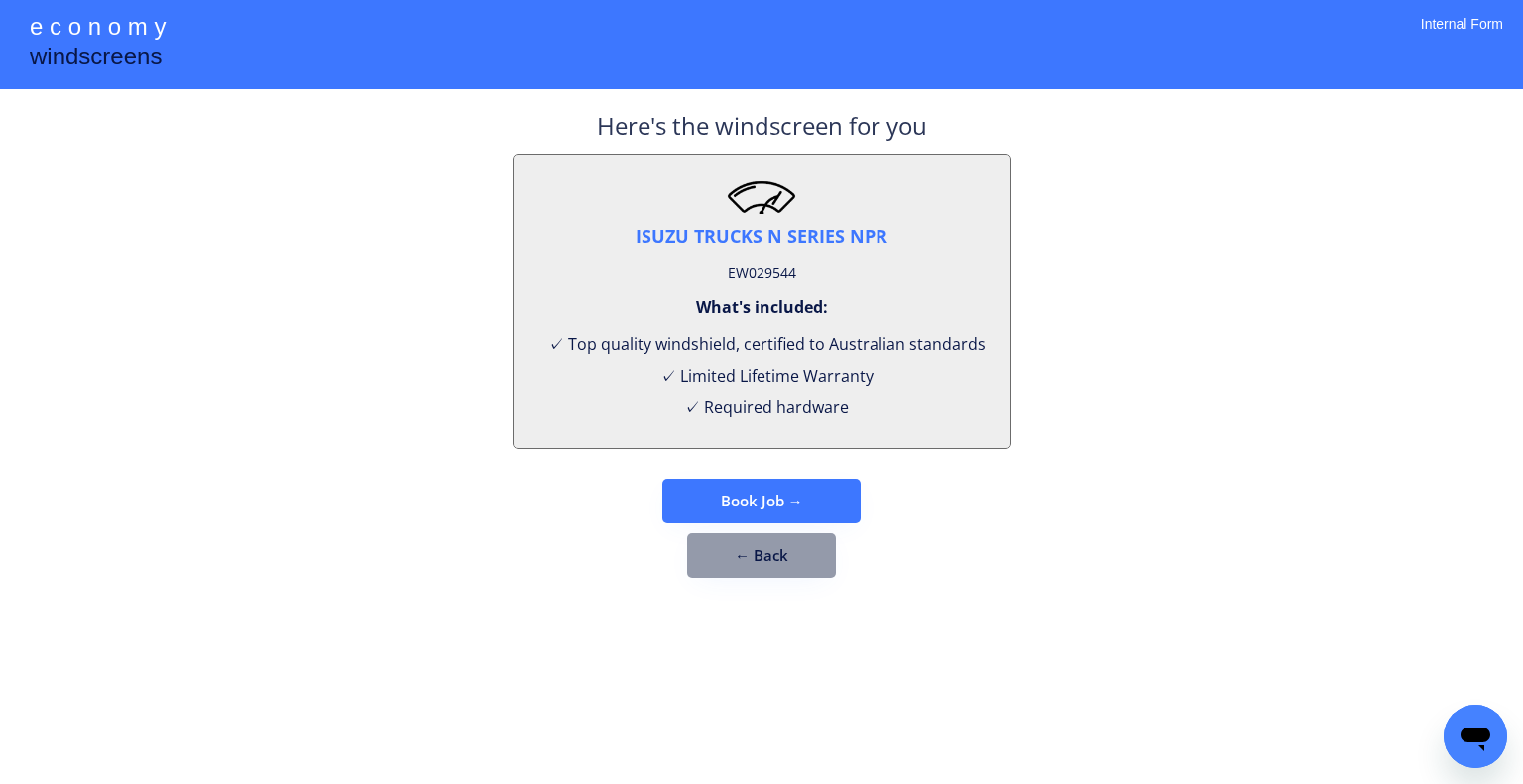 click on "EW029544" at bounding box center [762, 273] 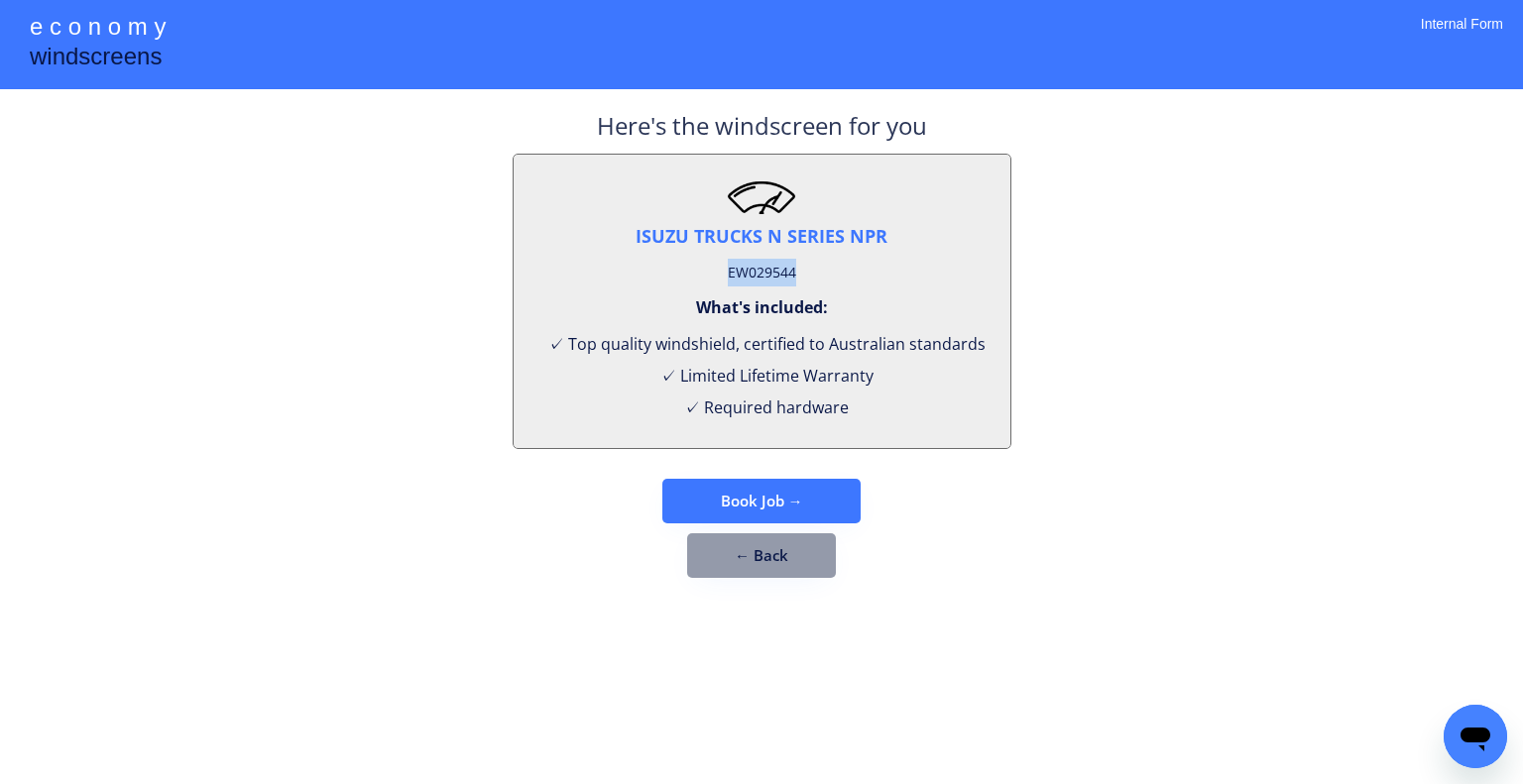 click on "EW029544" at bounding box center [762, 273] 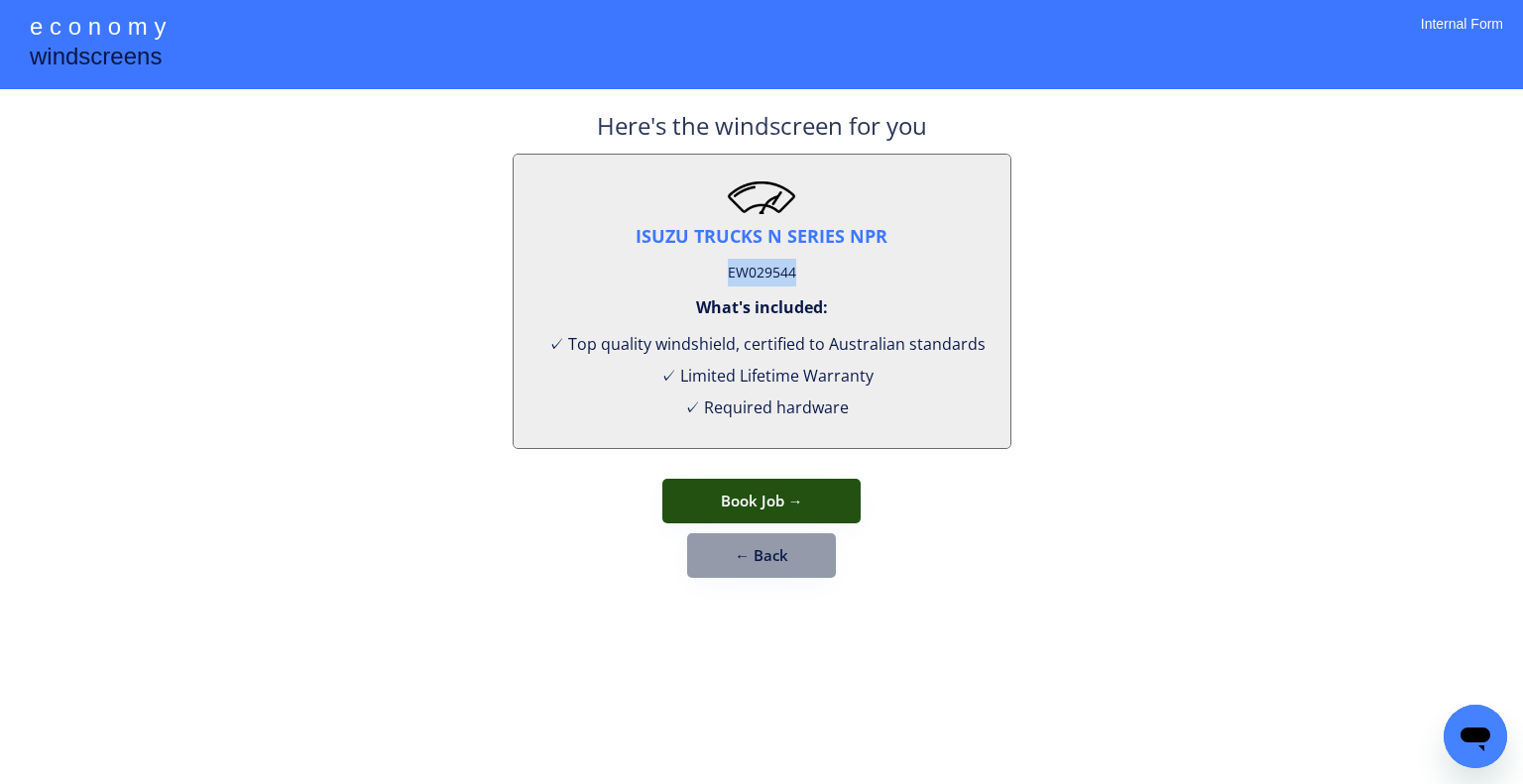 click on "Book Job    →" at bounding box center (762, 501) 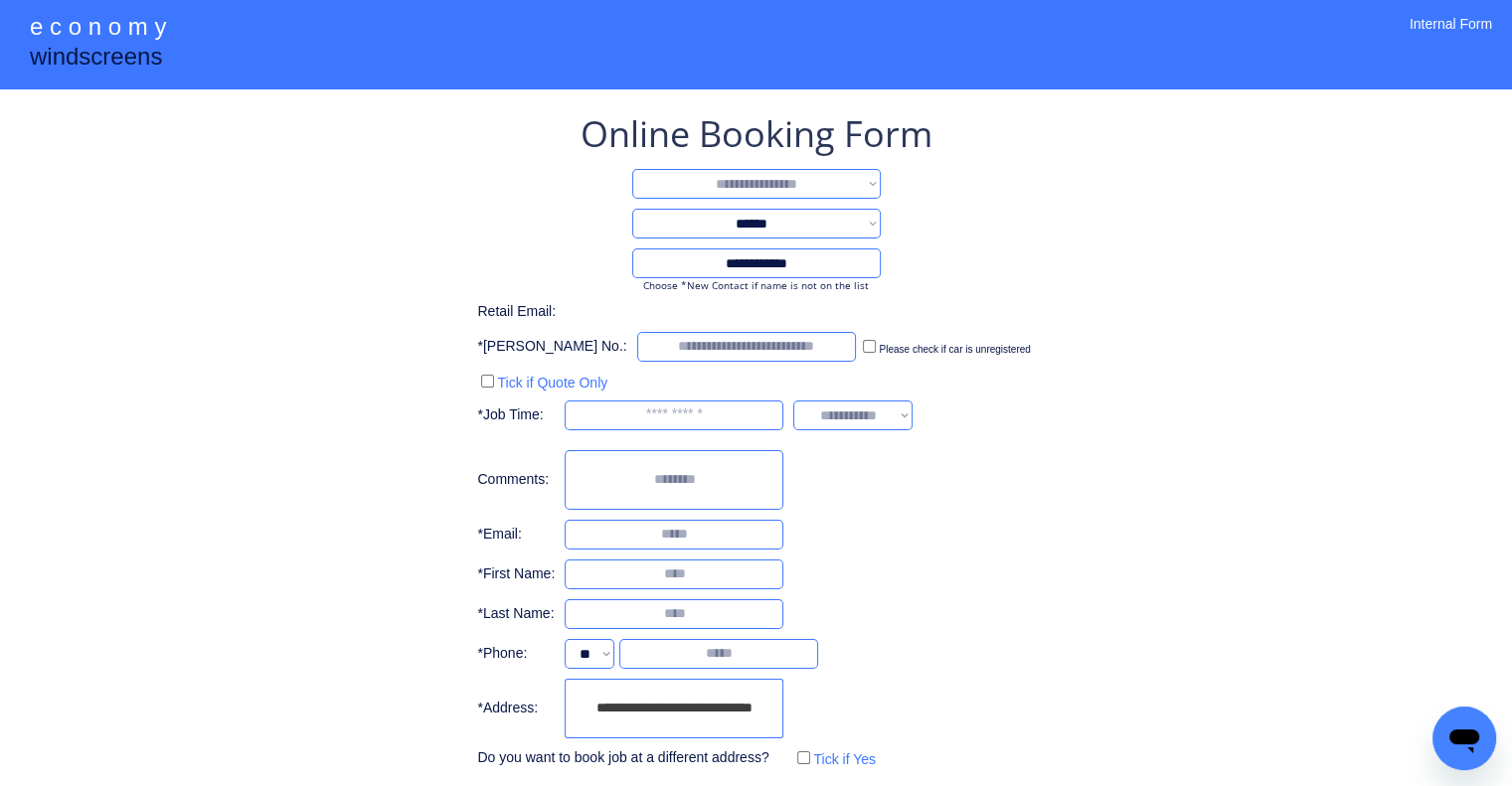 click on "**********" at bounding box center [756, 184] 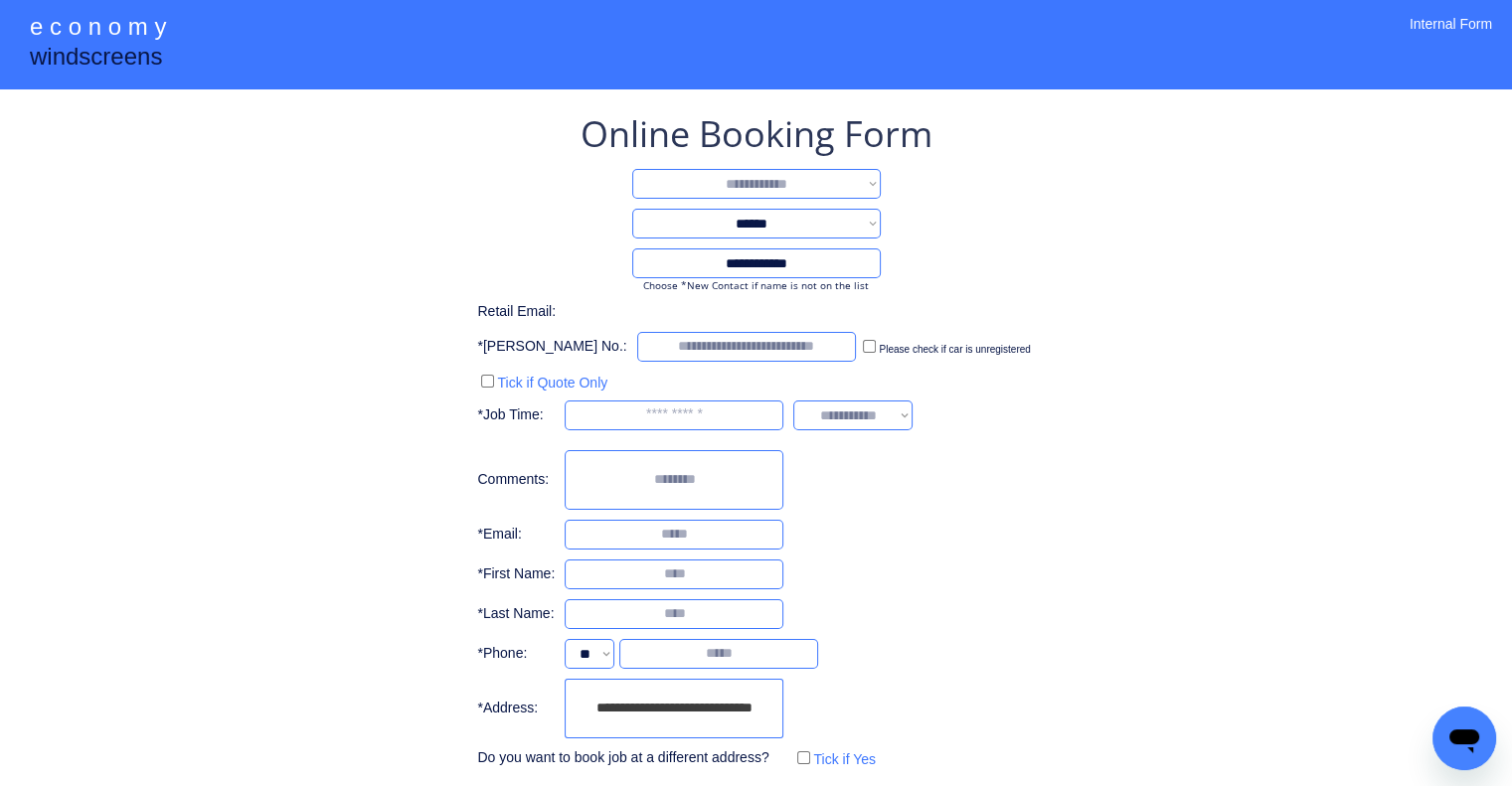 click on "**********" at bounding box center (756, 184) 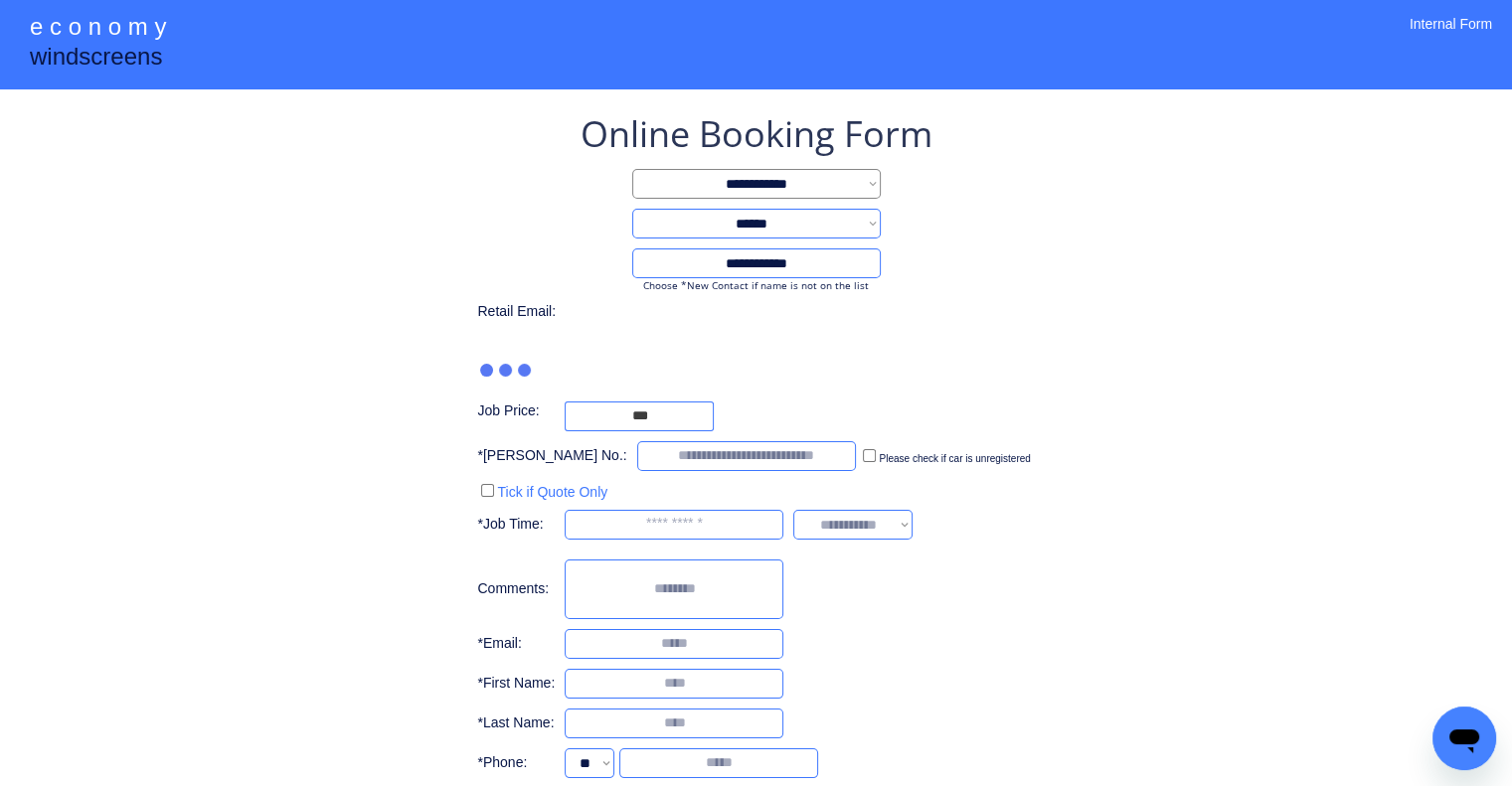 click on "**********" at bounding box center [756, 496] 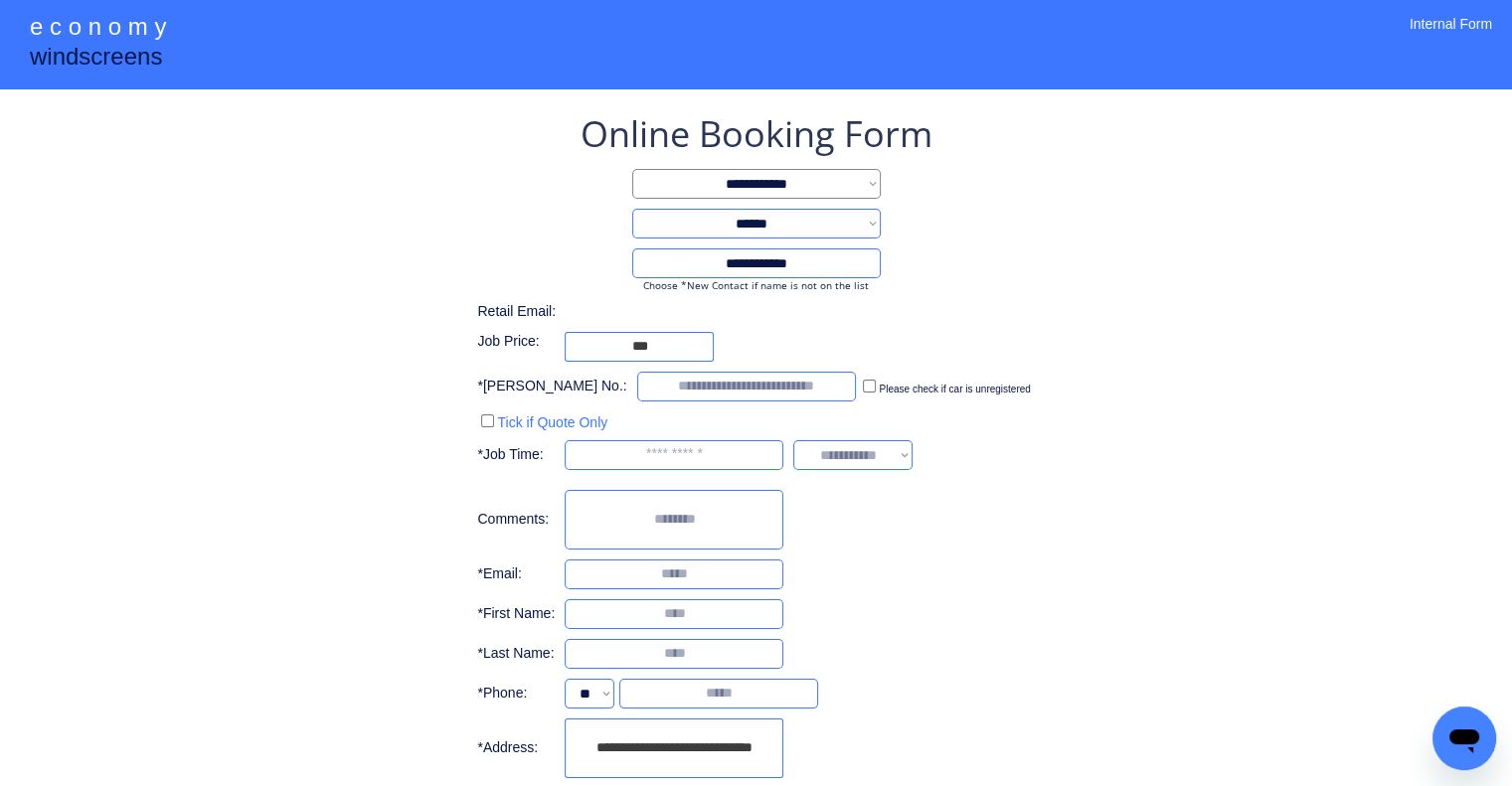 click on "**********" at bounding box center (756, 224) 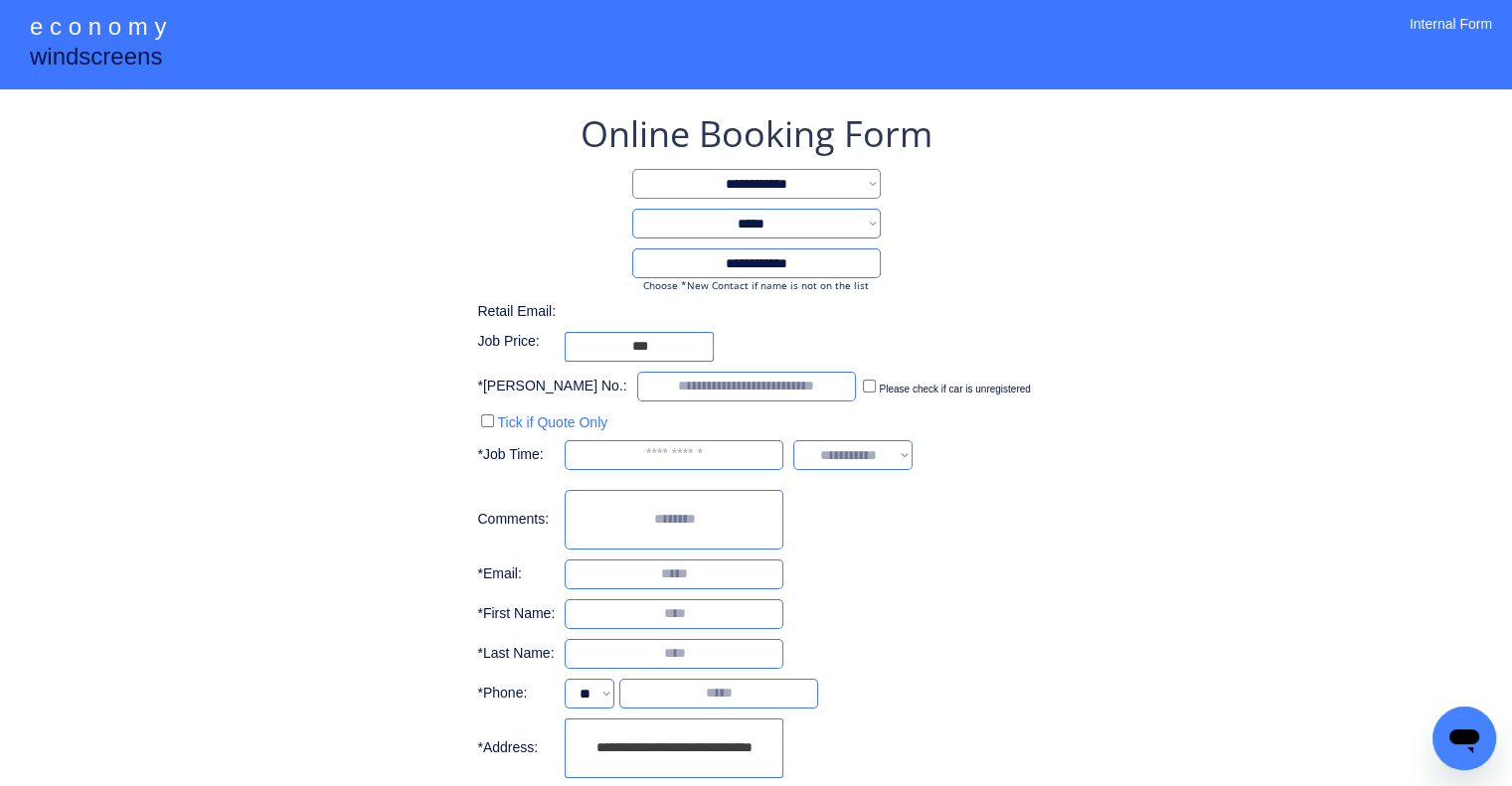 click on "**********" at bounding box center [756, 224] 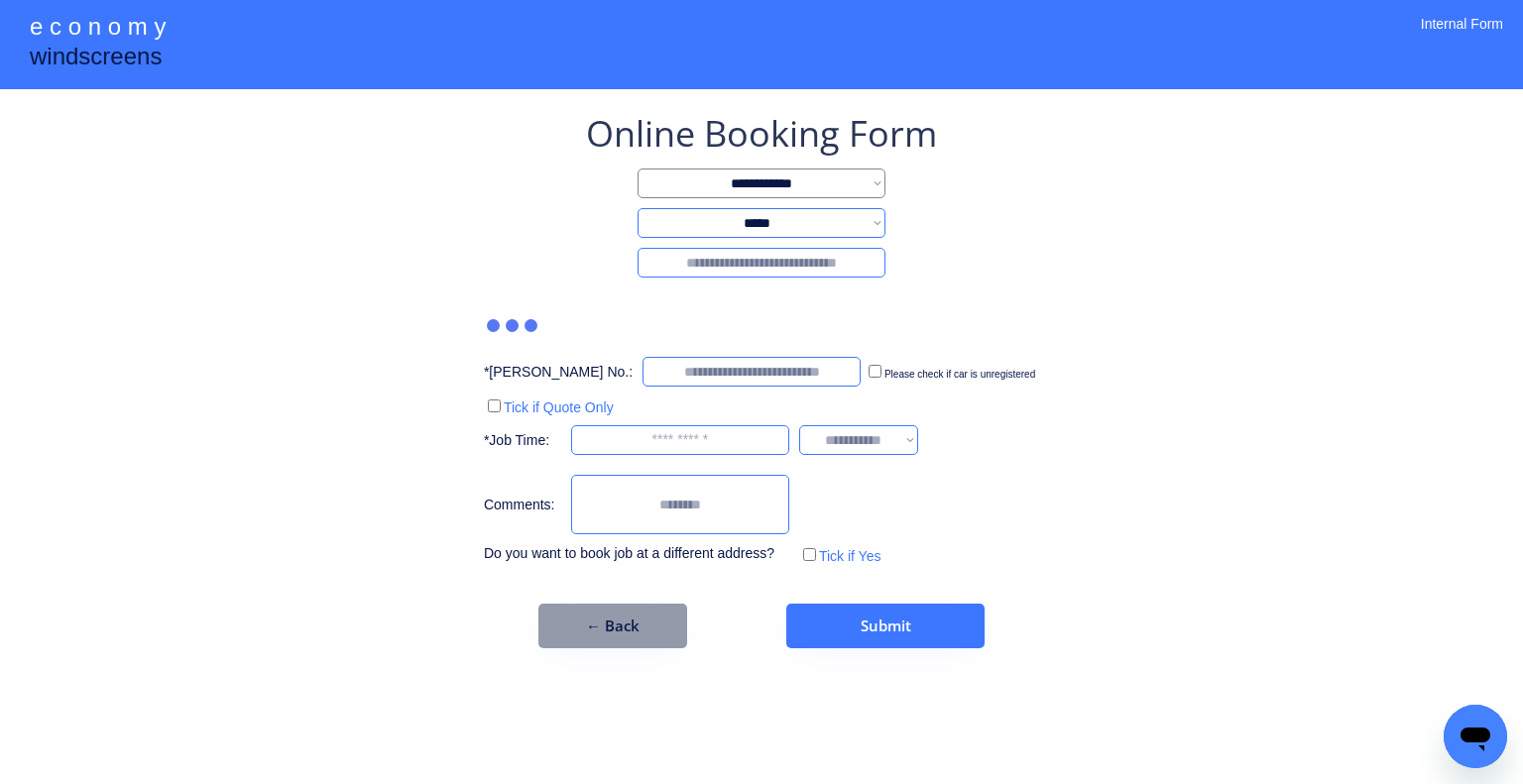 click at bounding box center (762, 263) 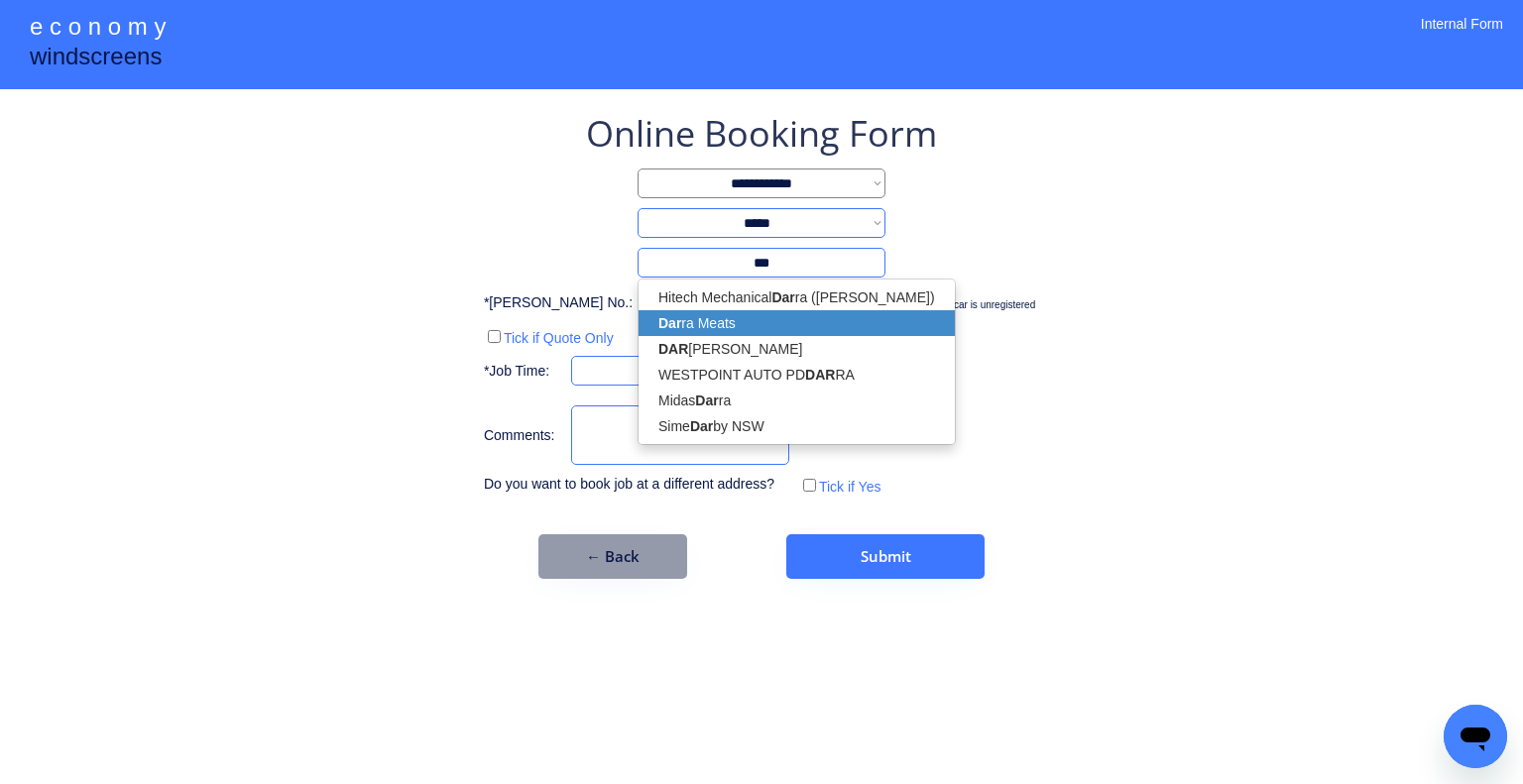 click on "Dar ra Meats" at bounding box center (796, 323) 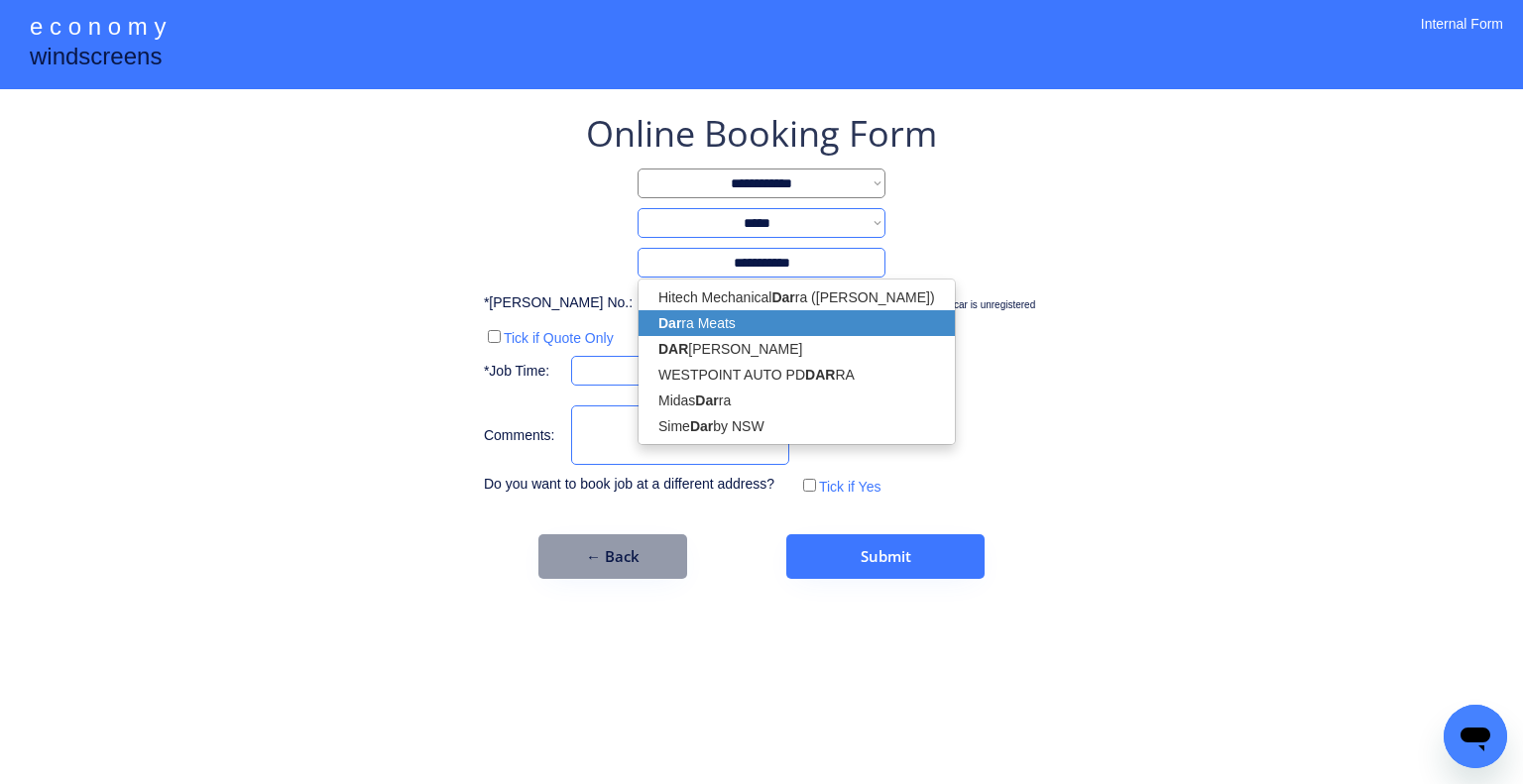 type on "***" 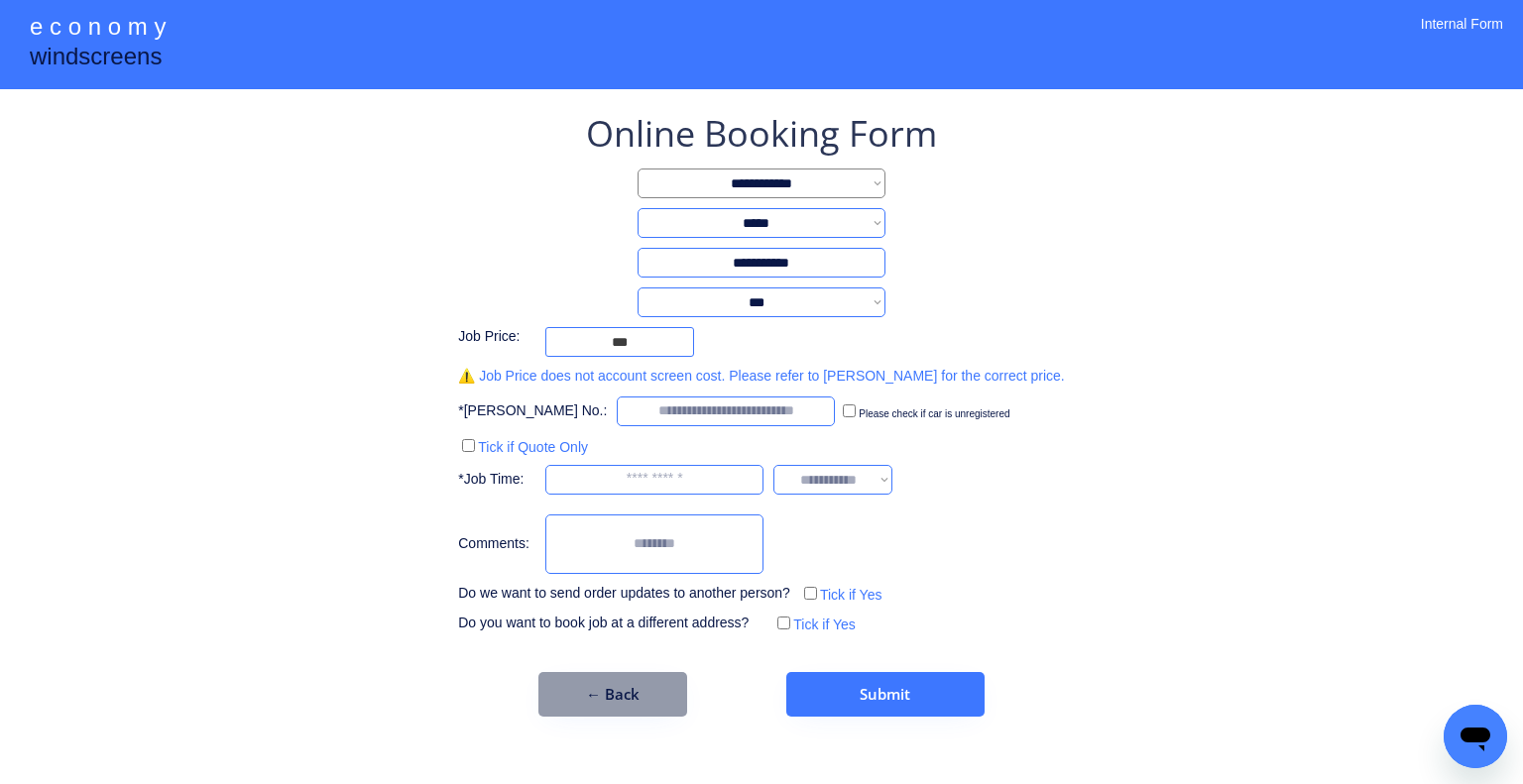 type on "**********" 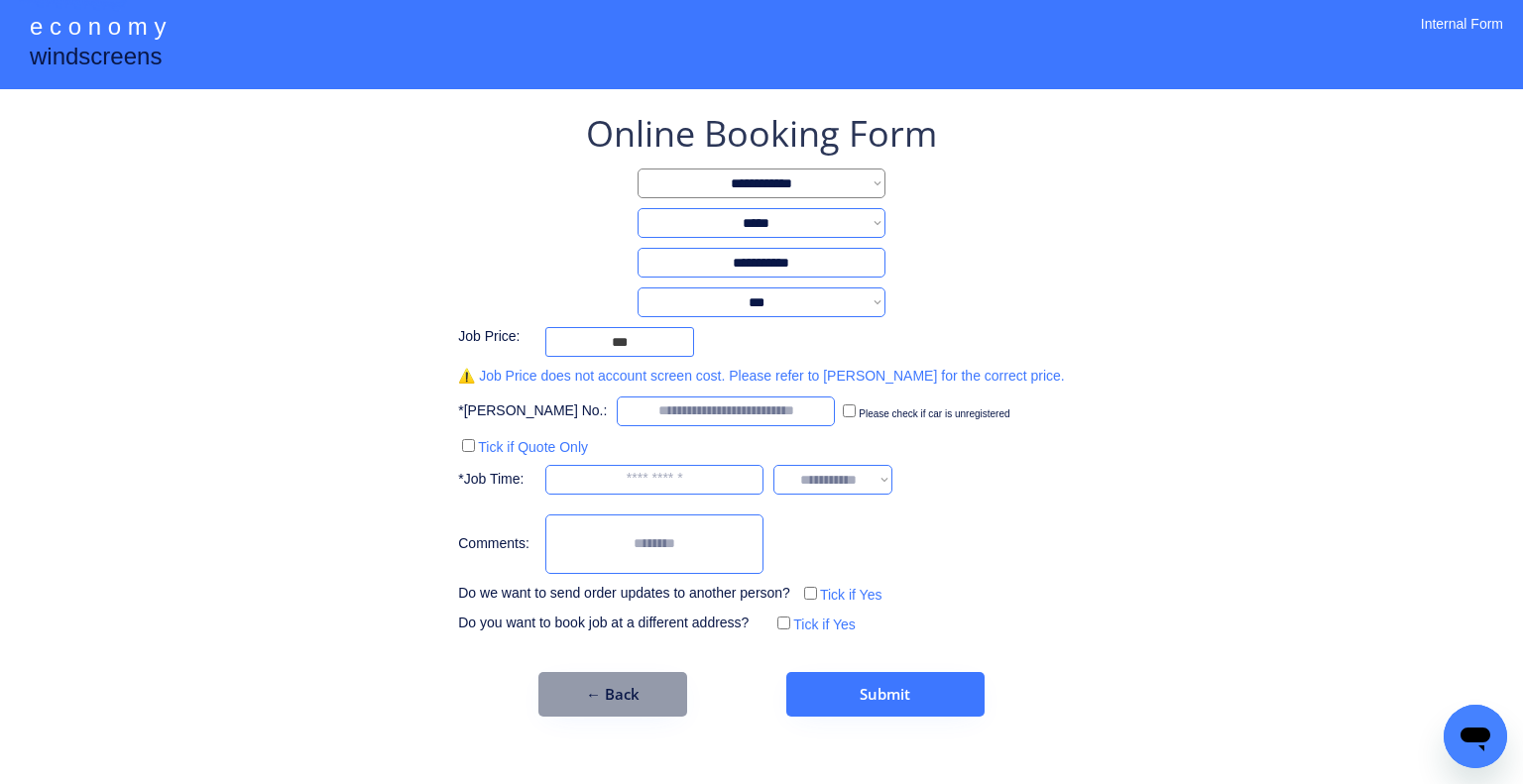click on "**********" at bounding box center [762, 302] 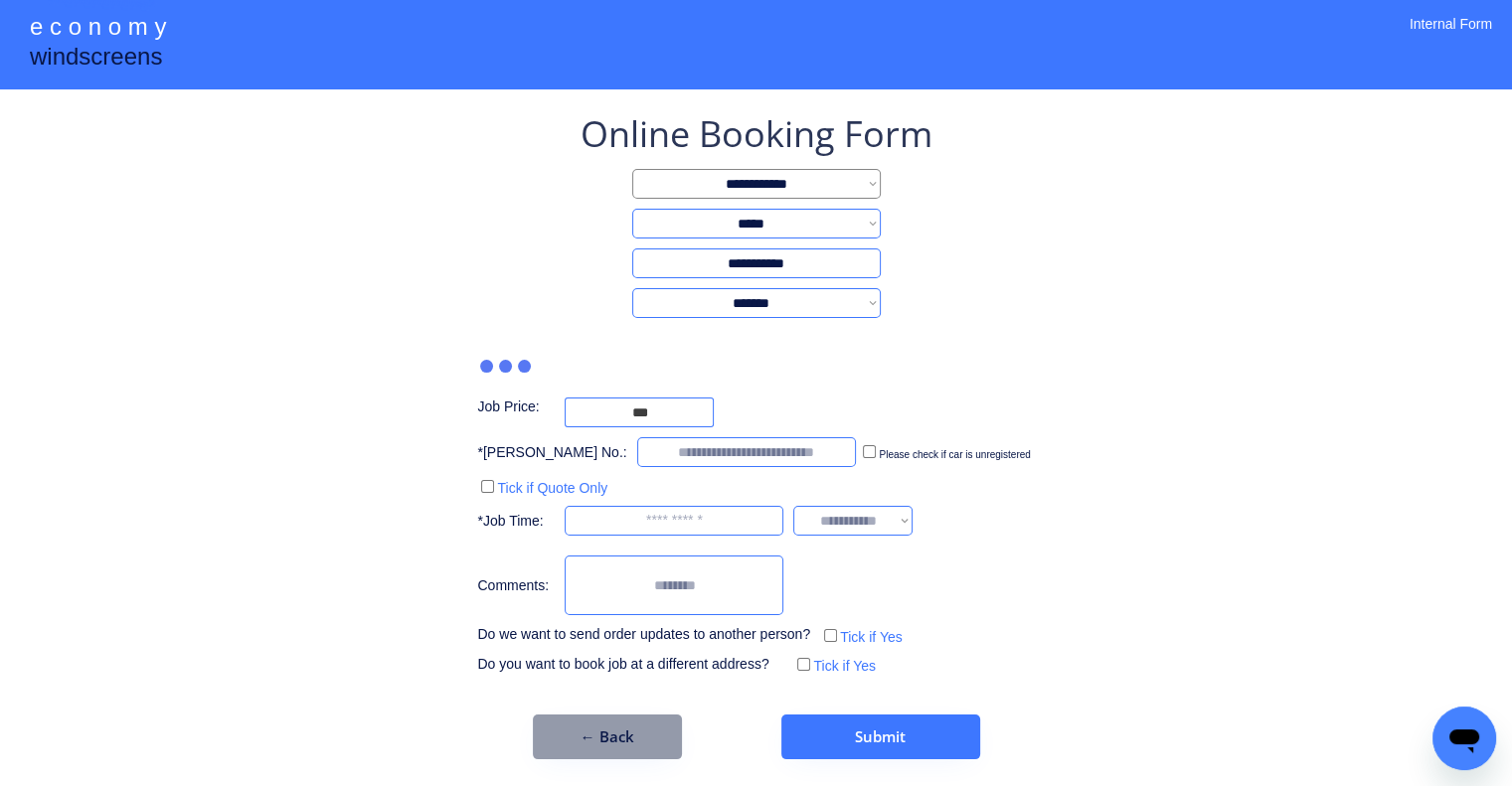 click on "**********" at bounding box center [756, 303] 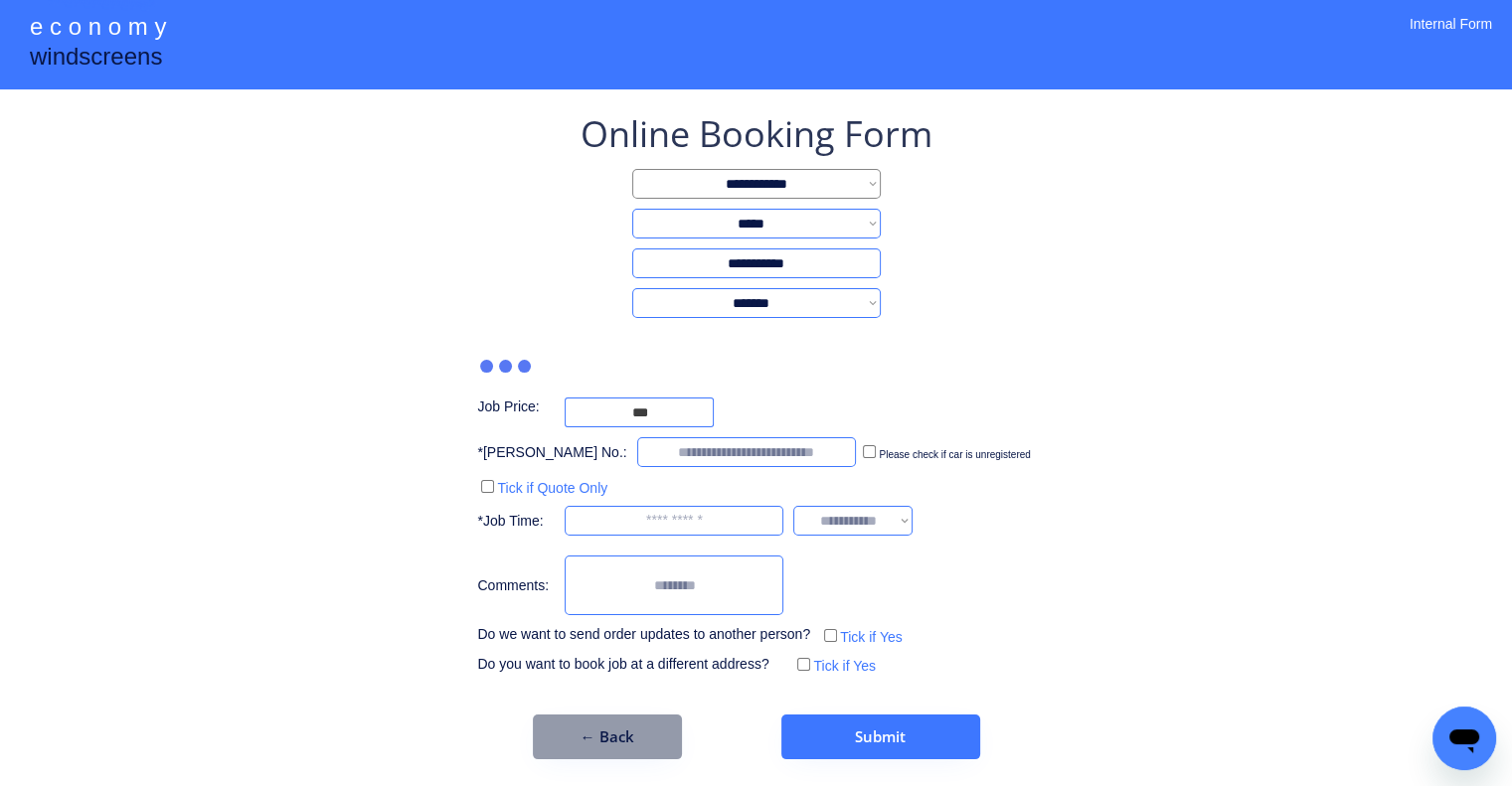 click on "**********" at bounding box center [756, 434] 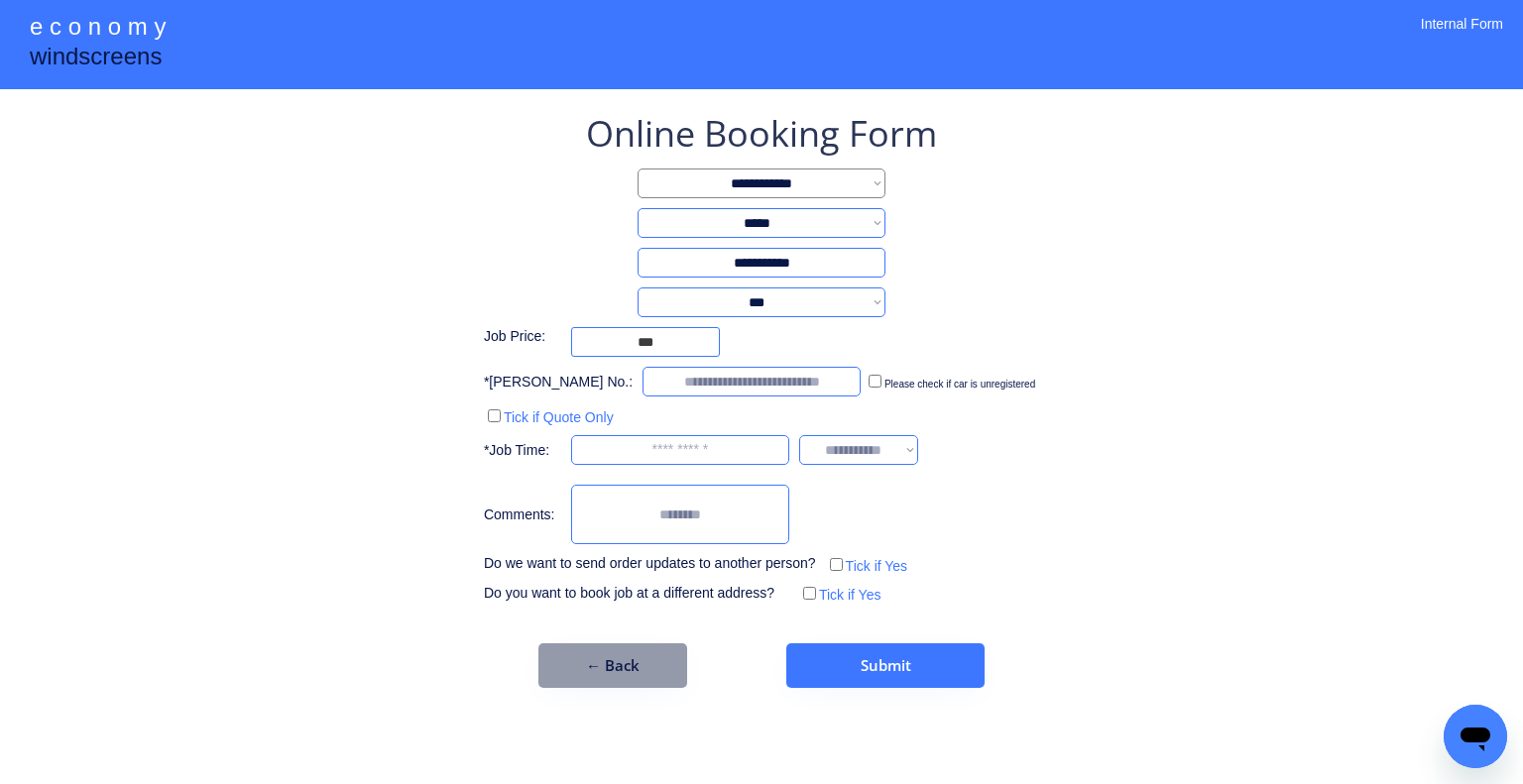 drag, startPoint x: 854, startPoint y: 302, endPoint x: 853, endPoint y: 312, distance: 10.049876 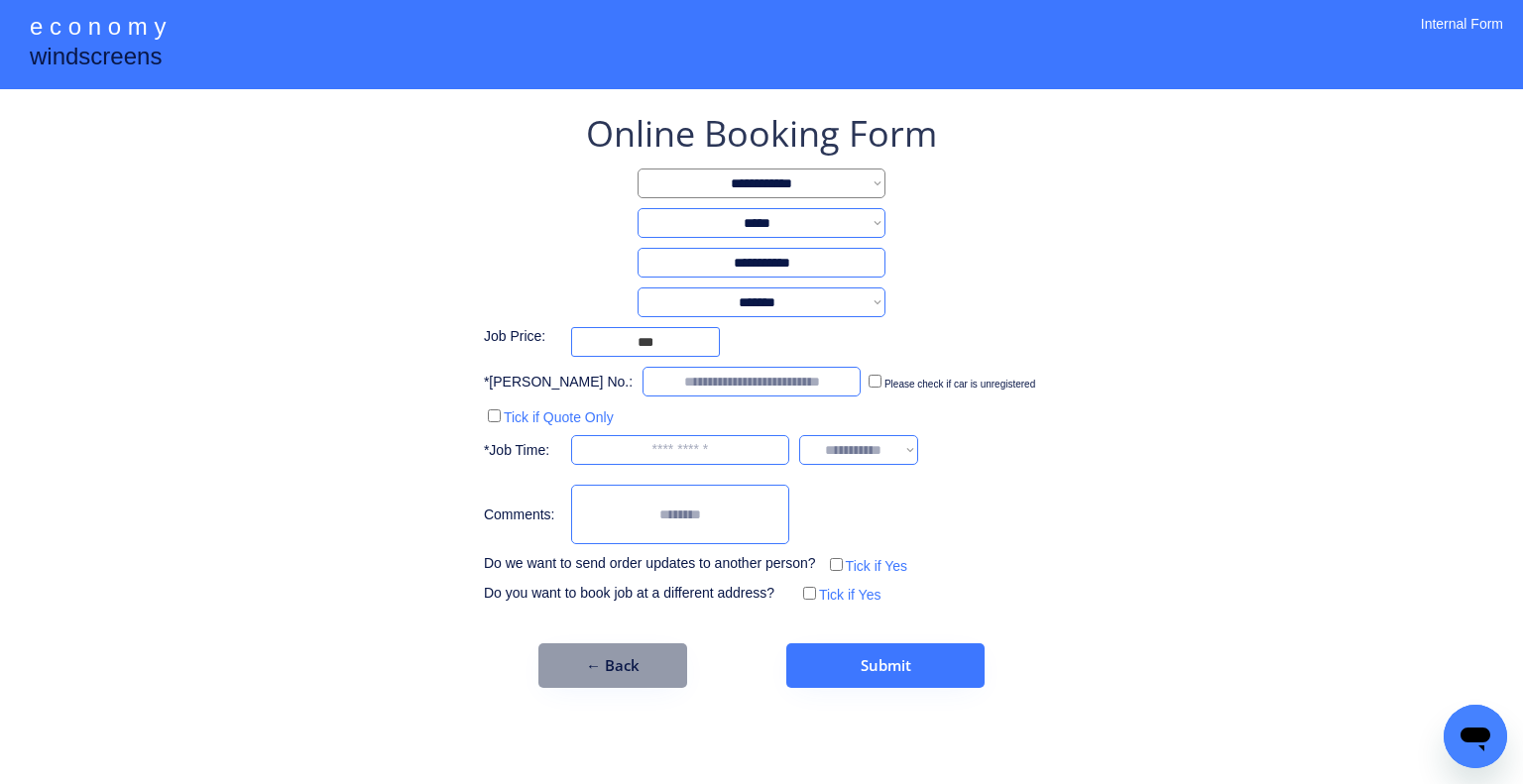 click on "**********" at bounding box center (762, 302) 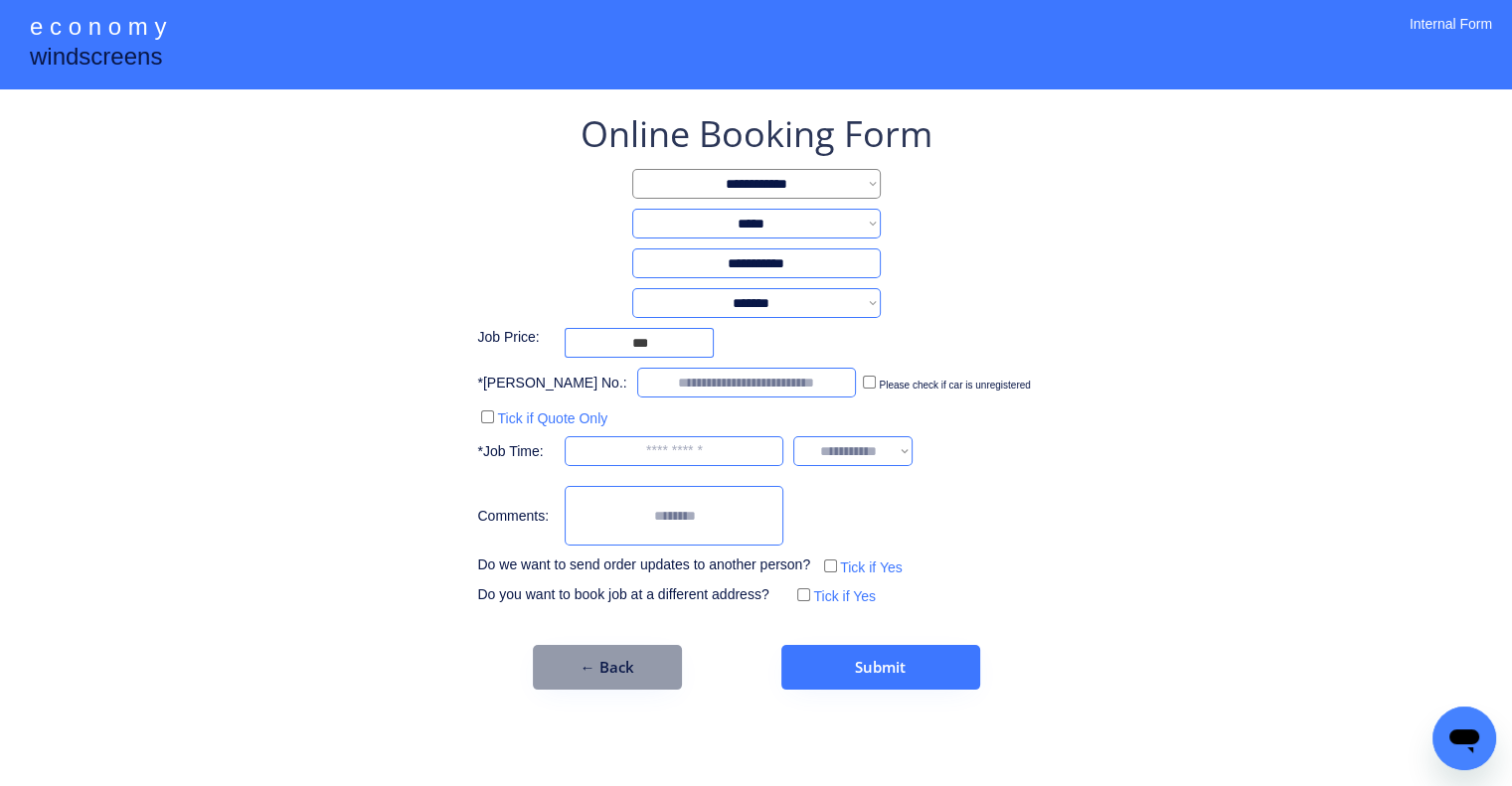 click on "**********" at bounding box center (756, 399) 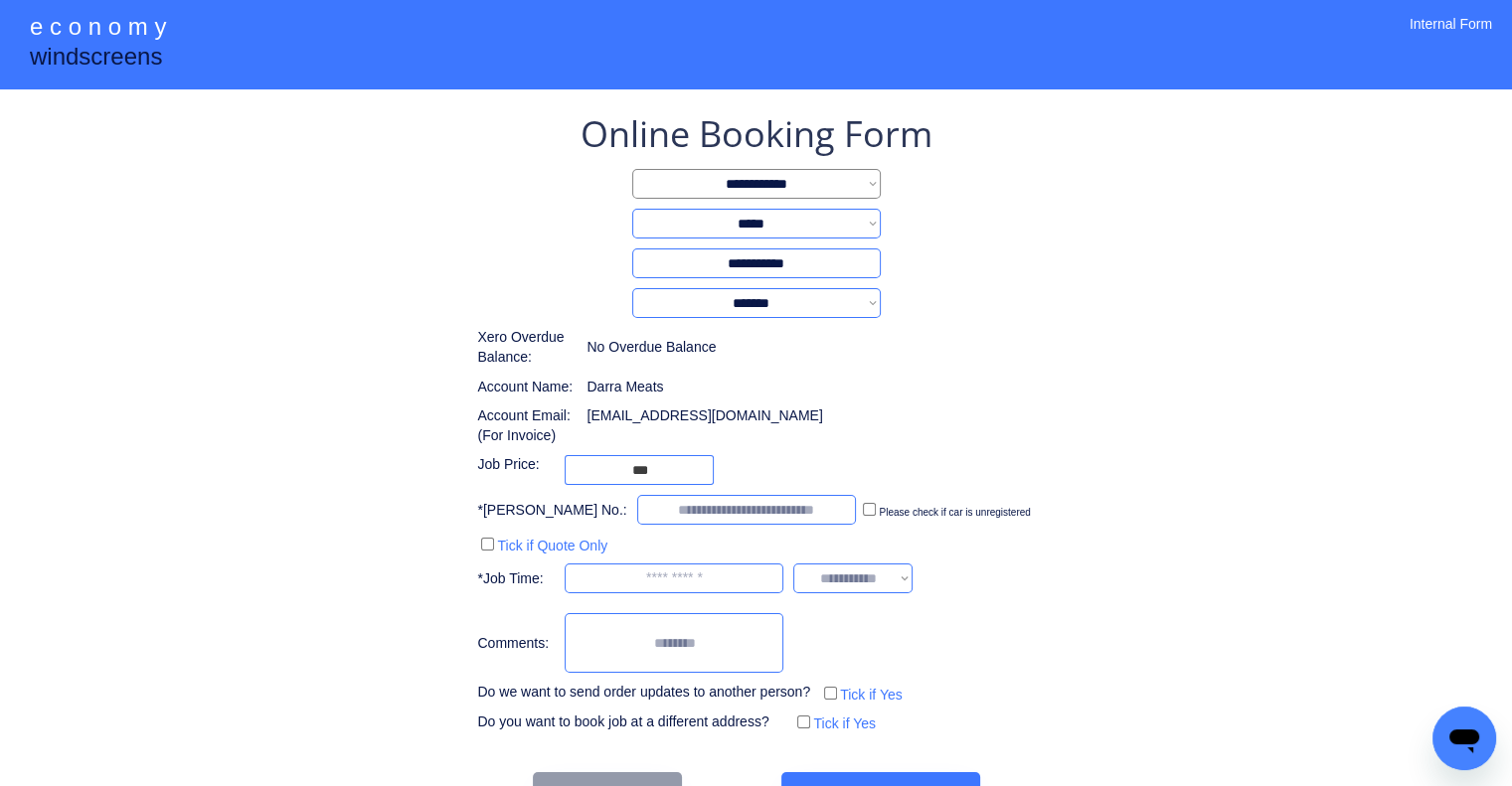 click on "**********" at bounding box center [756, 423] 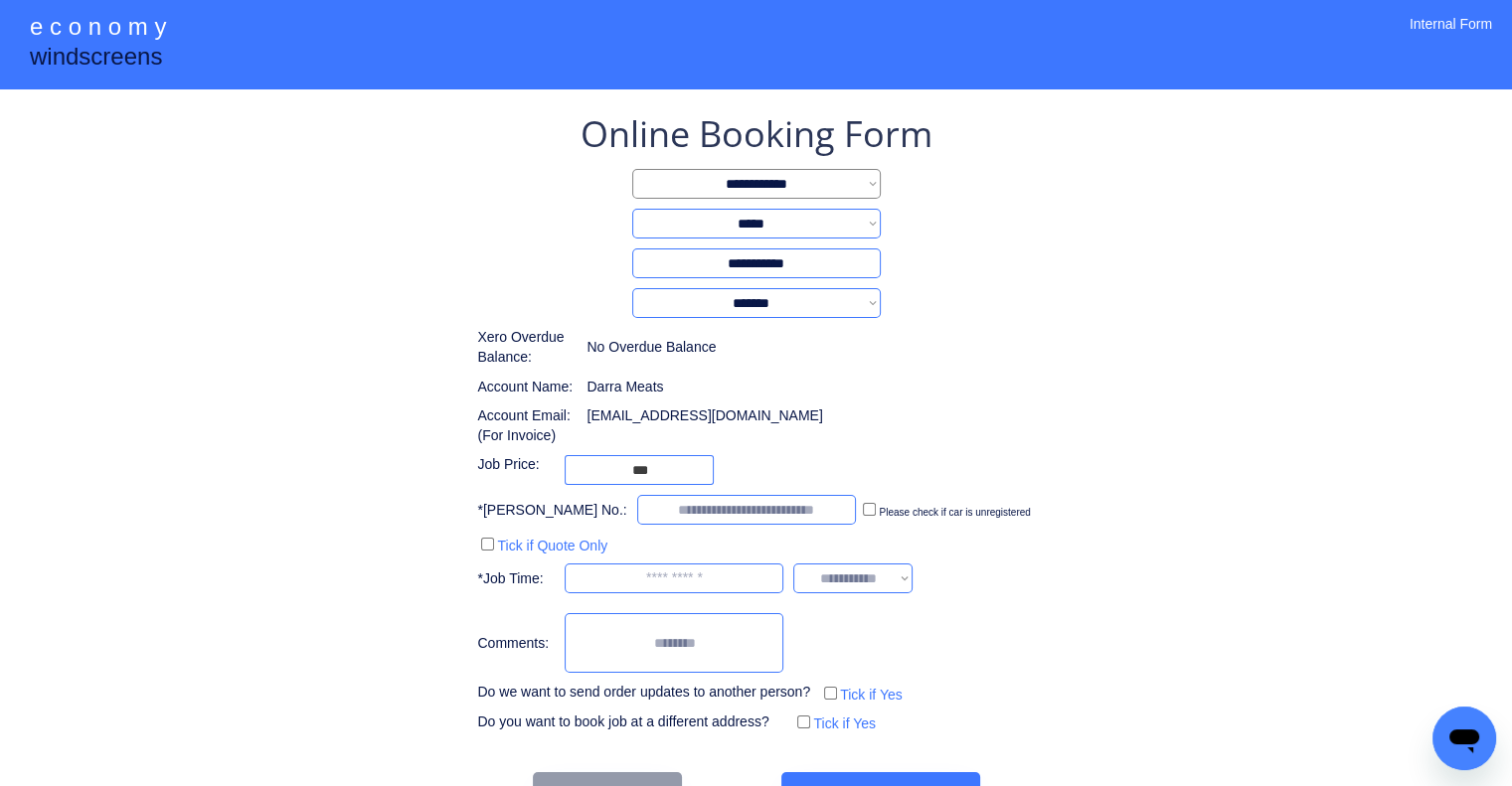click on "**********" at bounding box center (756, 463) 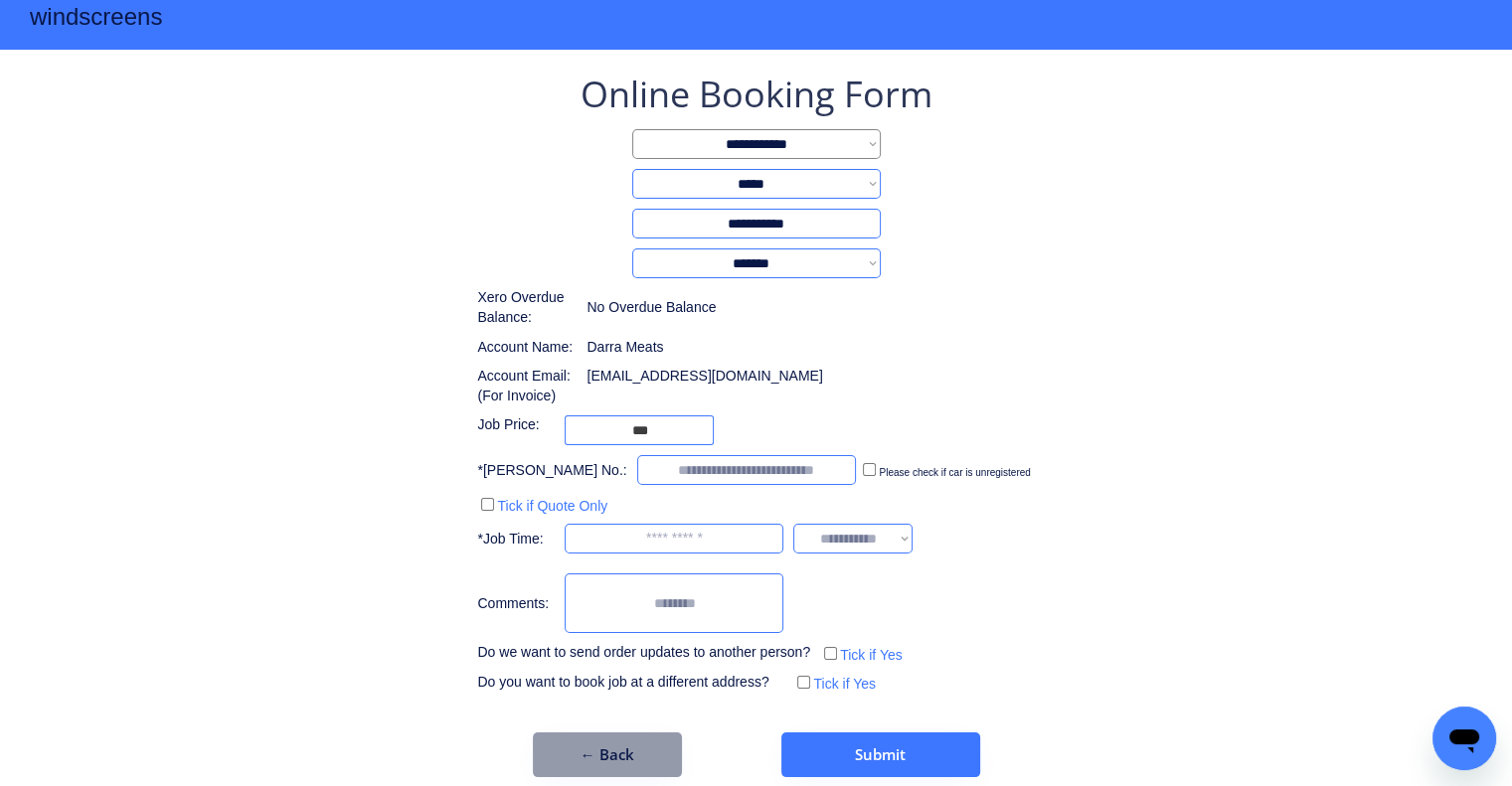 scroll, scrollTop: 60, scrollLeft: 0, axis: vertical 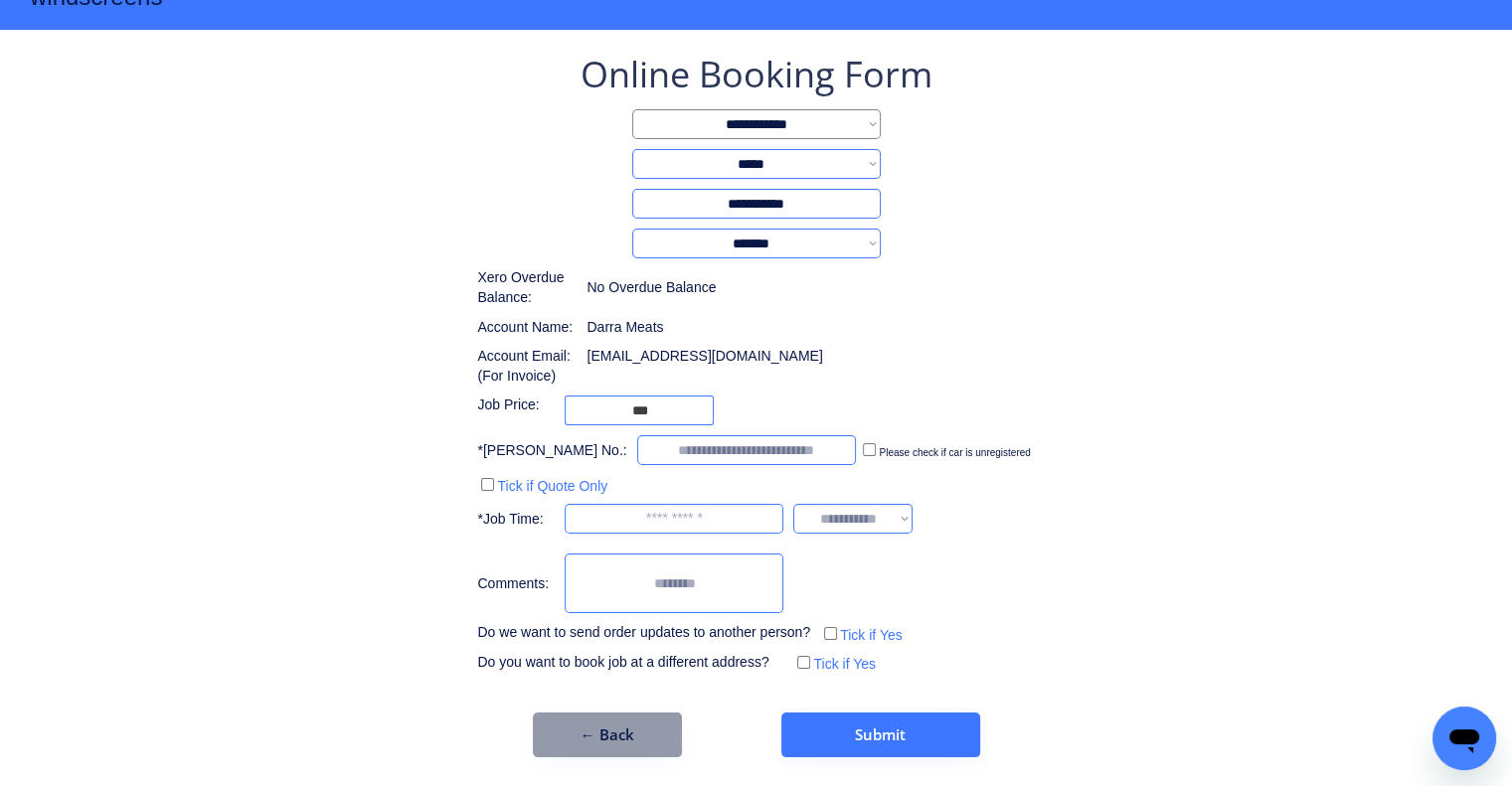 click on "**********" at bounding box center (756, 403) 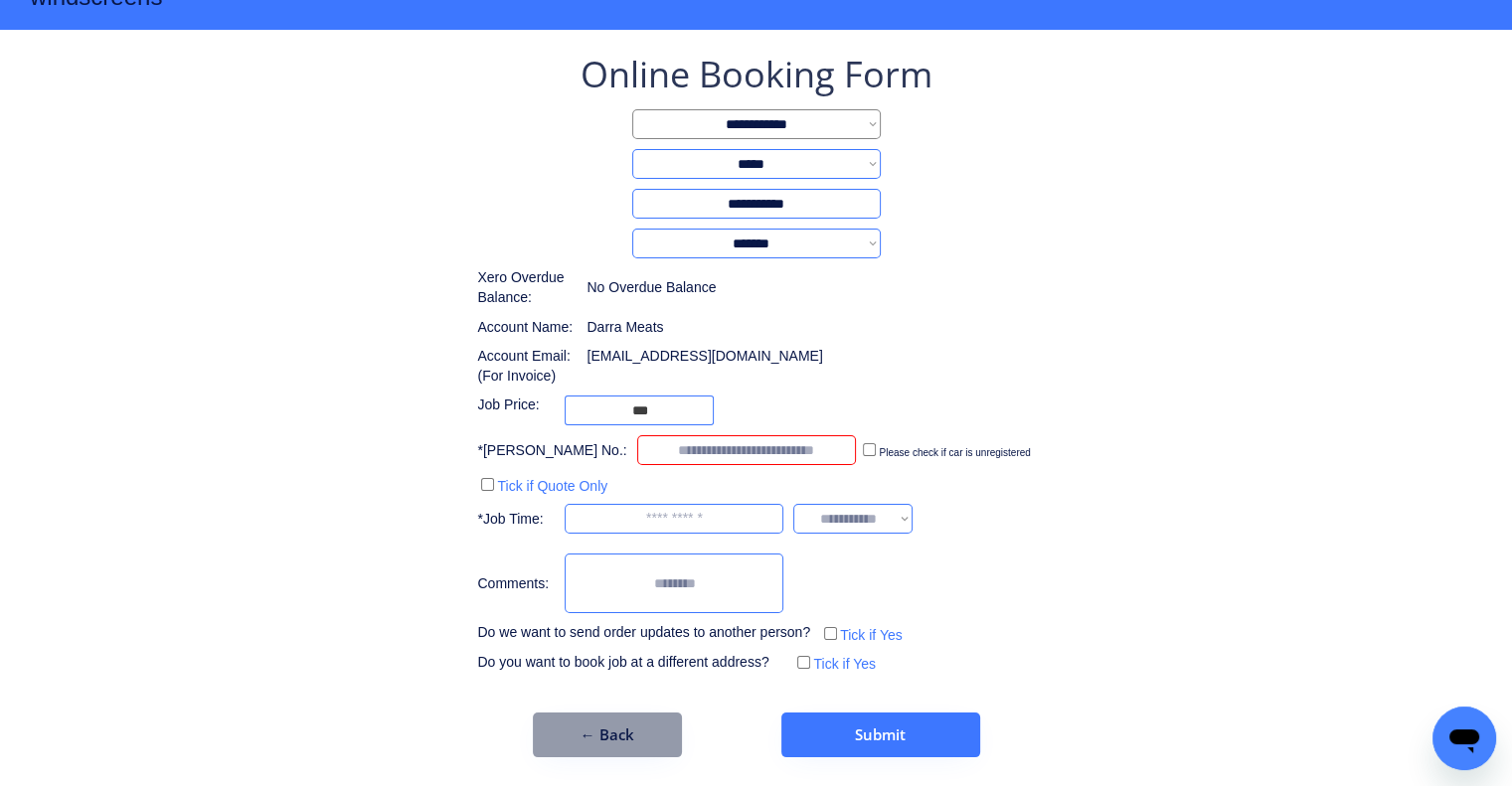 click at bounding box center [747, 450] 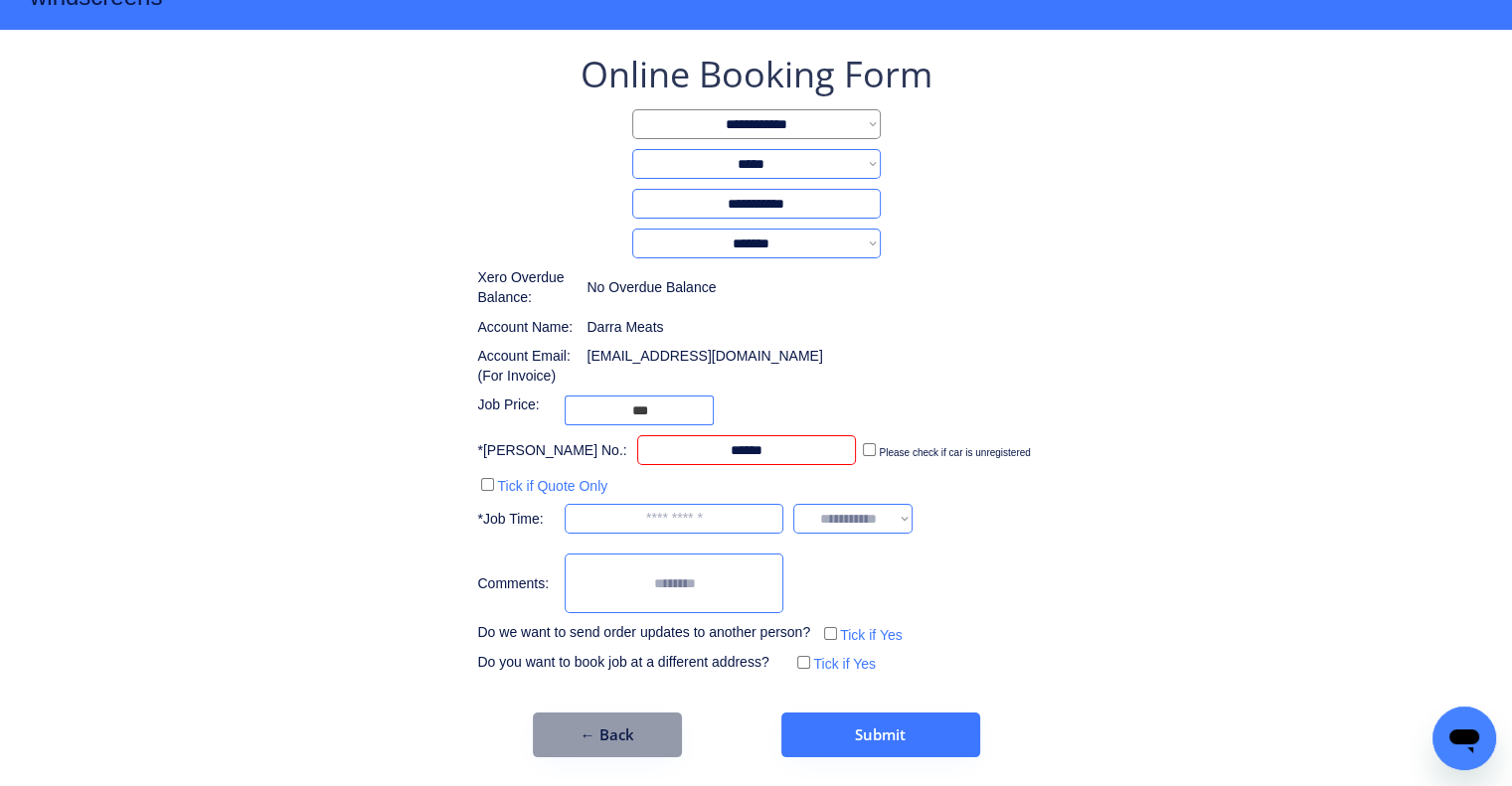 type on "******" 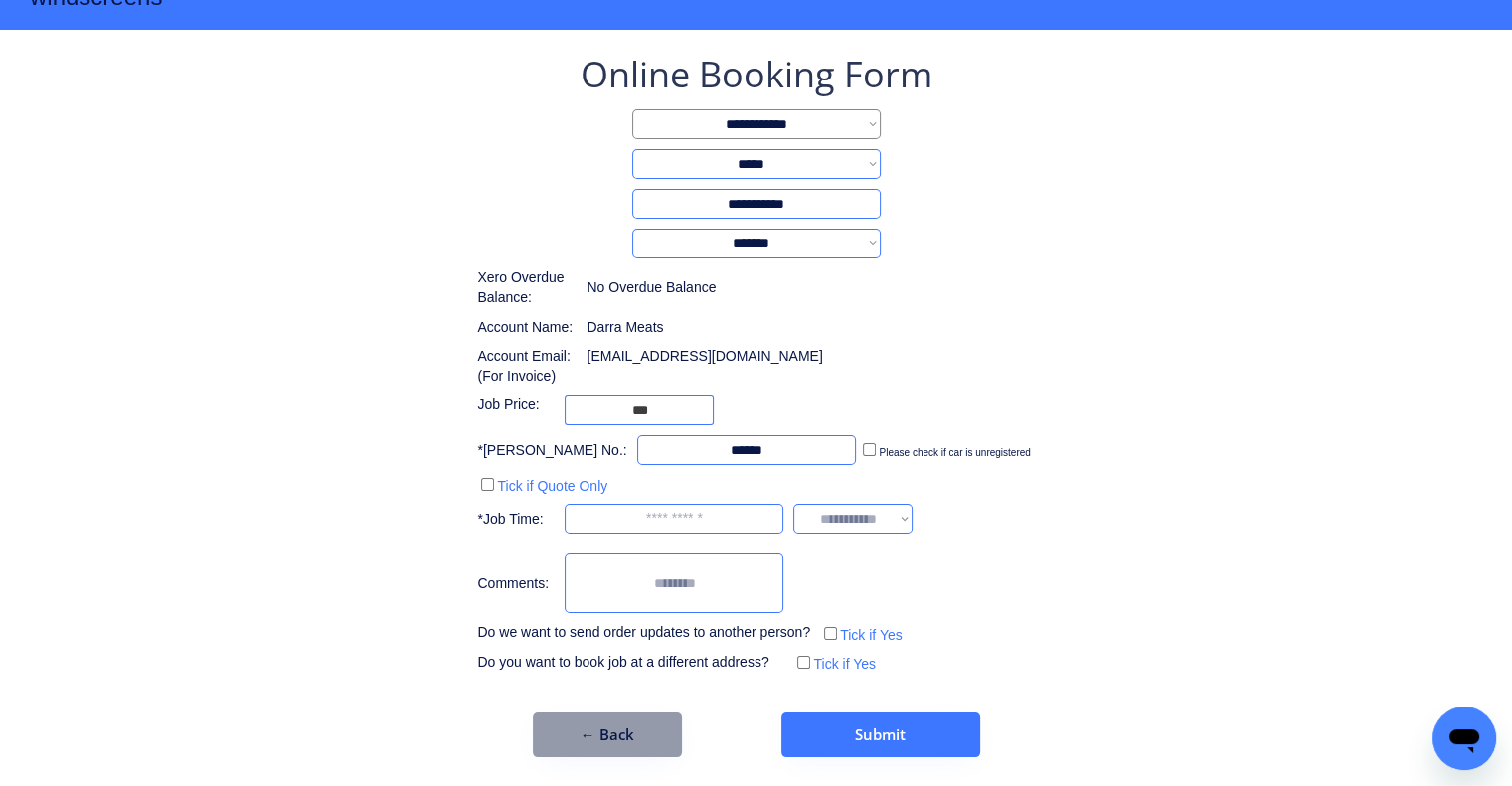drag, startPoint x: 1196, startPoint y: 409, endPoint x: 1081, endPoint y: 435, distance: 117.9025 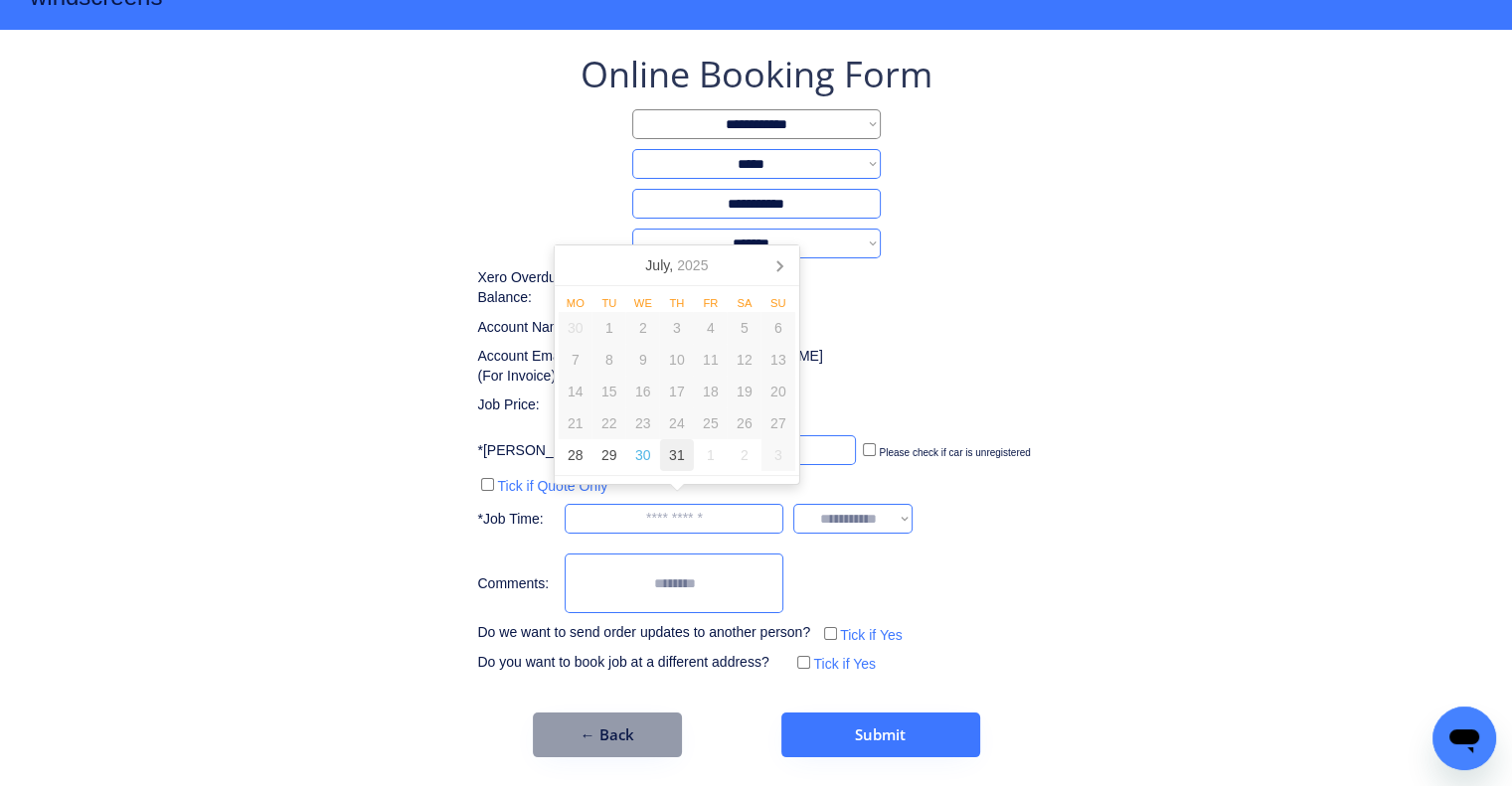 drag, startPoint x: 669, startPoint y: 456, endPoint x: 1115, endPoint y: 389, distance: 451.00443 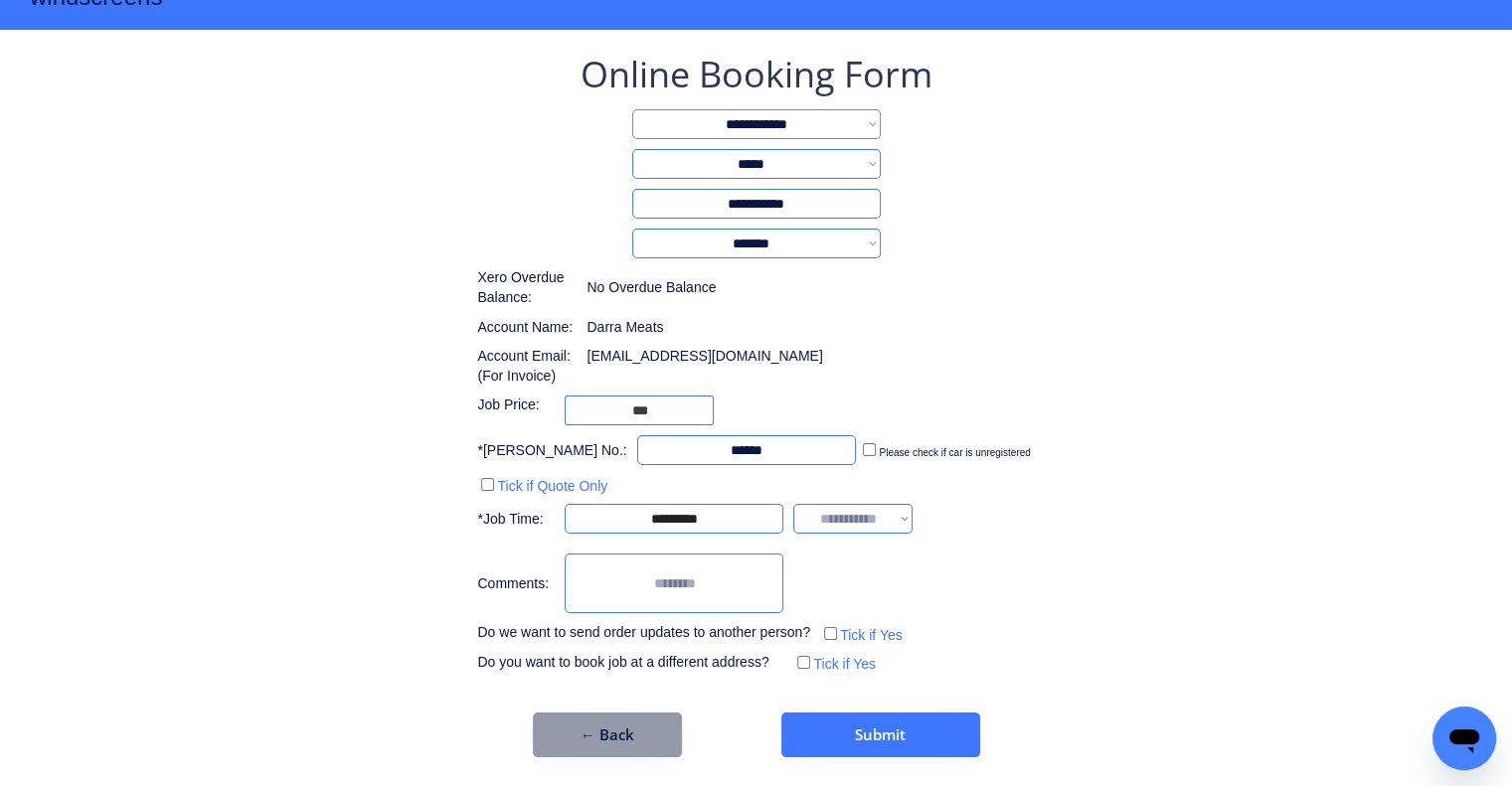 click on "**********" at bounding box center [756, 364] 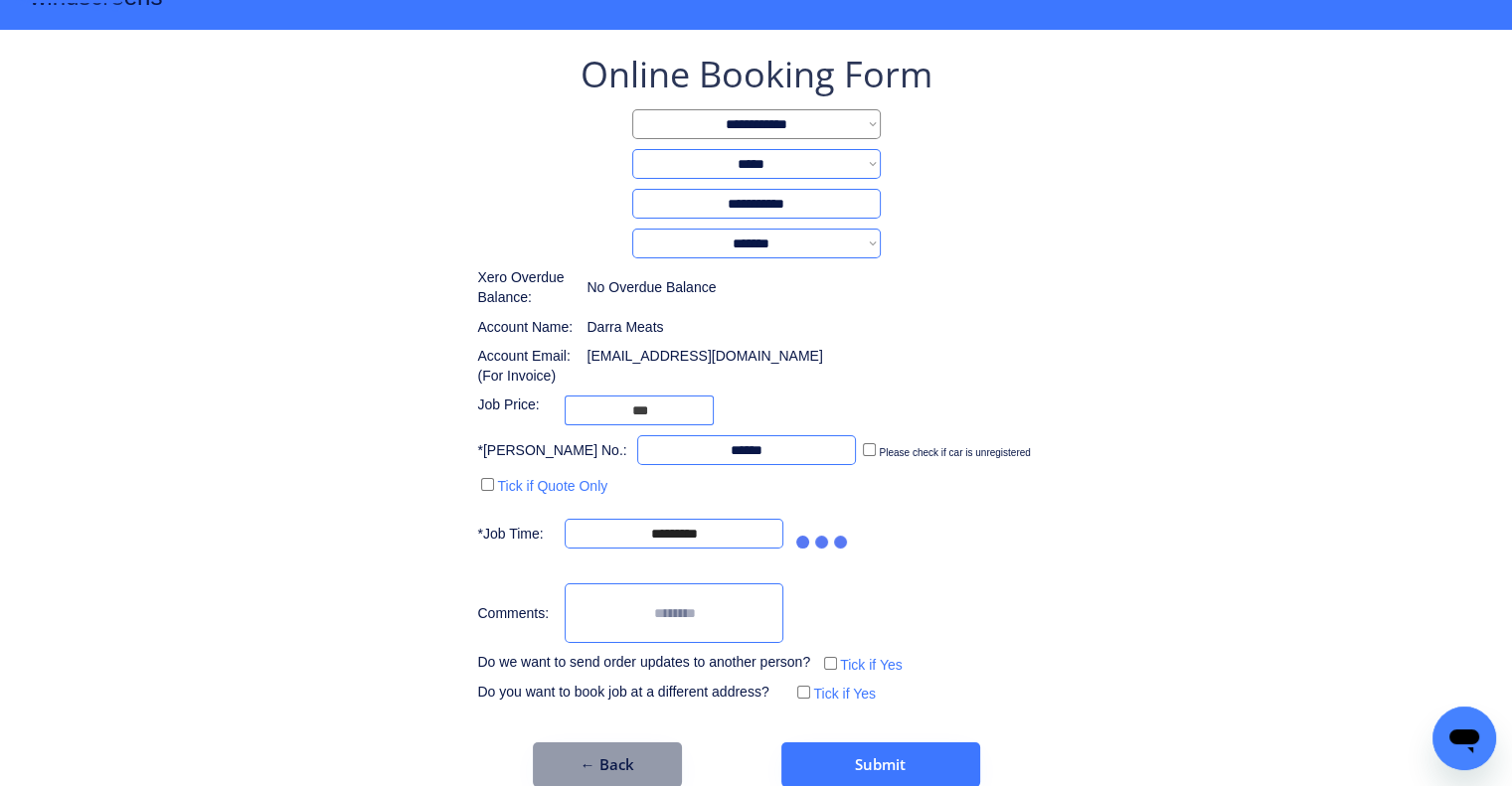 click on "**********" at bounding box center (756, 379) 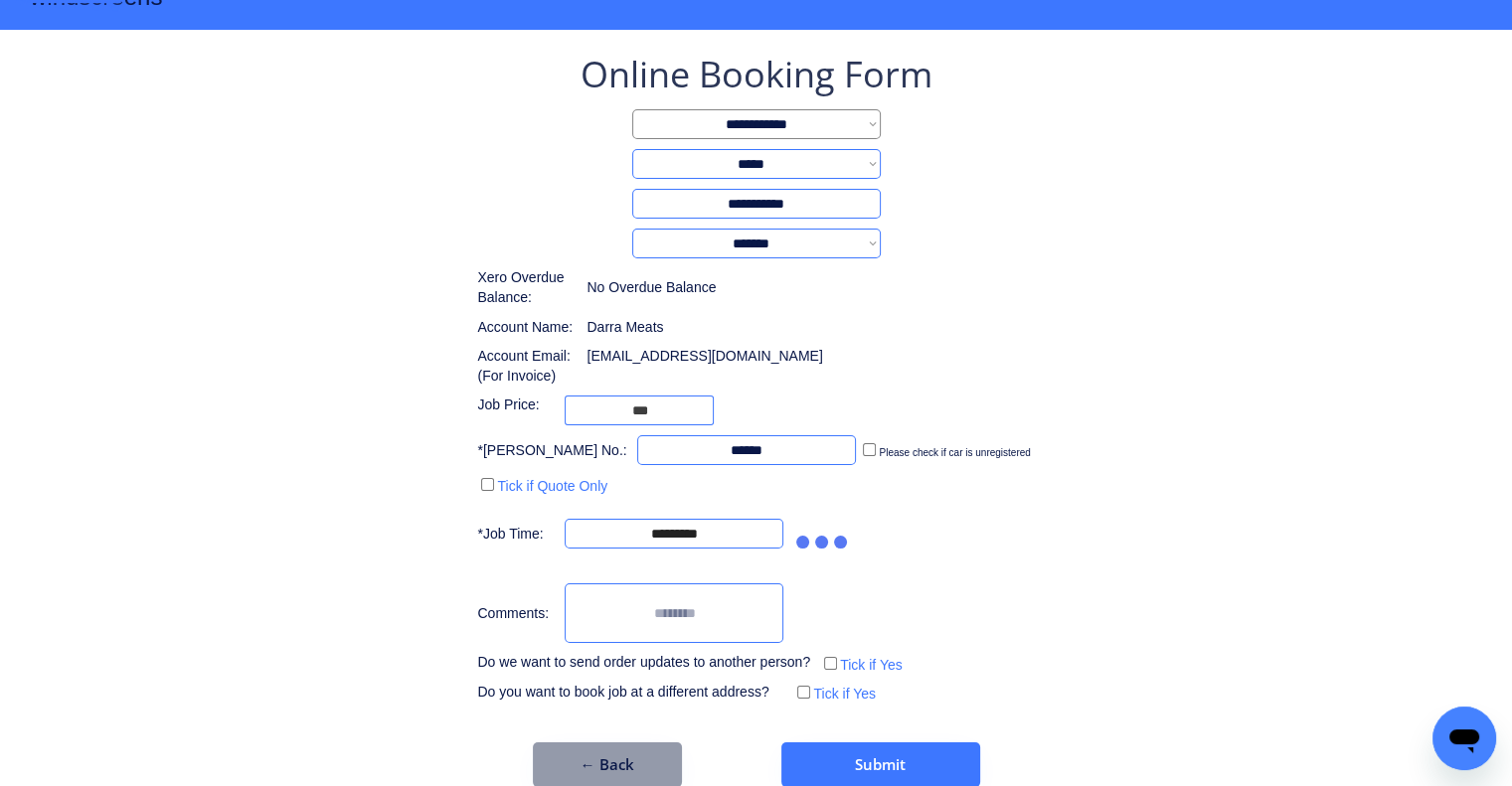 click on "**********" at bounding box center [756, 379] 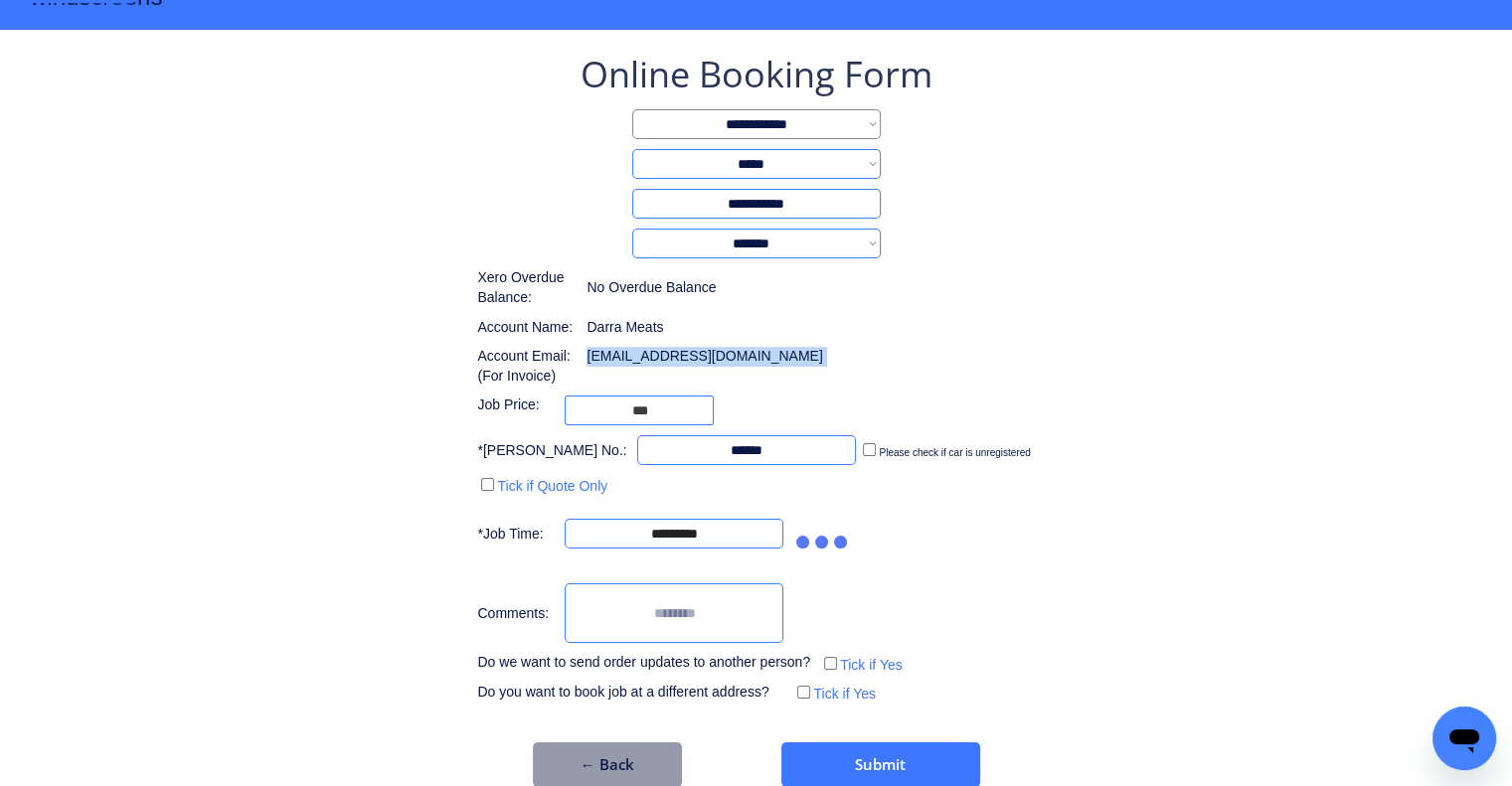 click on "**********" at bounding box center [756, 379] 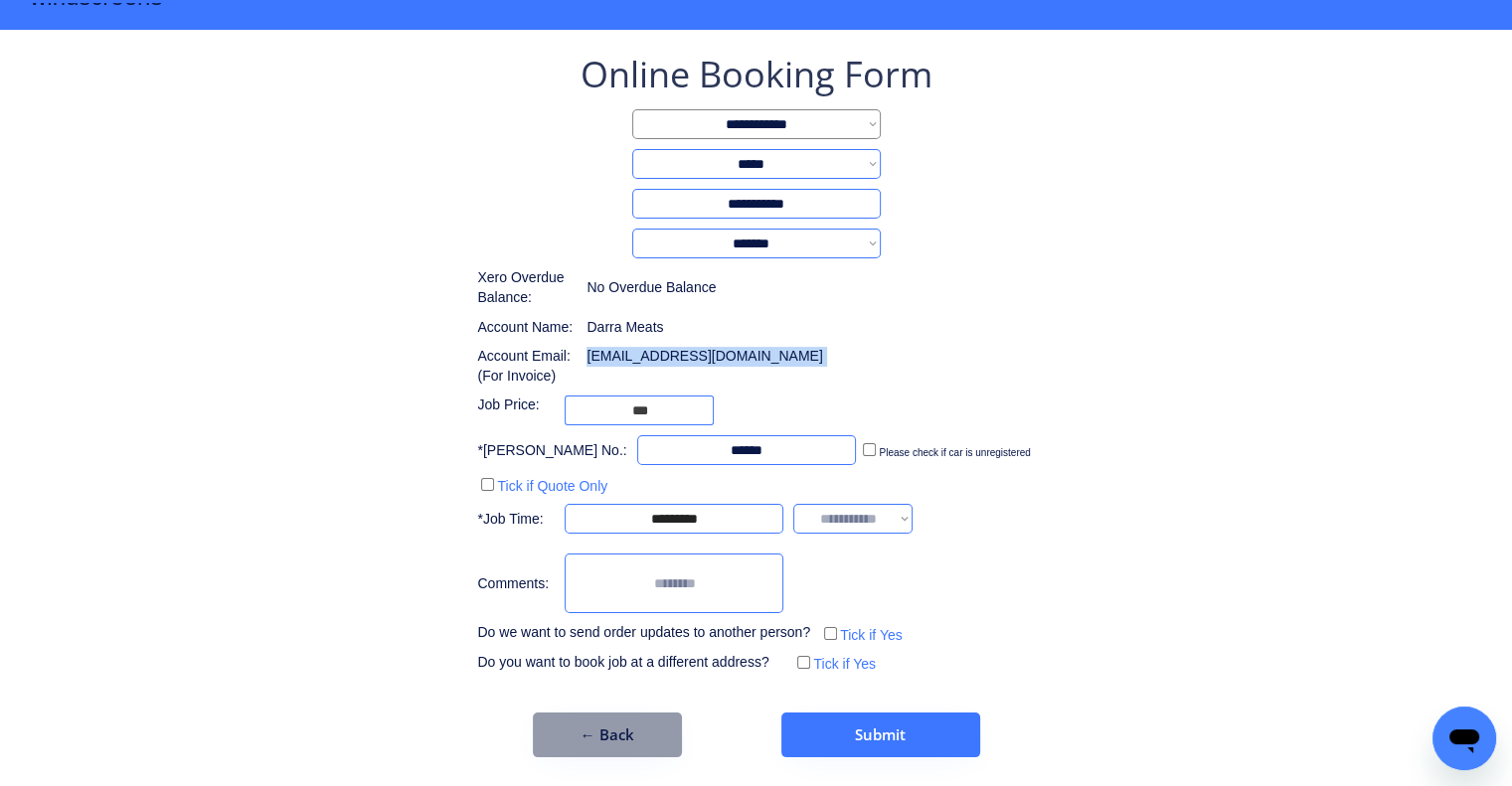 click on "**********" at bounding box center [756, 364] 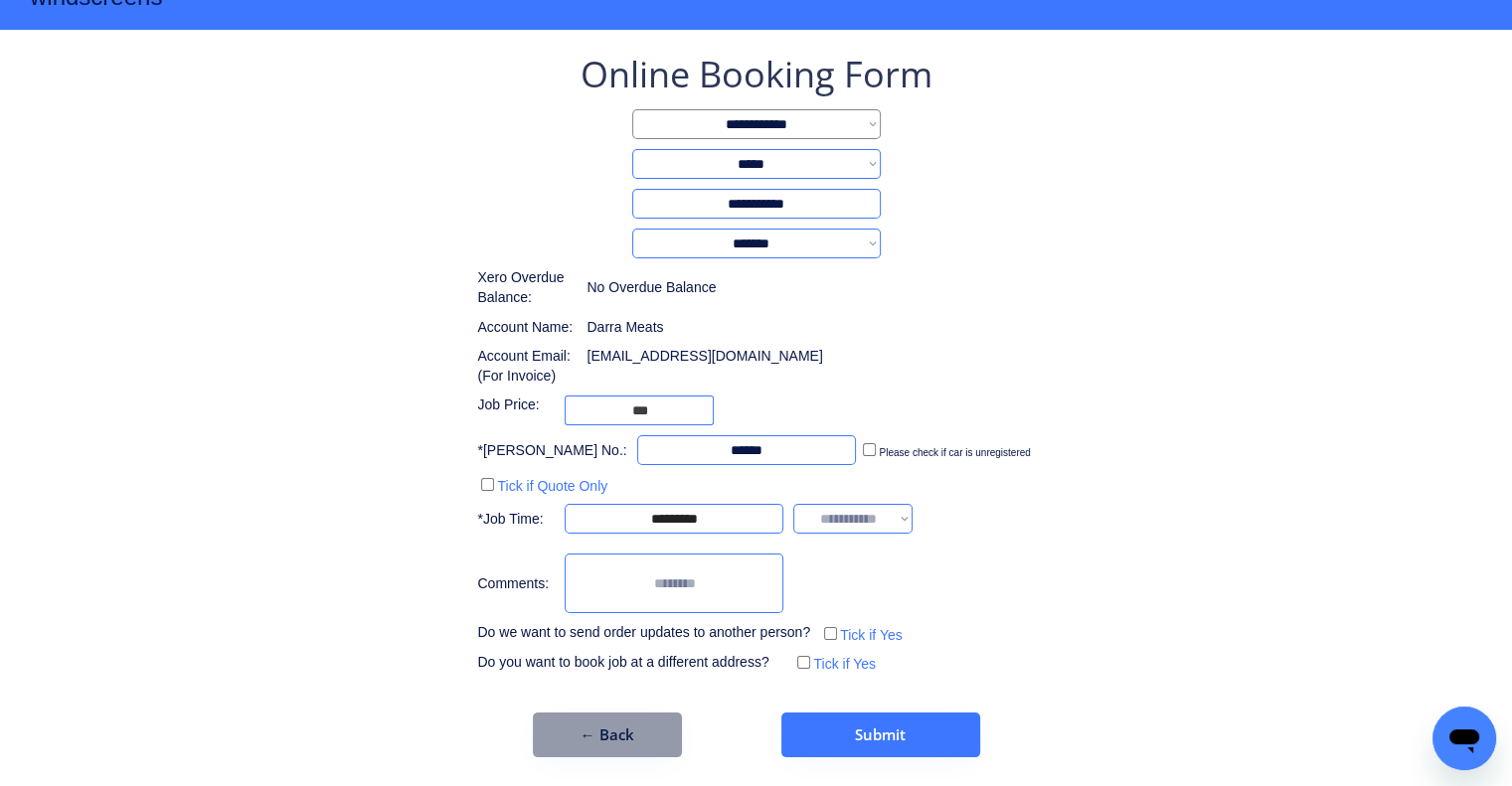 click on "**********" at bounding box center [853, 519] 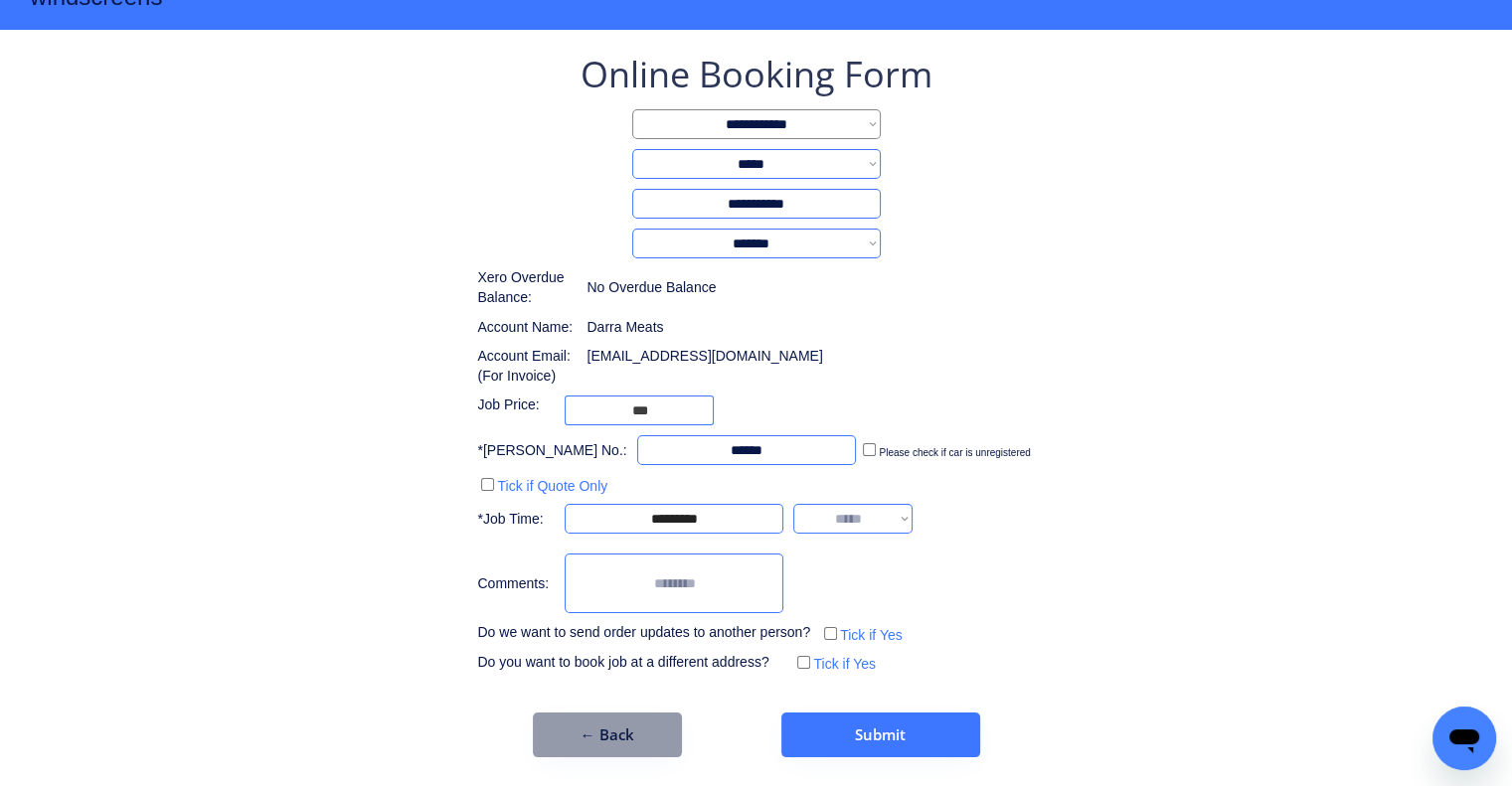 click on "**********" at bounding box center [853, 519] 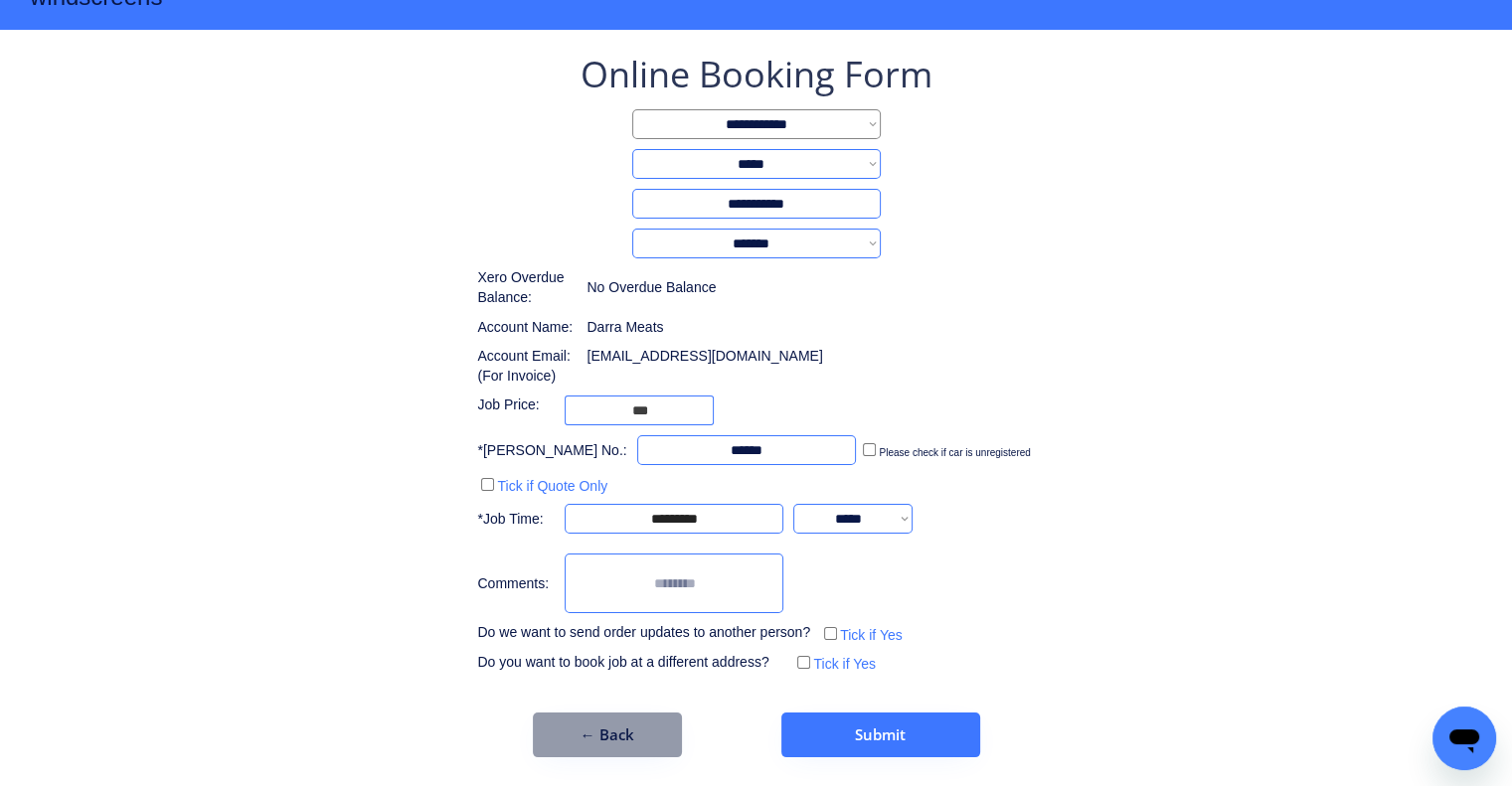 click on "**********" at bounding box center (756, 364) 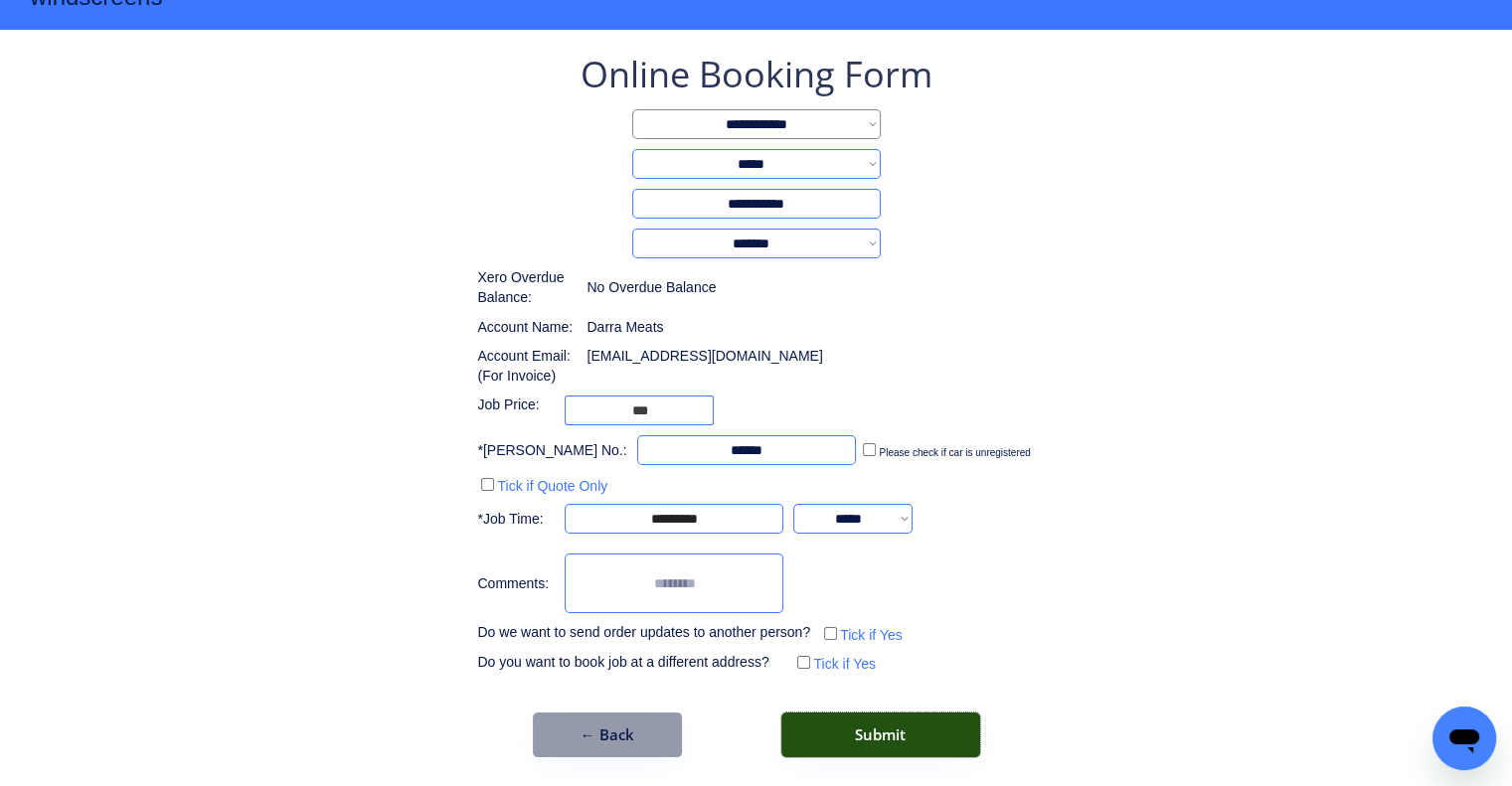 click on "Submit" at bounding box center [881, 734] 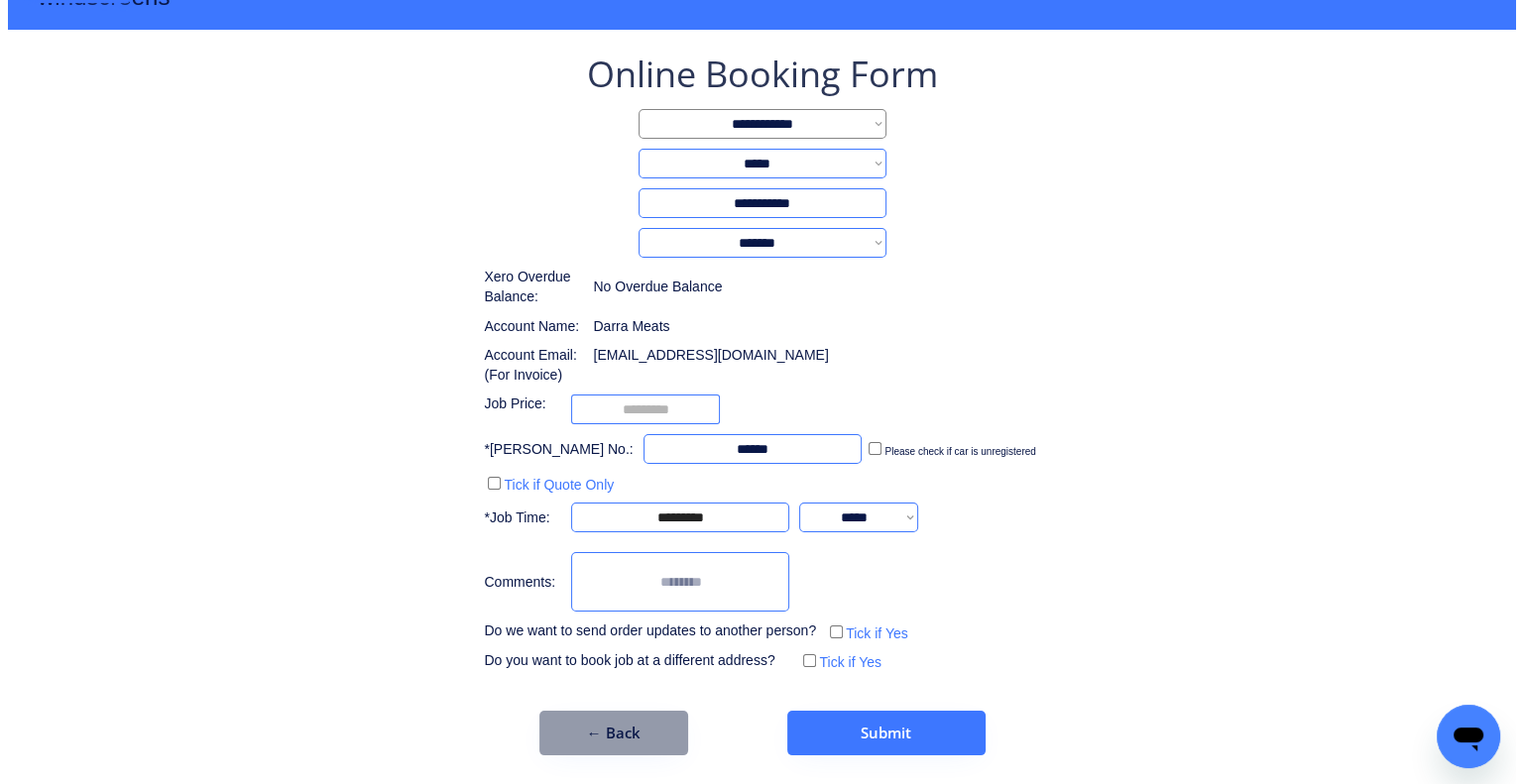 scroll, scrollTop: 0, scrollLeft: 0, axis: both 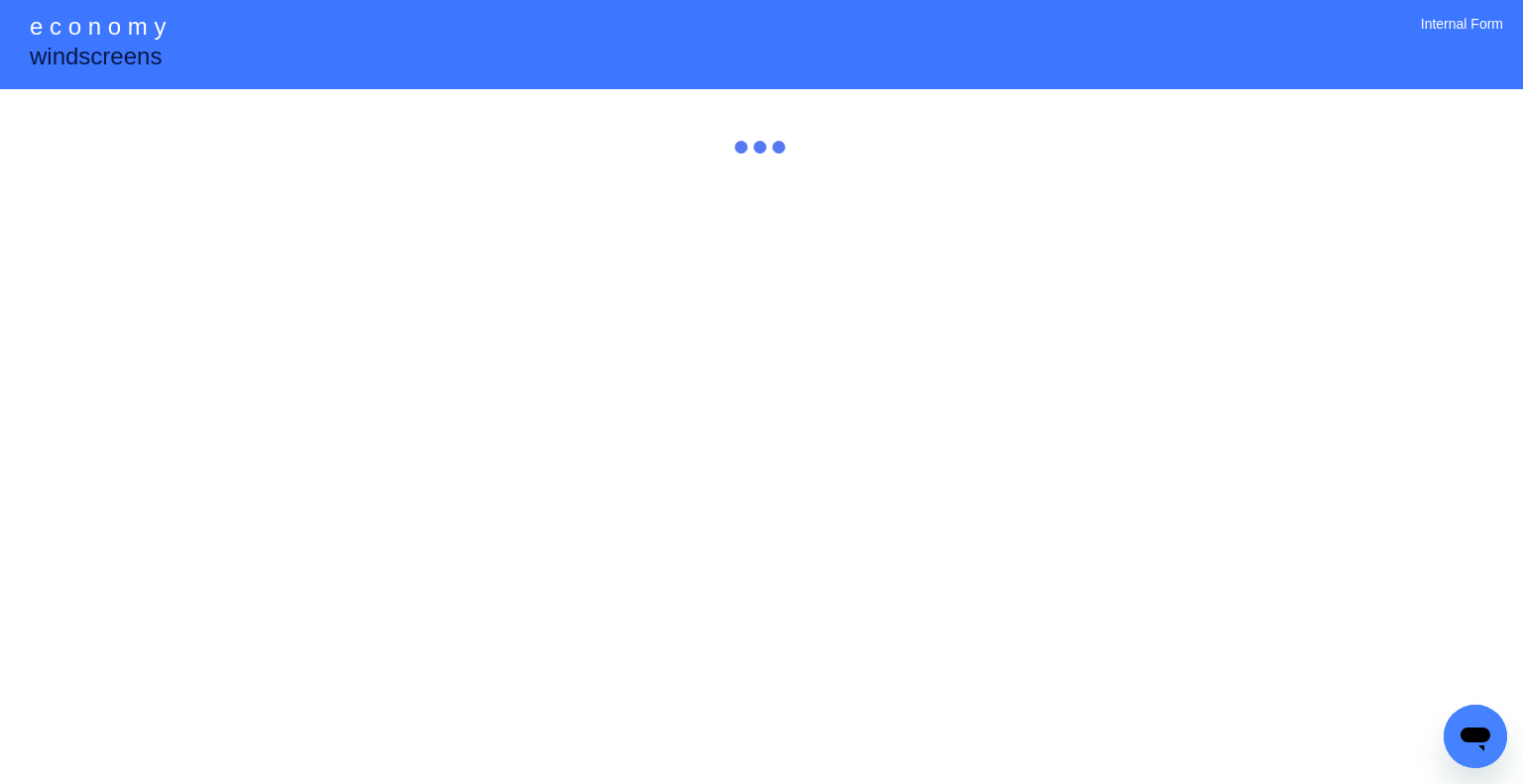 click on "**********" at bounding box center (762, 392) 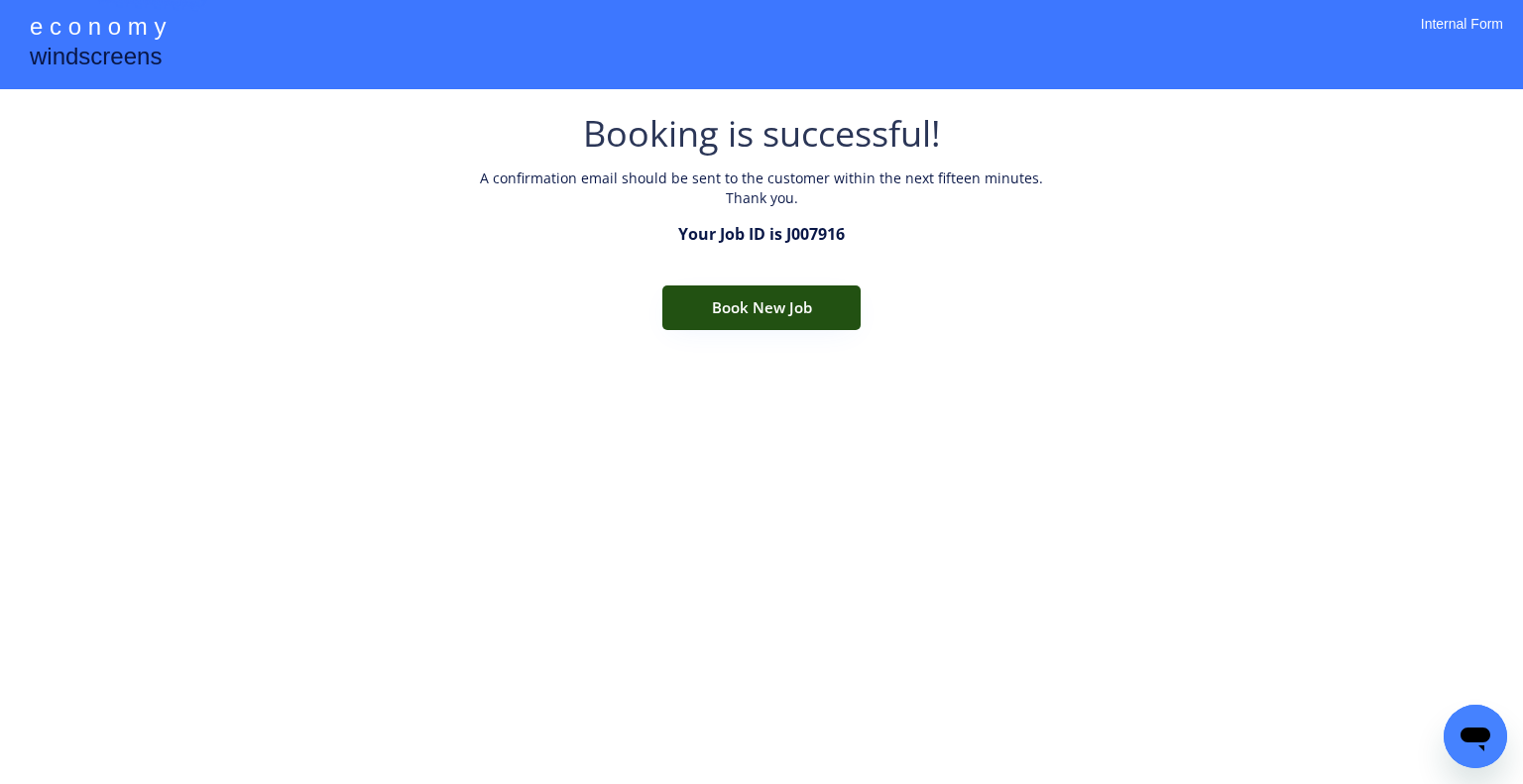 click on "Book New Job" at bounding box center [762, 307] 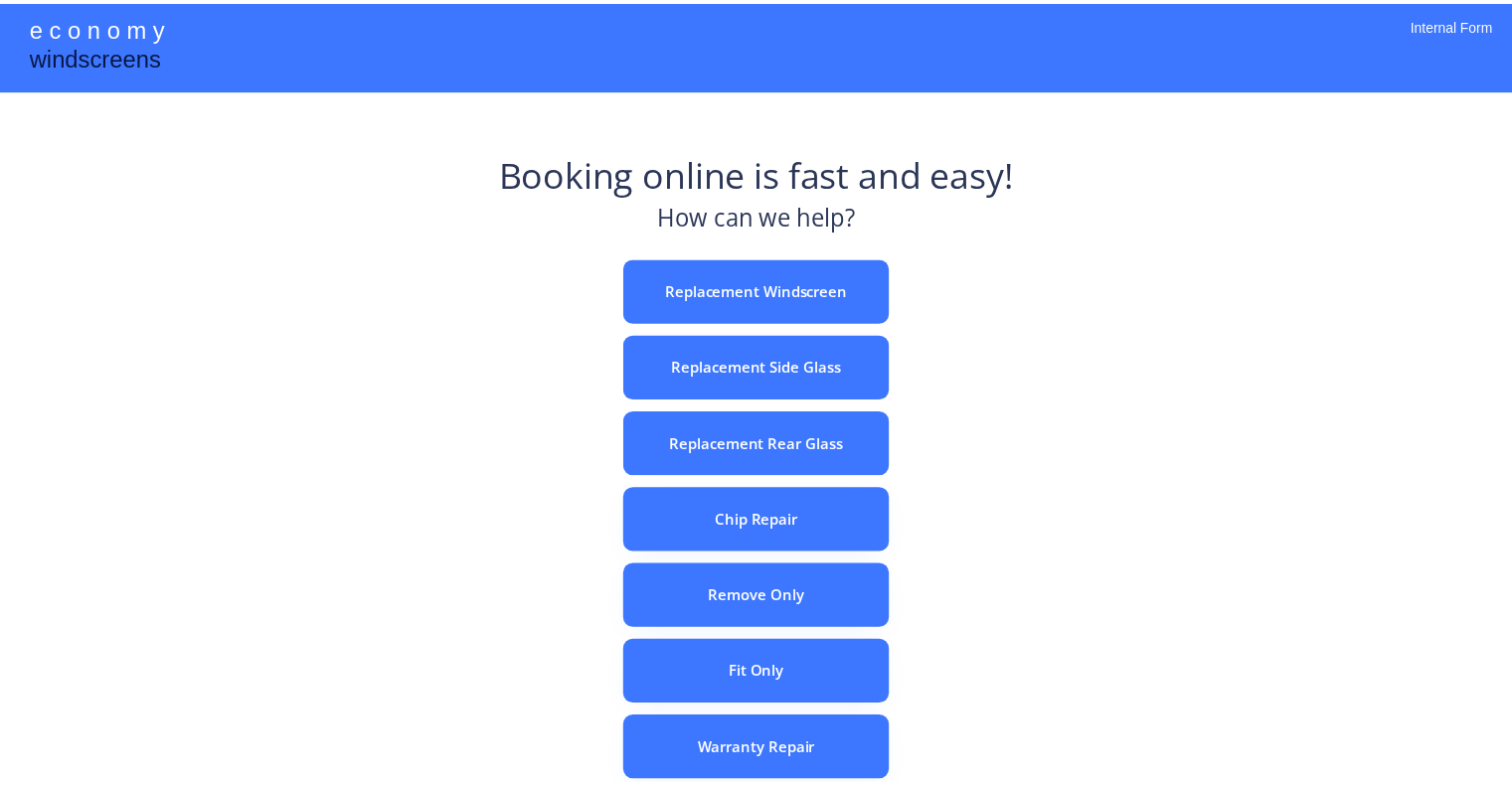 scroll, scrollTop: 0, scrollLeft: 0, axis: both 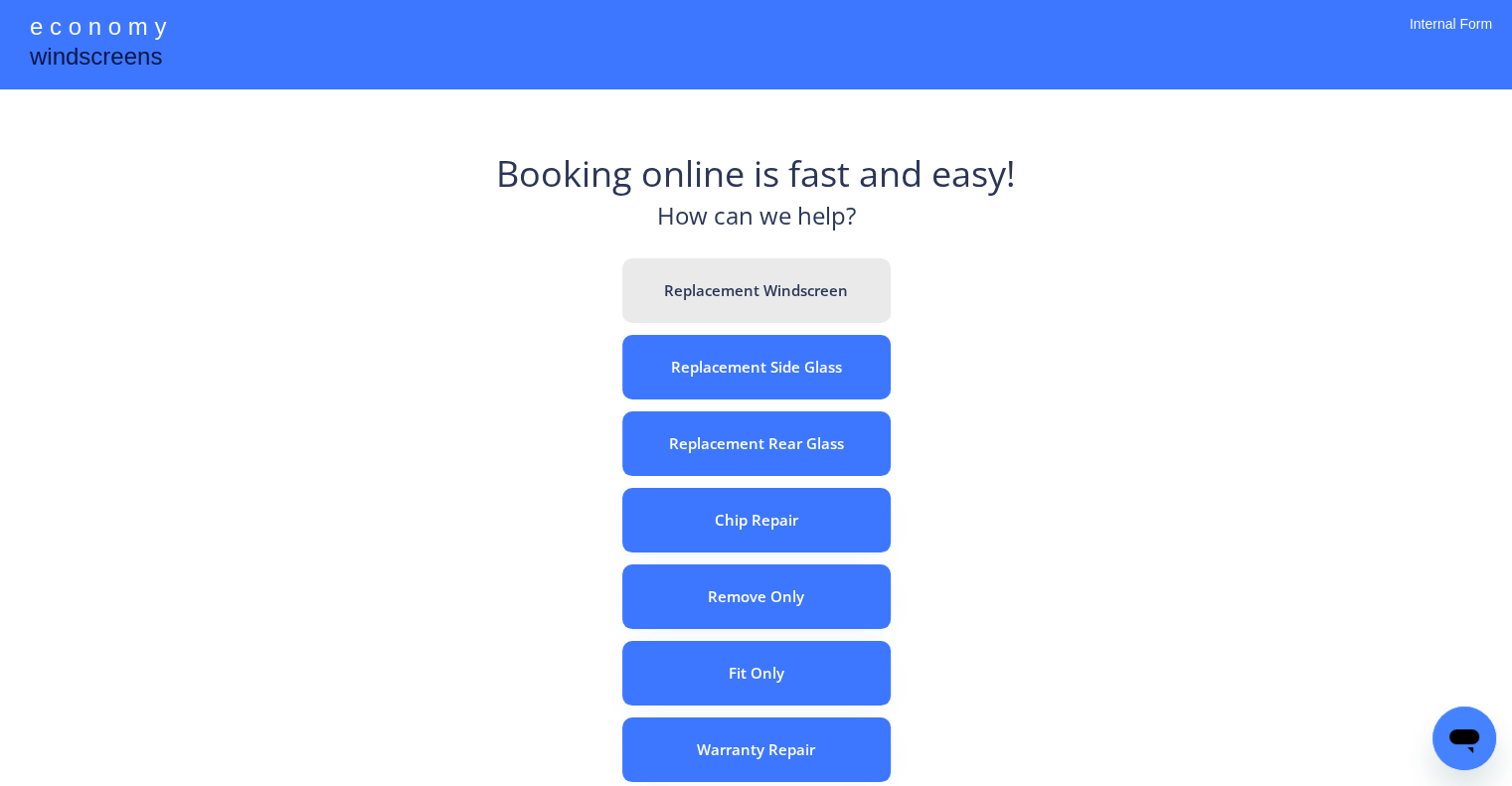 click on "Replacement Windscreen" at bounding box center (756, 290) 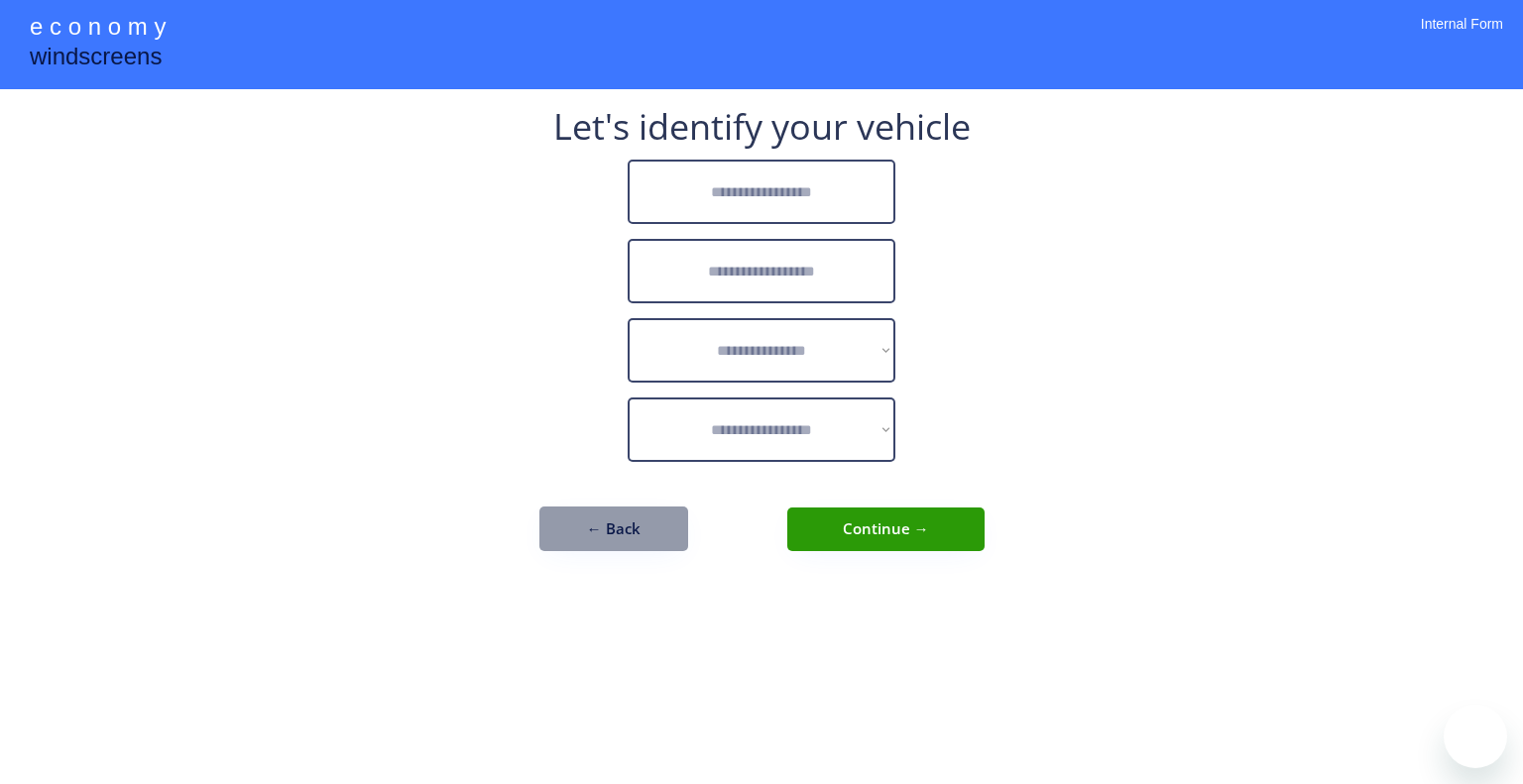scroll, scrollTop: 0, scrollLeft: 0, axis: both 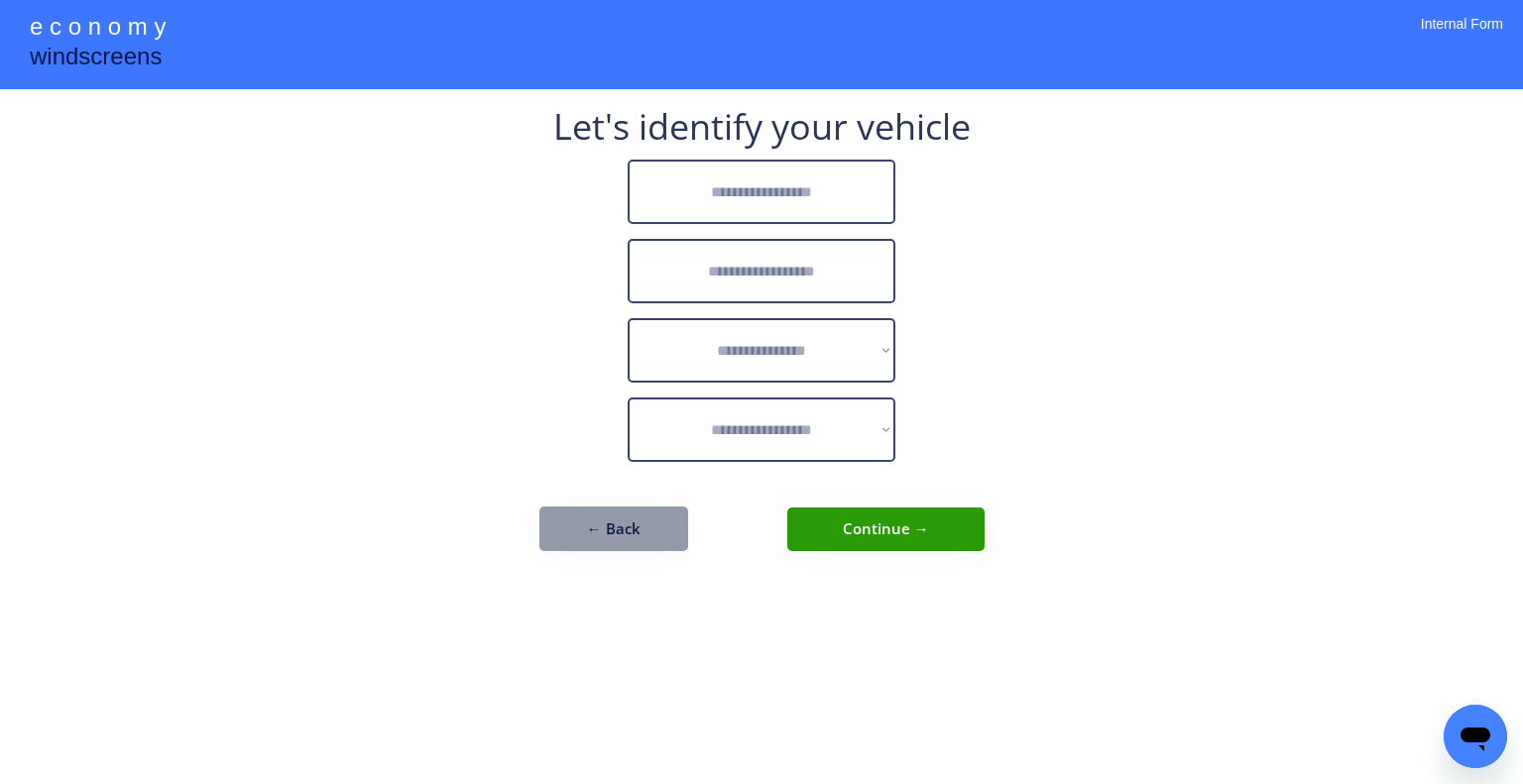 click at bounding box center (762, 191) 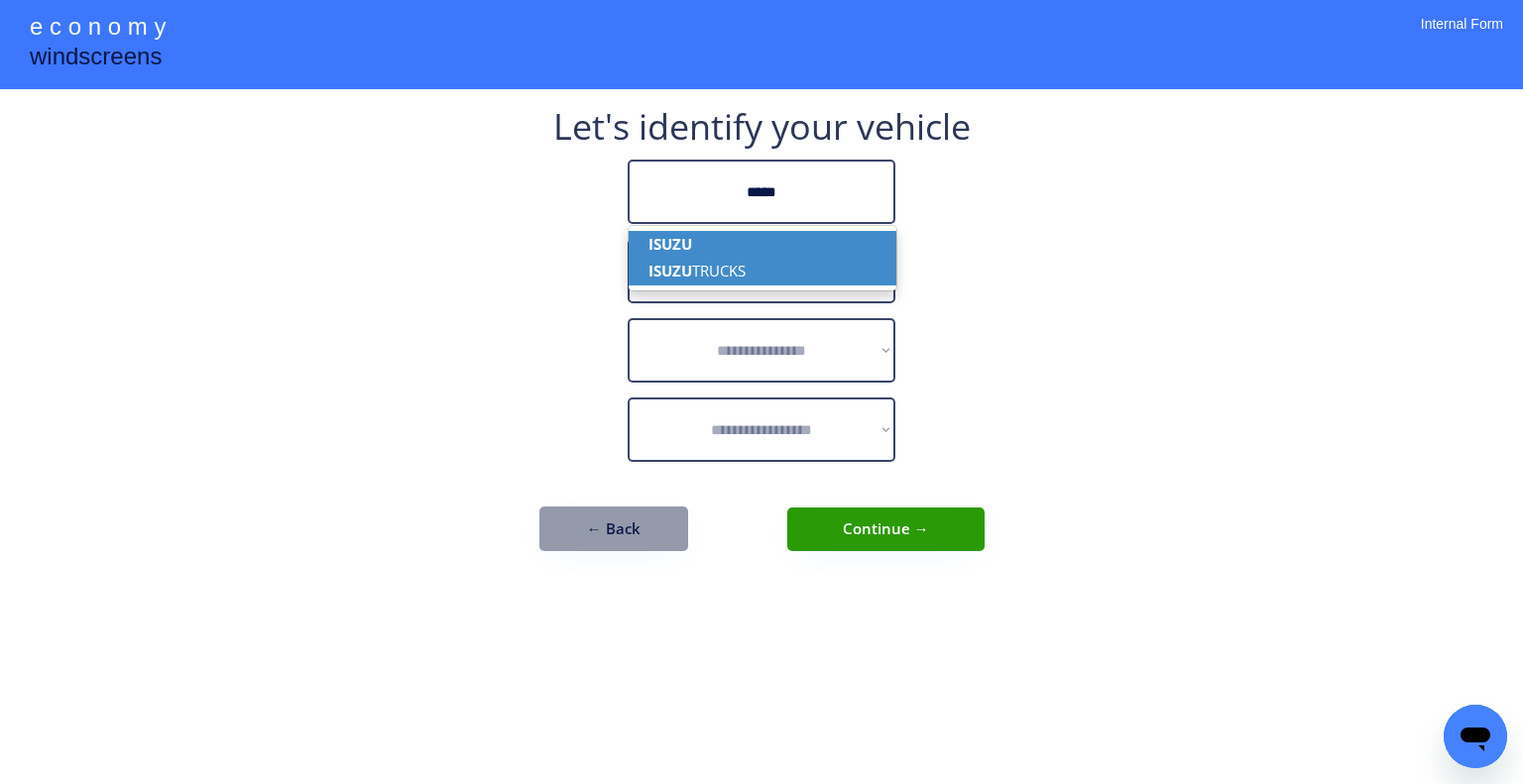 click on "ISUZU  TRUCKS" at bounding box center (762, 271) 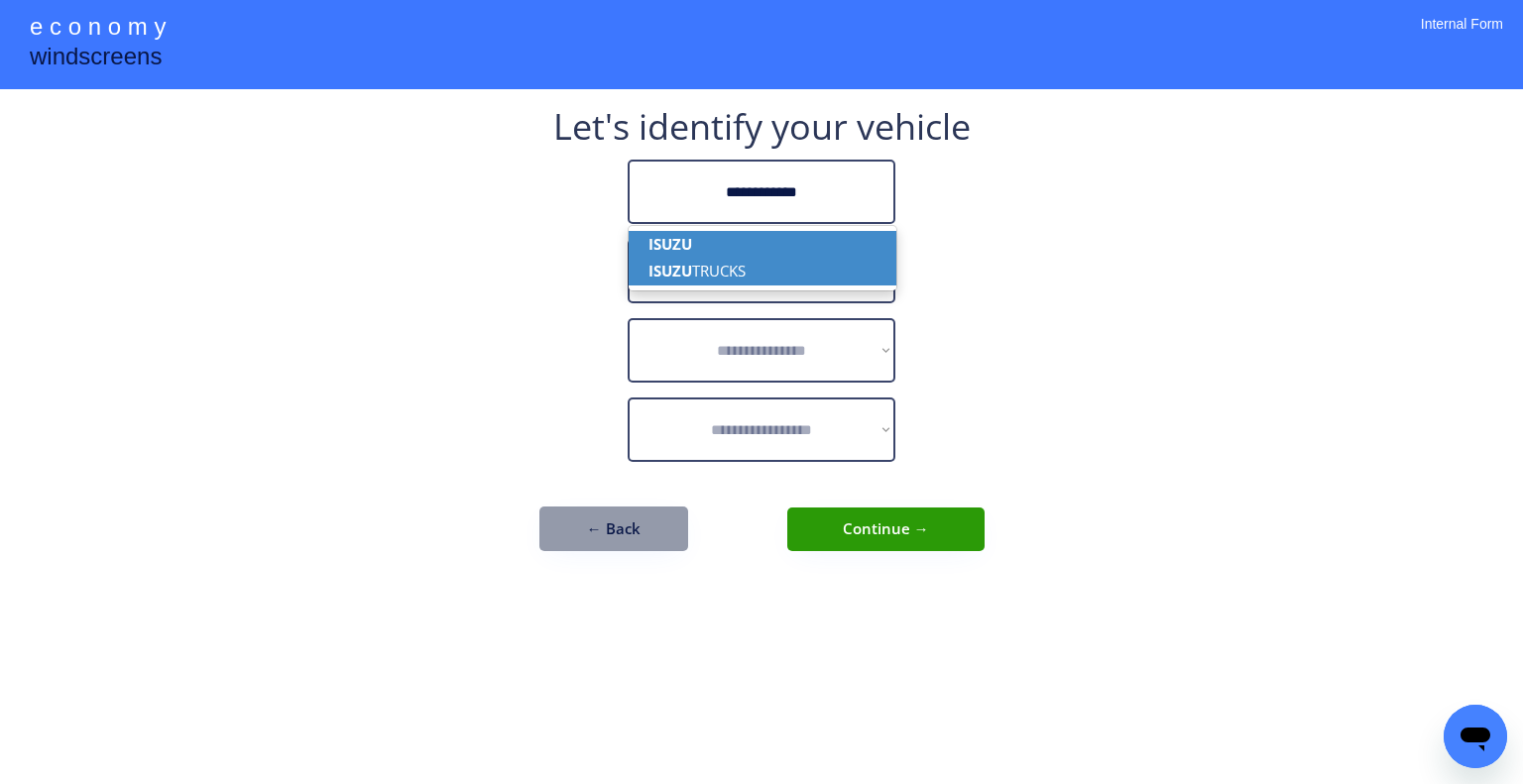 type on "**********" 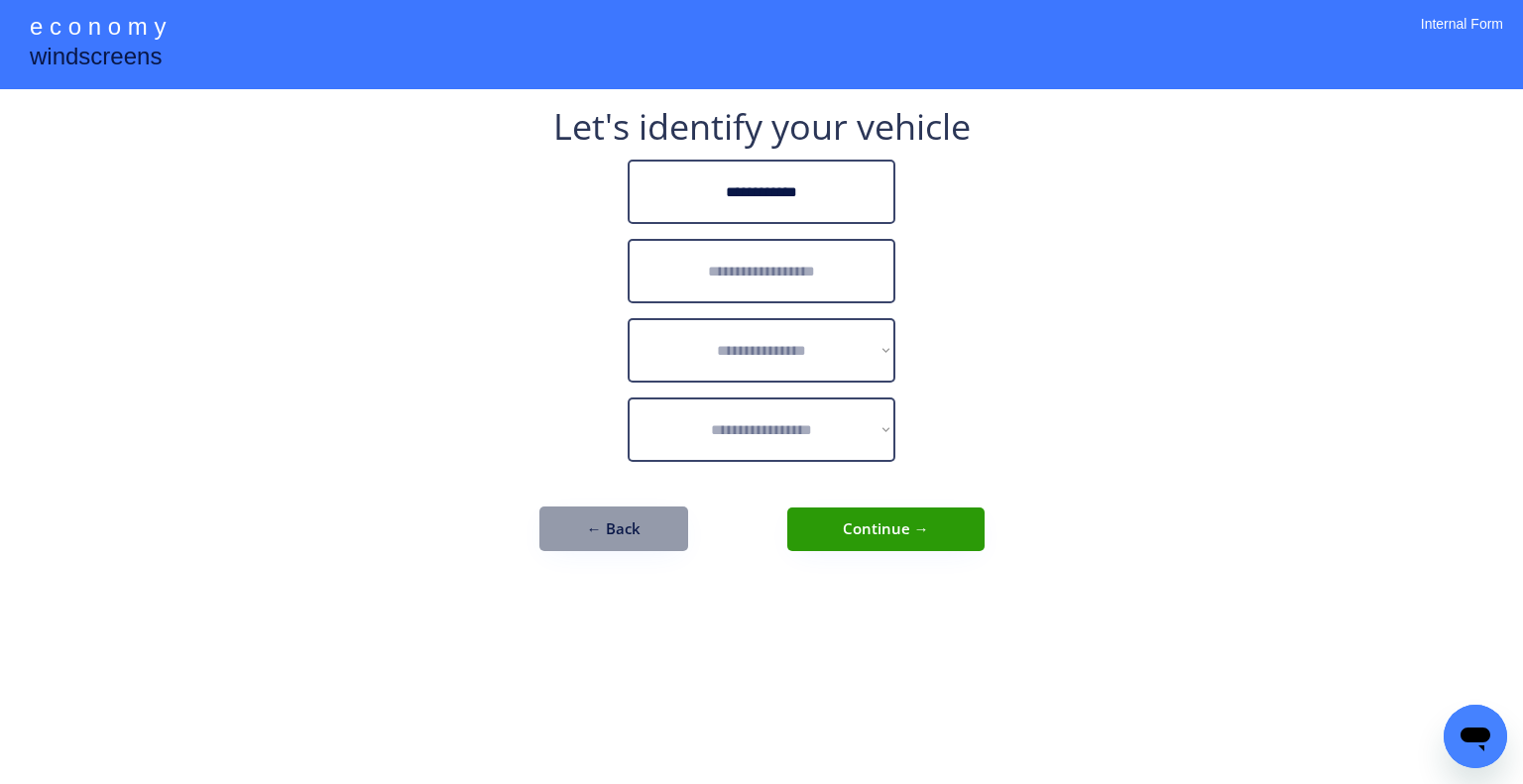 click at bounding box center (762, 271) 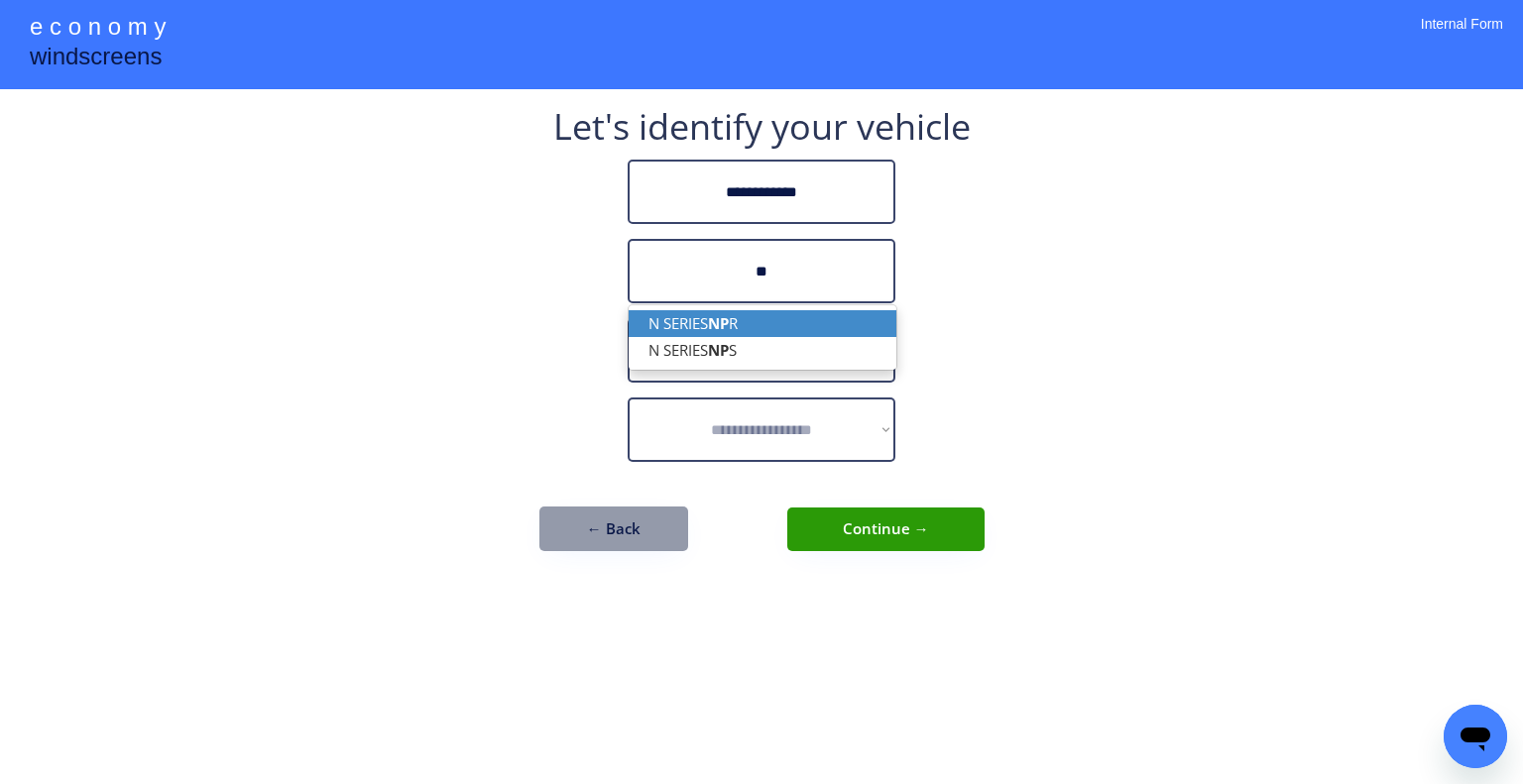 click on "N SERIES  NP R" at bounding box center (762, 323) 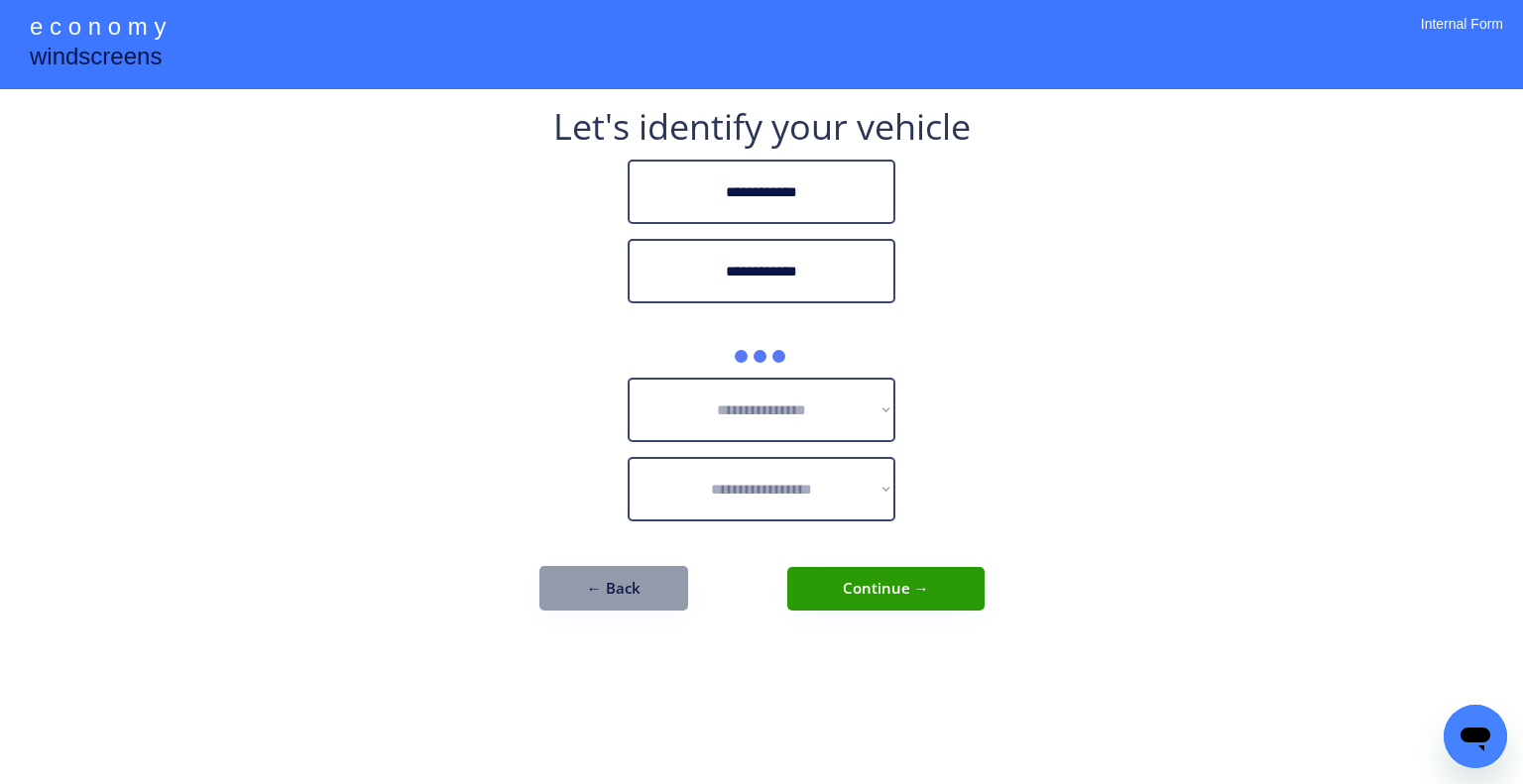 type on "**********" 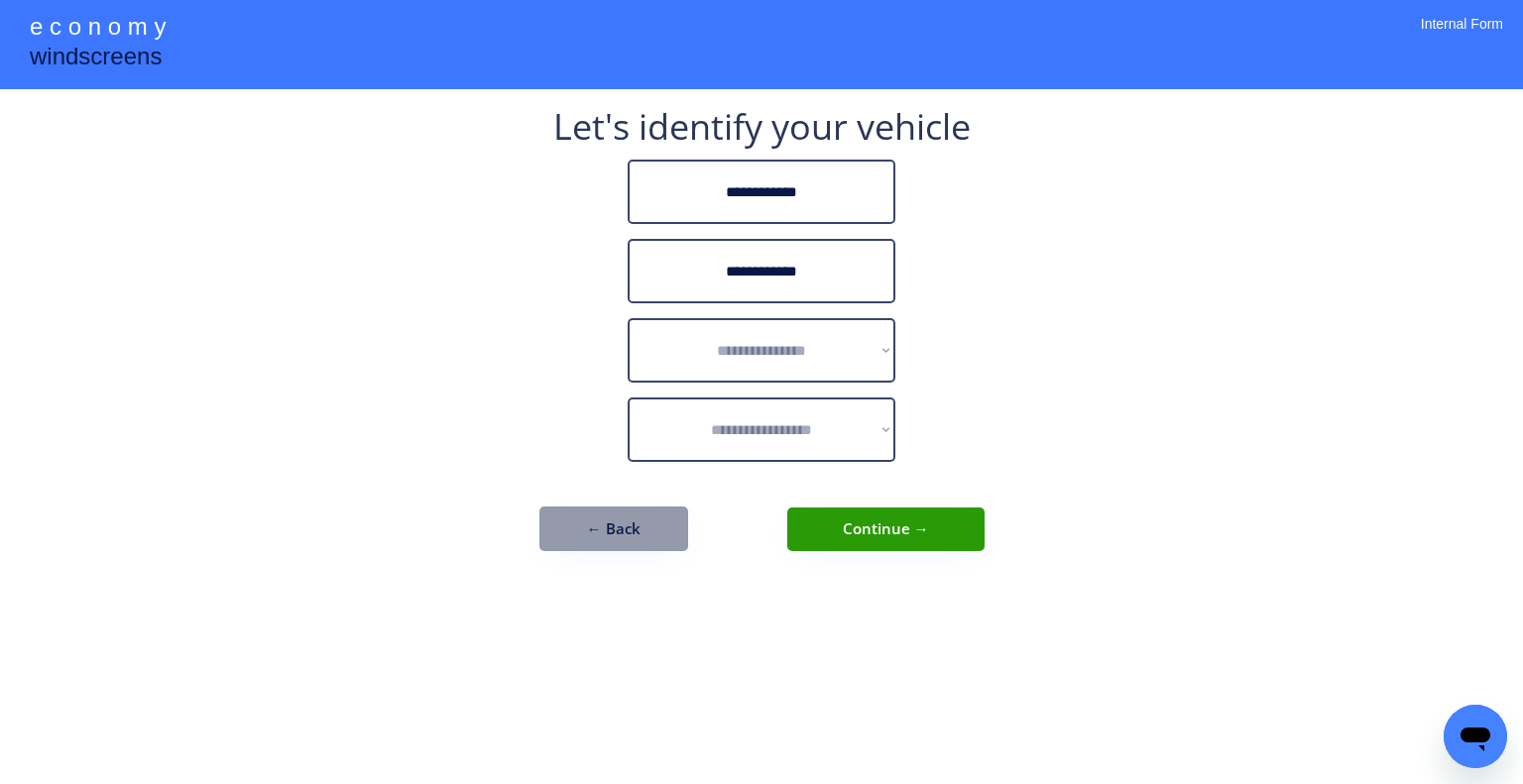 click on "**********" at bounding box center [762, 392] 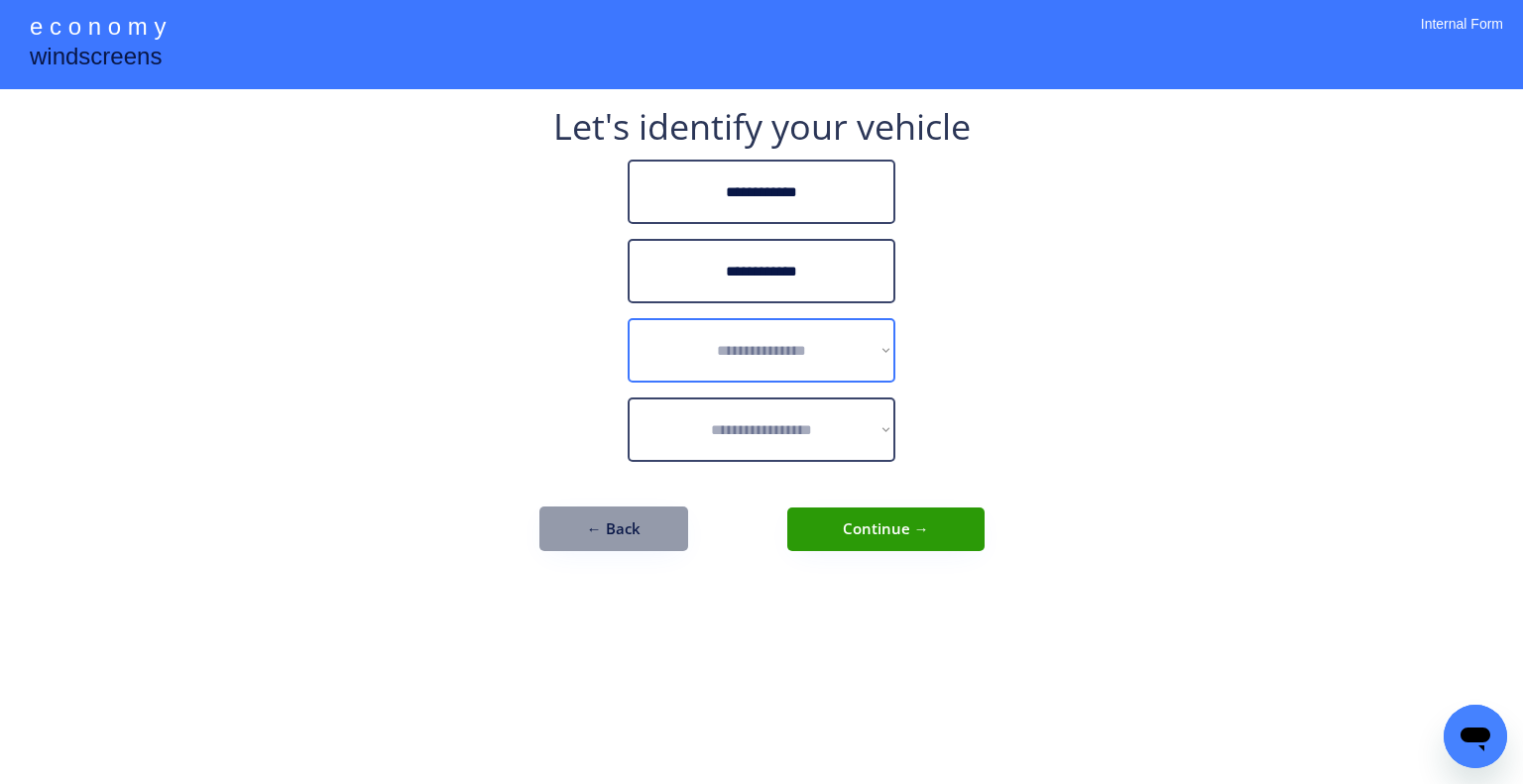 click on "**********" at bounding box center (762, 350) 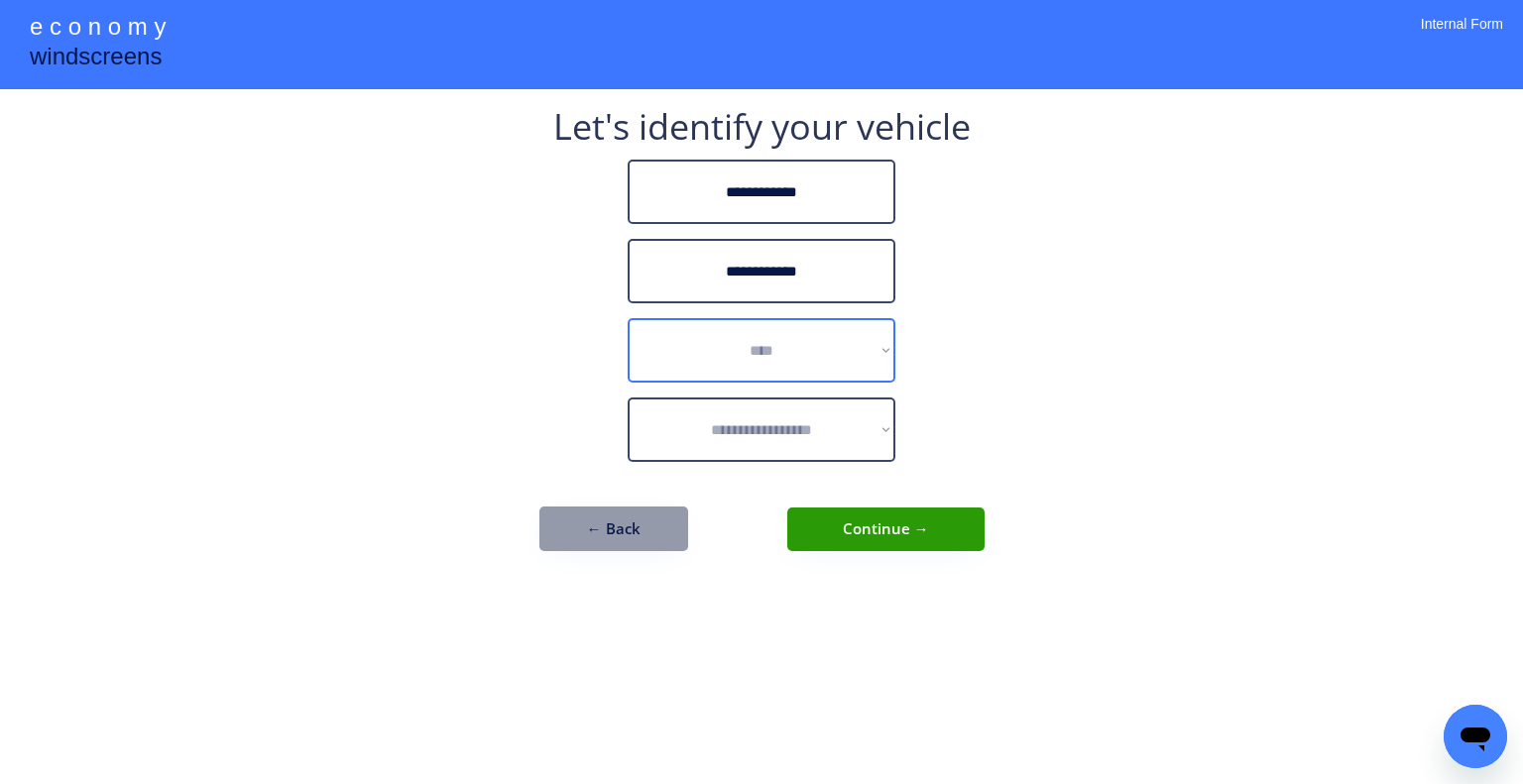 click on "**********" at bounding box center [762, 350] 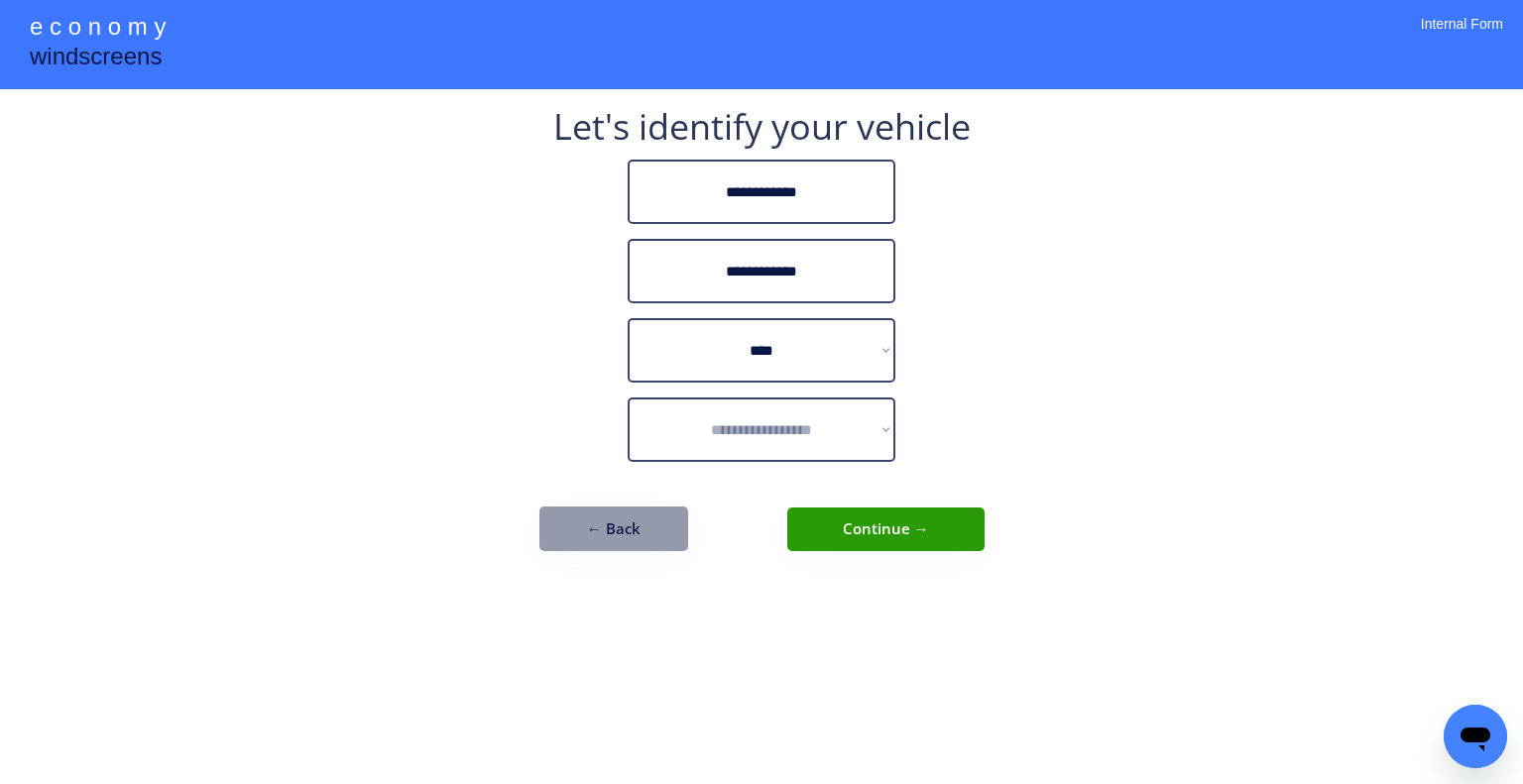 select on "**********" 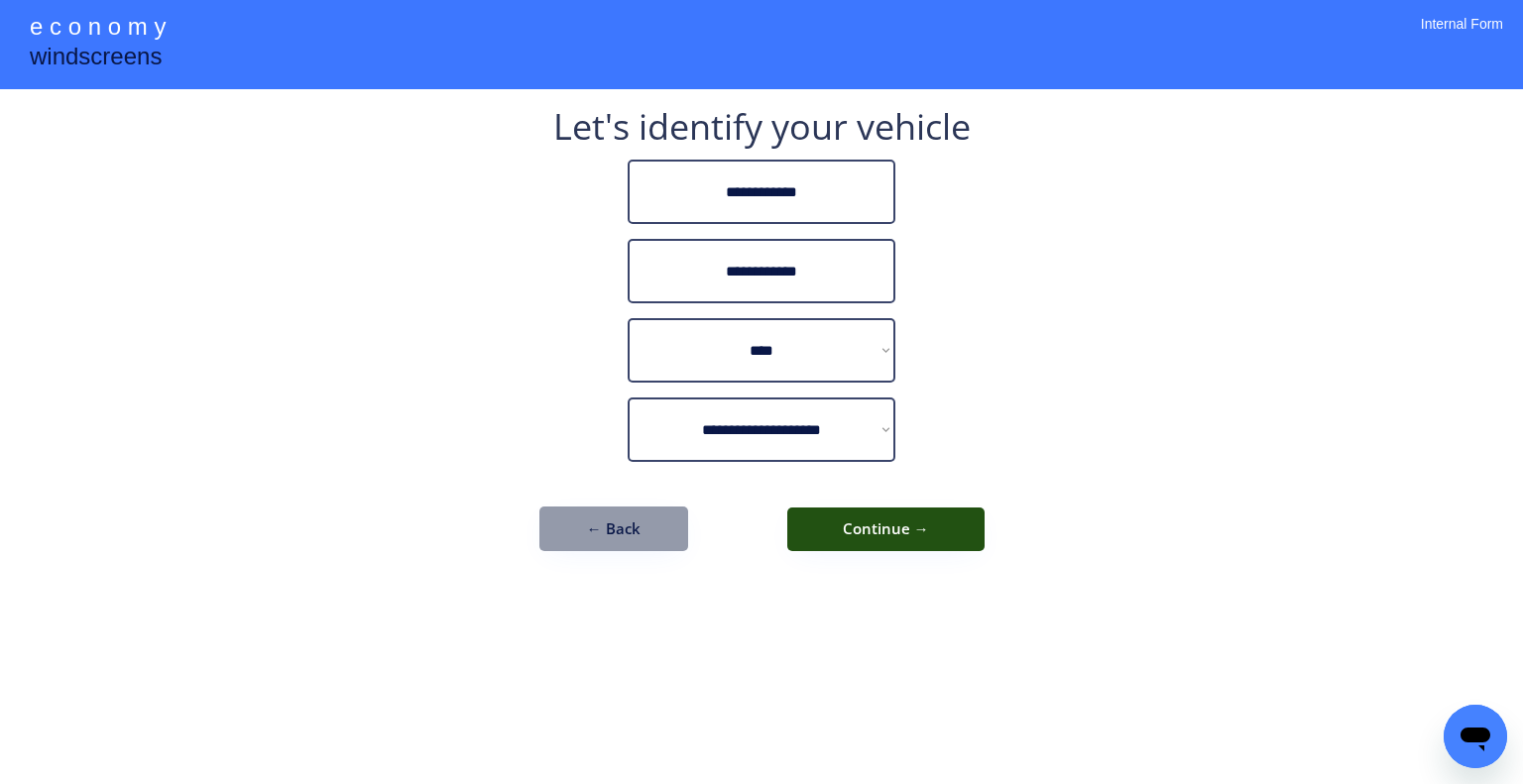 click on "←   Back Continue    →" at bounding box center (762, 528) 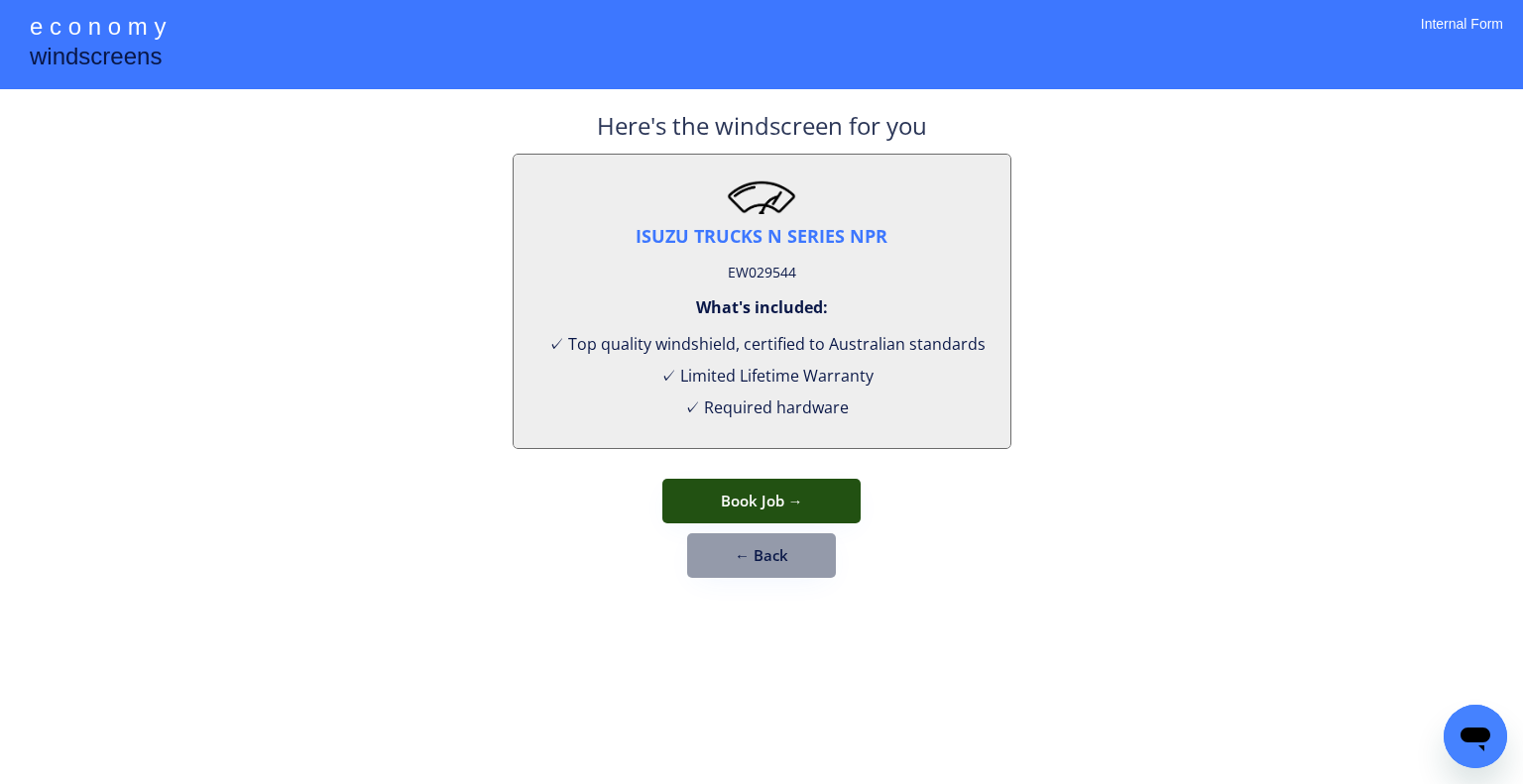drag, startPoint x: 812, startPoint y: 503, endPoint x: 906, endPoint y: 376, distance: 158.00316 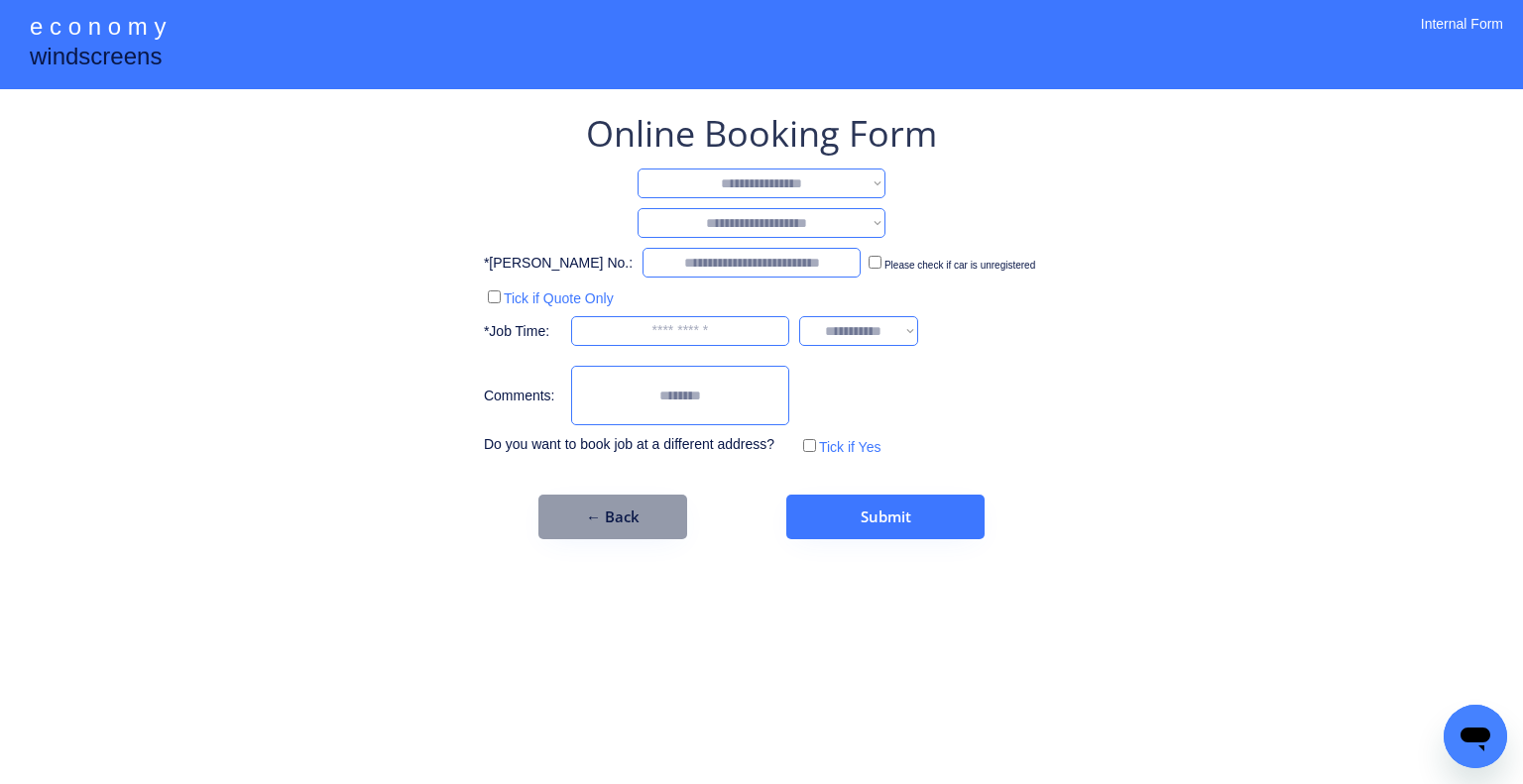click on "**********" at bounding box center (762, 183) 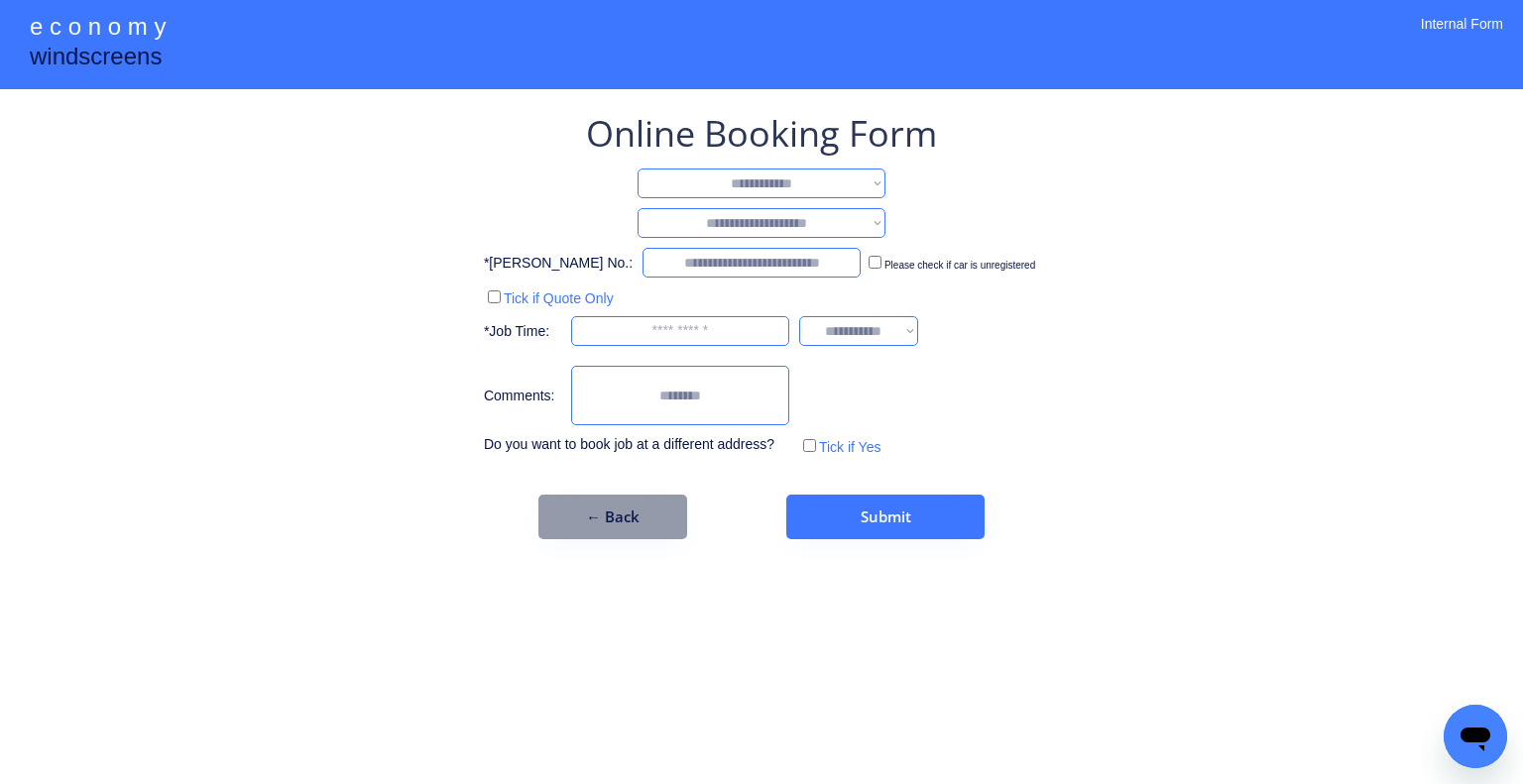 click on "**********" at bounding box center (762, 183) 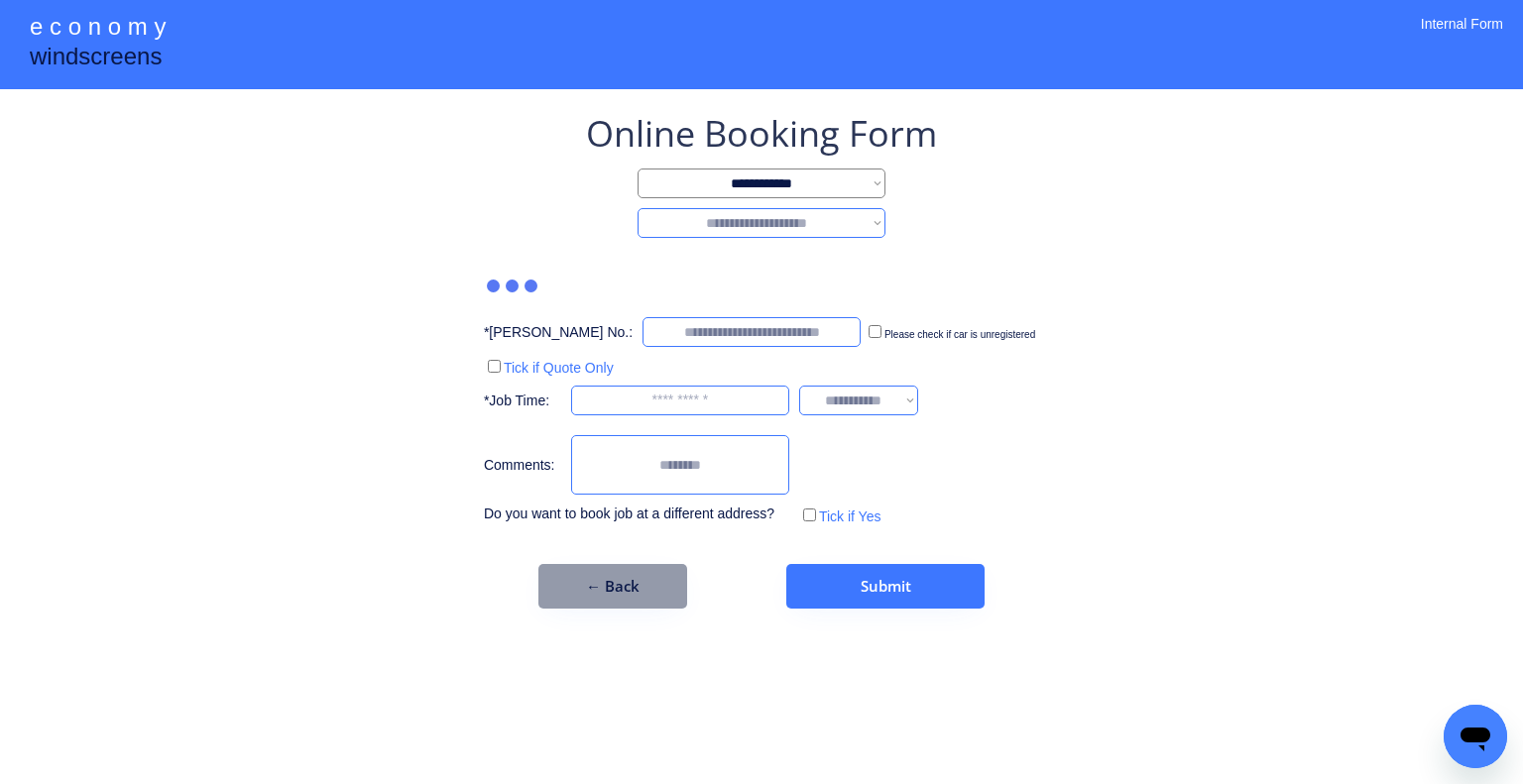 click on "**********" at bounding box center (762, 223) 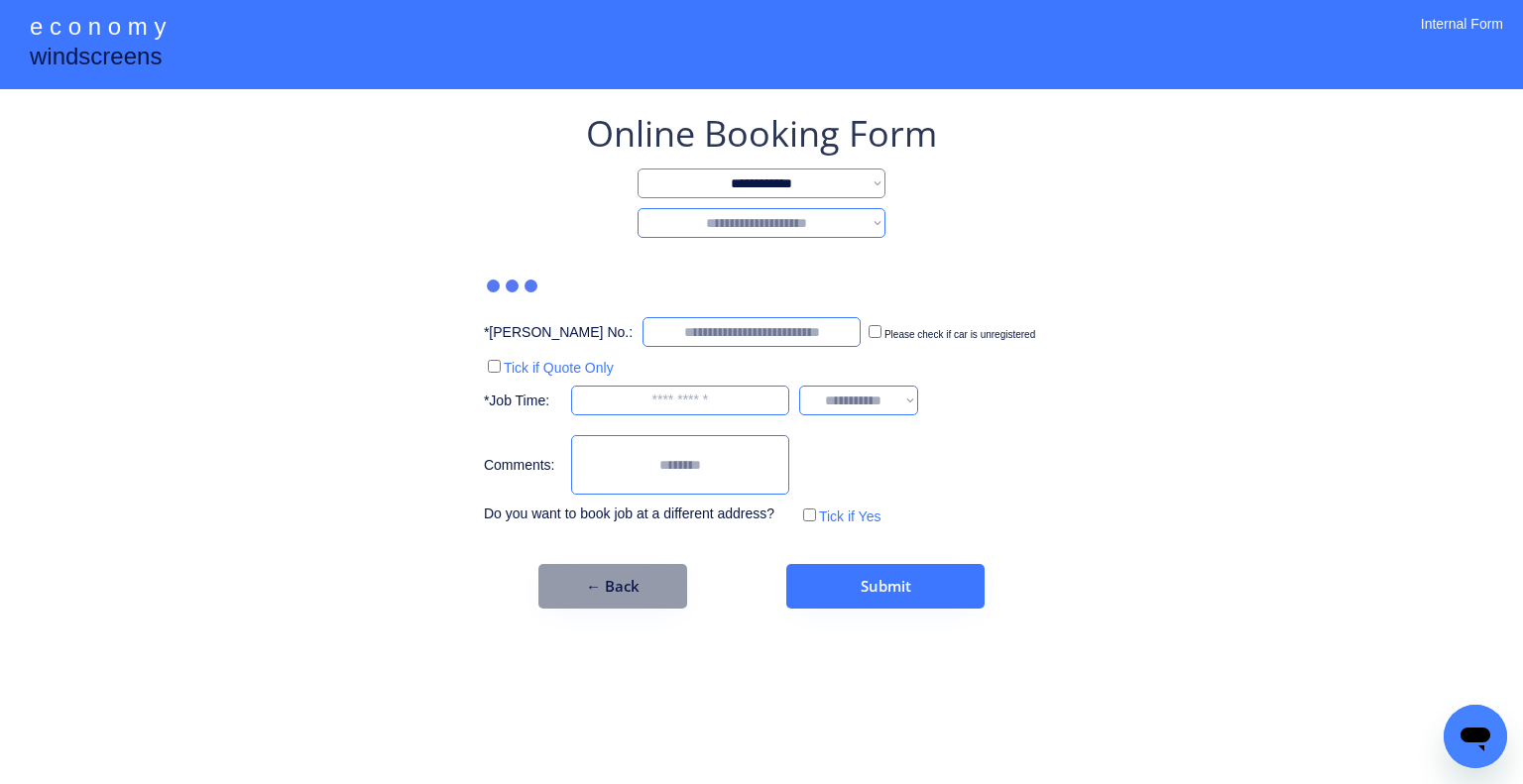 select on "*******" 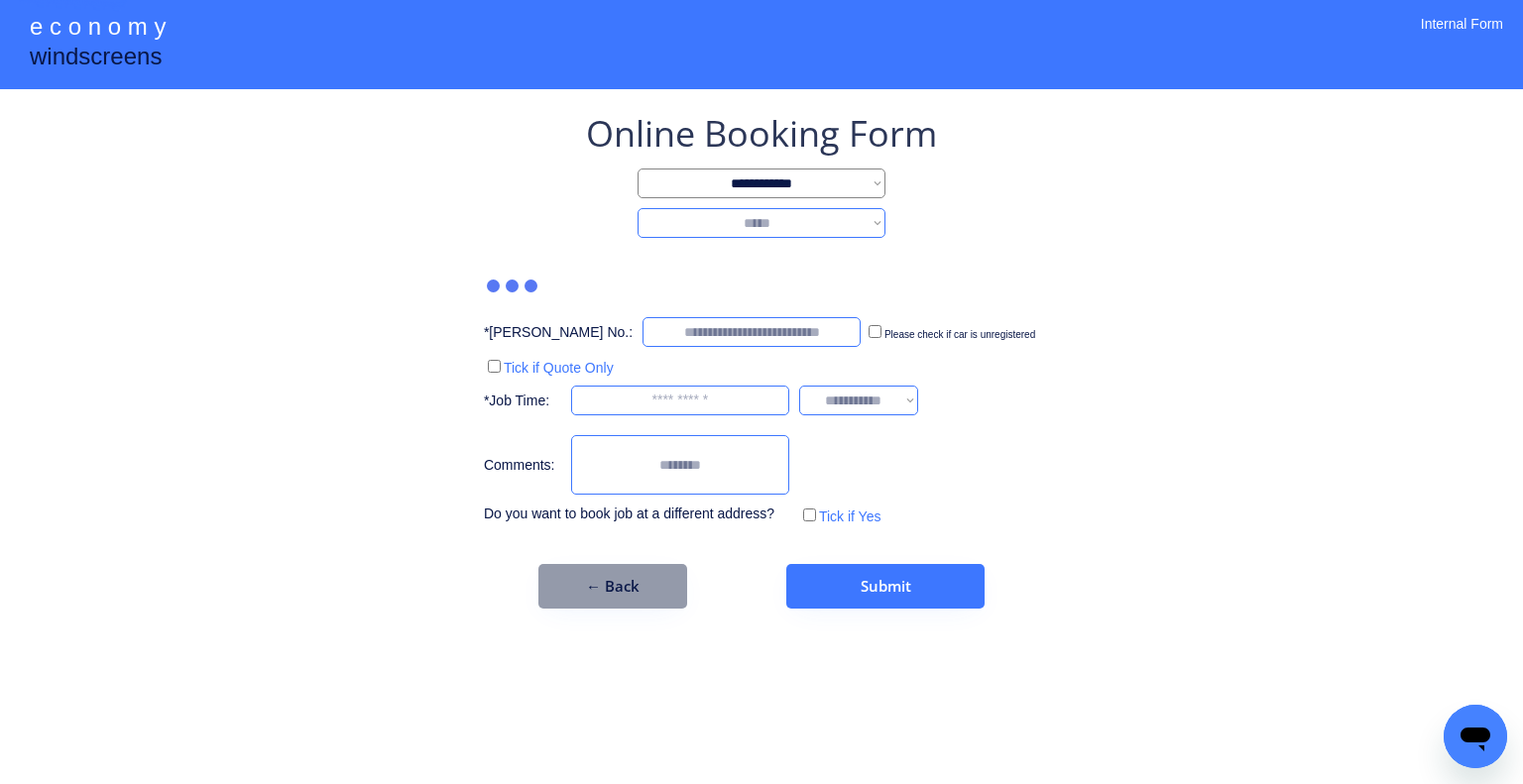 click on "**********" at bounding box center [762, 223] 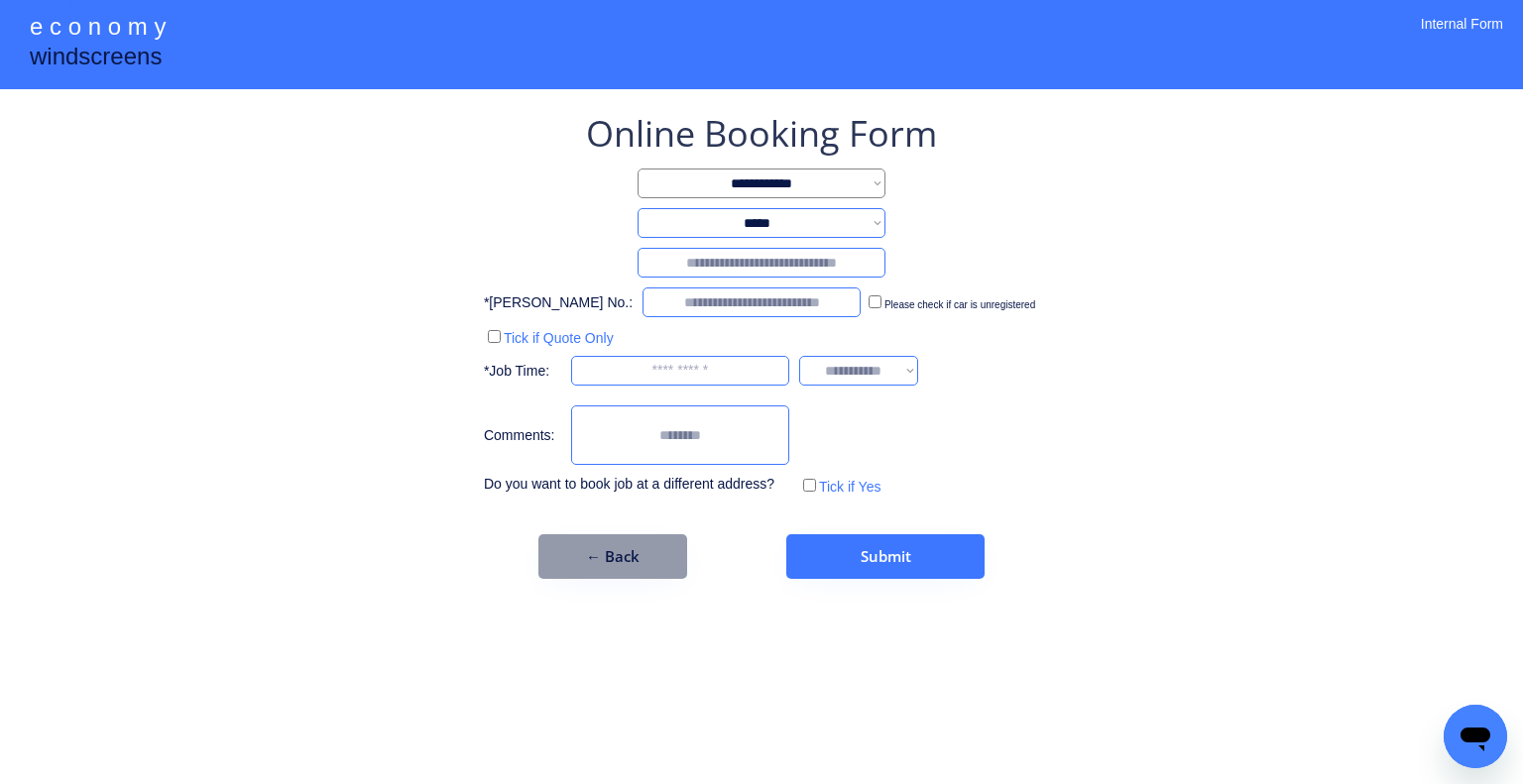 drag, startPoint x: 833, startPoint y: 282, endPoint x: 833, endPoint y: 261, distance: 21 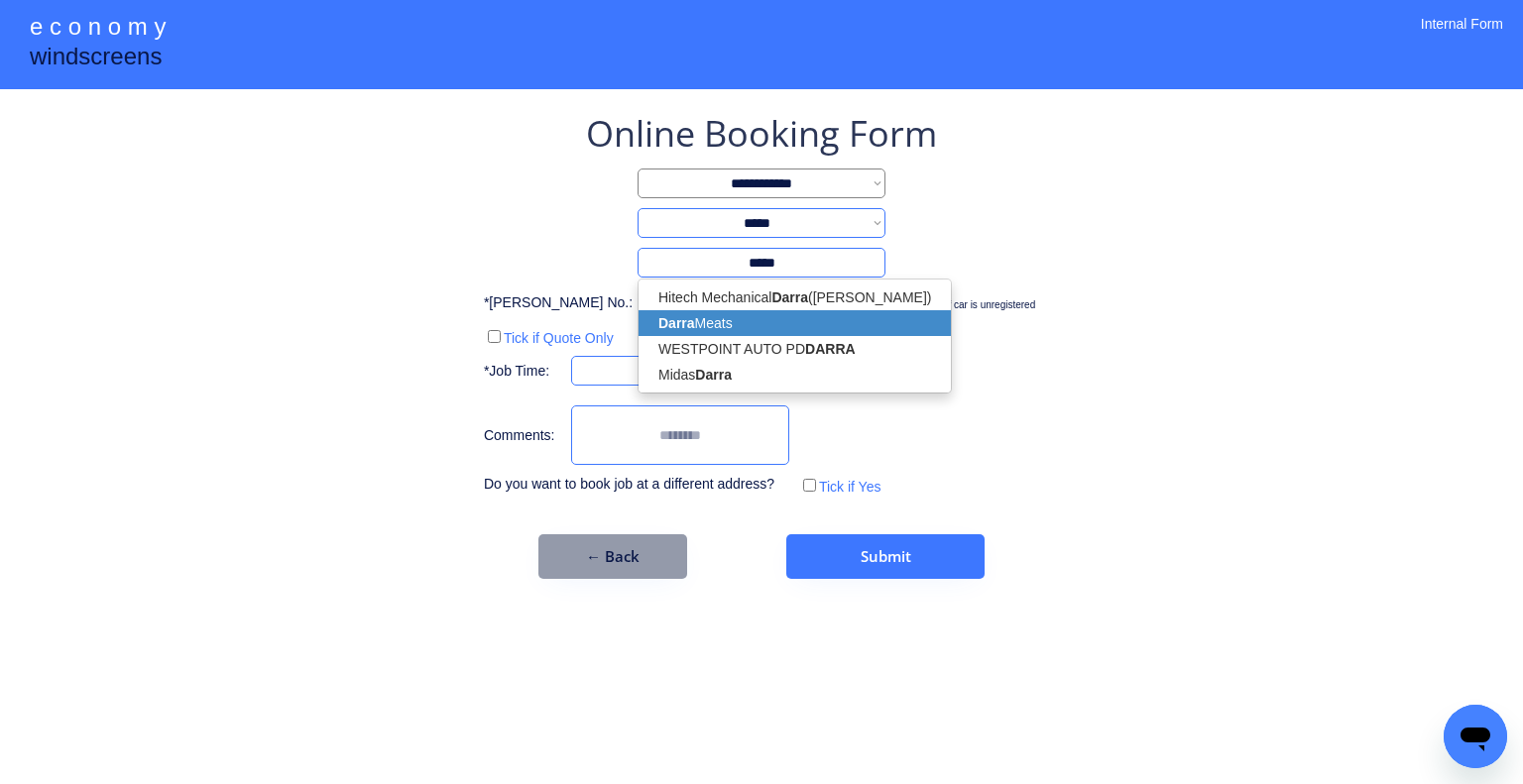 click on "Darra  Meats" at bounding box center (794, 323) 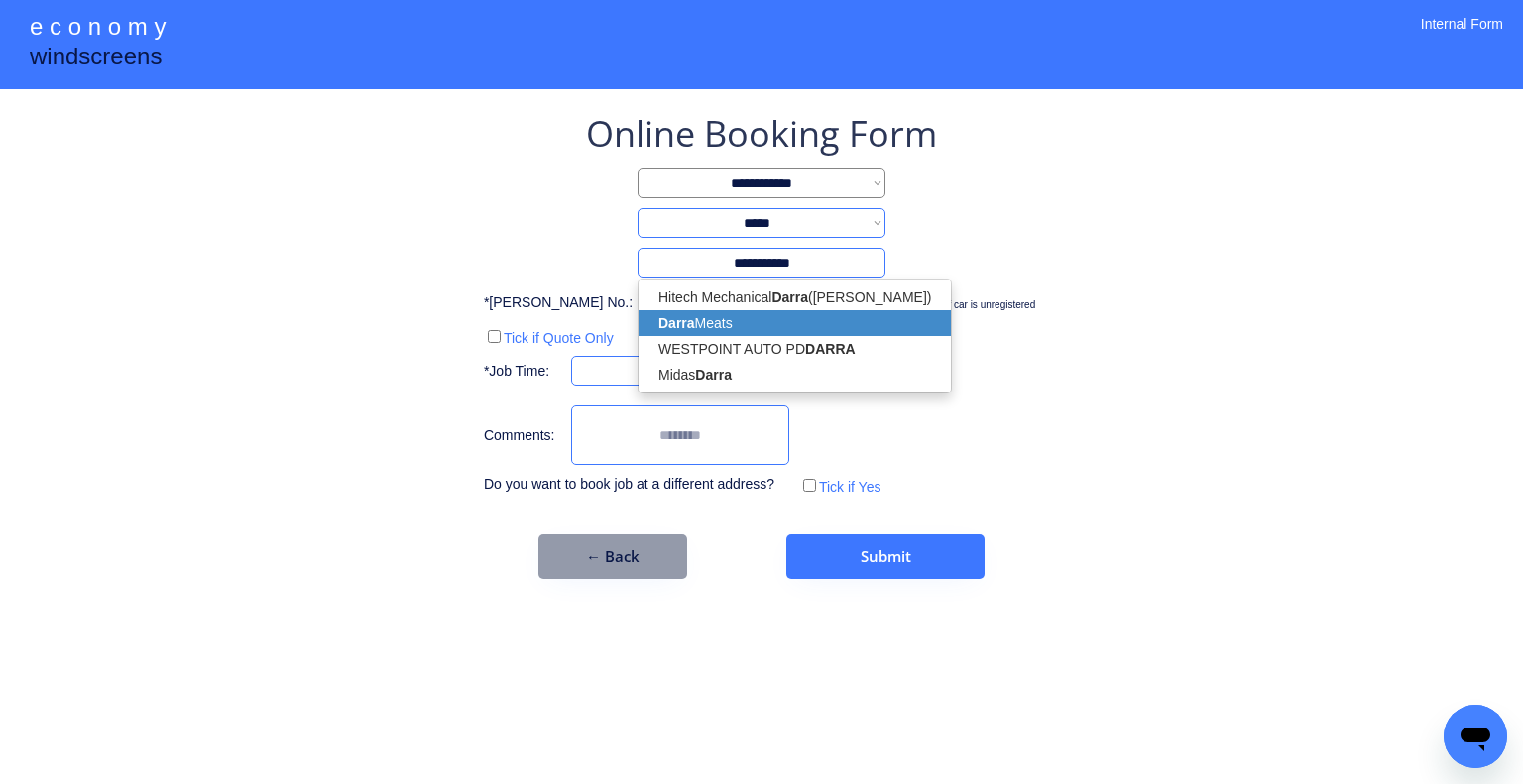 type on "**********" 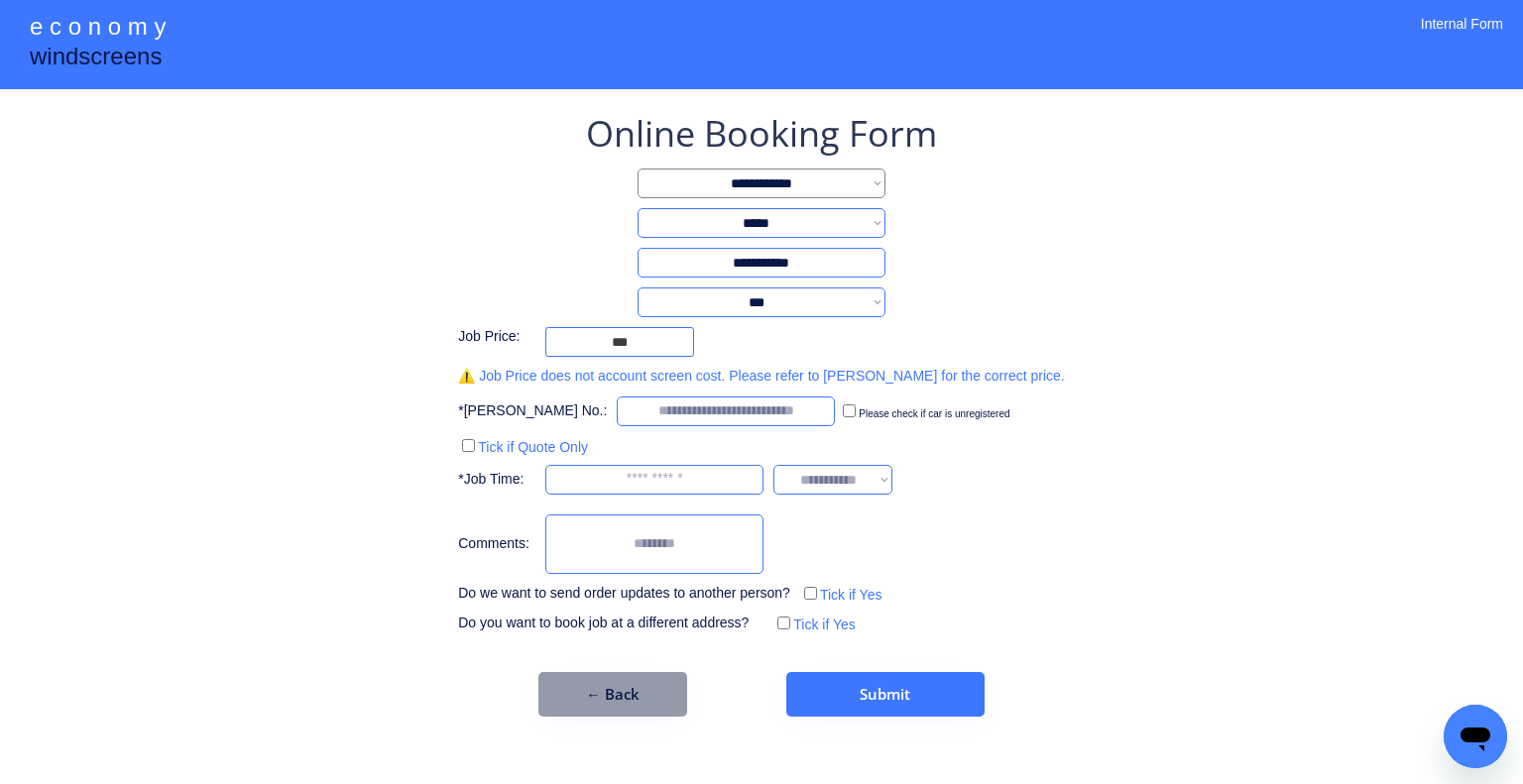click on "**********" at bounding box center (762, 392) 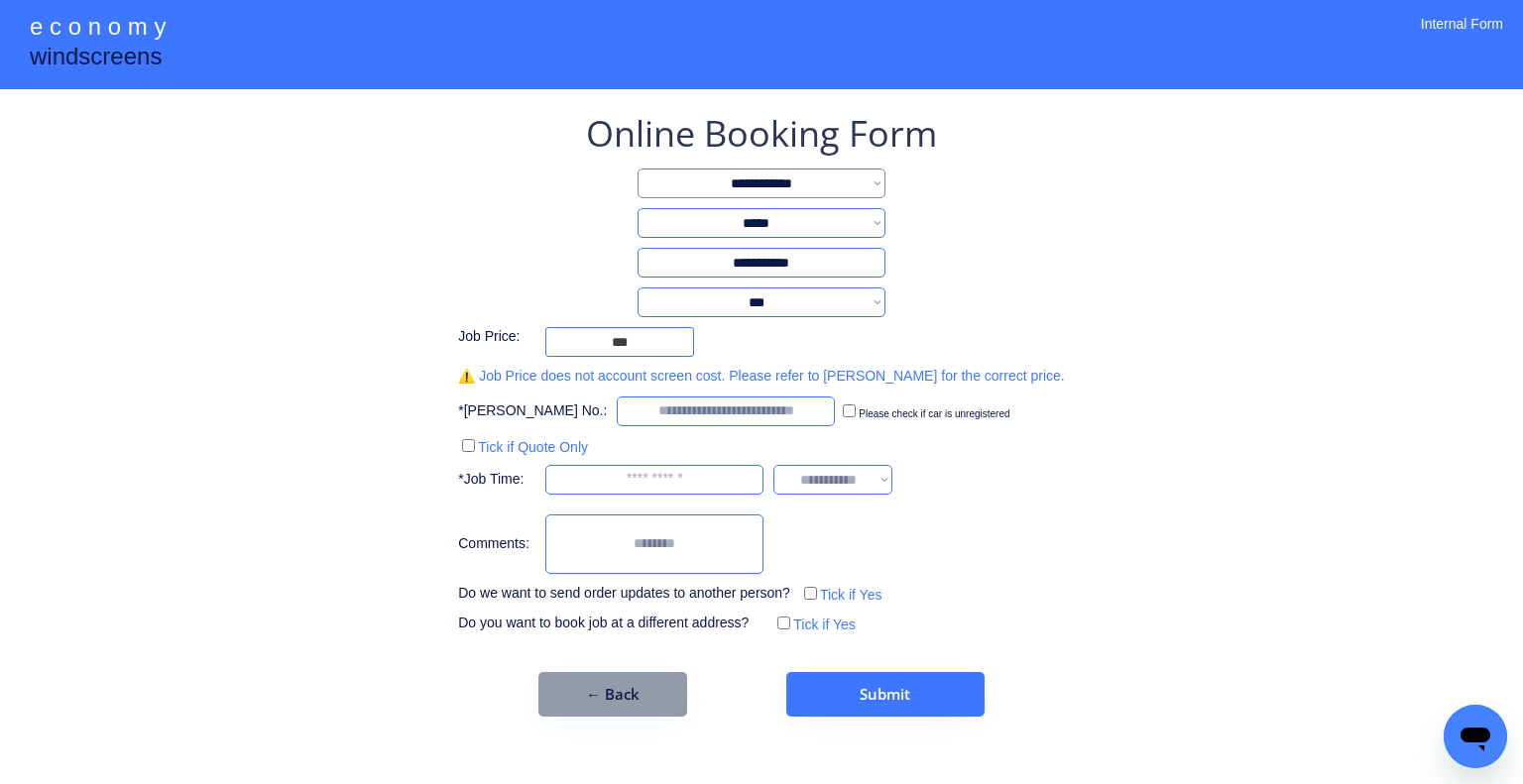 click on "**********" at bounding box center (762, 392) 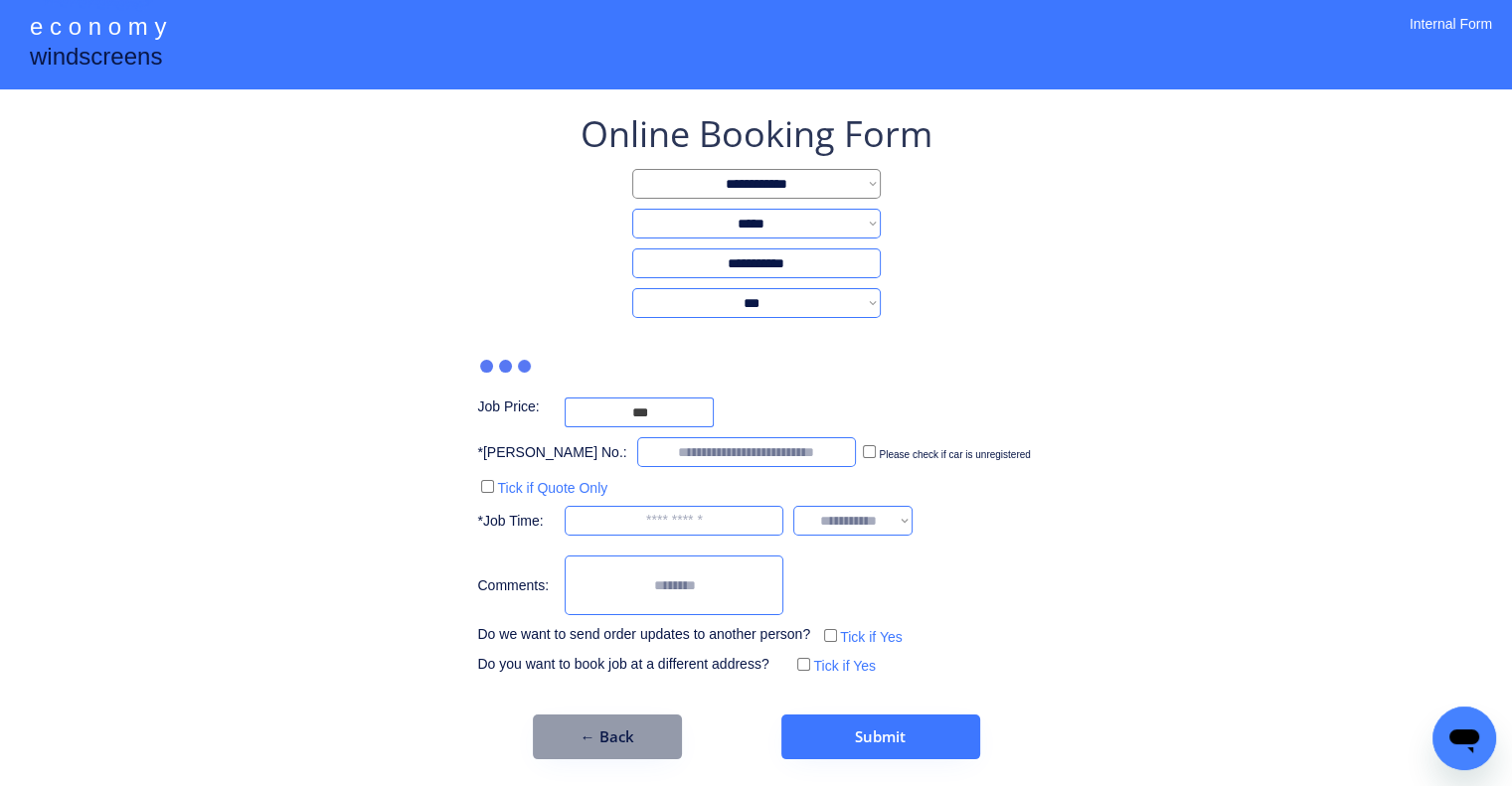 click on "**********" at bounding box center (756, 303) 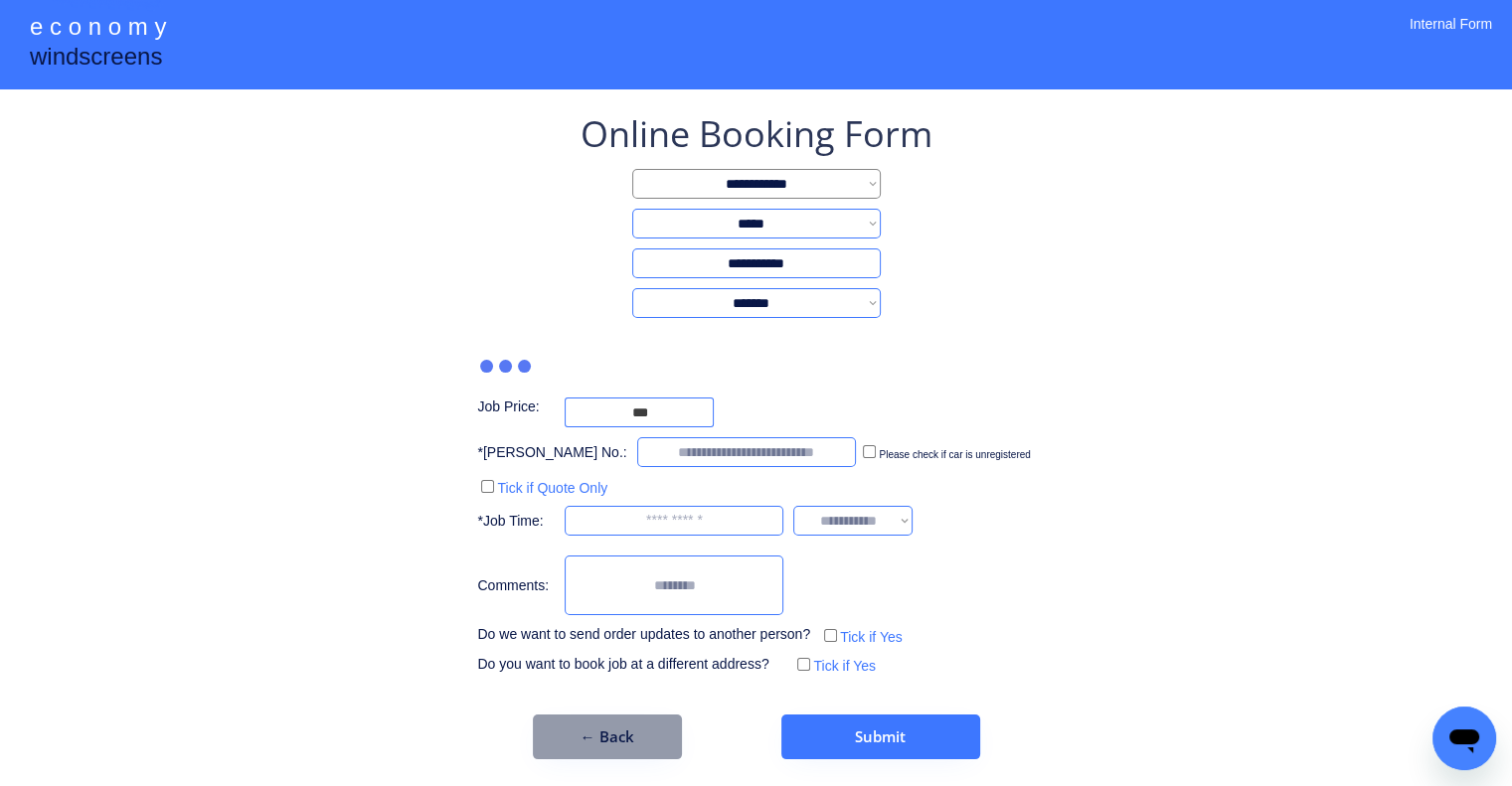 click on "**********" at bounding box center [756, 303] 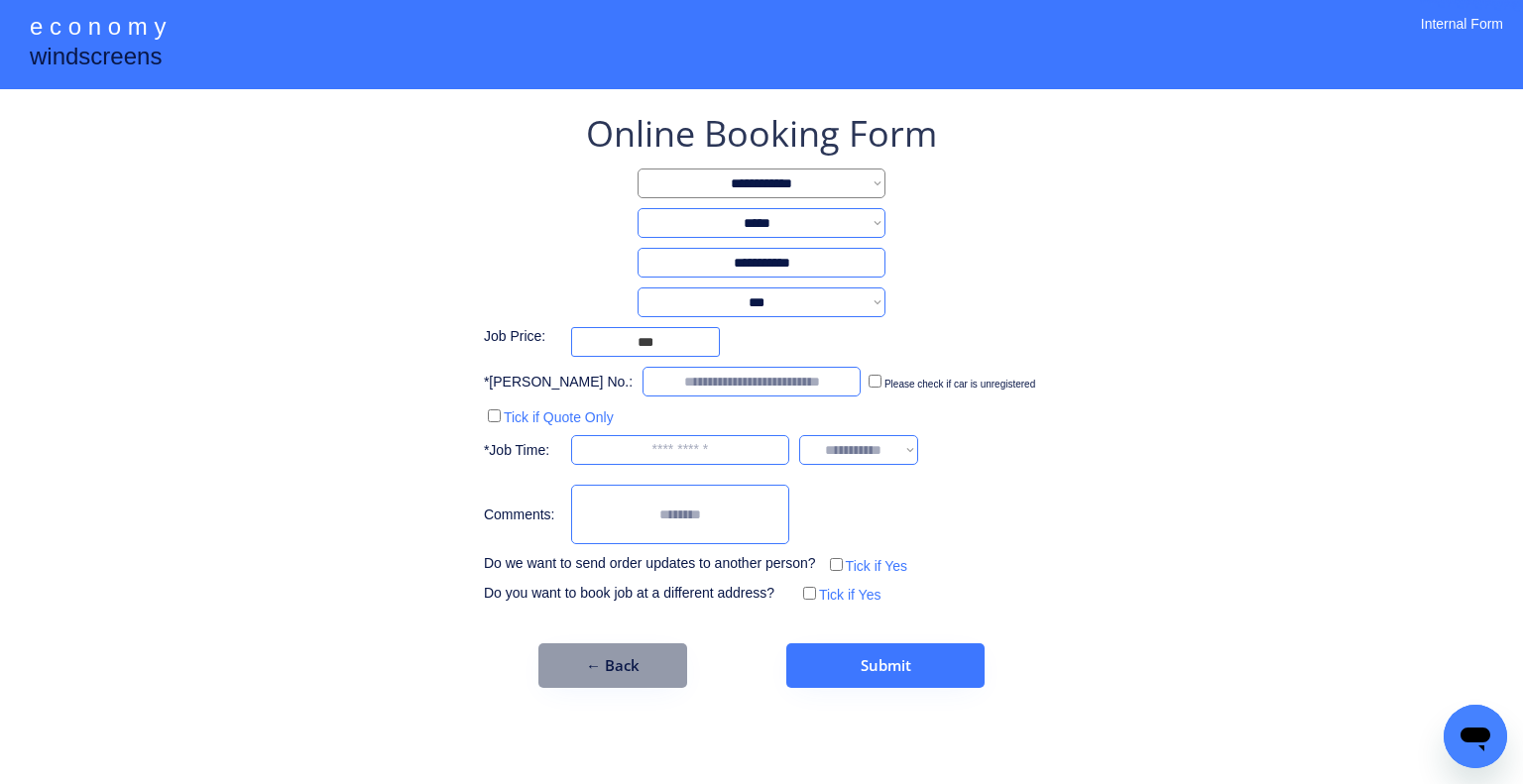 click on "**********" at bounding box center [762, 392] 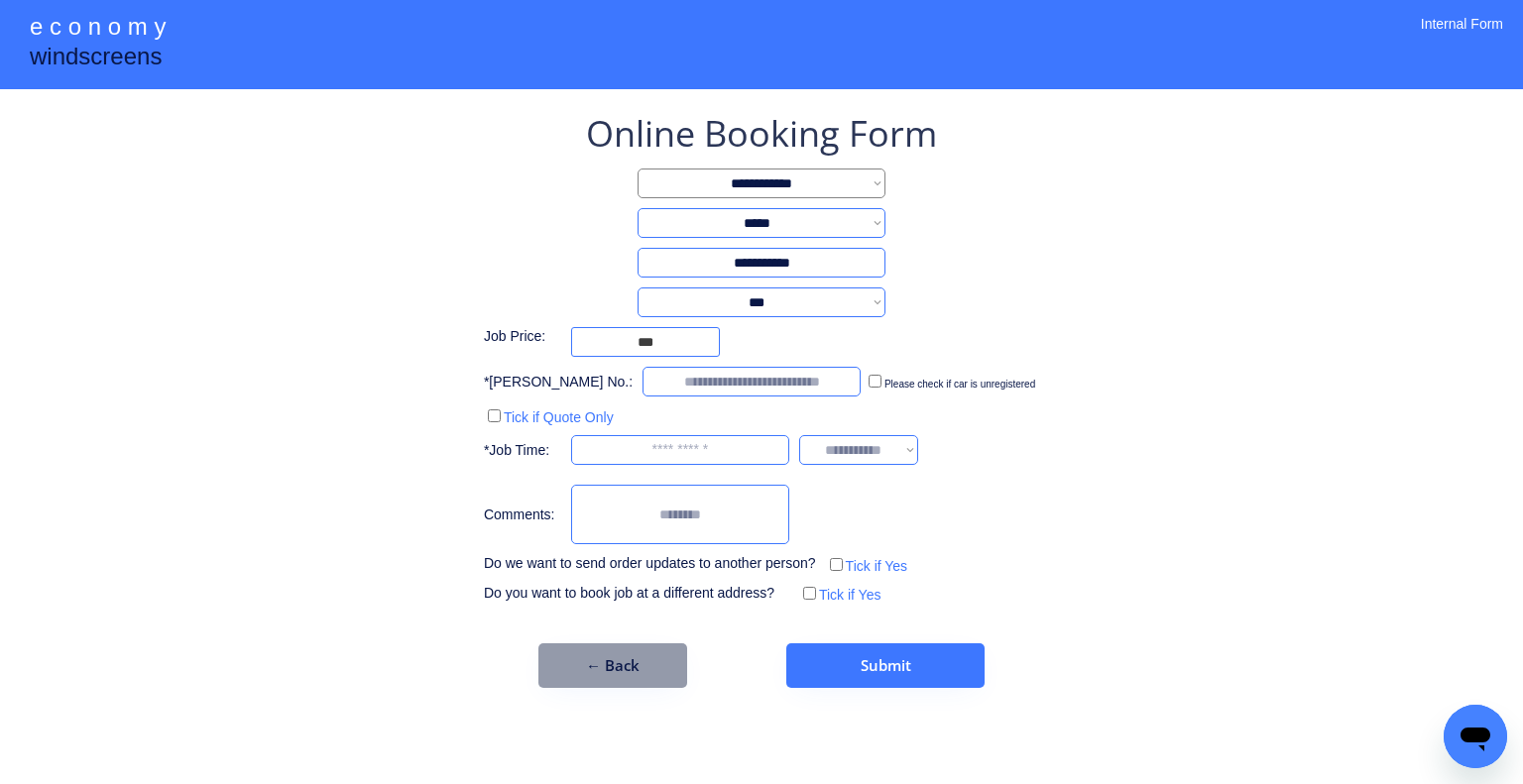 drag, startPoint x: 1132, startPoint y: 308, endPoint x: 830, endPoint y: 301, distance: 302.08111 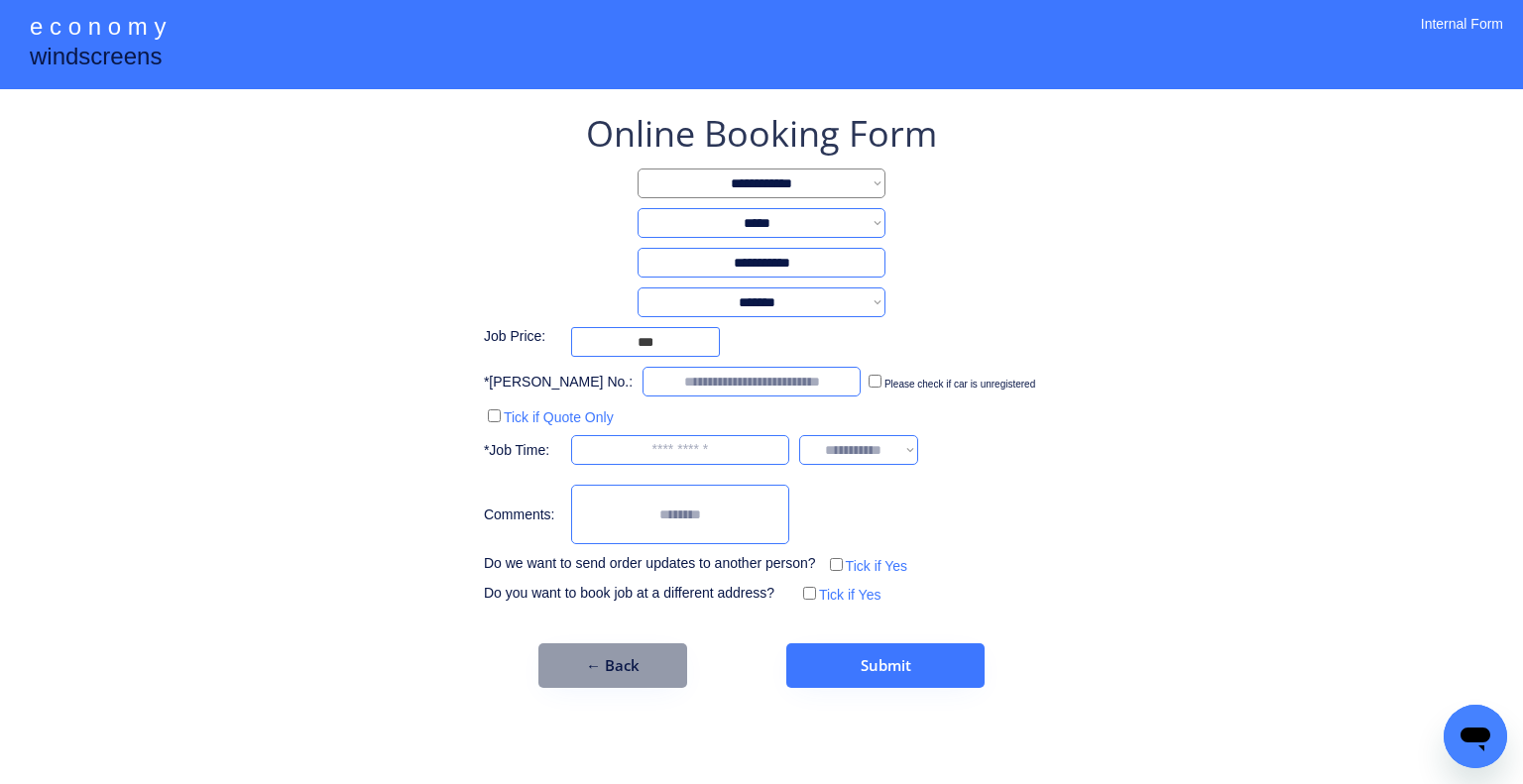 click on "**********" at bounding box center (762, 302) 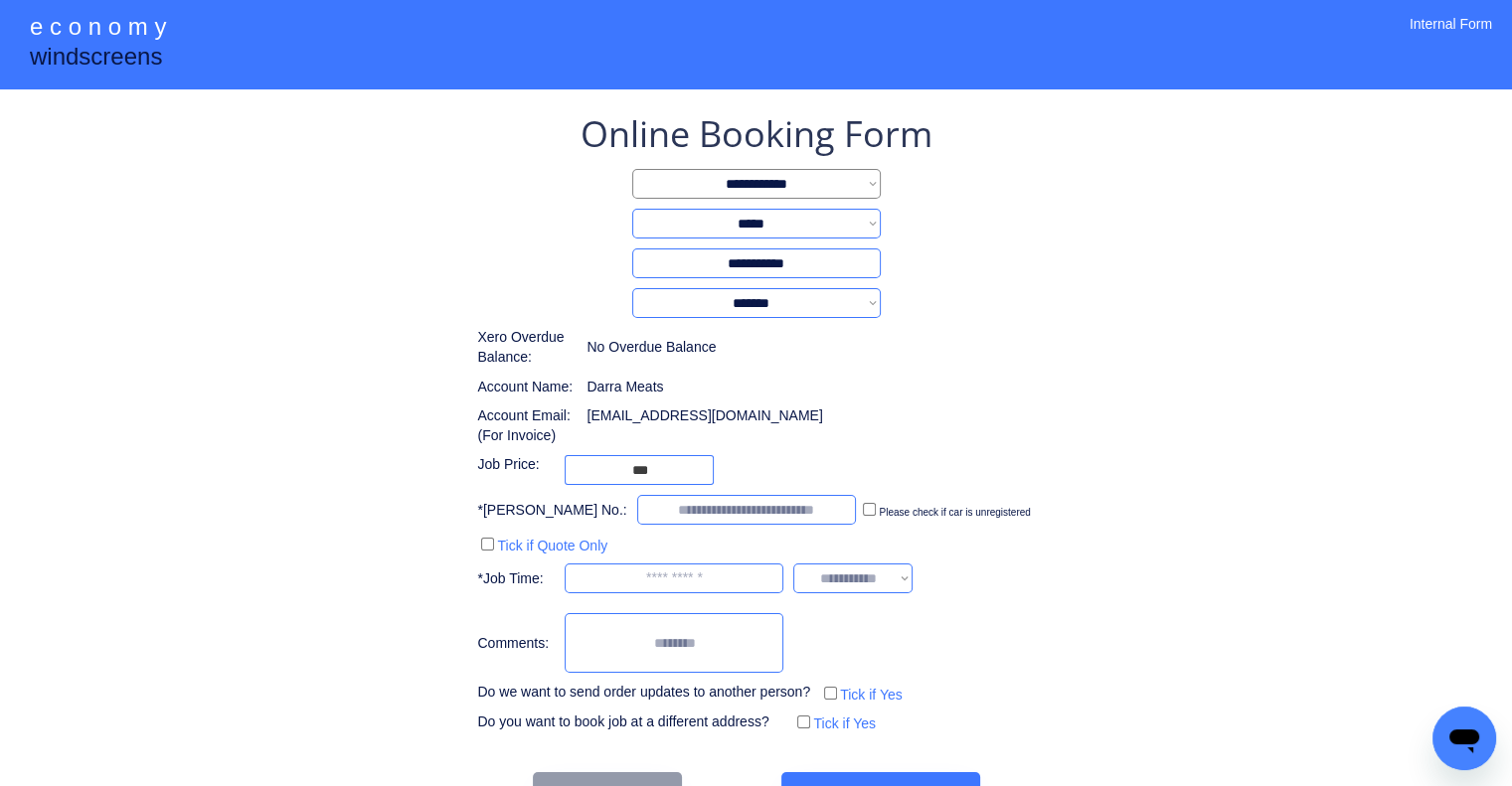 click on "**********" at bounding box center [756, 463] 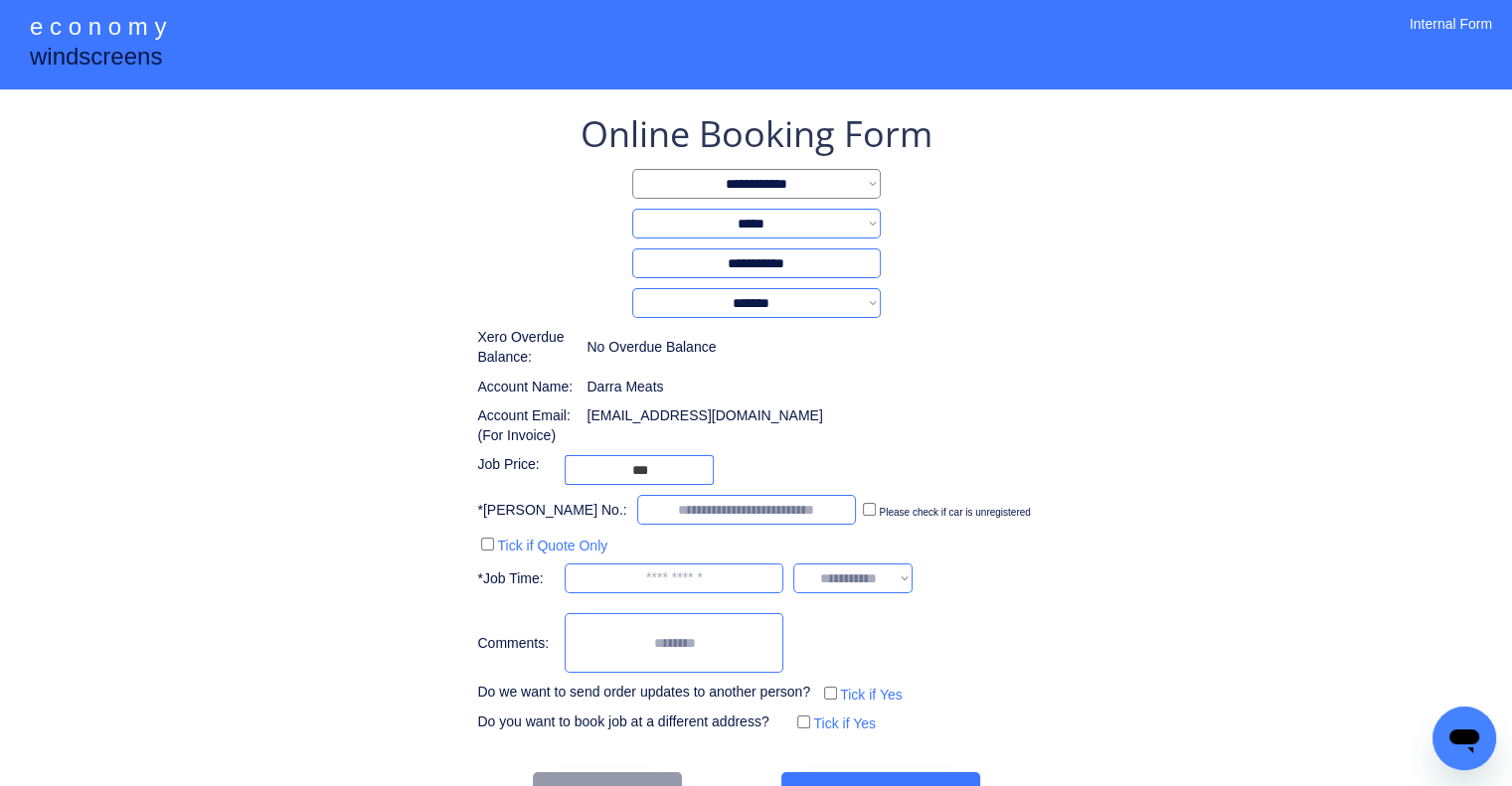 click at bounding box center [747, 510] 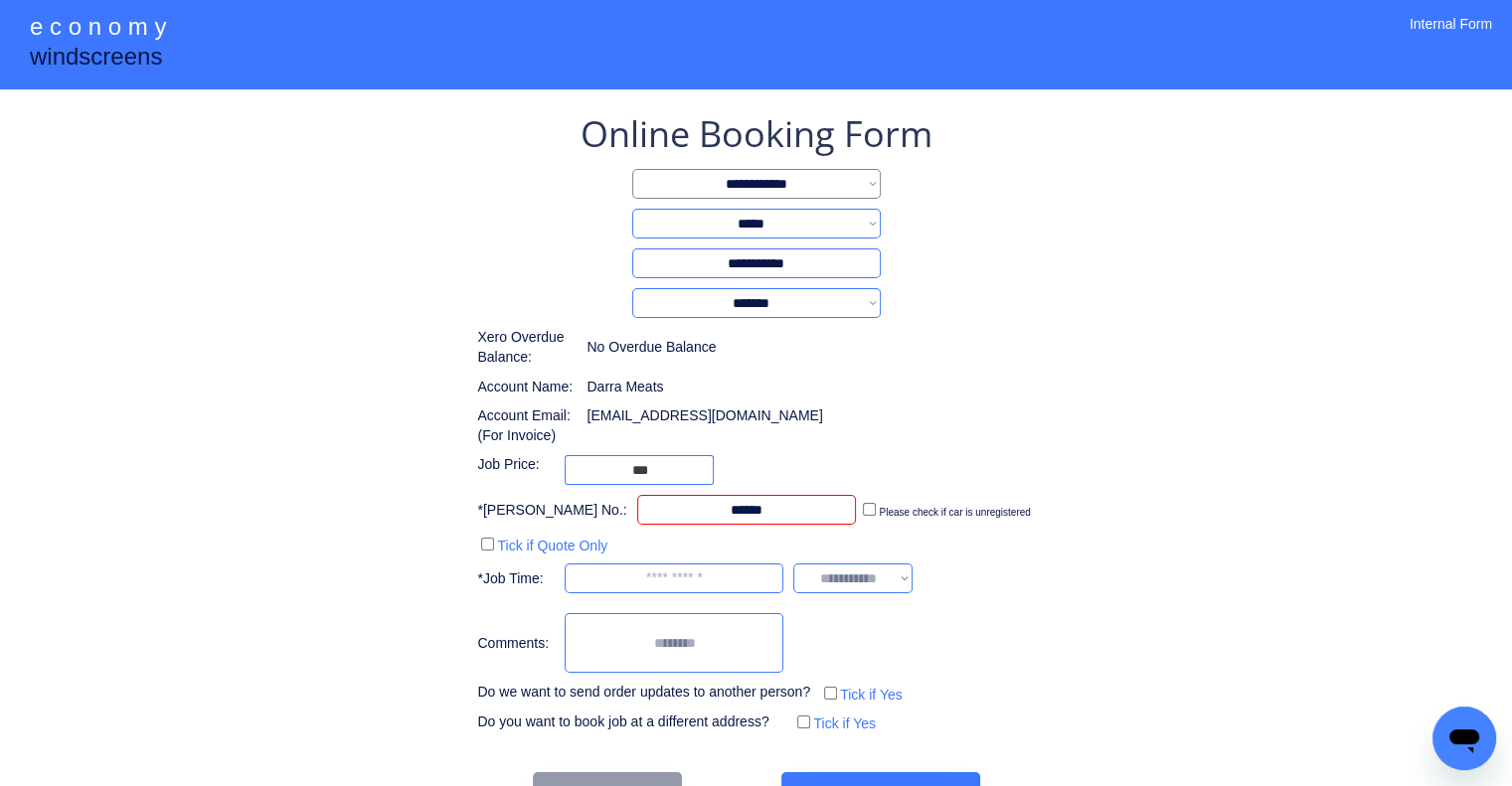 type on "******" 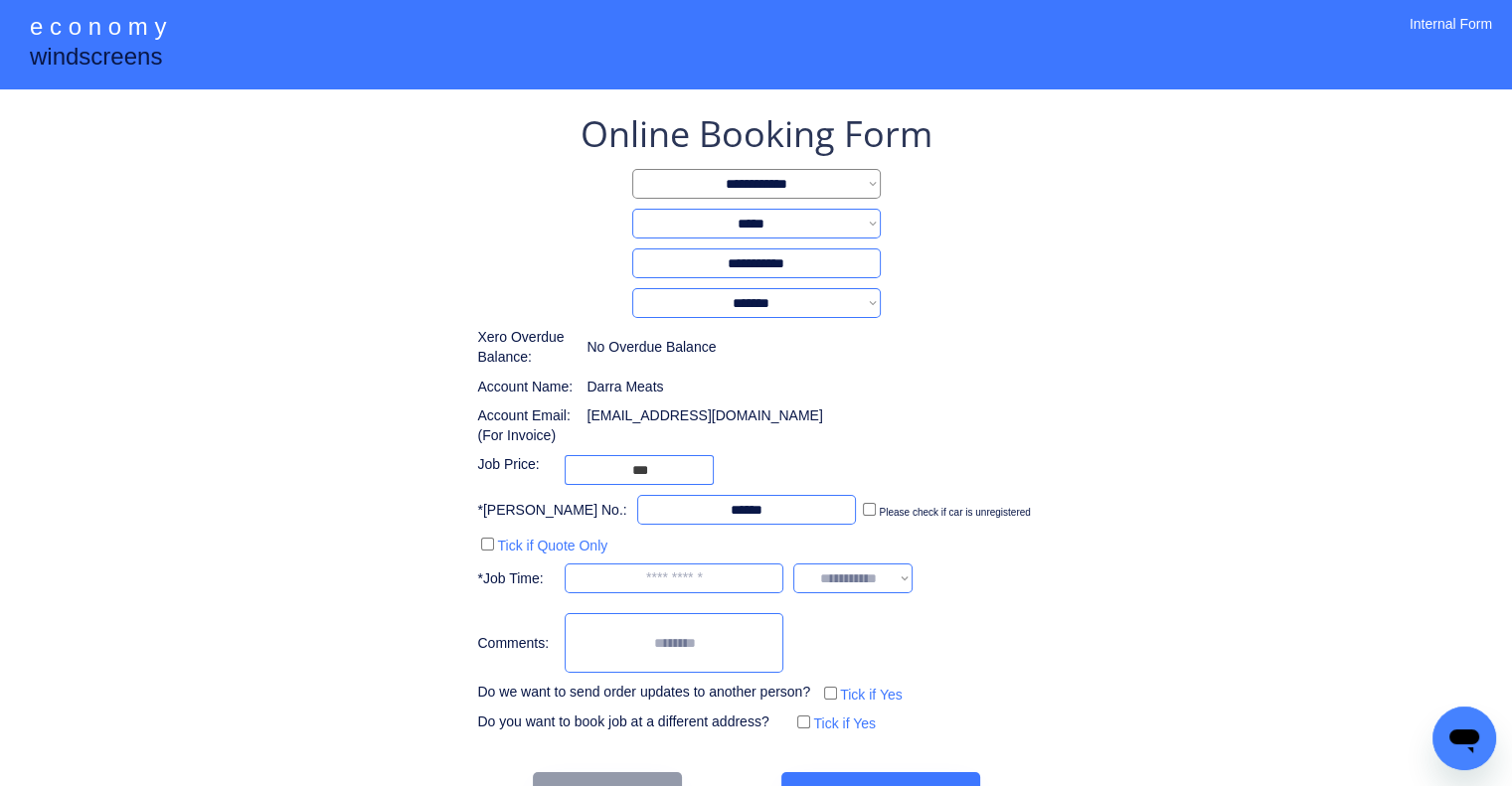 click at bounding box center [674, 578] 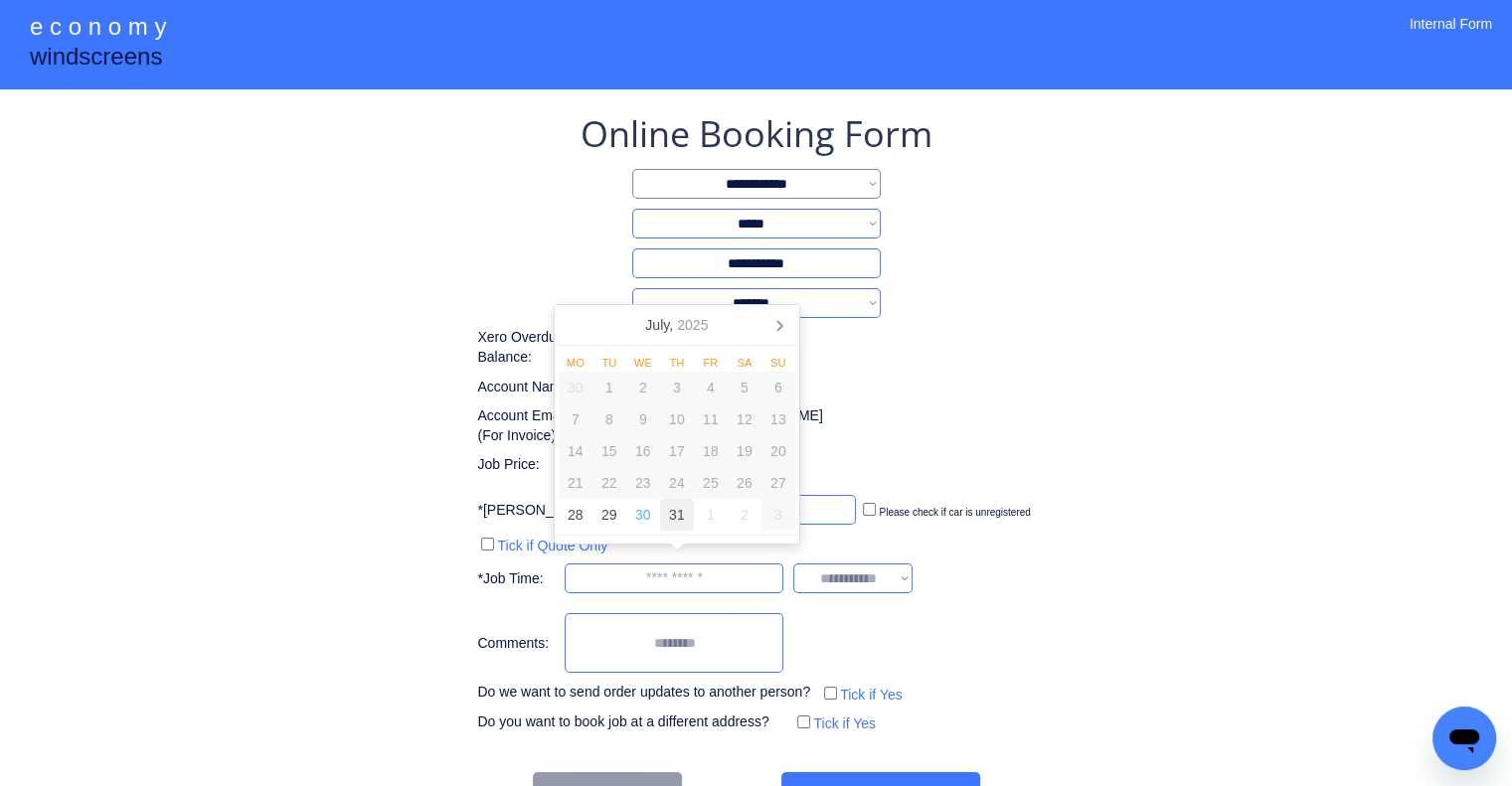 click on "31" at bounding box center [677, 515] 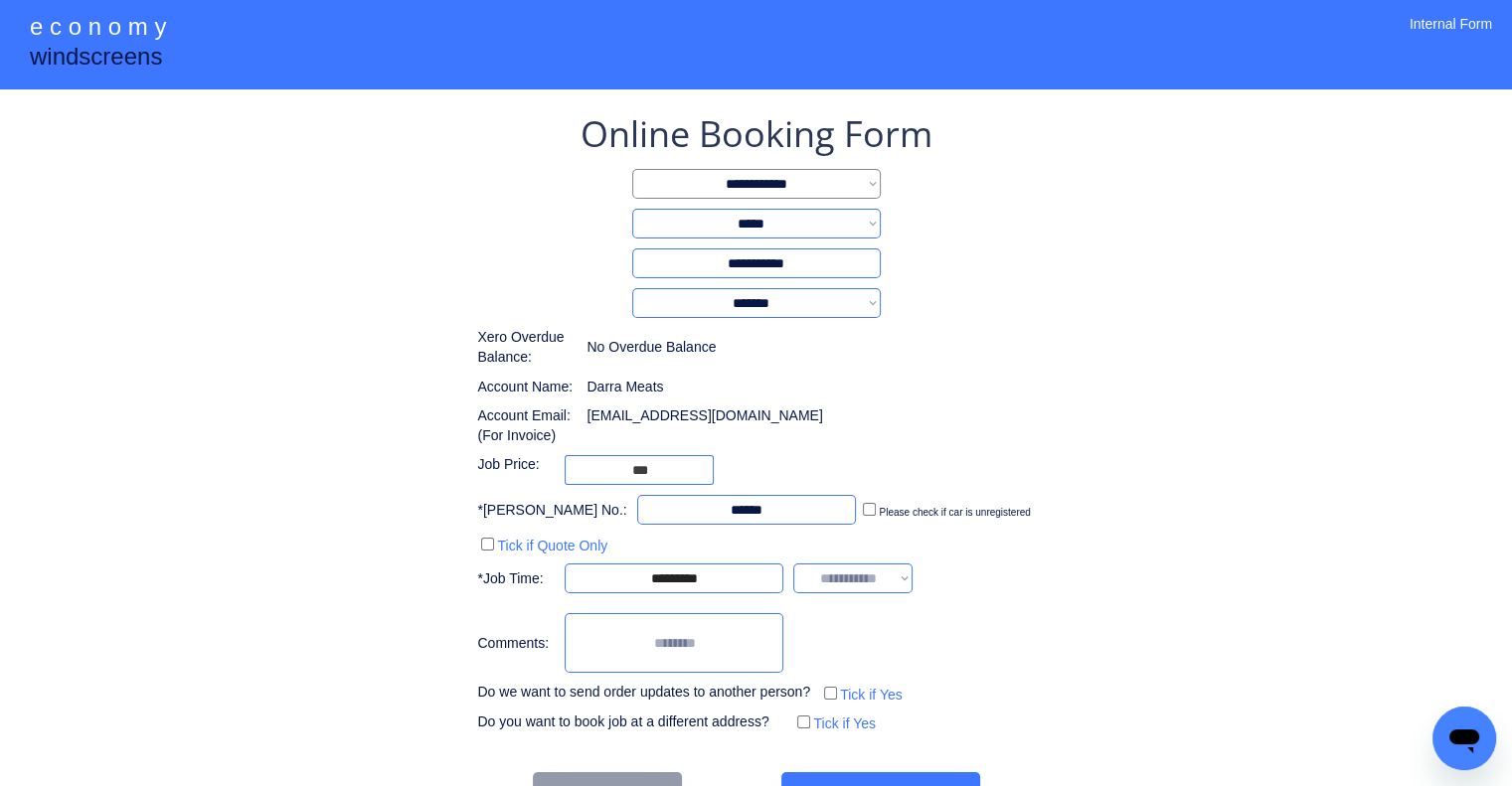 click on "**********" at bounding box center [756, 423] 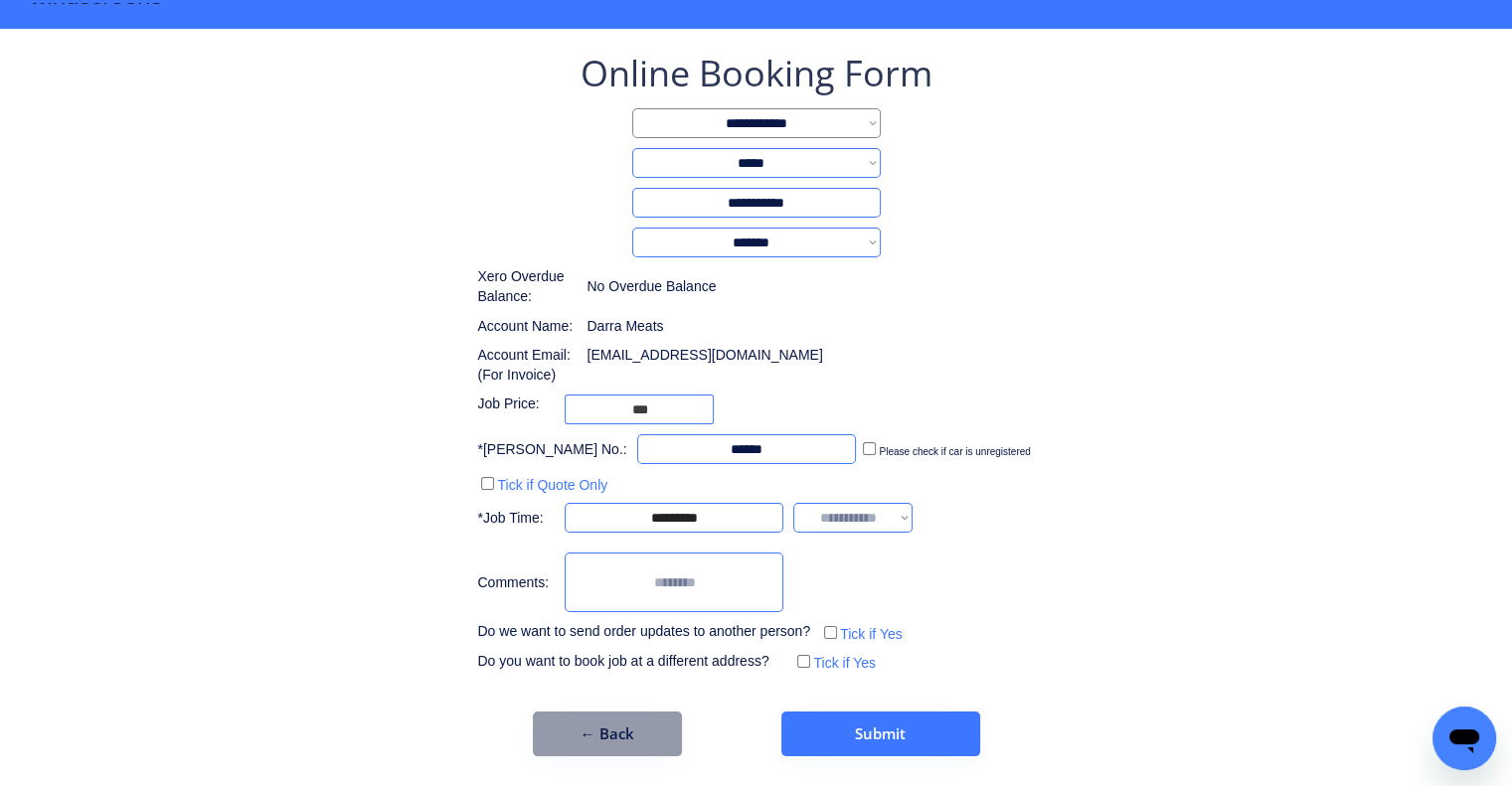scroll, scrollTop: 60, scrollLeft: 0, axis: vertical 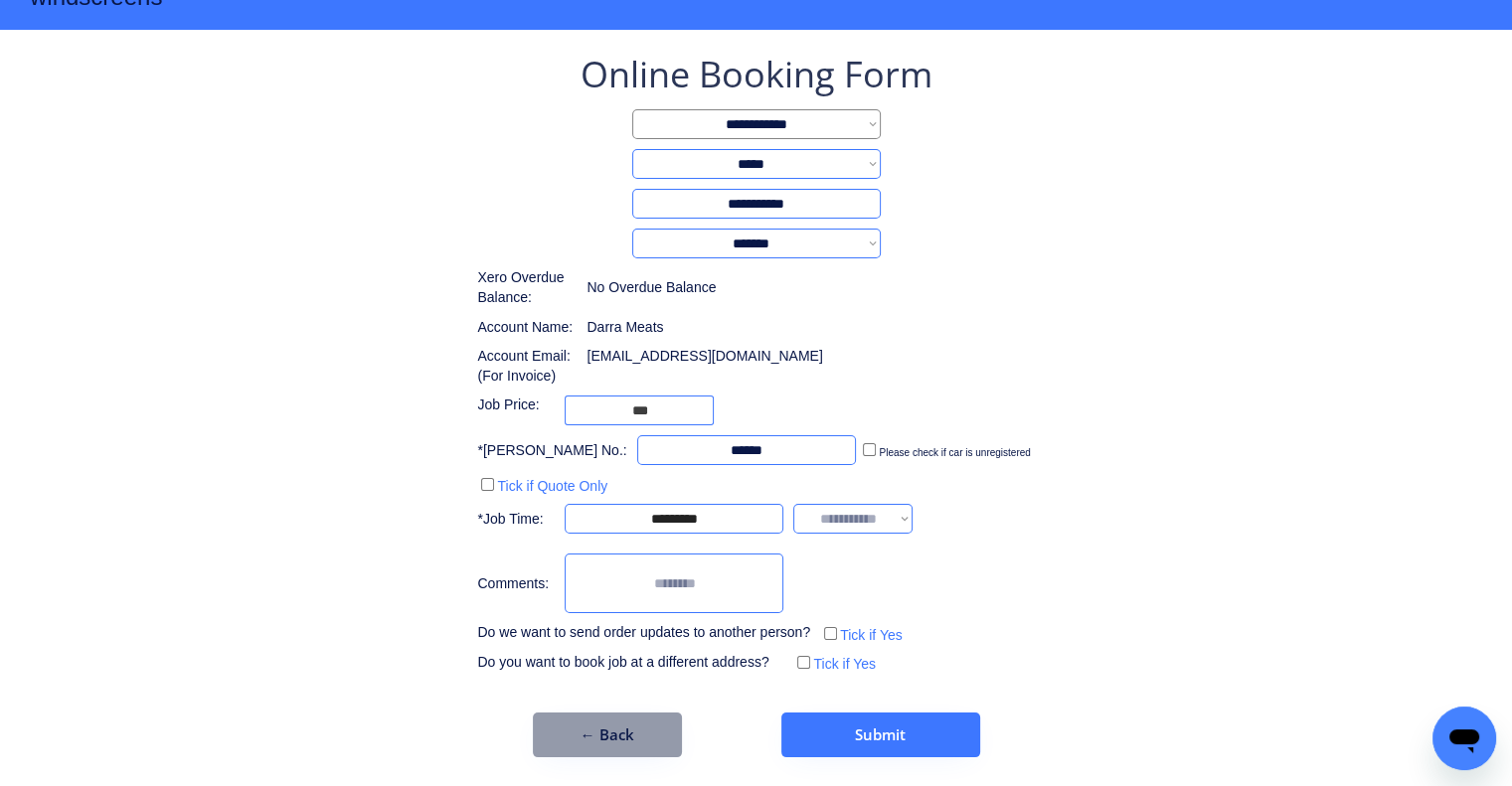 click on "**********" at bounding box center (756, 403) 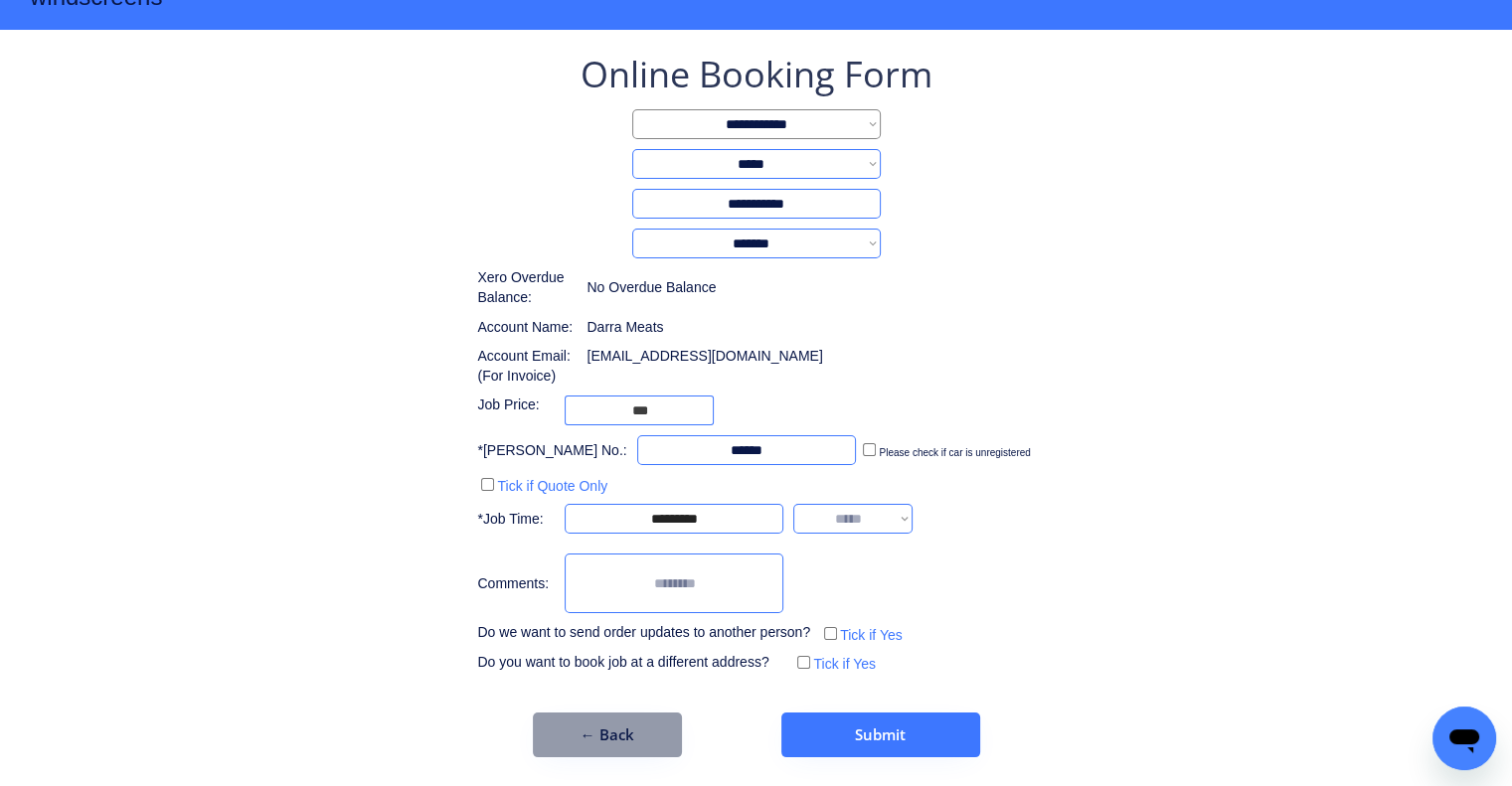 click on "**********" at bounding box center (853, 519) 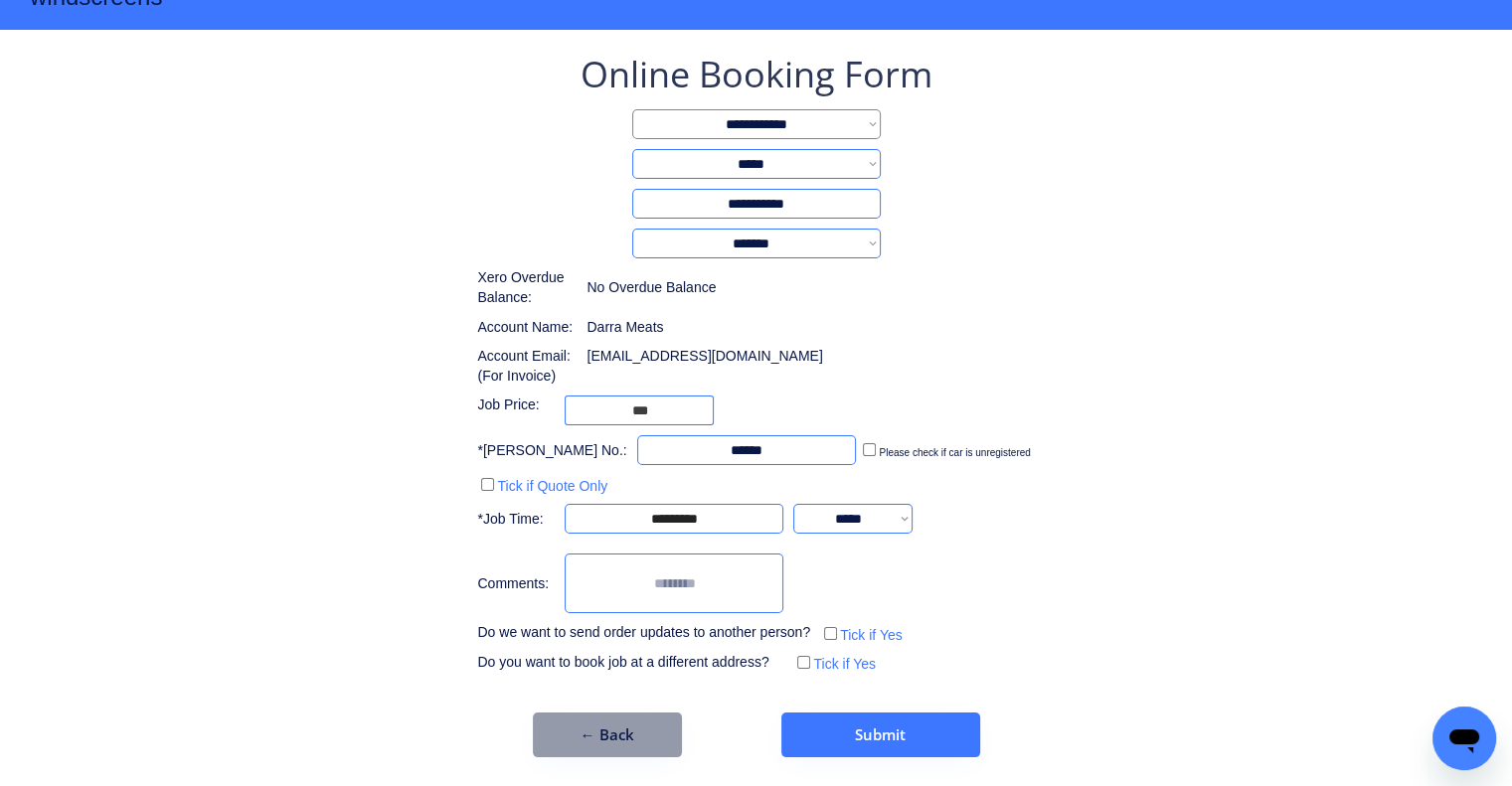 click on "**********" at bounding box center (756, 364) 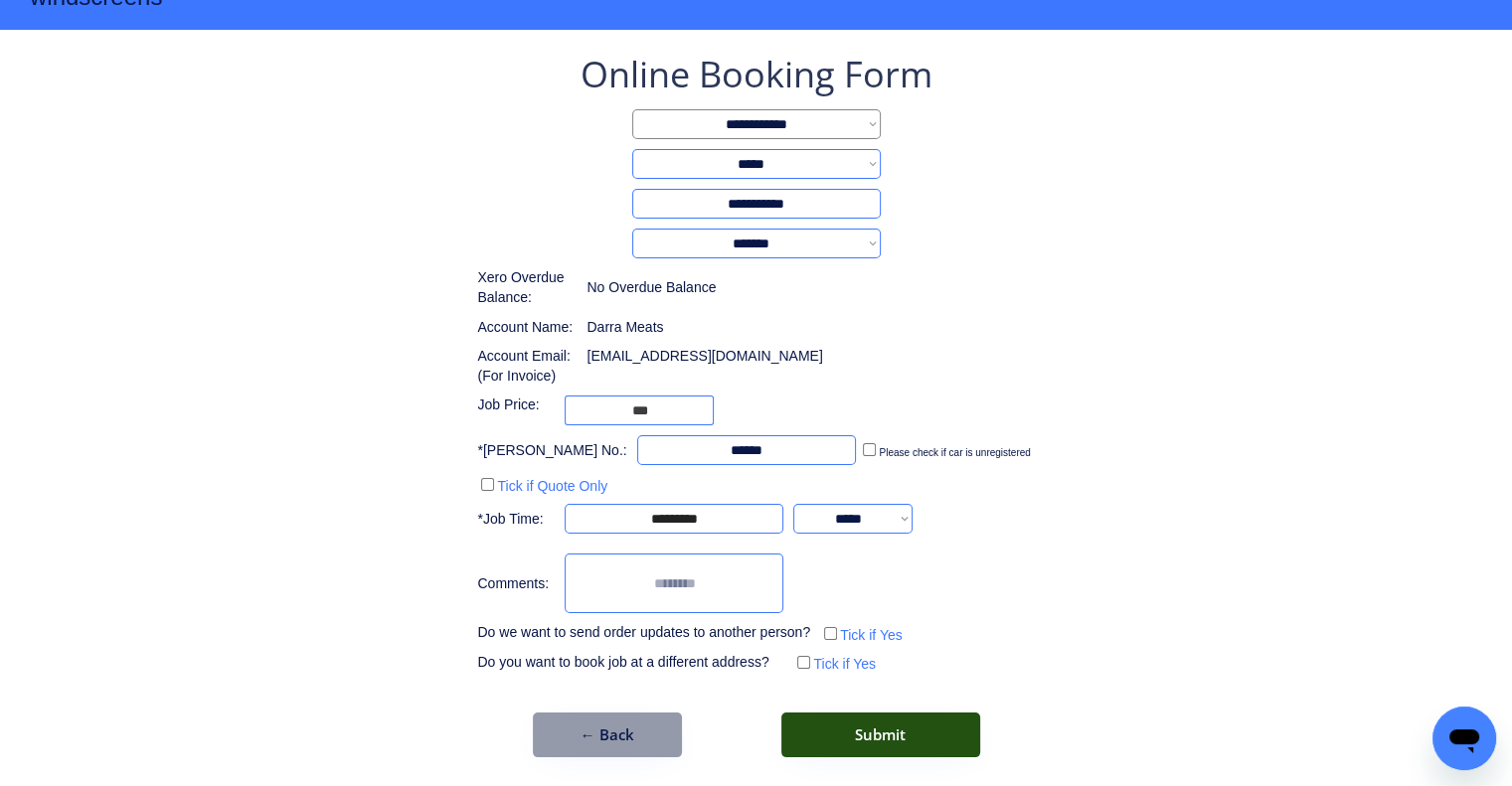 click on "Submit" at bounding box center (881, 734) 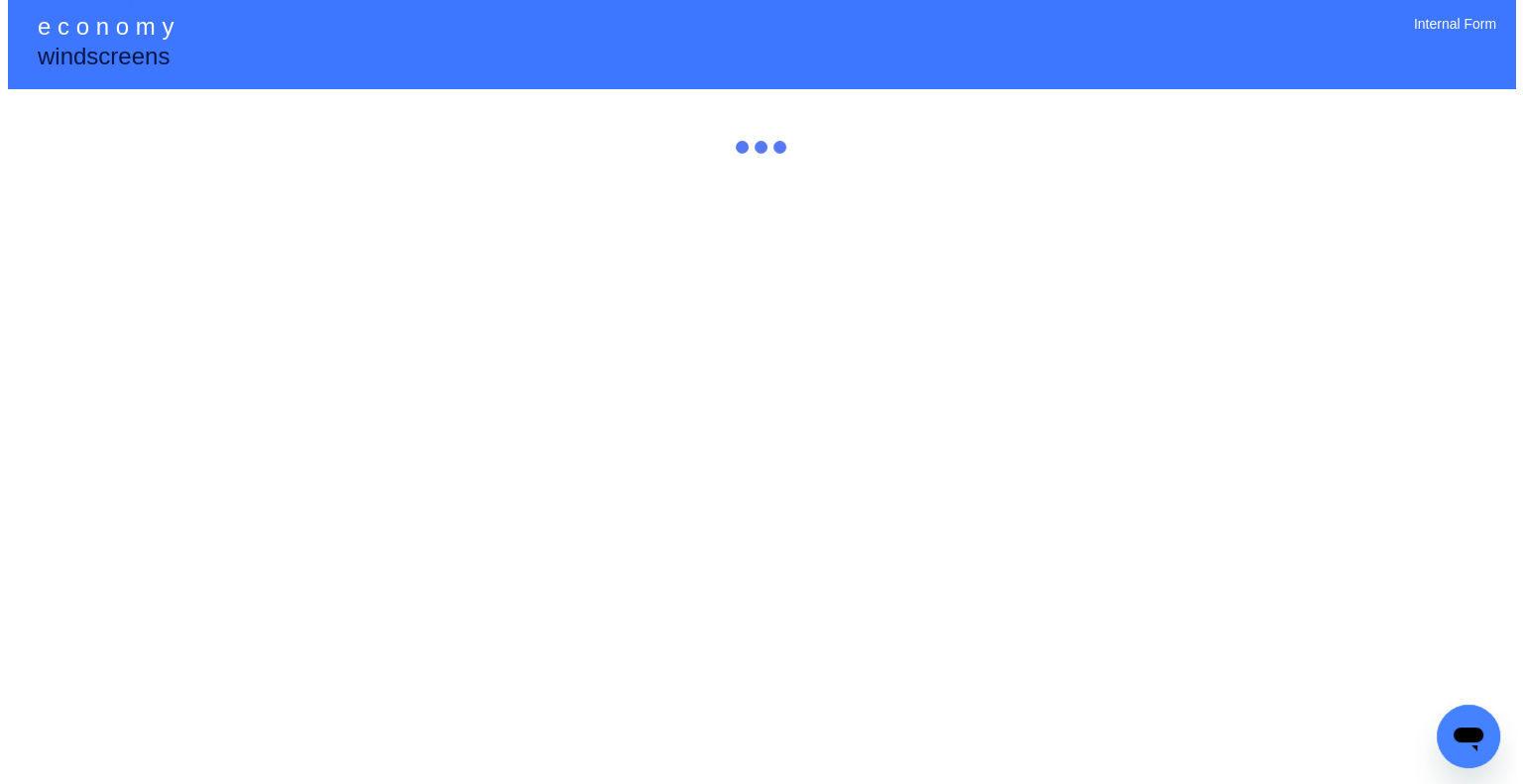 scroll, scrollTop: 0, scrollLeft: 0, axis: both 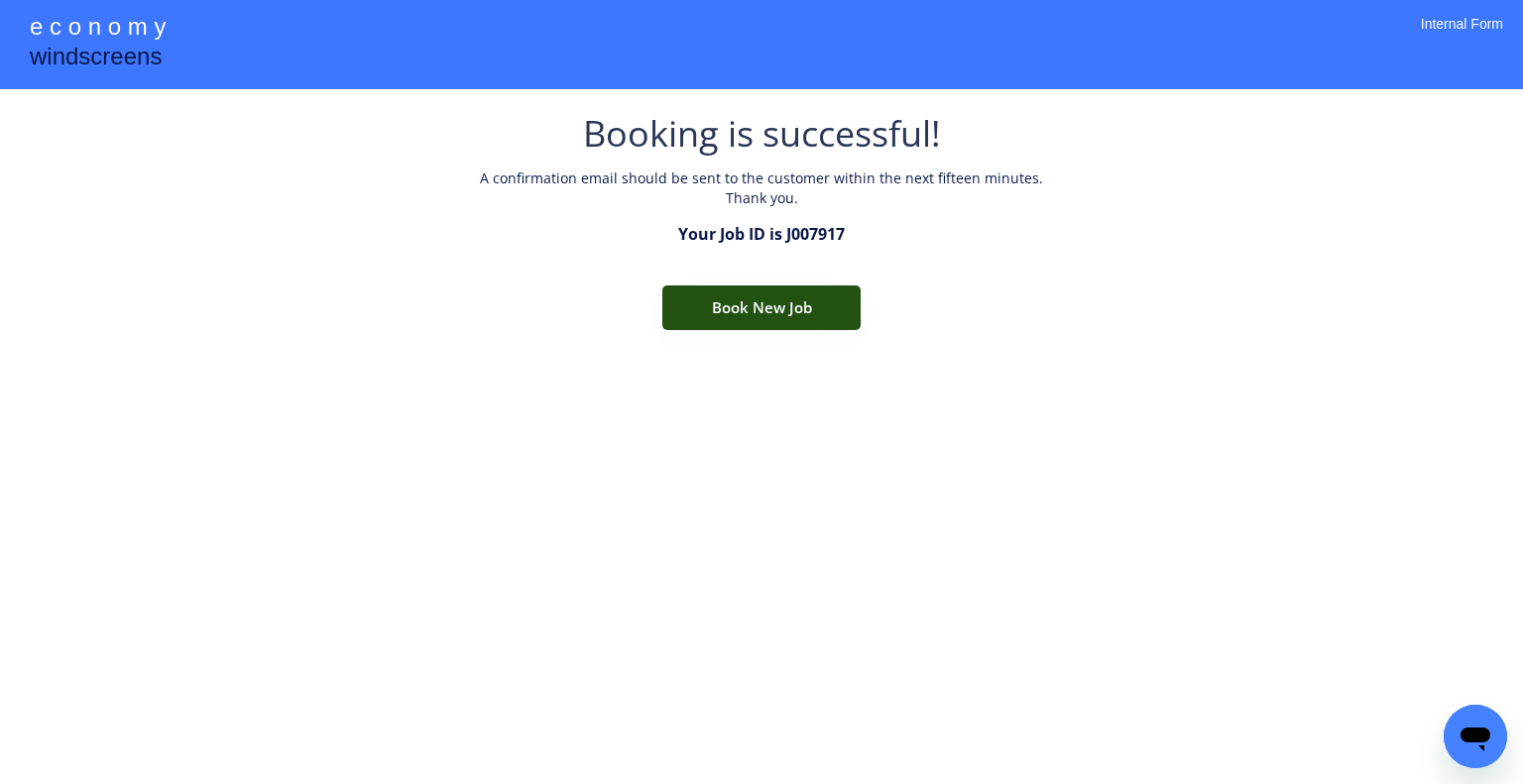 click on "Book New Job" at bounding box center [762, 307] 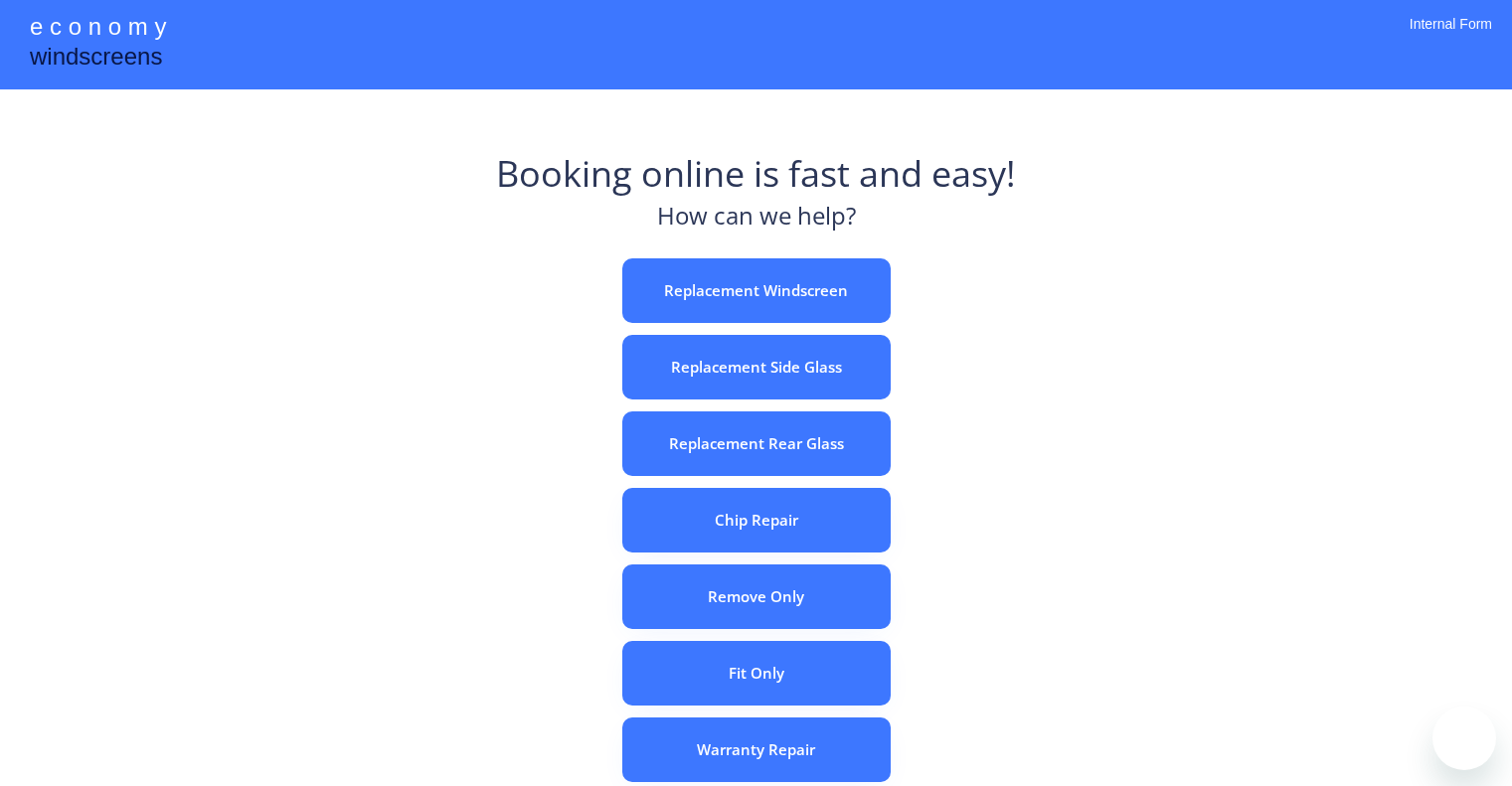 scroll, scrollTop: 0, scrollLeft: 0, axis: both 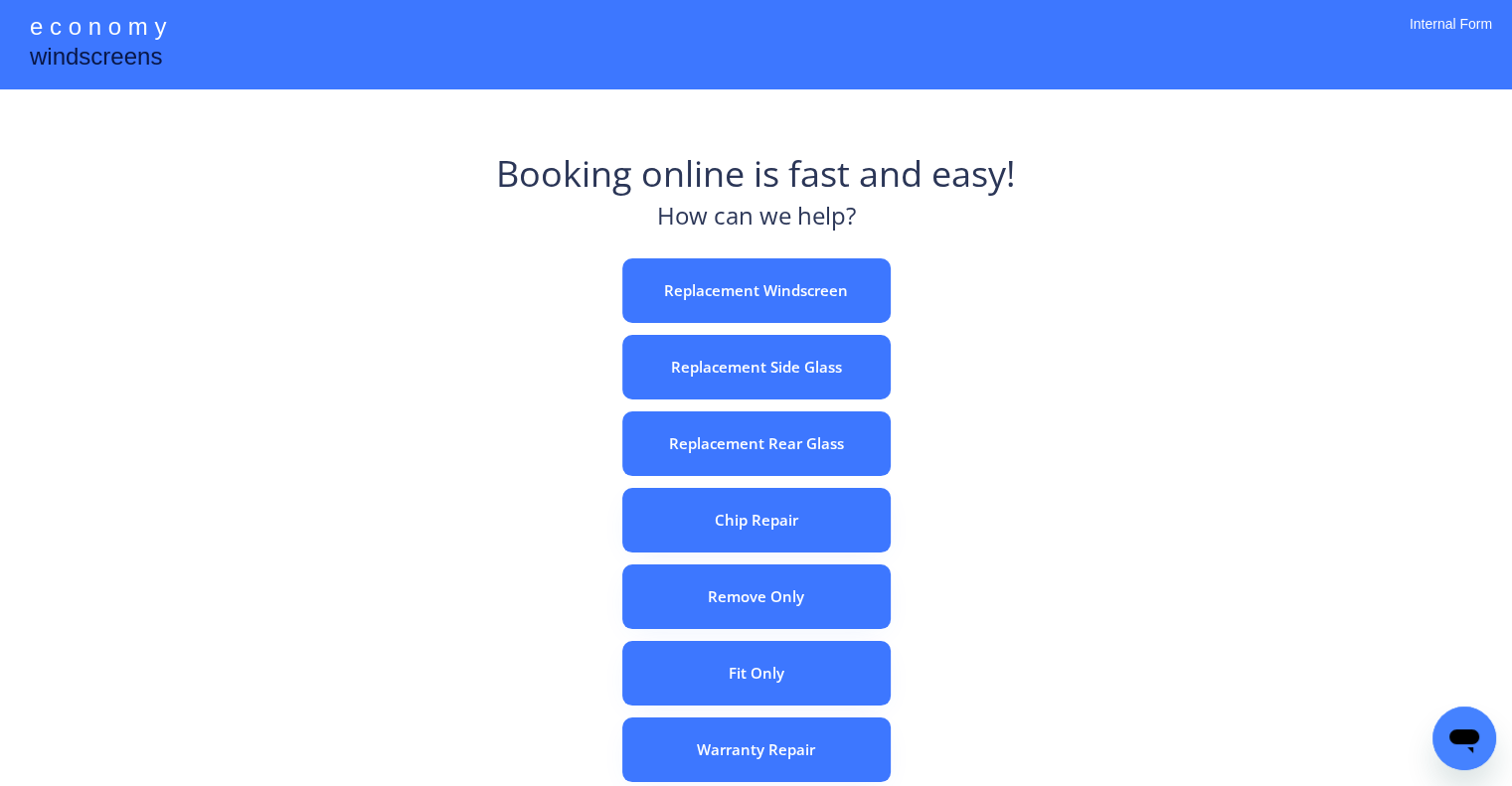 click on "e c o n o m y windscreens Booking online is fast and easy! How can we help? Replacement Windscreen Replacement Side Glass Replacement Rear Glass Chip Repair Remove Only Fit Only Warranty Repair ADAS Recalibration Only Rebook a Job Confirm Quotes Manual Booking Internal Form" at bounding box center [756, 553] 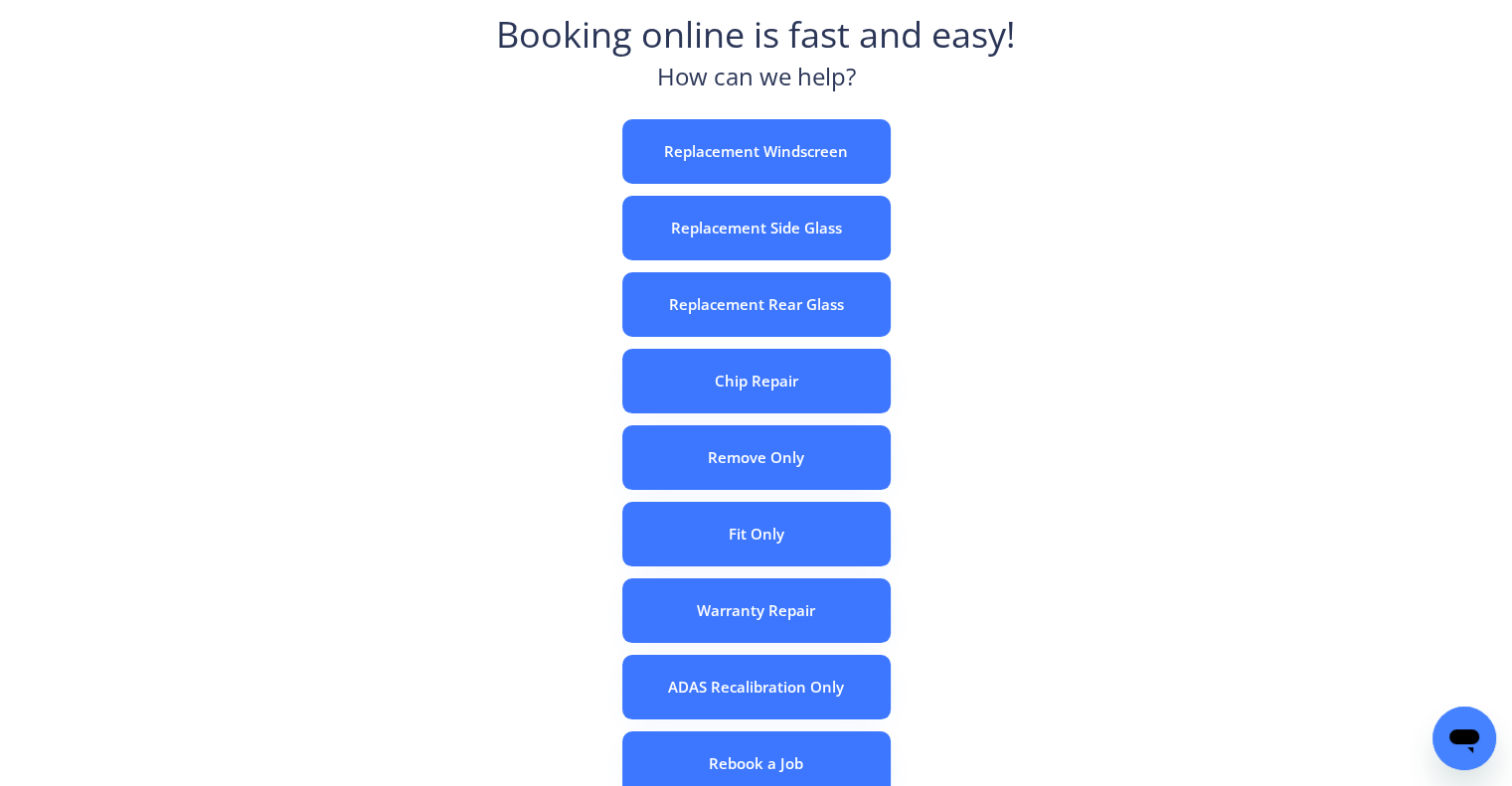 scroll, scrollTop: 199, scrollLeft: 0, axis: vertical 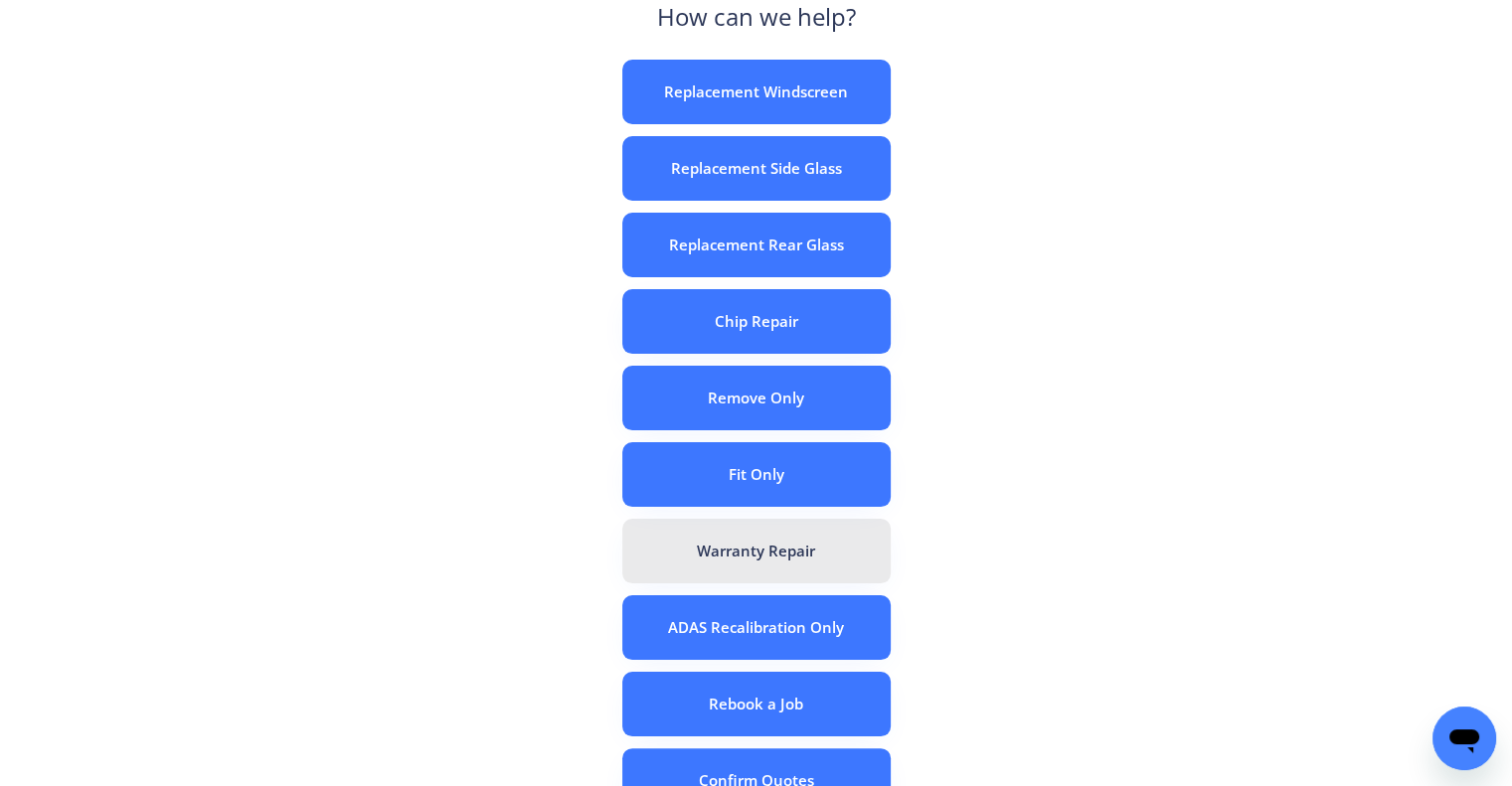 click on "Warranty Repair" at bounding box center [756, 550] 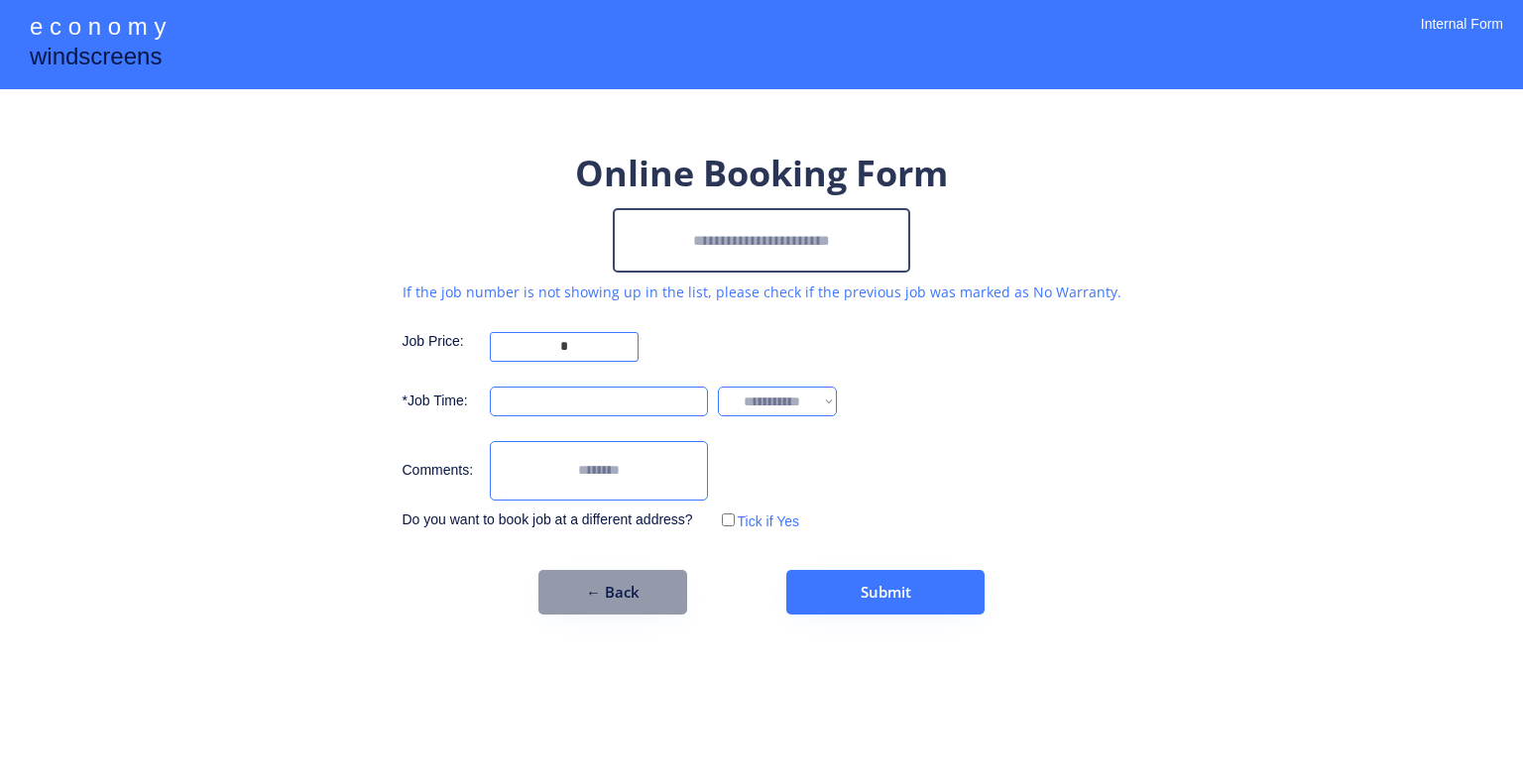 scroll, scrollTop: 0, scrollLeft: 0, axis: both 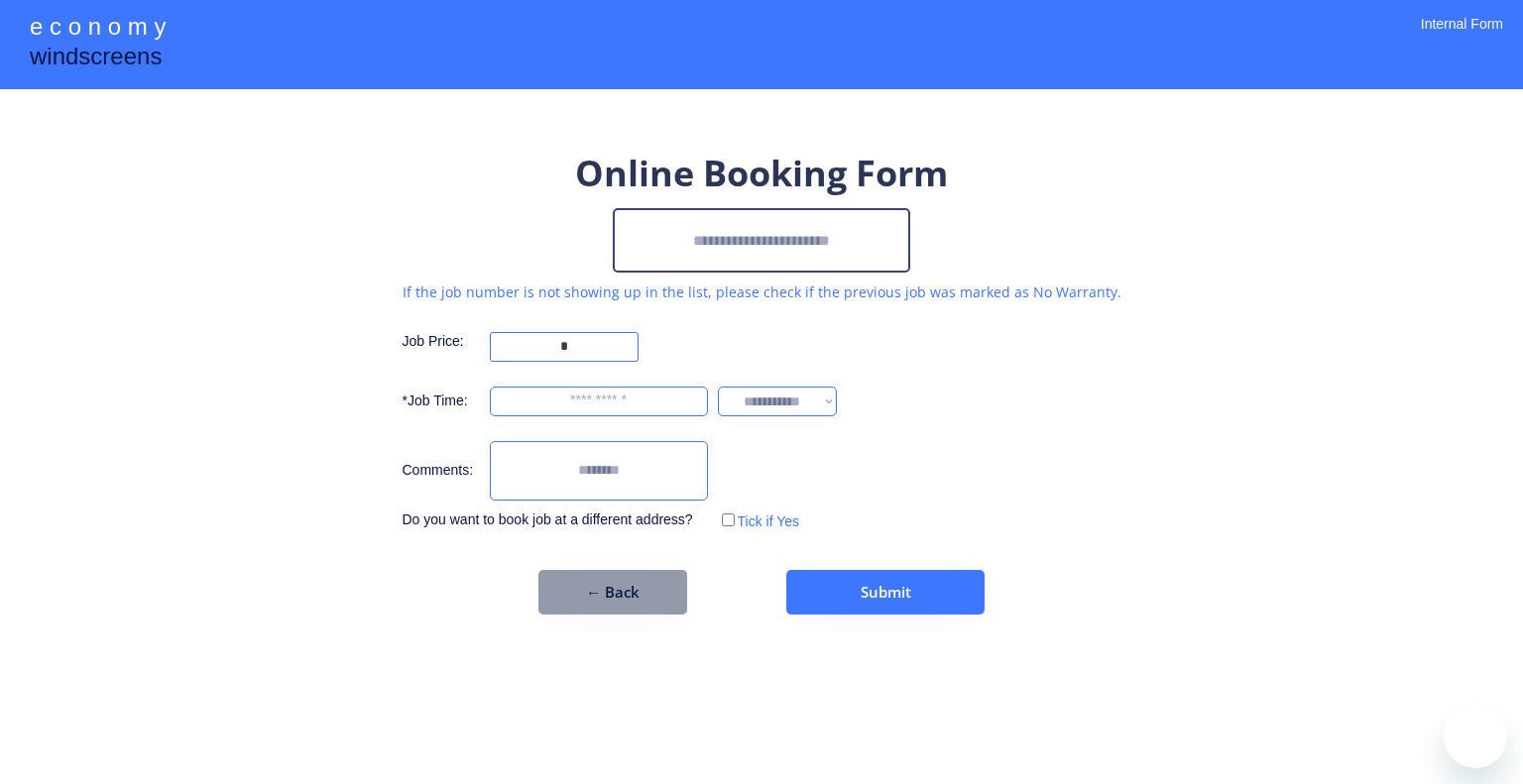 click at bounding box center (762, 240) 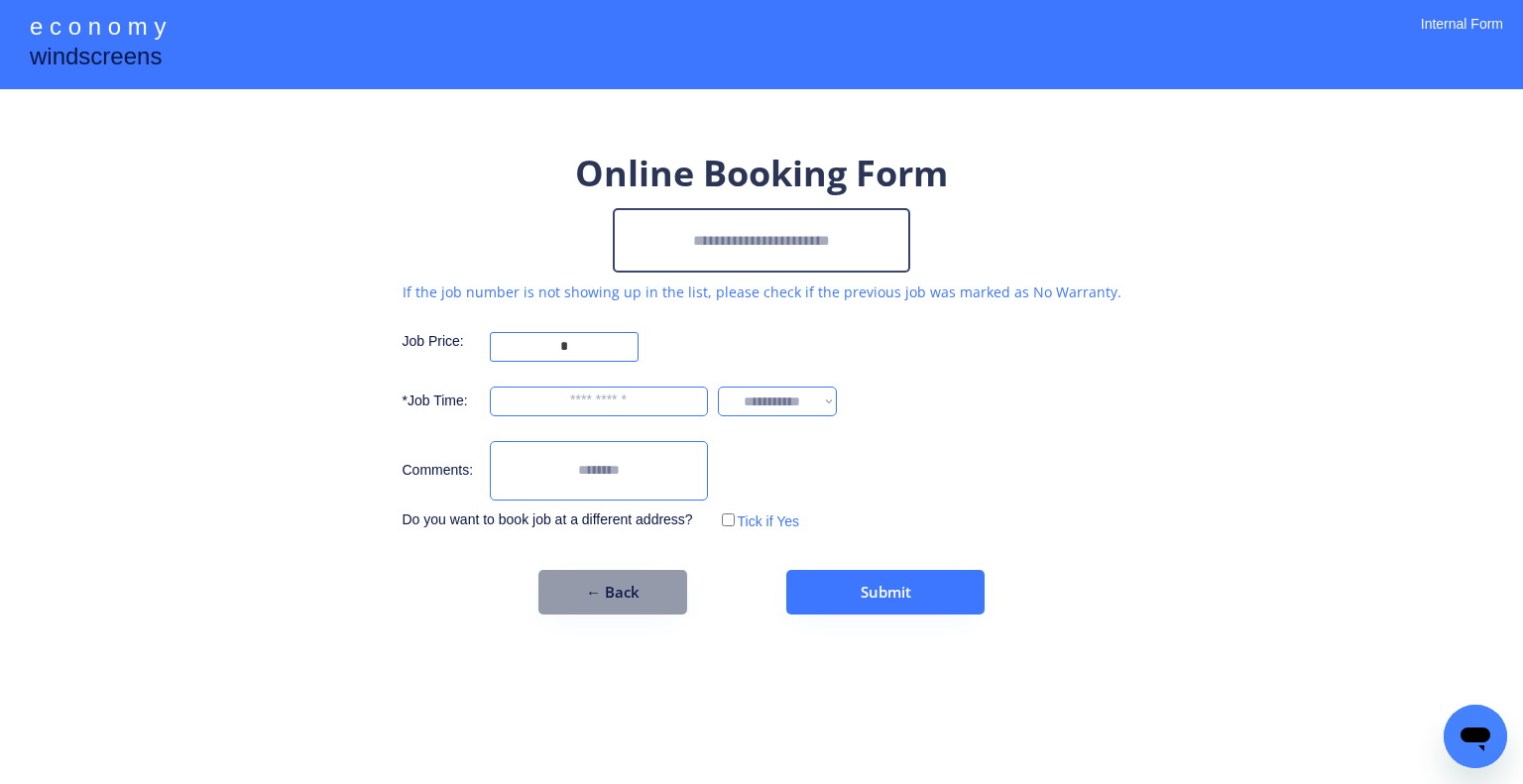 paste on "*******" 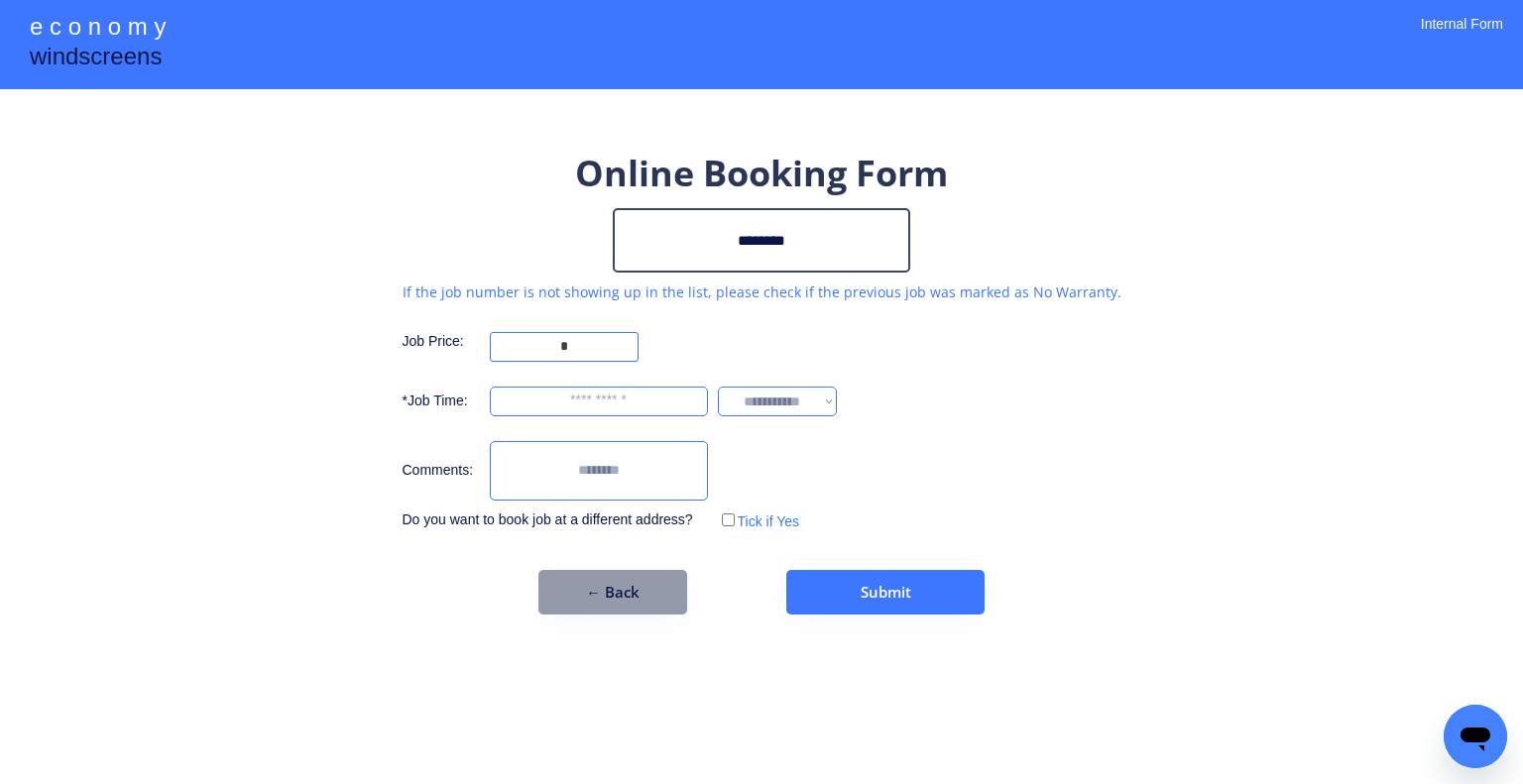 scroll, scrollTop: 0, scrollLeft: 0, axis: both 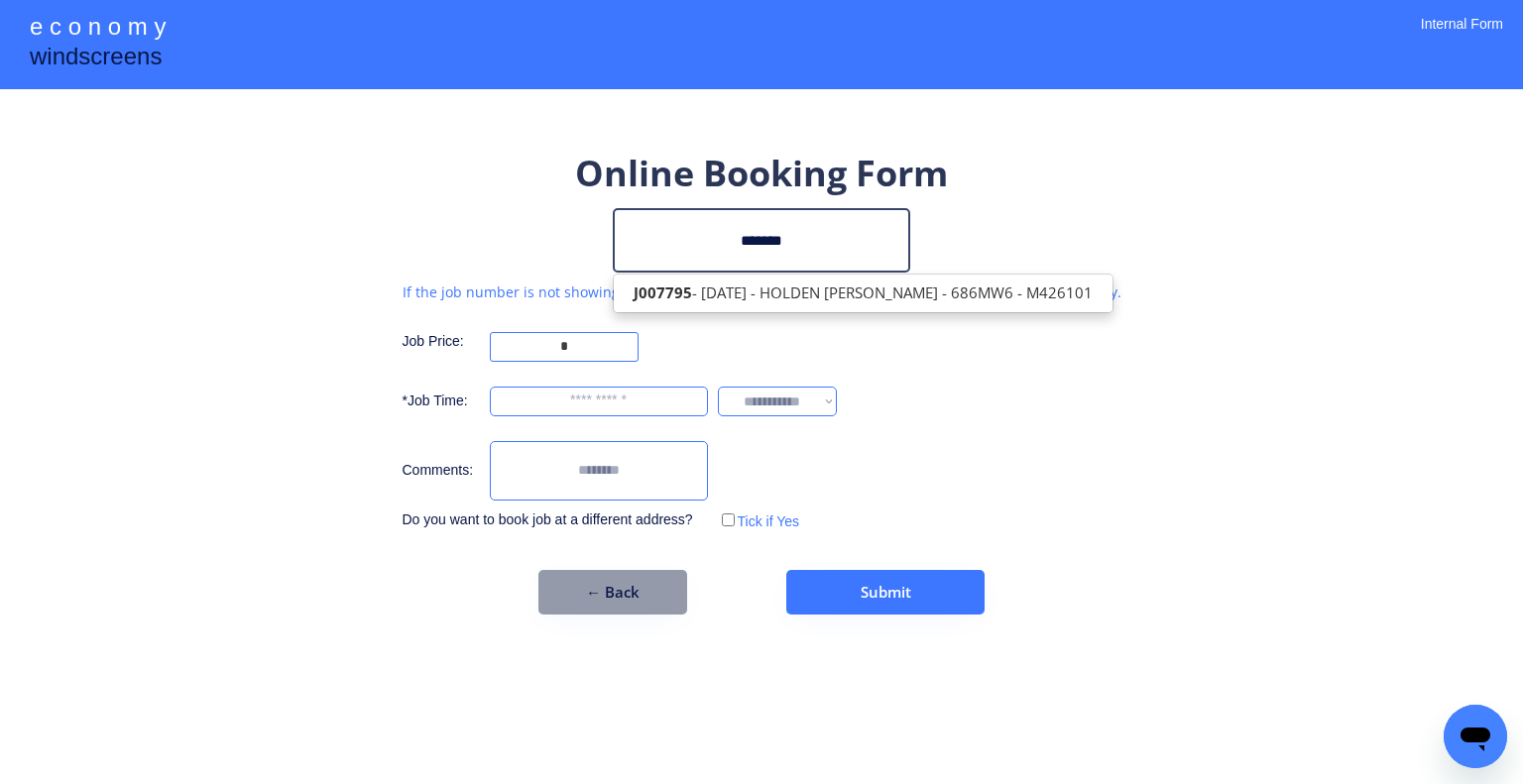 type on "*******" 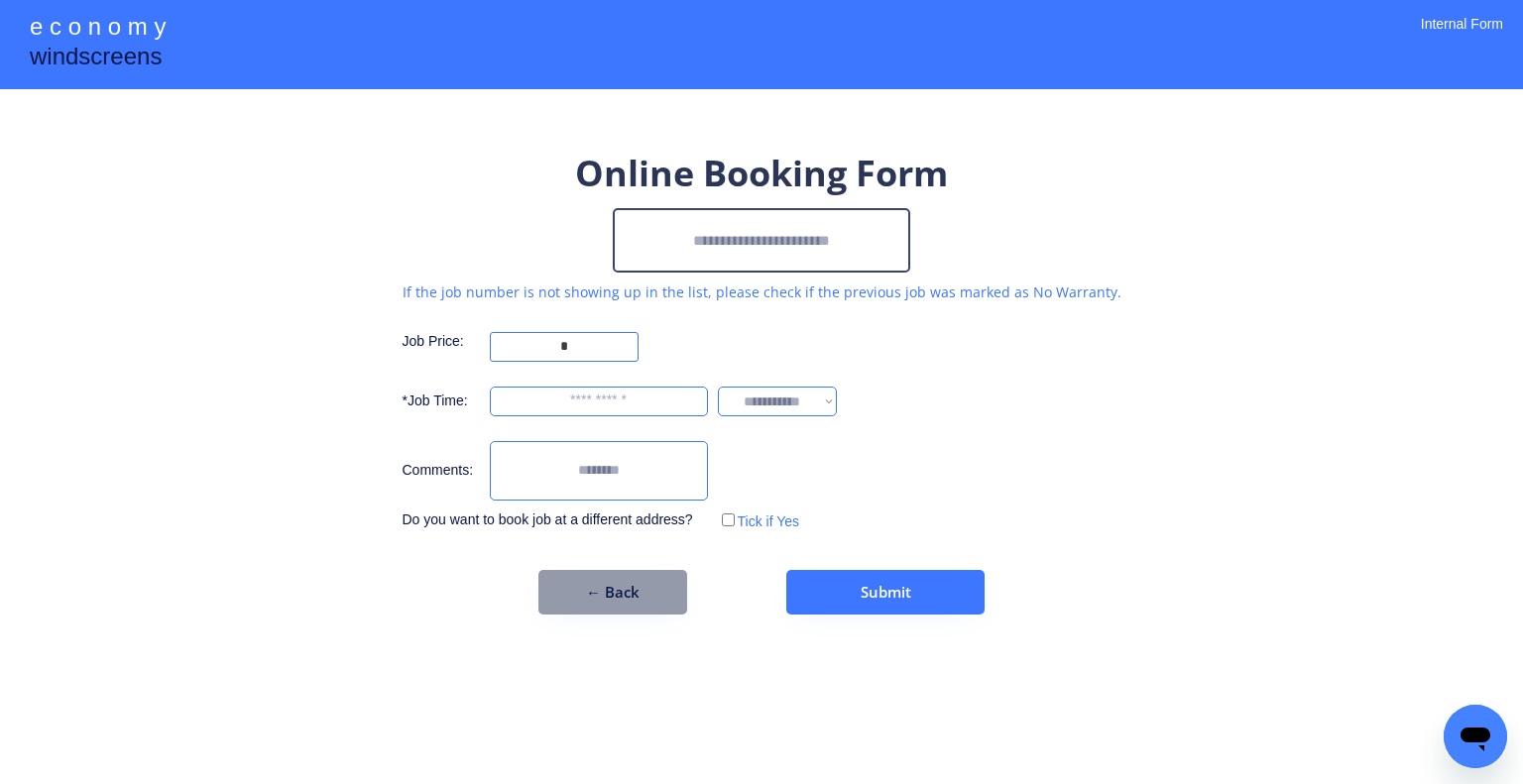 paste on "*******" 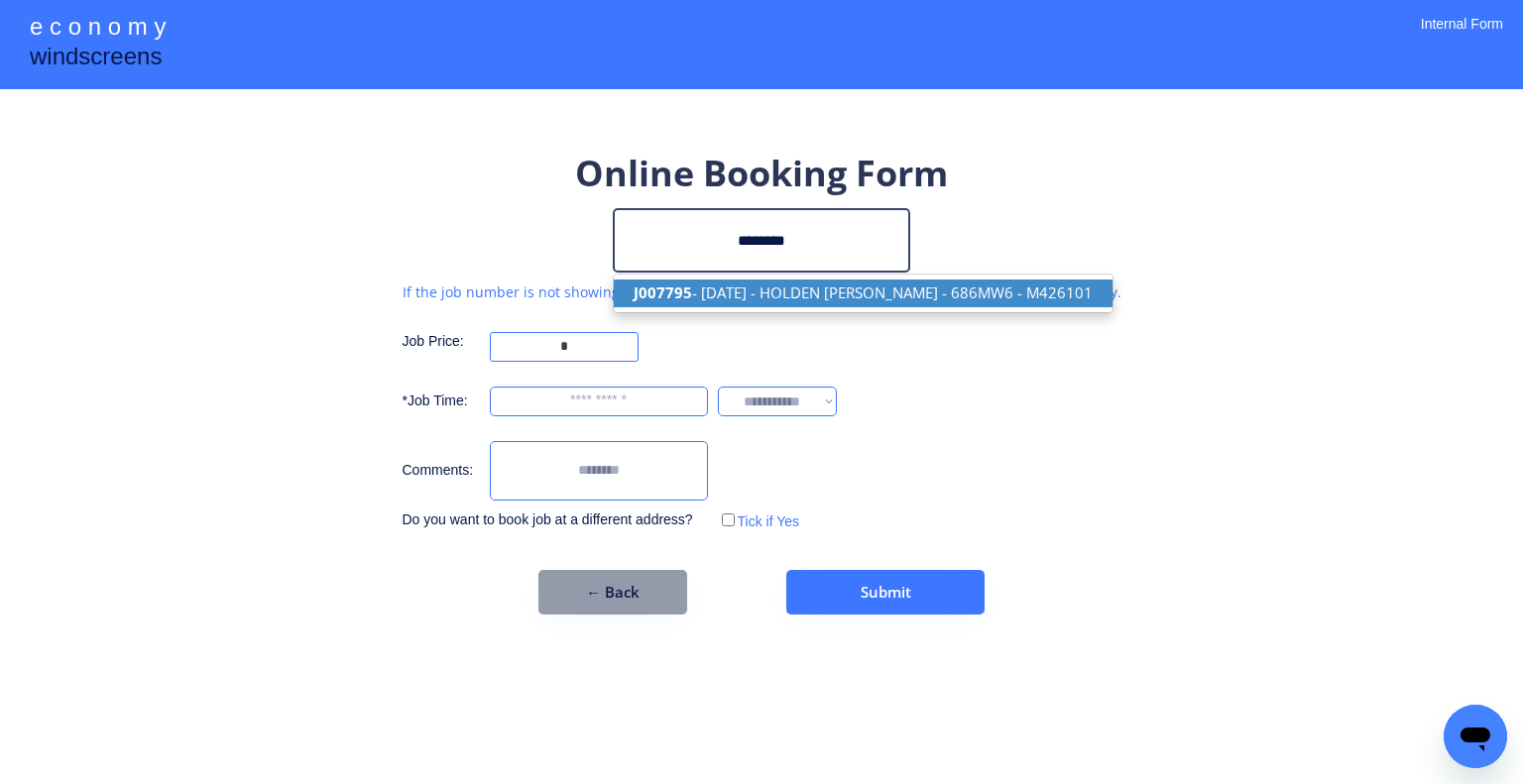 click on "J007795  - [DATE] - HOLDEN [PERSON_NAME] - 686MW6 - M426101" at bounding box center [863, 292] 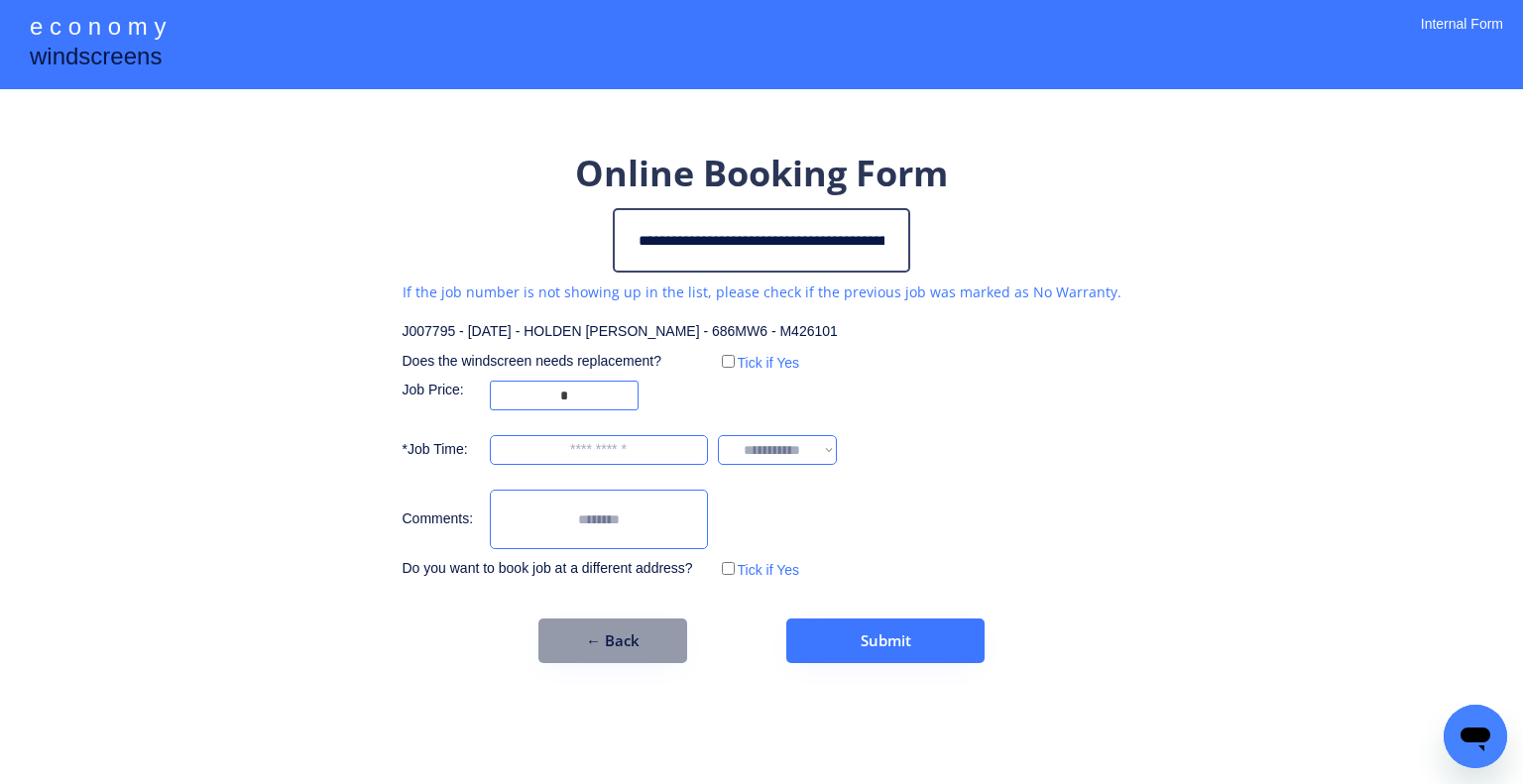 type on "**********" 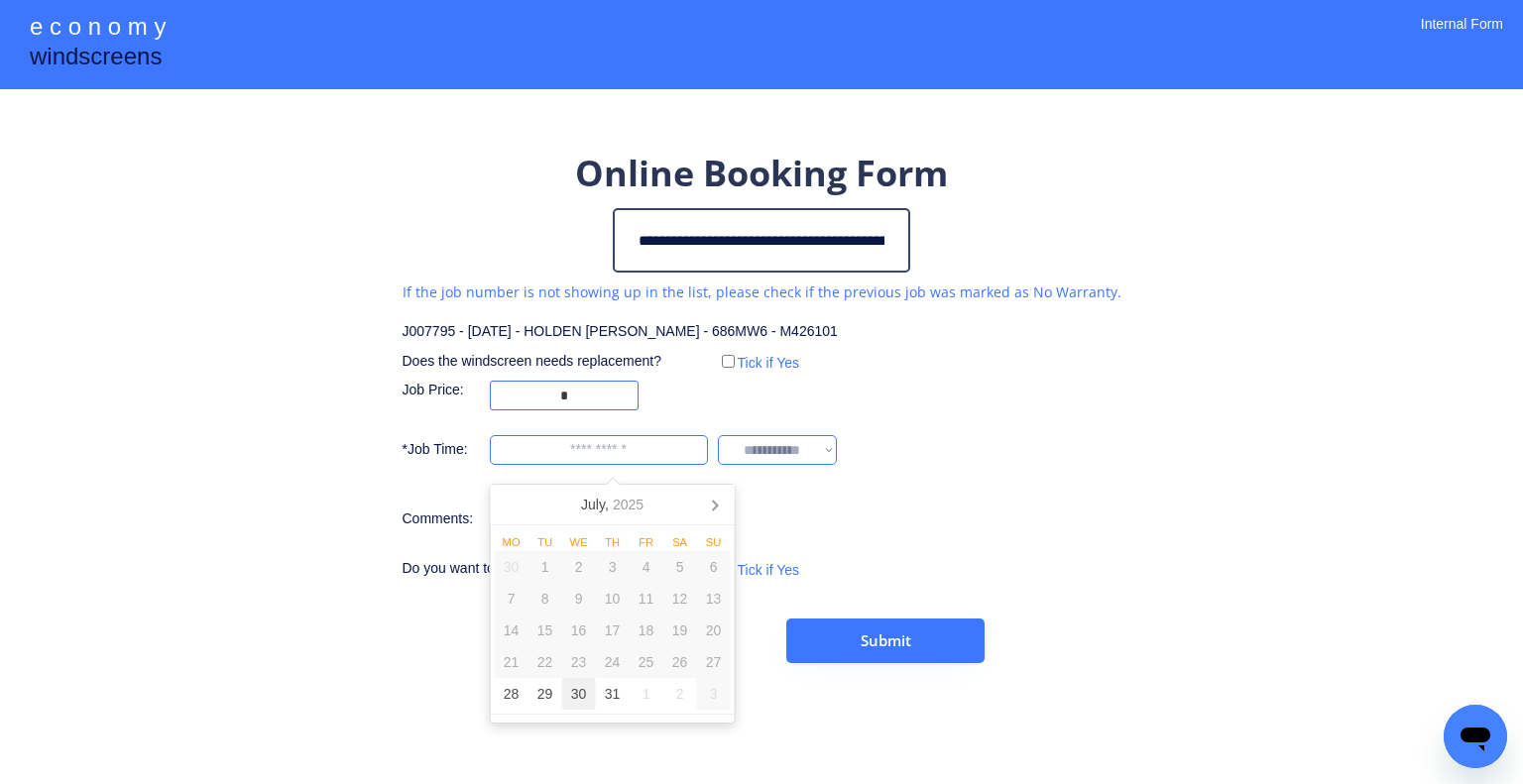 click on "30" at bounding box center [579, 694] 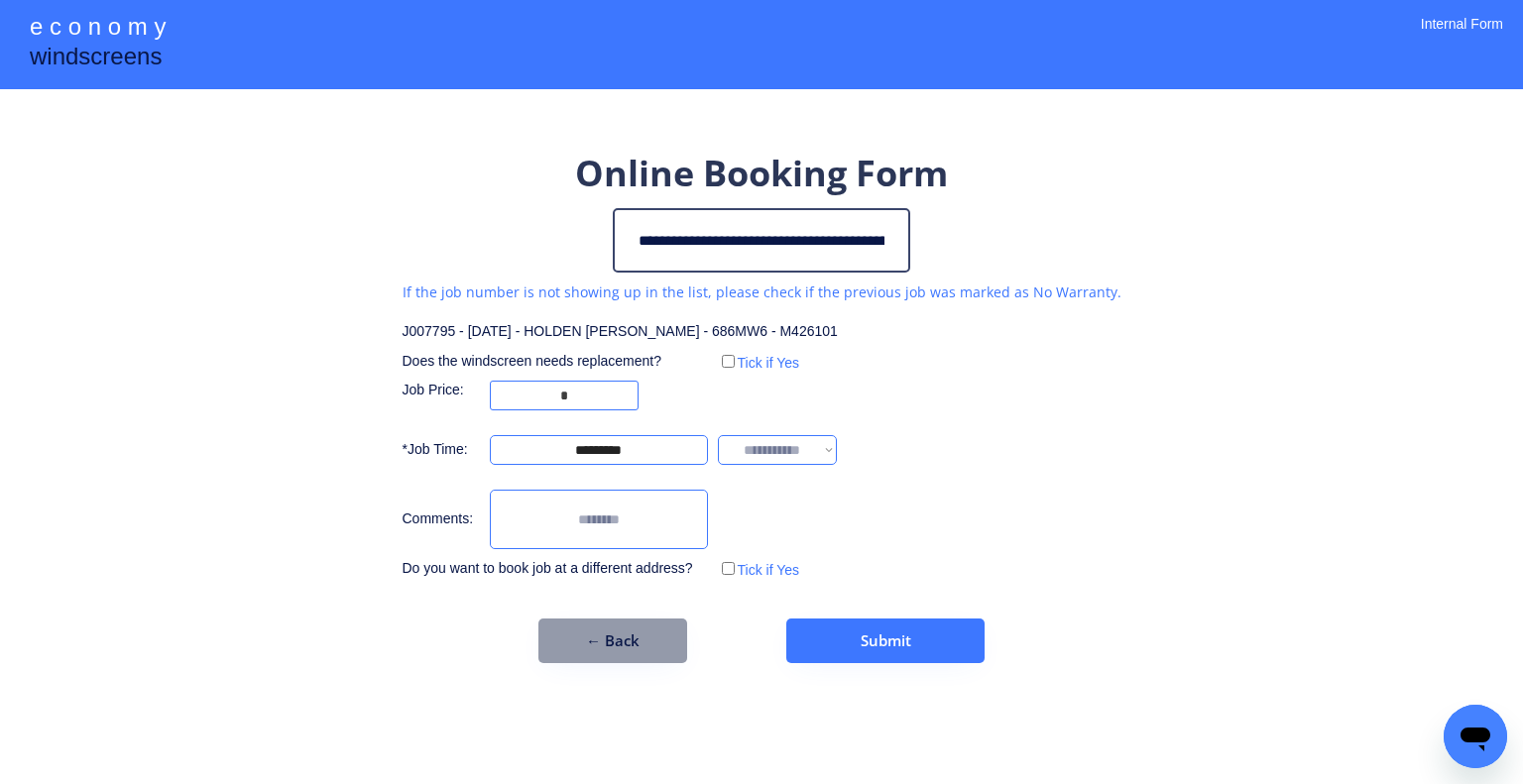 click on "**********" at bounding box center (762, 405) 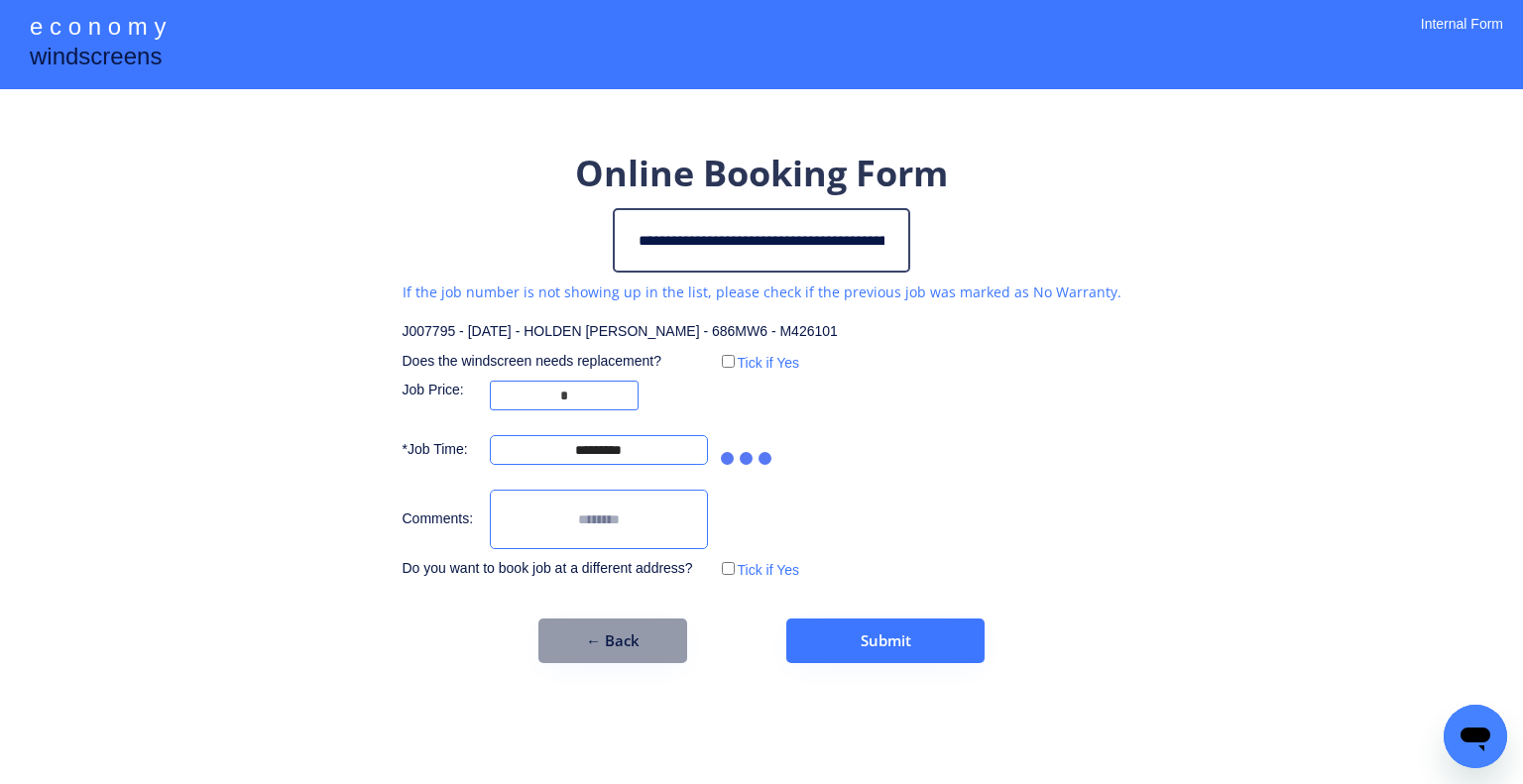 click at bounding box center (599, 519) 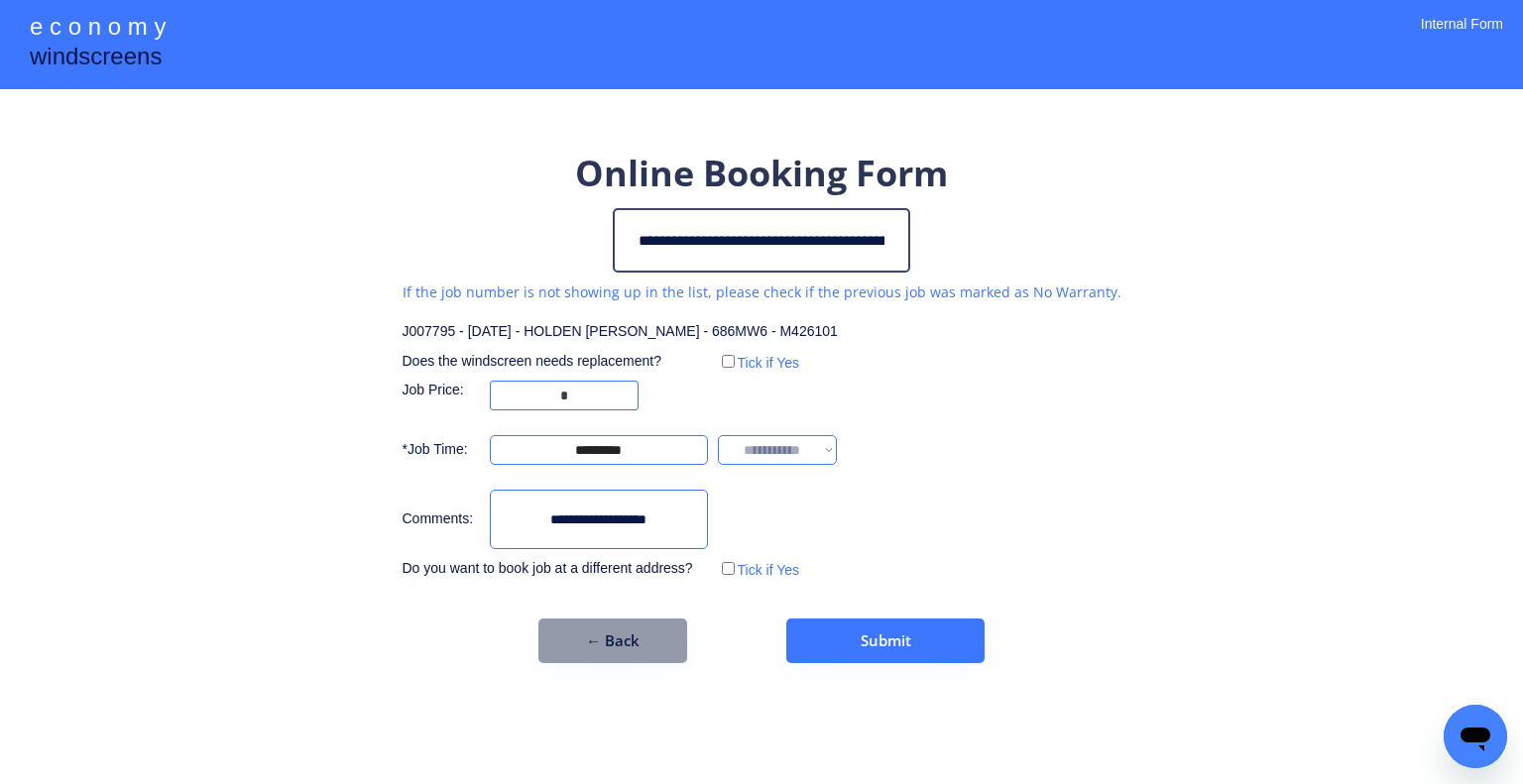 type on "**********" 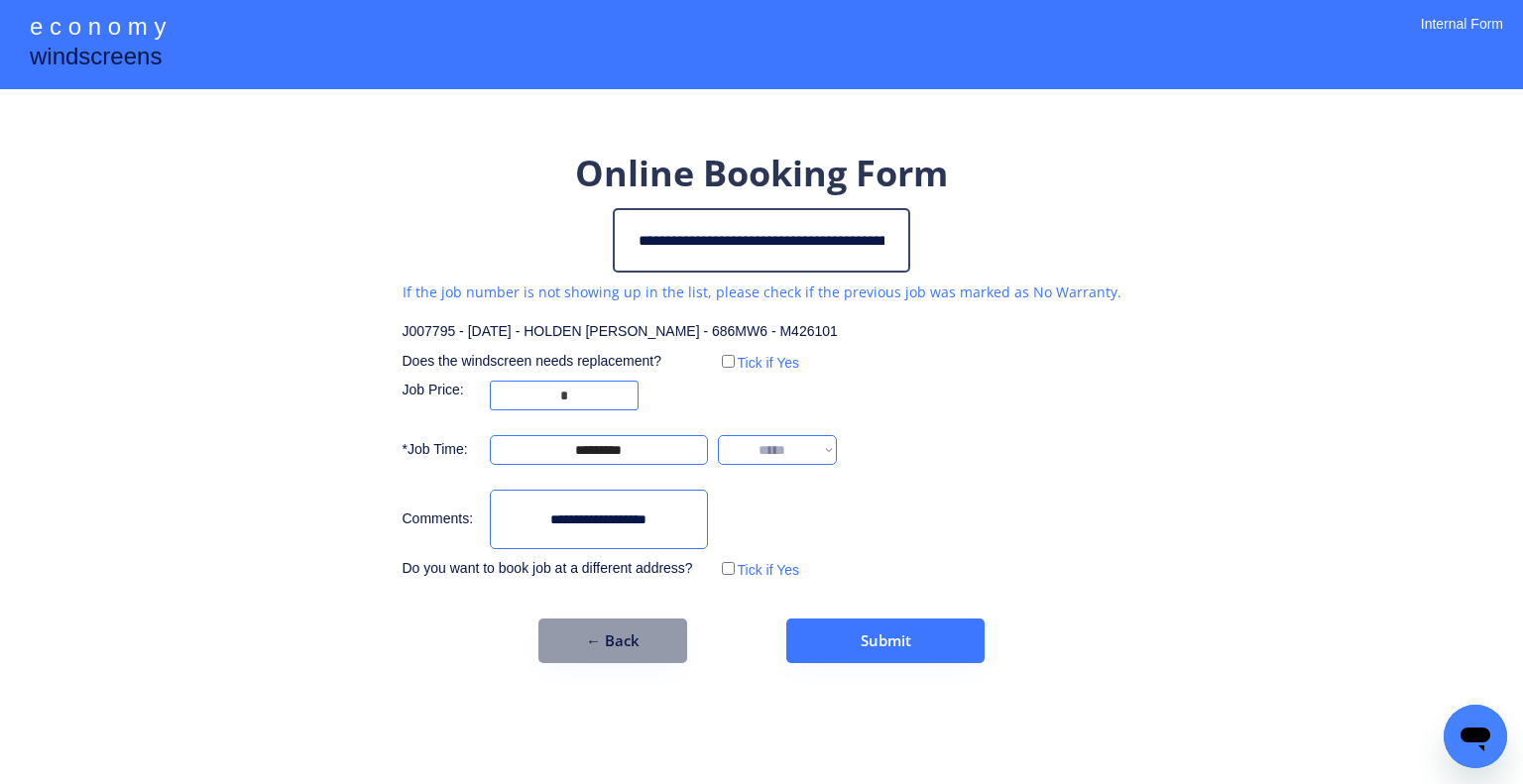 click on "**********" at bounding box center (777, 450) 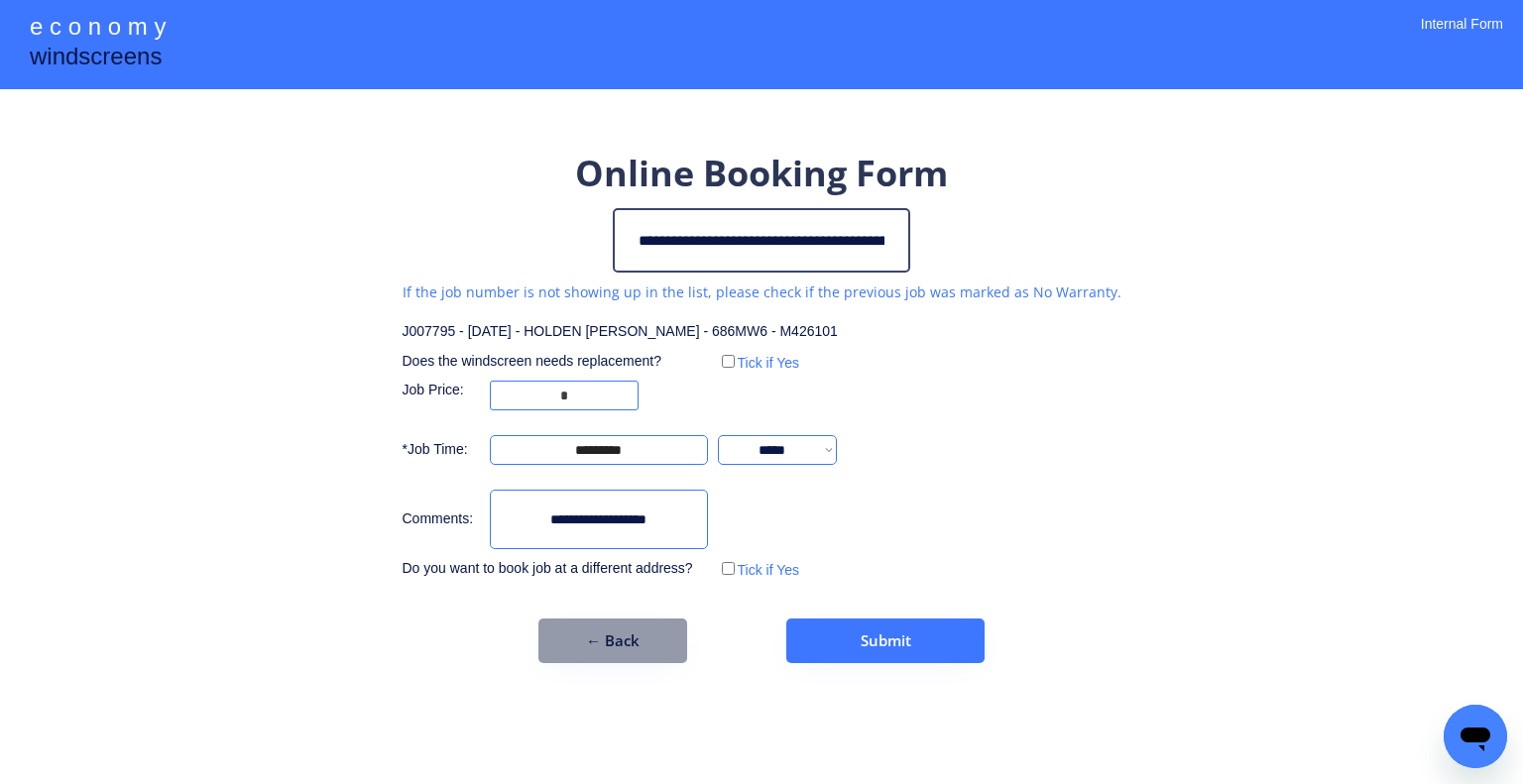 click on "**********" at bounding box center [762, 405] 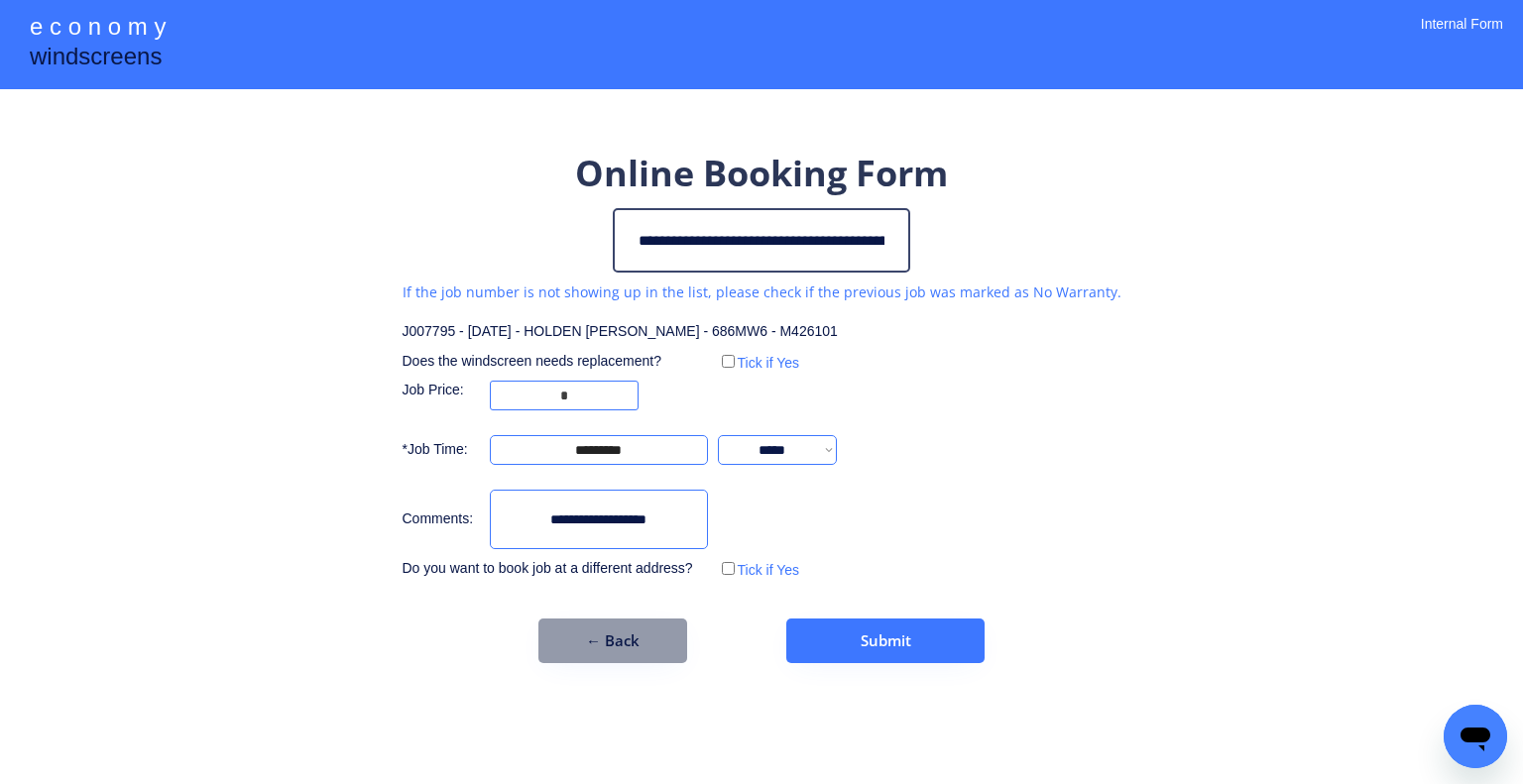 drag, startPoint x: 611, startPoint y: 522, endPoint x: 432, endPoint y: 530, distance: 179.17868 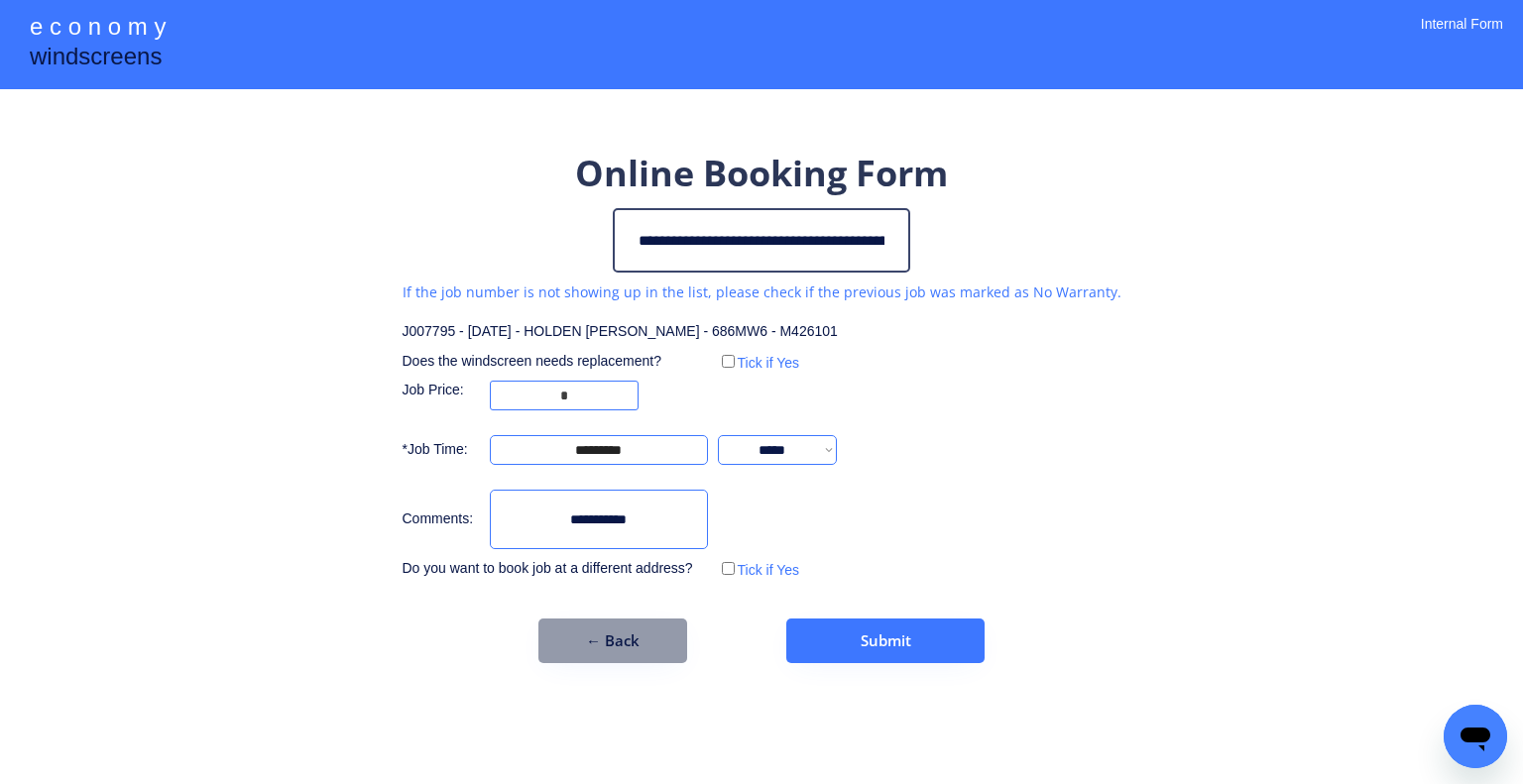 click at bounding box center (599, 519) 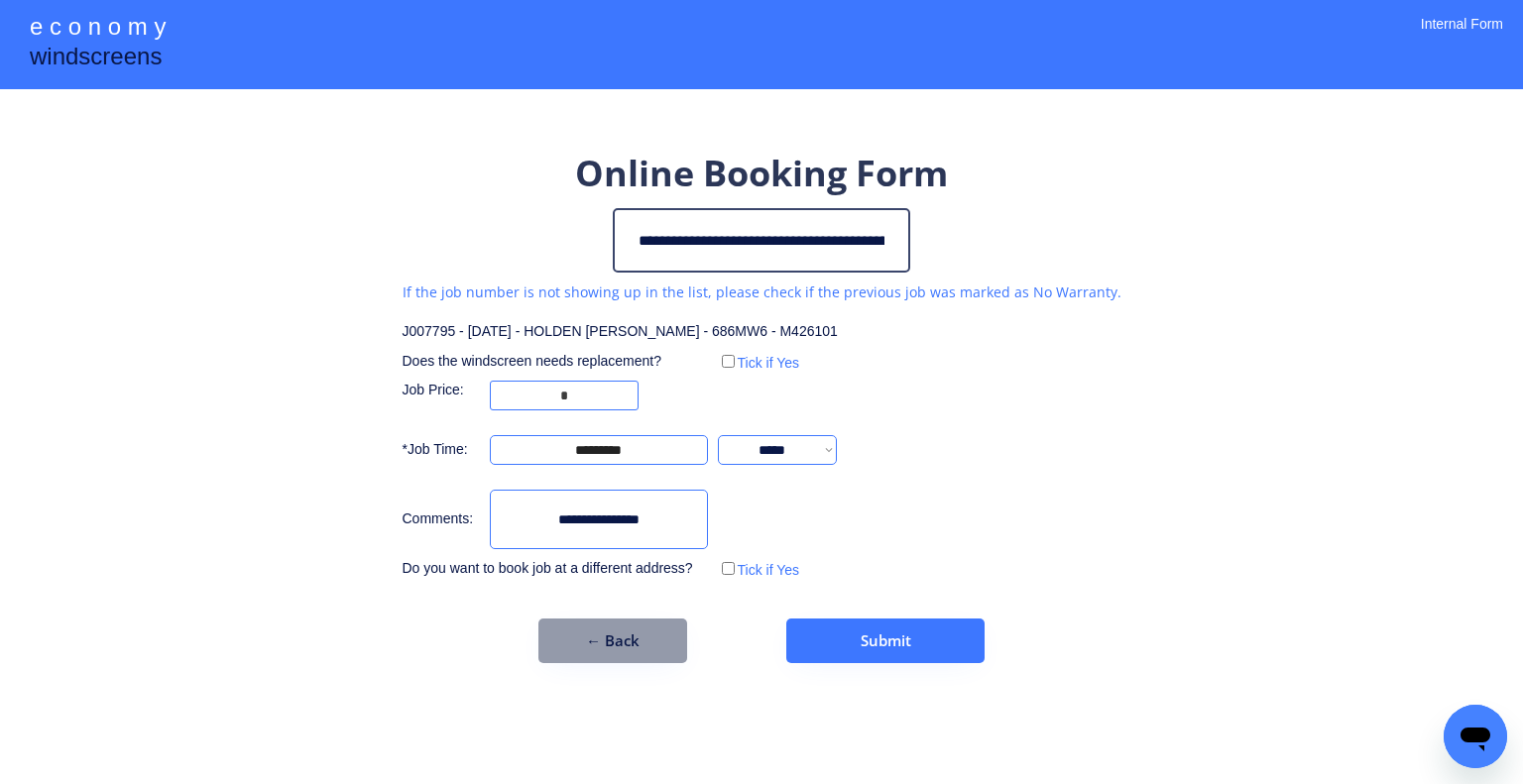 type on "**********" 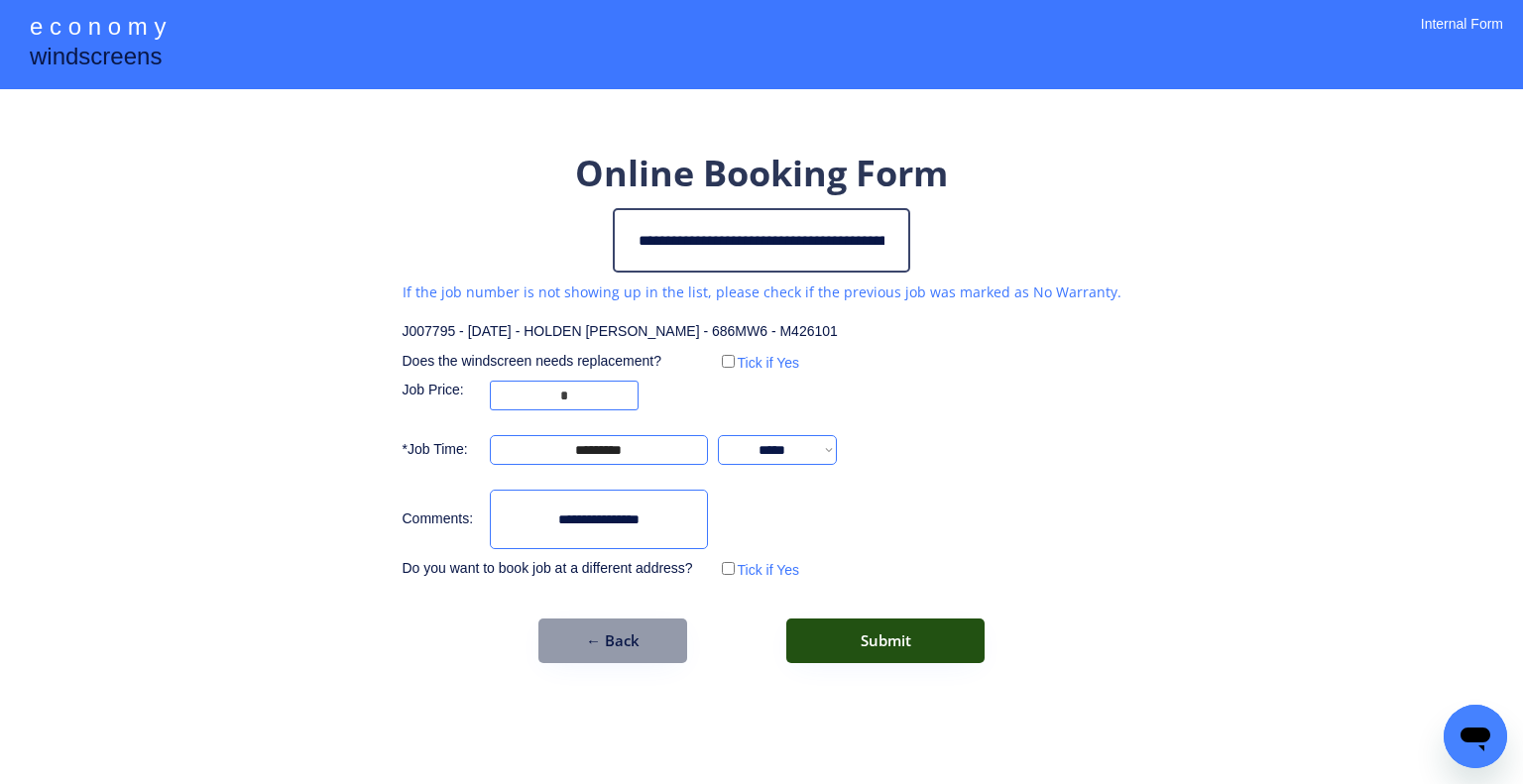 click on "Submit" at bounding box center [885, 640] 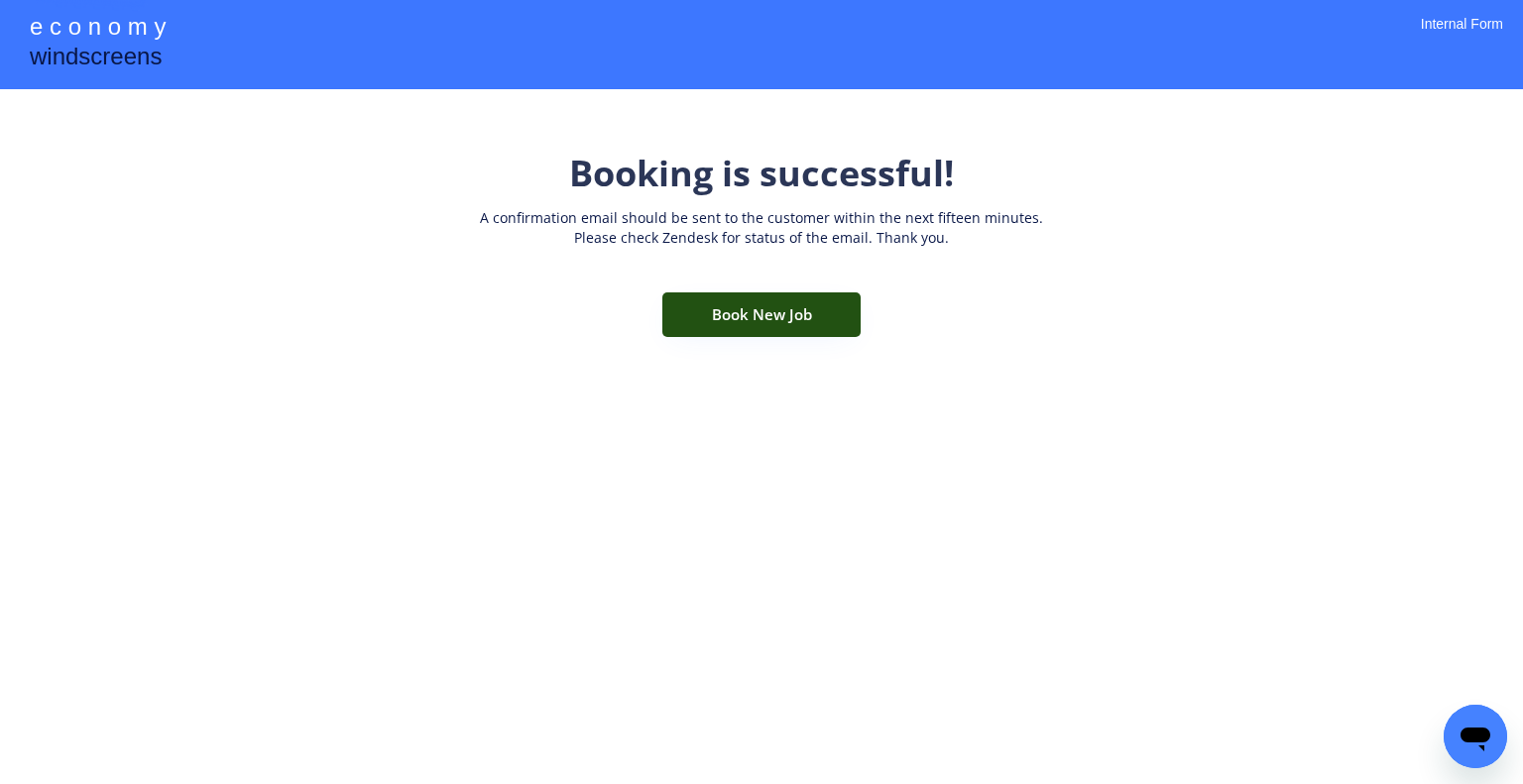 click on "Book New Job" at bounding box center [762, 314] 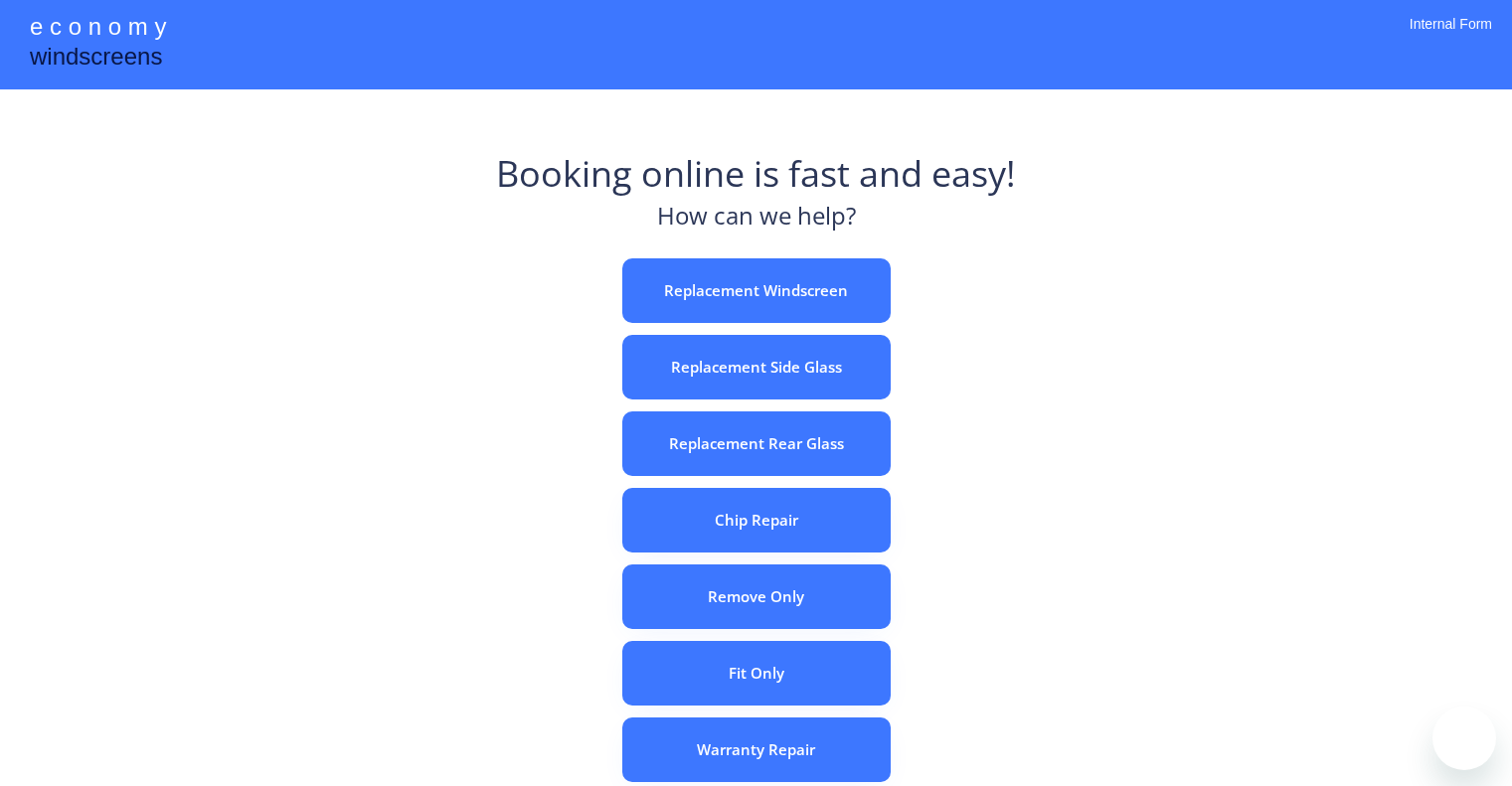 scroll, scrollTop: 0, scrollLeft: 0, axis: both 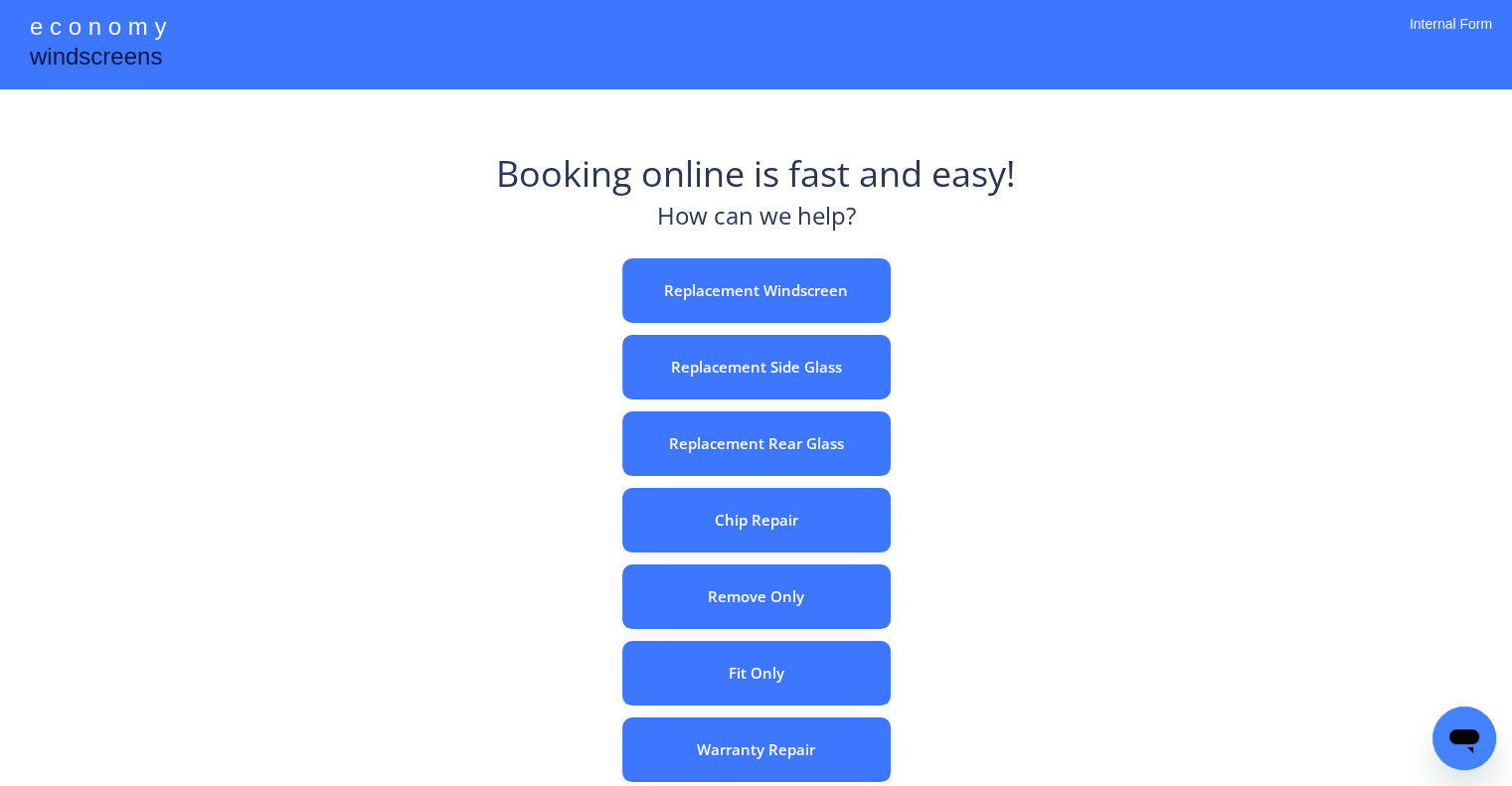 click on "Booking online is fast and easy! How can we help? Replacement Windscreen Replacement Side Glass Replacement Rear Glass Chip Repair Remove Only Fit Only Warranty Repair ADAS Recalibration Only Rebook a Job Confirm Quotes Manual Booking" at bounding box center [756, 618] 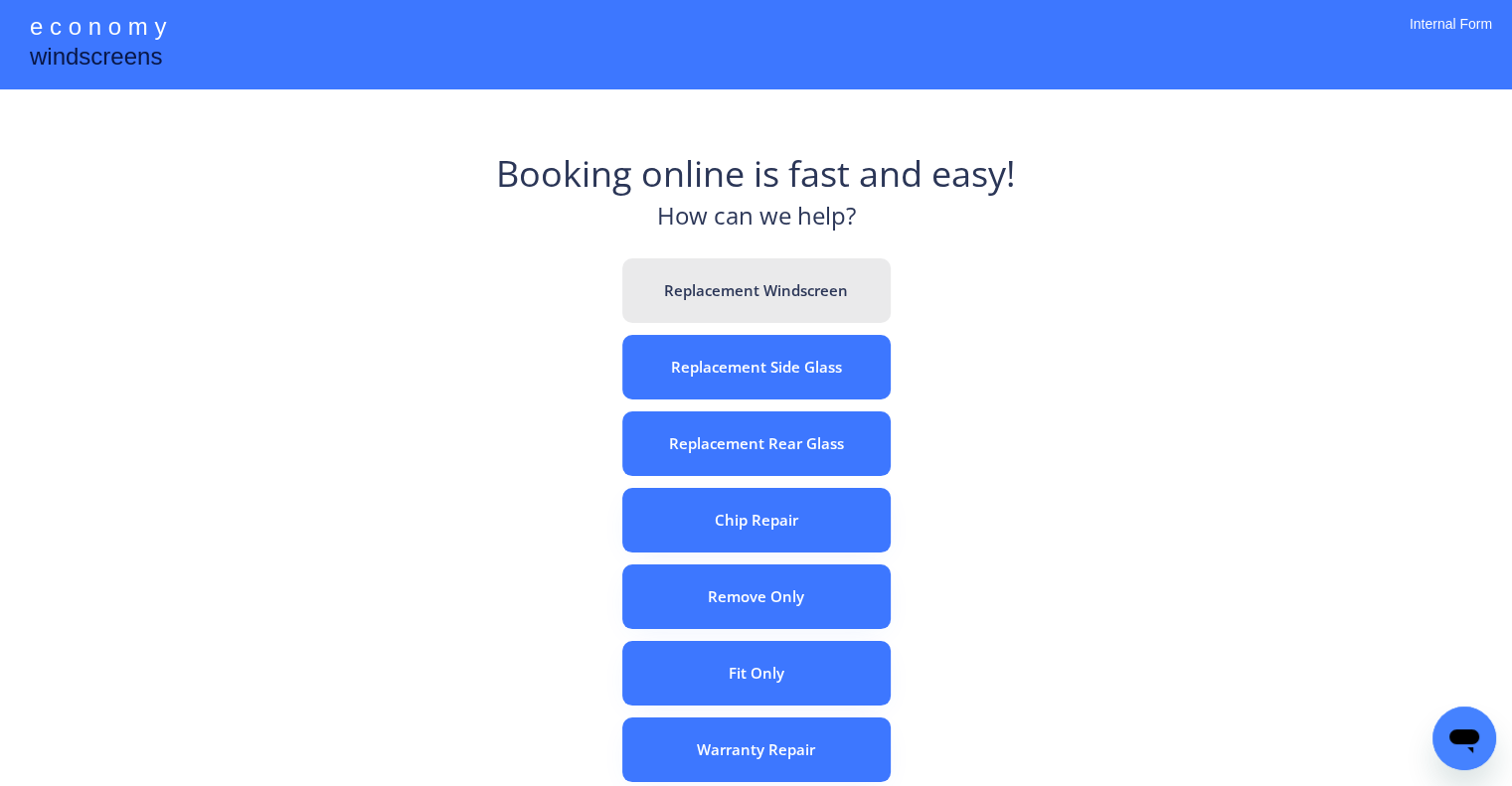click on "Replacement Windscreen" at bounding box center (756, 290) 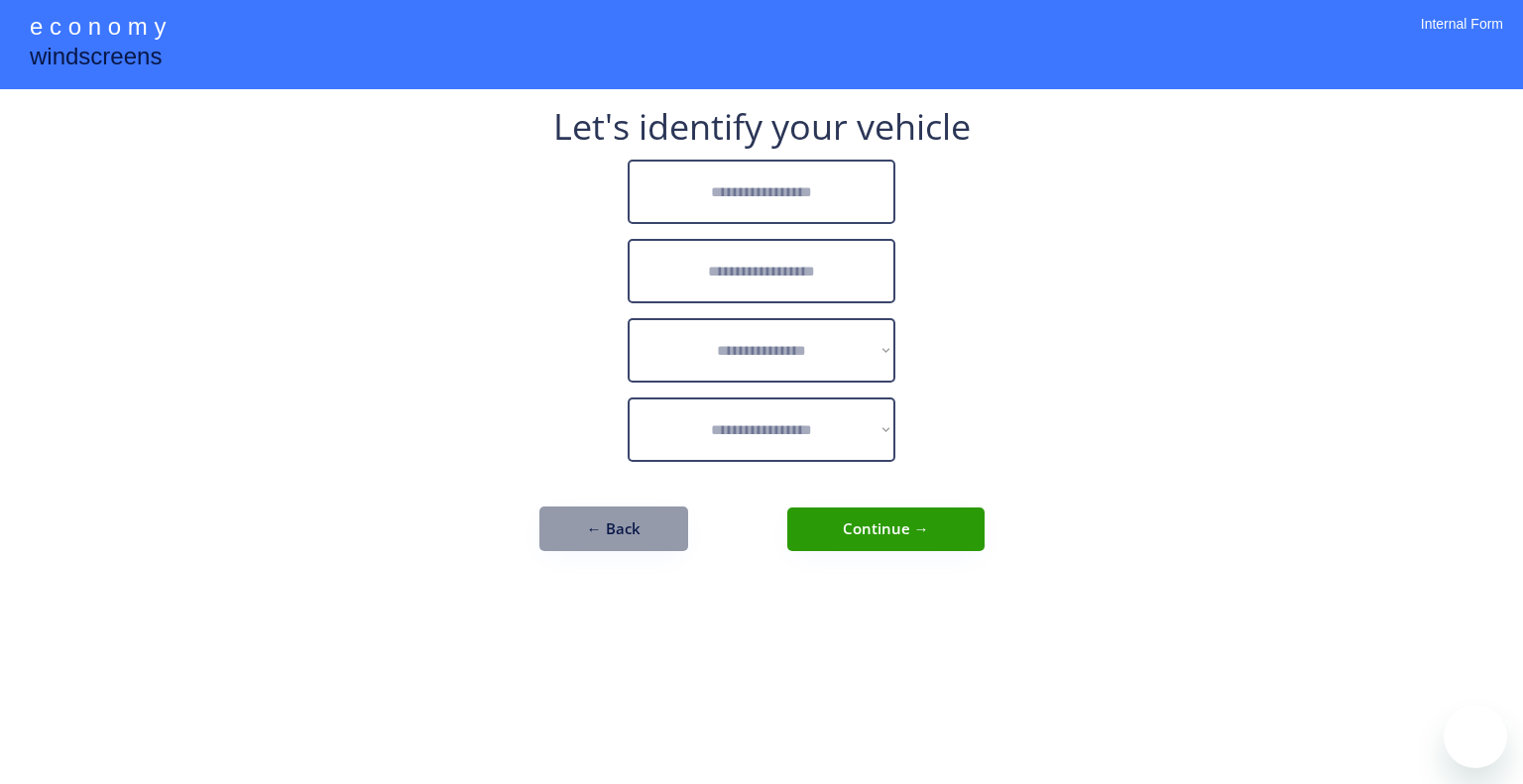 scroll, scrollTop: 0, scrollLeft: 0, axis: both 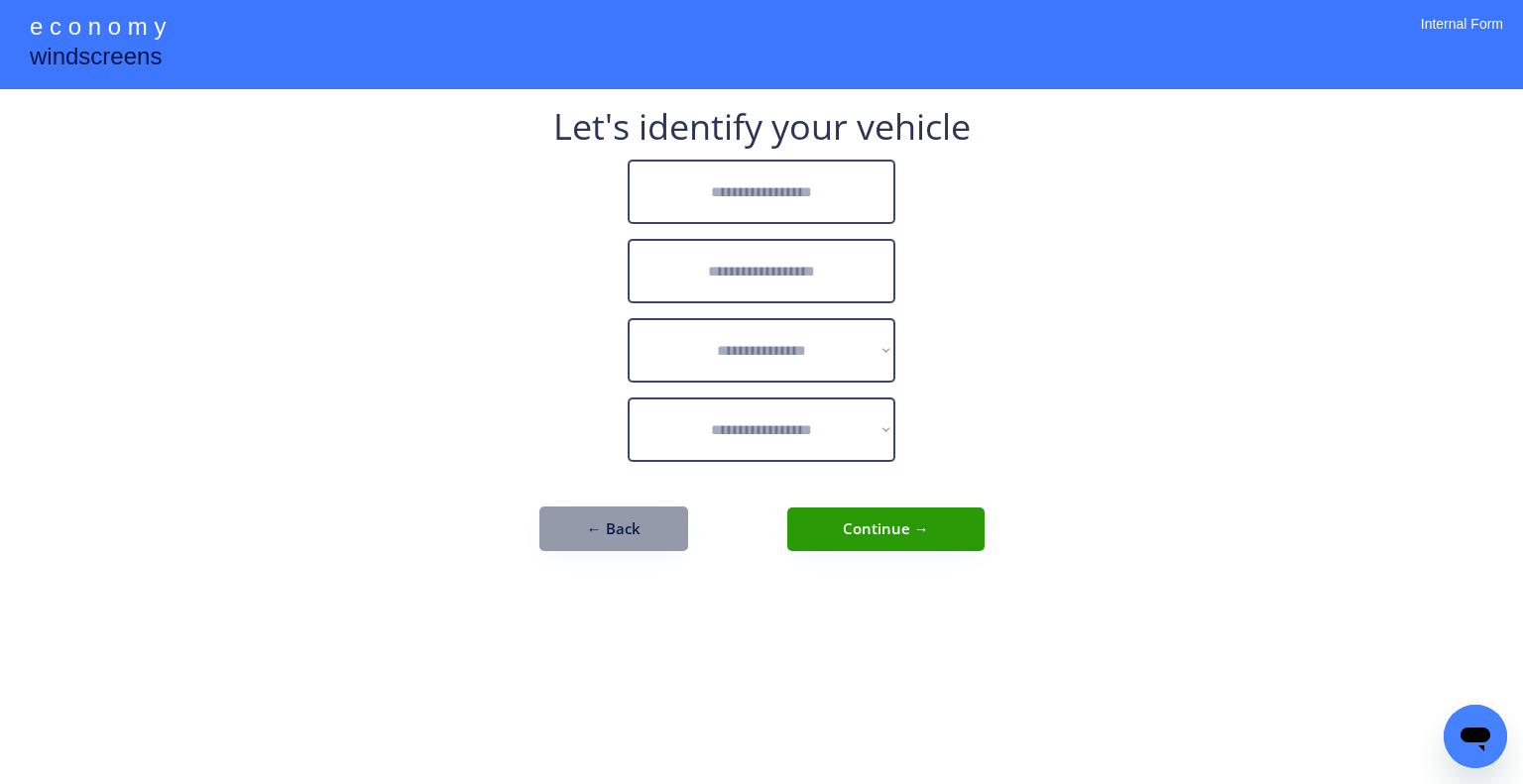 click at bounding box center [762, 191] 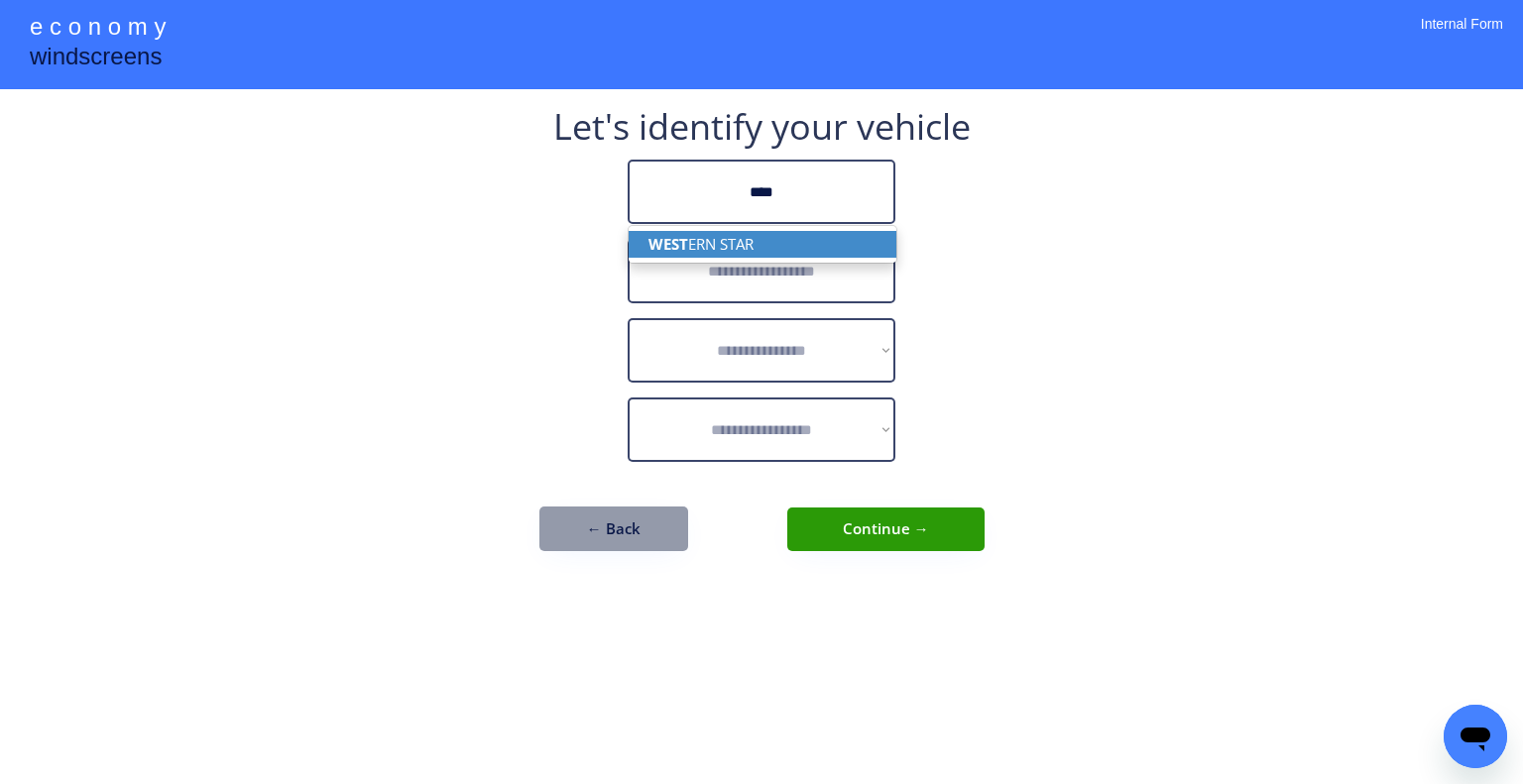 click on "WEST ERN STAR" at bounding box center (762, 244) 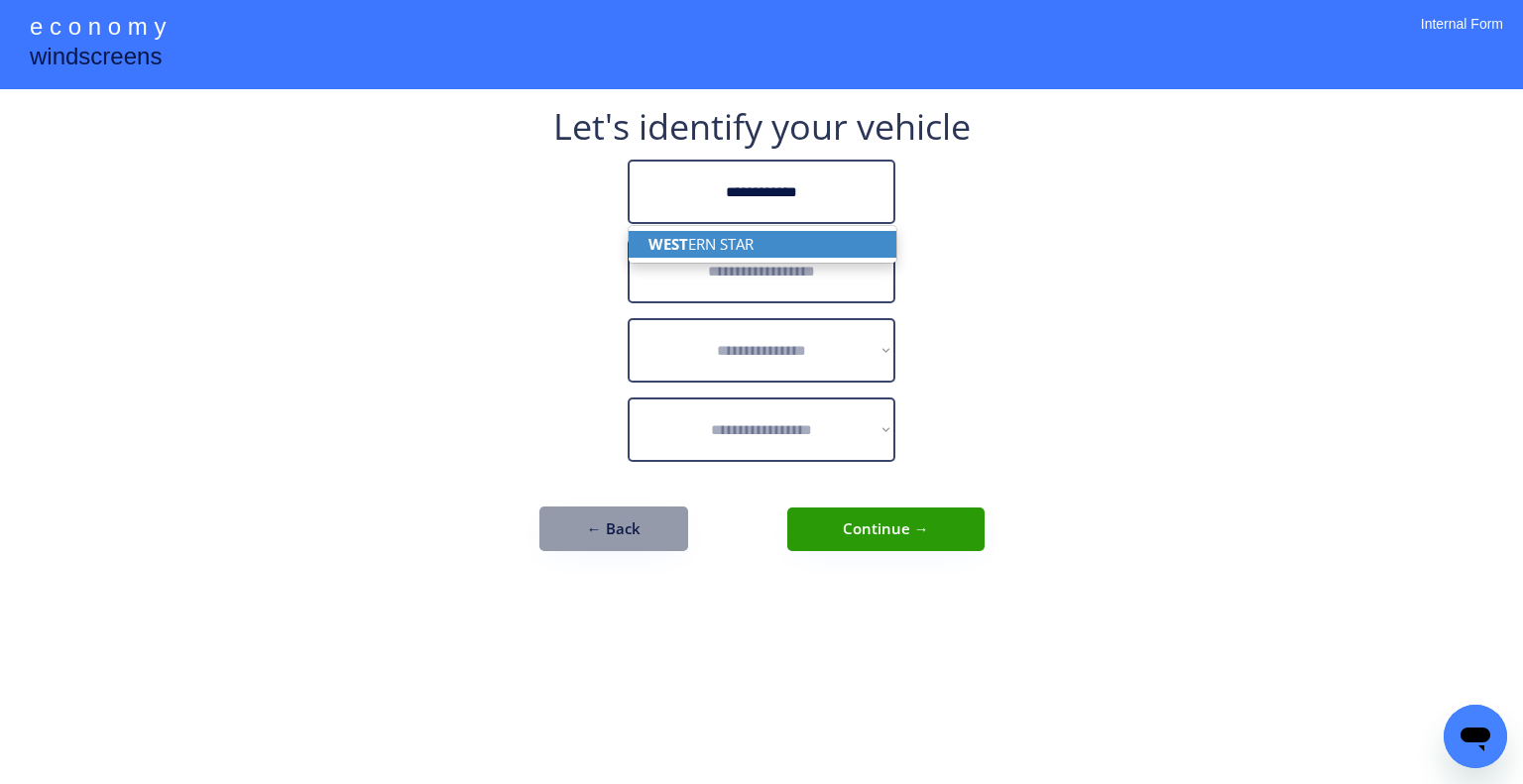 type on "**********" 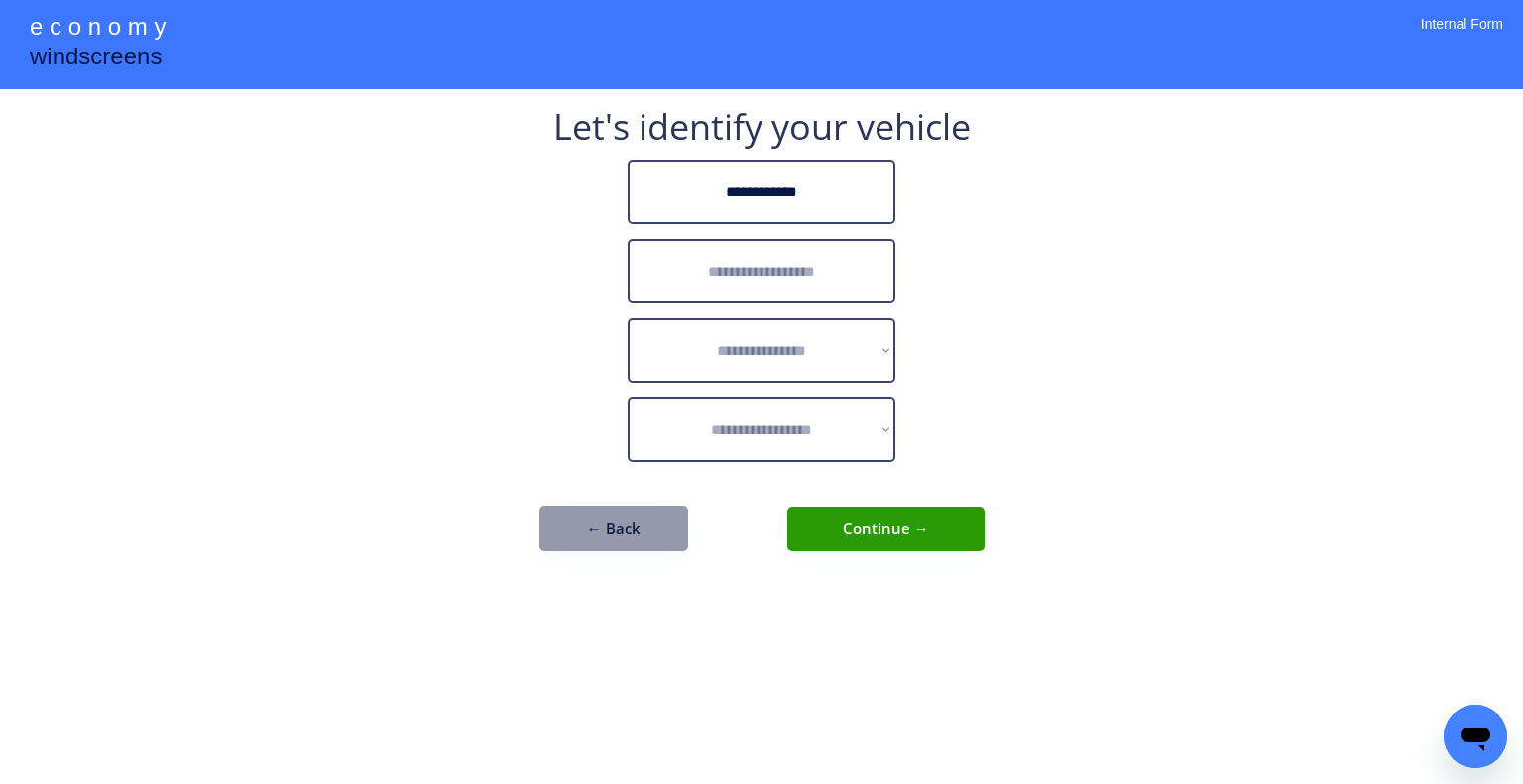 click at bounding box center [762, 271] 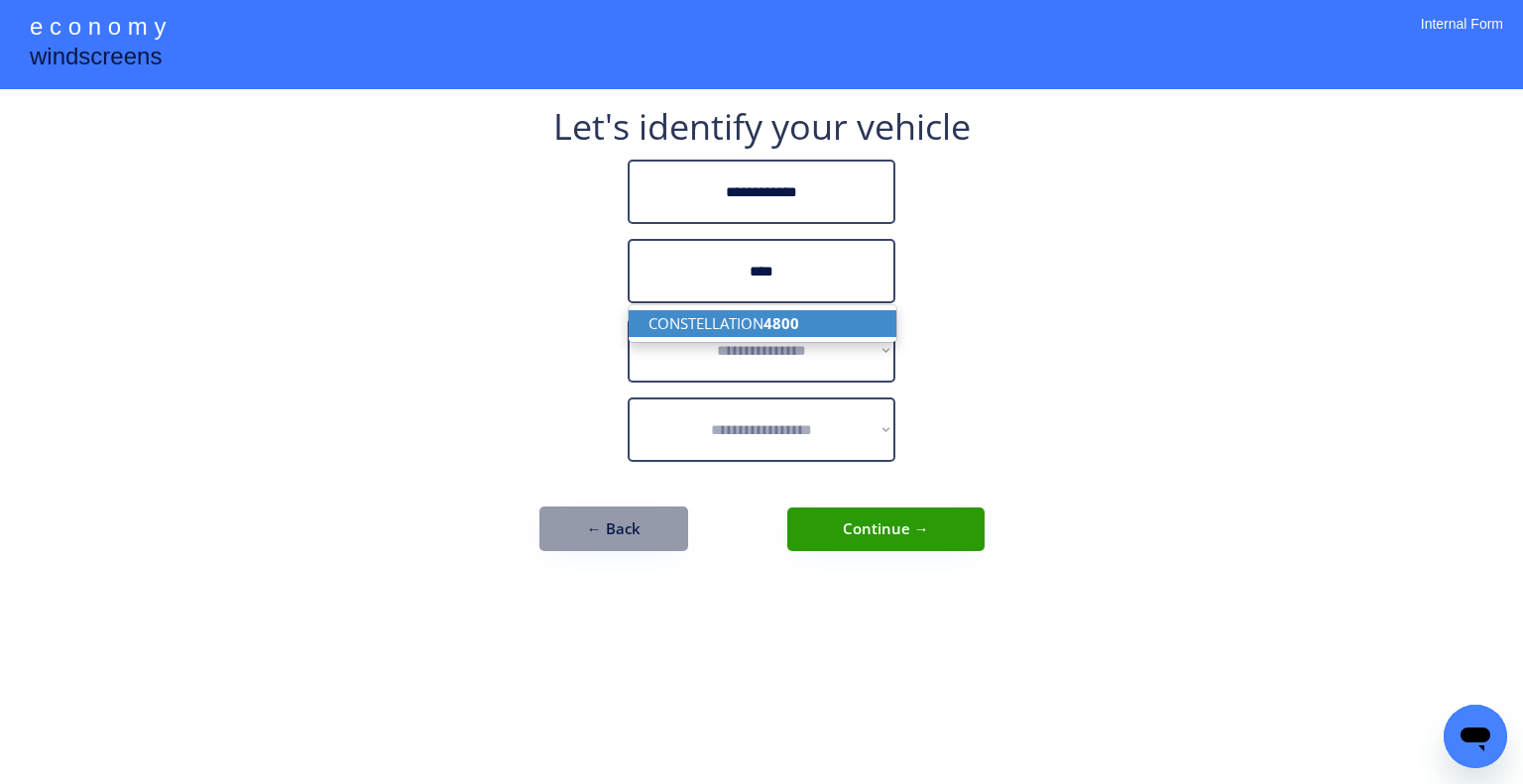 drag, startPoint x: 805, startPoint y: 311, endPoint x: 774, endPoint y: 158, distance: 156.10894 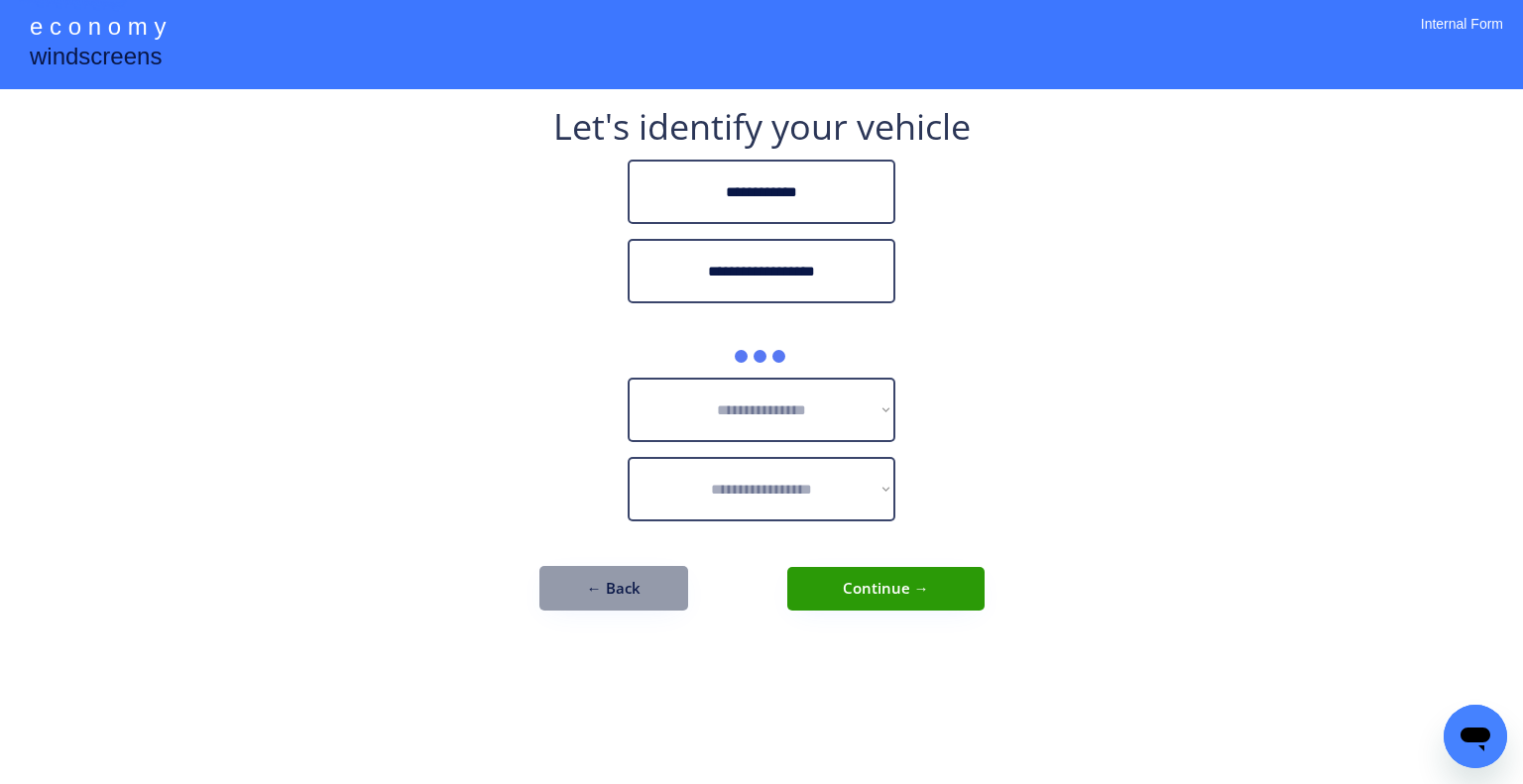 type on "**********" 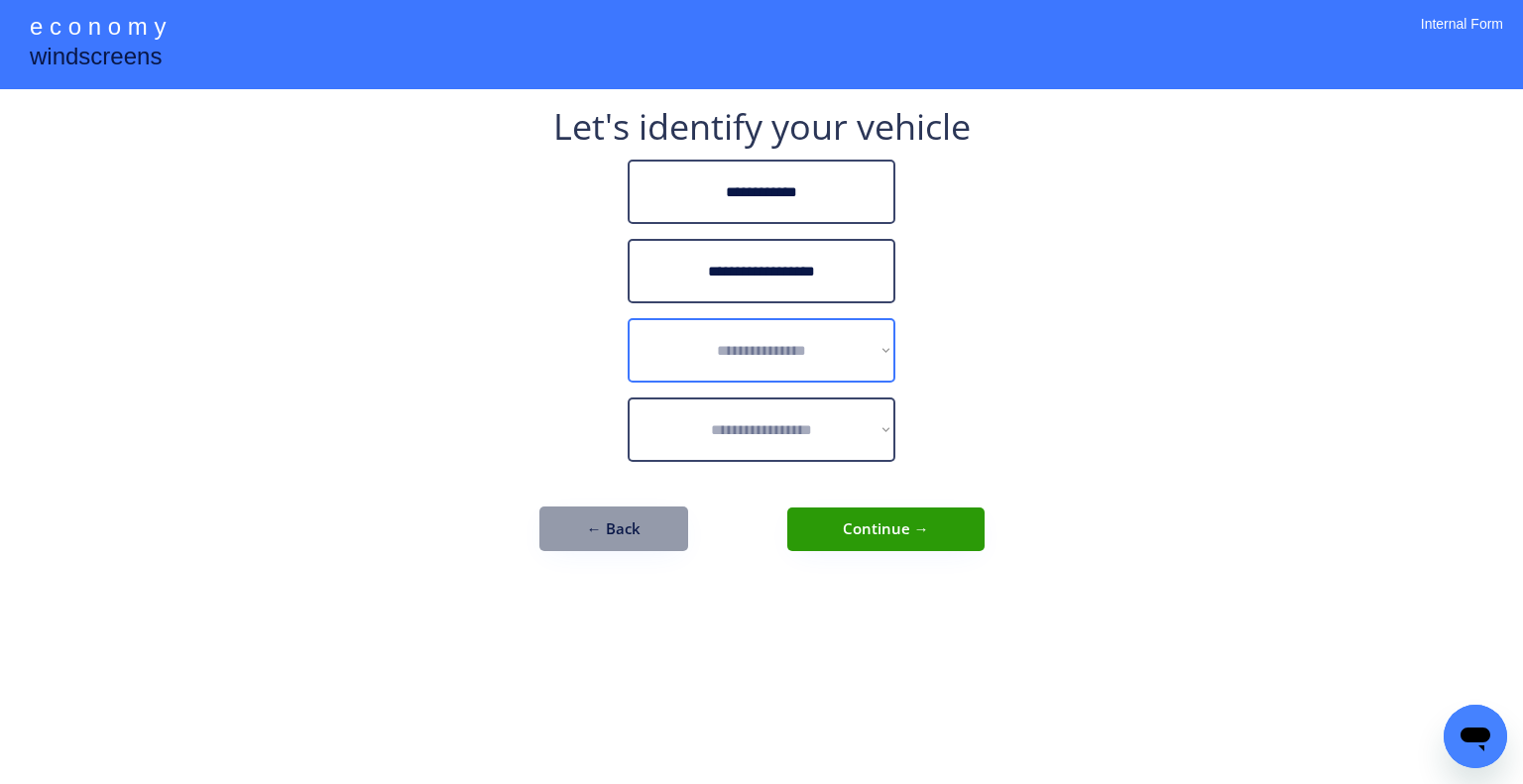 drag, startPoint x: 807, startPoint y: 341, endPoint x: 854, endPoint y: 359, distance: 50.32892 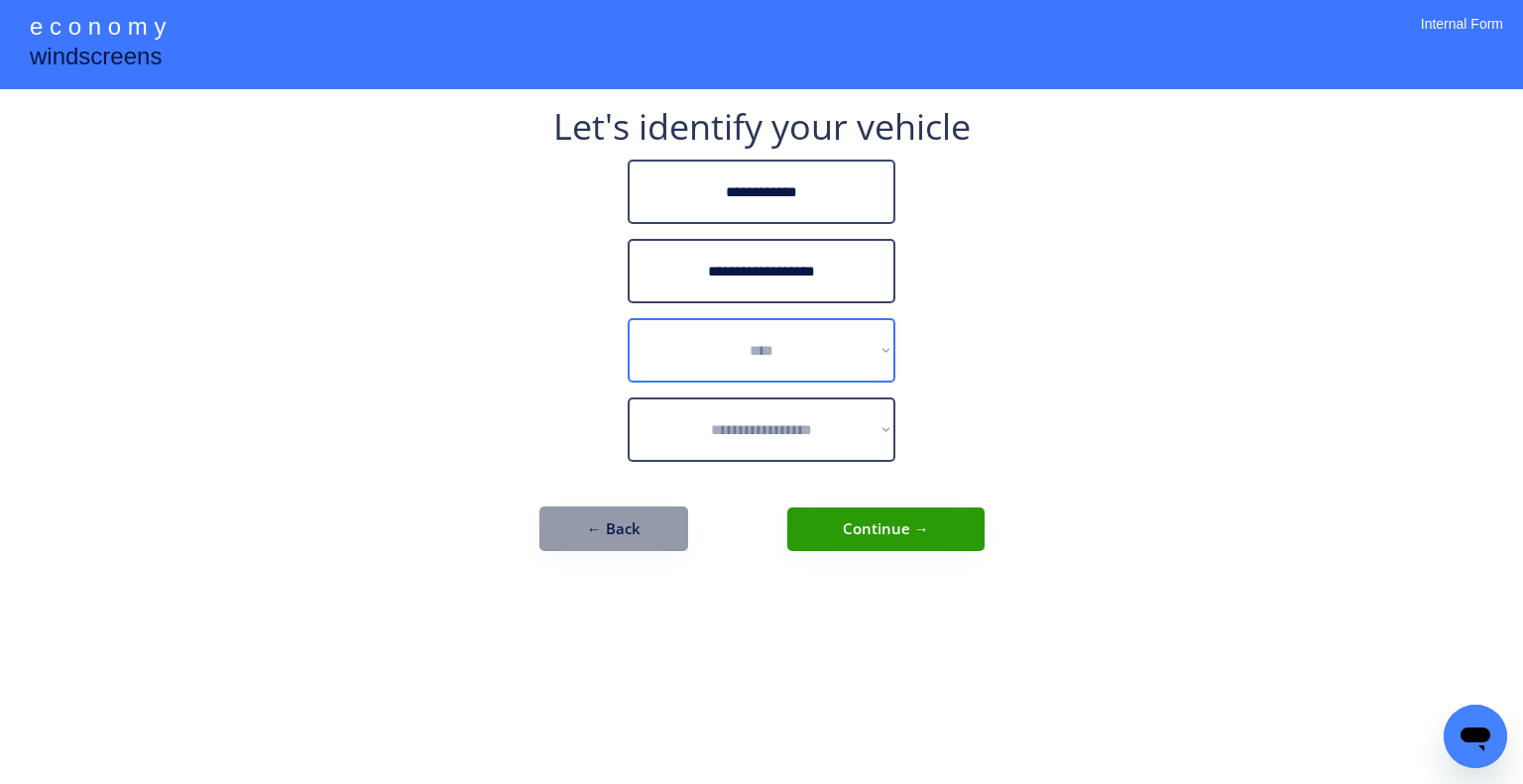 click on "**********" at bounding box center [762, 350] 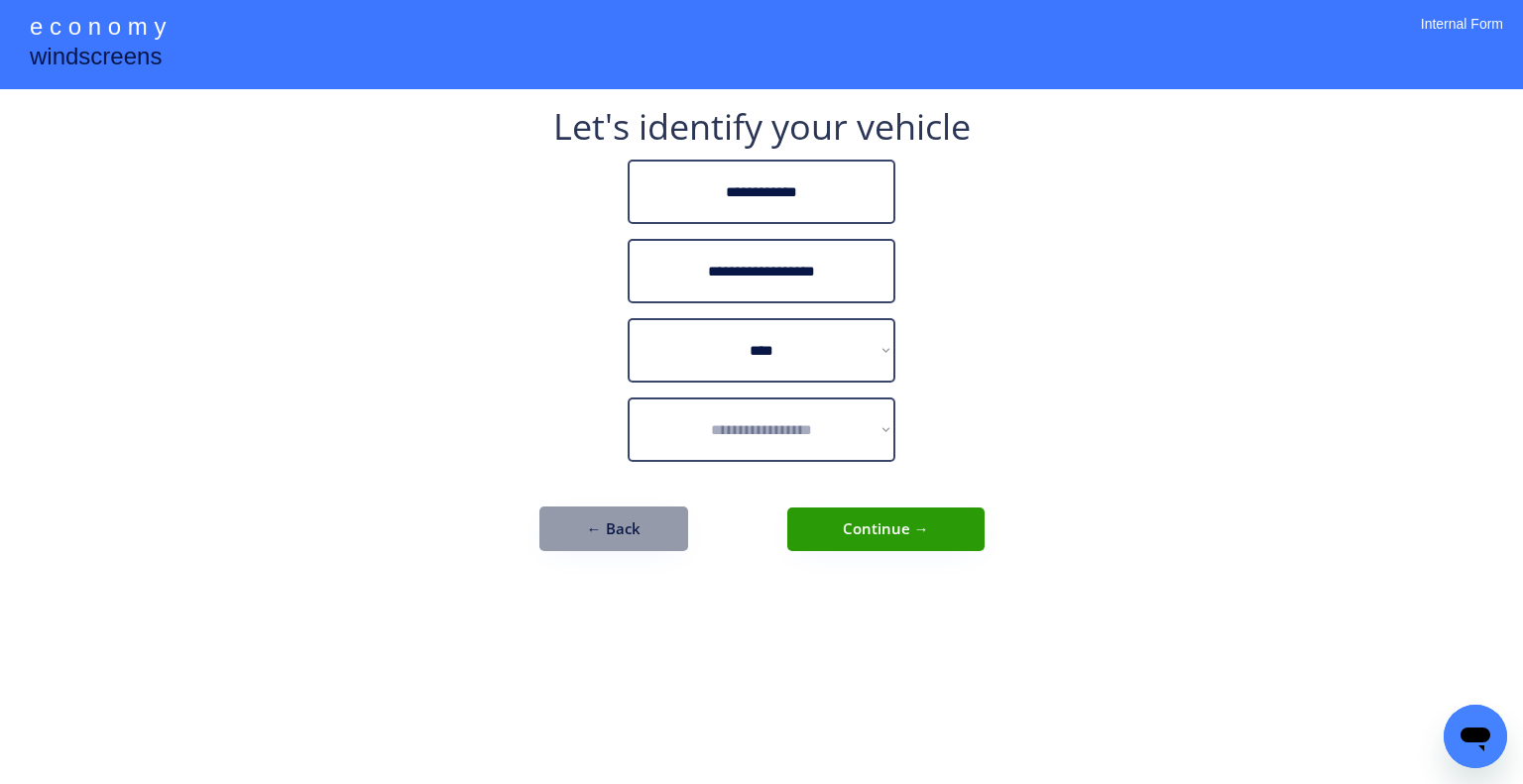 drag, startPoint x: 1214, startPoint y: 315, endPoint x: 763, endPoint y: 402, distance: 459.31 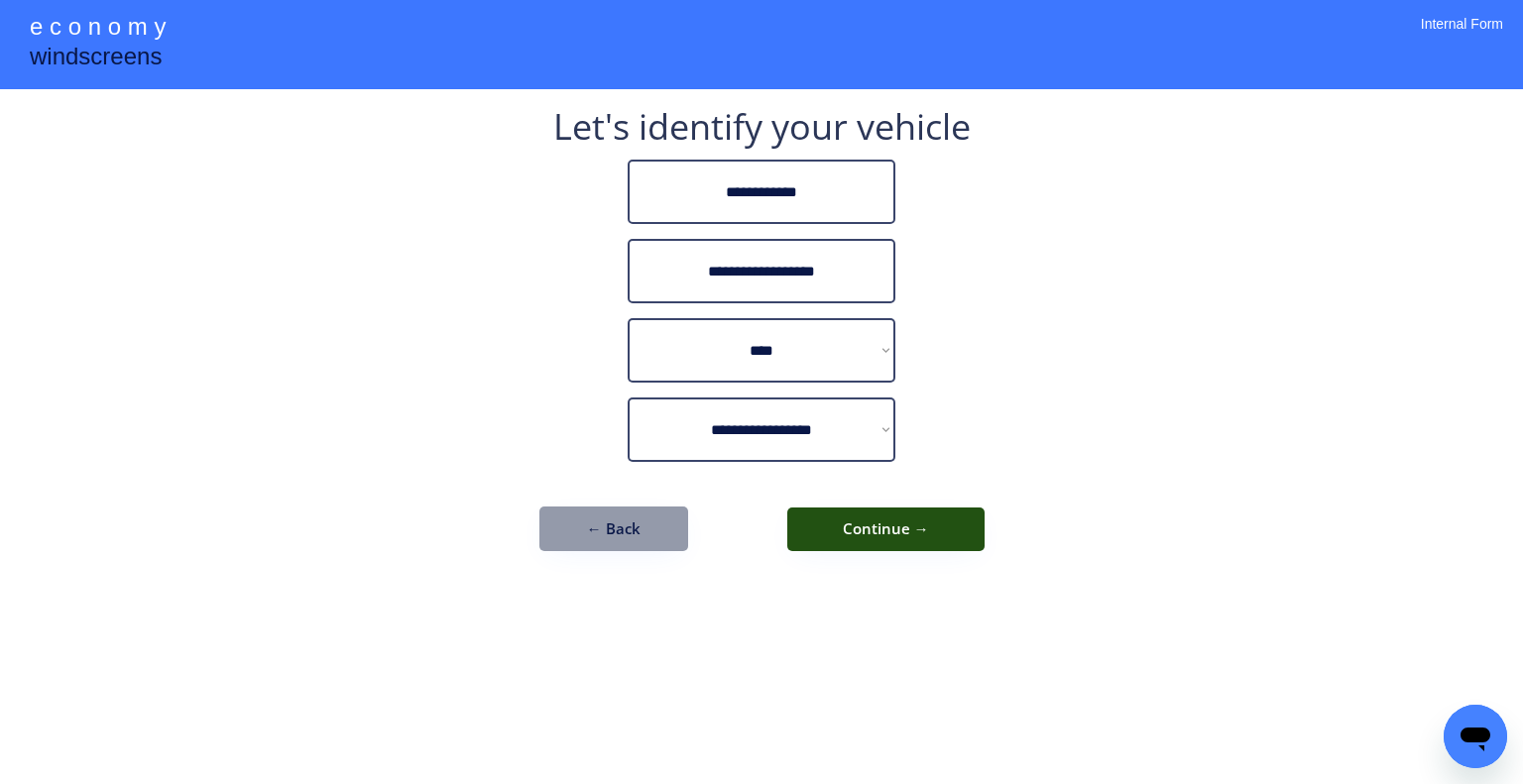 click on "Continue    →" at bounding box center [885, 529] 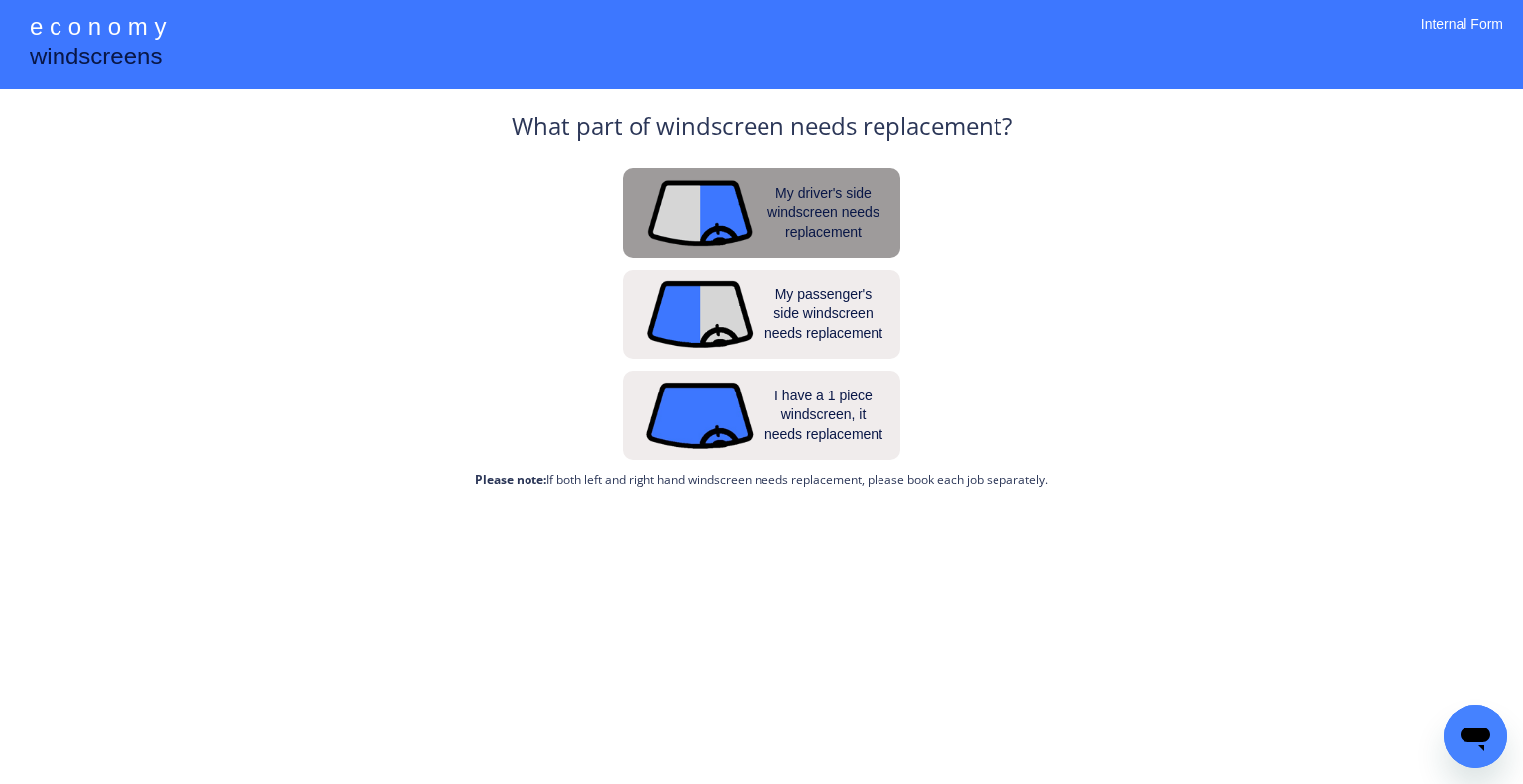 drag, startPoint x: 805, startPoint y: 195, endPoint x: 809, endPoint y: 254, distance: 59.135438 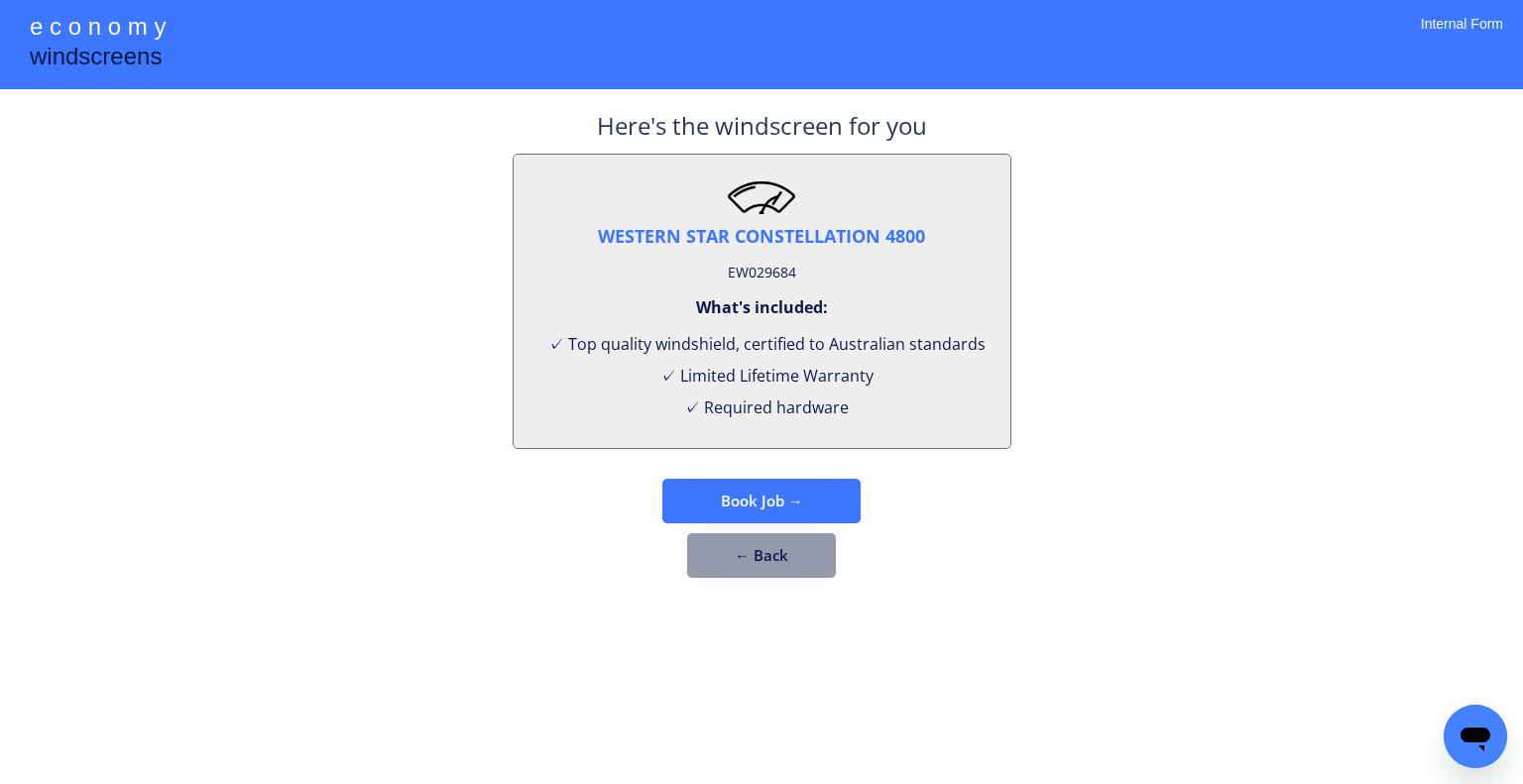 click on "EW029684" at bounding box center [762, 273] 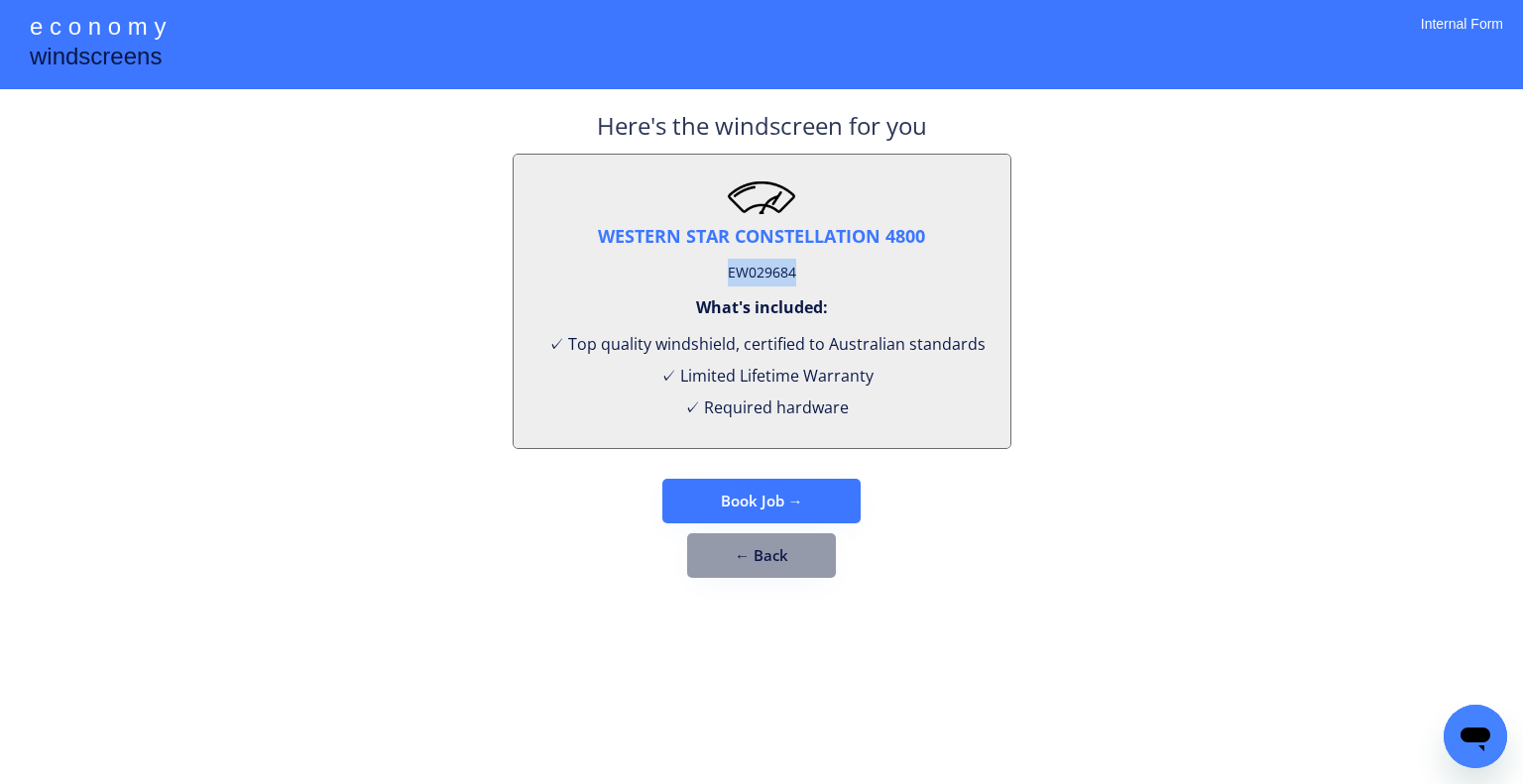 click on "EW029684" at bounding box center [762, 273] 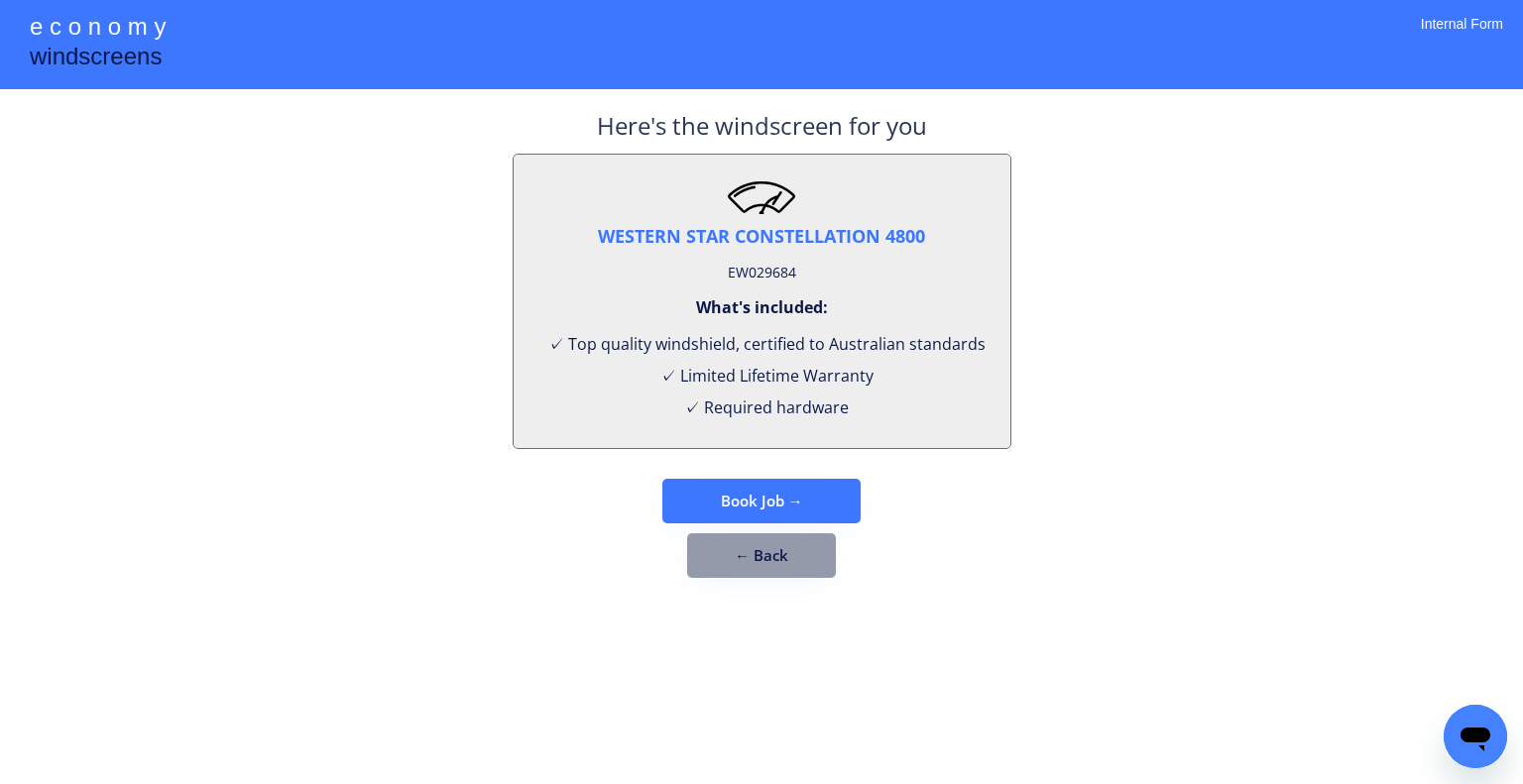 click on "Here's the windscreen for you WESTERN STAR CONSTELLATION 4800 EW029684 What's included: ✓ Top quality windshield, certified to Australian standards
✓ Limited Lifetime Warranty ✓ Required hardware Book Job    →   ←   Back" at bounding box center [762, 343] 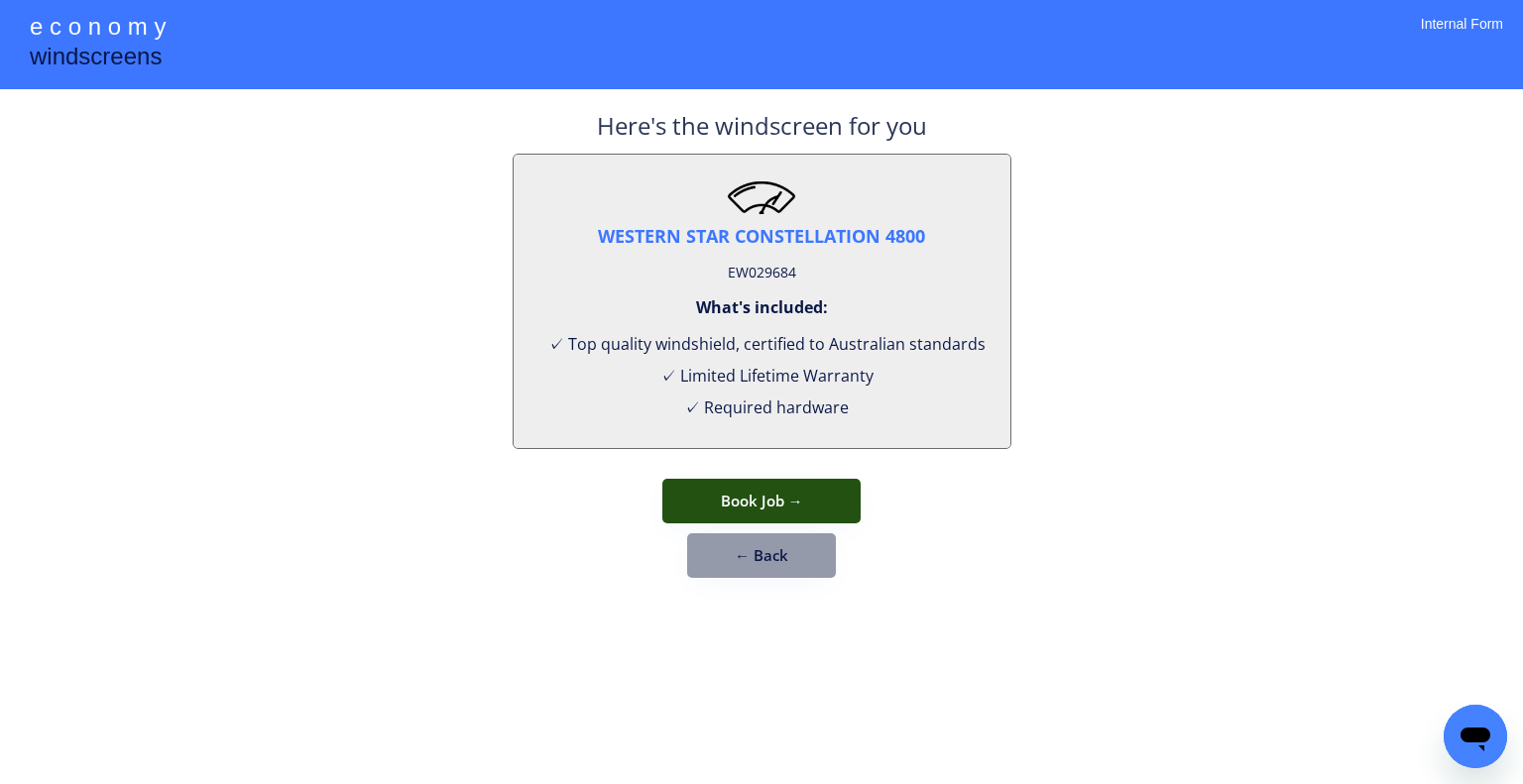 click on "Book Job    →" at bounding box center (762, 501) 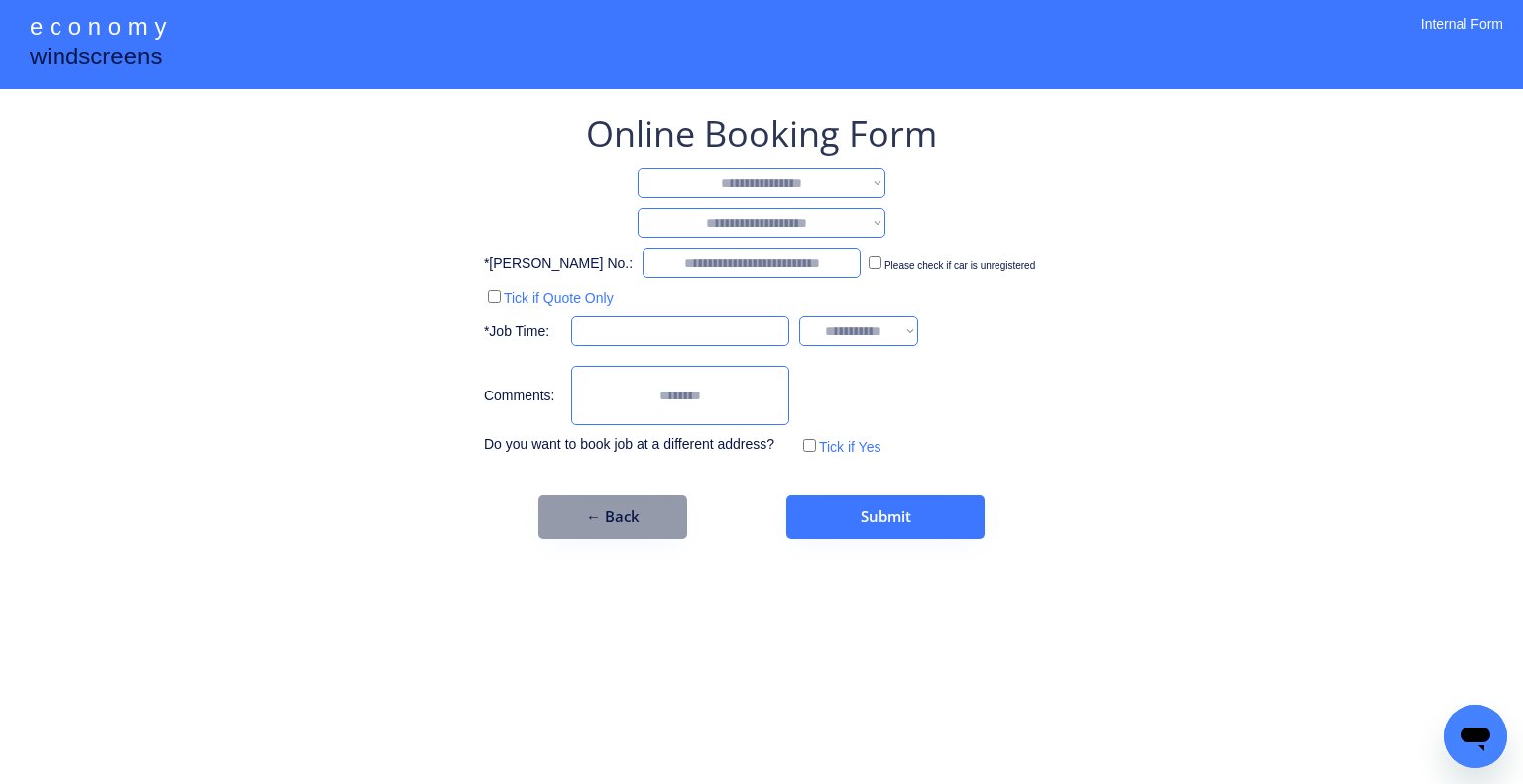 click on "**********" at bounding box center [762, 392] 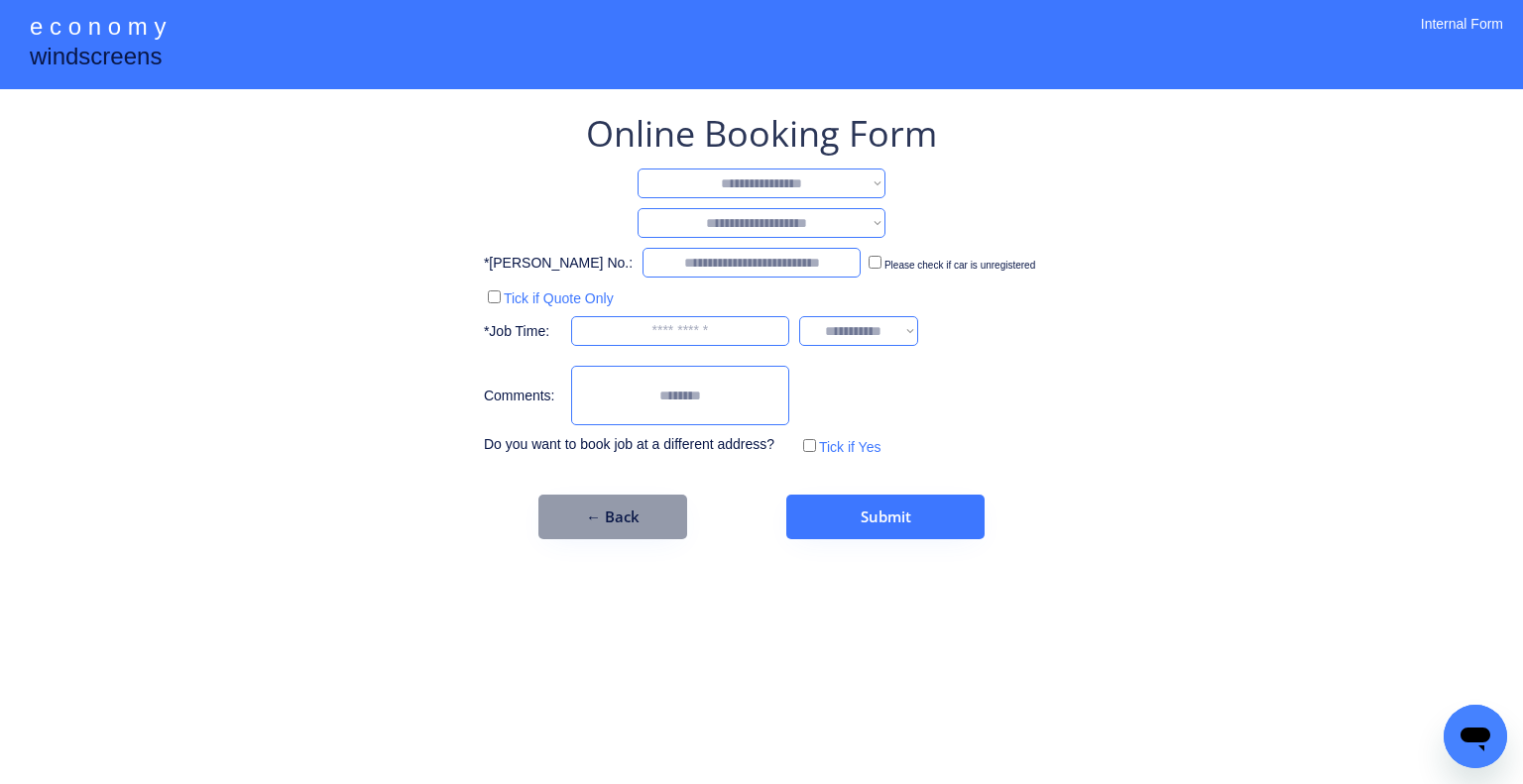 click on "**********" at bounding box center (762, 183) 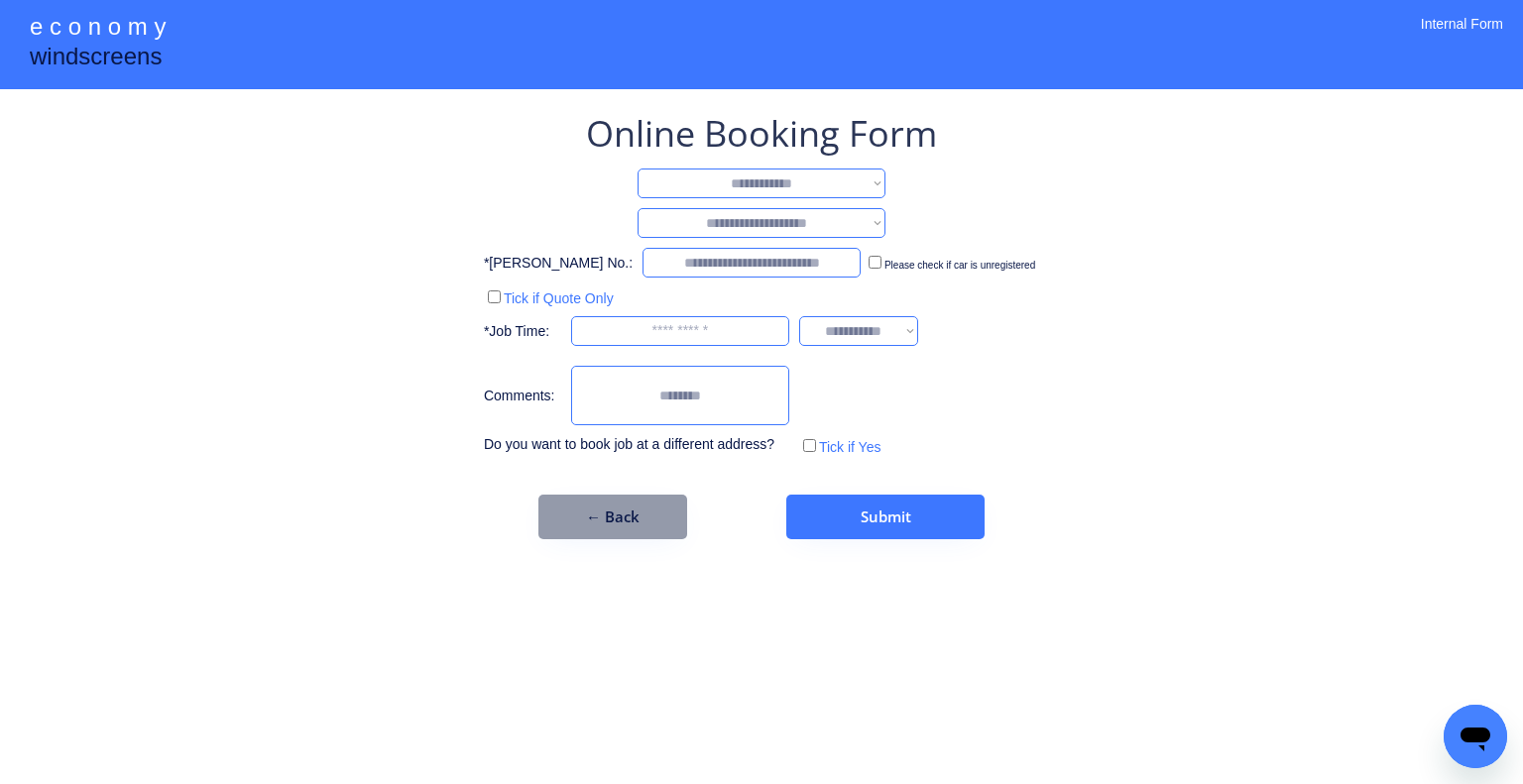 click on "**********" at bounding box center [762, 183] 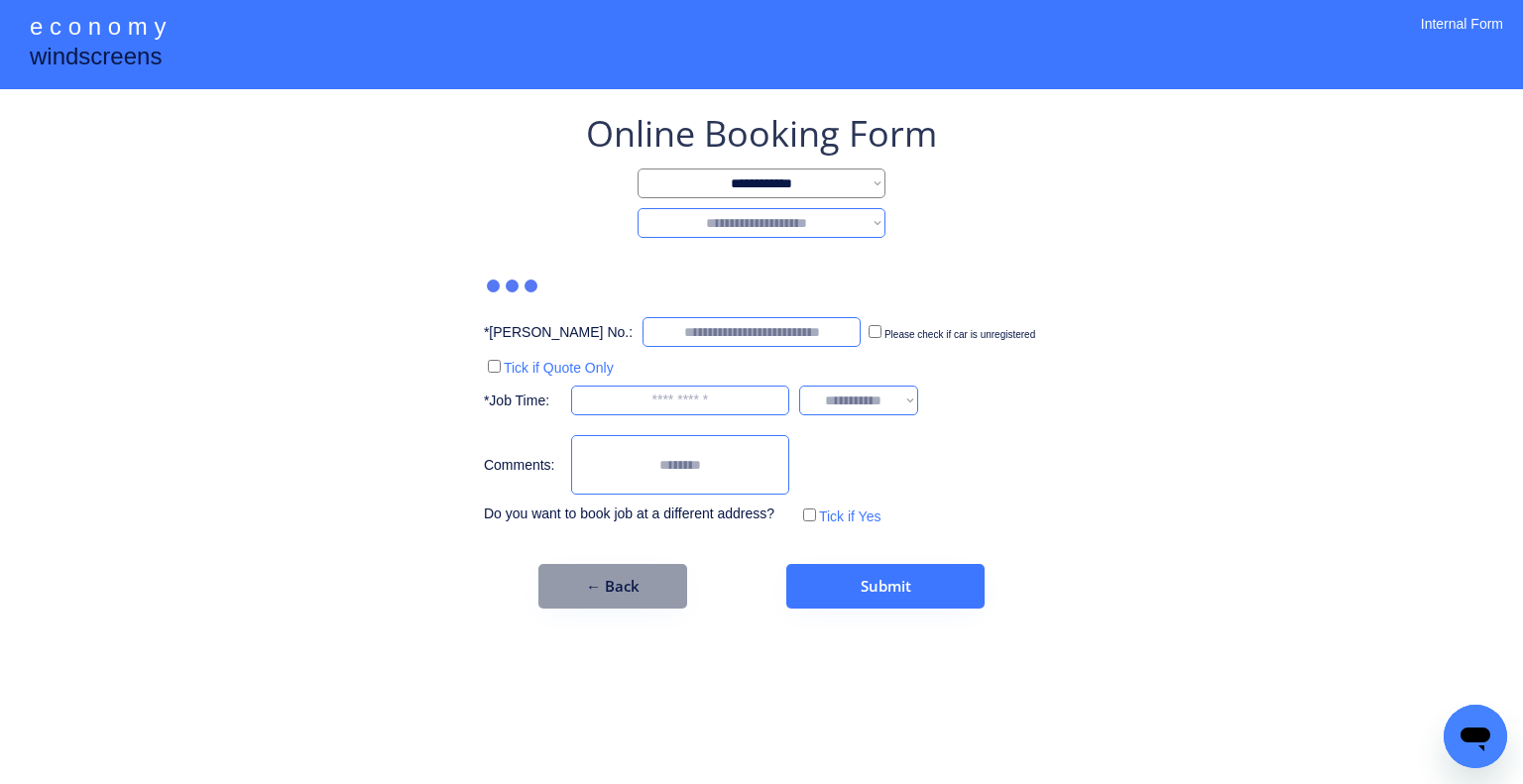 click on "**********" at bounding box center (762, 359) 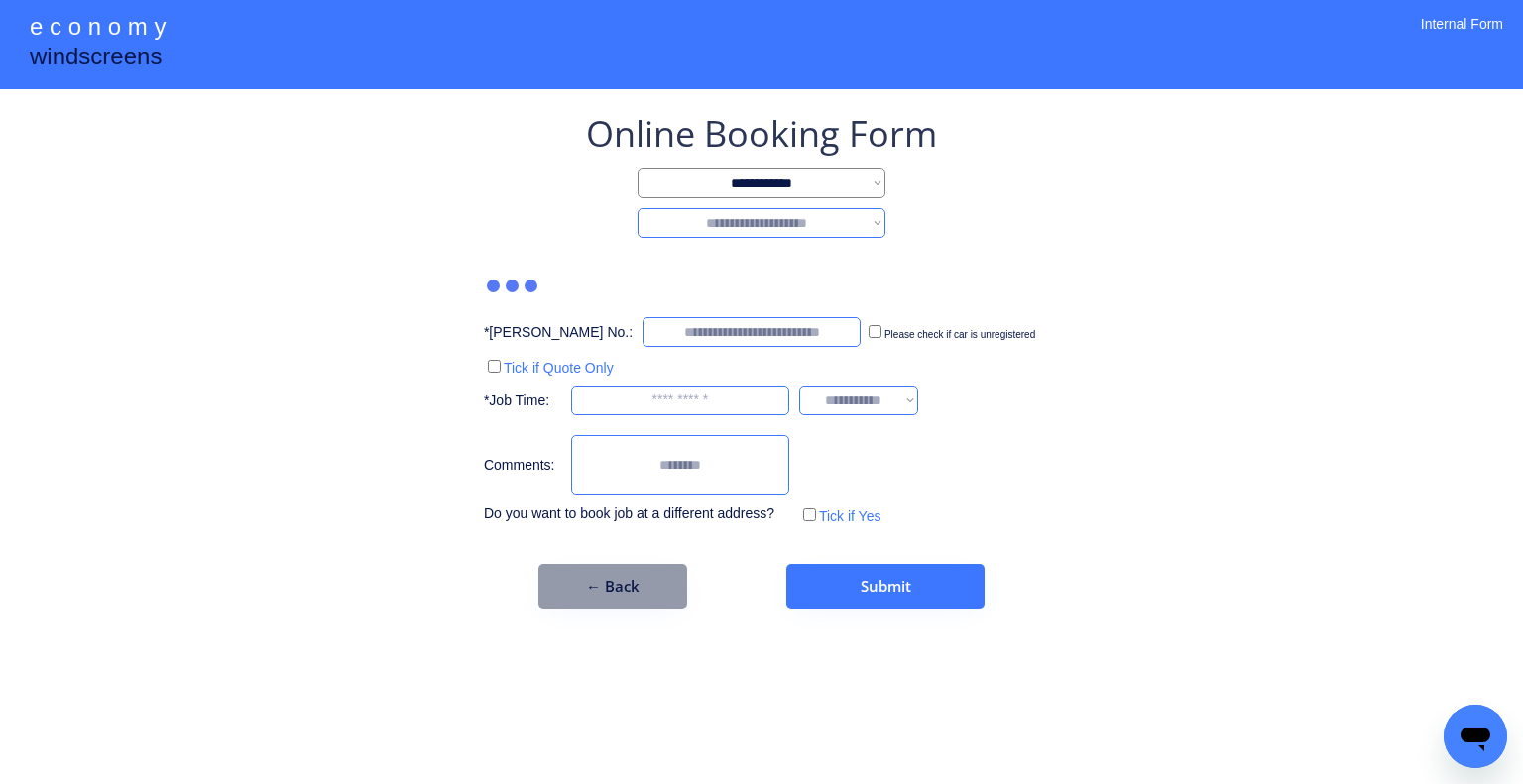 drag, startPoint x: 849, startPoint y: 218, endPoint x: 849, endPoint y: 235, distance: 17 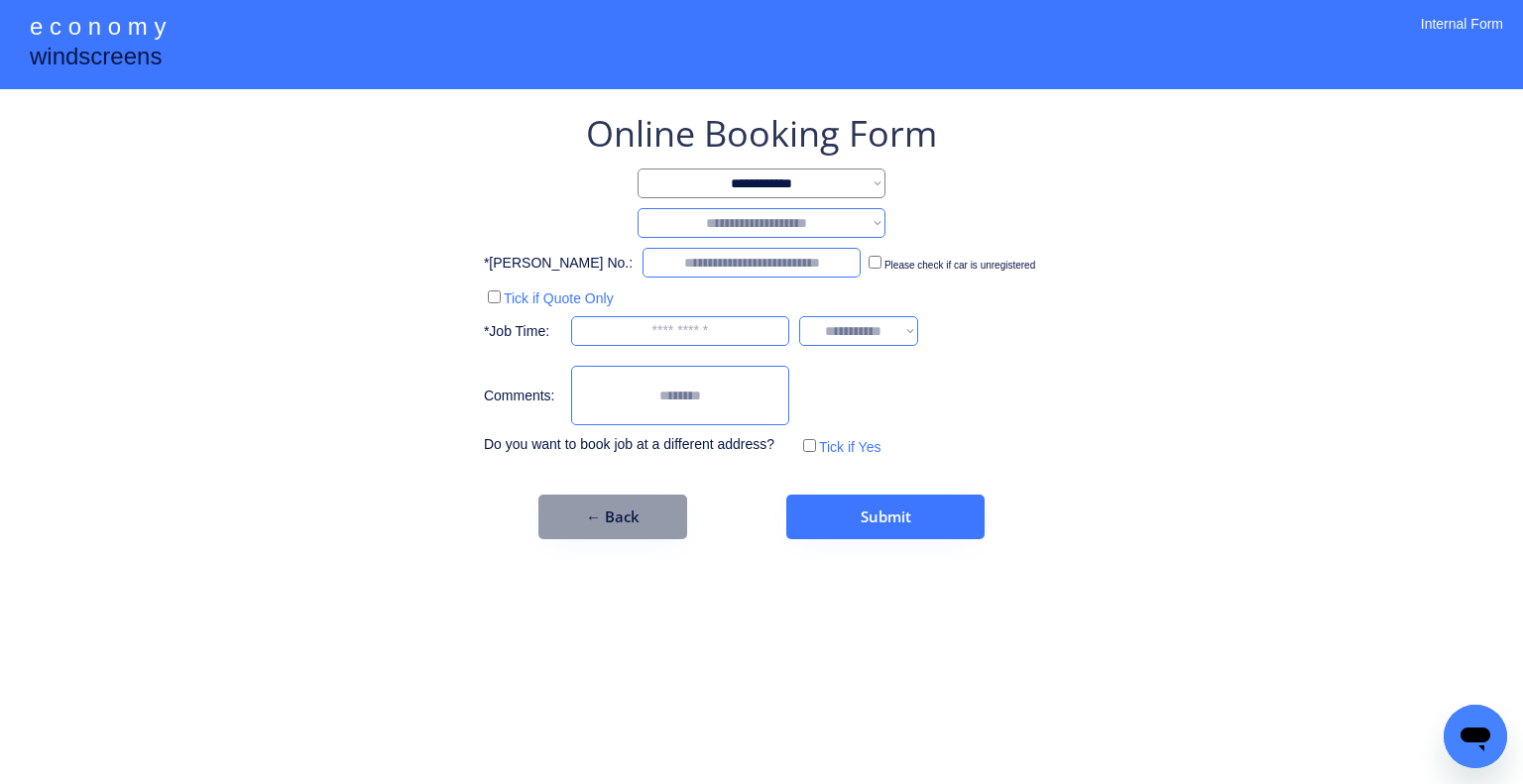 select on "********" 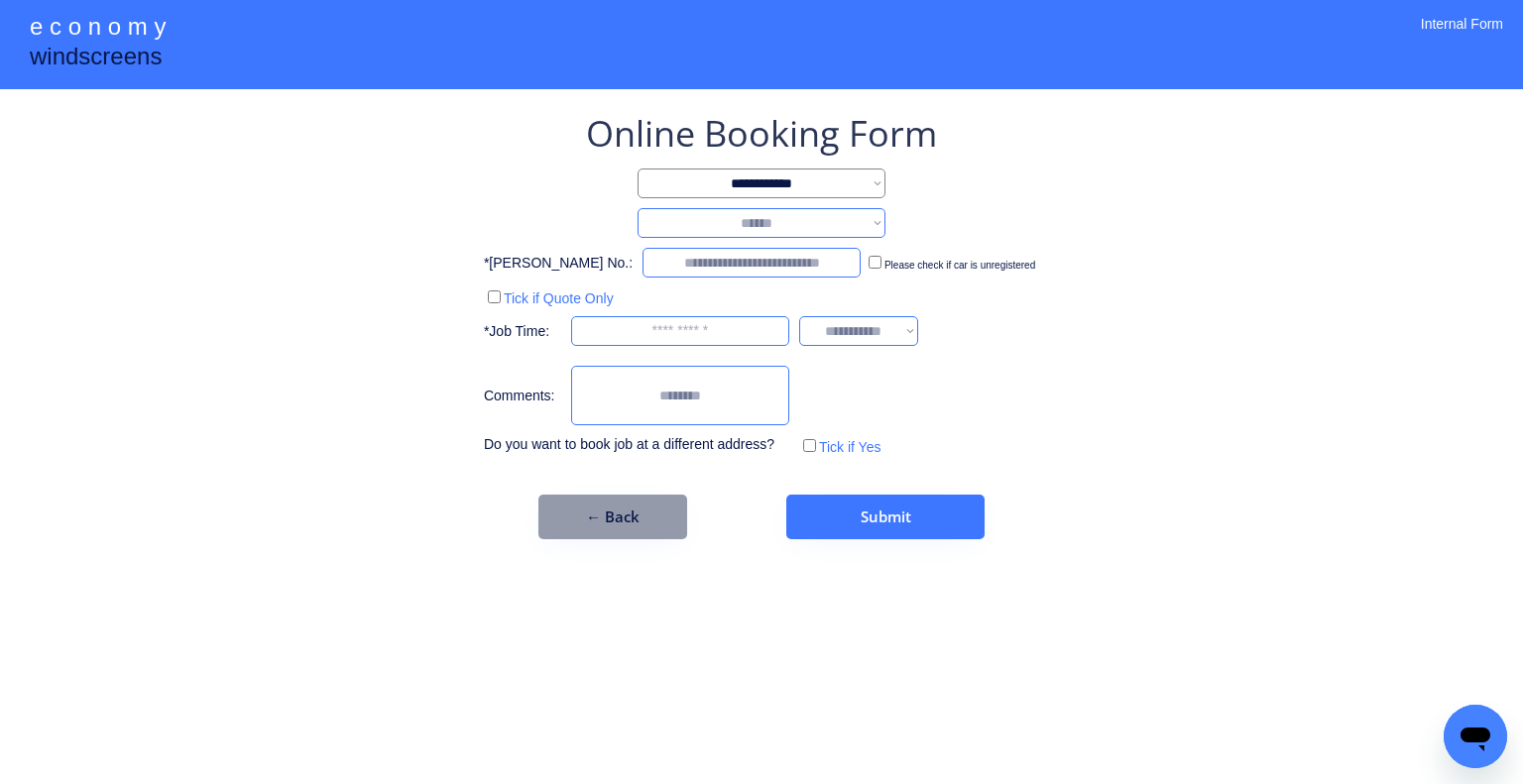 click on "**********" at bounding box center [762, 223] 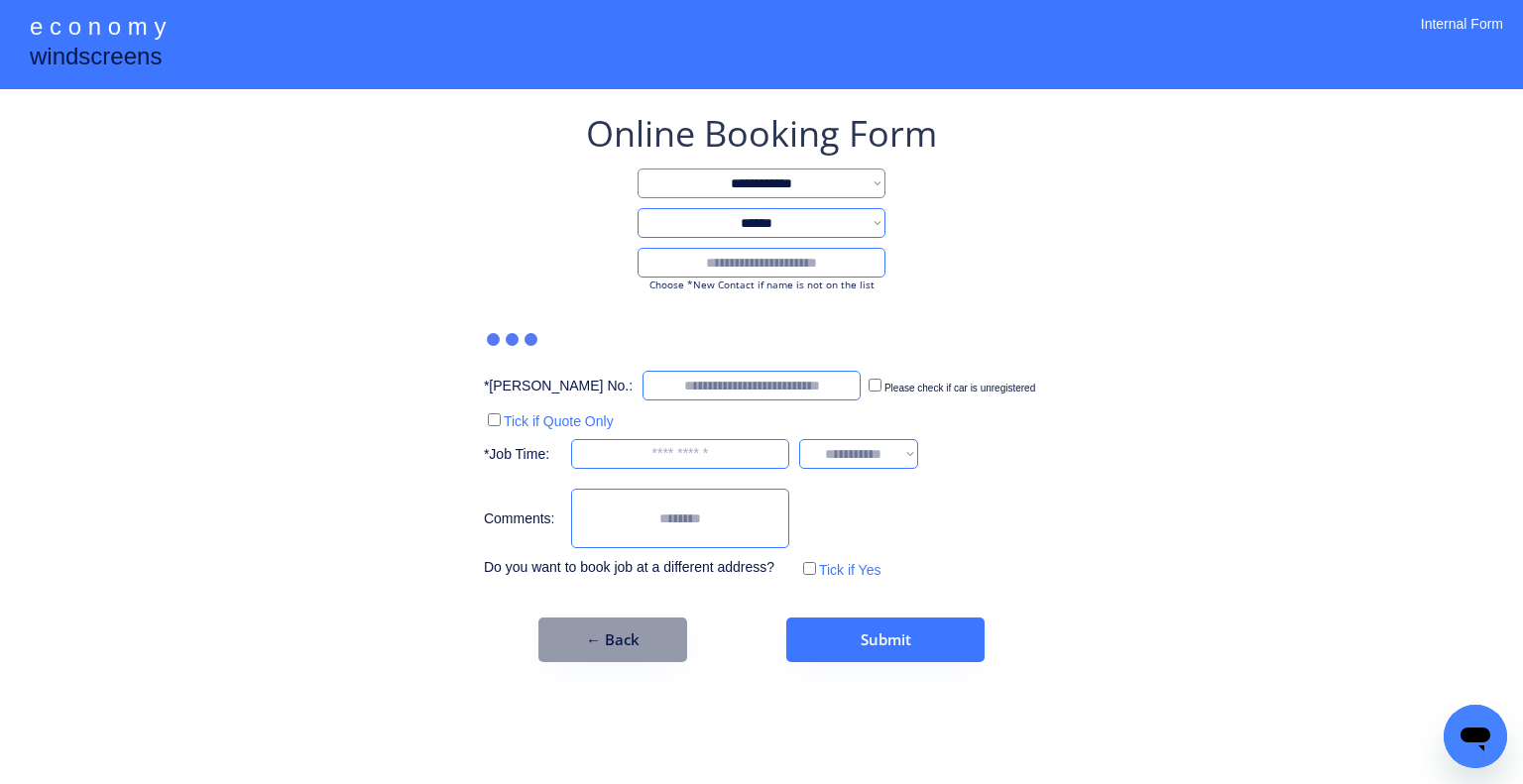 click at bounding box center (762, 263) 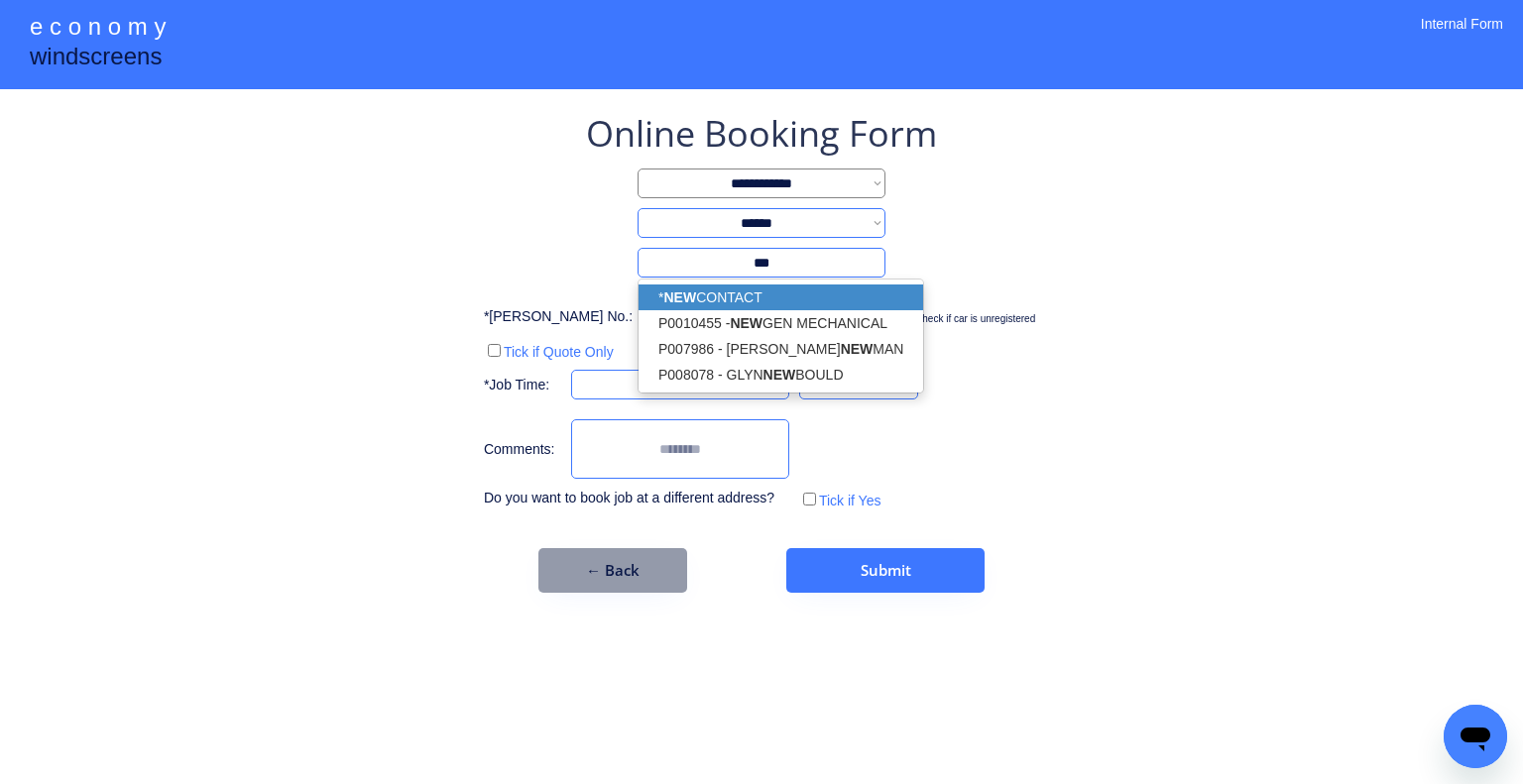 click on "* NEW  CONTACT" at bounding box center (780, 297) 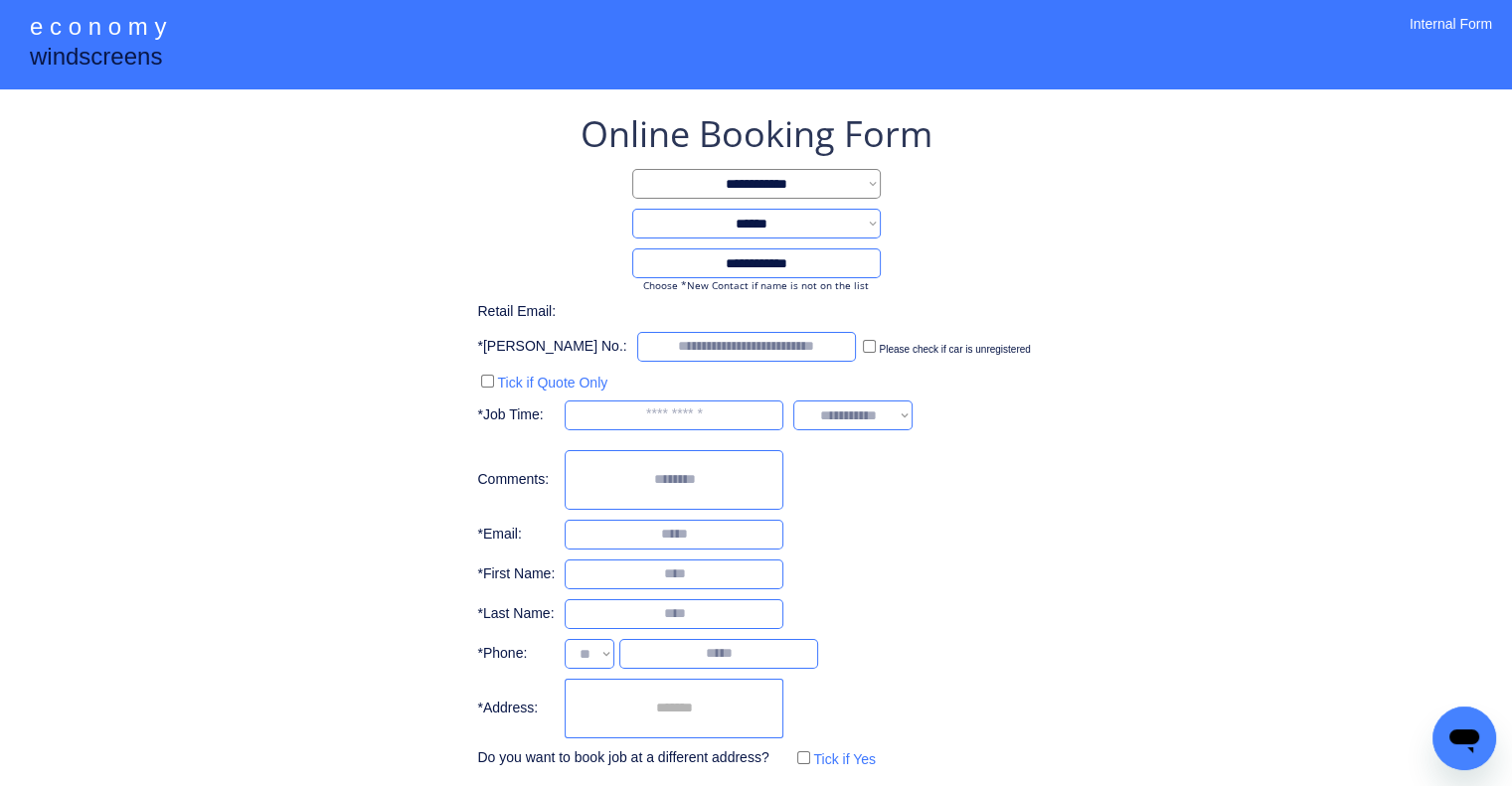 select on "**********" 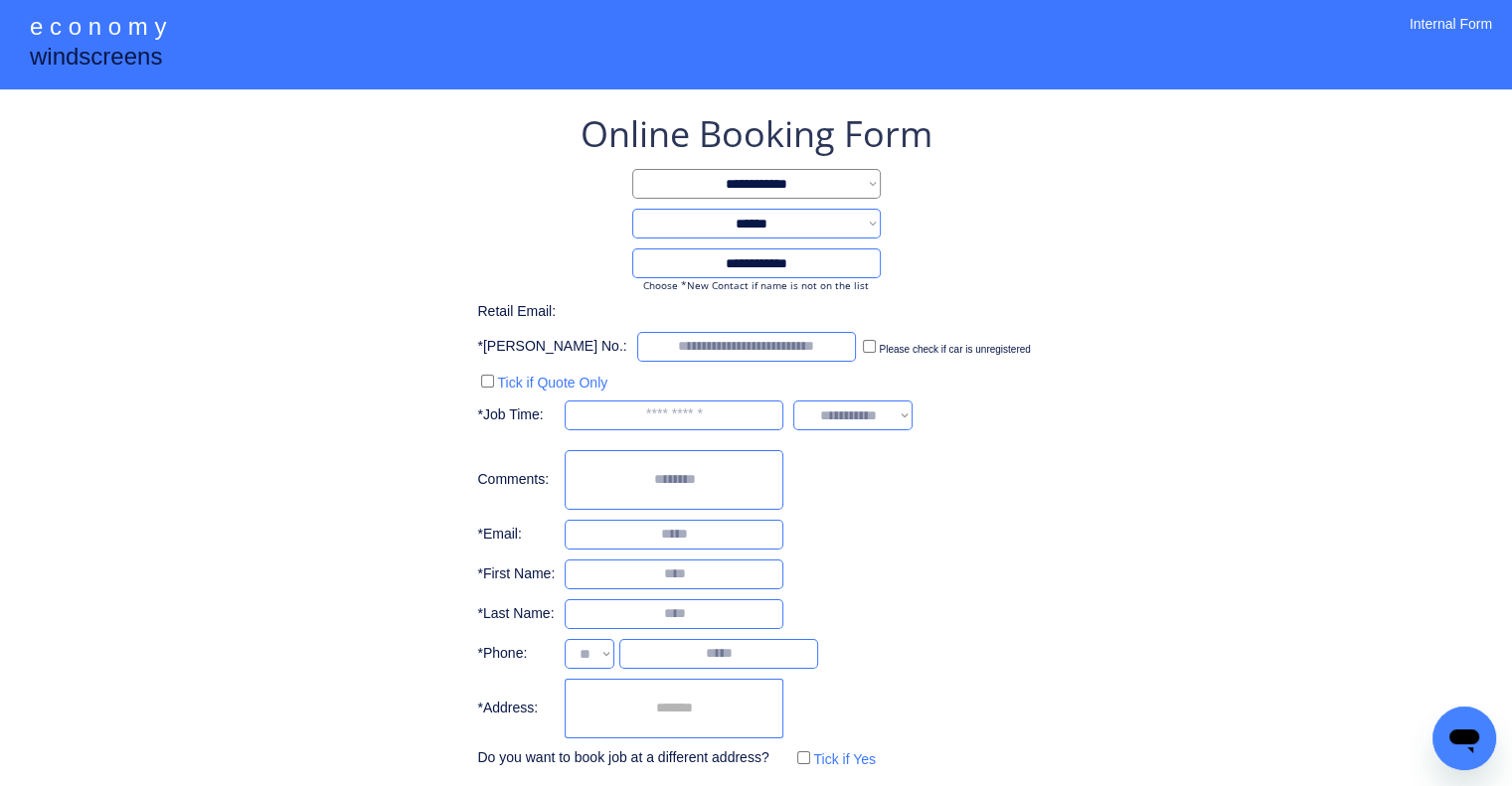 type on "**********" 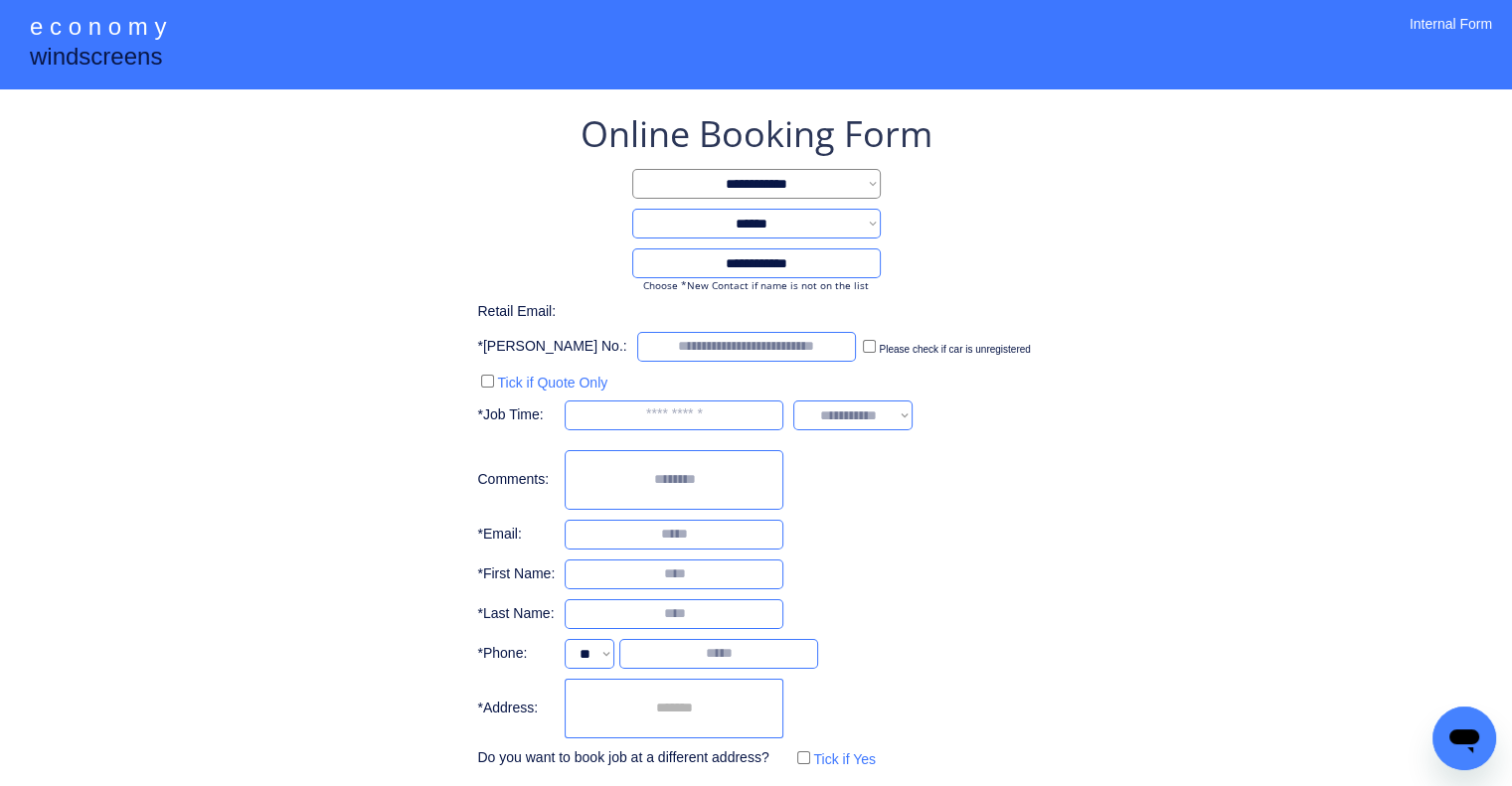 click at bounding box center [674, 708] 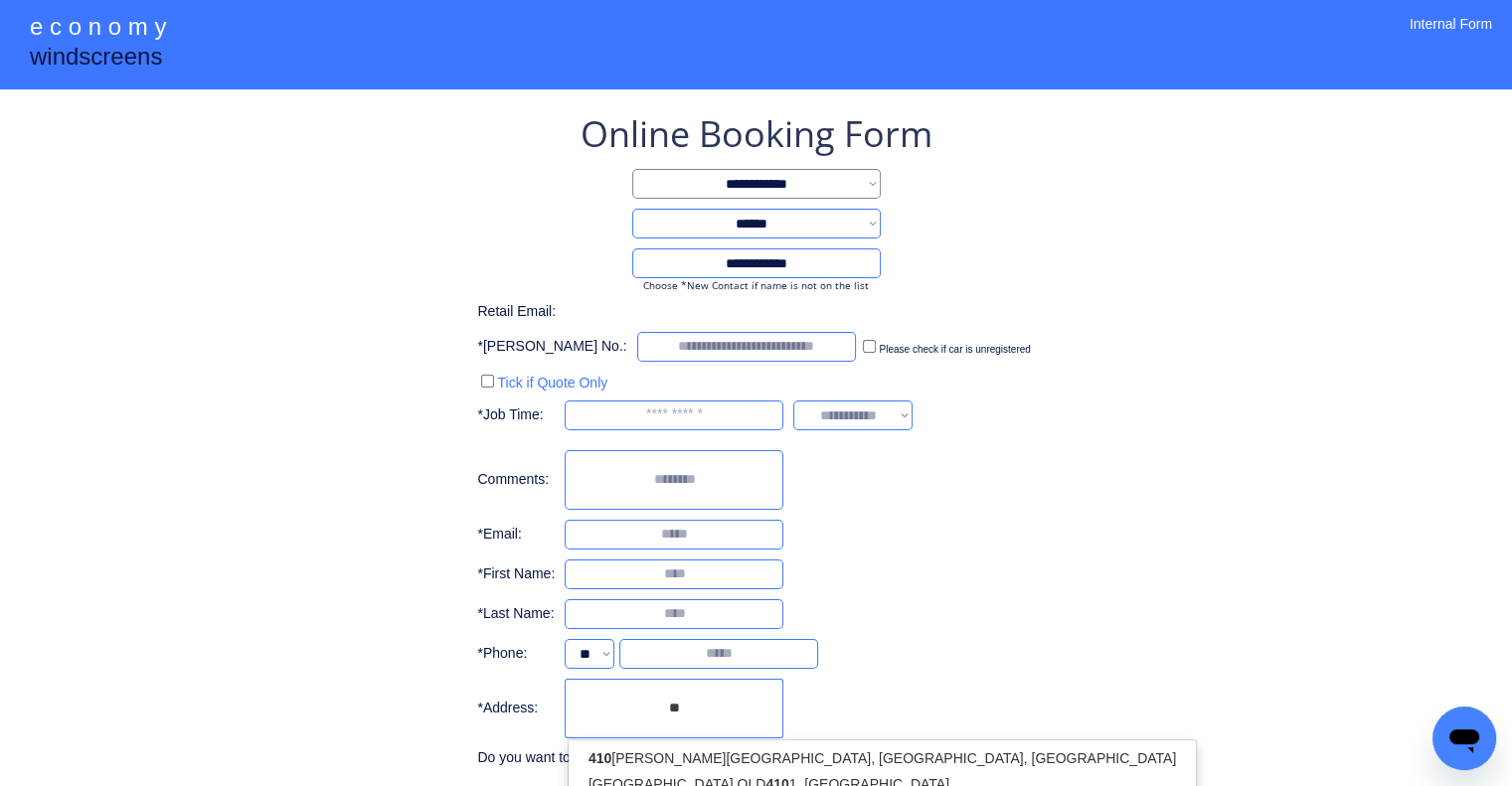 type on "*" 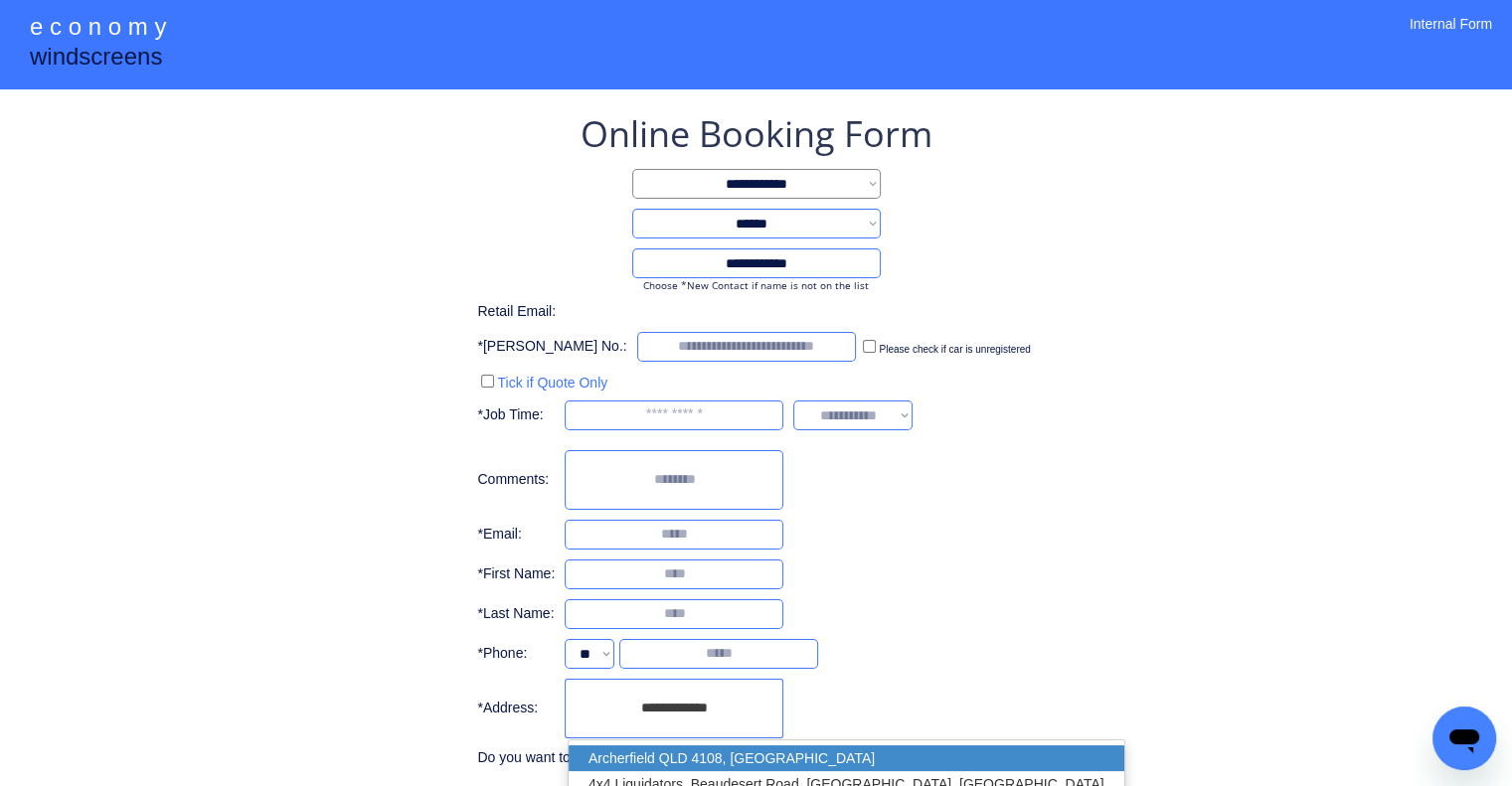 click on "Archerfield QLD 4108, Australia" at bounding box center [846, 758] 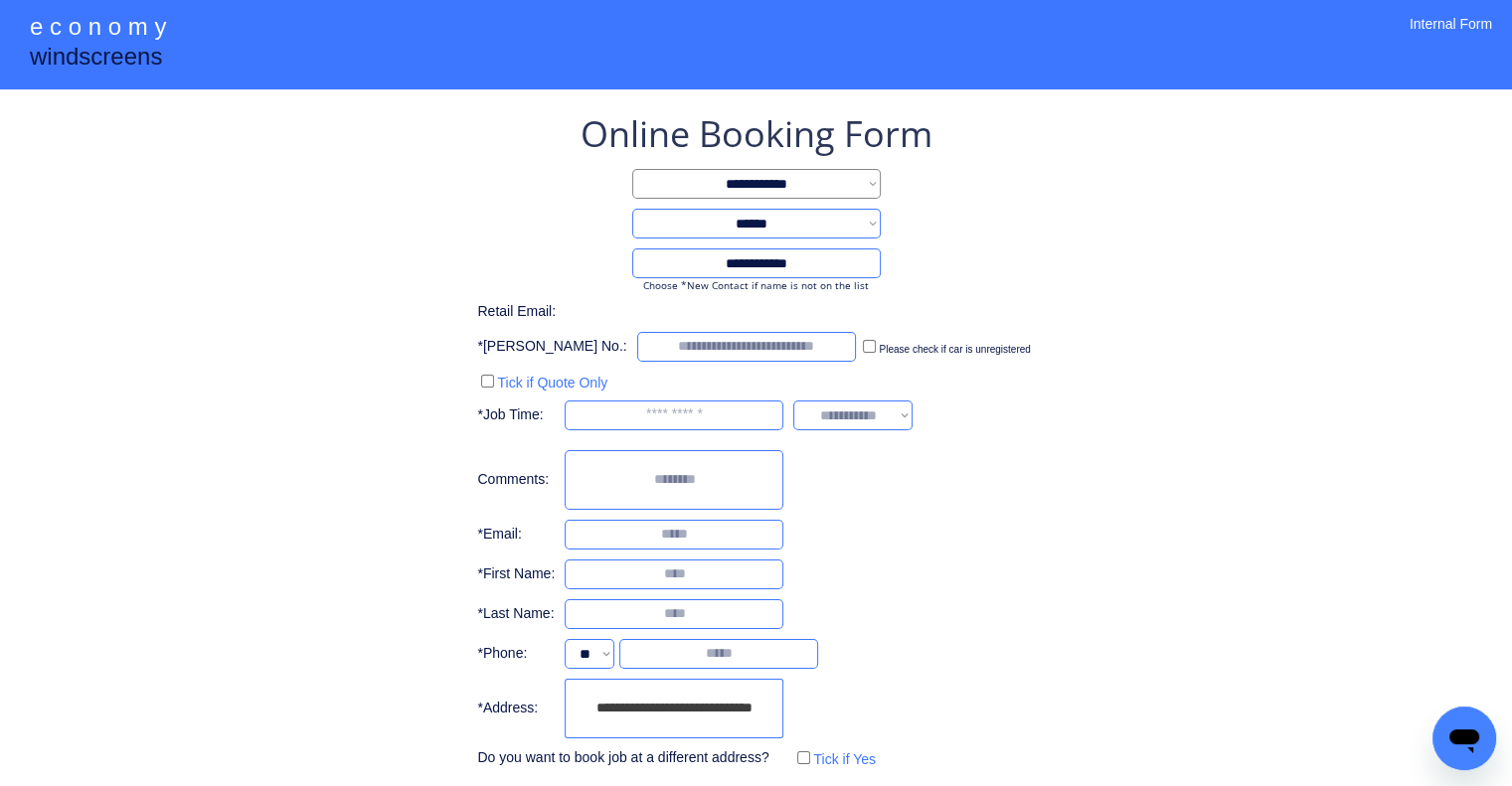 type on "**********" 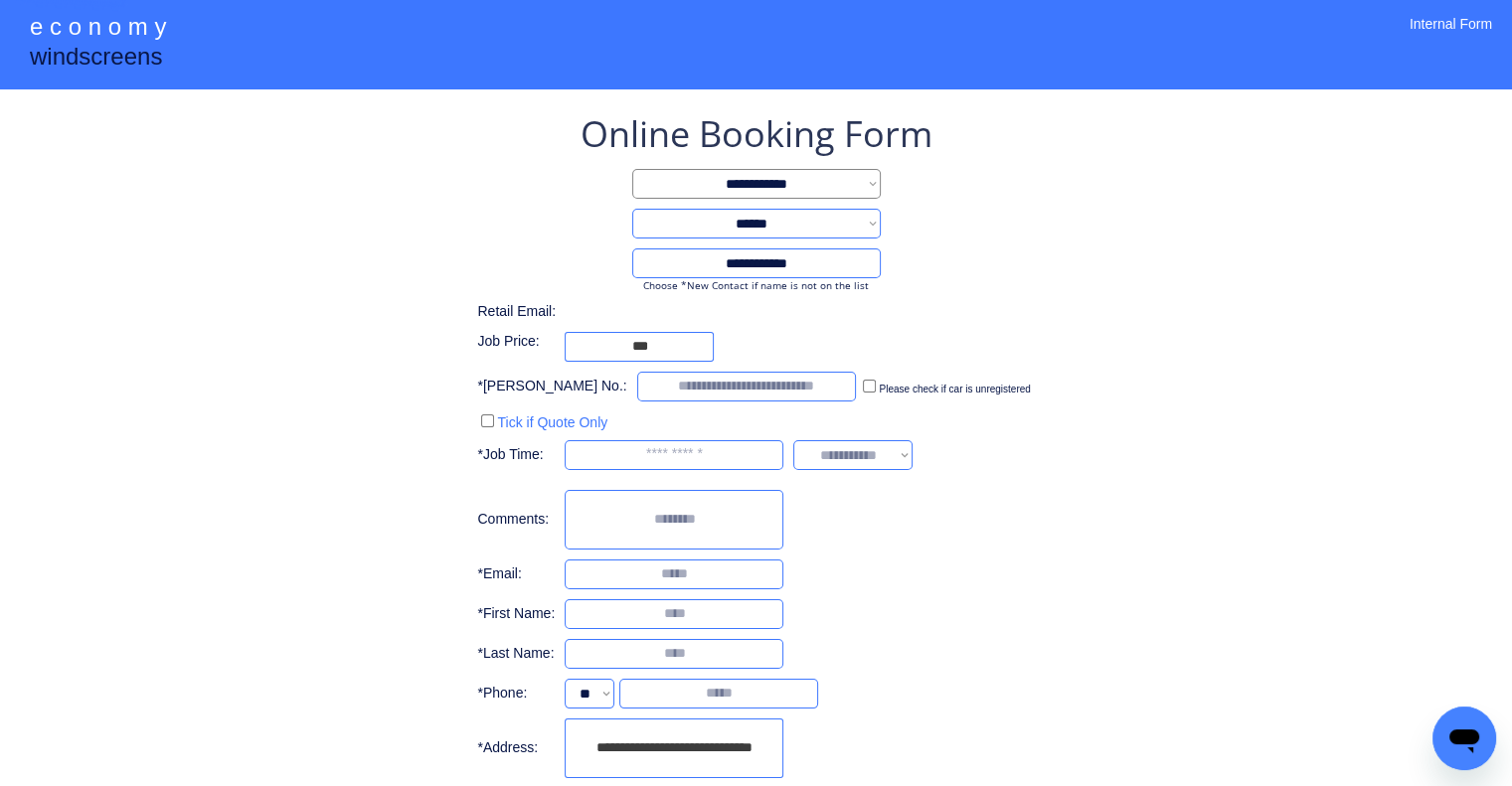click on "**********" at bounding box center [756, 475] 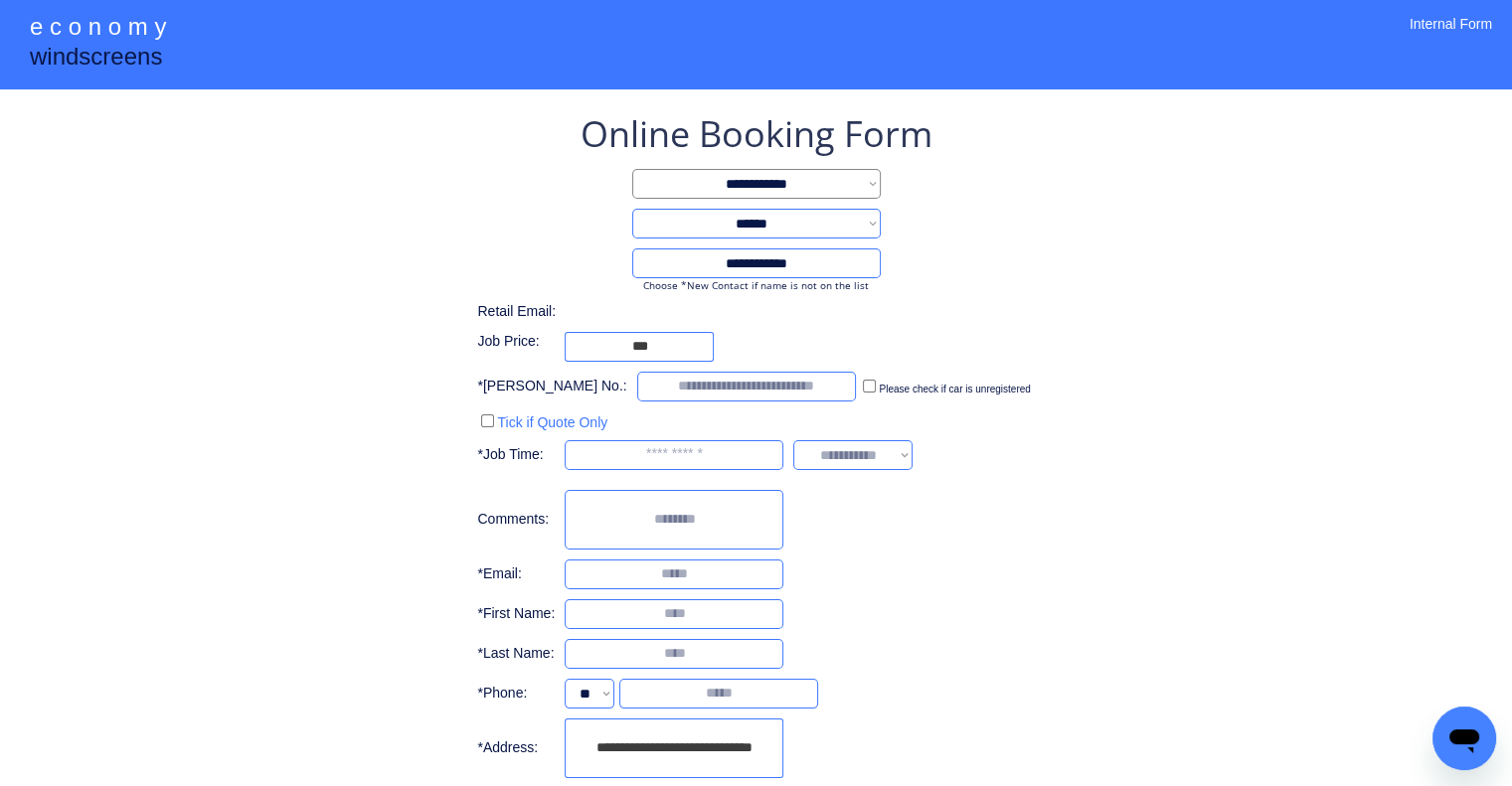scroll, scrollTop: 135, scrollLeft: 0, axis: vertical 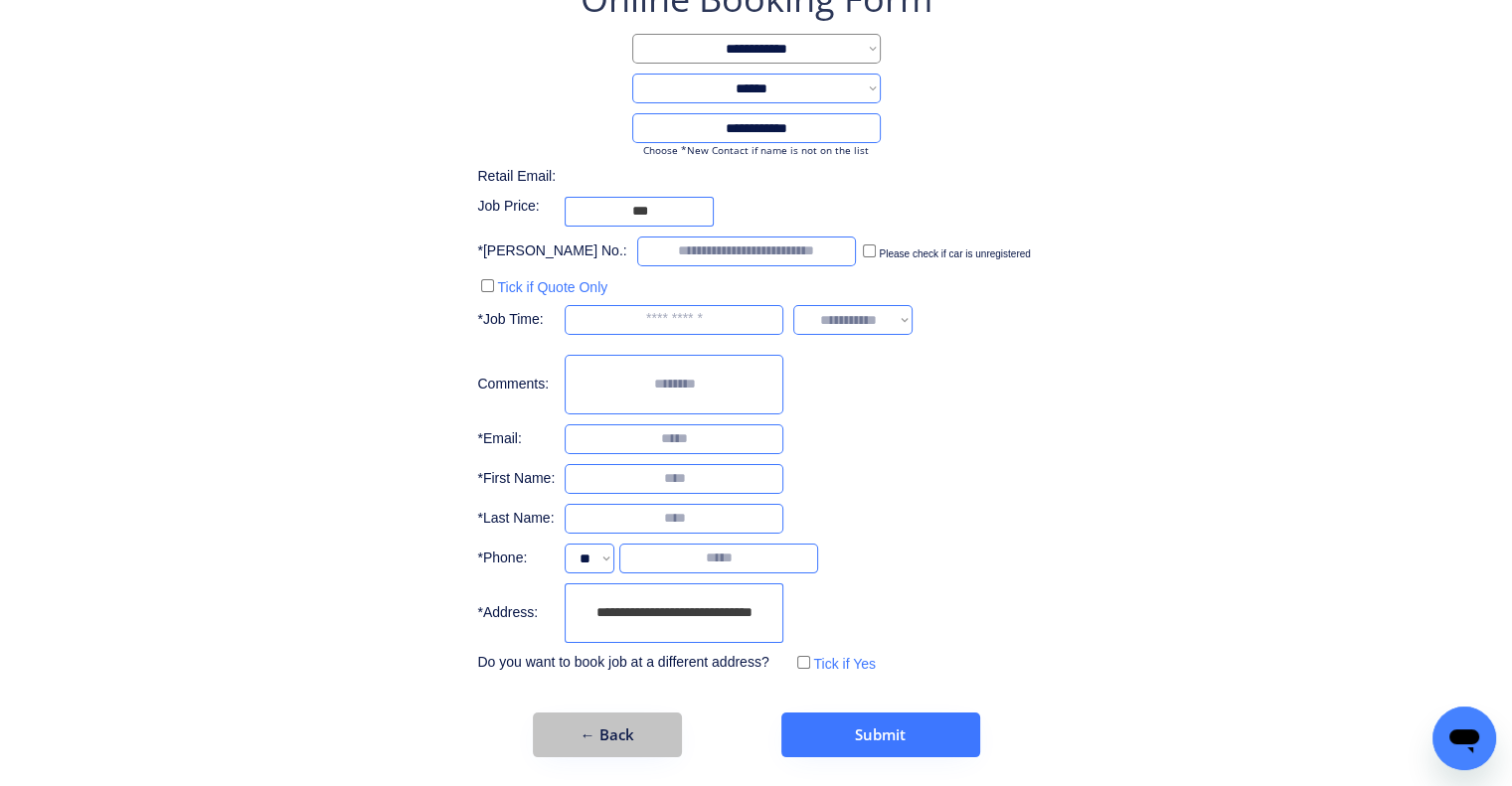 click on "←   Back" at bounding box center (607, 734) 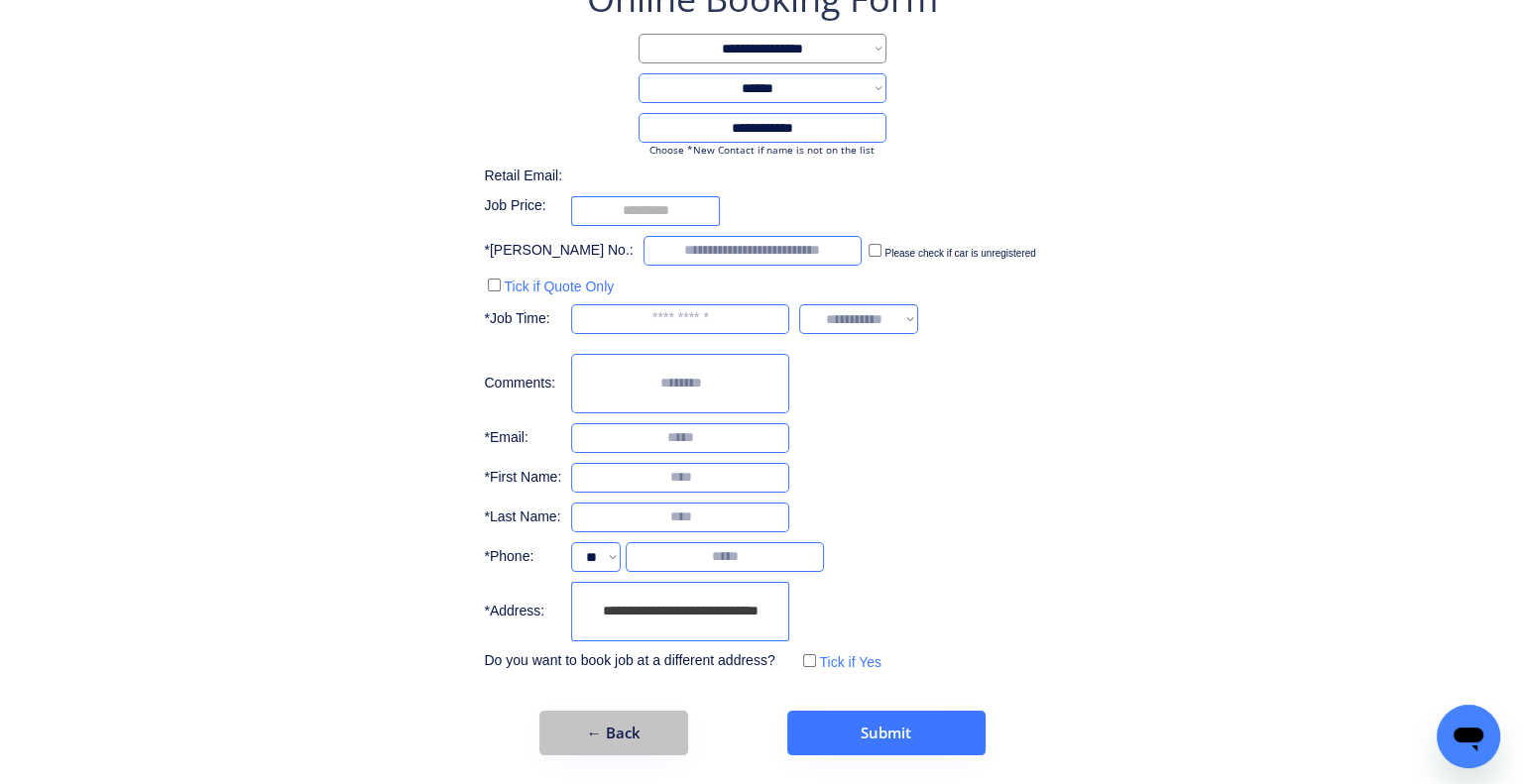 scroll, scrollTop: 0, scrollLeft: 0, axis: both 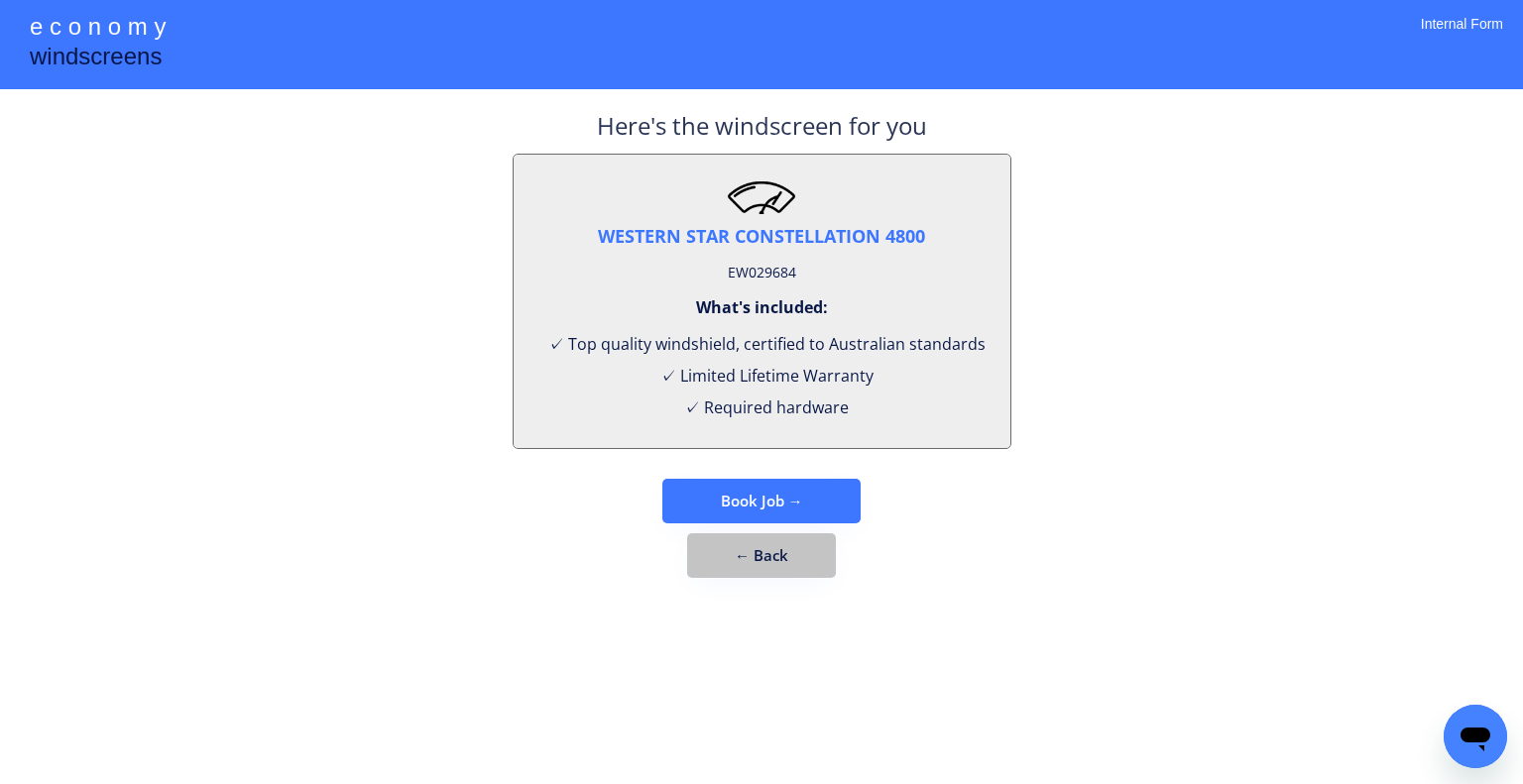 click on "←   Back" at bounding box center [762, 555] 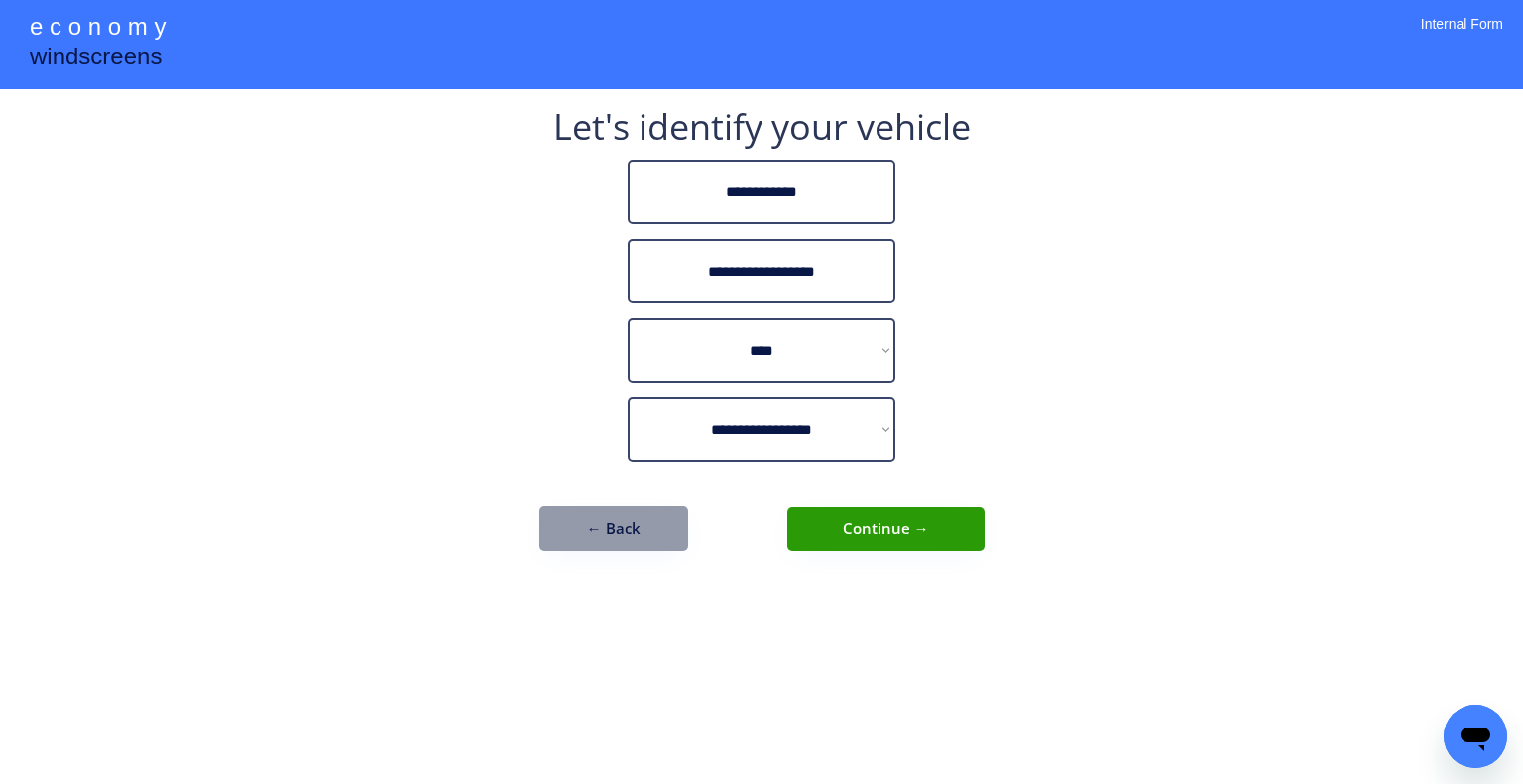click on "←   Back" at bounding box center [614, 528] 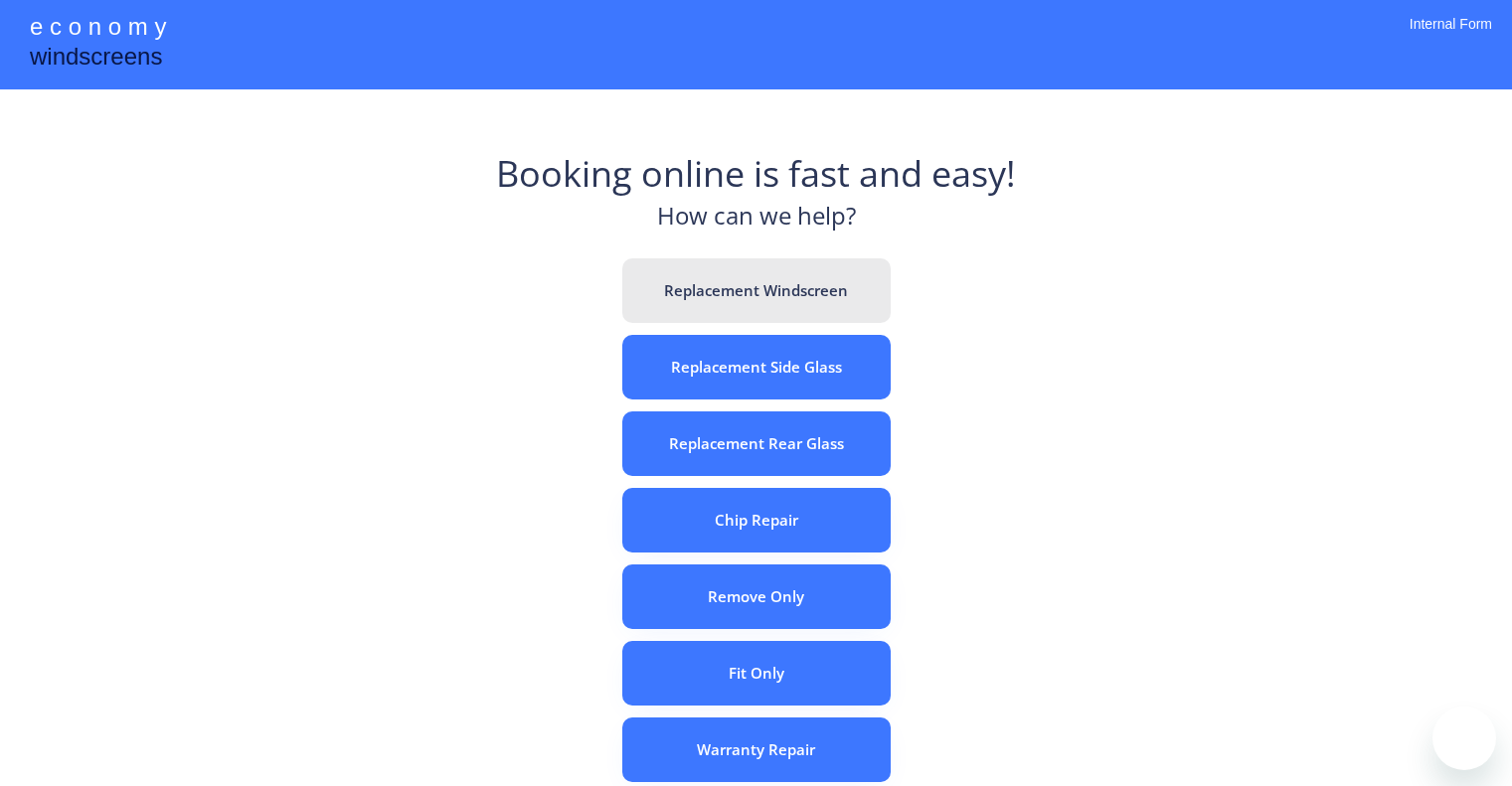 scroll, scrollTop: 0, scrollLeft: 0, axis: both 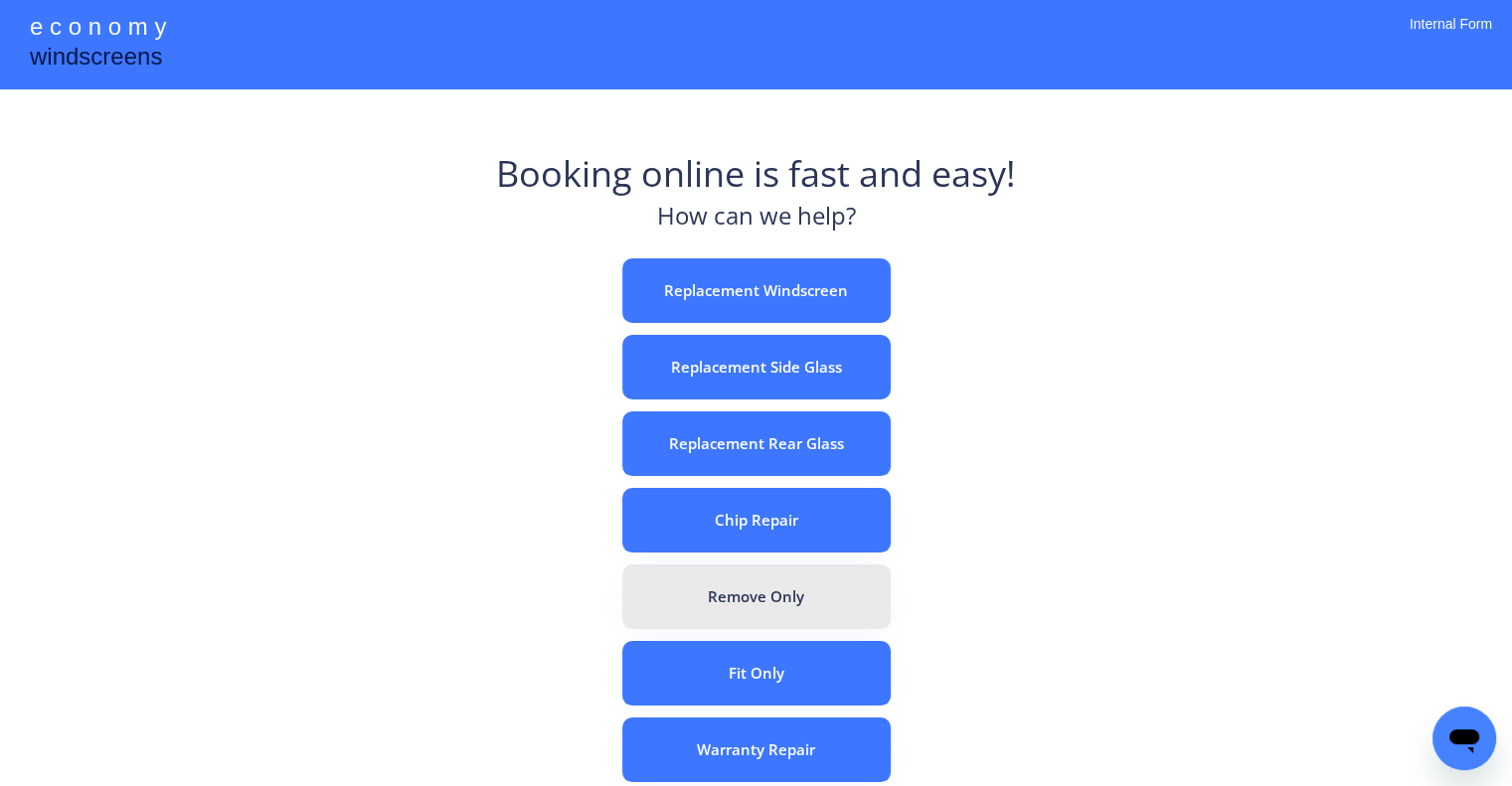 click on "Remove Only" at bounding box center (756, 596) 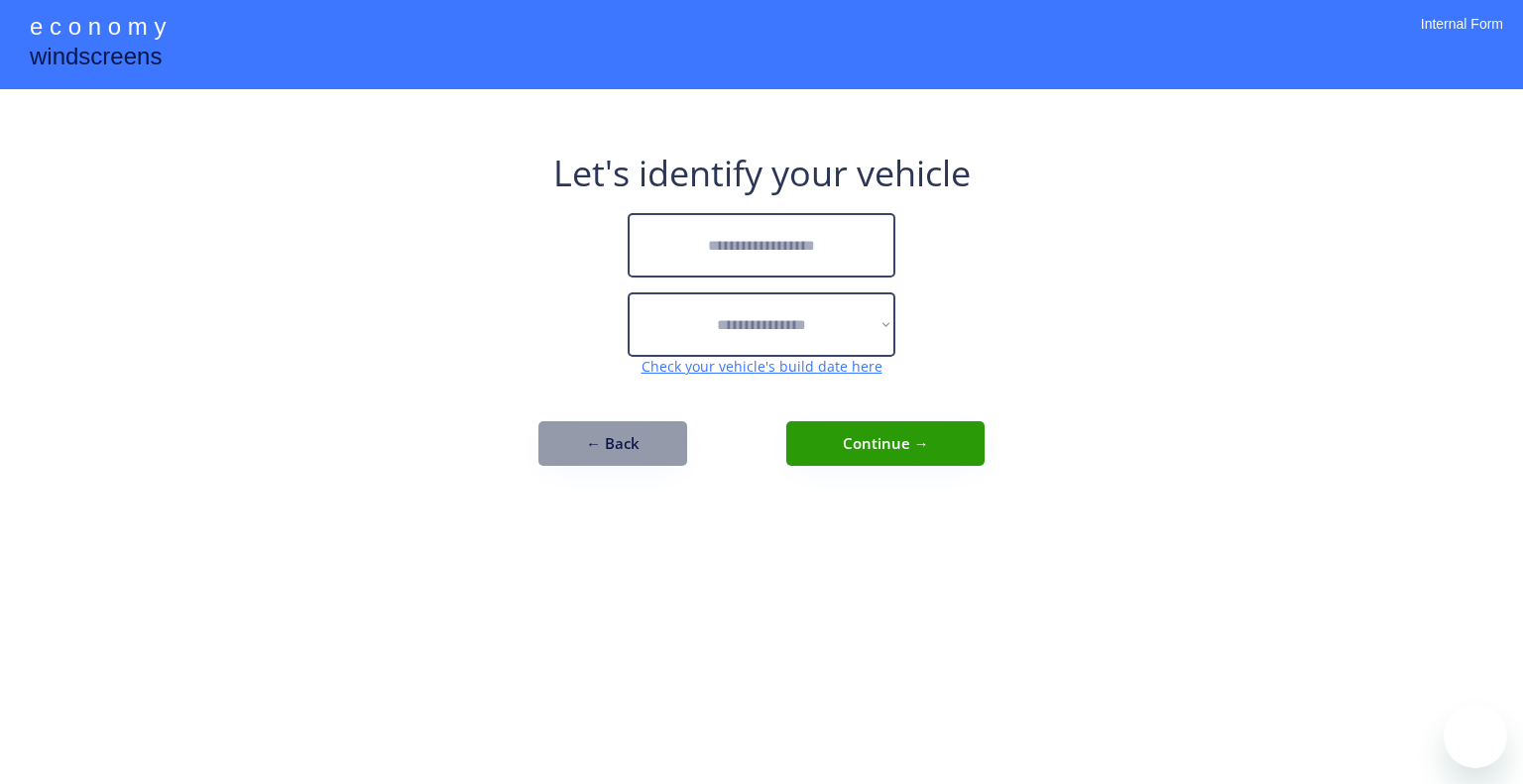 scroll, scrollTop: 0, scrollLeft: 0, axis: both 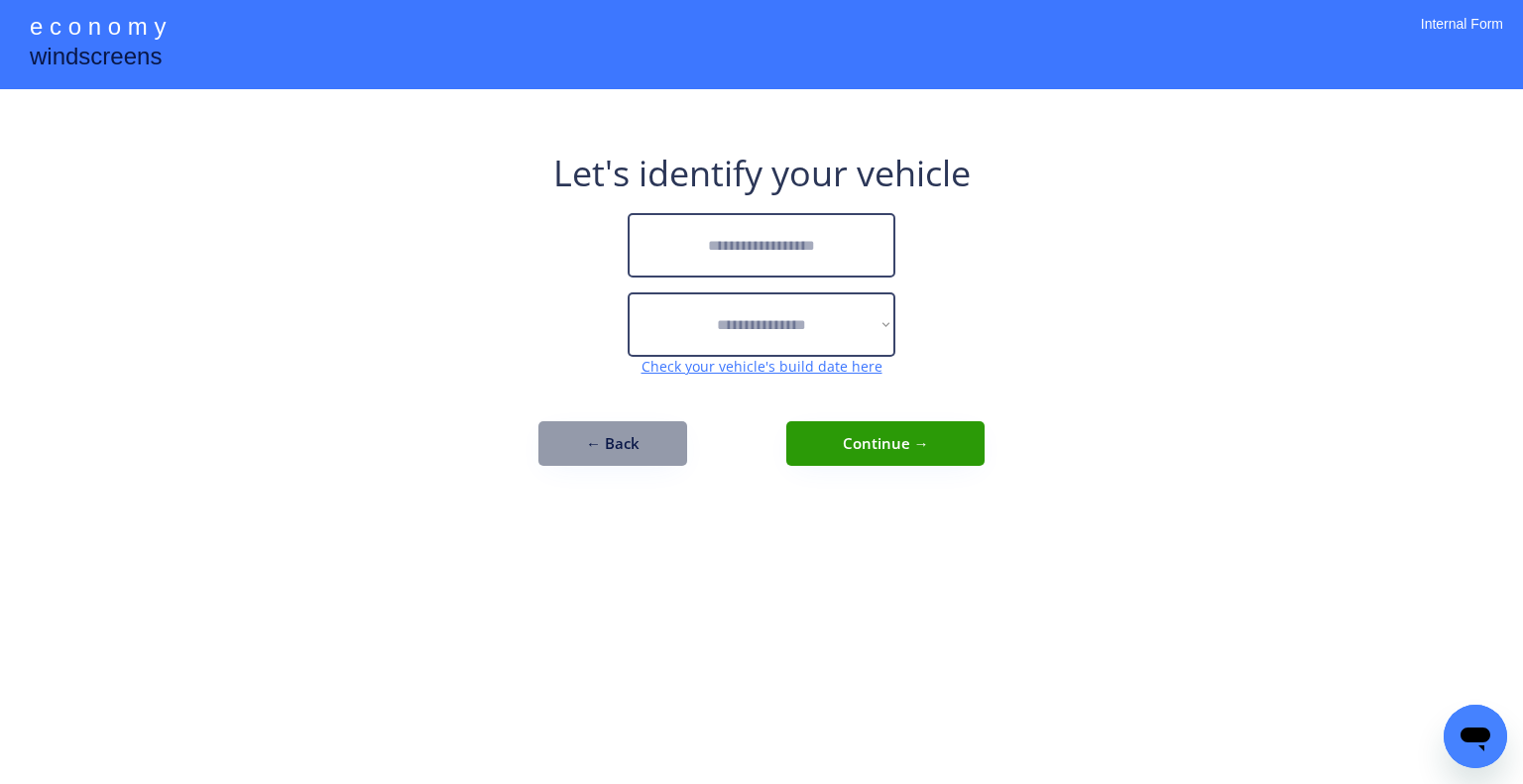 click at bounding box center (762, 245) 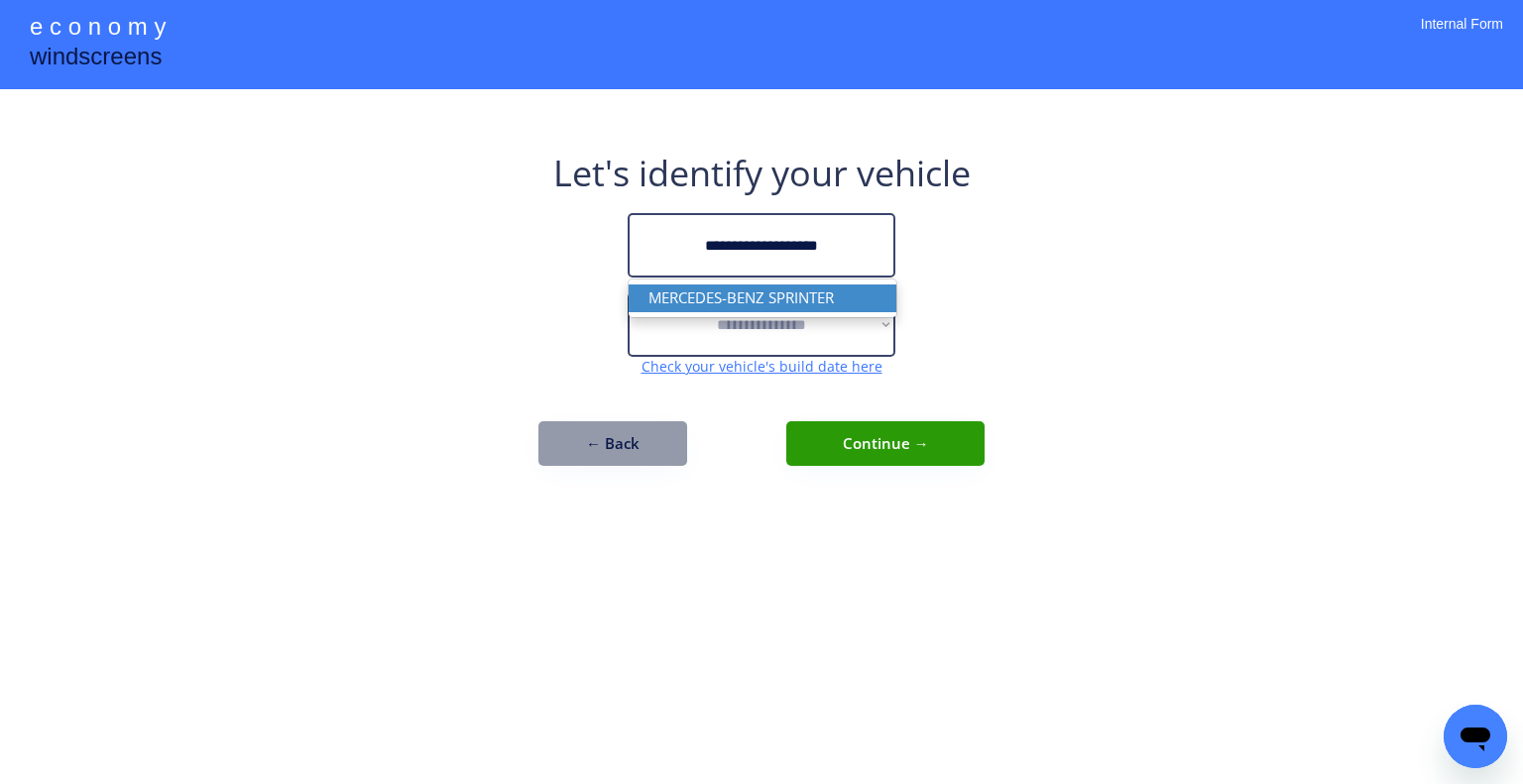 click on "MERCEDES-BENZ SPRINTER" at bounding box center (762, 297) 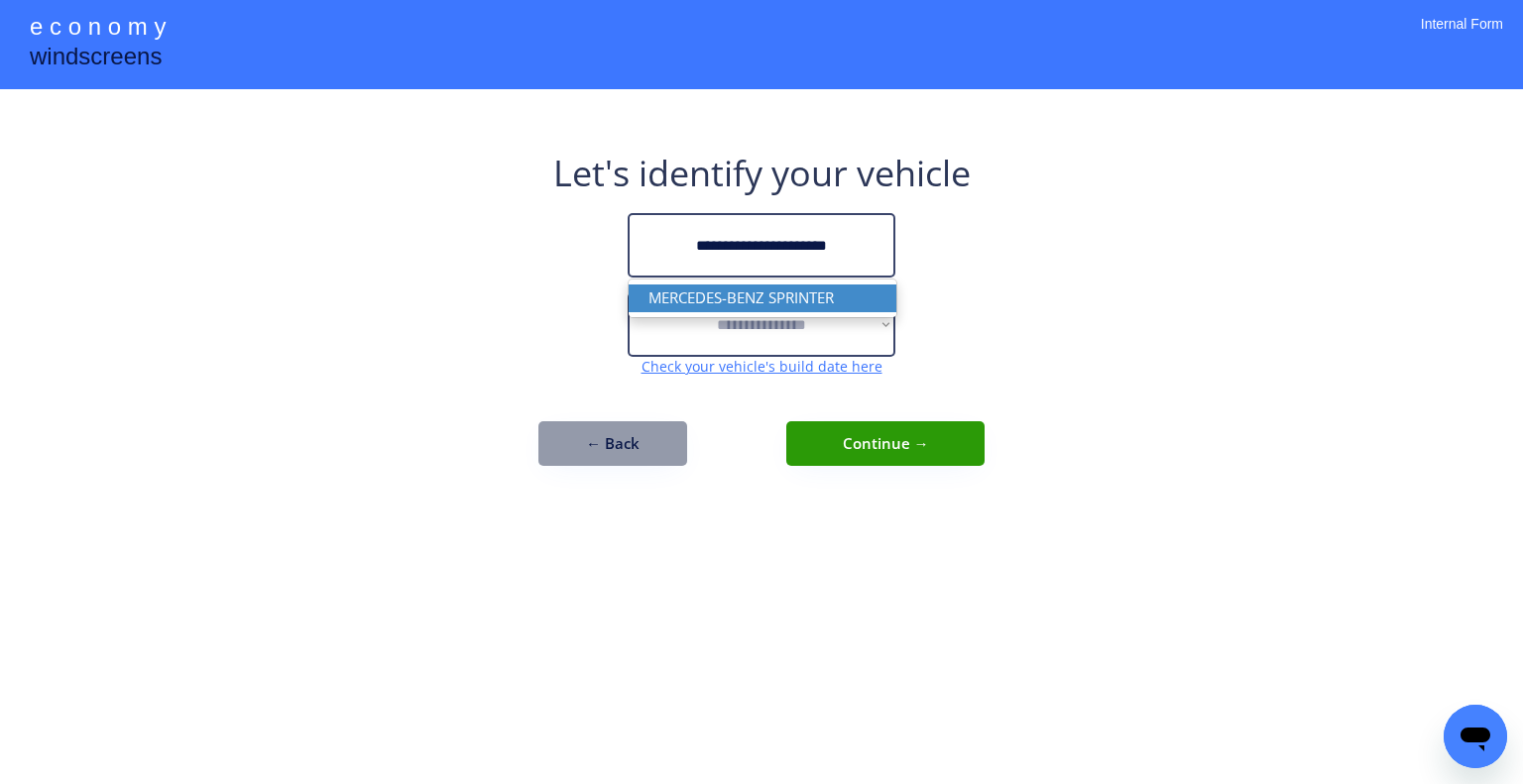type on "**********" 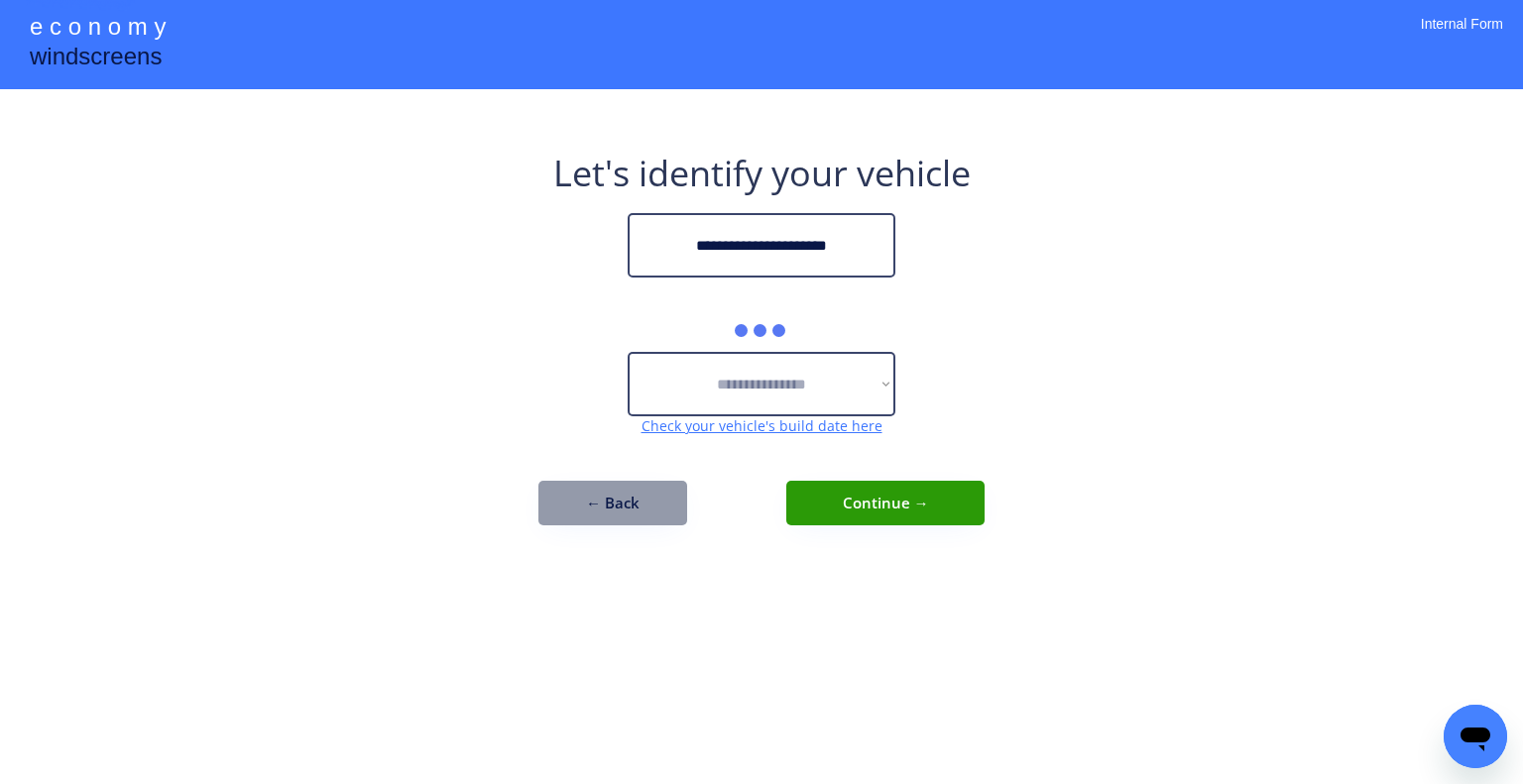 click at bounding box center [762, 45] 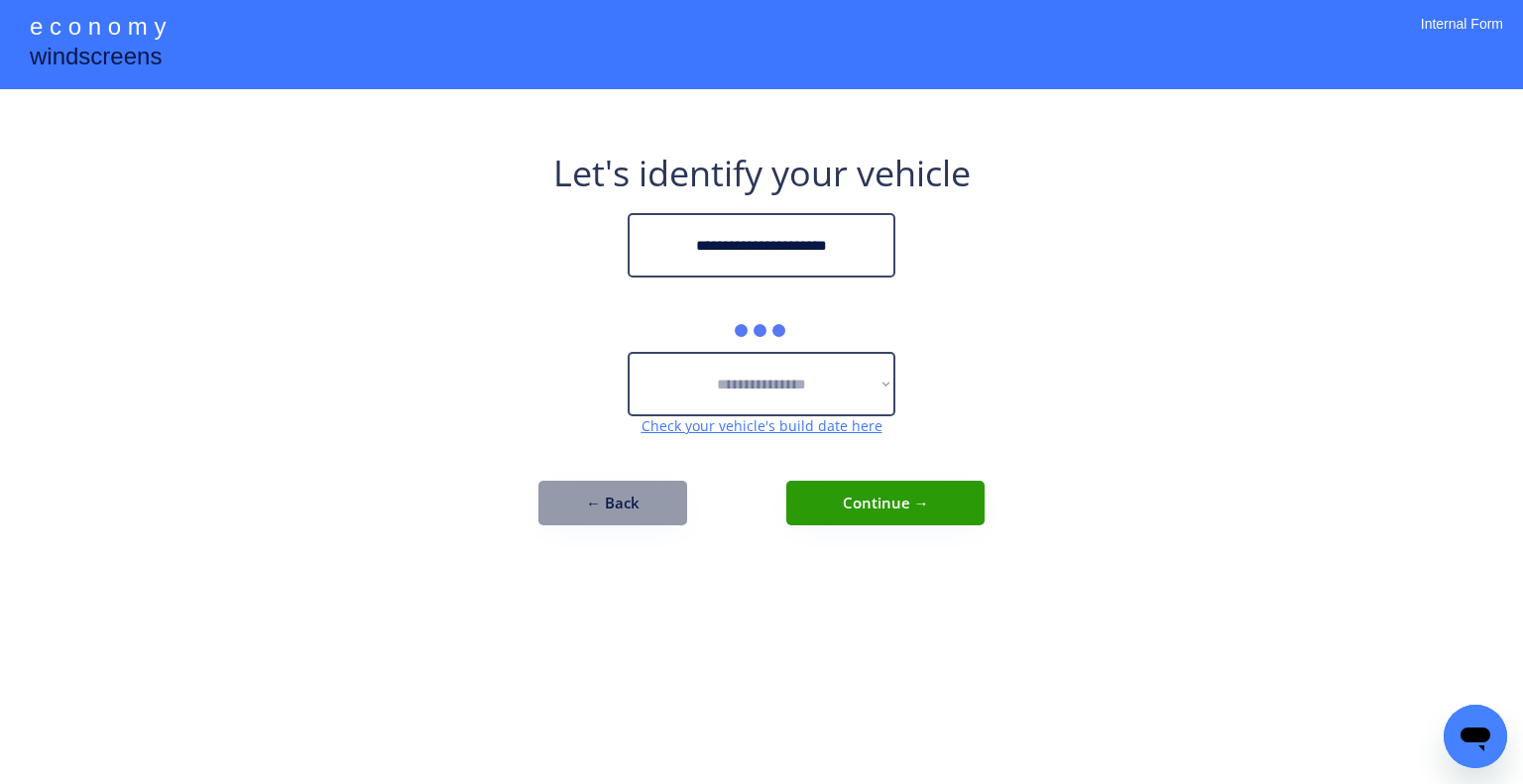 click on "**********" at bounding box center [762, 392] 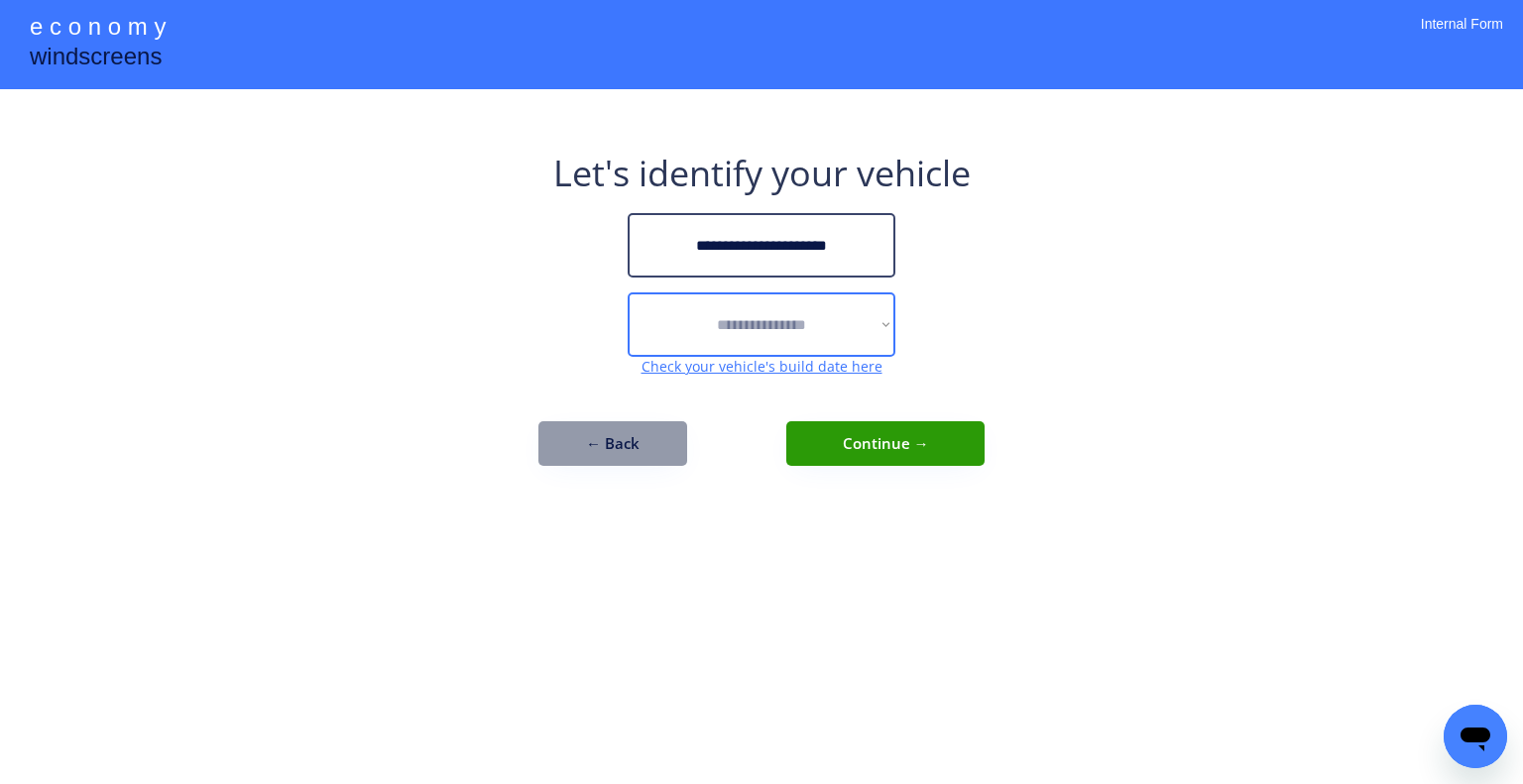 click on "**********" at bounding box center (762, 324) 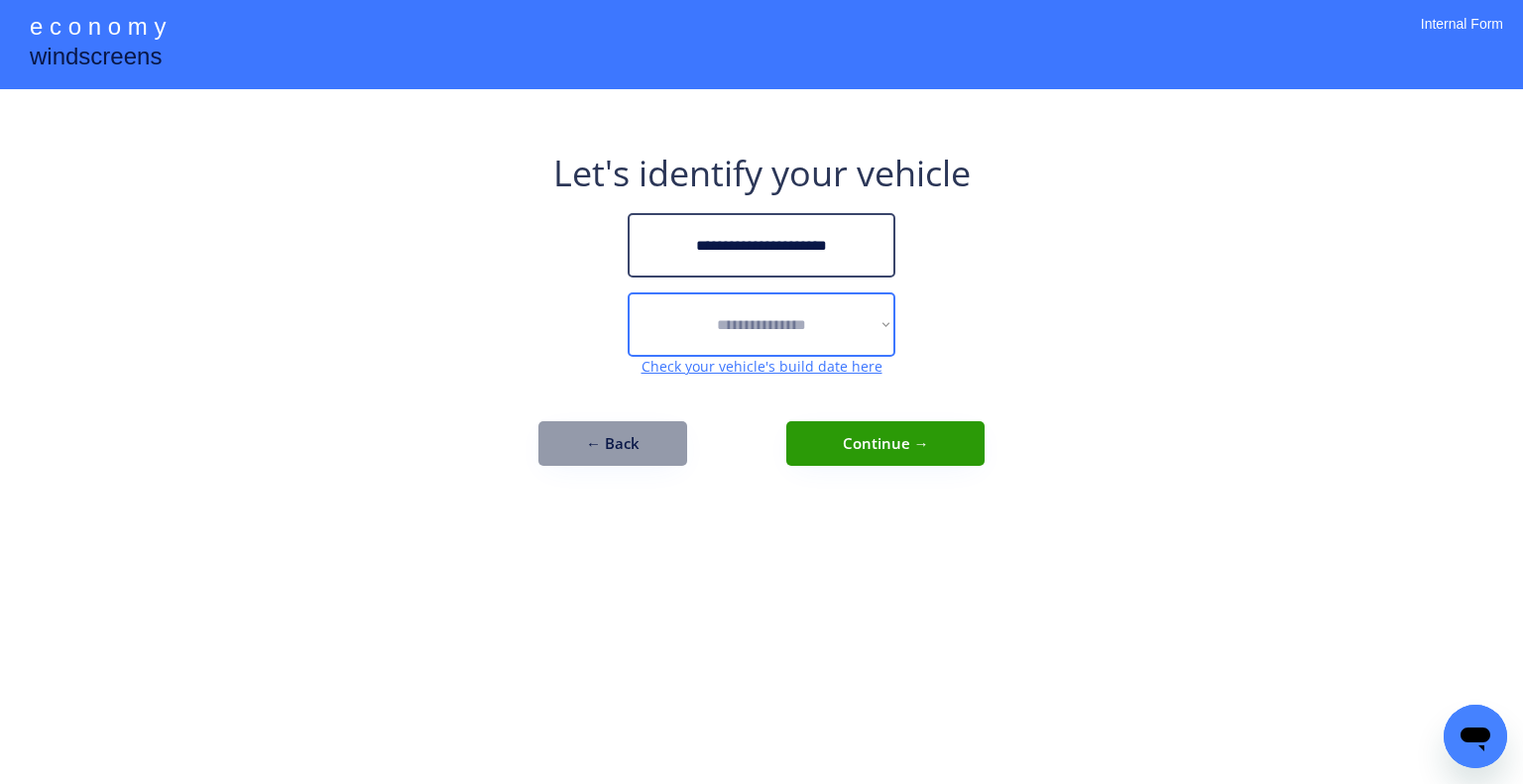 select on "******" 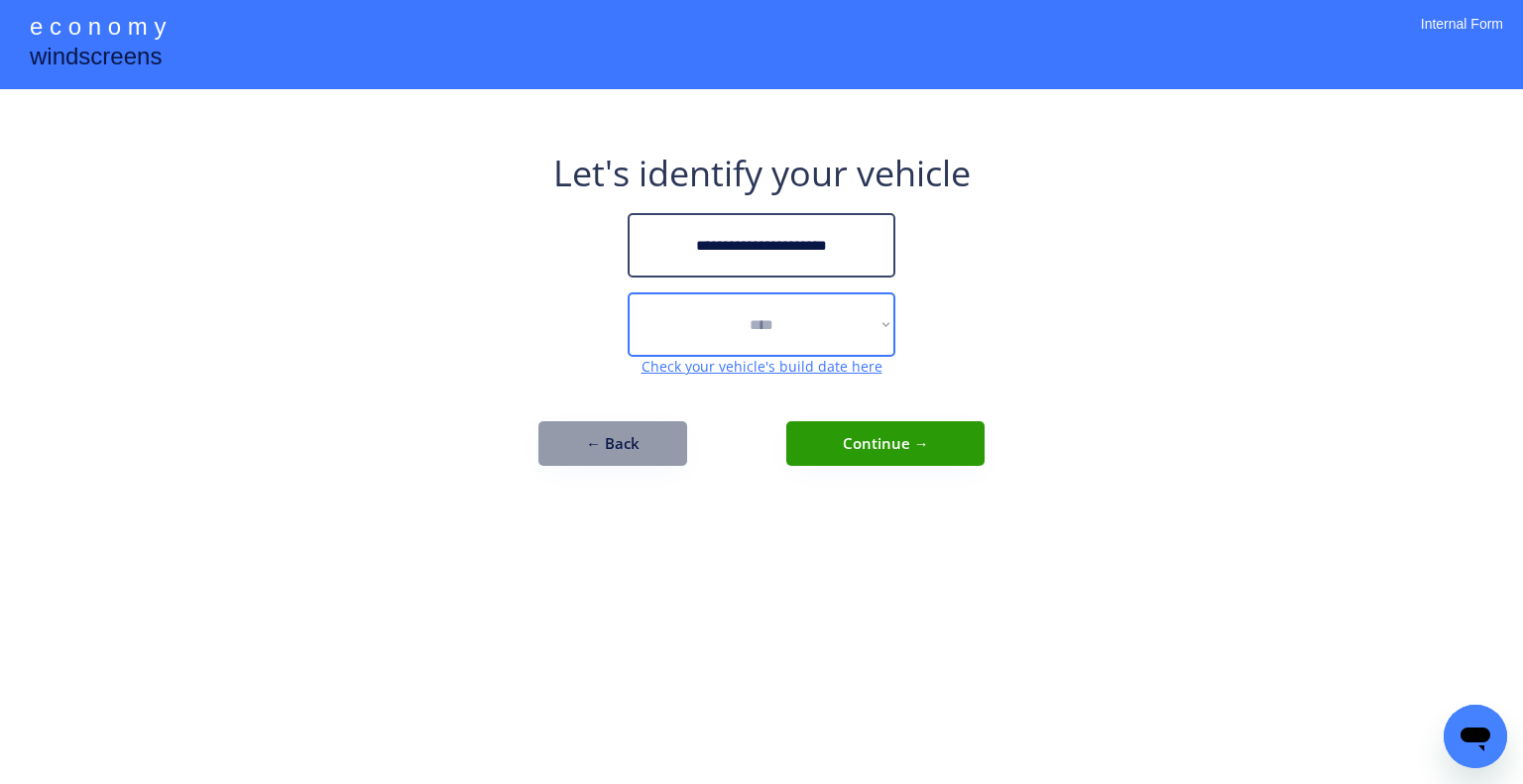 click on "**********" at bounding box center [762, 324] 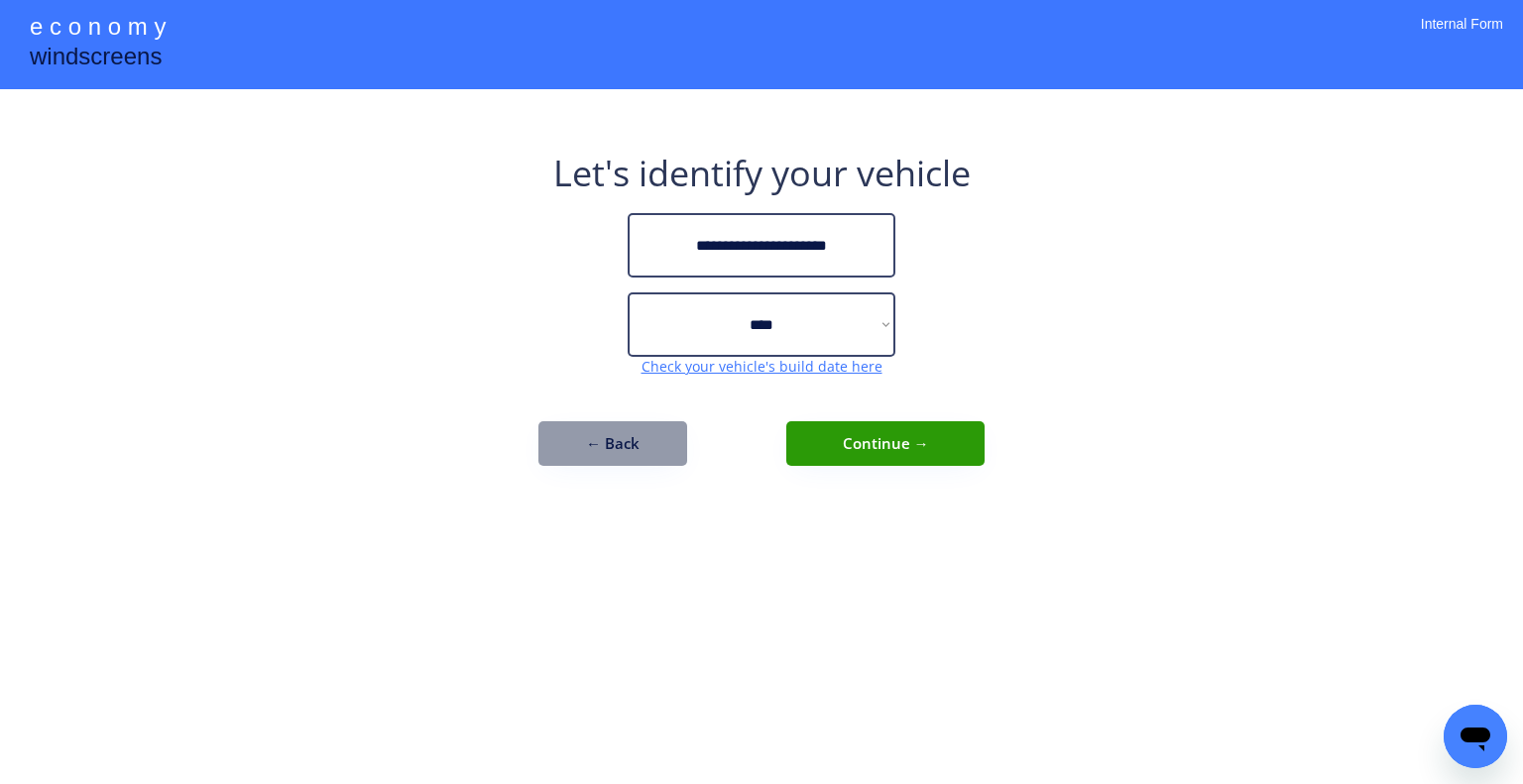 click on "**********" at bounding box center [762, 392] 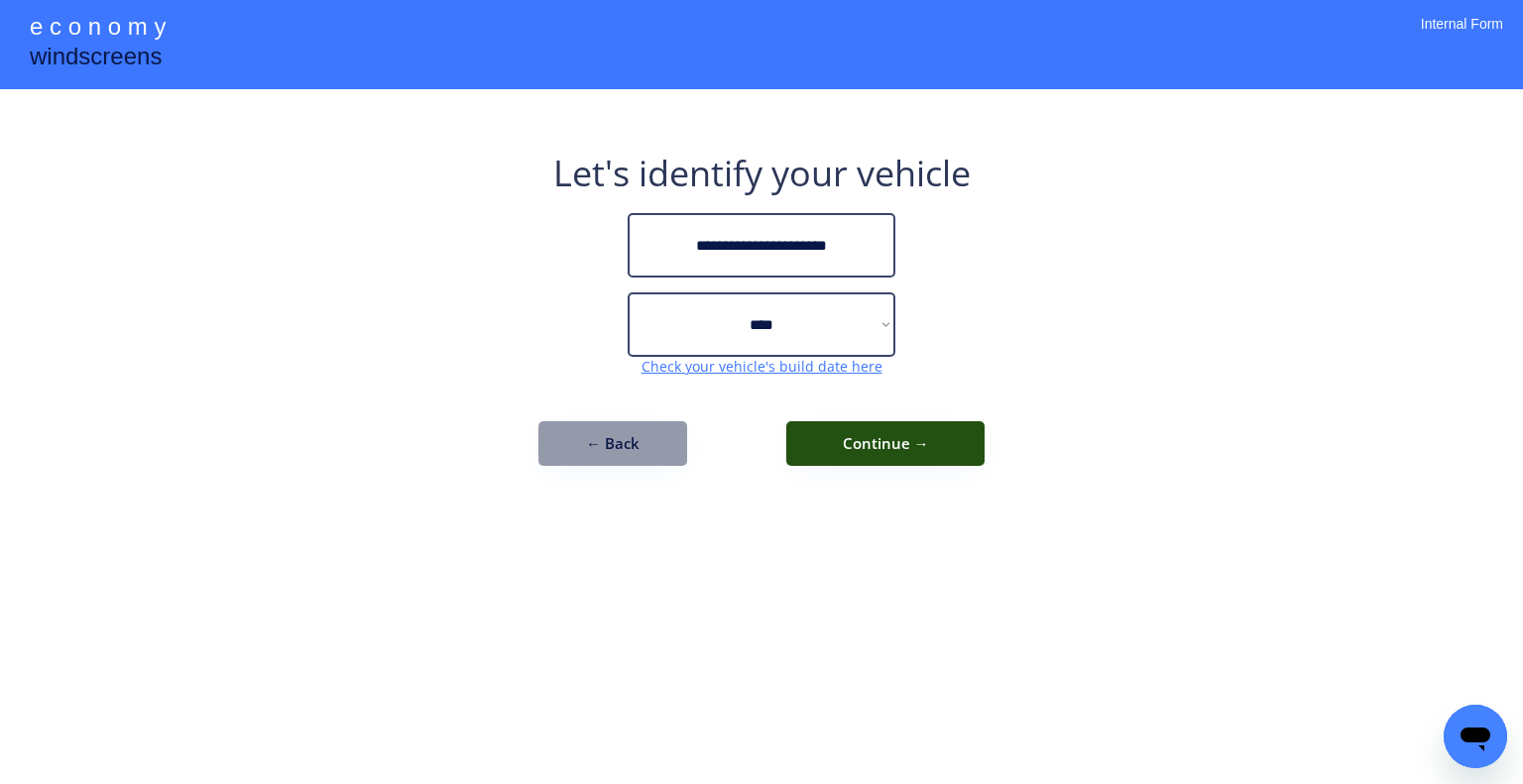 click on "Continue    →" at bounding box center [885, 443] 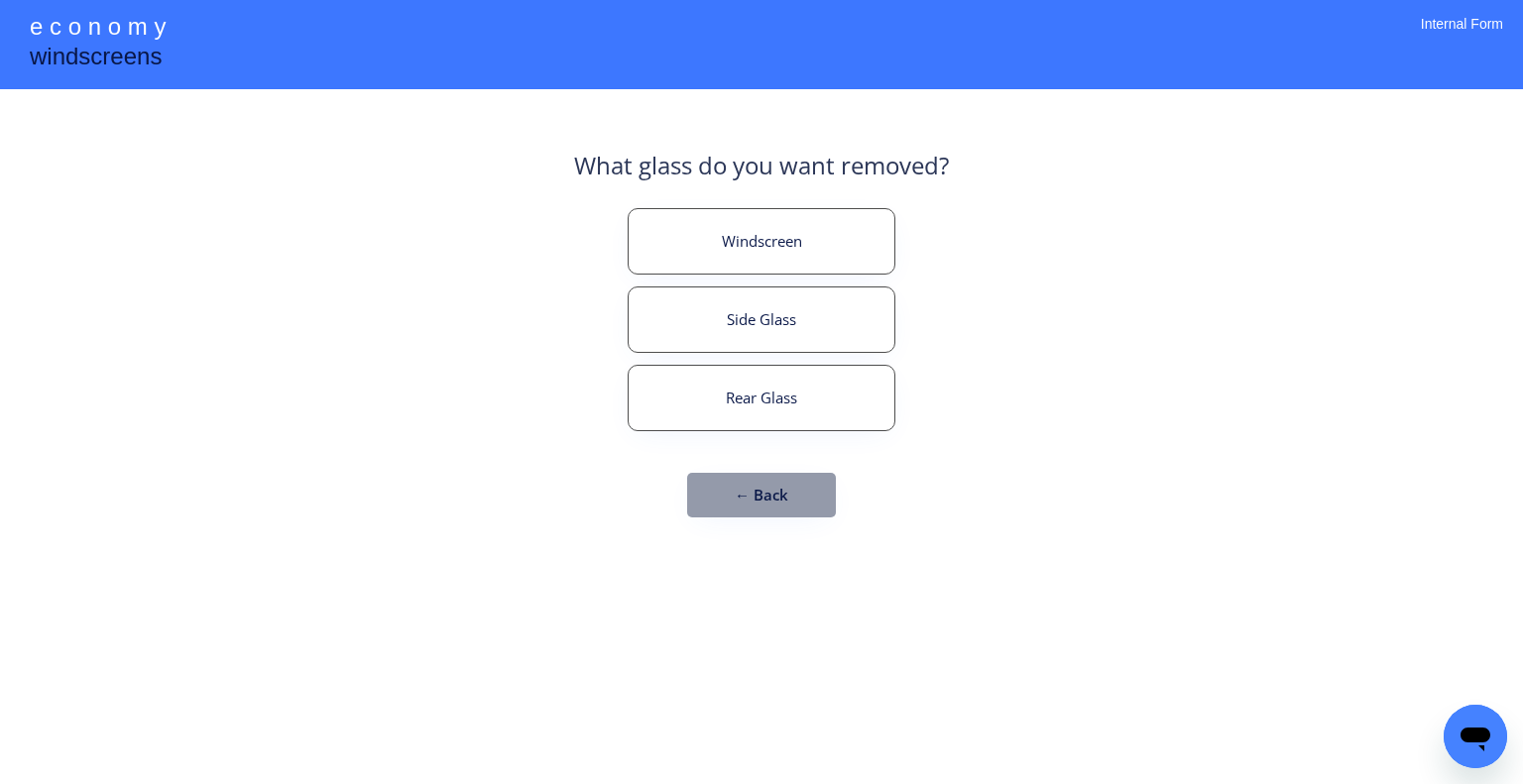 click on "Windscreen" at bounding box center [762, 241] 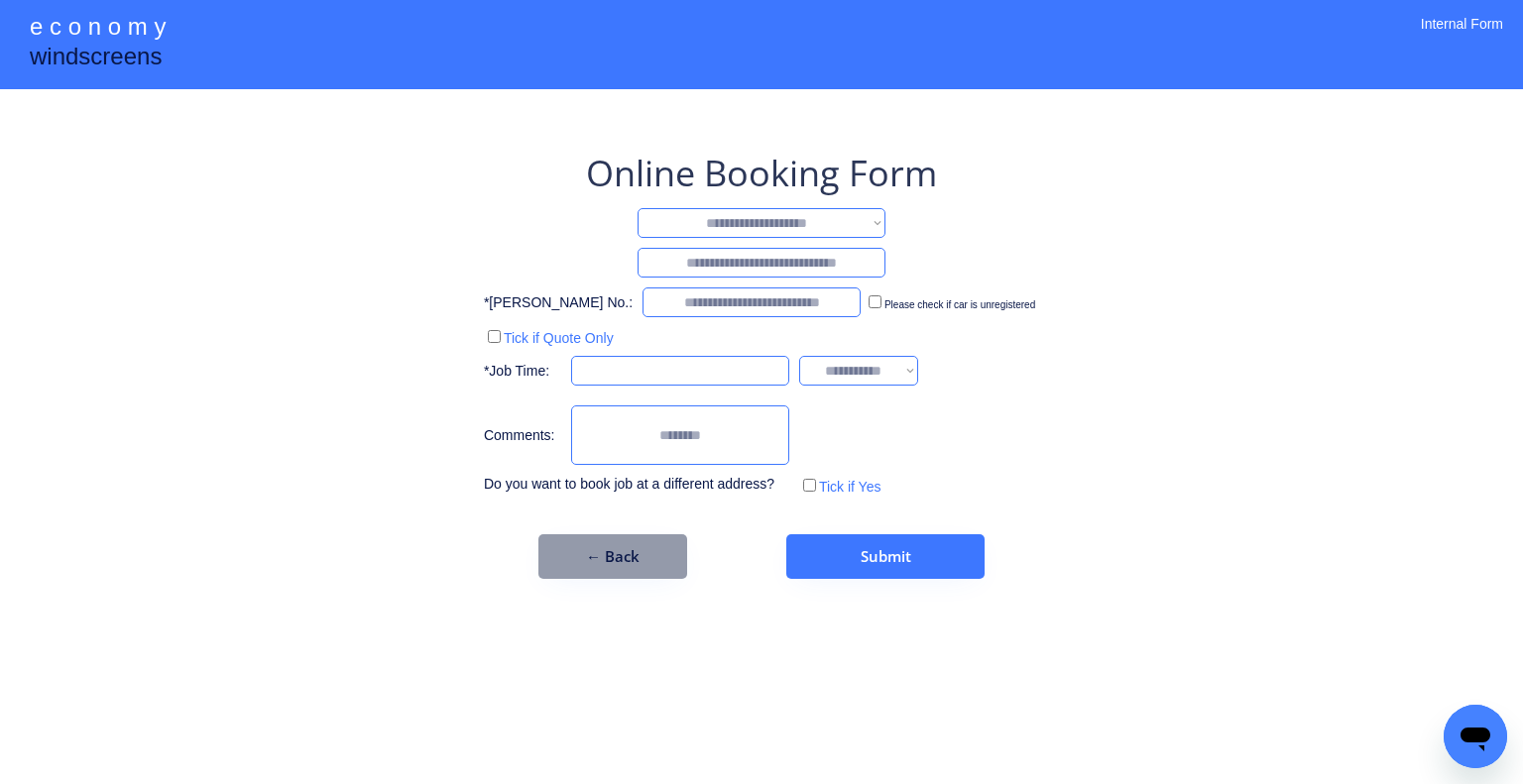 click on "**********" at bounding box center [762, 223] 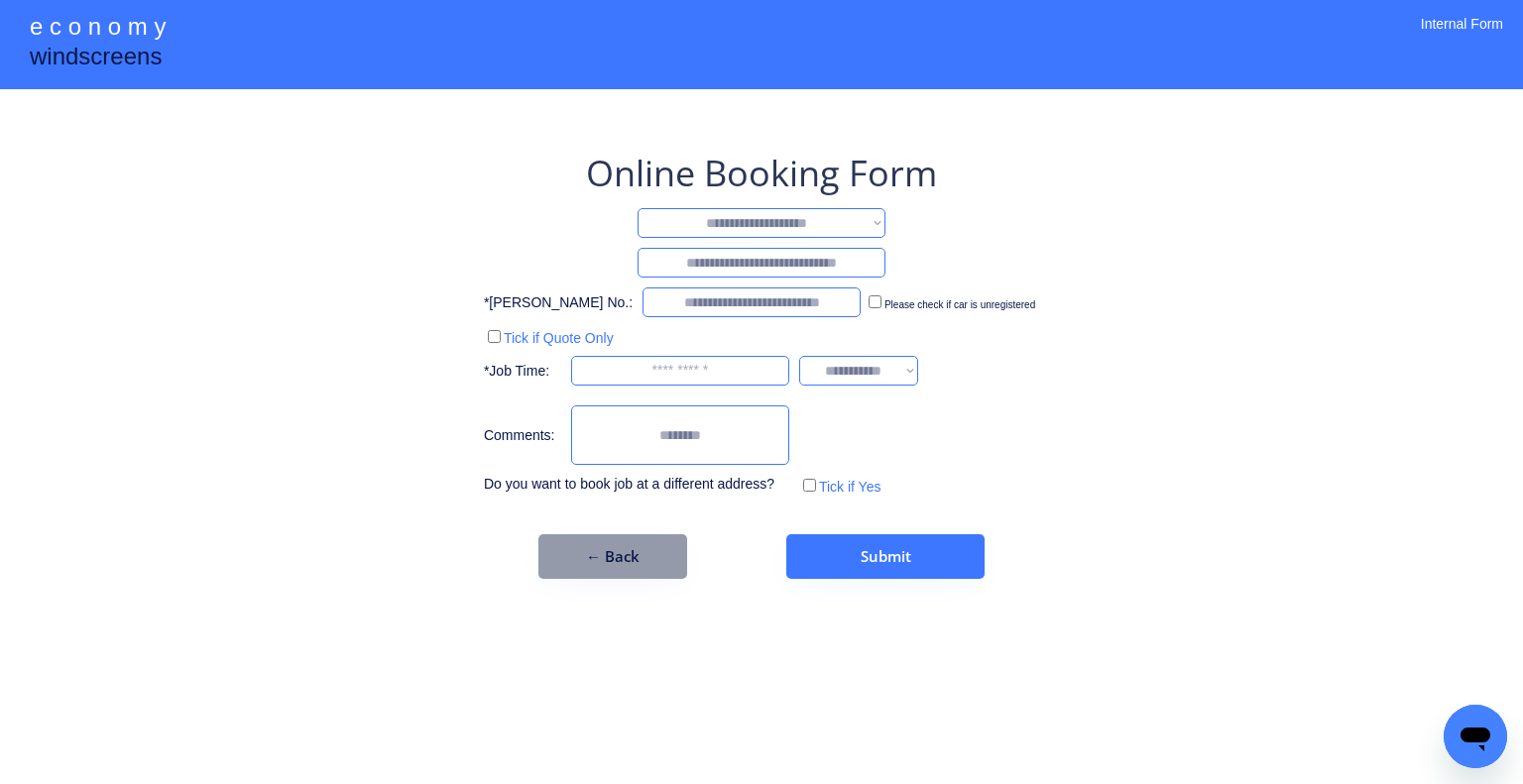 select on "********" 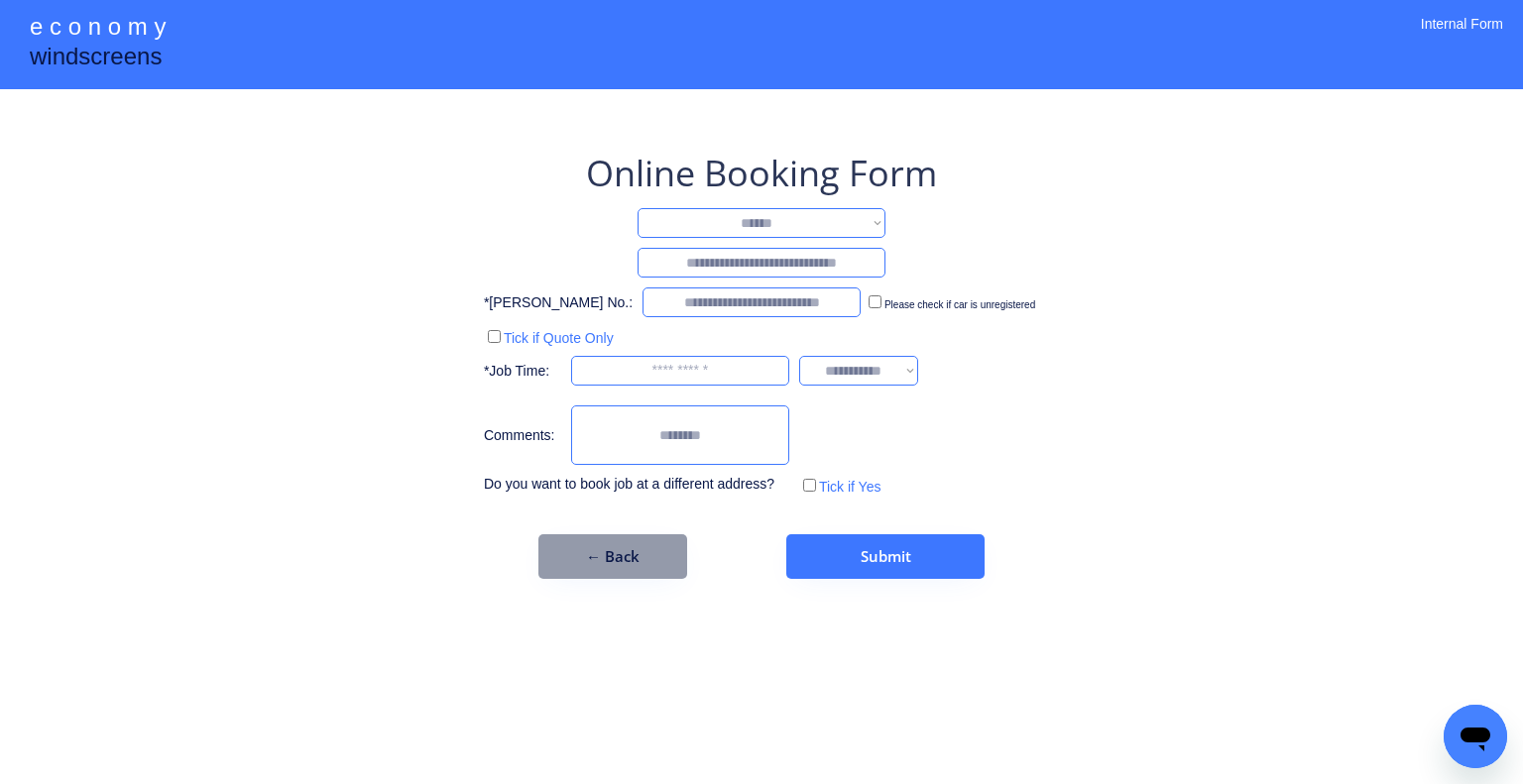 click on "**********" at bounding box center [762, 223] 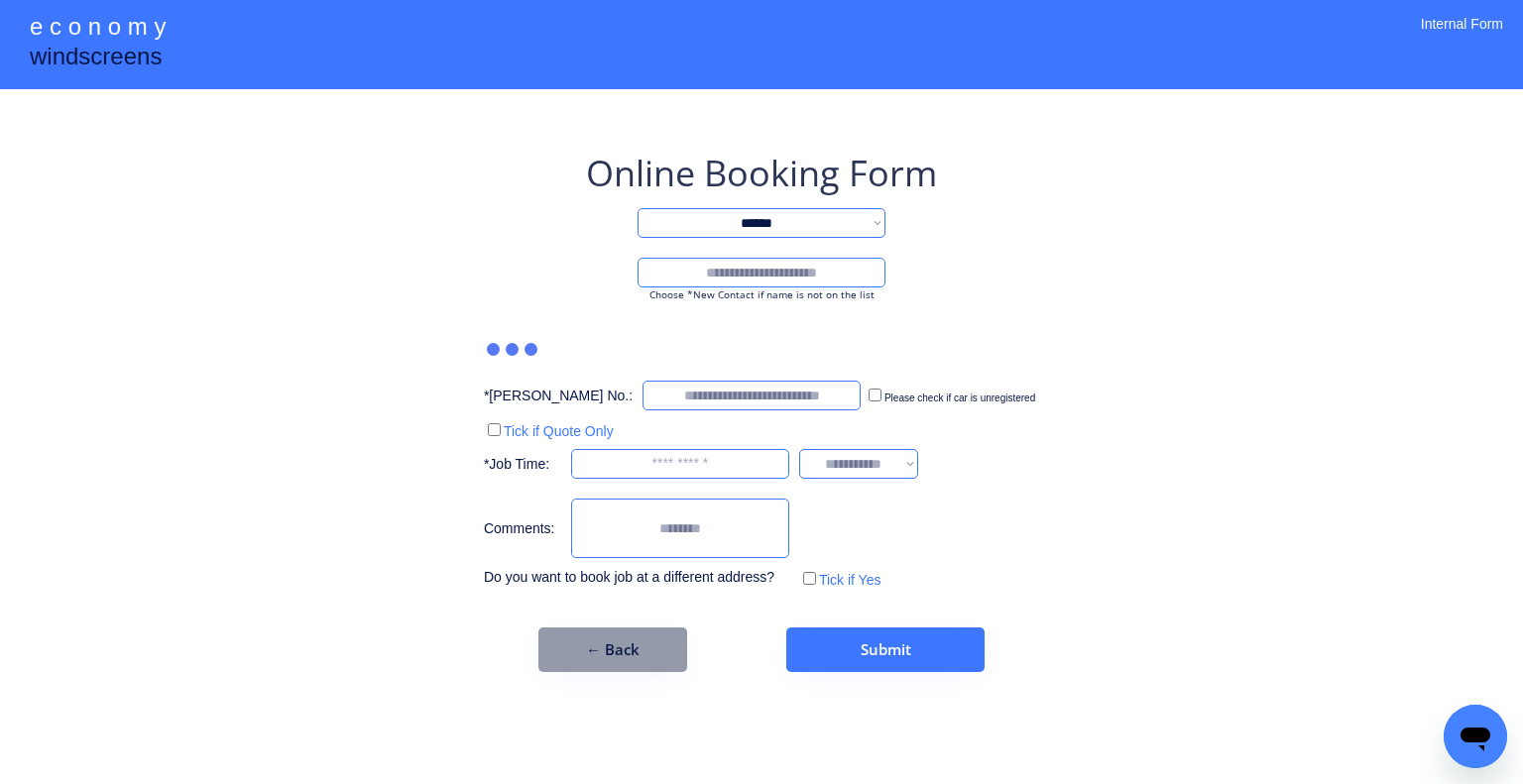 click at bounding box center [762, 273] 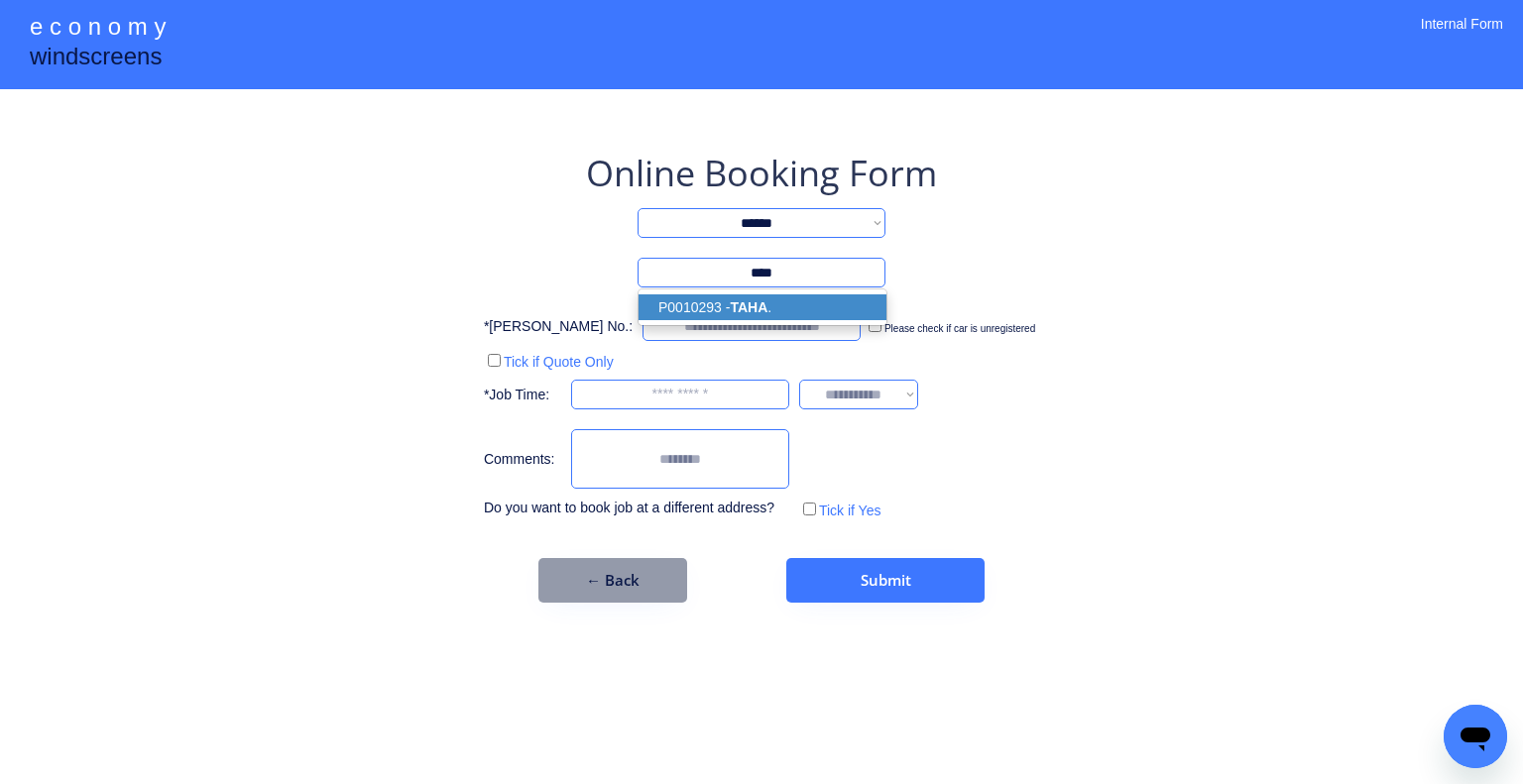 click on "P0010293 -  TAHA  ." at bounding box center (762, 307) 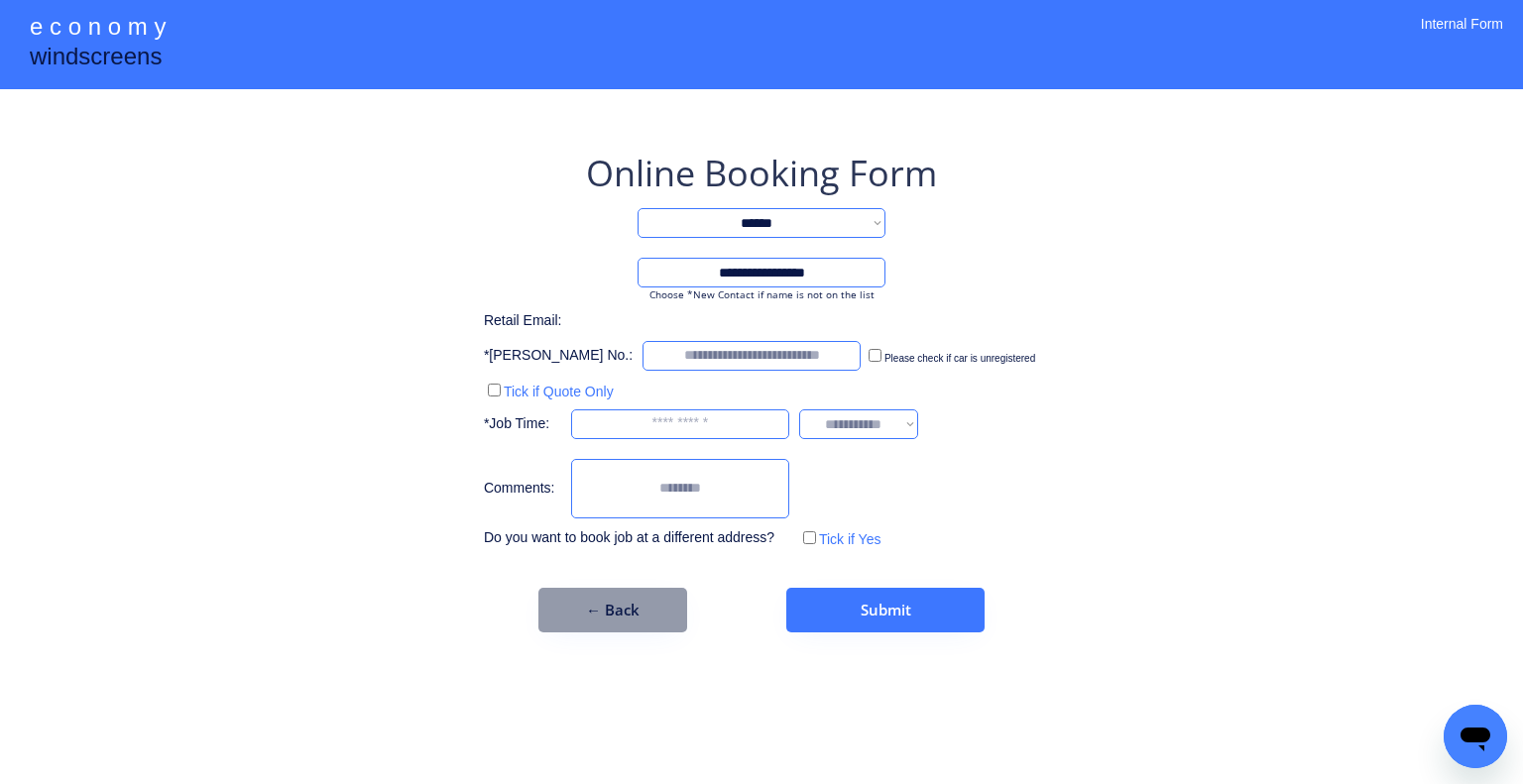 type on "**********" 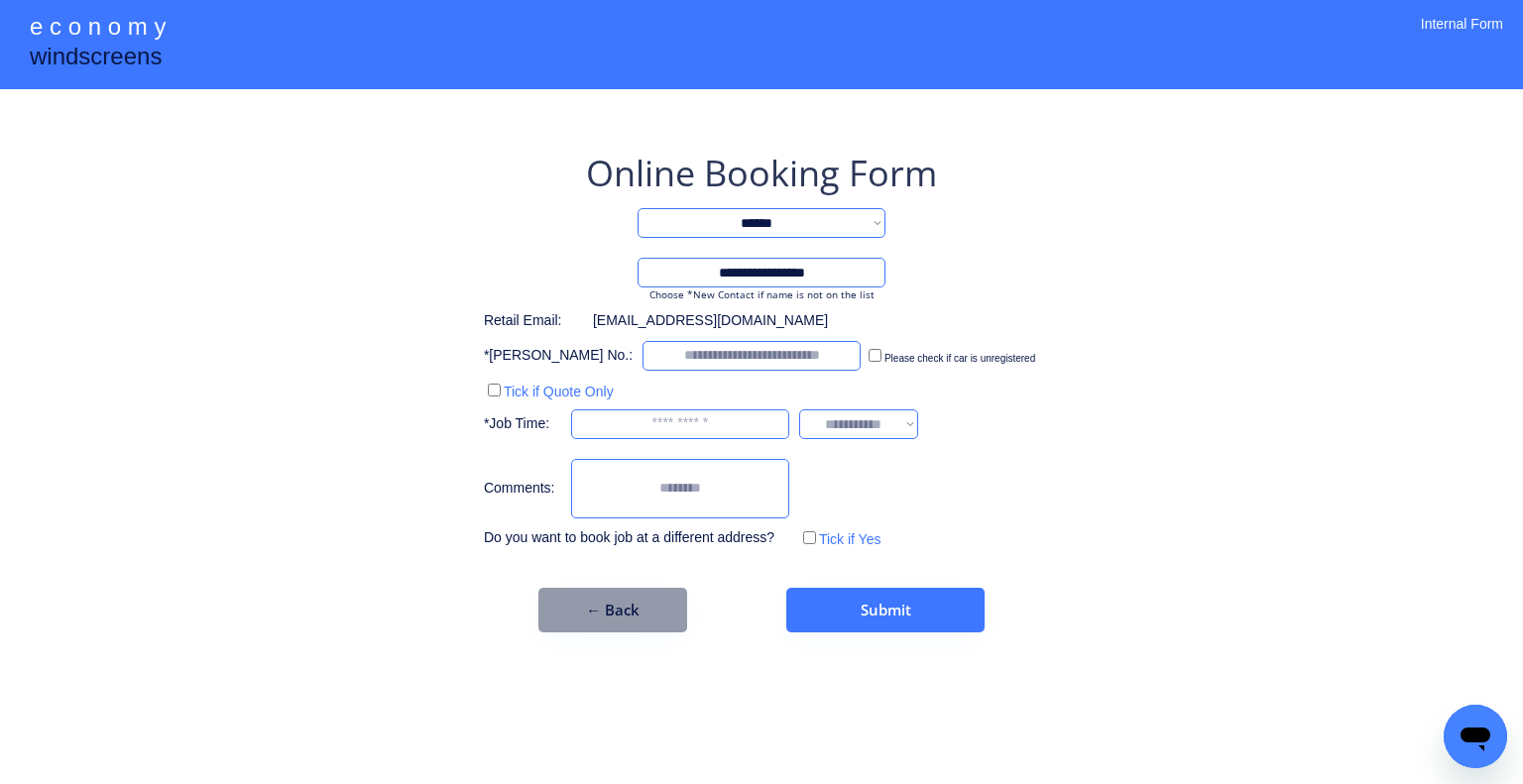 click on "**********" at bounding box center [762, 391] 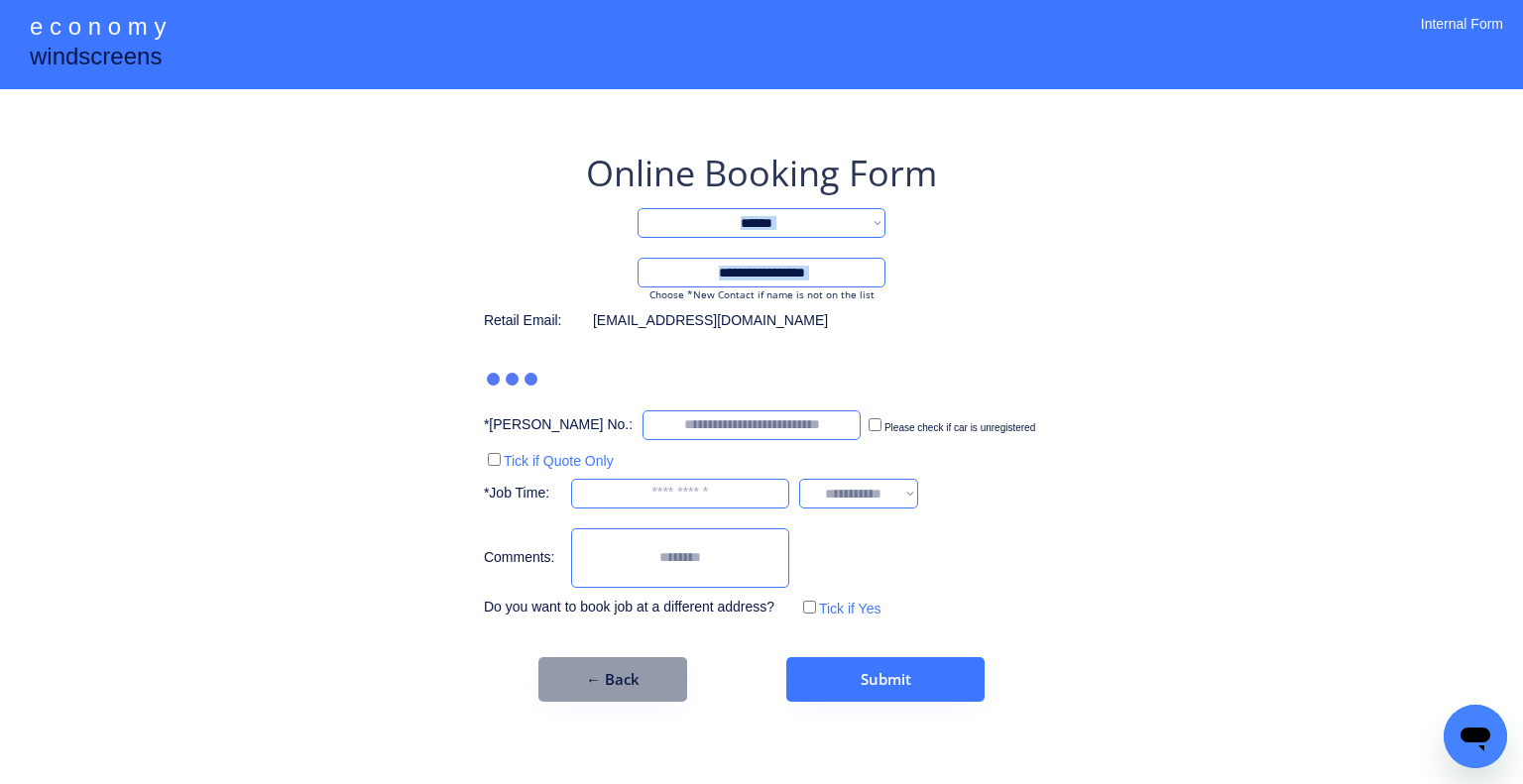 click on "**********" at bounding box center (762, 425) 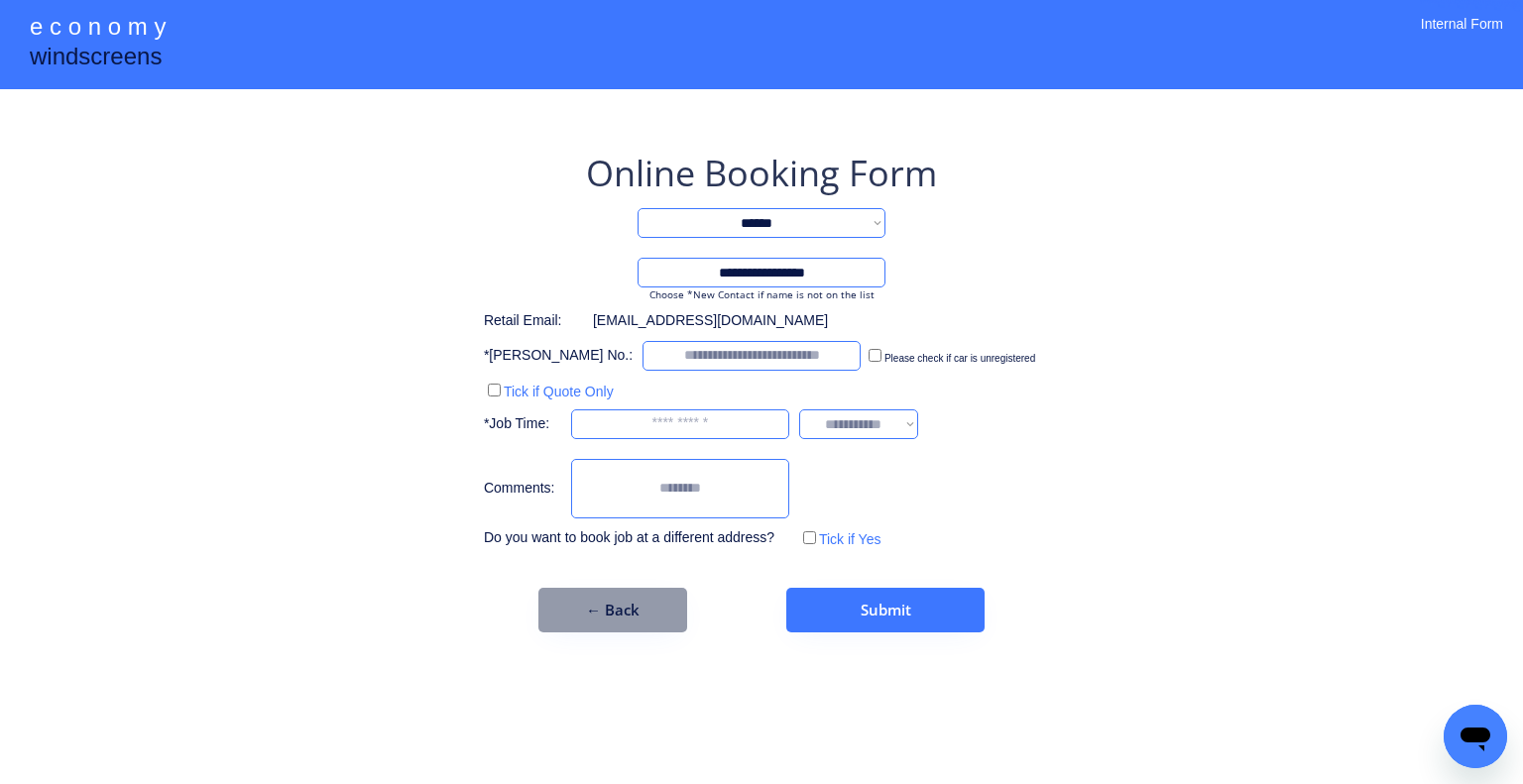 click on "**********" at bounding box center [762, 392] 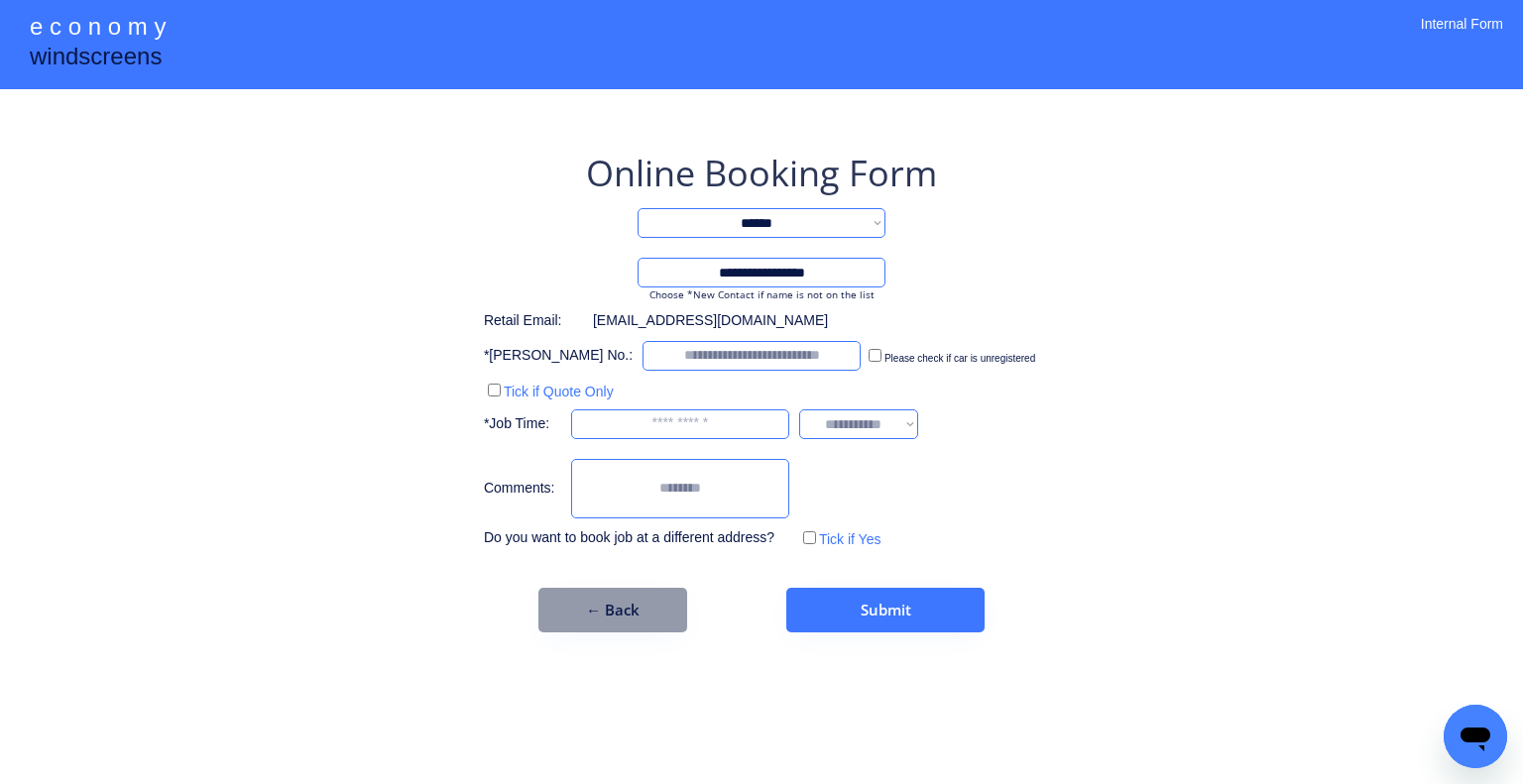 click at bounding box center [752, 356] 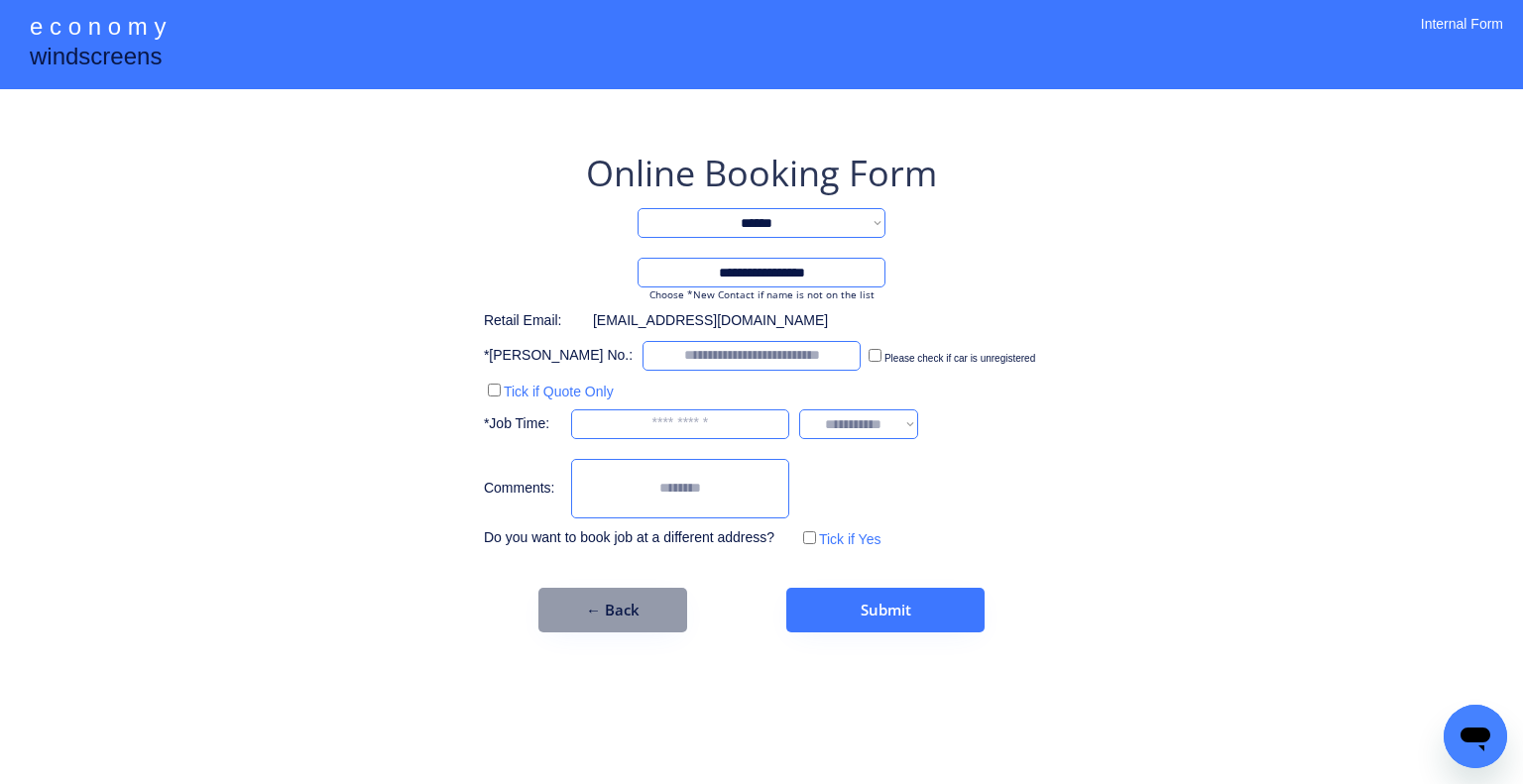 click on "**********" at bounding box center (762, 392) 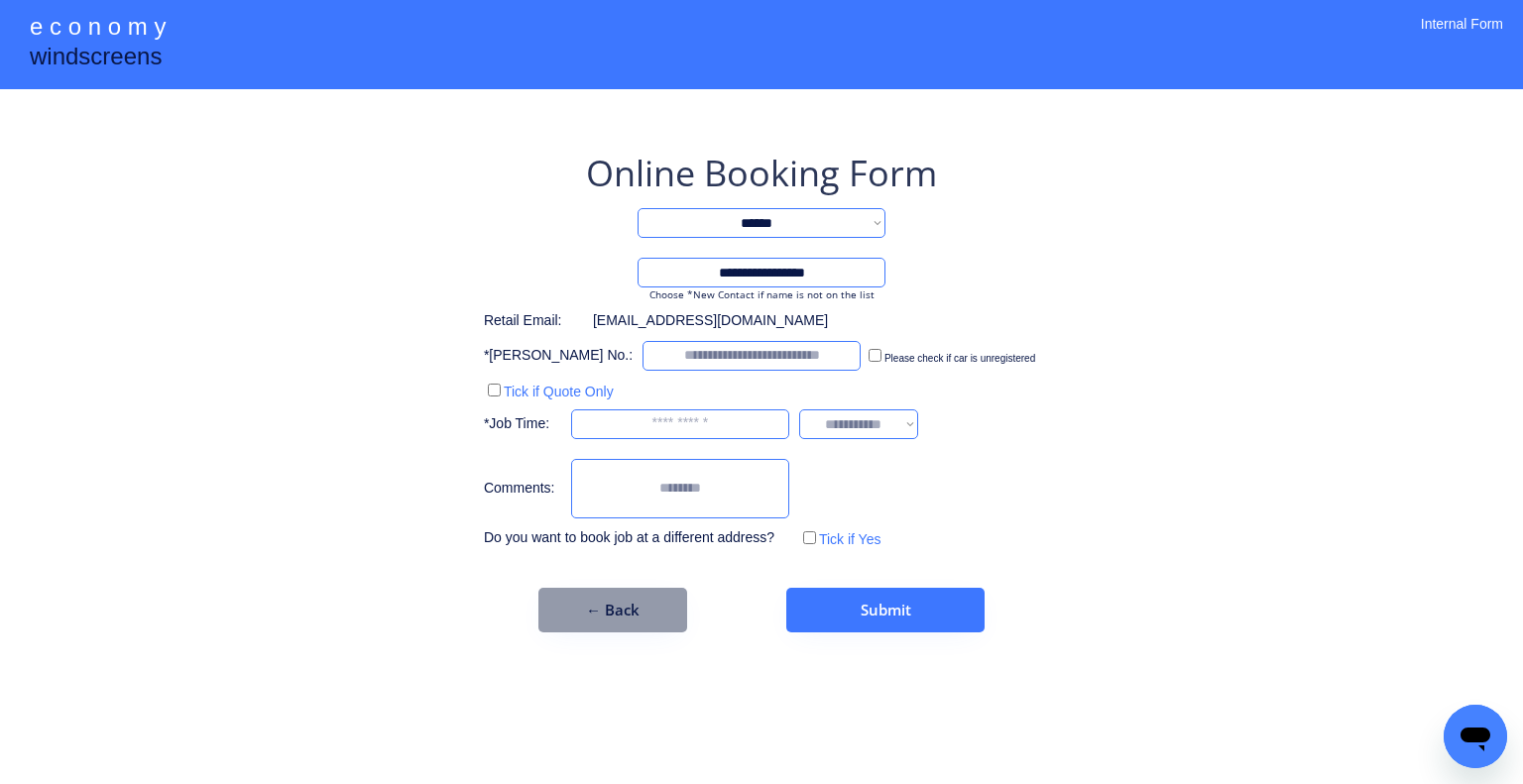 click on "**********" at bounding box center (762, 391) 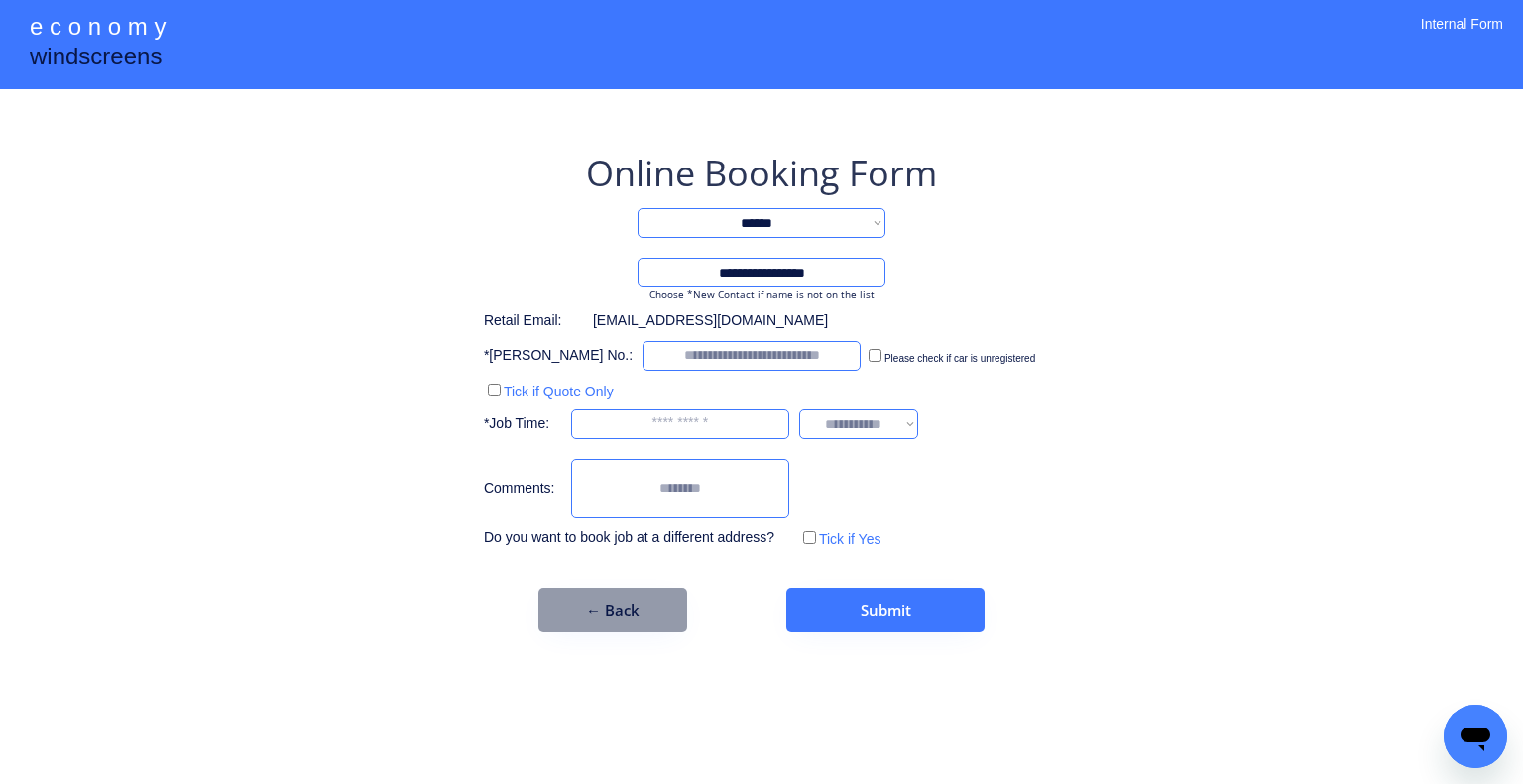 click at bounding box center (752, 356) 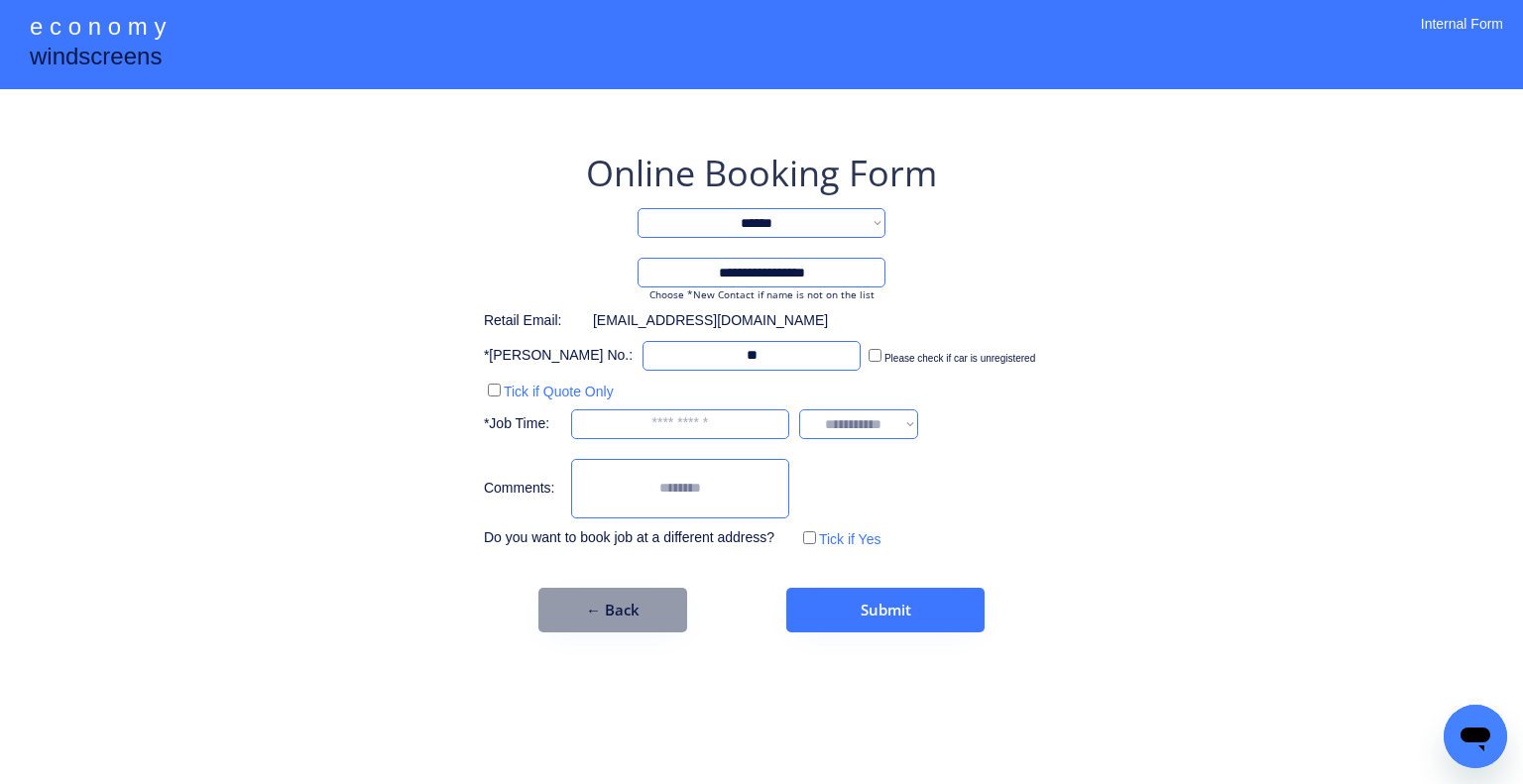 click at bounding box center (752, 356) 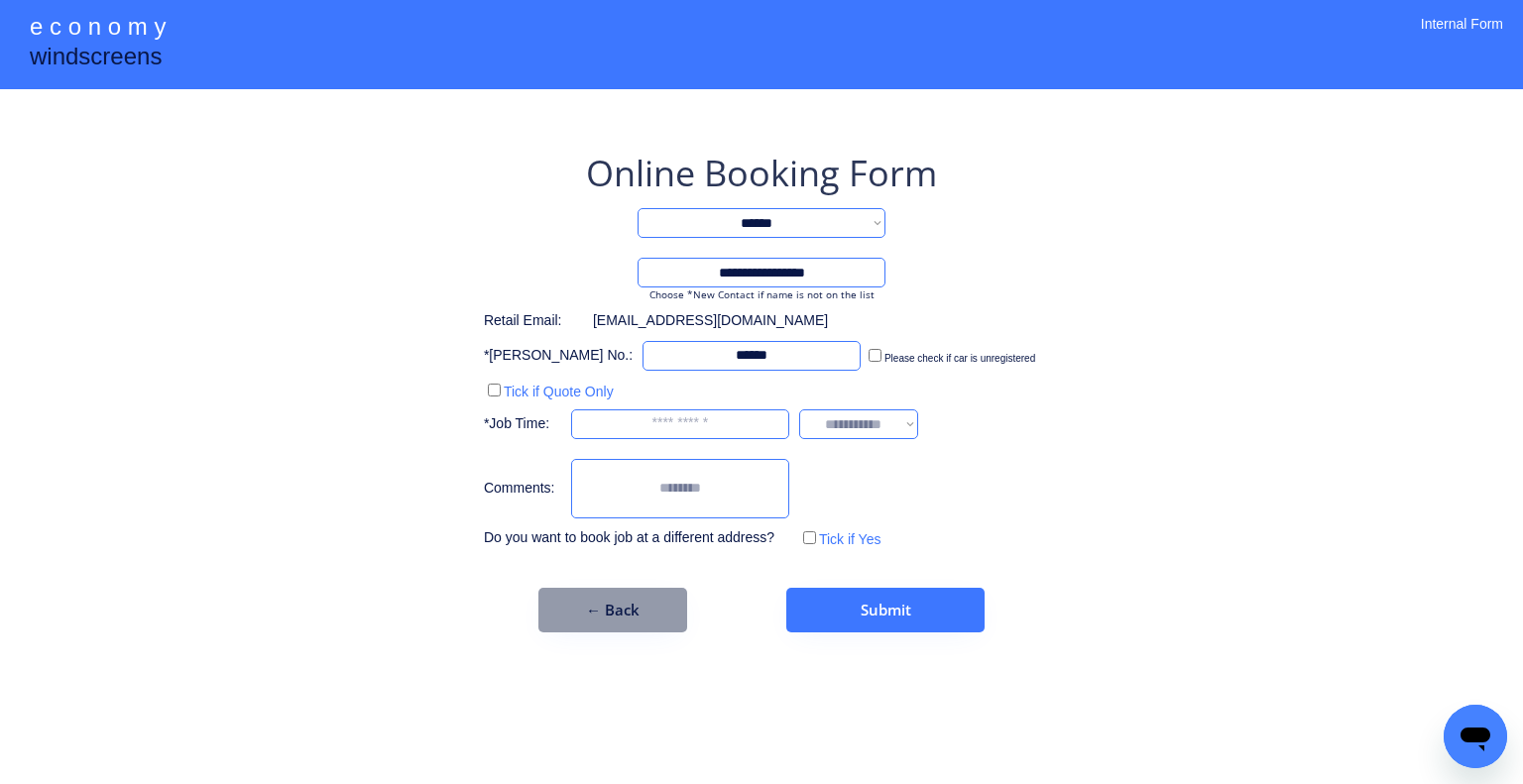 click at bounding box center (752, 356) 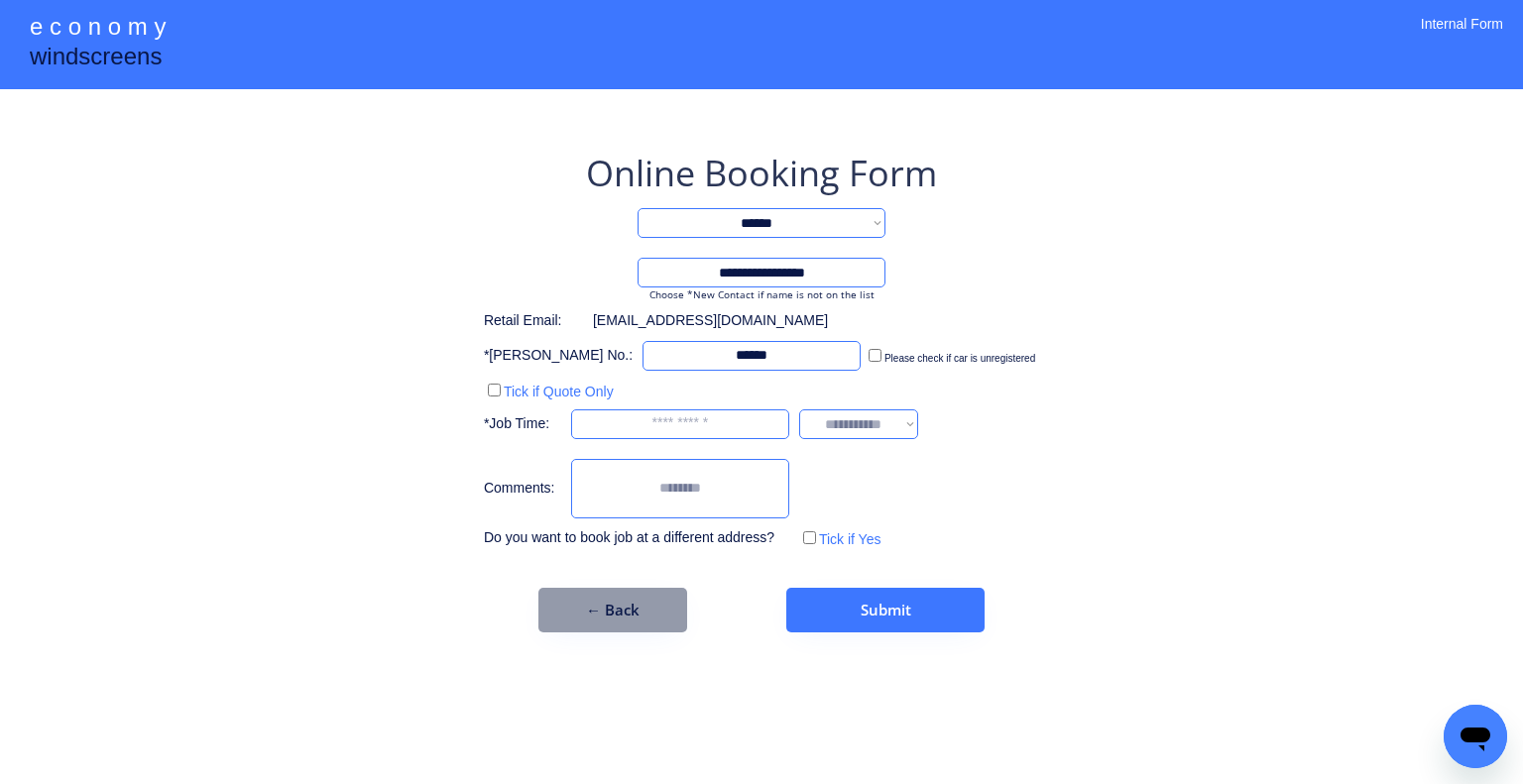 click on "**********" at bounding box center [762, 392] 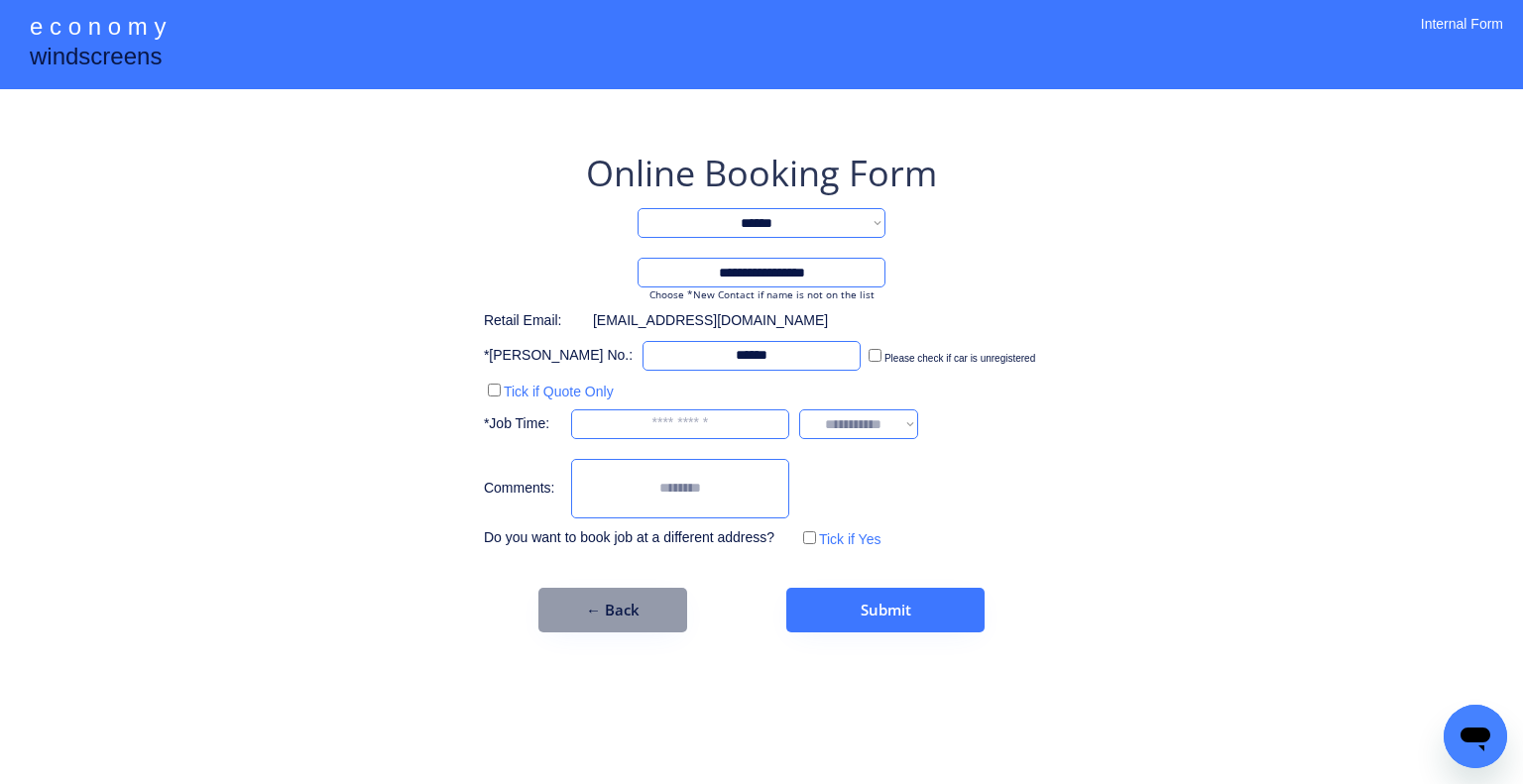 click on "**********" at bounding box center (762, 391) 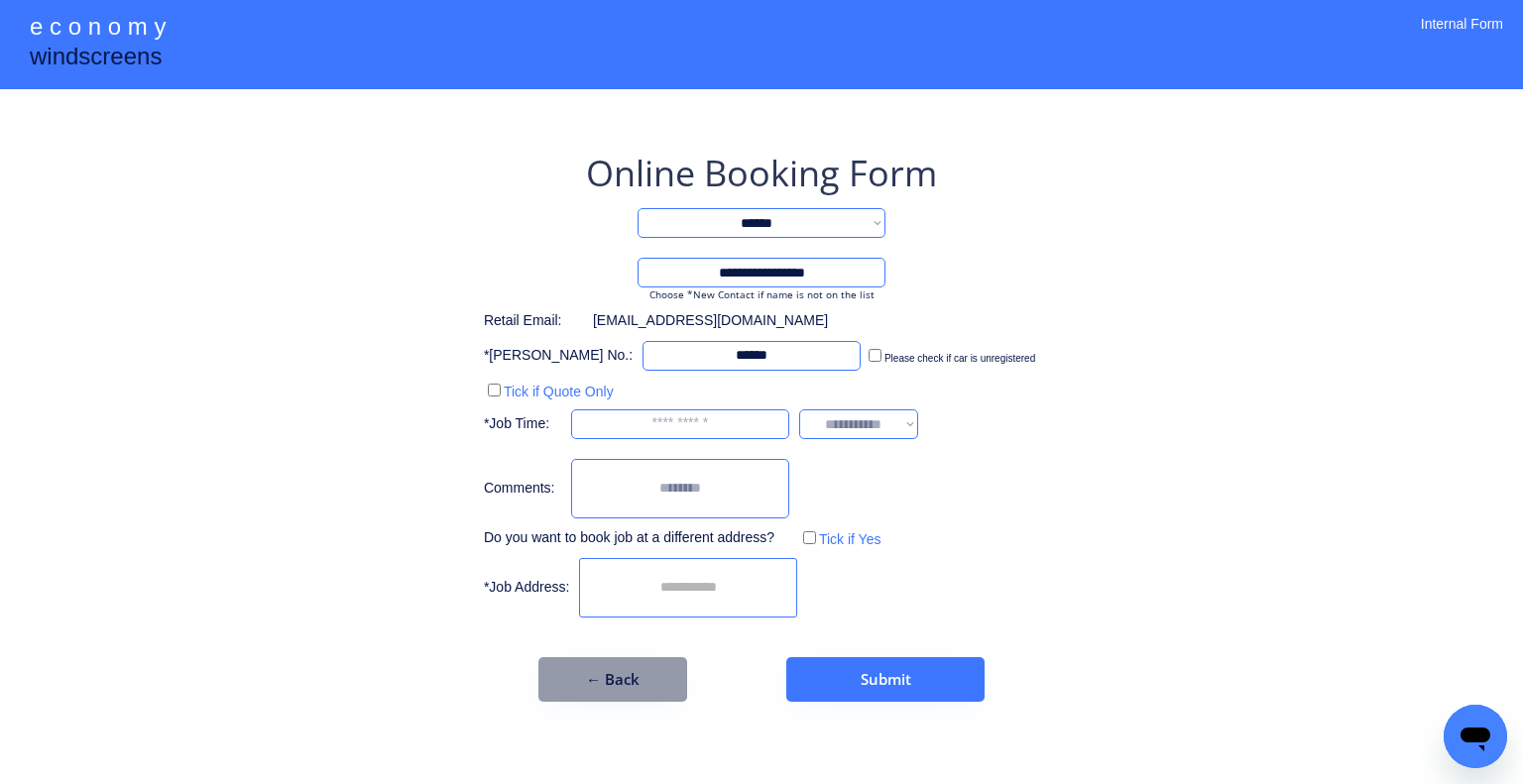 click at bounding box center [688, 588] 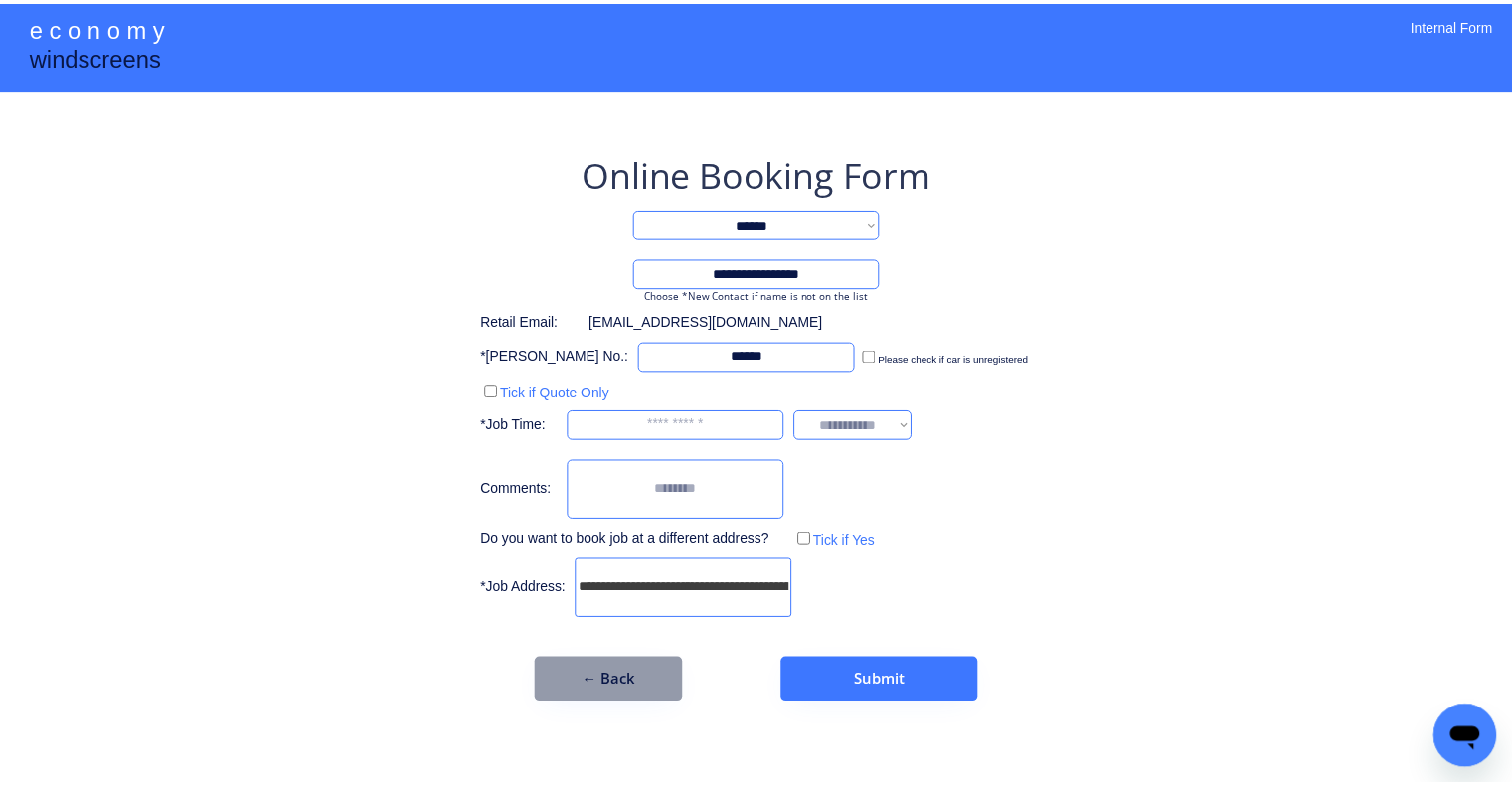 scroll, scrollTop: 0, scrollLeft: 121, axis: horizontal 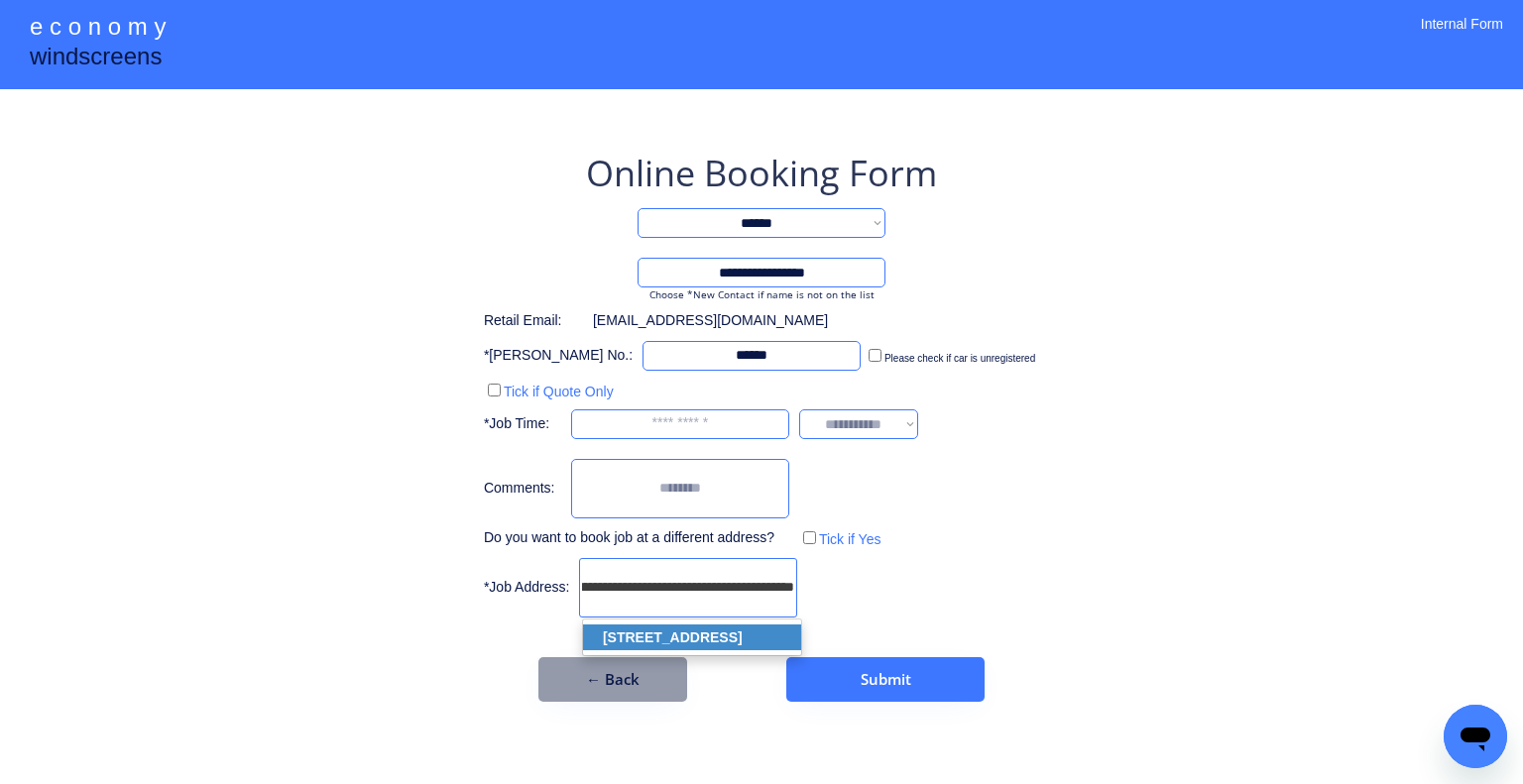 click on "unit 11/16 Collinsvale St, Rocklea QLD 4106, Australia" 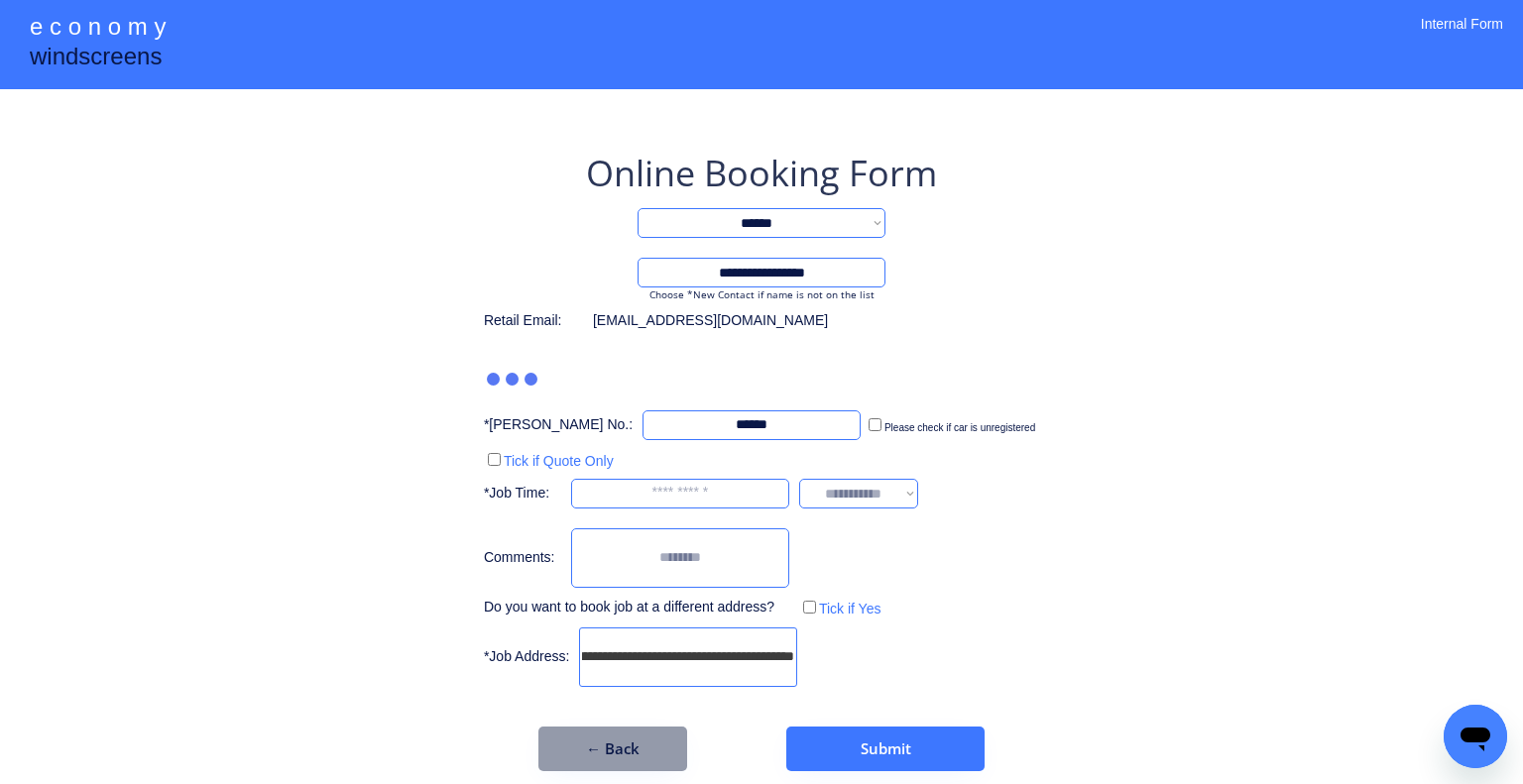 type on "**********" 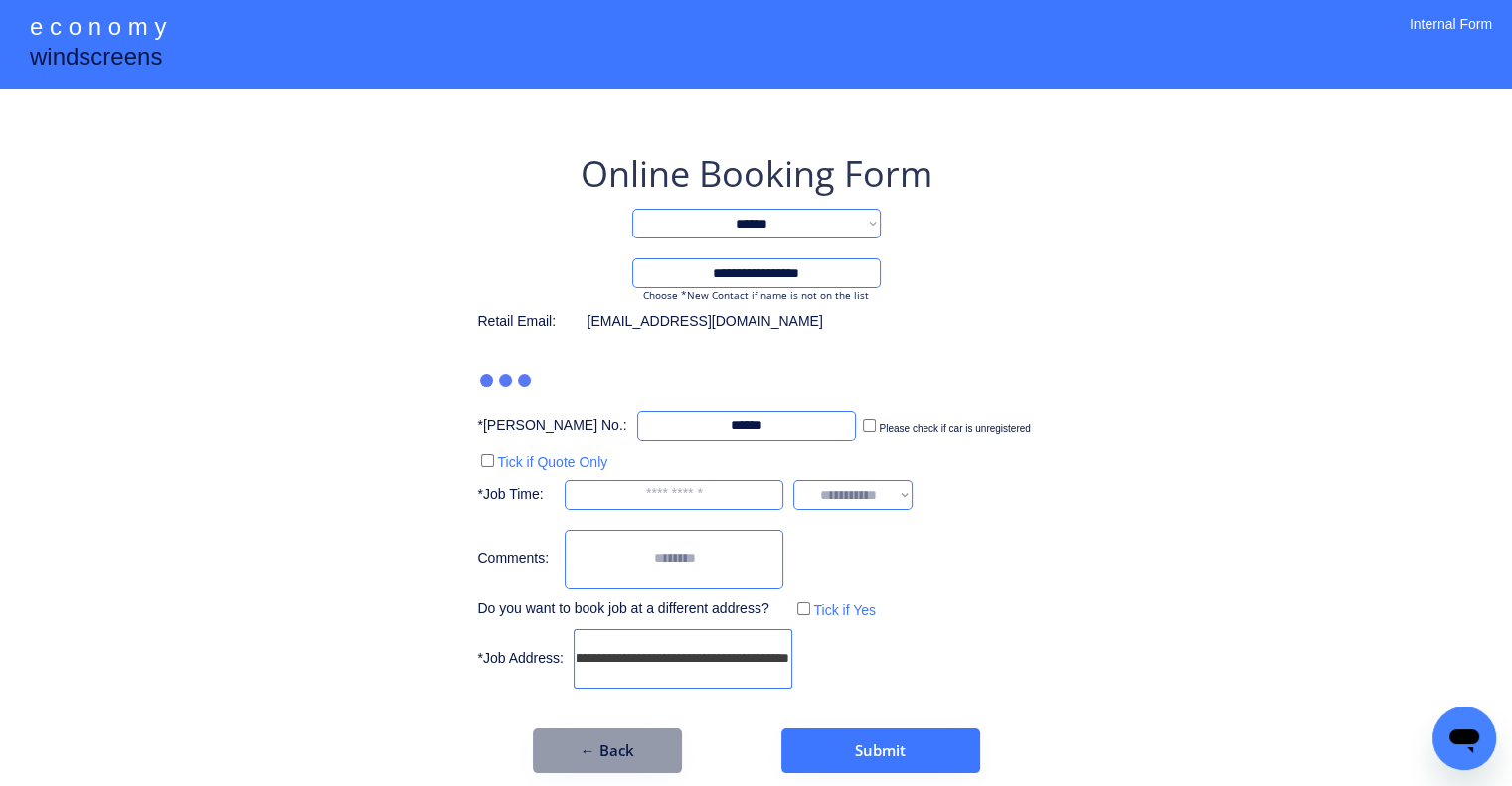 click on "**********" at bounding box center (756, 401) 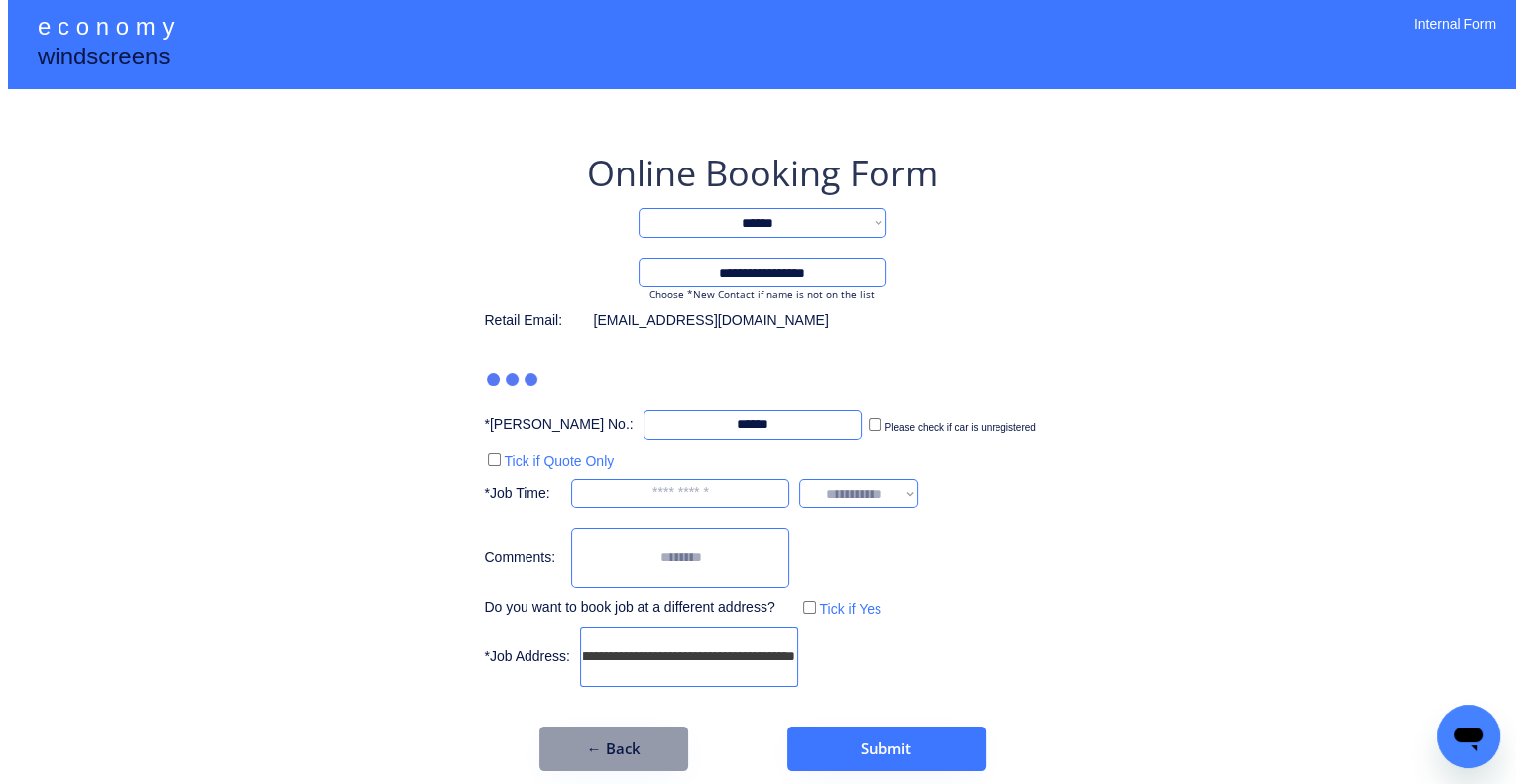 scroll, scrollTop: 0, scrollLeft: 0, axis: both 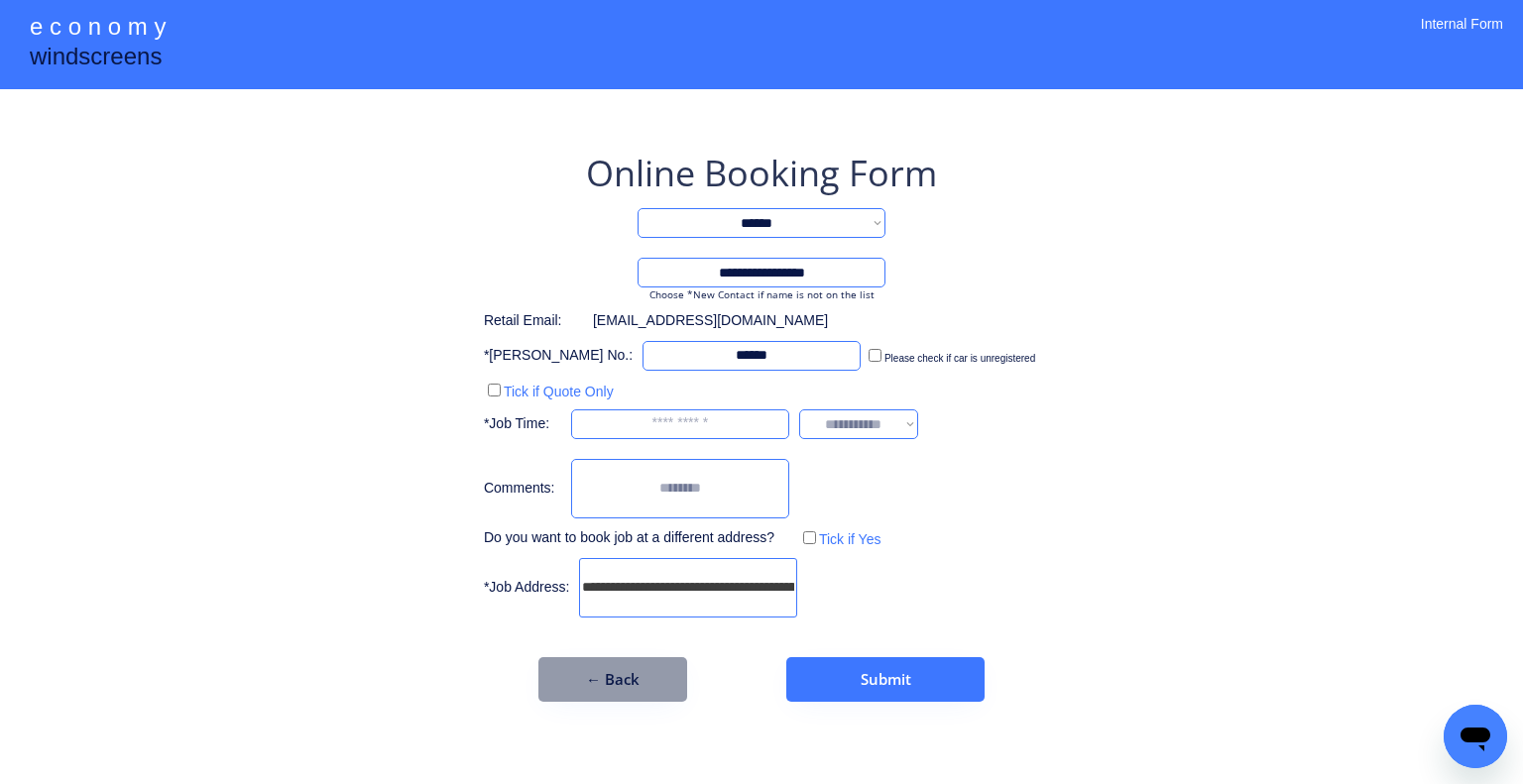click at bounding box center (680, 424) 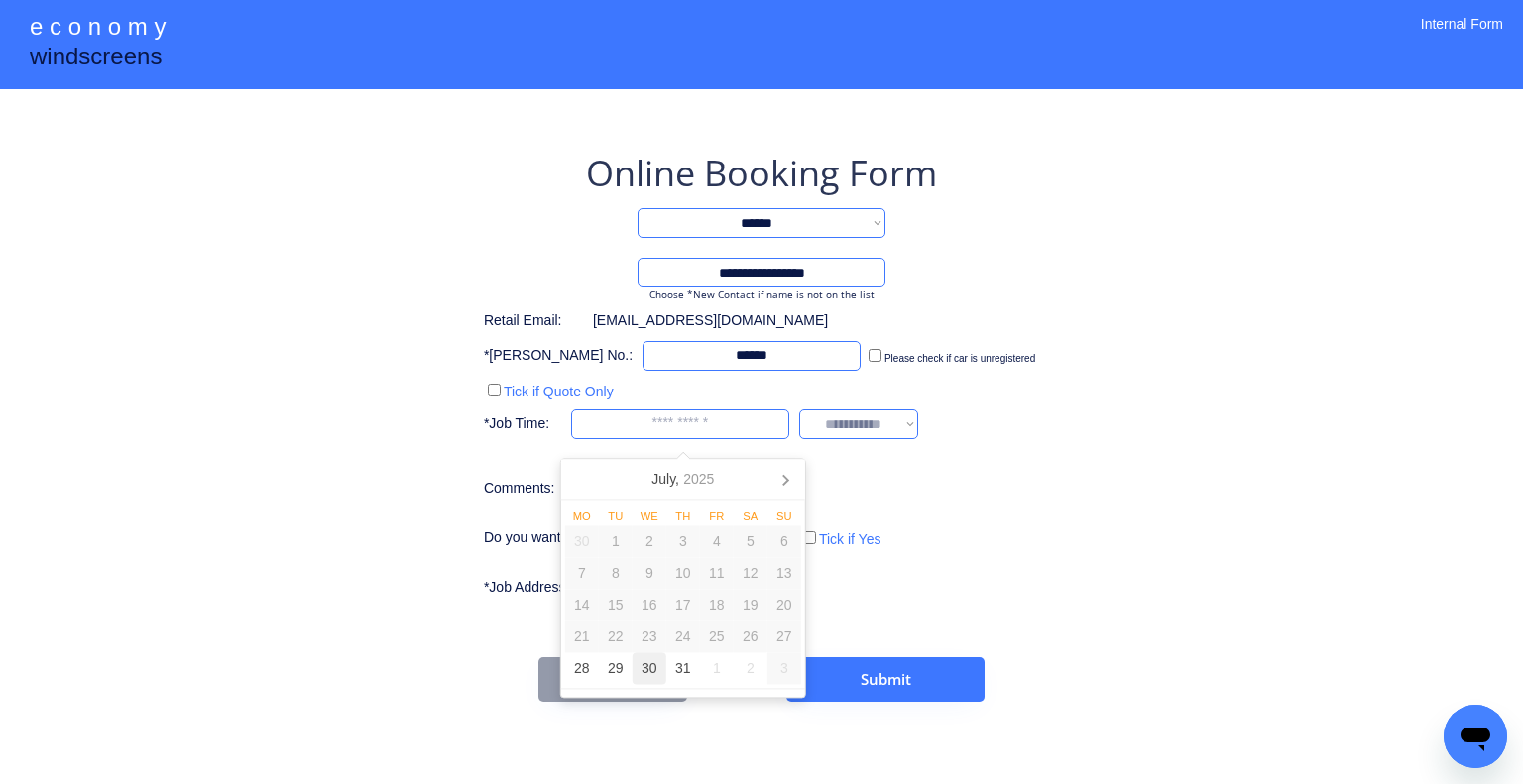 click on "30" at bounding box center (649, 669) 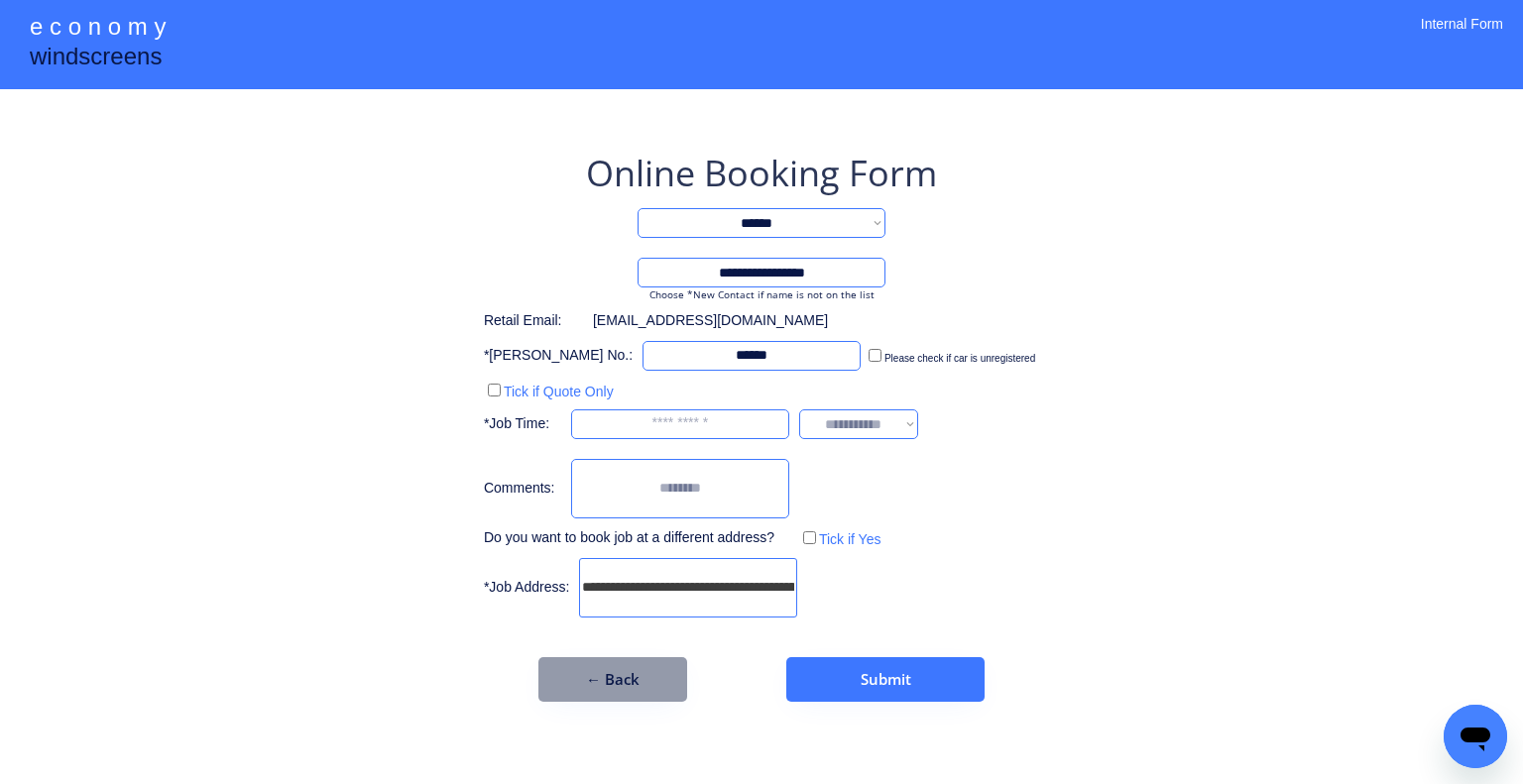 type on "*********" 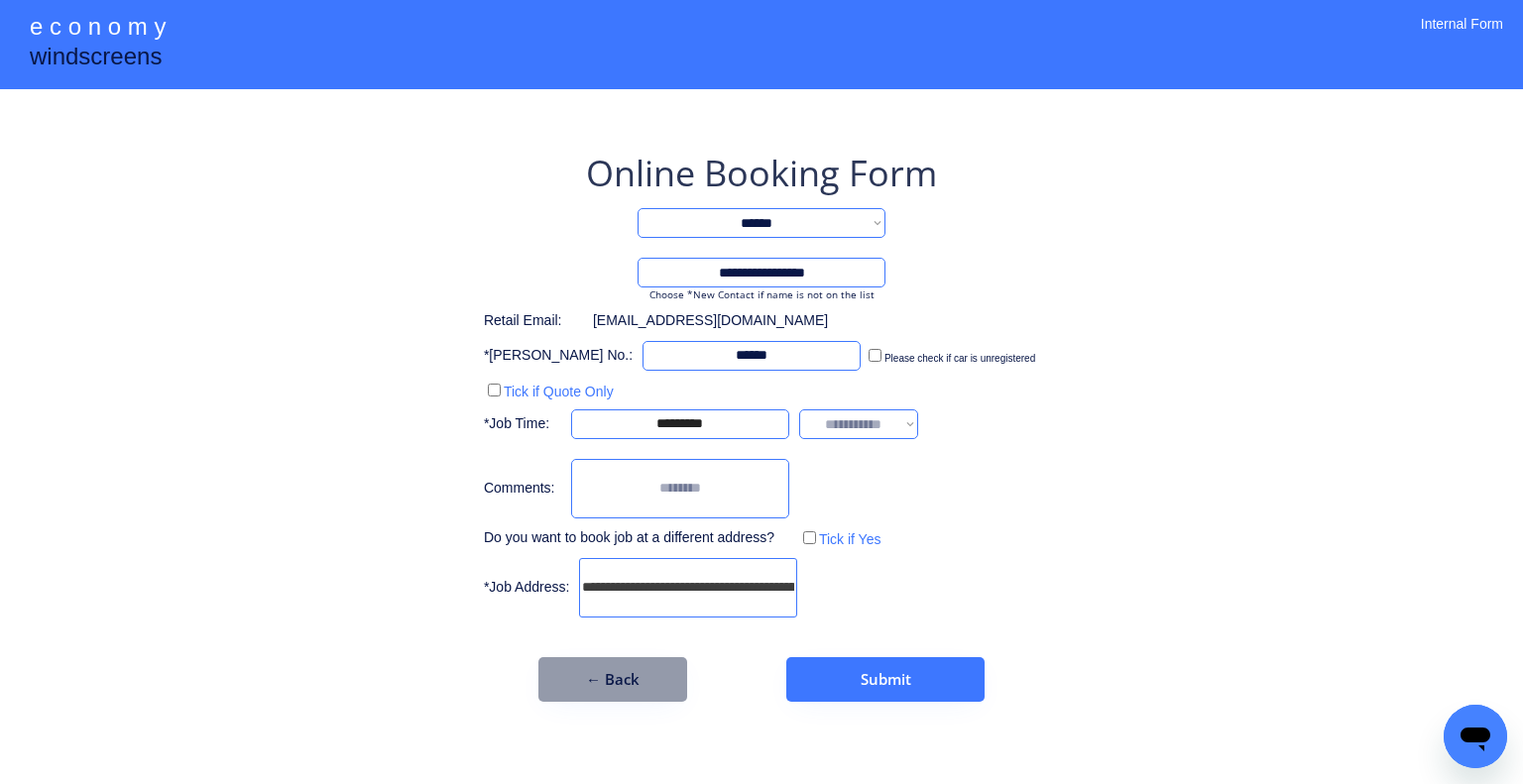 click on "**********" at bounding box center [762, 392] 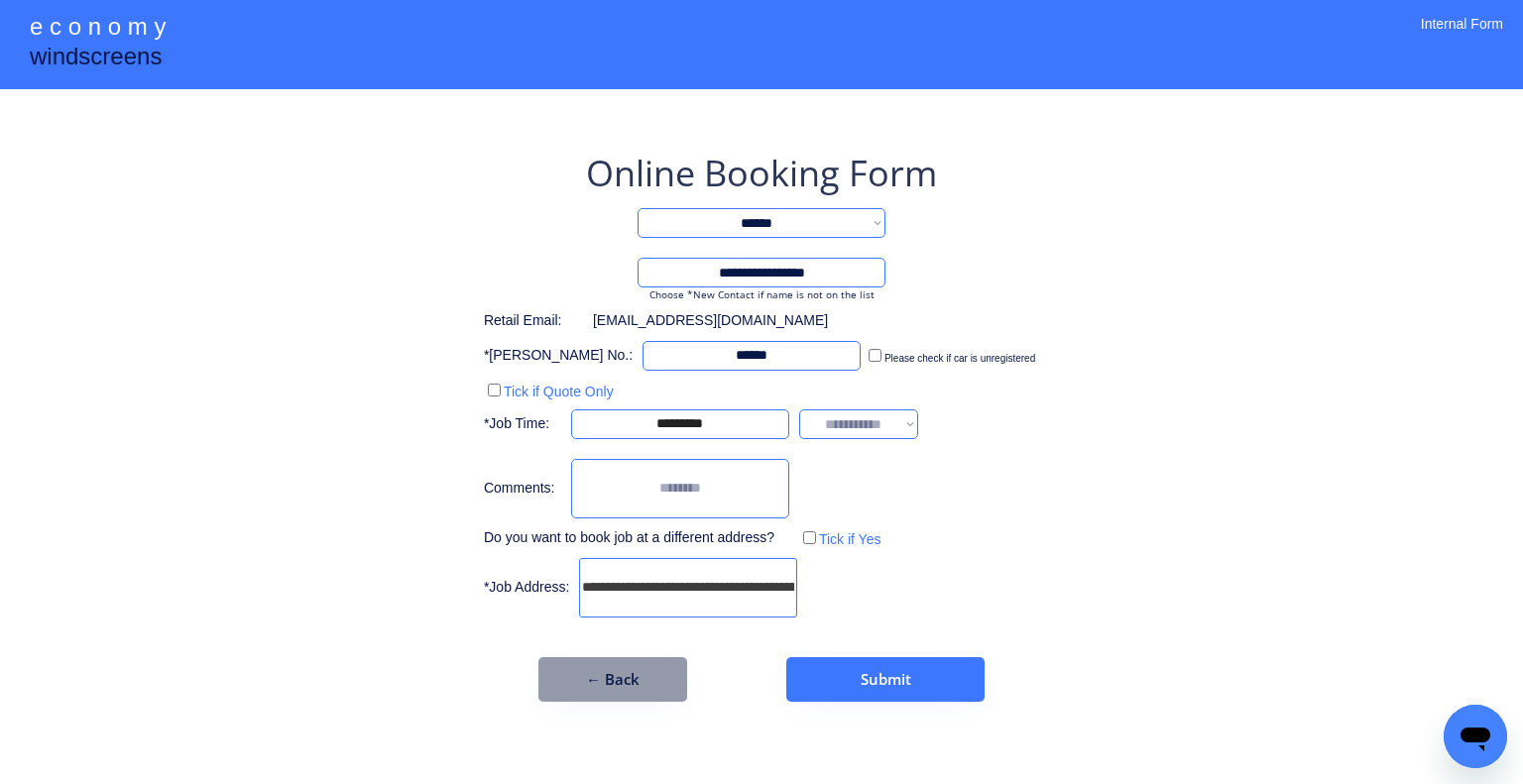 click on "**********" at bounding box center [859, 424] 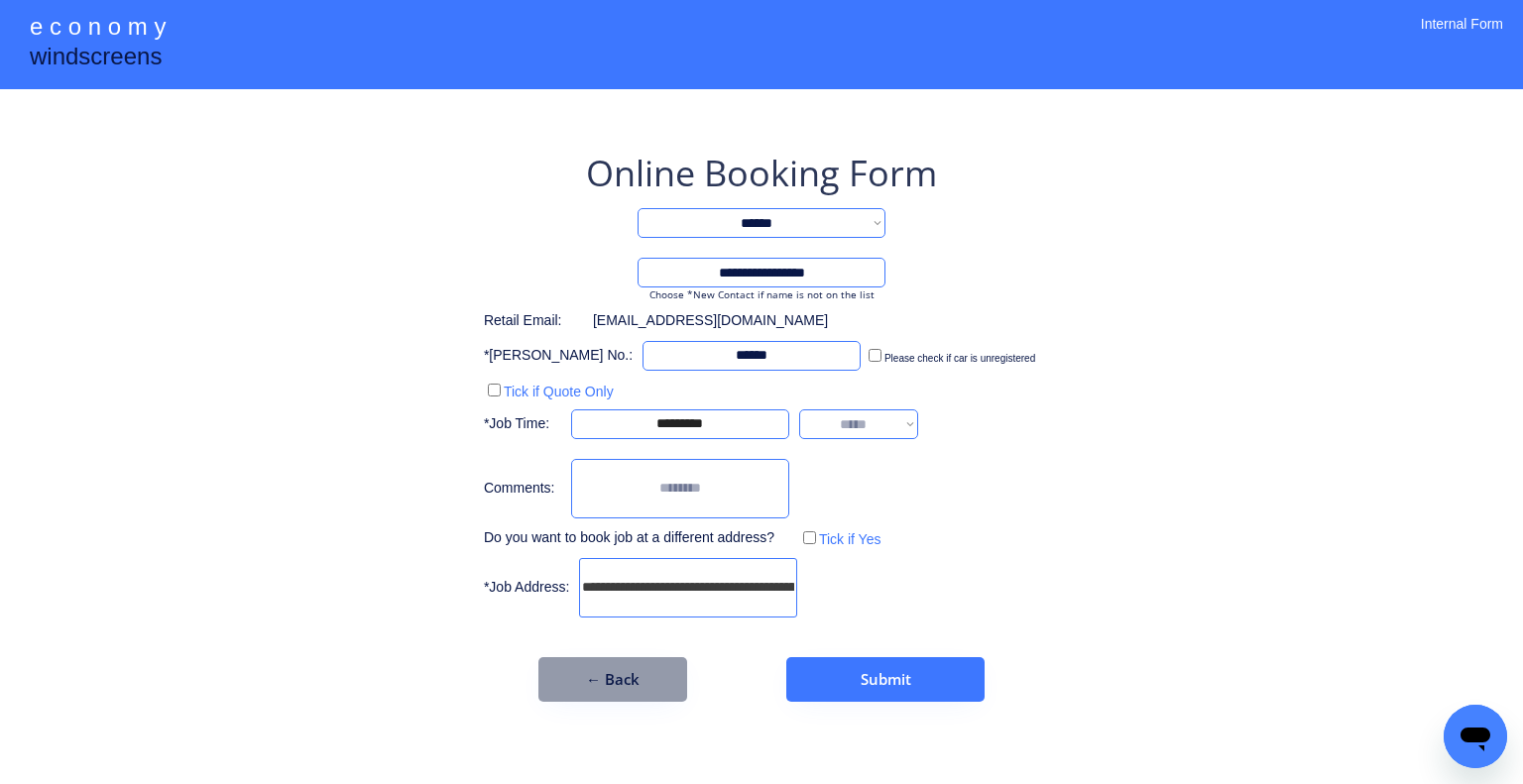 click on "**********" at bounding box center (859, 424) 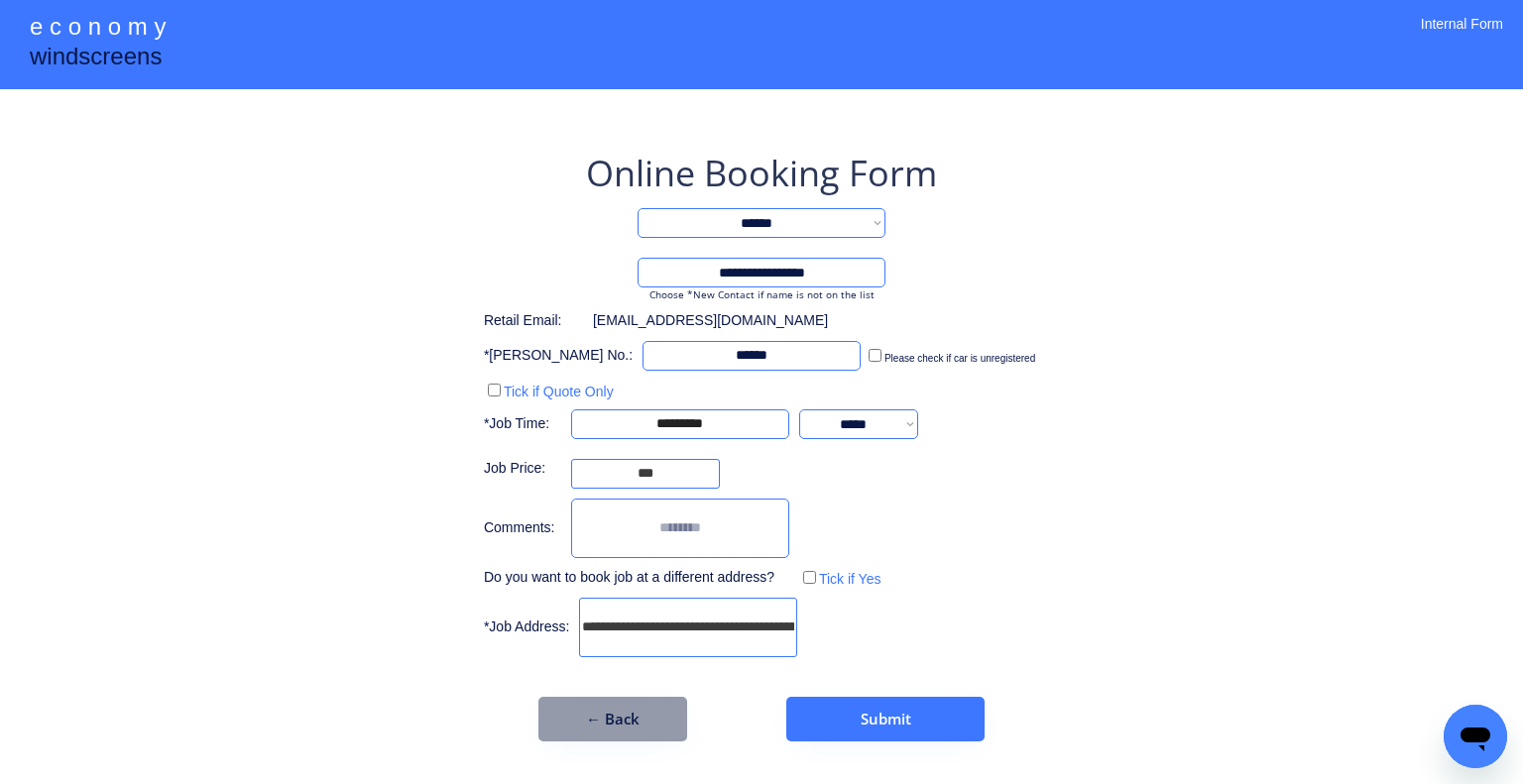click on "**********" at bounding box center (762, 392) 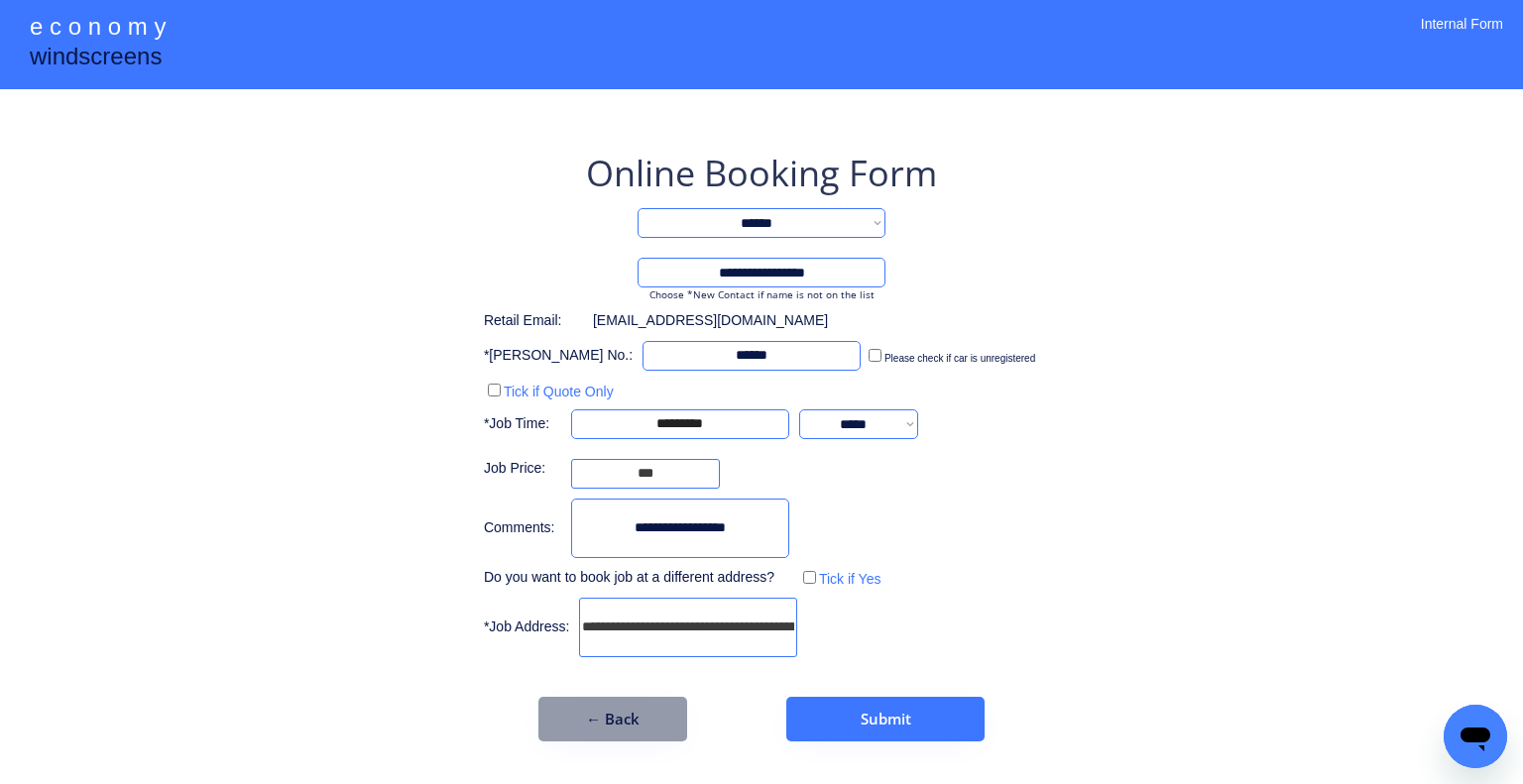 type on "**********" 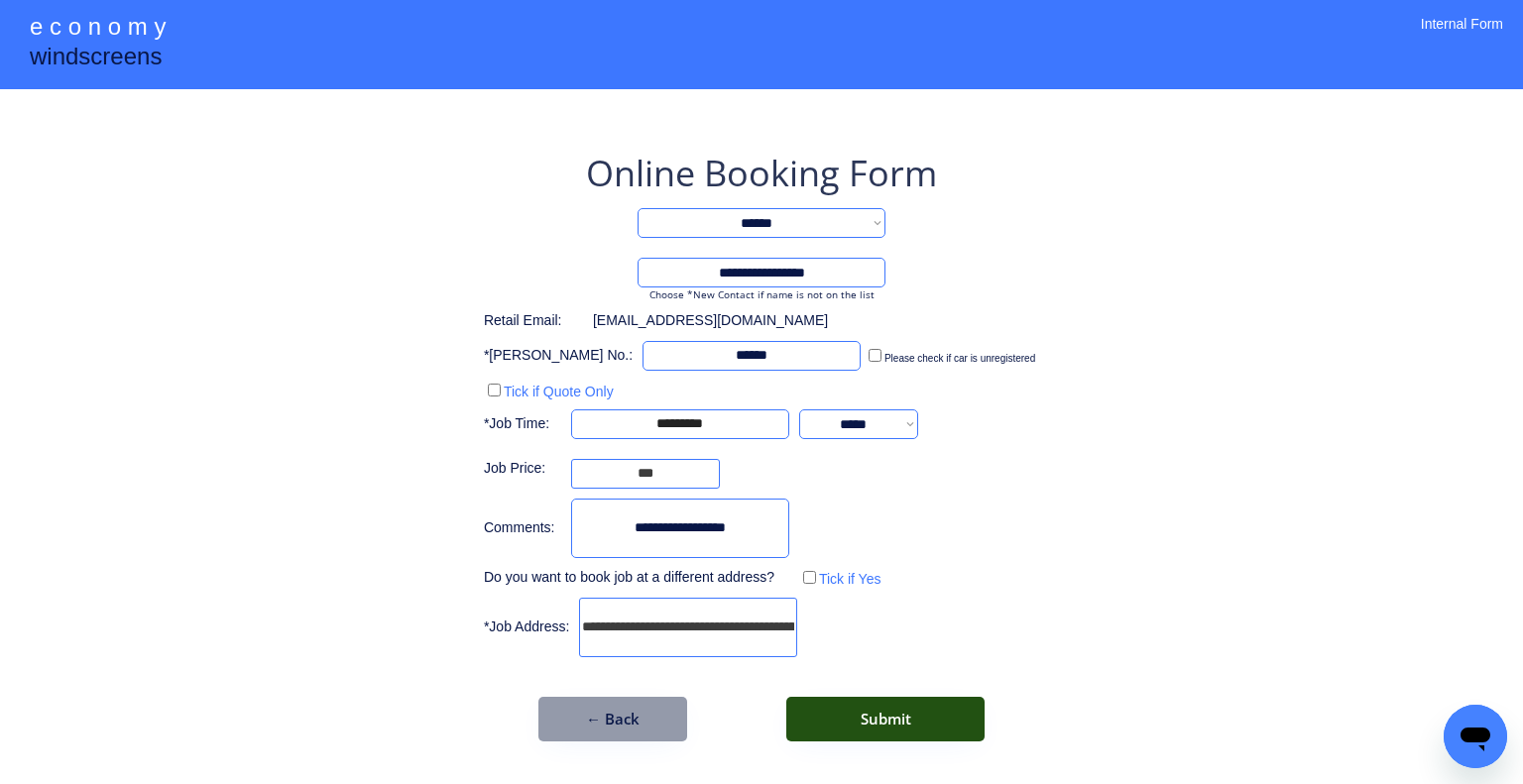 click on "Submit" at bounding box center [885, 719] 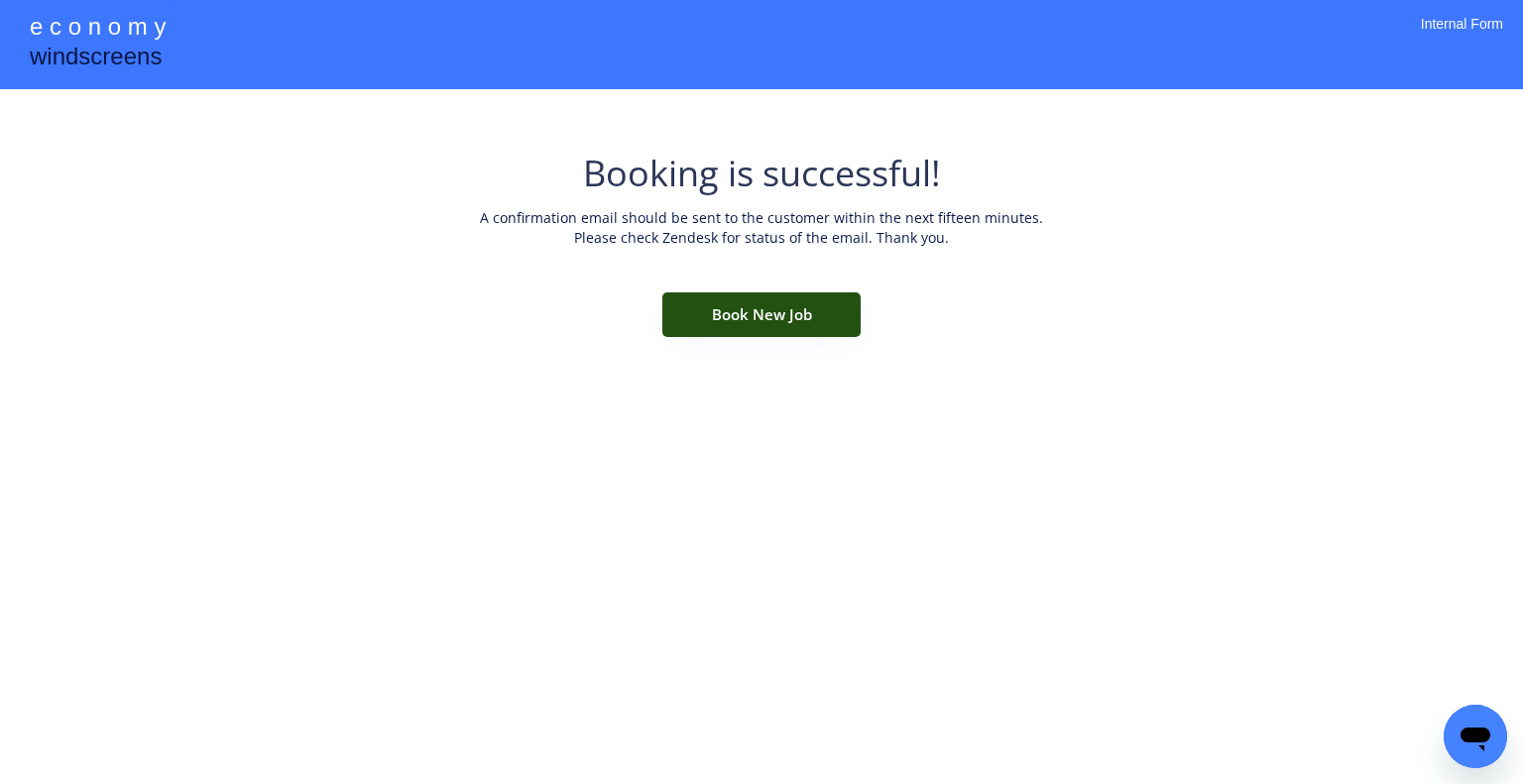 click on "Book New Job" at bounding box center (762, 314) 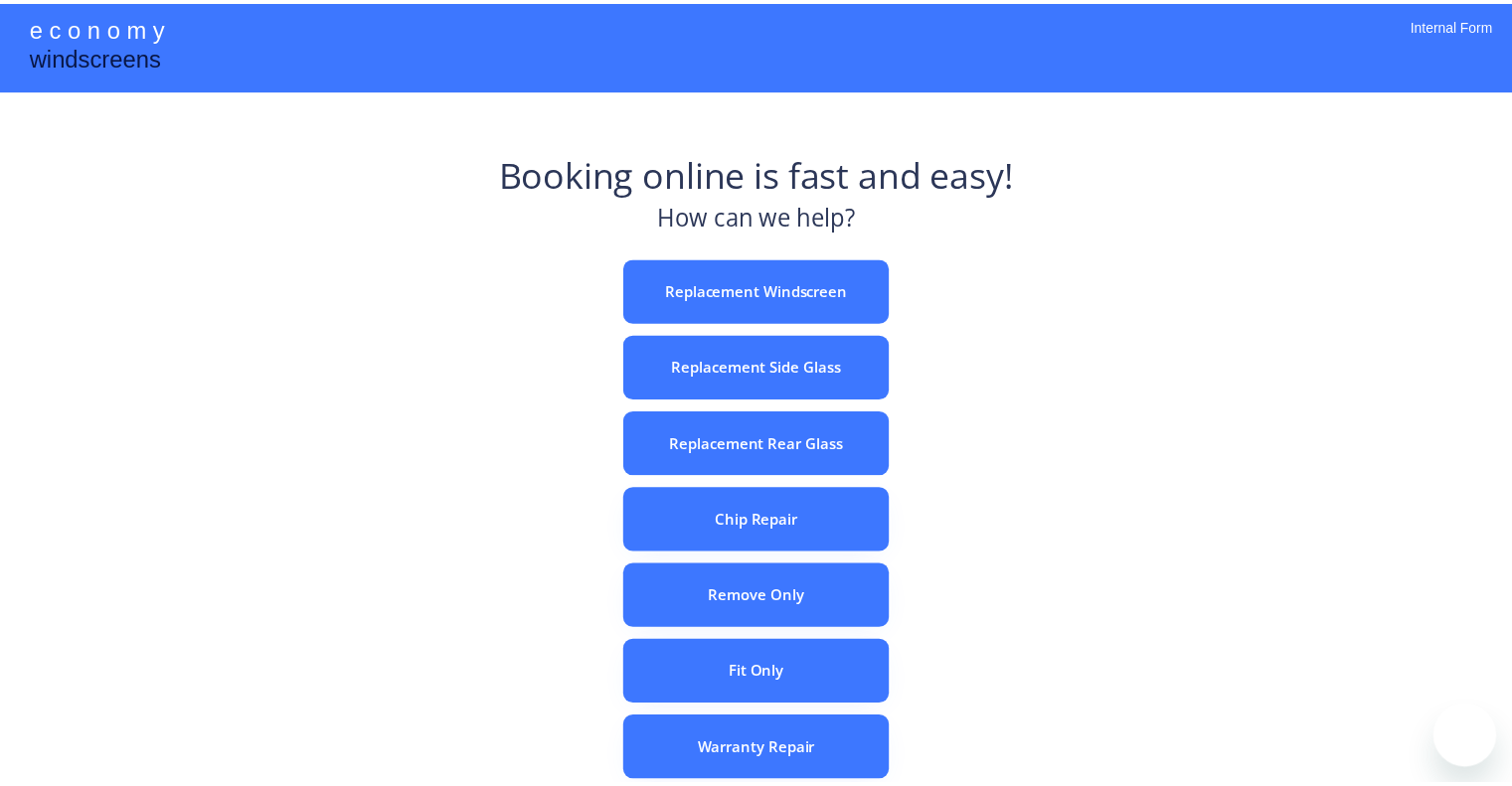 scroll, scrollTop: 0, scrollLeft: 0, axis: both 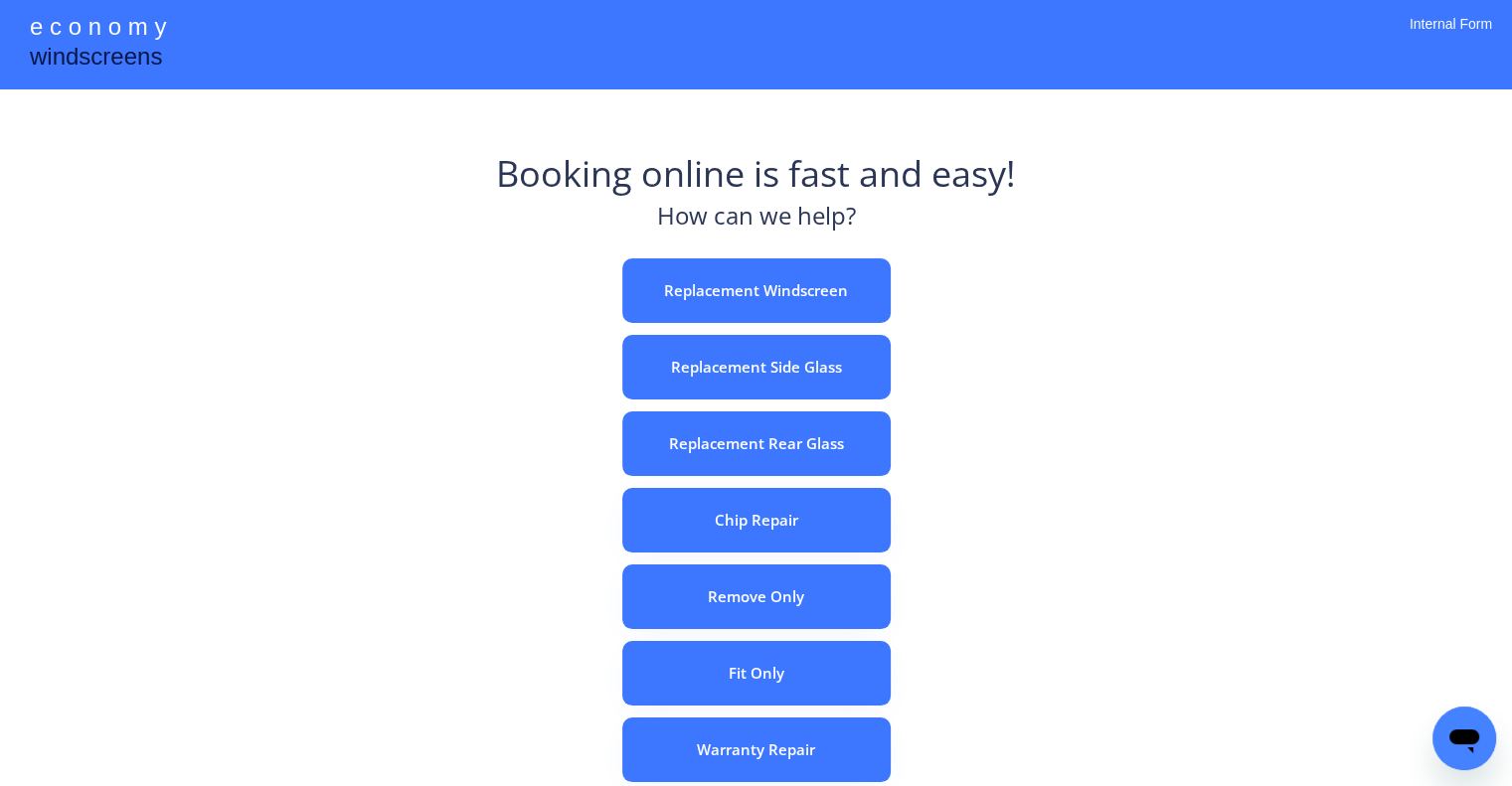 click on "Booking online is fast and easy! How can we help? Replacement Windscreen Replacement Side Glass Replacement Rear Glass Chip Repair Remove Only Fit Only Warranty Repair ADAS Recalibration Only Rebook a Job Confirm Quotes Manual Booking" at bounding box center [756, 618] 